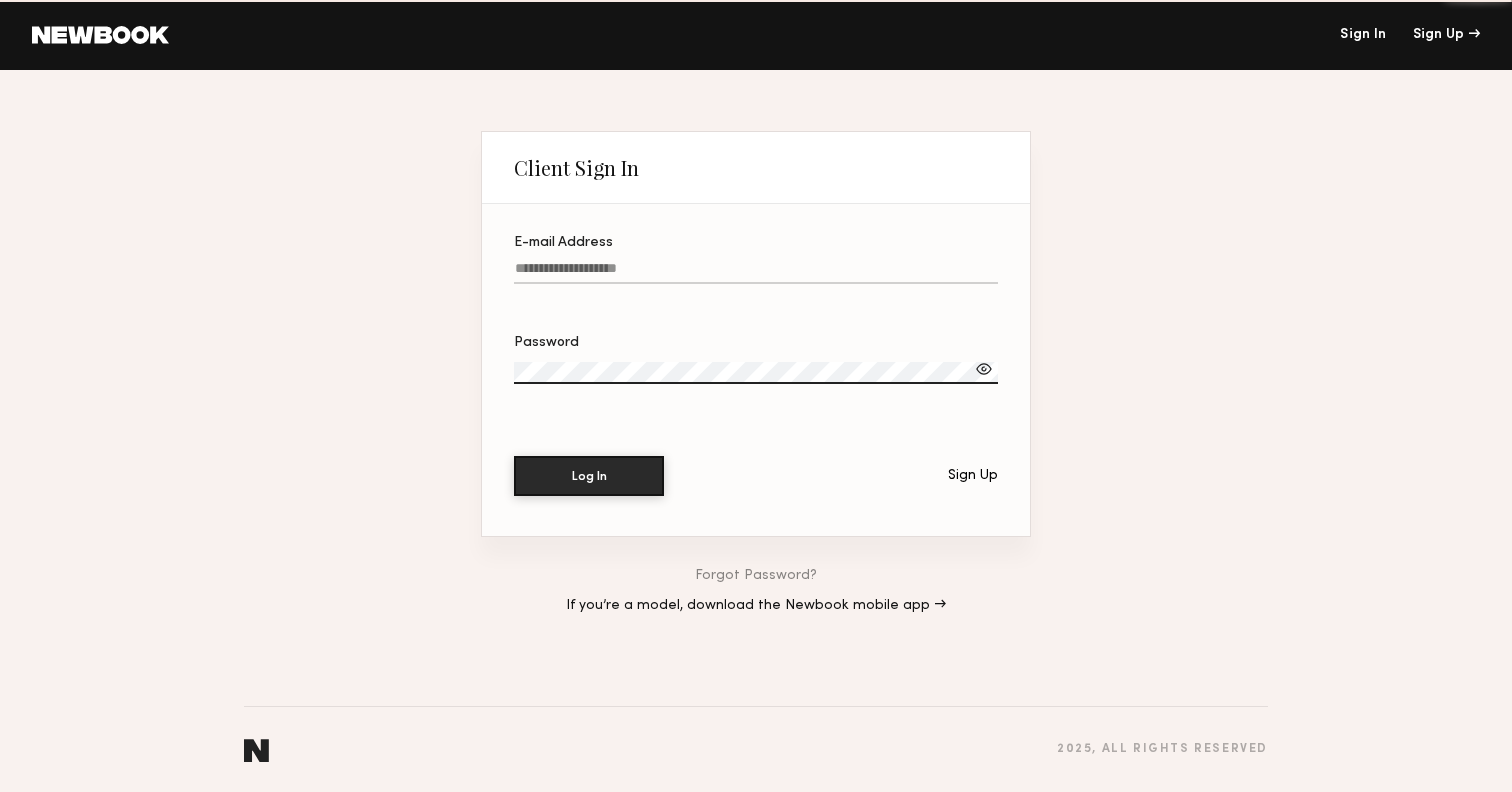 scroll, scrollTop: 0, scrollLeft: 0, axis: both 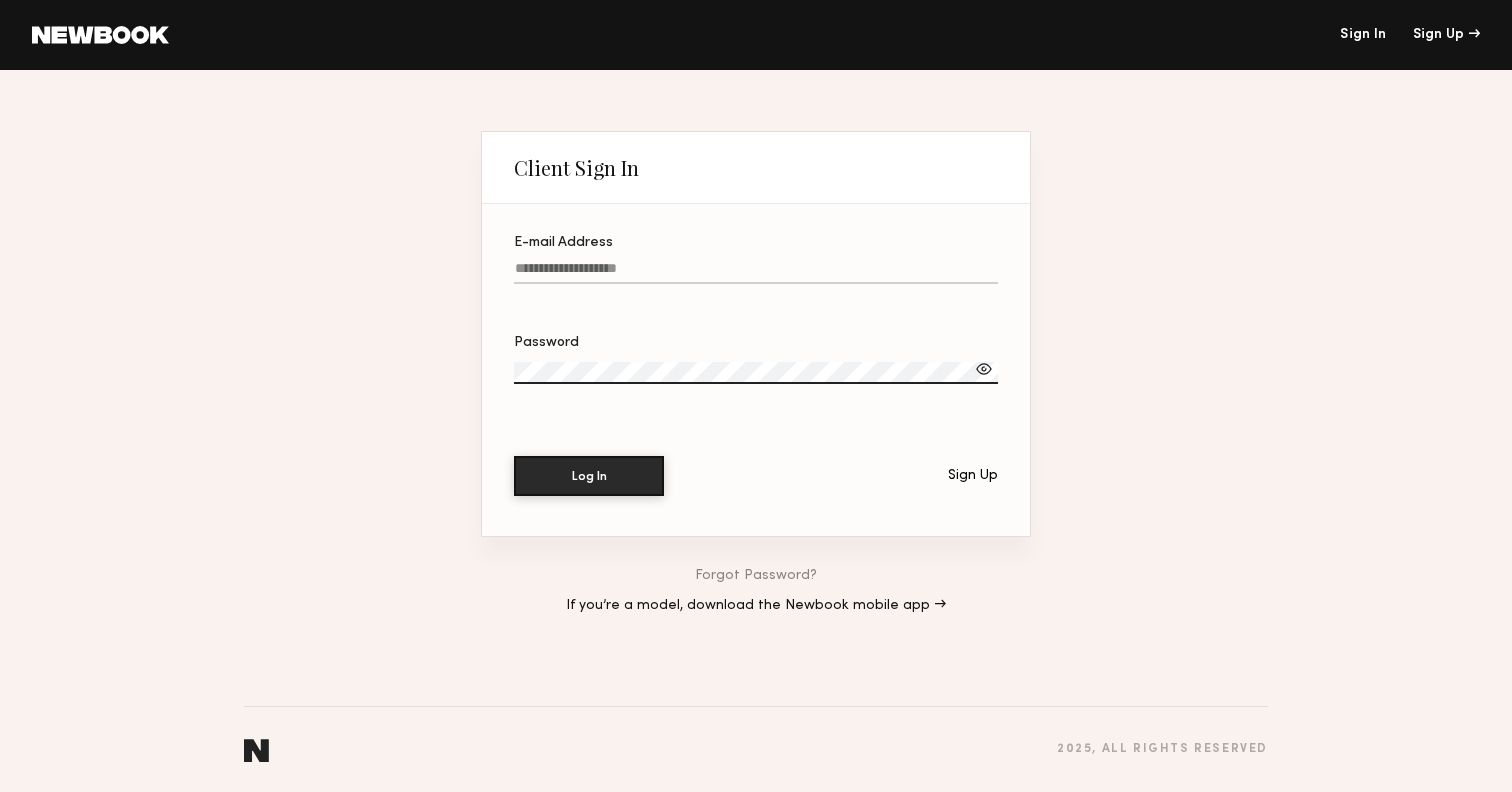 click on "E-mail Address" 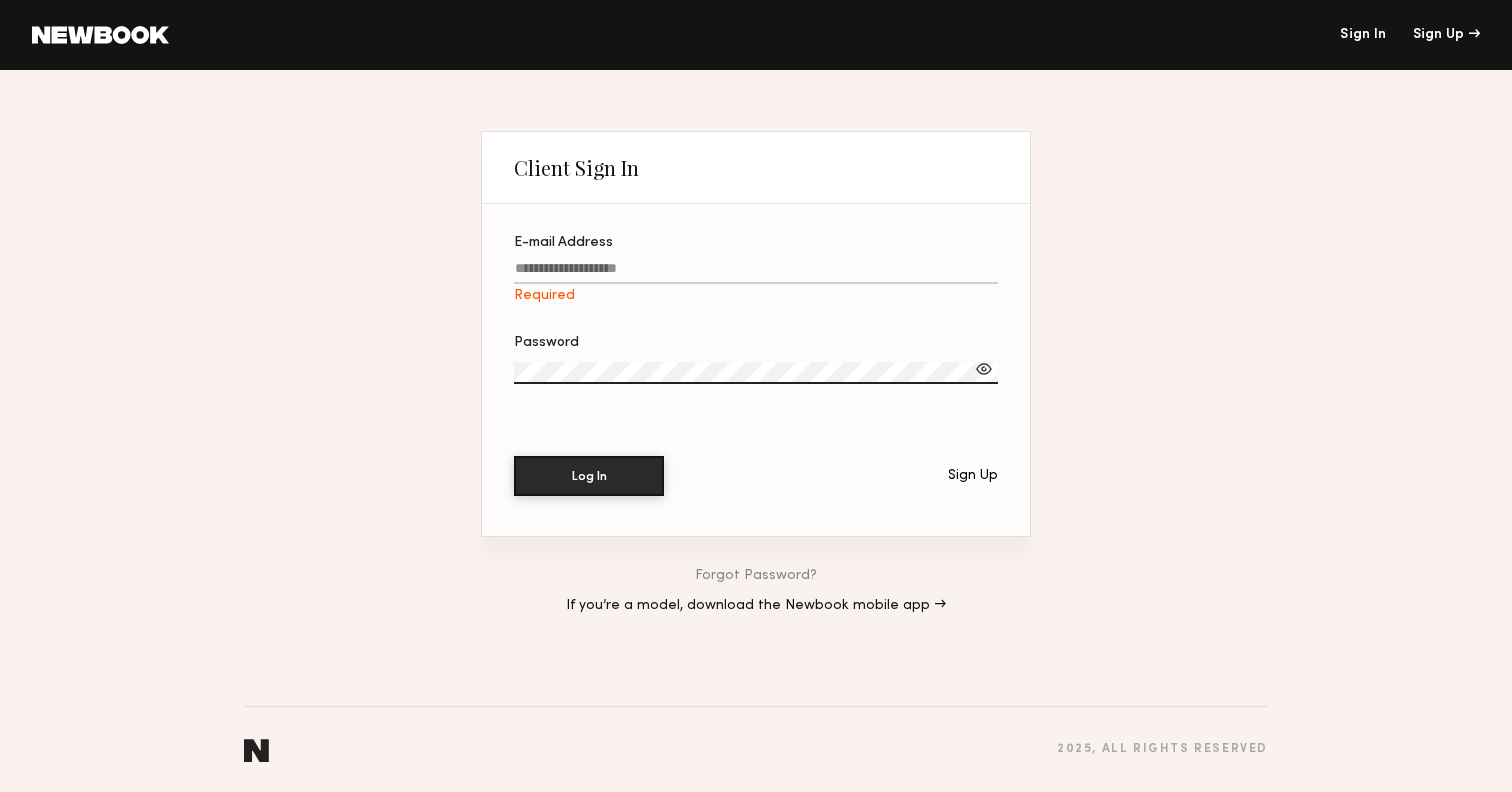paste on "**********" 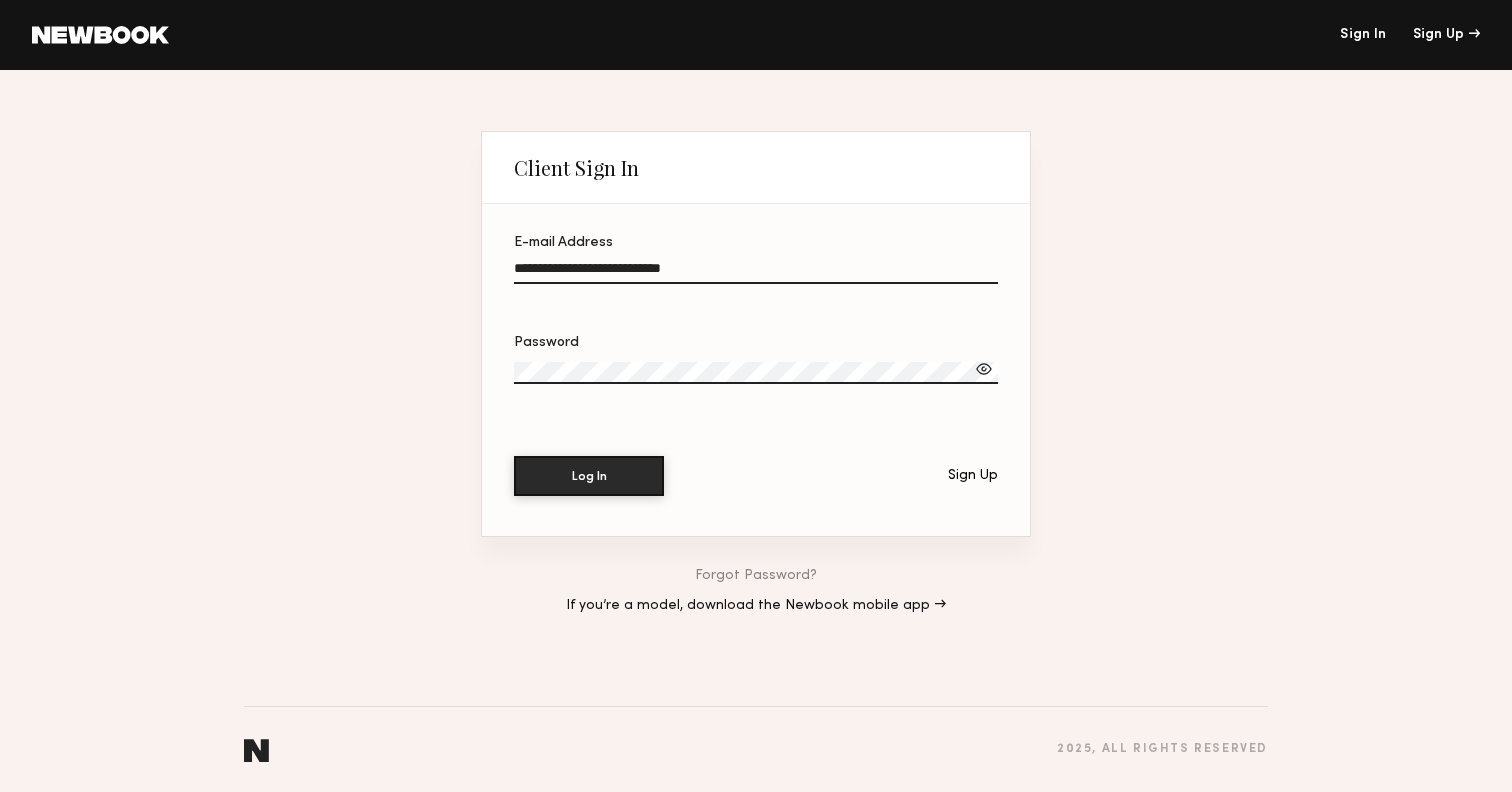 type on "**********" 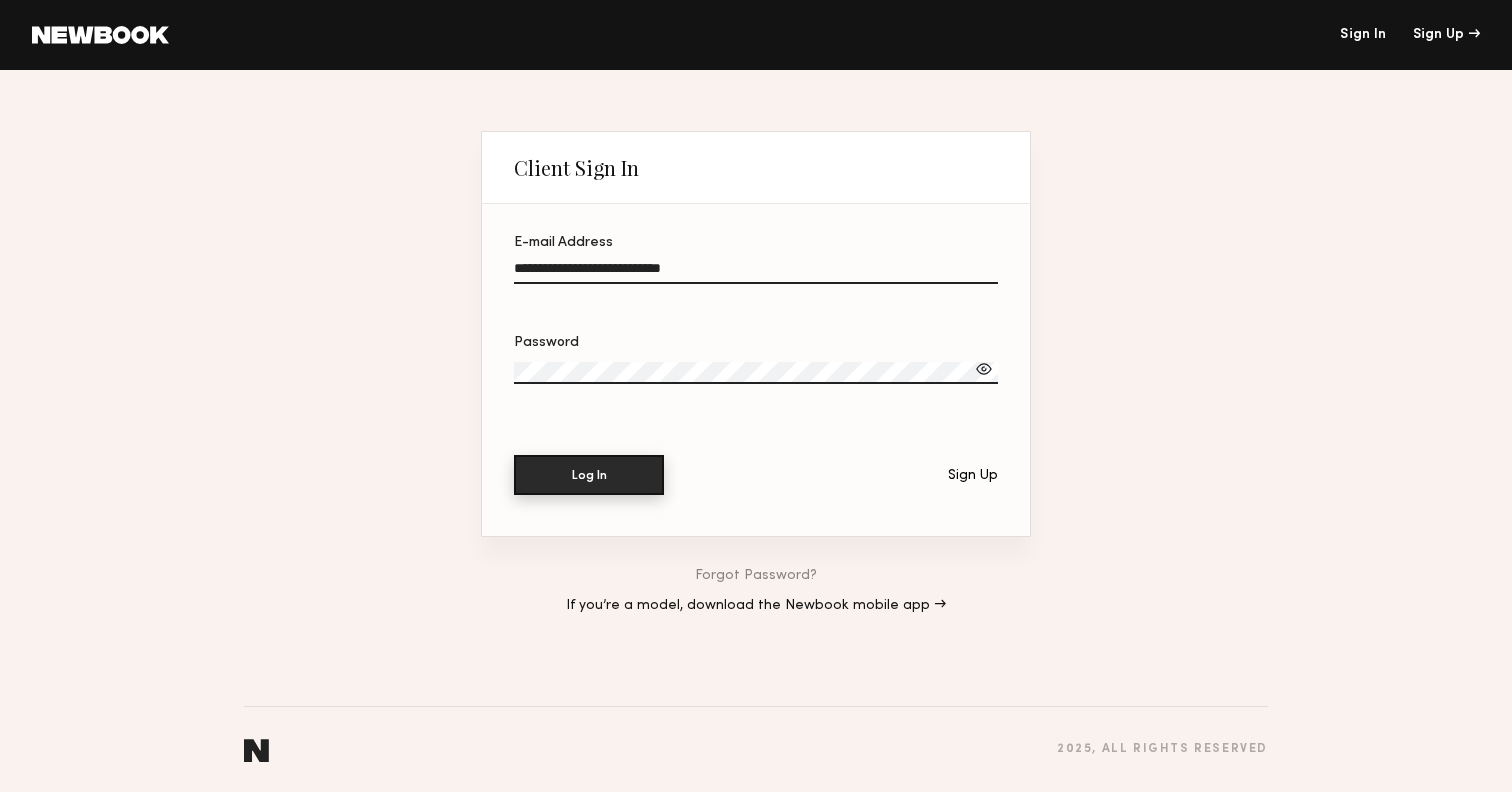 click on "Log In" 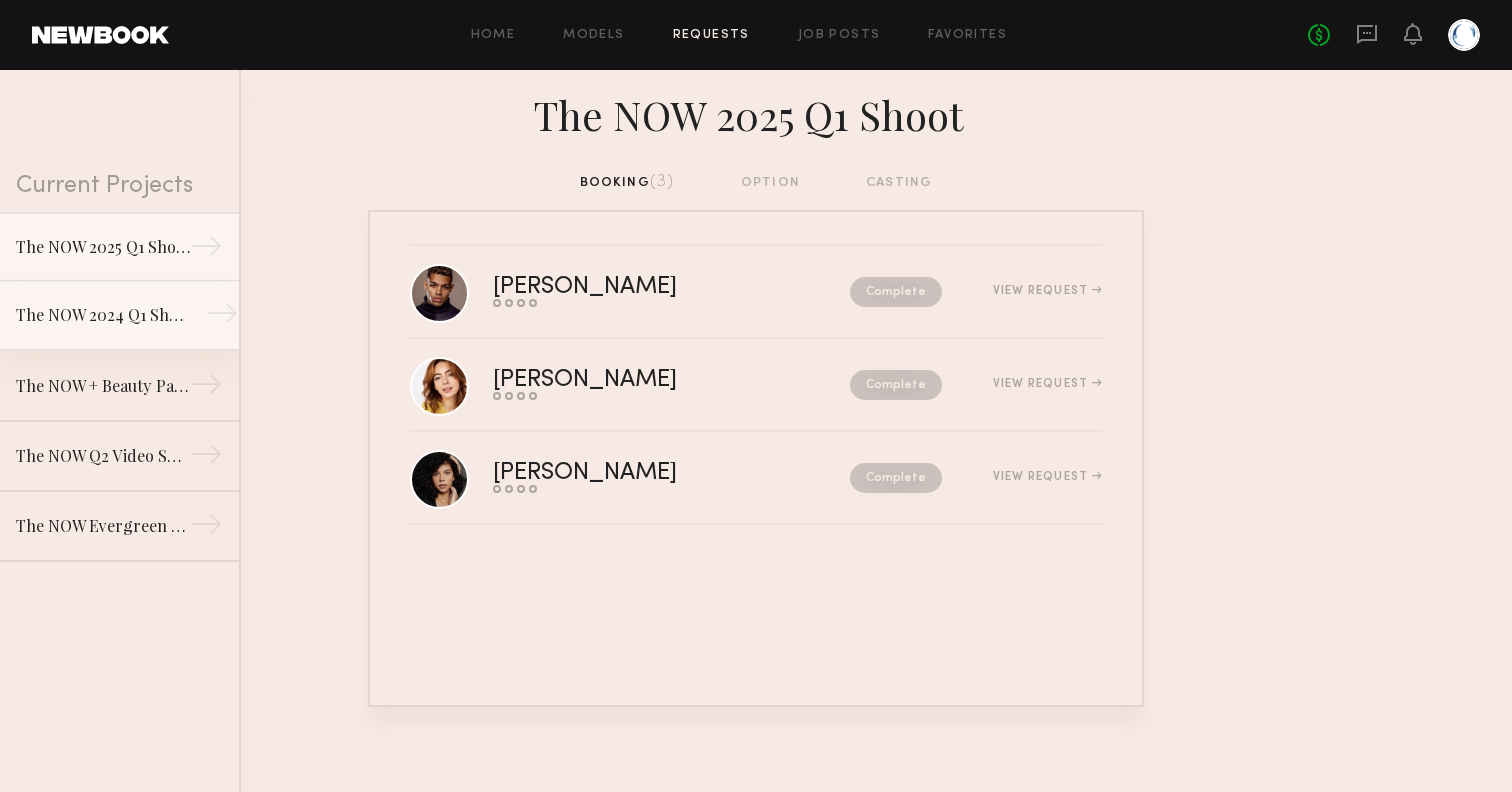 click on "The NOW 2024 Q1 Shoot →" 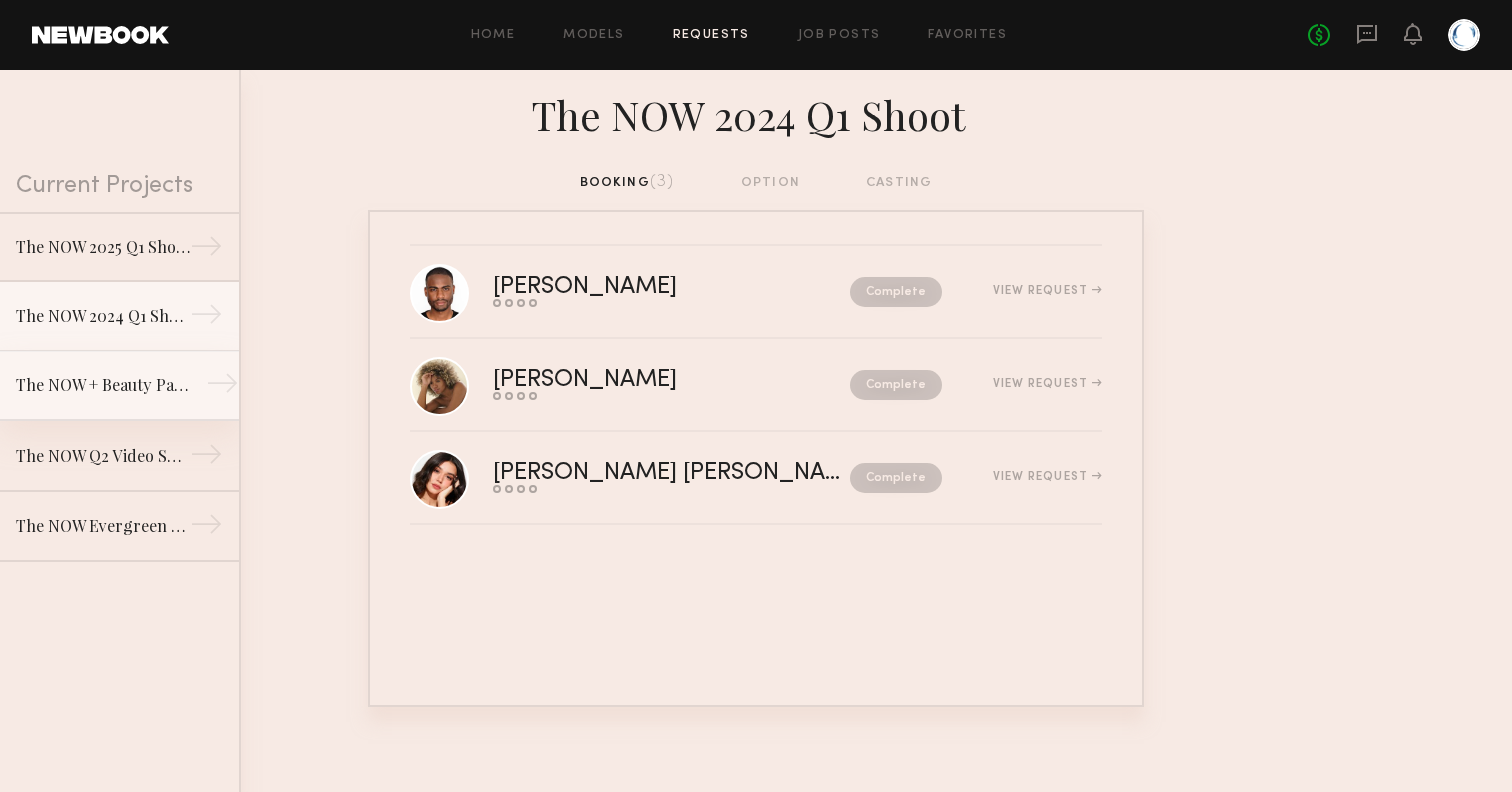 click on "→" 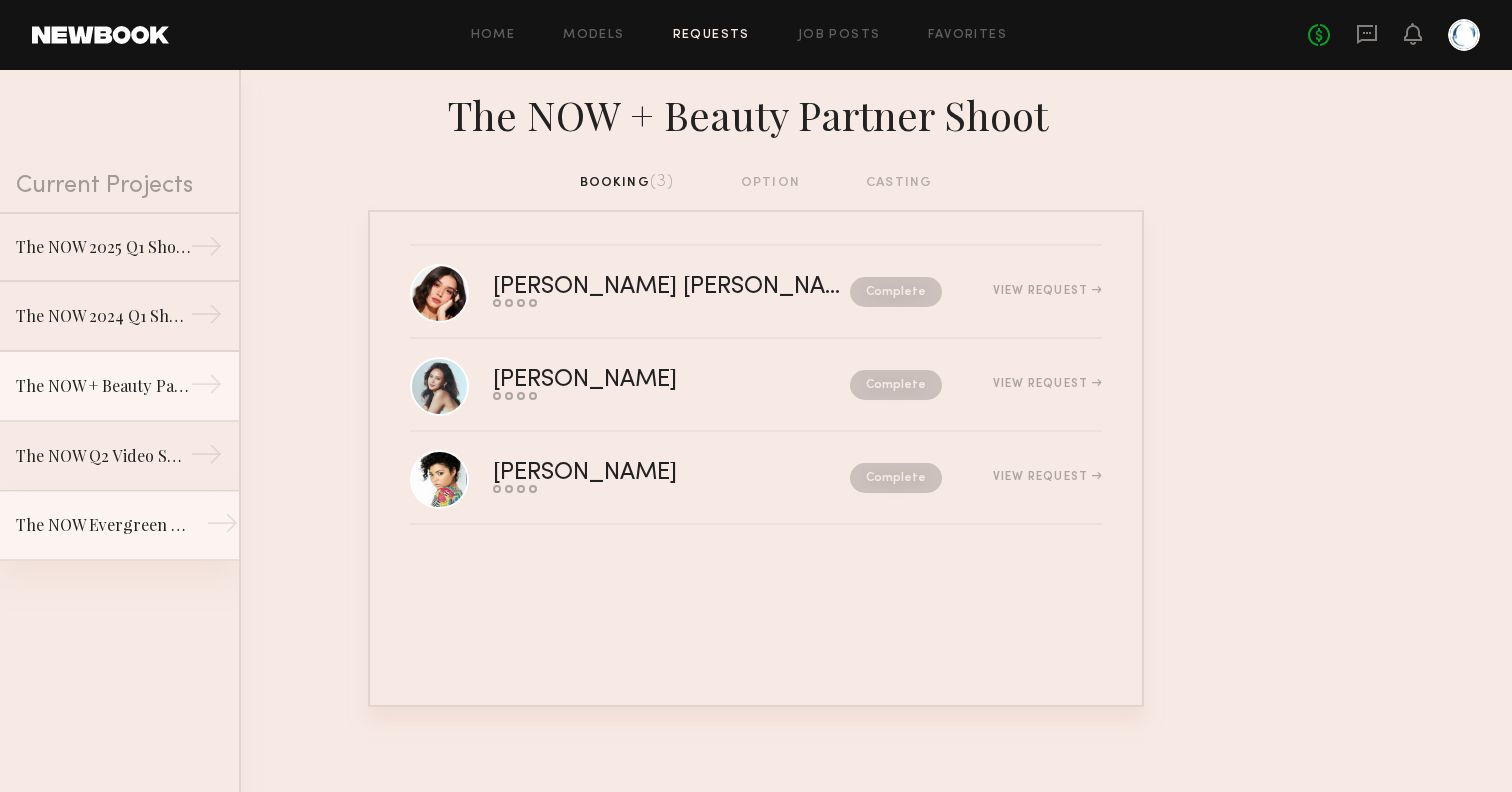 click on "→" 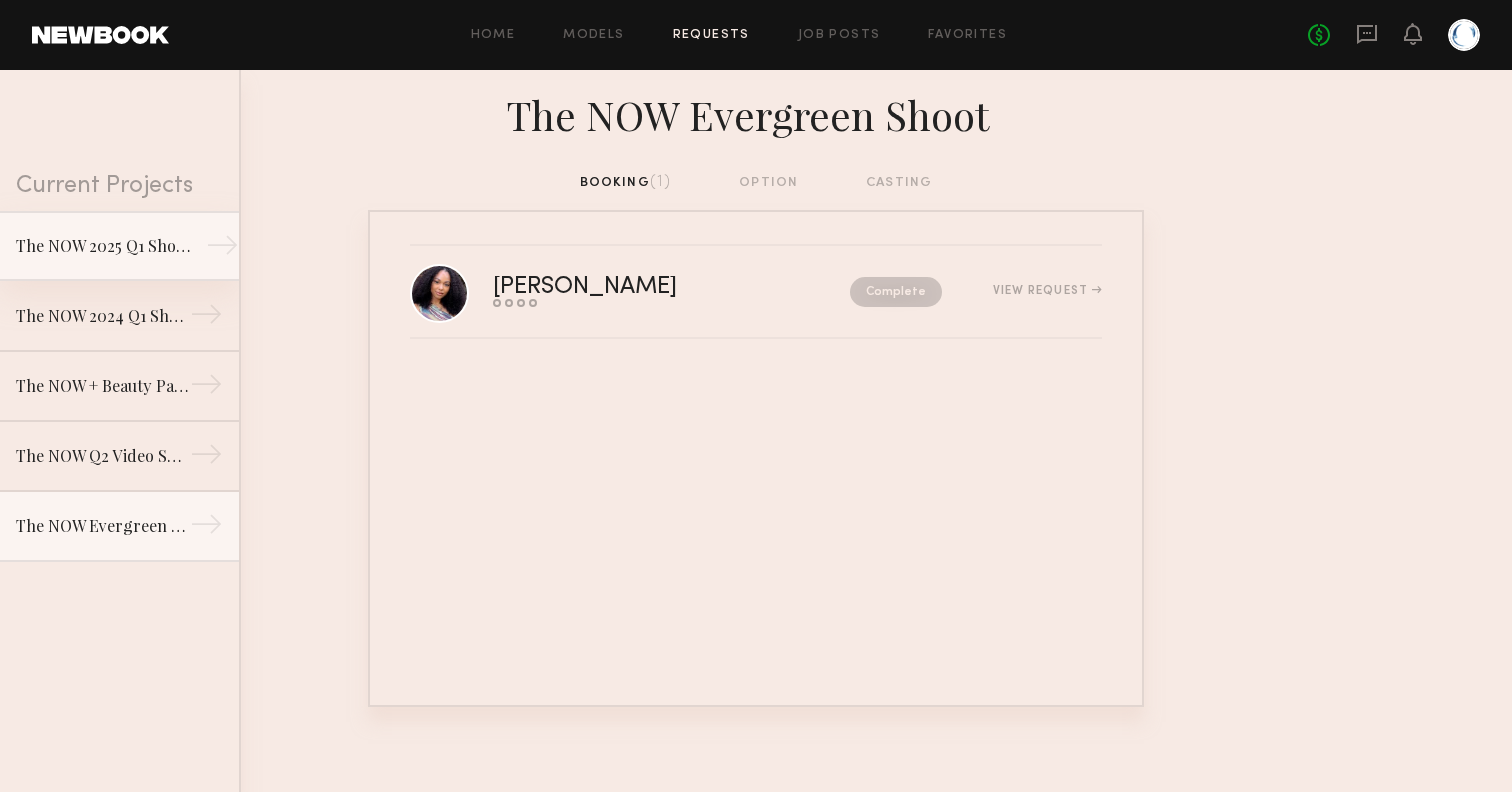 click on "→" 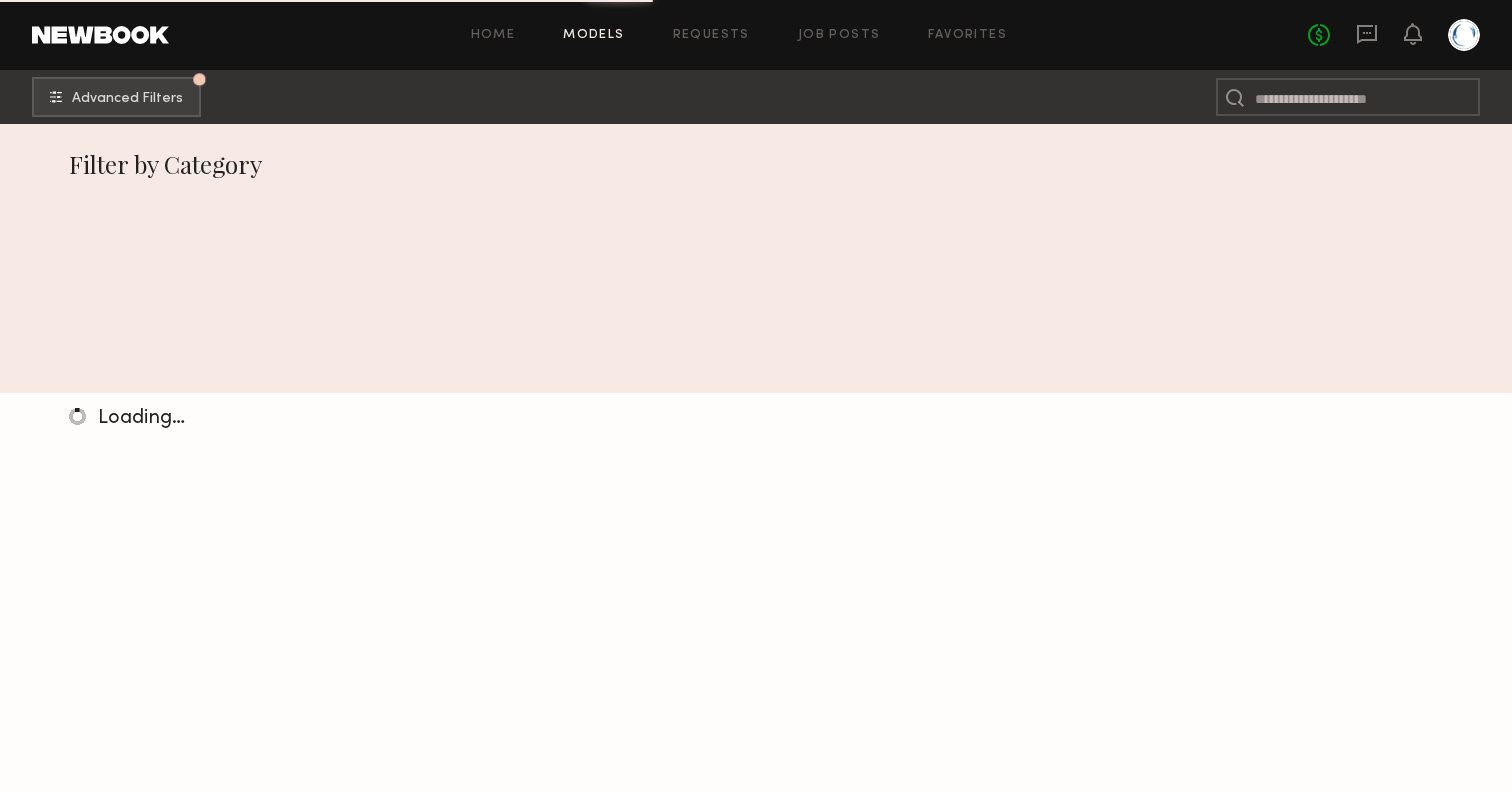 scroll, scrollTop: 0, scrollLeft: 0, axis: both 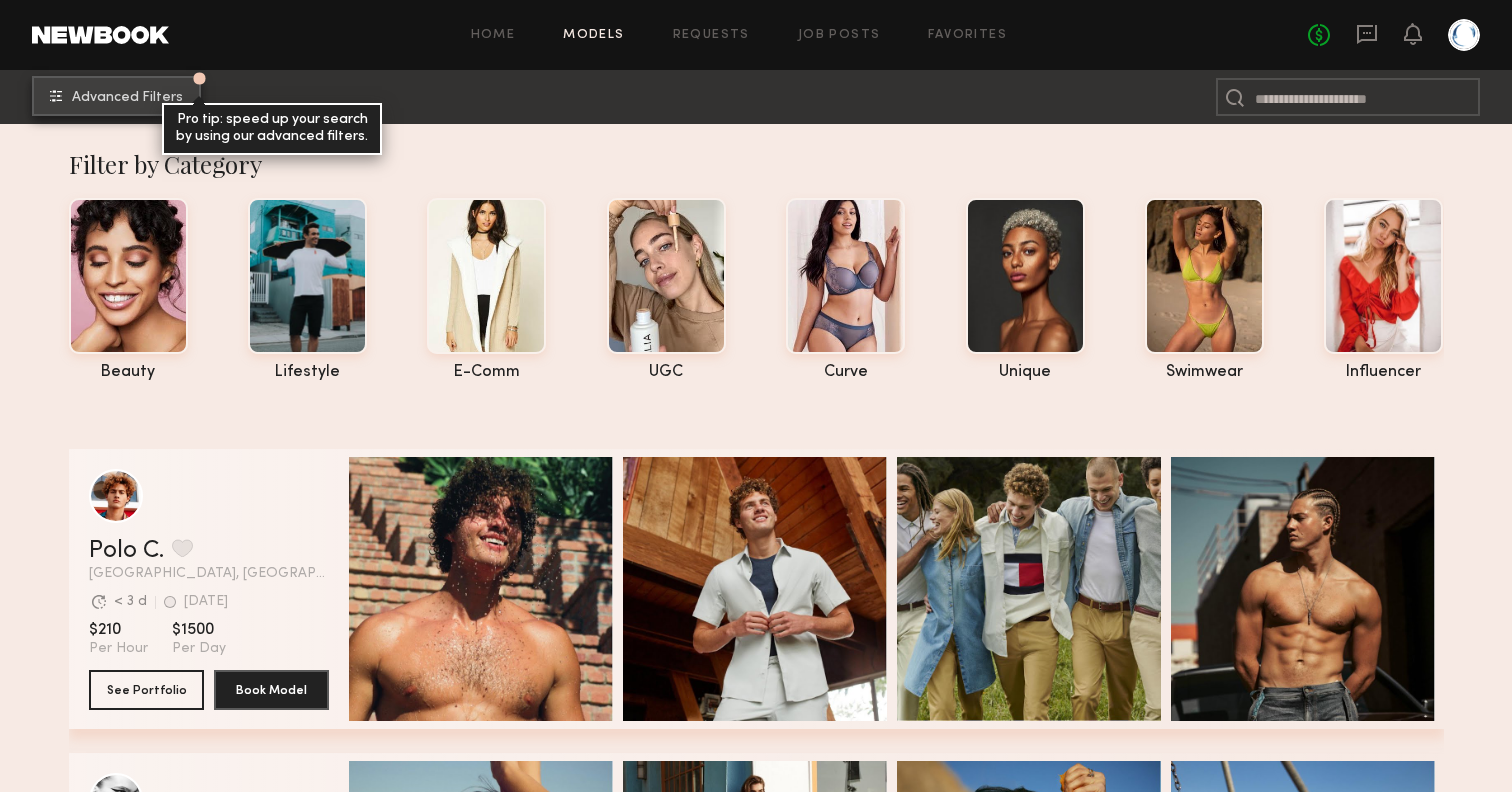 click on "Advanced Filters" 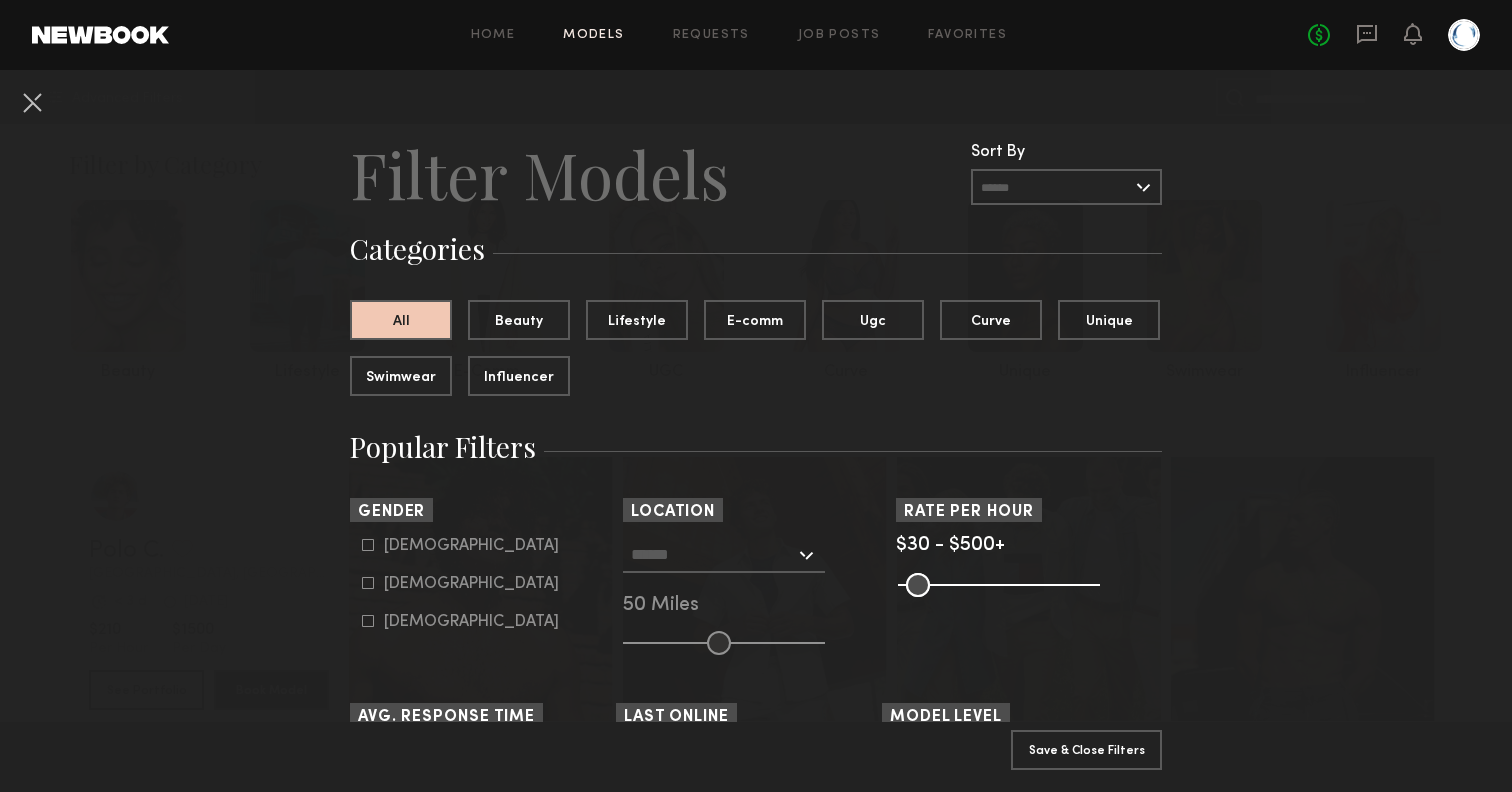 click 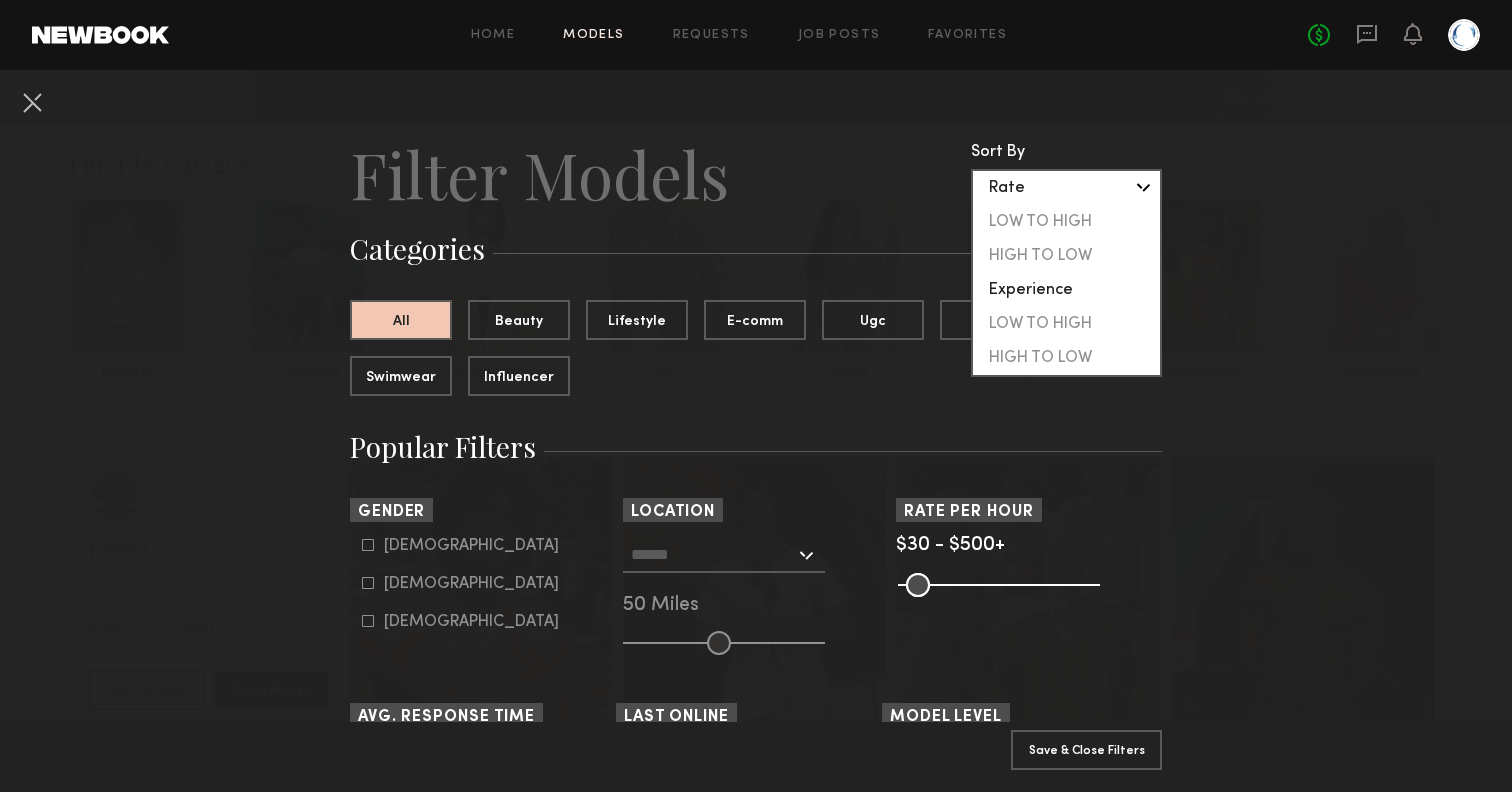 click on "Filter Models" 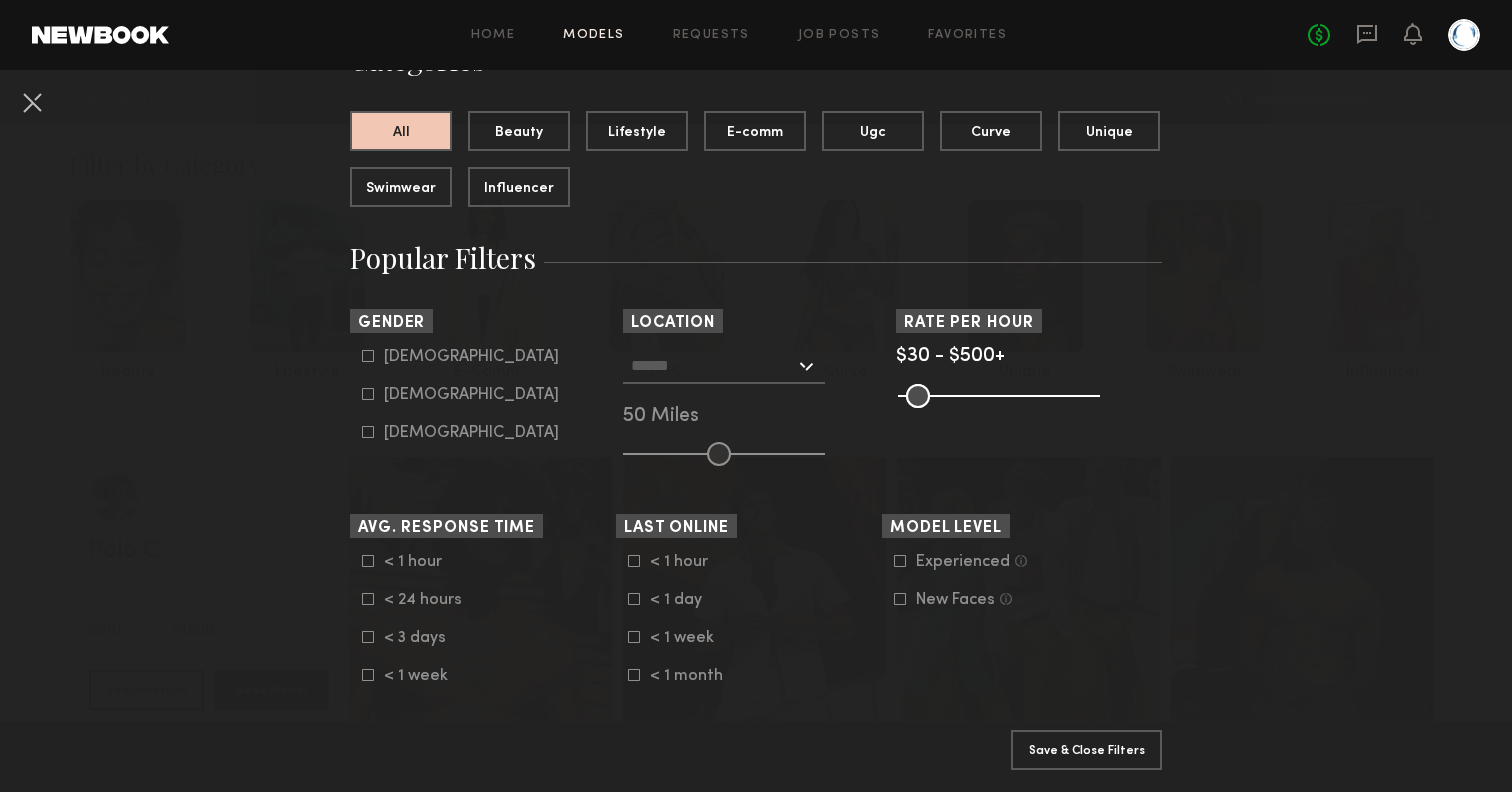 scroll, scrollTop: 205, scrollLeft: 0, axis: vertical 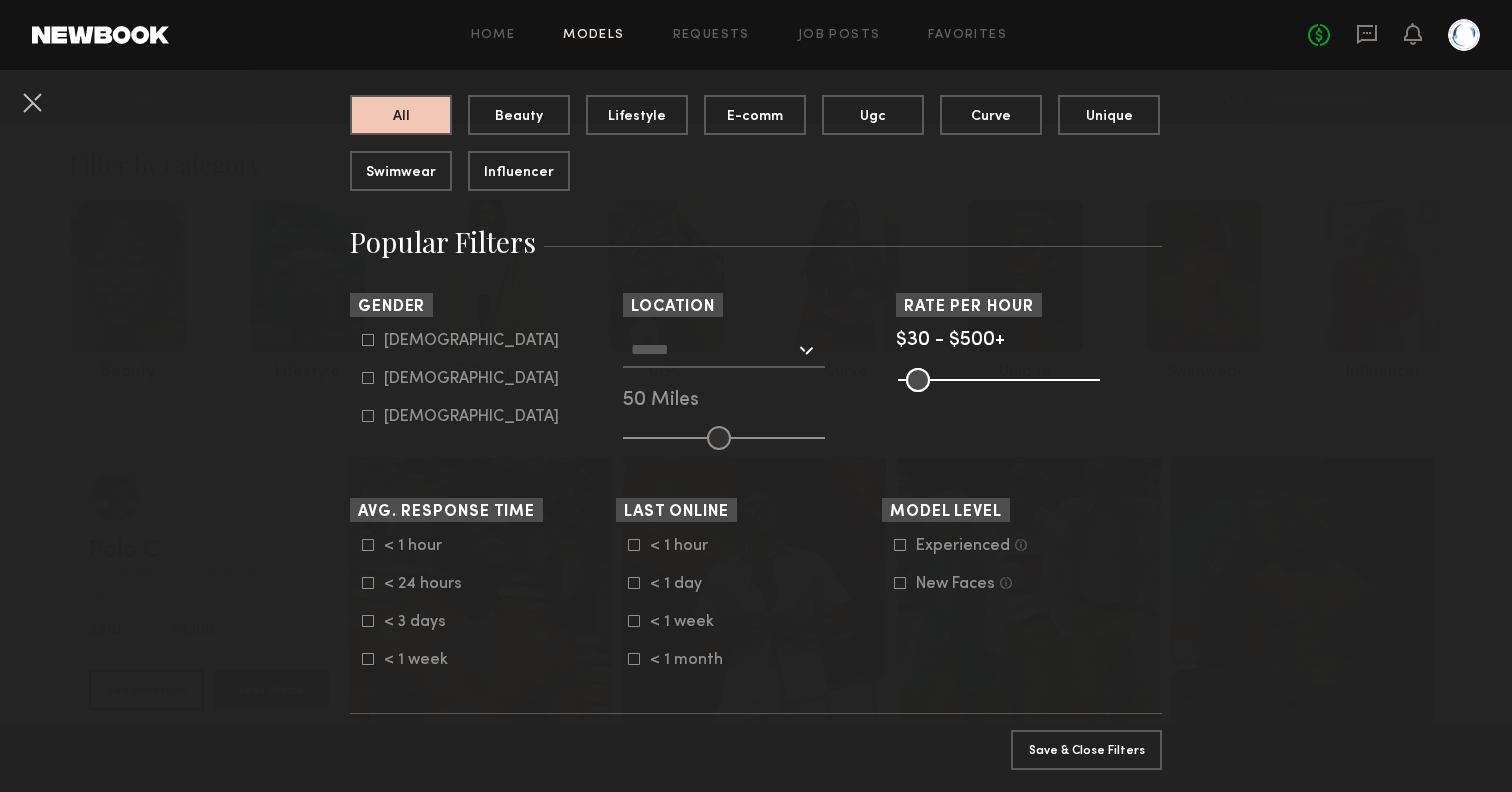 click 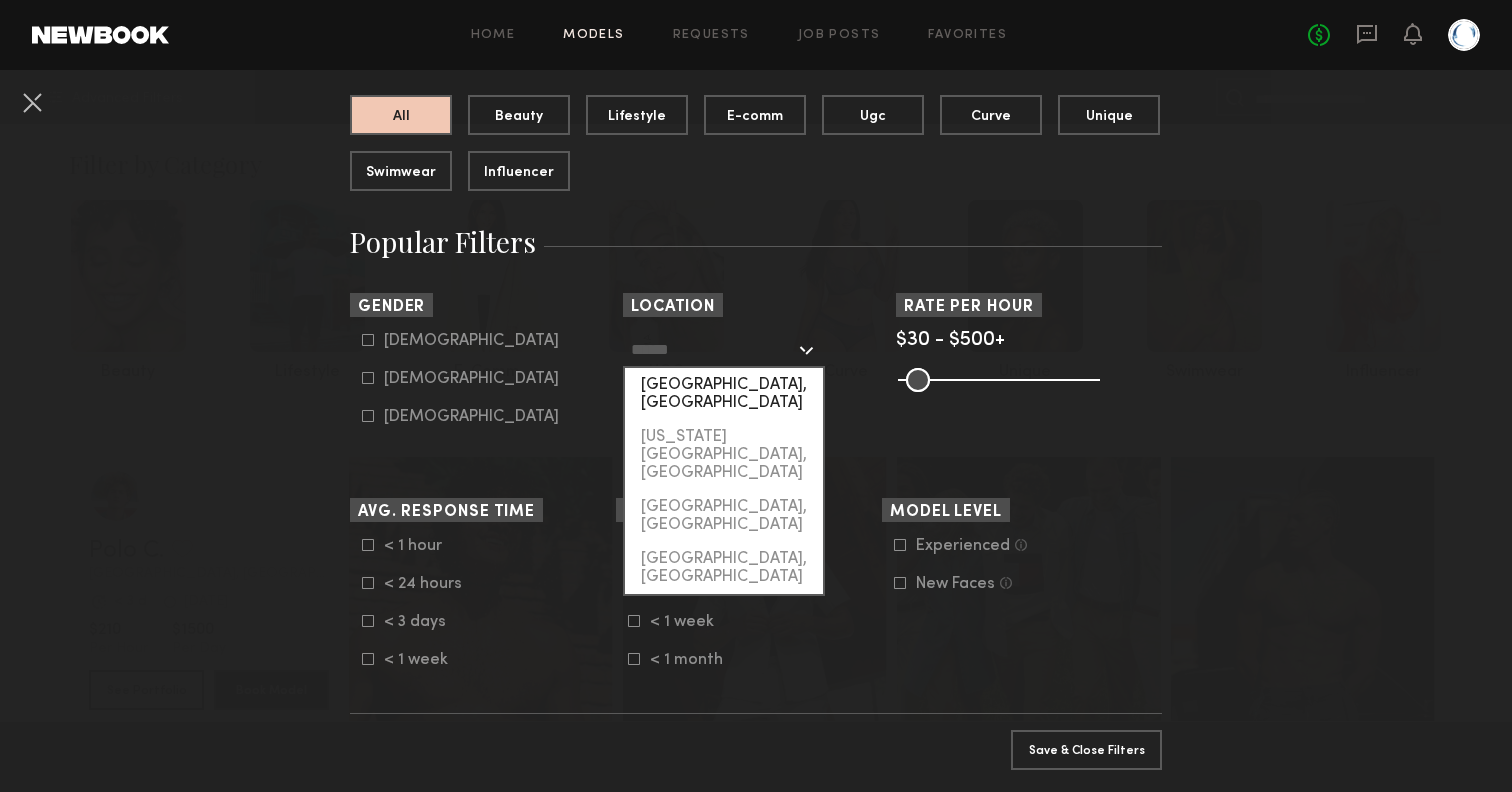 click on "[GEOGRAPHIC_DATA], [GEOGRAPHIC_DATA]" 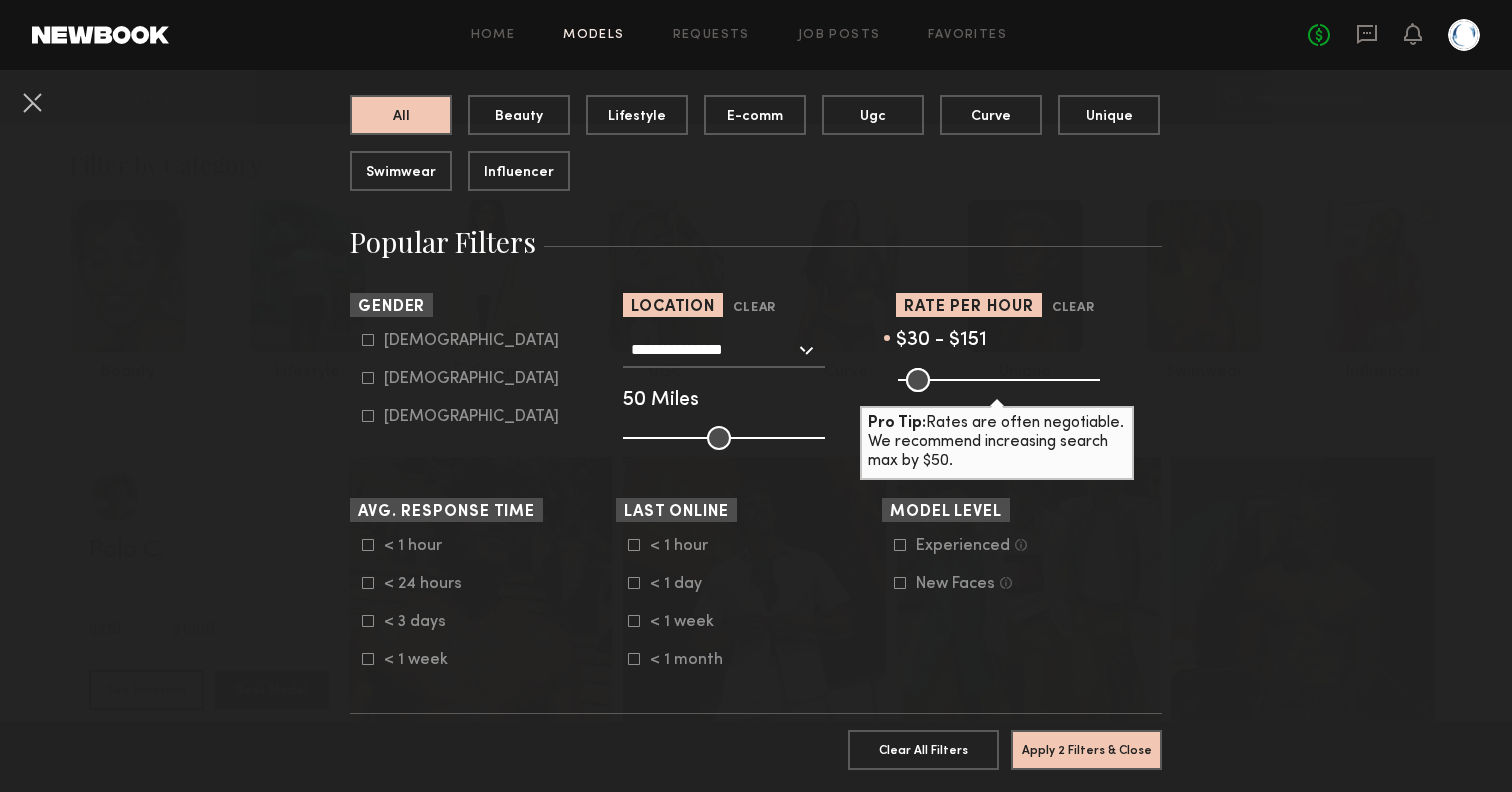 drag, startPoint x: 1093, startPoint y: 377, endPoint x: 956, endPoint y: 383, distance: 137.13132 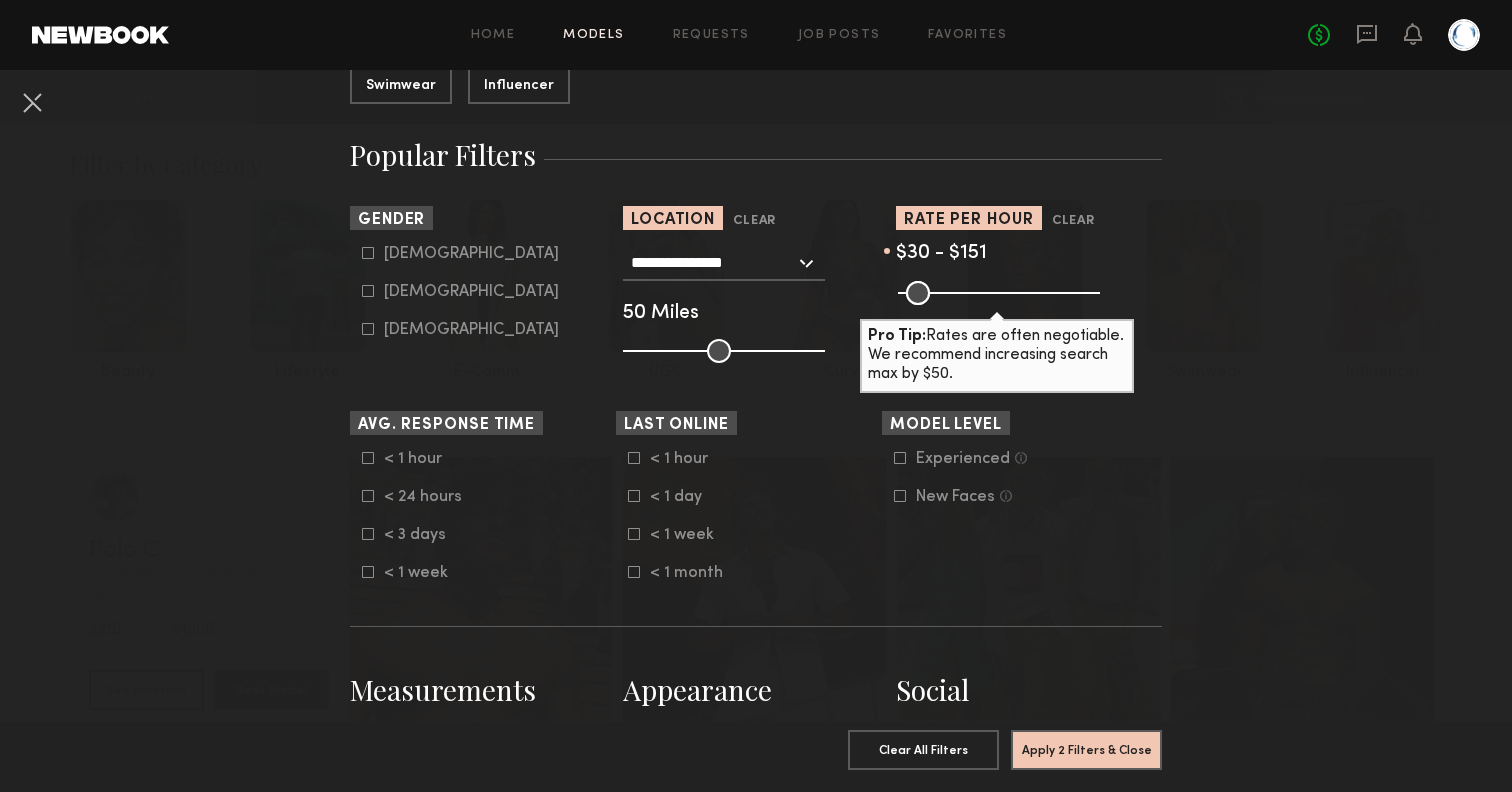 scroll, scrollTop: 294, scrollLeft: 0, axis: vertical 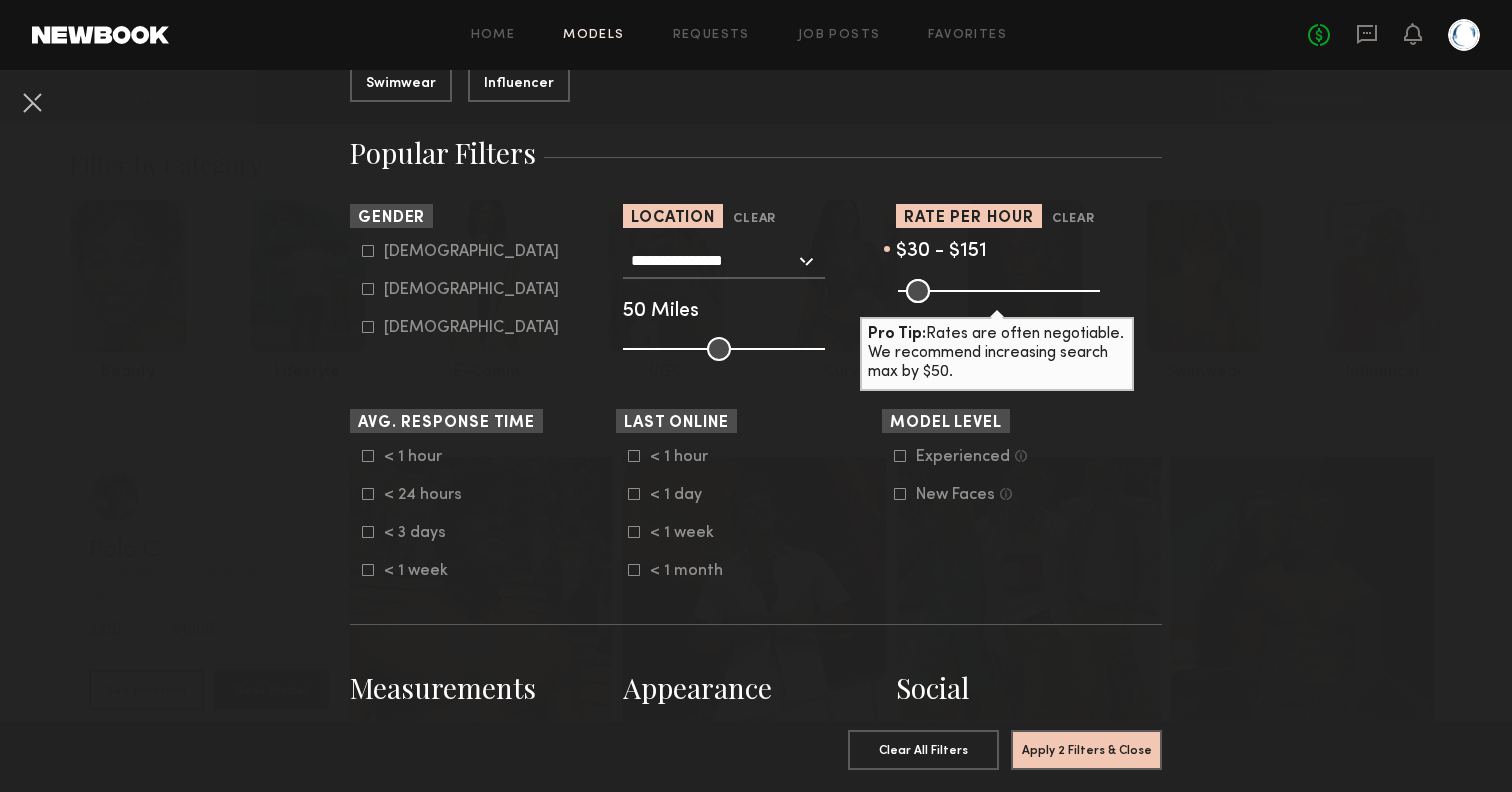 click 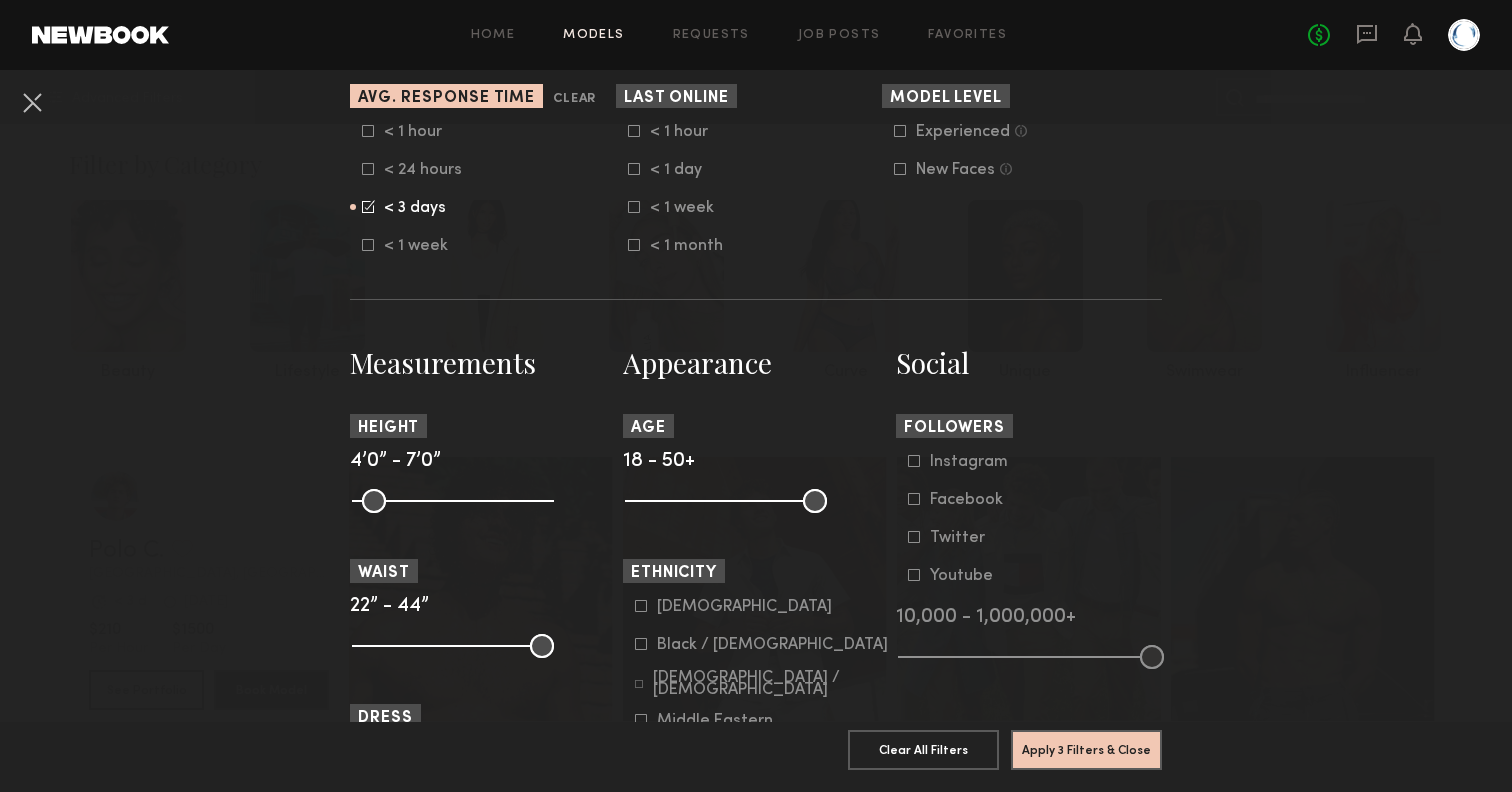 scroll, scrollTop: 628, scrollLeft: 0, axis: vertical 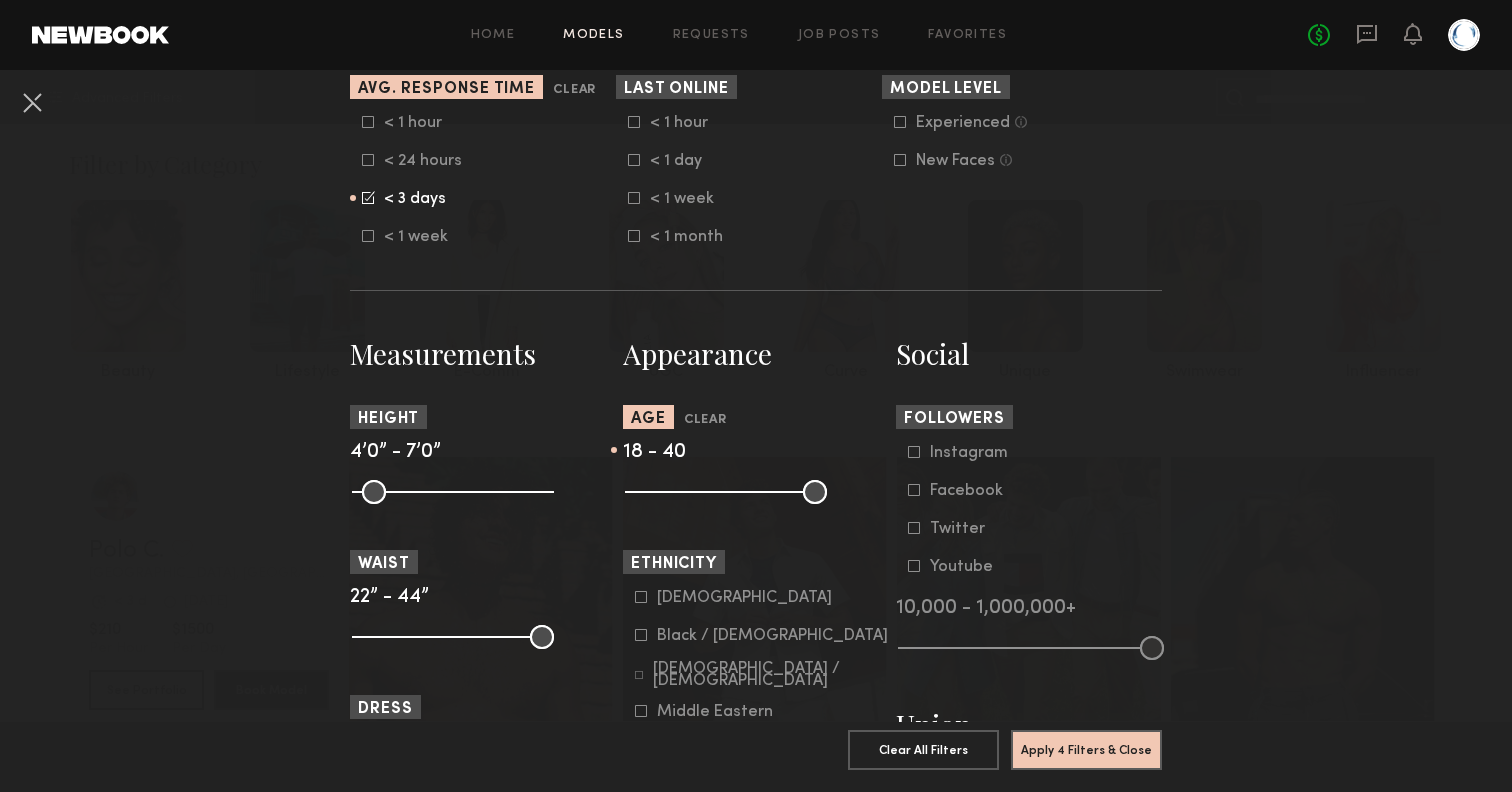 drag, startPoint x: 811, startPoint y: 492, endPoint x: 761, endPoint y: 500, distance: 50.635956 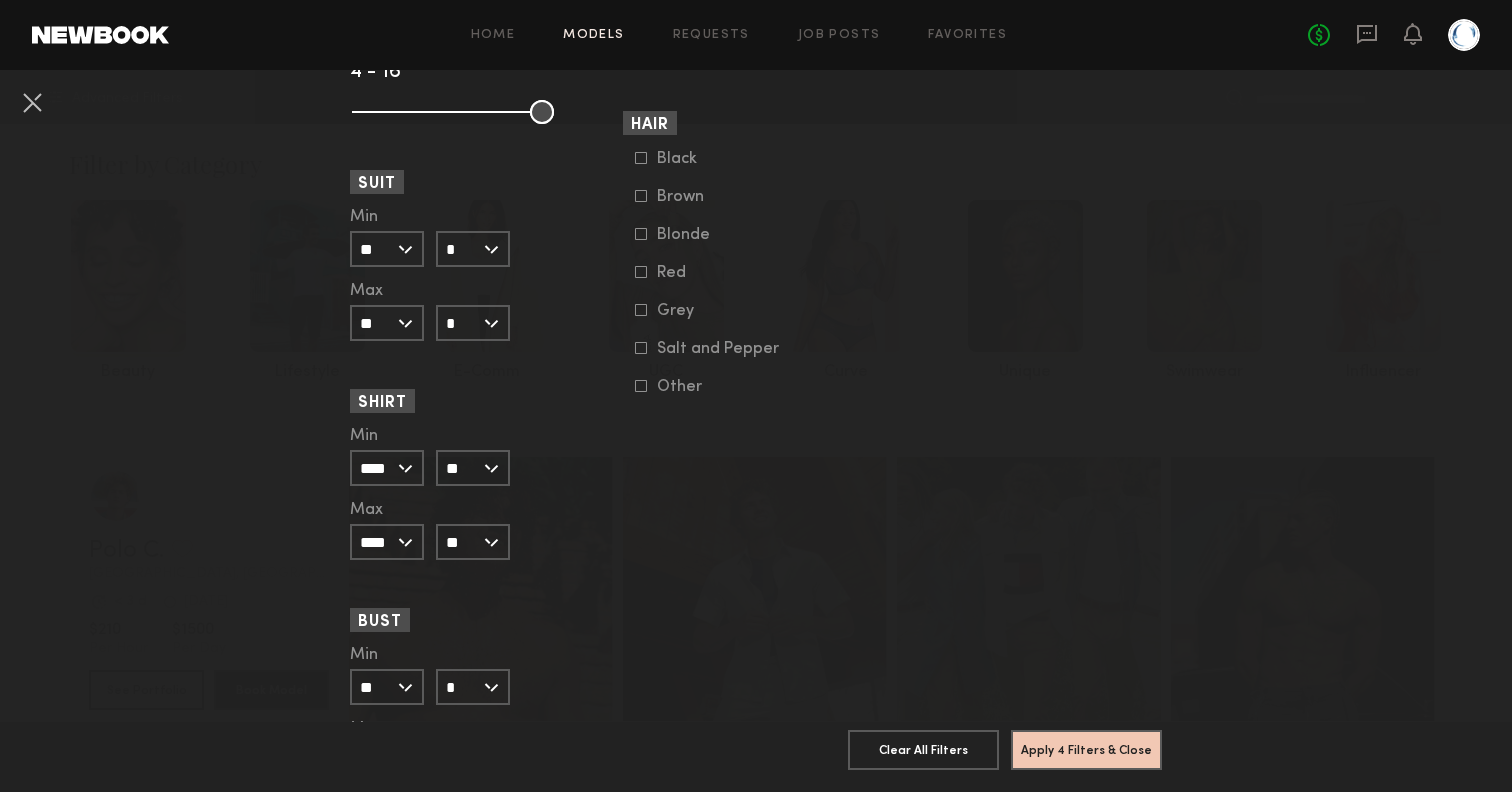 scroll, scrollTop: 1771, scrollLeft: 0, axis: vertical 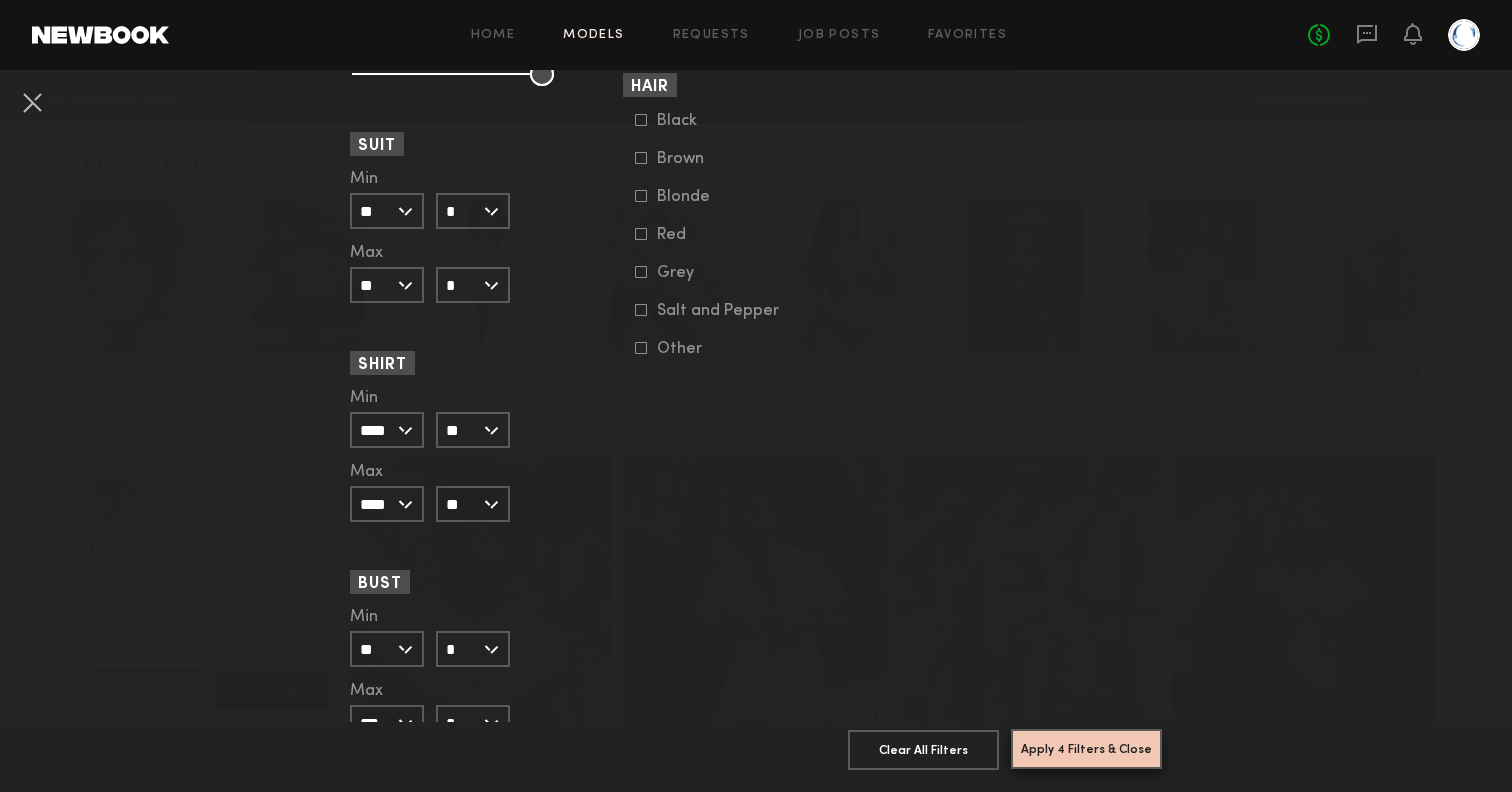 click on "Apply 4 Filters & Close" 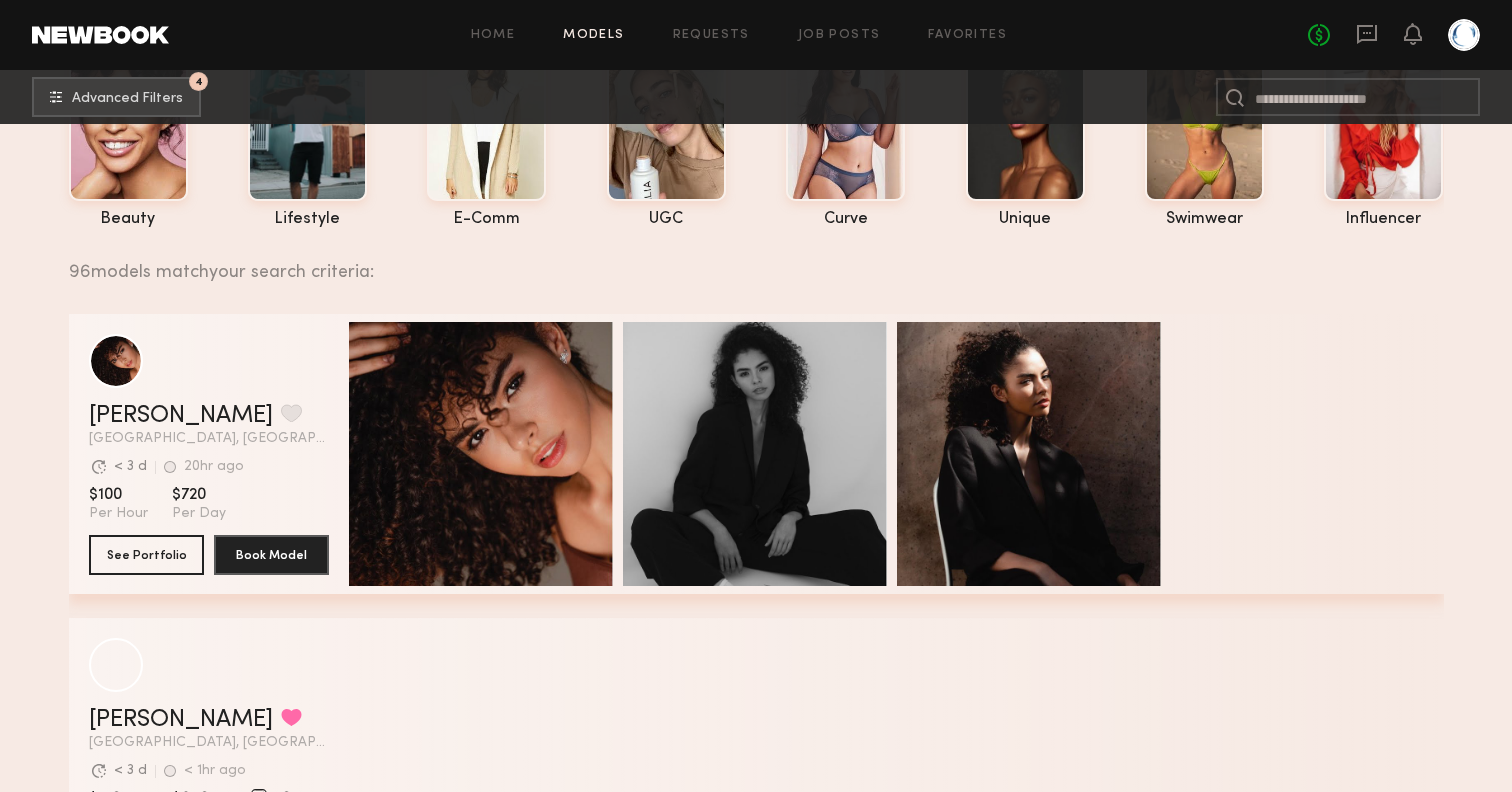 scroll, scrollTop: 153, scrollLeft: 0, axis: vertical 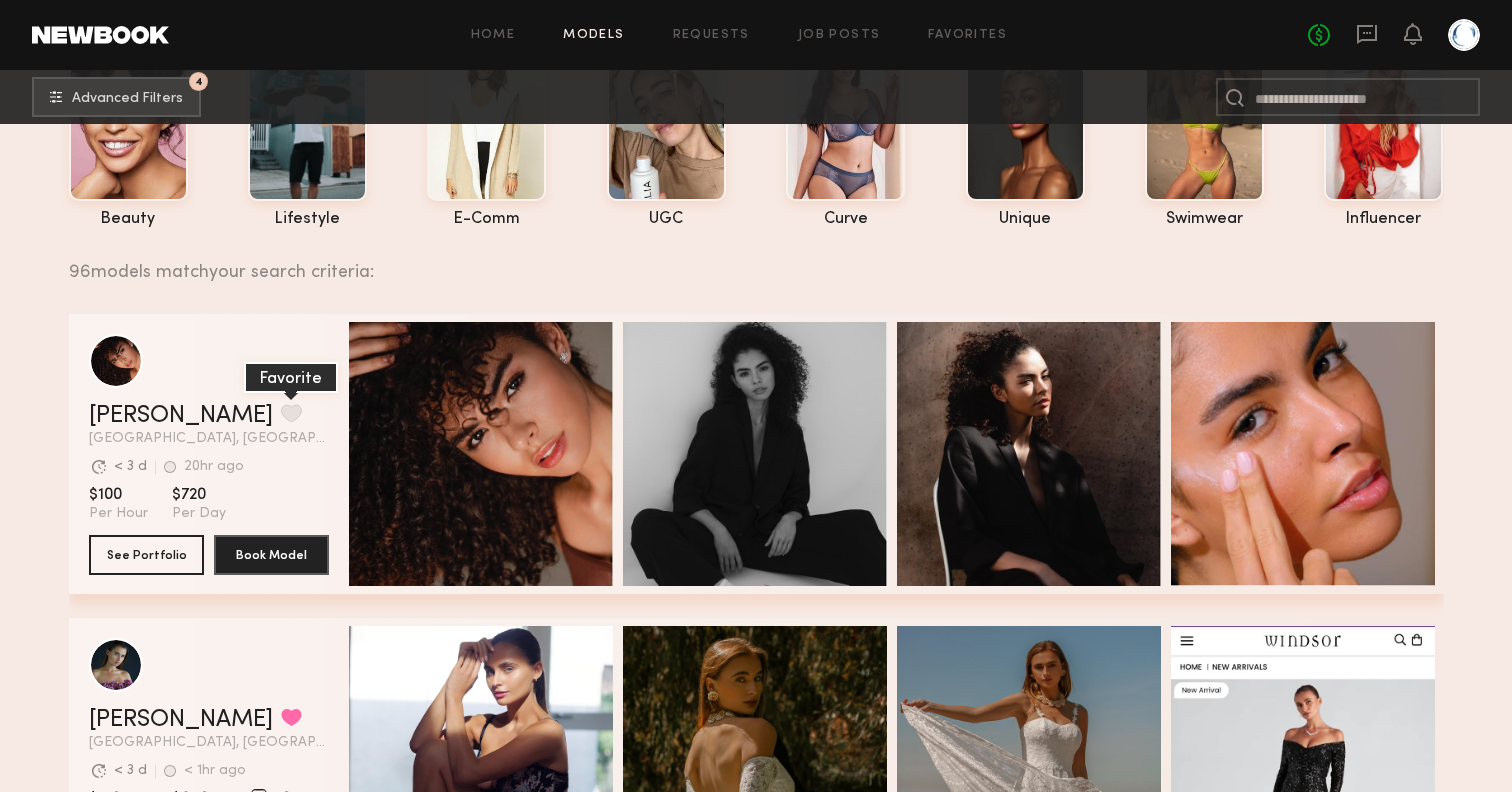 click 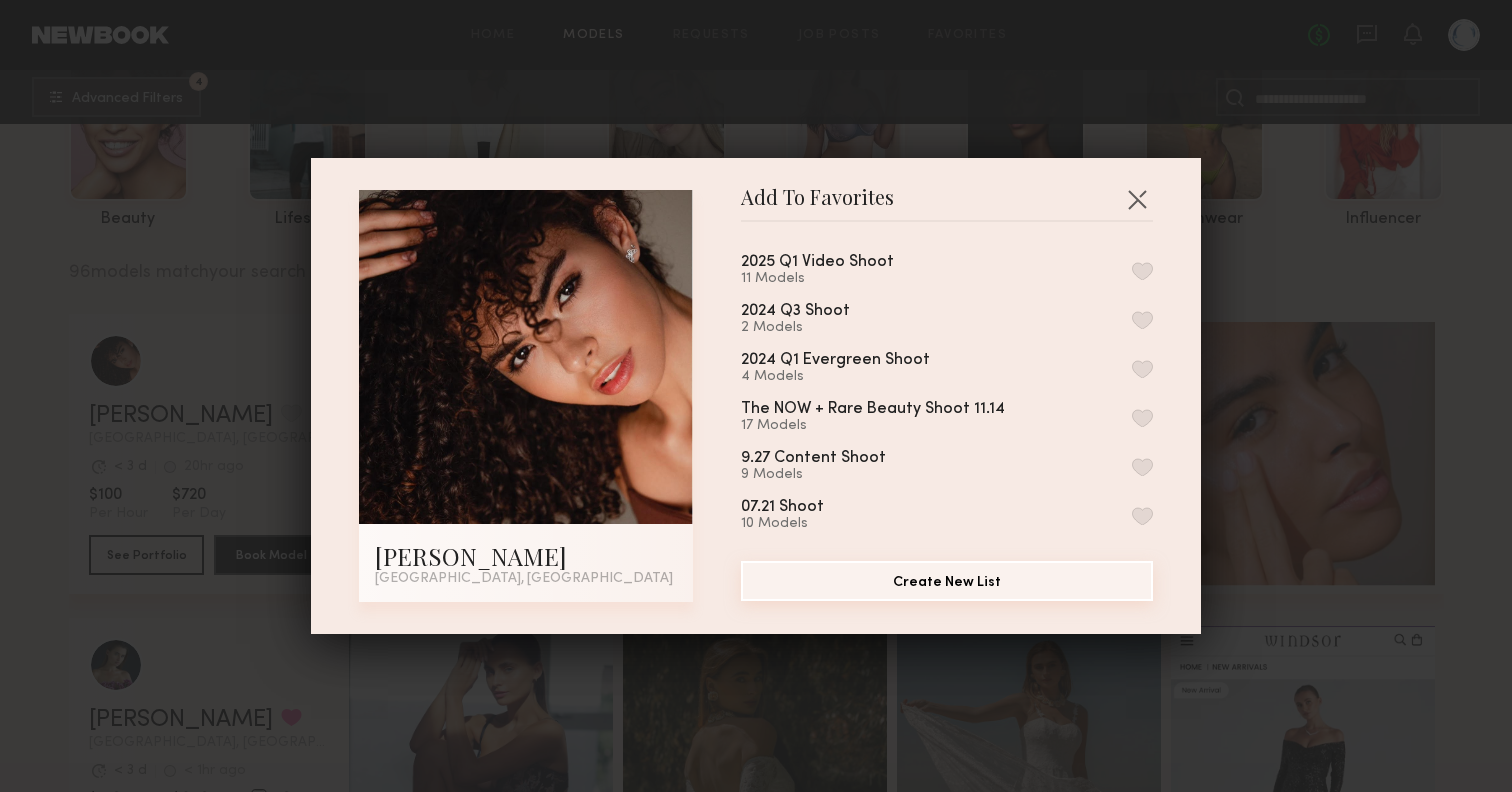 click on "Create New List" at bounding box center (947, 581) 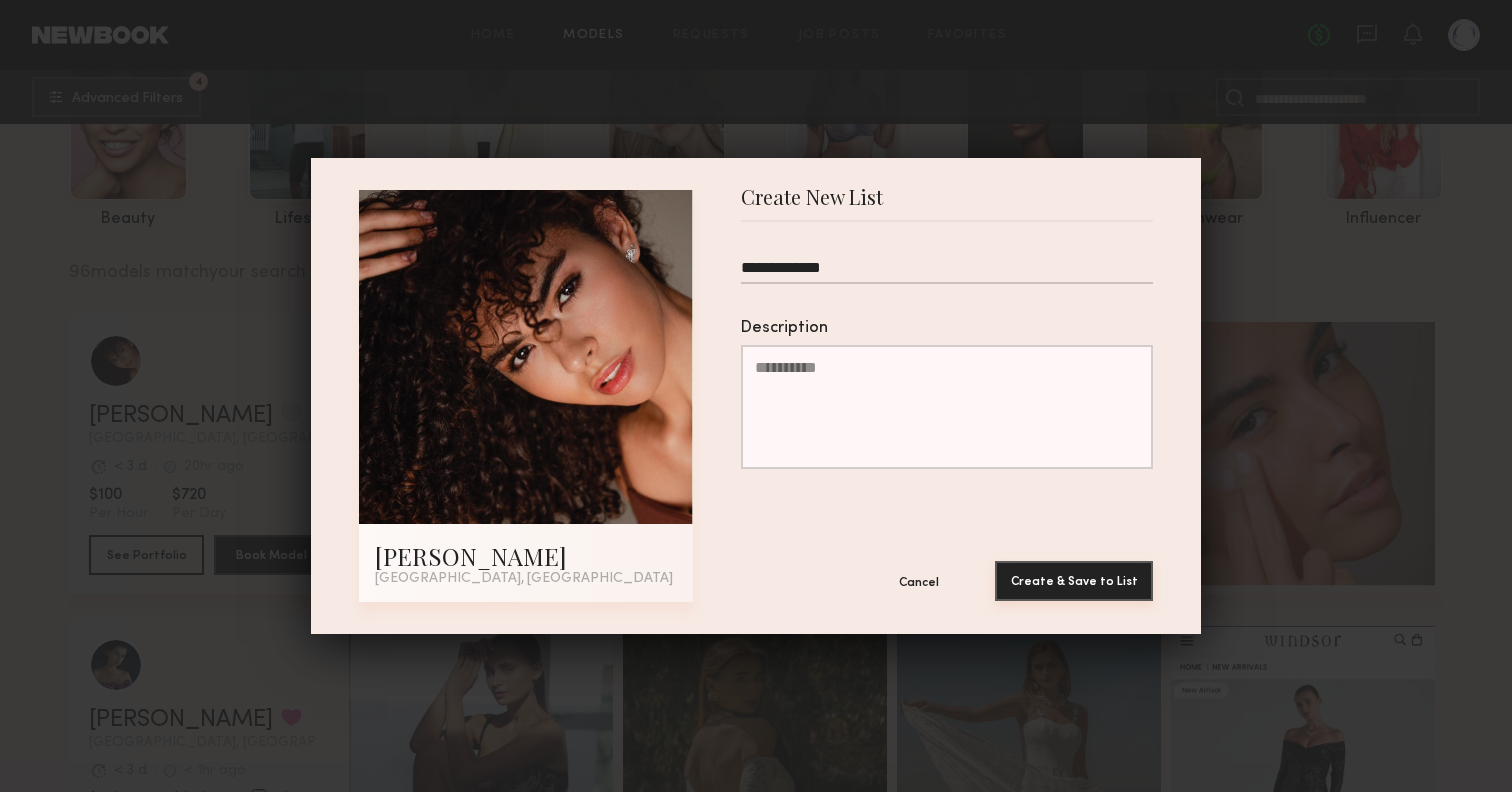 type on "**********" 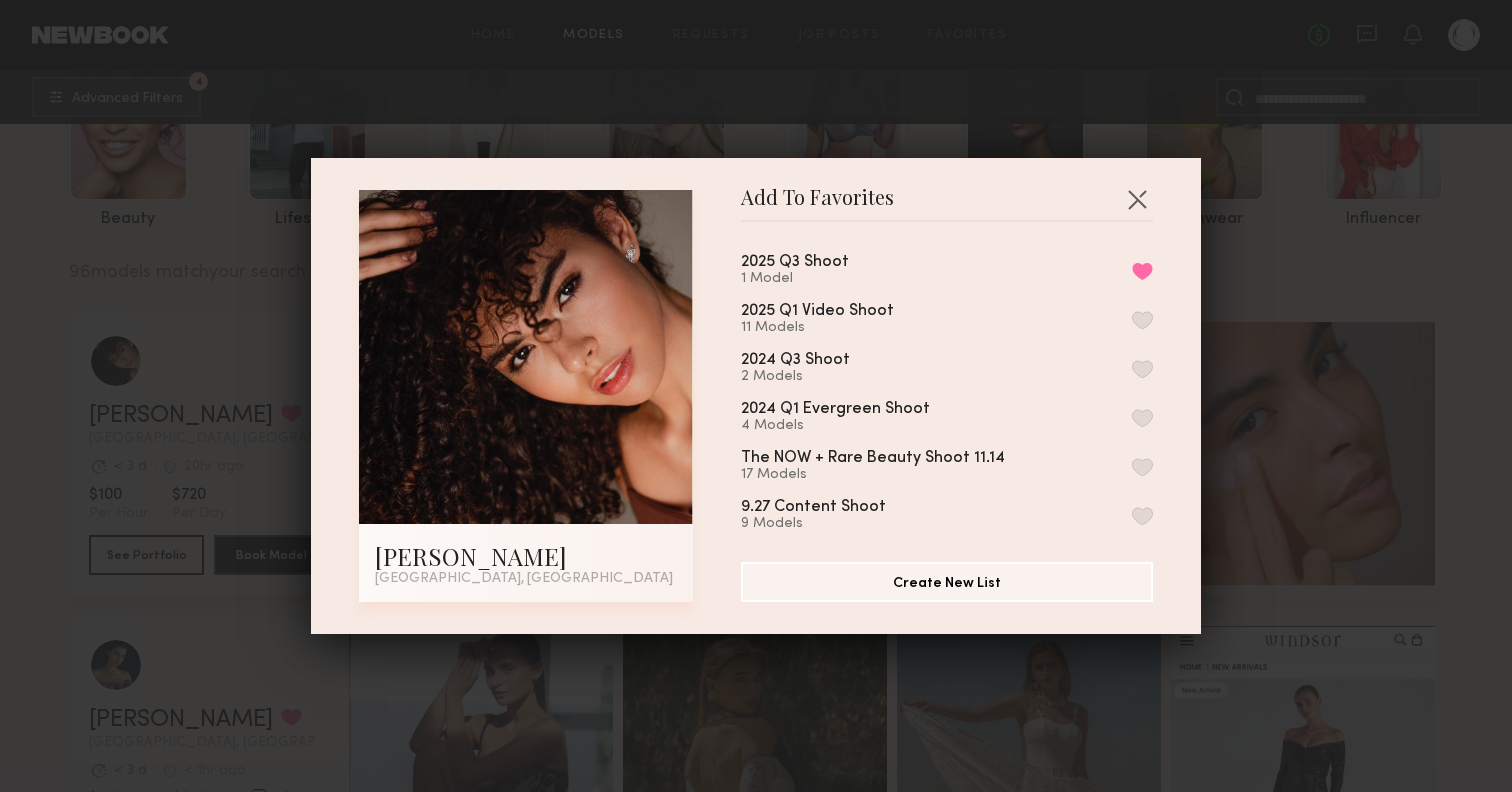 click at bounding box center (1137, 199) 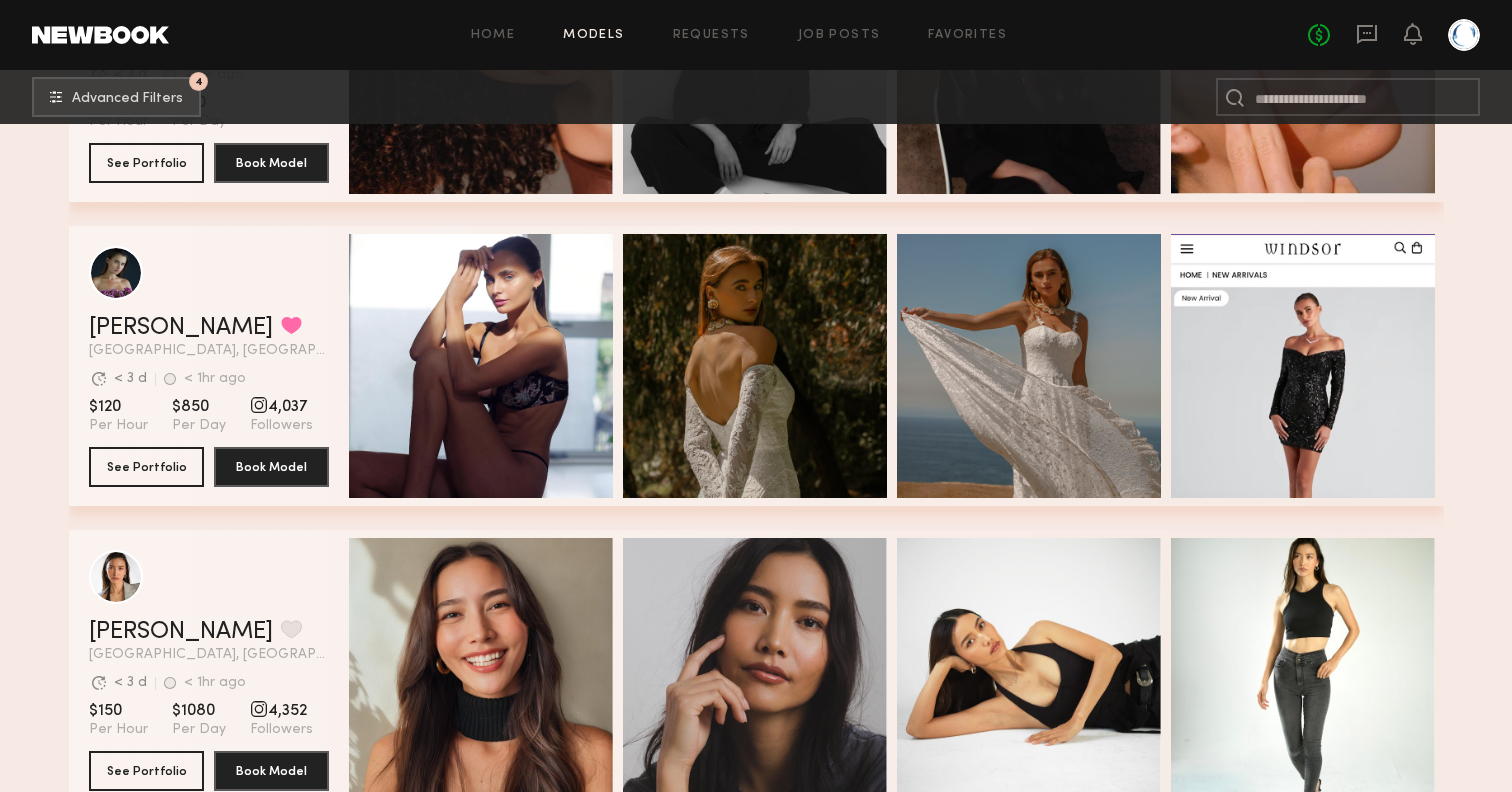 scroll, scrollTop: 545, scrollLeft: 0, axis: vertical 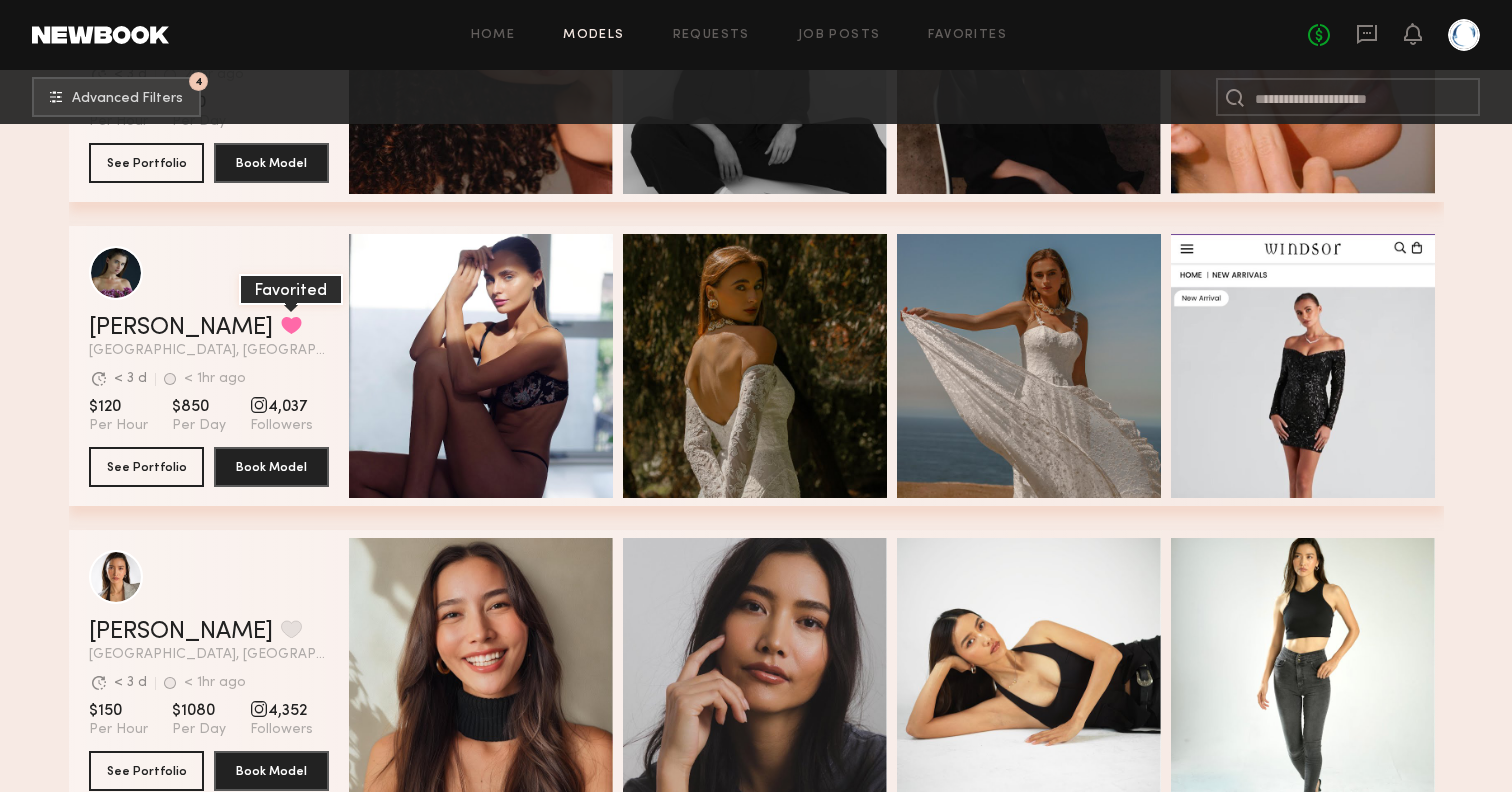 click 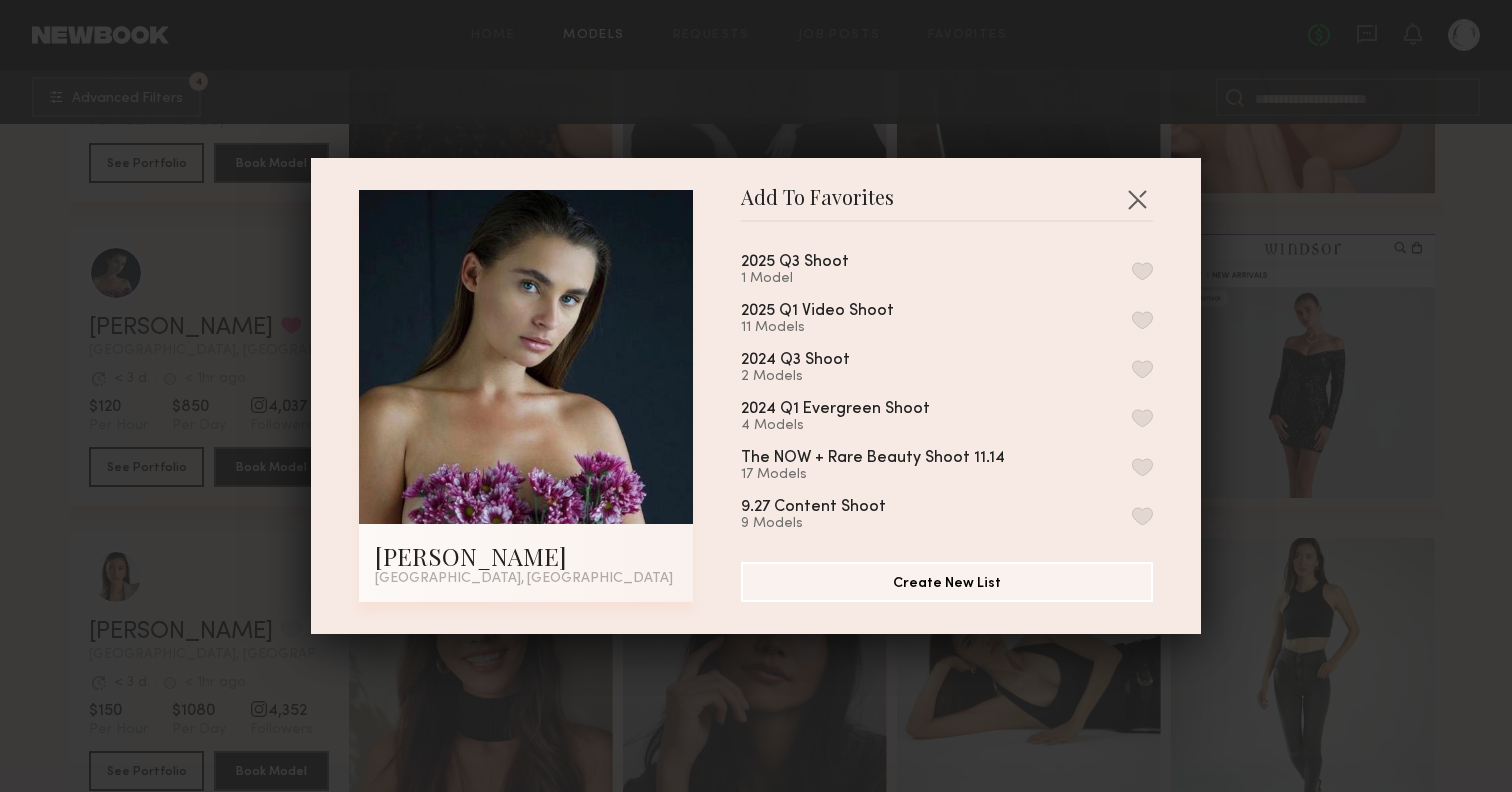 scroll, scrollTop: 0, scrollLeft: 0, axis: both 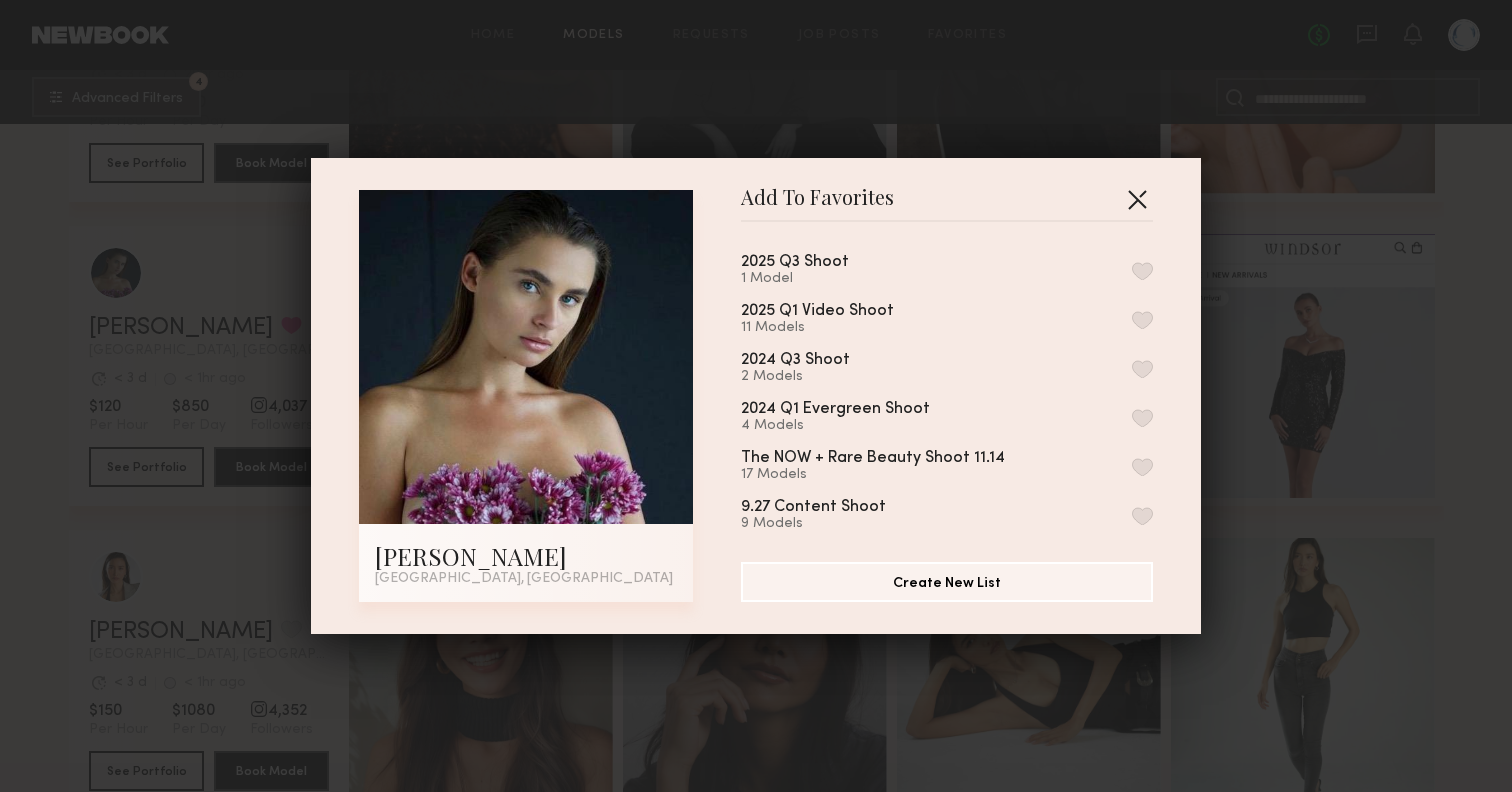 click at bounding box center (1137, 199) 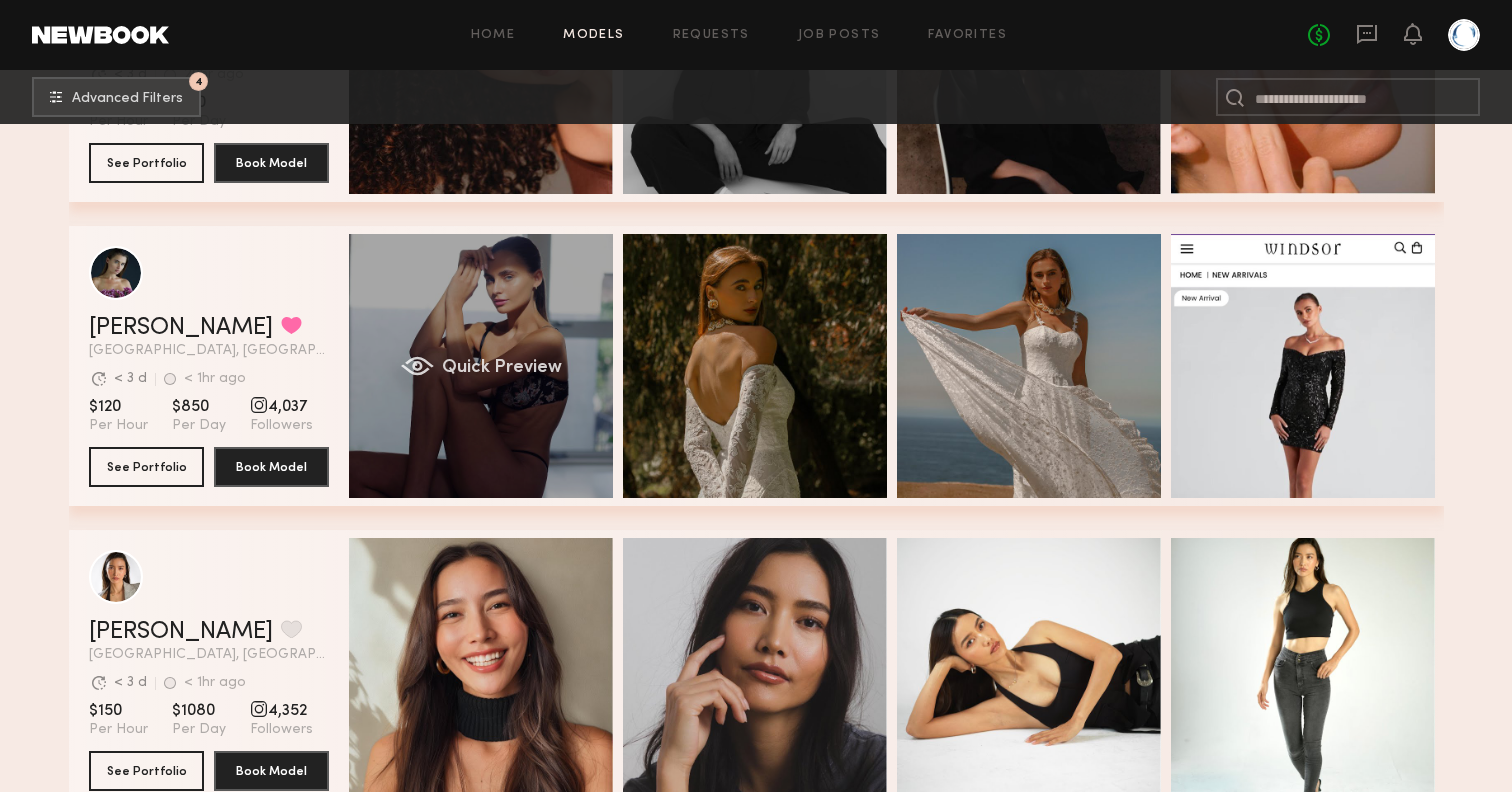 click on "Quick Preview" 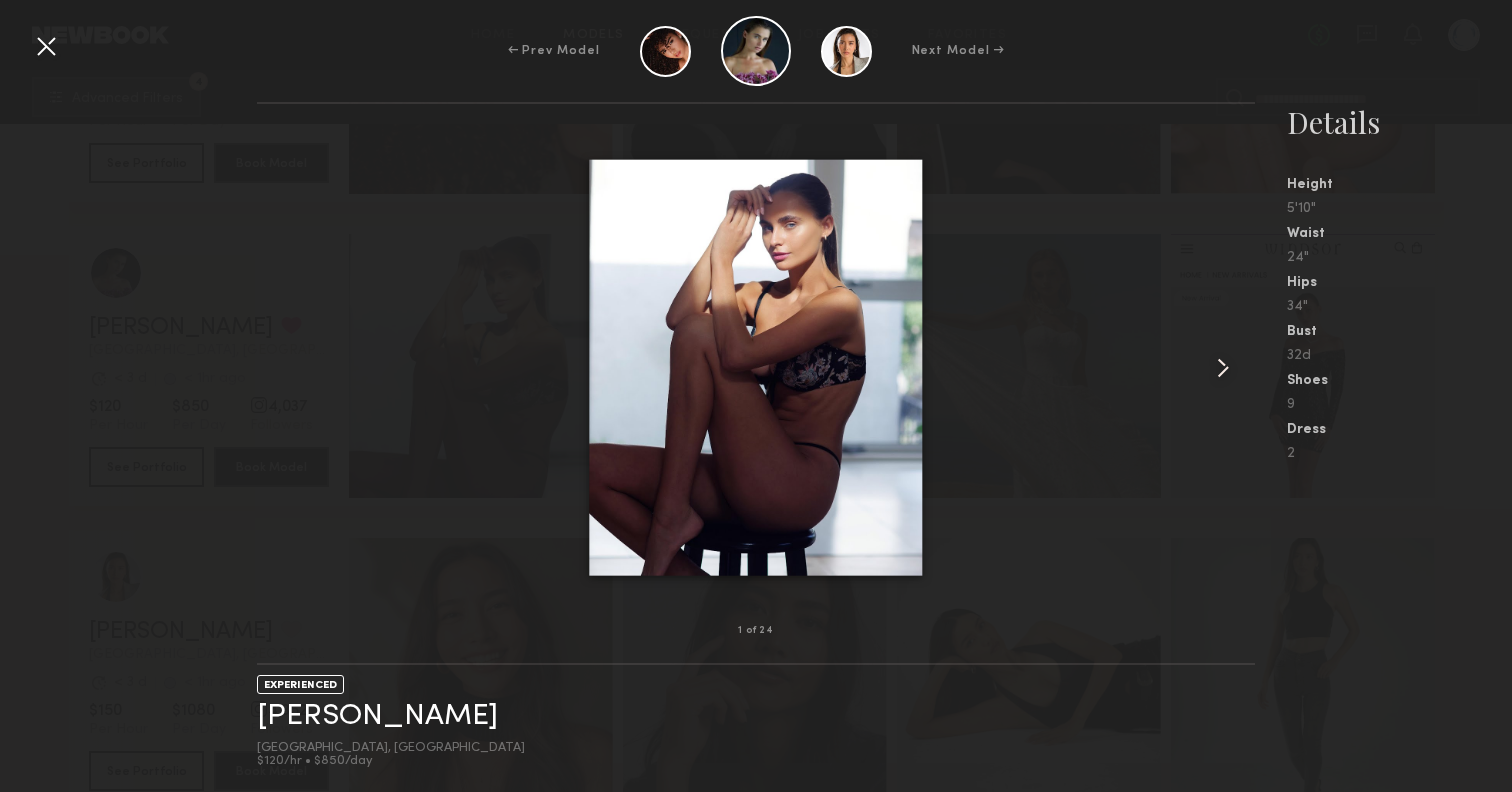 click at bounding box center [1223, 368] 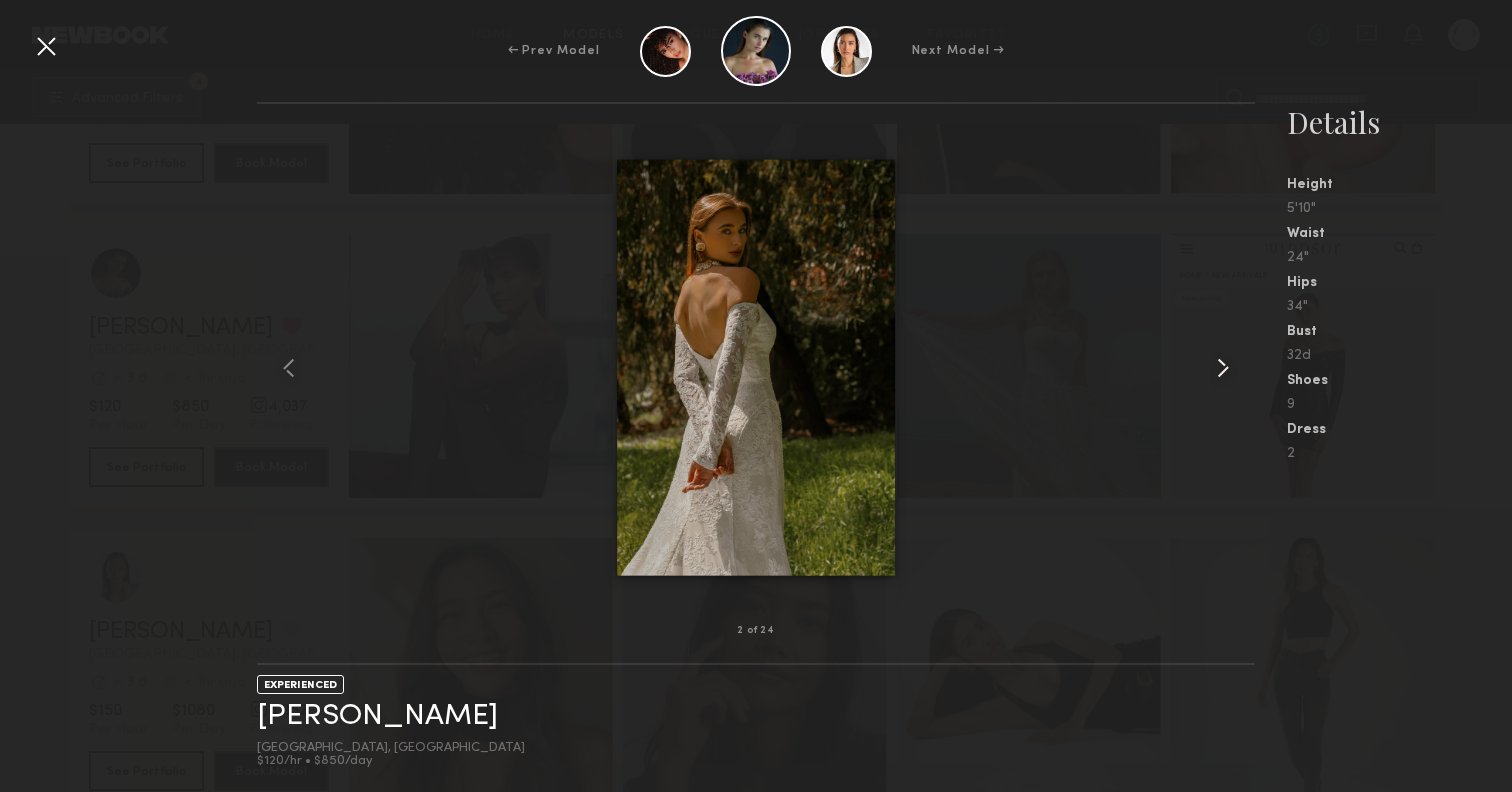 click at bounding box center [1223, 368] 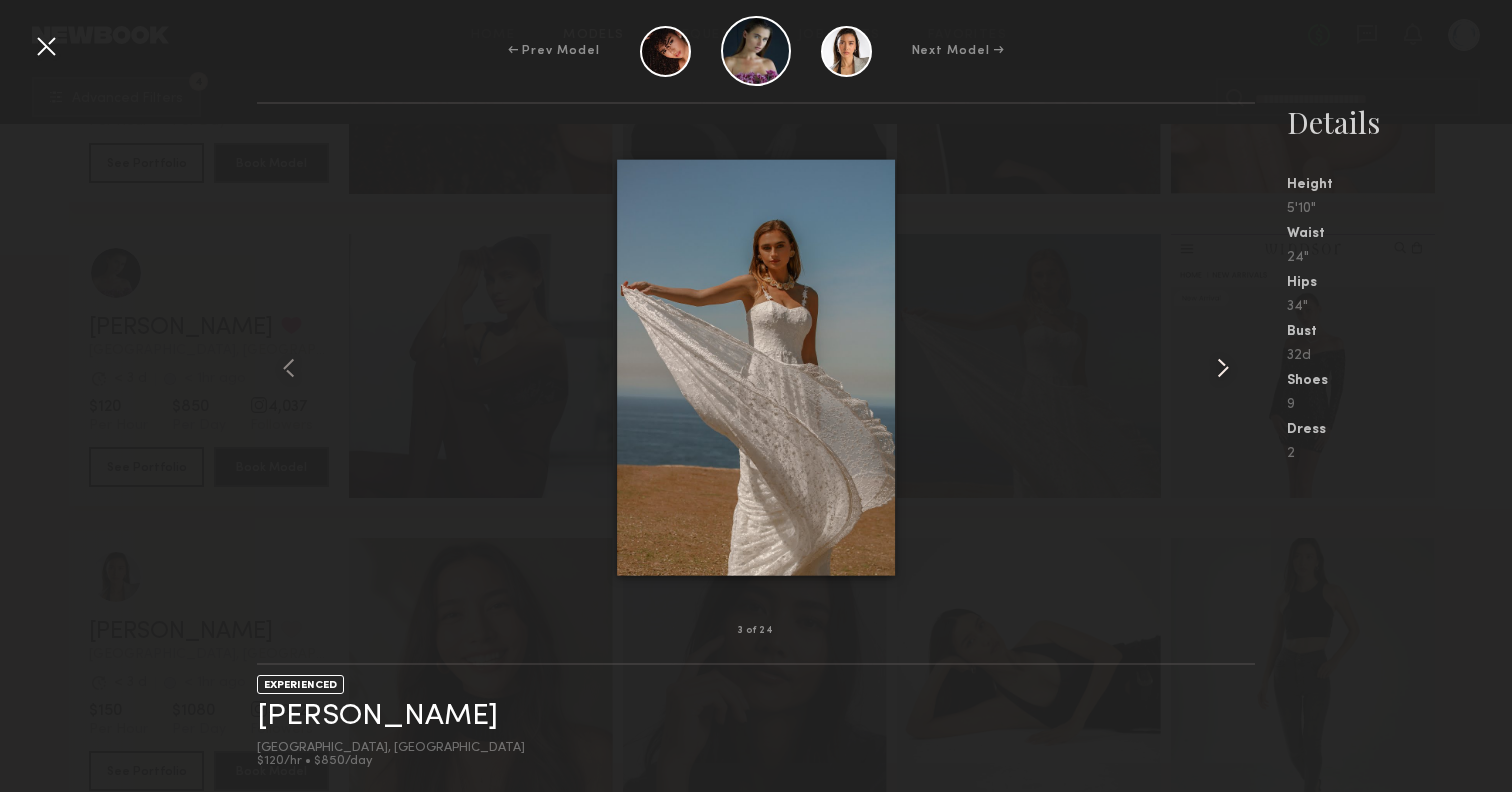 click at bounding box center (1223, 368) 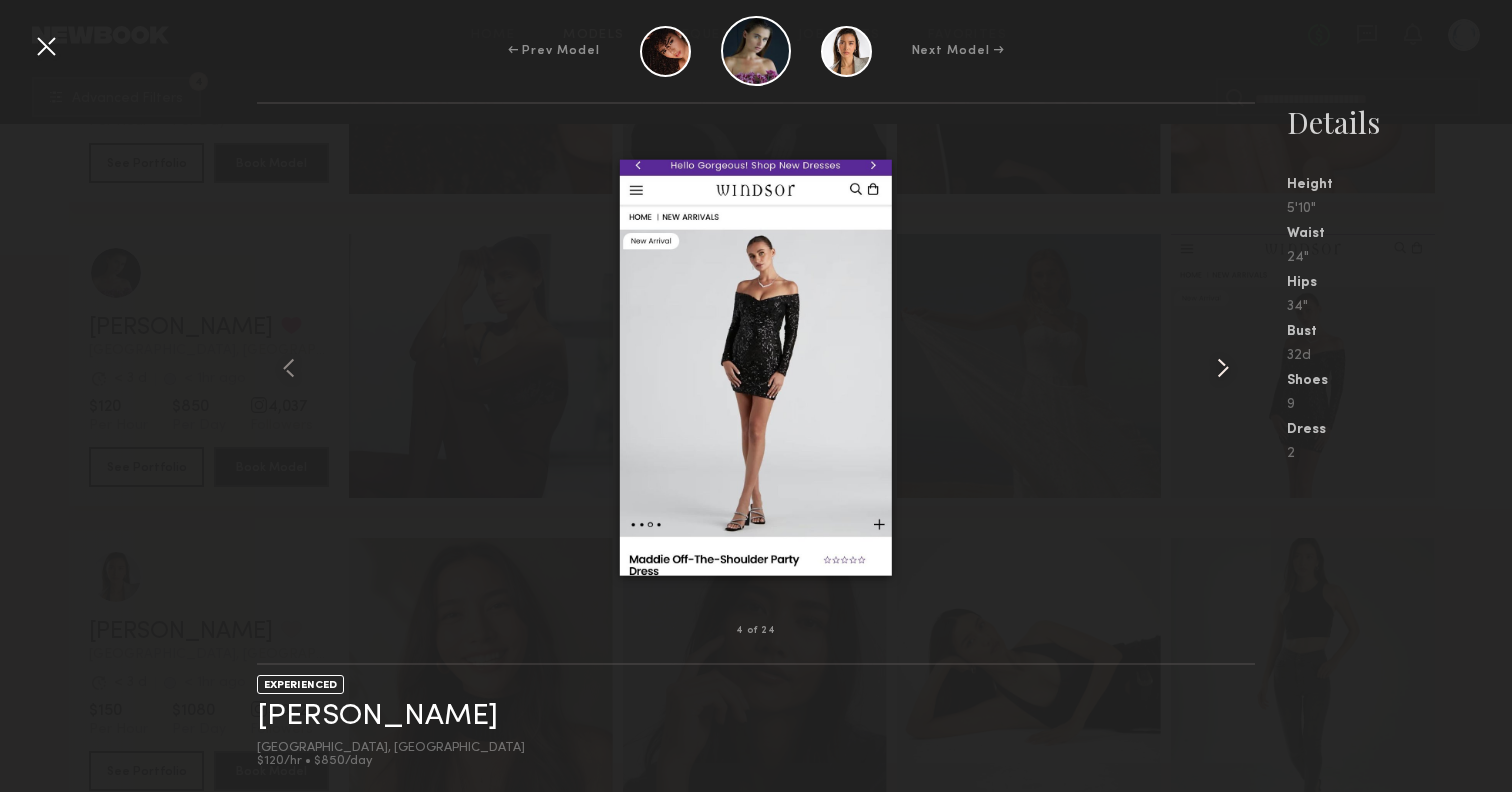 click at bounding box center [1223, 368] 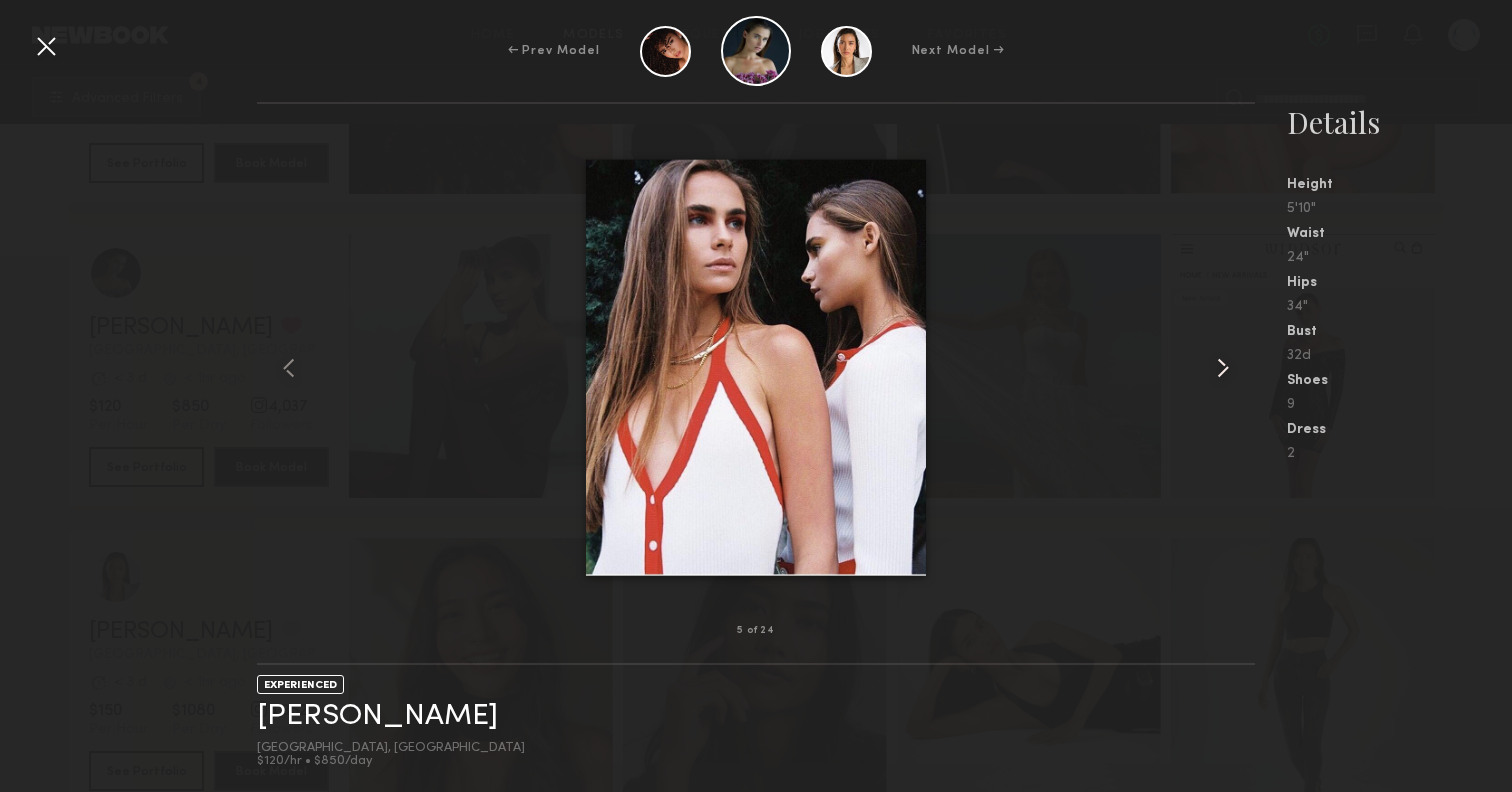 click at bounding box center (1223, 368) 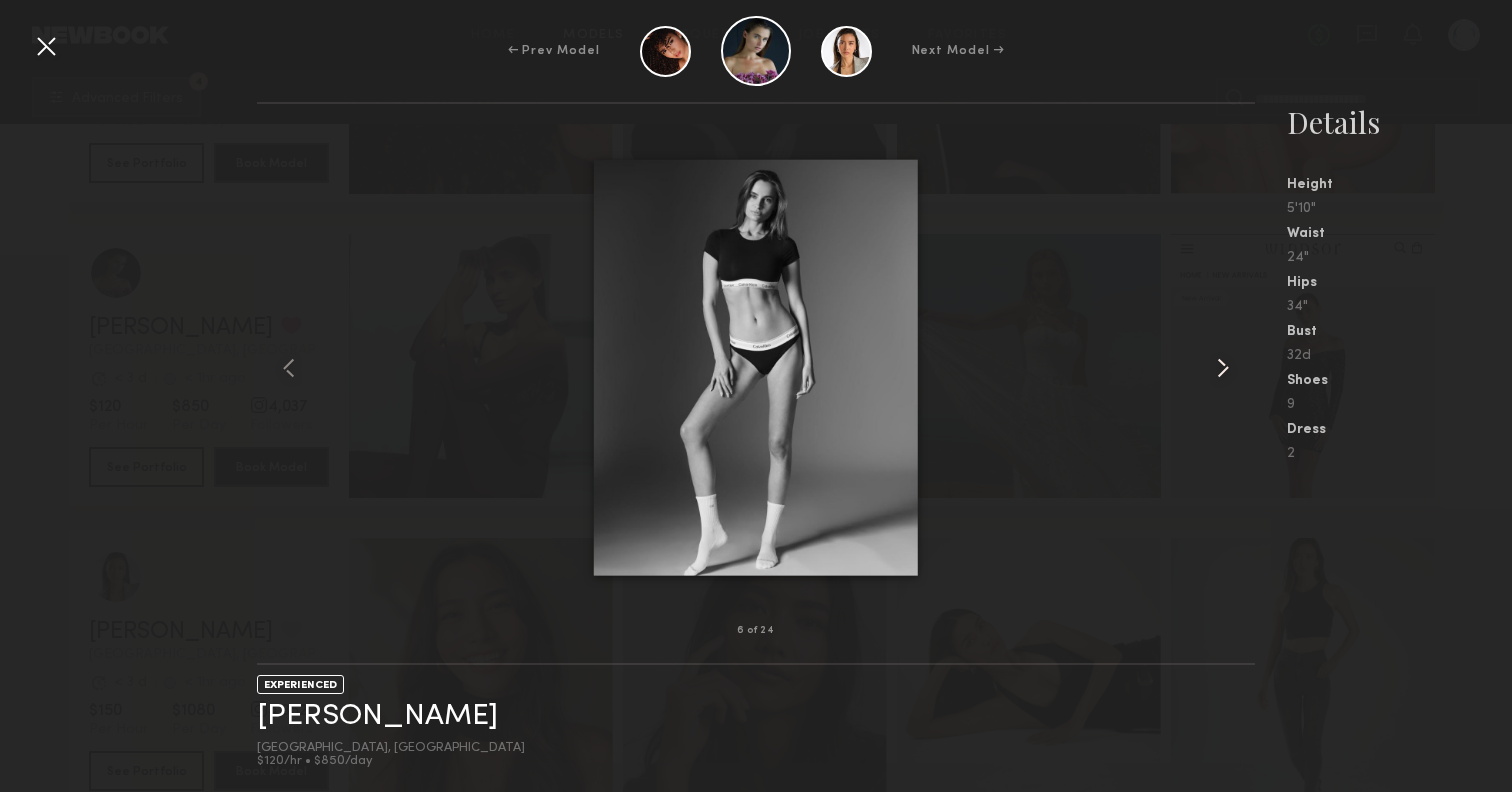 click at bounding box center [1223, 368] 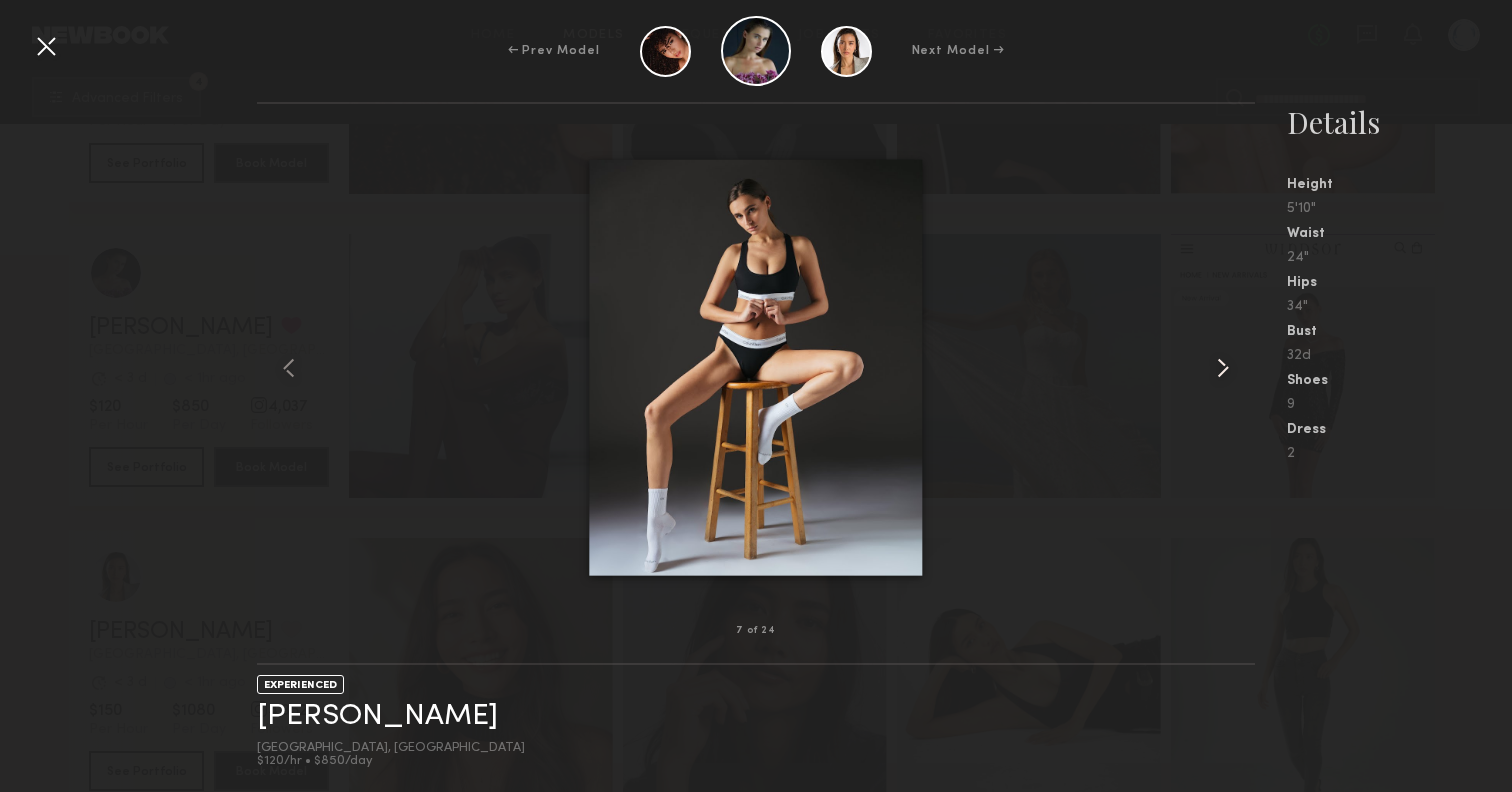 click at bounding box center [1223, 368] 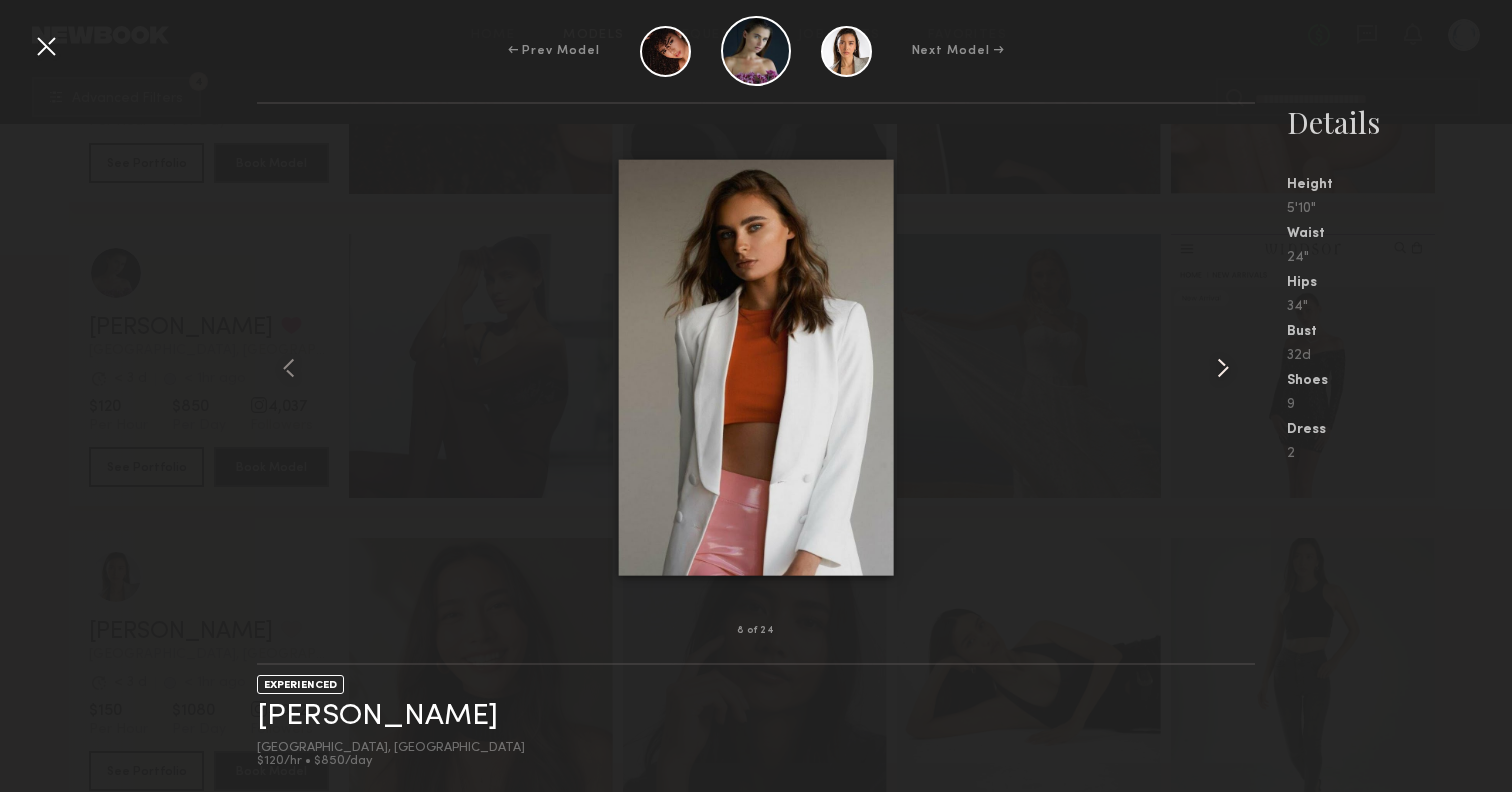 click at bounding box center (1223, 368) 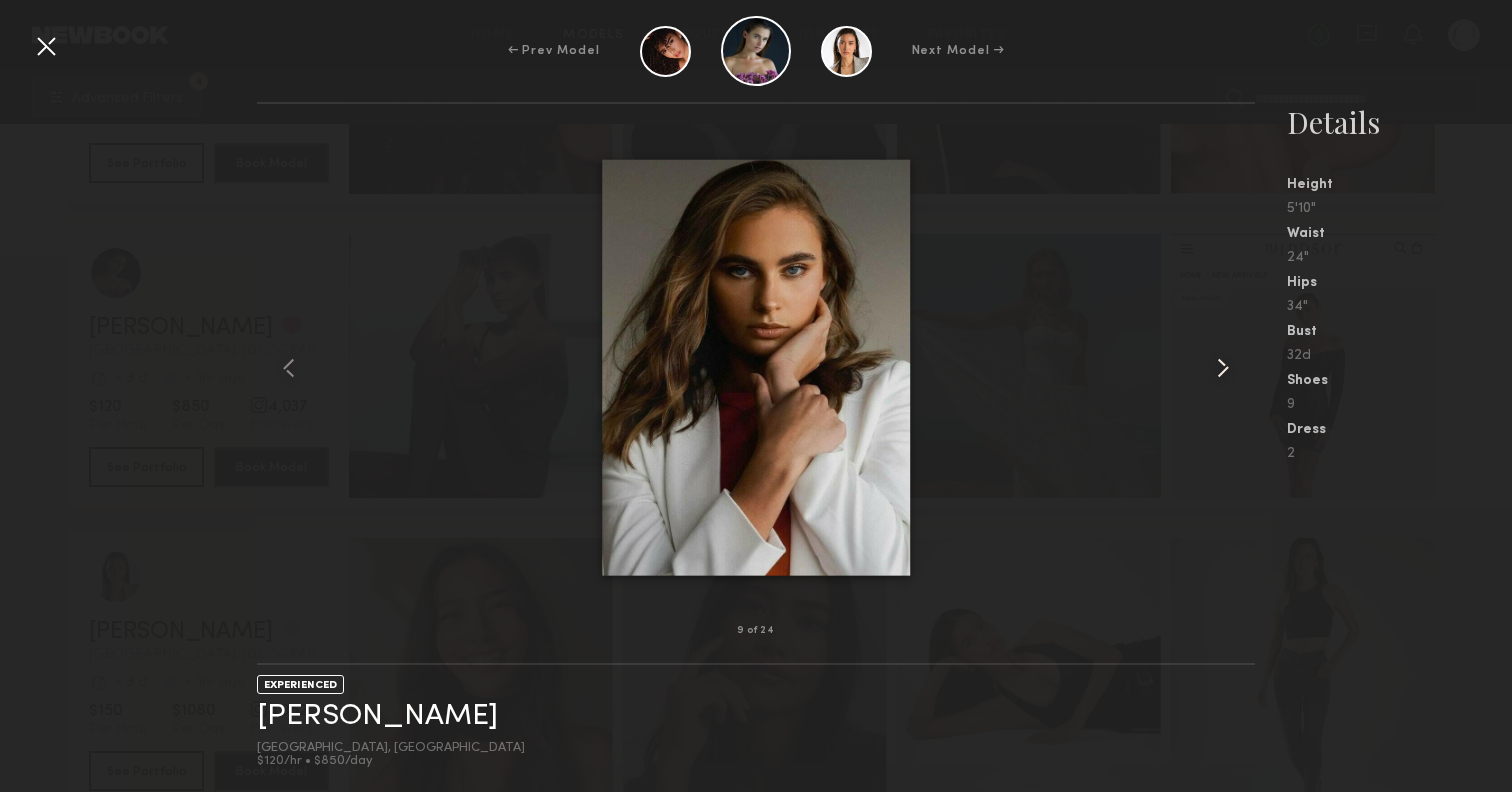 click at bounding box center [1223, 368] 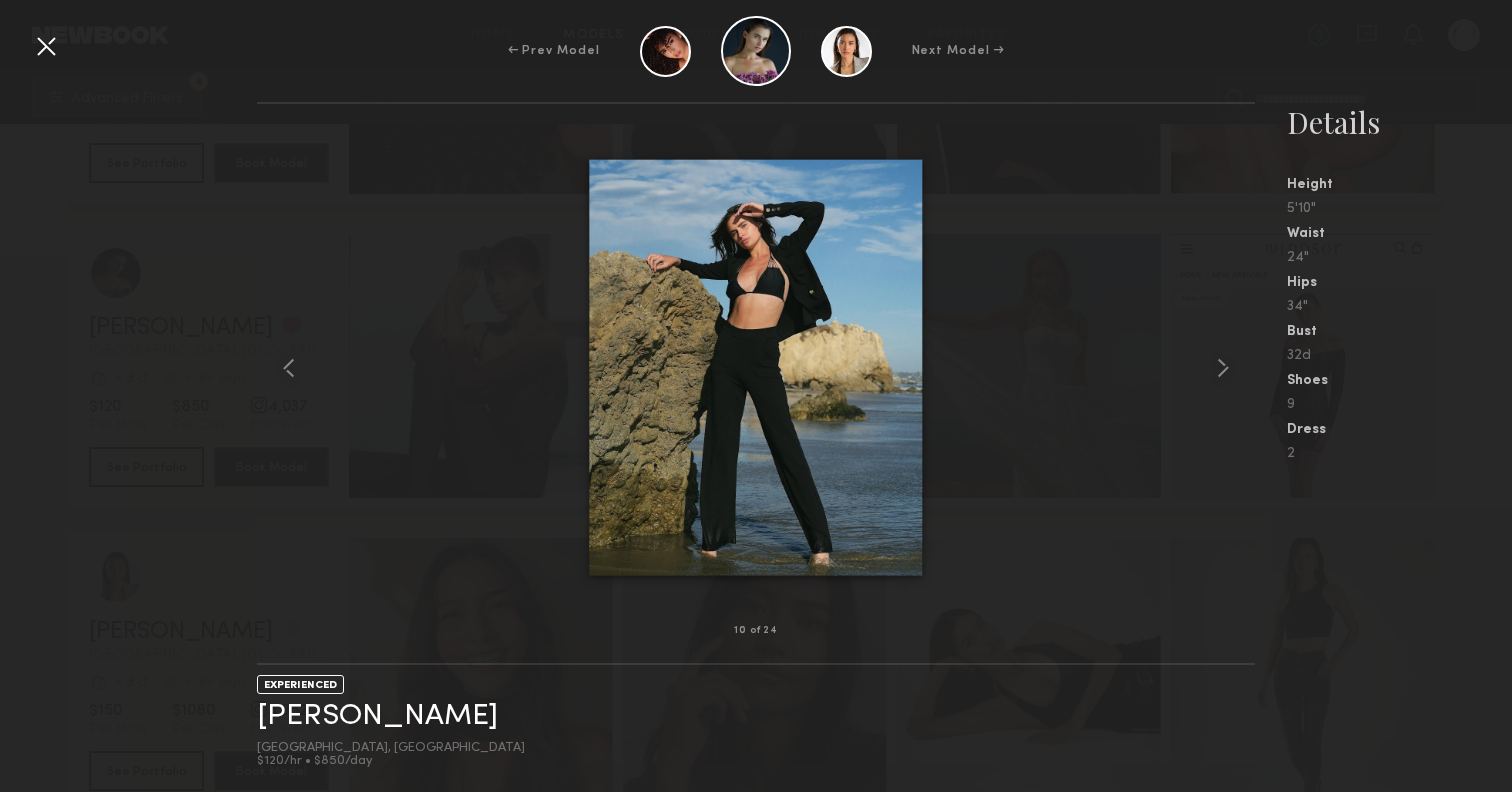 click at bounding box center [46, 46] 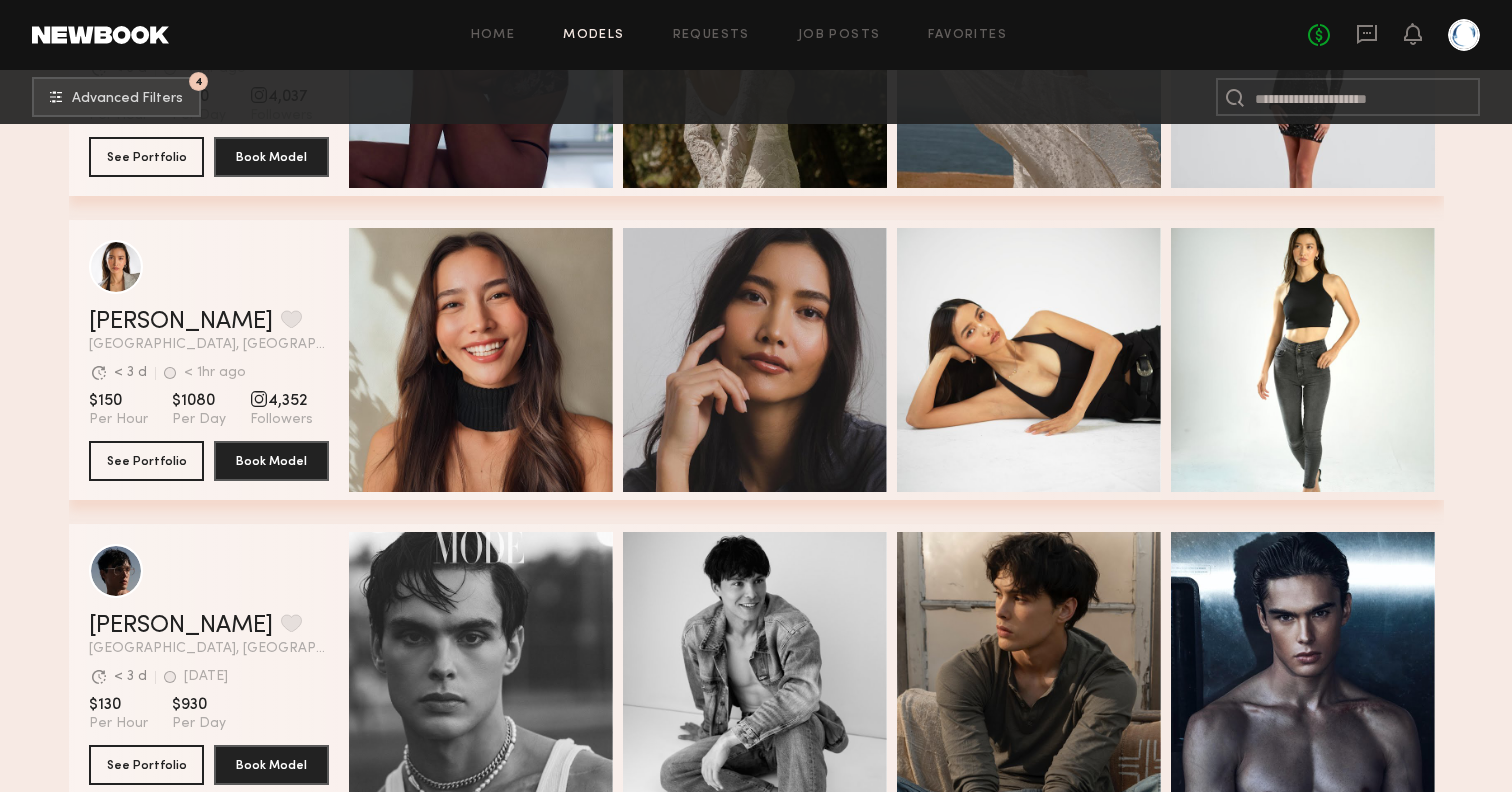 scroll, scrollTop: 855, scrollLeft: 0, axis: vertical 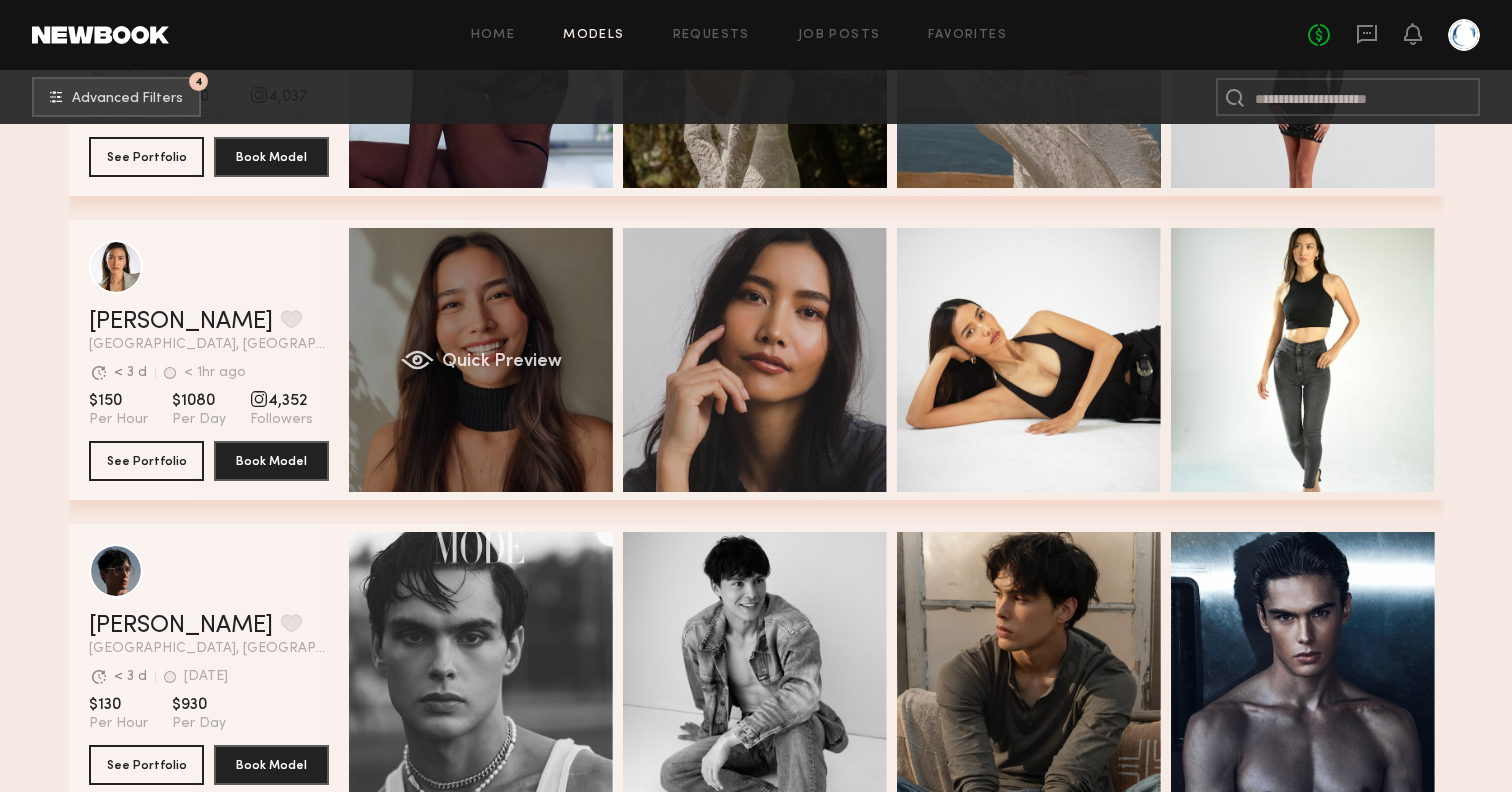 click on "Quick Preview" 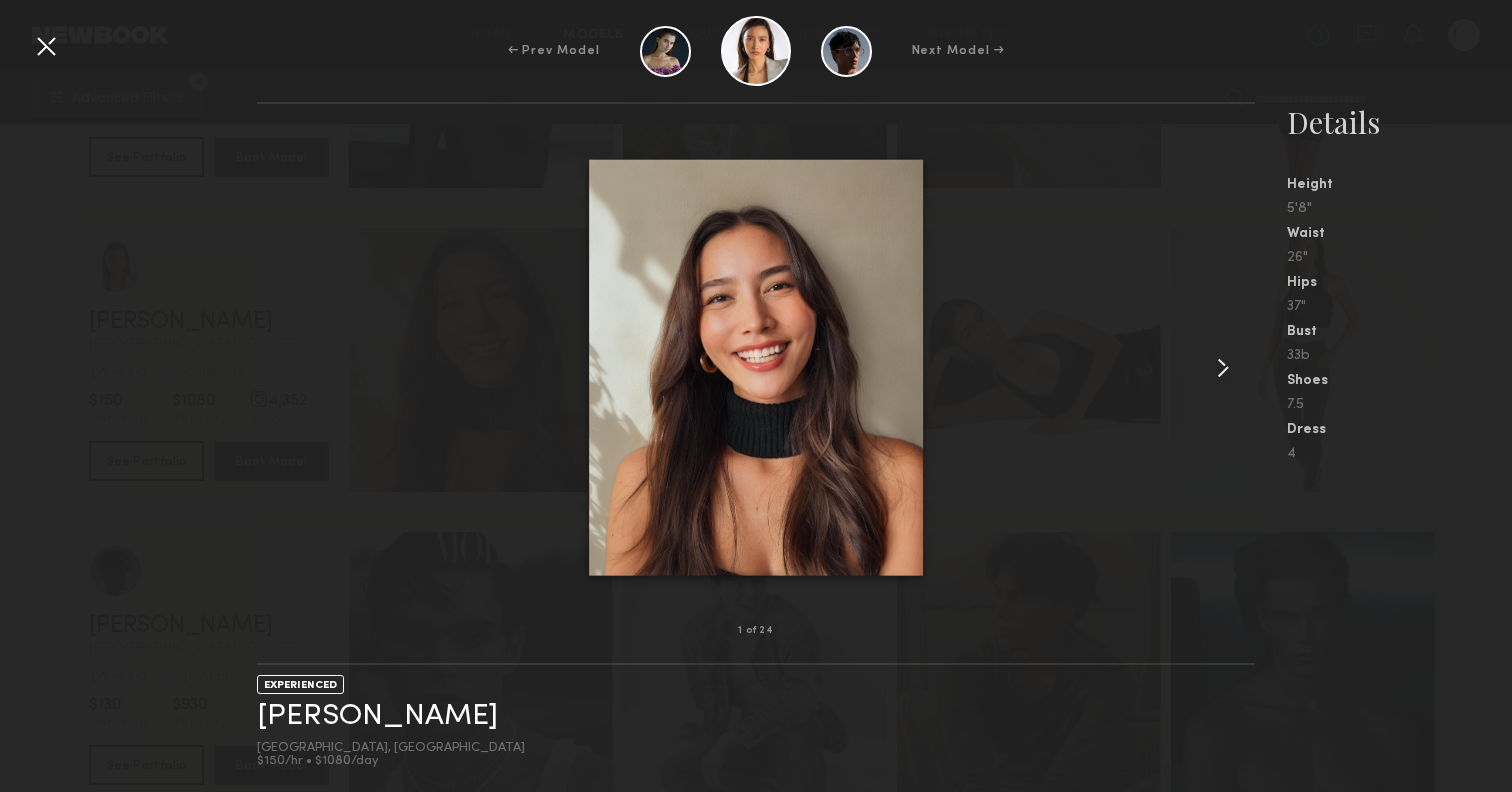 click at bounding box center (1223, 368) 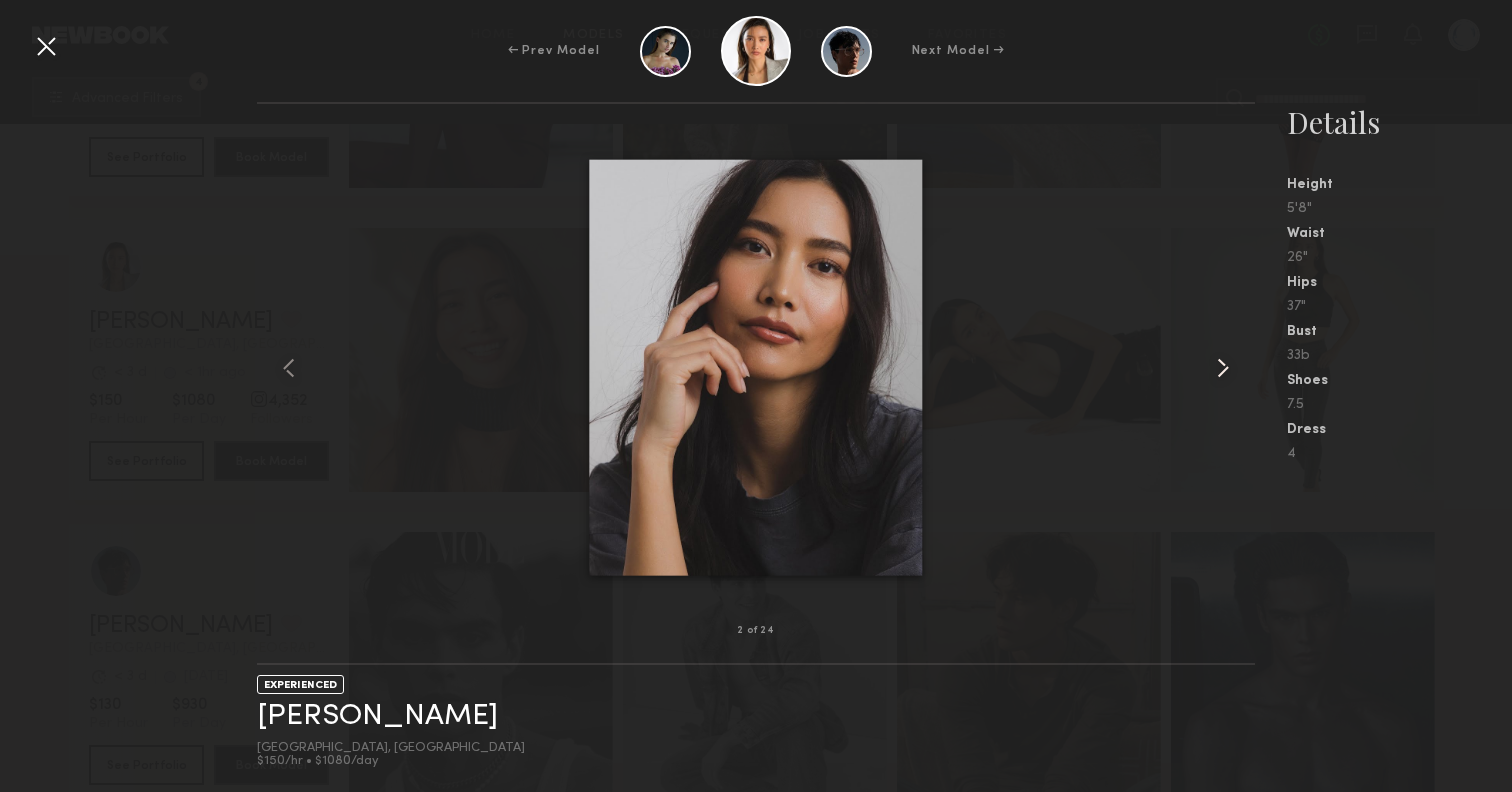 click at bounding box center [1223, 368] 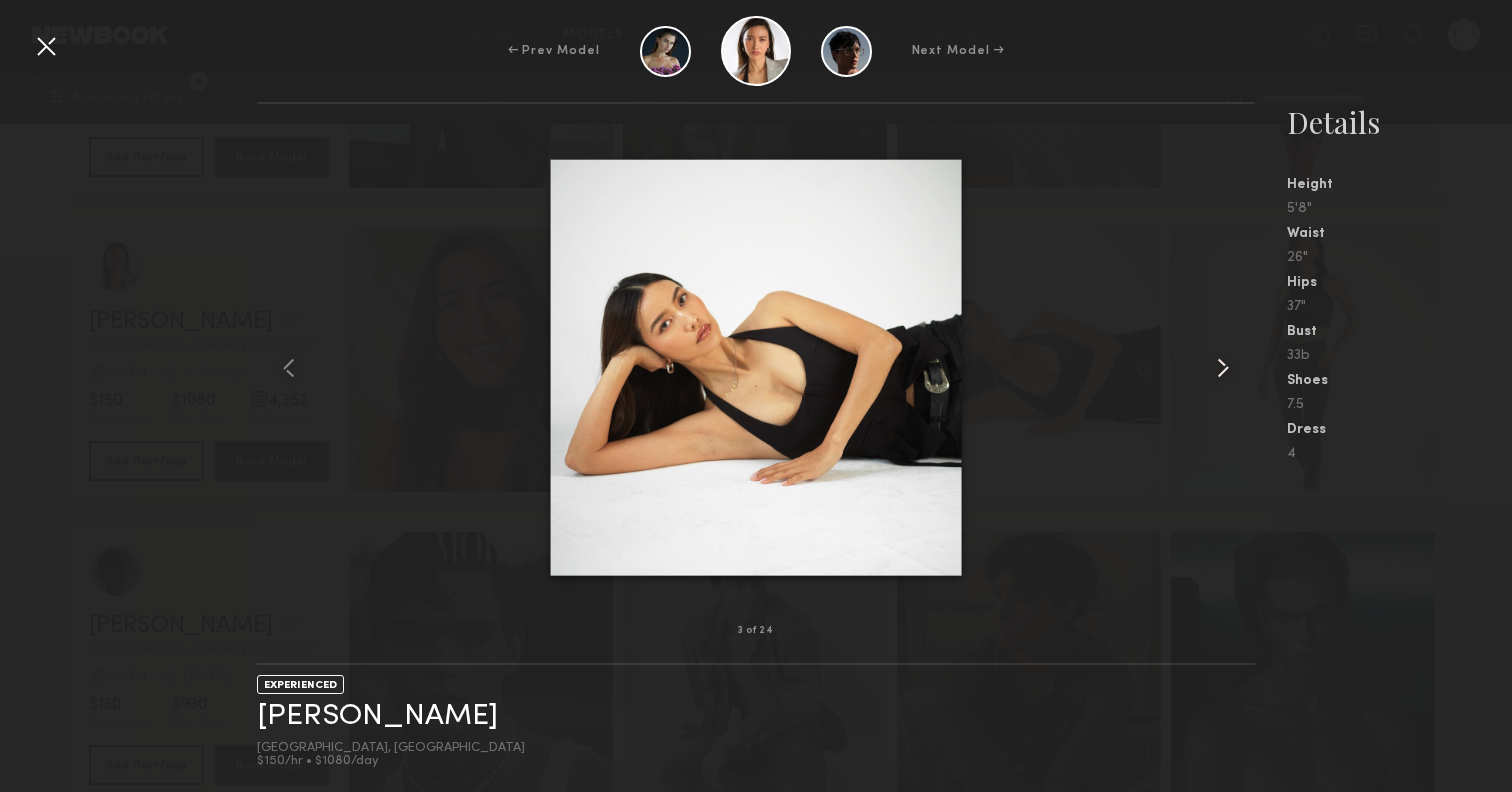click at bounding box center (1223, 368) 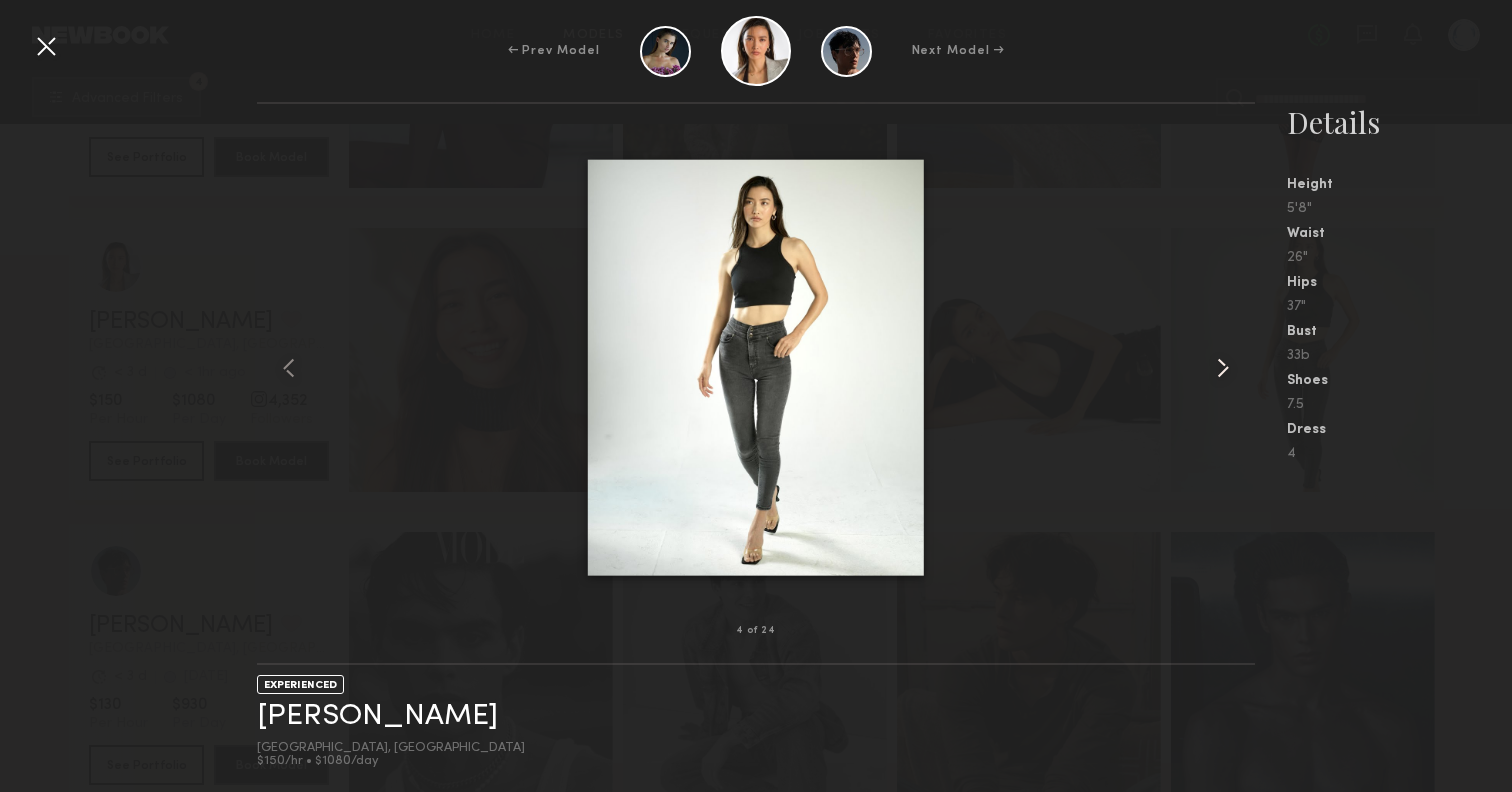 click at bounding box center (1223, 368) 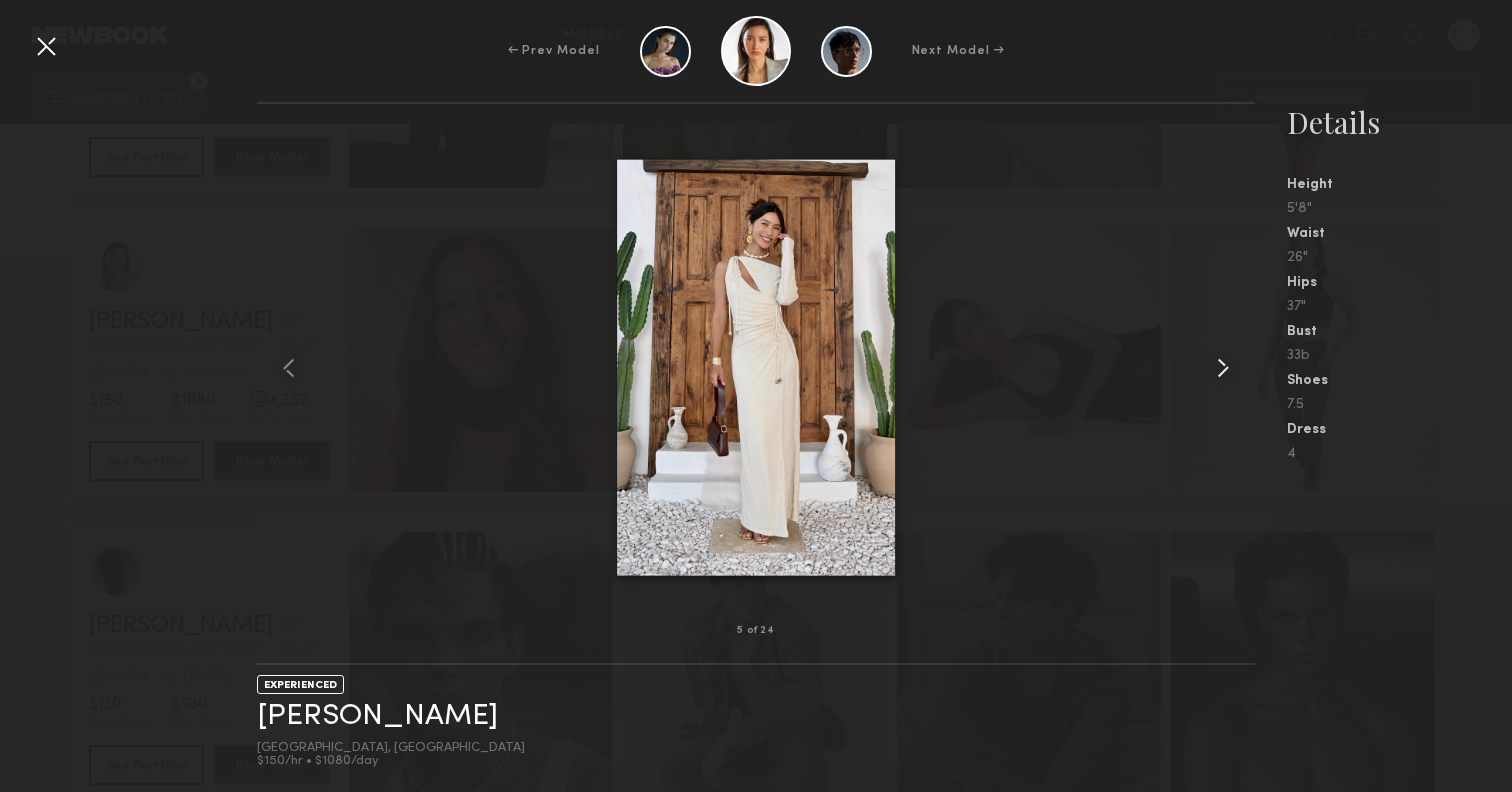 click at bounding box center (1223, 368) 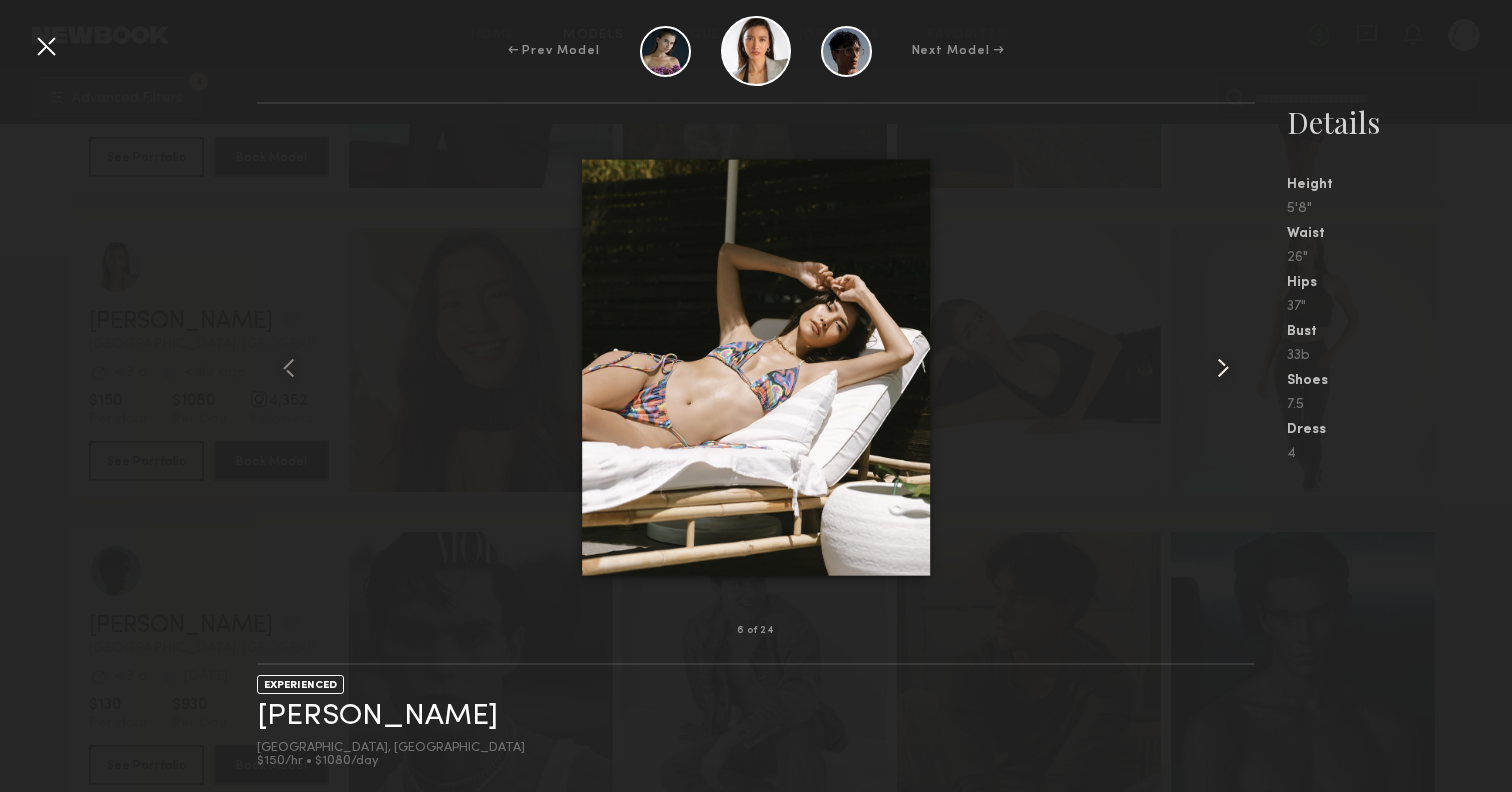 click at bounding box center [1223, 368] 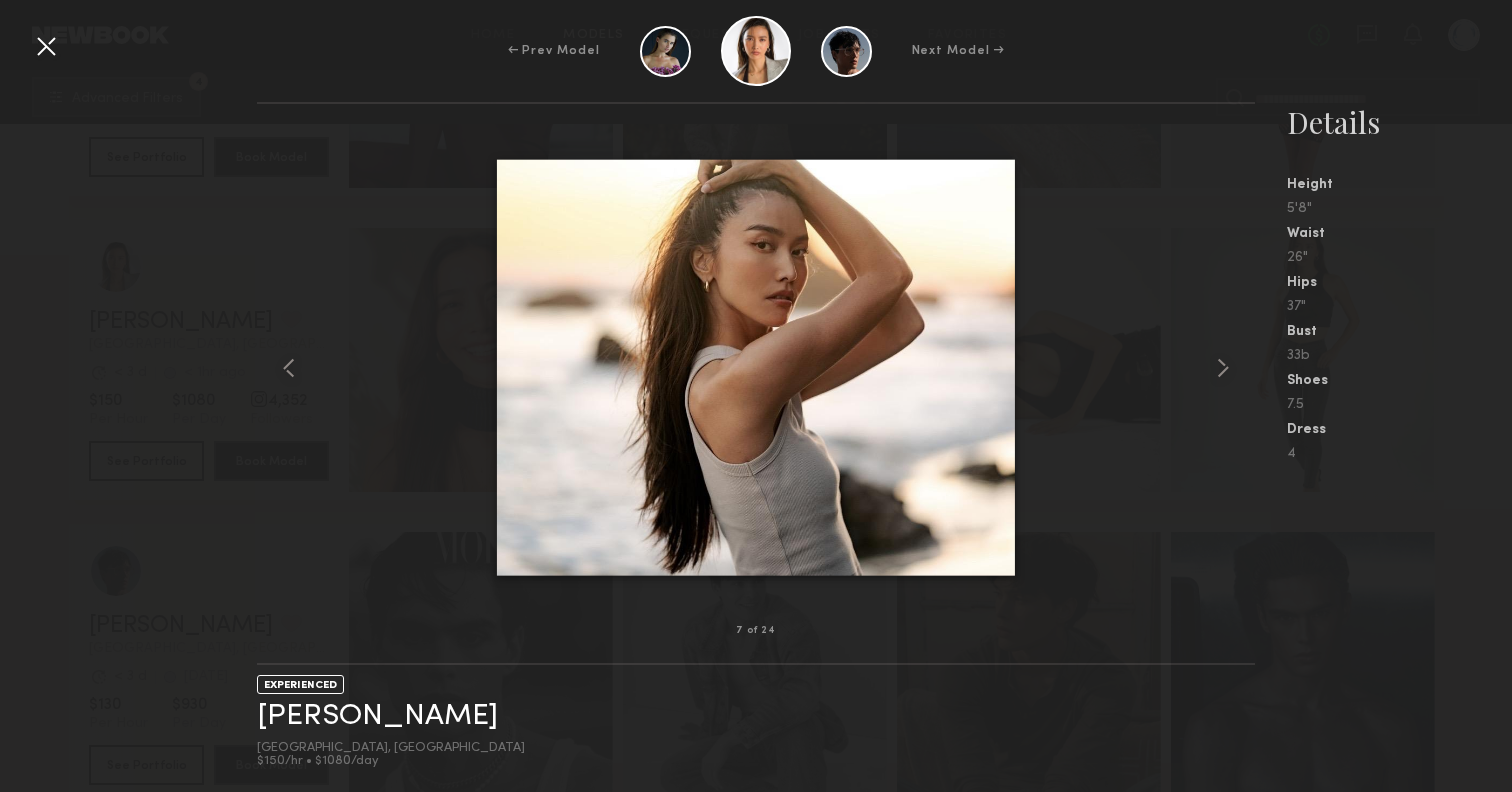 click at bounding box center [46, 46] 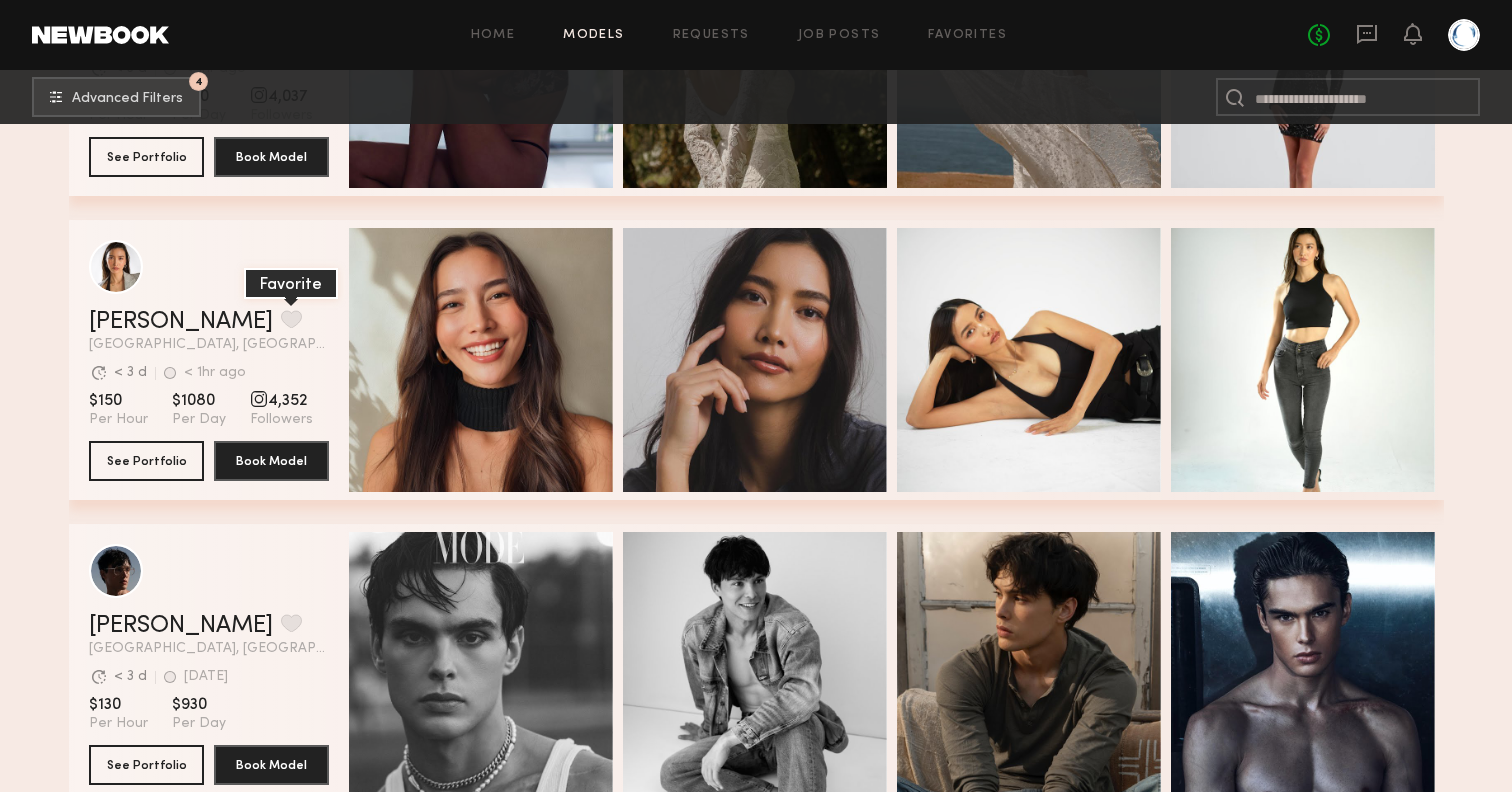 click 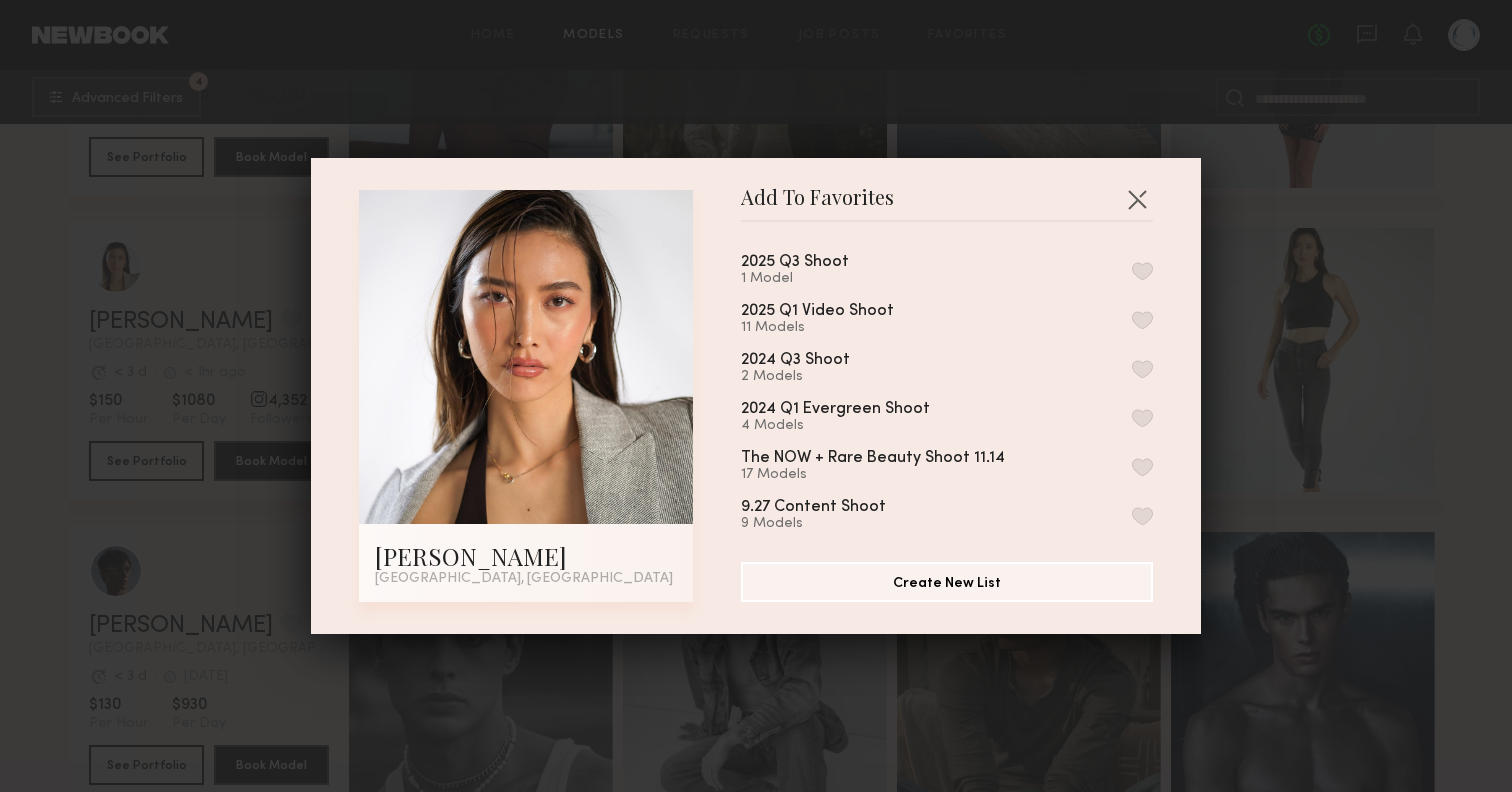 click at bounding box center [1142, 271] 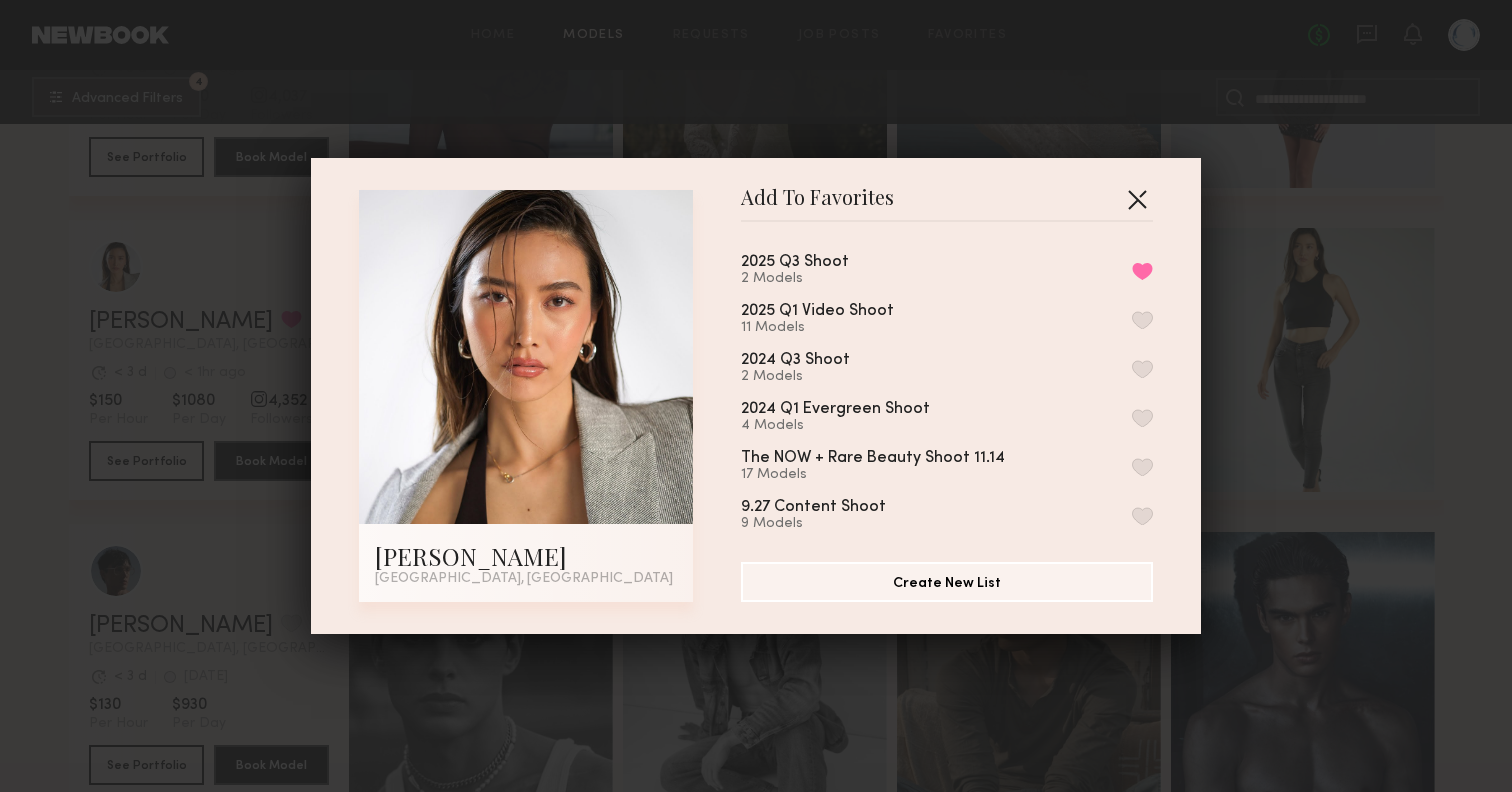 click at bounding box center (1137, 199) 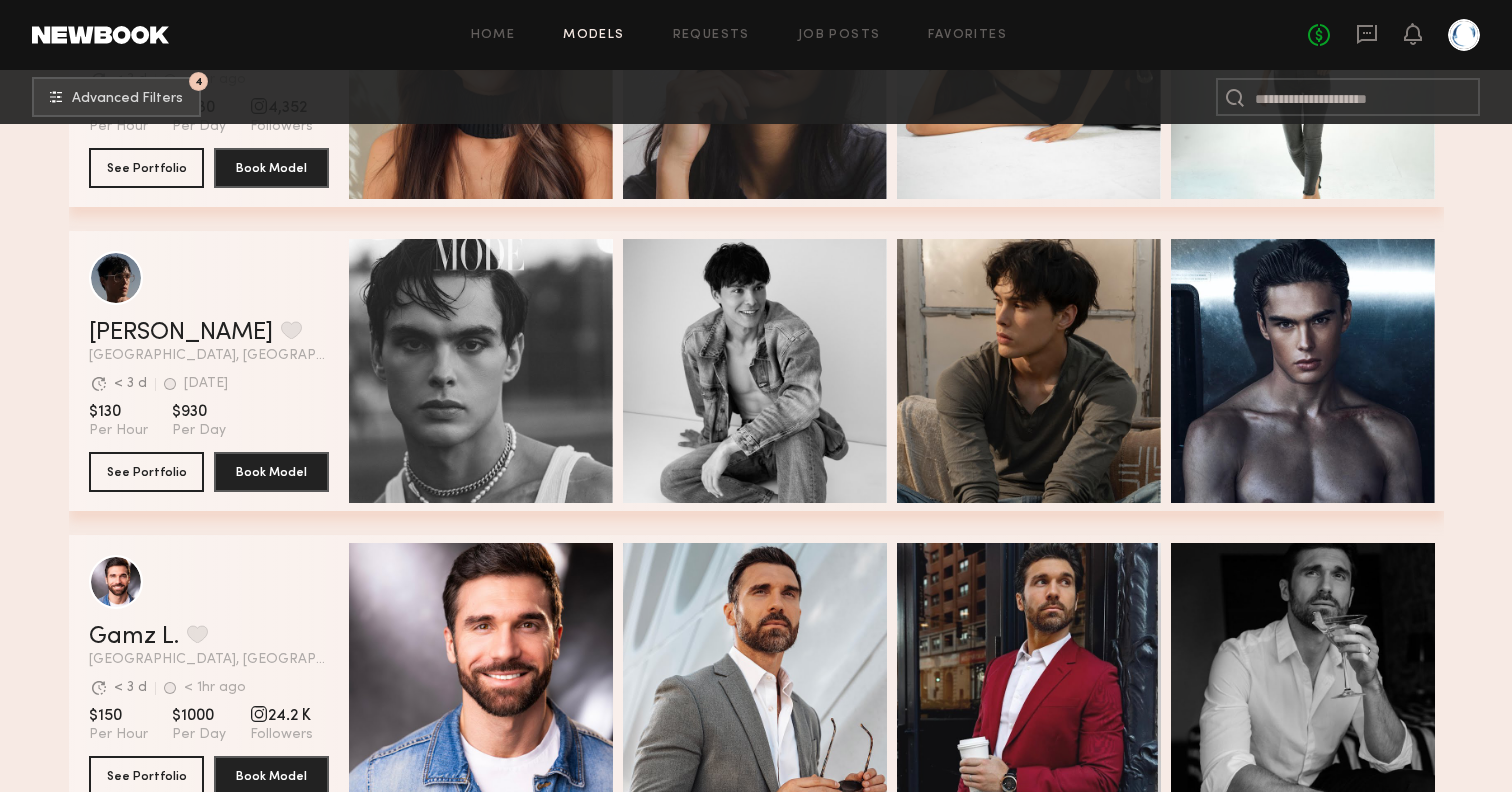 scroll, scrollTop: 1148, scrollLeft: 0, axis: vertical 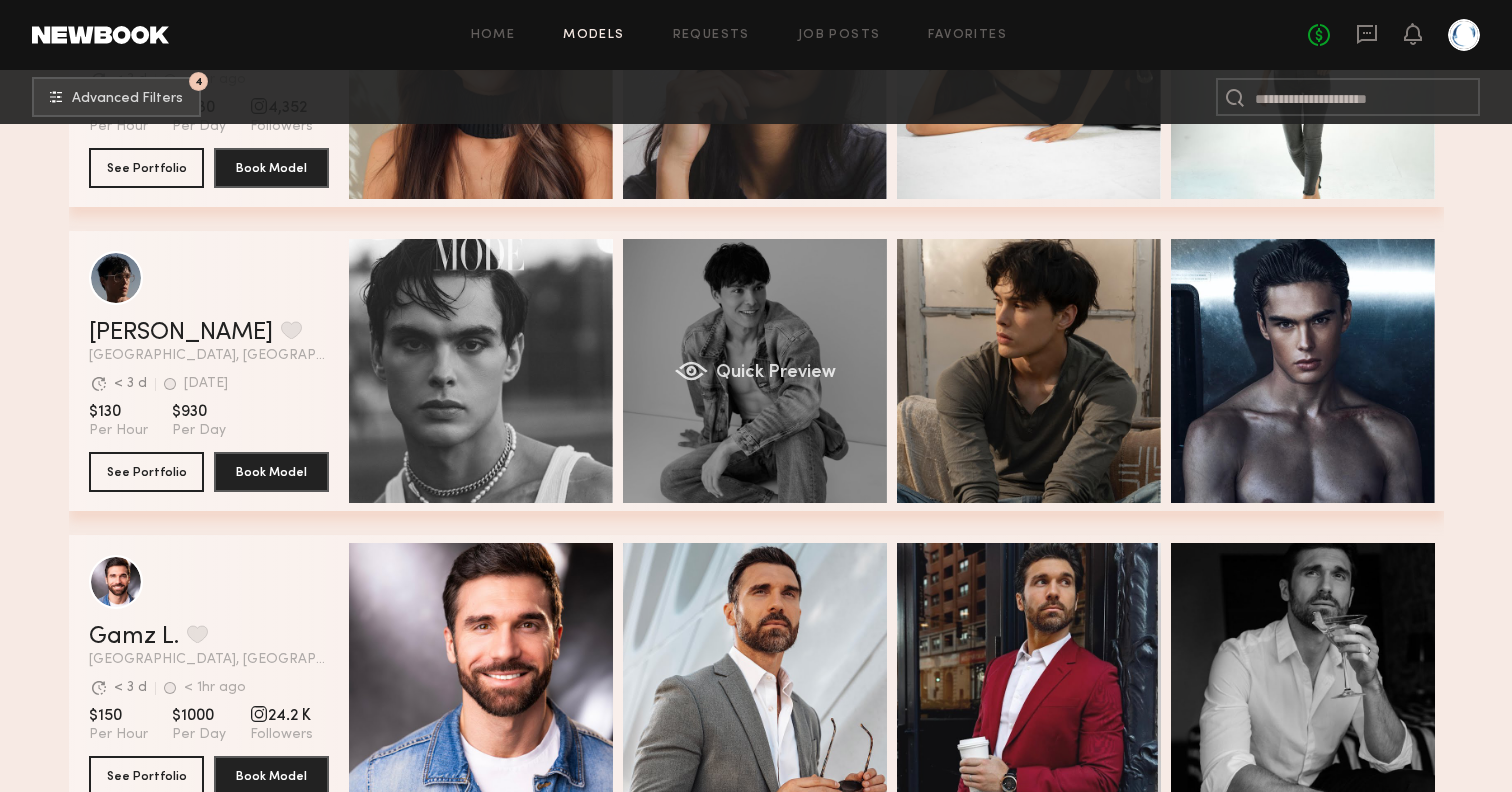 click on "Quick Preview" 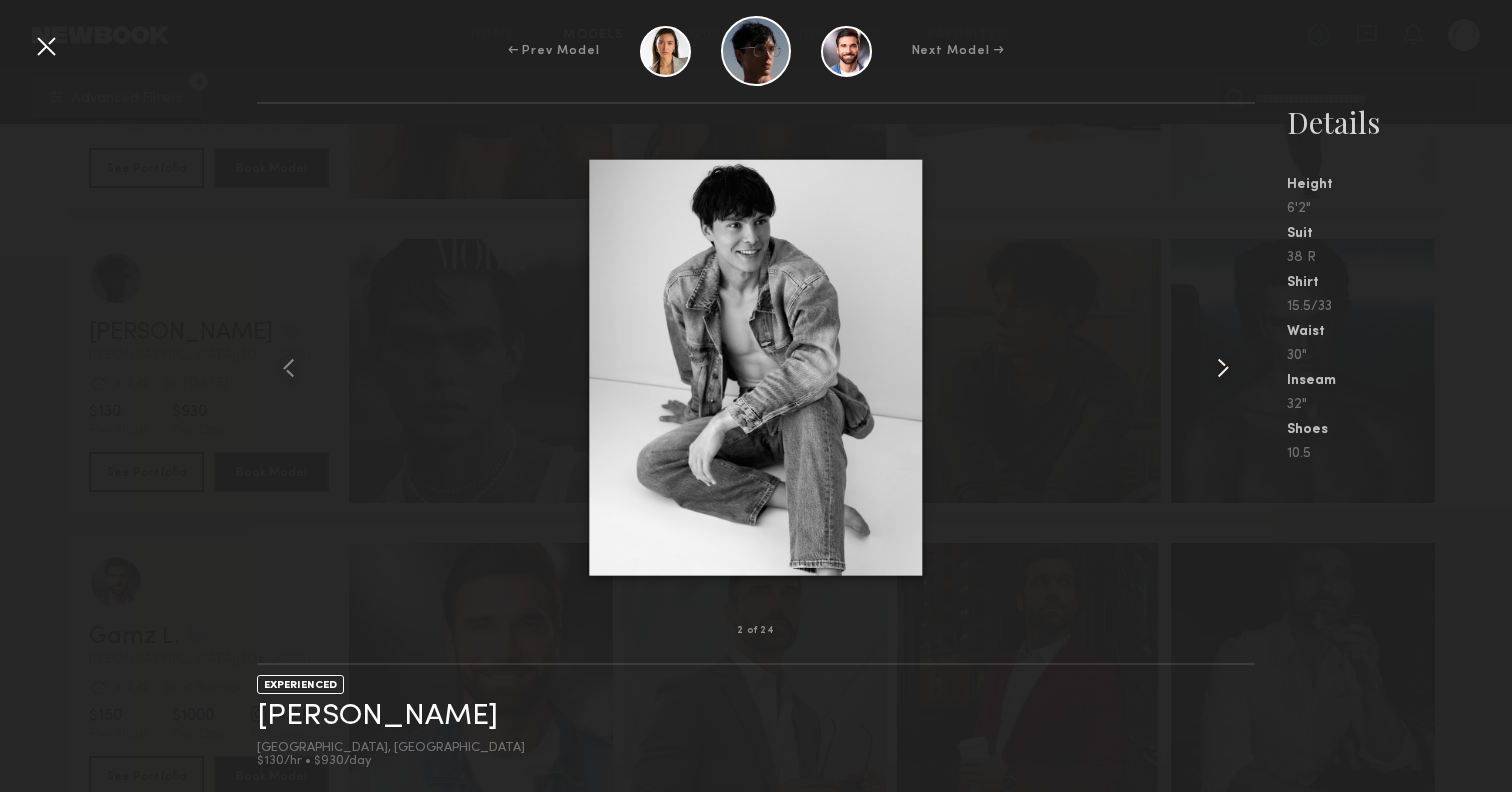 click at bounding box center (1223, 368) 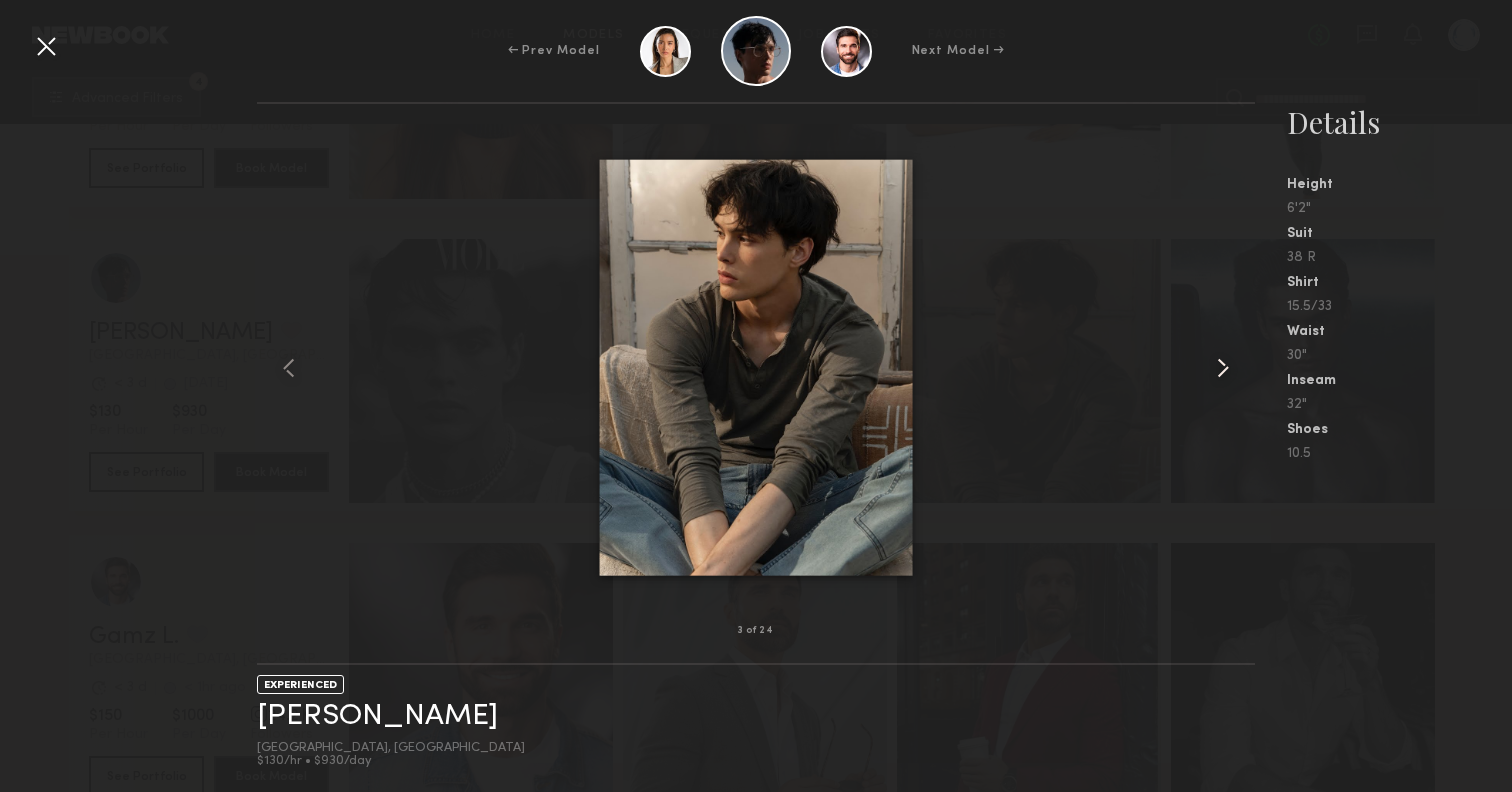 click at bounding box center (1223, 368) 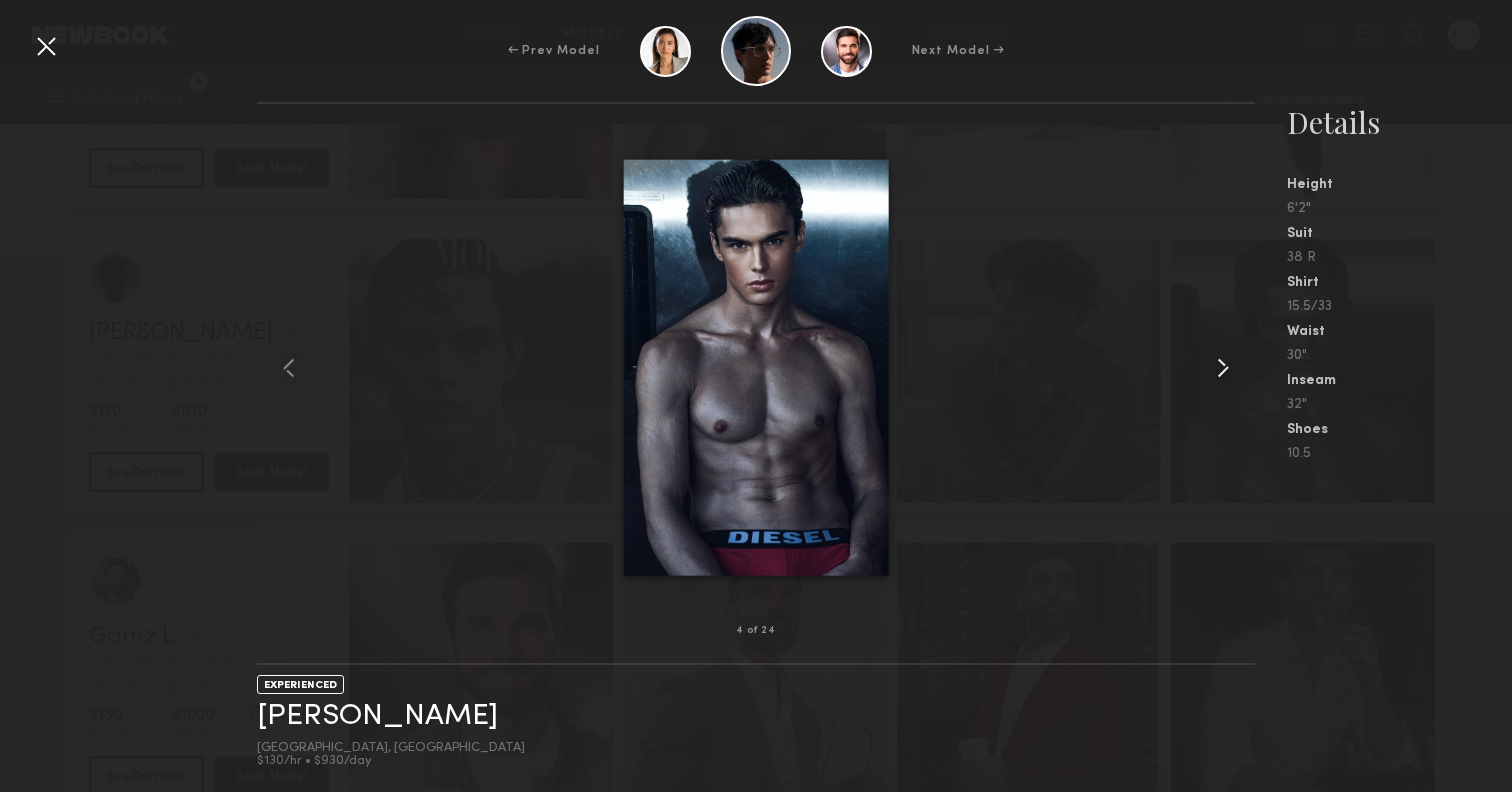 click at bounding box center [1223, 368] 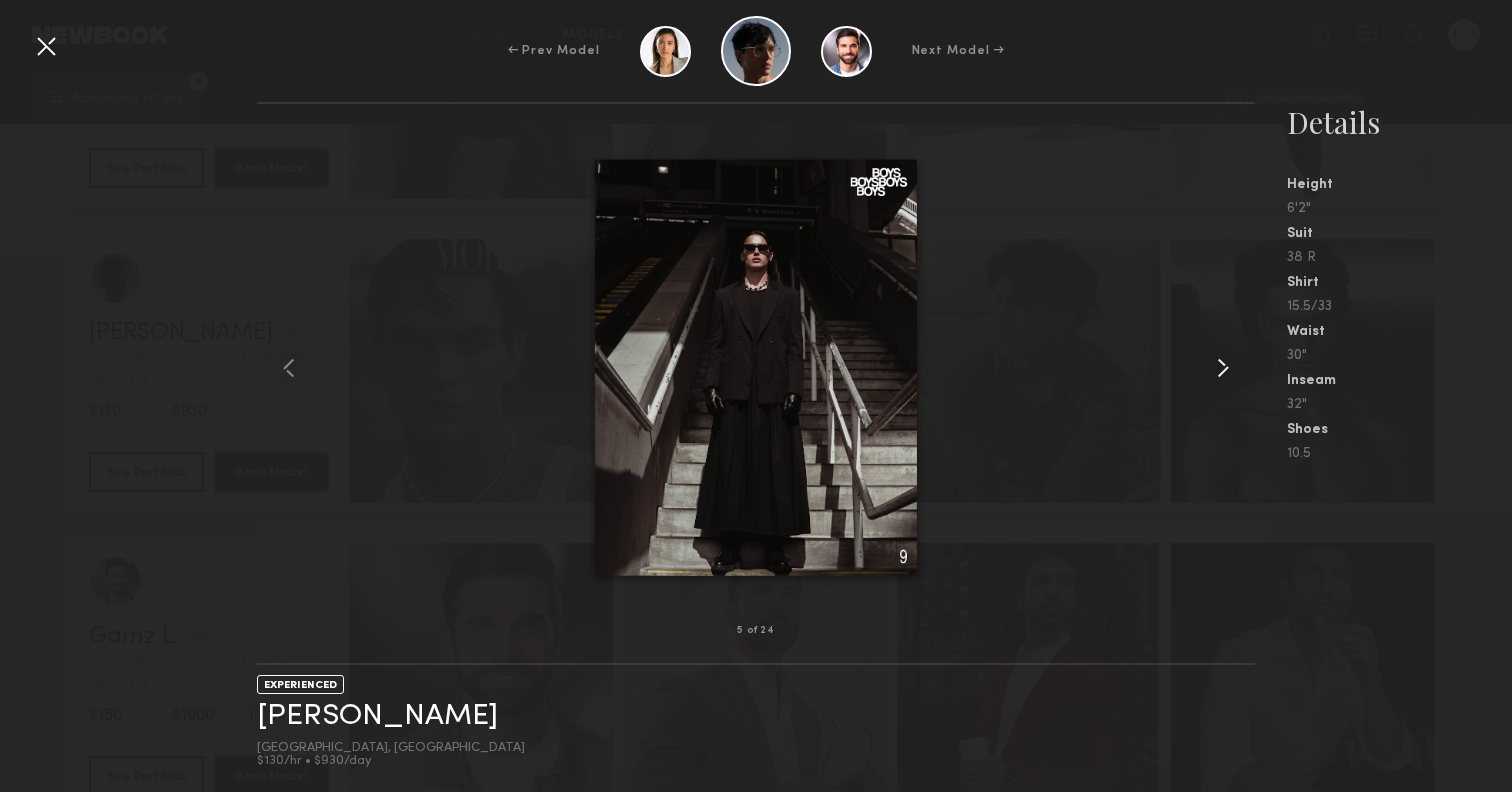 click at bounding box center (1223, 368) 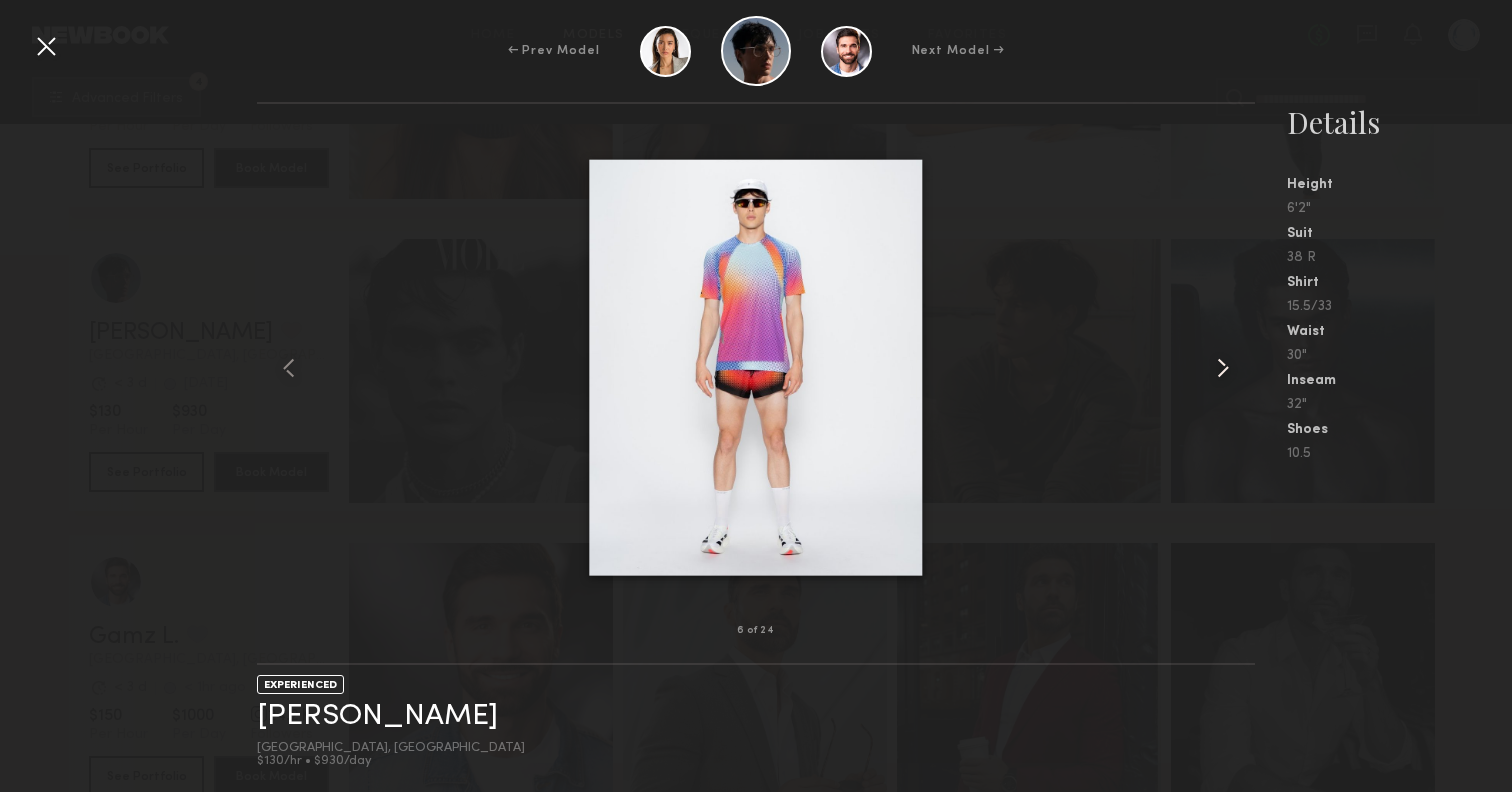 click at bounding box center [1223, 368] 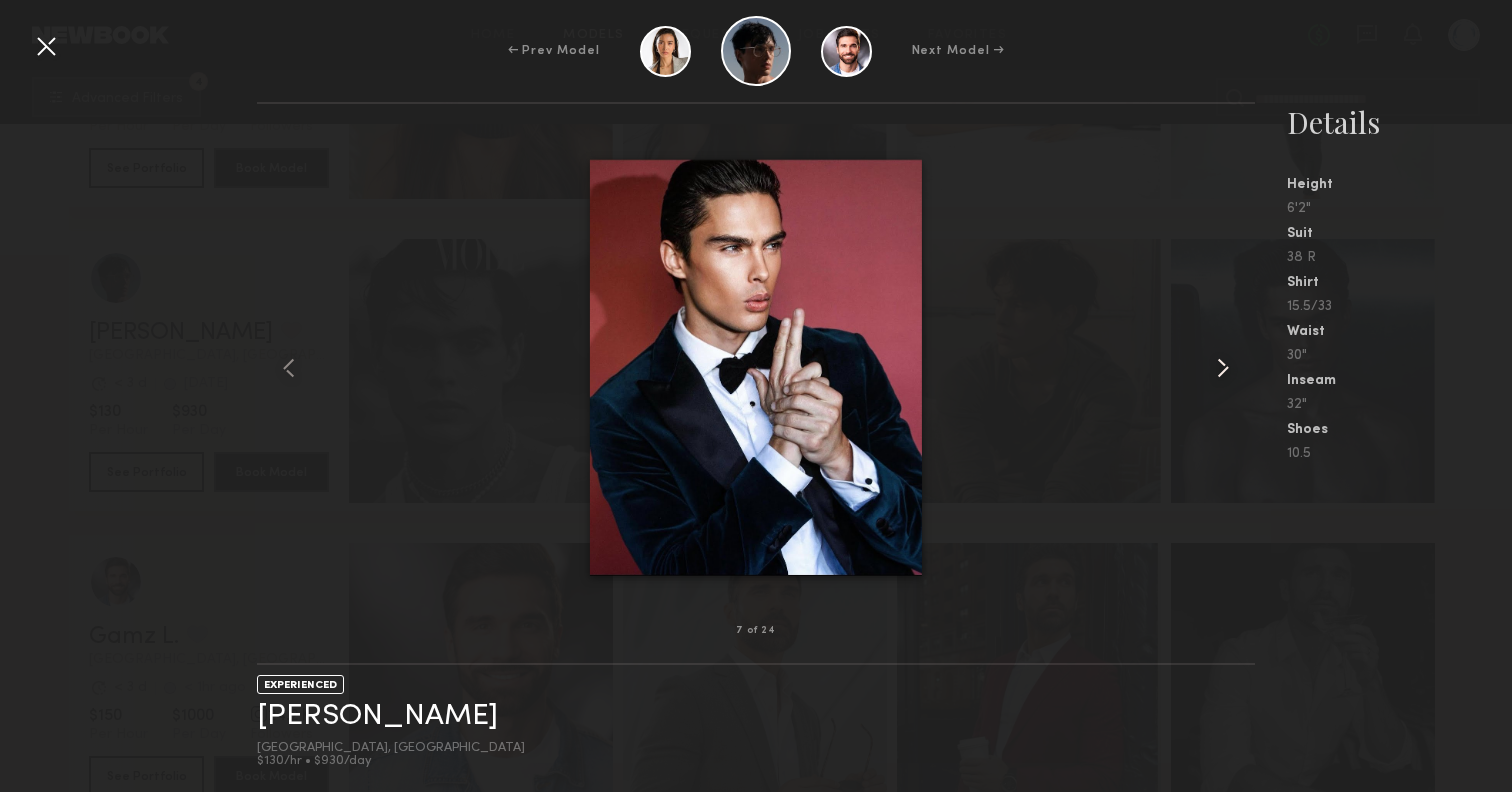click at bounding box center (1223, 368) 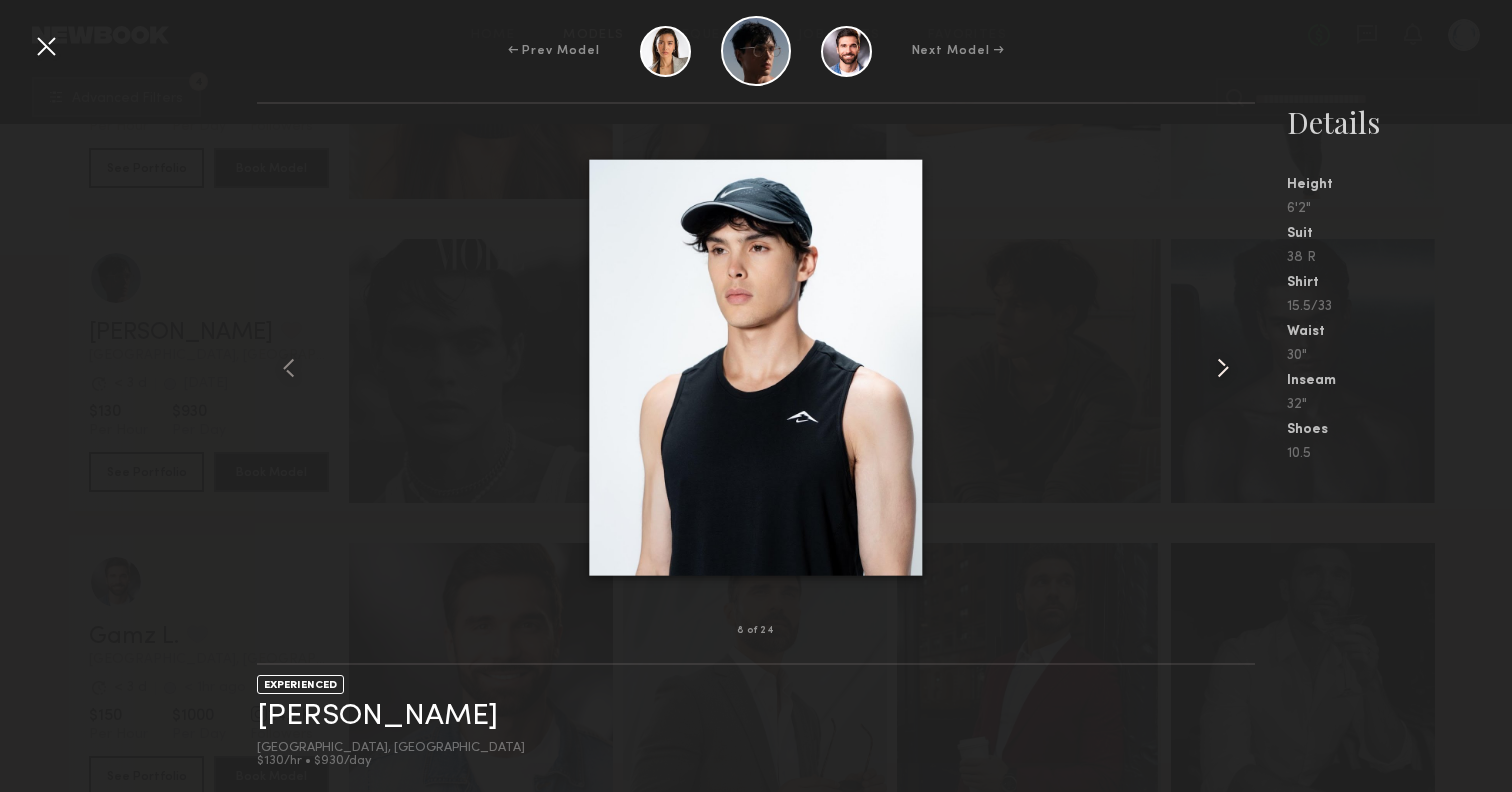 click at bounding box center [1223, 368] 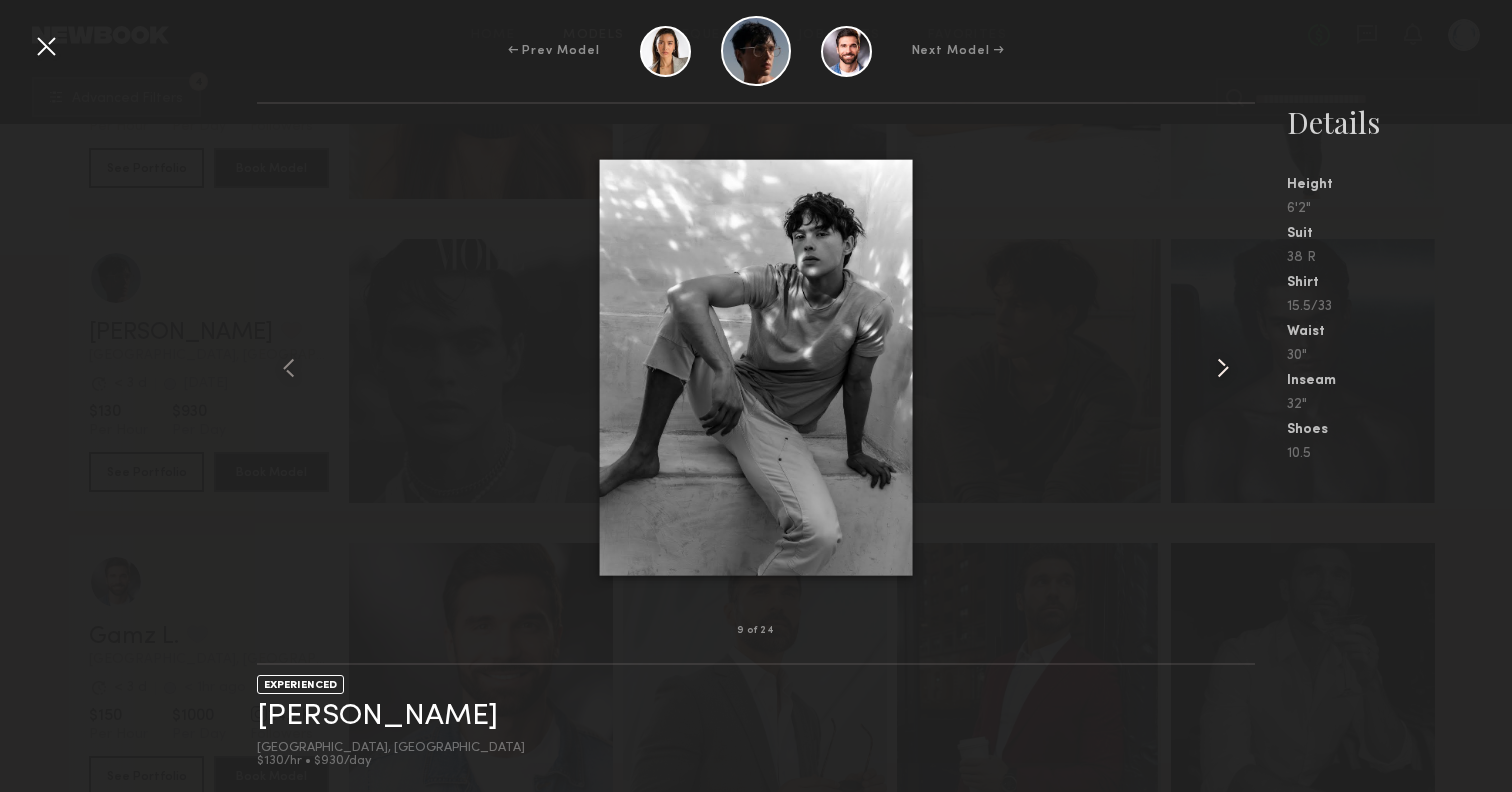 click at bounding box center (1223, 368) 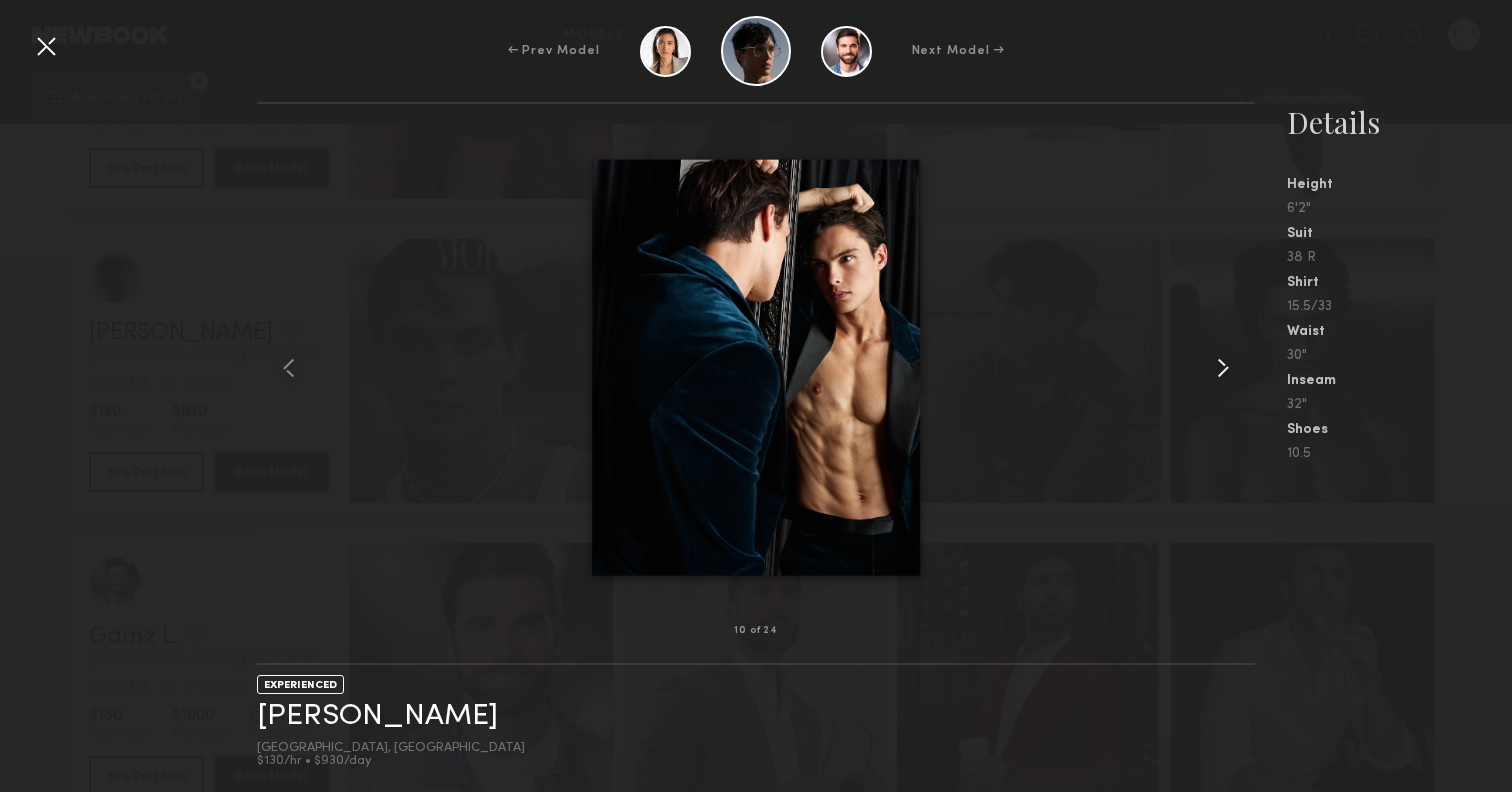 click at bounding box center (1223, 368) 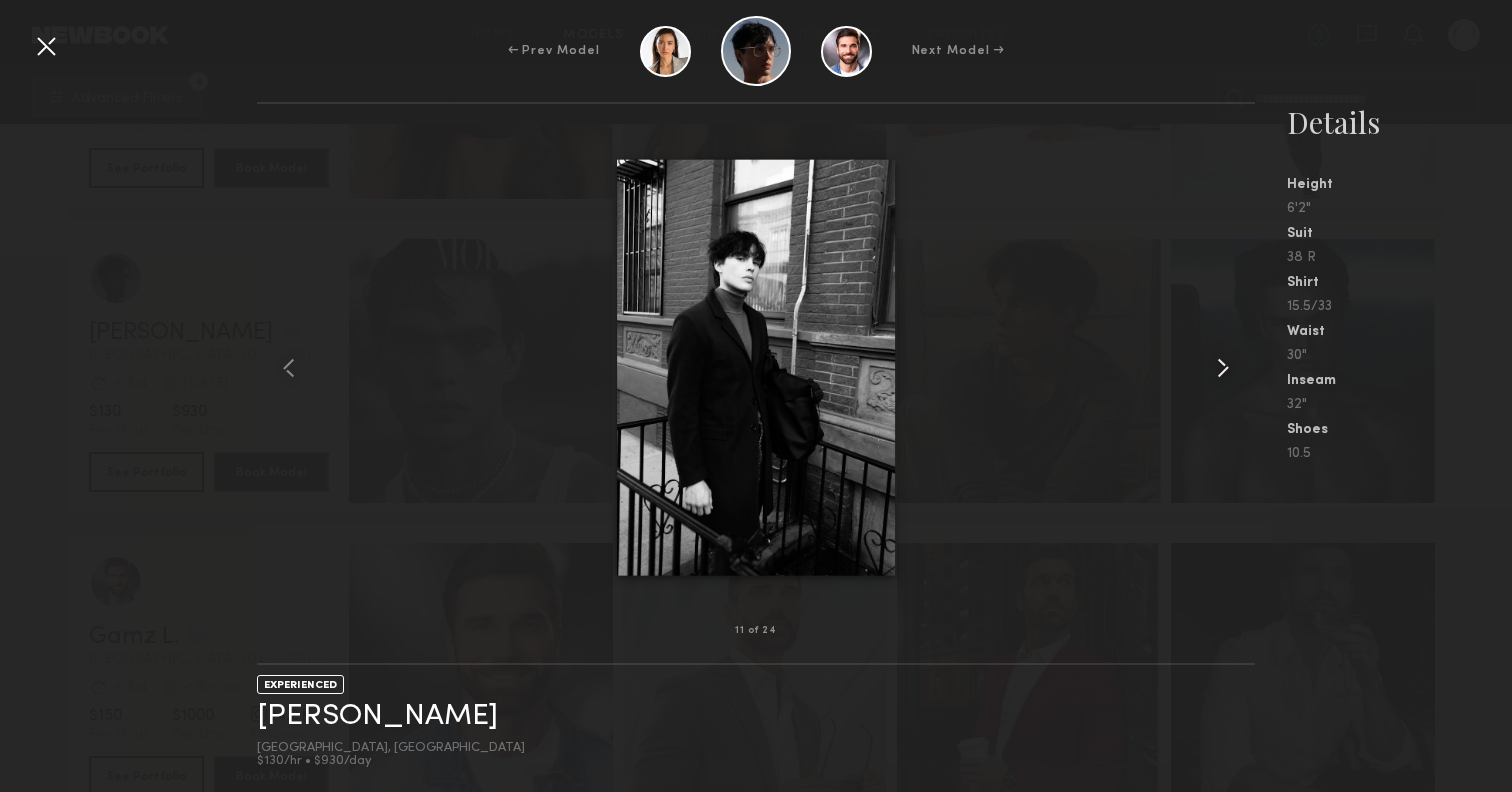 click at bounding box center (1223, 368) 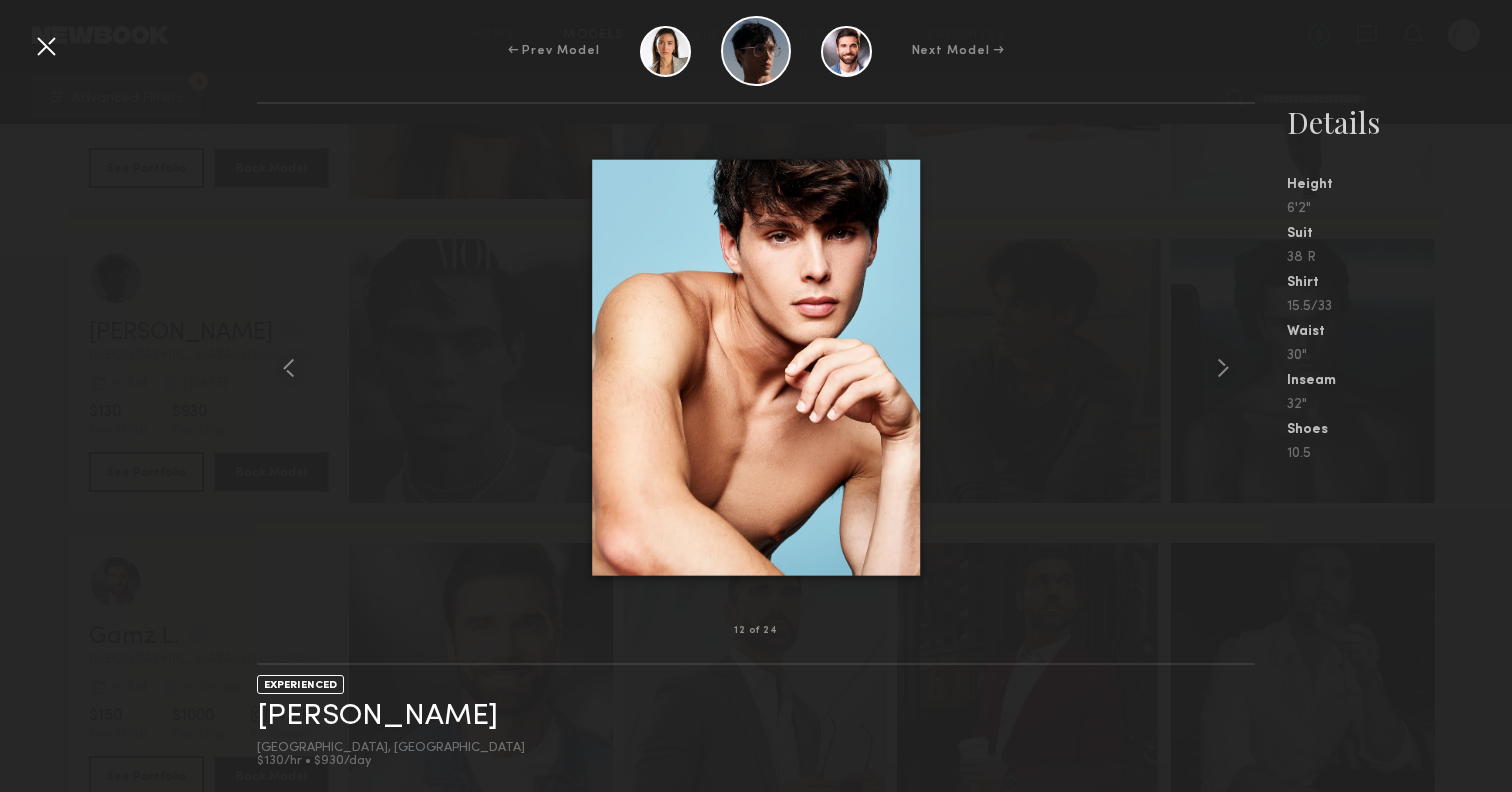 click at bounding box center [46, 46] 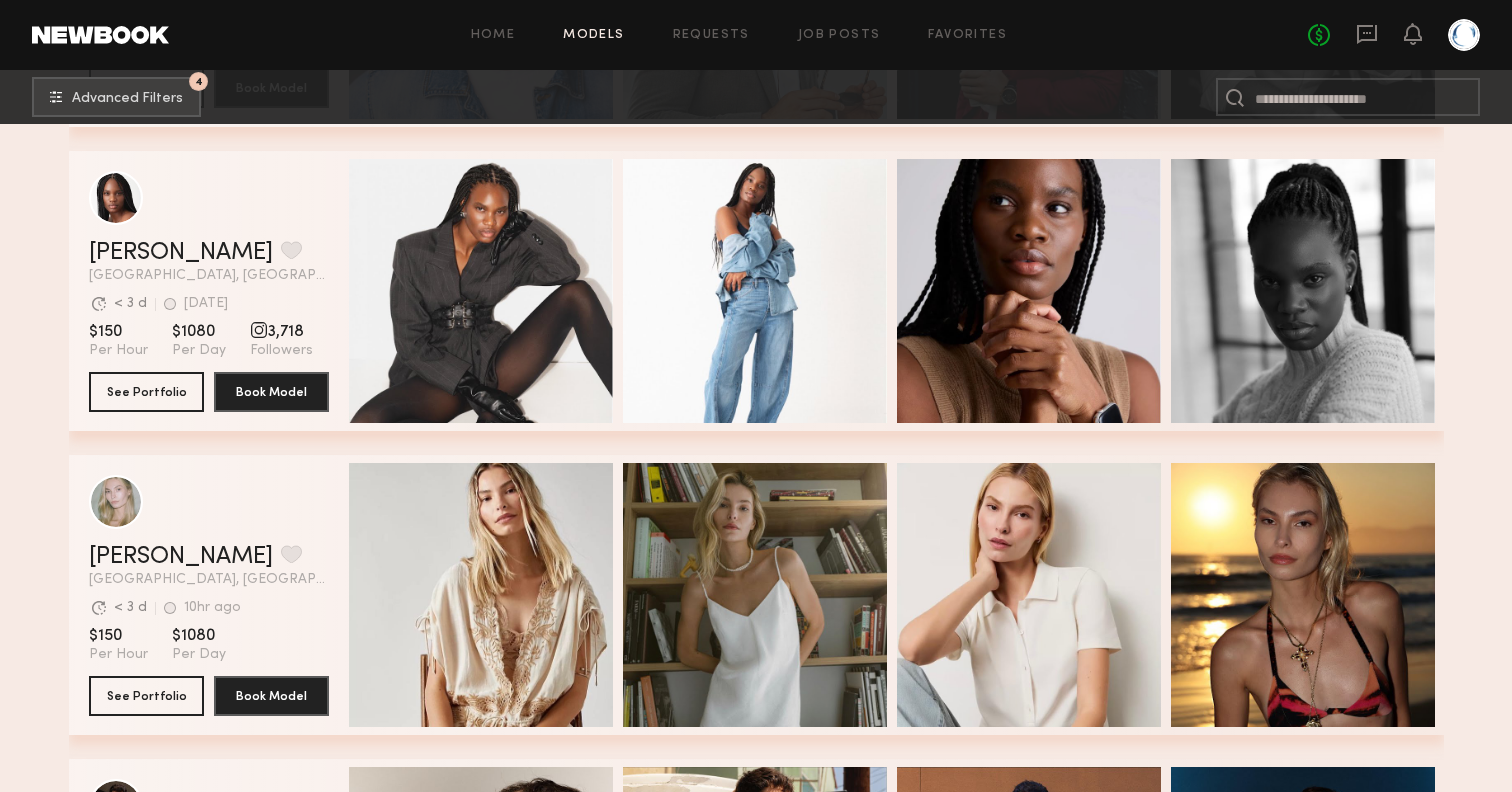 scroll, scrollTop: 1840, scrollLeft: 0, axis: vertical 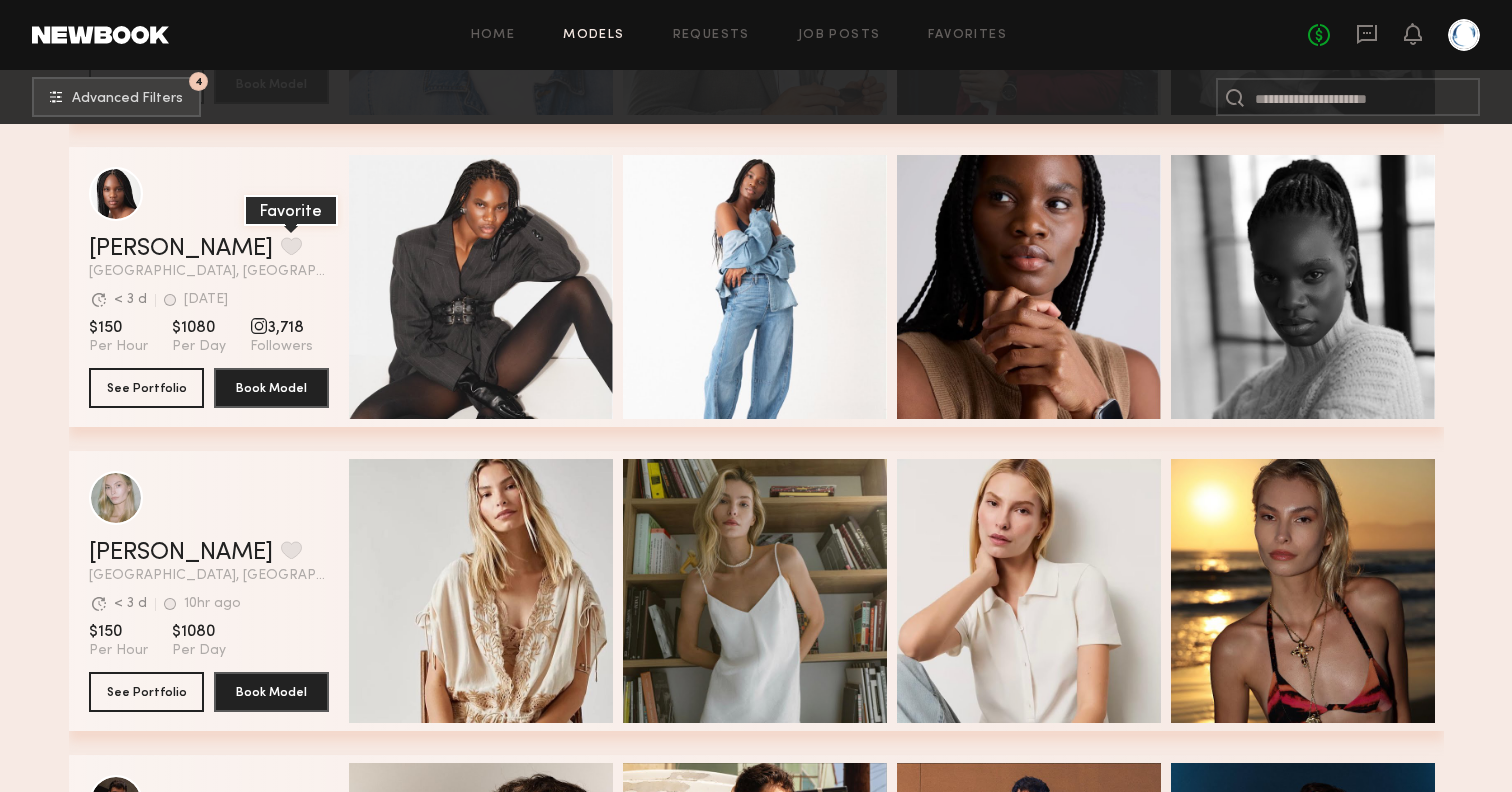 click 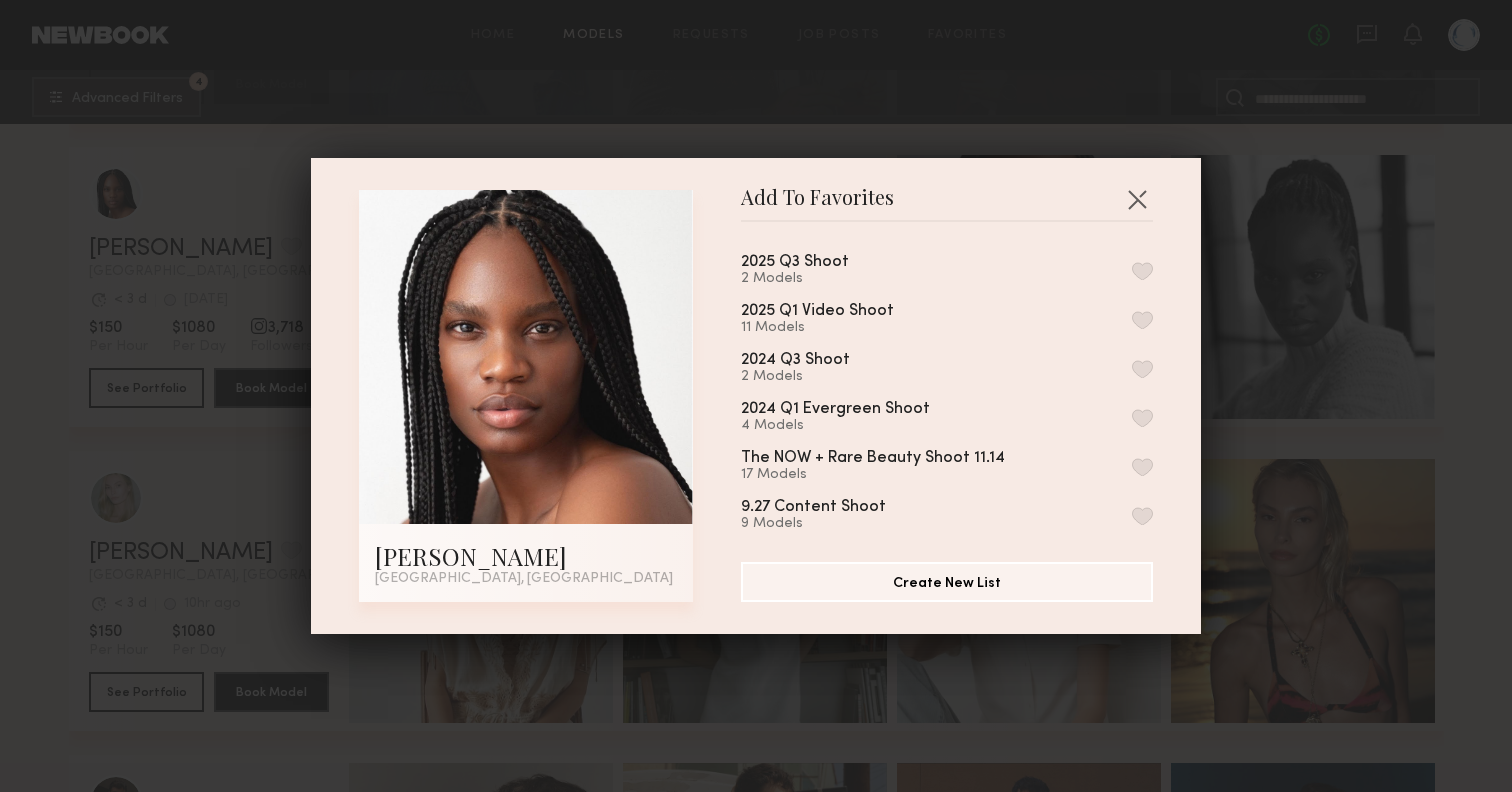 click at bounding box center [1142, 271] 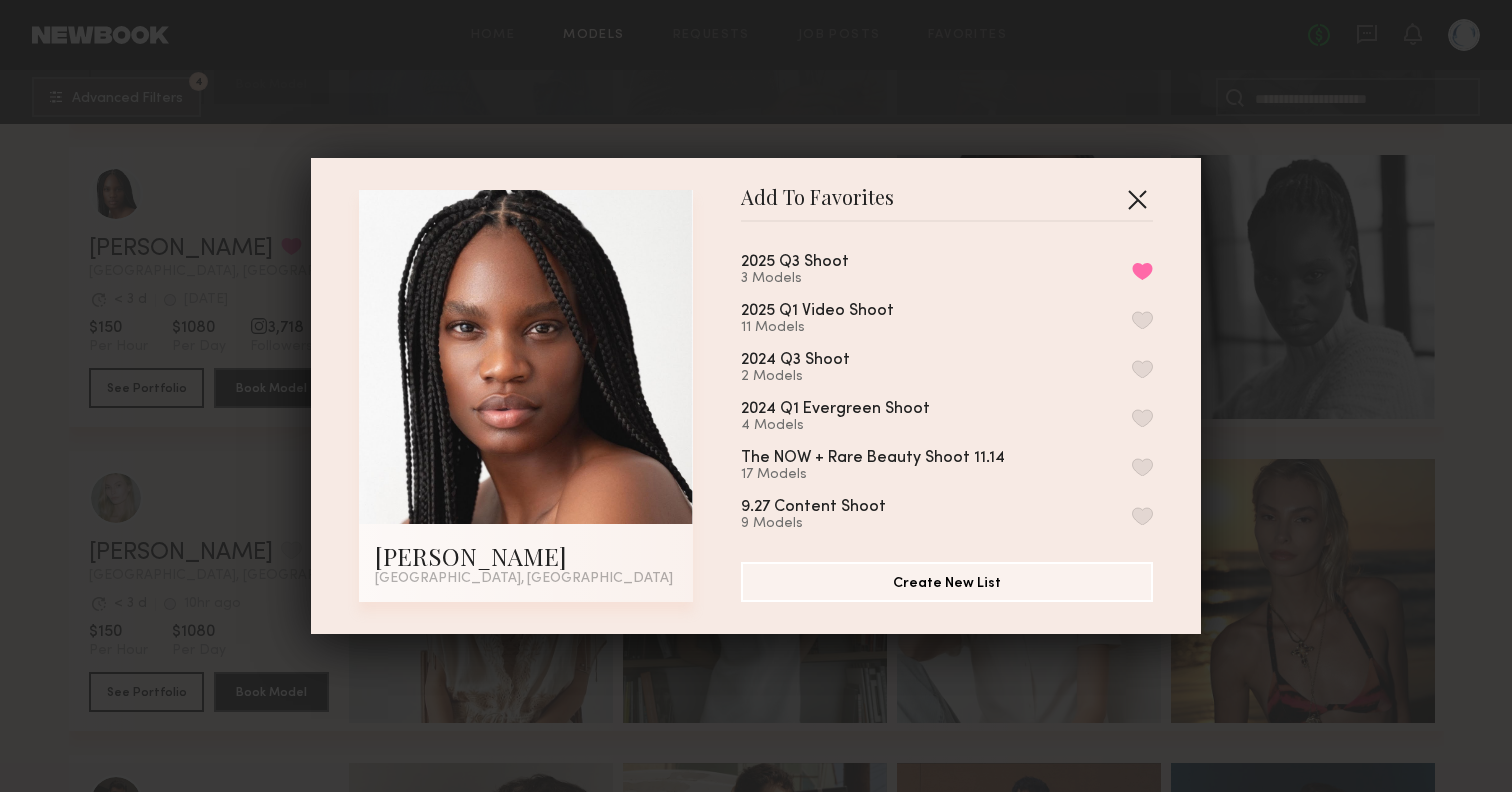 click at bounding box center (1137, 199) 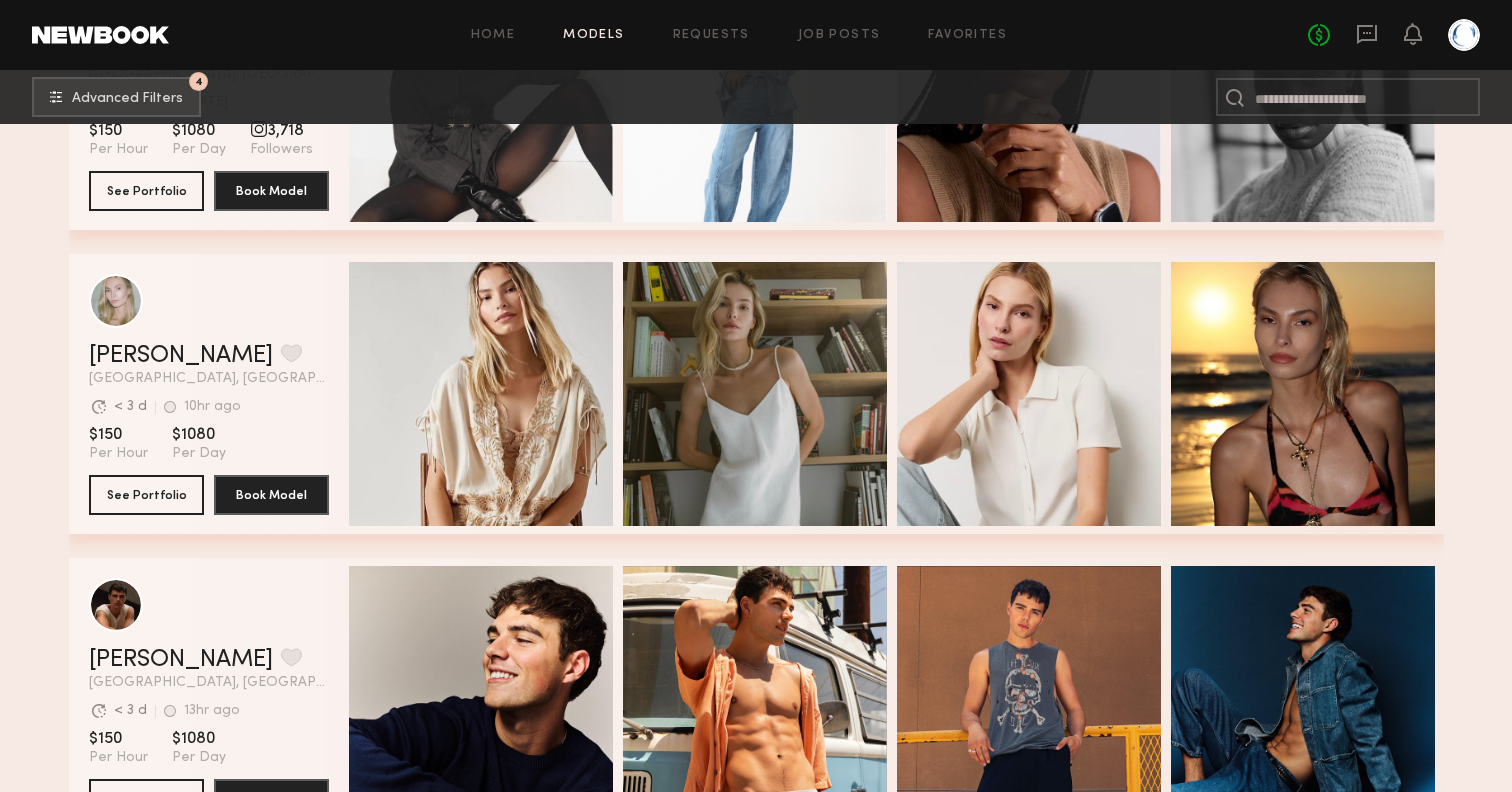 scroll, scrollTop: 2043, scrollLeft: 0, axis: vertical 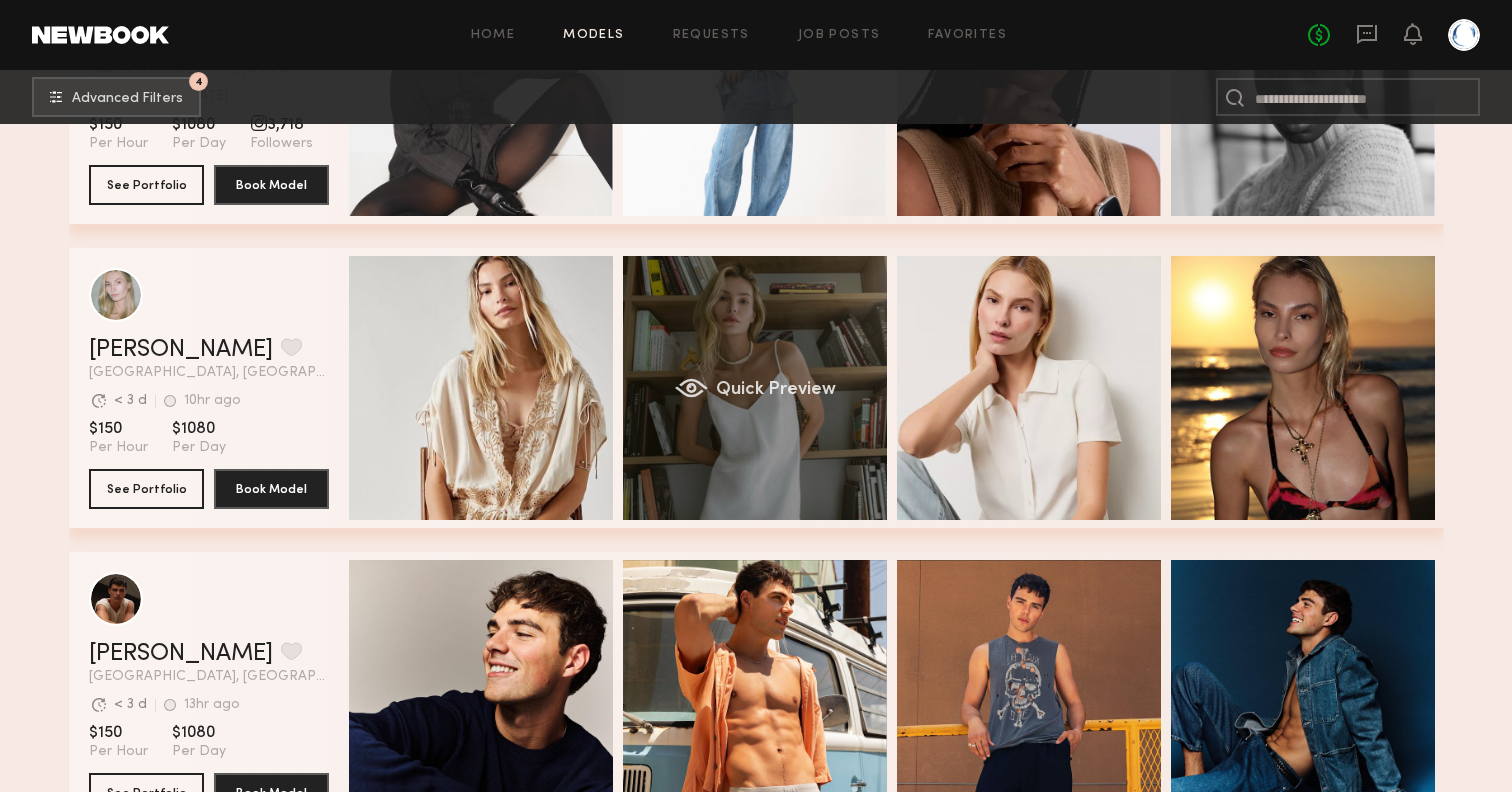 click on "Quick Preview" 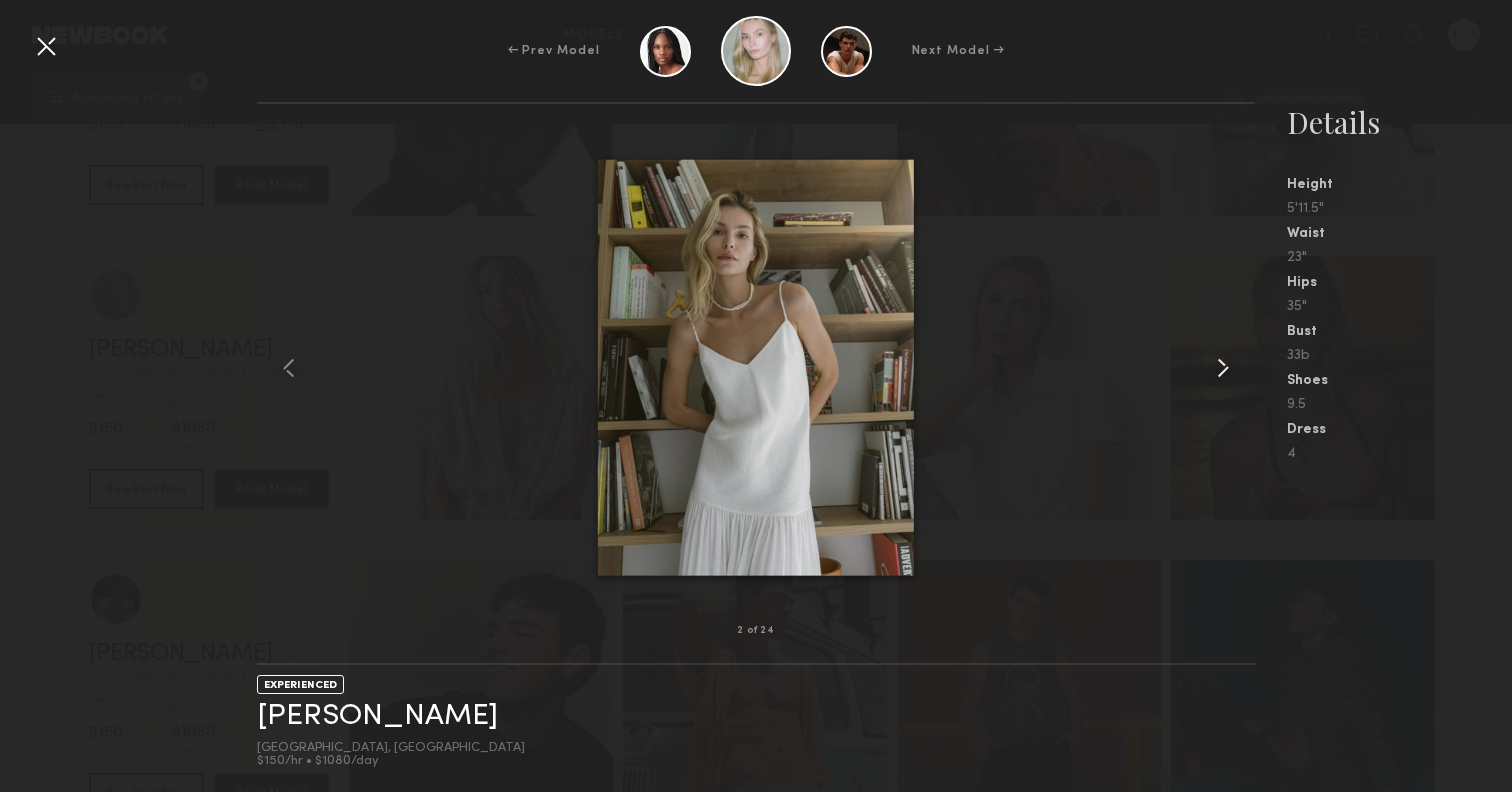 click at bounding box center (1223, 368) 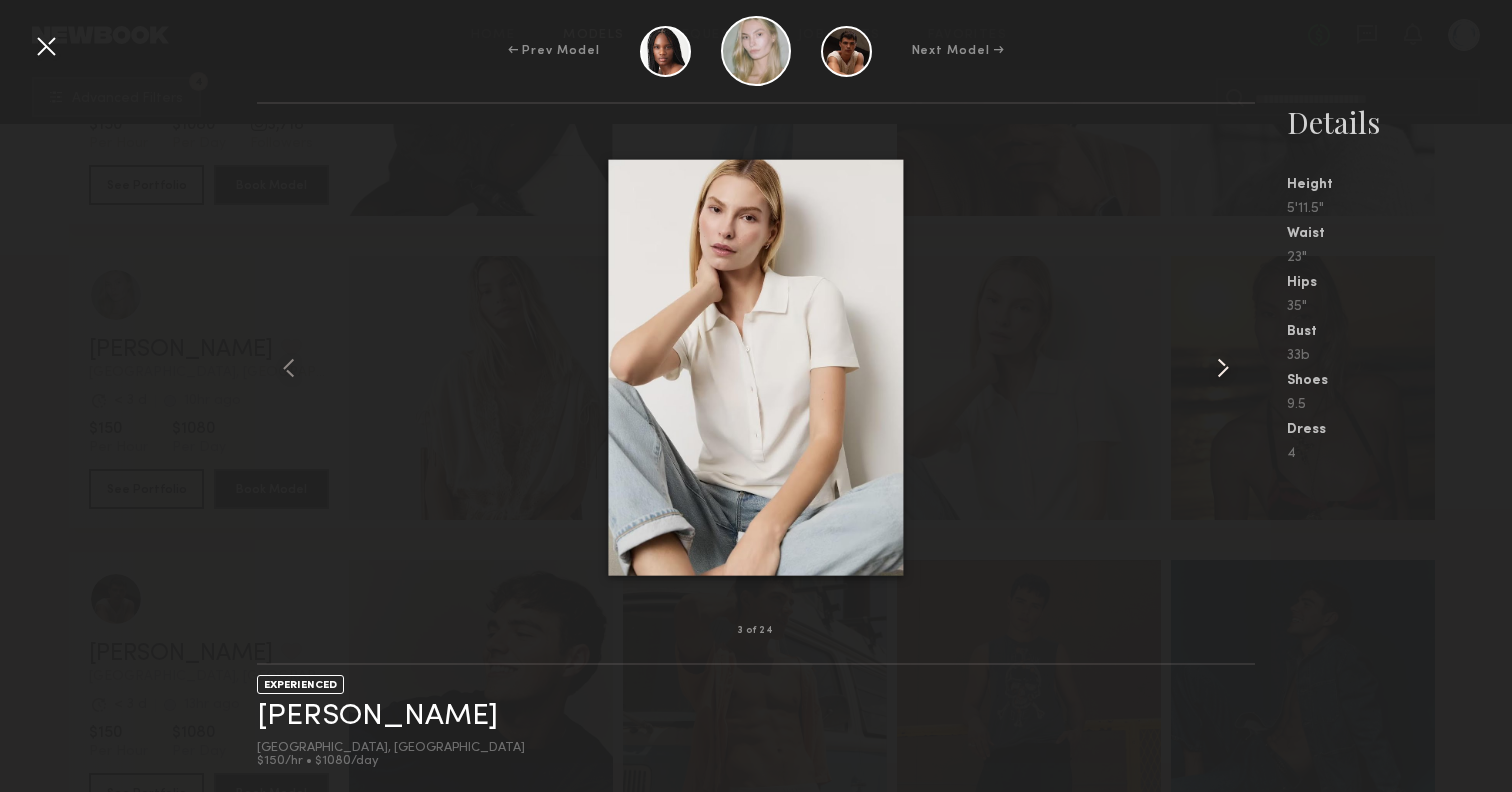 click at bounding box center (1223, 368) 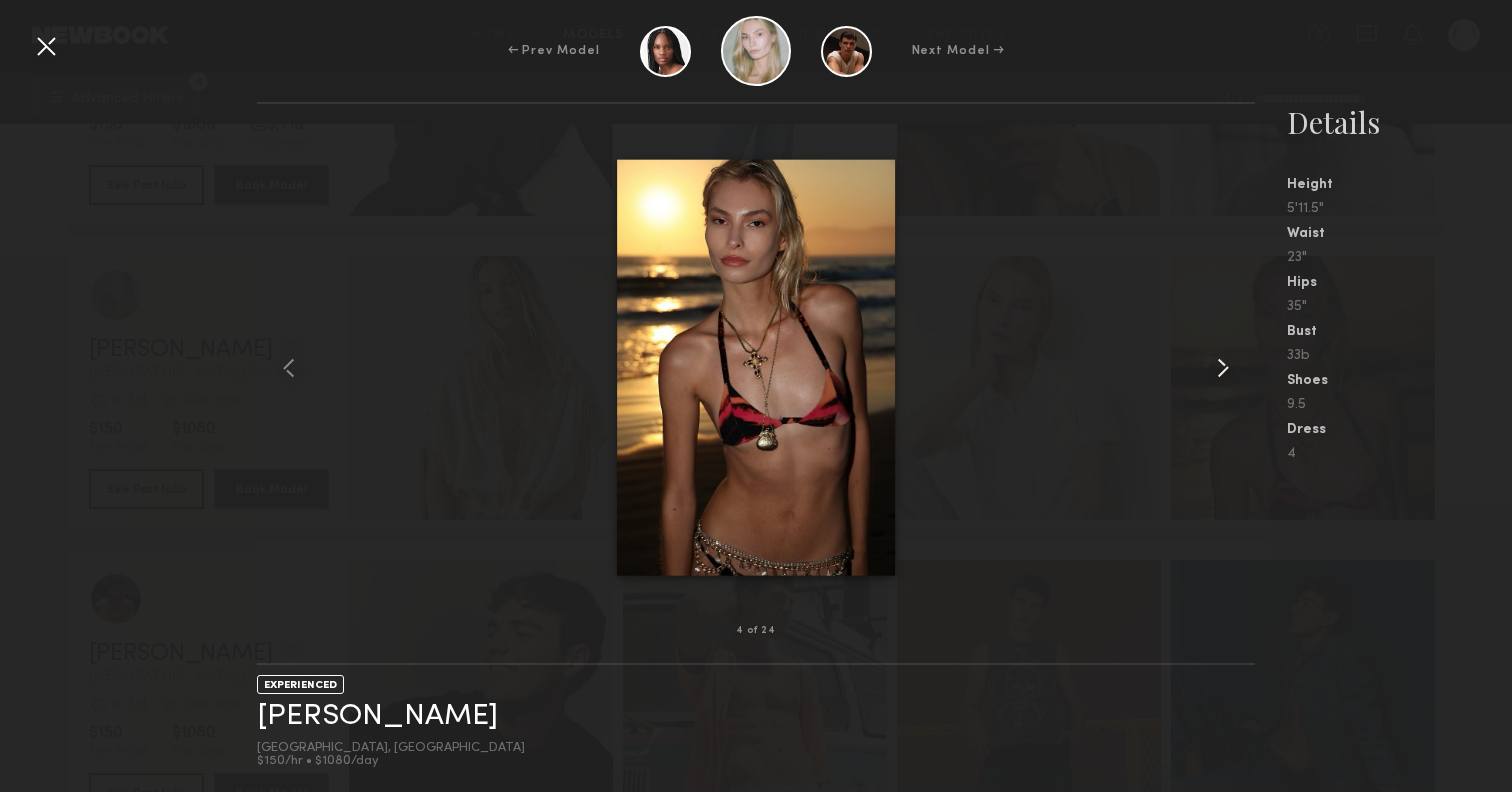 click at bounding box center [1223, 368] 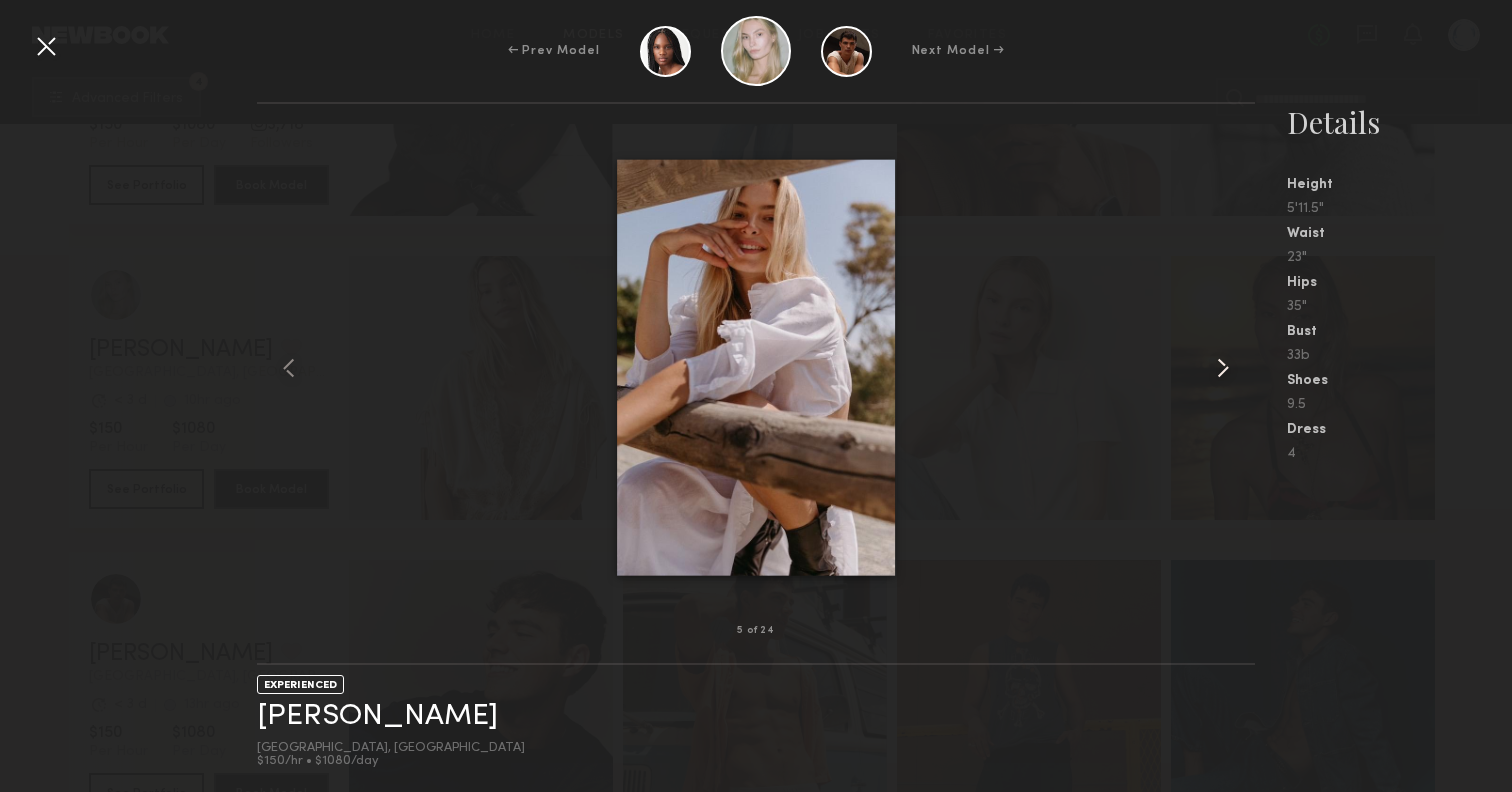 click at bounding box center (1223, 368) 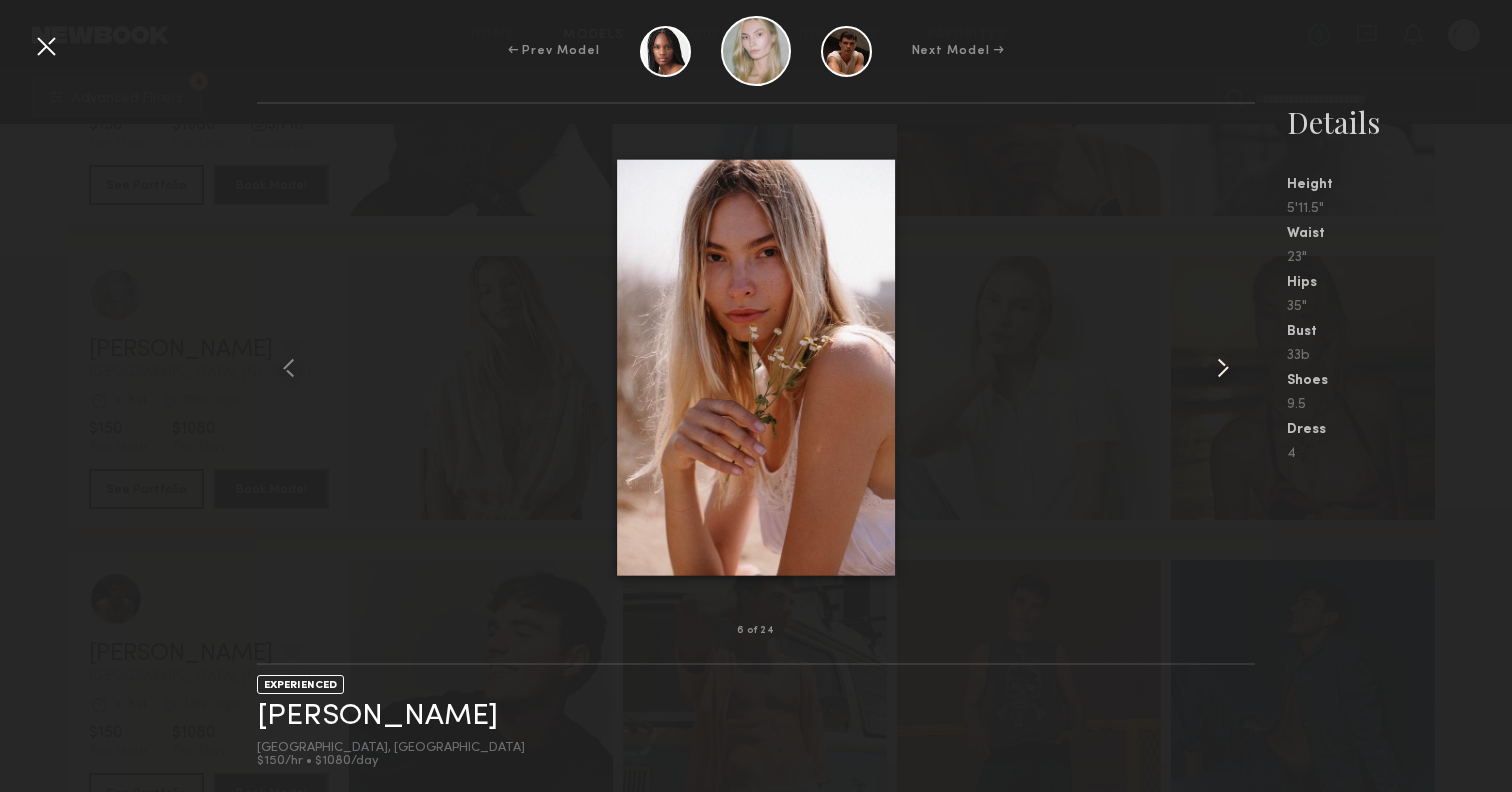 click at bounding box center (1223, 368) 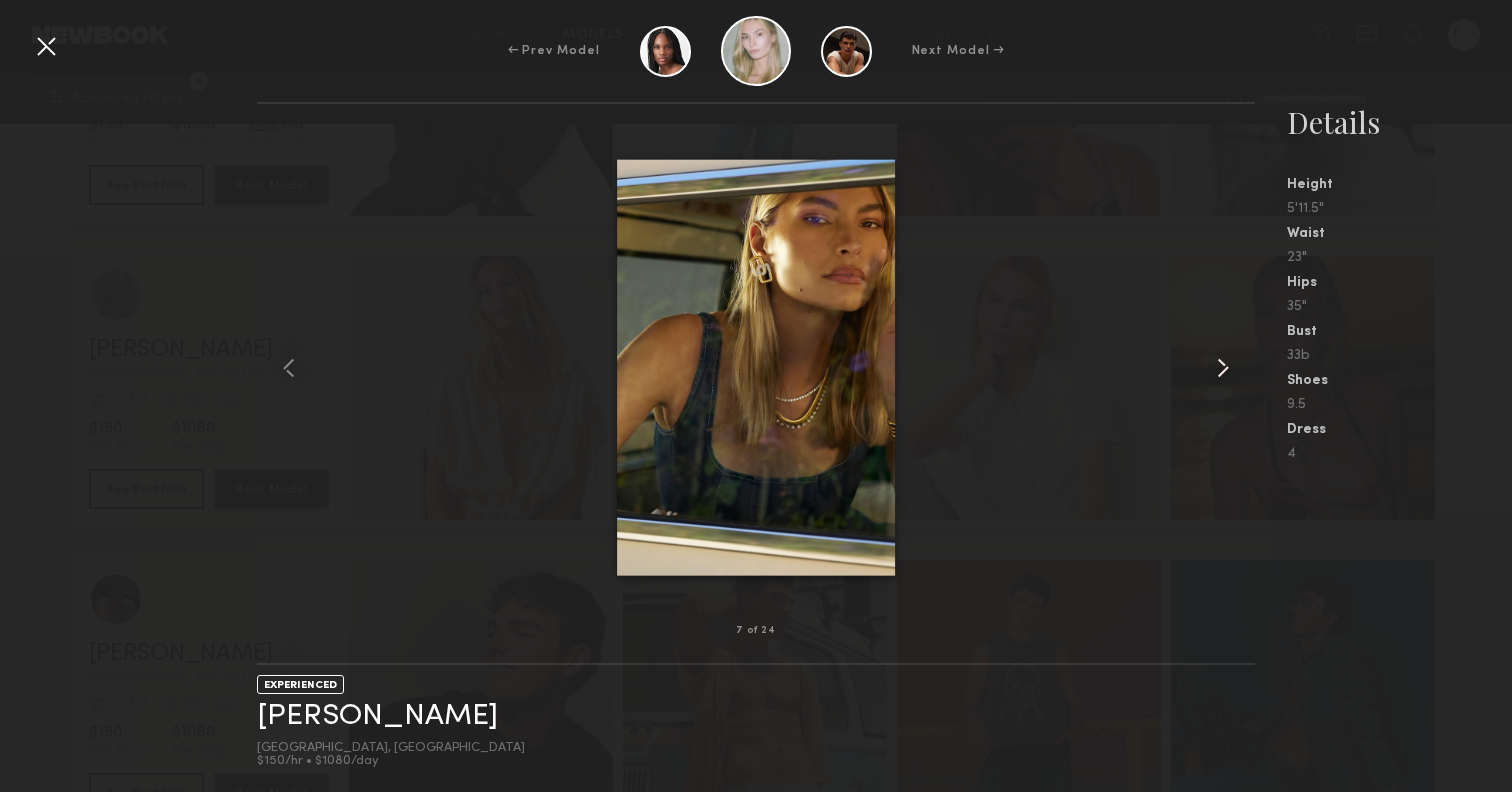 click at bounding box center [1223, 368] 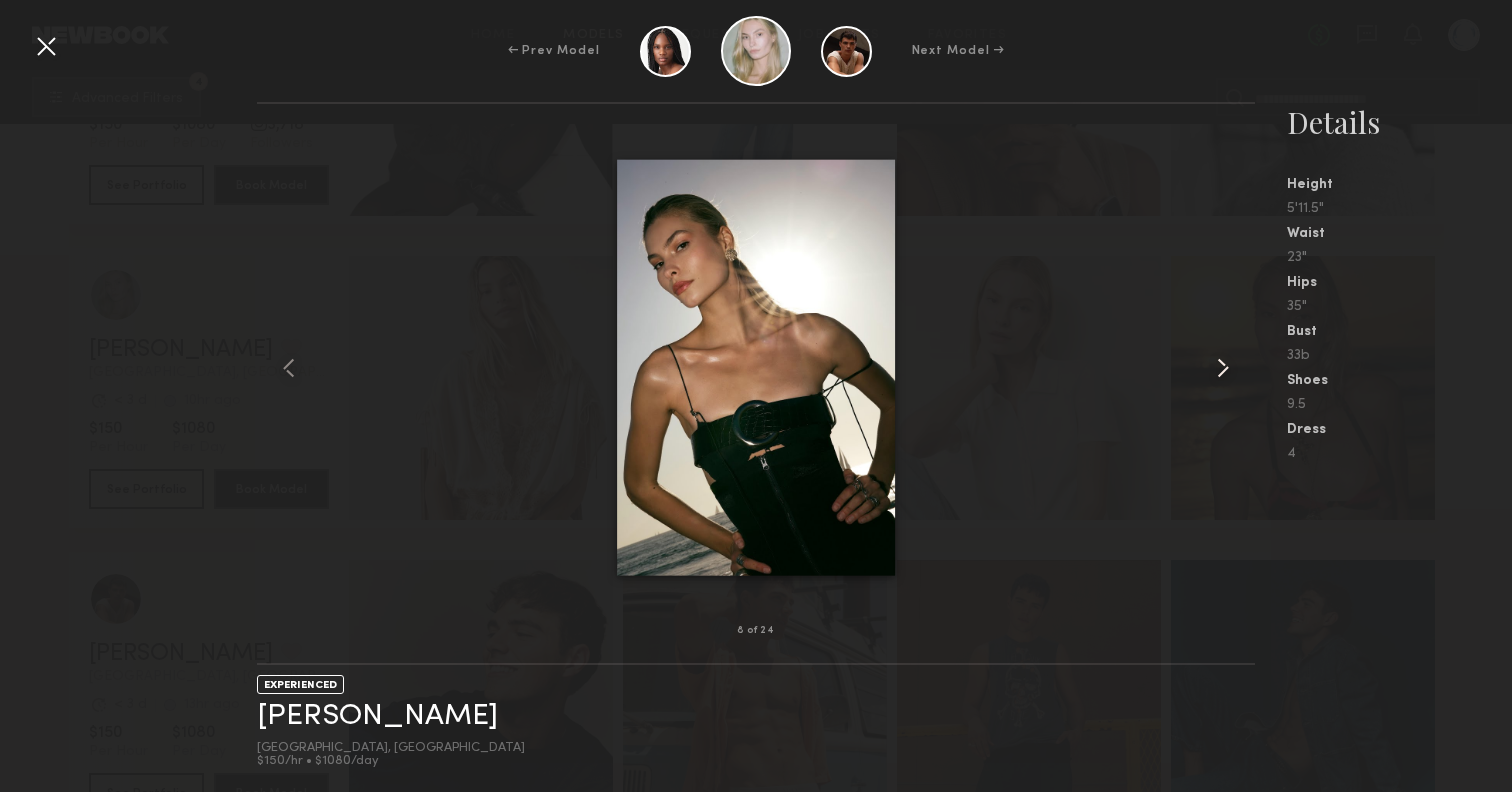 click at bounding box center (1223, 368) 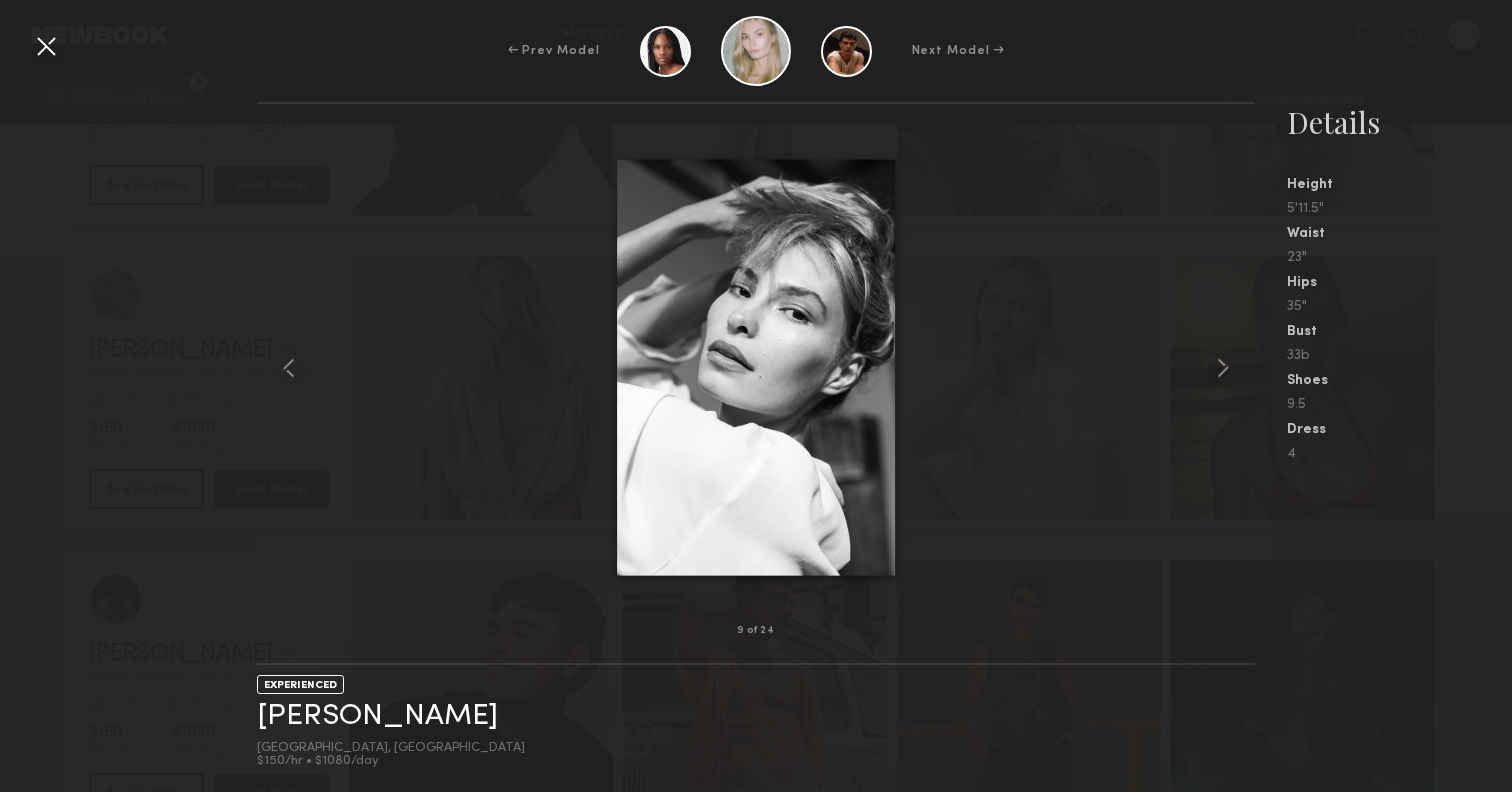 click at bounding box center [46, 46] 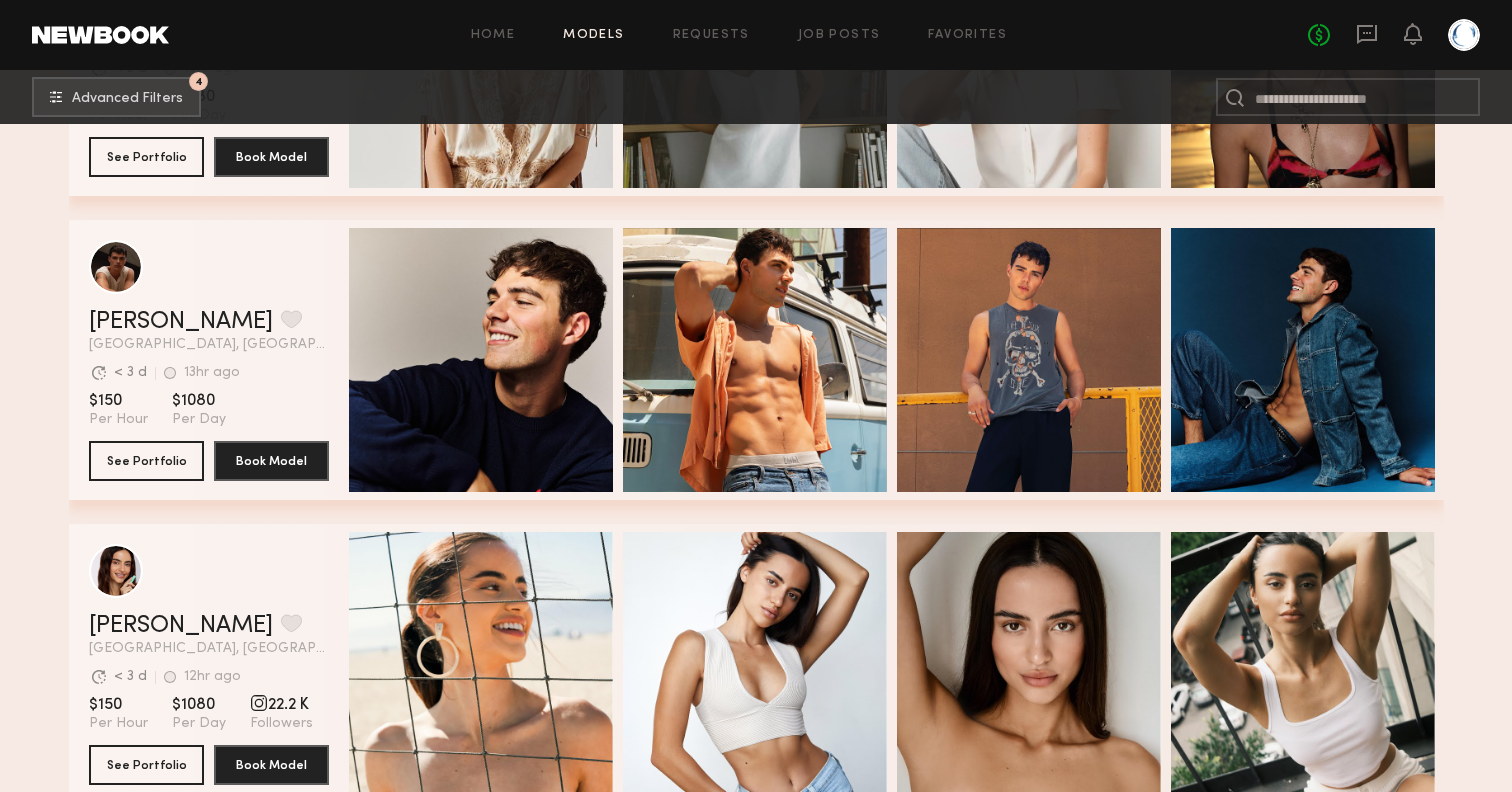 scroll, scrollTop: 2375, scrollLeft: 0, axis: vertical 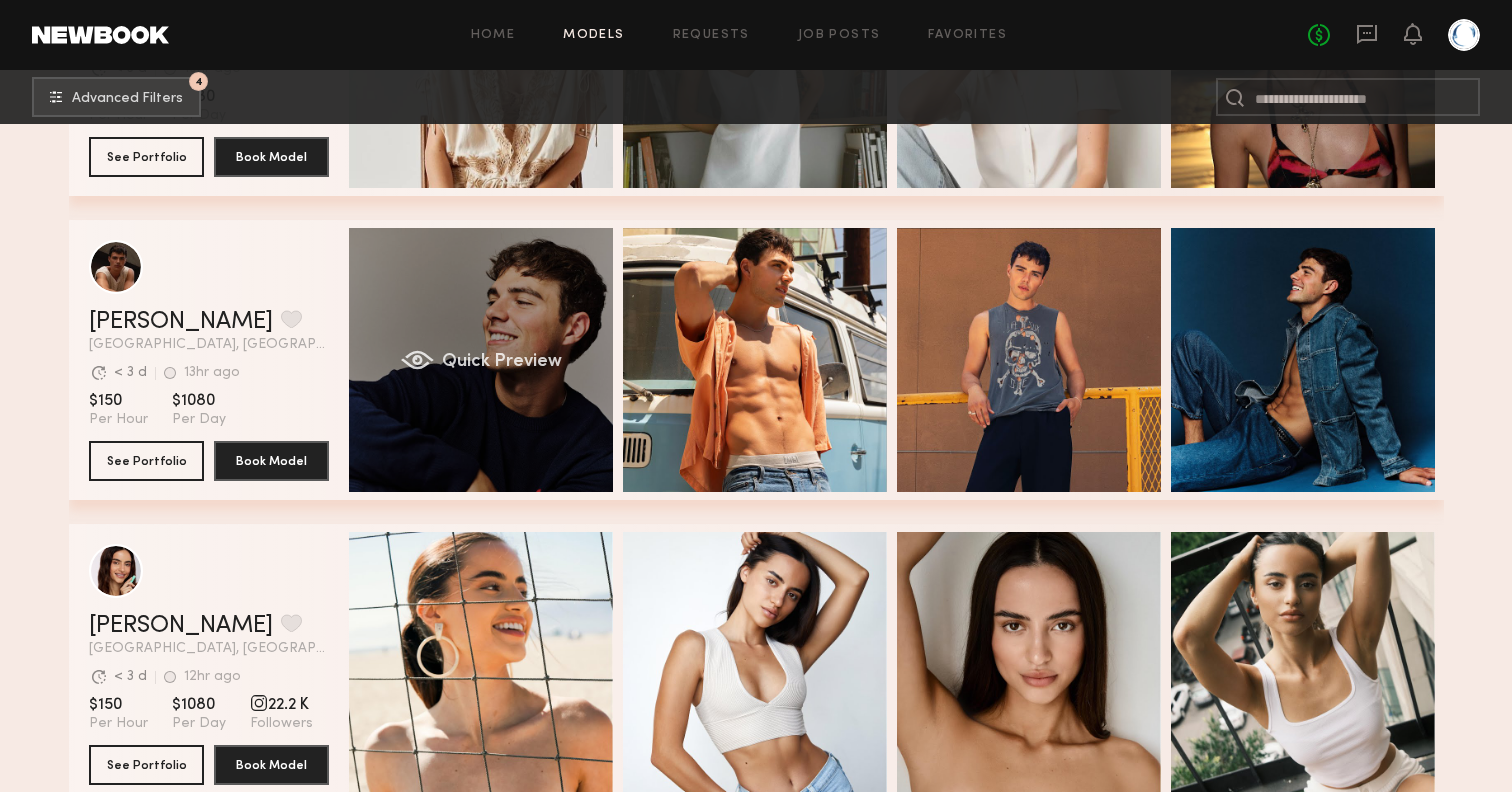 click on "Quick Preview" 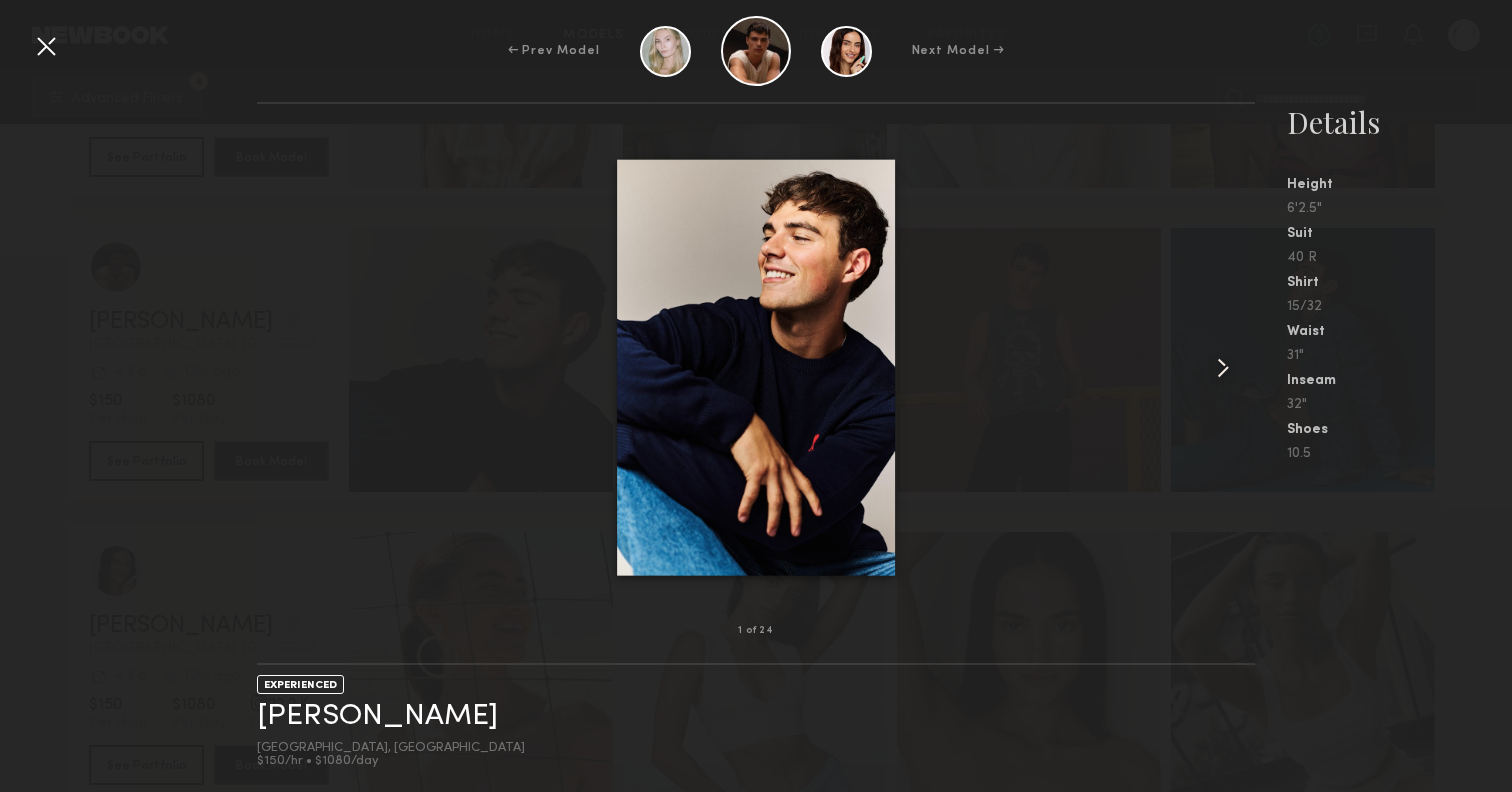 click at bounding box center (1223, 368) 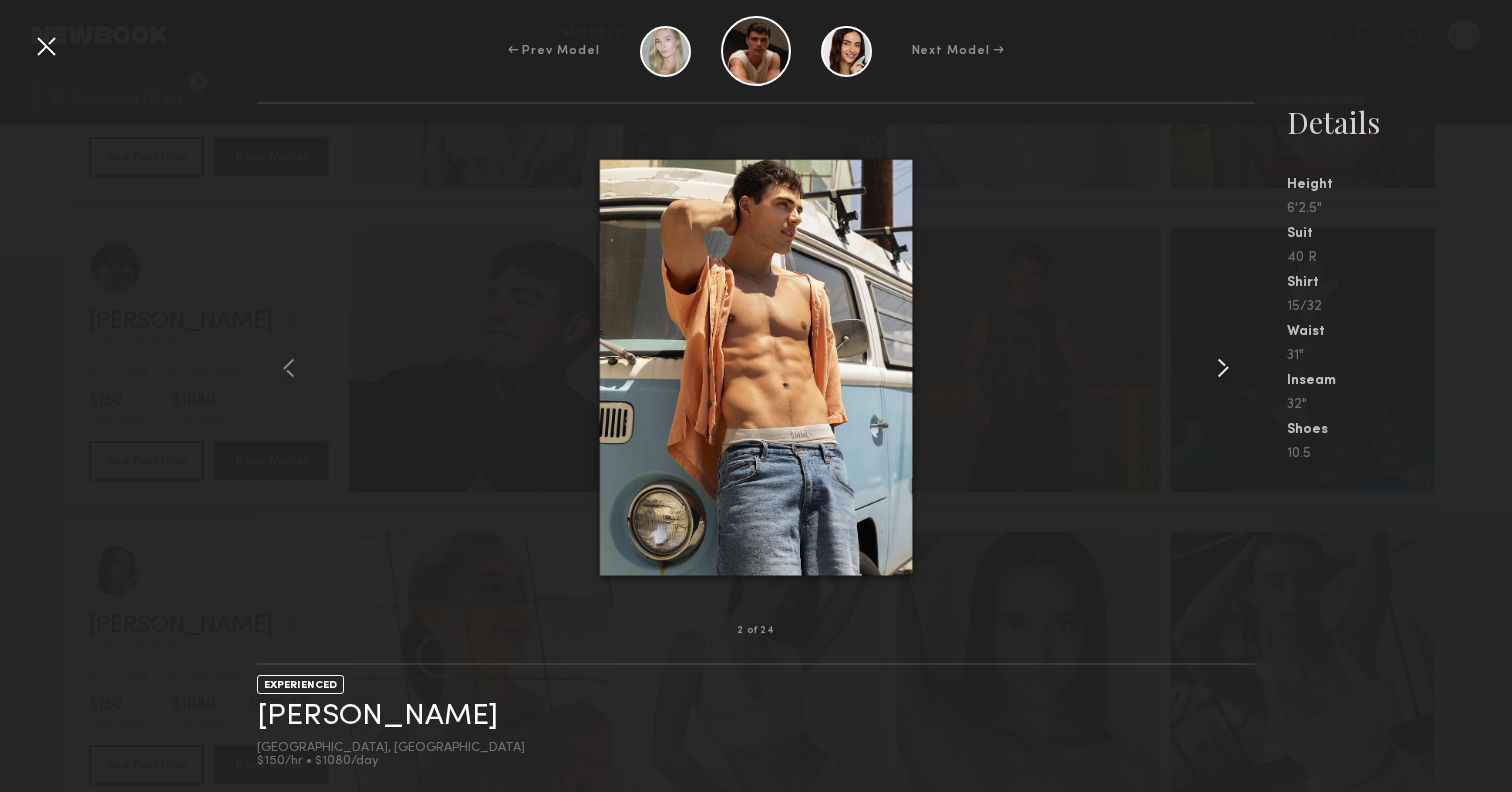 click at bounding box center (1223, 368) 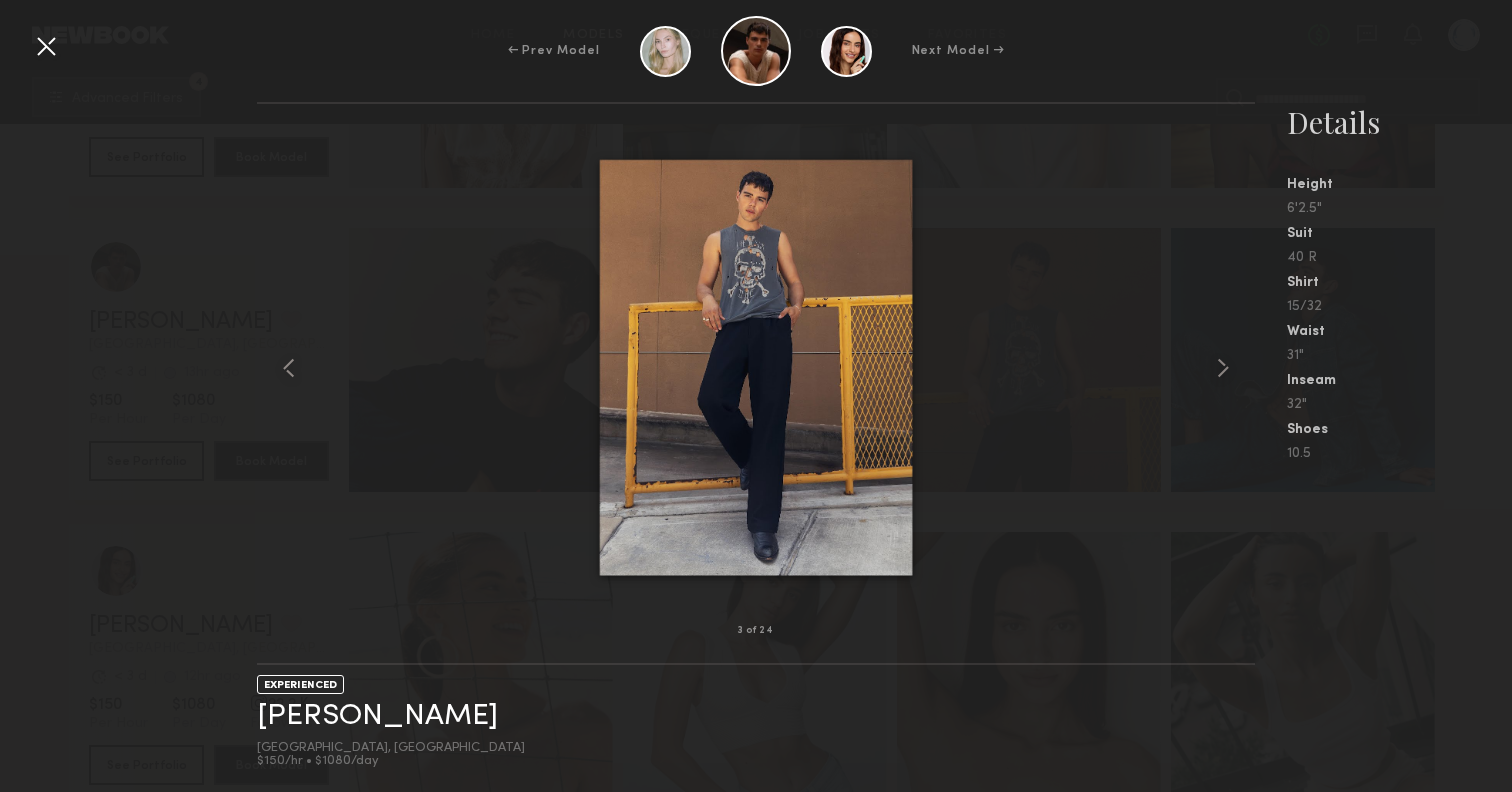 click at bounding box center [46, 46] 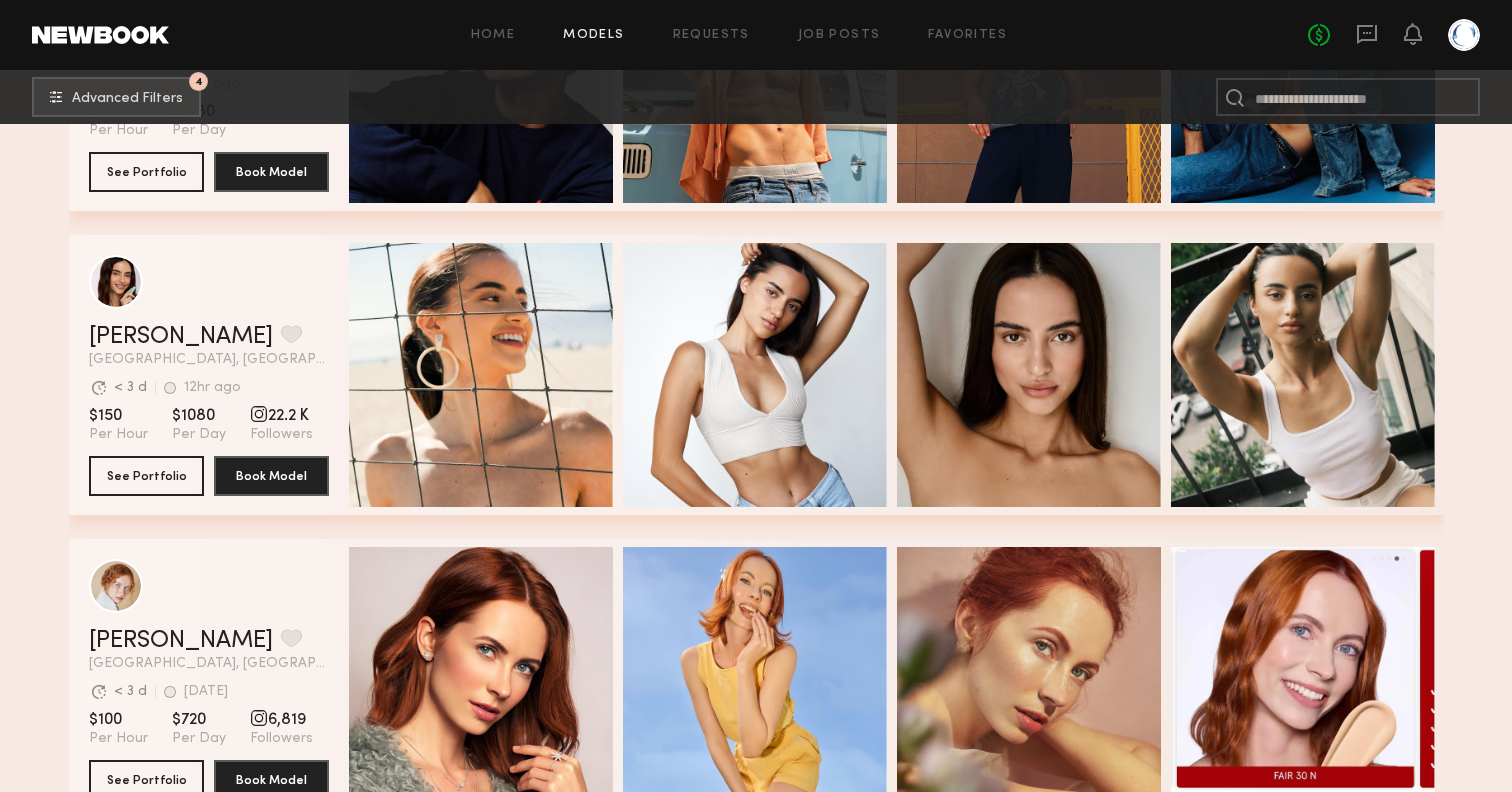 scroll, scrollTop: 2664, scrollLeft: 0, axis: vertical 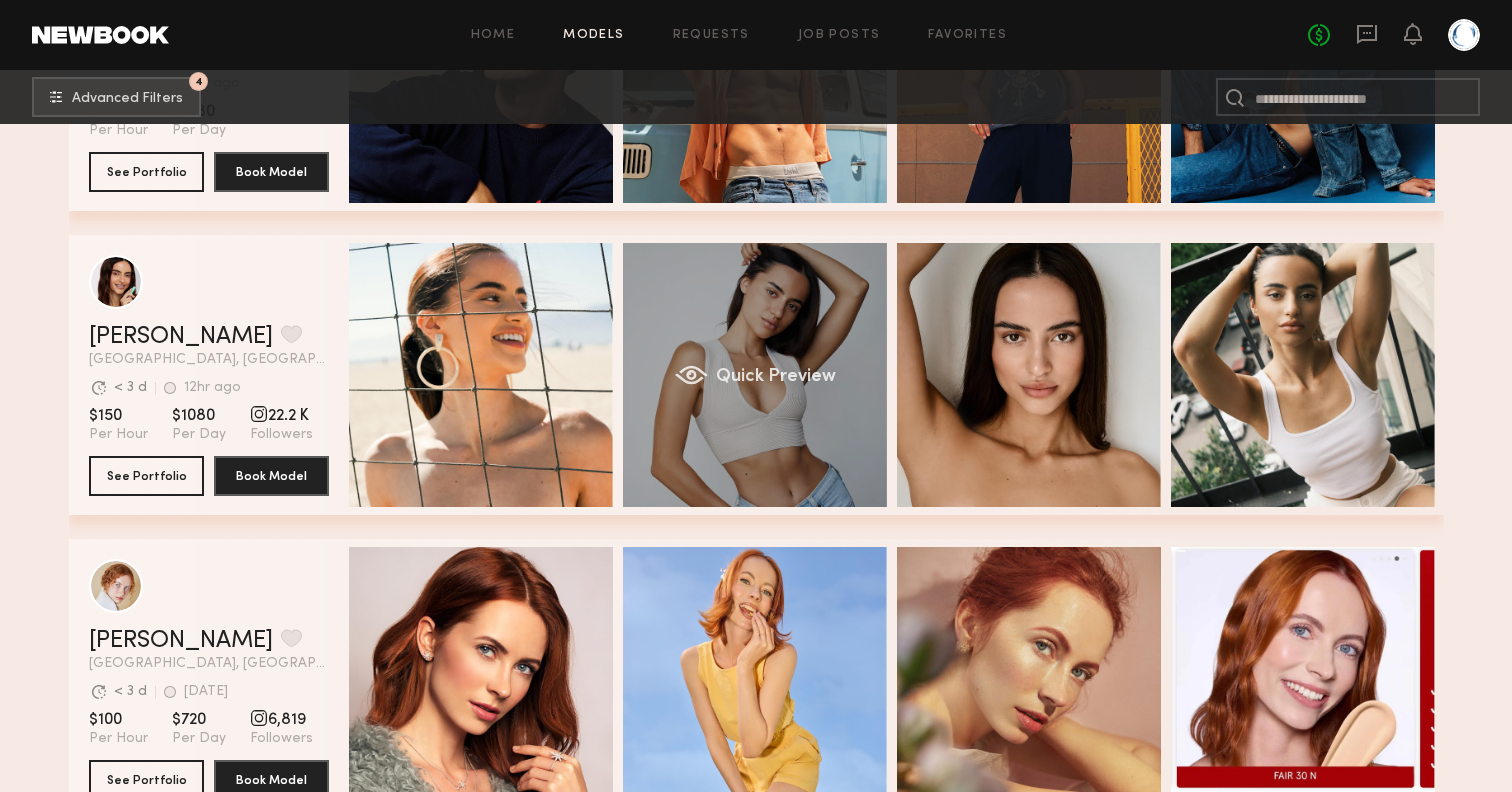 click on "Quick Preview" 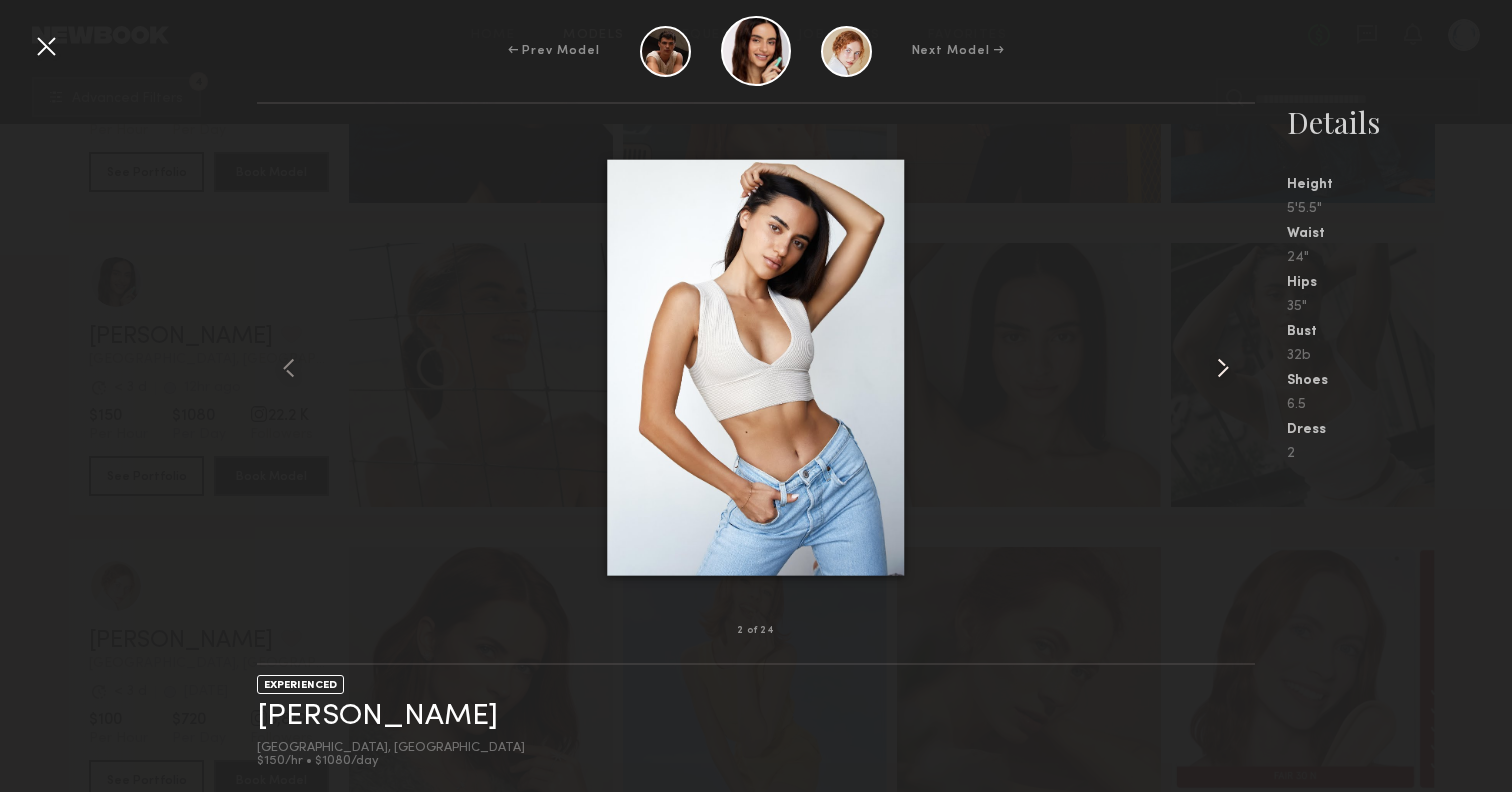 click at bounding box center [1223, 368] 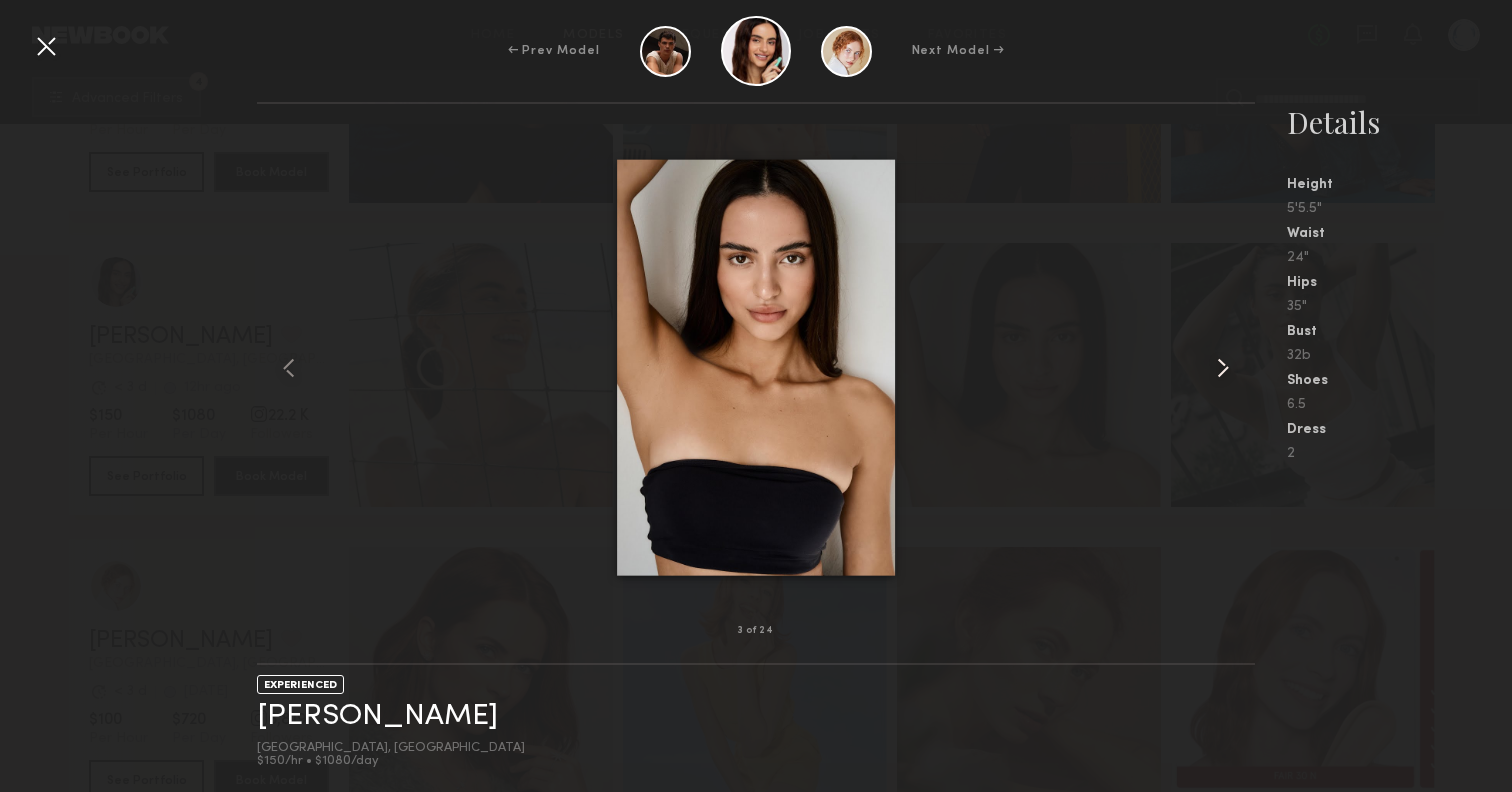 click at bounding box center [1223, 368] 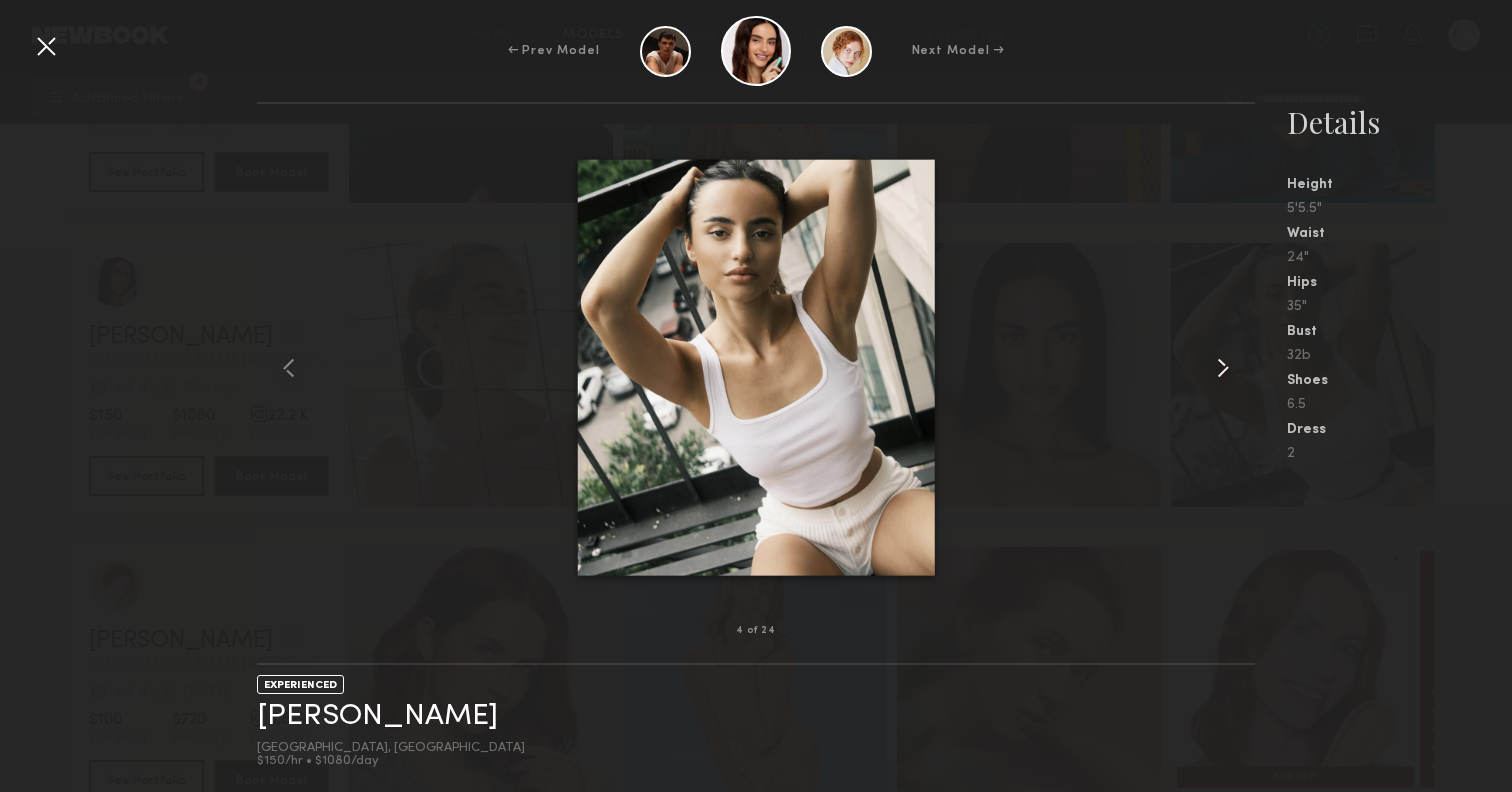 click at bounding box center (1223, 368) 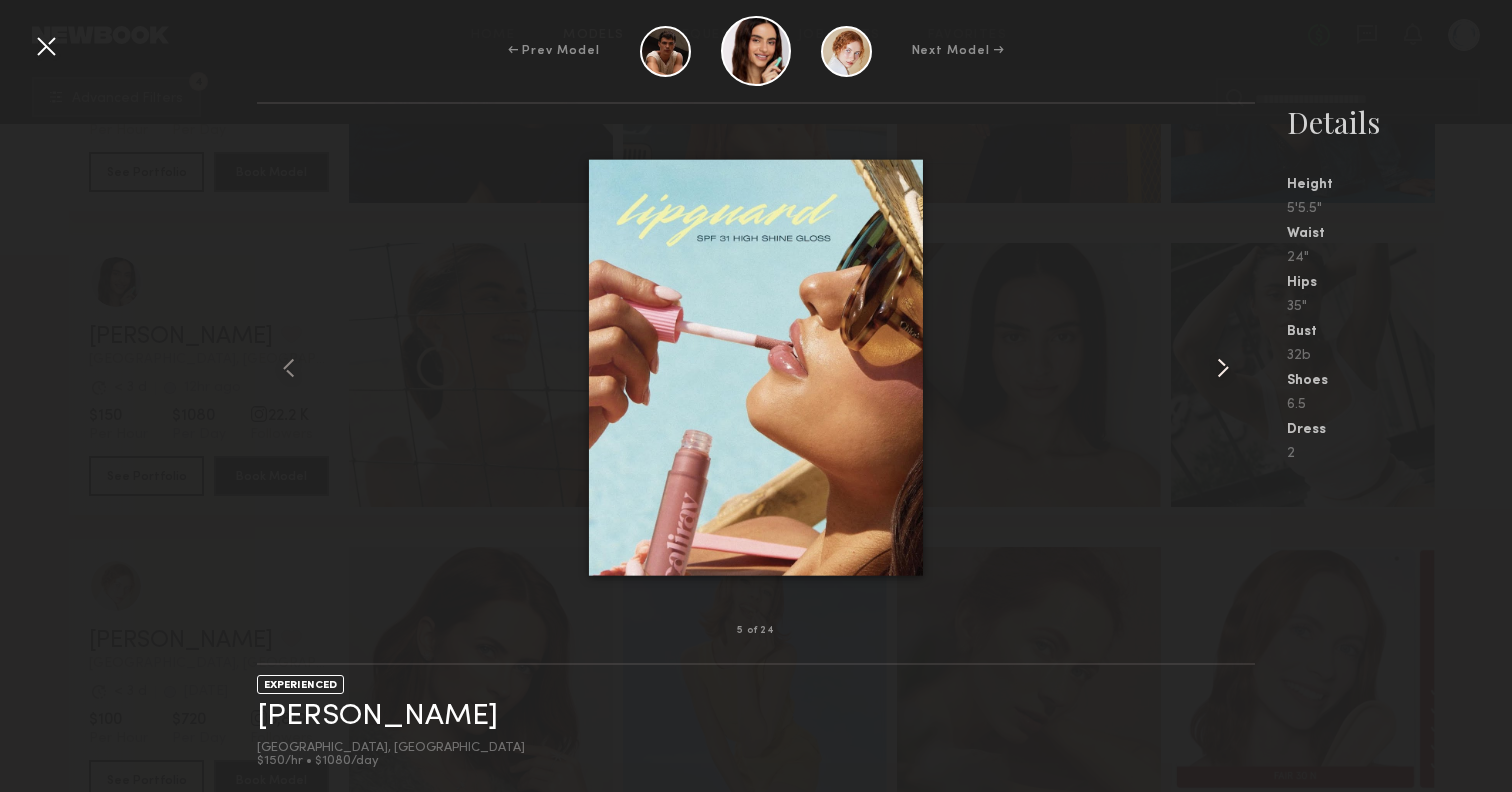 click at bounding box center [1223, 368] 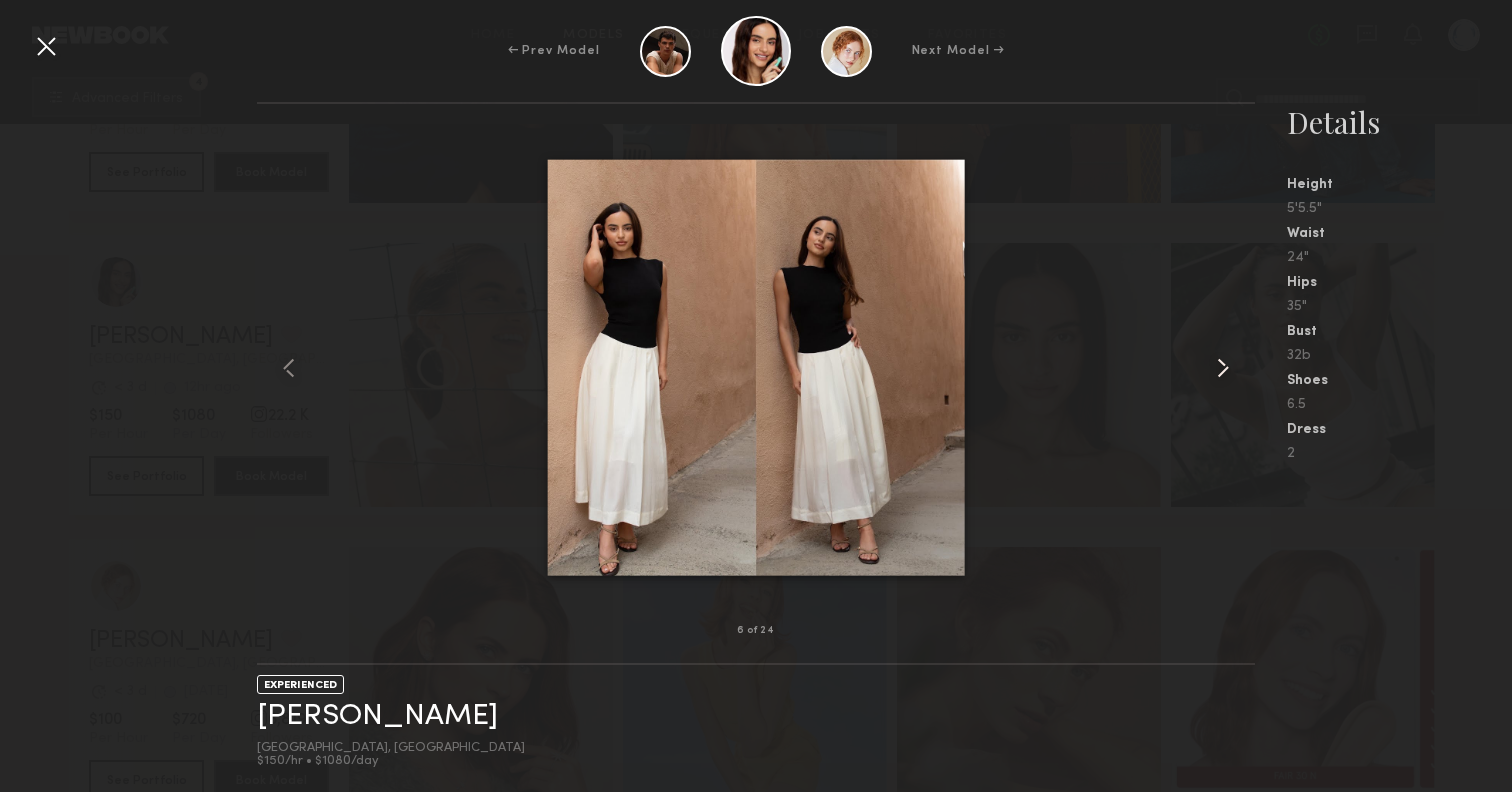 click at bounding box center [1223, 368] 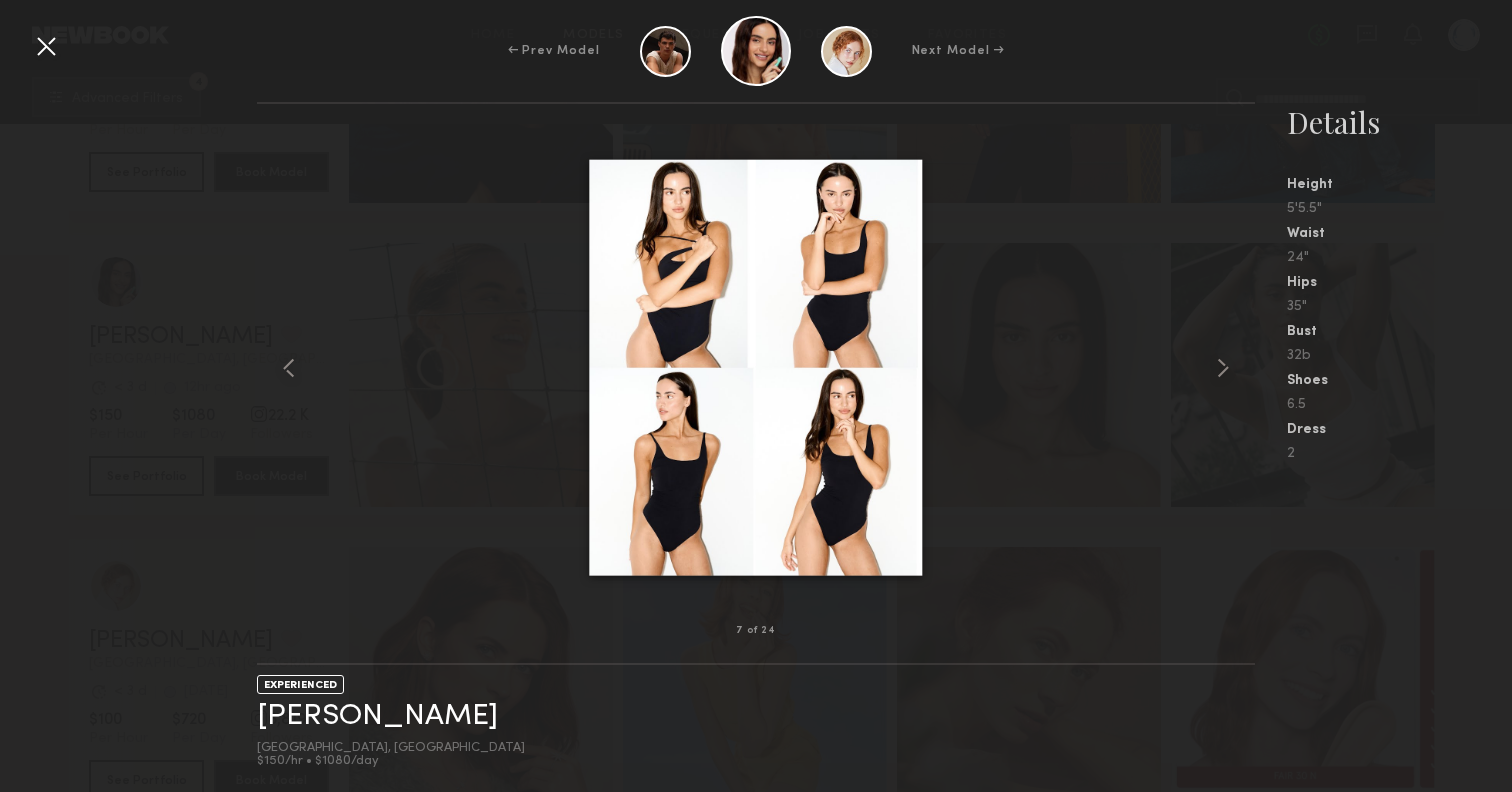 click at bounding box center (46, 46) 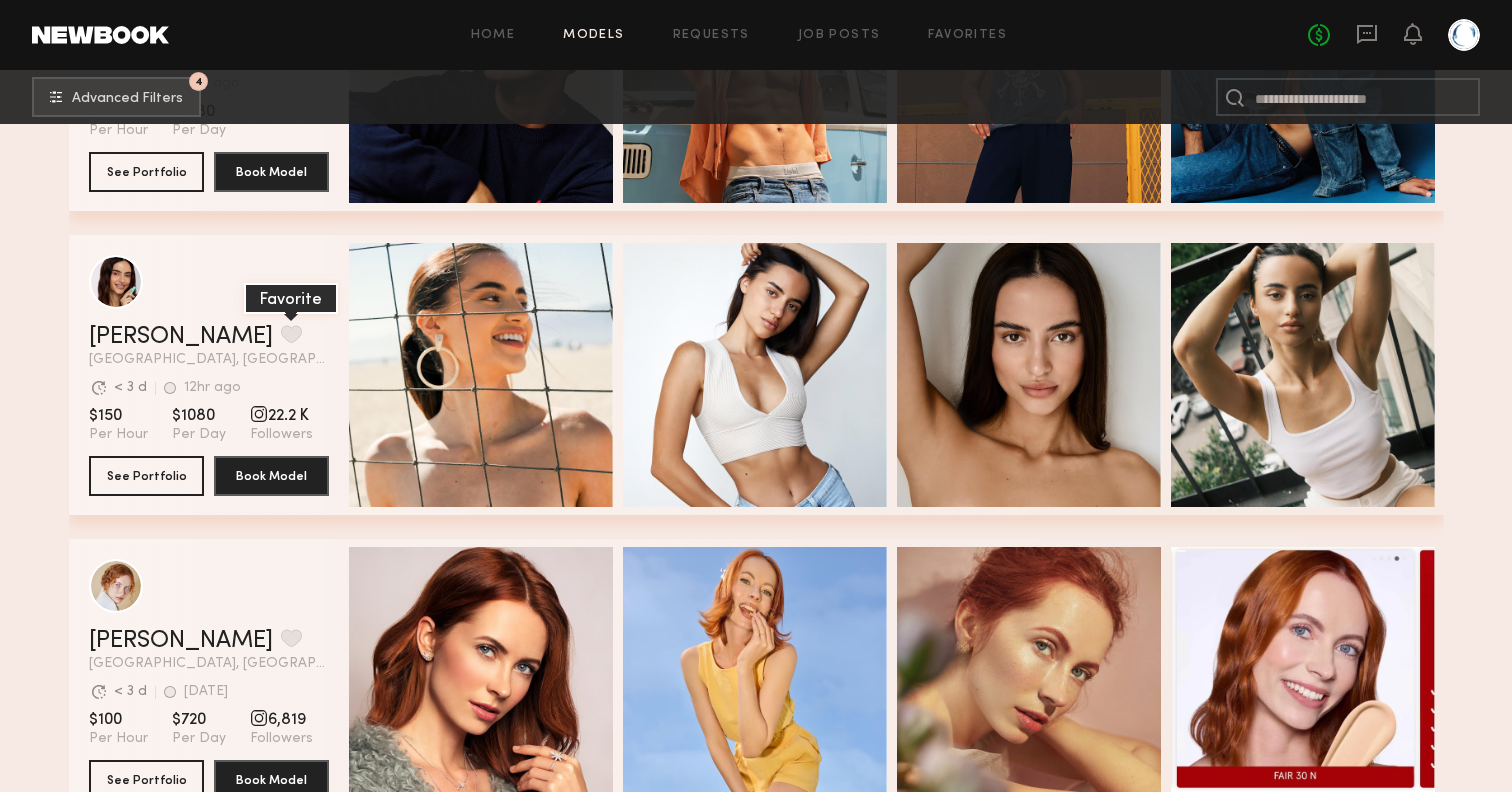 click 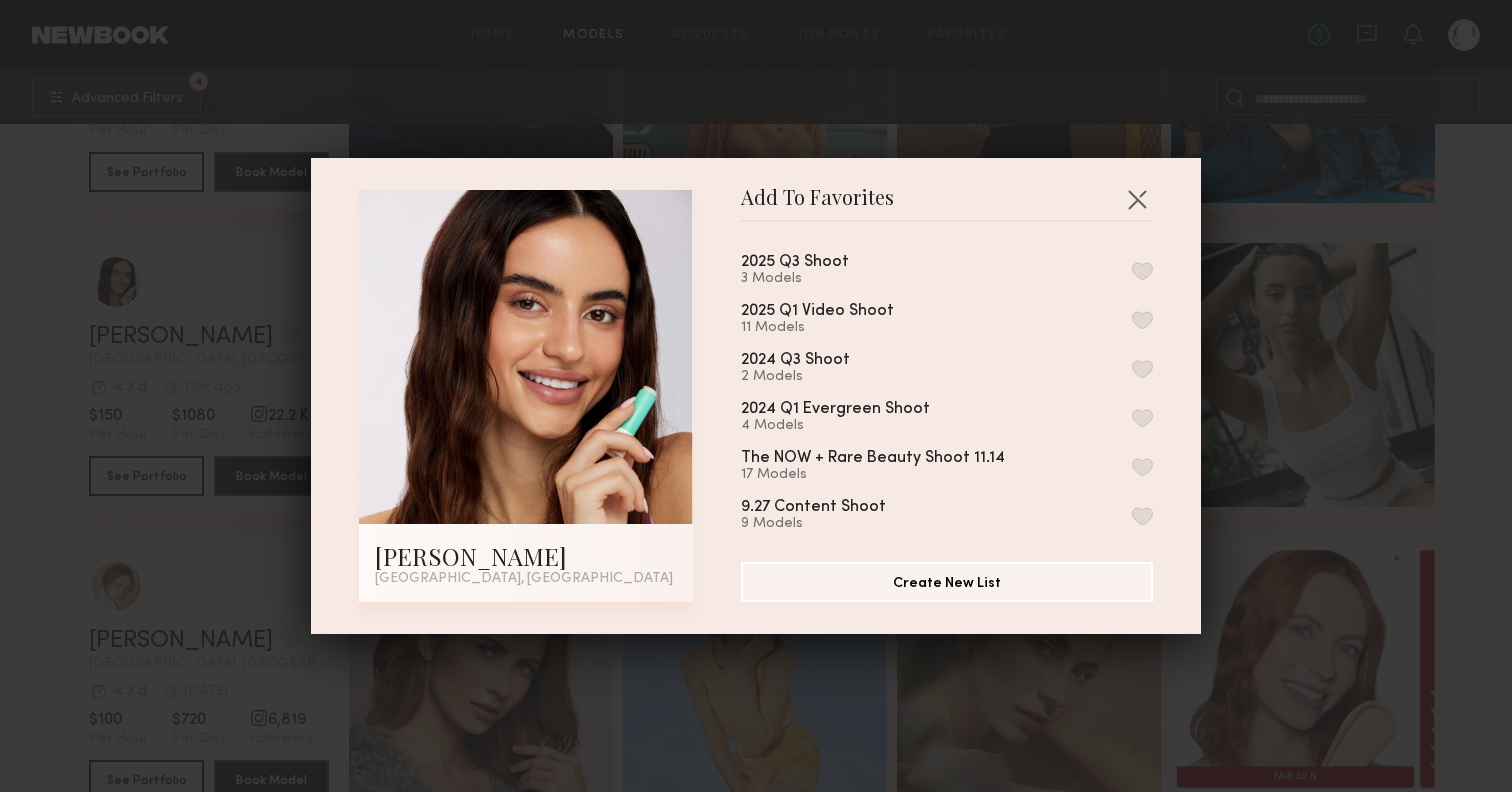 click at bounding box center (1142, 271) 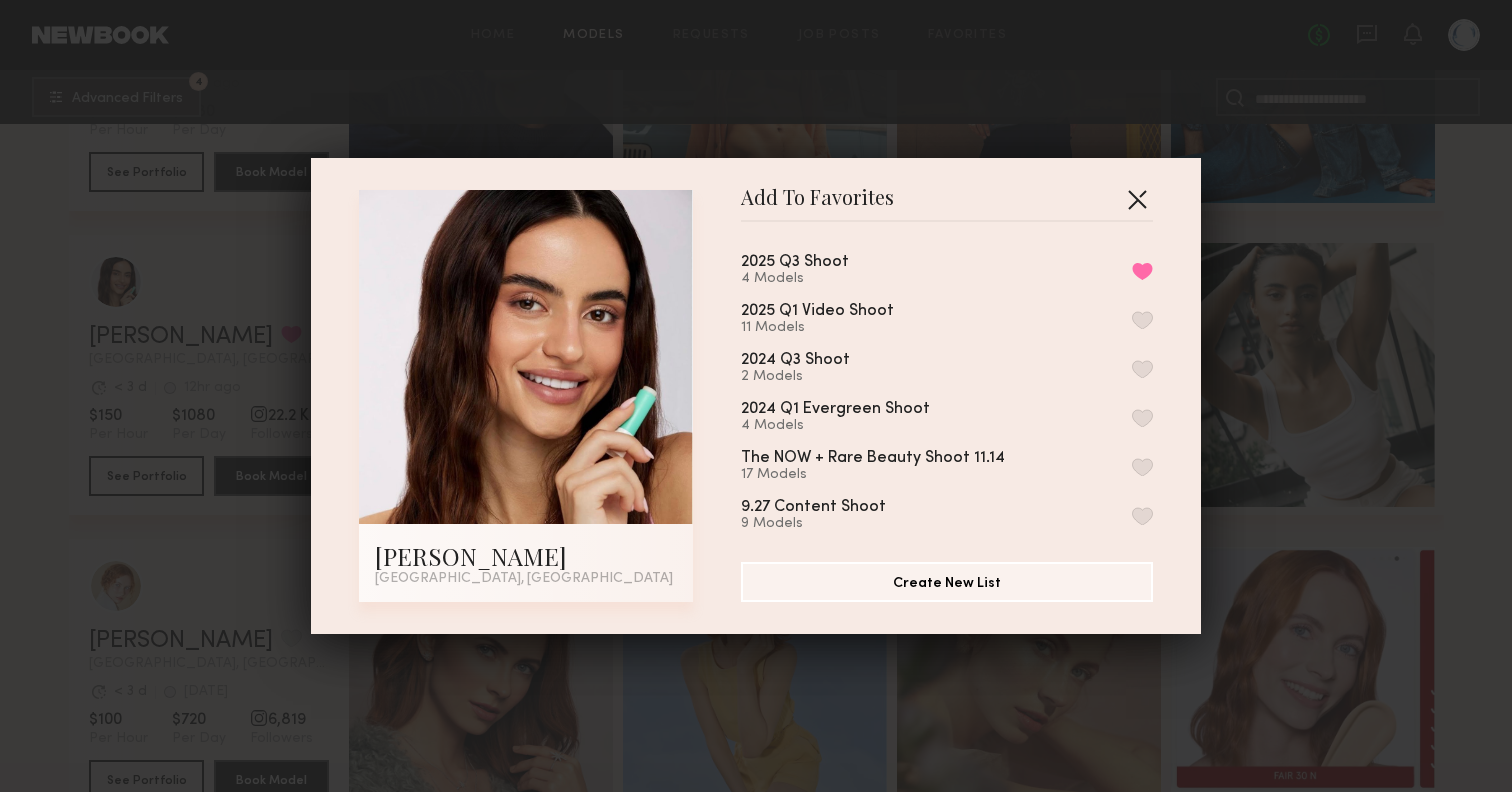 click at bounding box center [1137, 199] 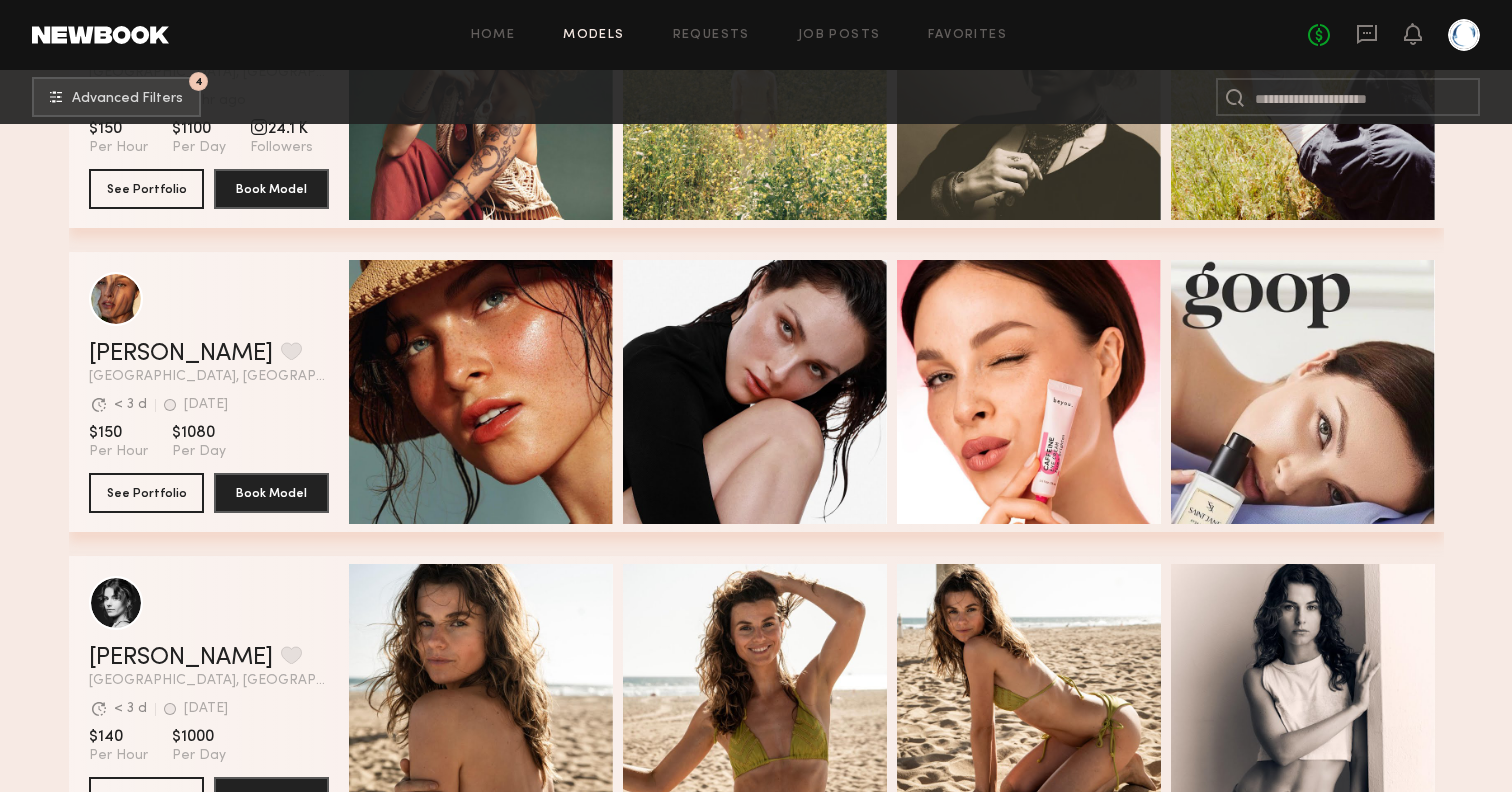 scroll, scrollTop: 3559, scrollLeft: 0, axis: vertical 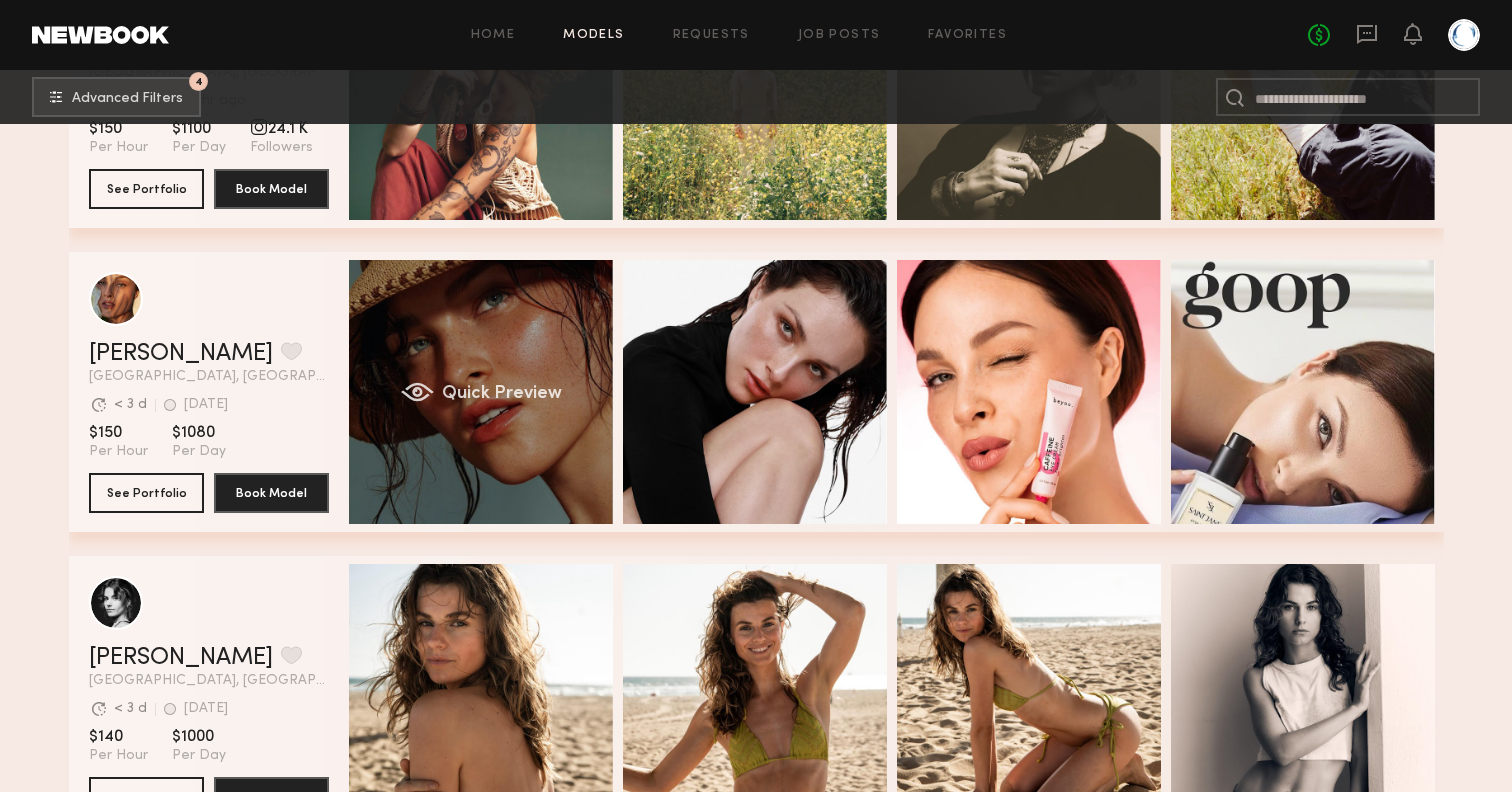 click on "Quick Preview" 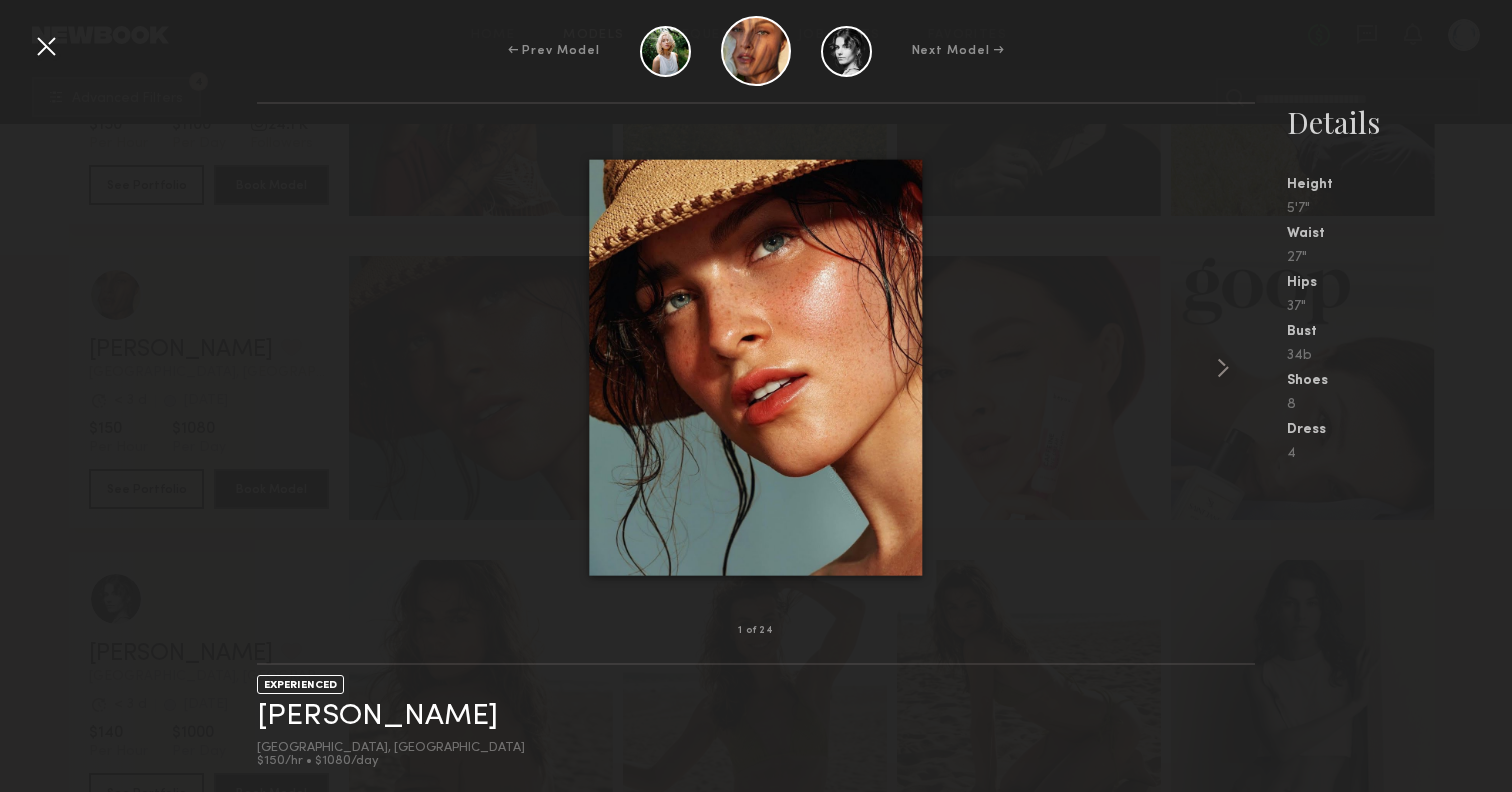 scroll, scrollTop: 3563, scrollLeft: 0, axis: vertical 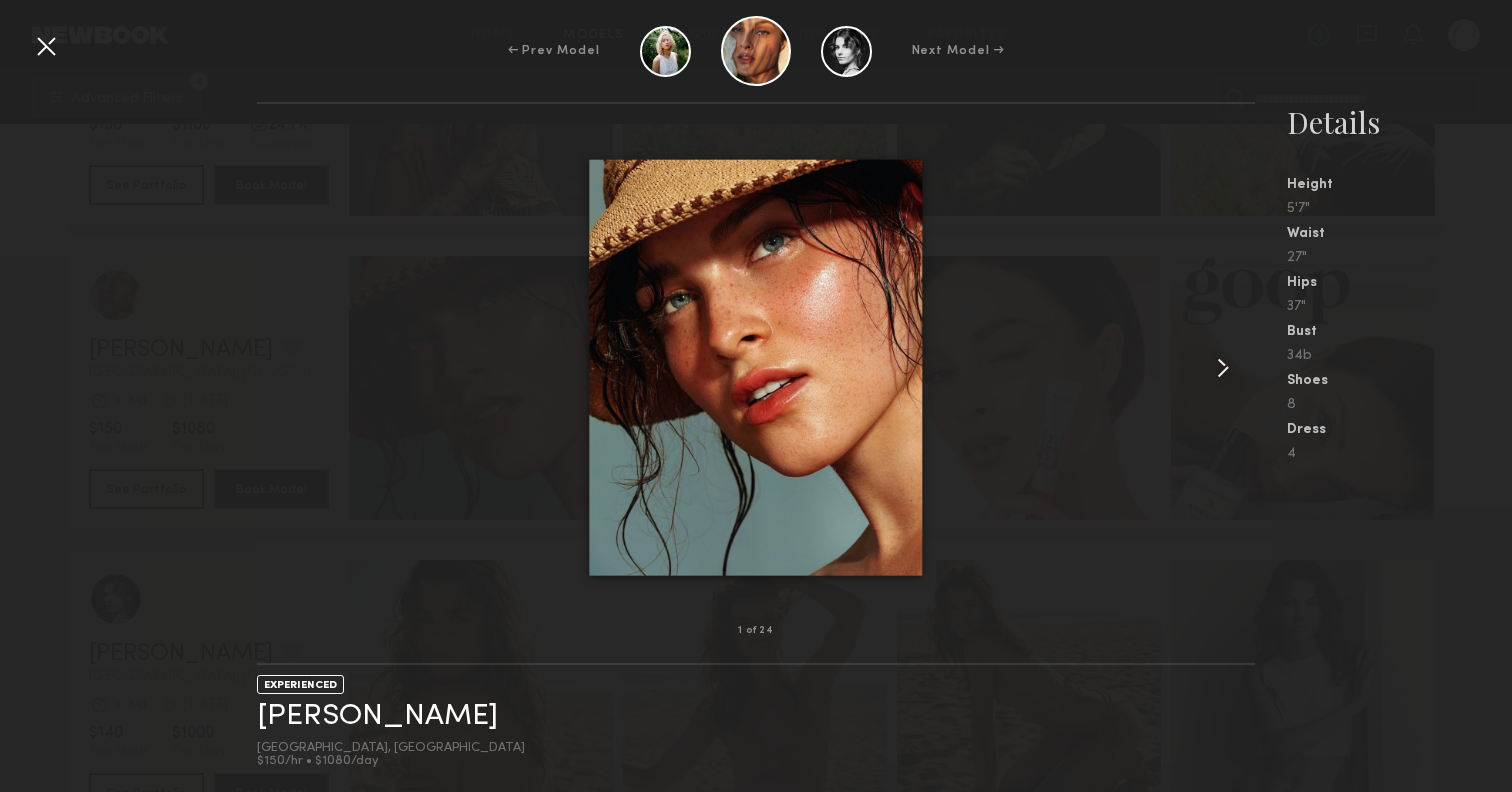 click at bounding box center [1223, 368] 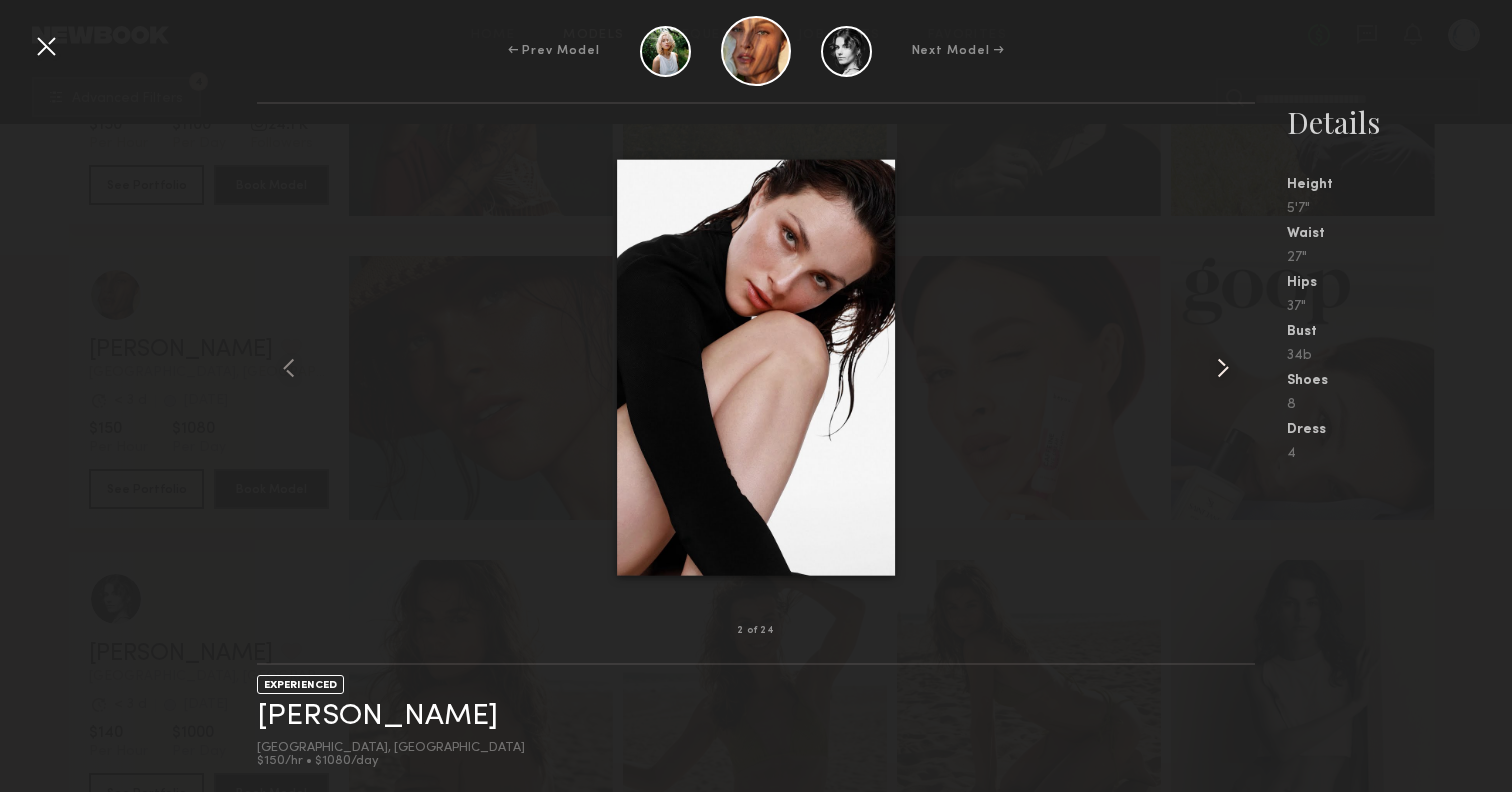 click at bounding box center (1223, 368) 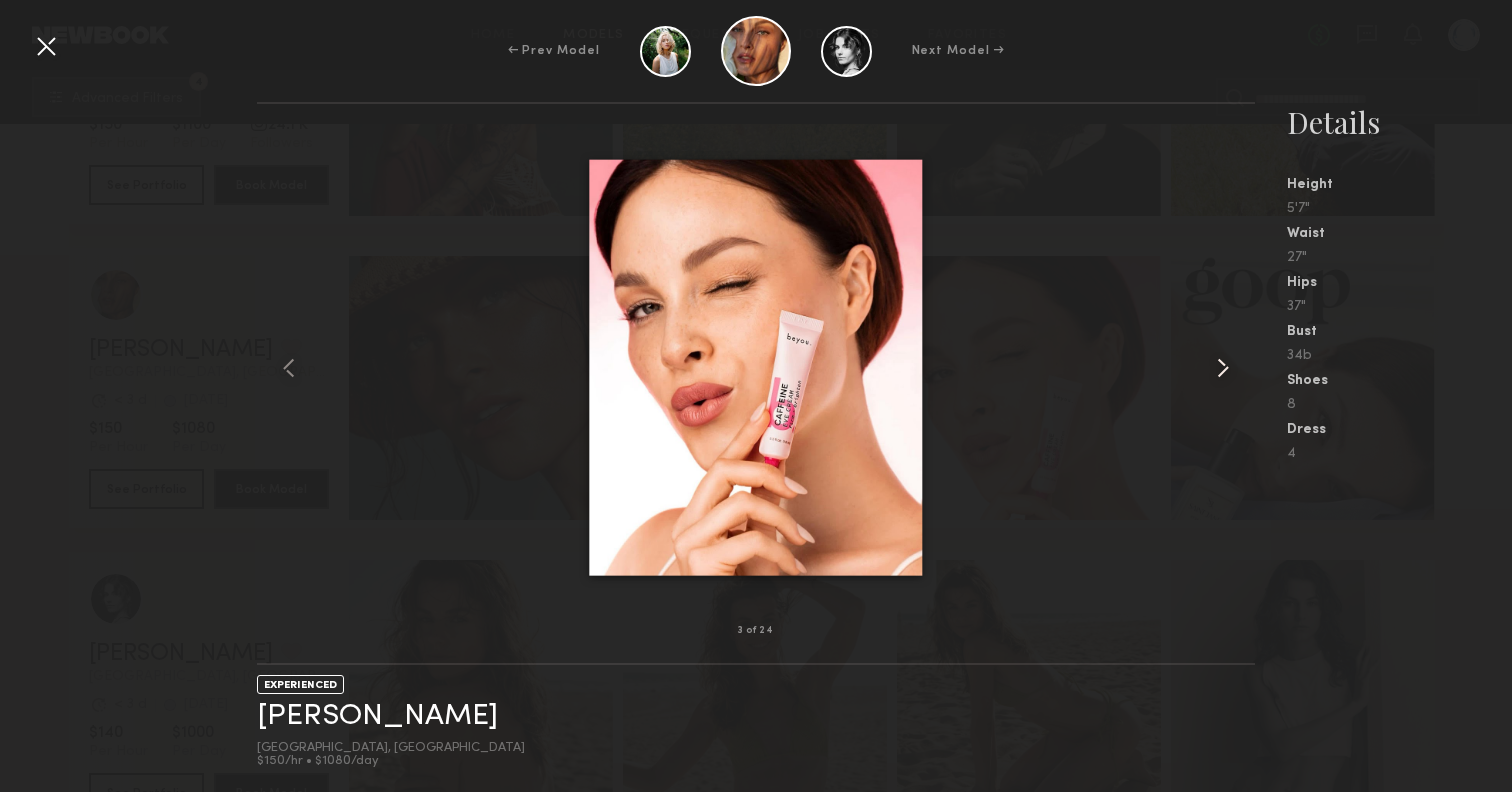 click at bounding box center (1223, 368) 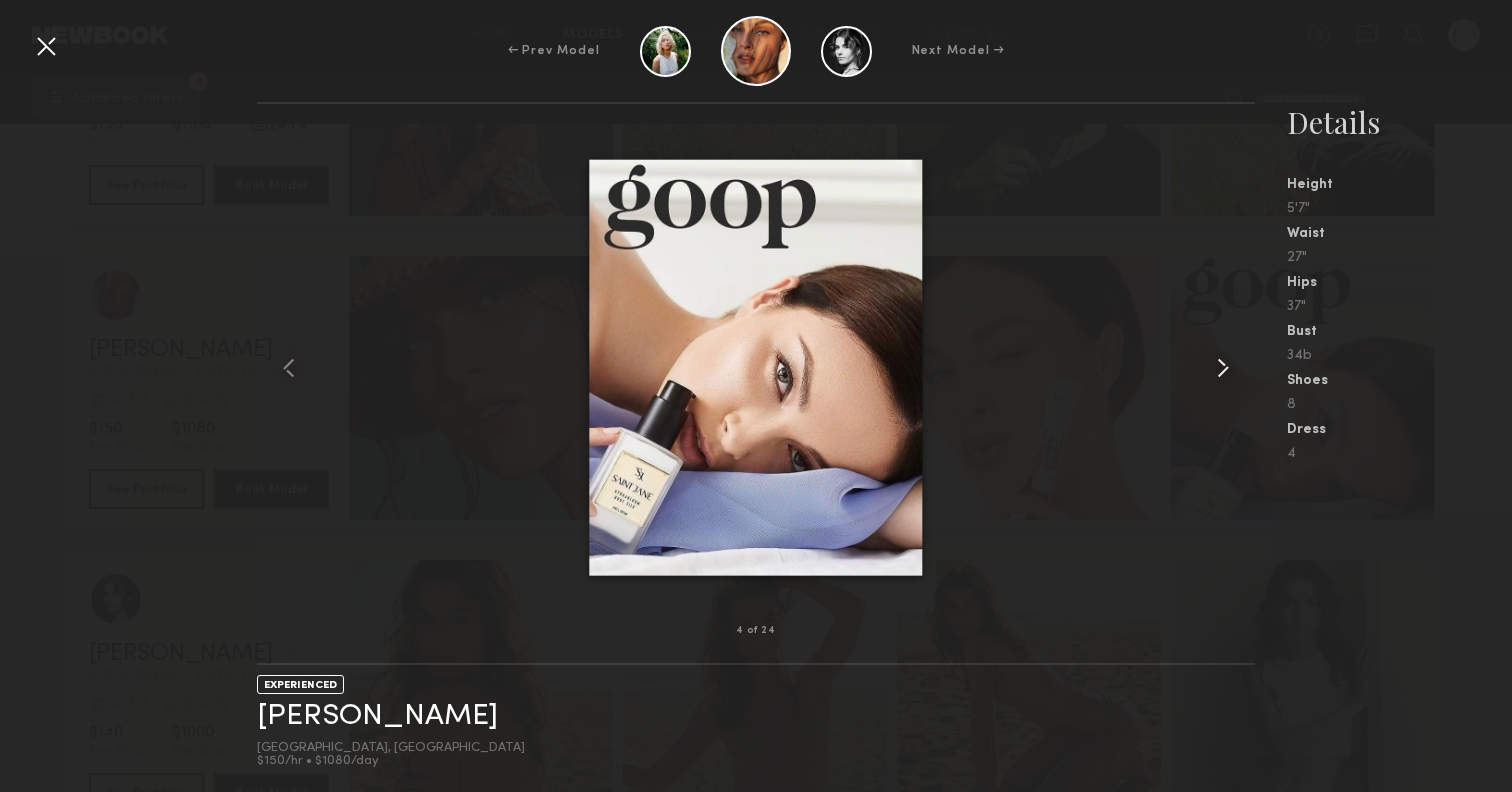 click at bounding box center (1223, 368) 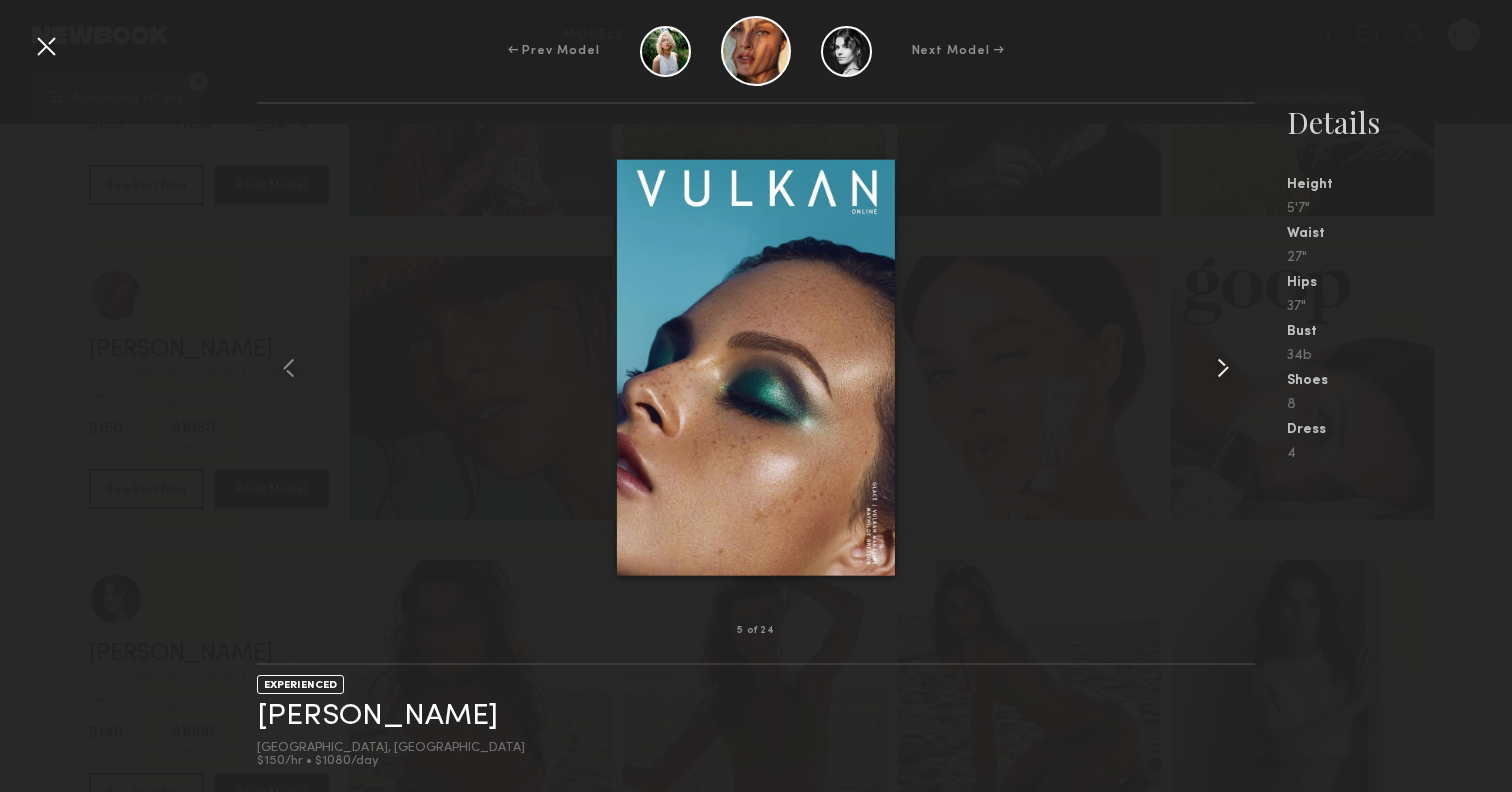 click at bounding box center (1223, 368) 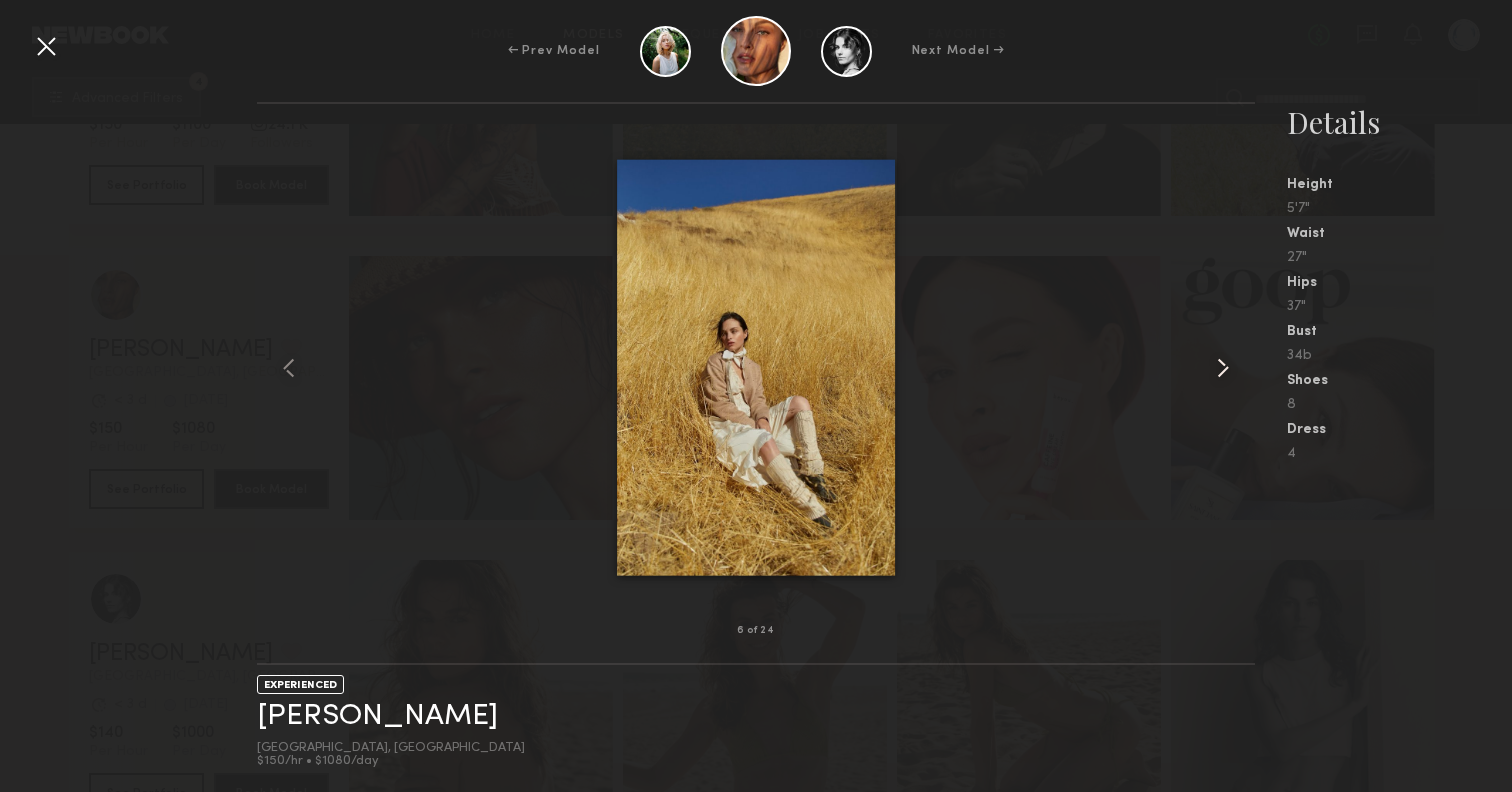 click at bounding box center [1223, 368] 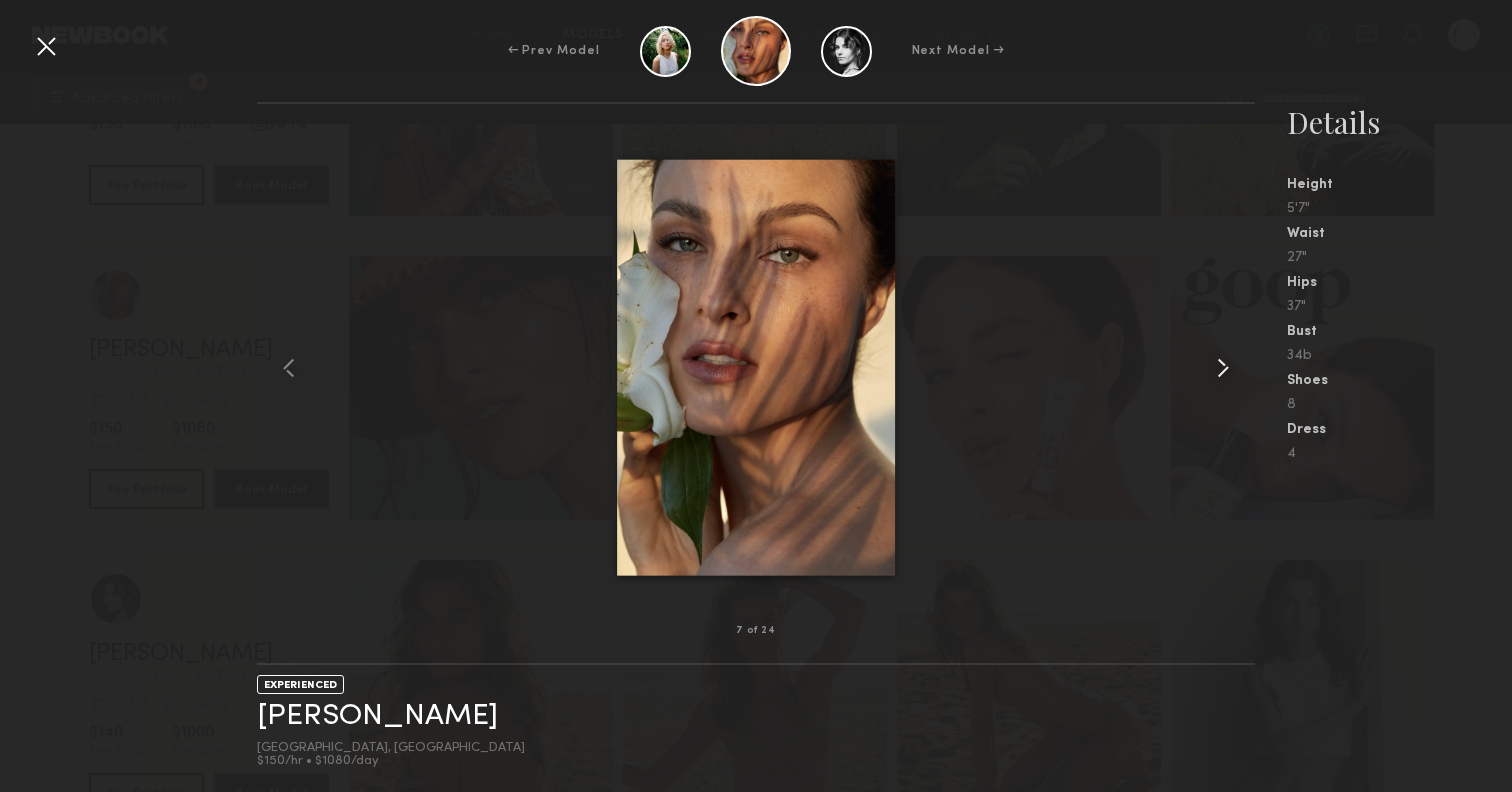 click at bounding box center [1223, 368] 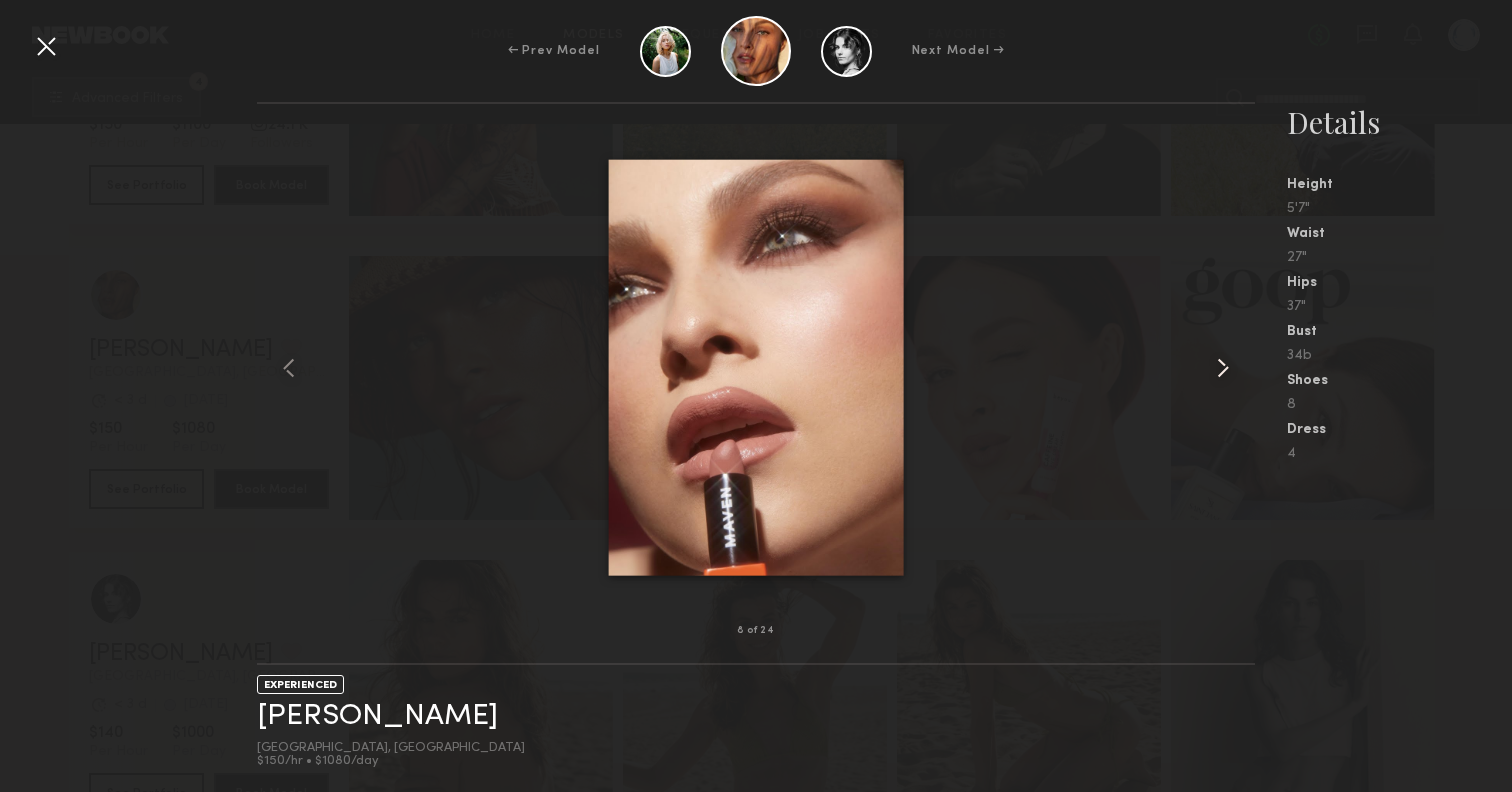 click at bounding box center (1223, 368) 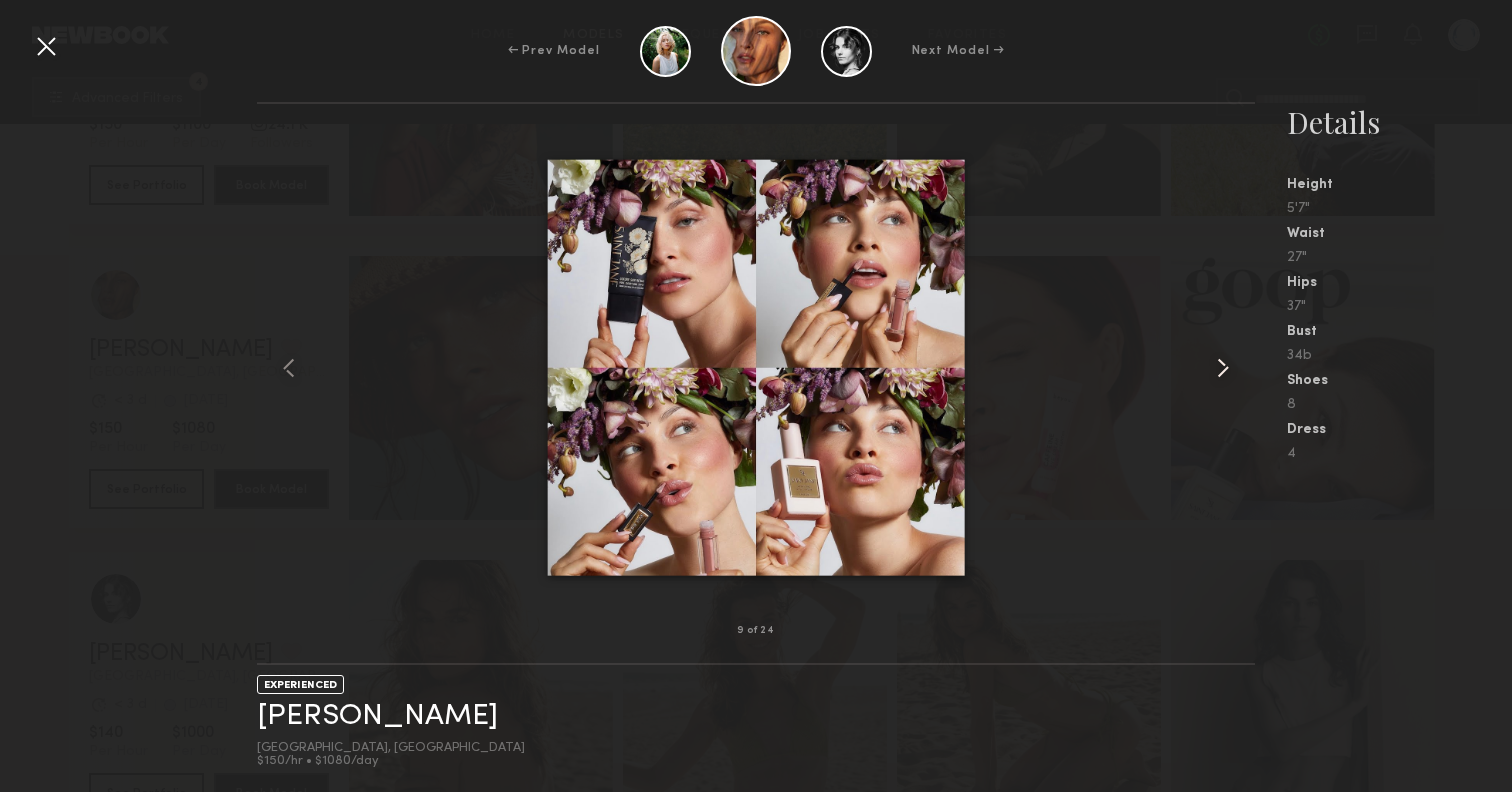 click at bounding box center [1223, 368] 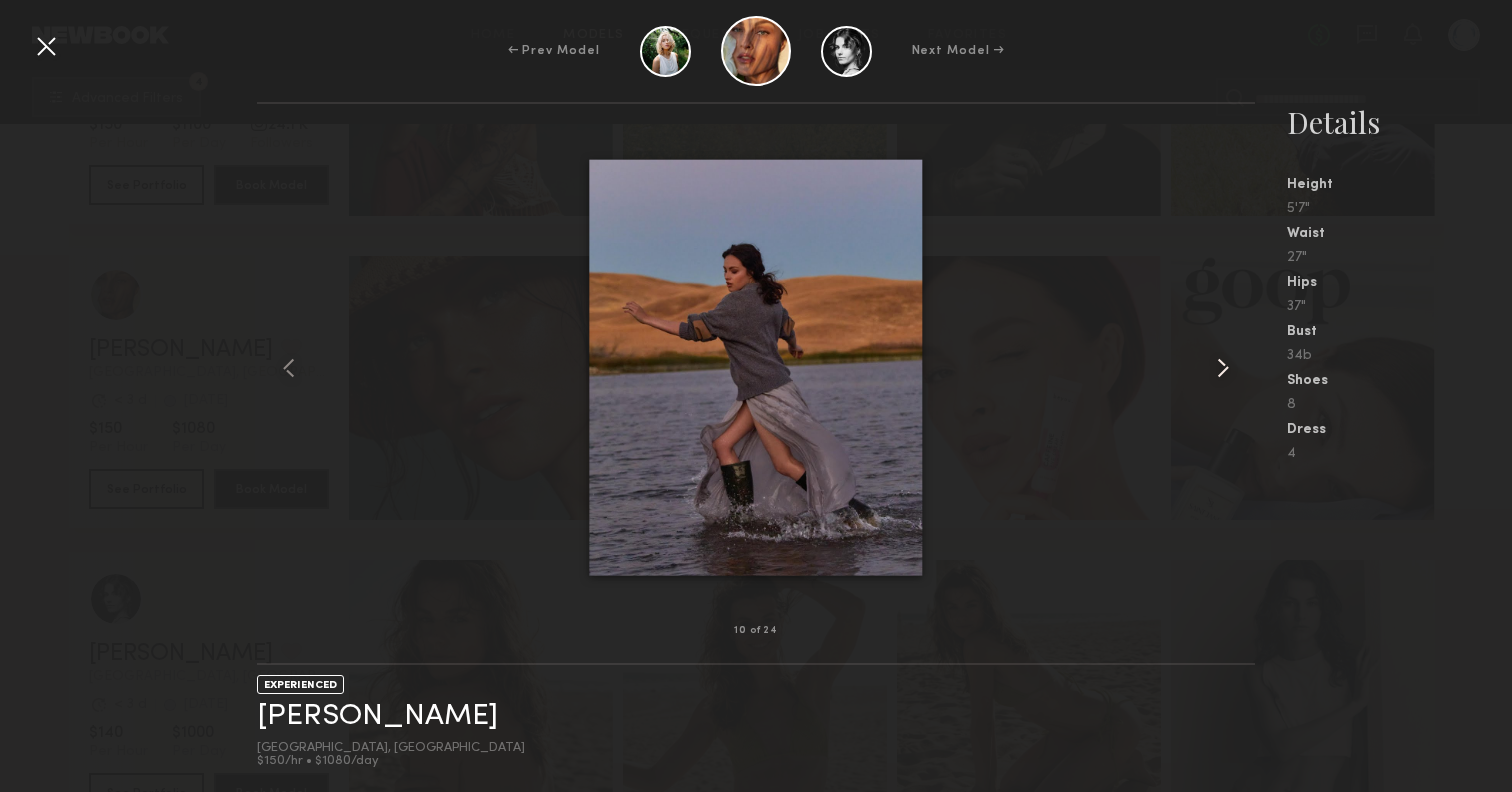 click at bounding box center [1223, 368] 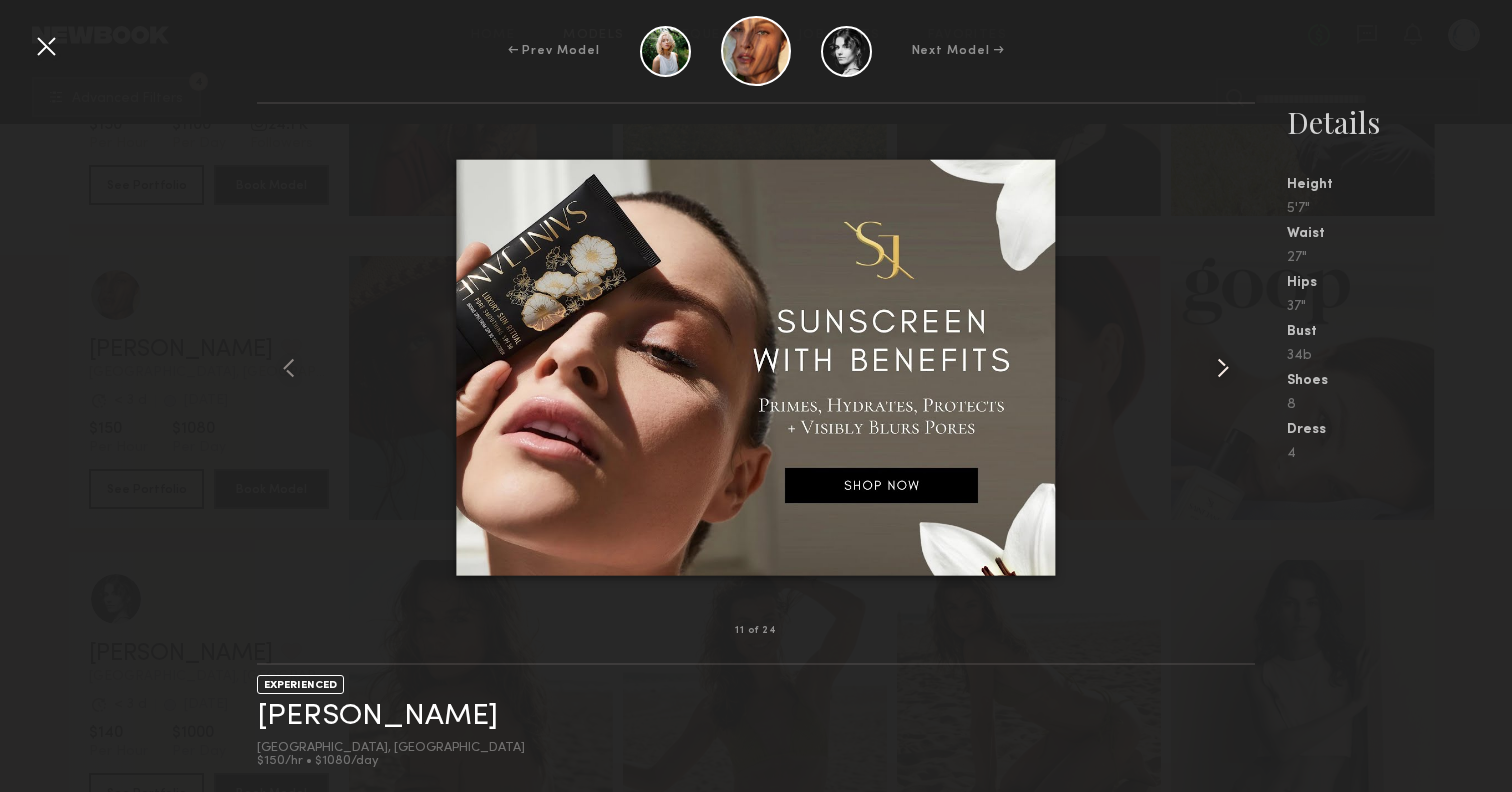 click at bounding box center (1223, 368) 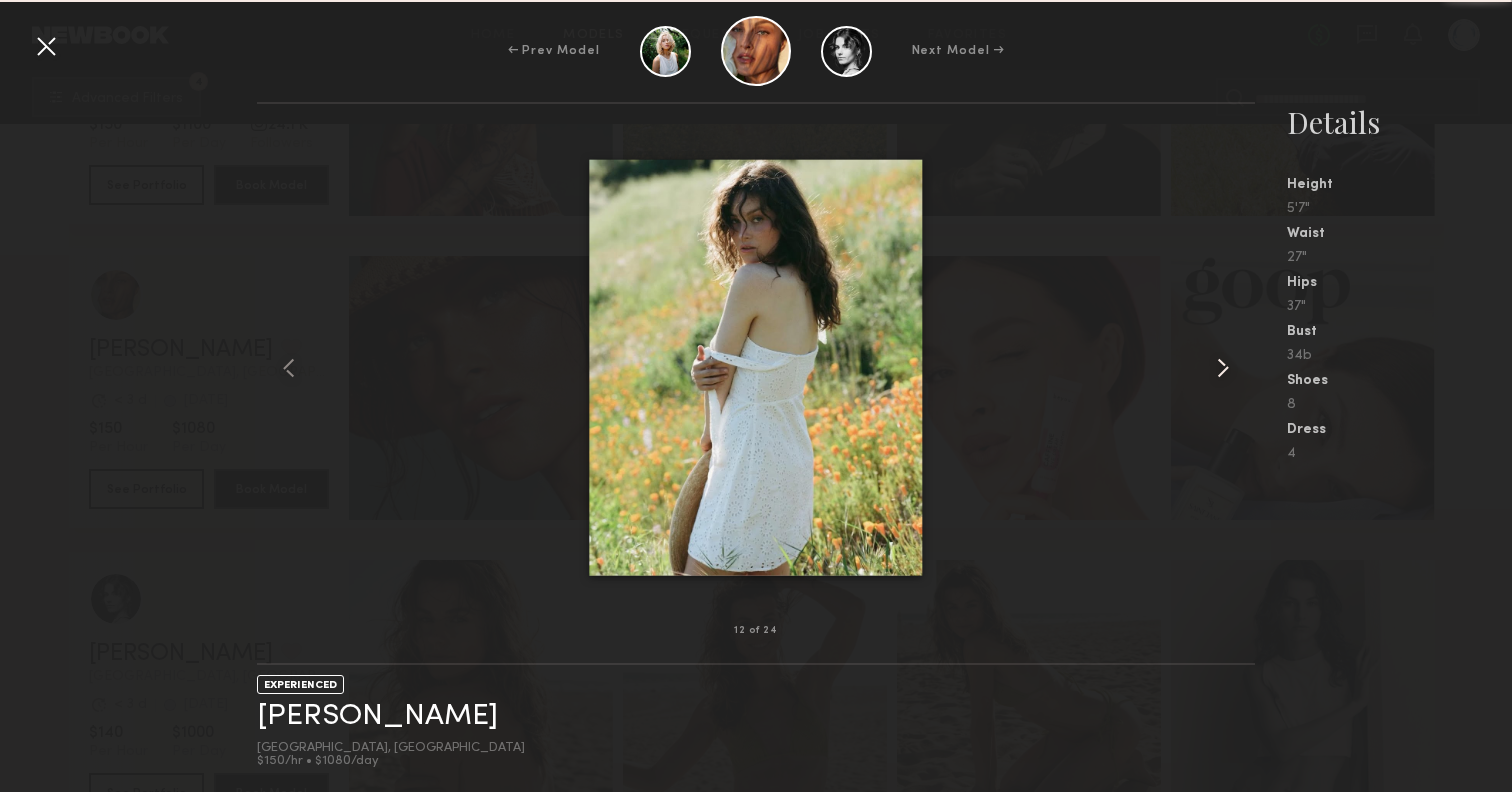 click at bounding box center [1223, 368] 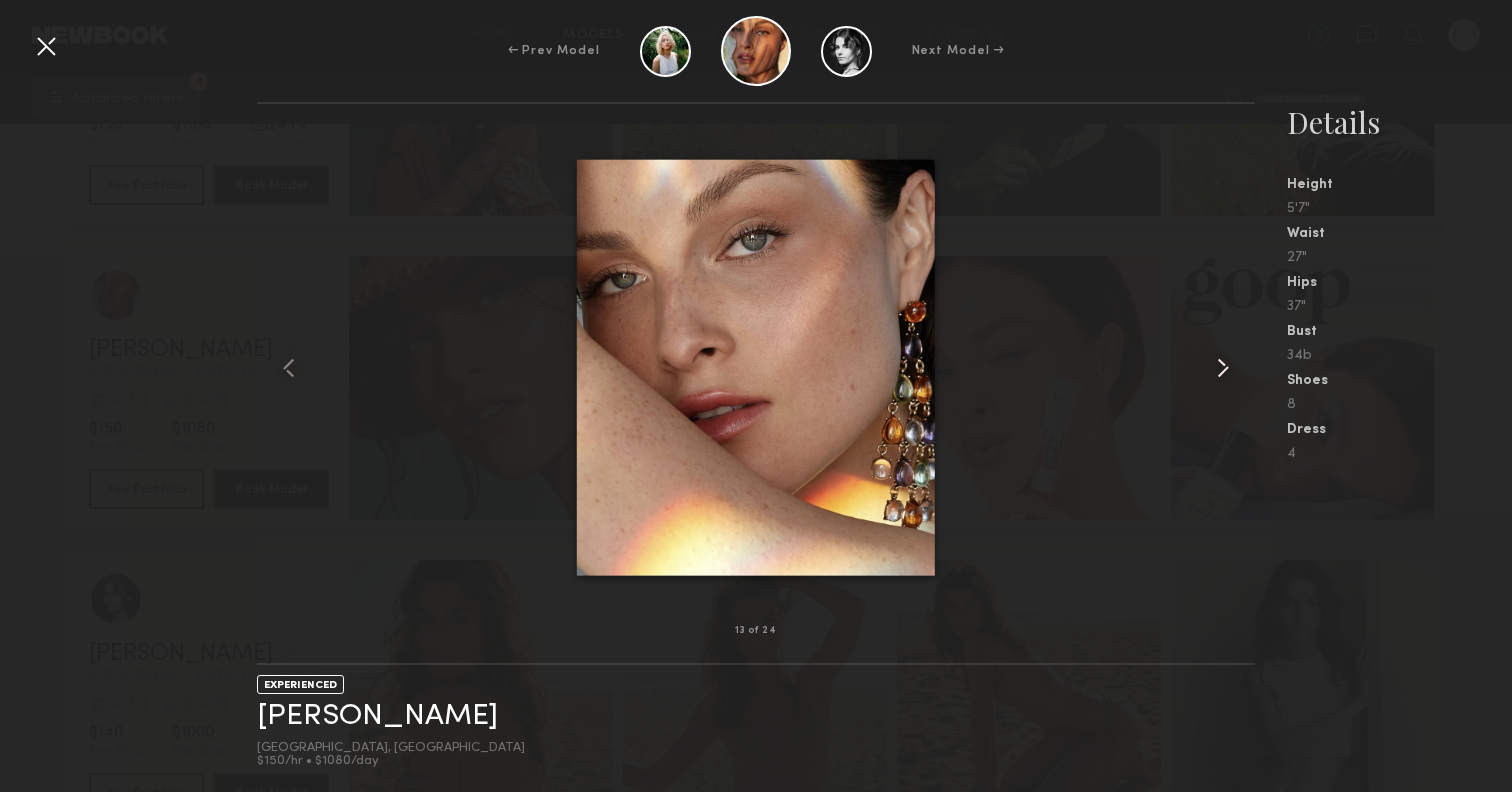 click at bounding box center (1223, 368) 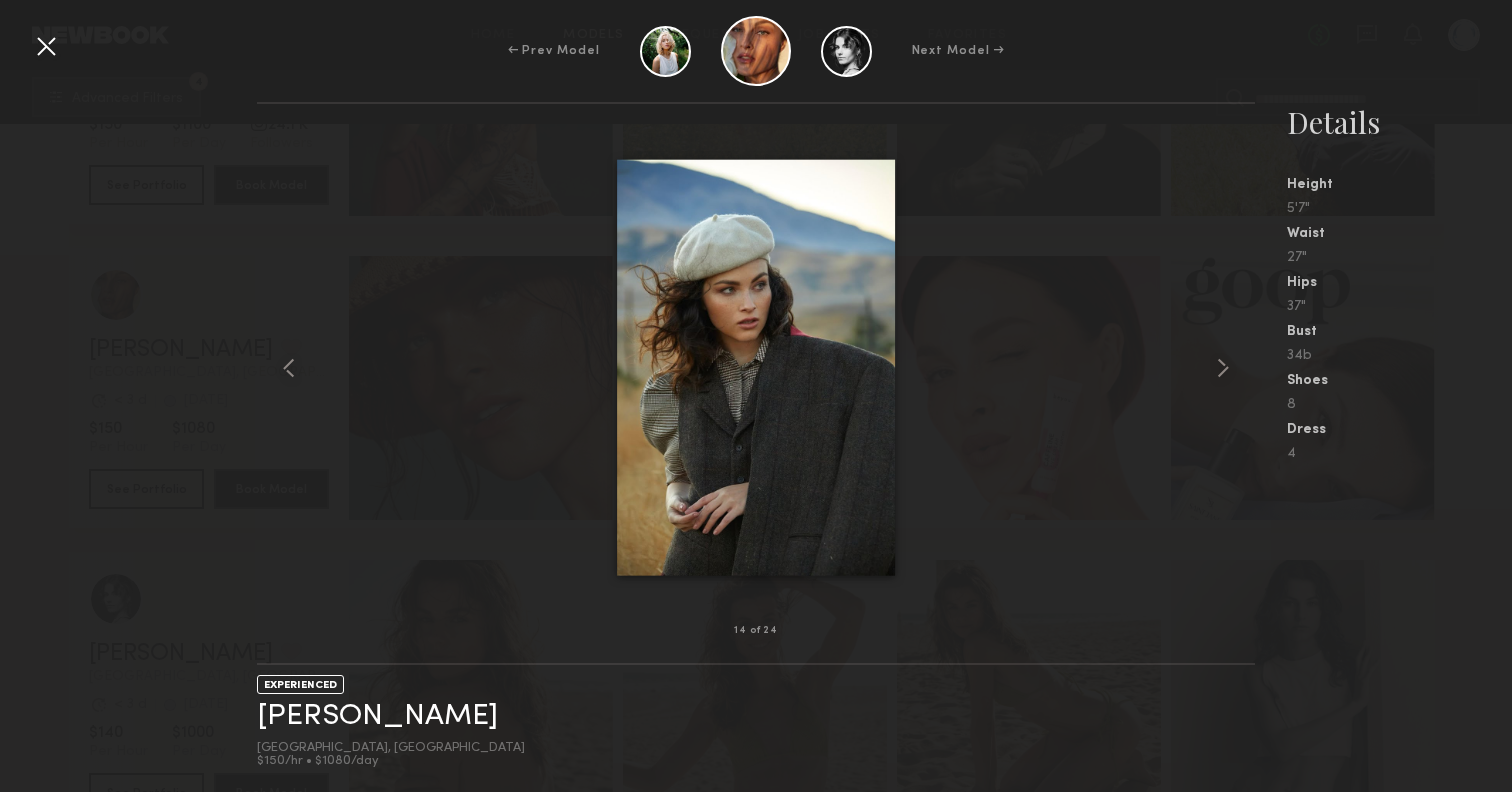 click at bounding box center [46, 46] 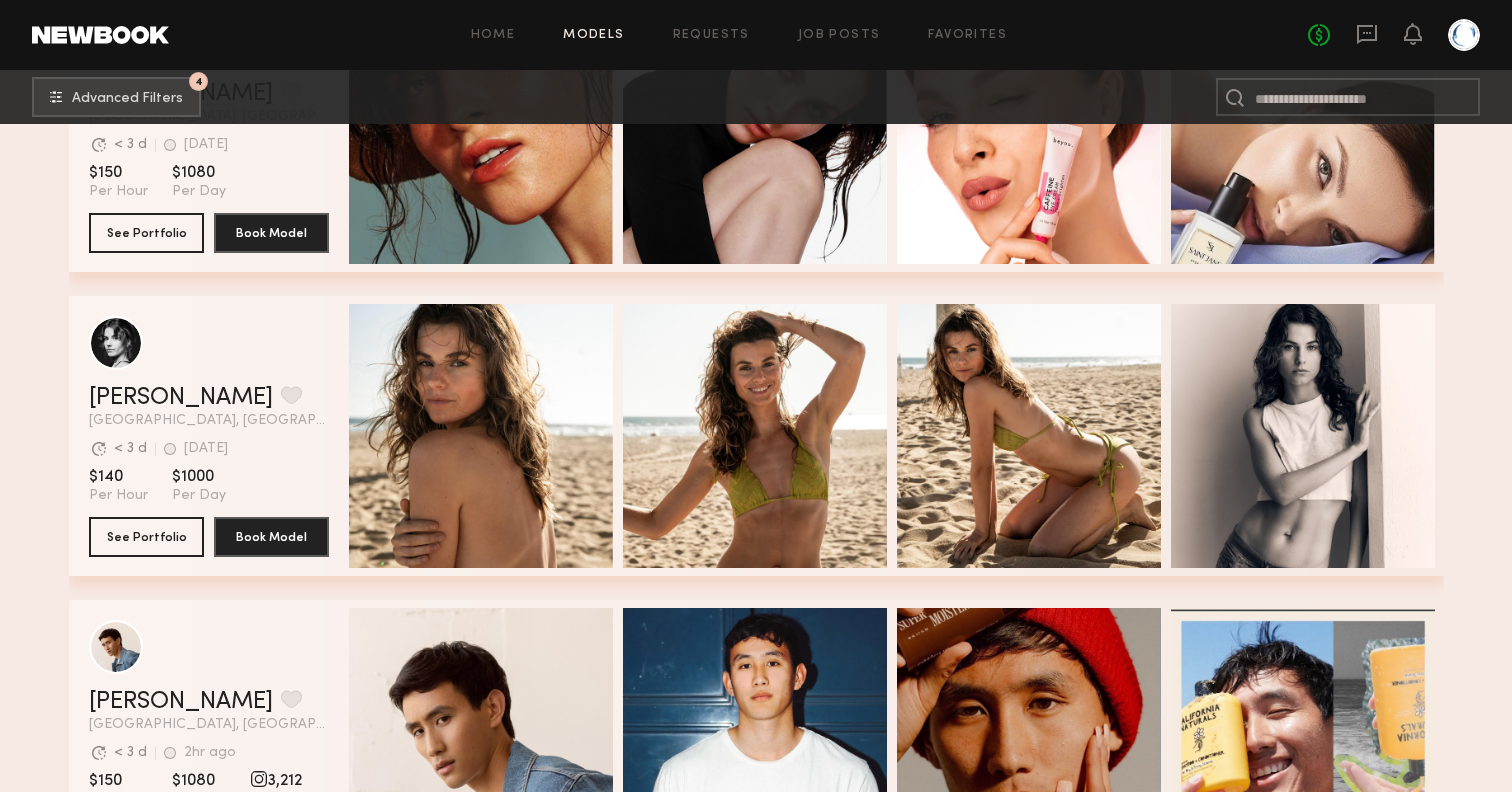 scroll, scrollTop: 3819, scrollLeft: 0, axis: vertical 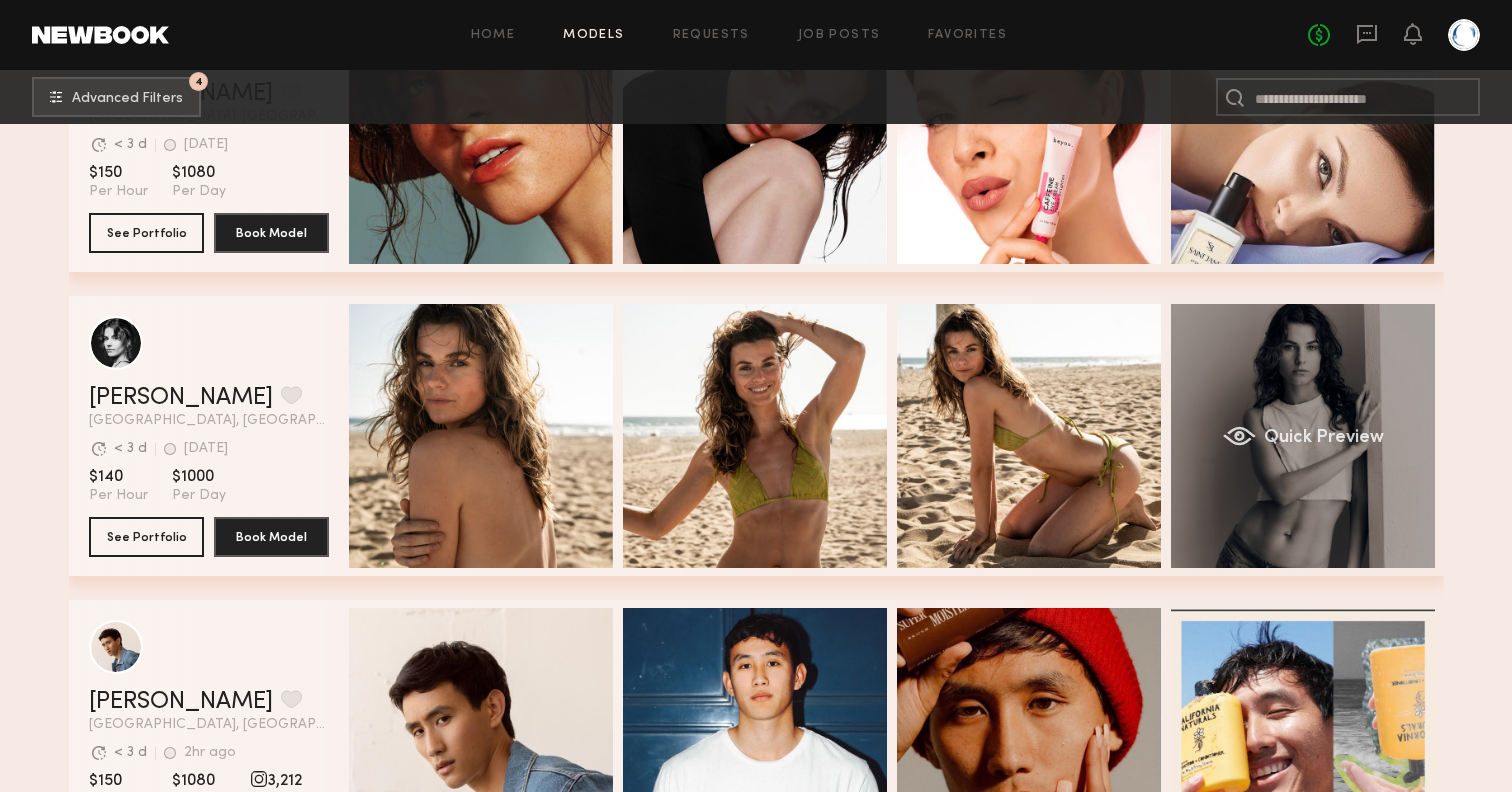 click on "Quick Preview" 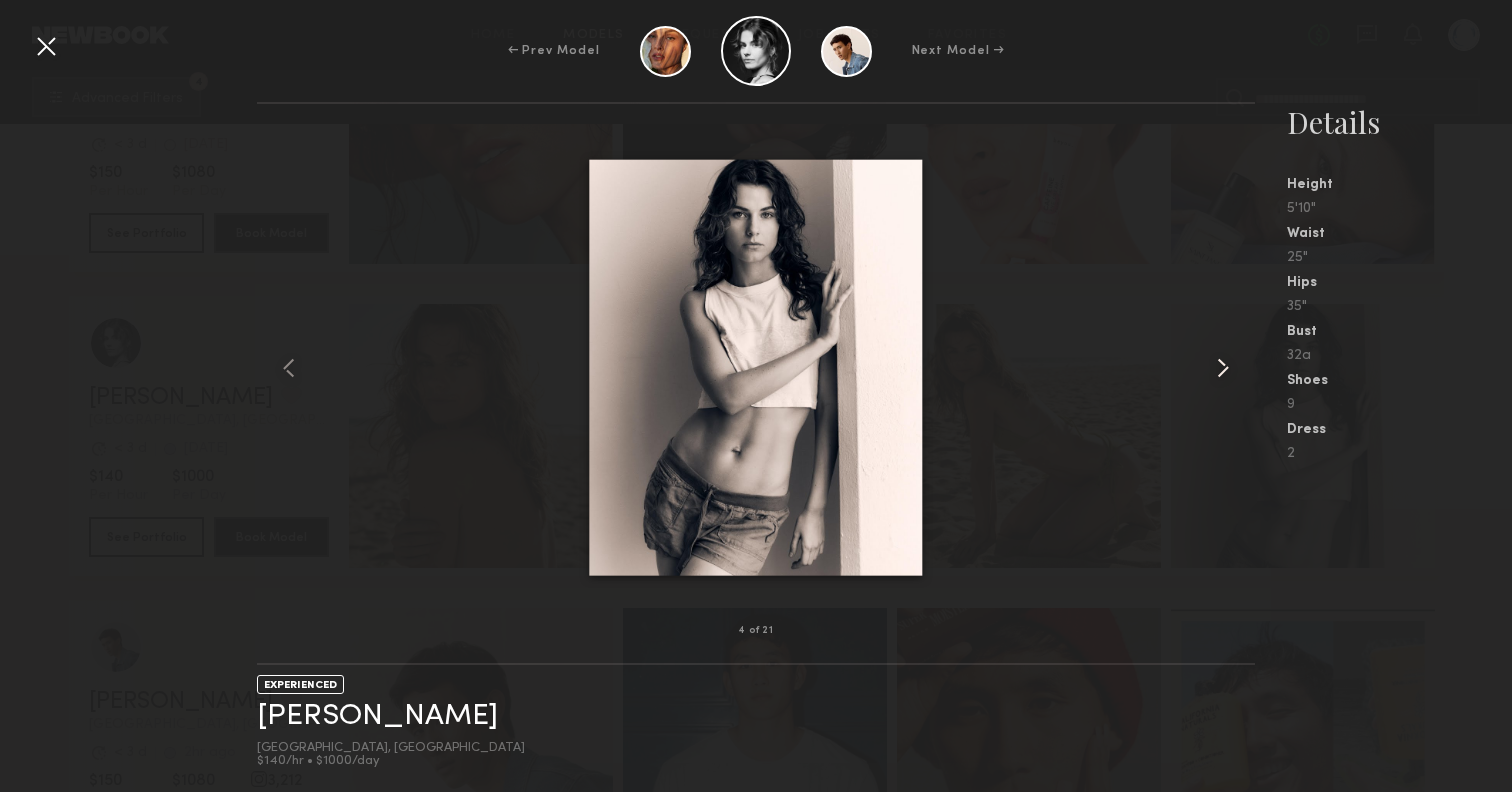 click at bounding box center (1223, 368) 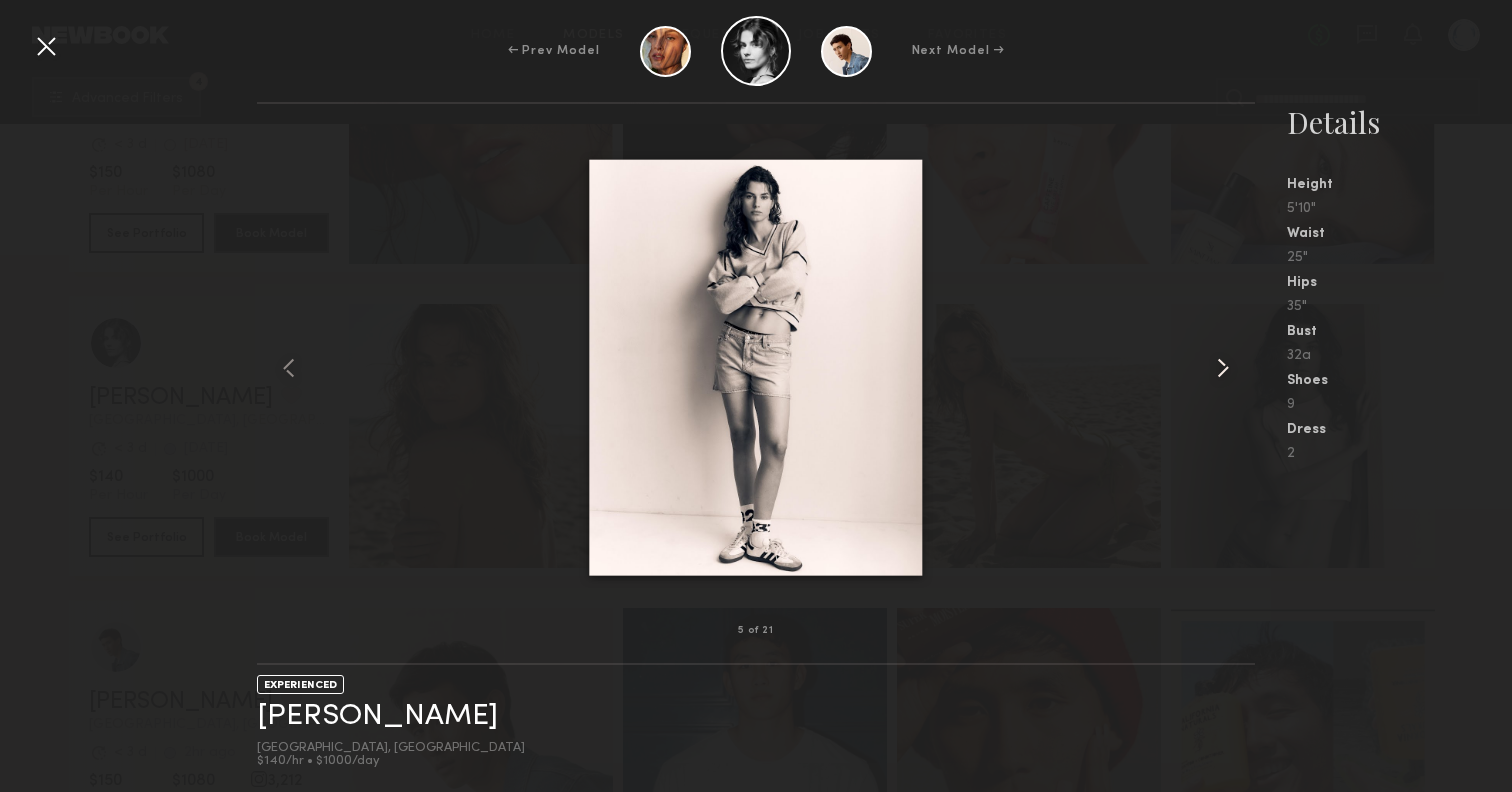 click at bounding box center (1223, 368) 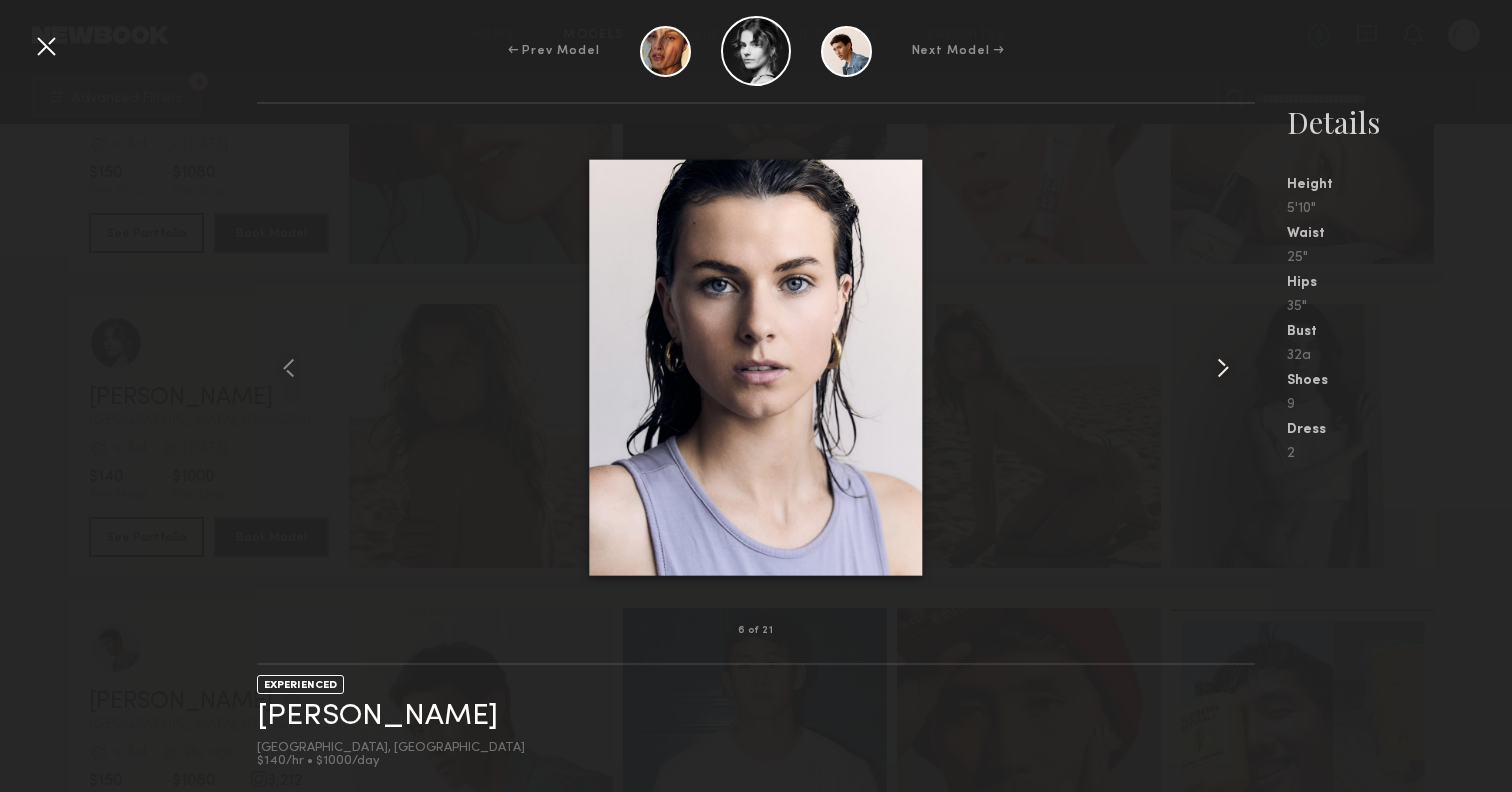 click at bounding box center (1223, 368) 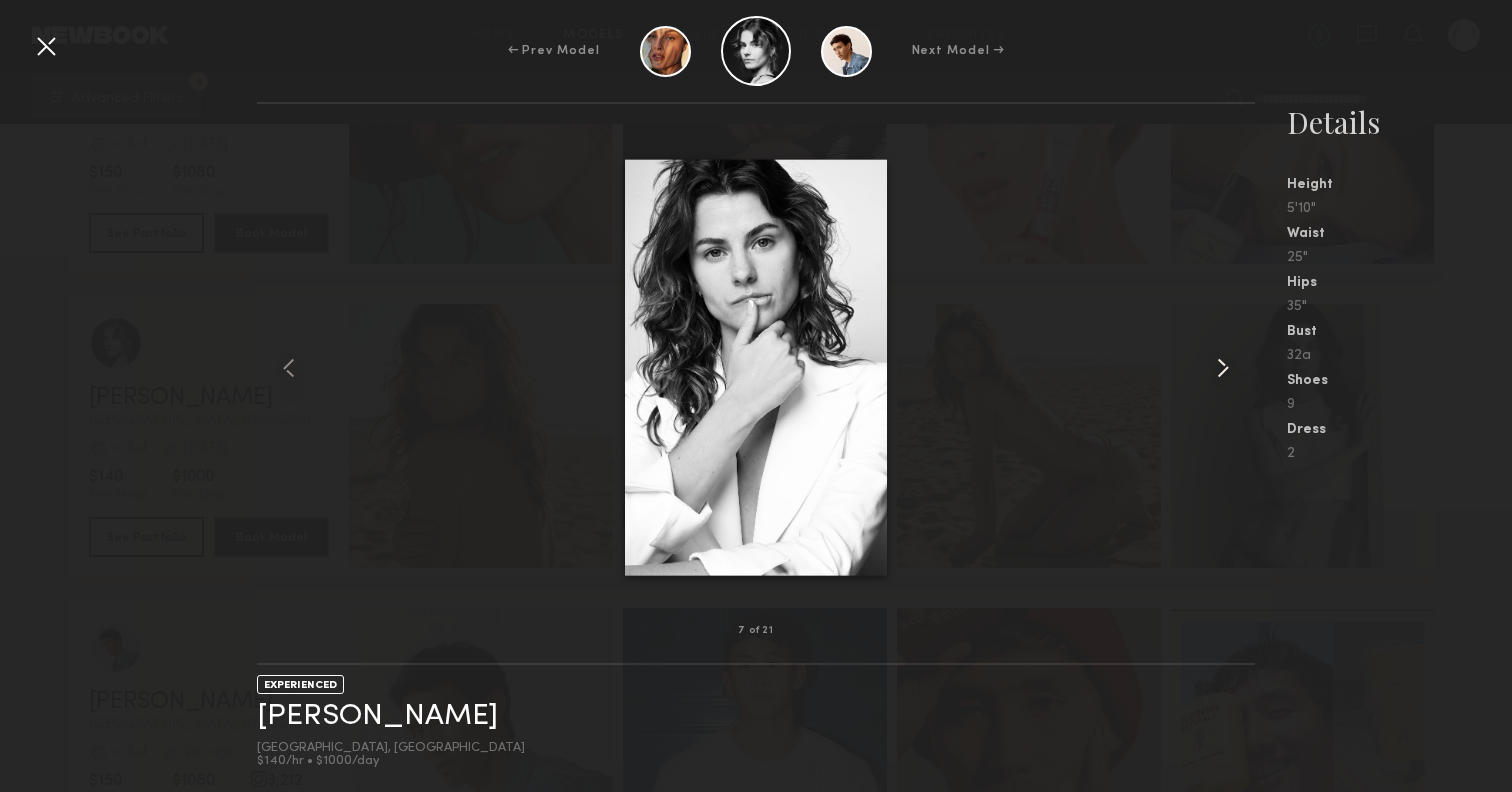 click at bounding box center [1223, 368] 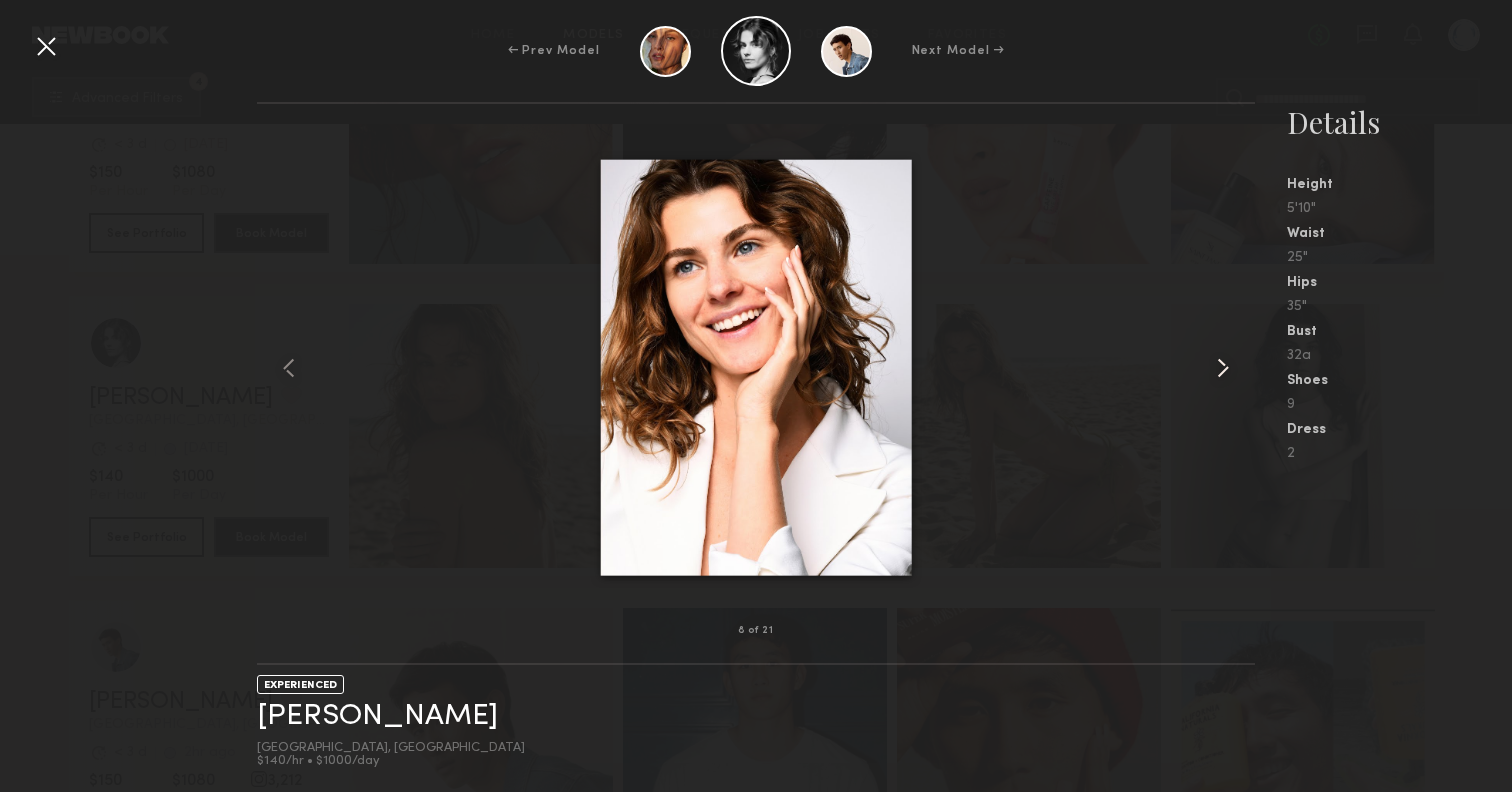 click at bounding box center (1223, 368) 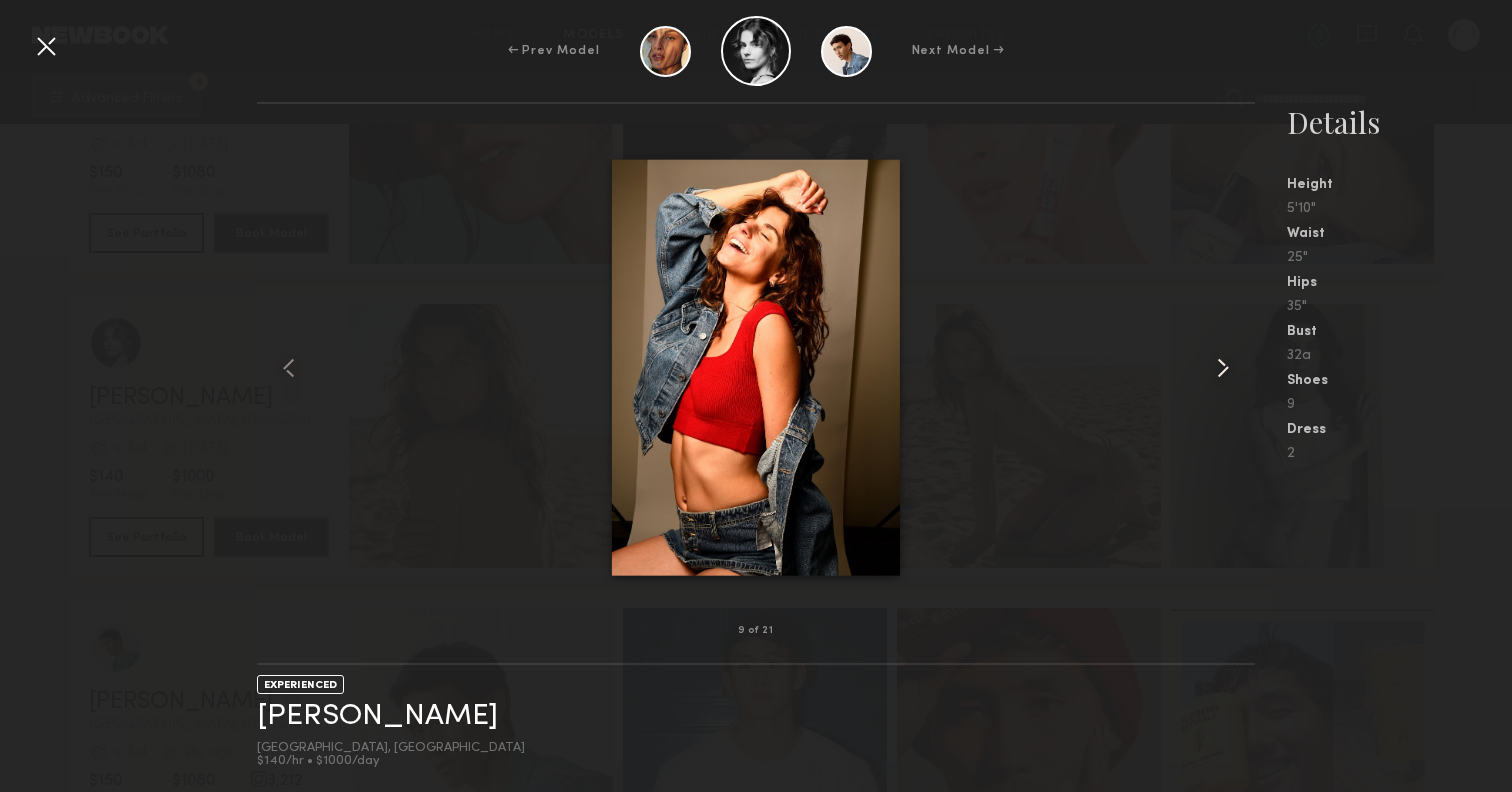 click at bounding box center (1223, 368) 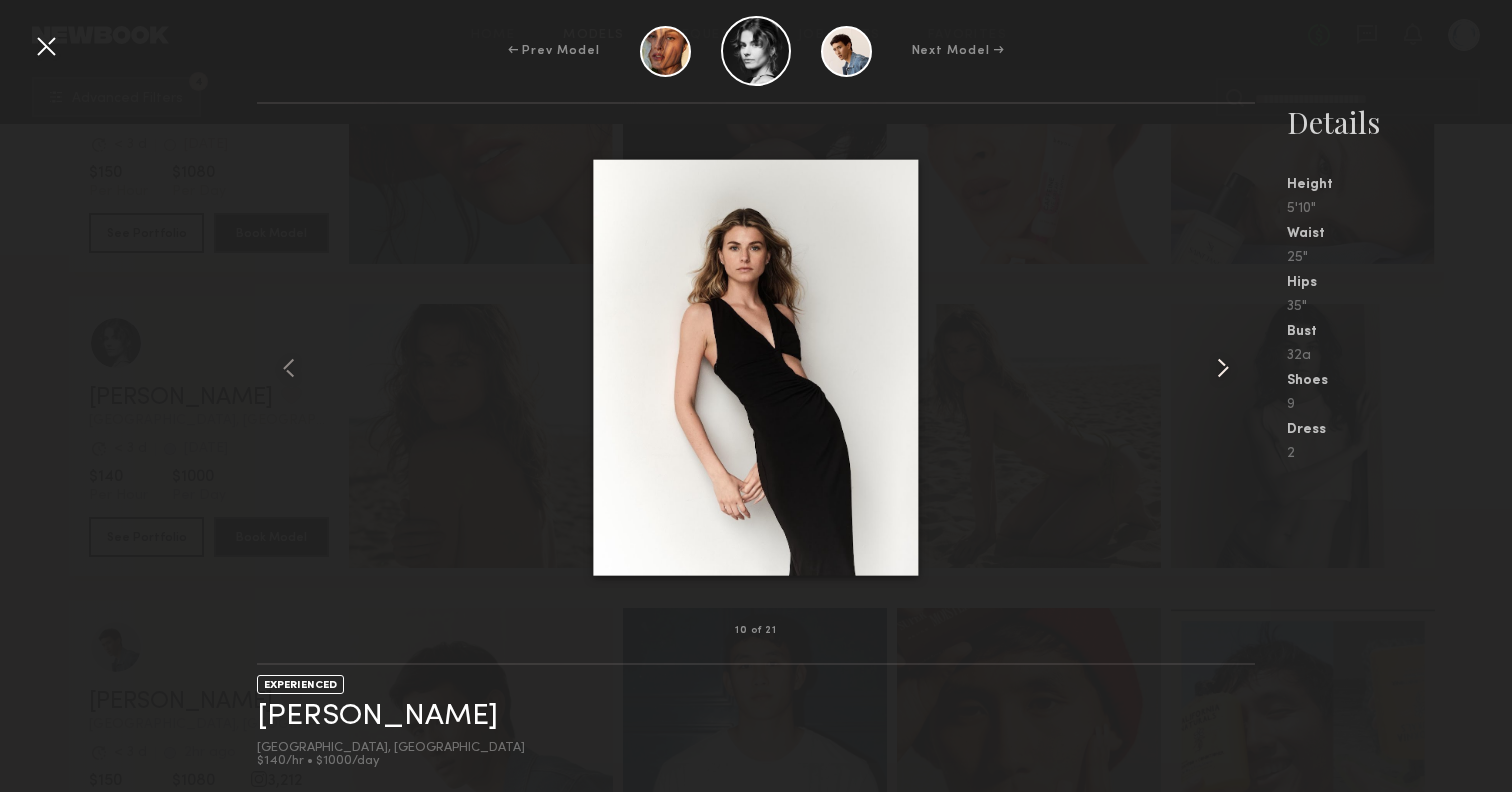 click at bounding box center [1223, 368] 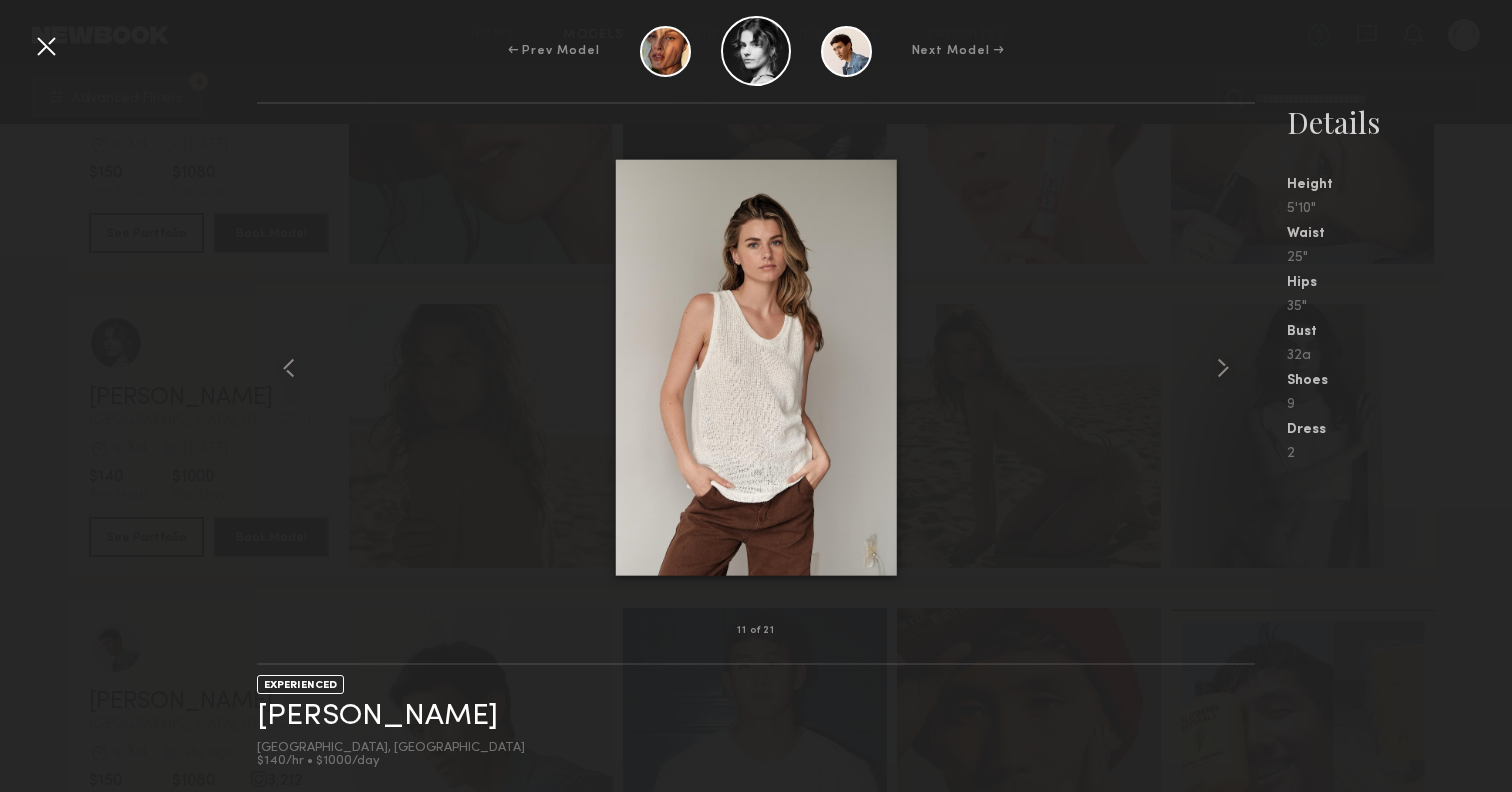 click at bounding box center (46, 46) 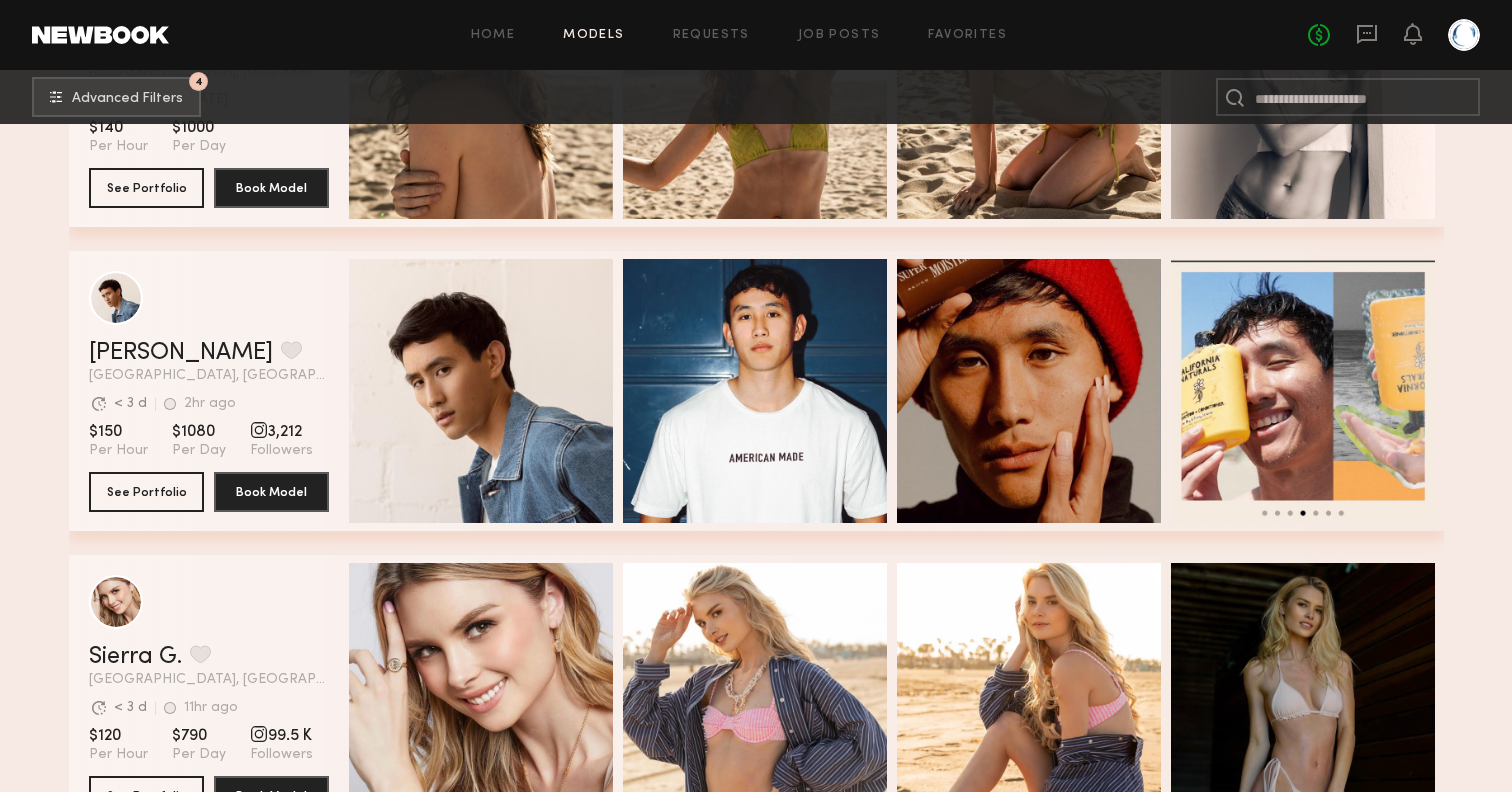 scroll, scrollTop: 4177, scrollLeft: 0, axis: vertical 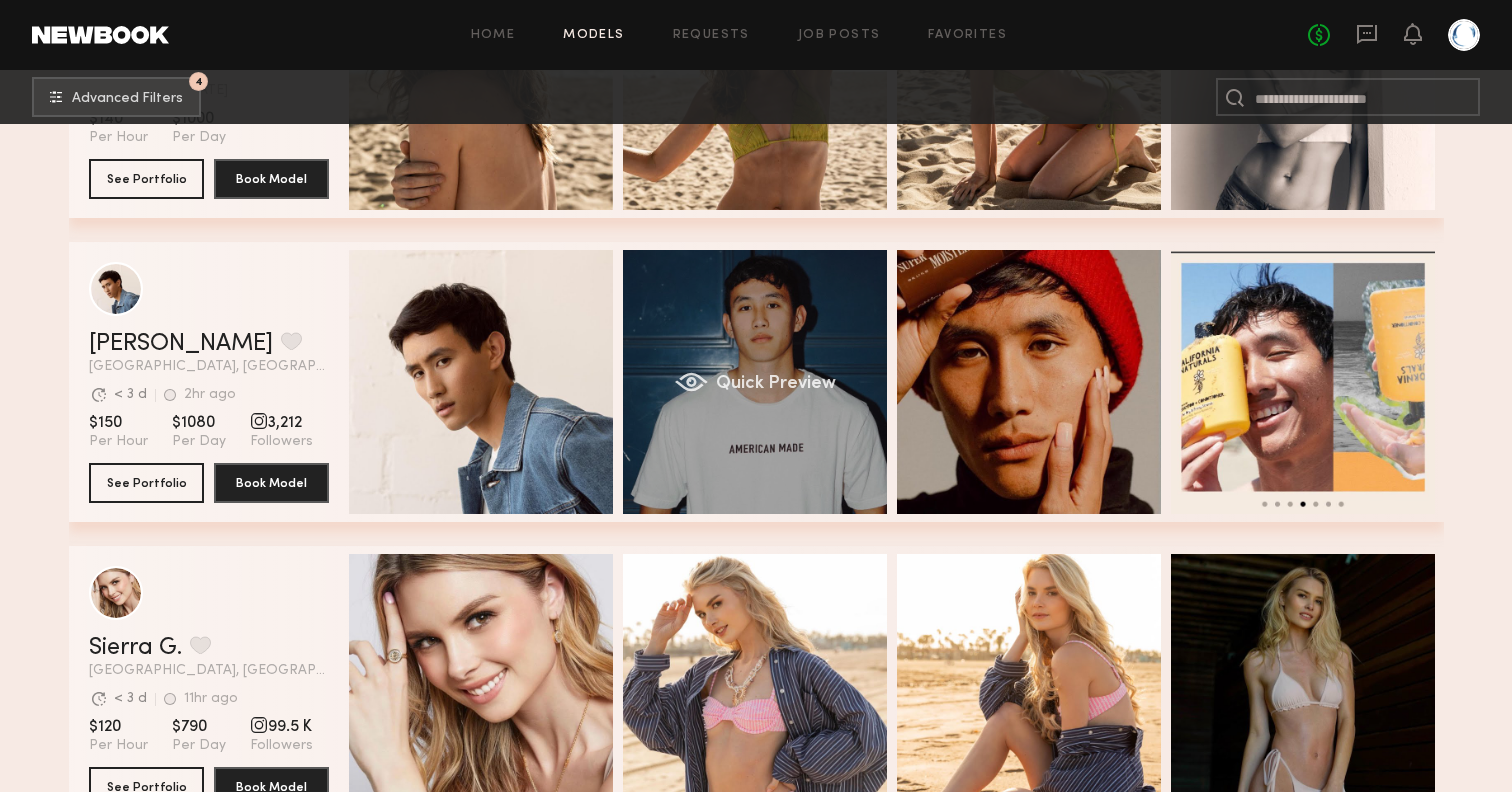 click on "Quick Preview" 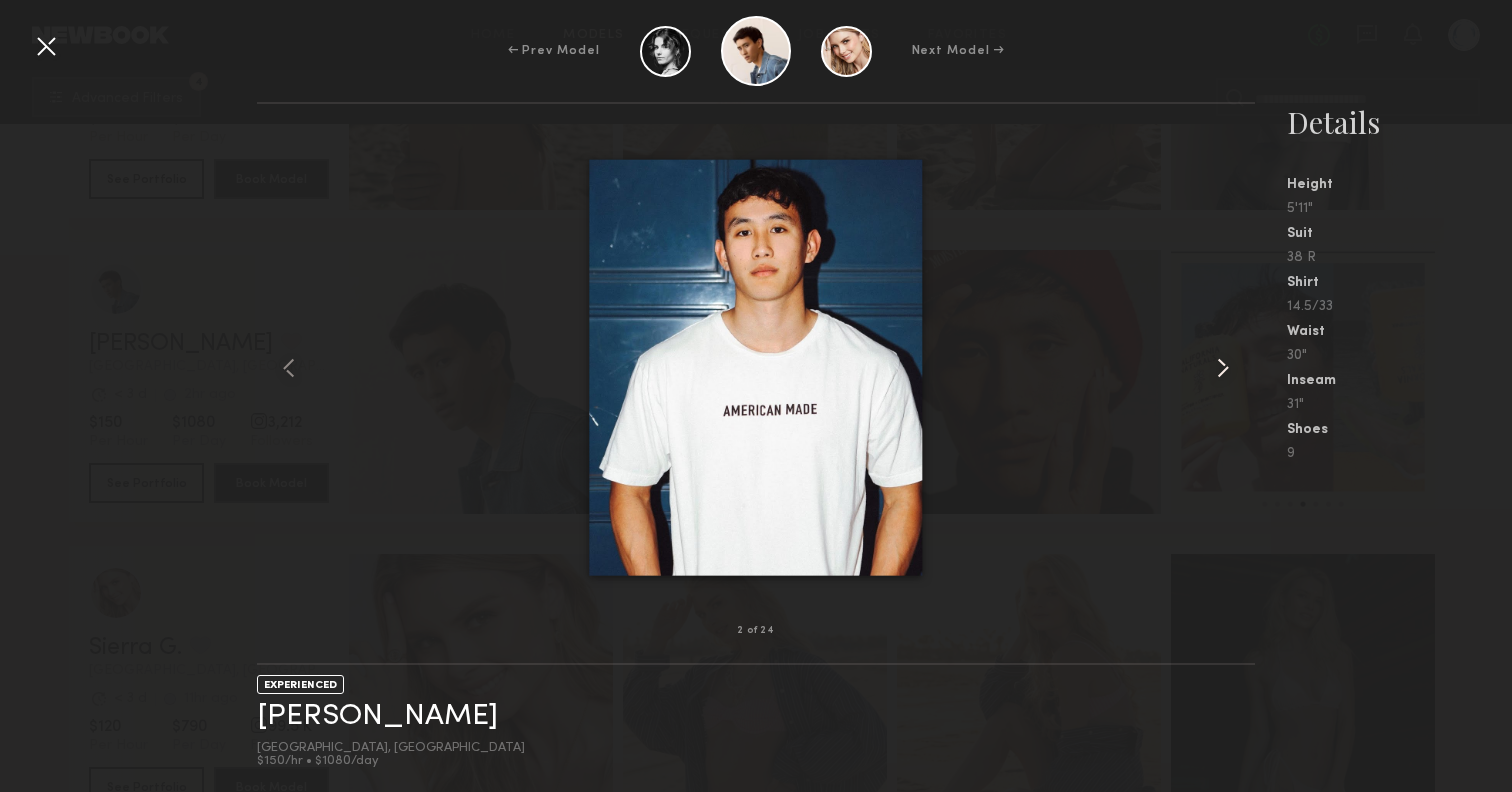 click at bounding box center (1223, 368) 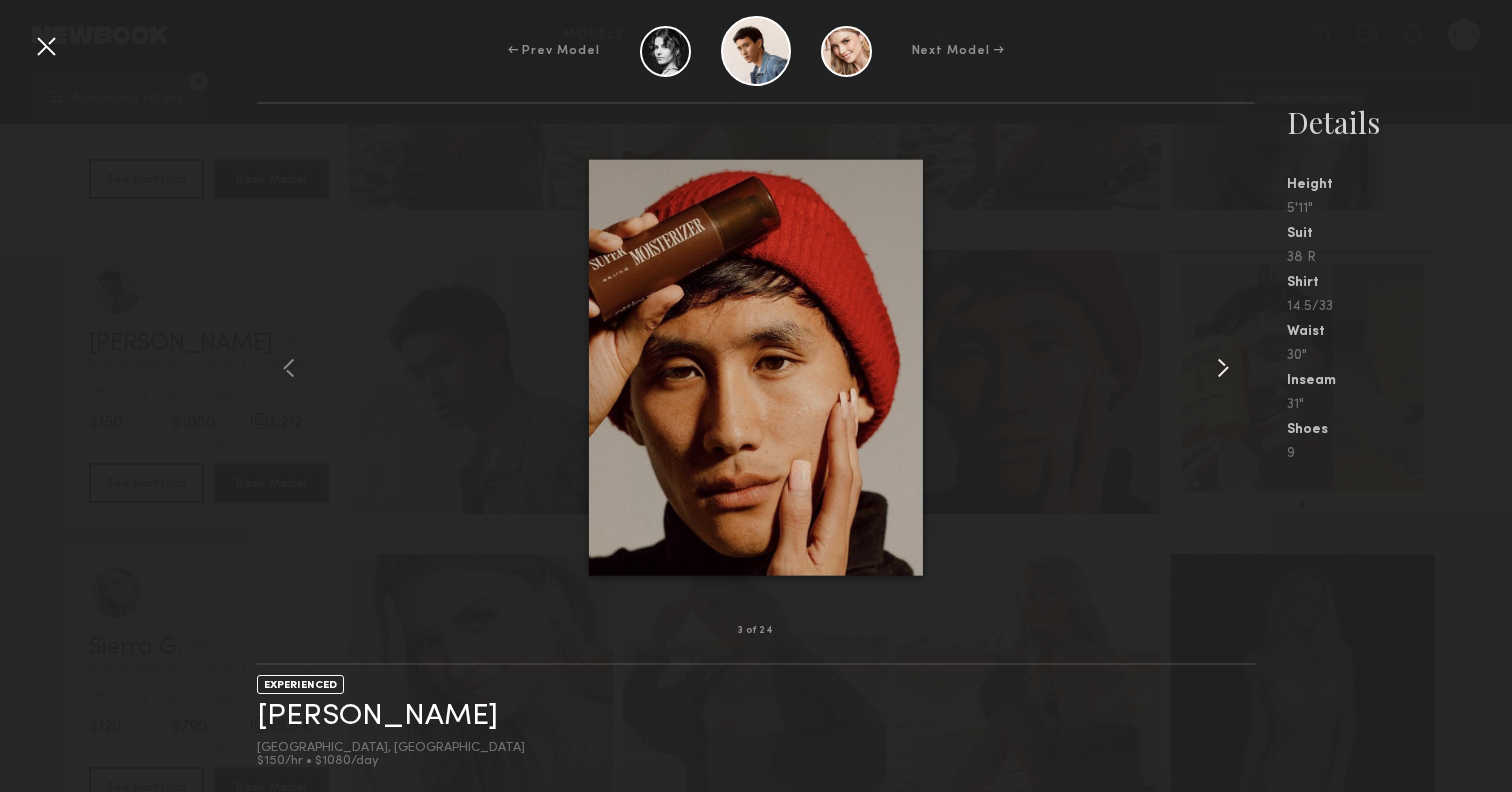 click at bounding box center [1223, 368] 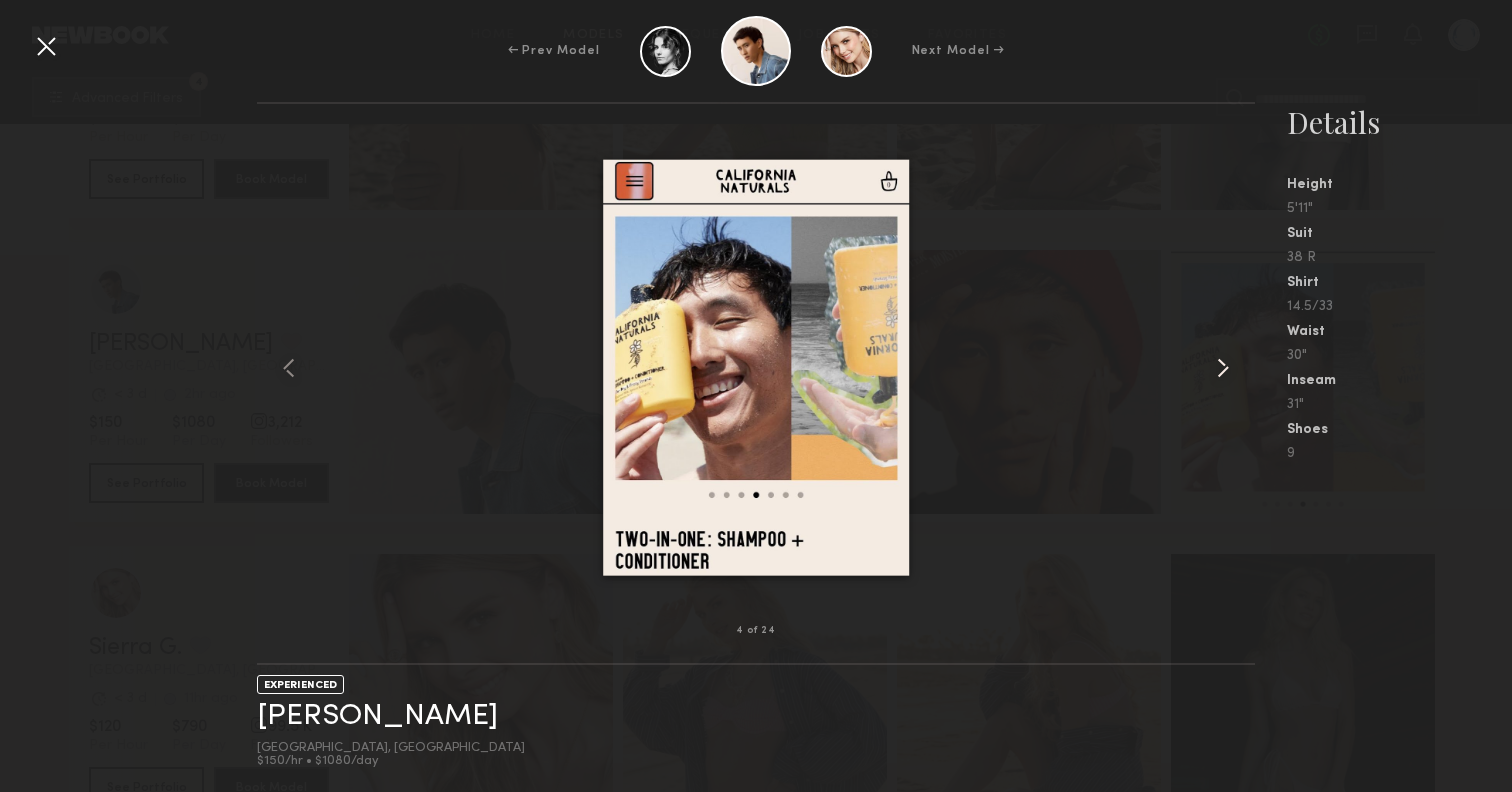 click at bounding box center (1223, 368) 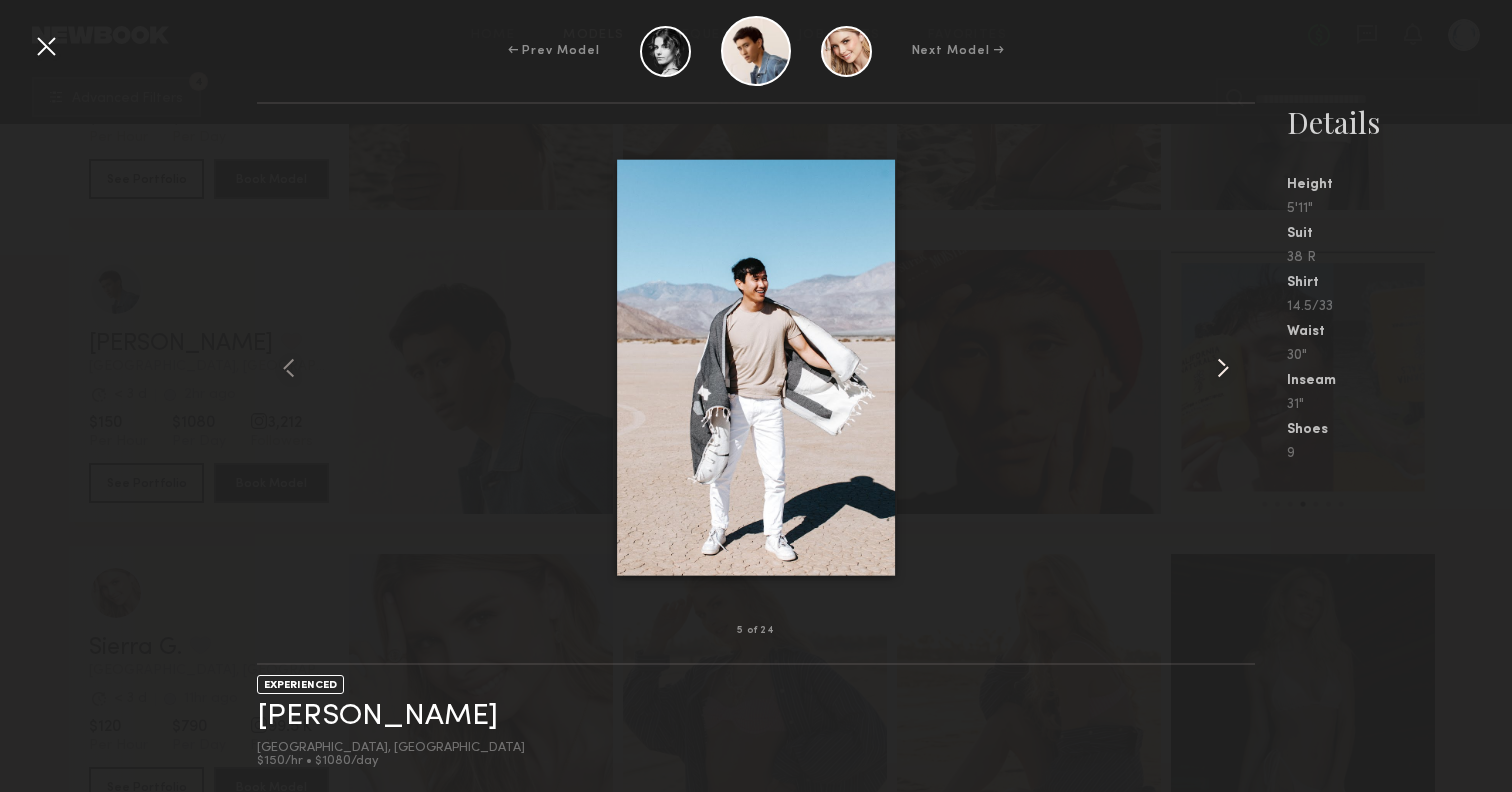 click at bounding box center [1223, 368] 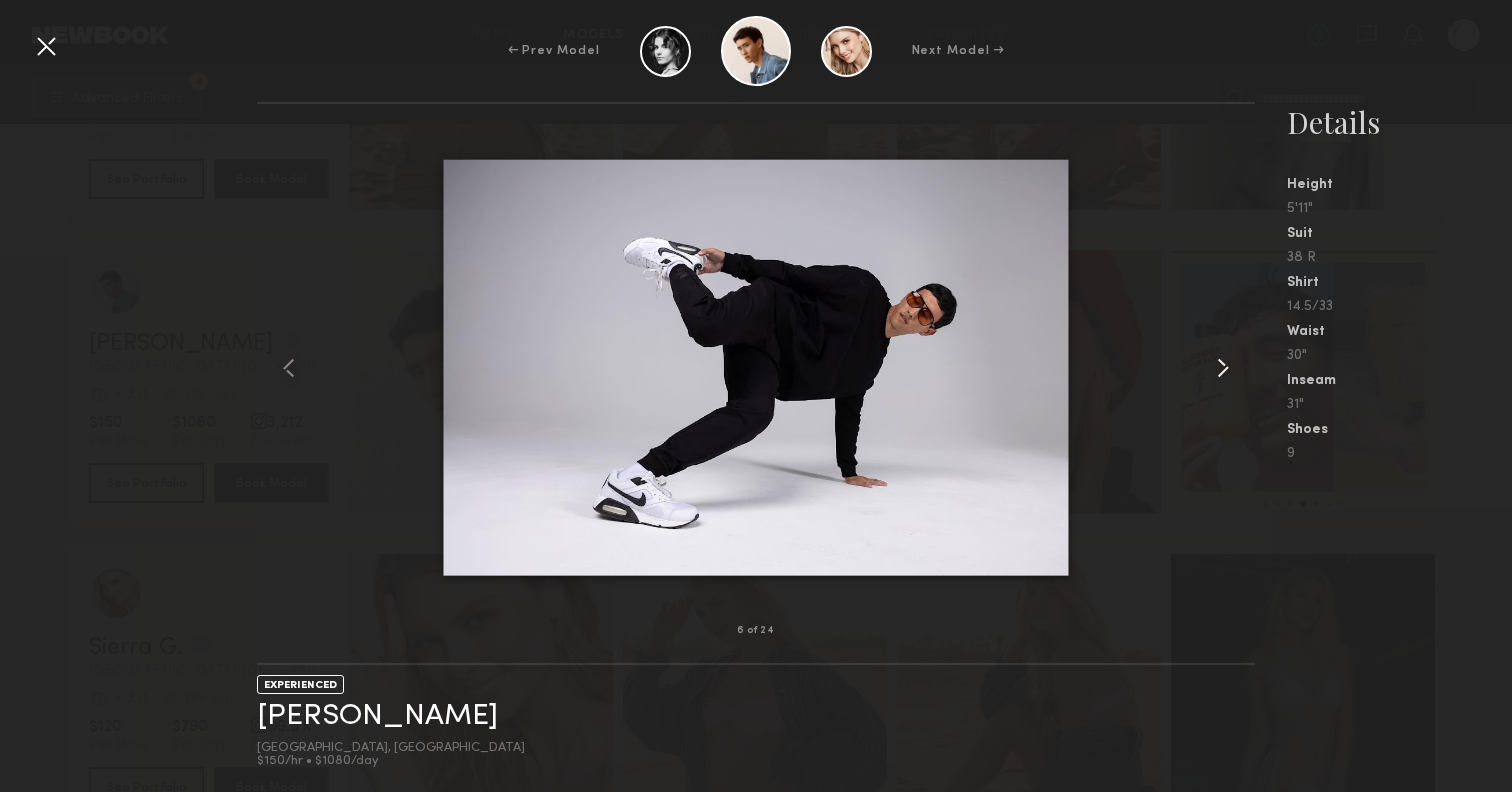 click at bounding box center [1223, 368] 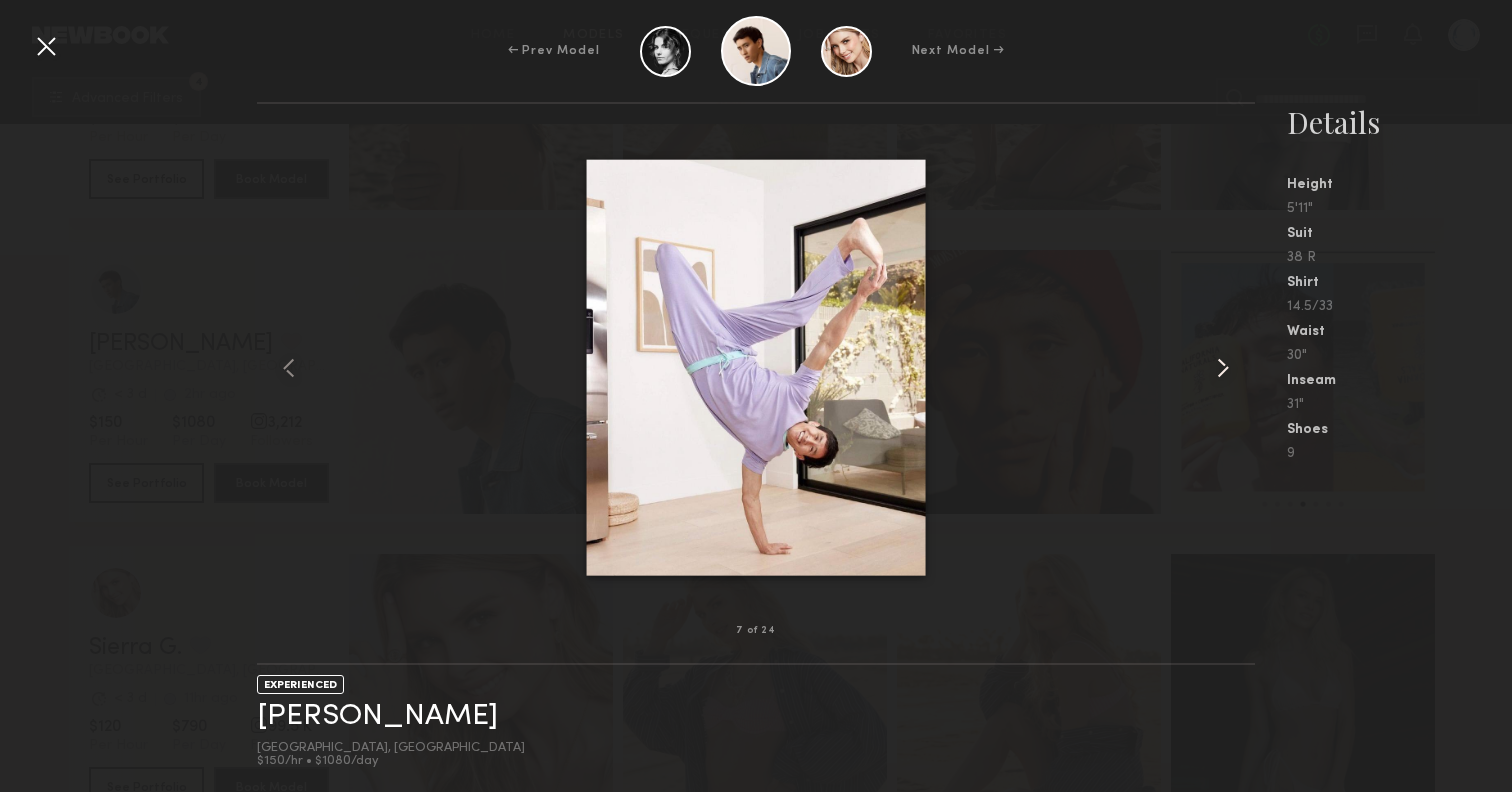 click at bounding box center (1223, 368) 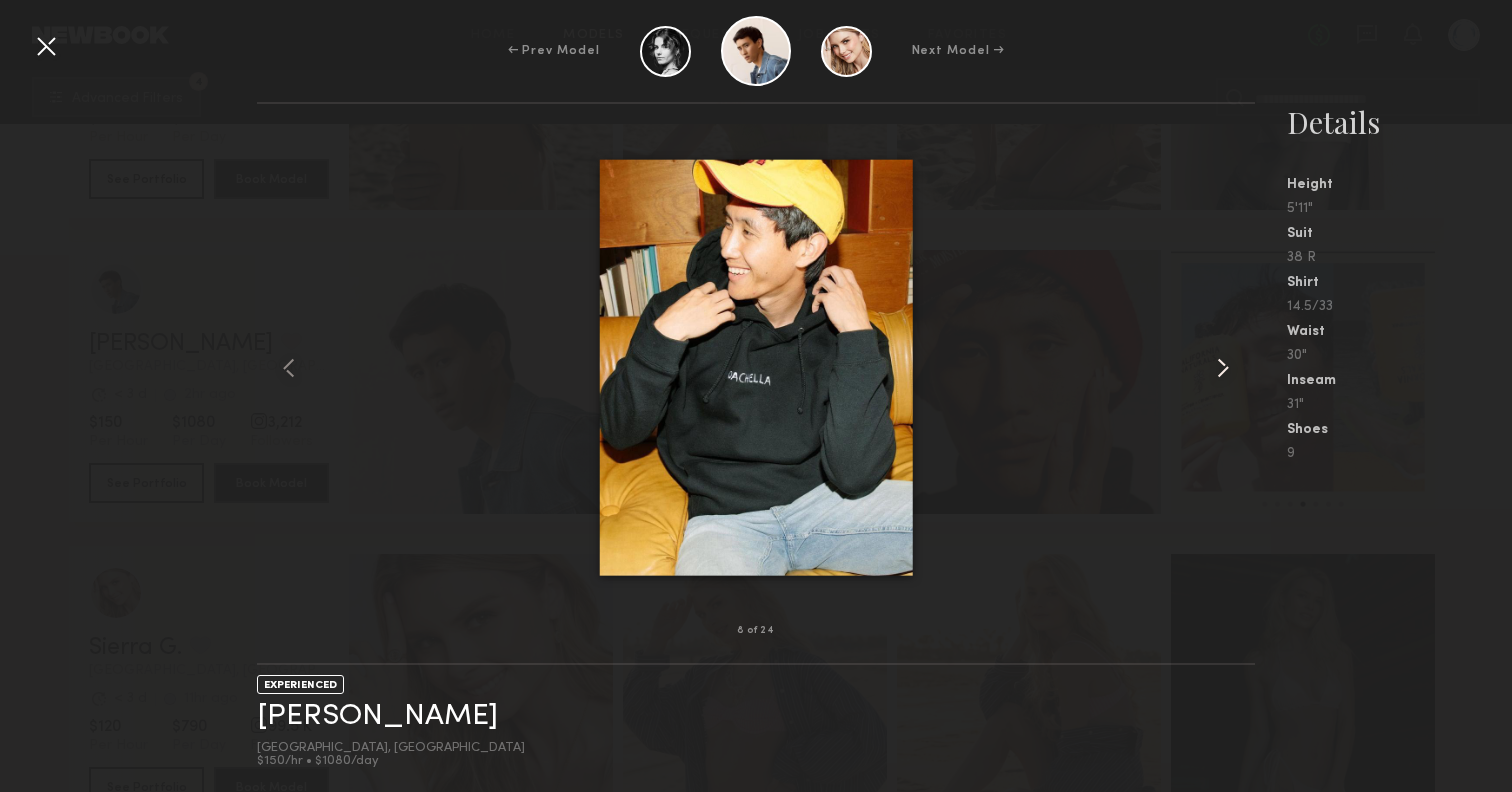 click at bounding box center (1223, 368) 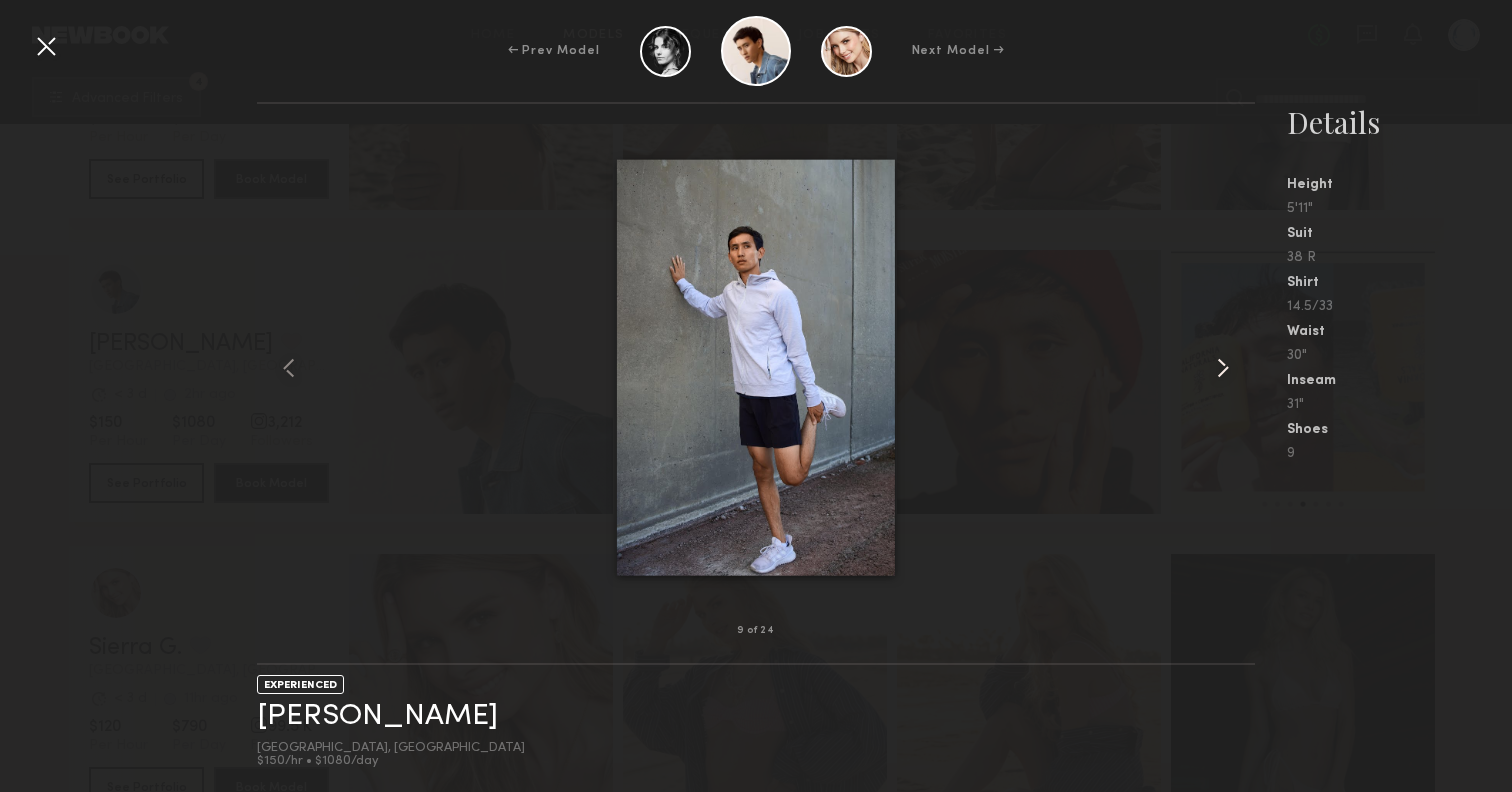 click at bounding box center (1223, 368) 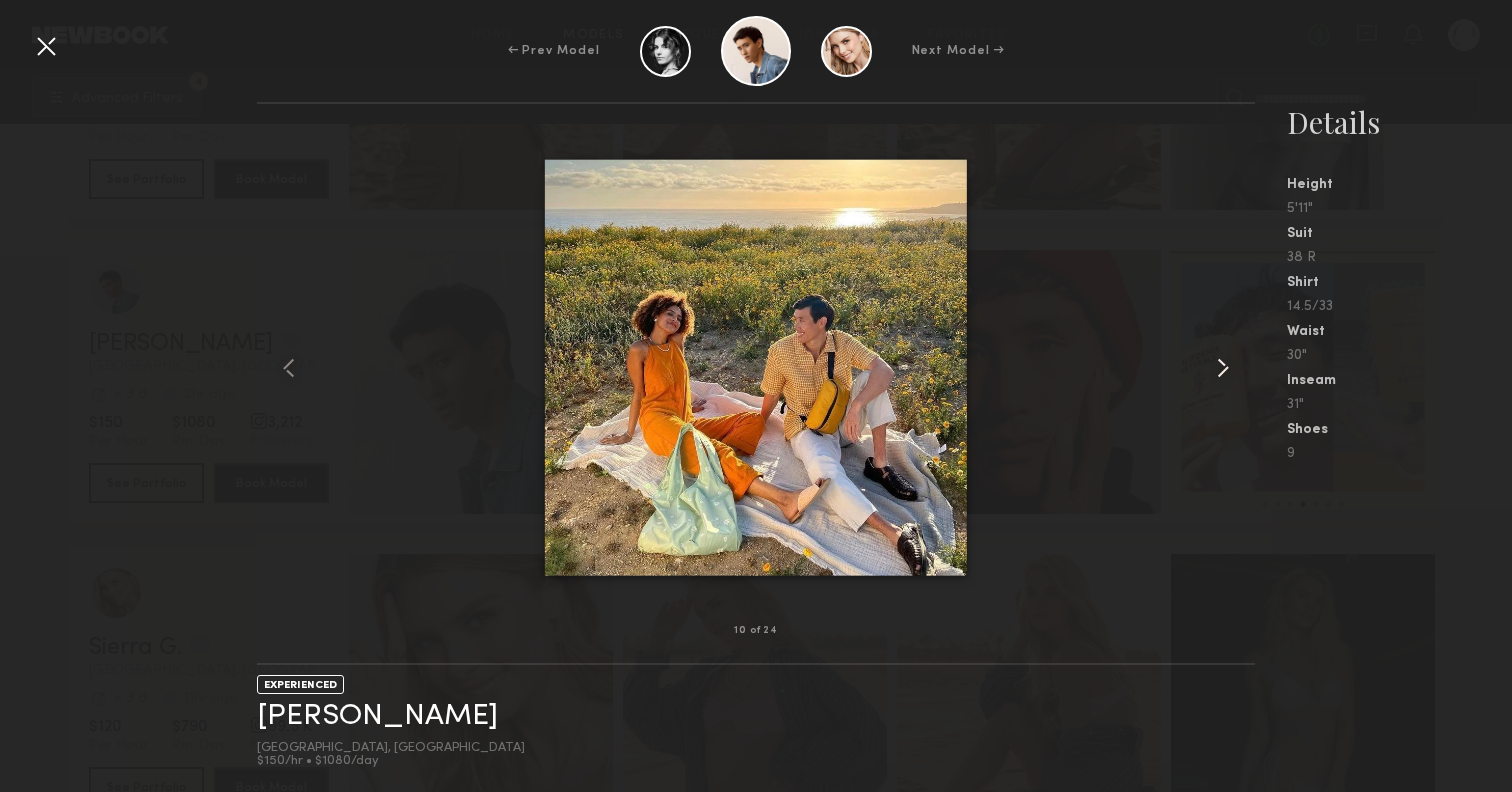 click at bounding box center [1223, 368] 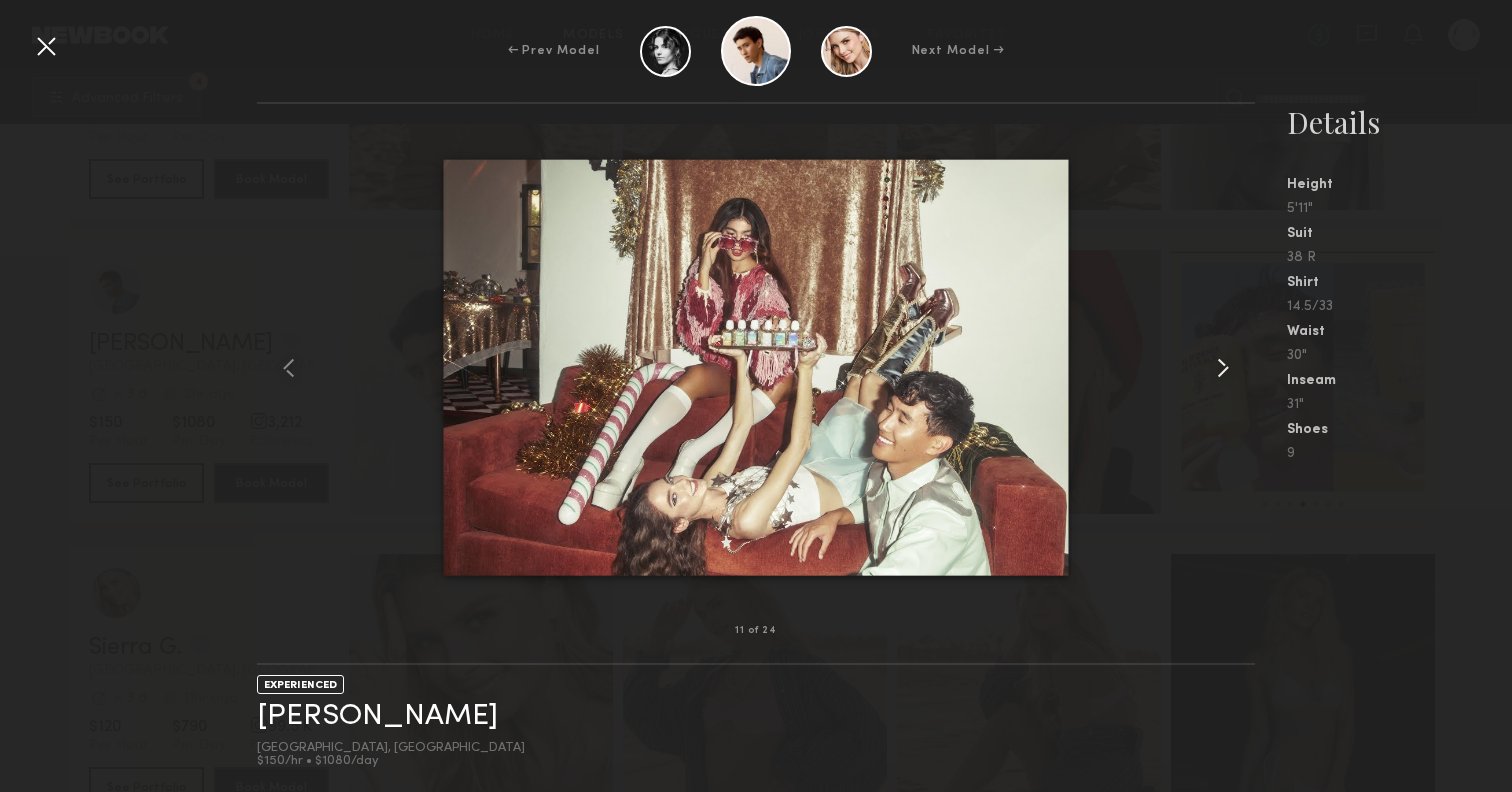 click at bounding box center (1223, 368) 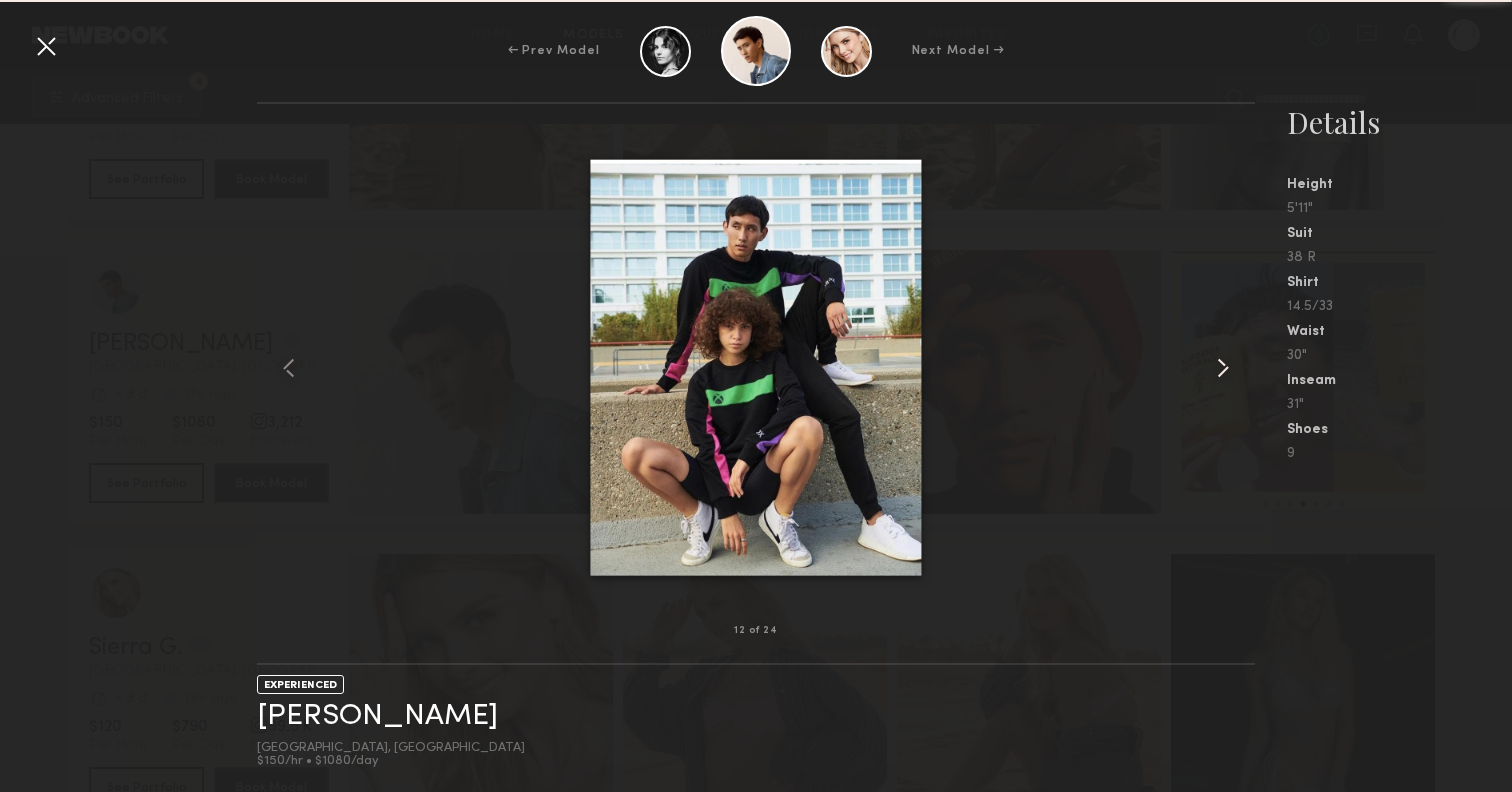 click at bounding box center (1223, 368) 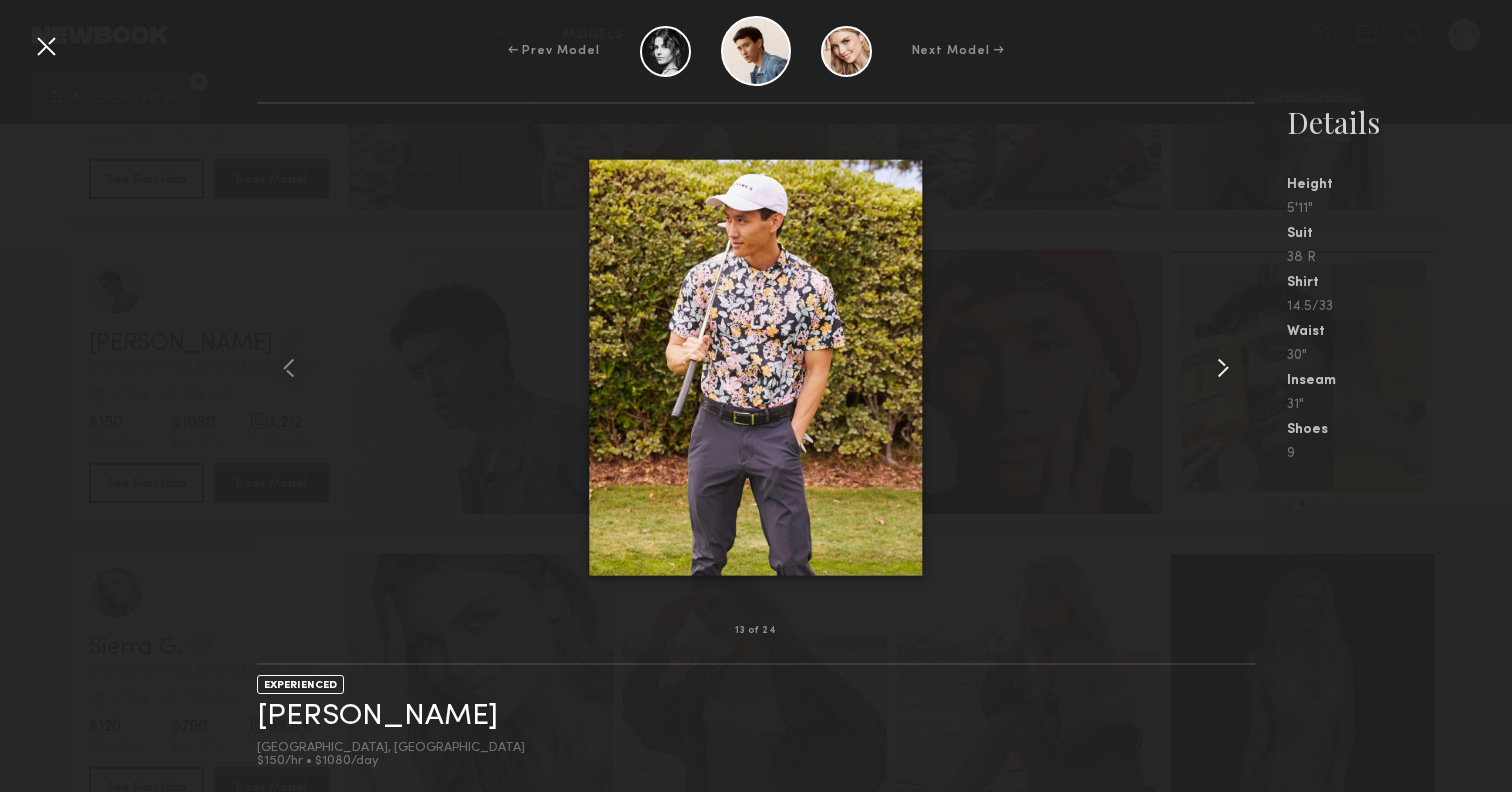 click at bounding box center [1223, 368] 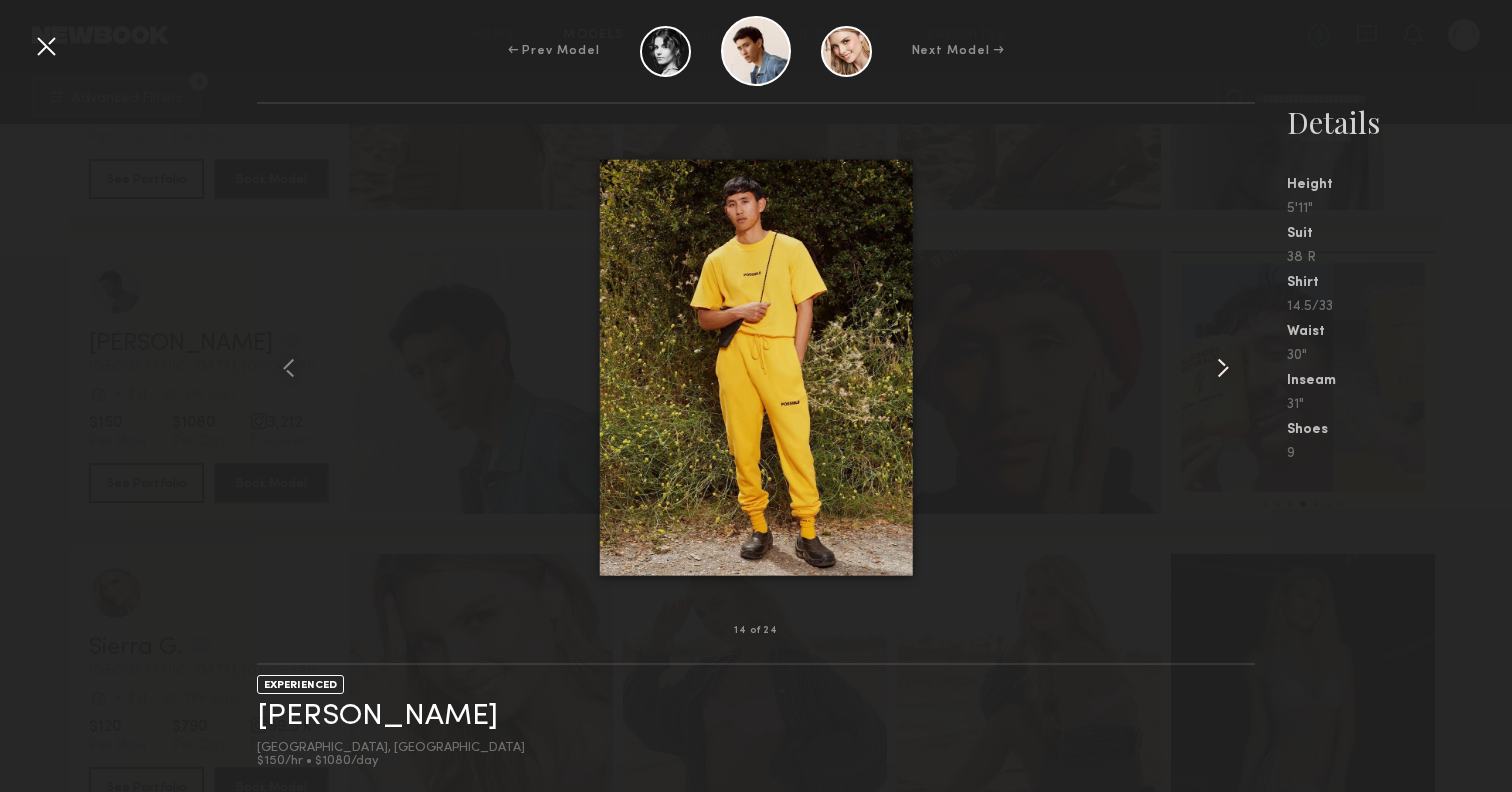 click at bounding box center (1223, 368) 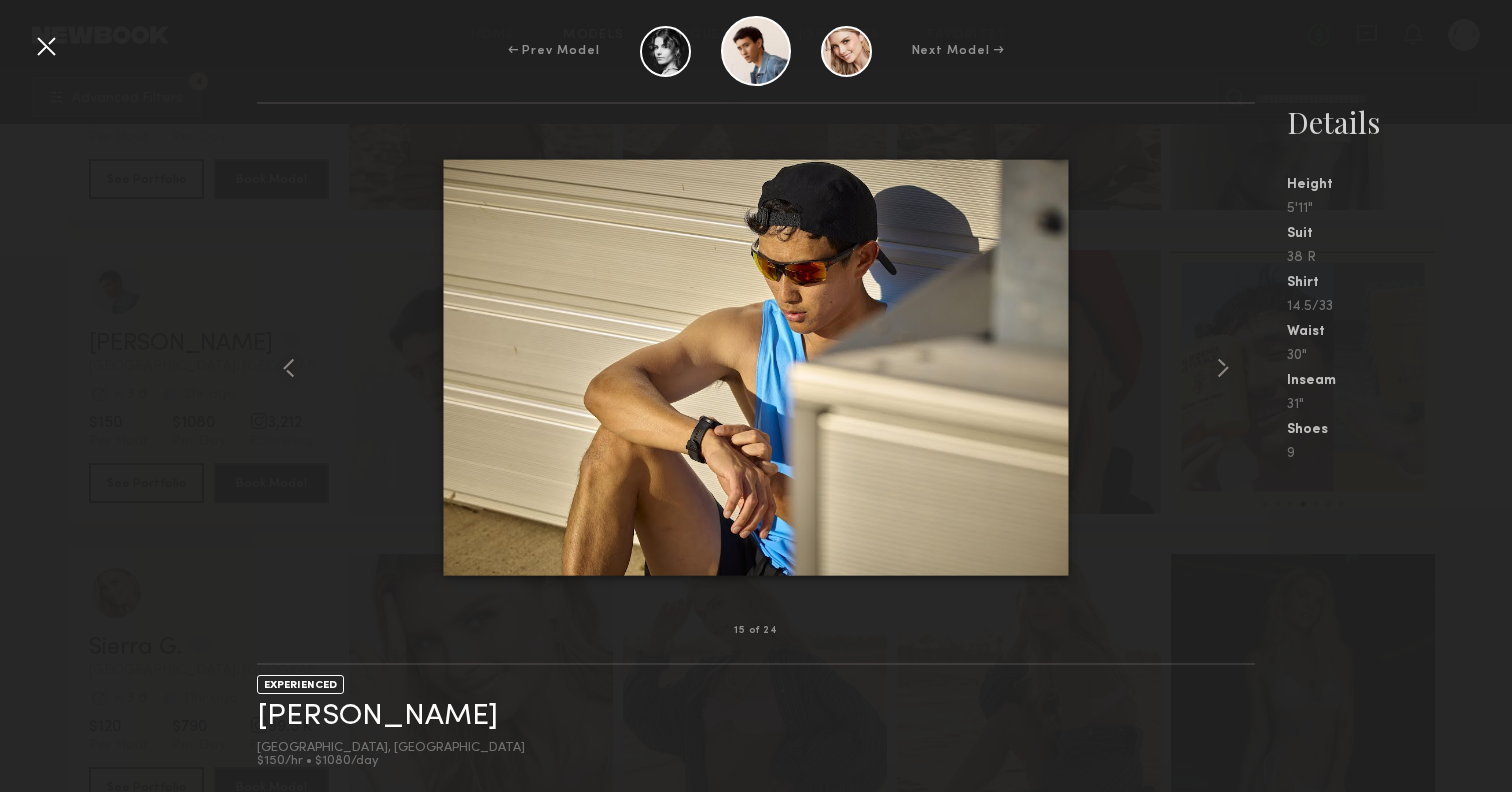 click at bounding box center [46, 46] 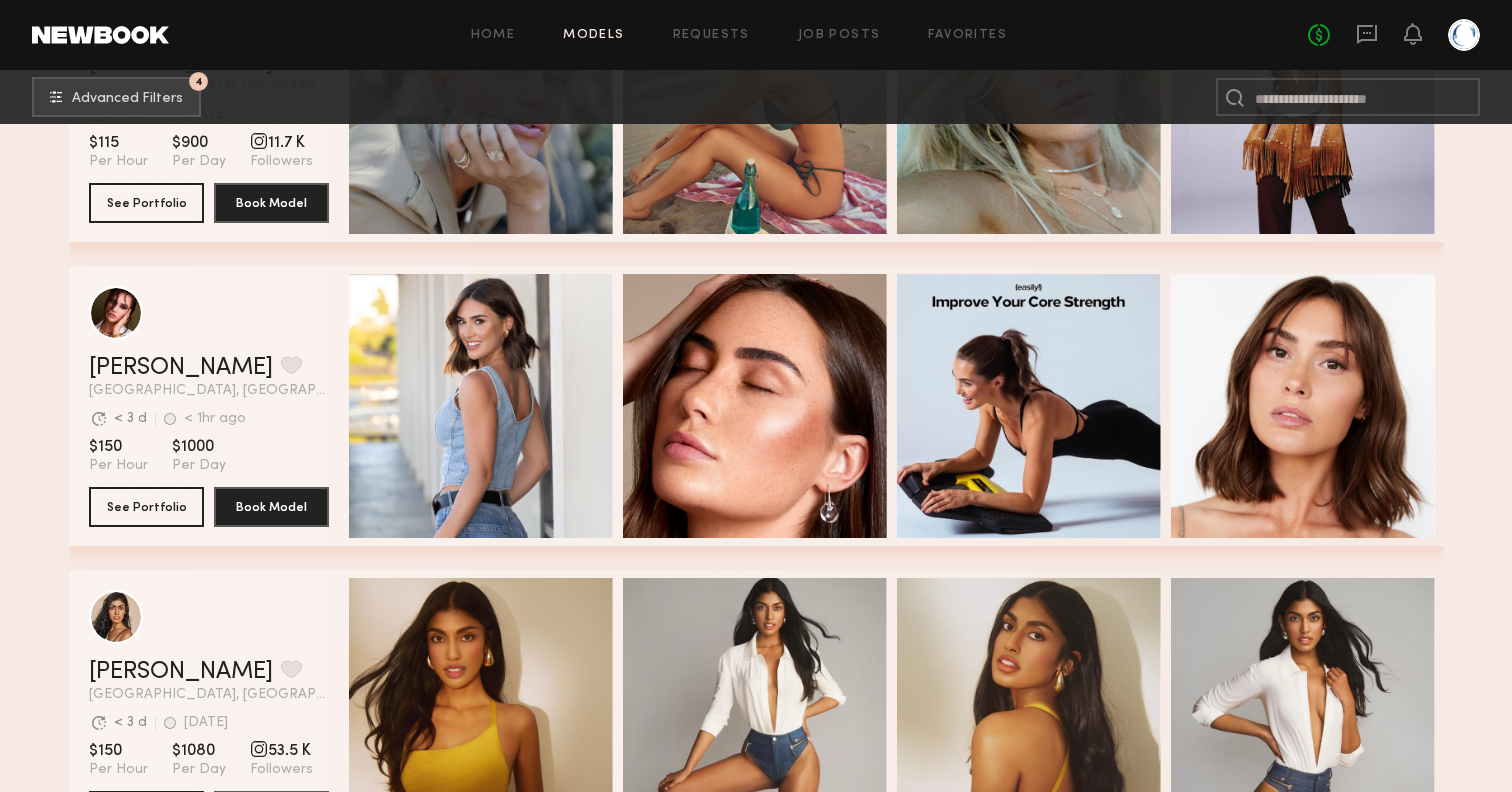 scroll, scrollTop: 5674, scrollLeft: 0, axis: vertical 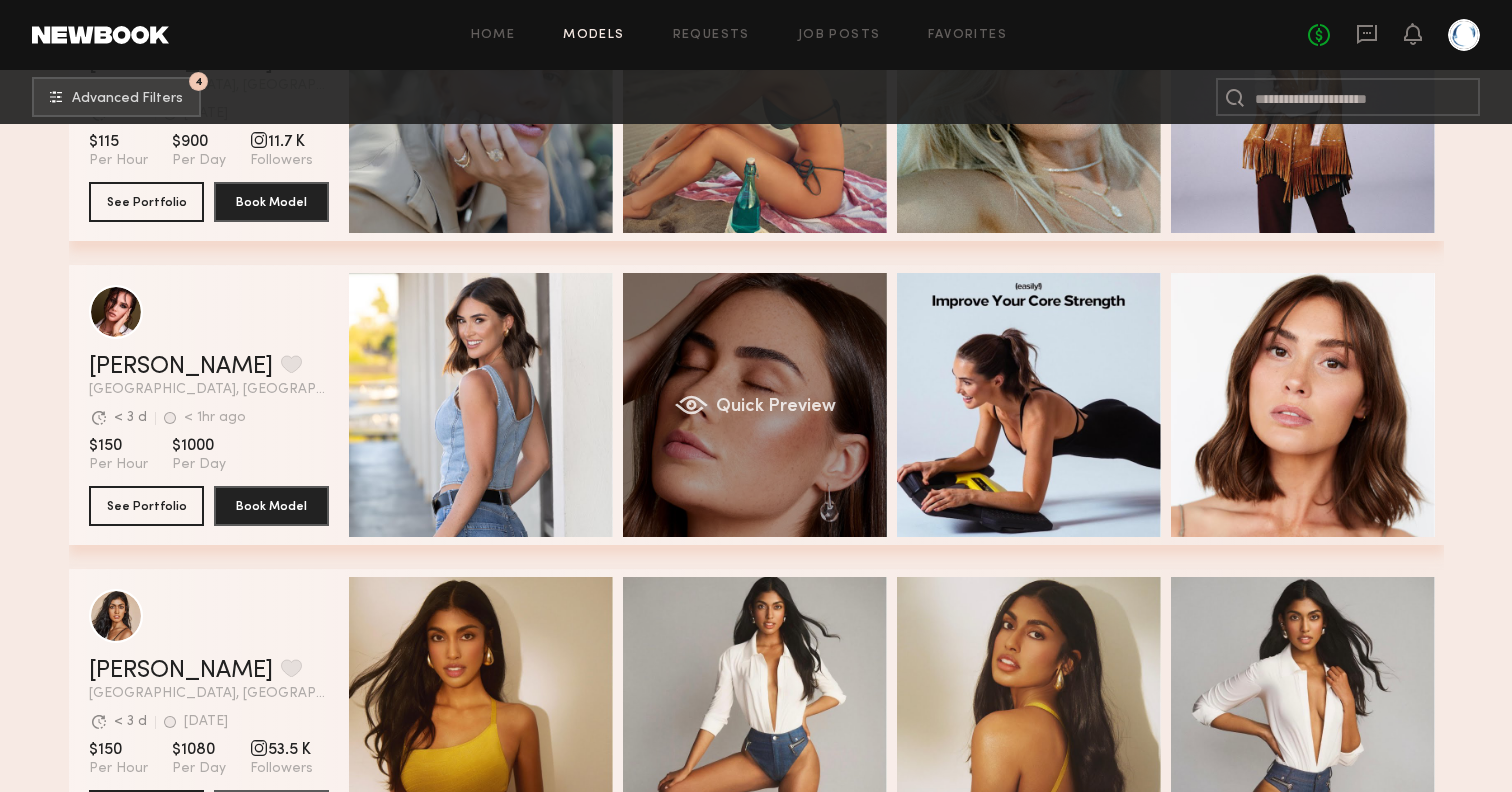 click on "Quick Preview" 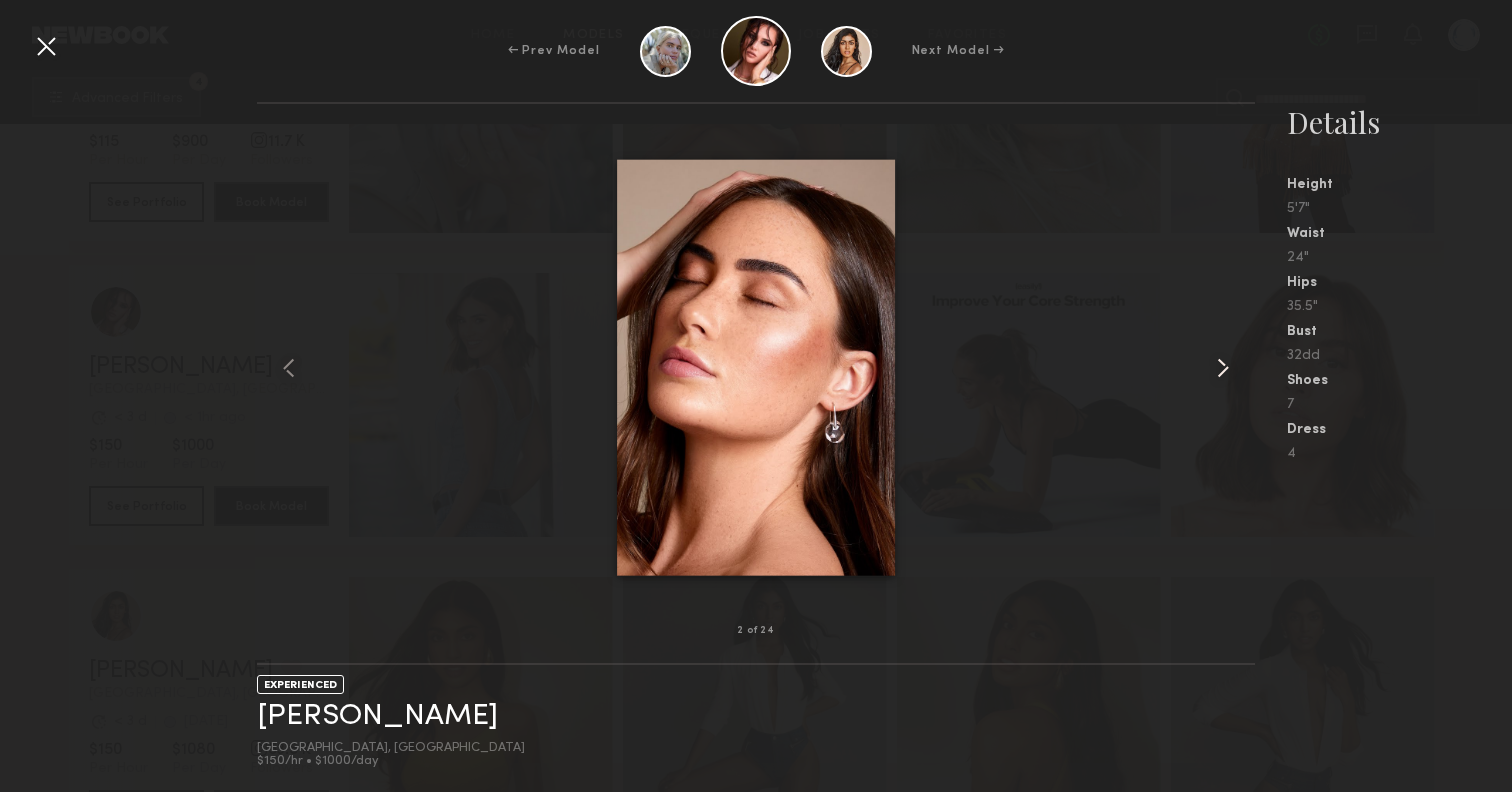 click at bounding box center (1223, 368) 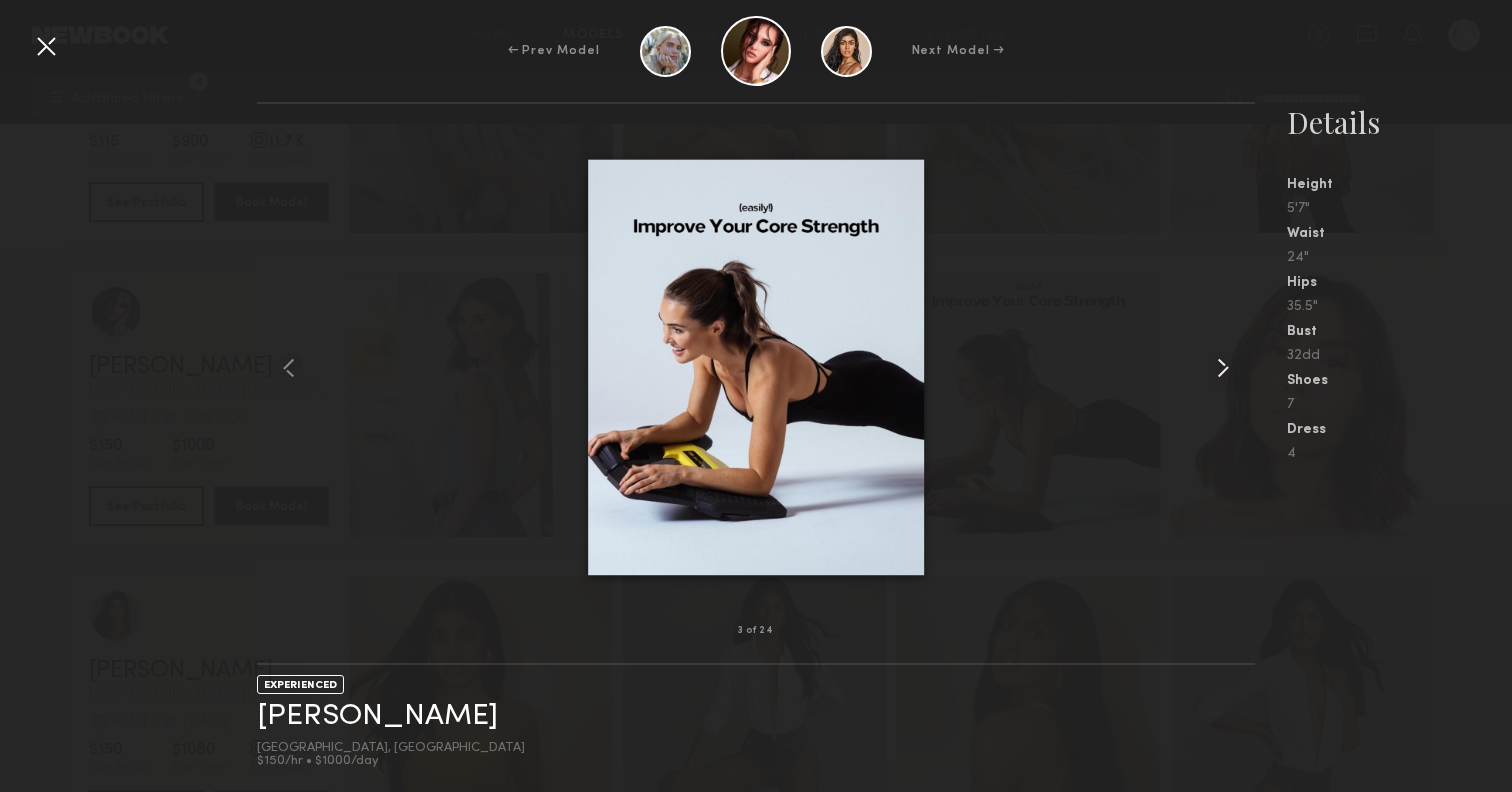 click at bounding box center [1223, 368] 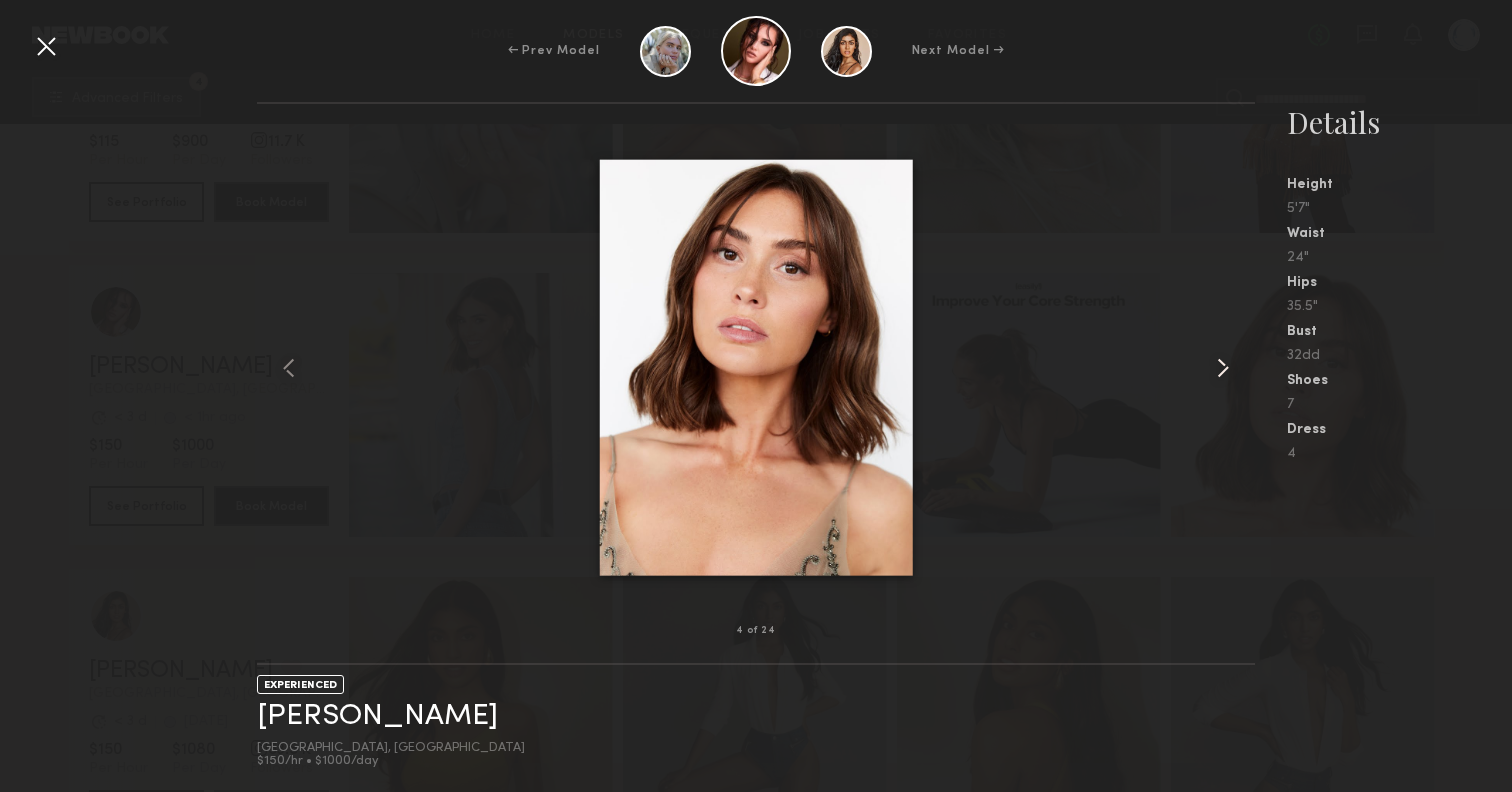 click at bounding box center (1223, 368) 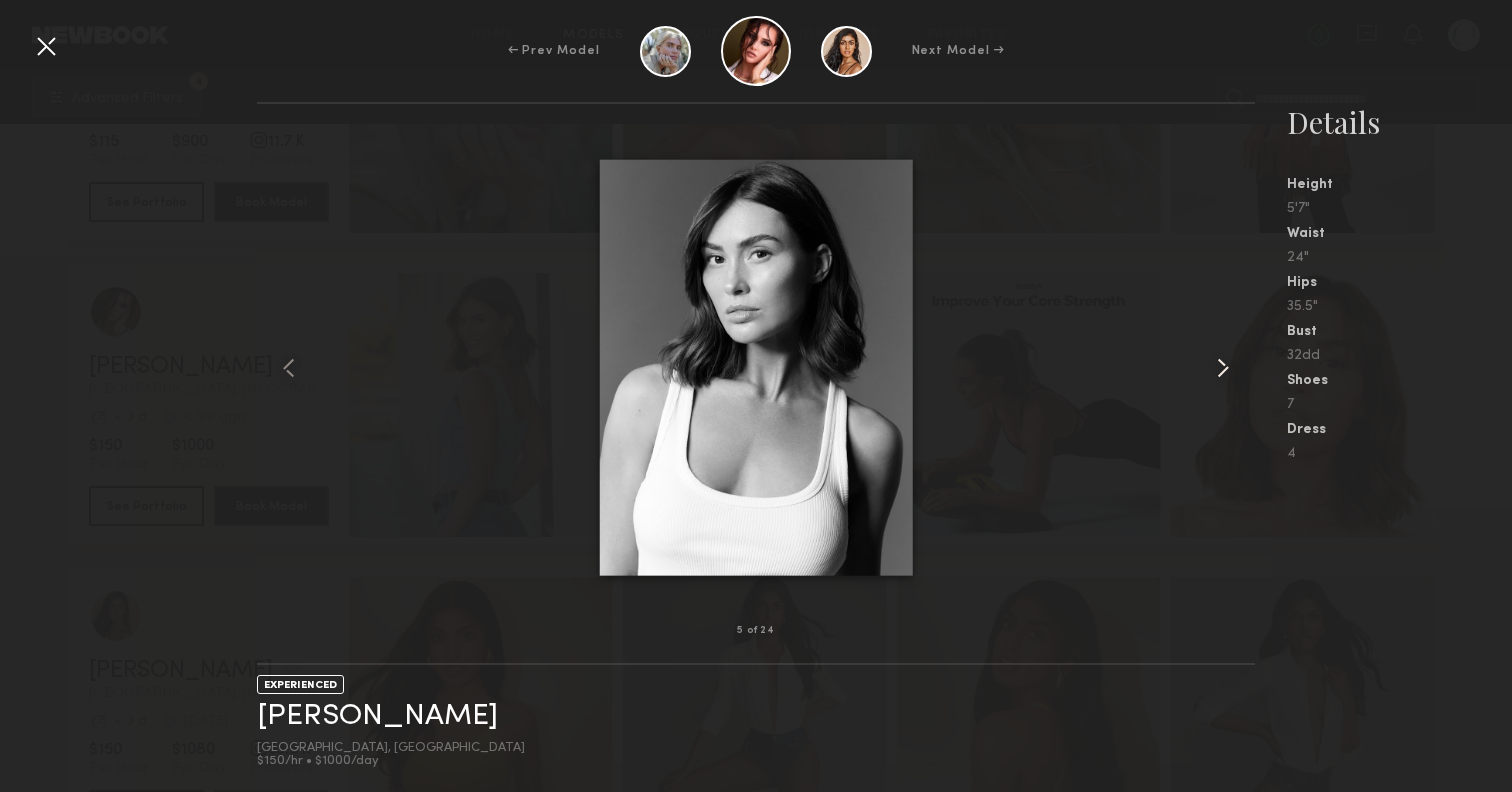 click at bounding box center (1223, 368) 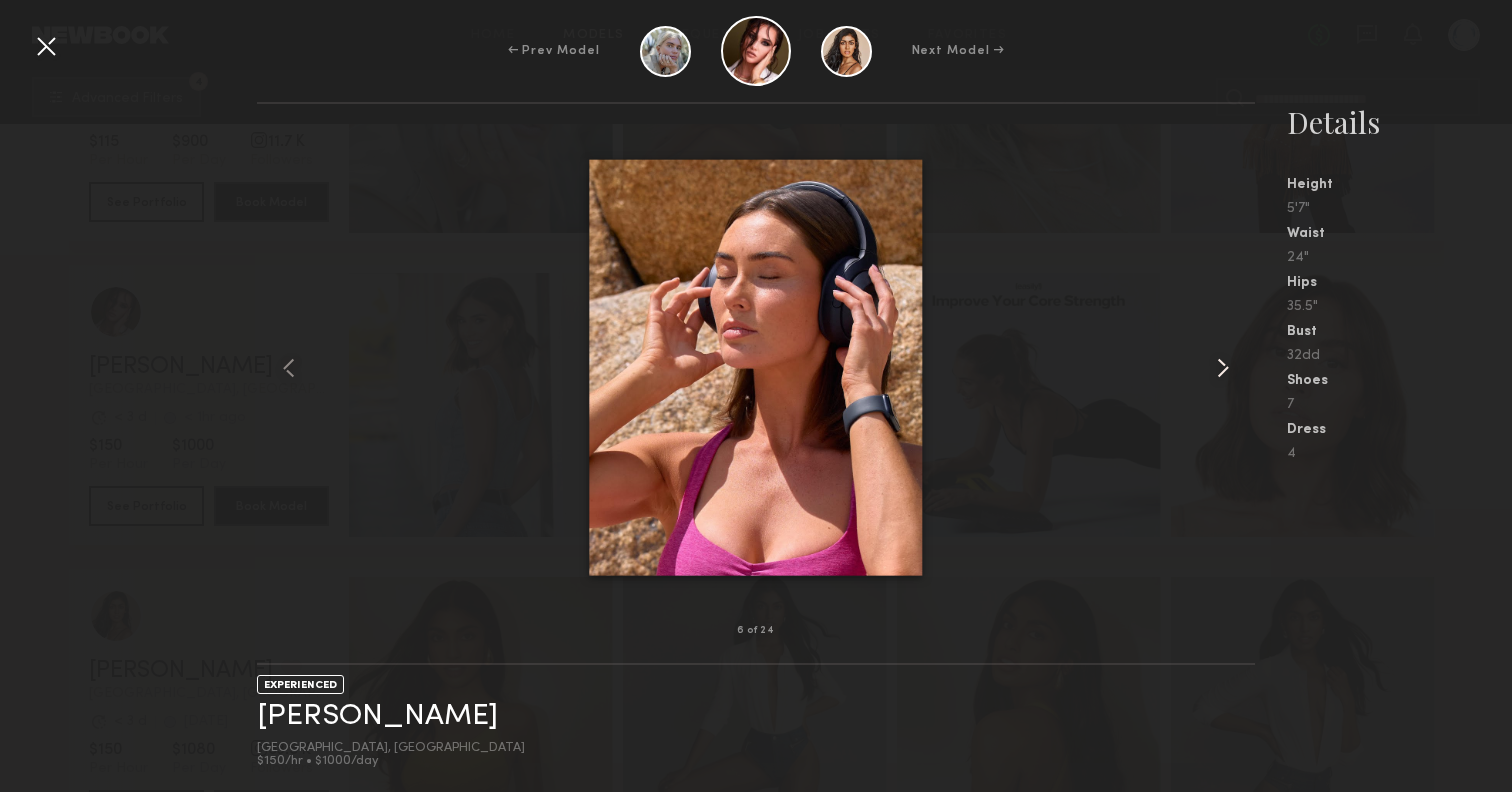 click at bounding box center (1223, 368) 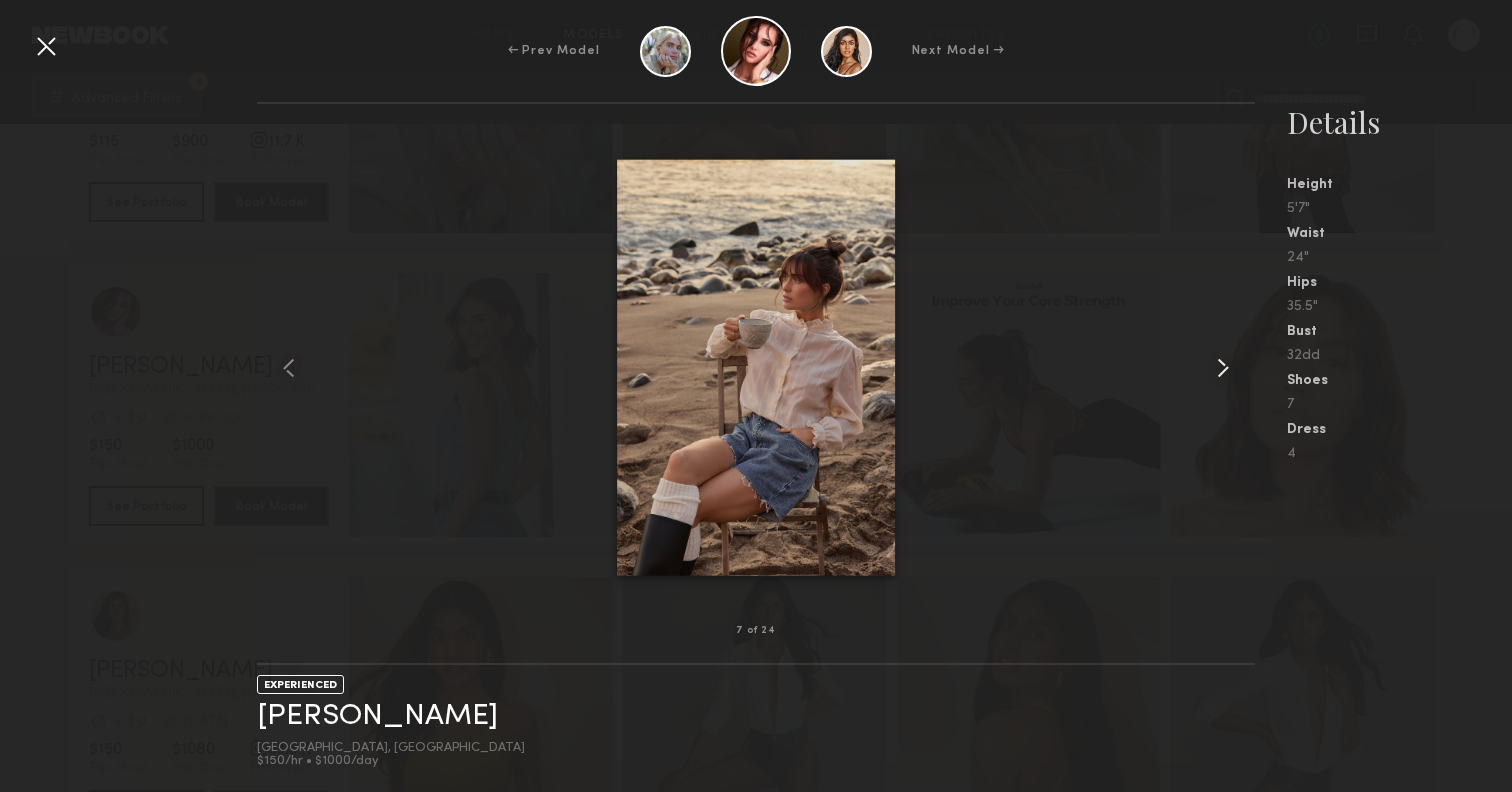 click at bounding box center [1223, 368] 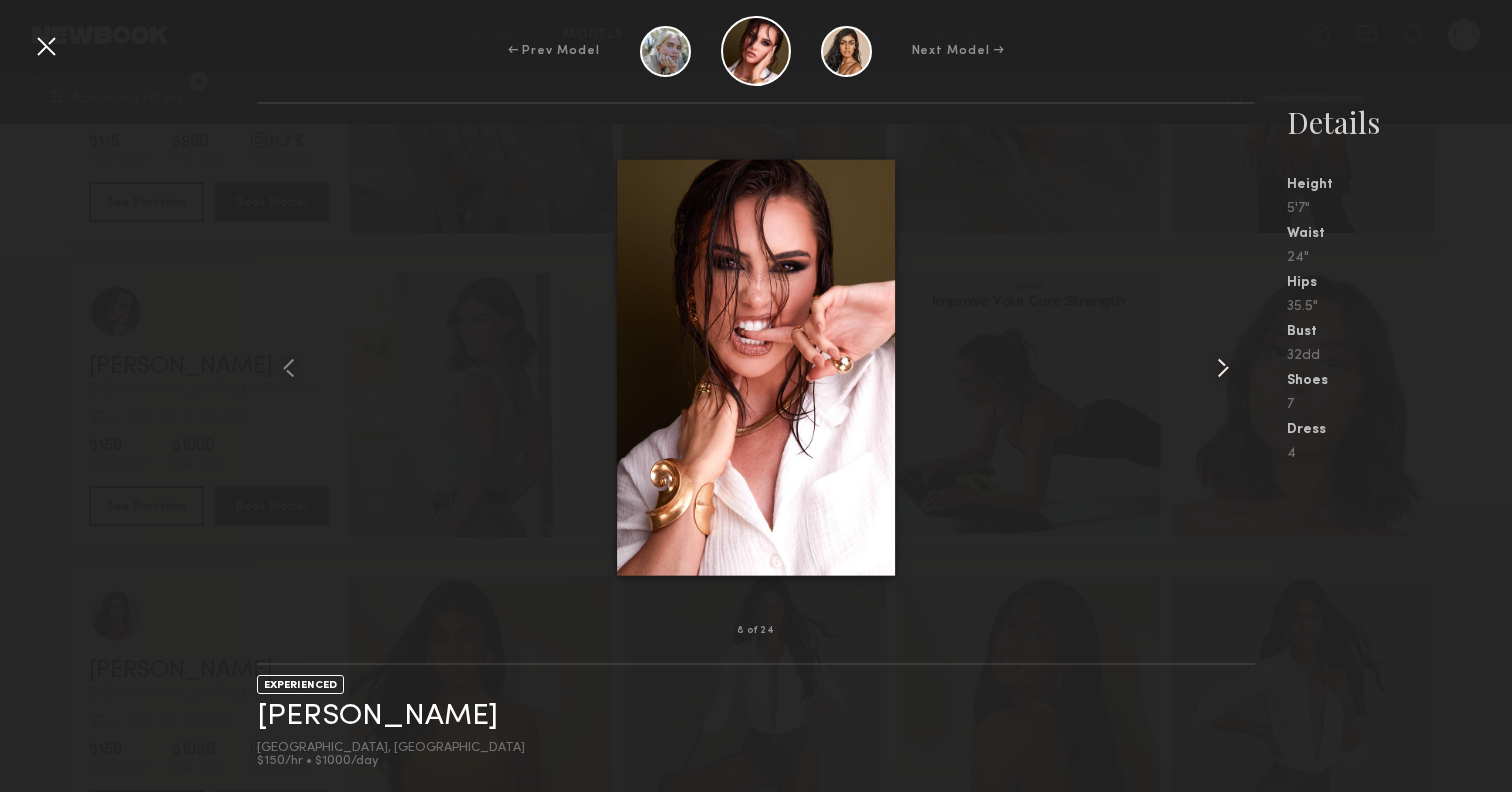click at bounding box center [1223, 368] 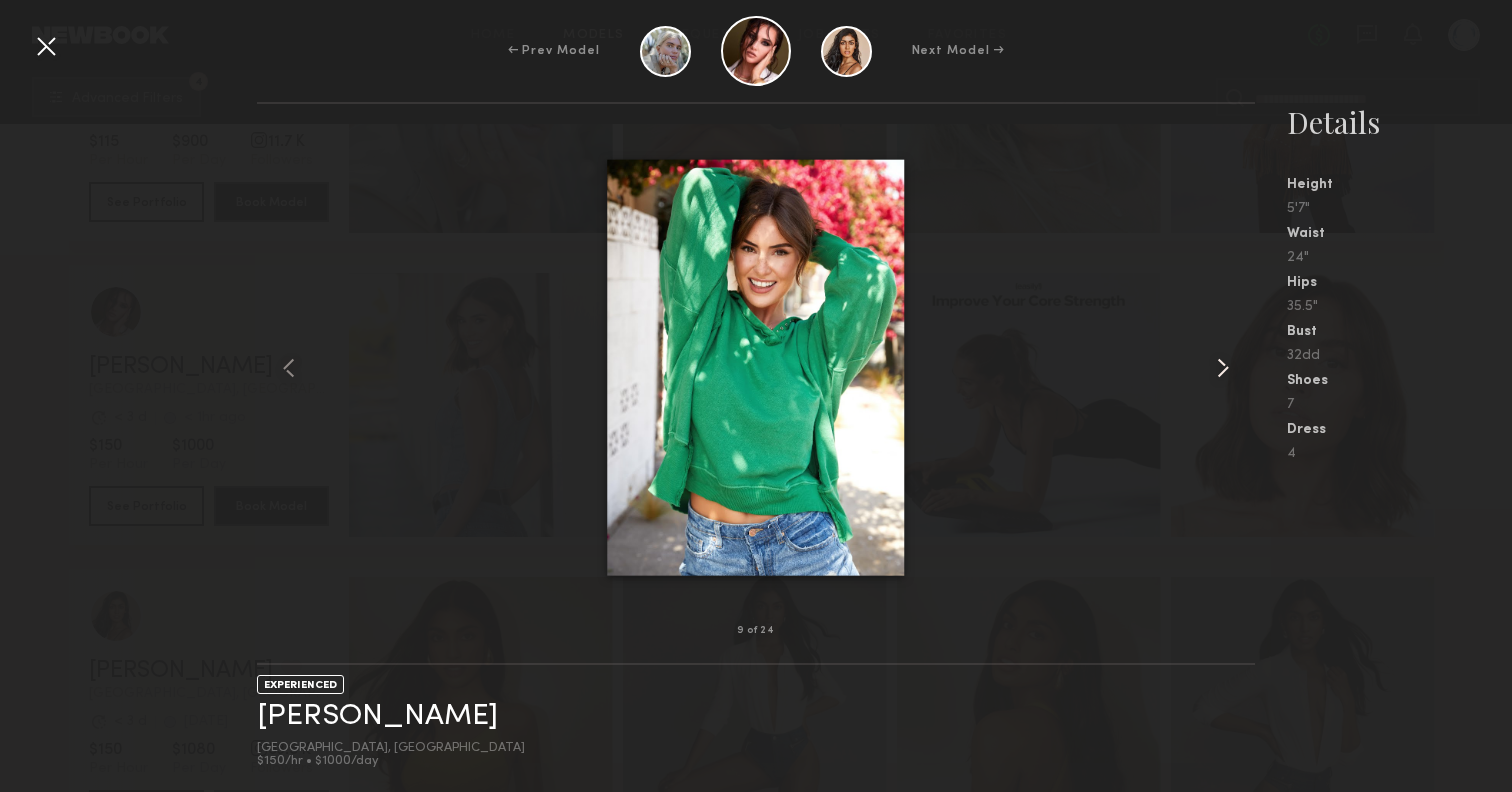 click at bounding box center (1223, 368) 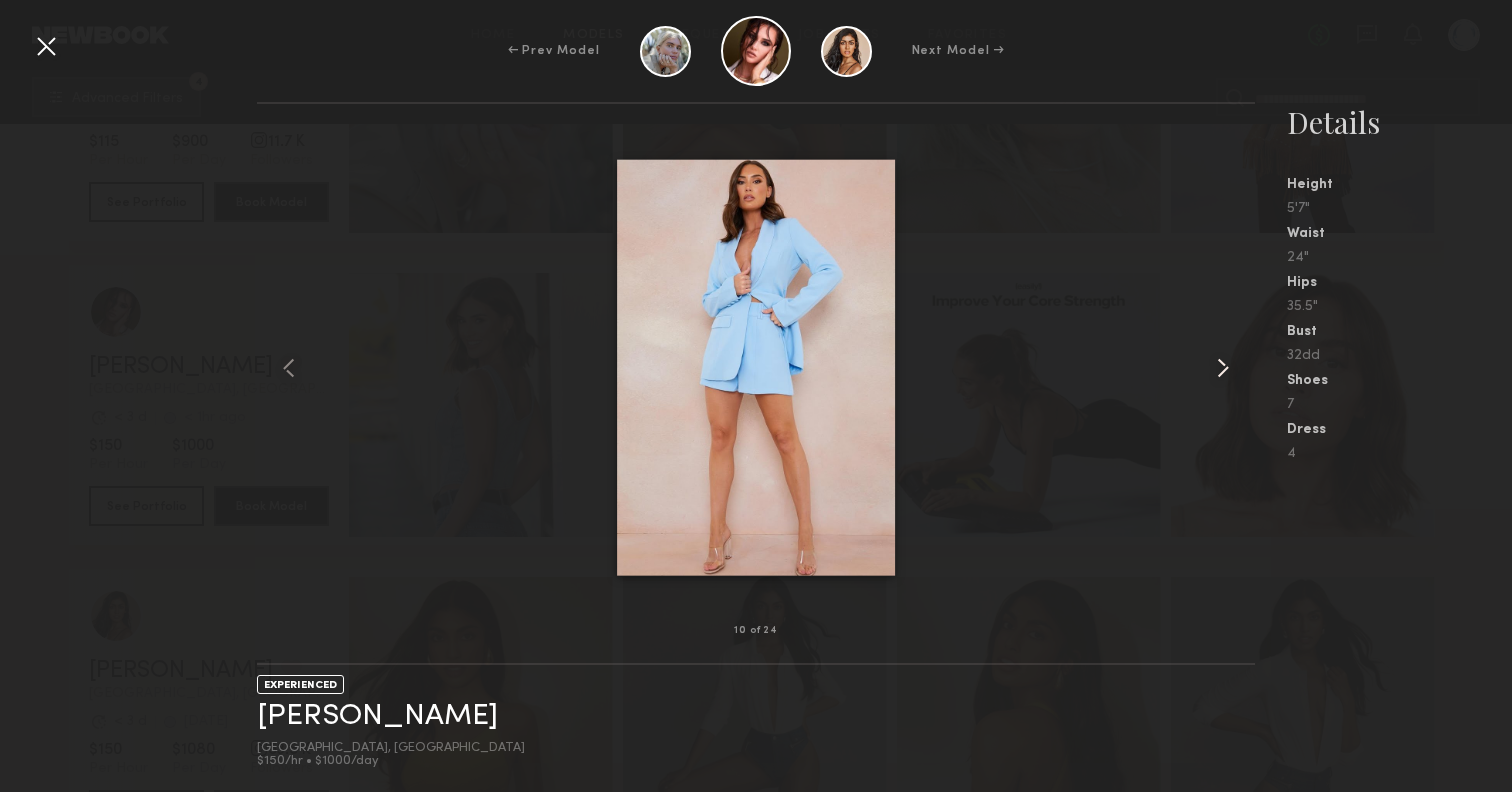 click at bounding box center [1223, 368] 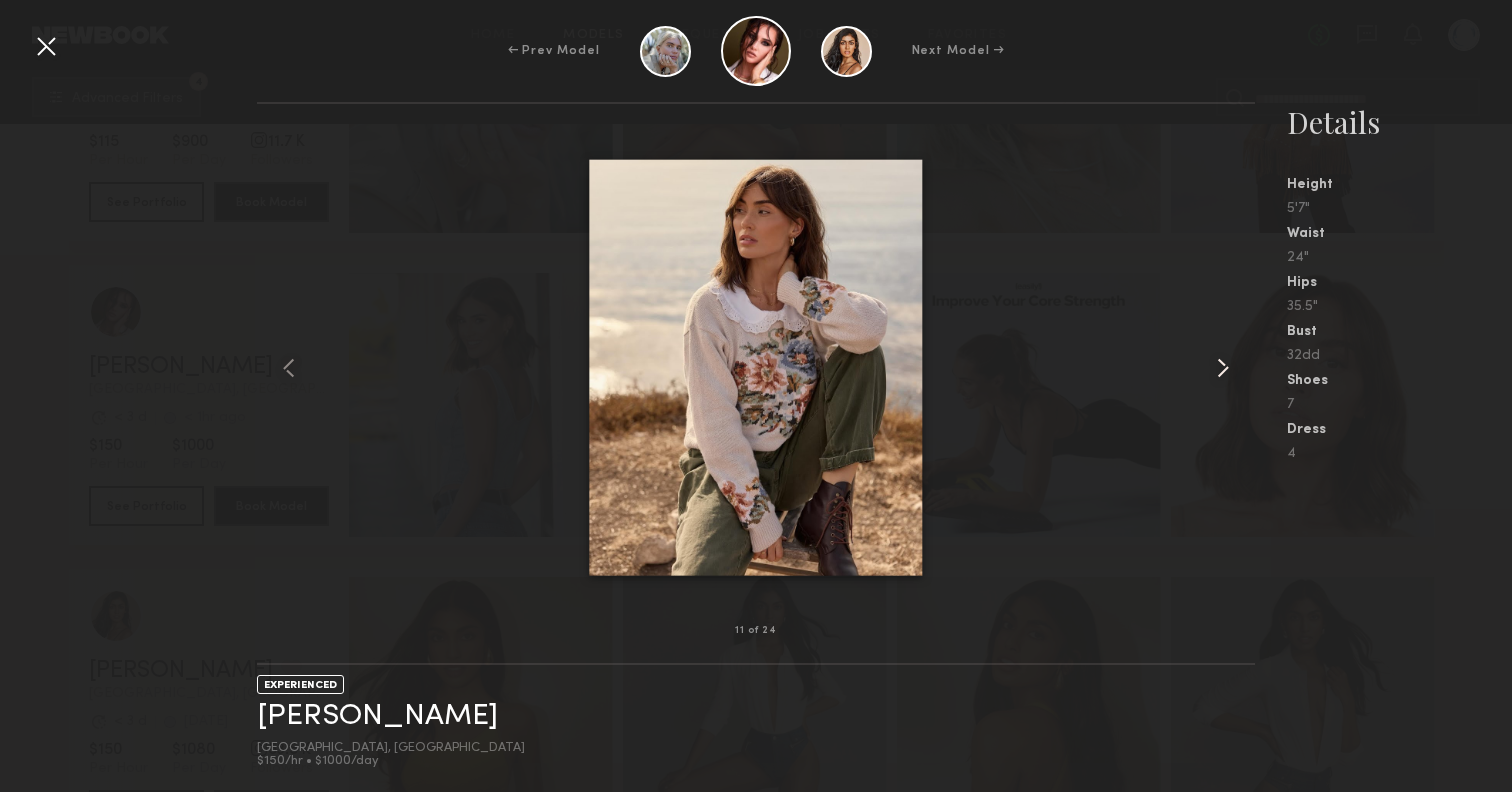 click at bounding box center (1223, 368) 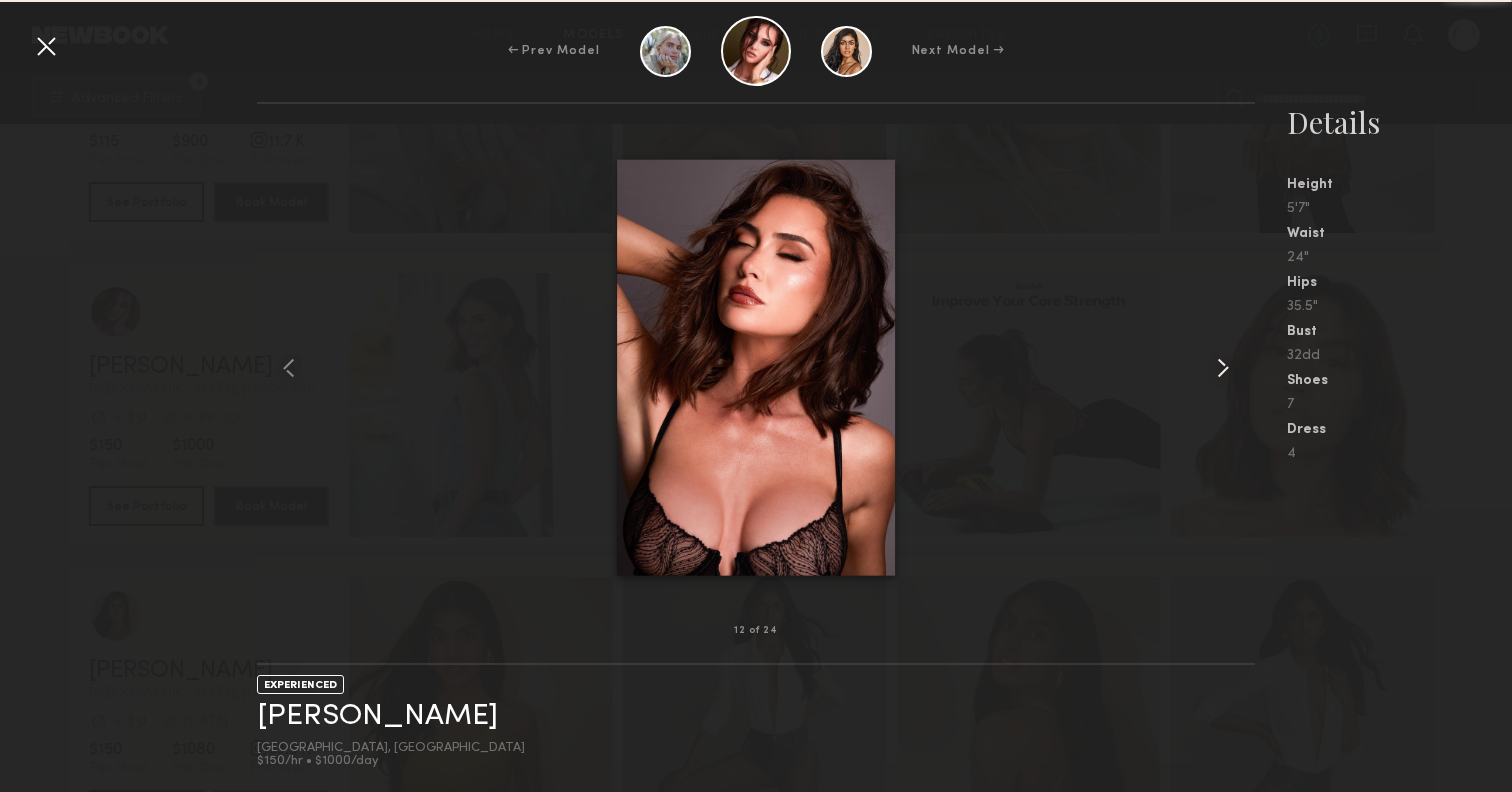 click at bounding box center [1223, 368] 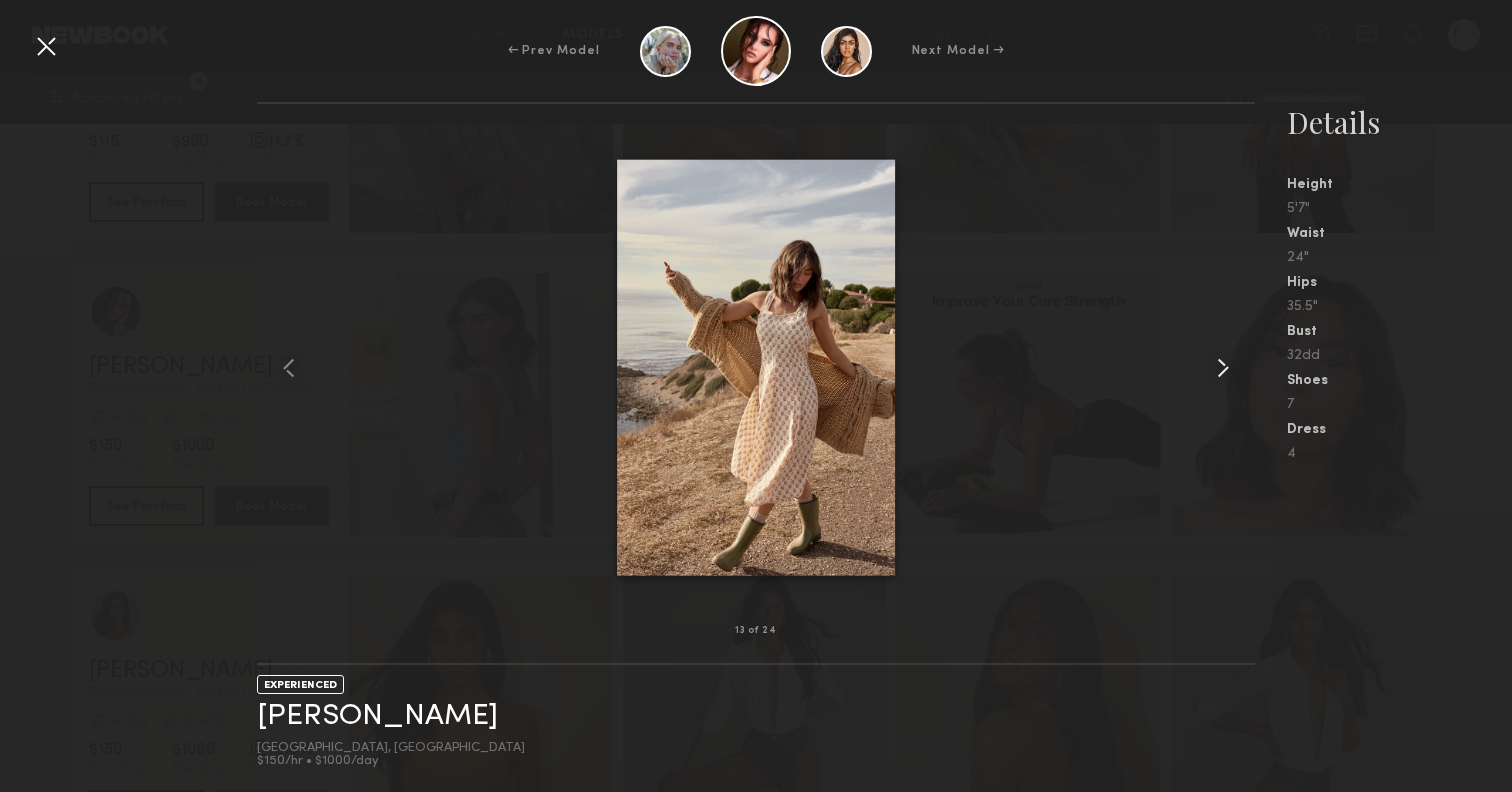 click at bounding box center [1223, 368] 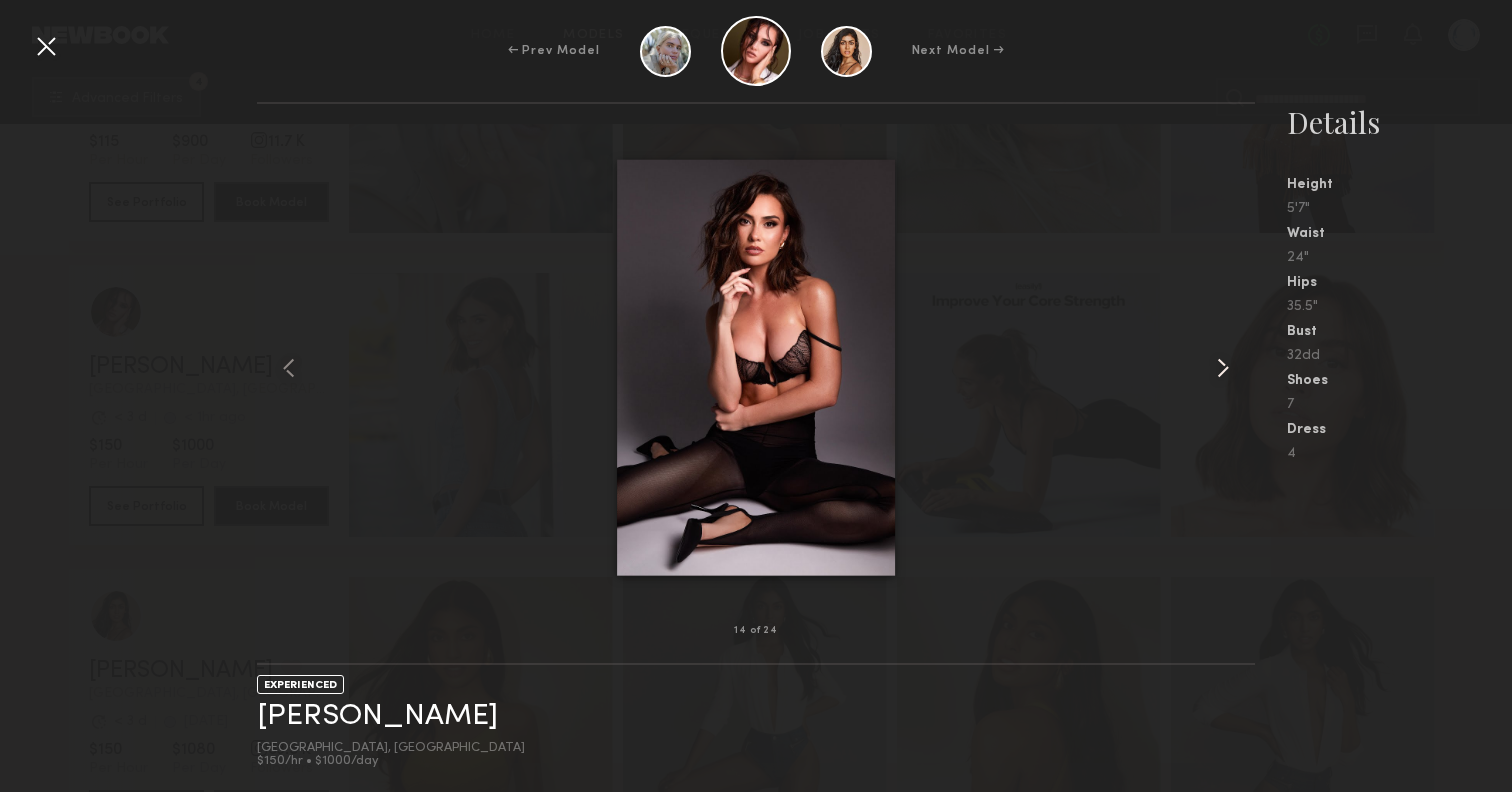 click at bounding box center (1223, 368) 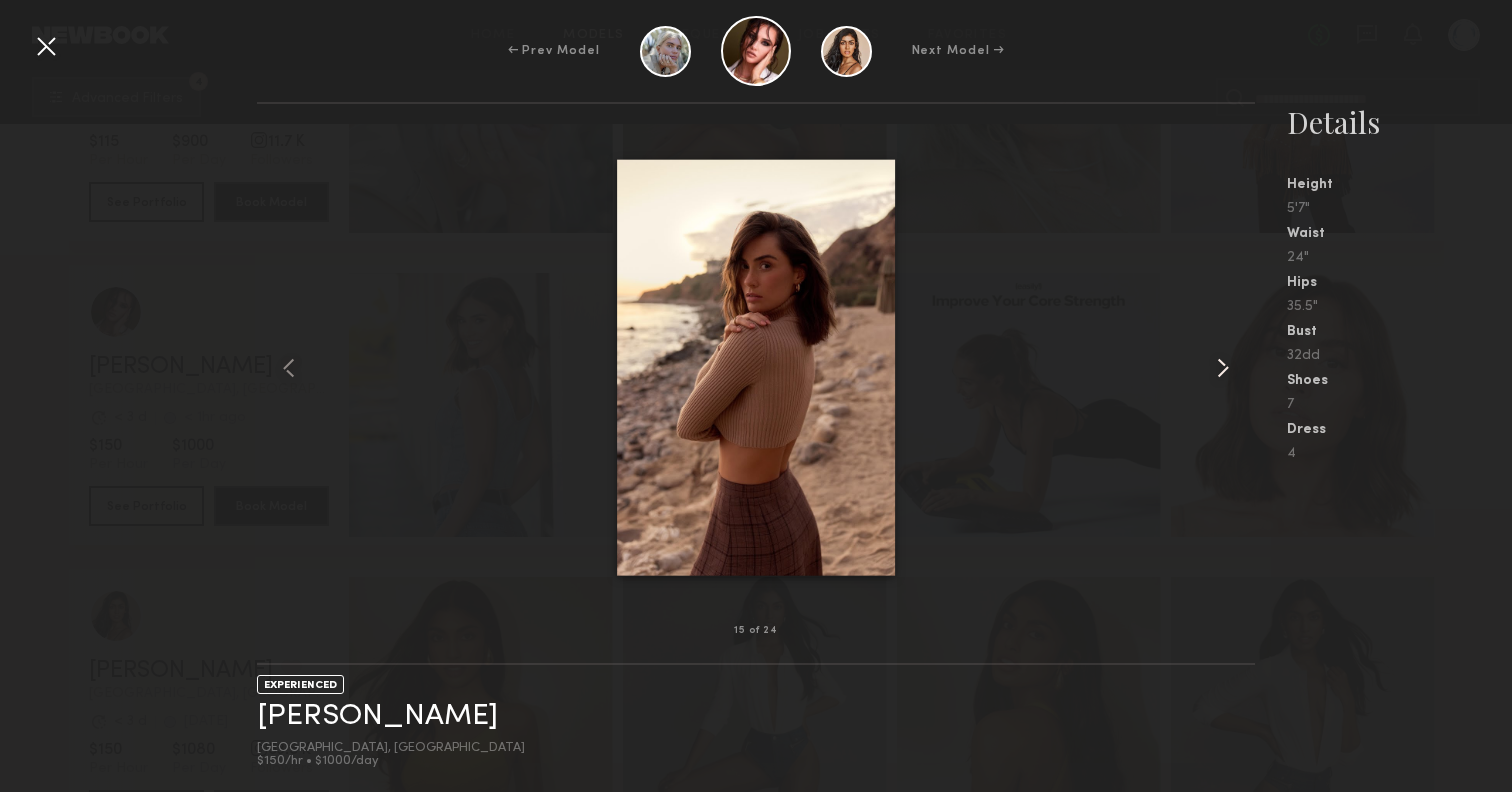 click at bounding box center [1223, 368] 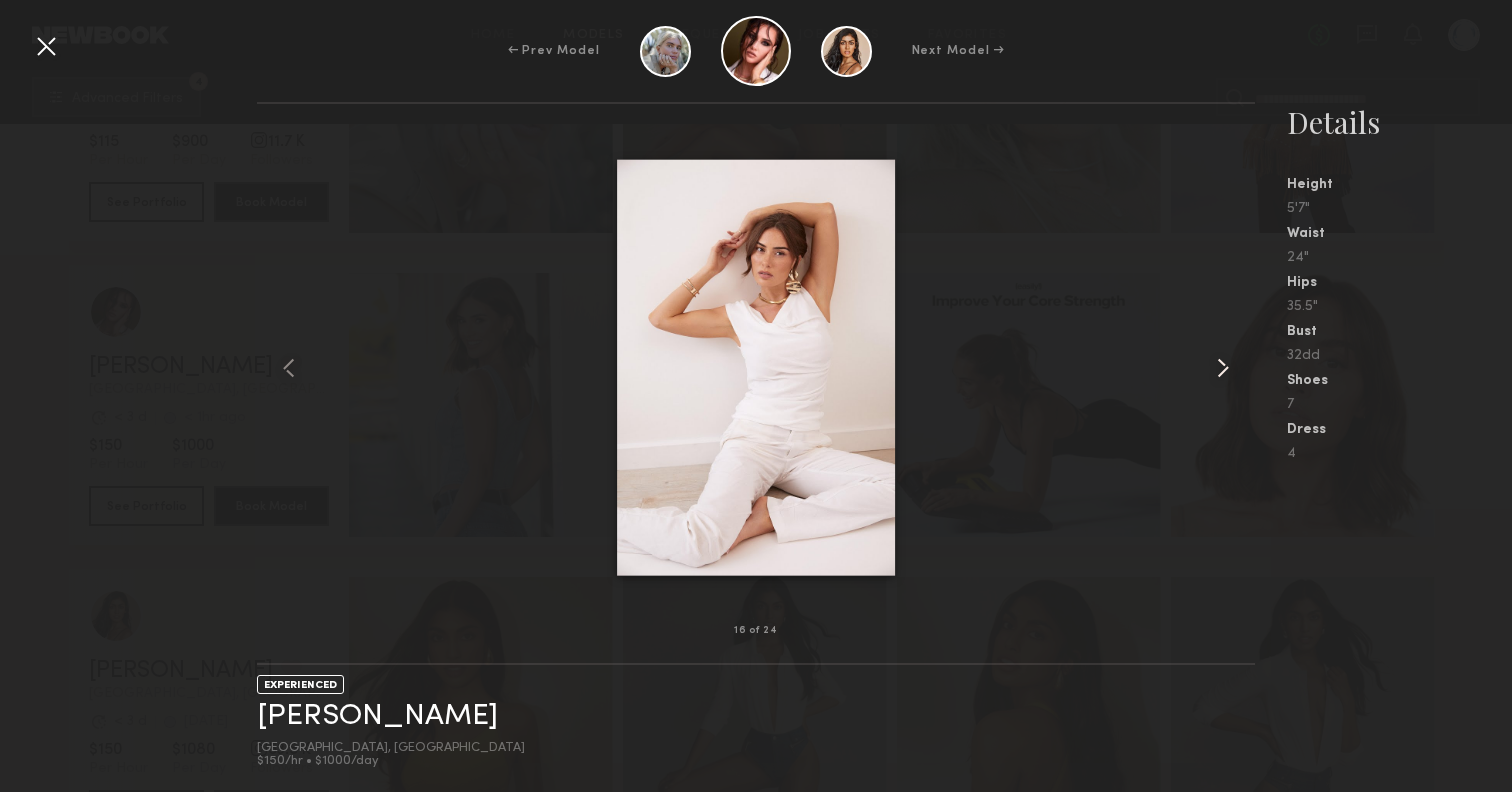 click at bounding box center [1223, 368] 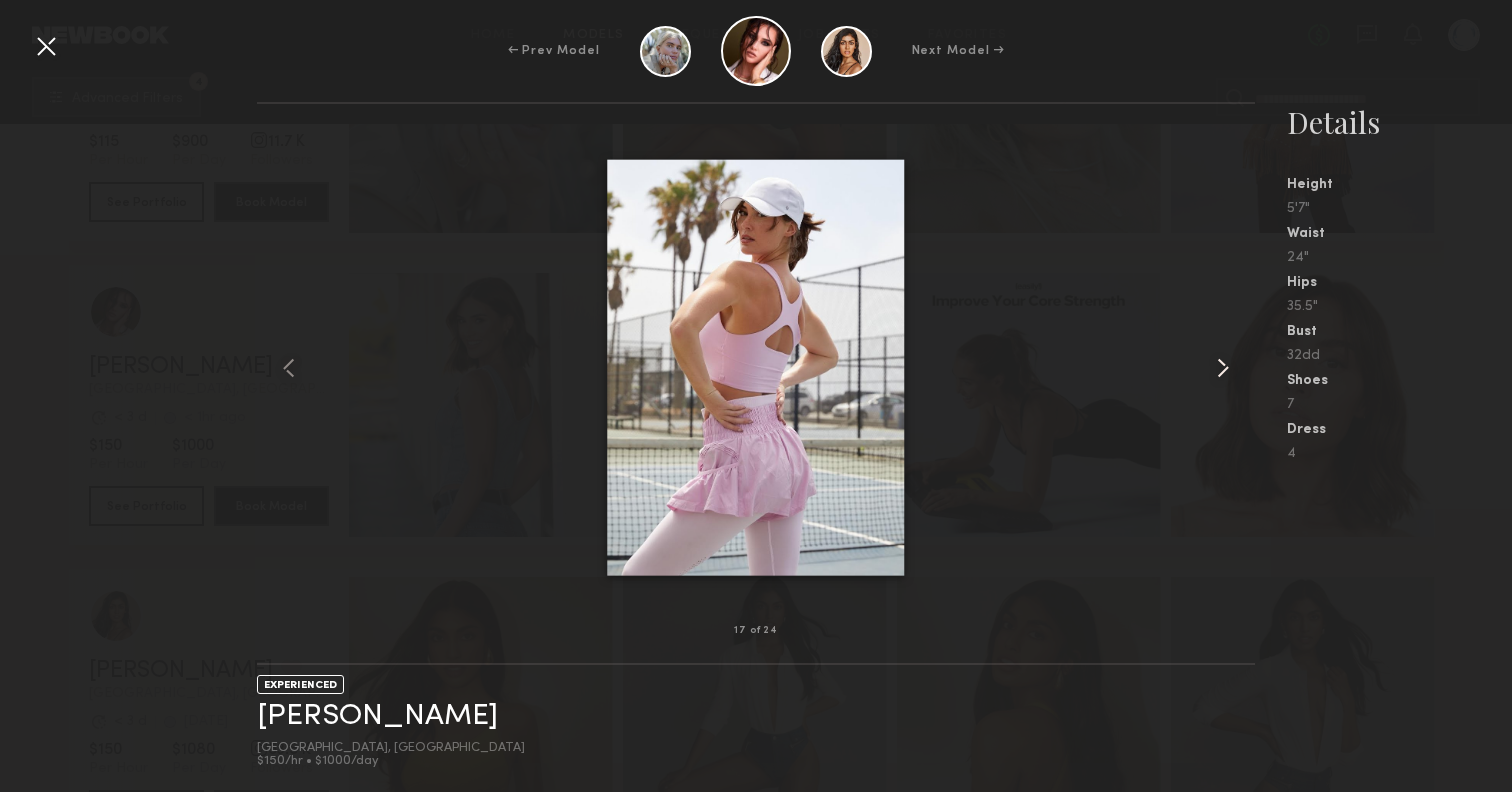 click at bounding box center [1223, 368] 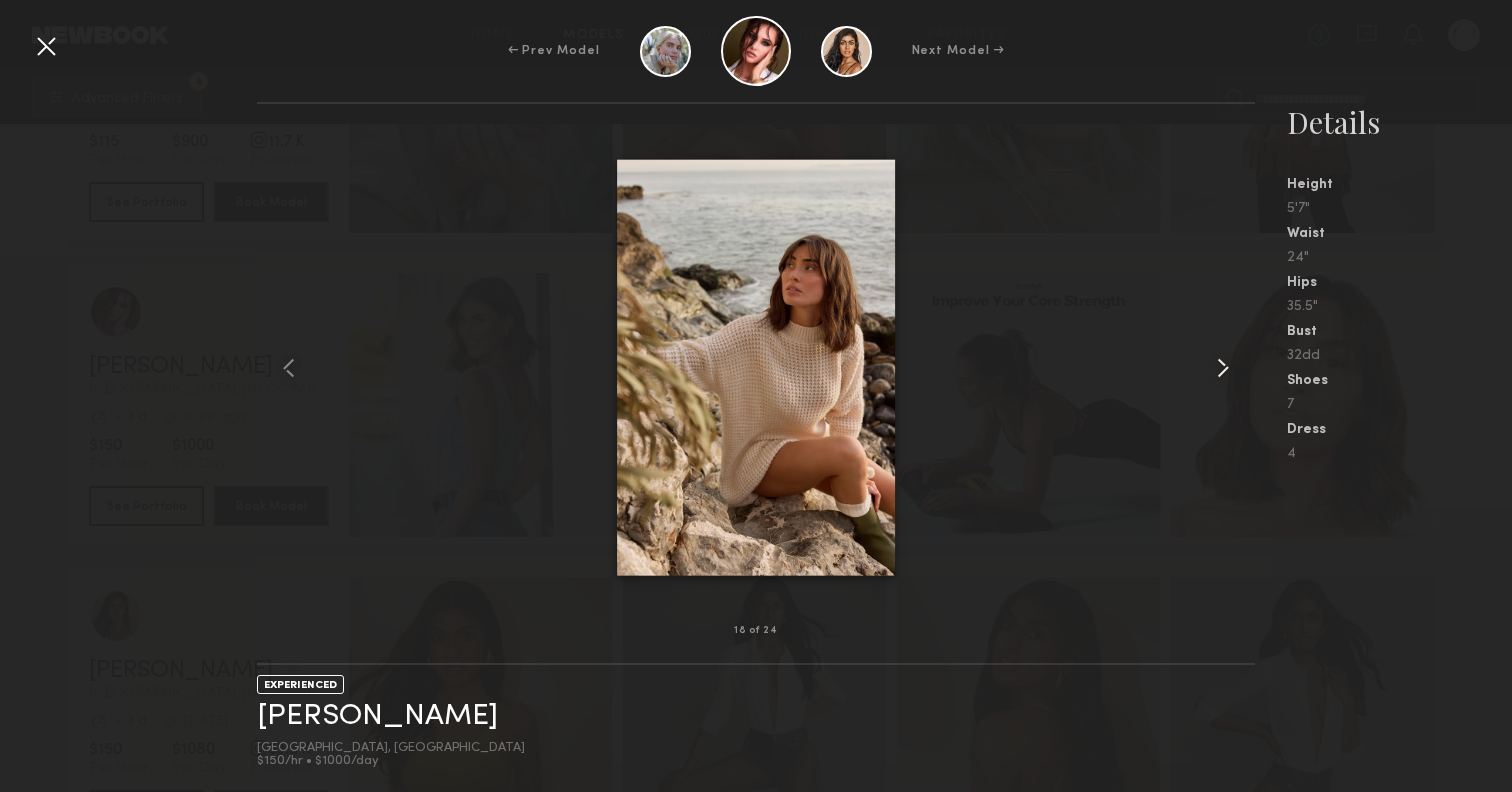 click at bounding box center [1223, 368] 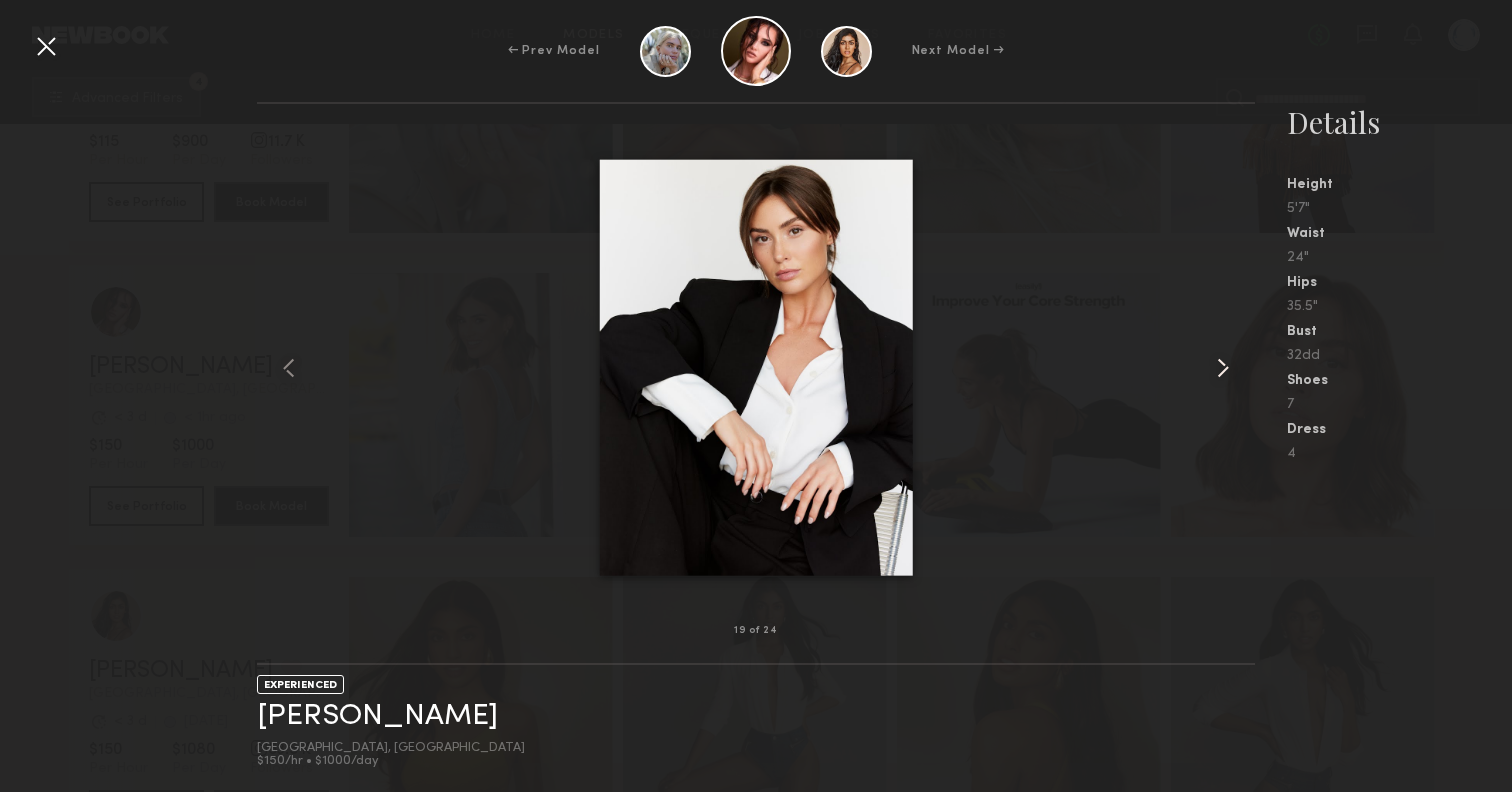 click at bounding box center (1223, 368) 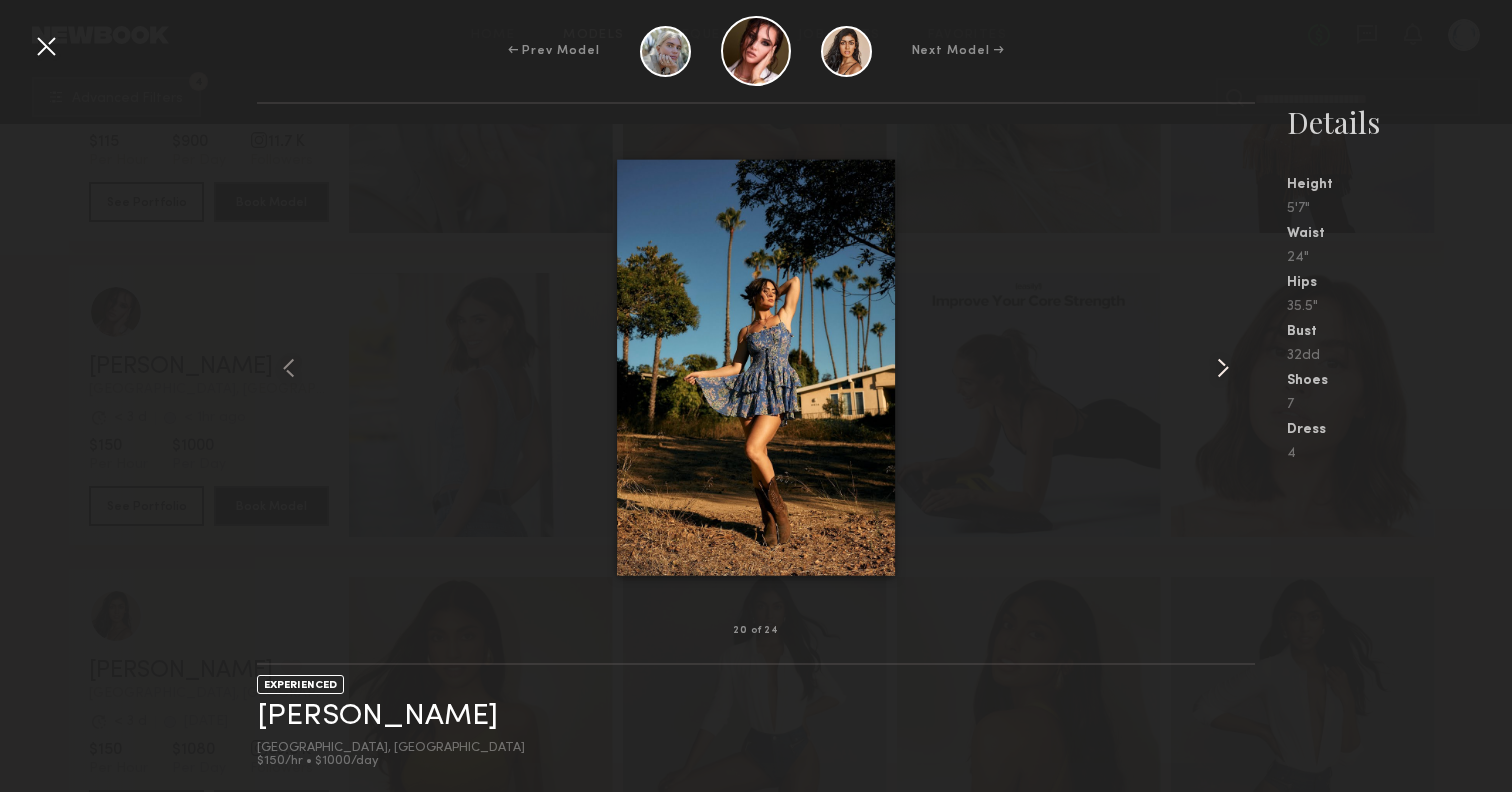 click at bounding box center (1223, 368) 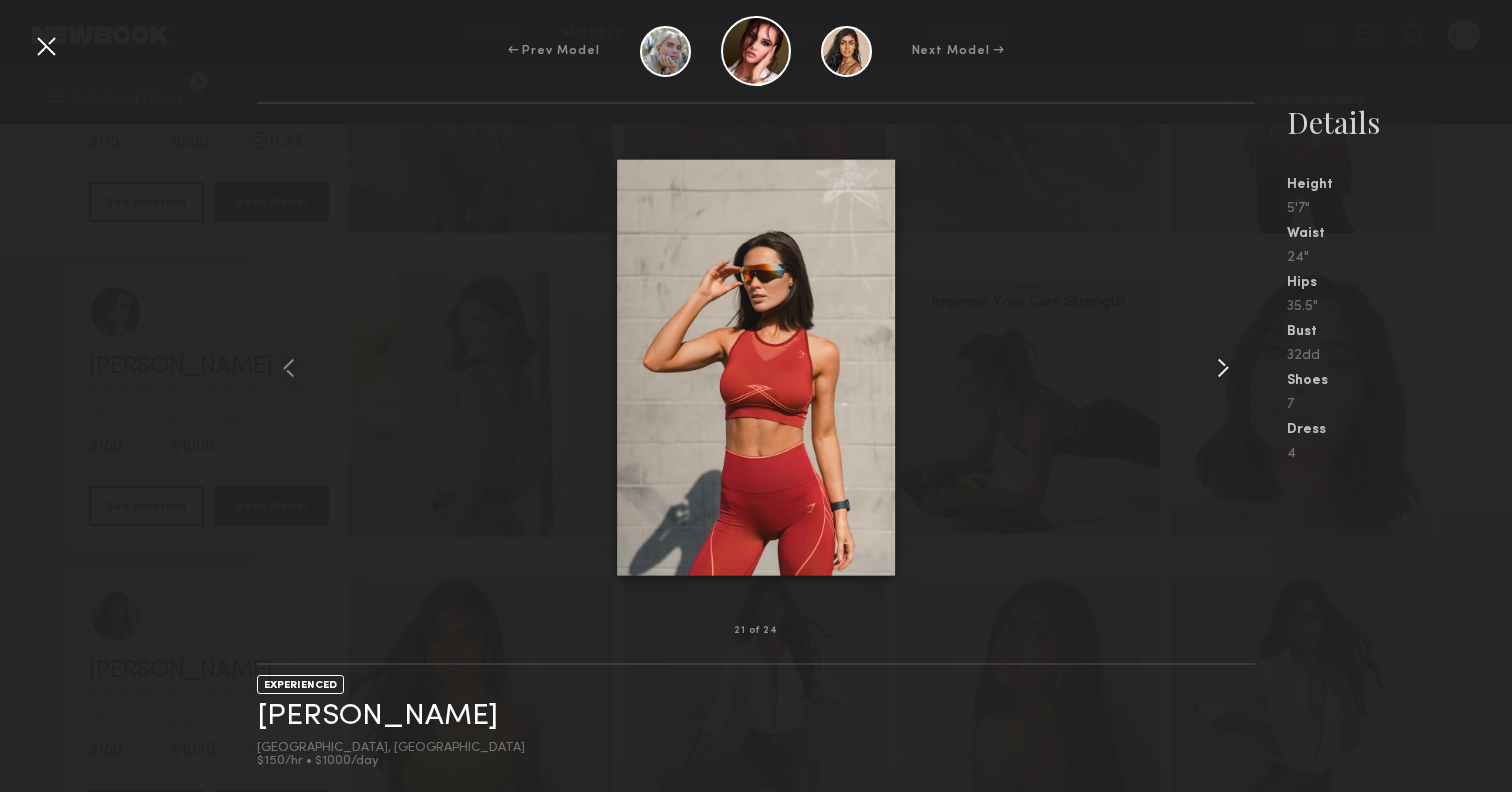 click at bounding box center (1223, 368) 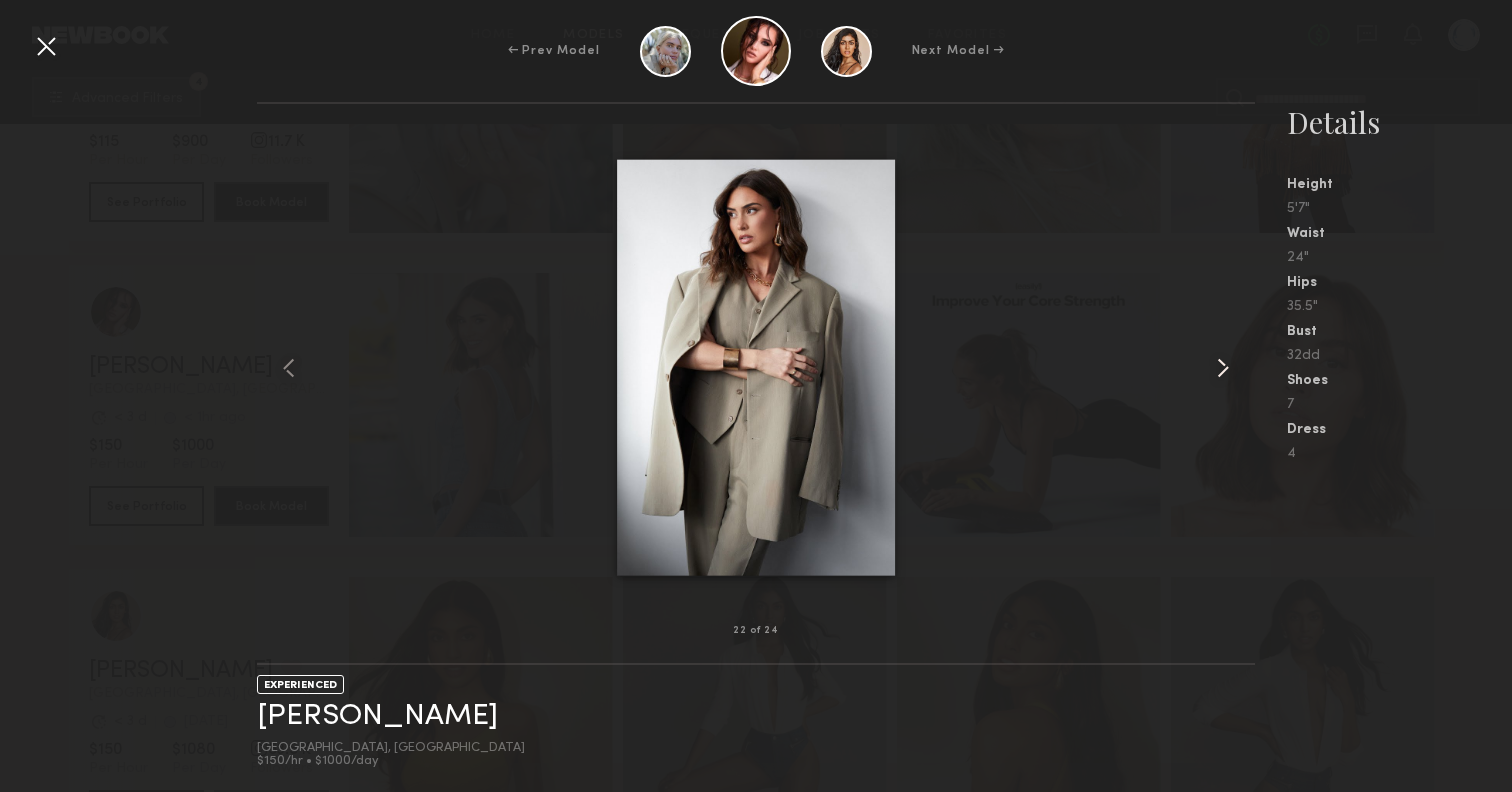 click at bounding box center [1223, 368] 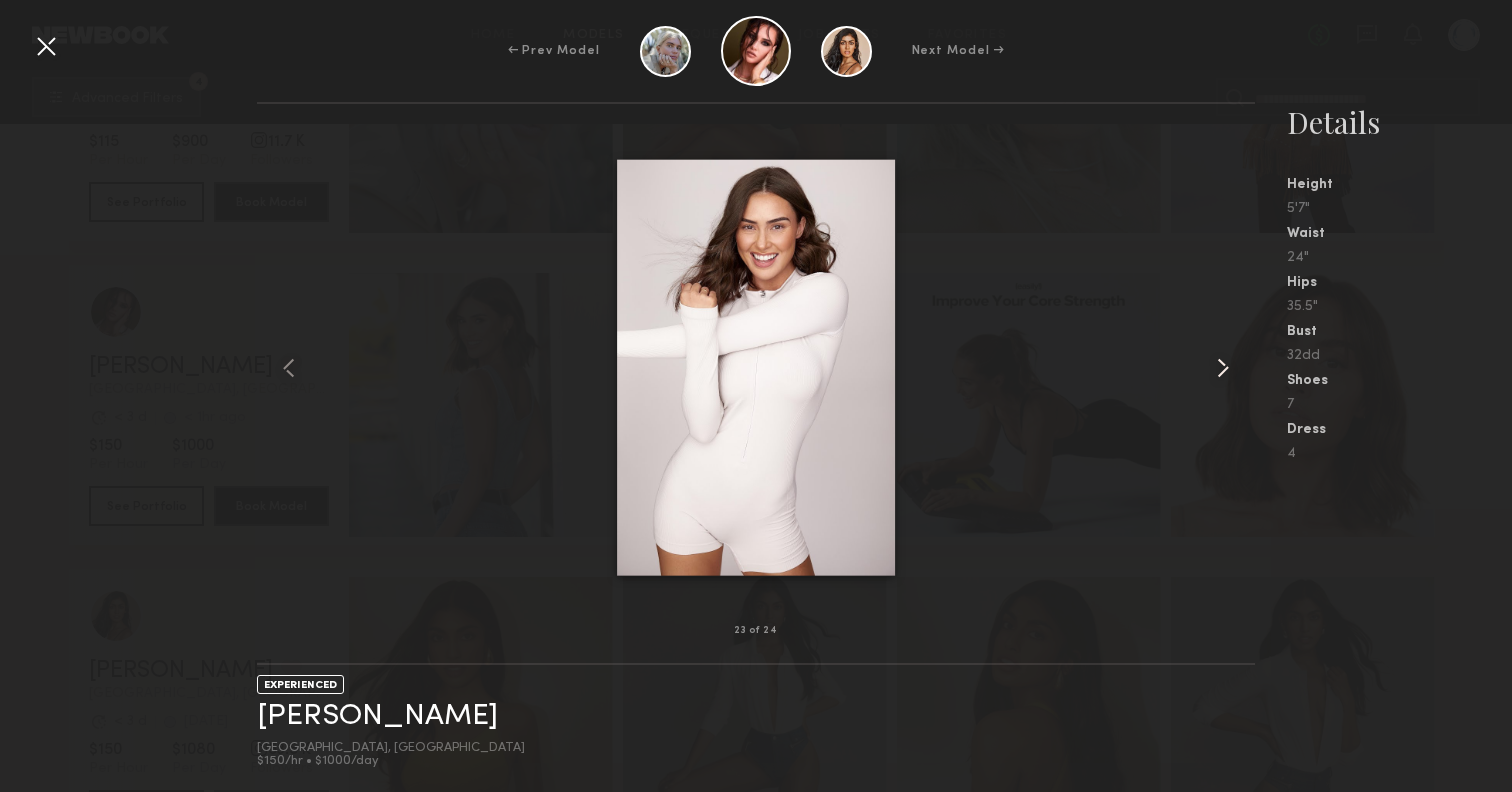 click at bounding box center [1223, 368] 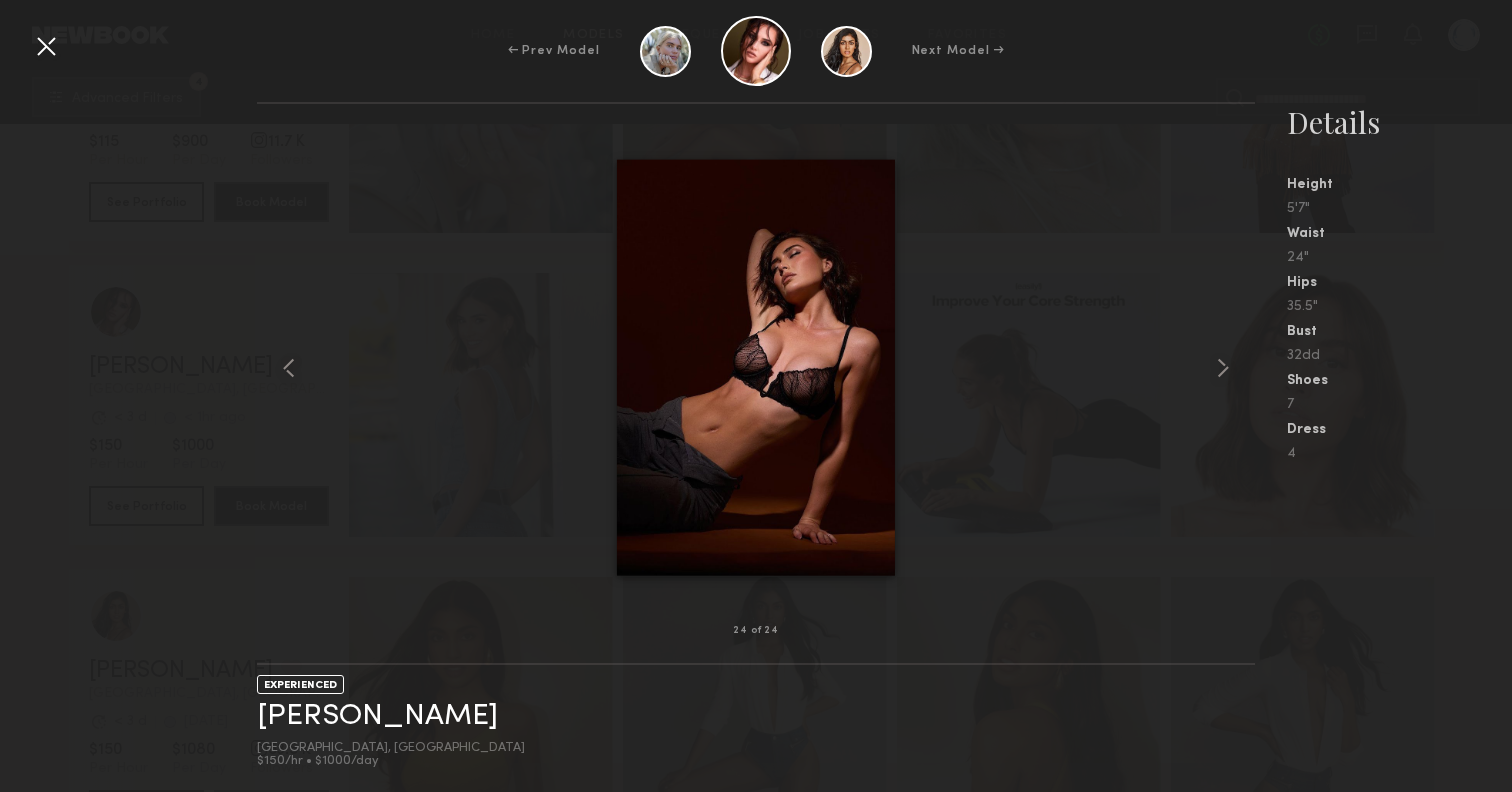 click at bounding box center (46, 46) 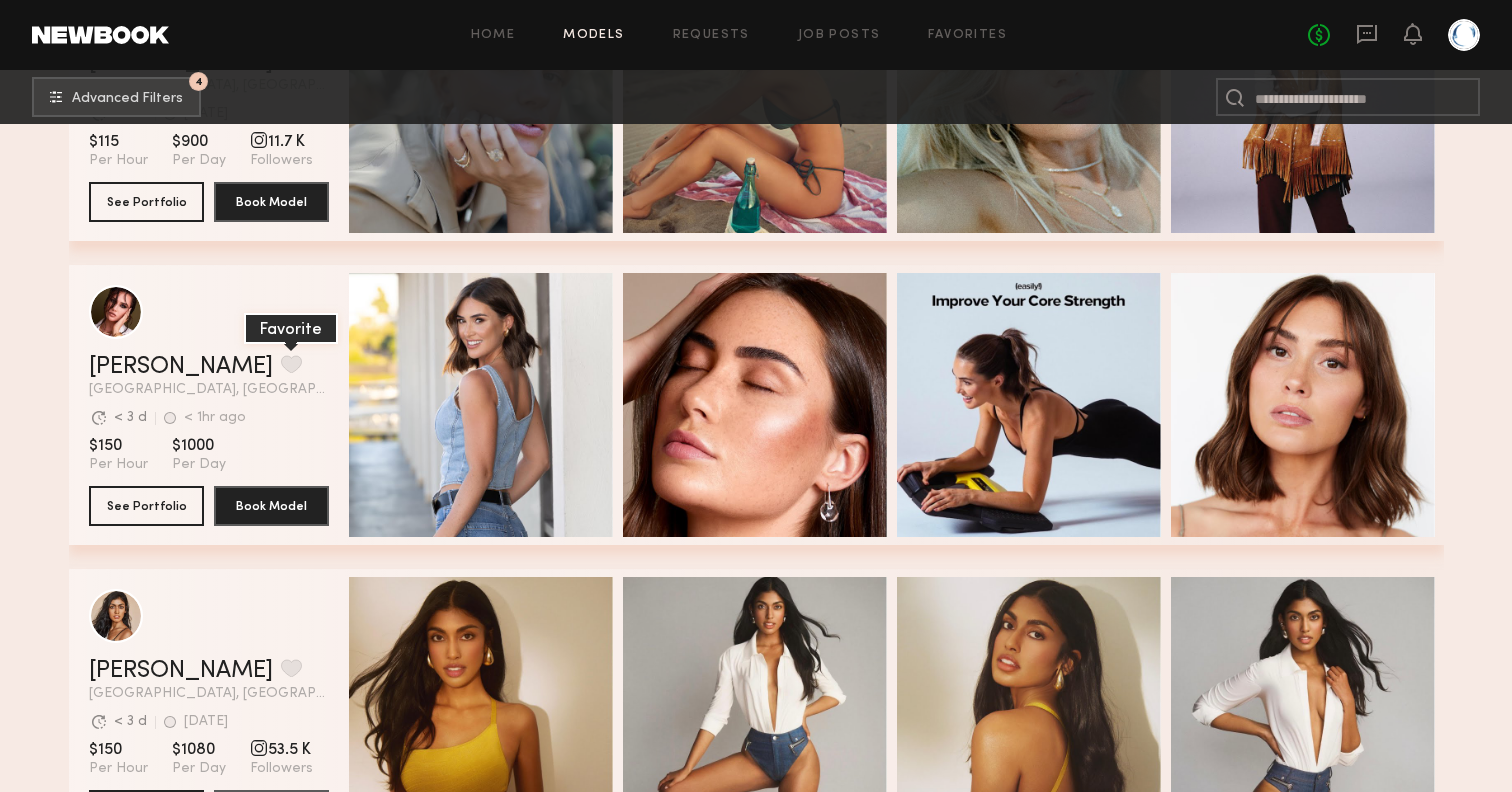 click 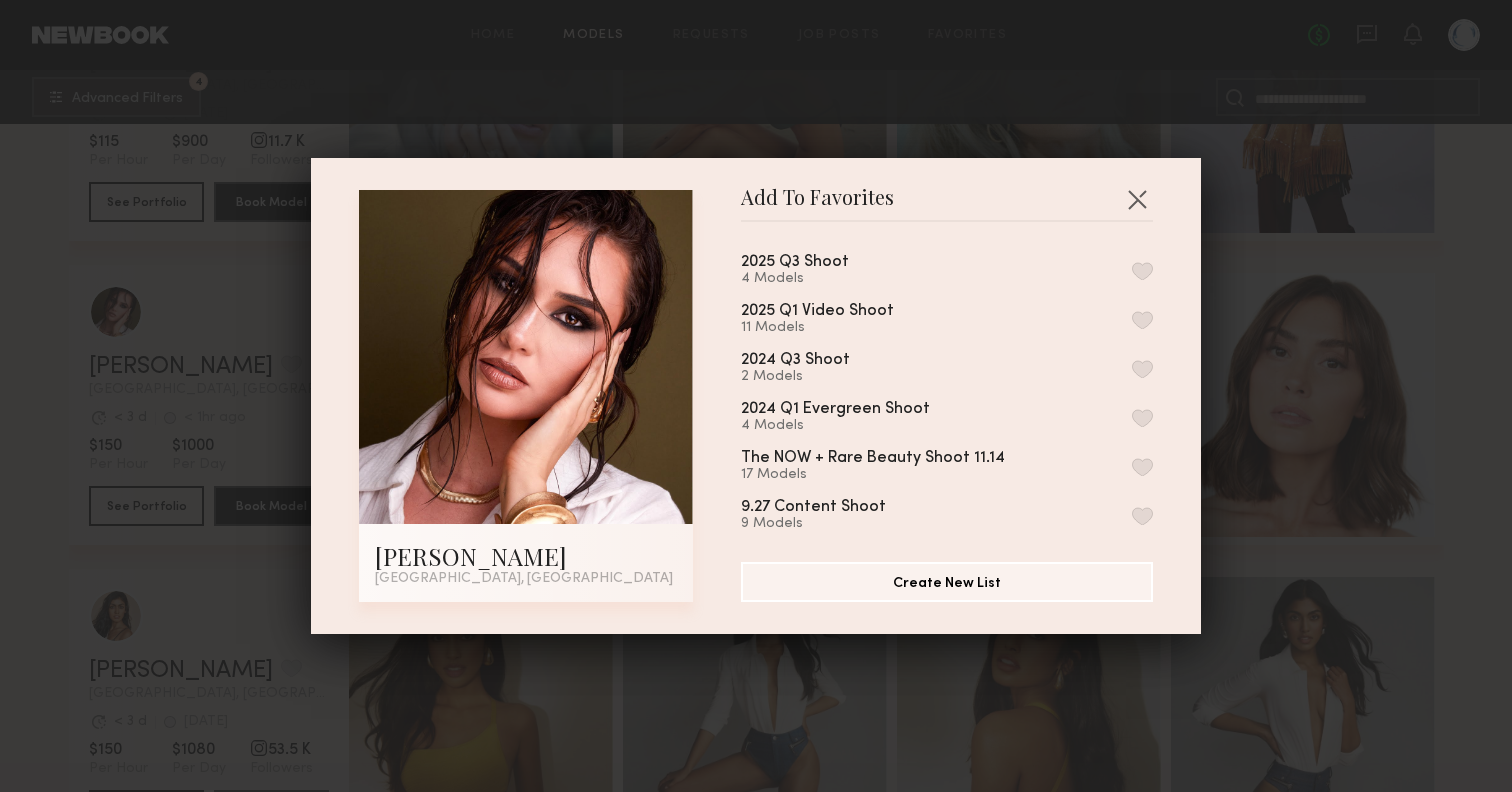 click at bounding box center [1142, 271] 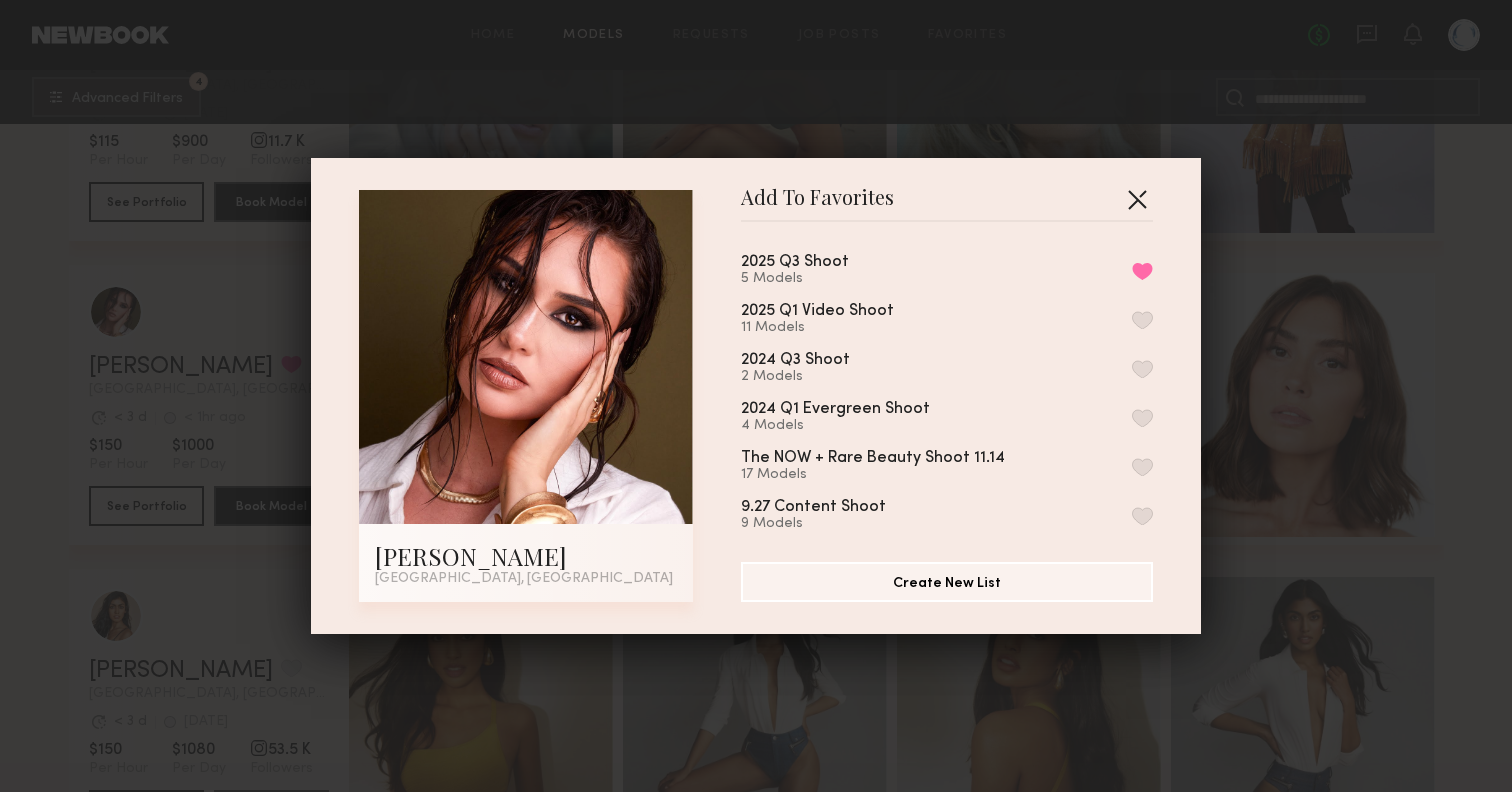 click at bounding box center (1137, 199) 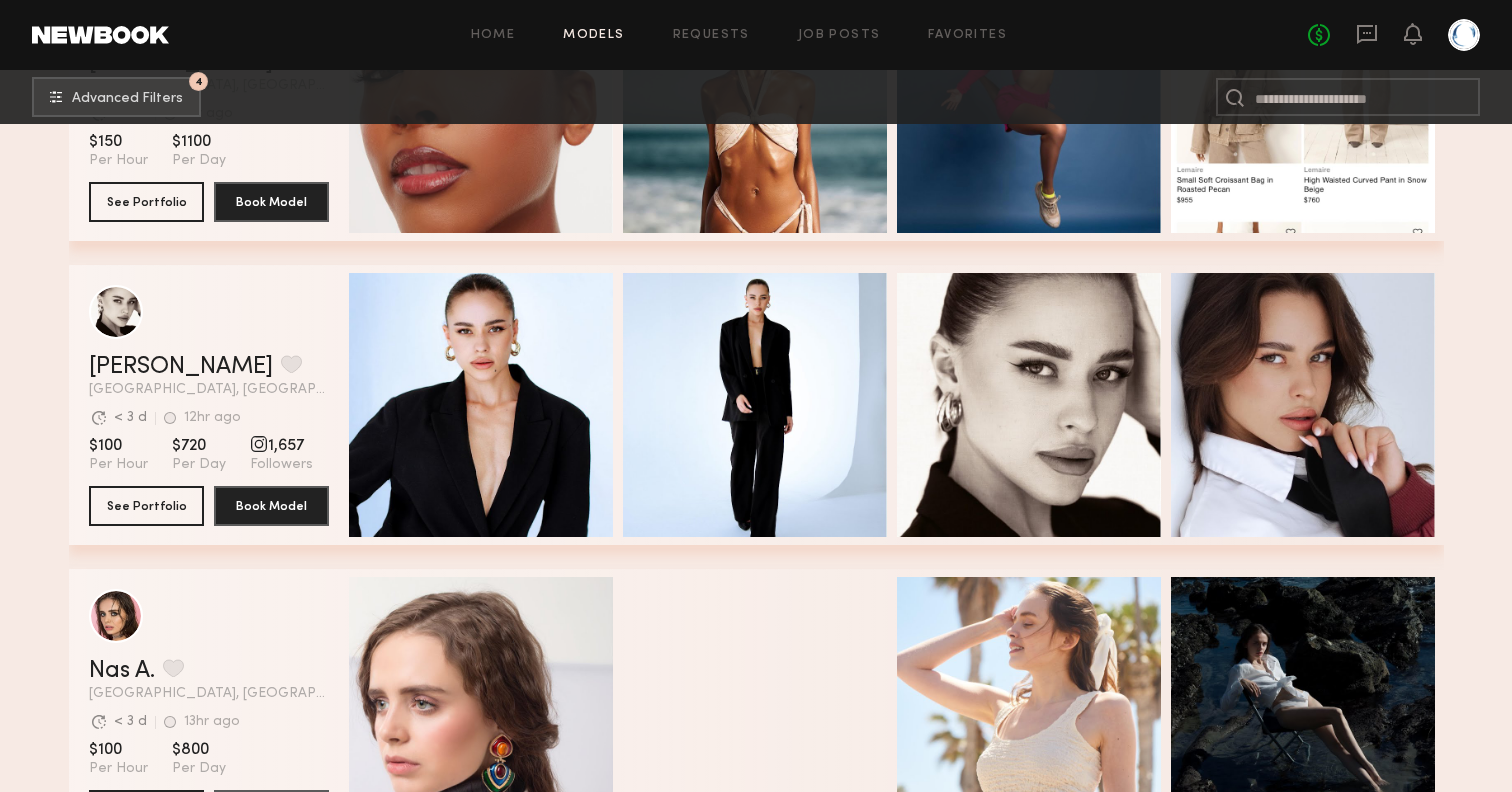 scroll, scrollTop: 9023, scrollLeft: 0, axis: vertical 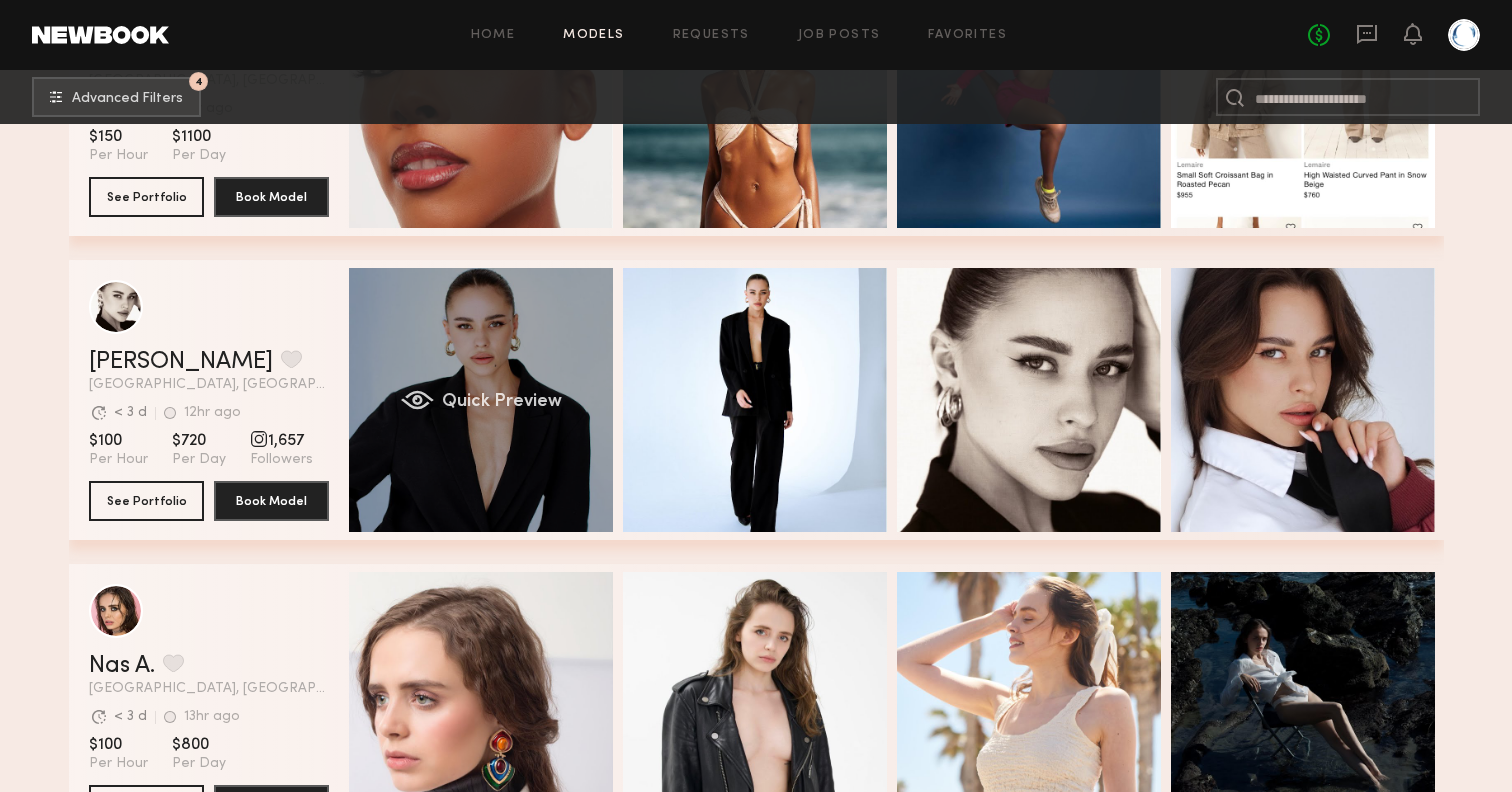 click on "Quick Preview" 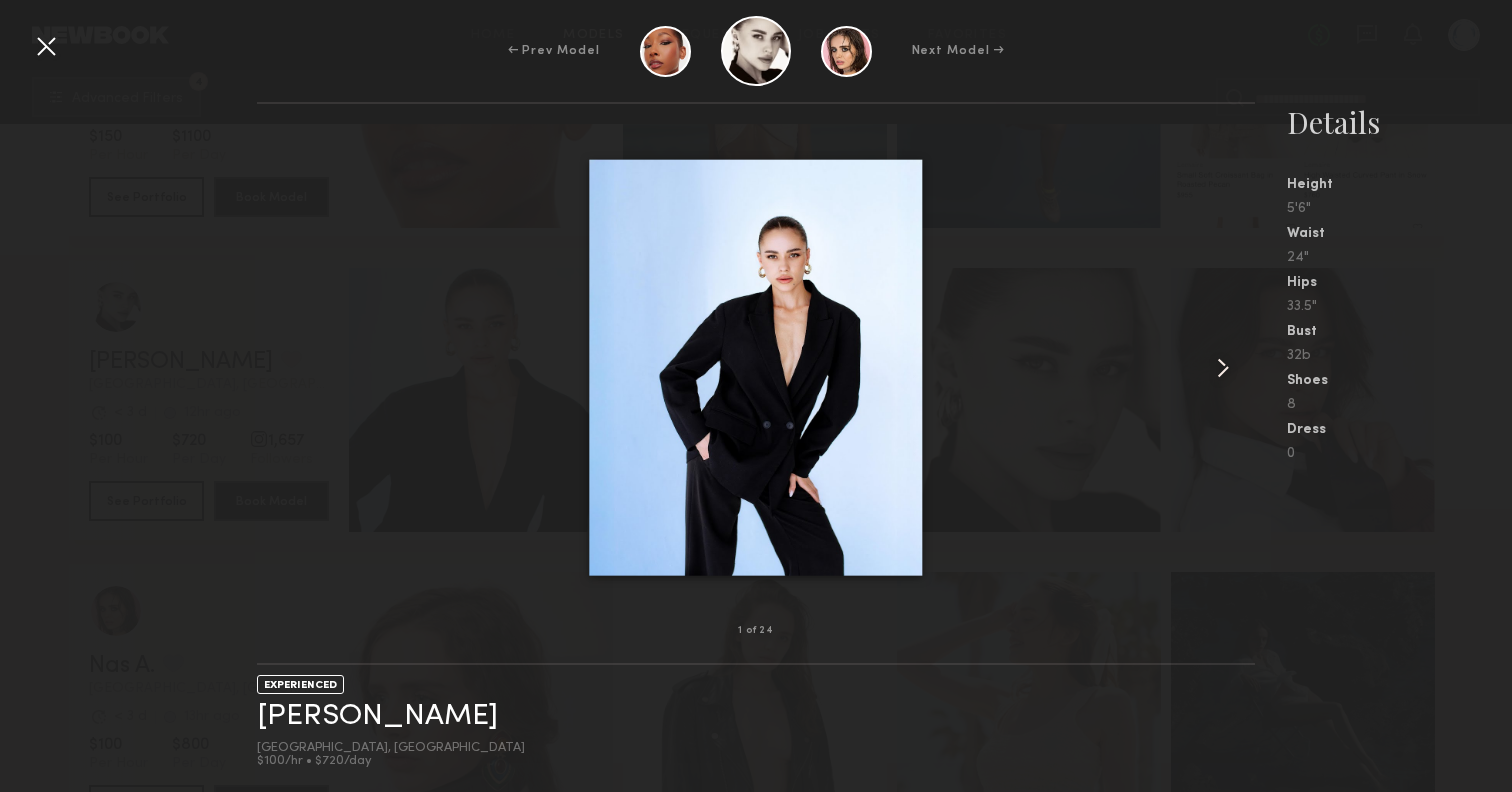 click at bounding box center (1223, 368) 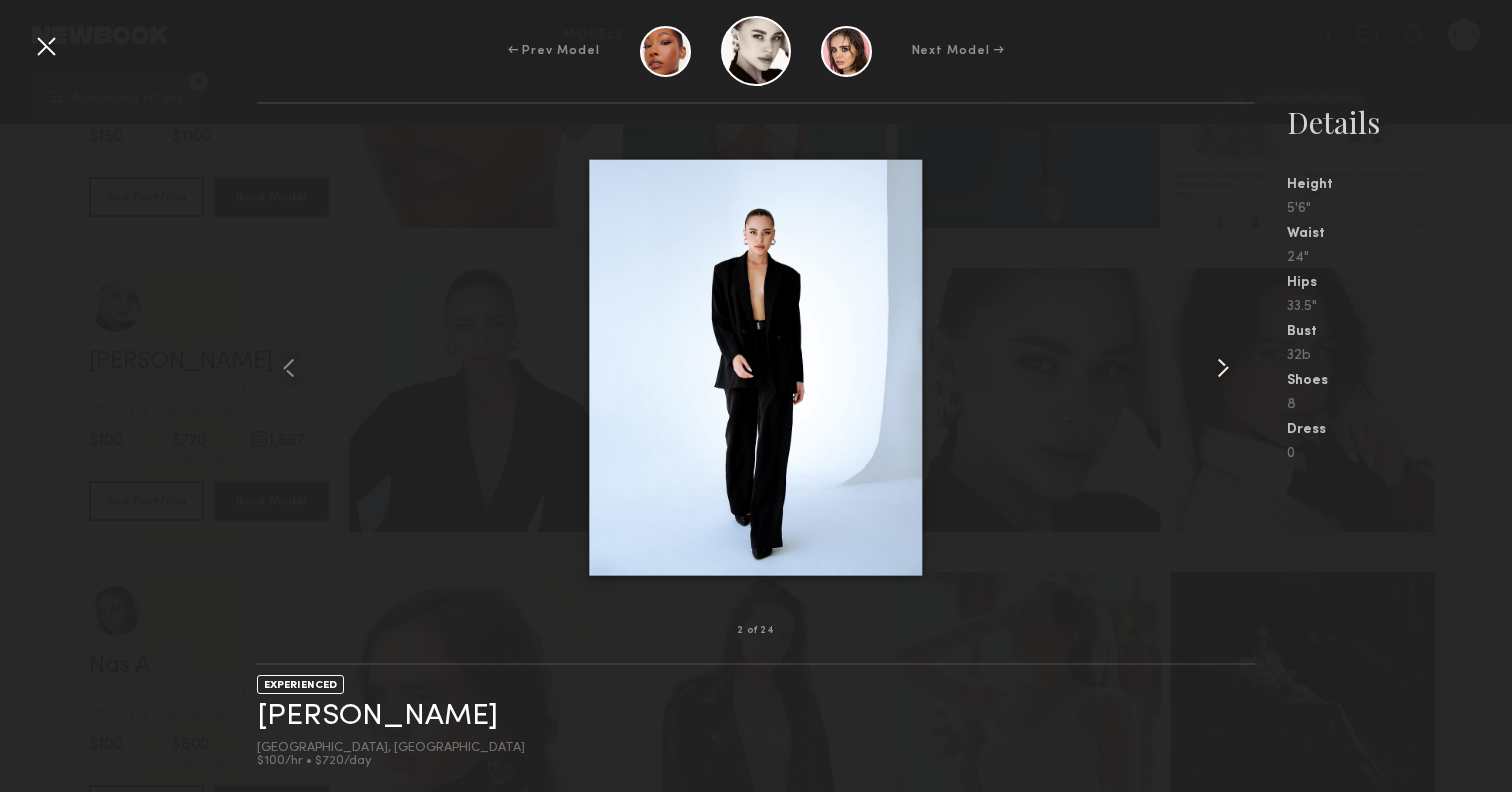 click at bounding box center [1223, 368] 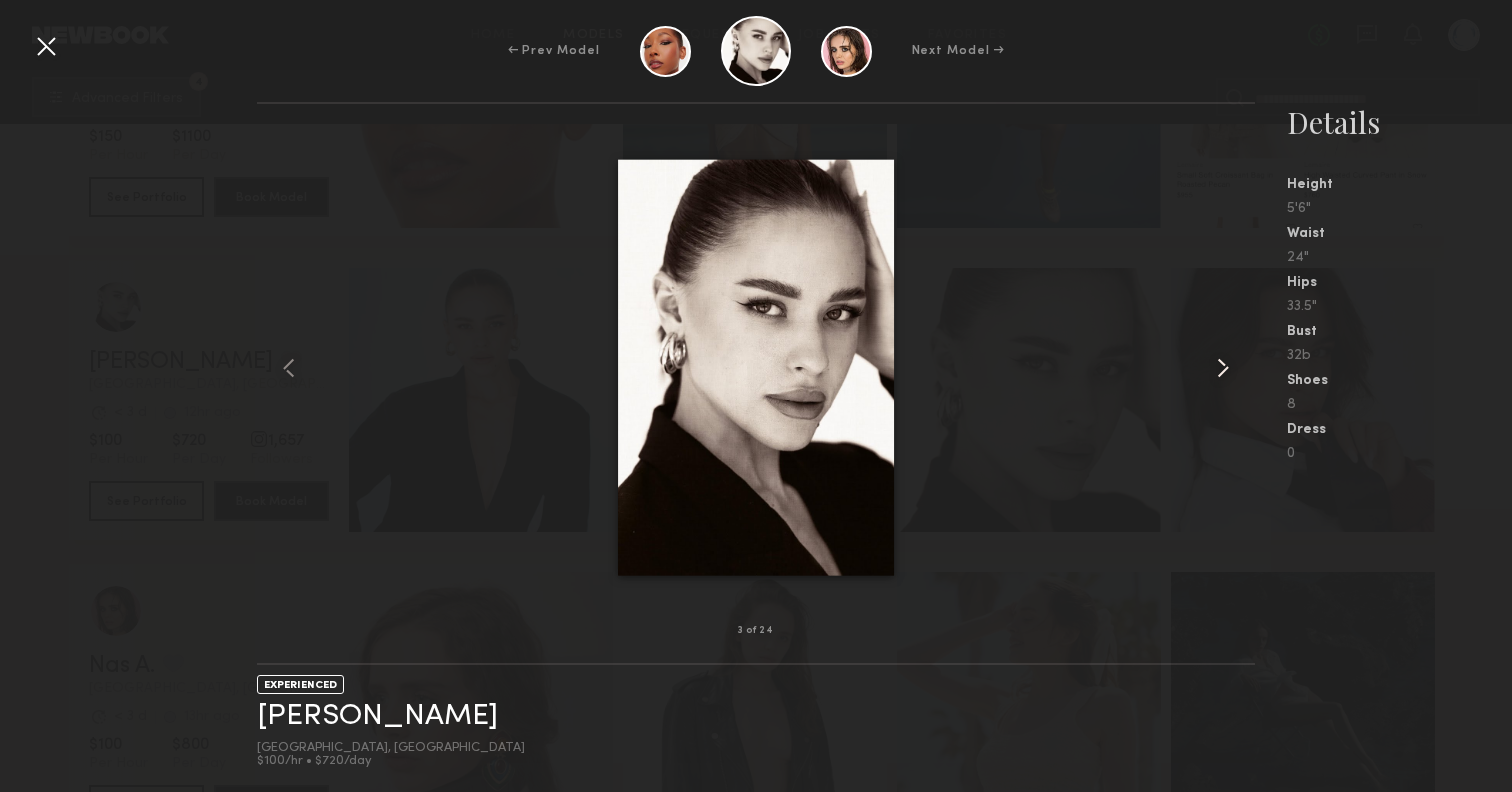 click at bounding box center (1223, 368) 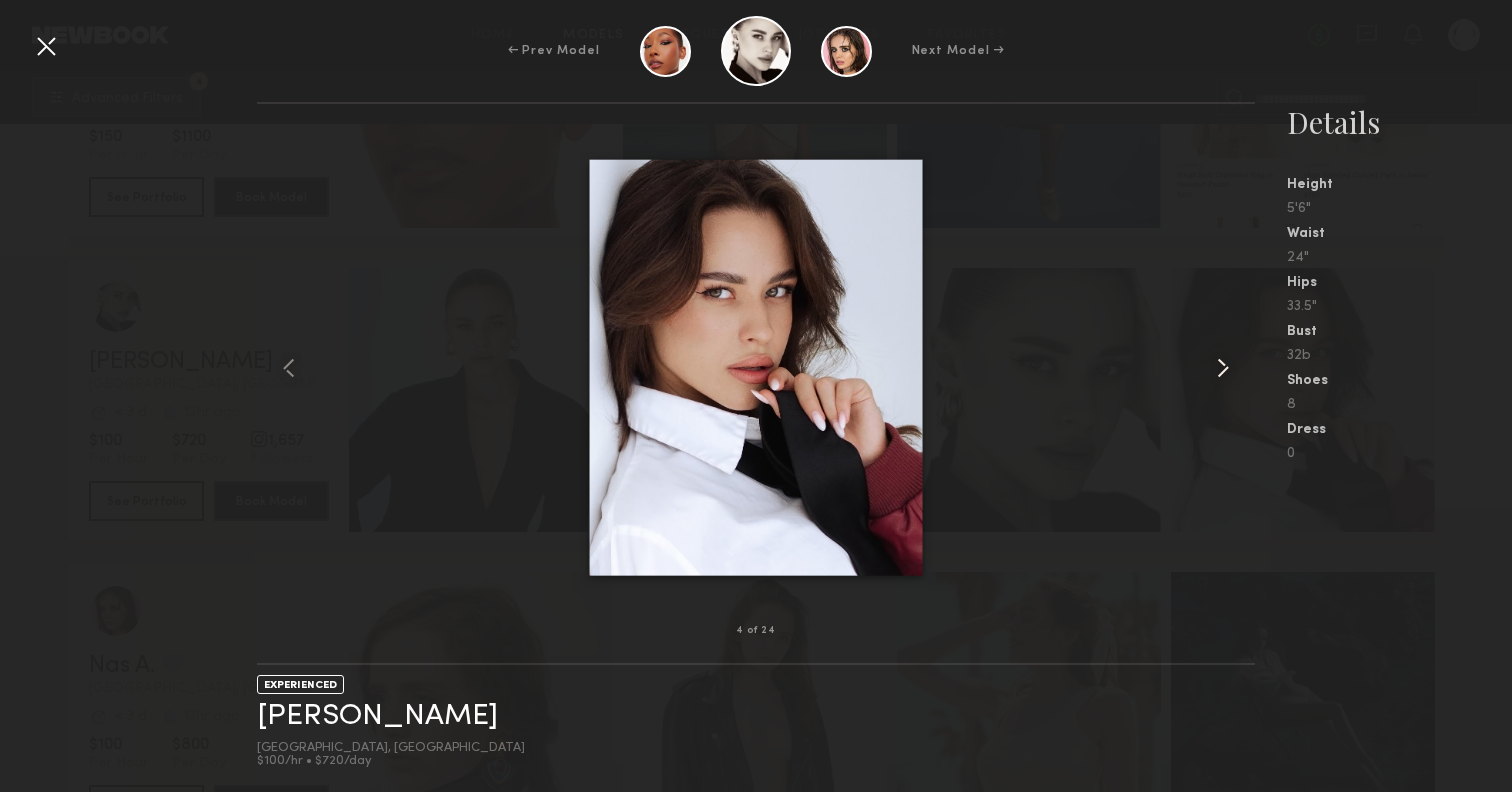 click at bounding box center (1223, 368) 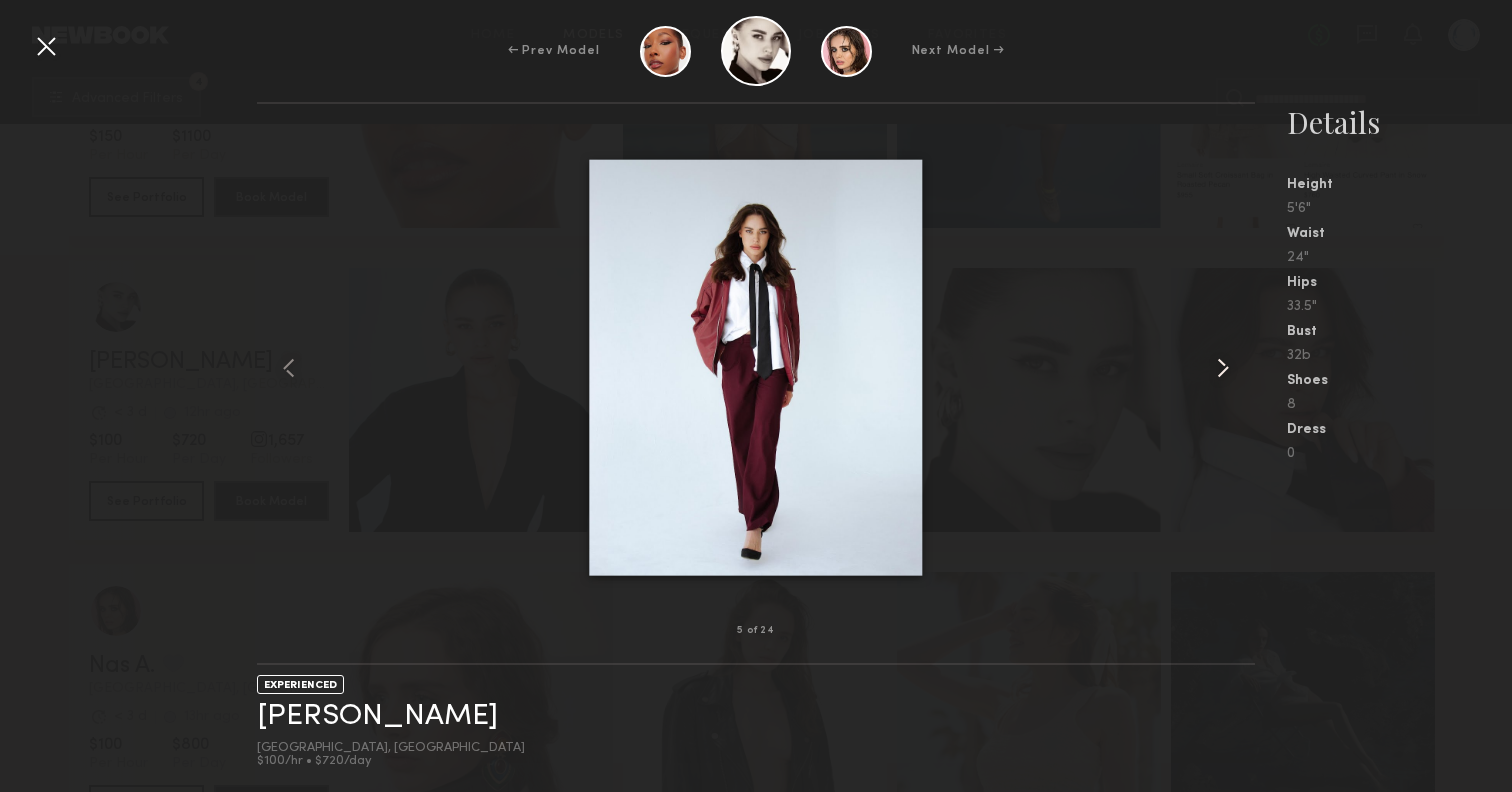 click at bounding box center [1223, 368] 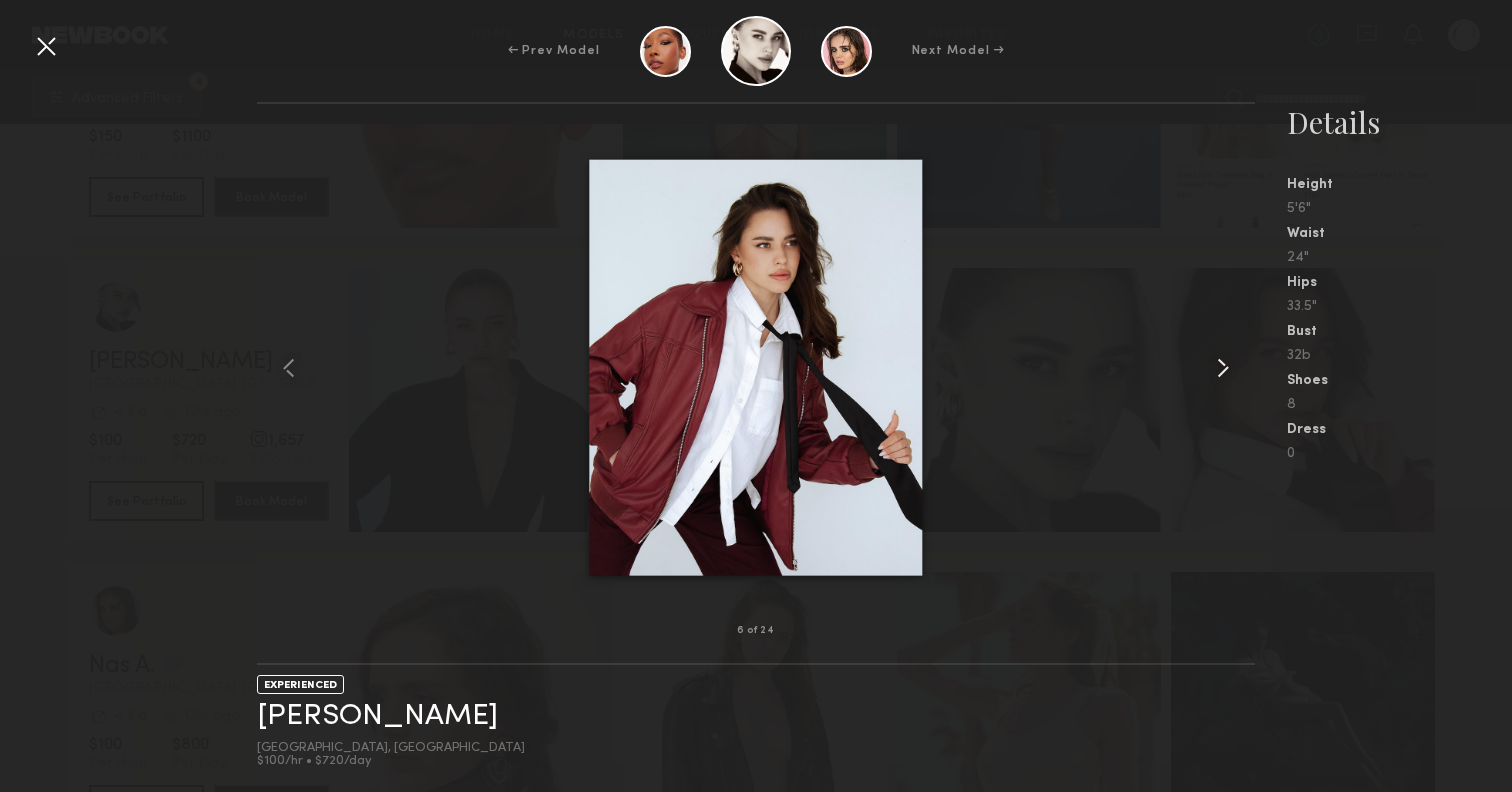click at bounding box center (1223, 368) 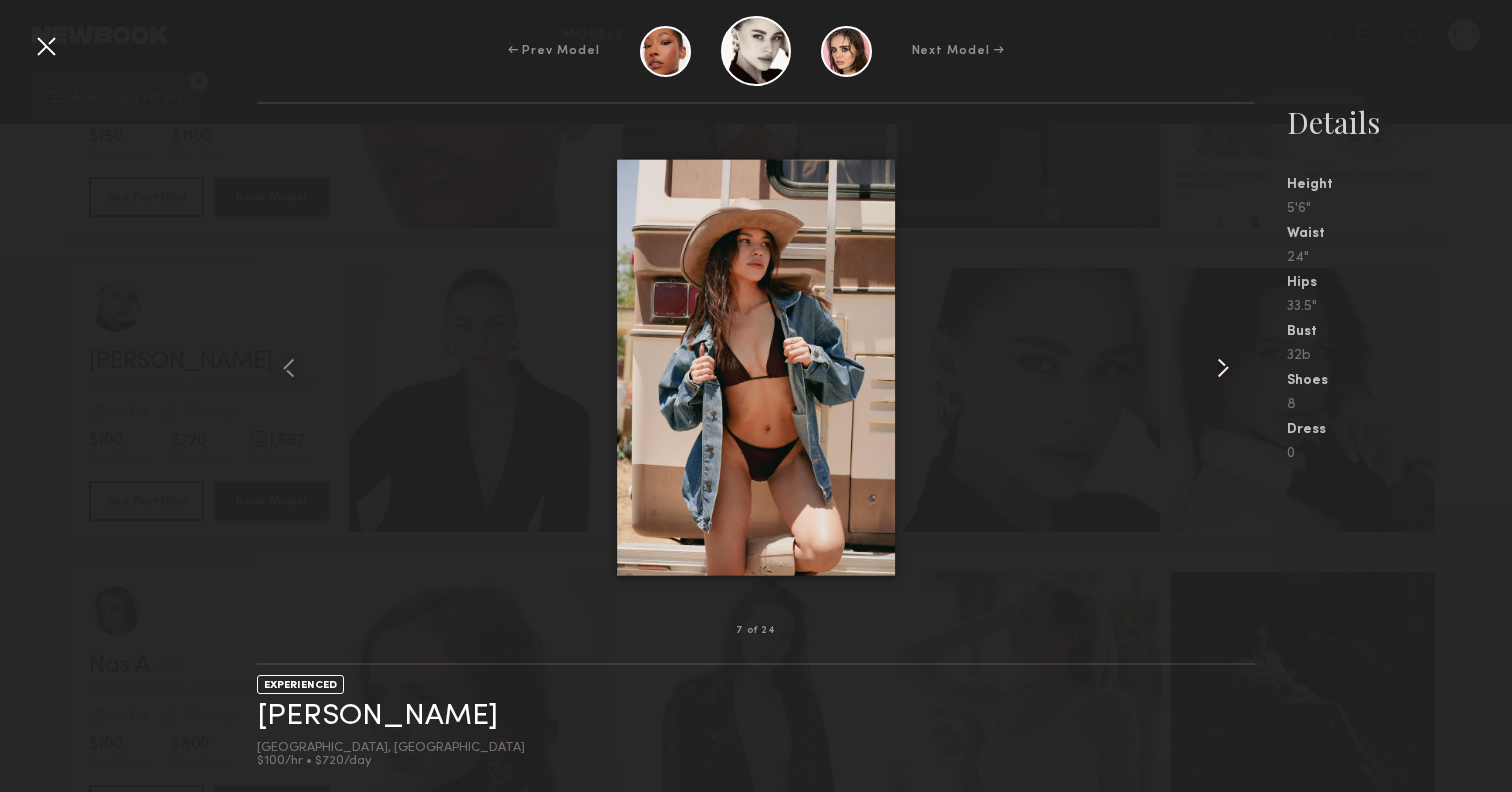 click at bounding box center [1223, 368] 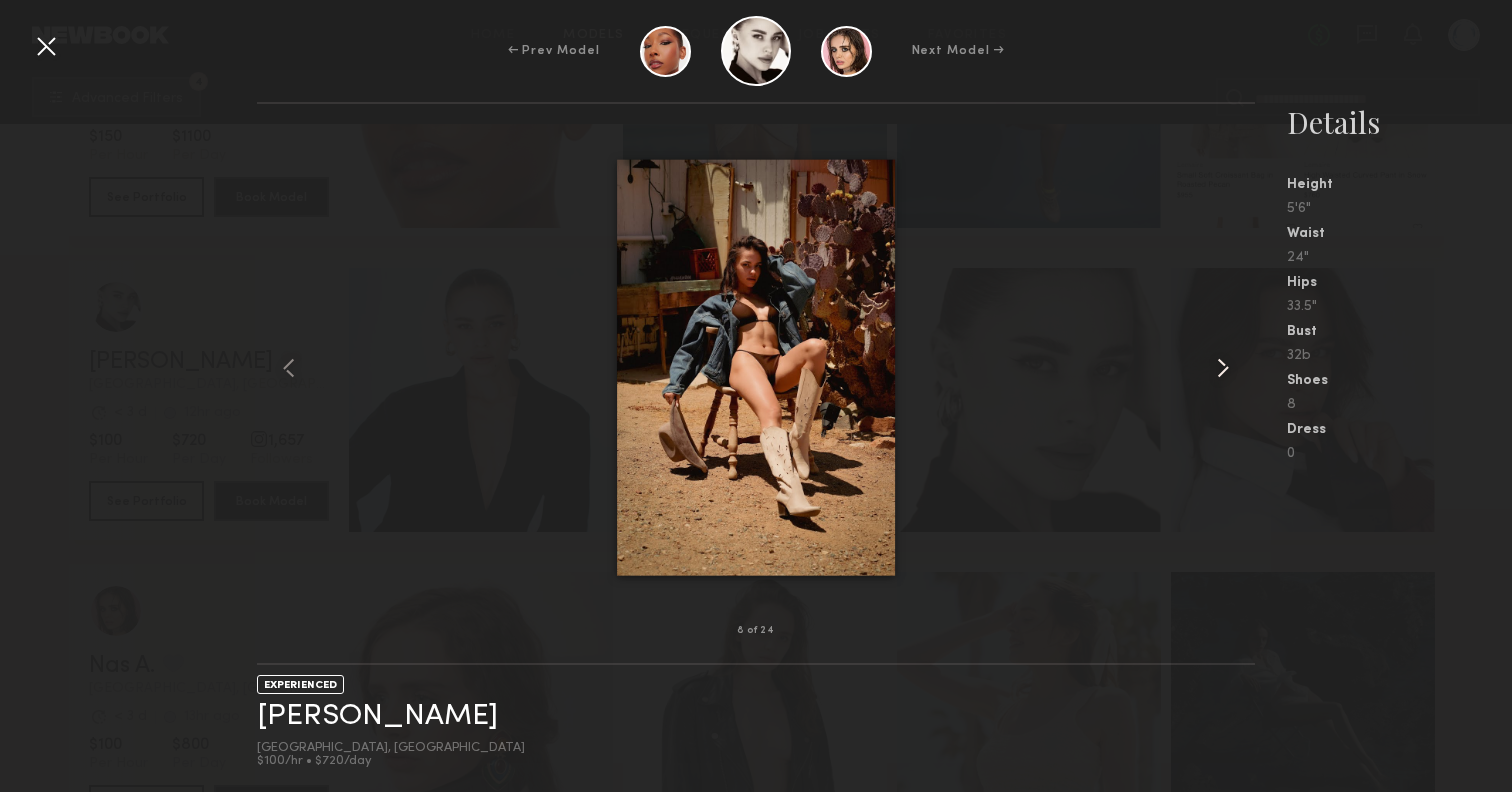 click at bounding box center (1223, 368) 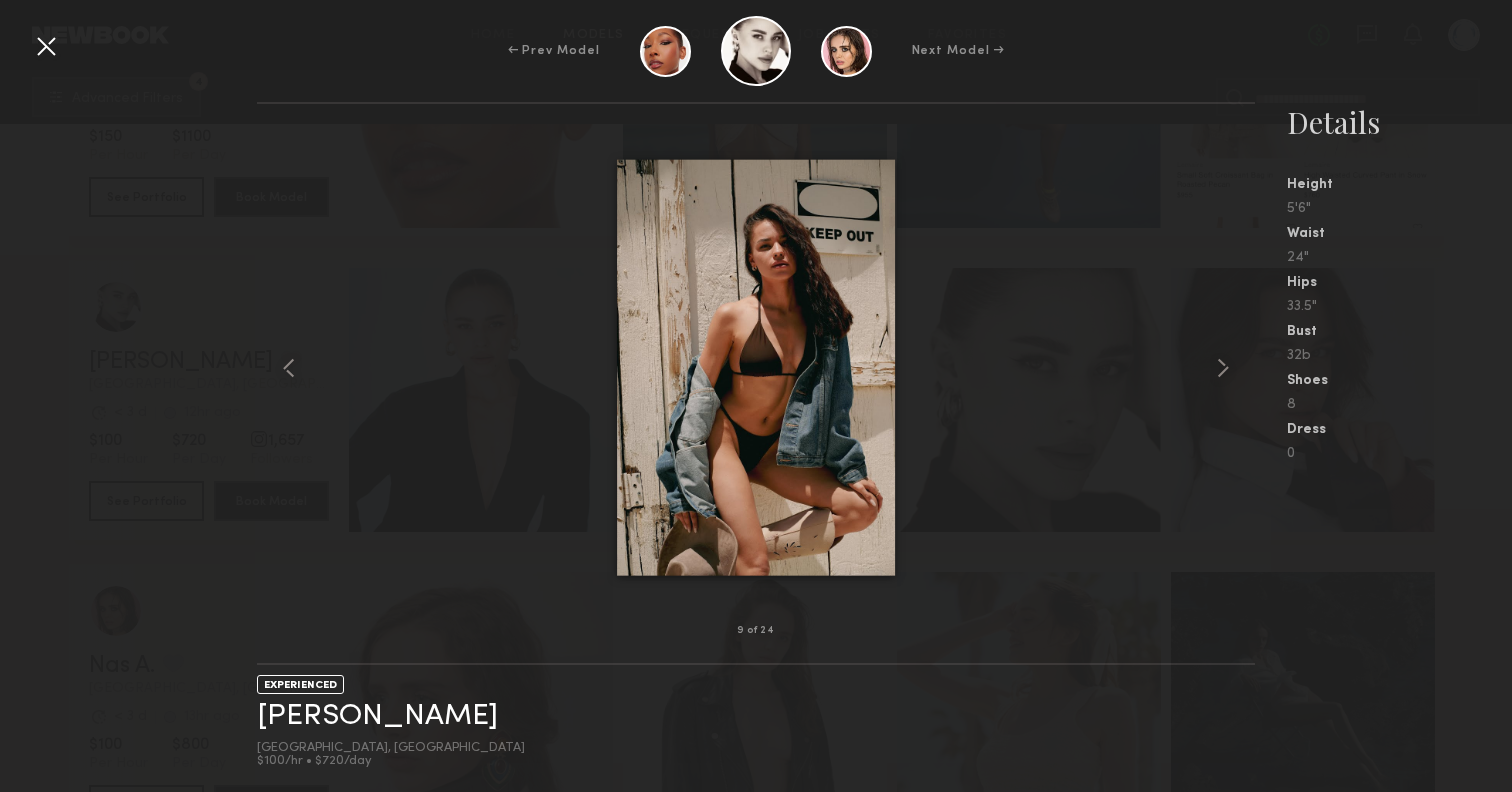 click at bounding box center [46, 46] 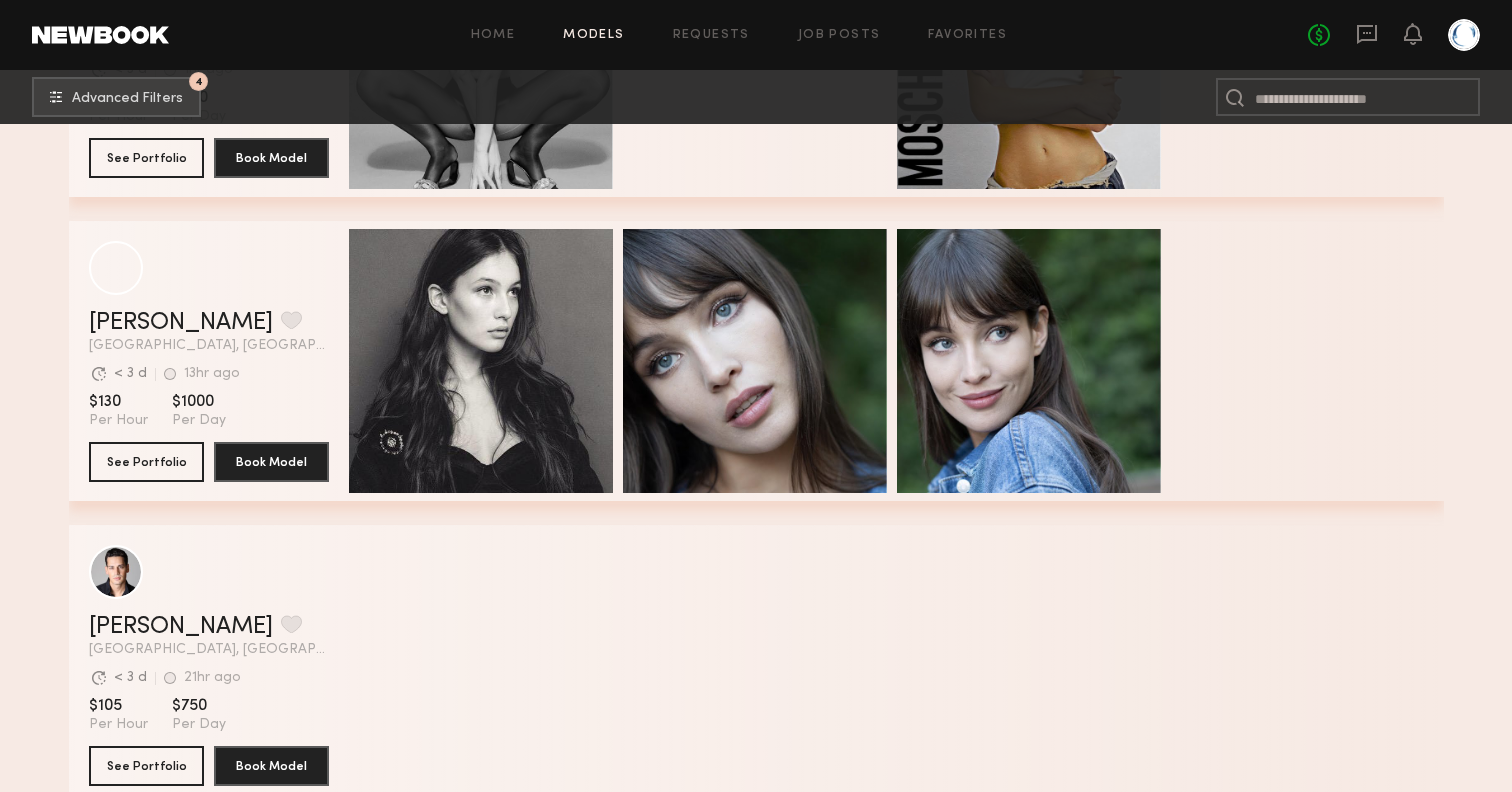scroll, scrollTop: 12121, scrollLeft: 1, axis: both 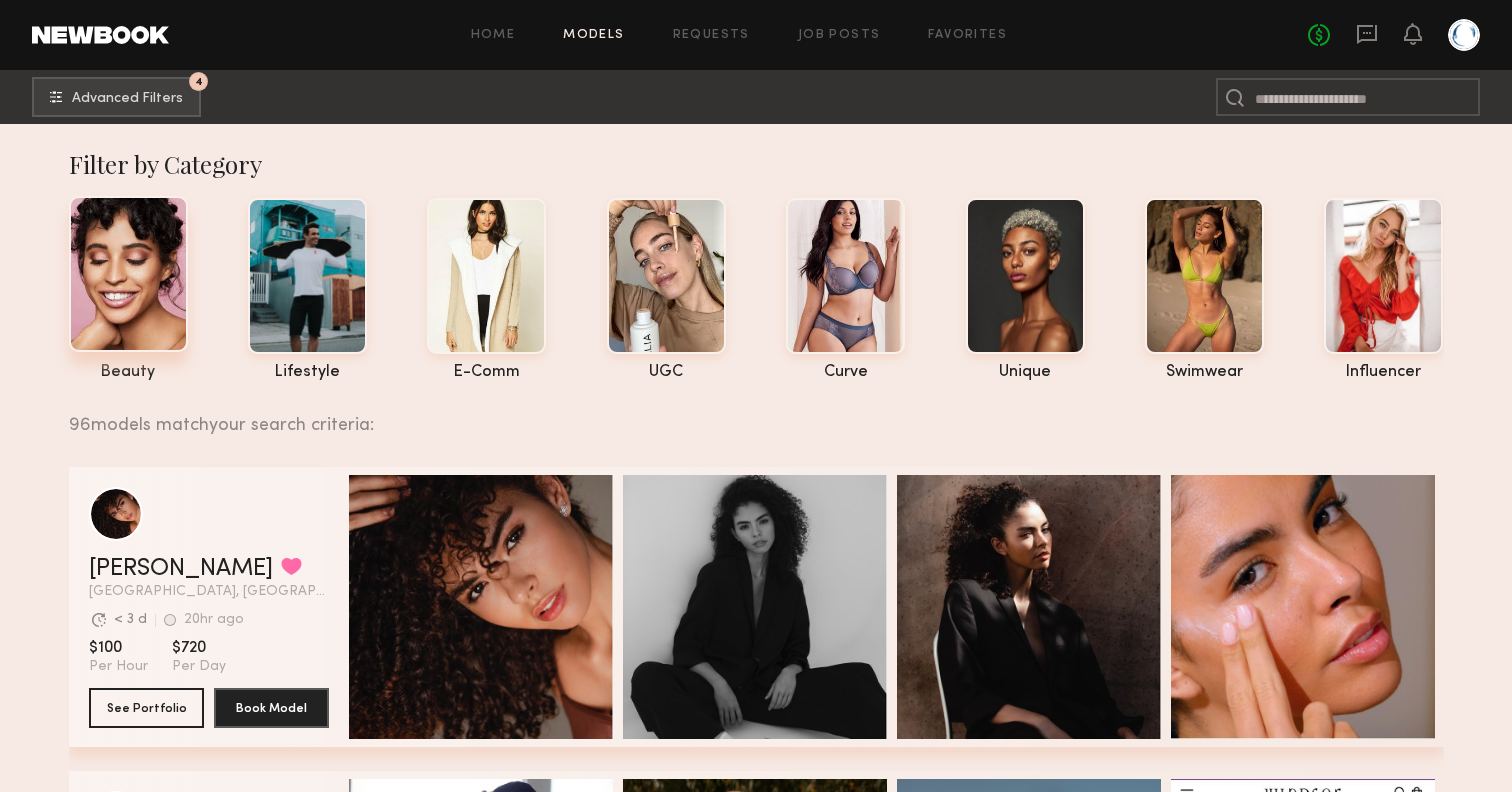click 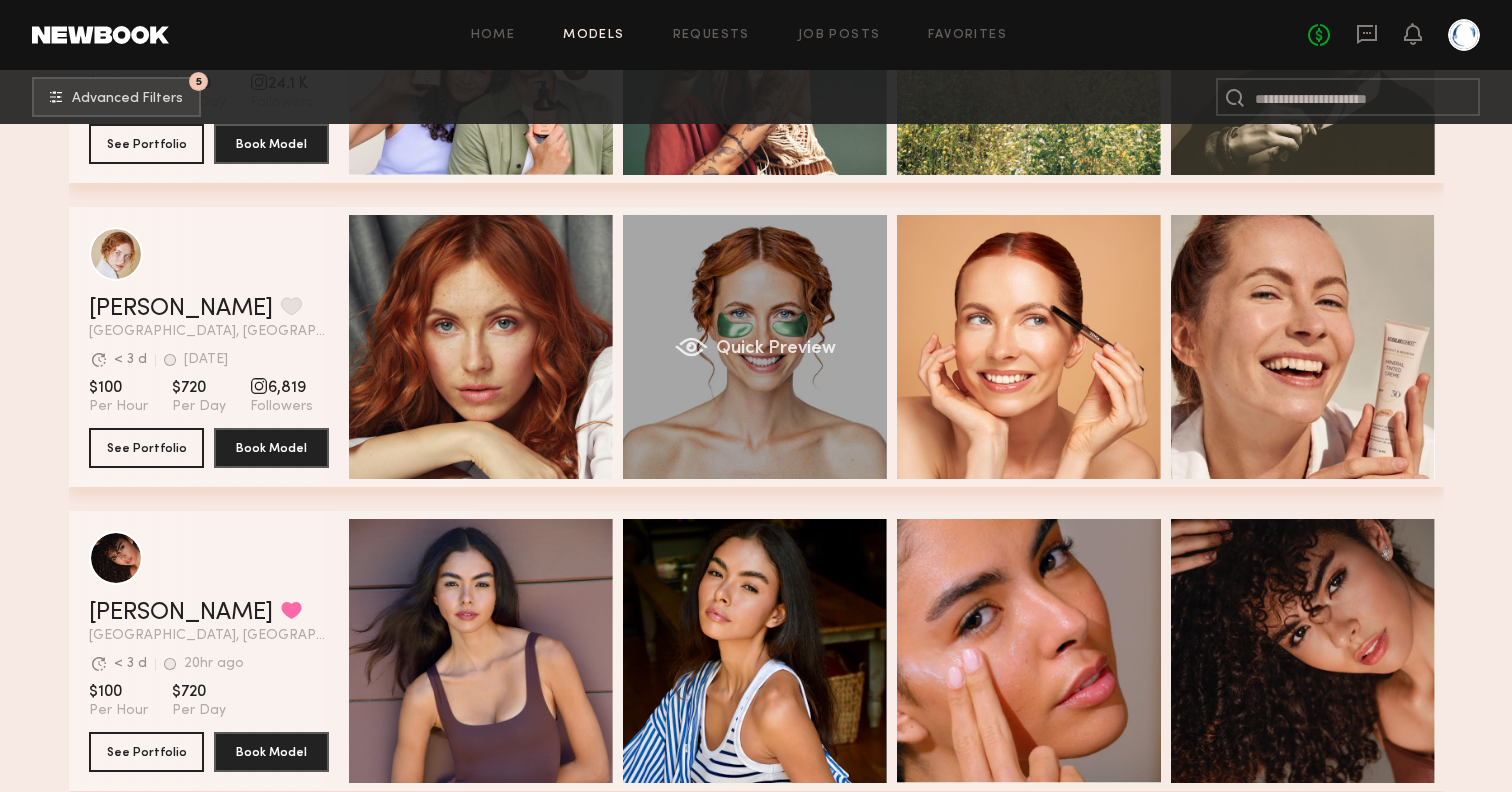 click on "Quick Preview" 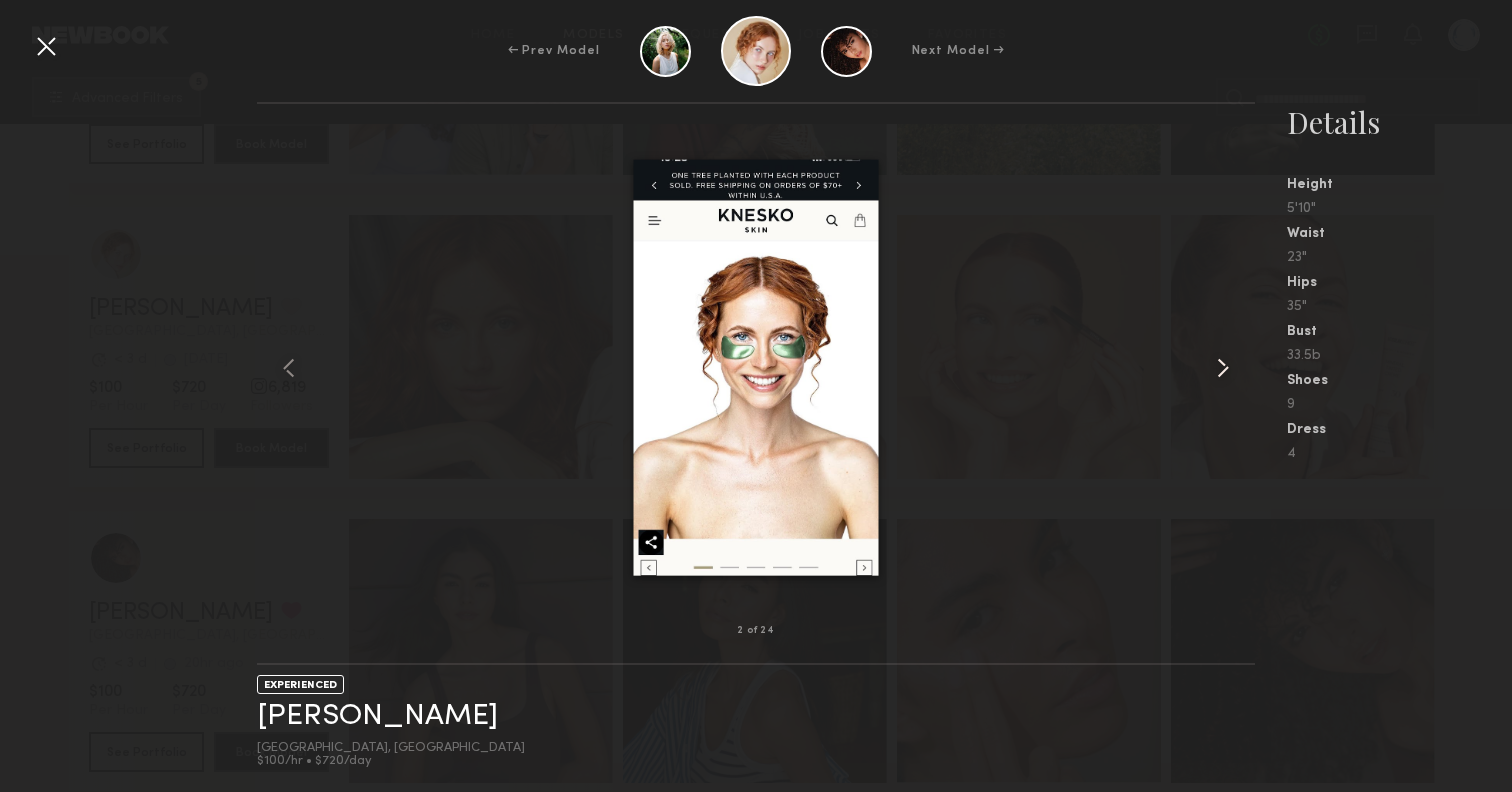 click at bounding box center (1223, 368) 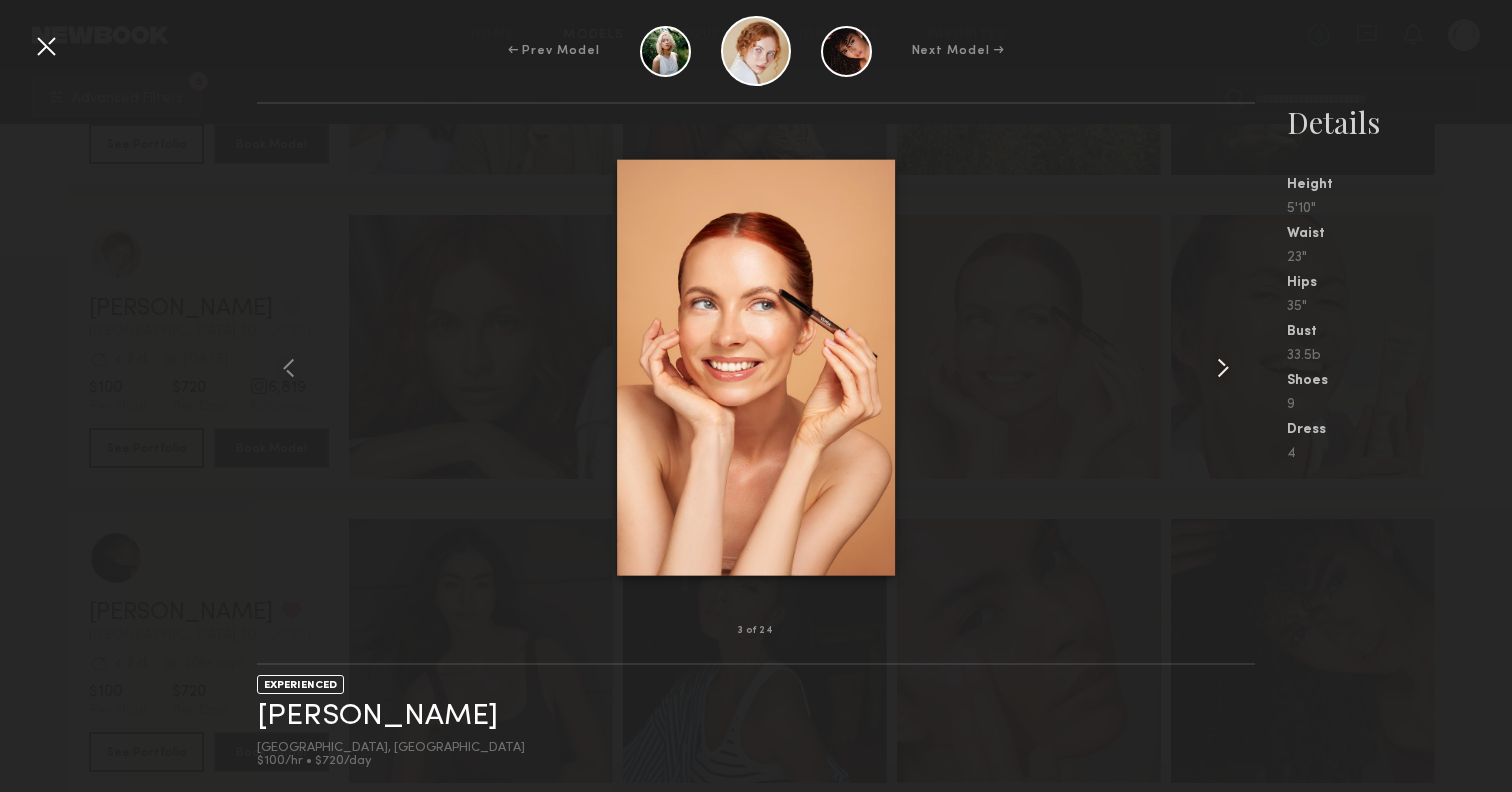 click at bounding box center (1223, 368) 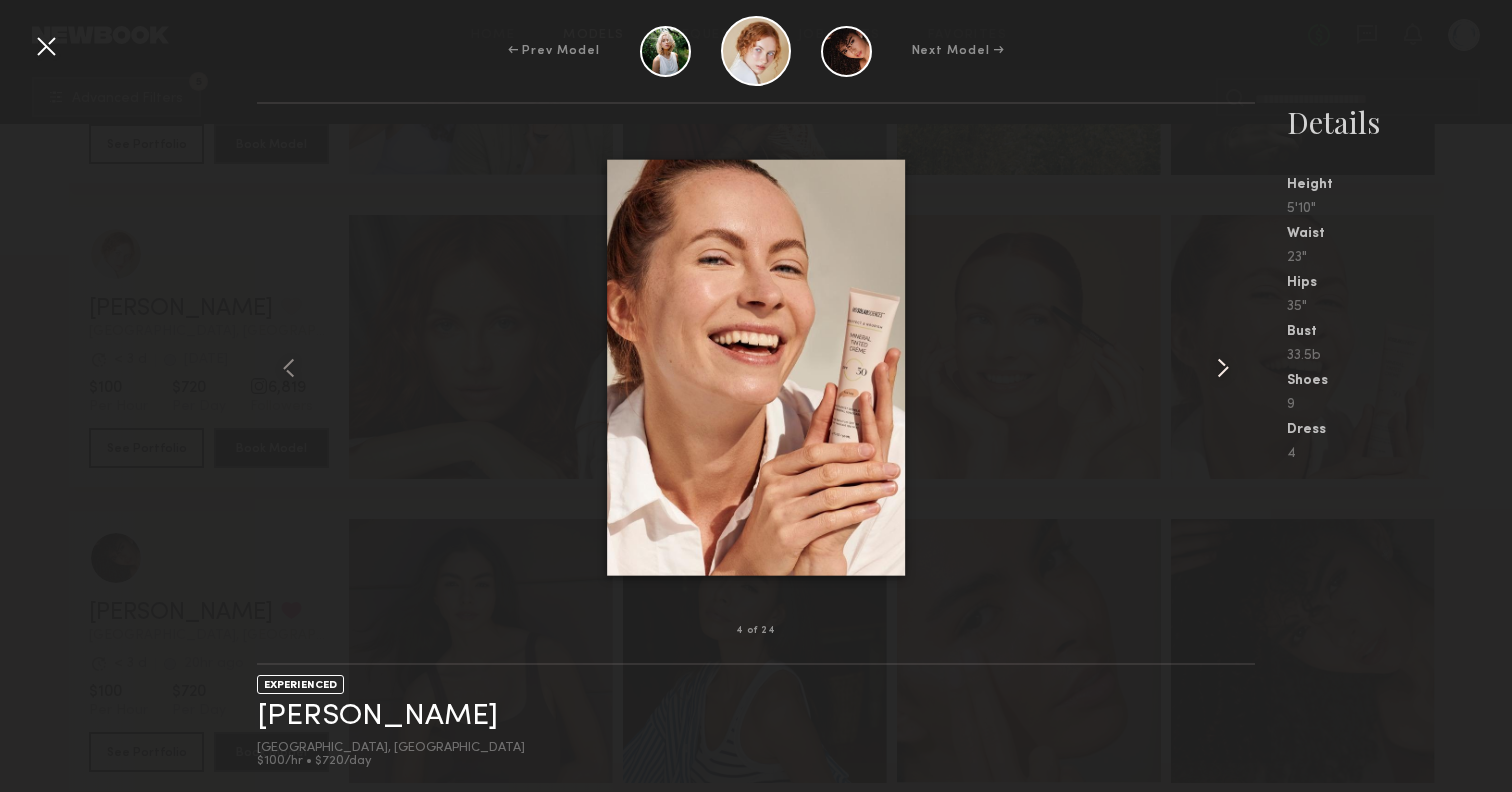 click at bounding box center (1223, 368) 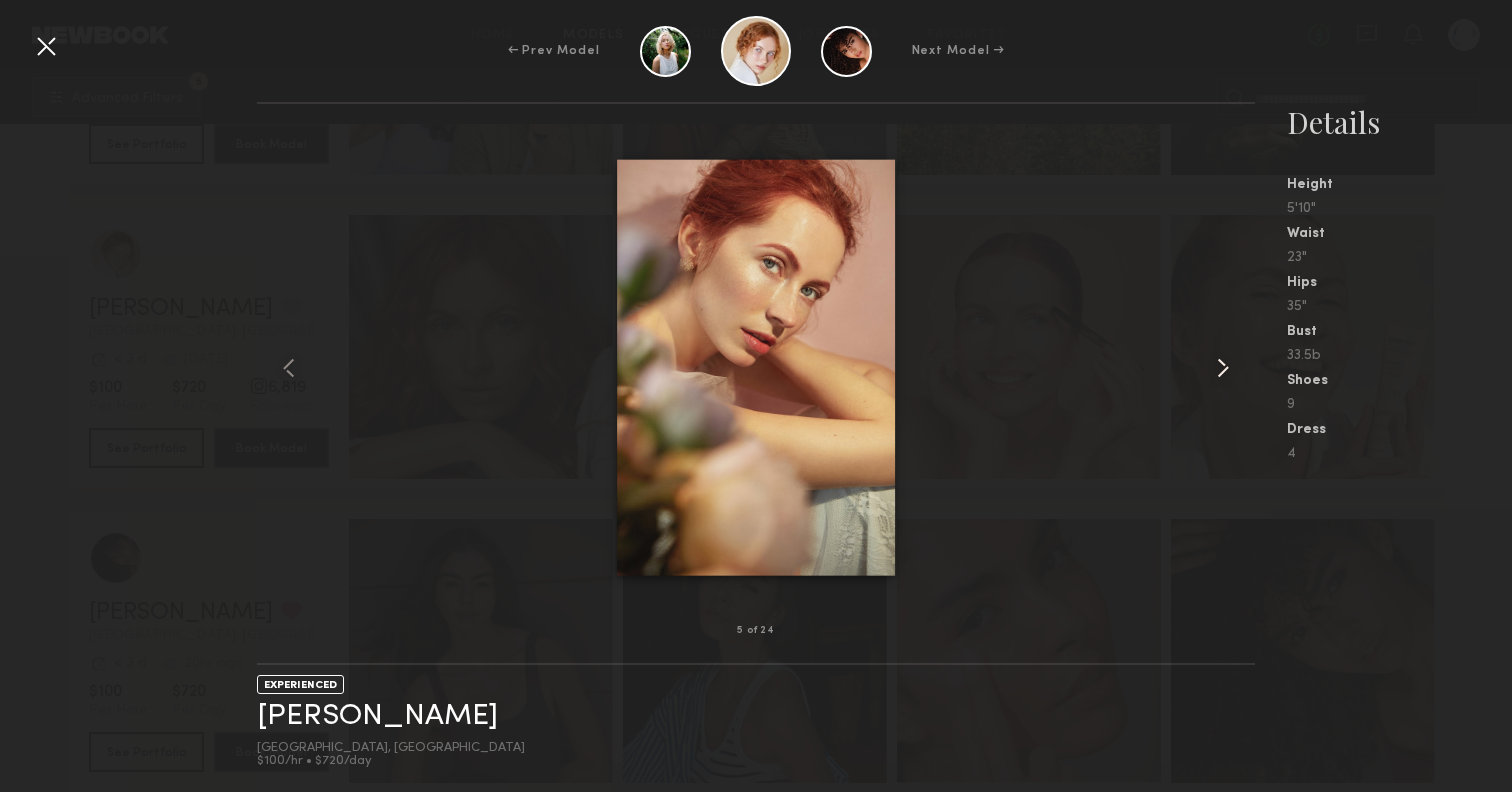 click at bounding box center (1223, 368) 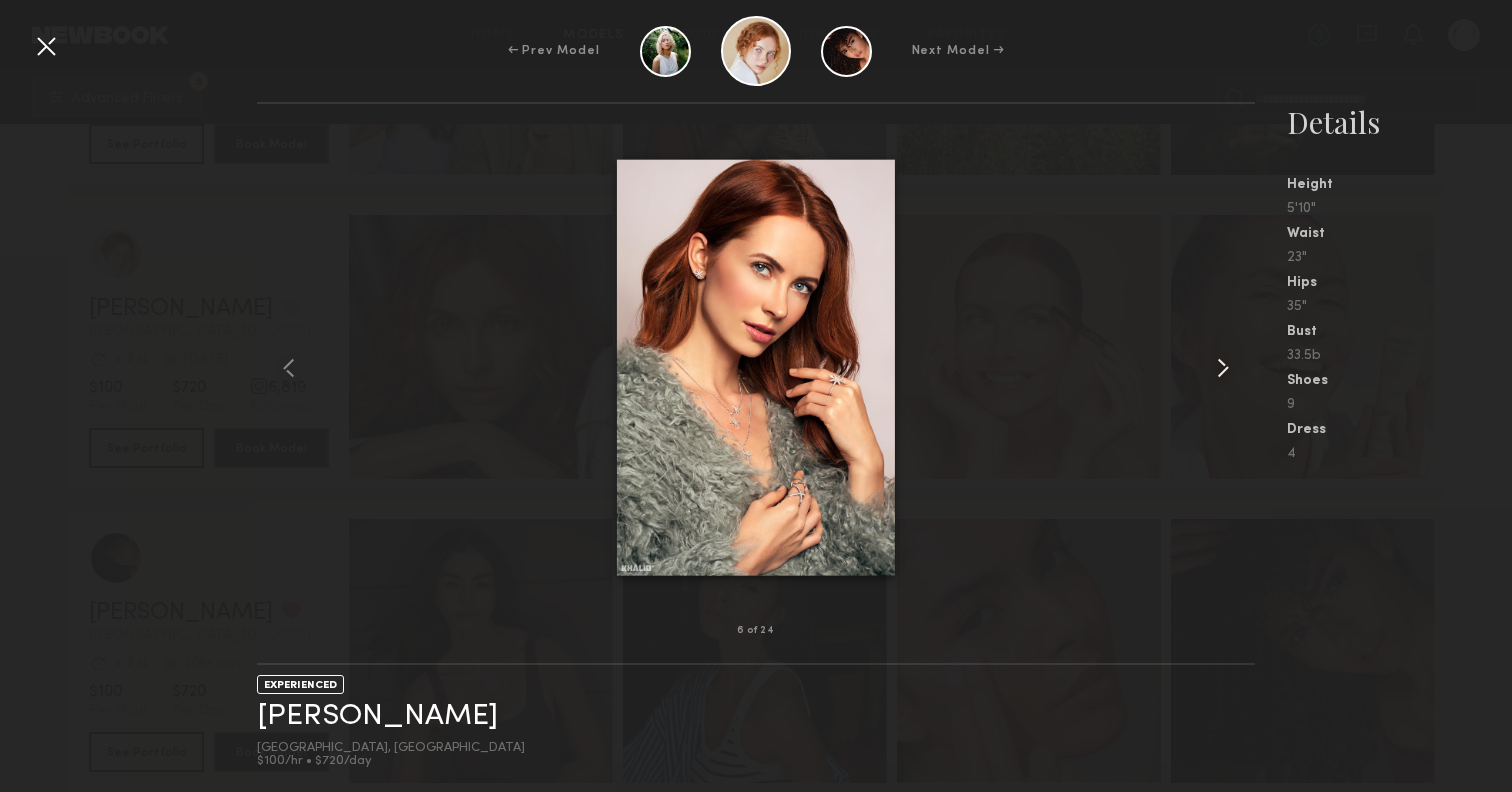 click at bounding box center (1223, 368) 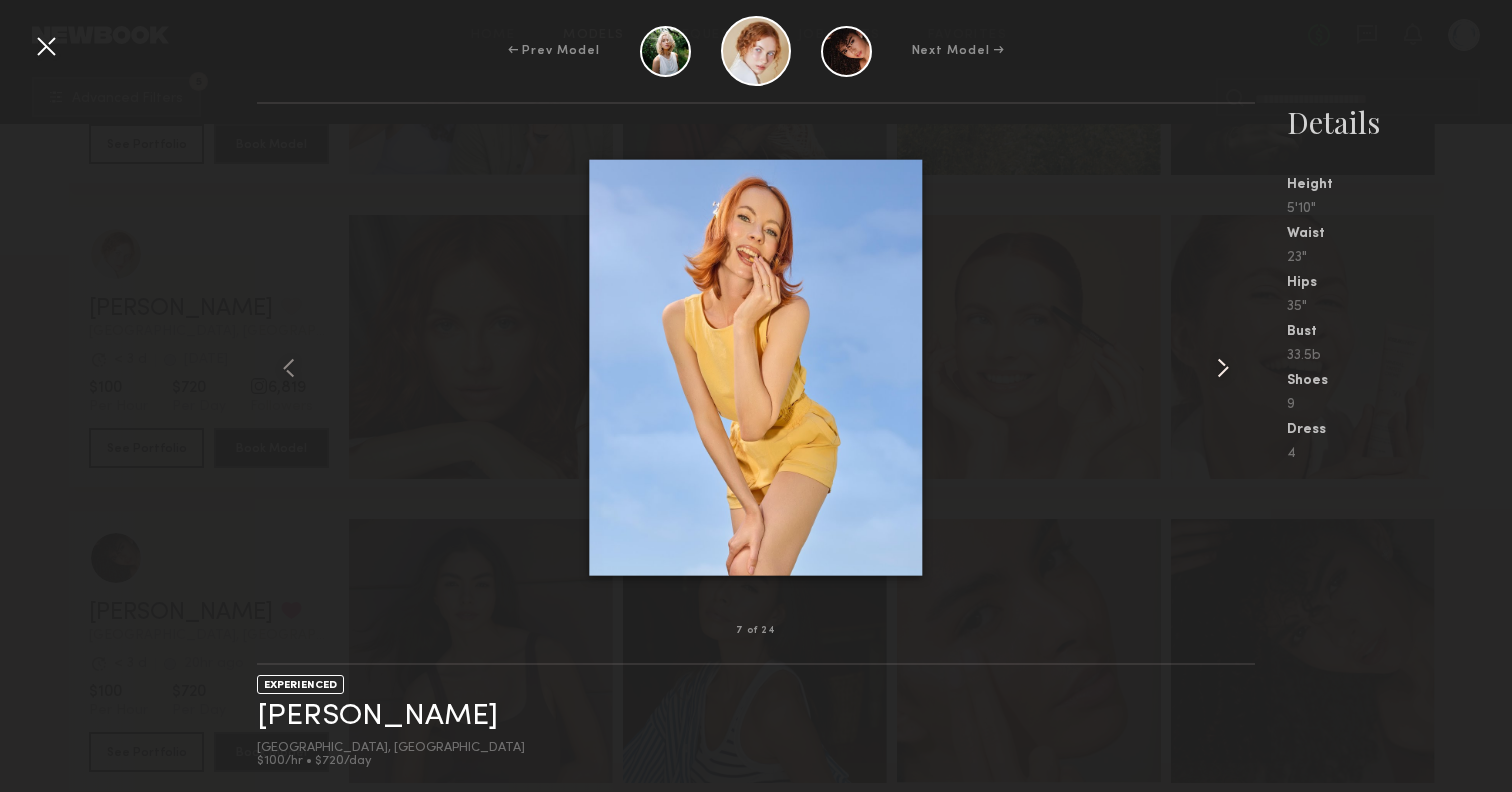 click at bounding box center (1223, 368) 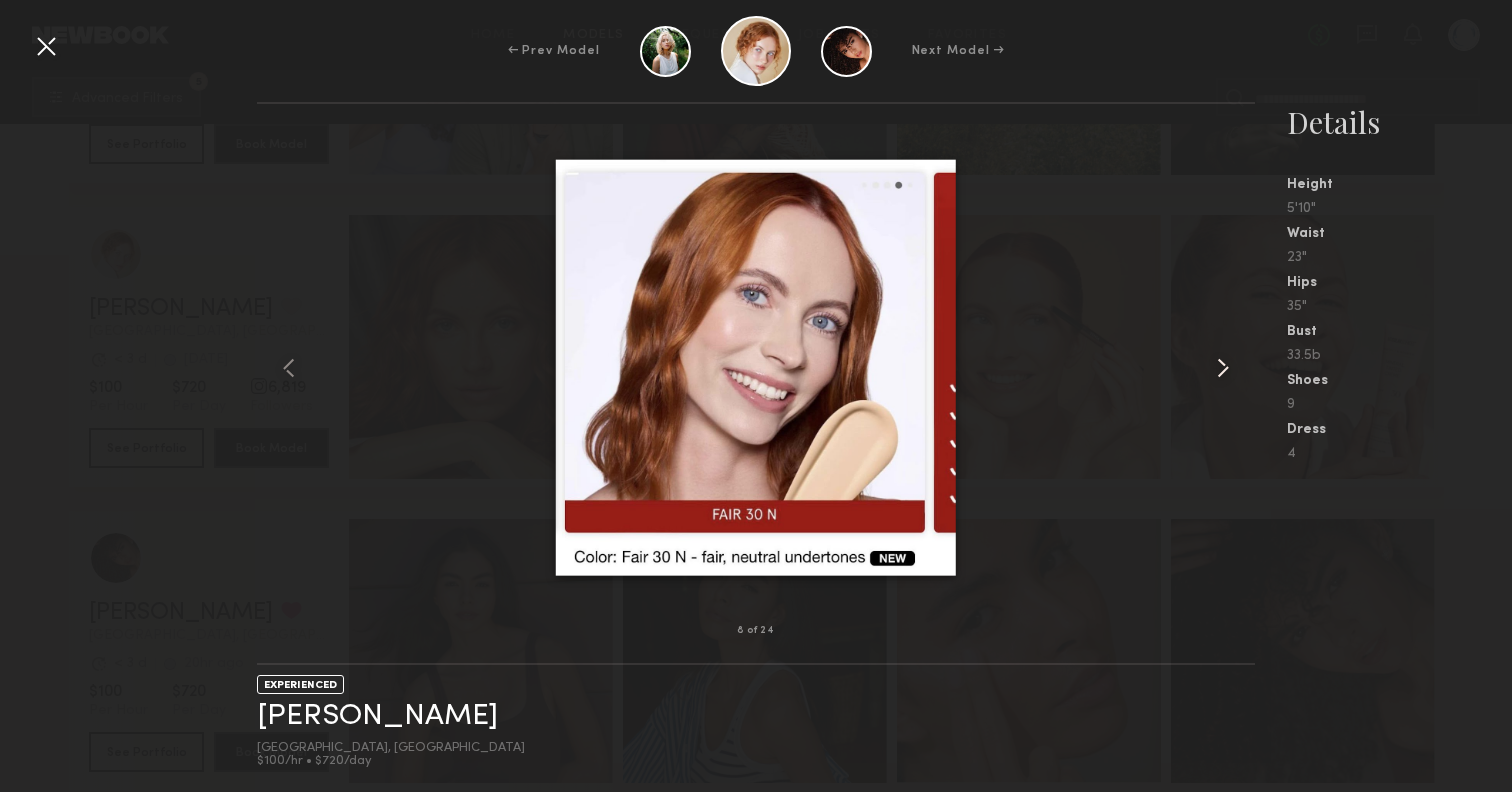 click at bounding box center [1223, 368] 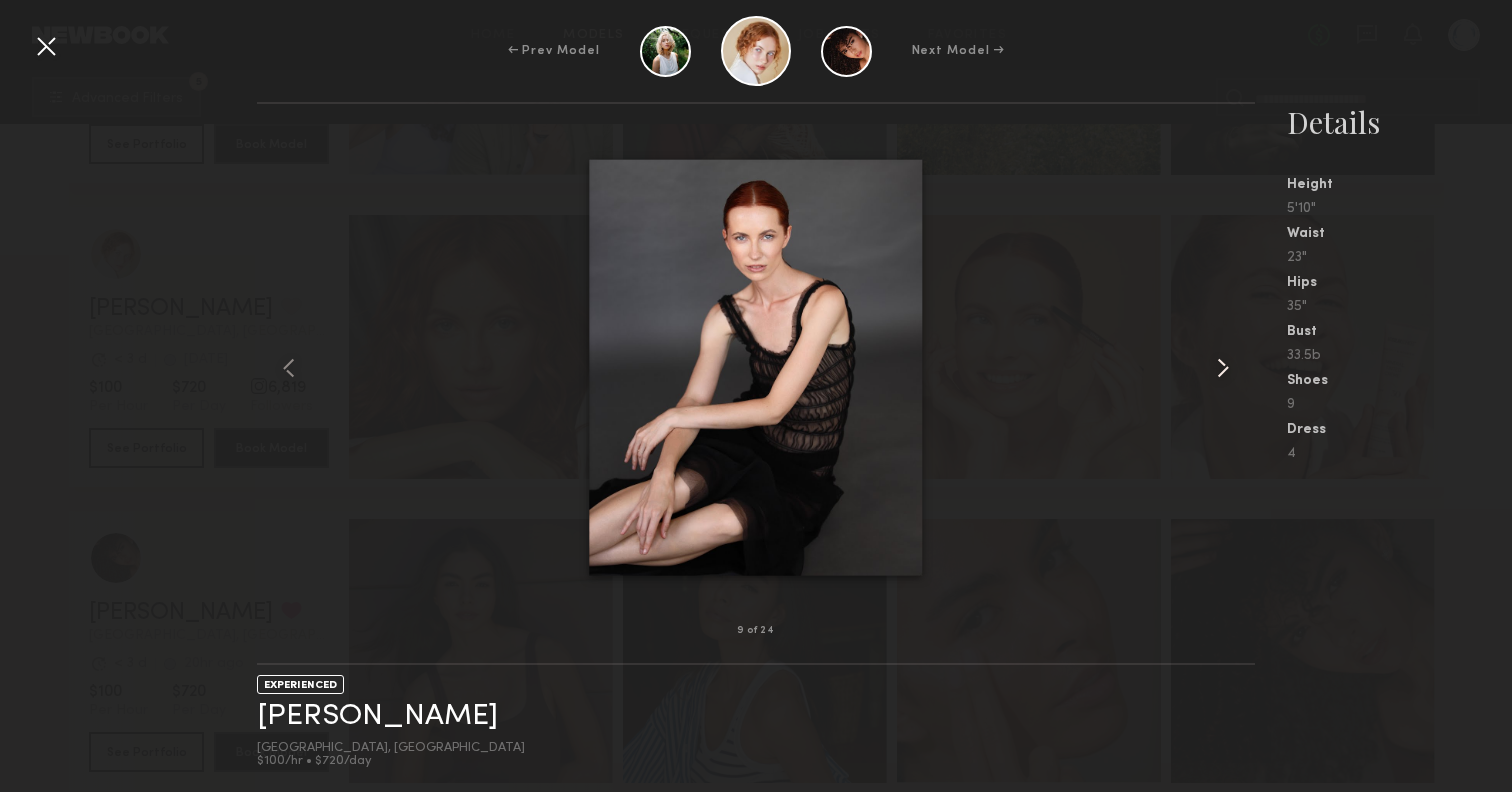 click at bounding box center (1223, 368) 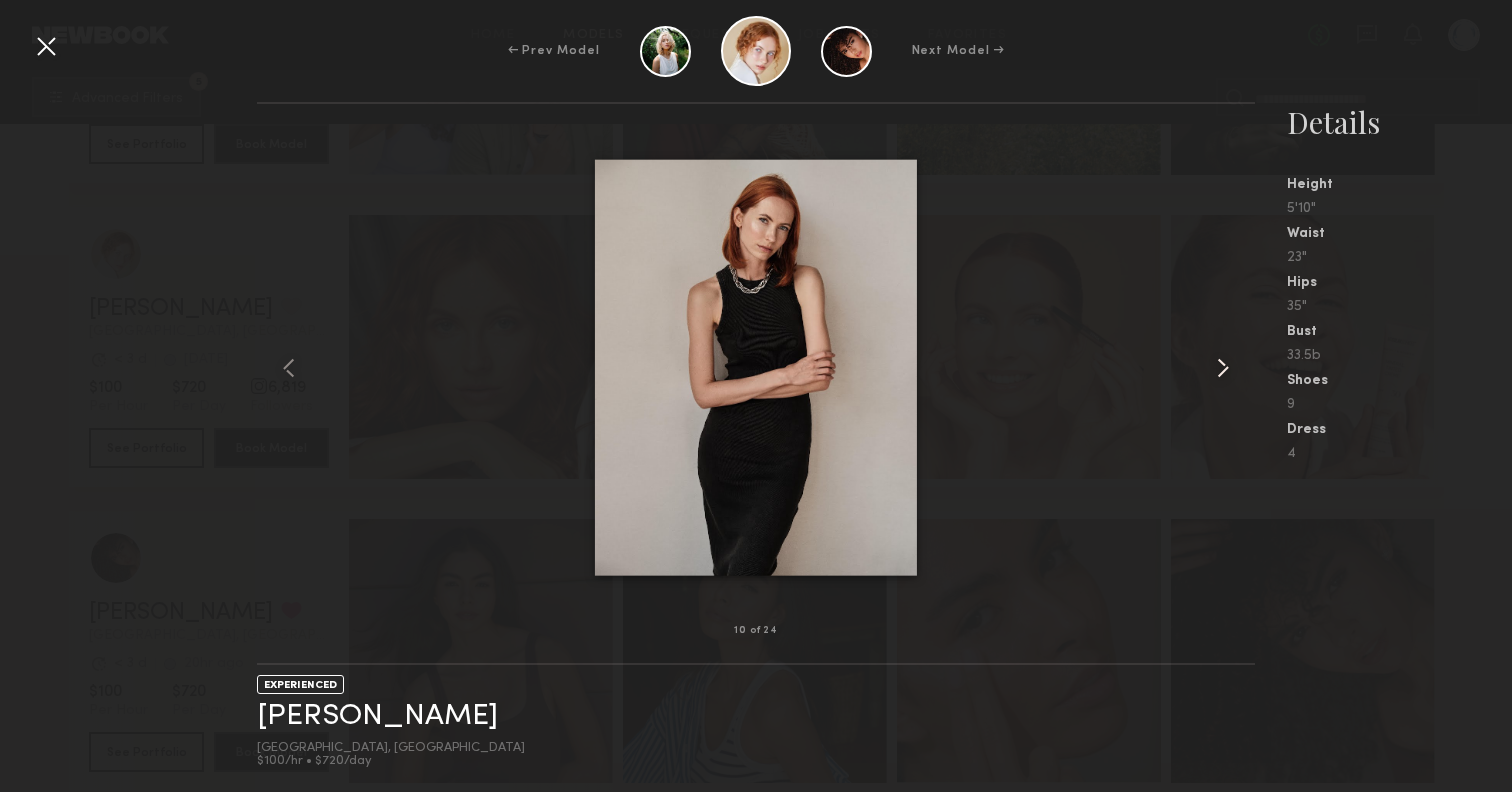 click at bounding box center (1223, 368) 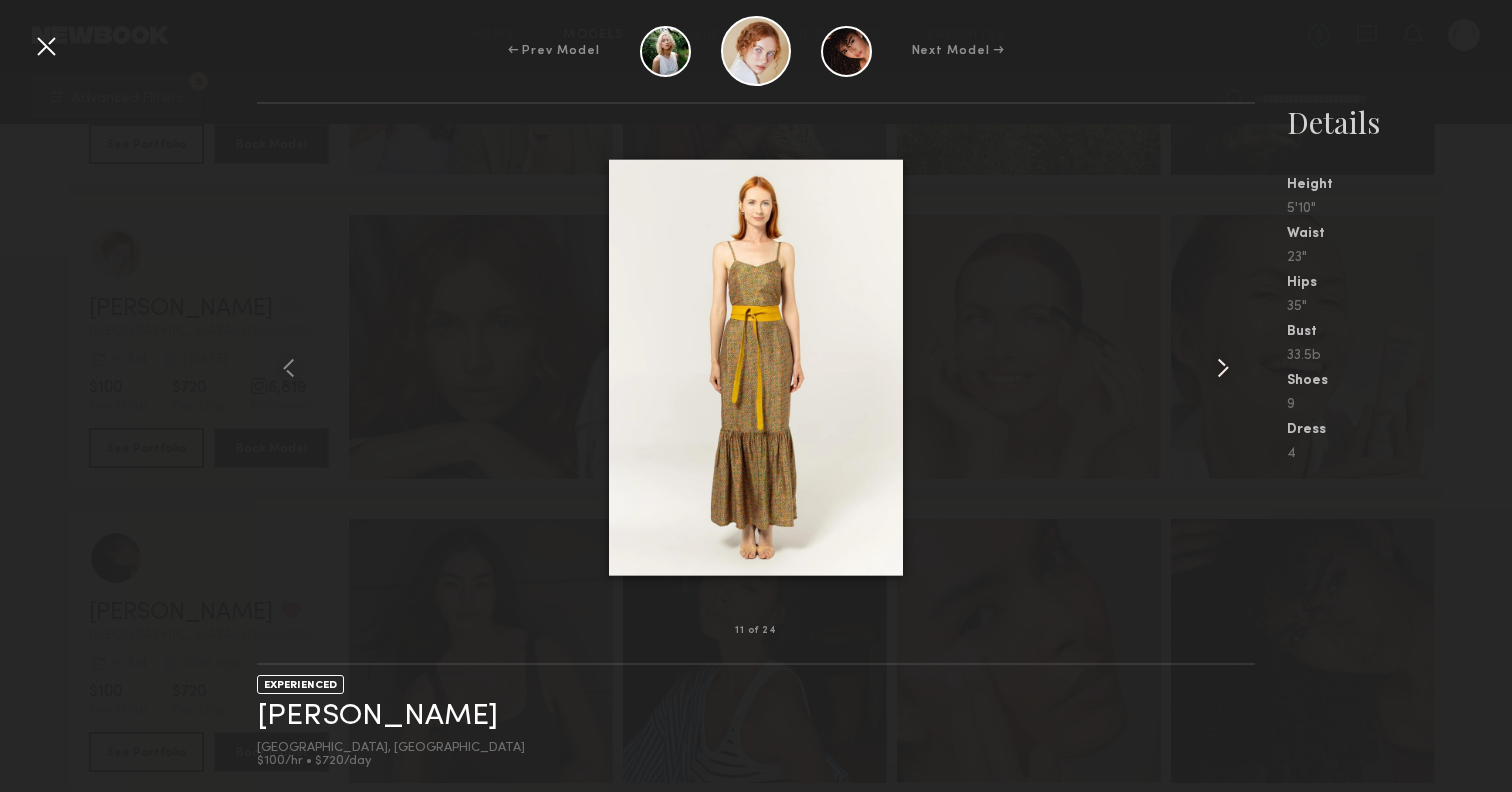 click at bounding box center [1223, 368] 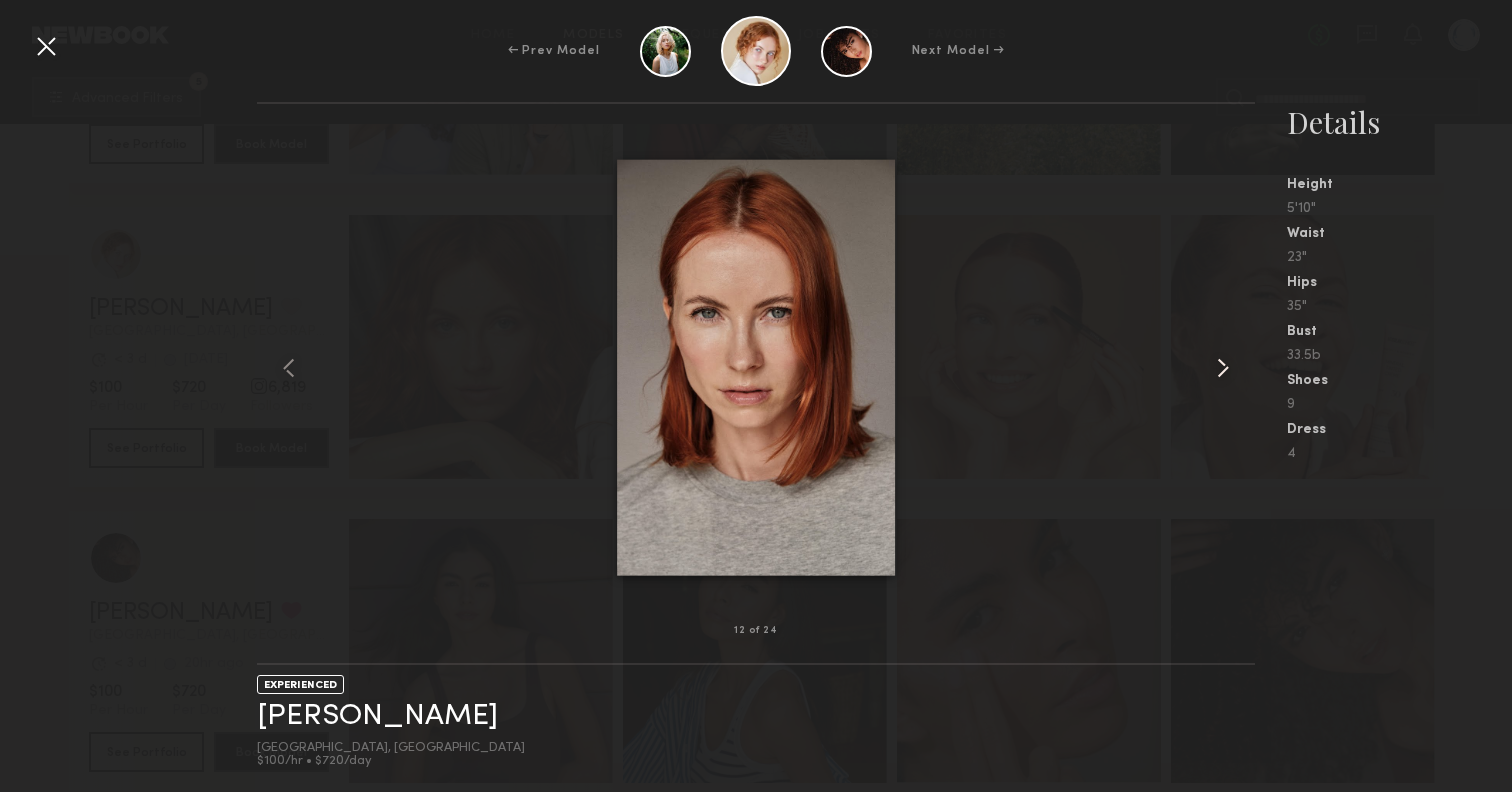 click at bounding box center [1223, 368] 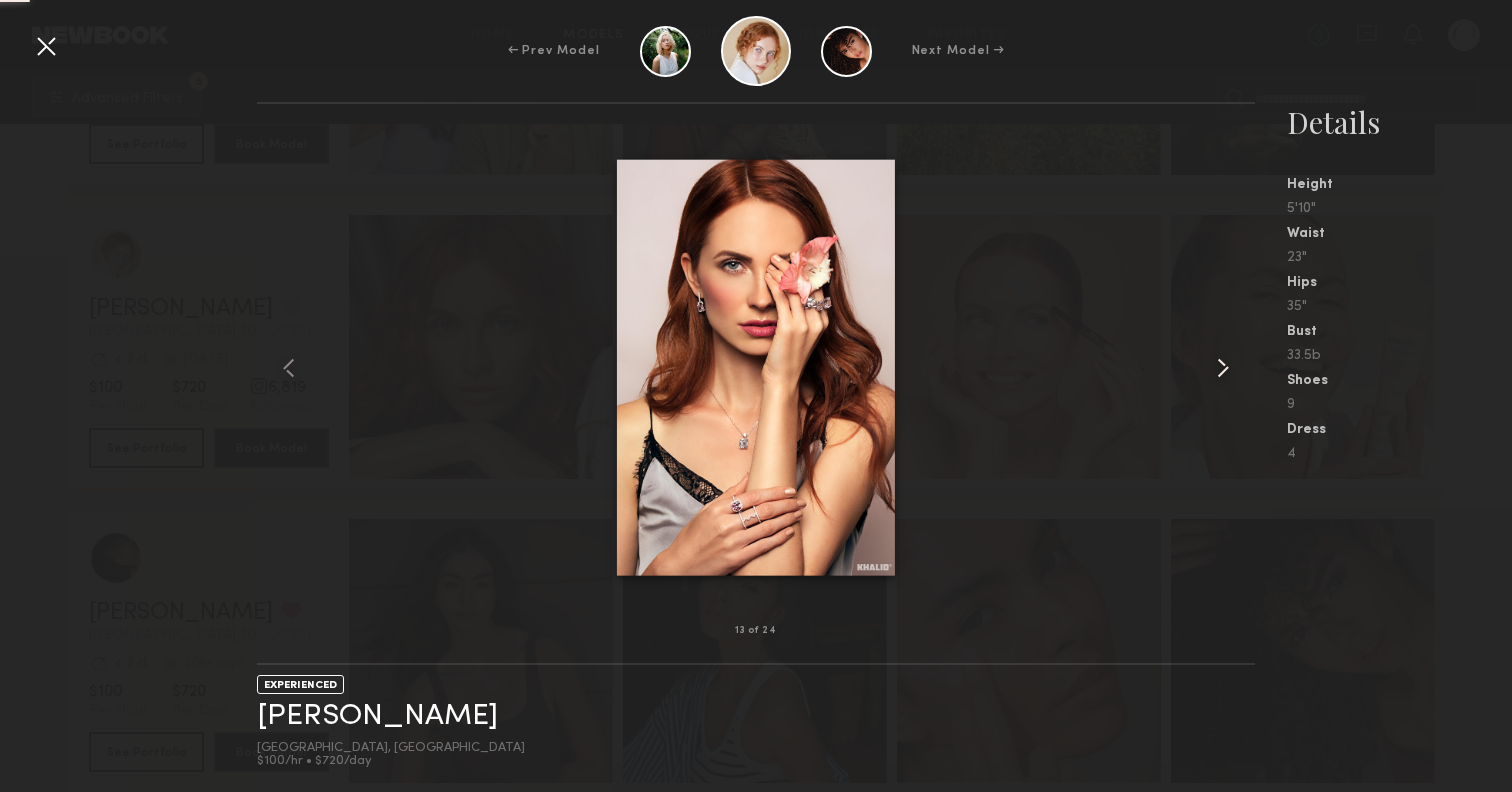 click at bounding box center [1223, 368] 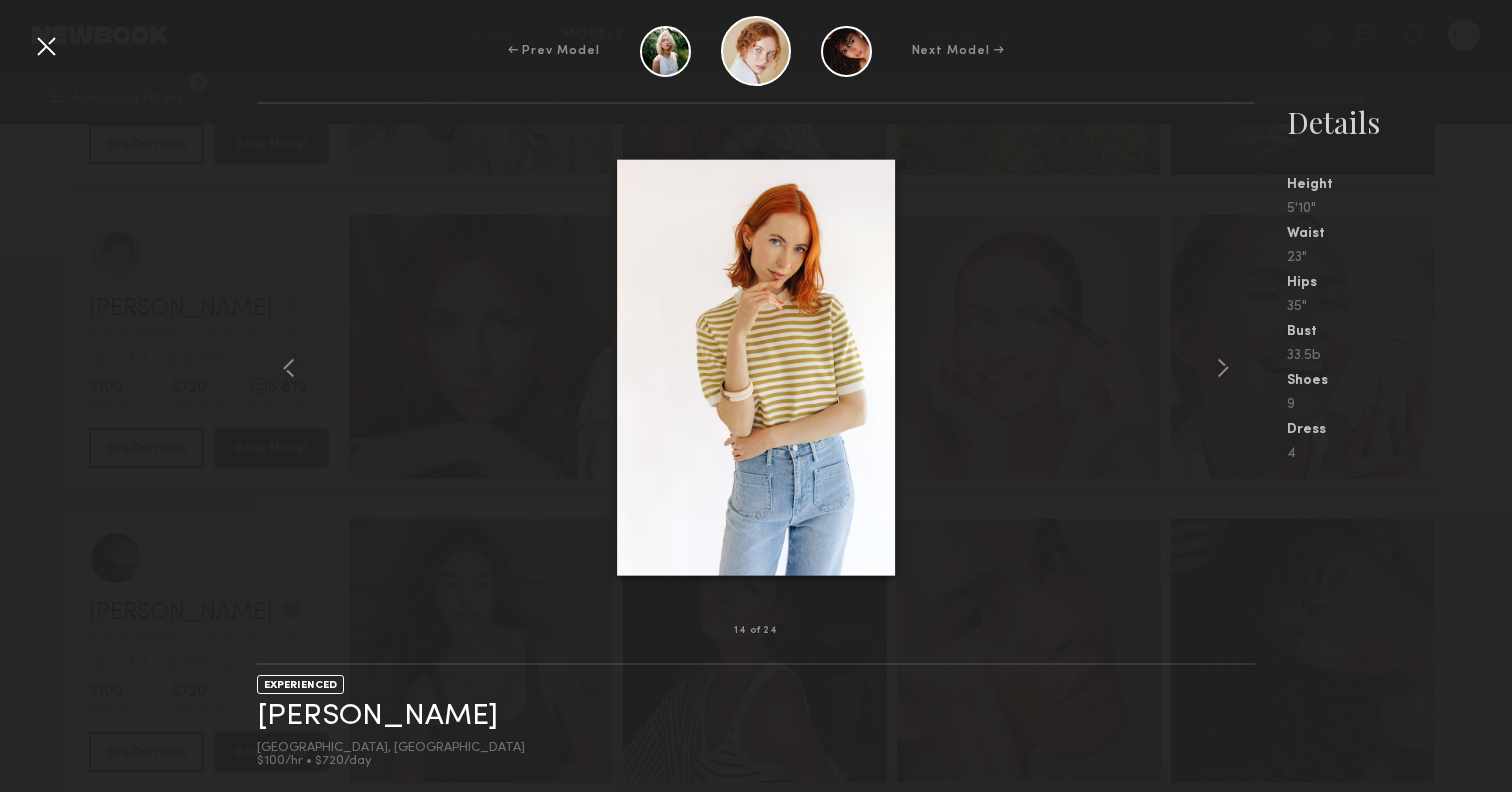 click at bounding box center (46, 46) 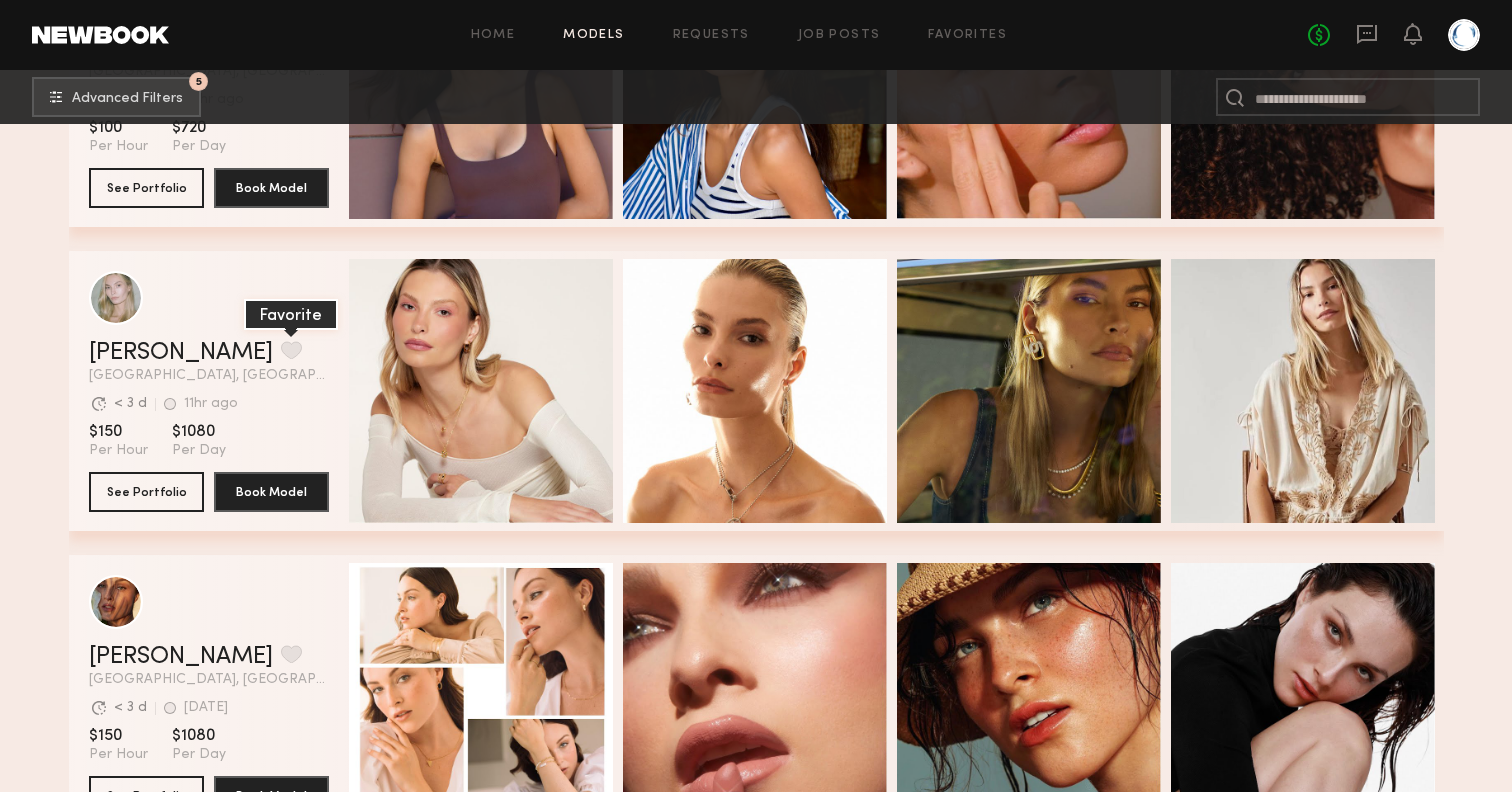 click 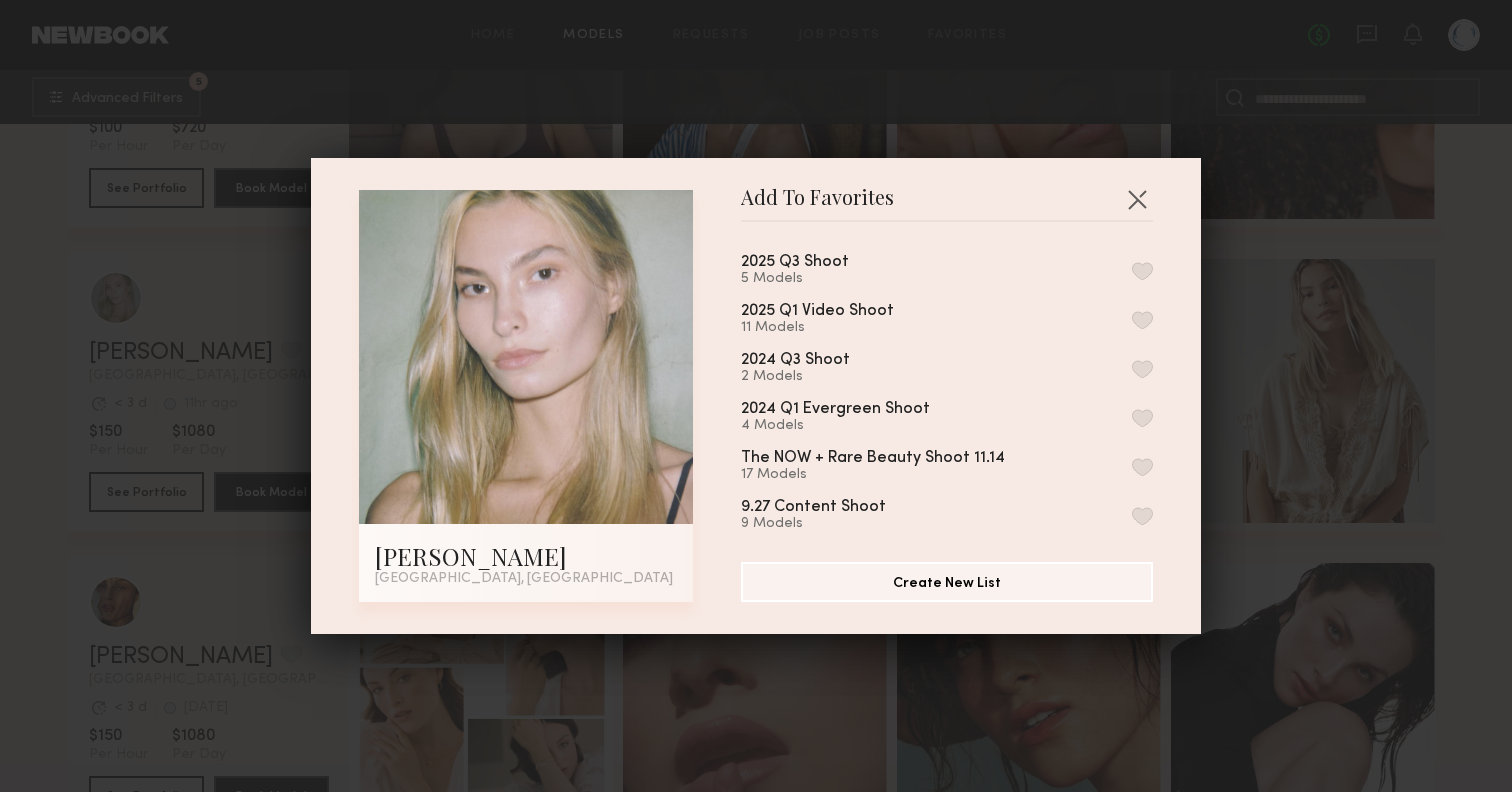 click at bounding box center (1142, 271) 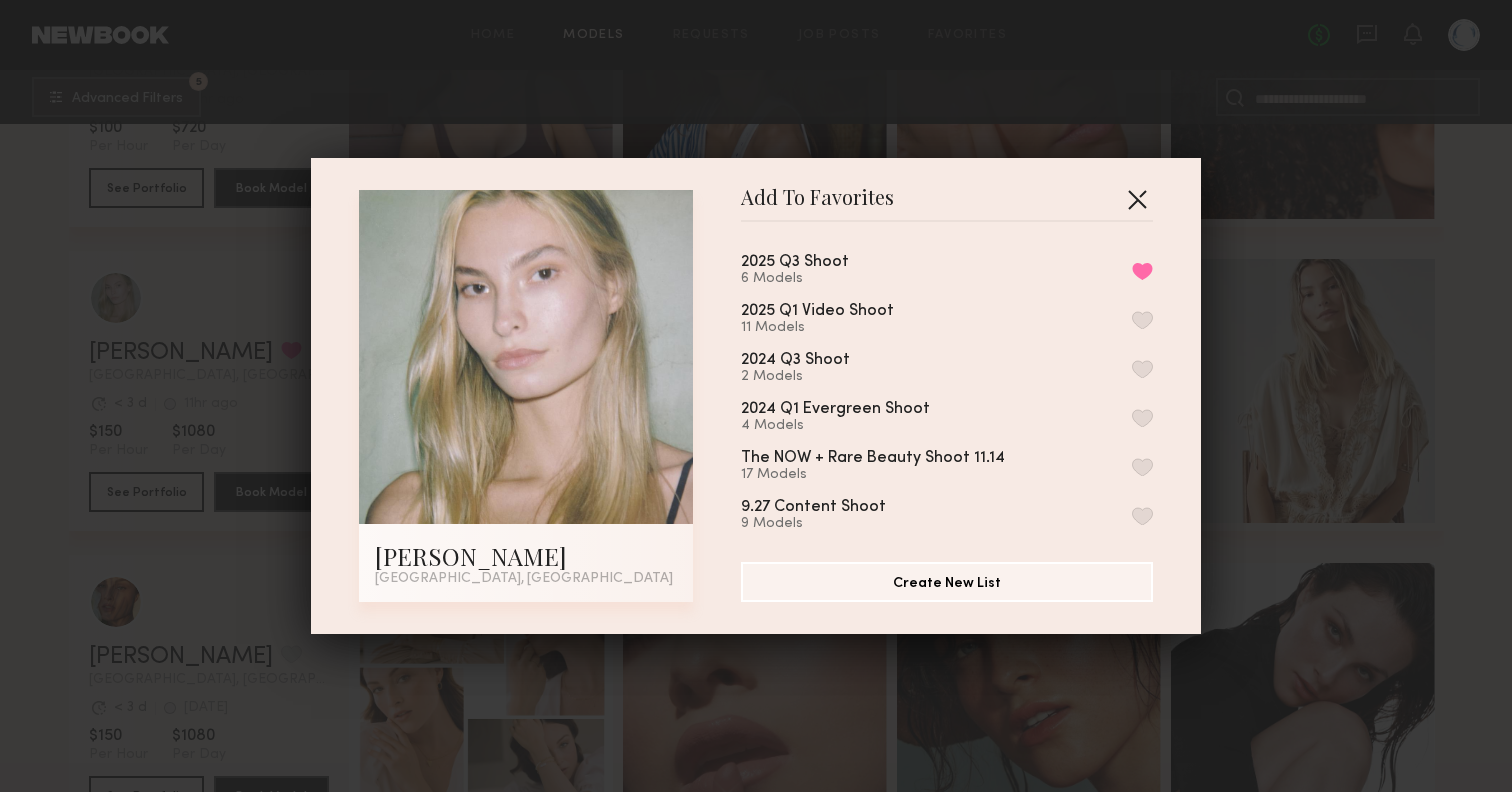 click at bounding box center [1137, 199] 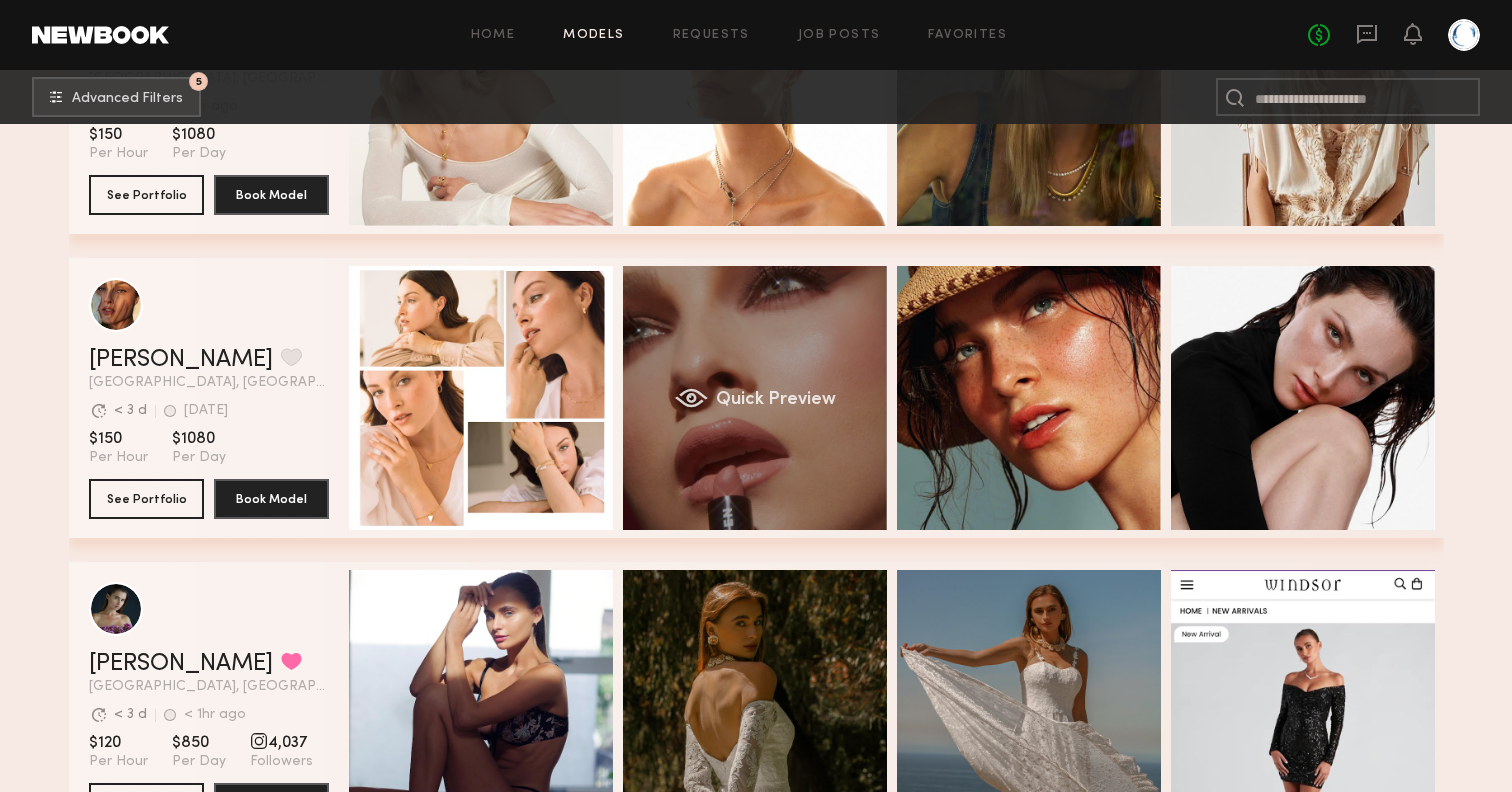 click on "Quick Preview" 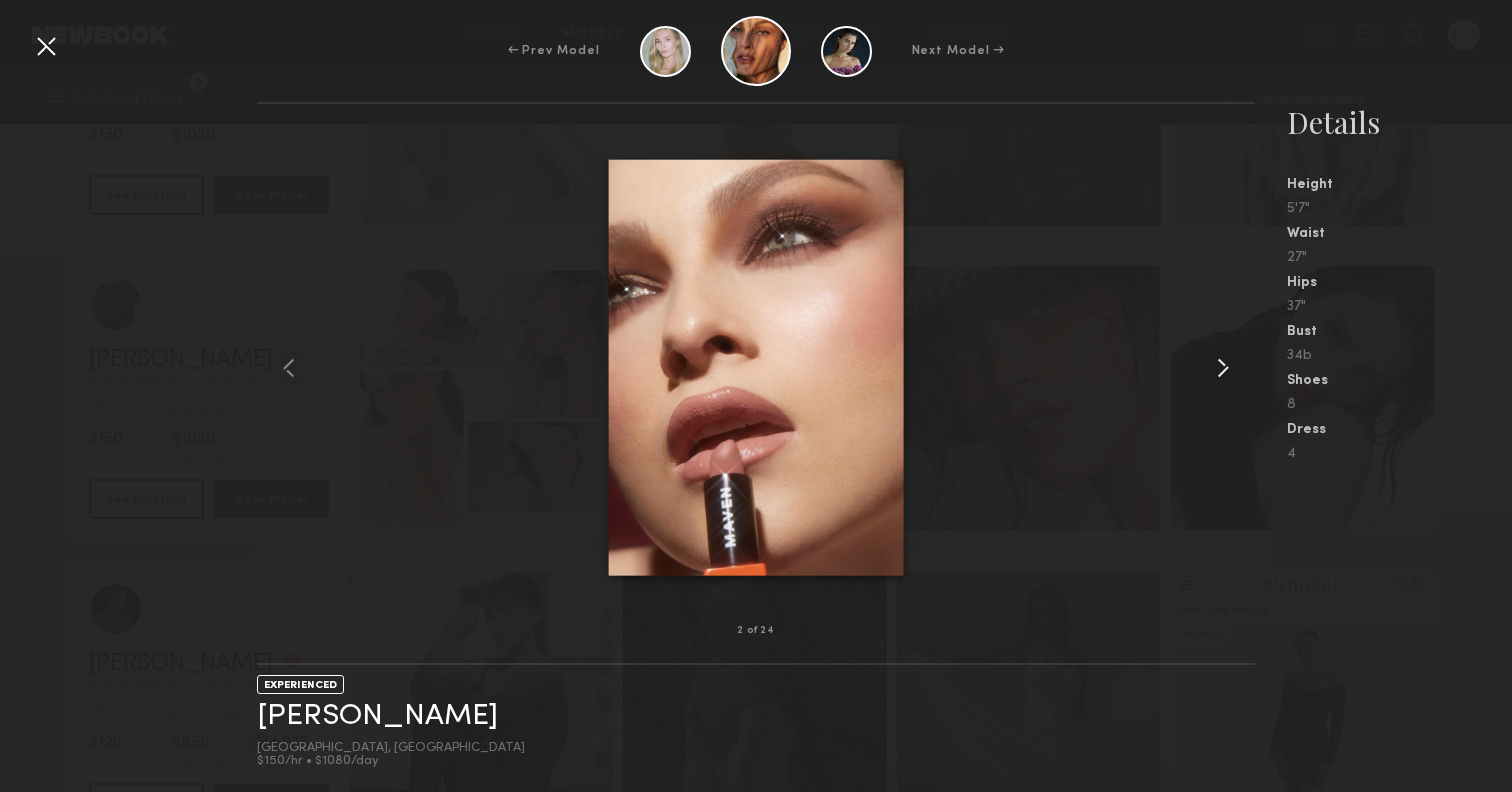 click at bounding box center (1223, 368) 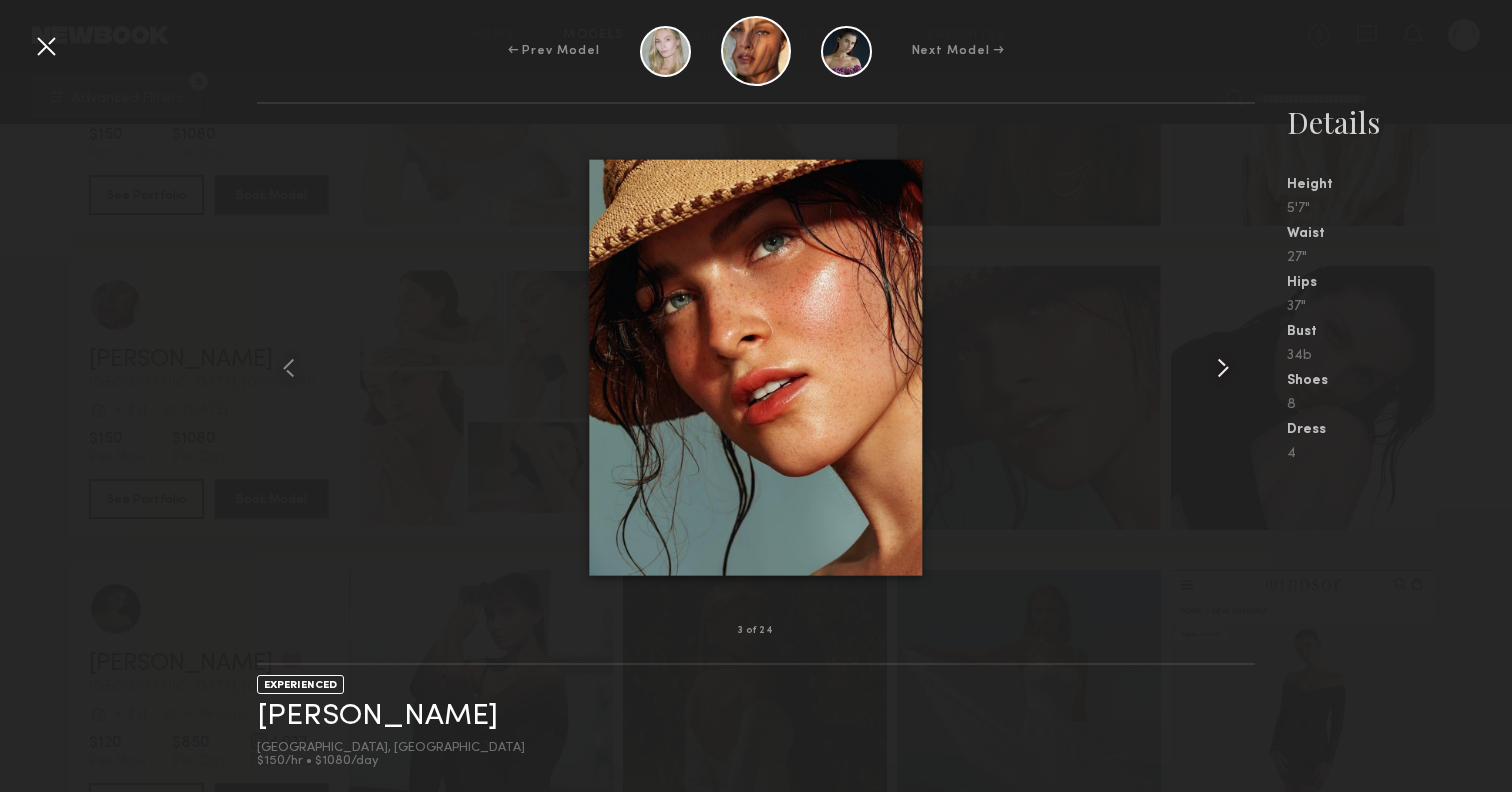 click at bounding box center [1223, 368] 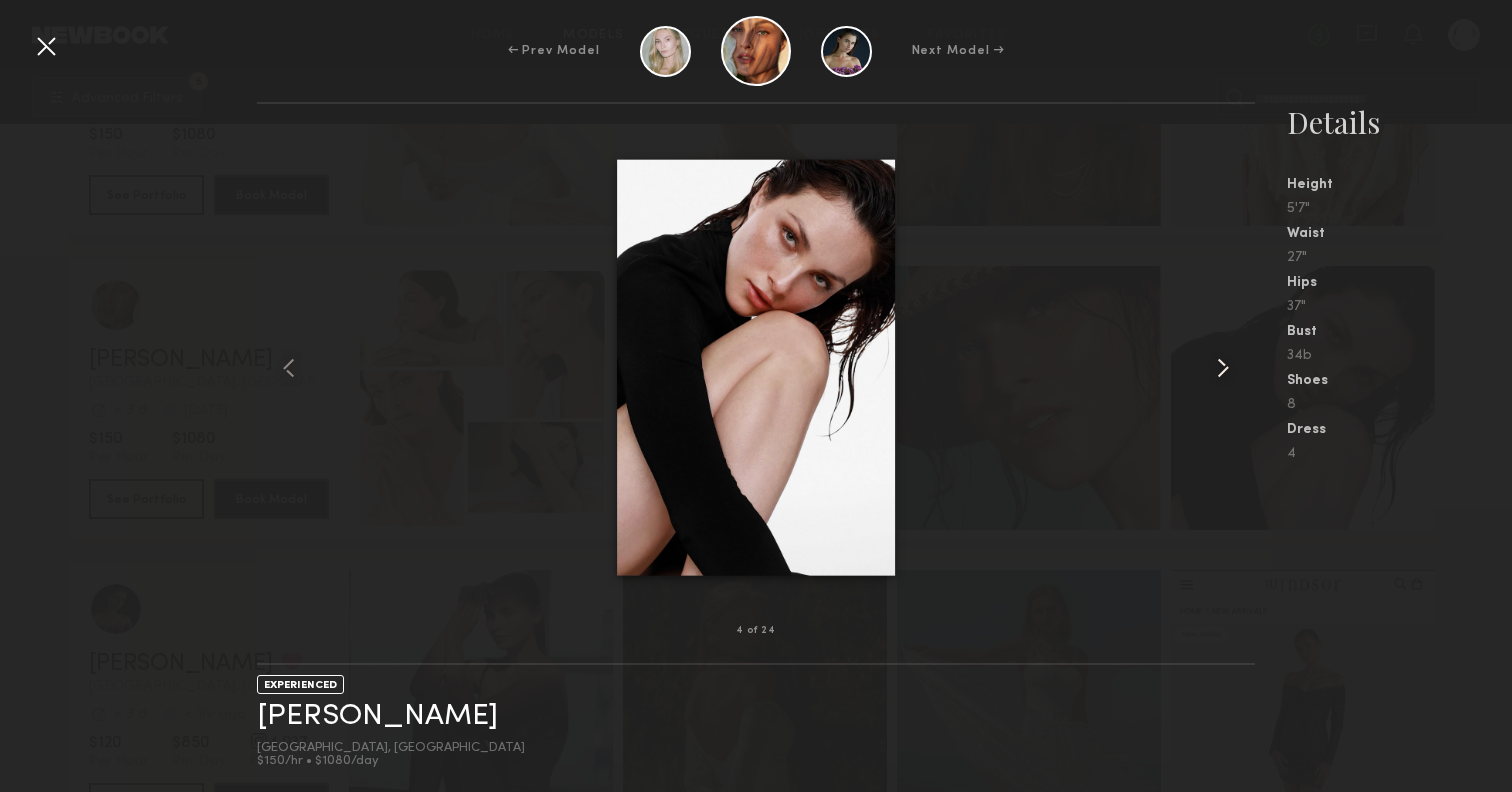 click at bounding box center (1223, 368) 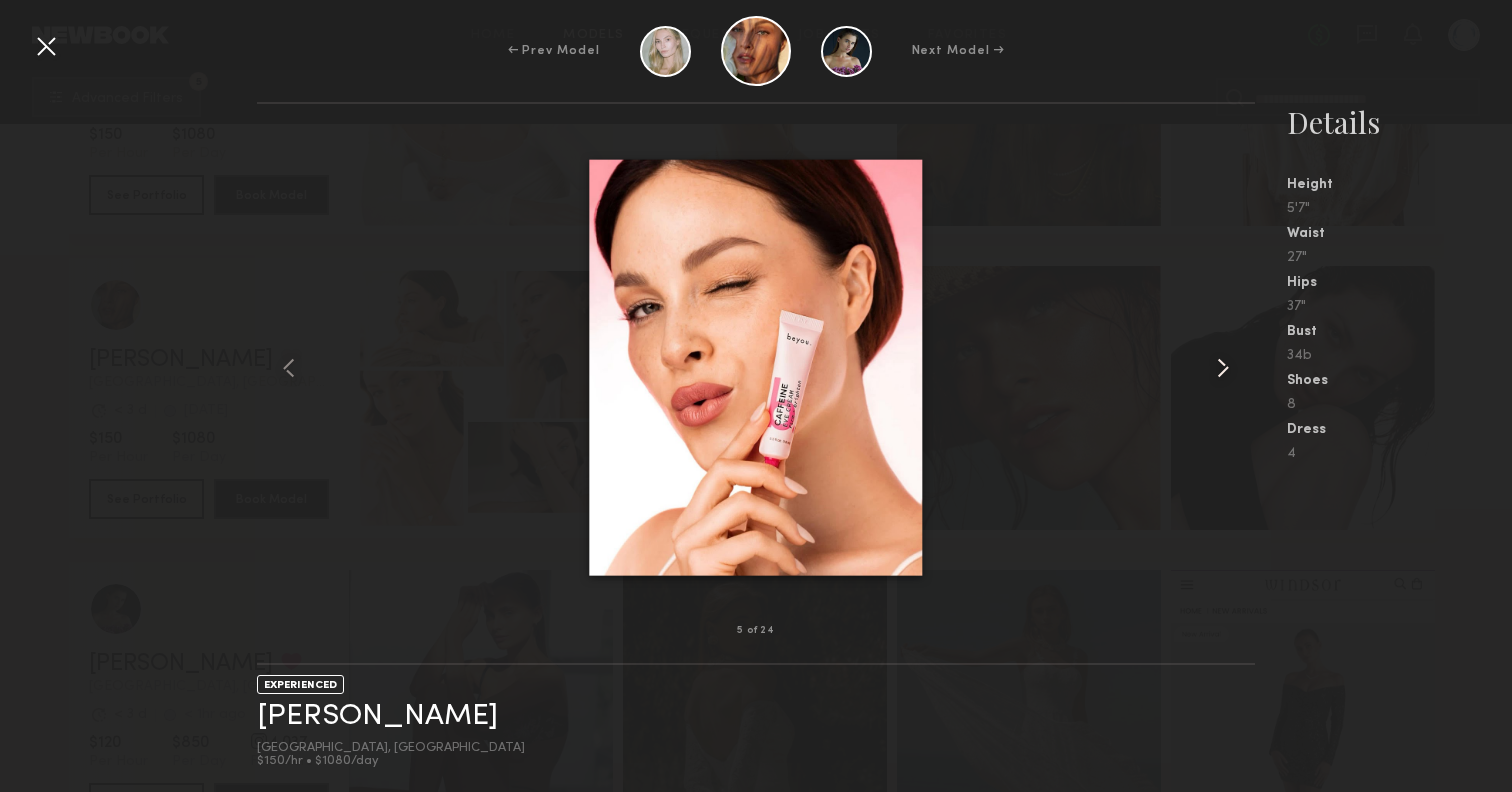 click at bounding box center [1223, 368] 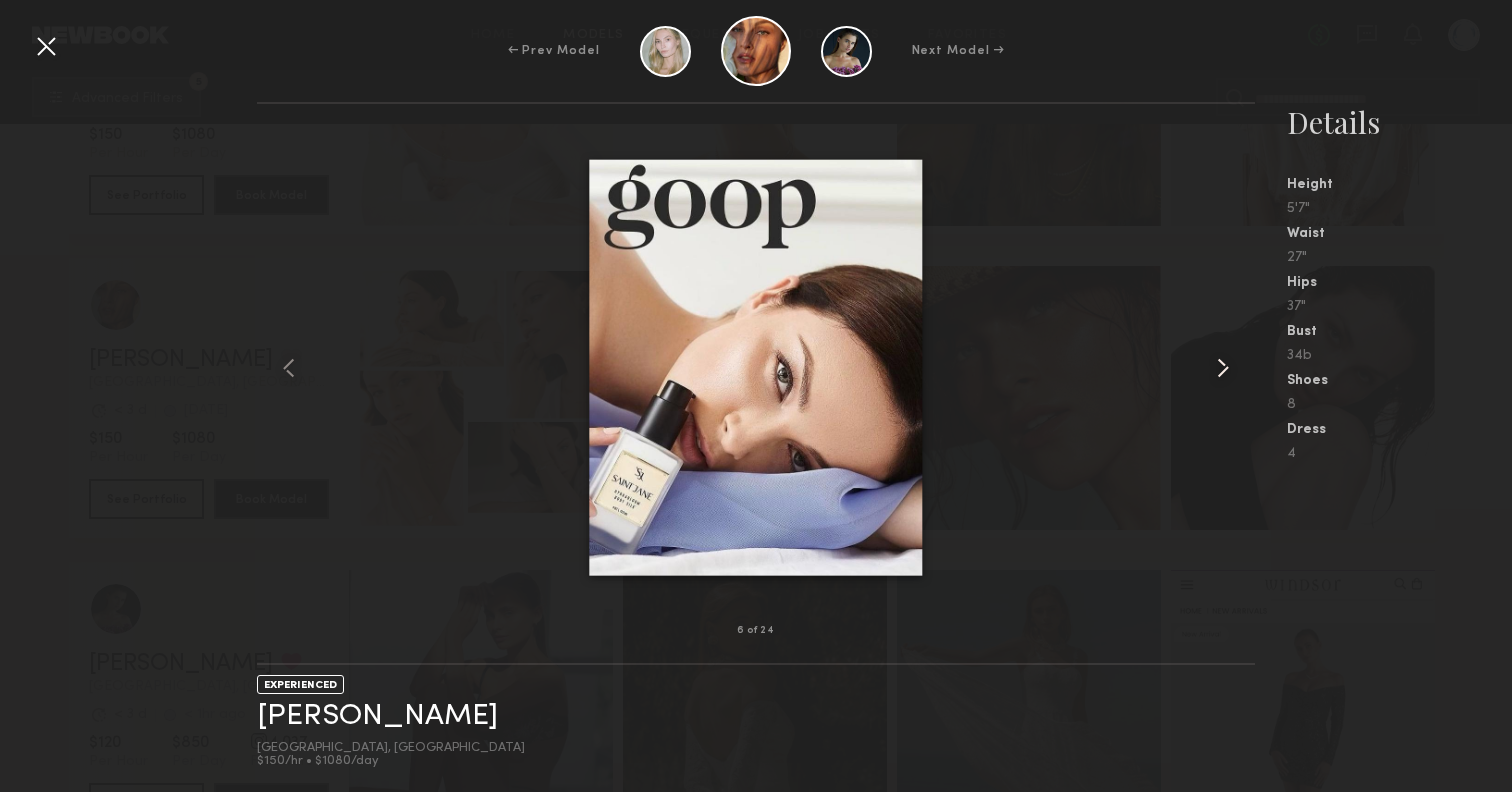 click at bounding box center (1223, 368) 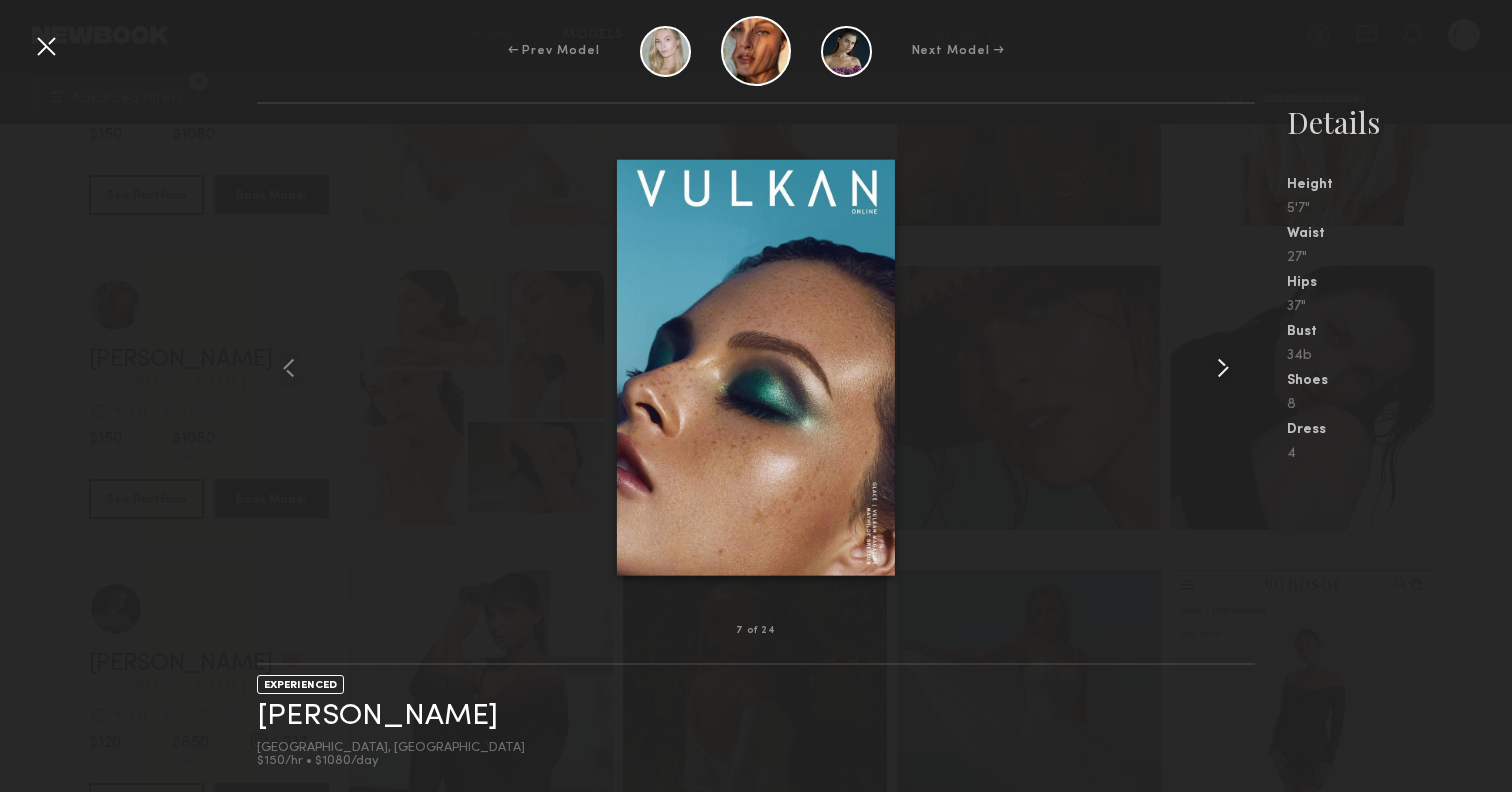 click at bounding box center (1223, 368) 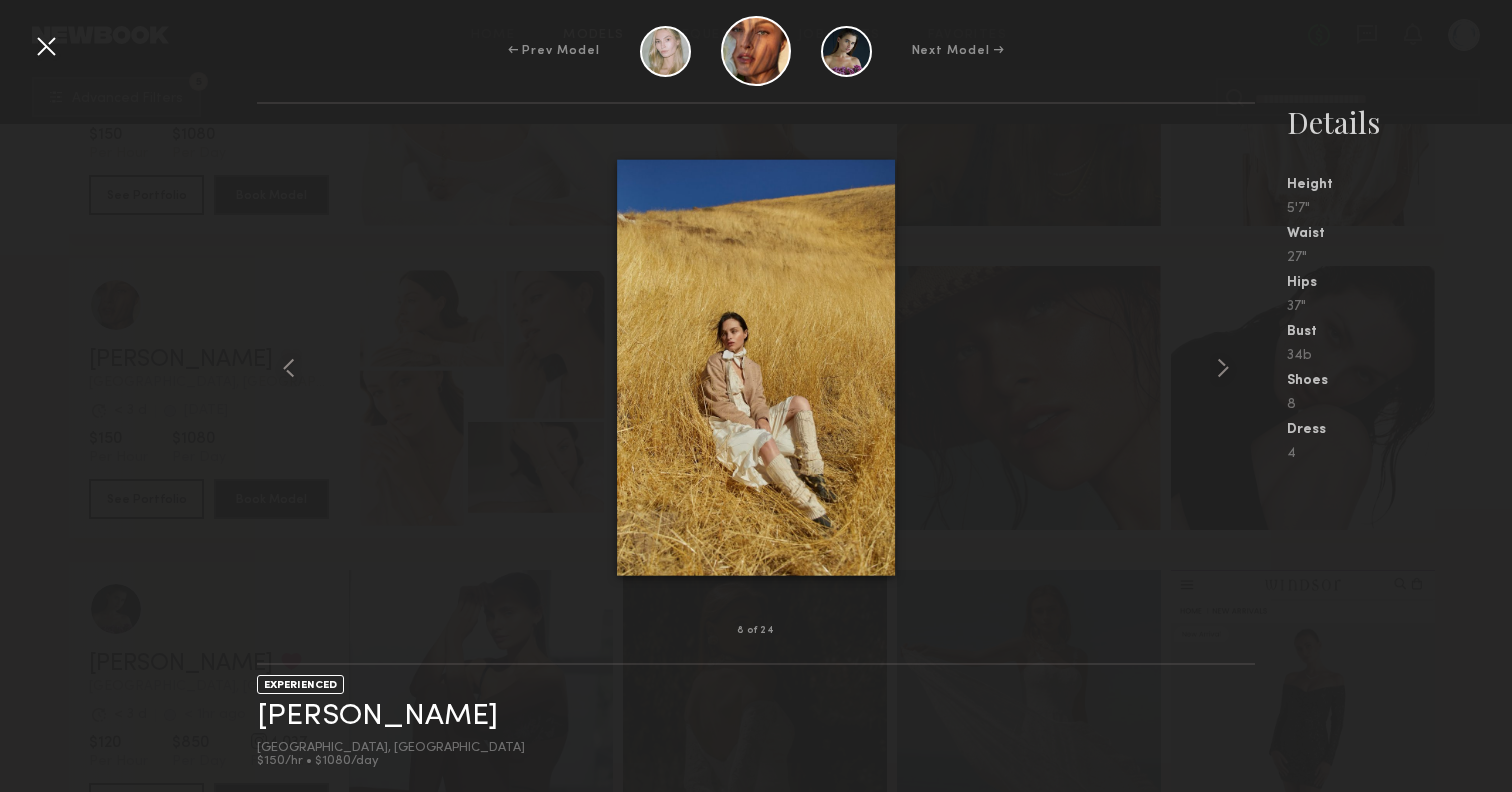 click on "← Prev Model   Next Model →" at bounding box center (756, 51) 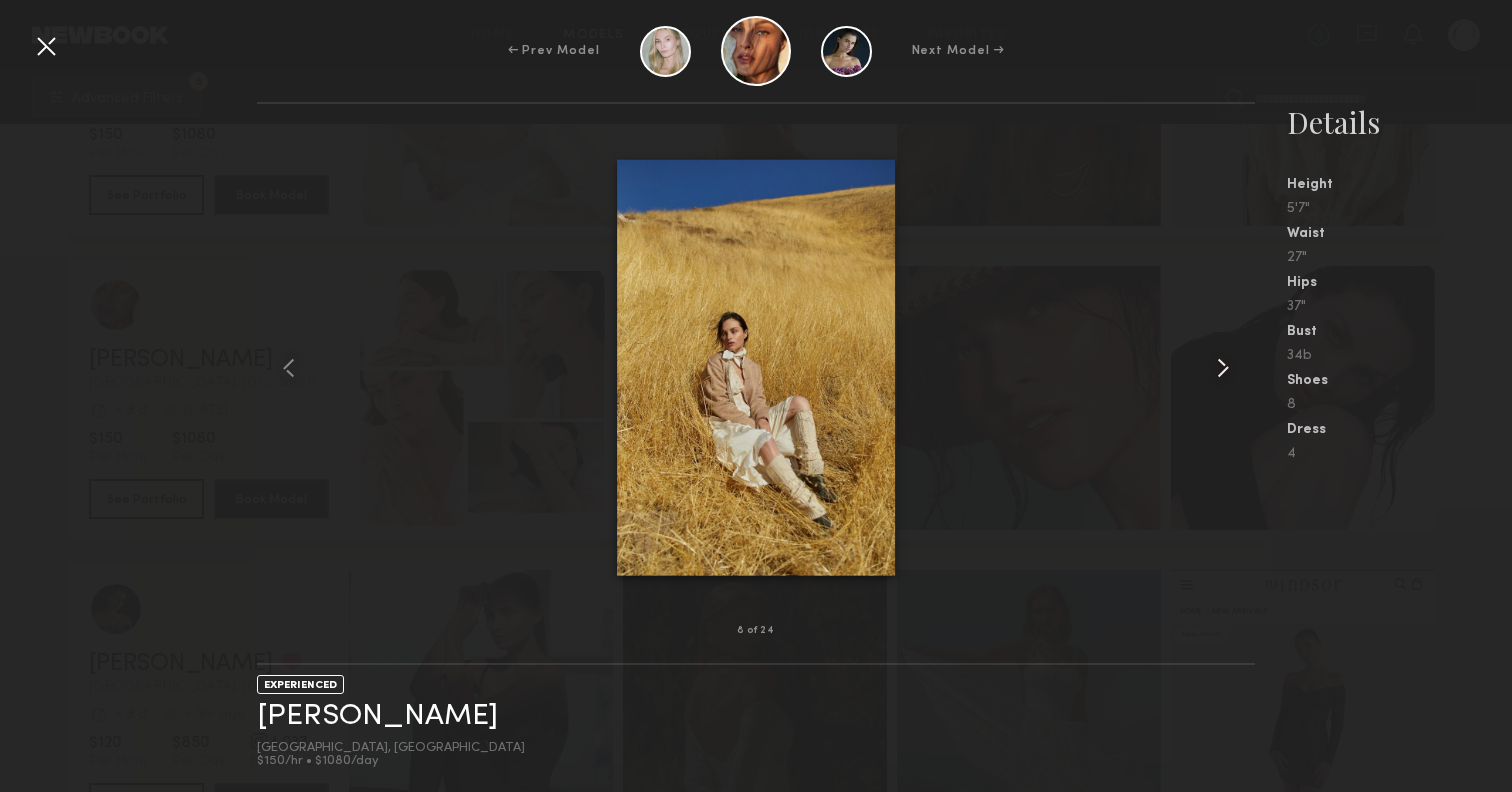 click at bounding box center (1223, 368) 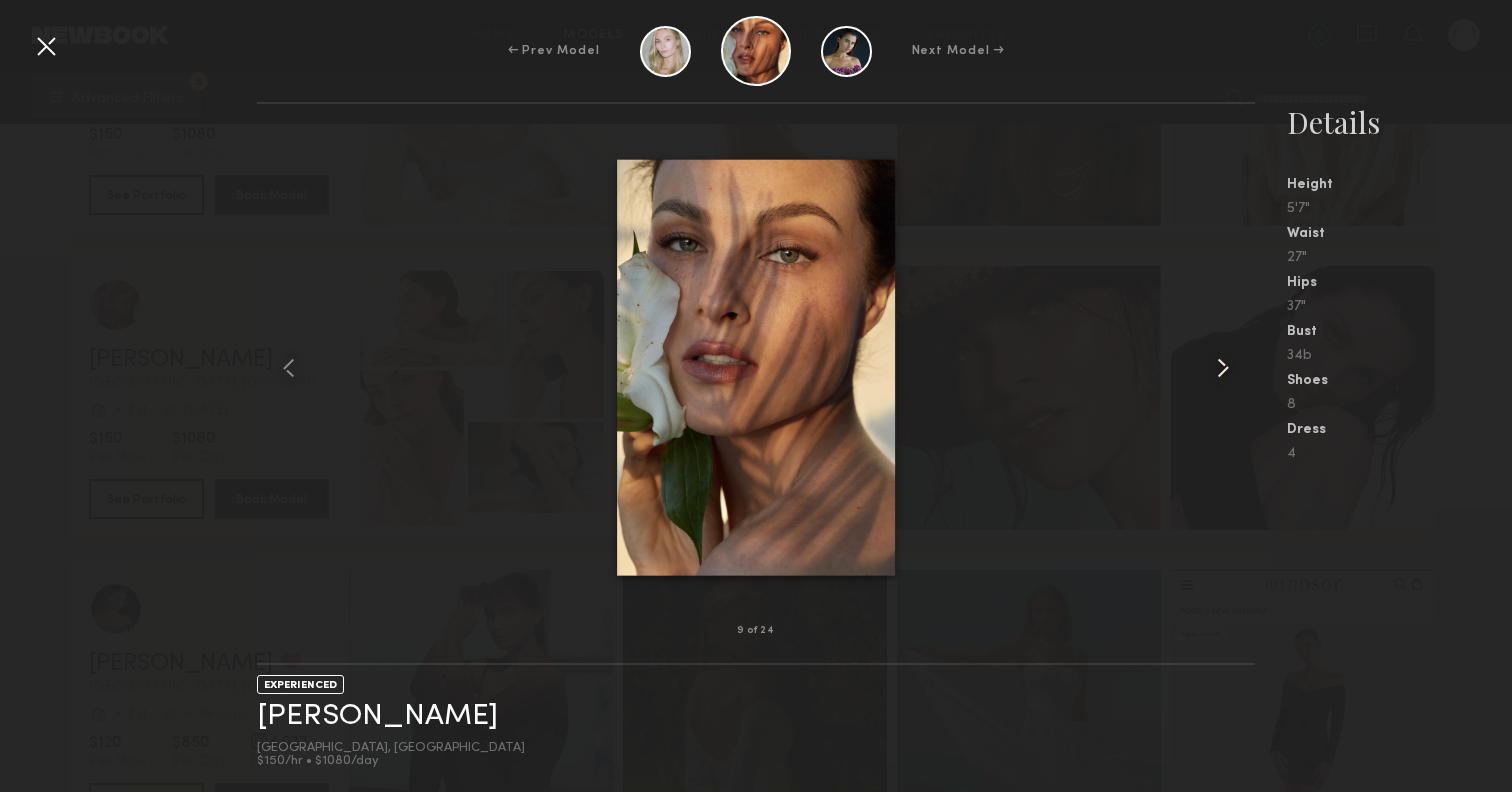 click at bounding box center [1223, 368] 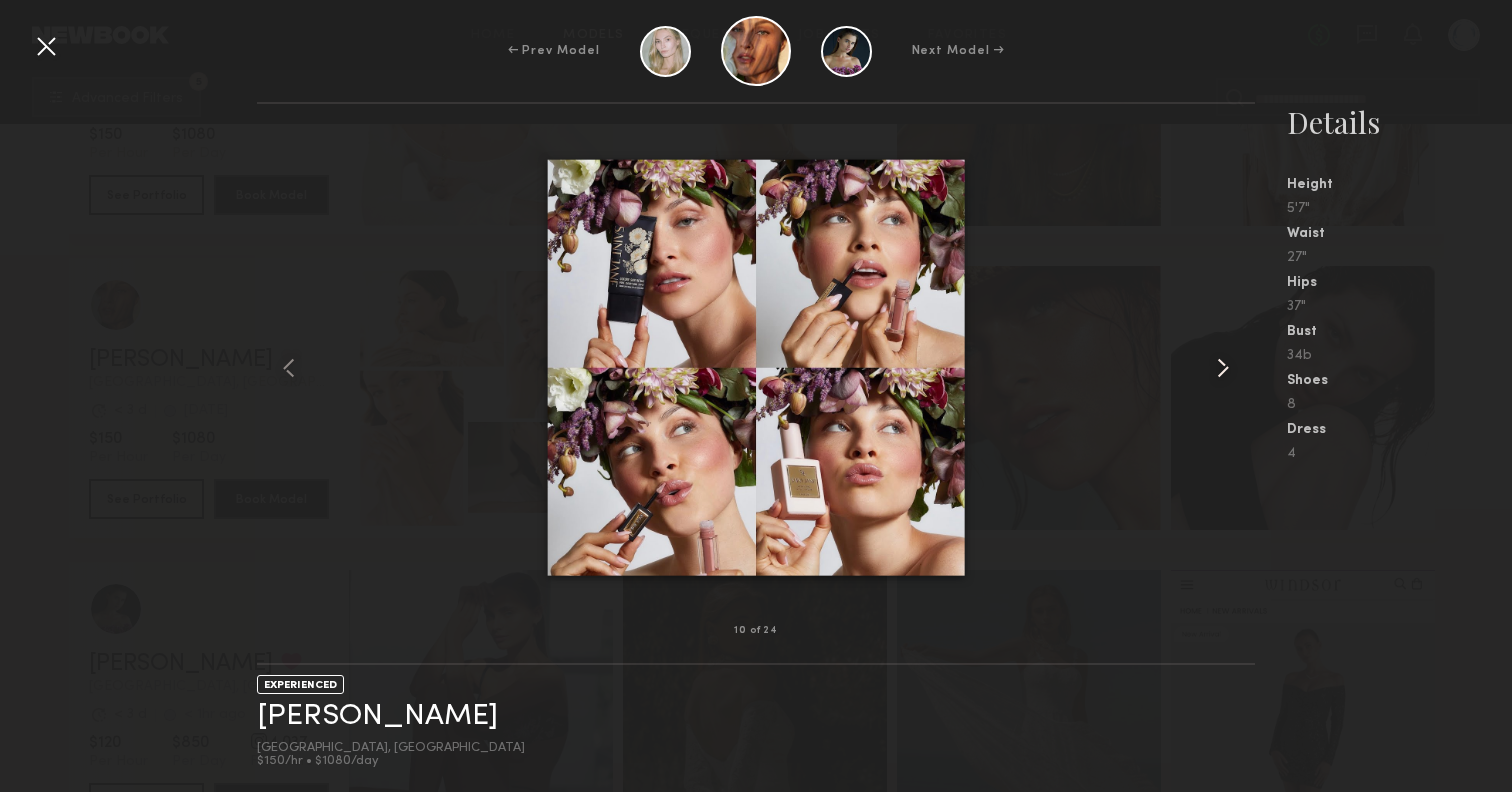 click at bounding box center (1223, 368) 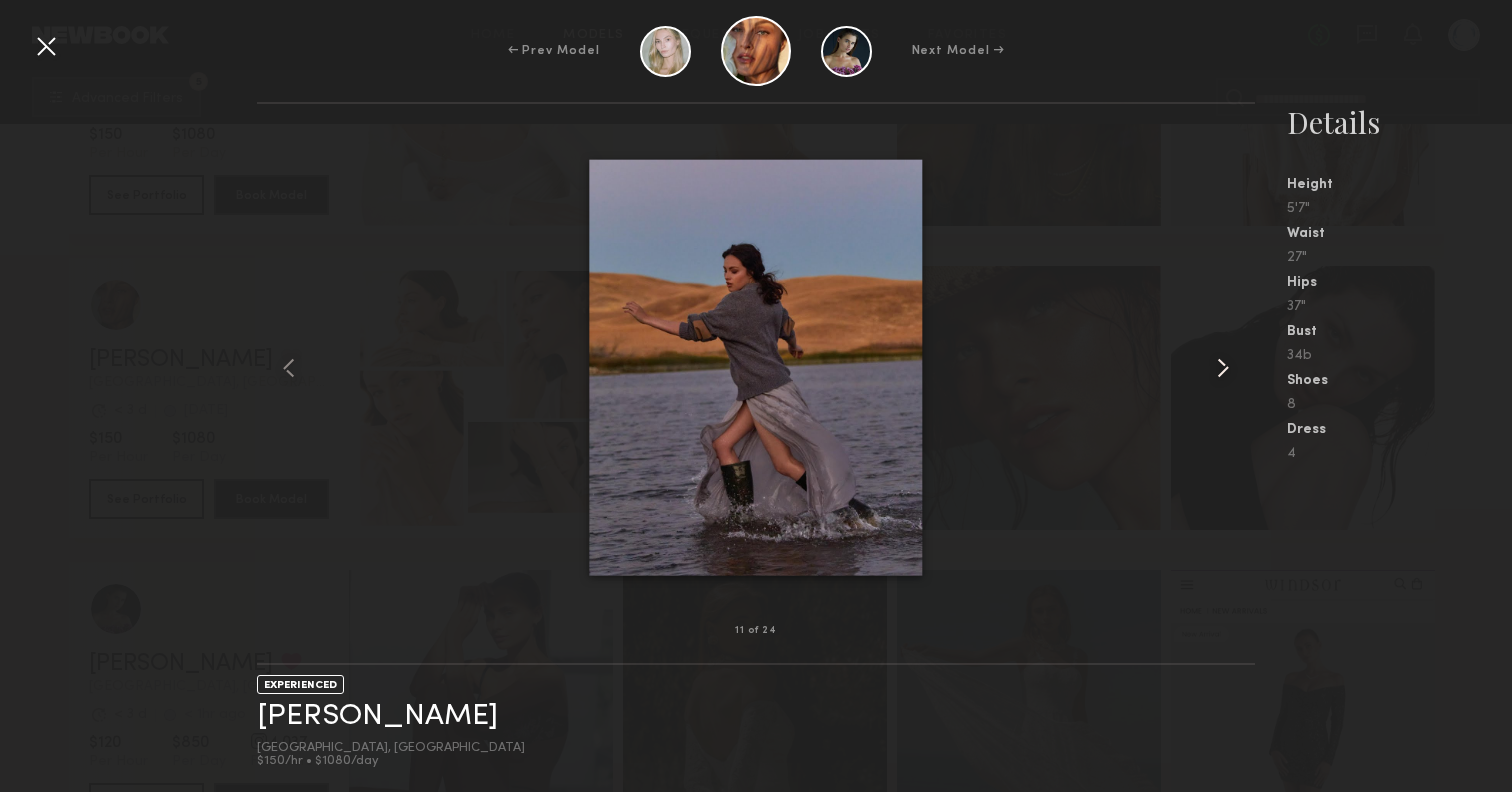 click at bounding box center [1223, 368] 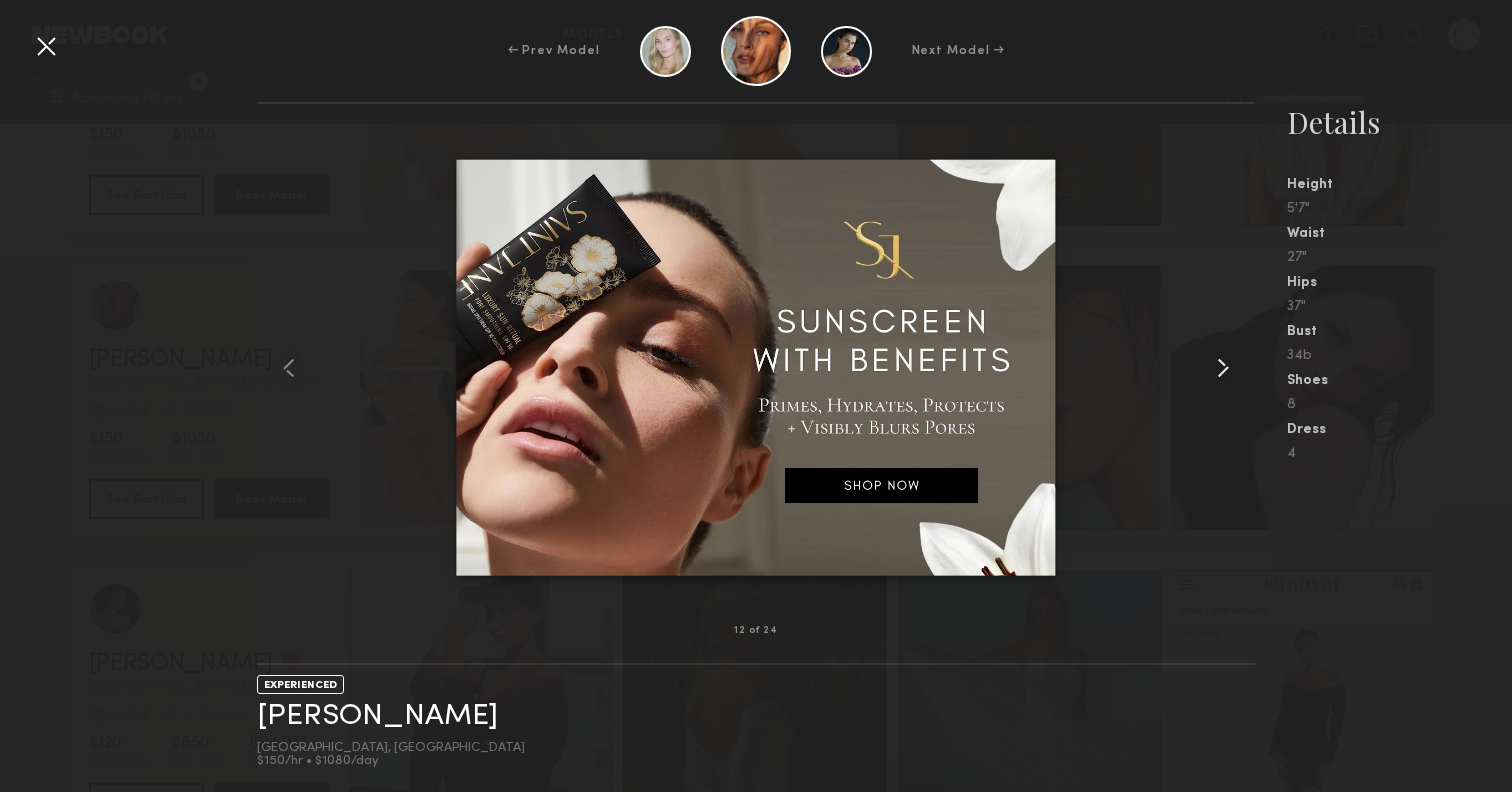 click at bounding box center [1223, 368] 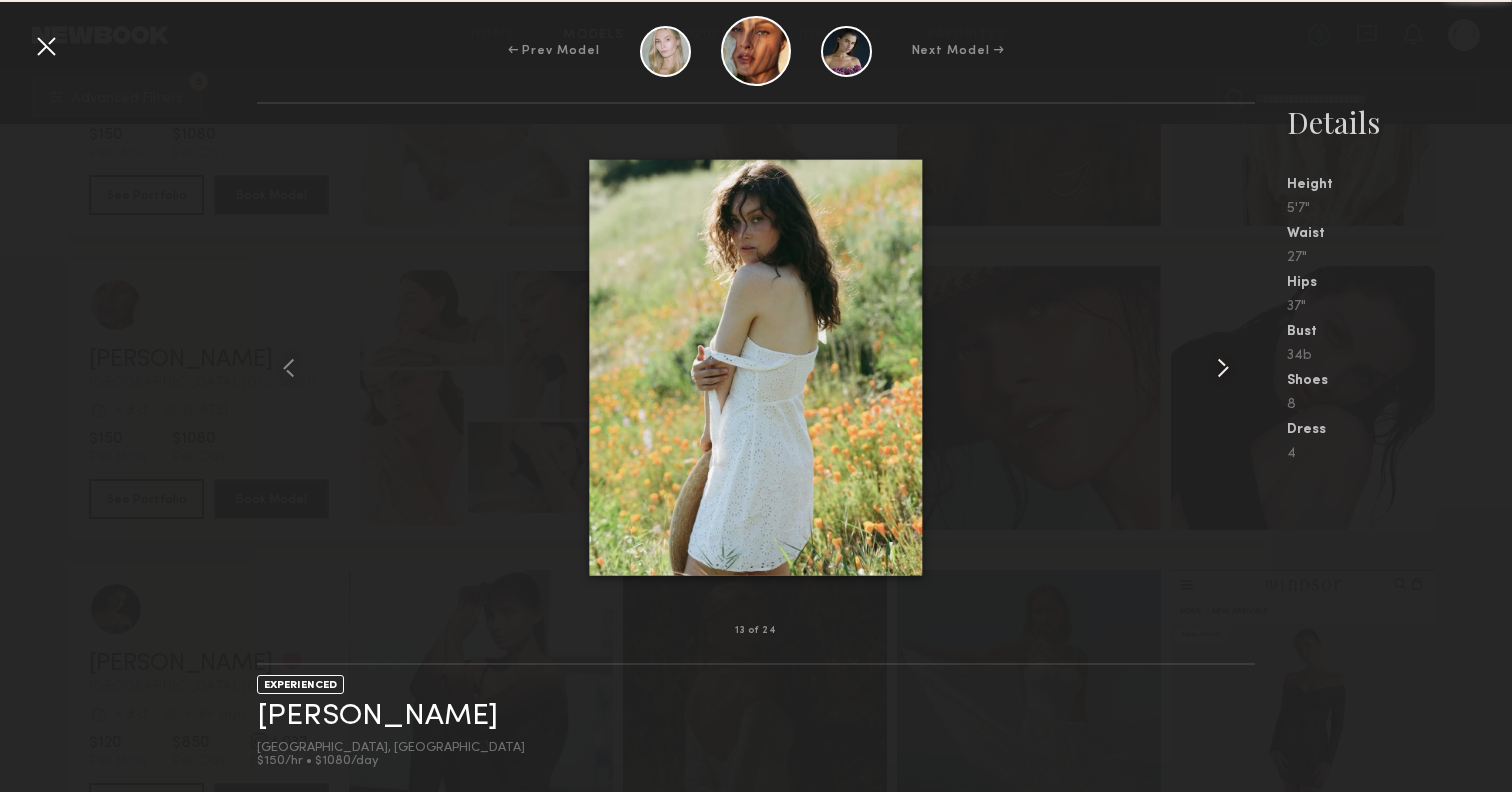 click at bounding box center (1223, 368) 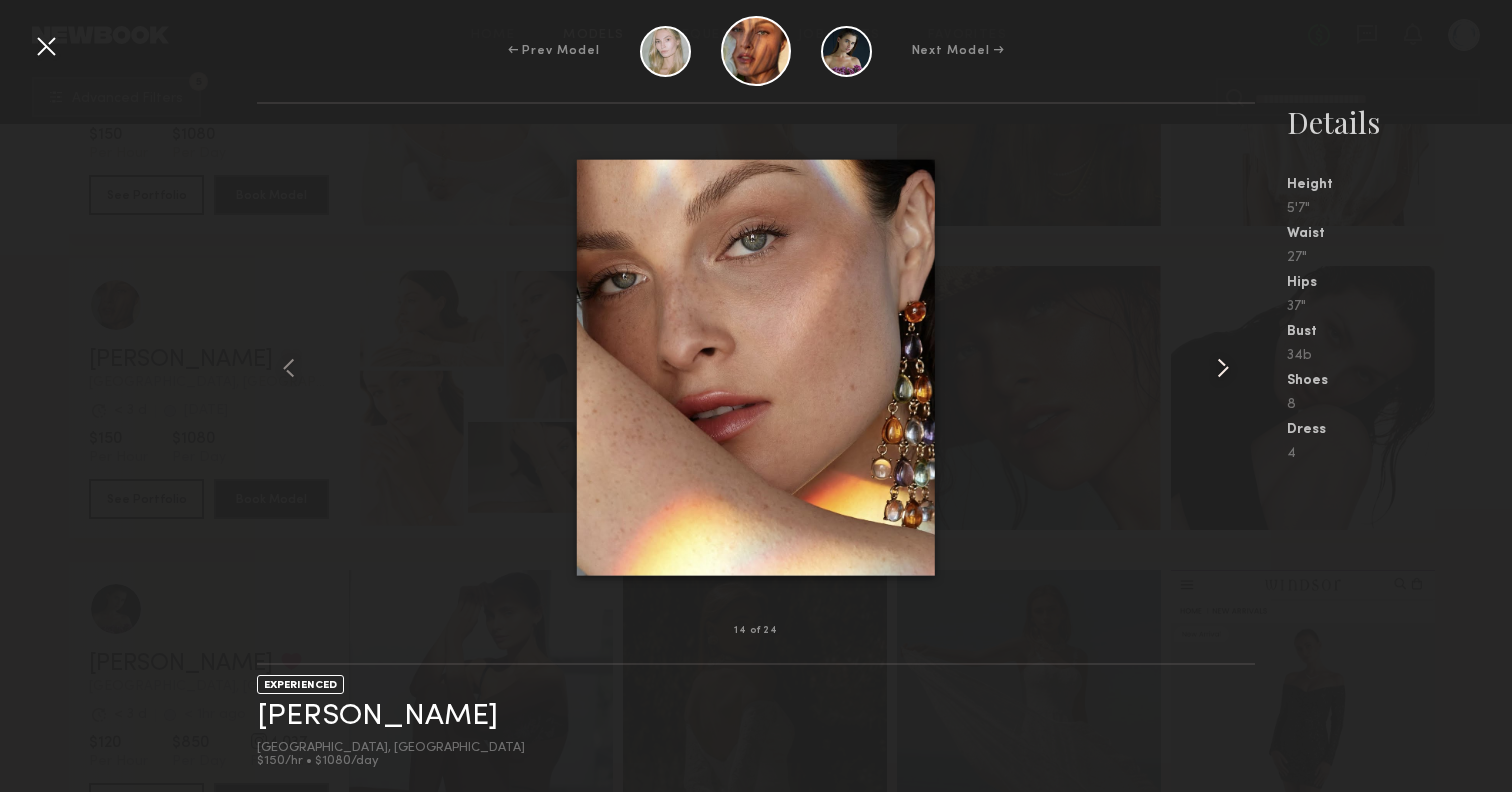 click at bounding box center (1223, 368) 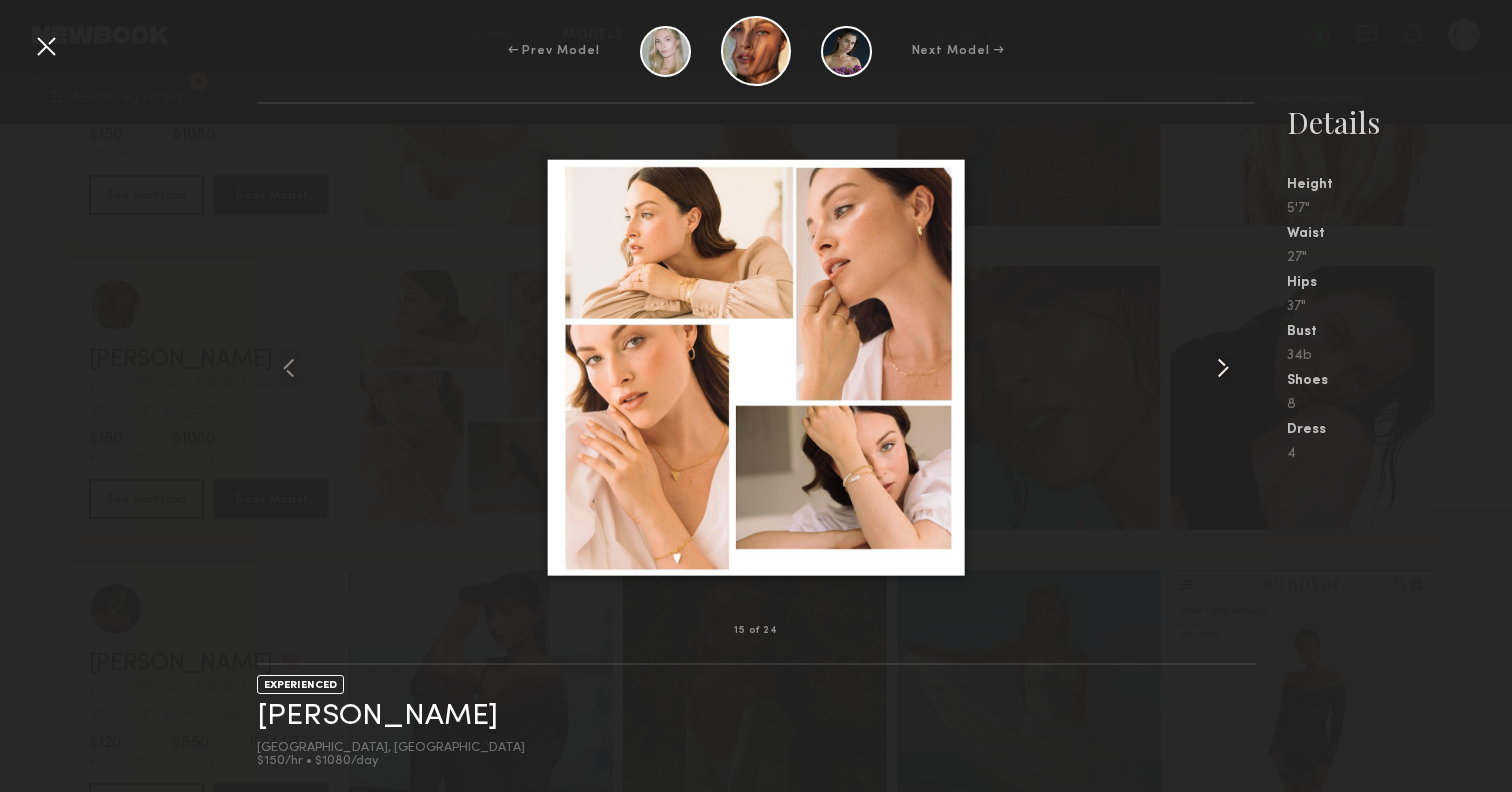 click at bounding box center (1223, 368) 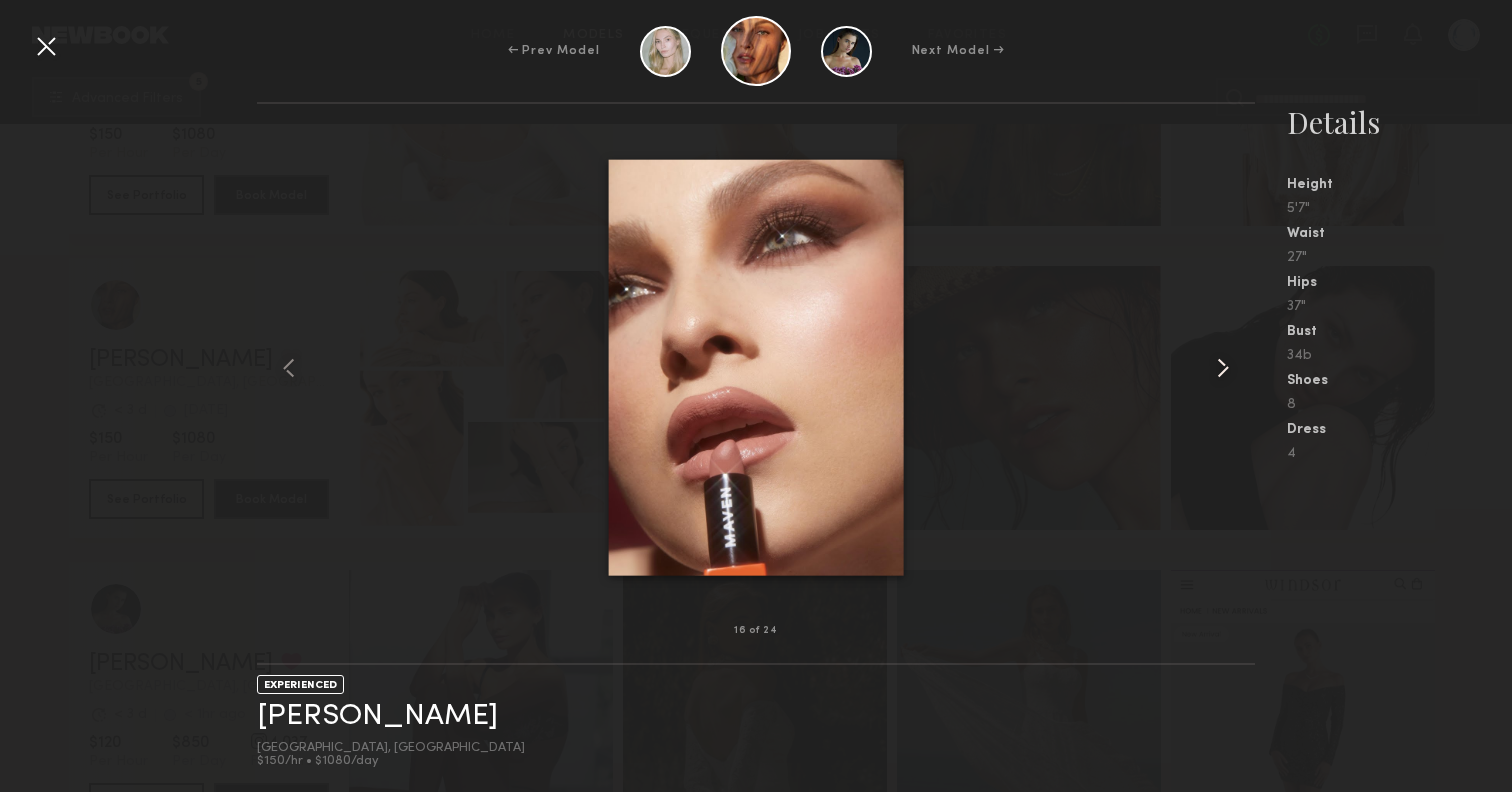 click at bounding box center (1223, 368) 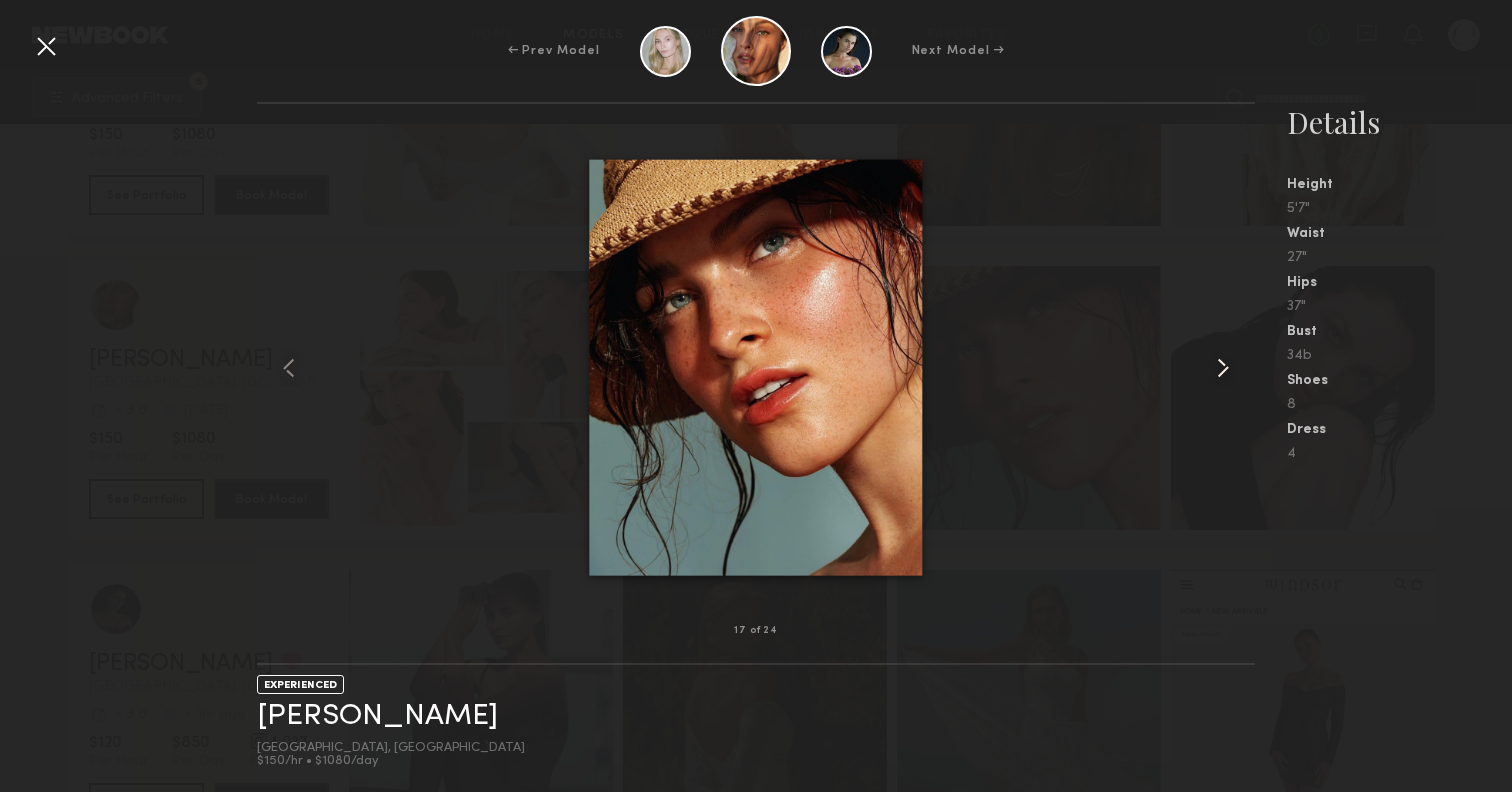 click at bounding box center (1223, 368) 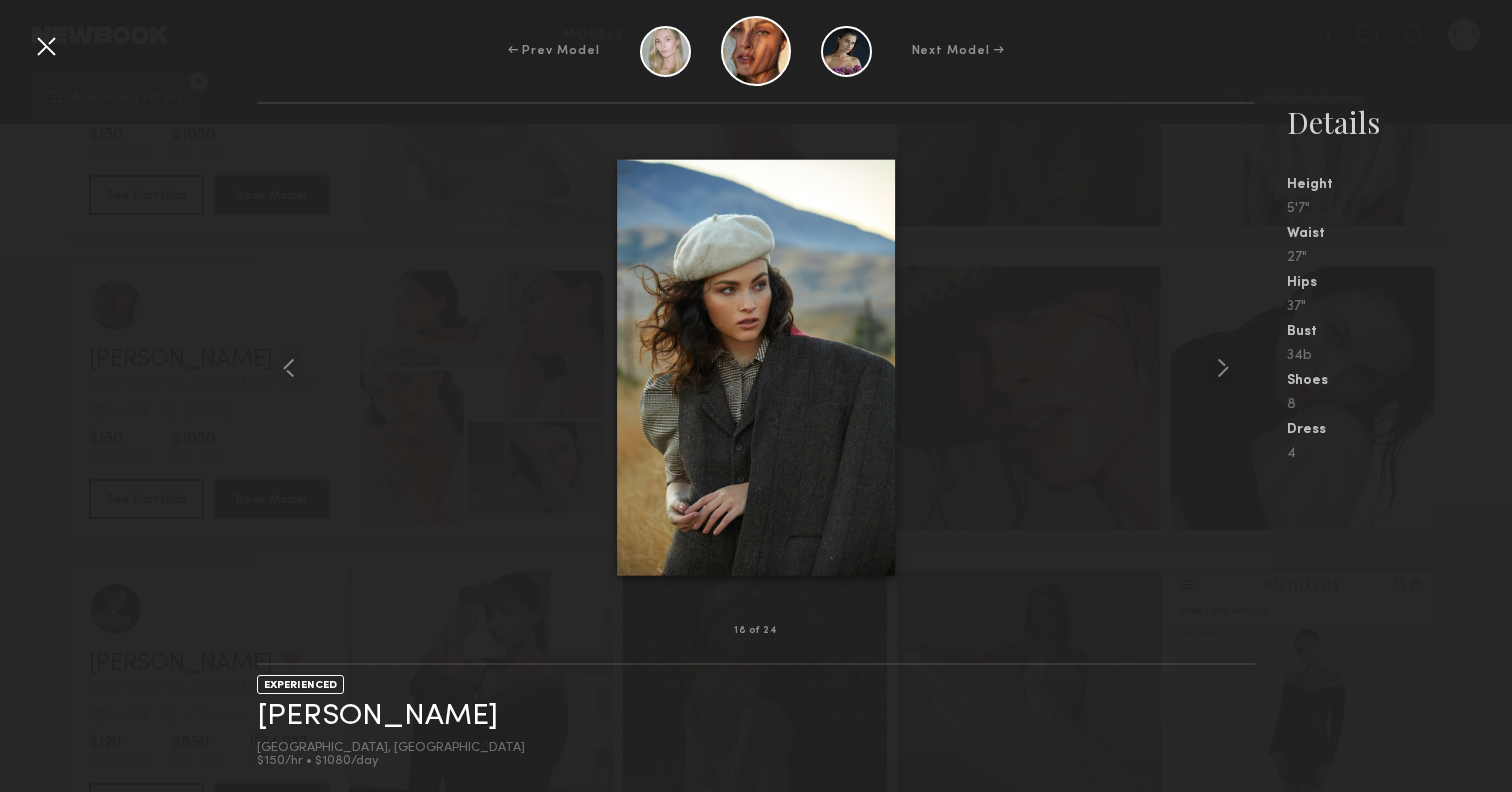 click at bounding box center [46, 46] 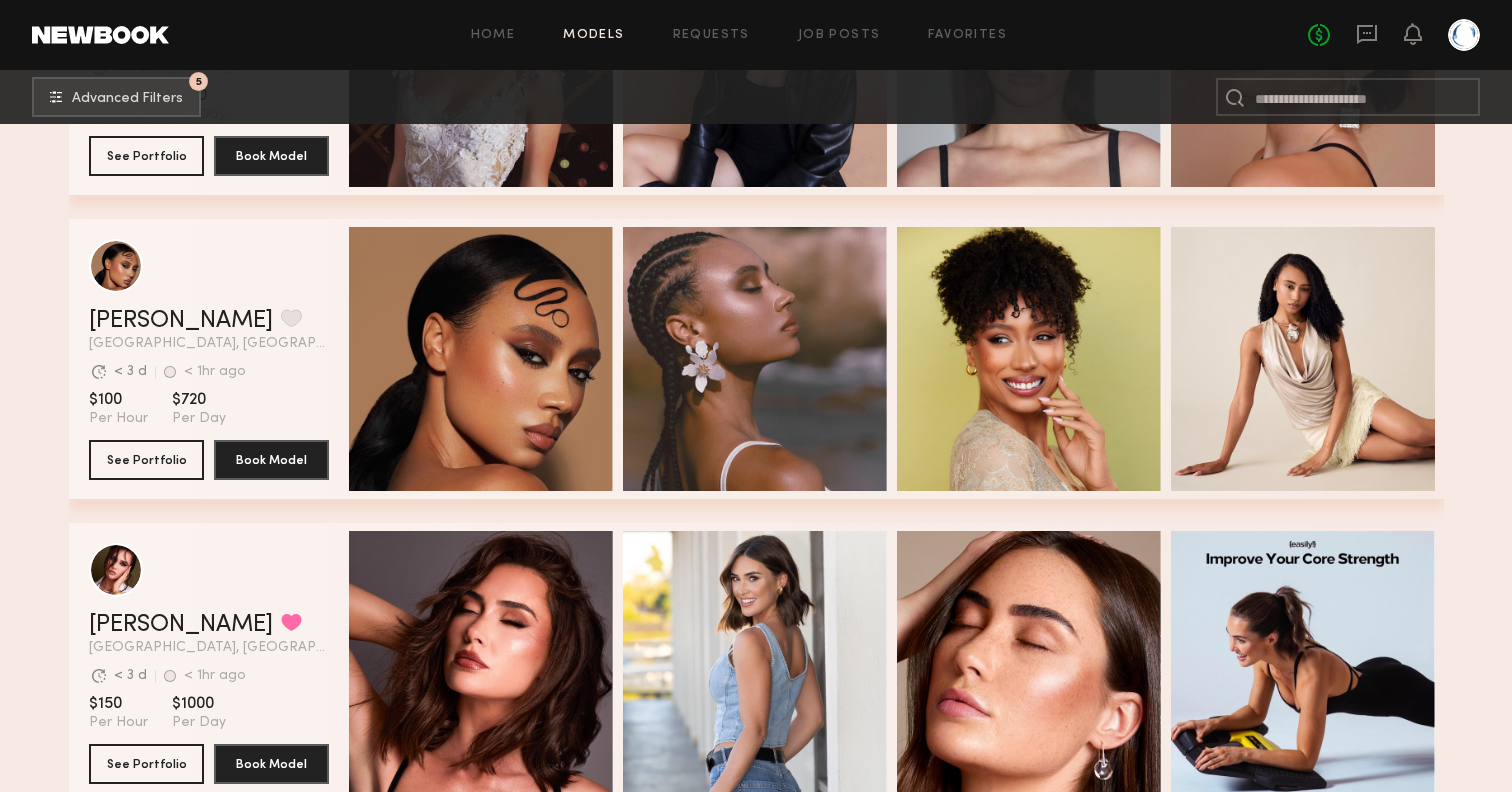 scroll, scrollTop: 4122, scrollLeft: 0, axis: vertical 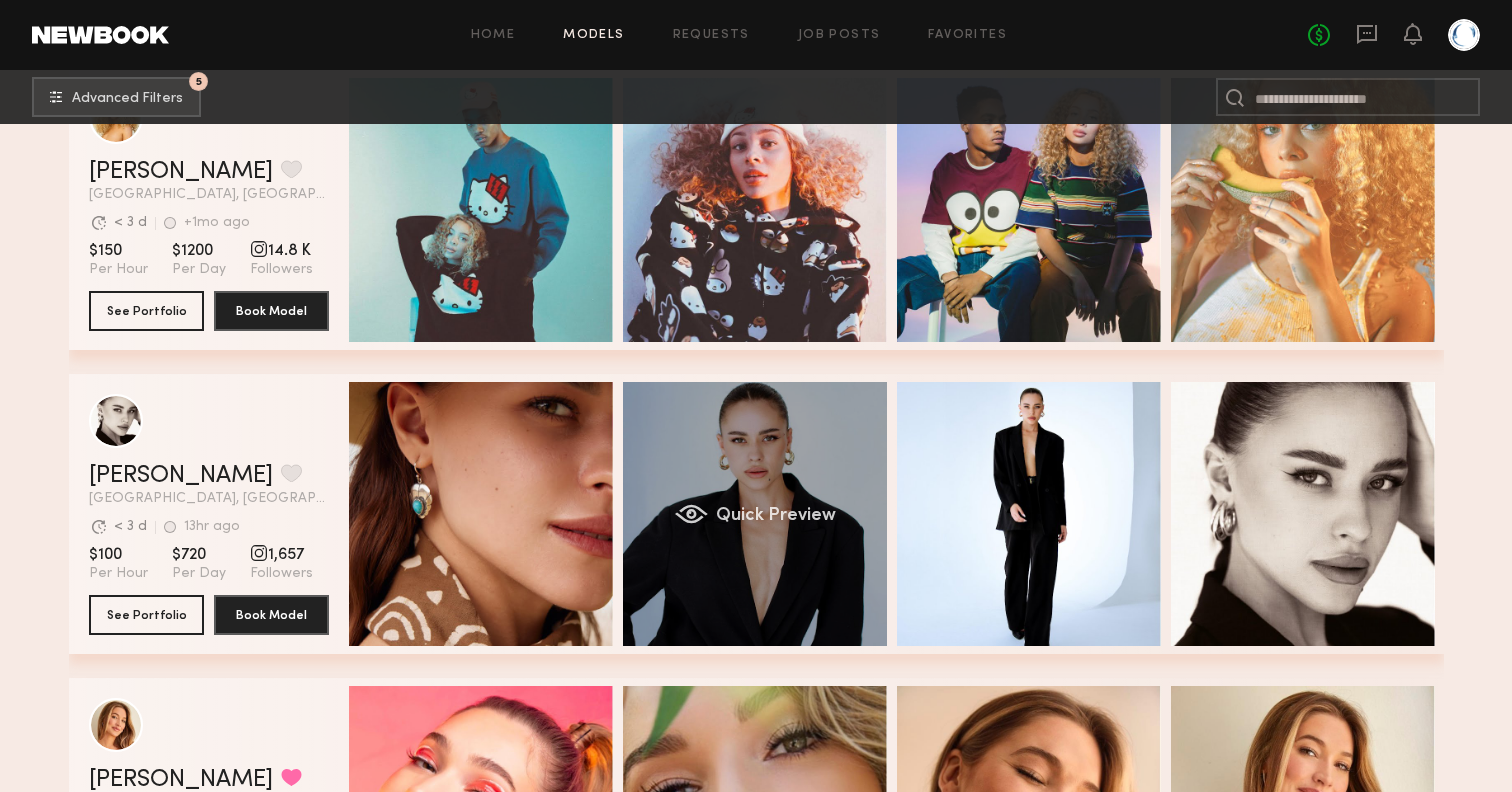 click on "Quick Preview" 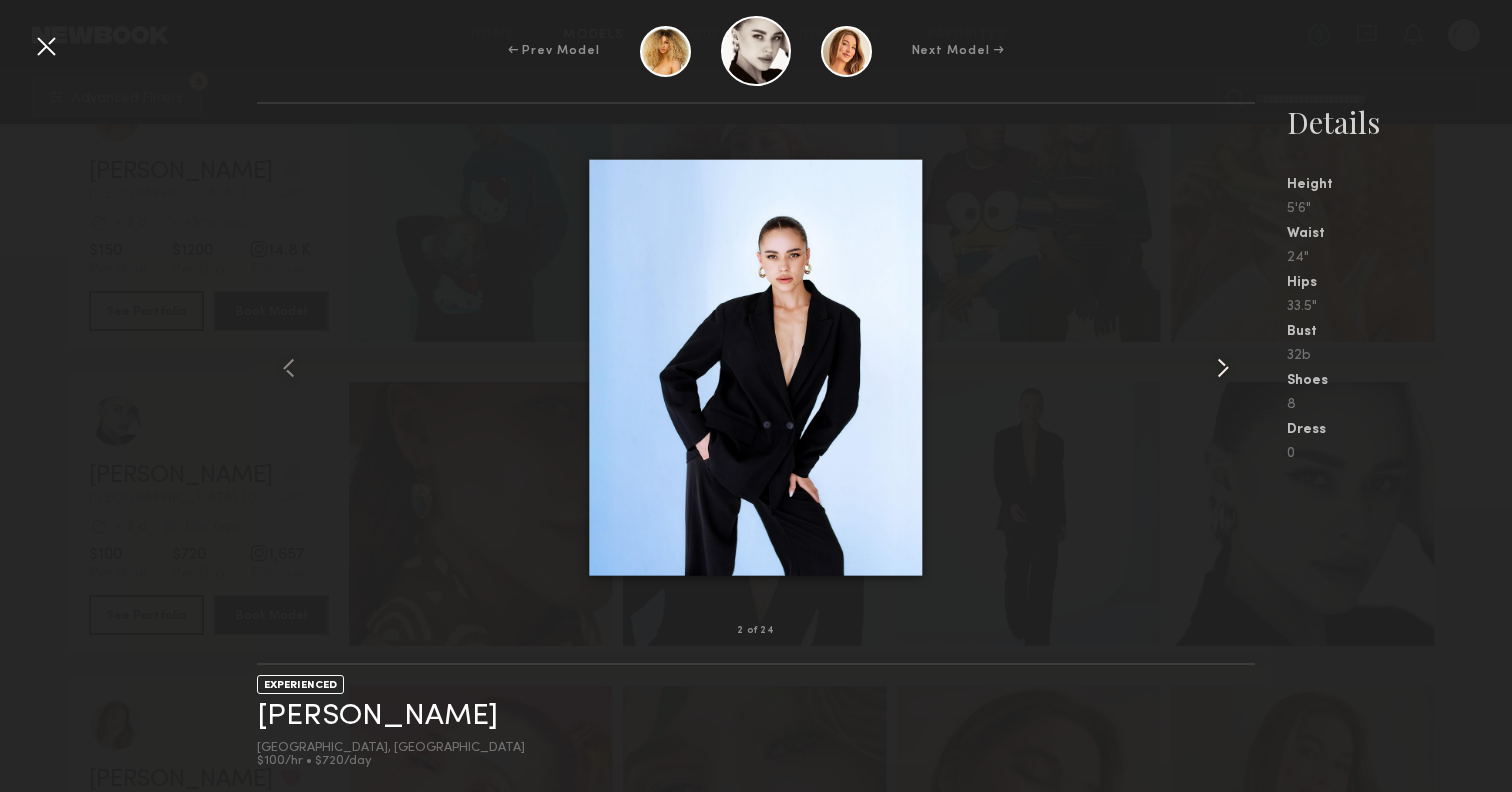 click at bounding box center (1223, 368) 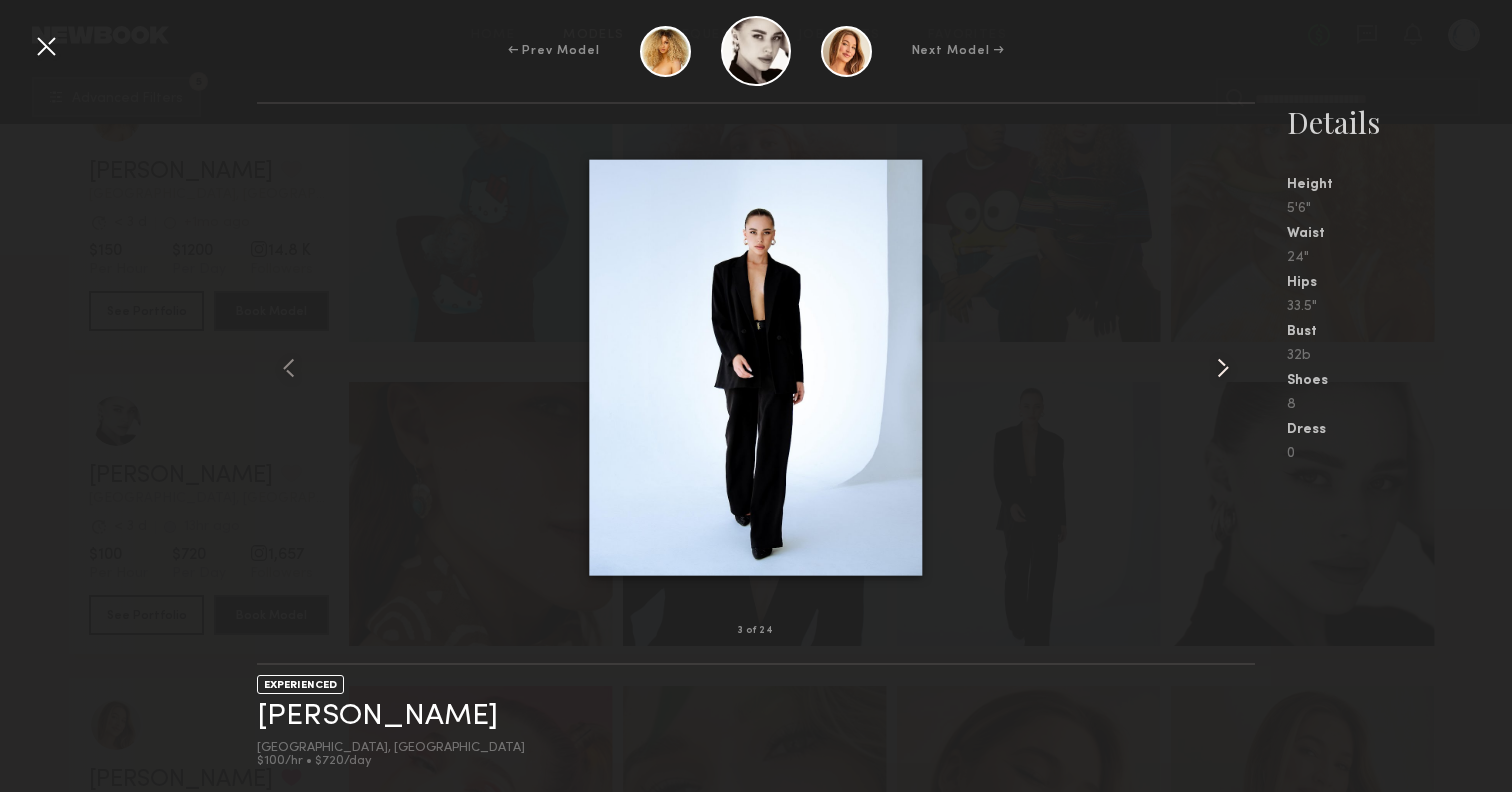 click at bounding box center [1223, 368] 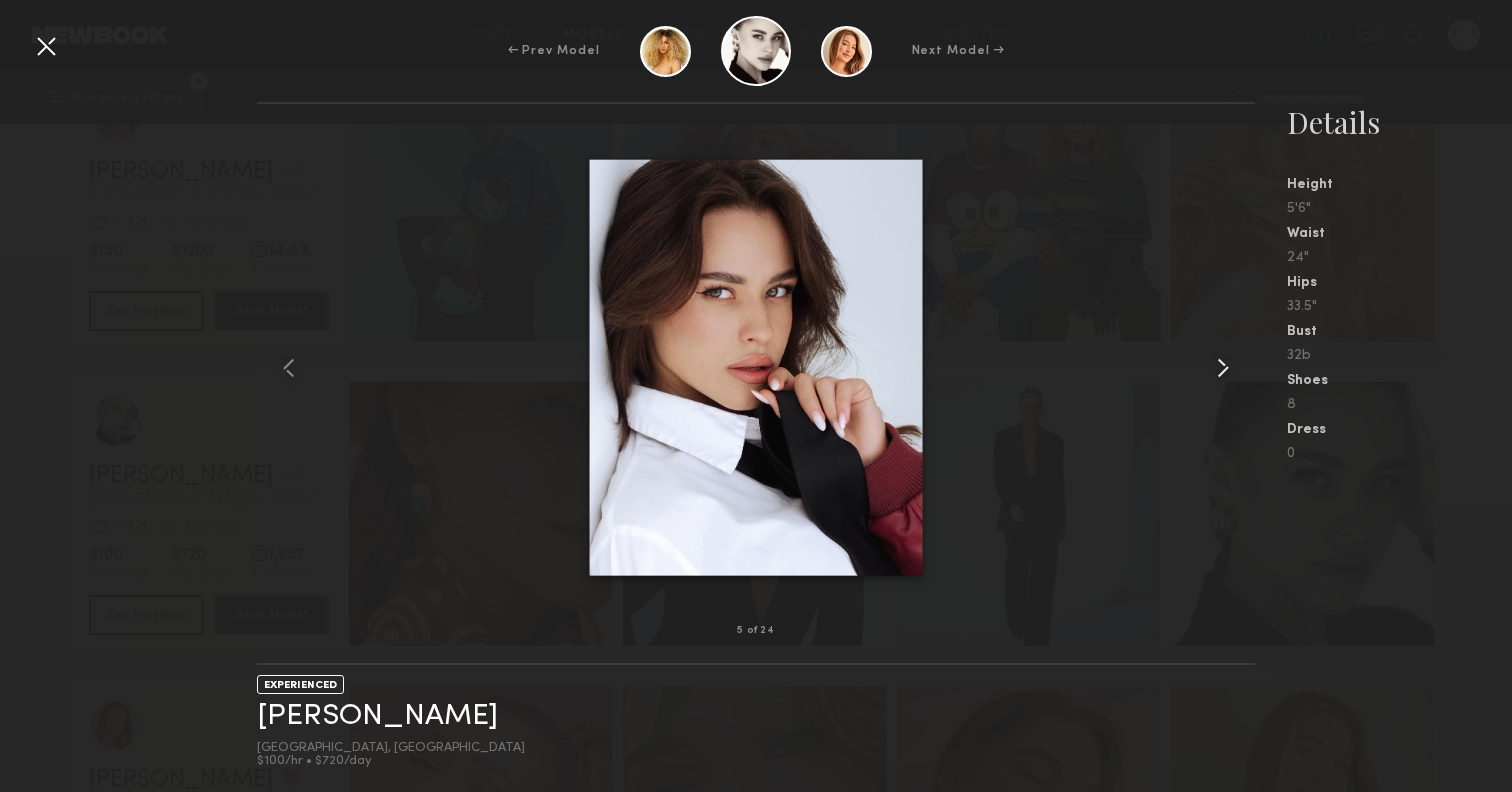 click at bounding box center (1223, 368) 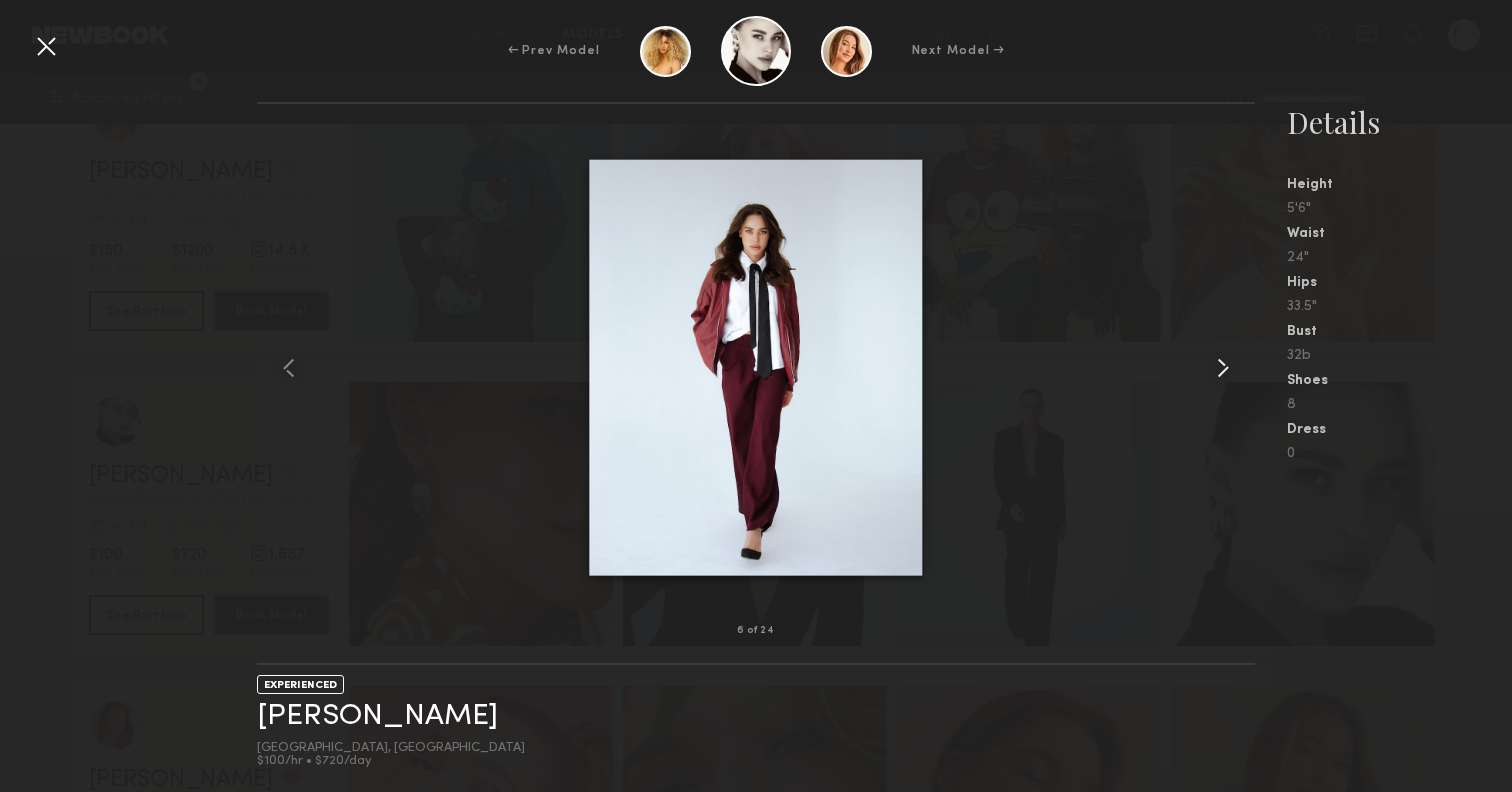click at bounding box center [1223, 368] 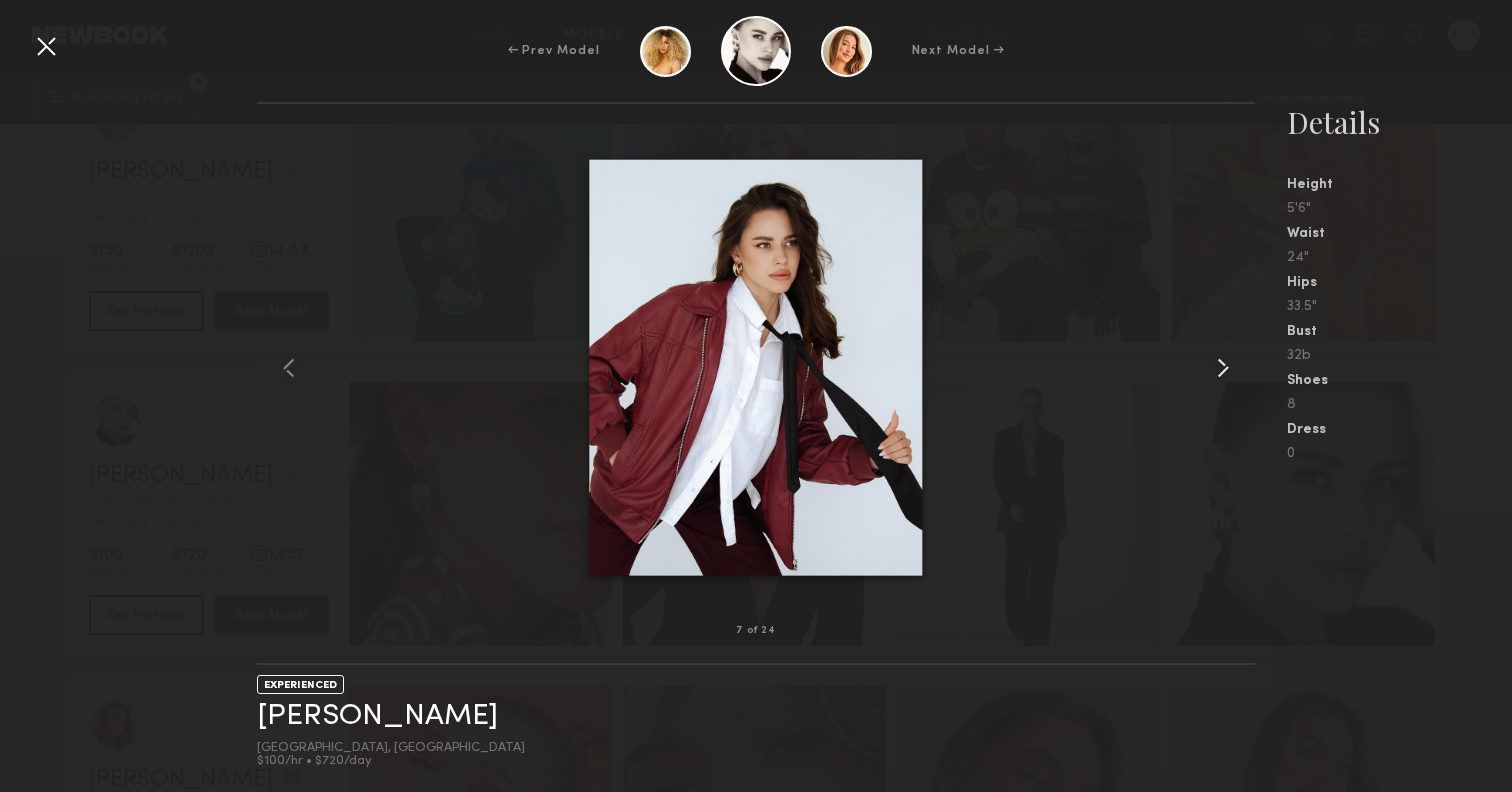 click at bounding box center (1223, 368) 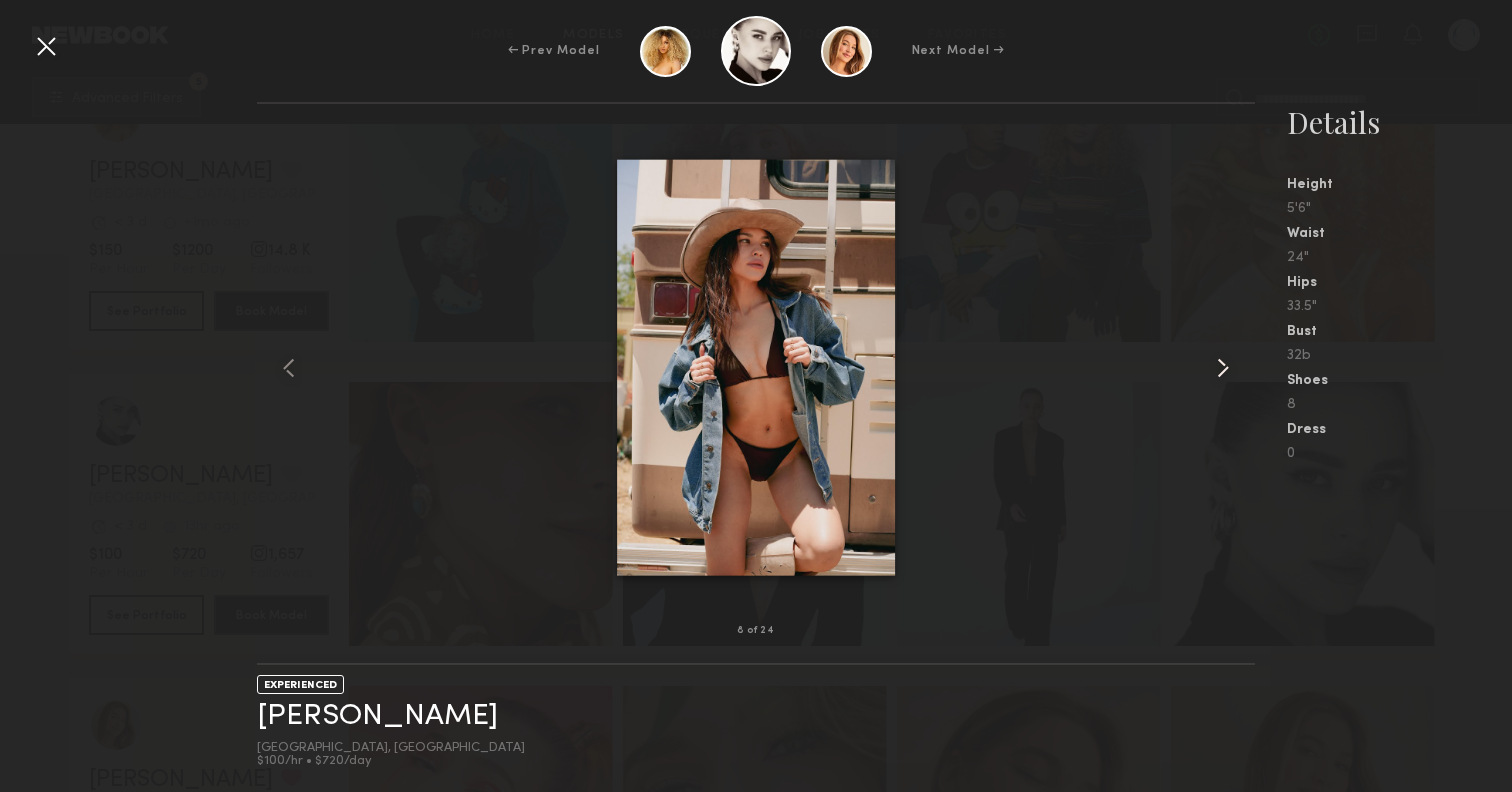 click at bounding box center [1223, 368] 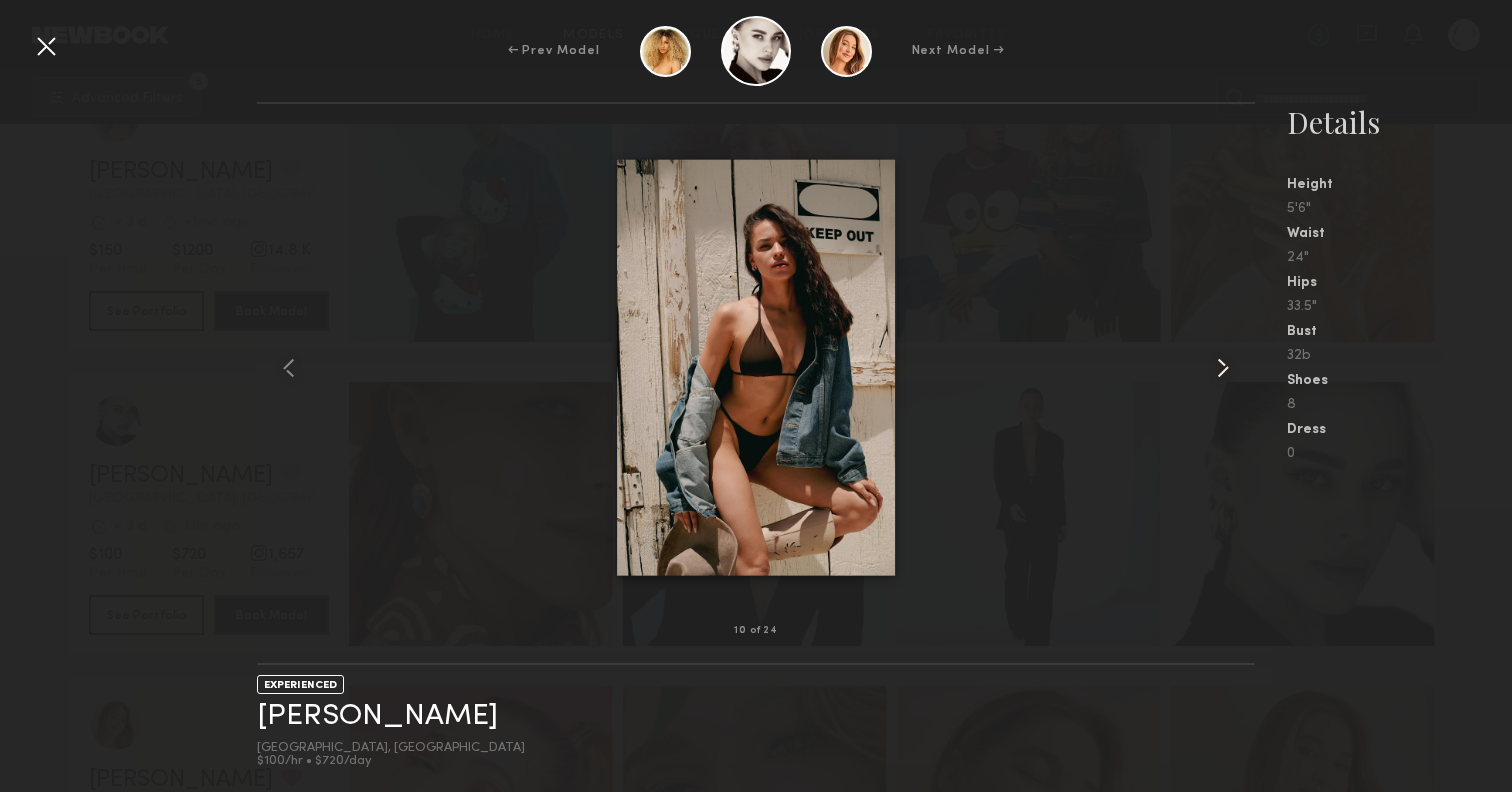 click at bounding box center (1223, 368) 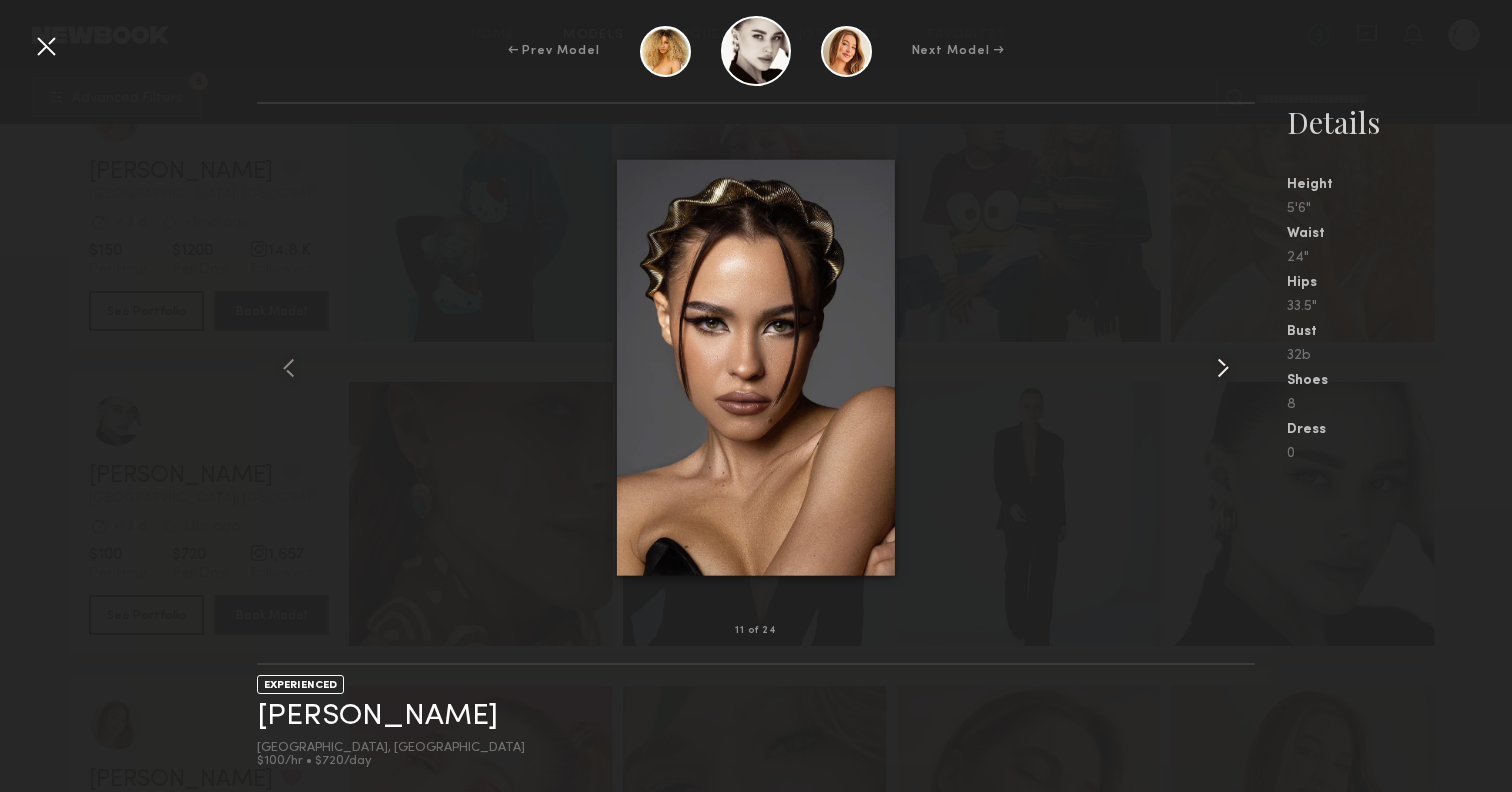 click at bounding box center [1223, 368] 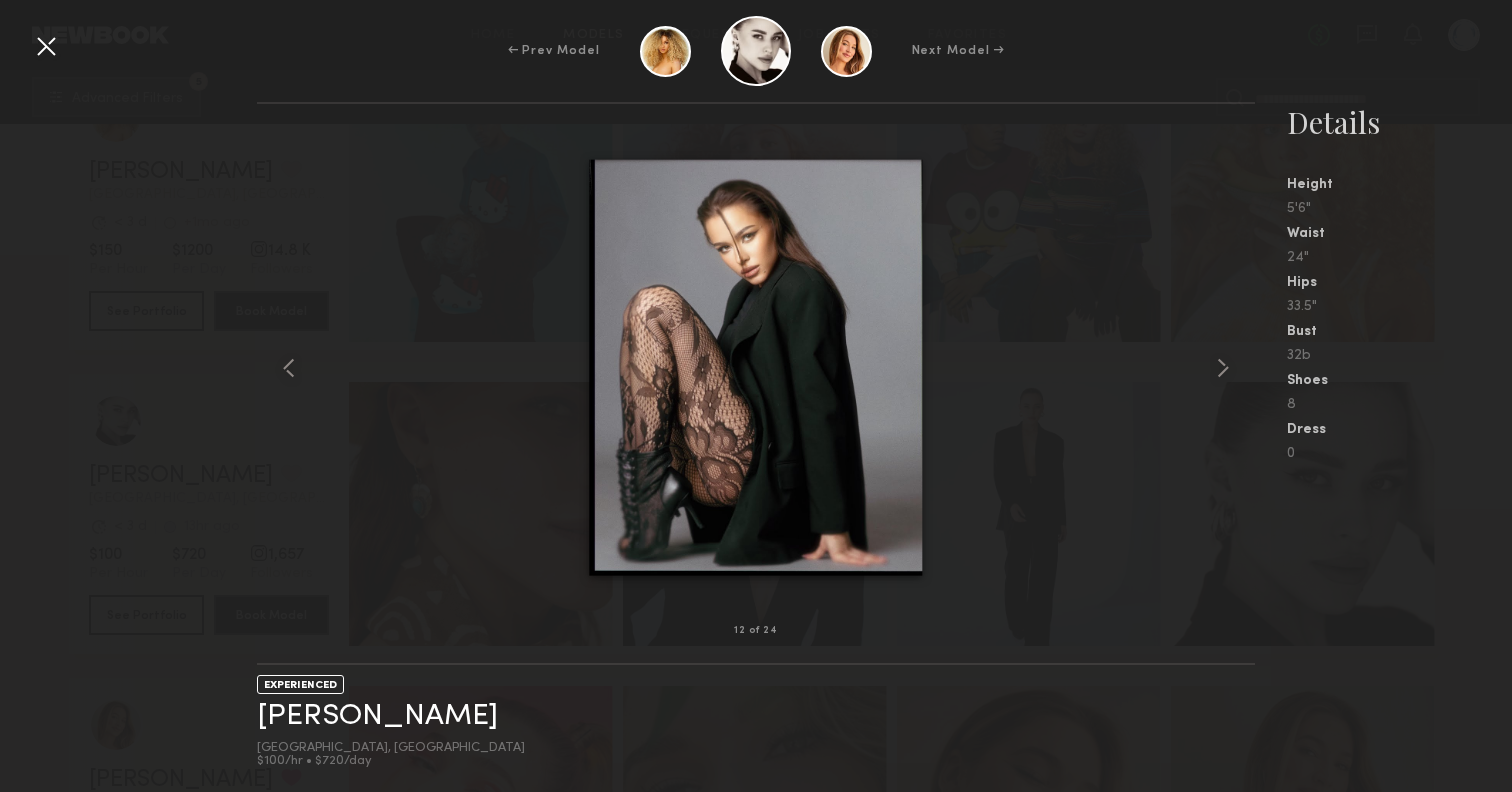 click at bounding box center (46, 46) 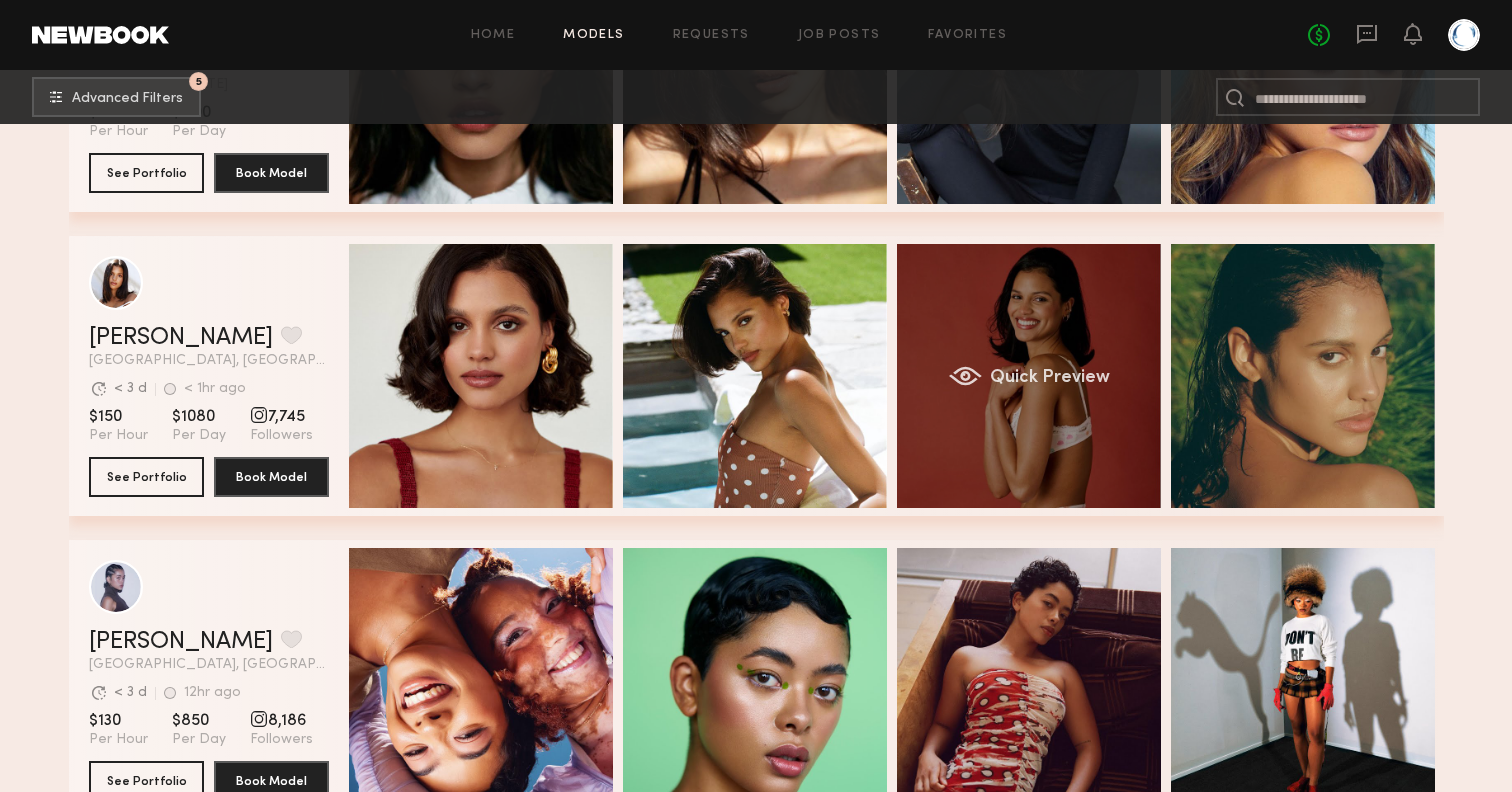 click on "Quick Preview" 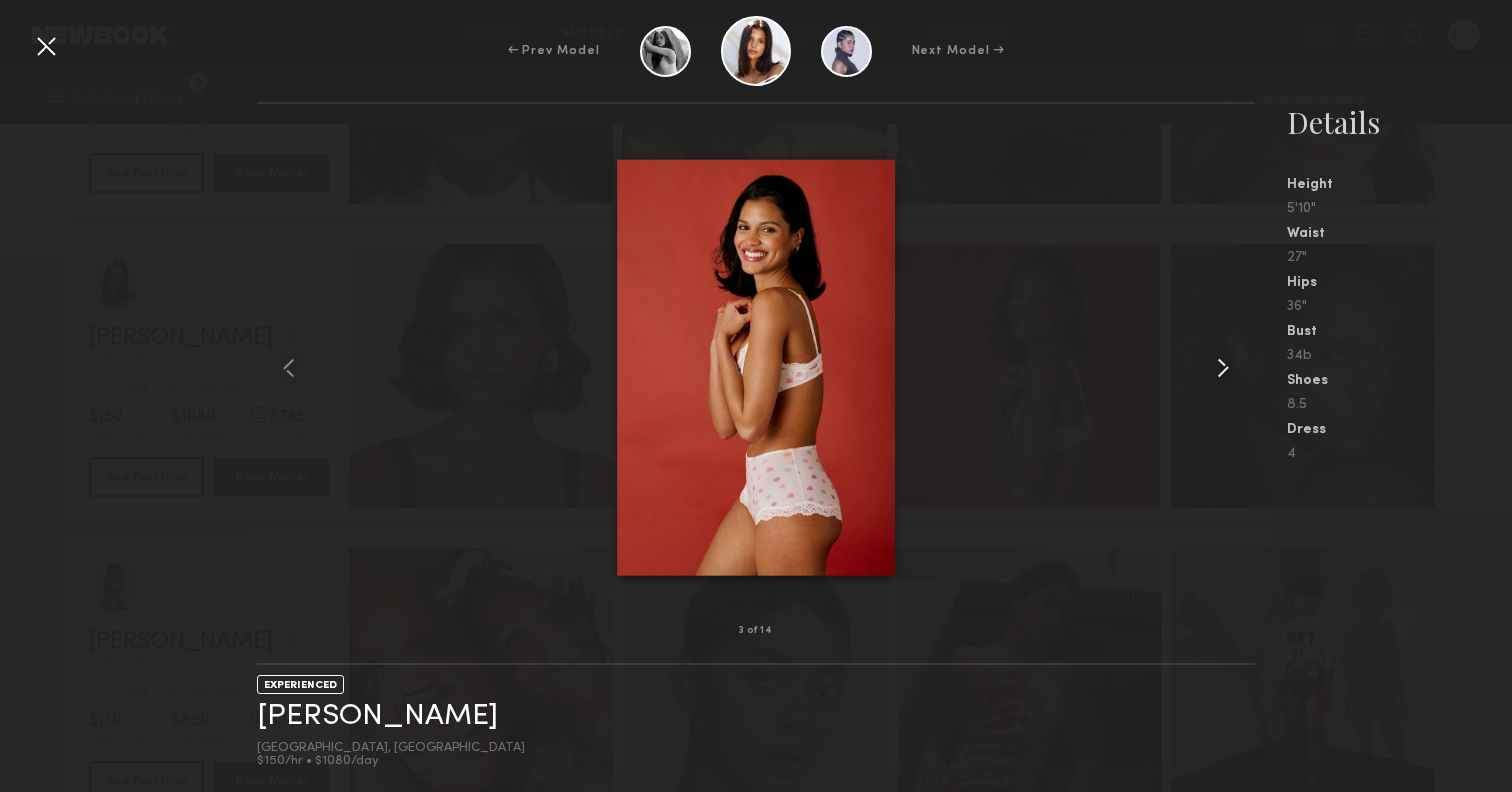 click at bounding box center (1223, 368) 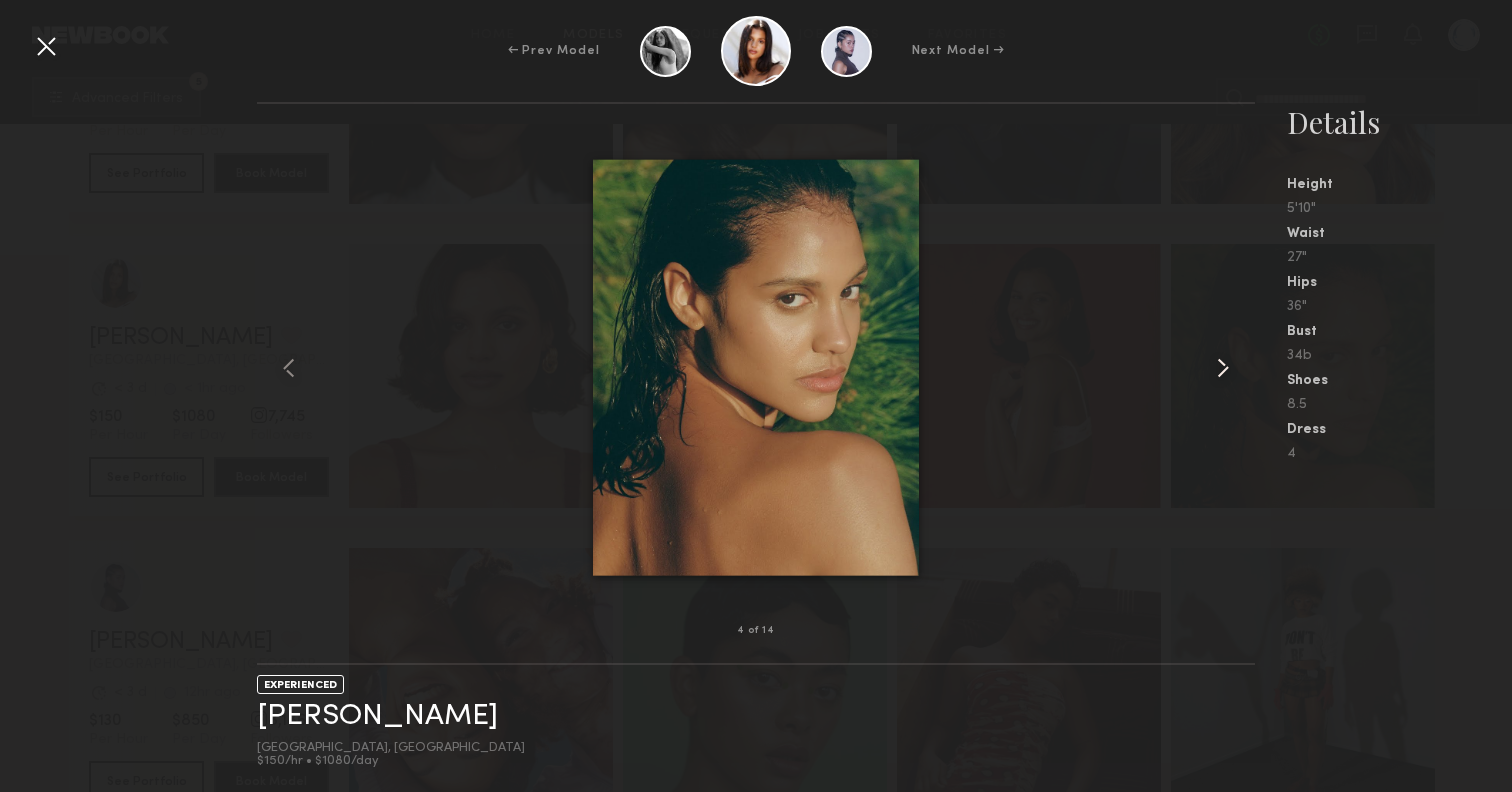 click at bounding box center [1223, 368] 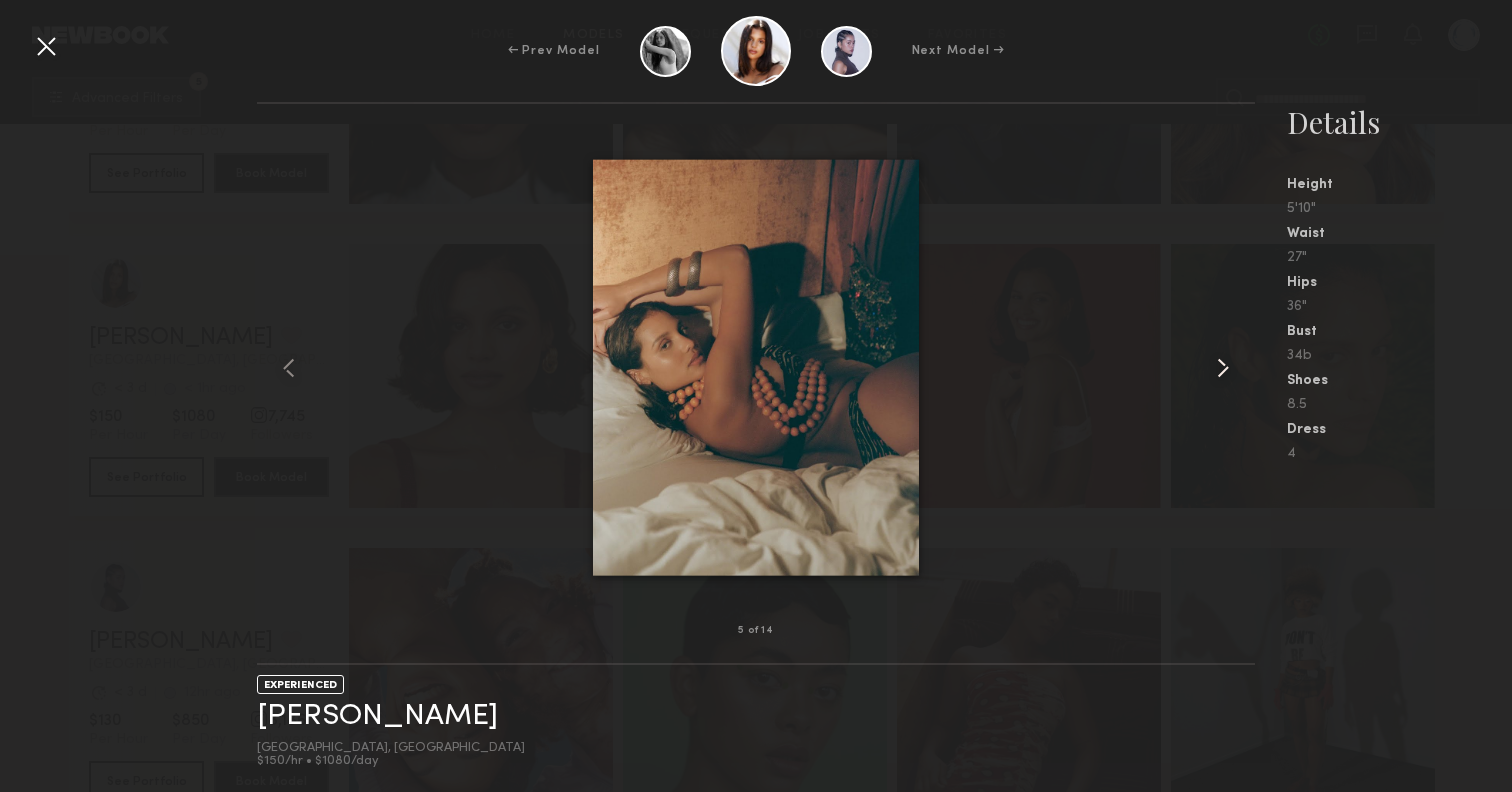 click at bounding box center [1223, 368] 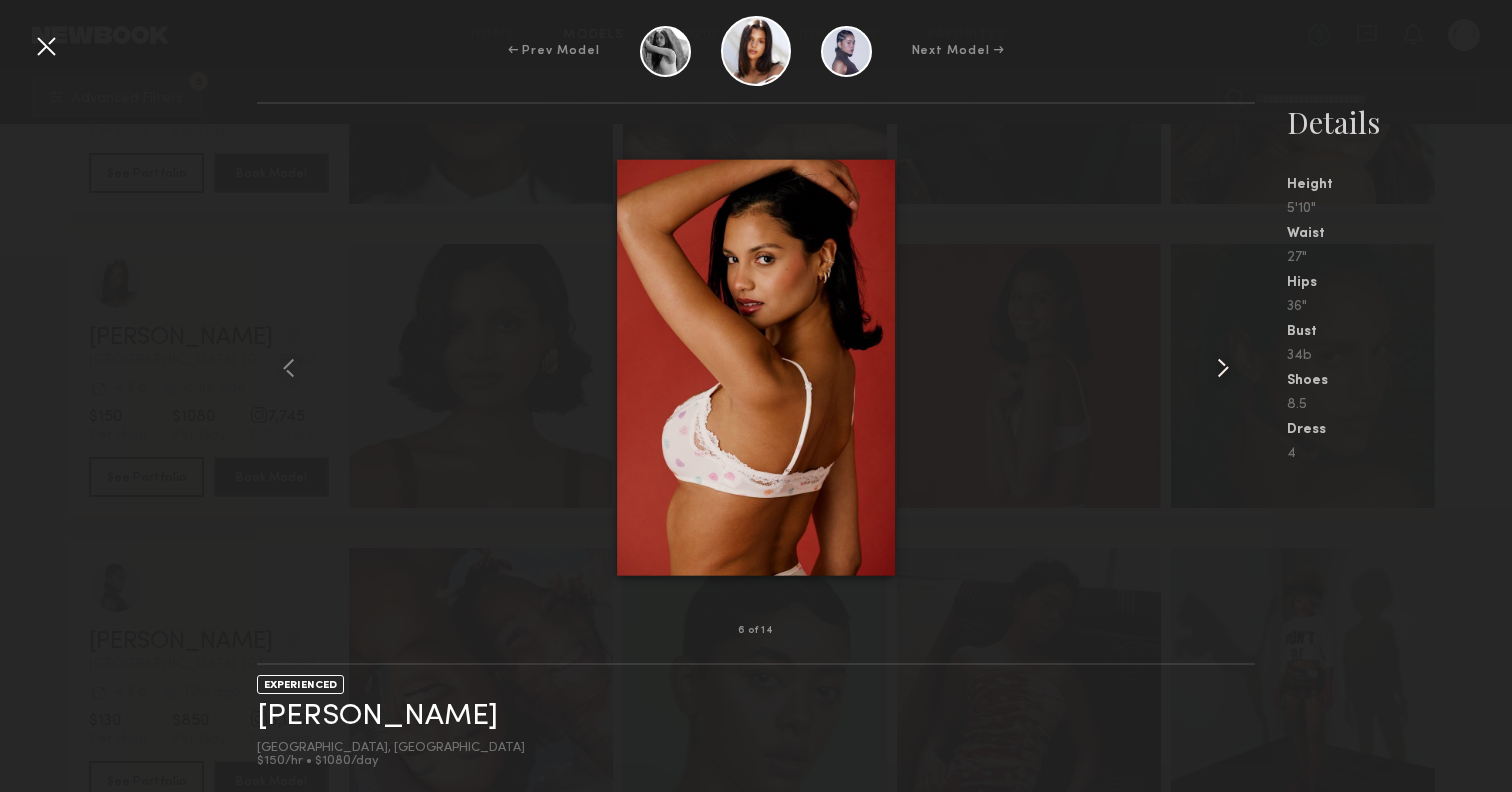 click at bounding box center [1223, 368] 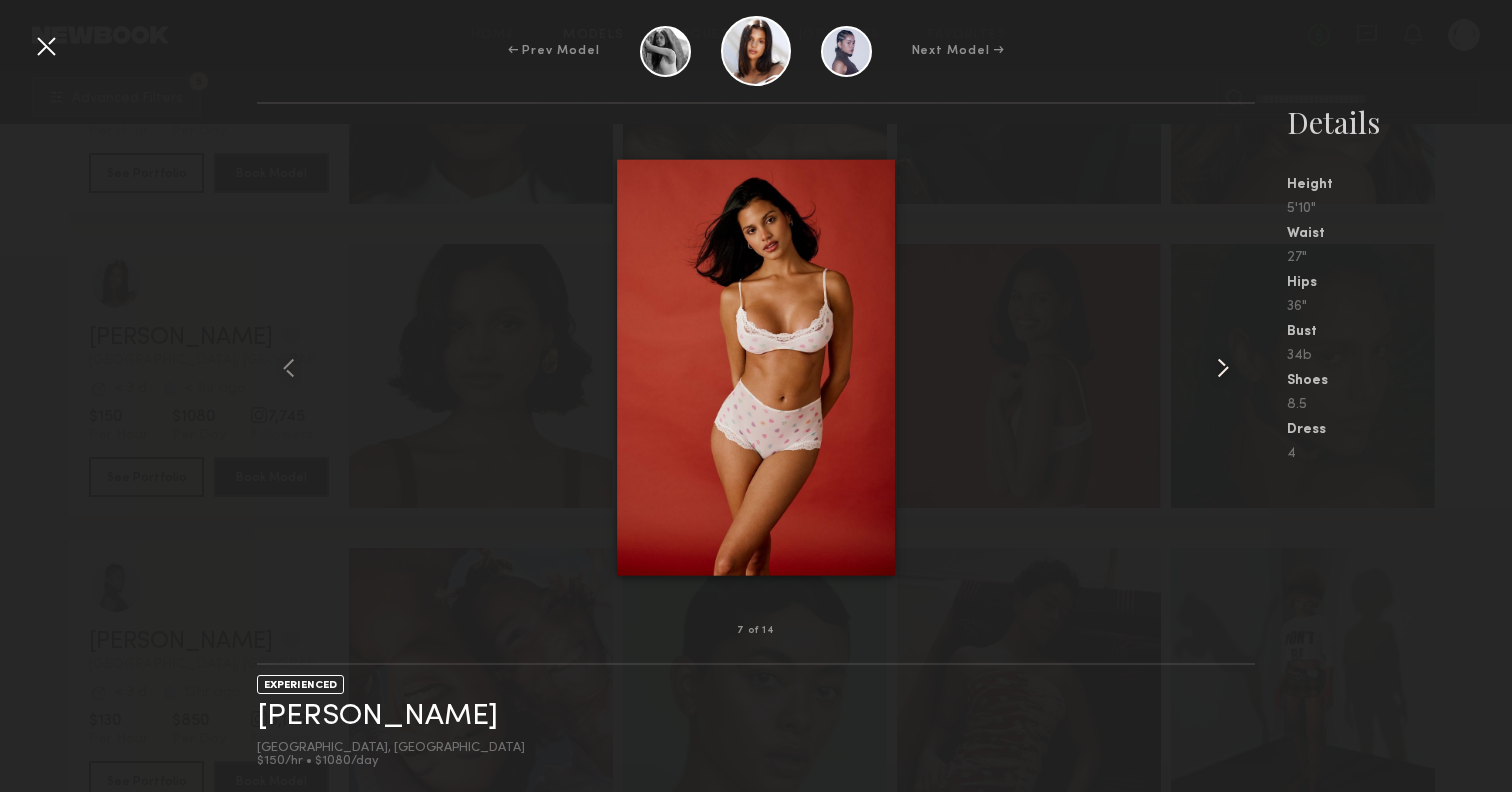 click at bounding box center [1223, 368] 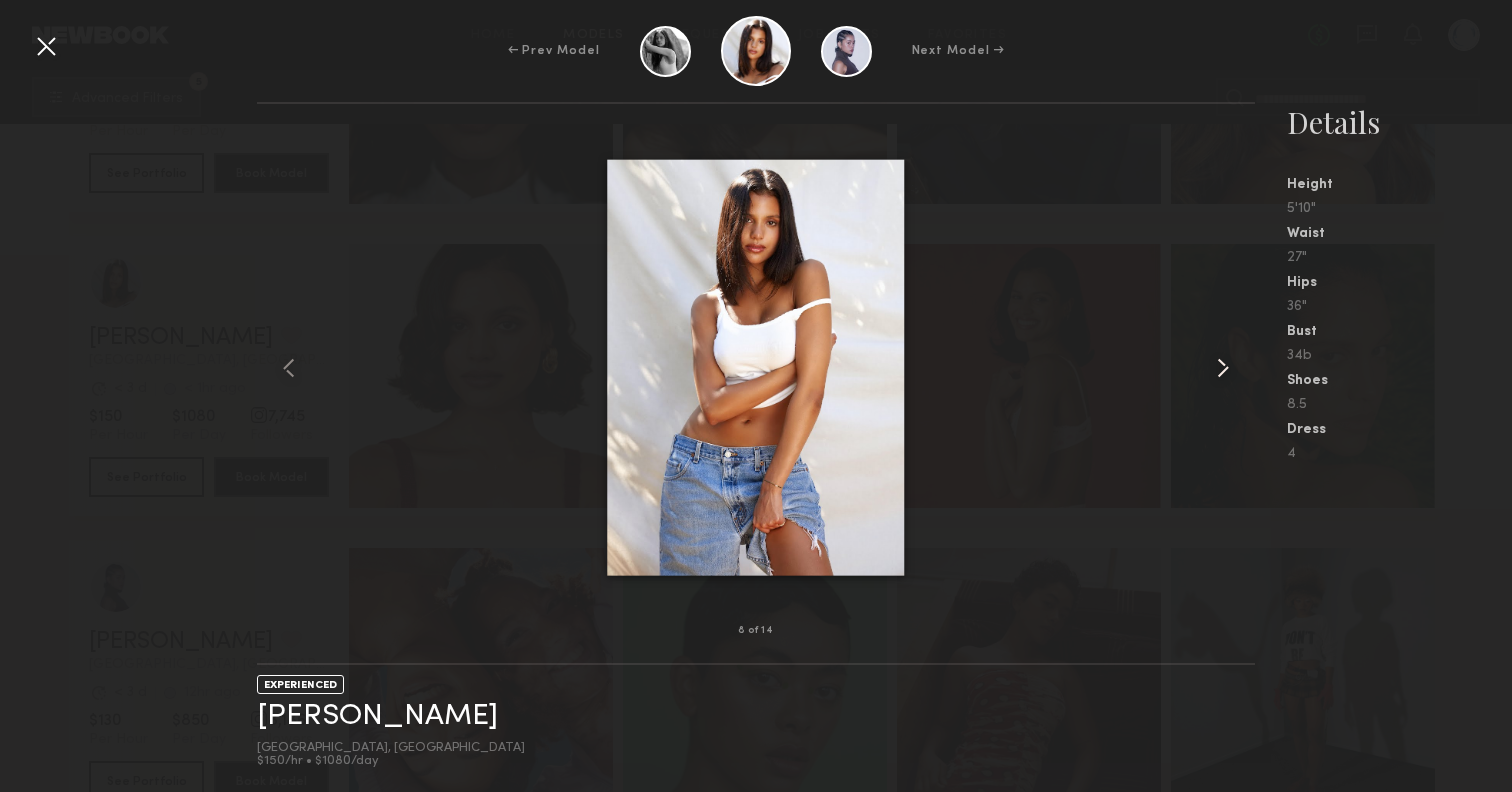 click at bounding box center [1223, 368] 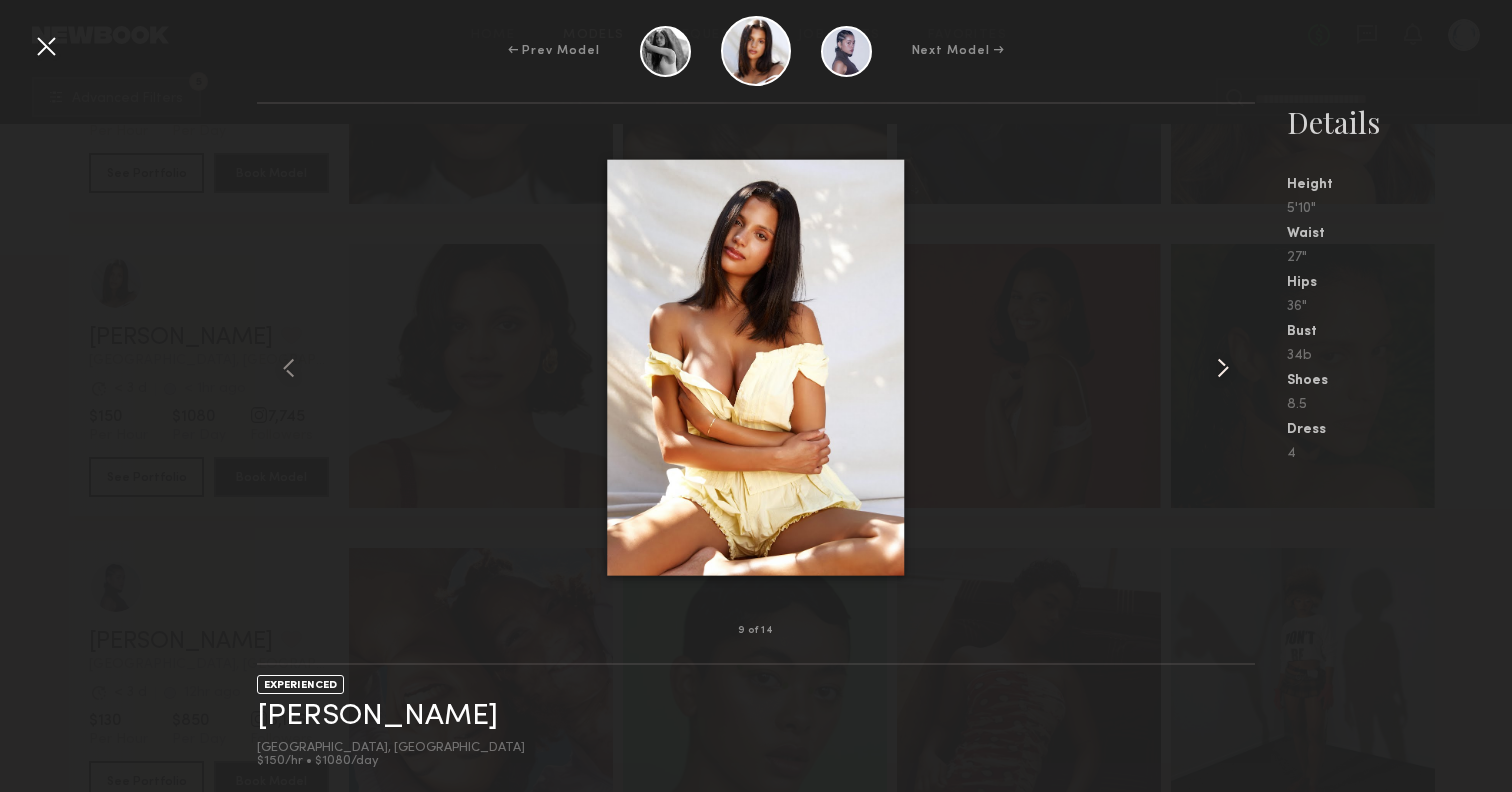 click at bounding box center (1223, 368) 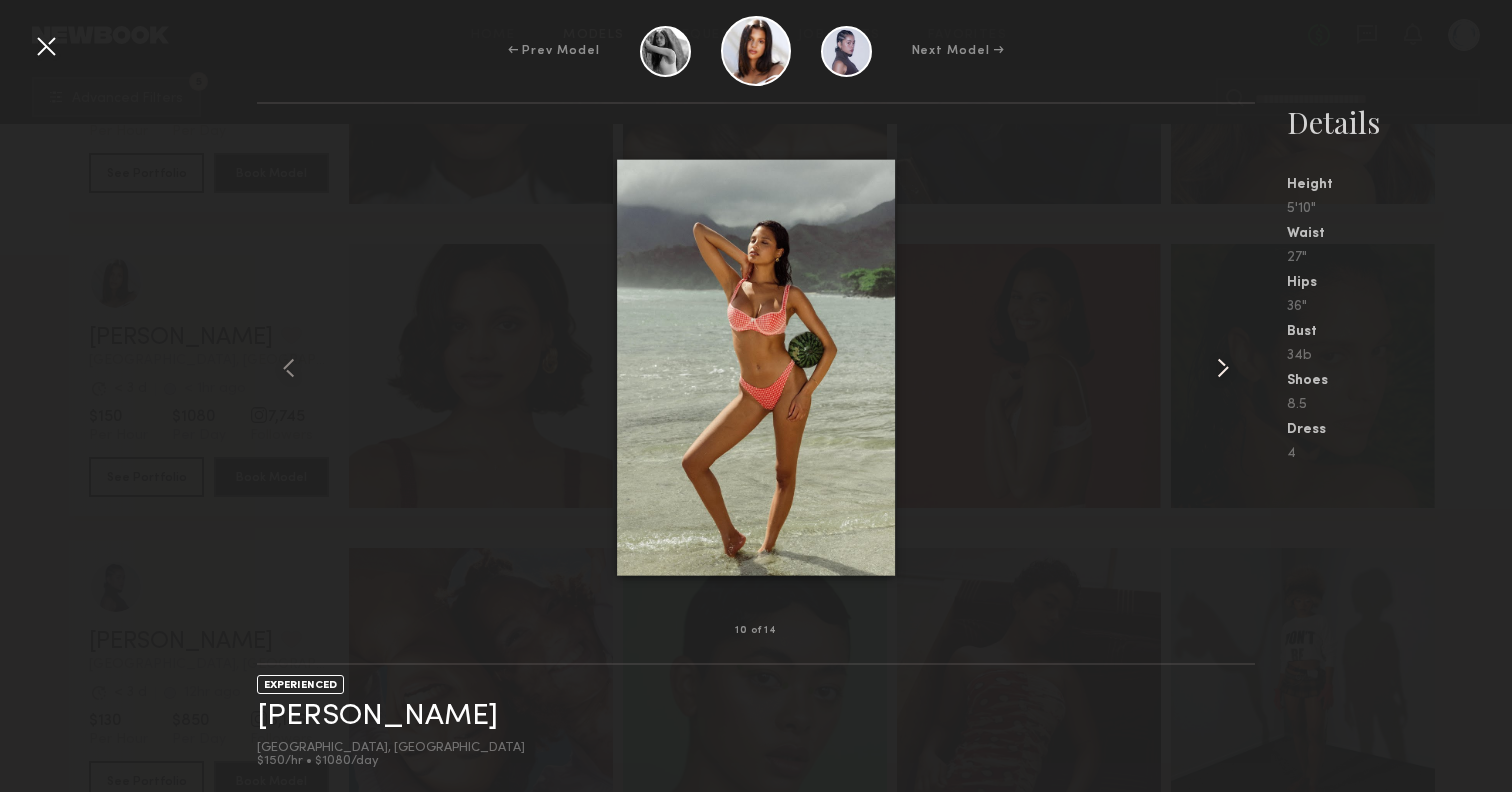 click at bounding box center (1223, 368) 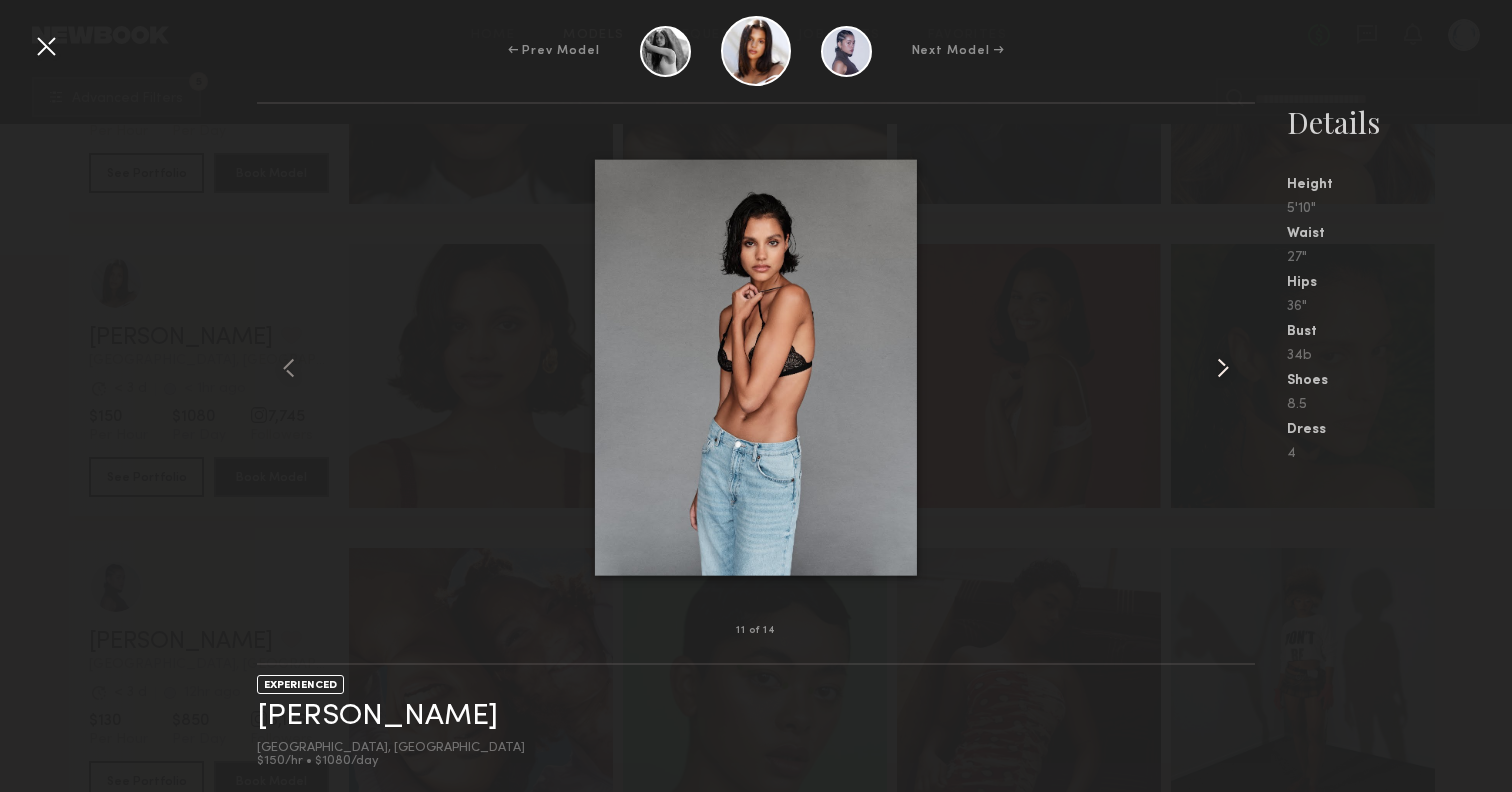 click at bounding box center [1223, 368] 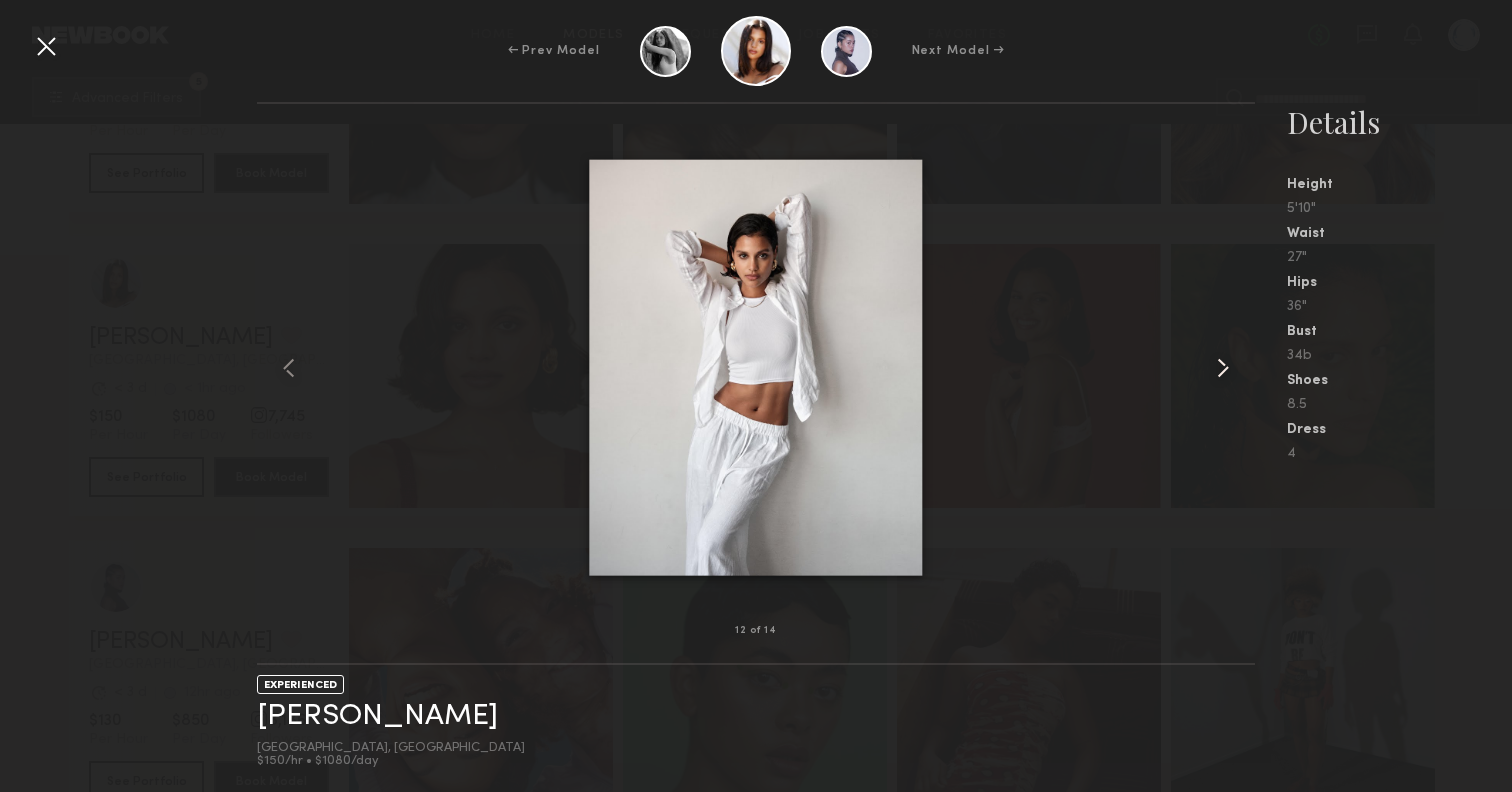 click at bounding box center [1223, 368] 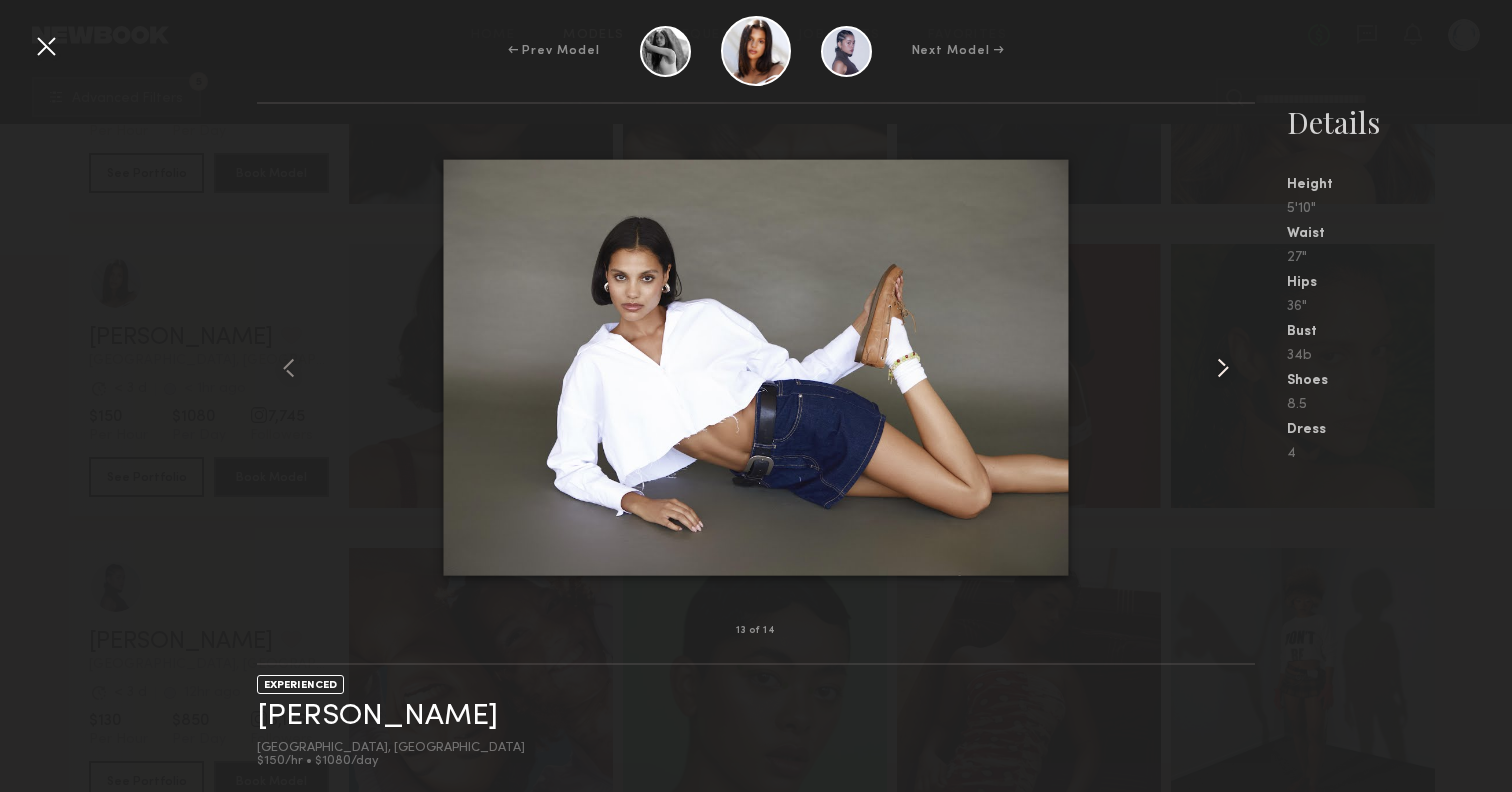 click at bounding box center [1223, 368] 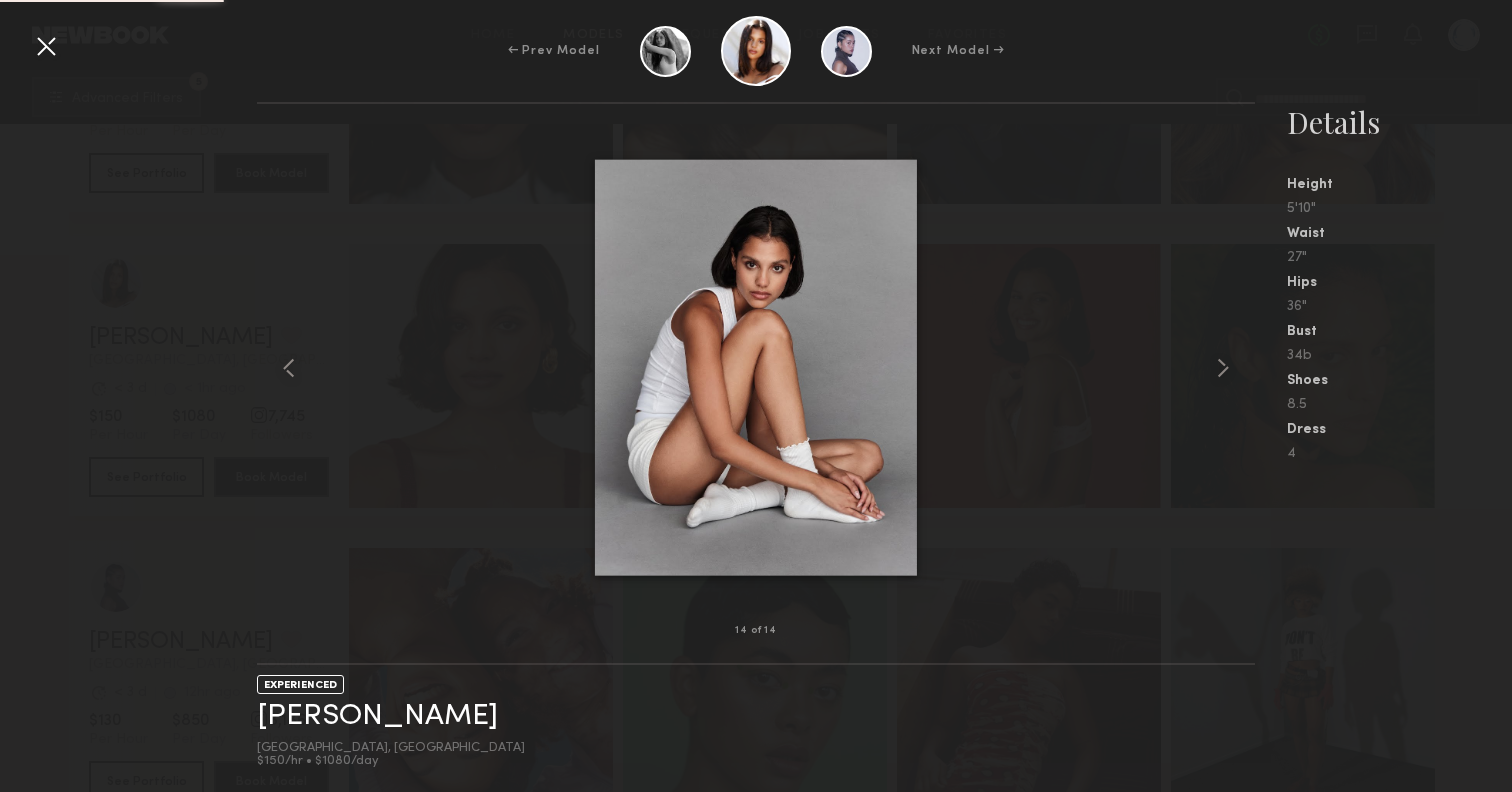 click at bounding box center (46, 46) 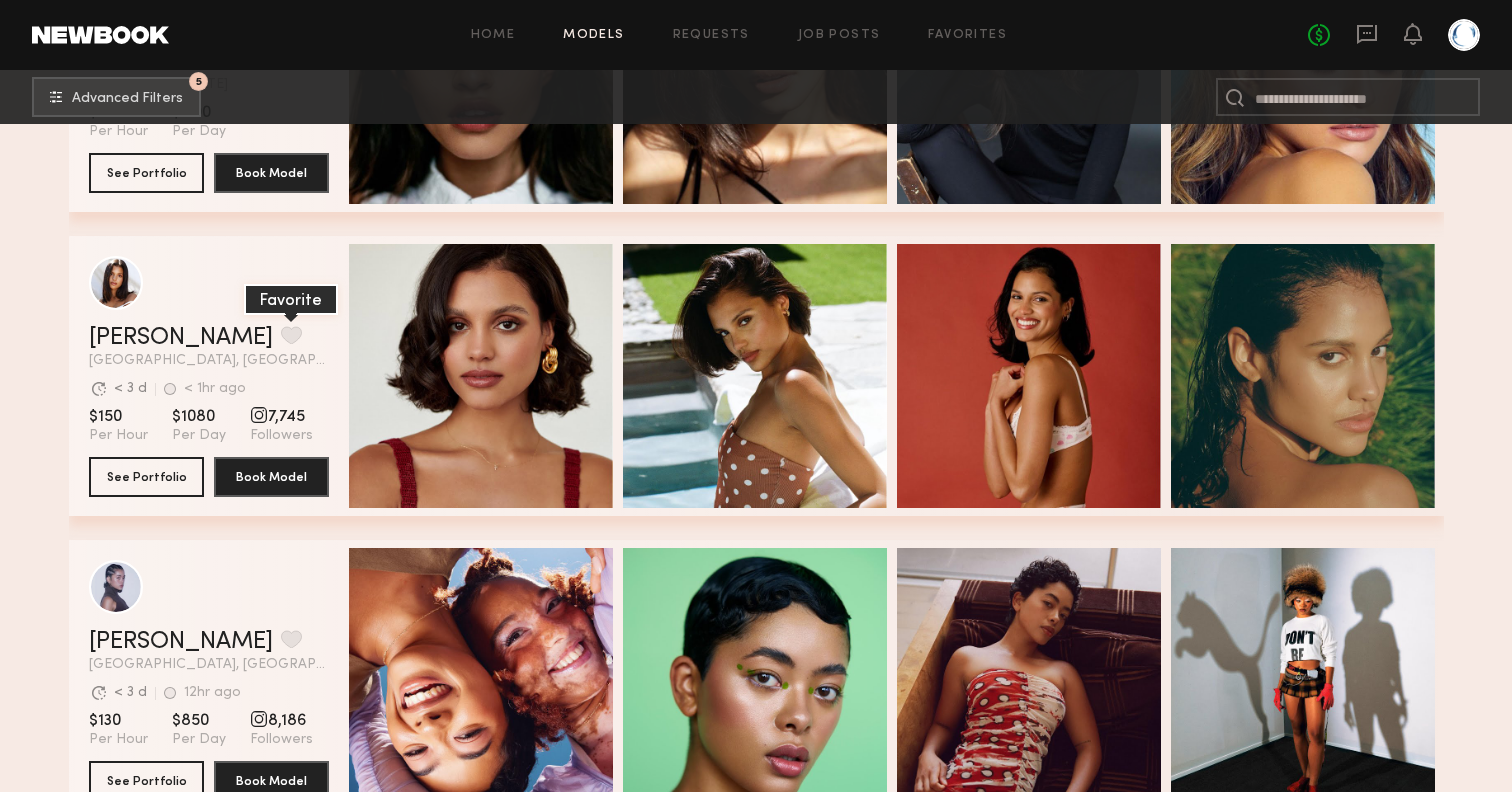 click 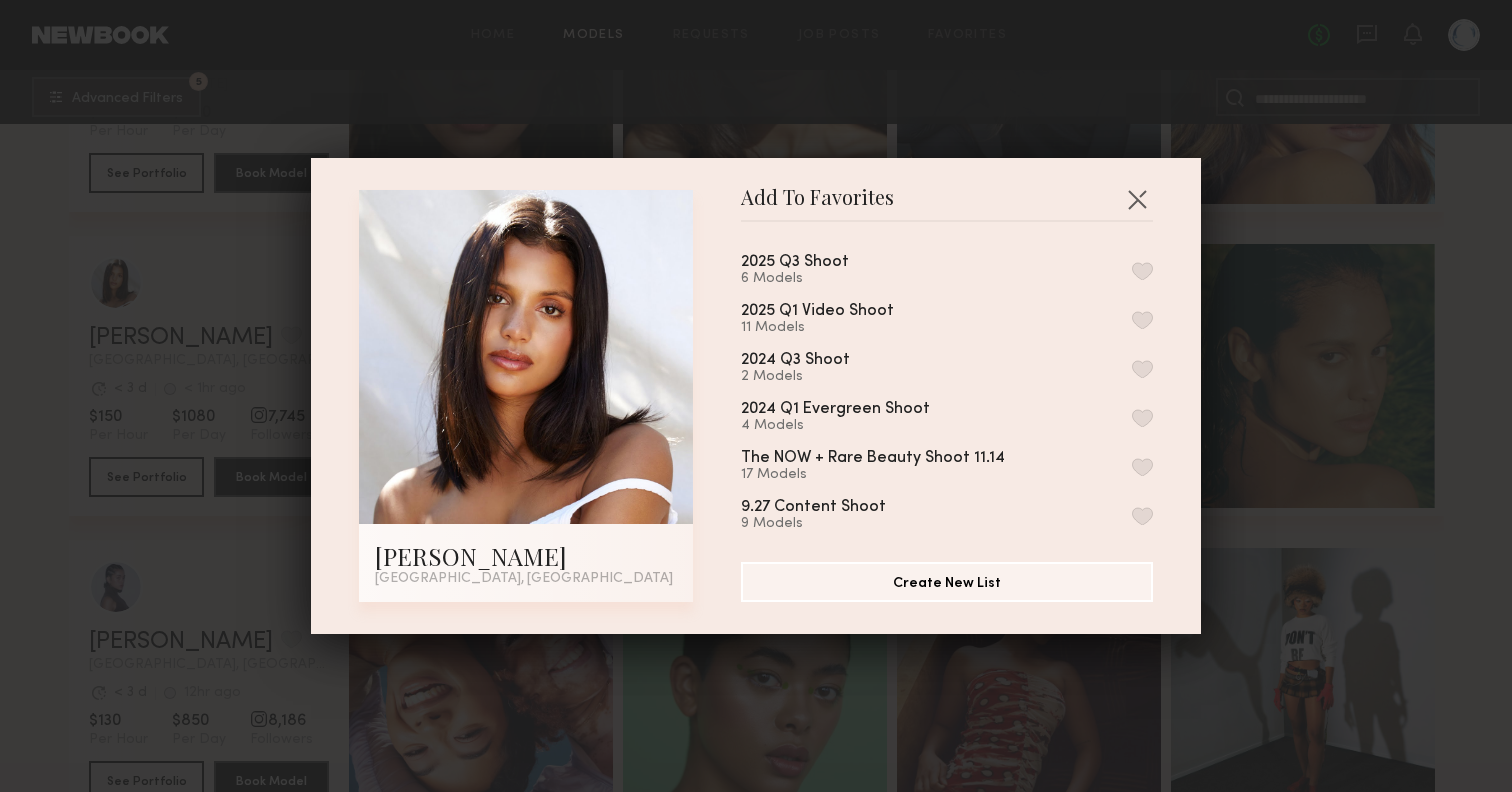 click at bounding box center (1142, 271) 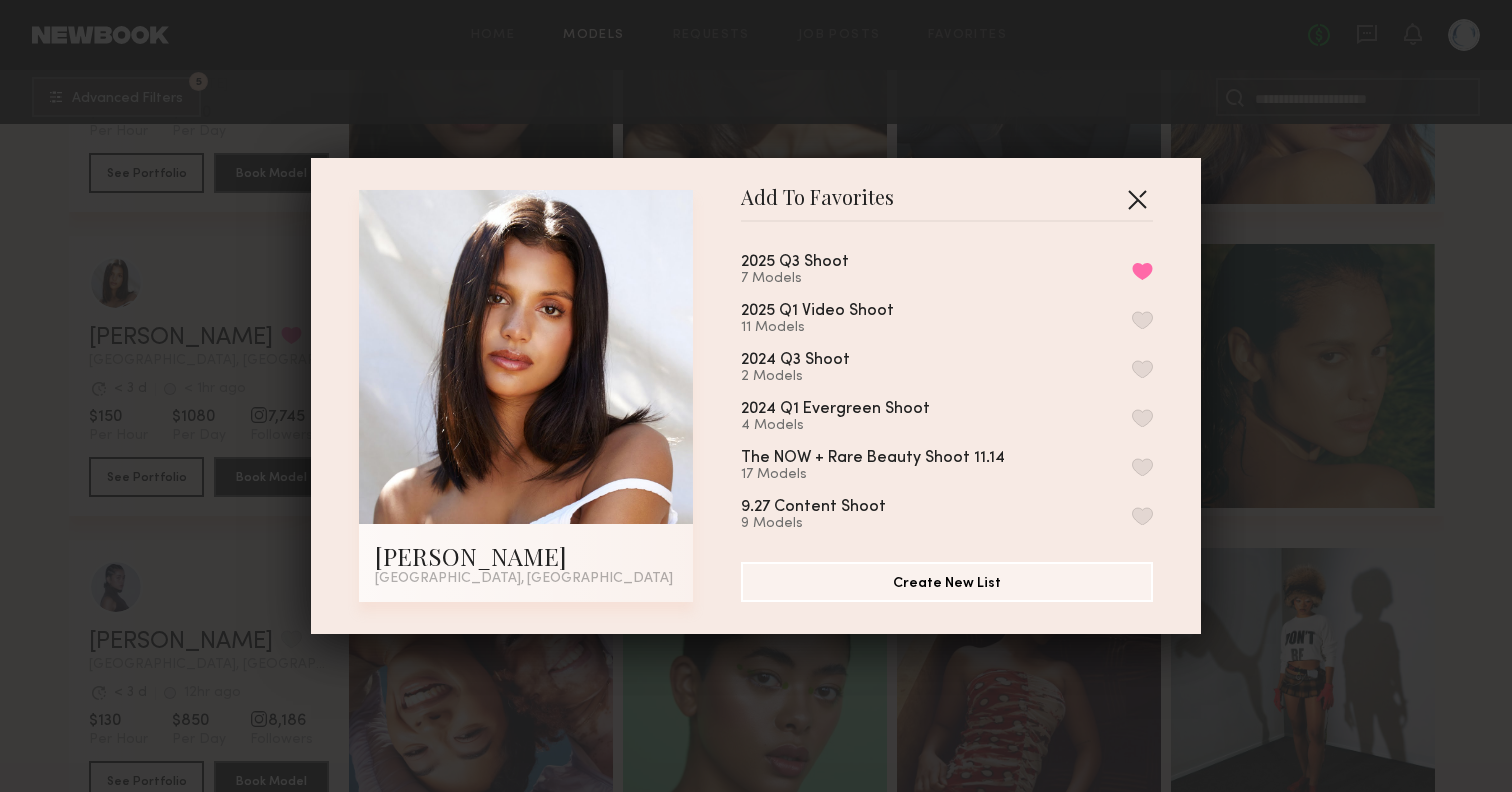 click at bounding box center (1137, 199) 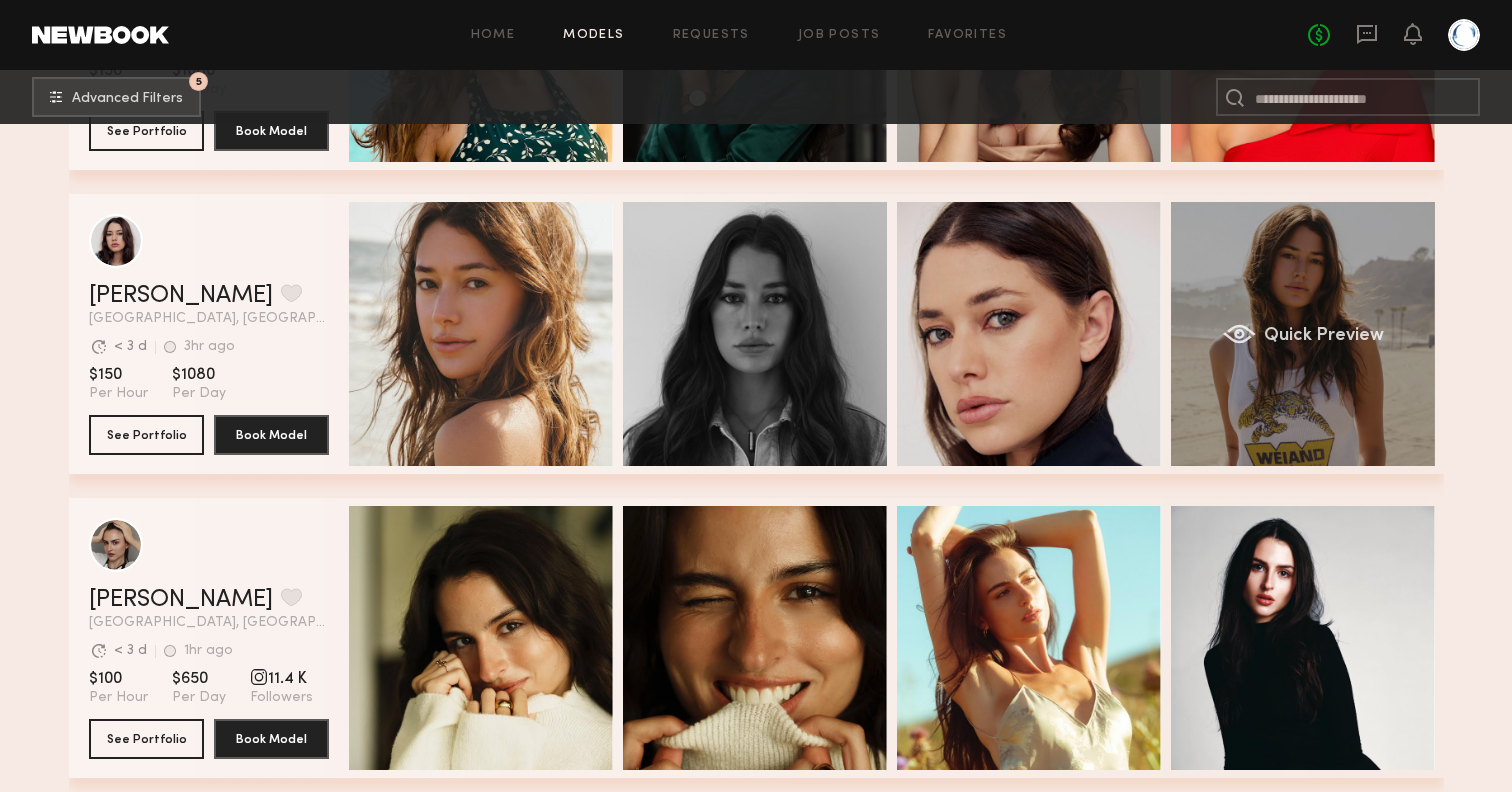 click on "Quick Preview" 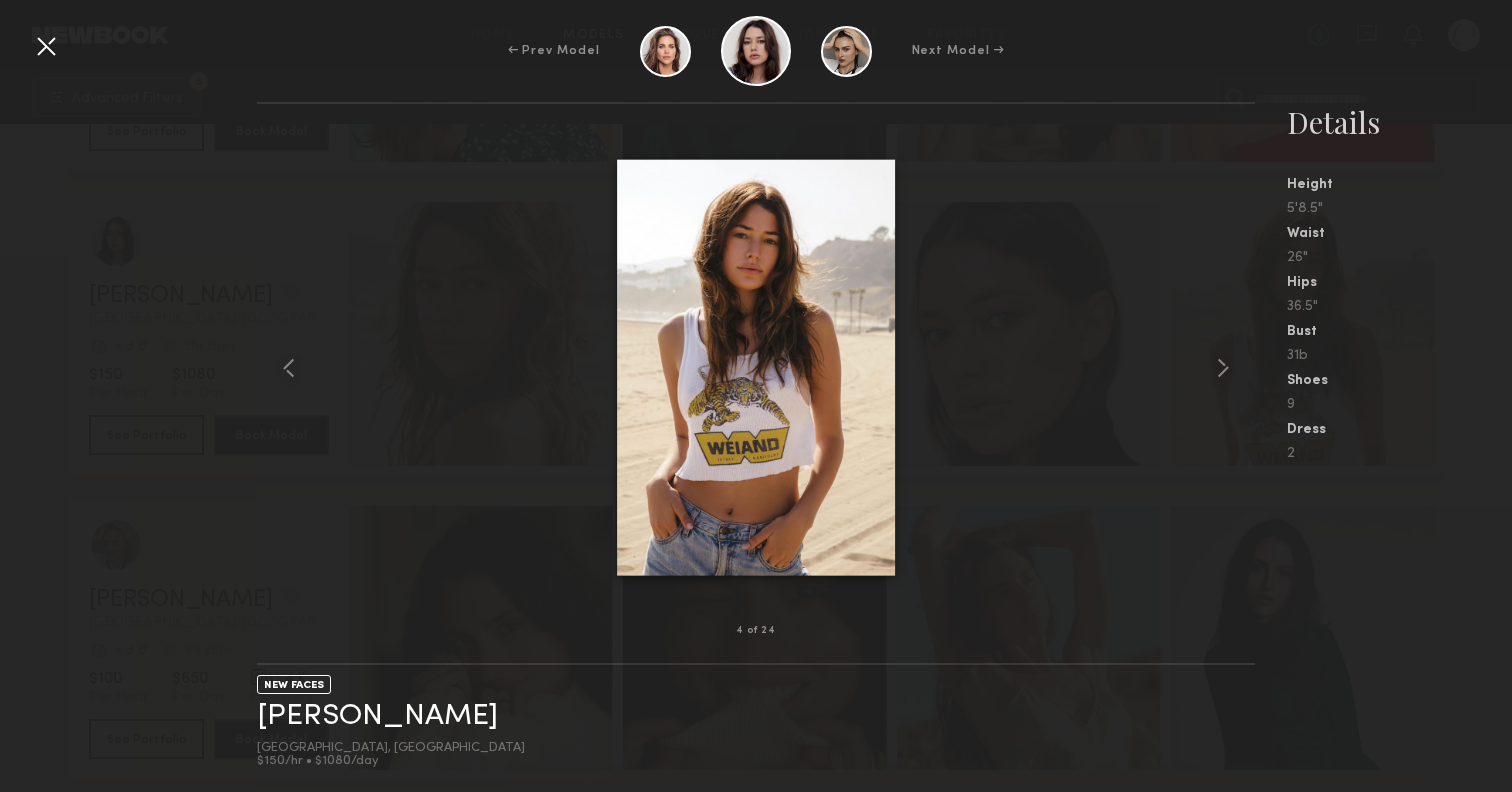 click at bounding box center (756, 367) 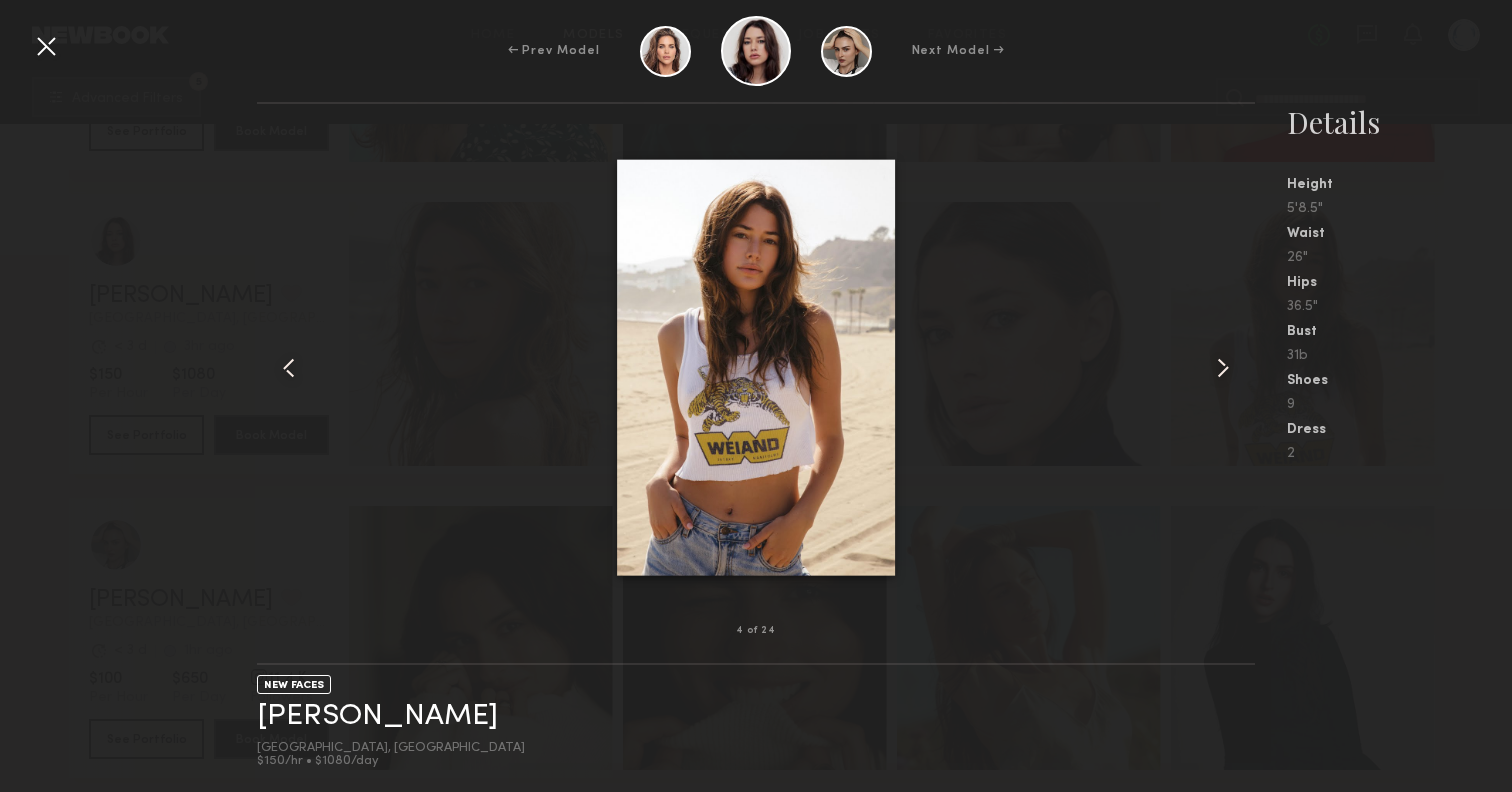 click at bounding box center (1223, 368) 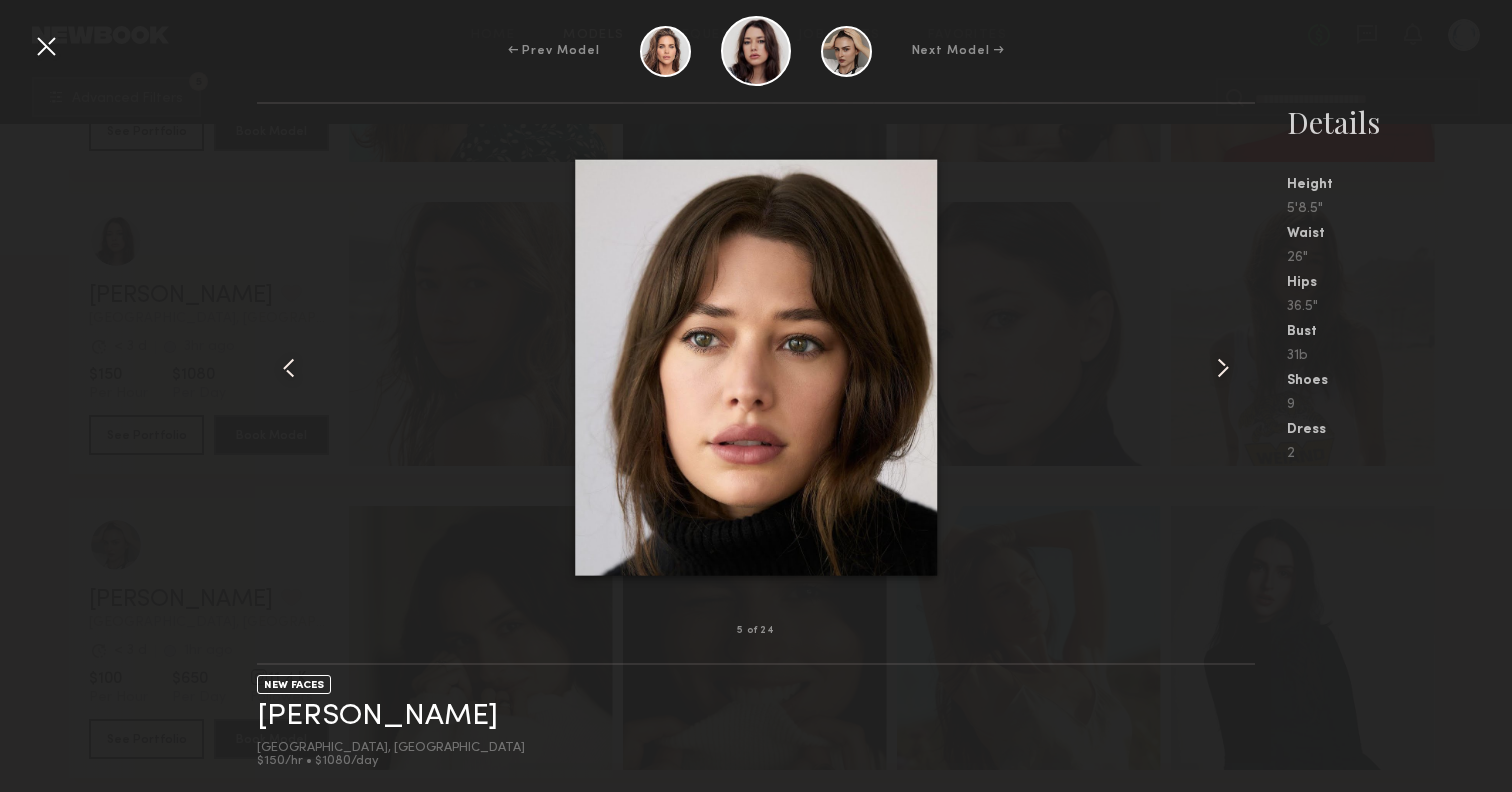 click at bounding box center (1223, 368) 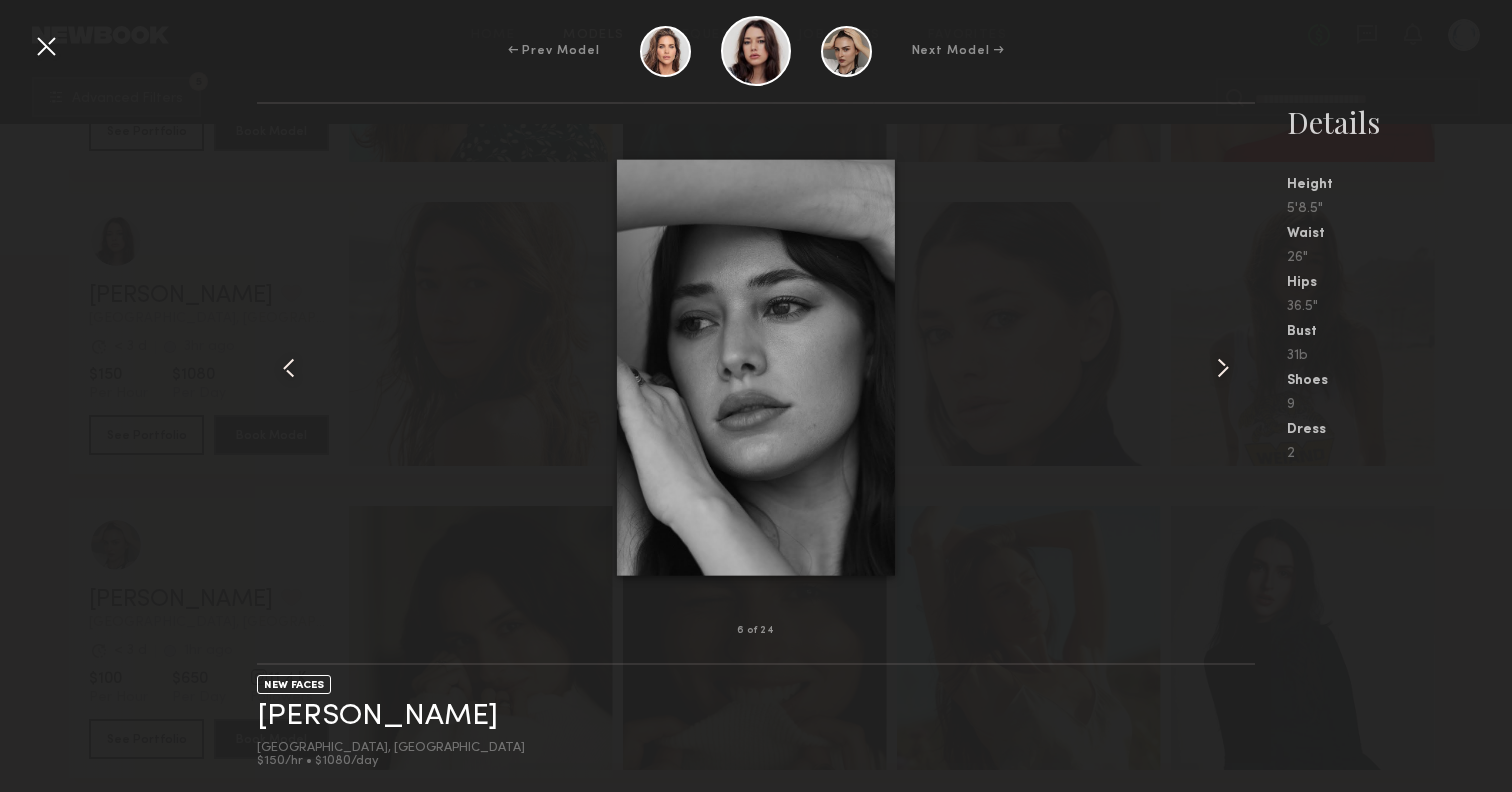 click at bounding box center [1223, 368] 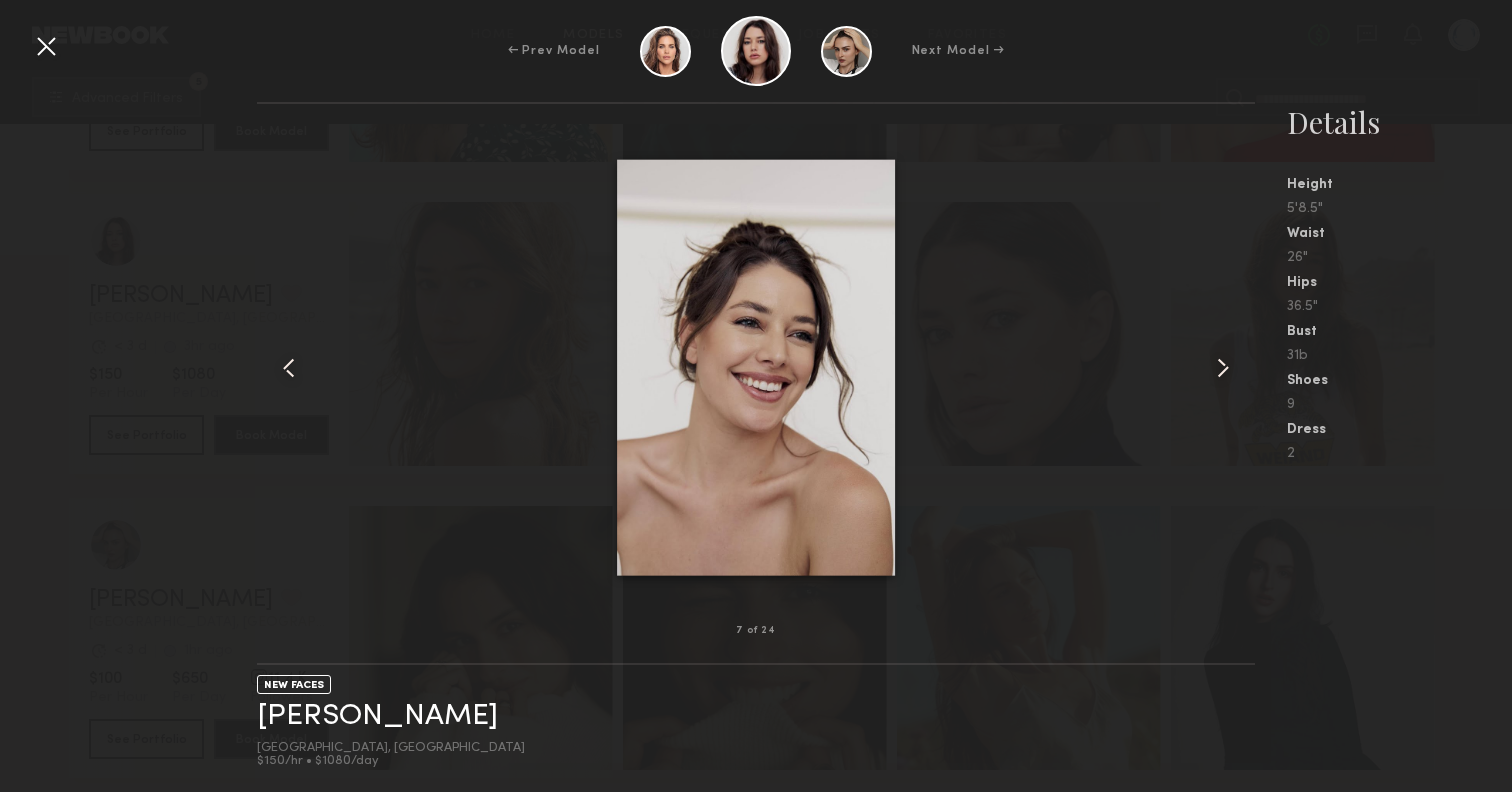 click at bounding box center [1223, 368] 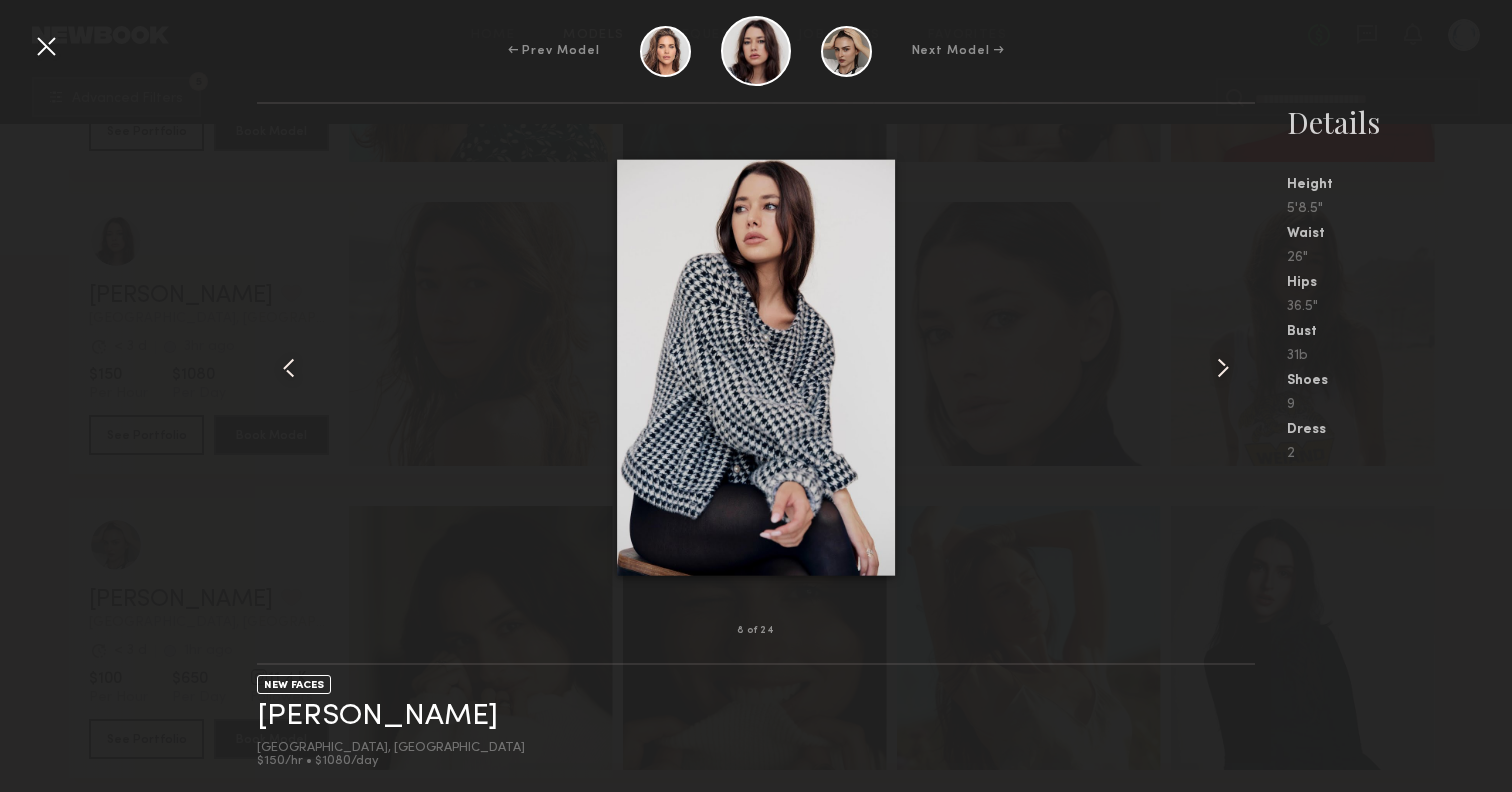 click at bounding box center [1223, 368] 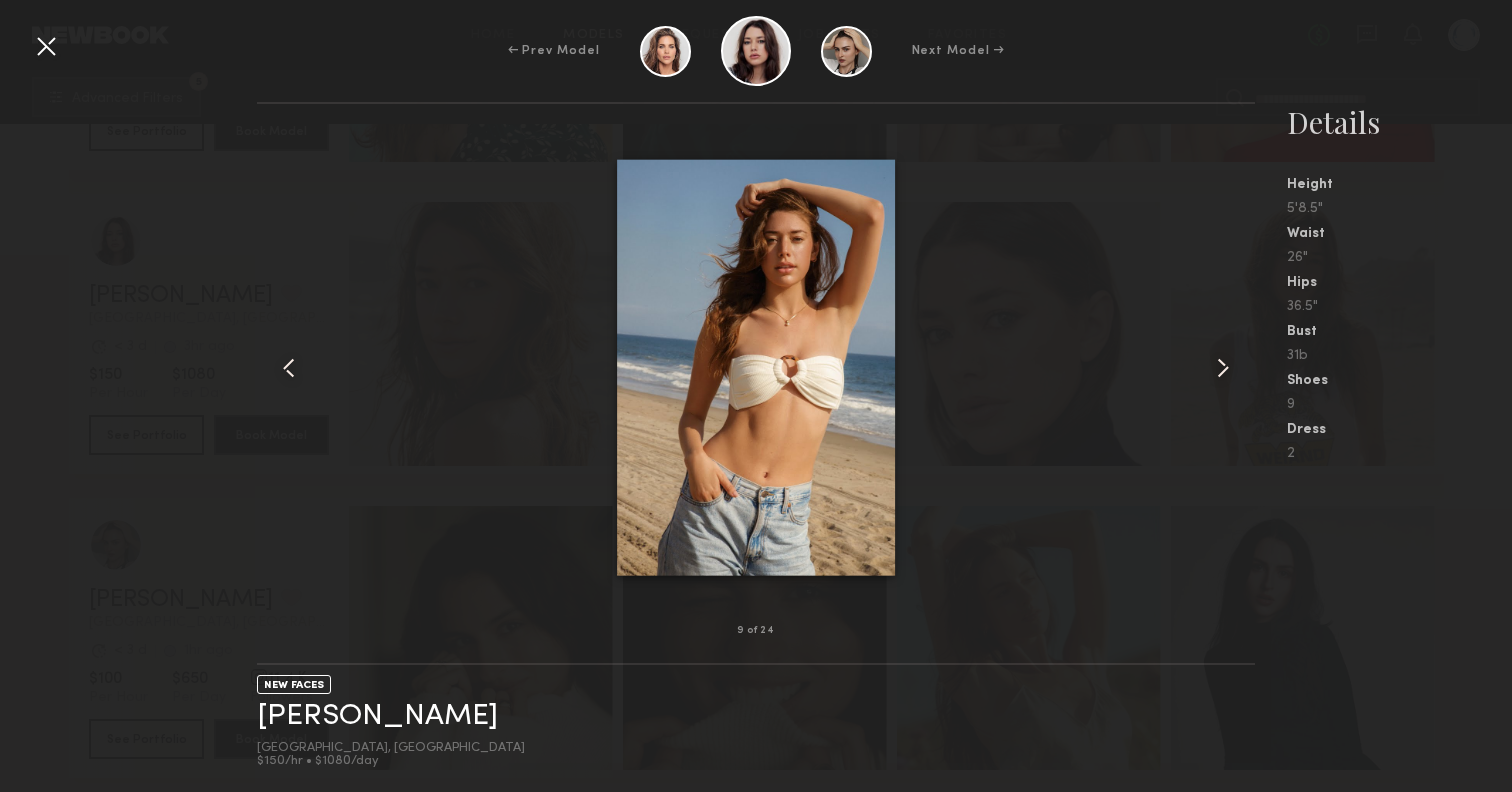 click at bounding box center [46, 46] 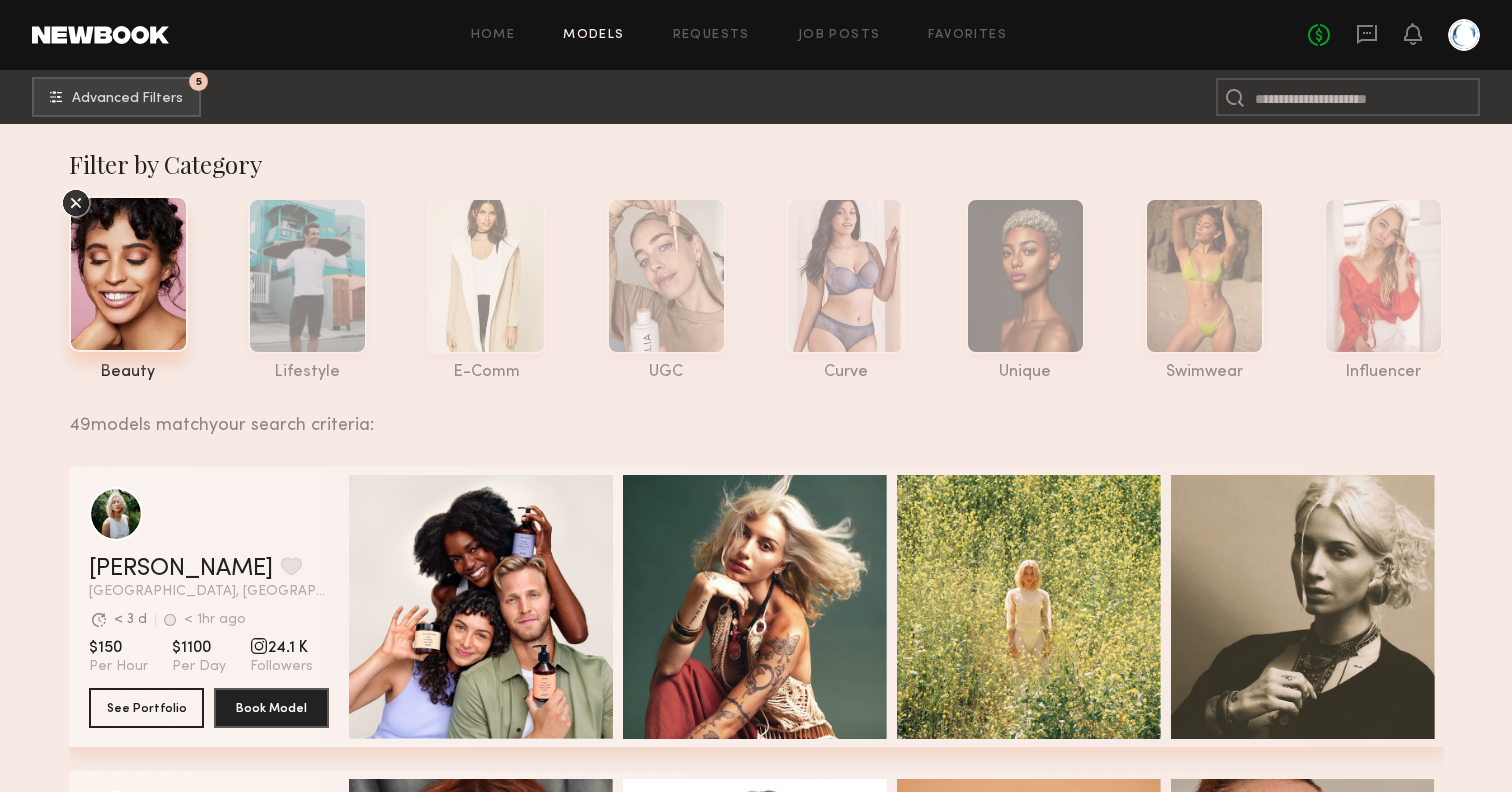 click 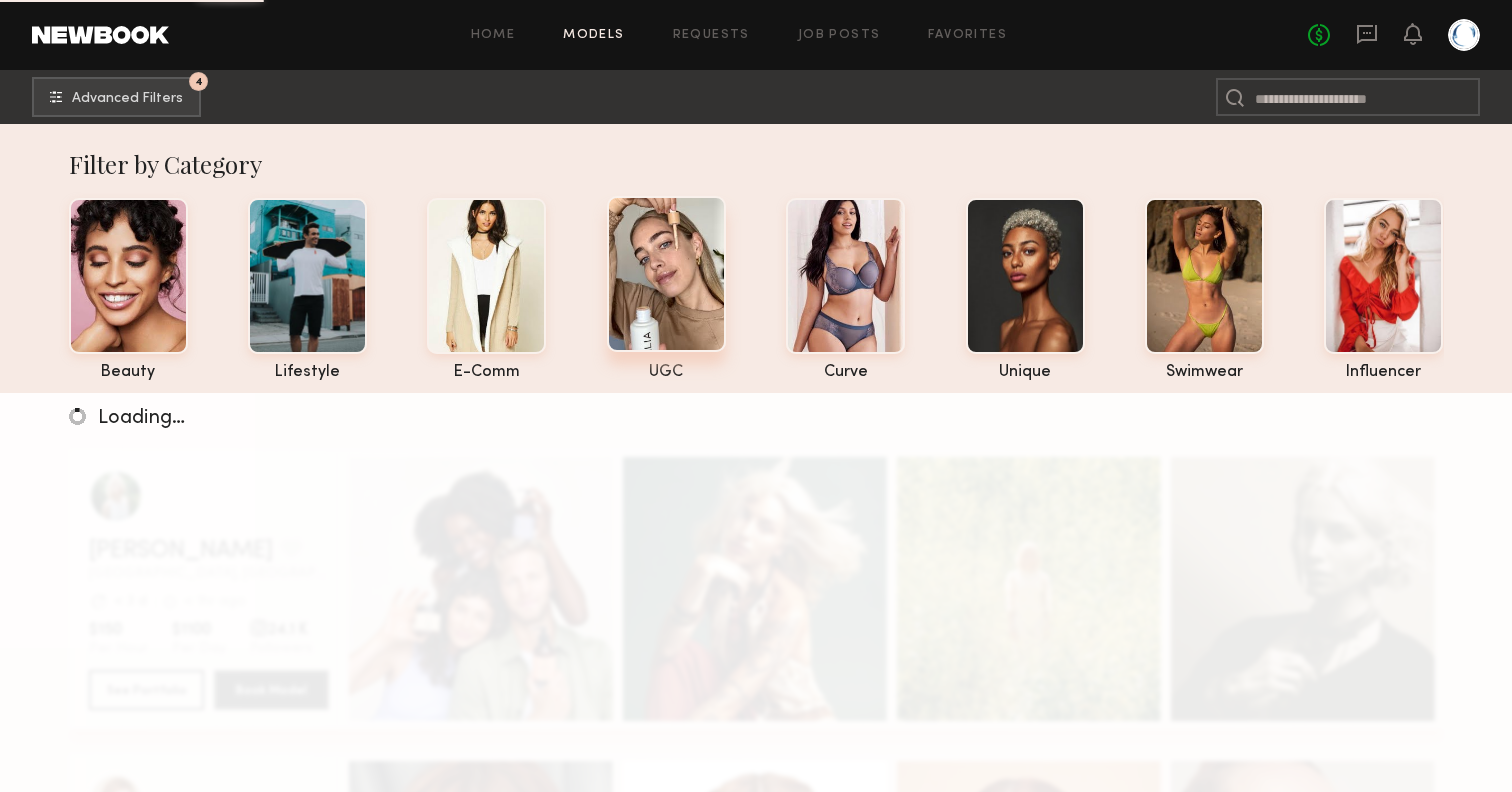 click 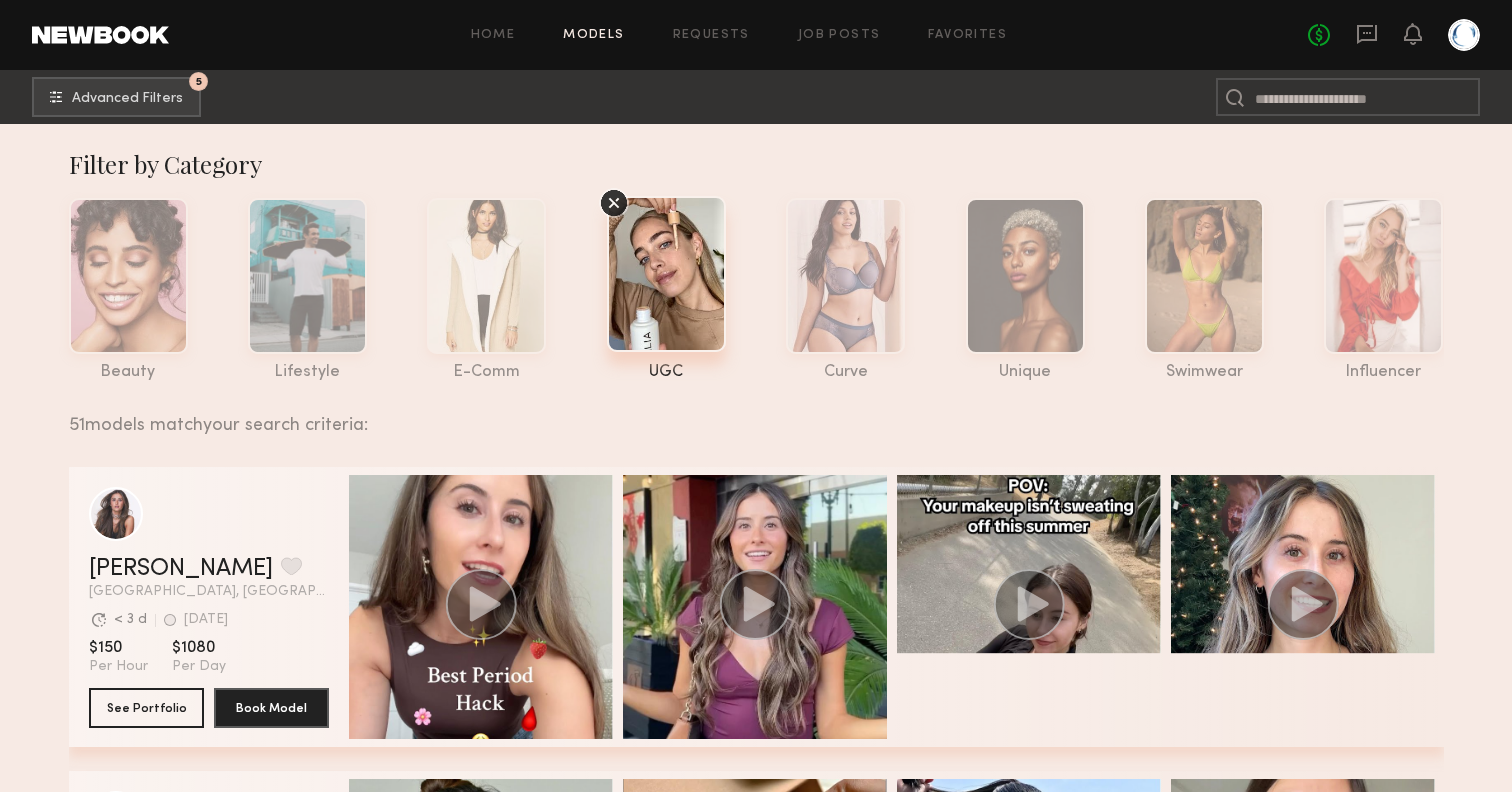click on "Home Models Requests Job Posts Favorites Sign Out No fees up to $5,000 5 Advanced Filters 5 Filter by Category  beauty lifestyle e-comm UGC curve unique swimwear influencer 51  models match  your search criteria: Lindsay O. Favorite Los Angeles, CA Avg. request  response time < 3 d 1wk ago Last Online View Portfolio Avg. request  response time < 3 d 1wk ago Last Online $150 Per Hour $1080 Per Day See Portfolio Book Model Arisa N. Favorited Los Angeles, CA Avg. request  response time < 3 d 1hr ago Last Online View Portfolio Avg. request  response time < 3 d 1hr ago Last Online $150 Per Hour $1080 Per Day 4,352 Followers See Portfolio Book Model Sterling R. Favorite Los Angeles, CA Avg. request  response time < 3 d 13hr ago Last Online View Portfolio Avg. request  response time < 3 d 13hr ago Last Online $150 Per Hour $1080 Per Day See Portfolio Book Model Ágatha F. Favorited Los Angeles, CA Avg. request  response time < 3 d 20hr ago Last Online View Portfolio Avg. request  response time < 3 d" at bounding box center [756, 2057] 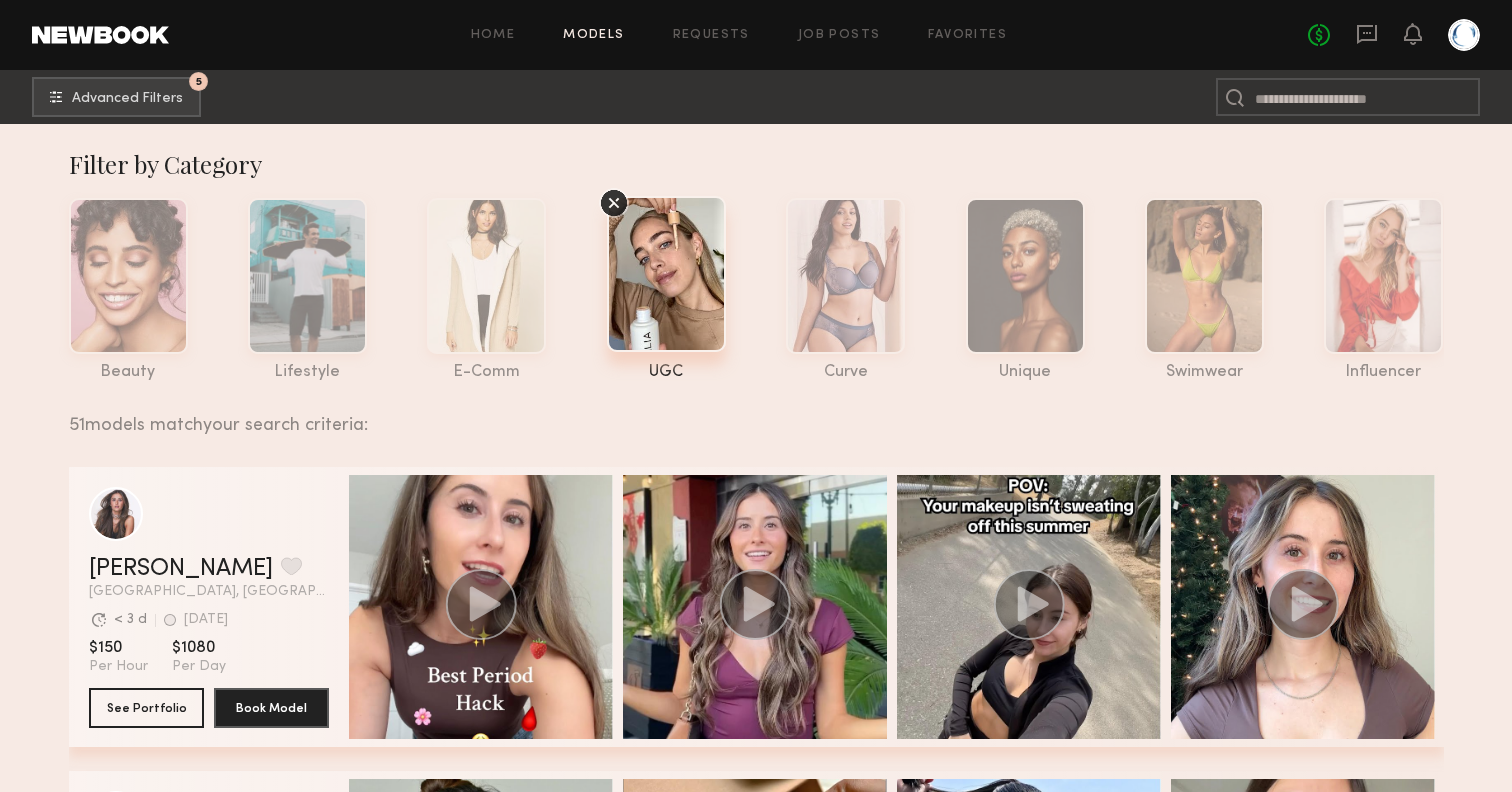 click 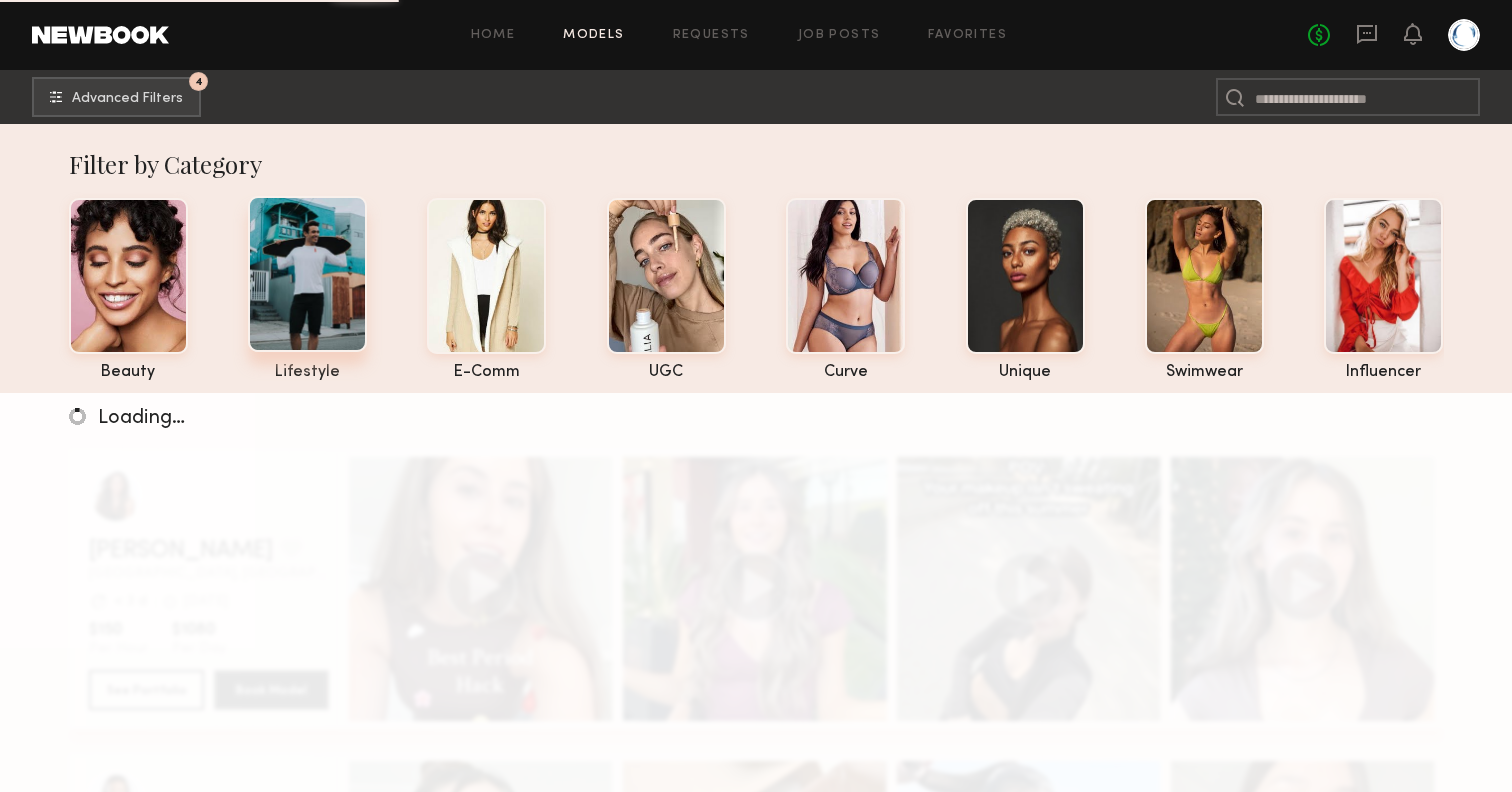 click 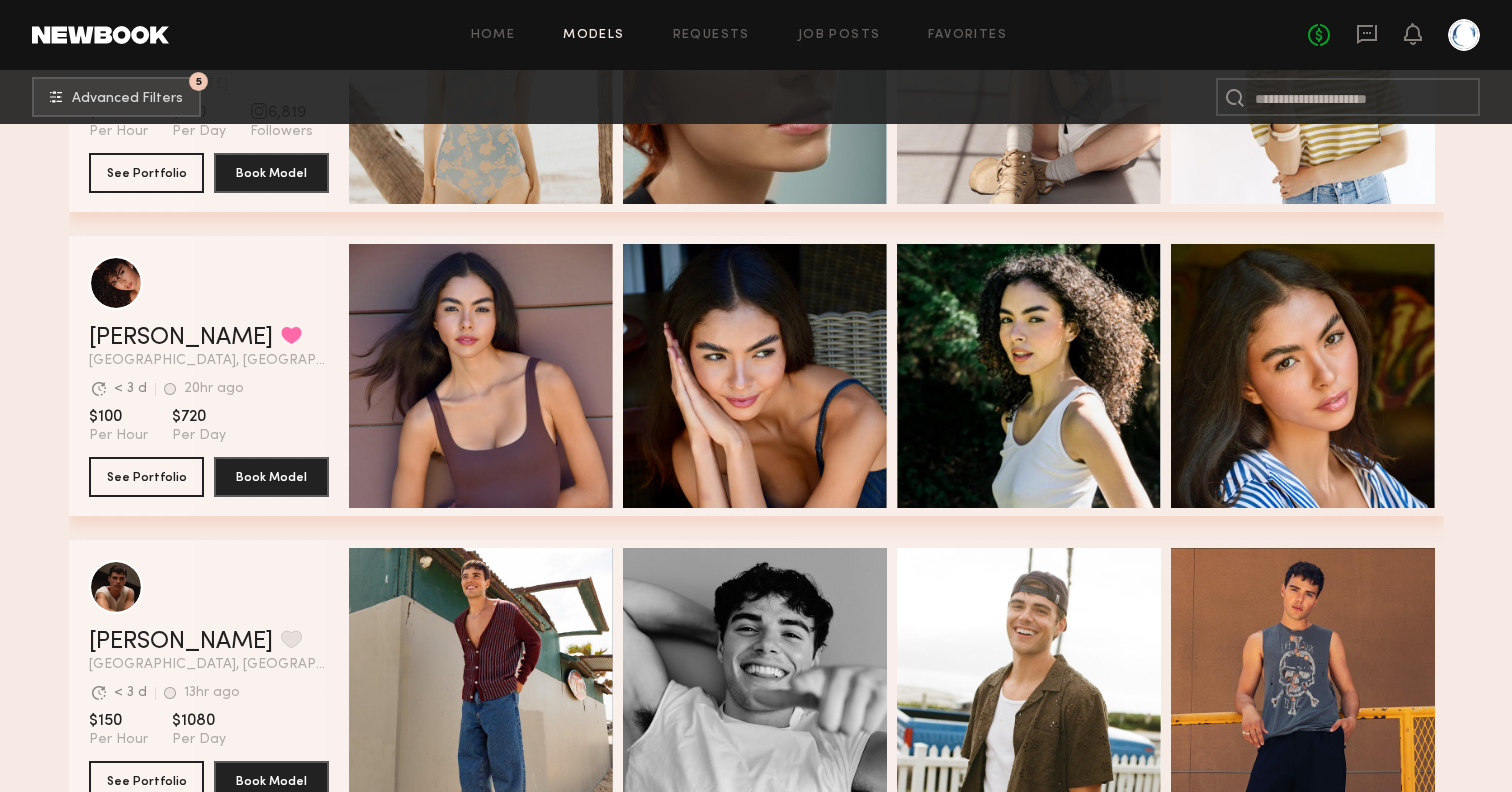 scroll, scrollTop: 539, scrollLeft: 1, axis: both 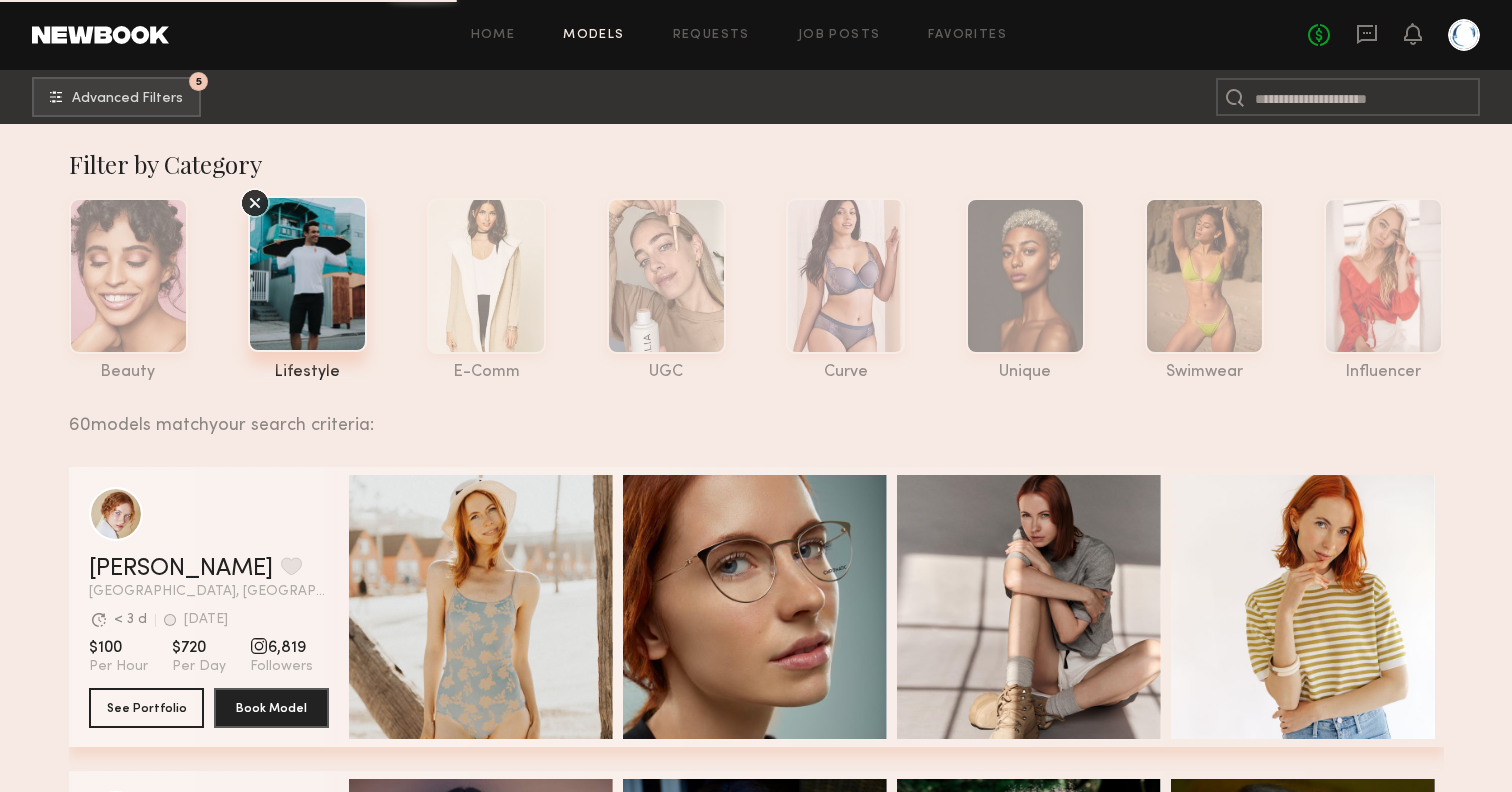 click 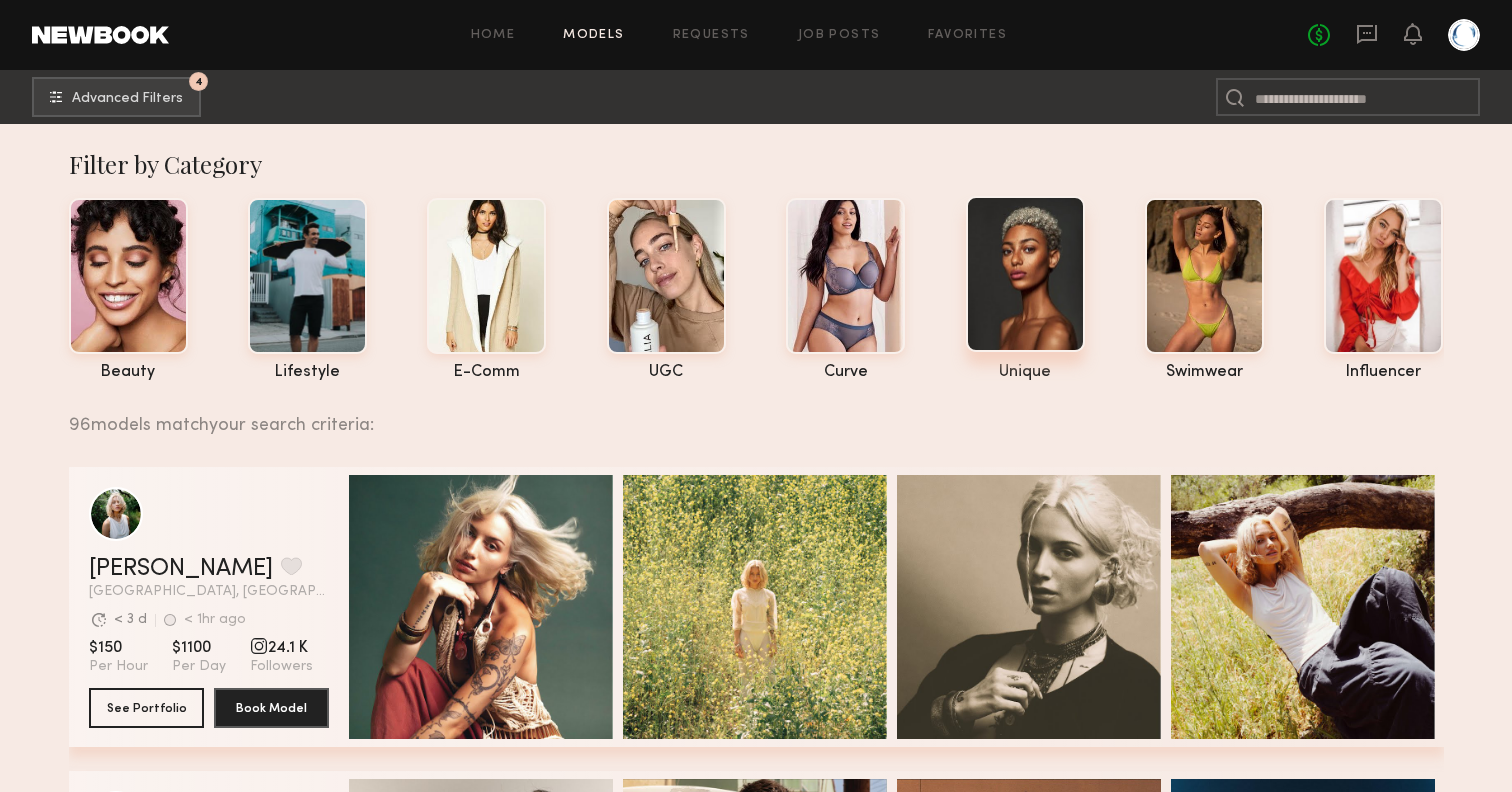 click 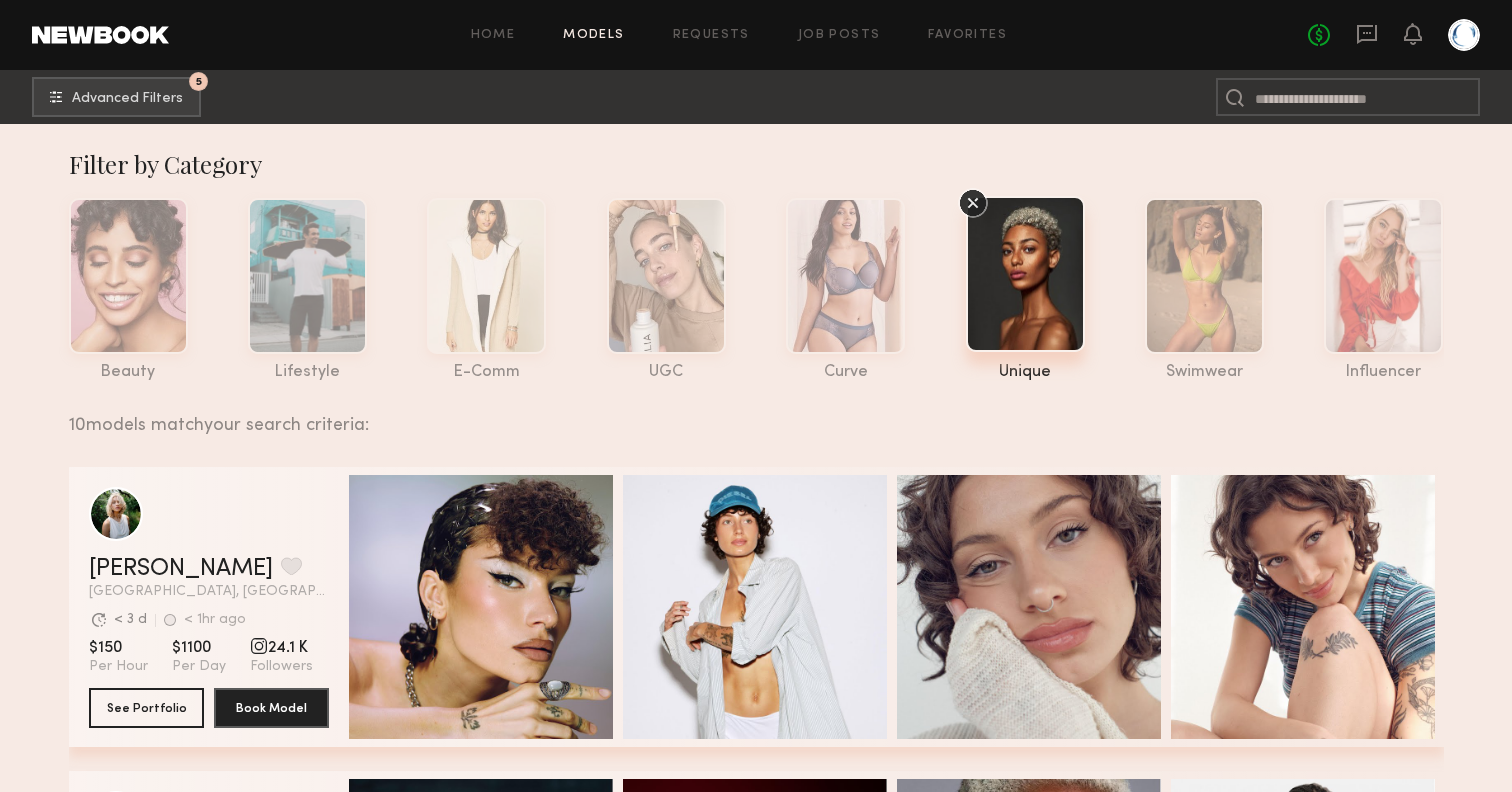 click 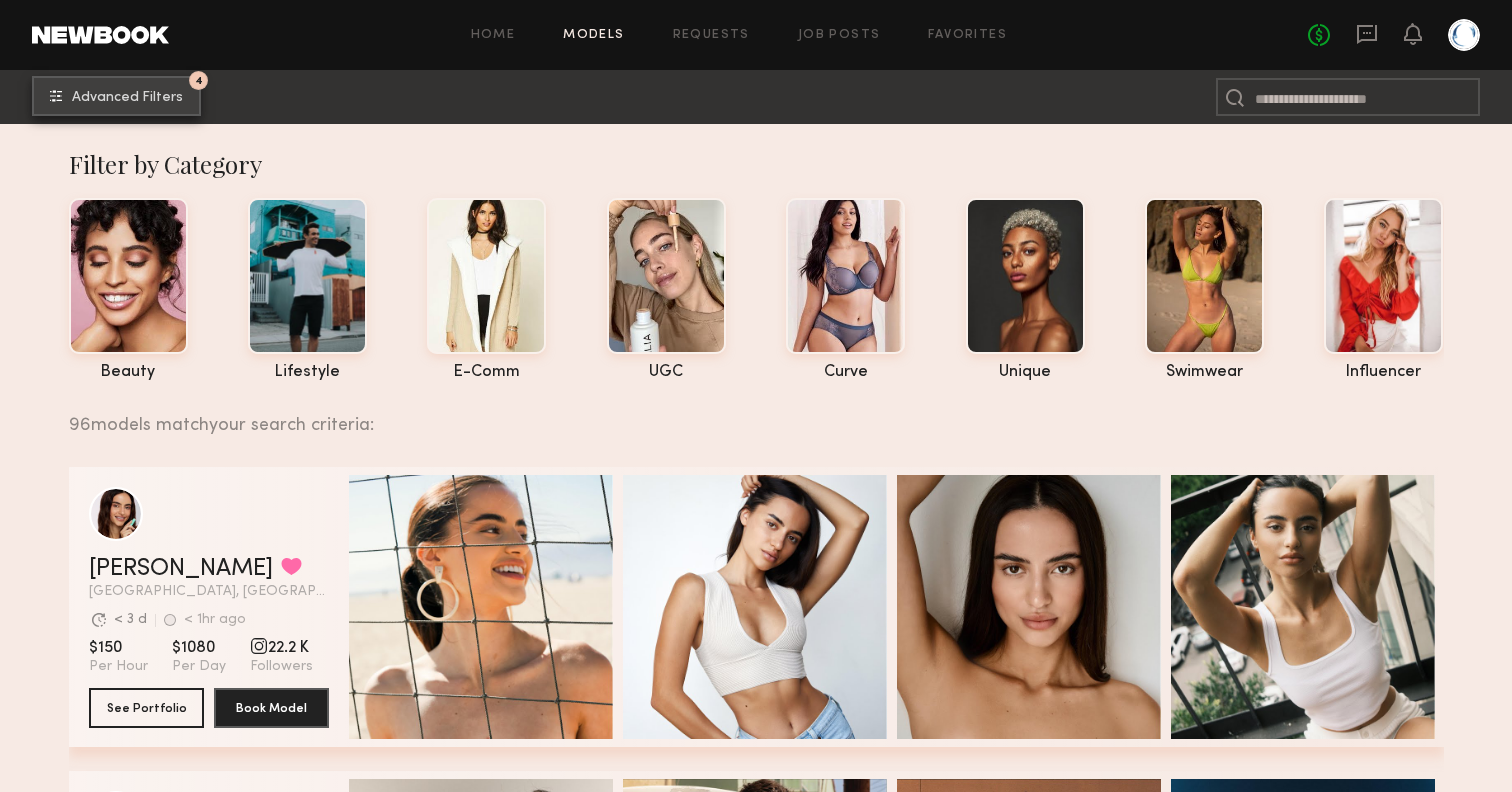 scroll, scrollTop: 0, scrollLeft: 0, axis: both 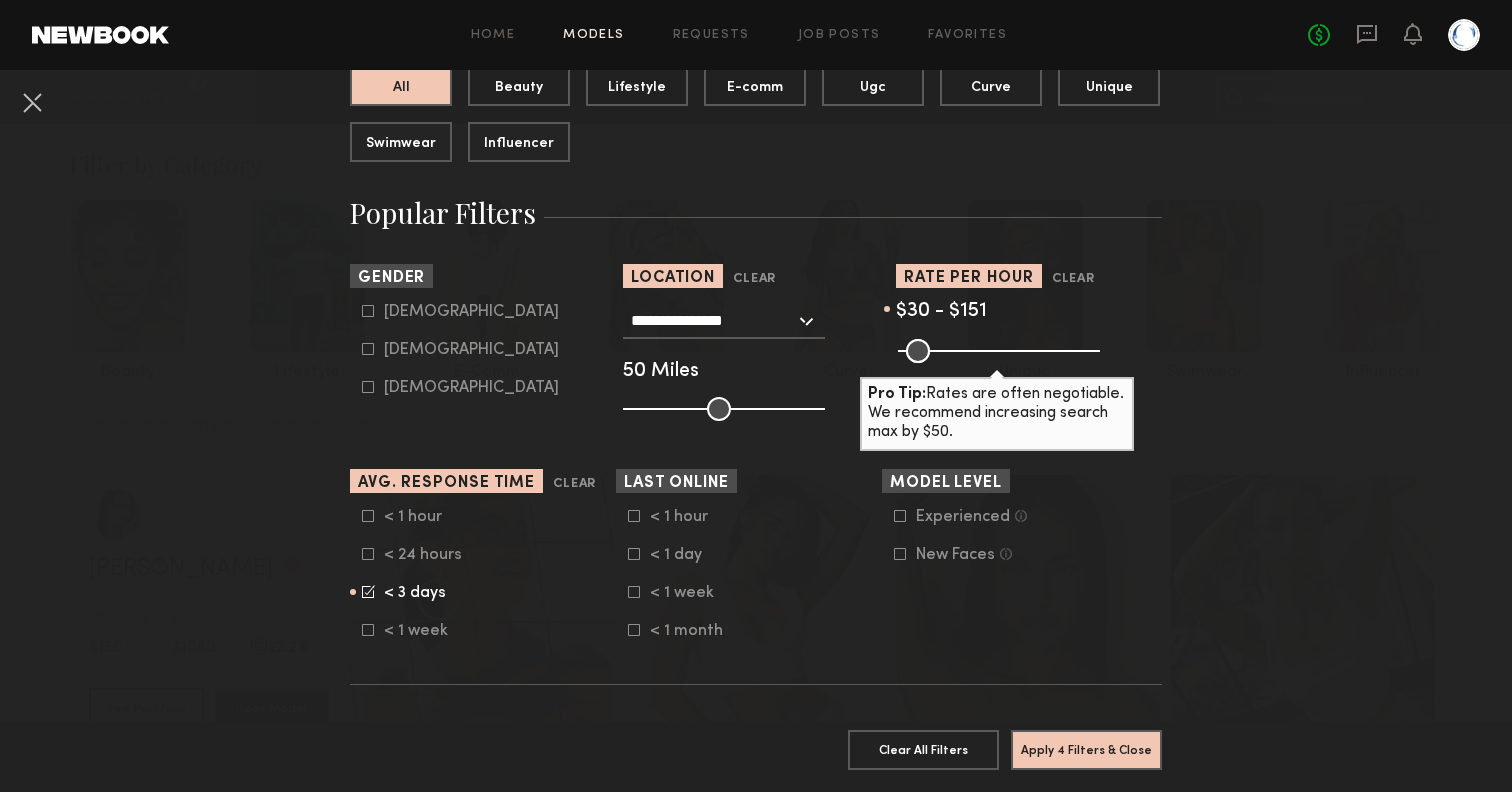 click 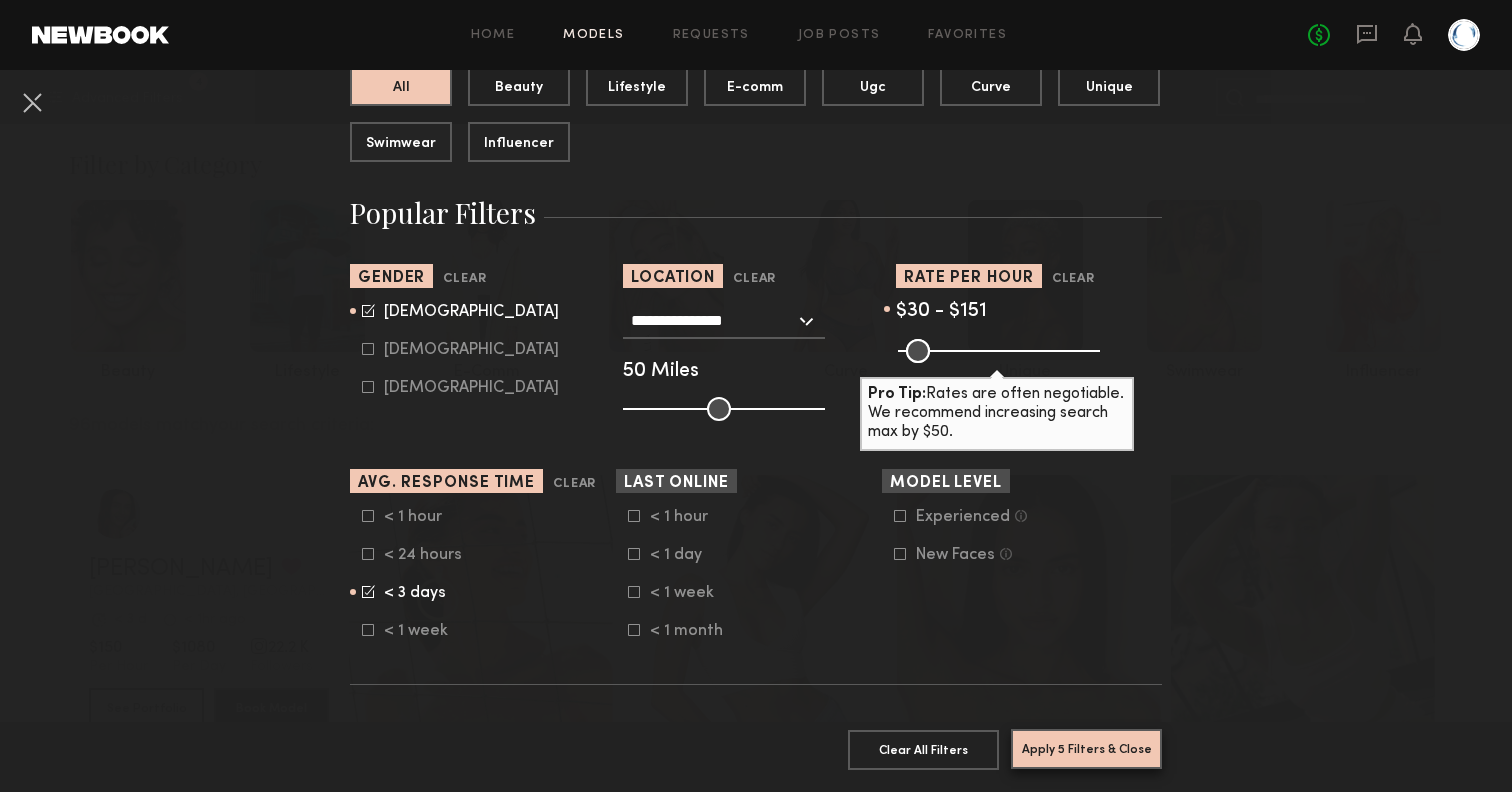 click on "Apply 5 Filters & Close" 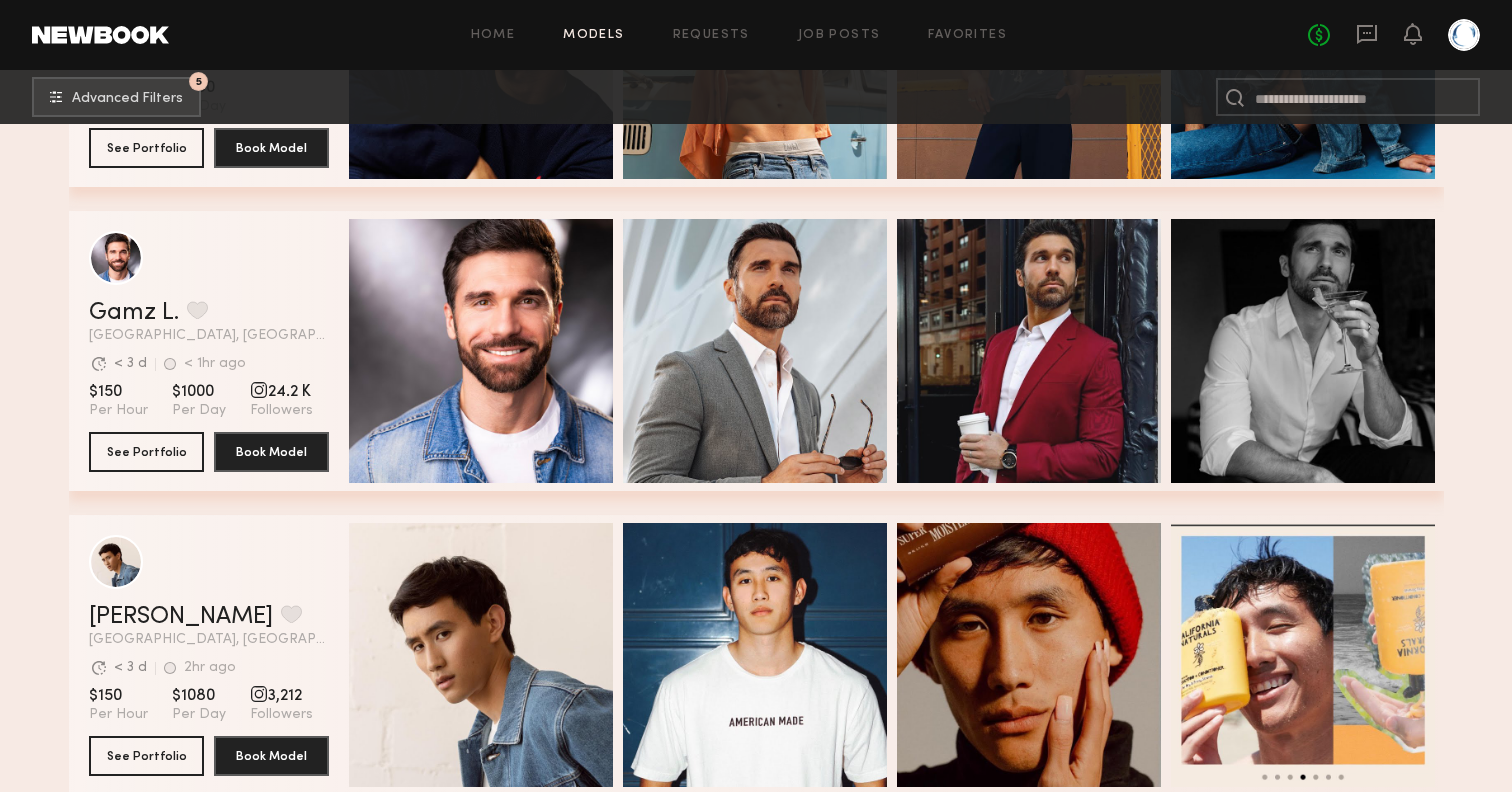 scroll, scrollTop: 100, scrollLeft: 0, axis: vertical 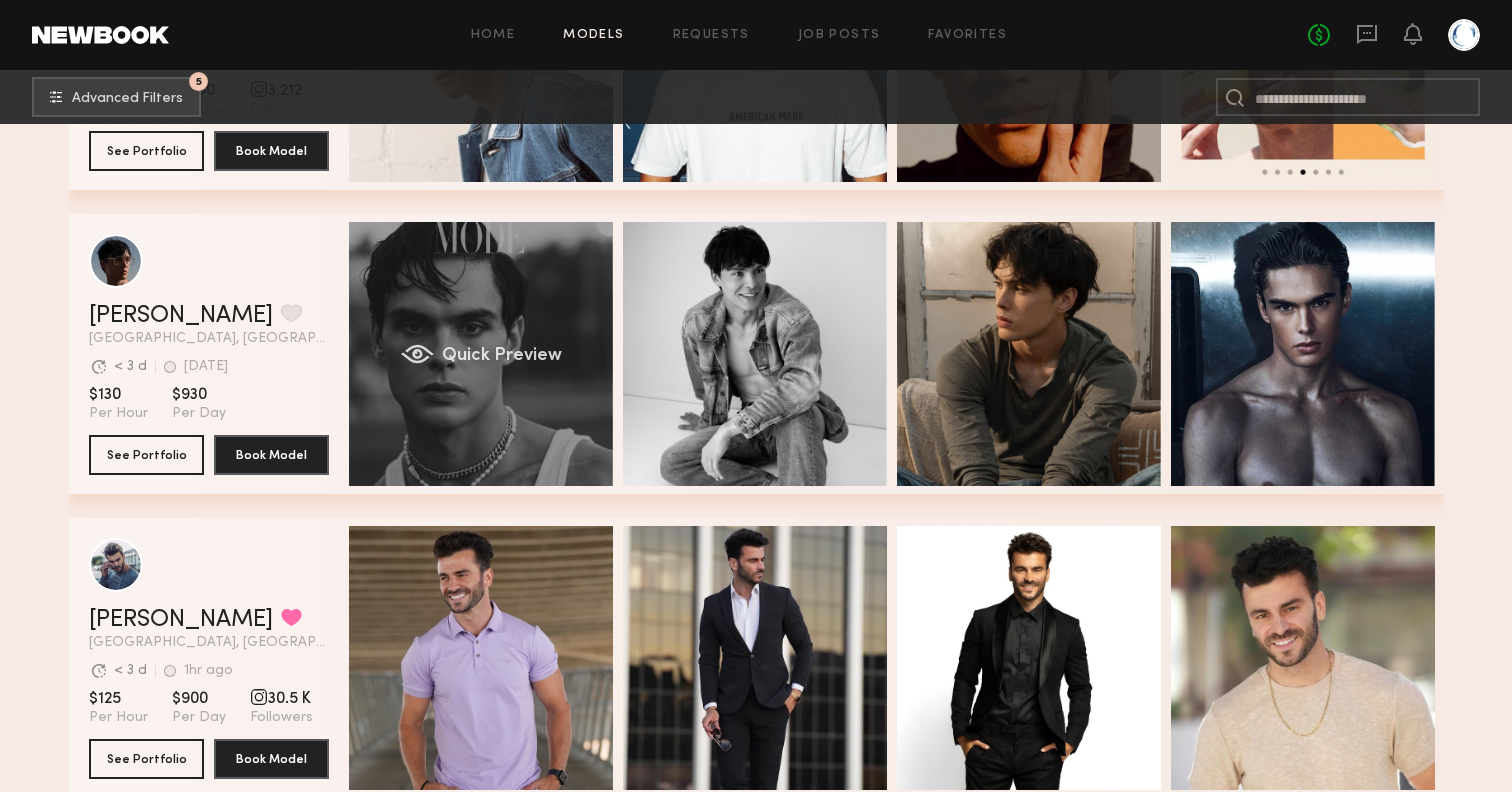 click on "Quick Preview" 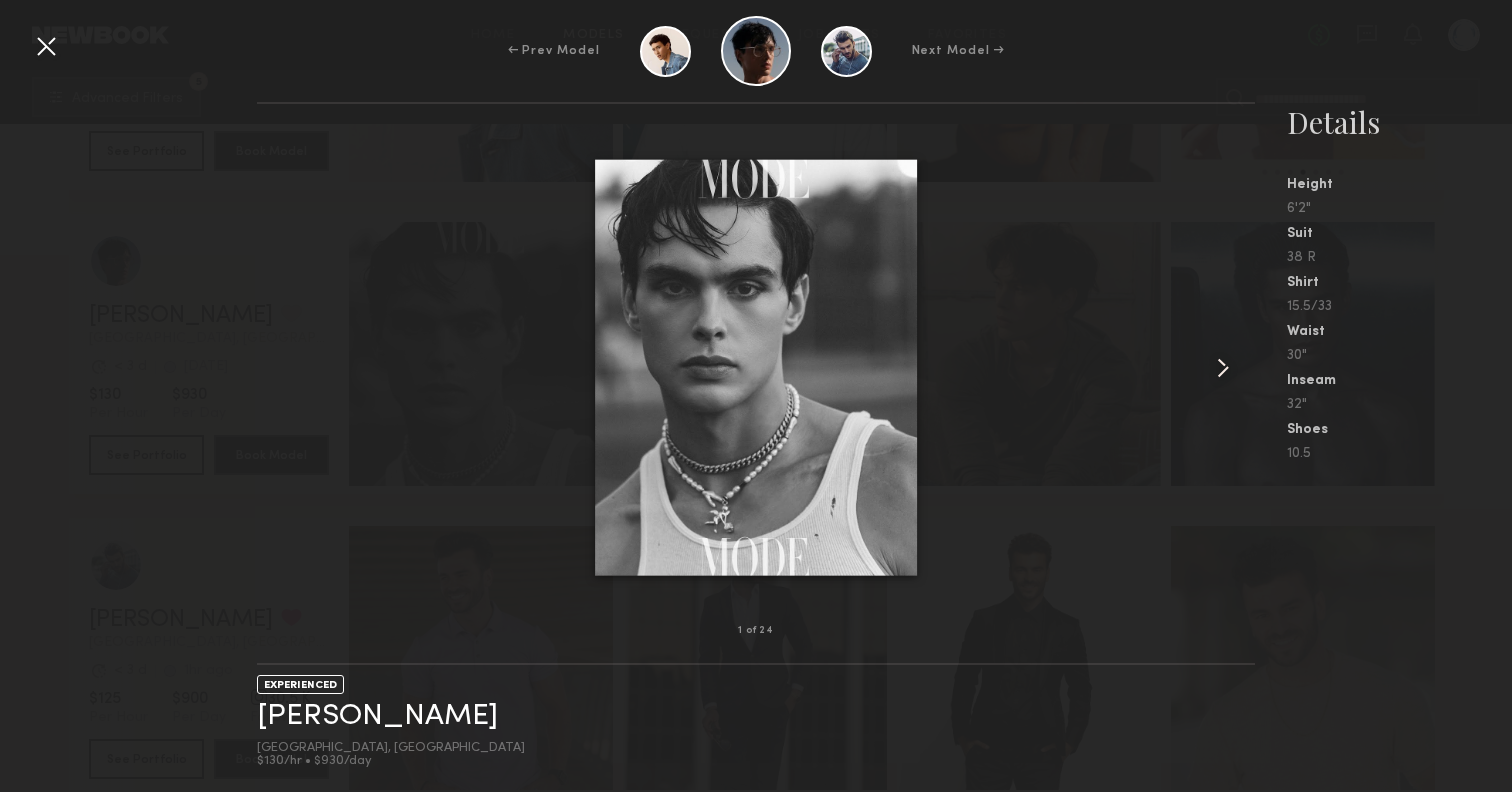 click at bounding box center (1223, 368) 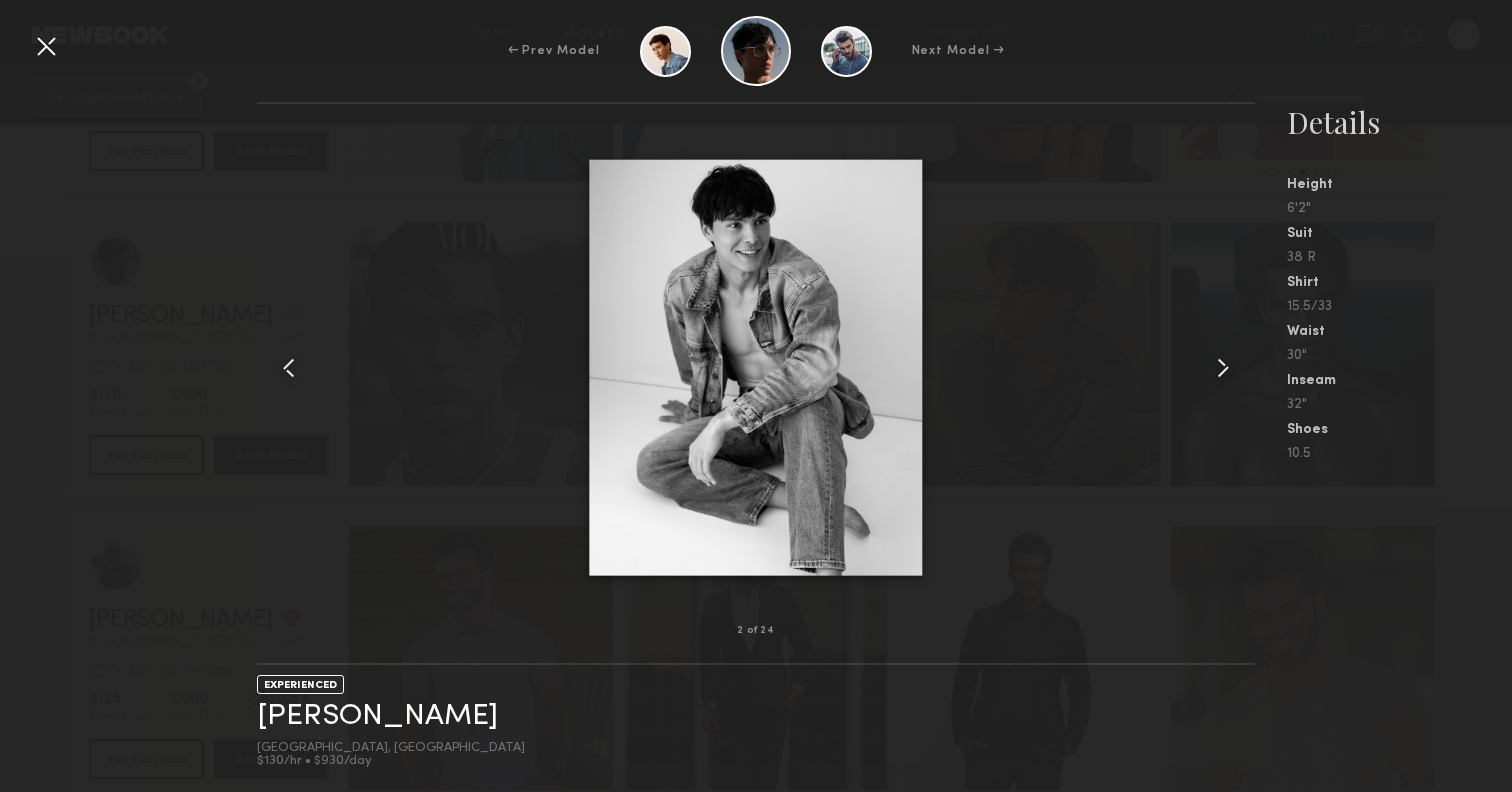 click at bounding box center [1223, 368] 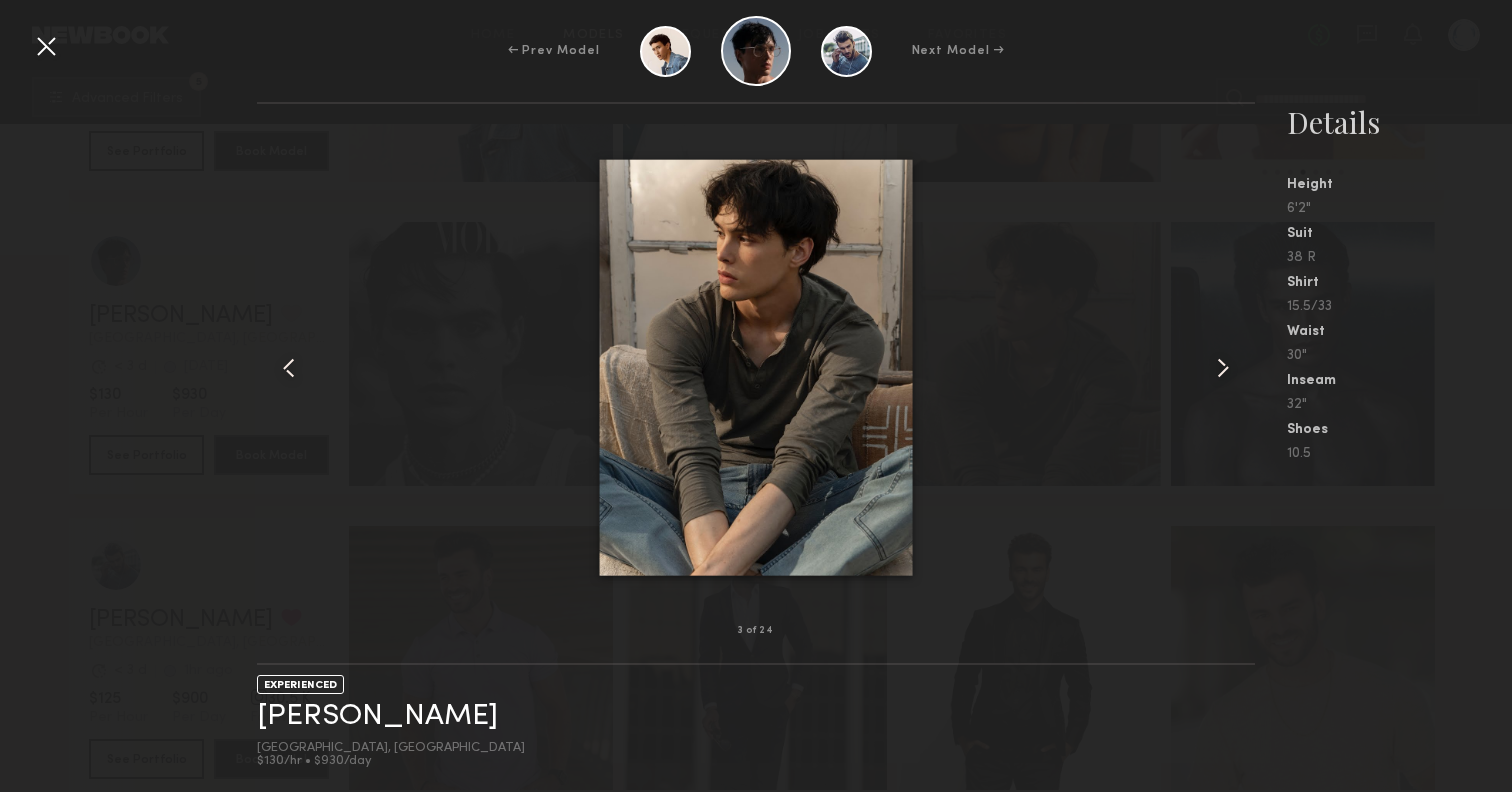 click at bounding box center (1223, 368) 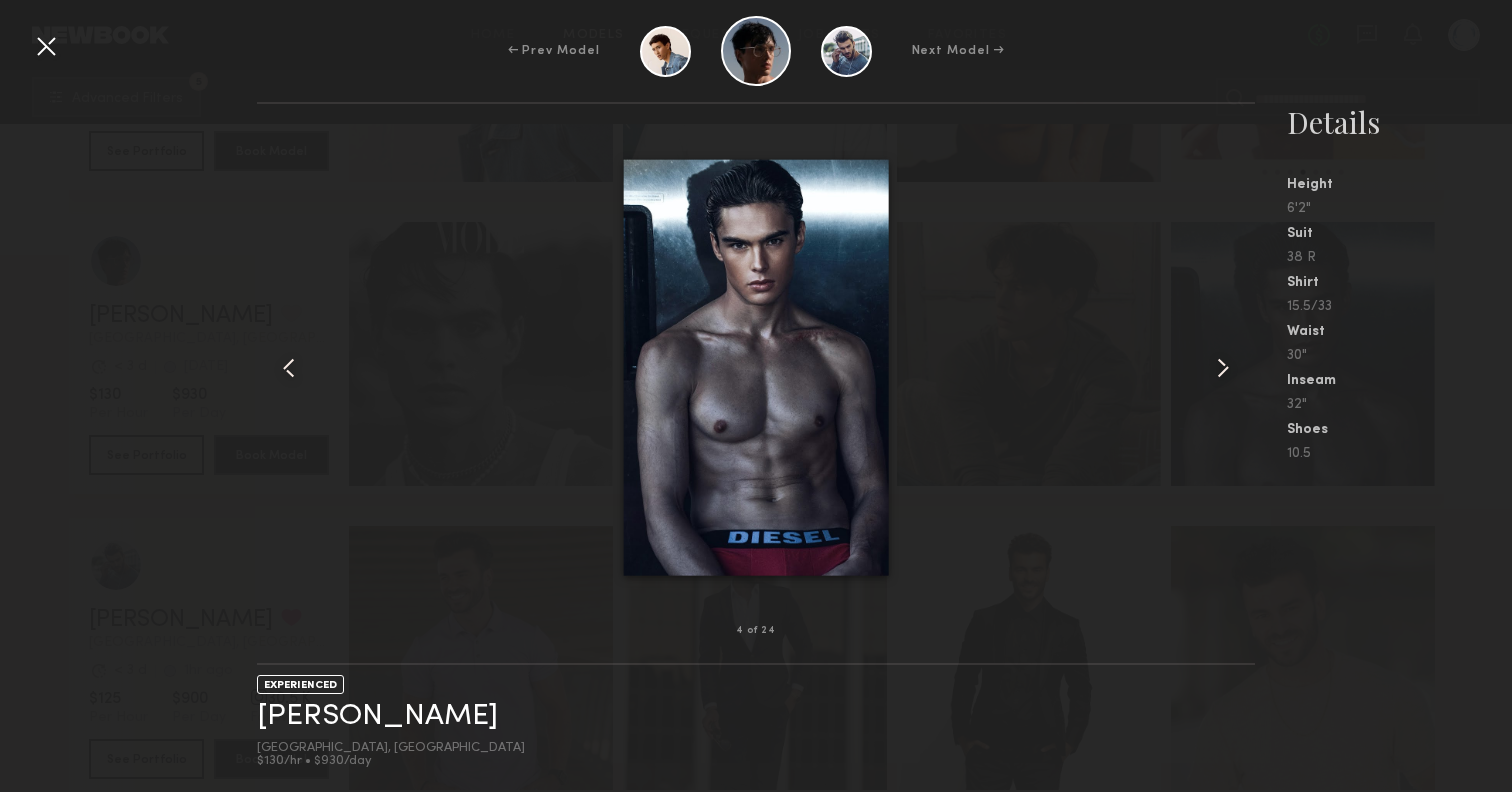 click at bounding box center (1223, 368) 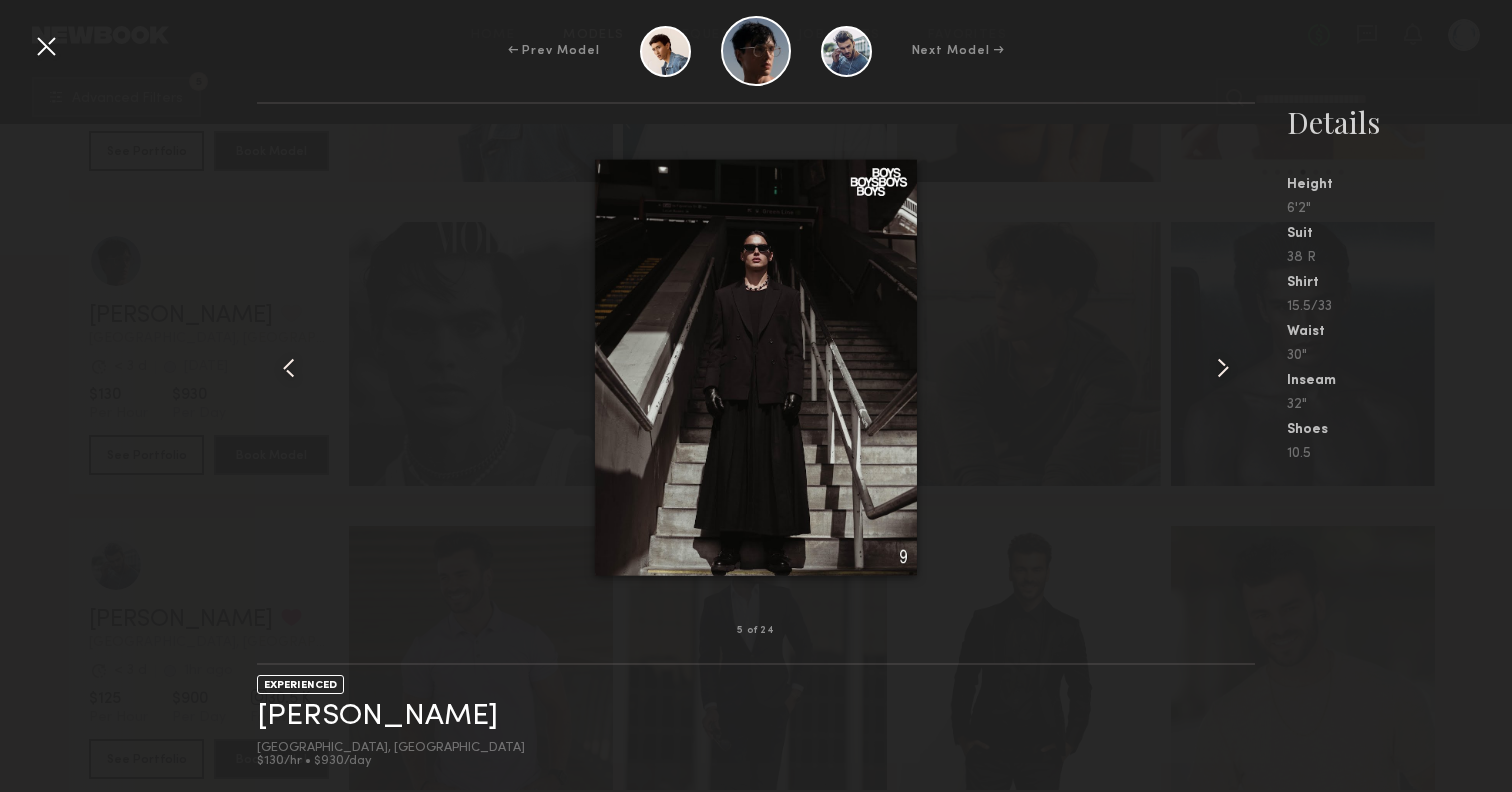click at bounding box center (1223, 368) 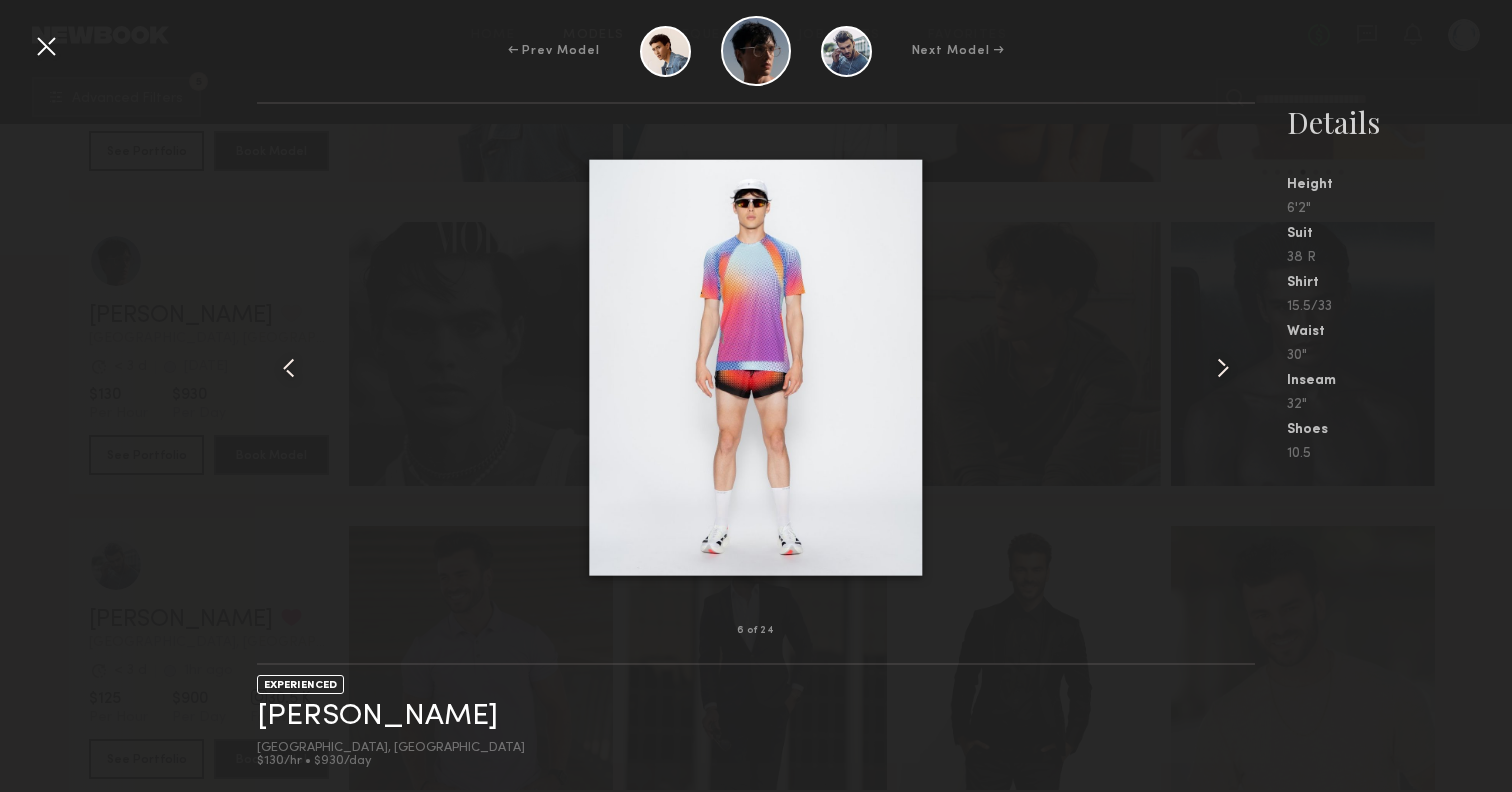 click at bounding box center (1223, 368) 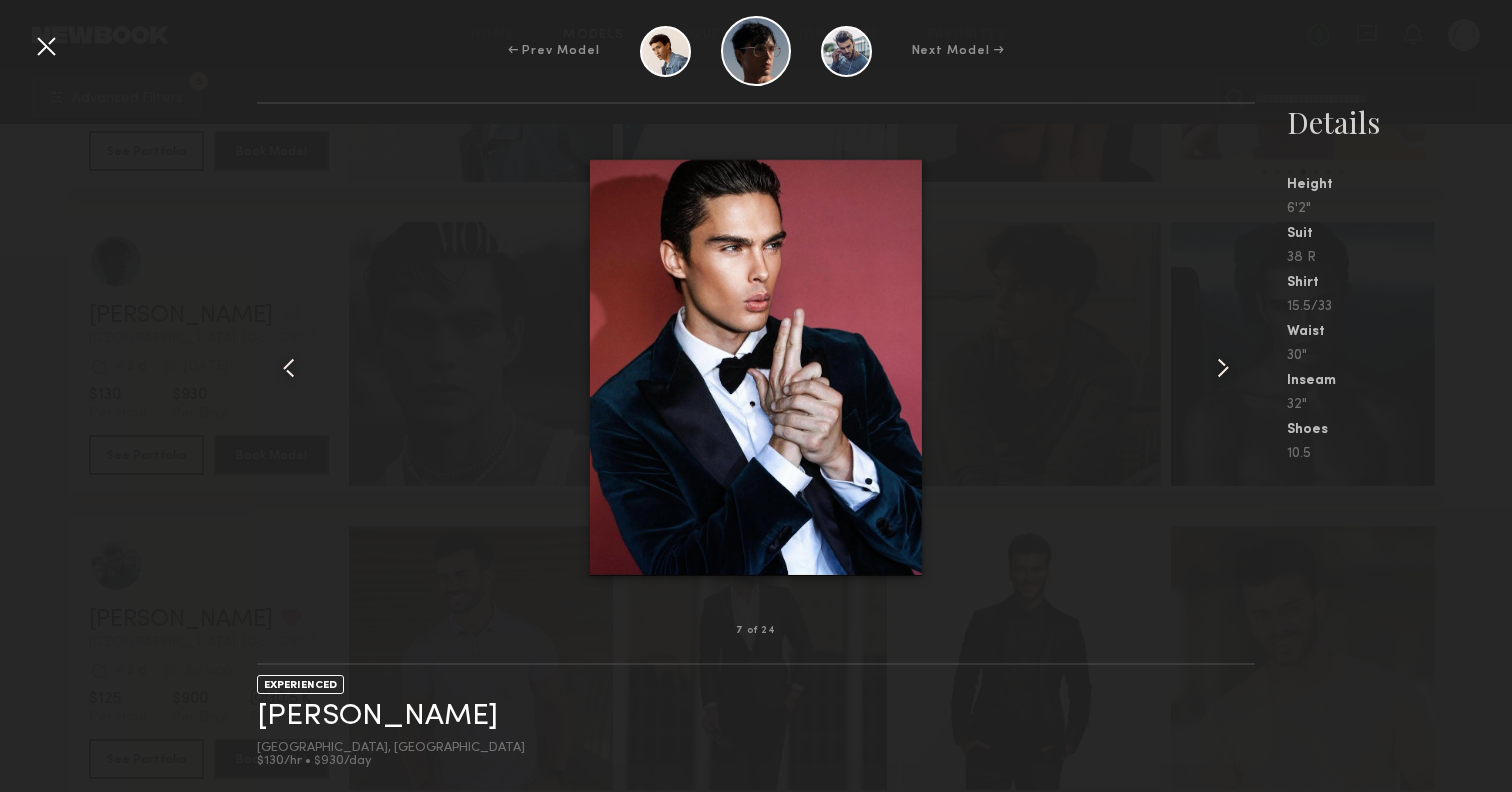 click at bounding box center (1223, 368) 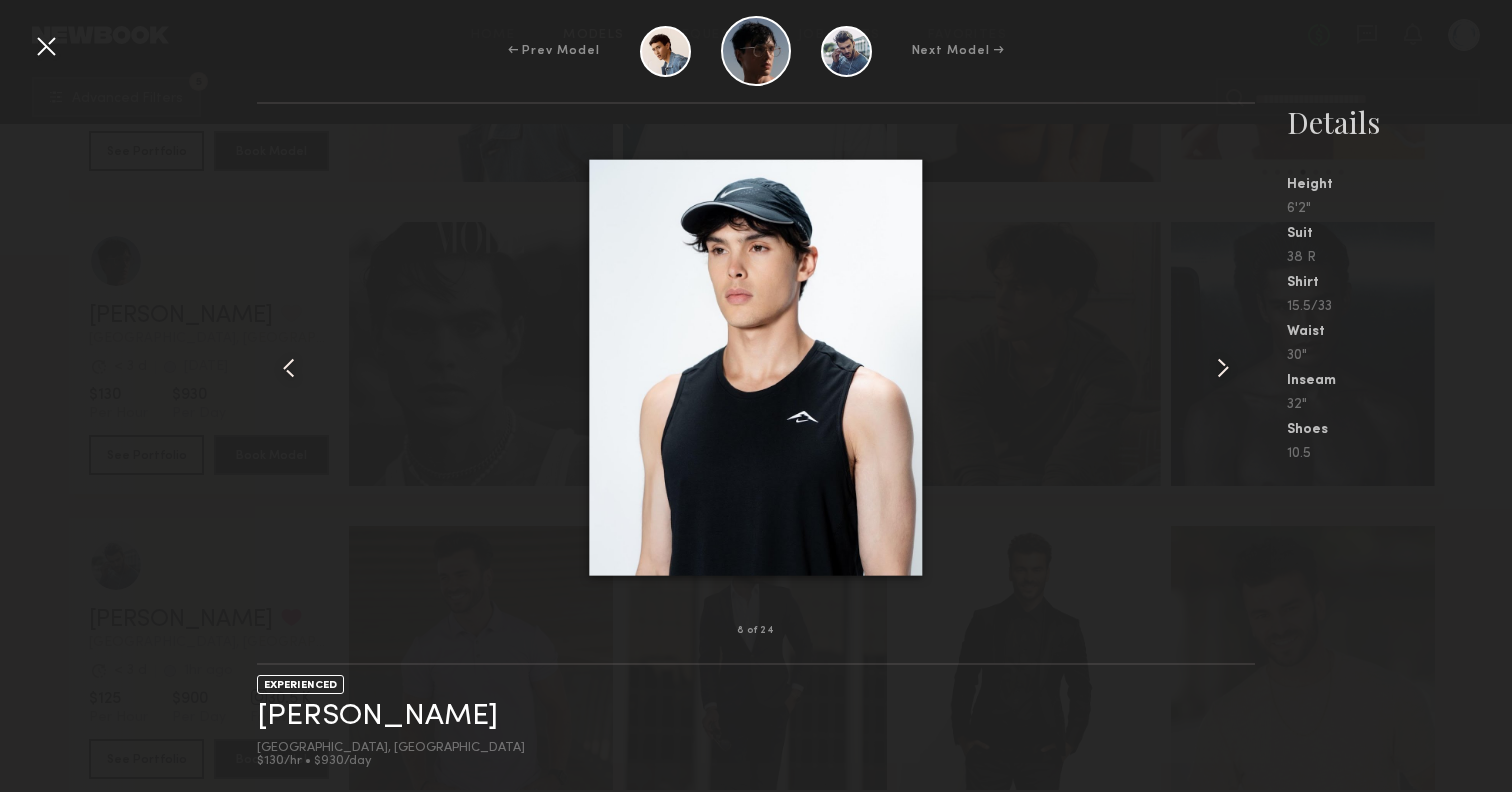 click at bounding box center [1223, 368] 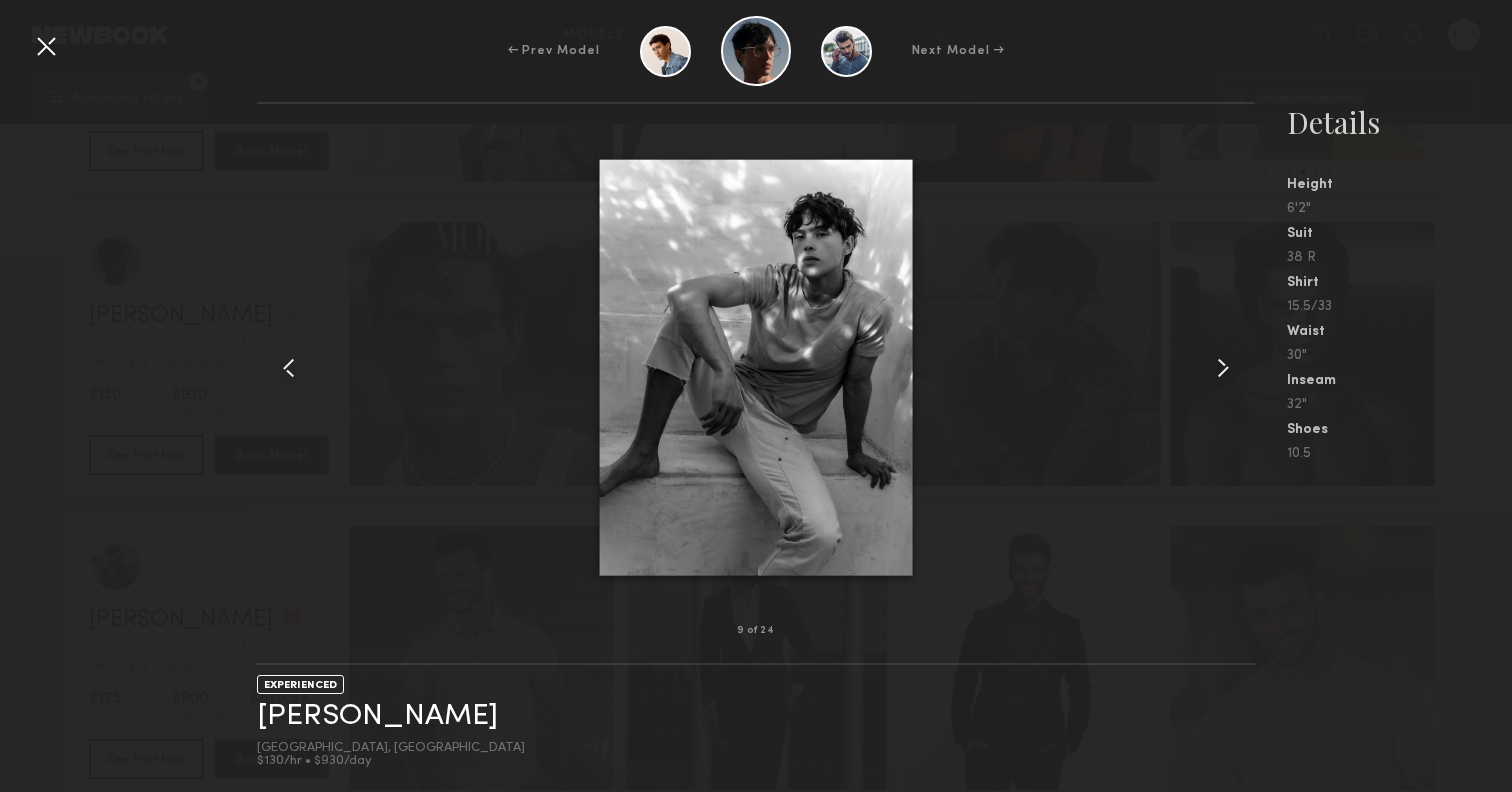 click at bounding box center (1223, 368) 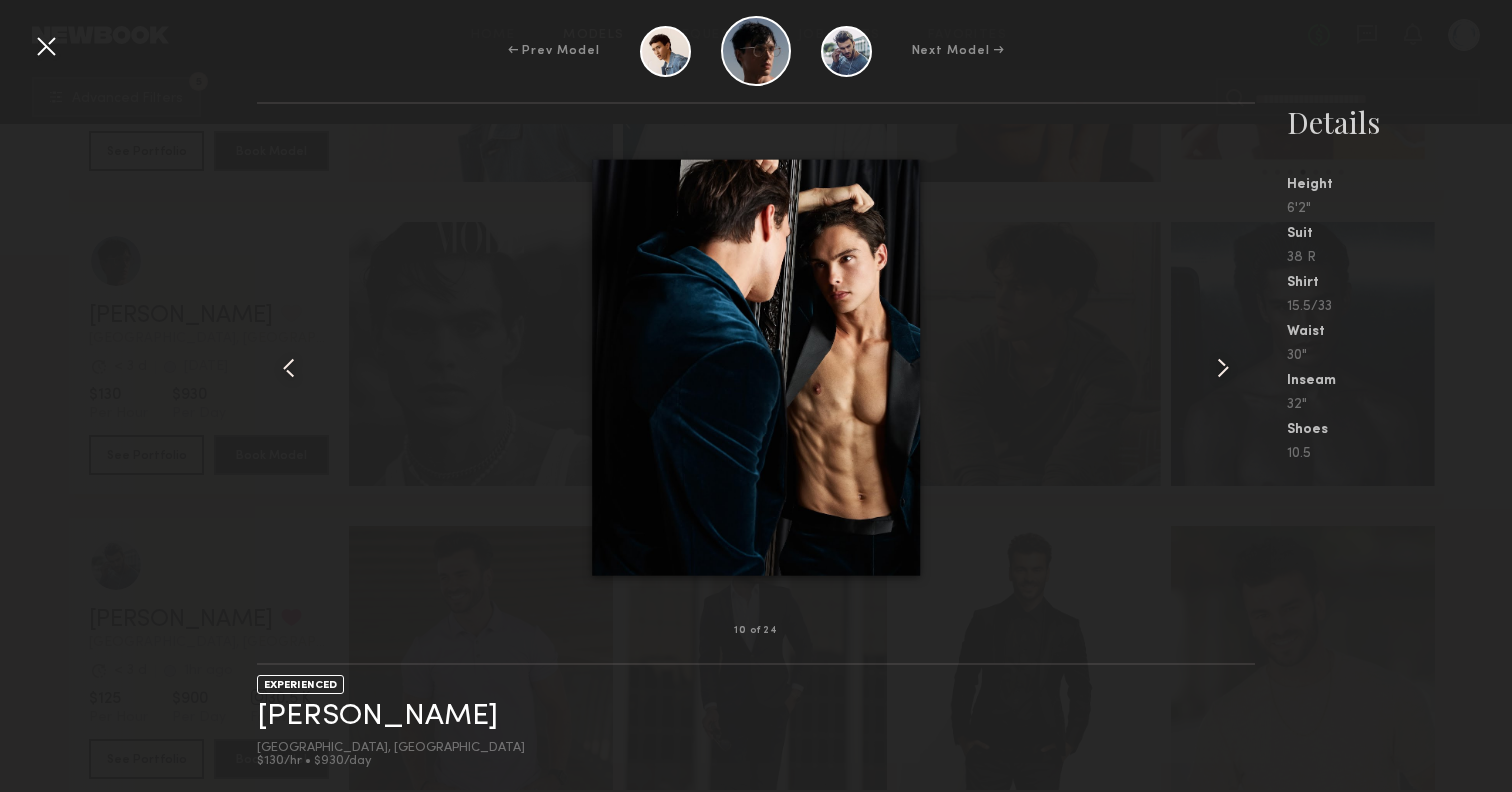 click at bounding box center (1223, 368) 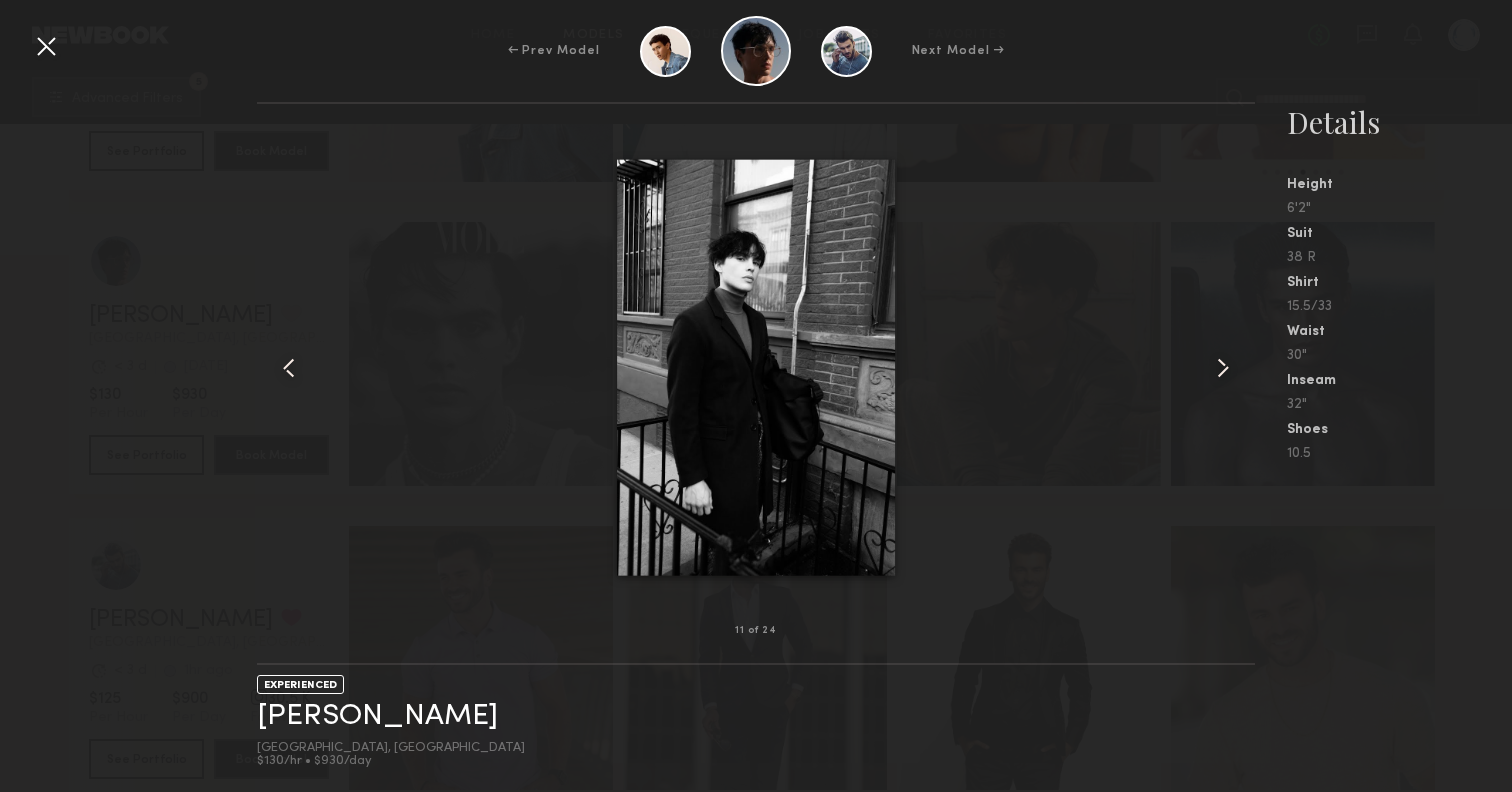 click at bounding box center (1223, 368) 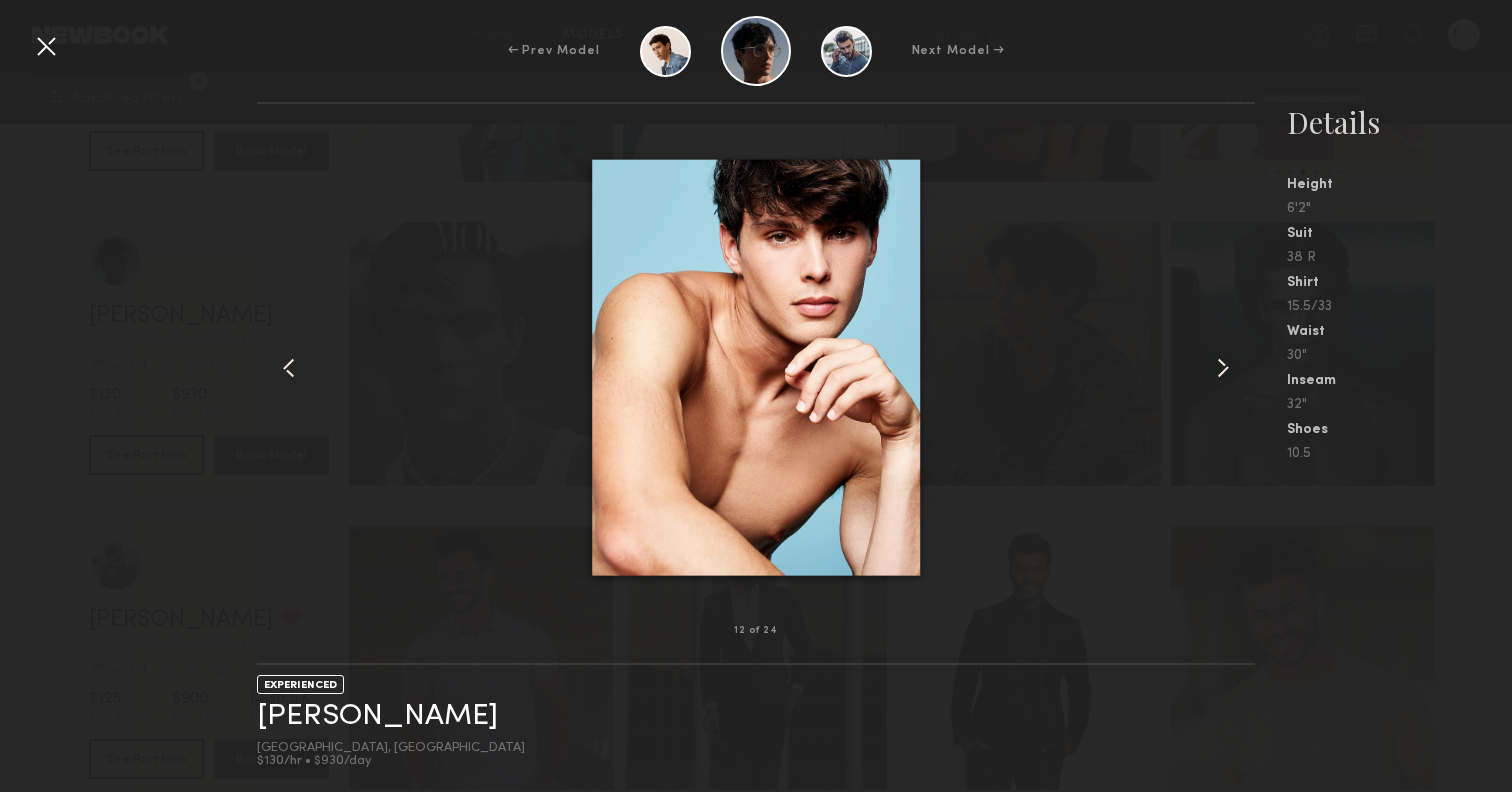 click on "← Prev Model   Next Model →" at bounding box center (756, 51) 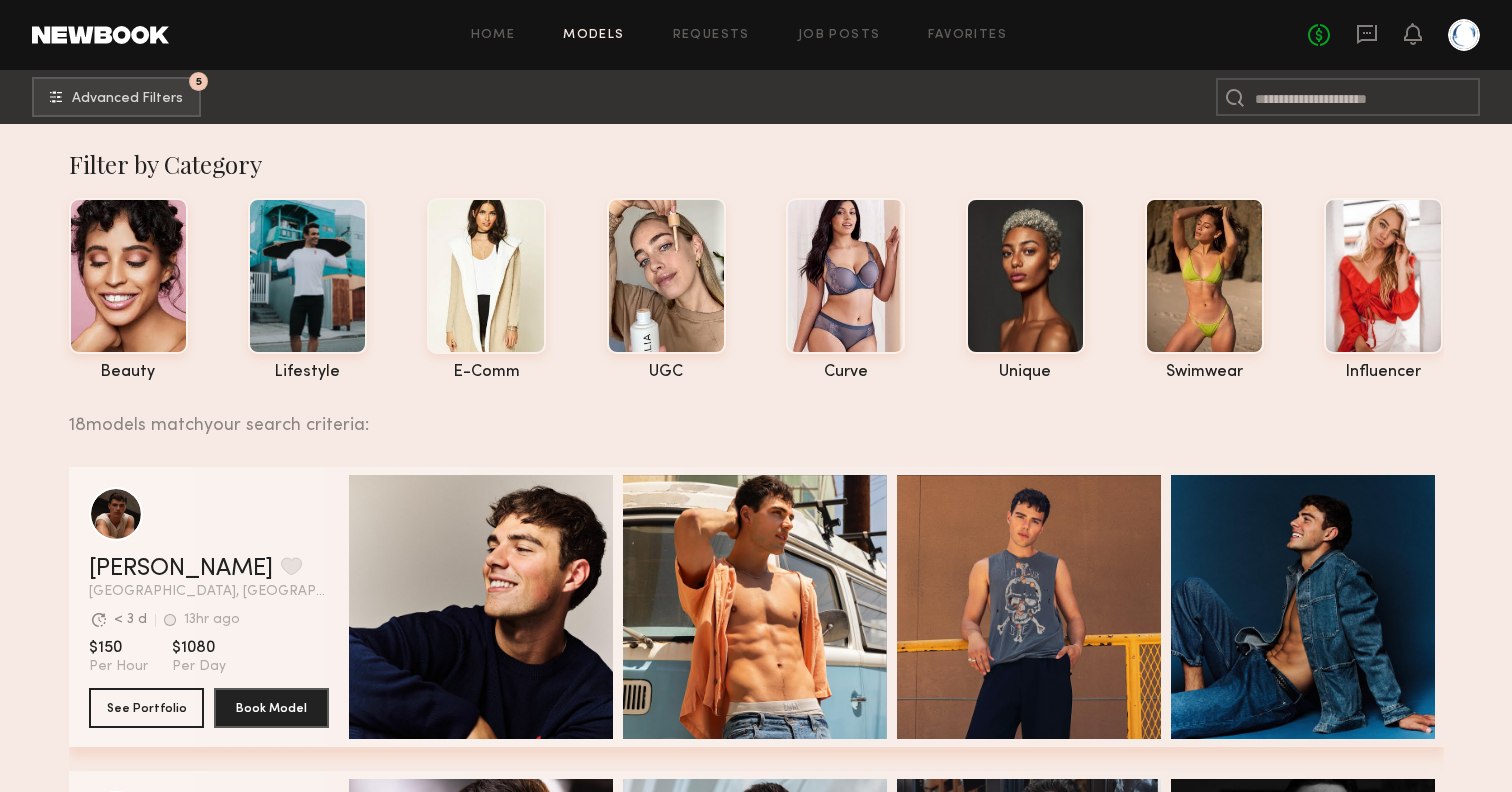 scroll, scrollTop: 0, scrollLeft: 0, axis: both 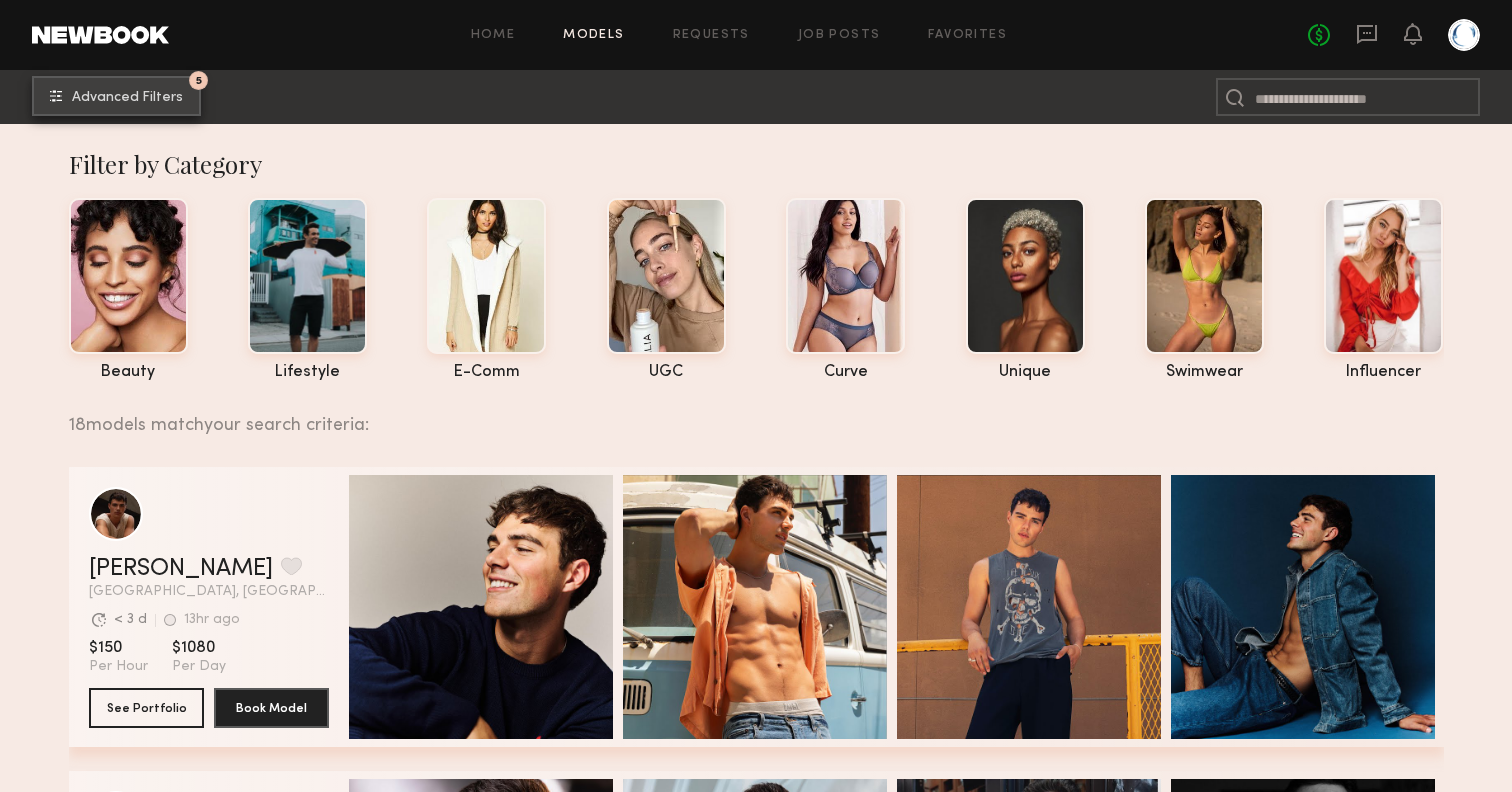 click on "Advanced Filters" 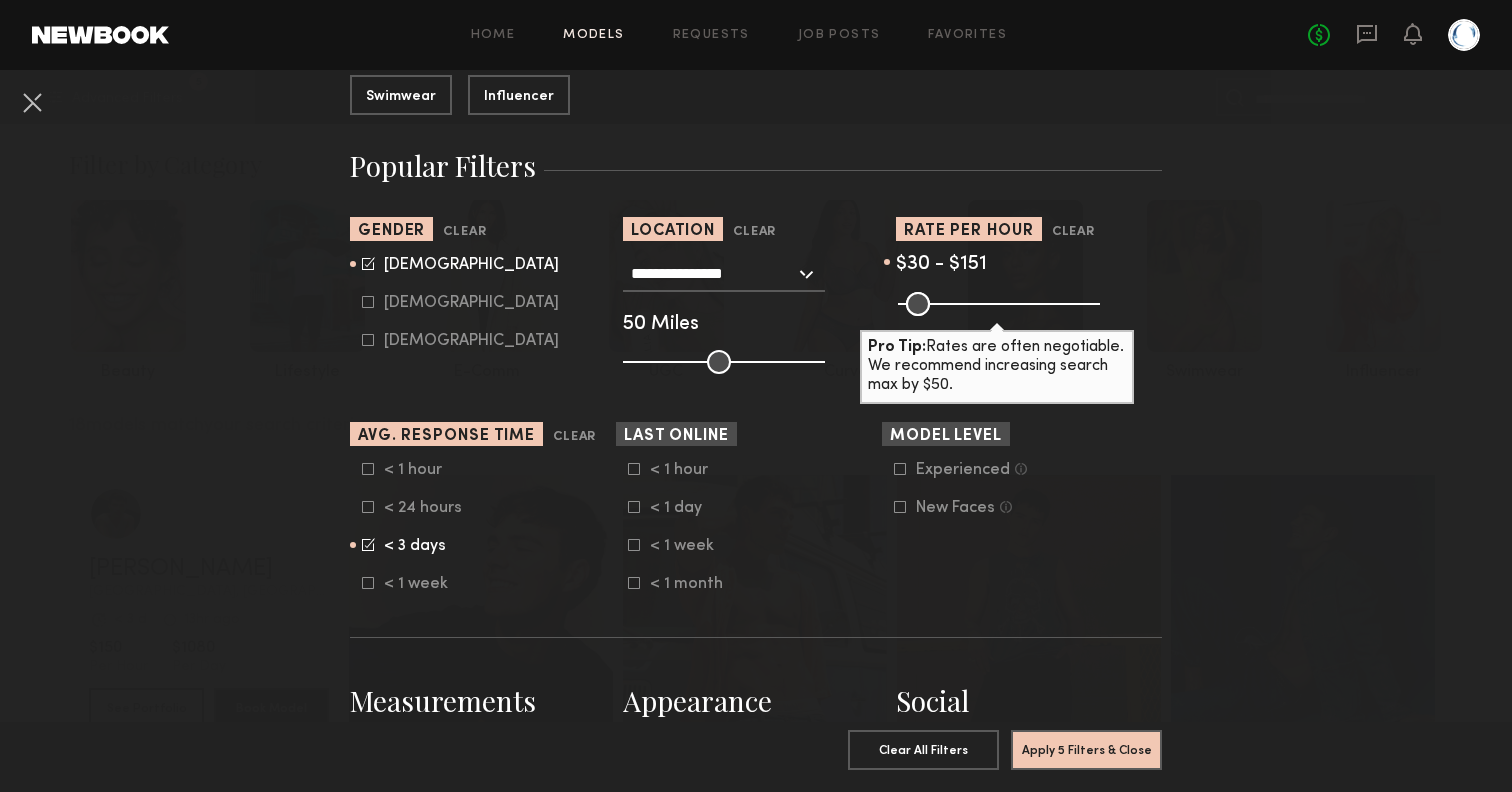 click 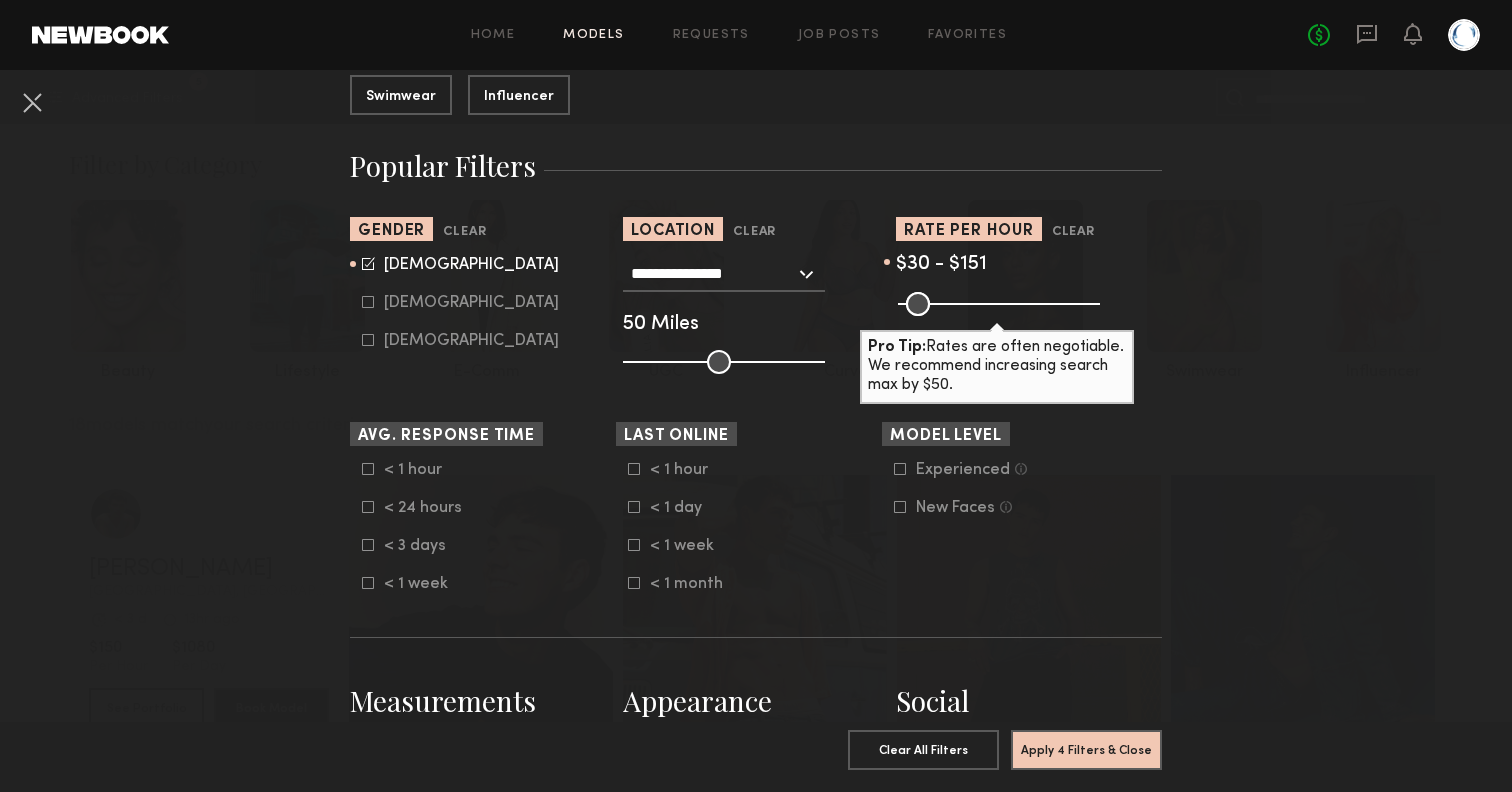 click 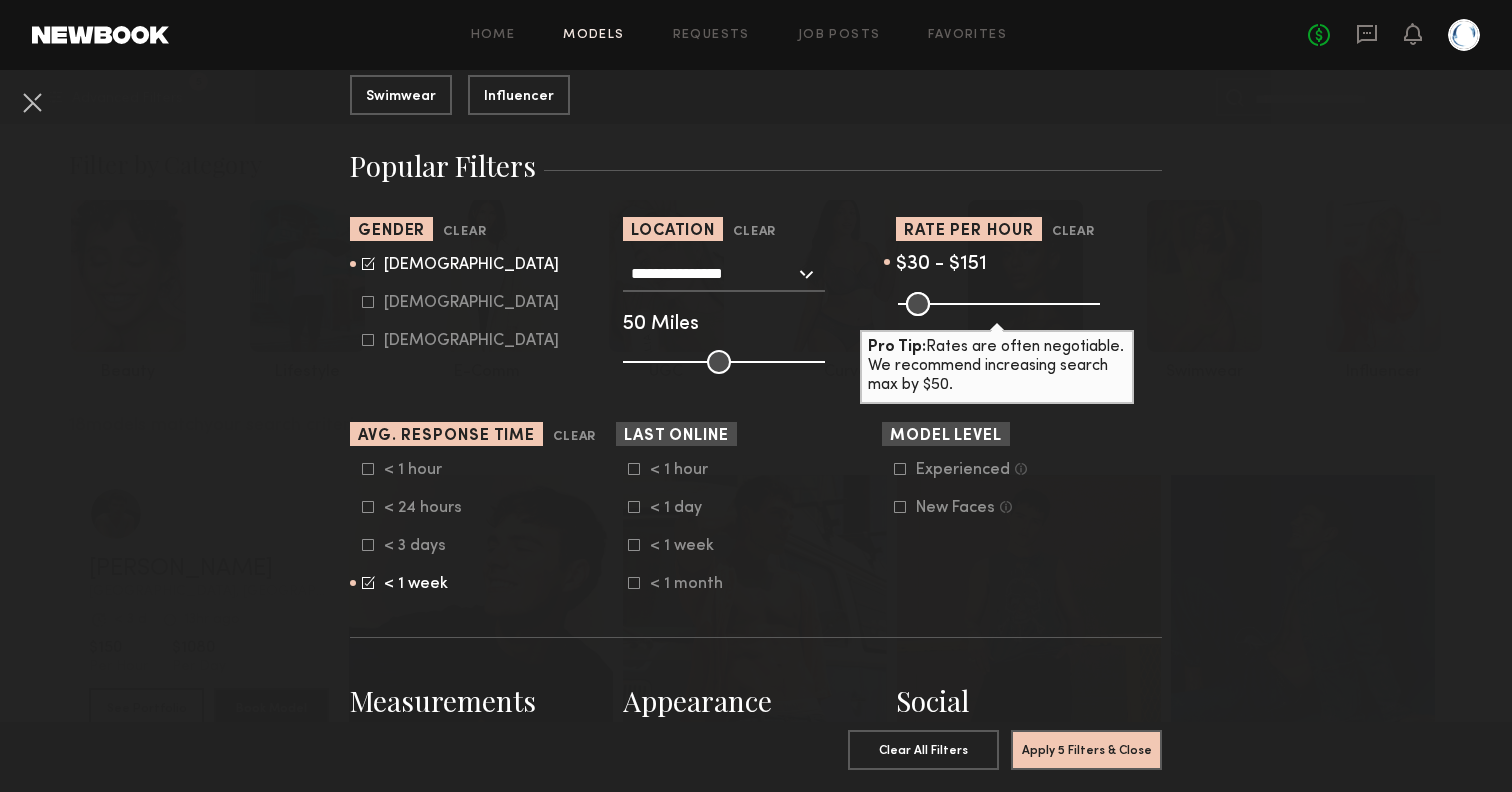 click 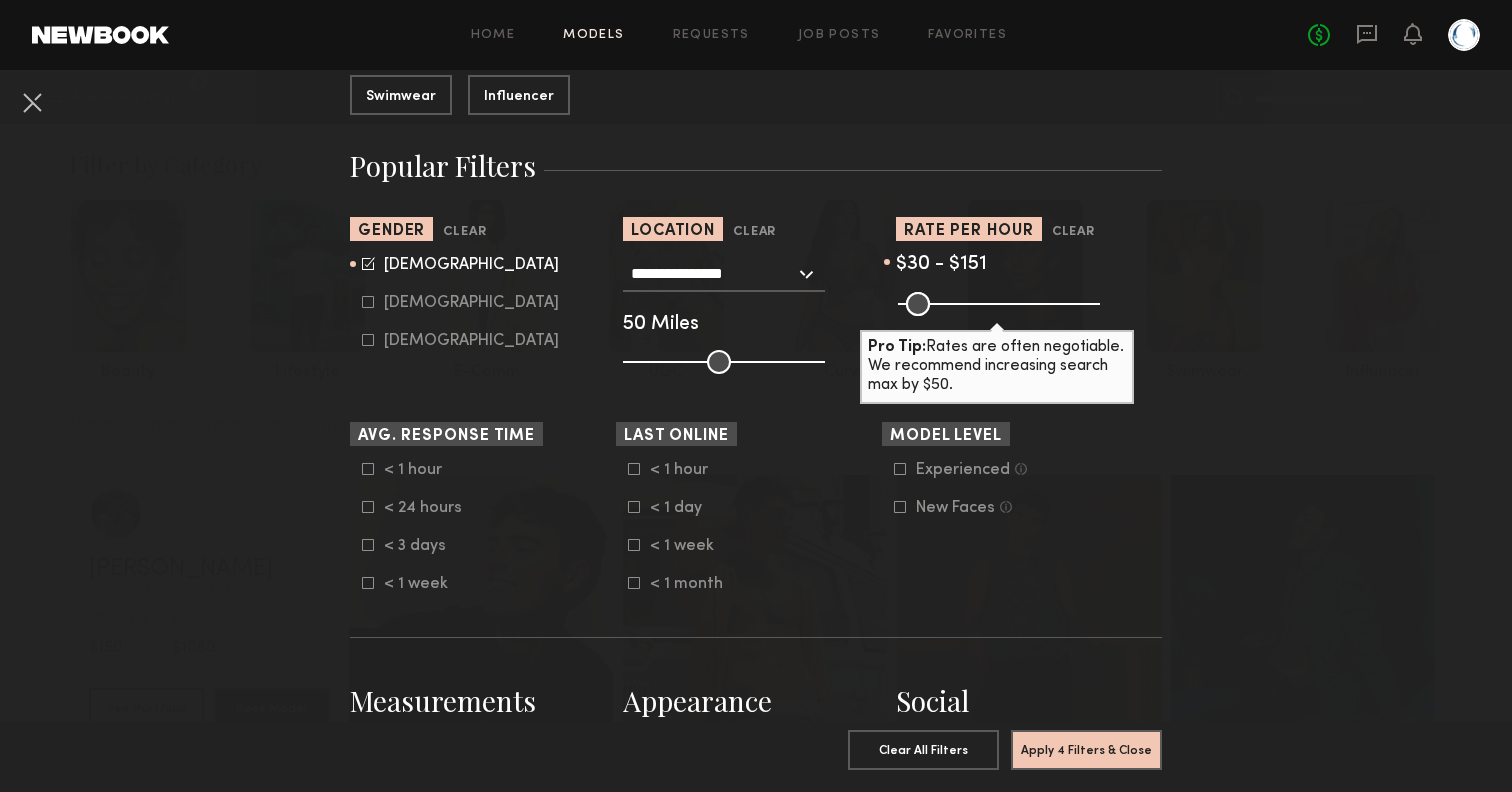 click 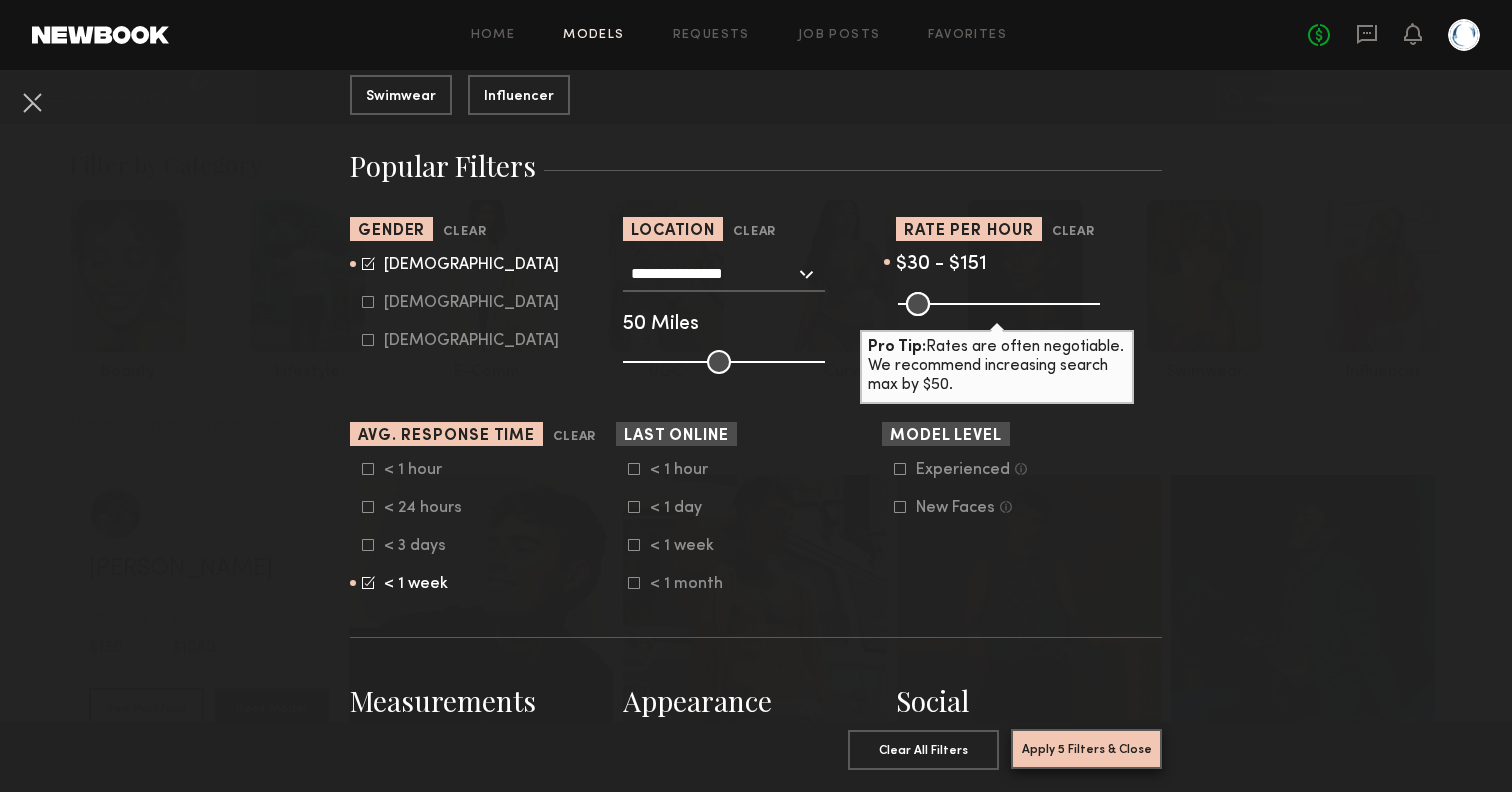 click on "Apply 5 Filters & Close" 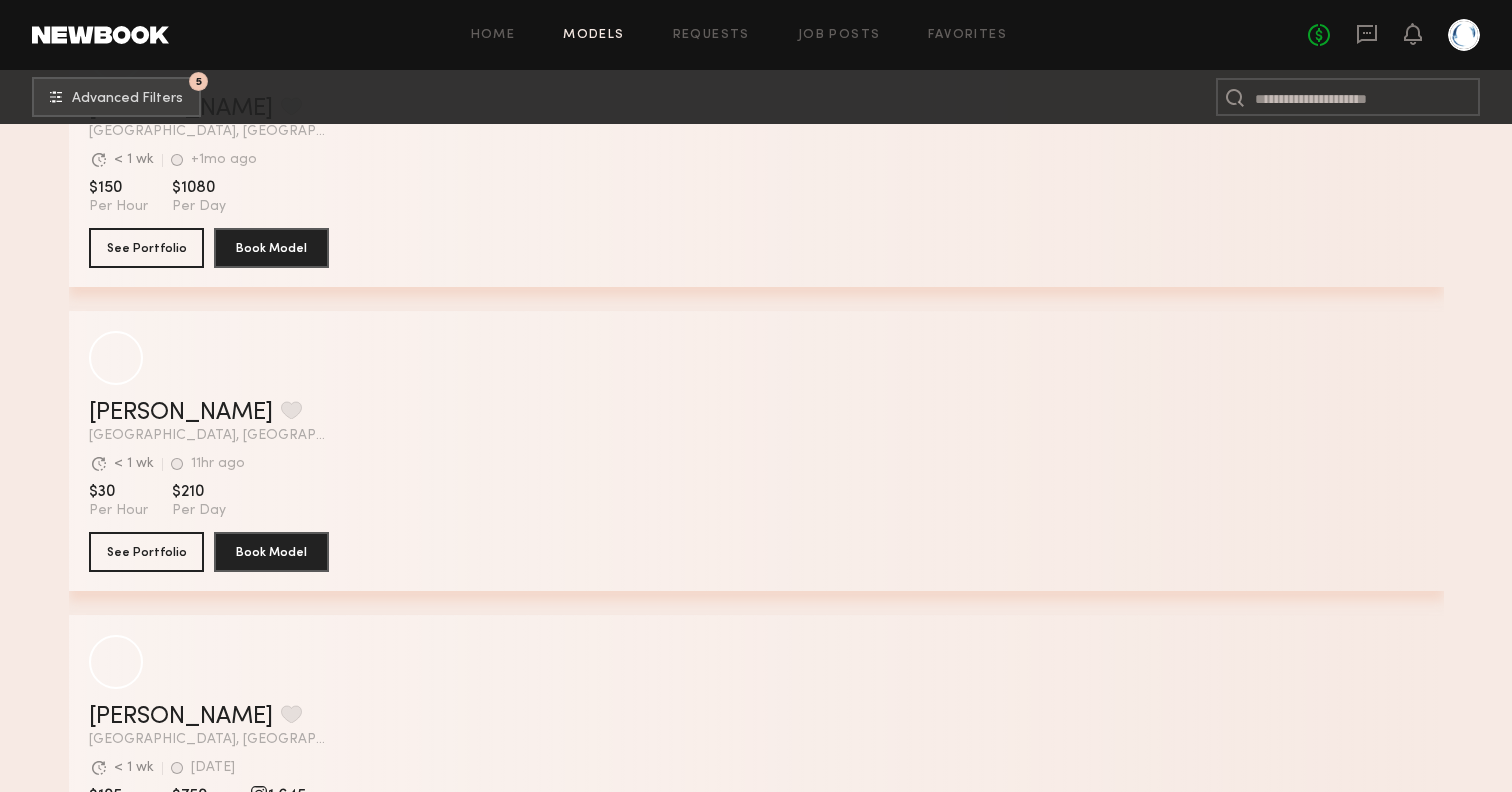 scroll, scrollTop: 2280, scrollLeft: 0, axis: vertical 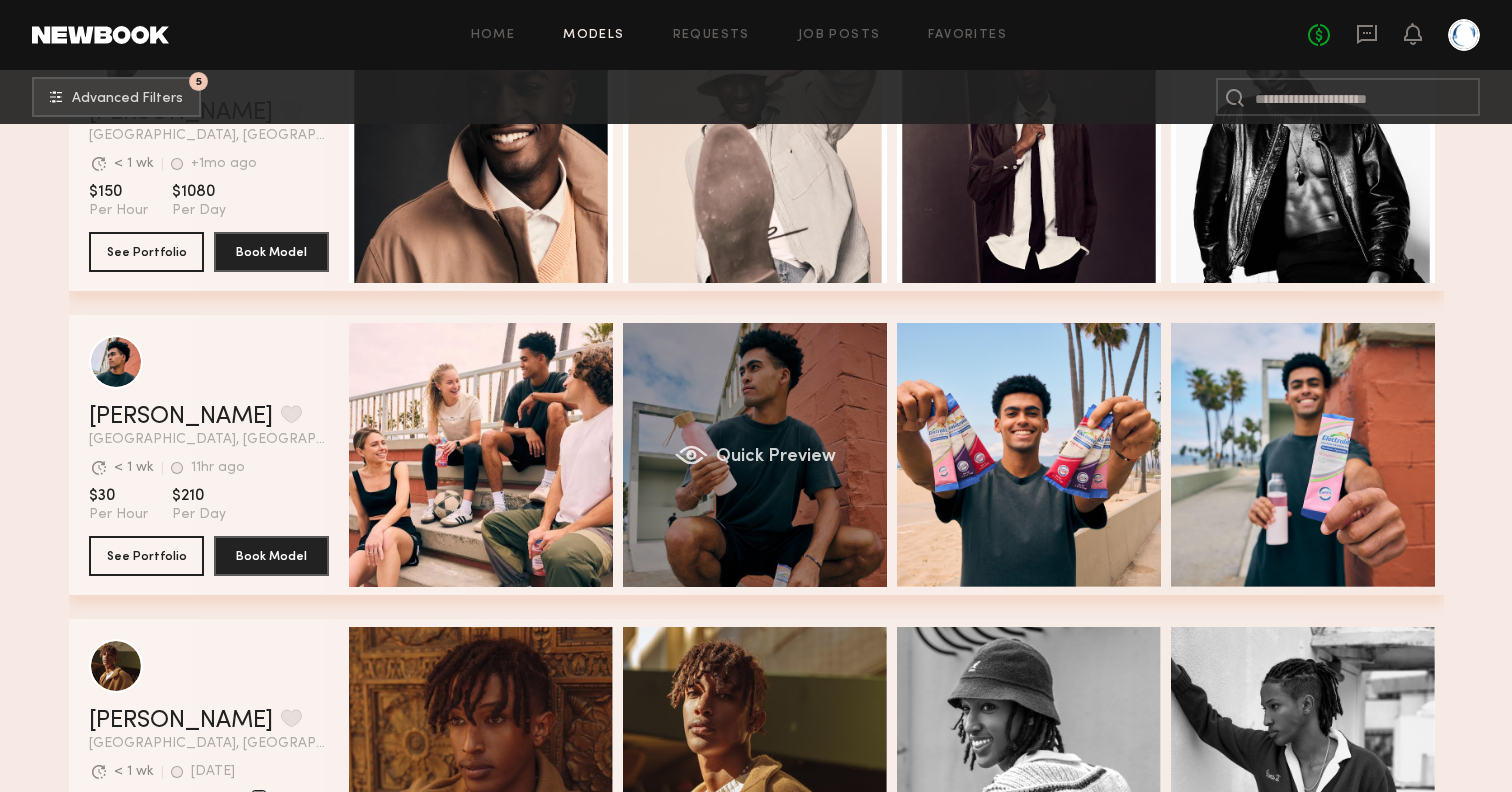 click on "Quick Preview" 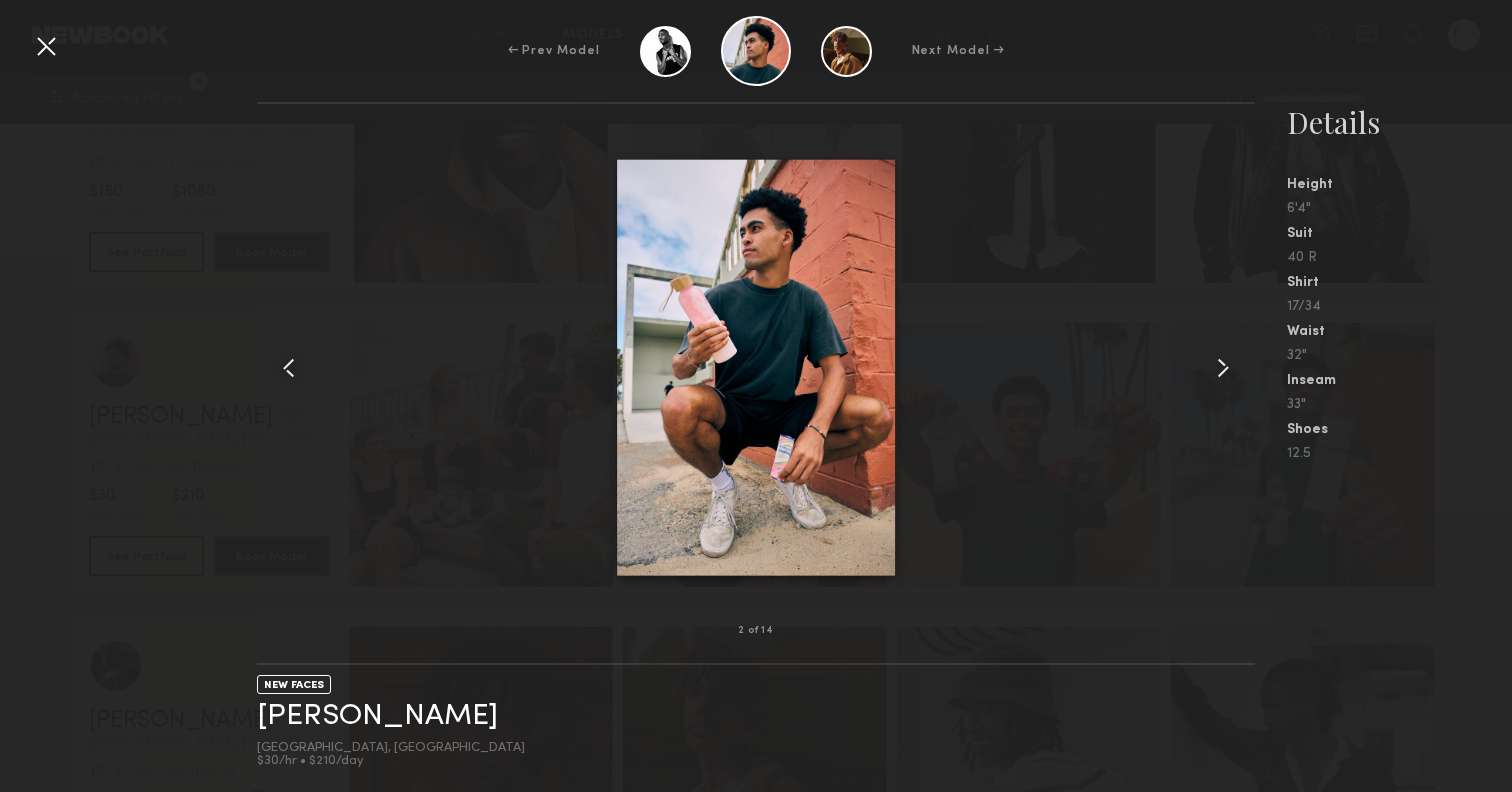 click at bounding box center (1223, 368) 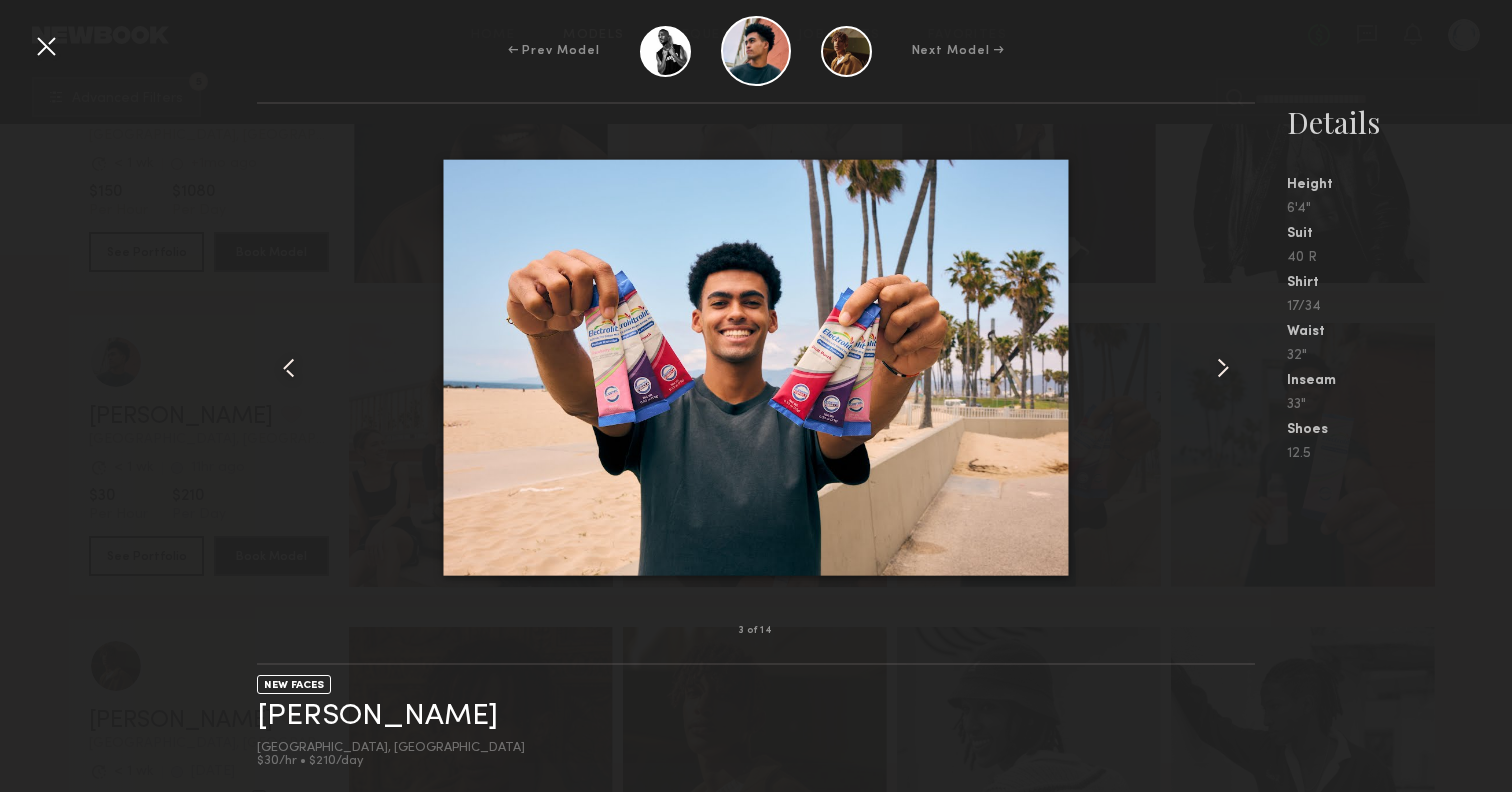 click at bounding box center (1223, 368) 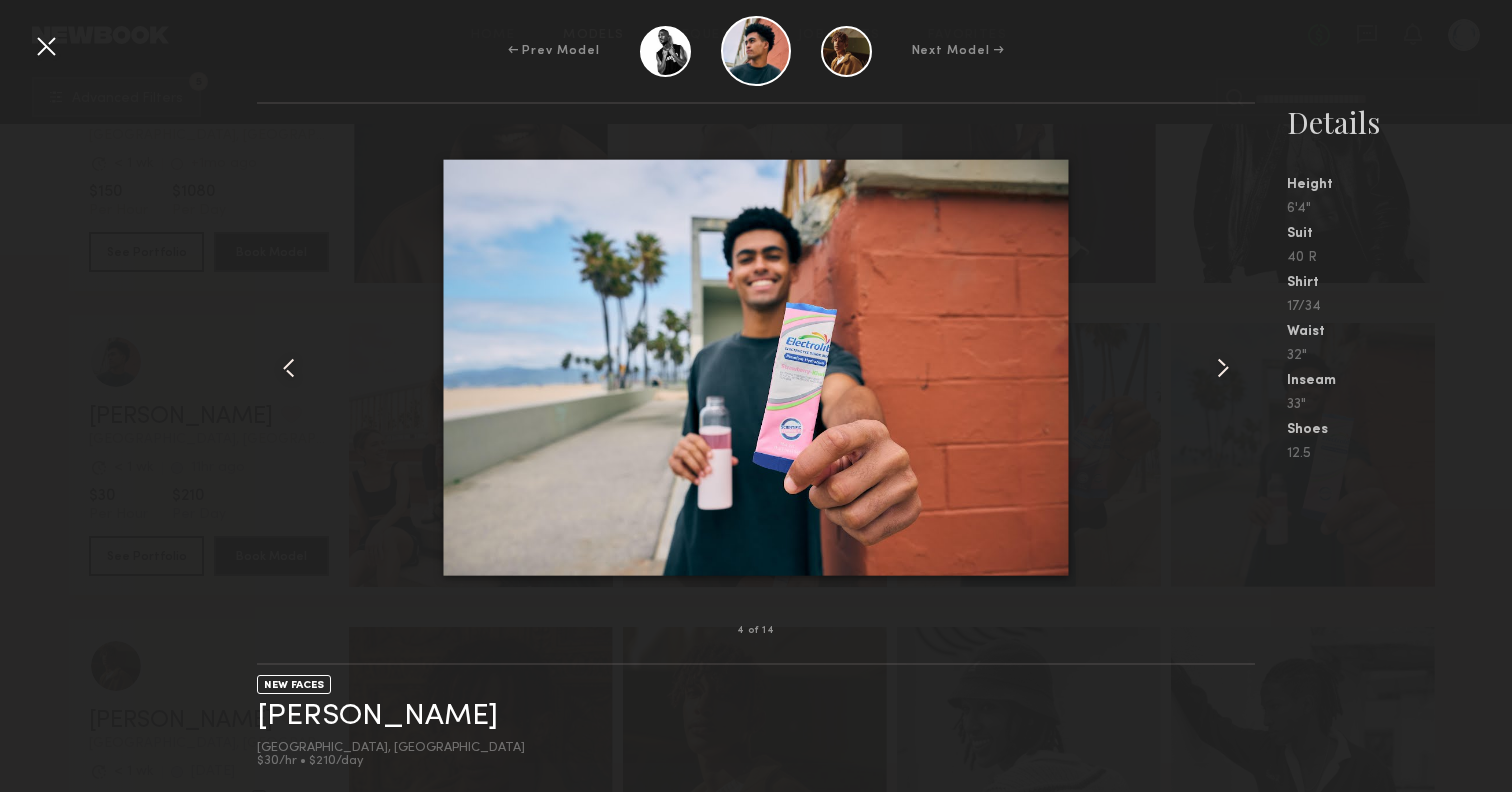 click at bounding box center [1223, 368] 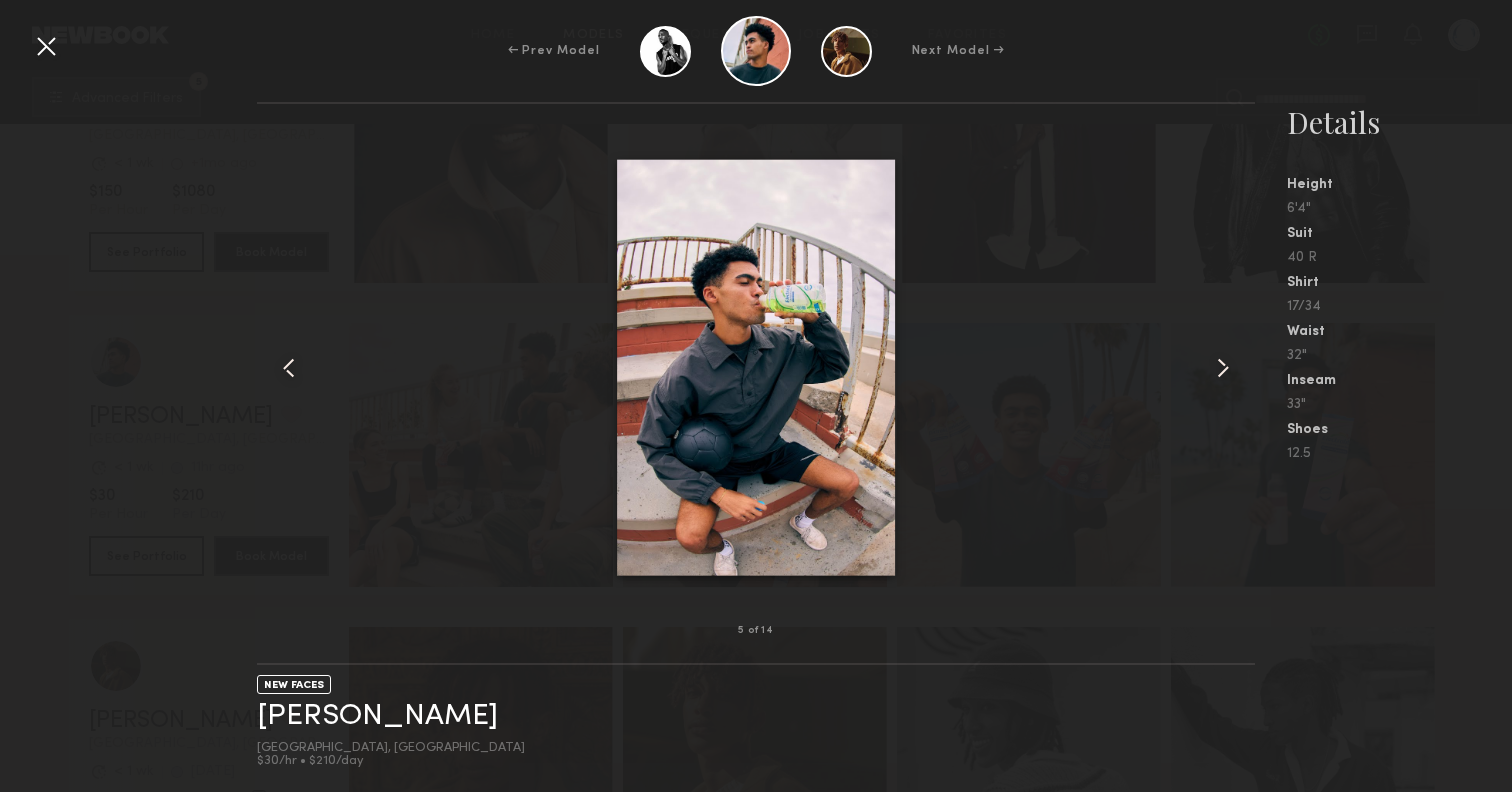 click at bounding box center (1223, 368) 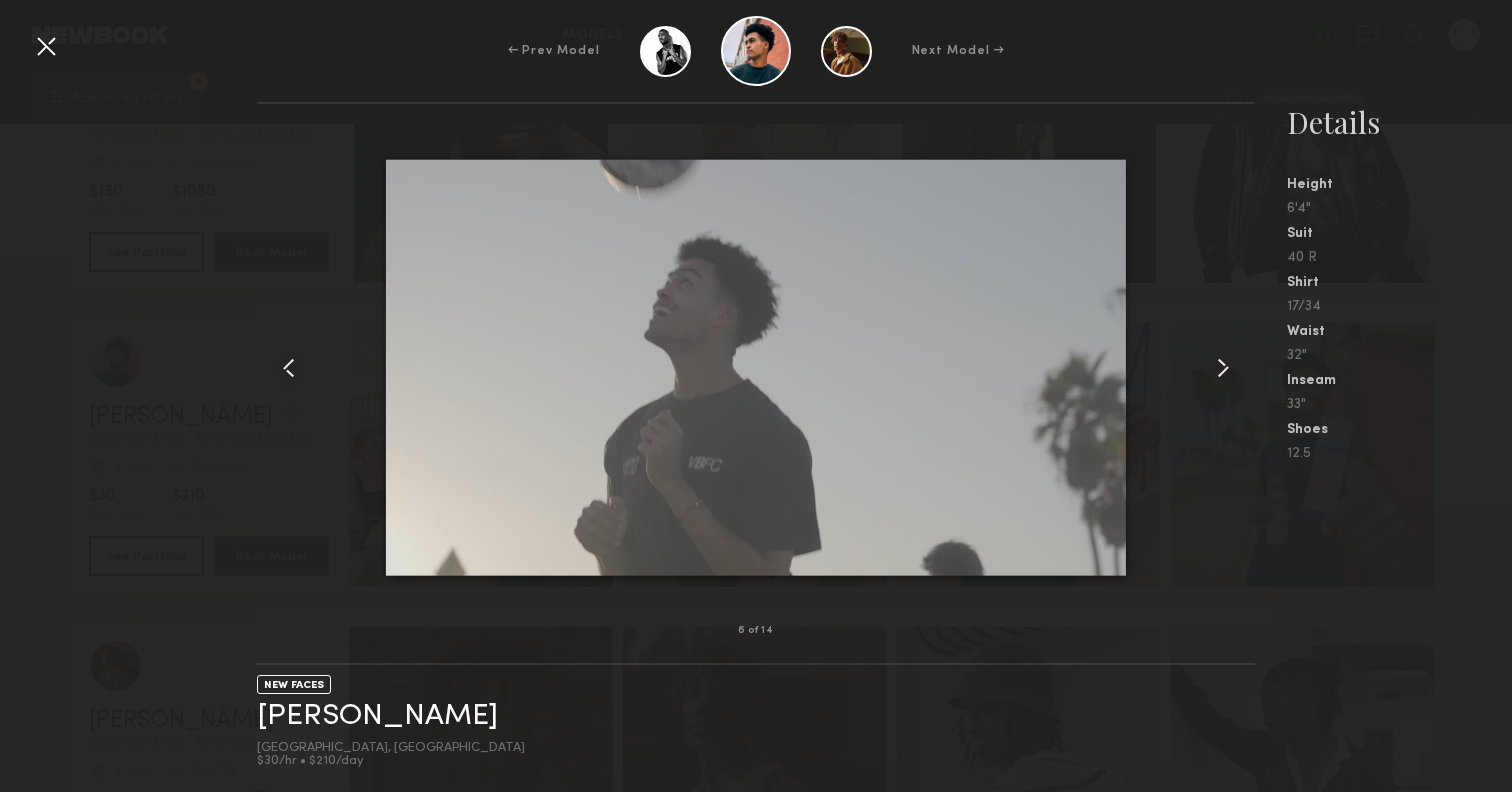 click at bounding box center [1223, 368] 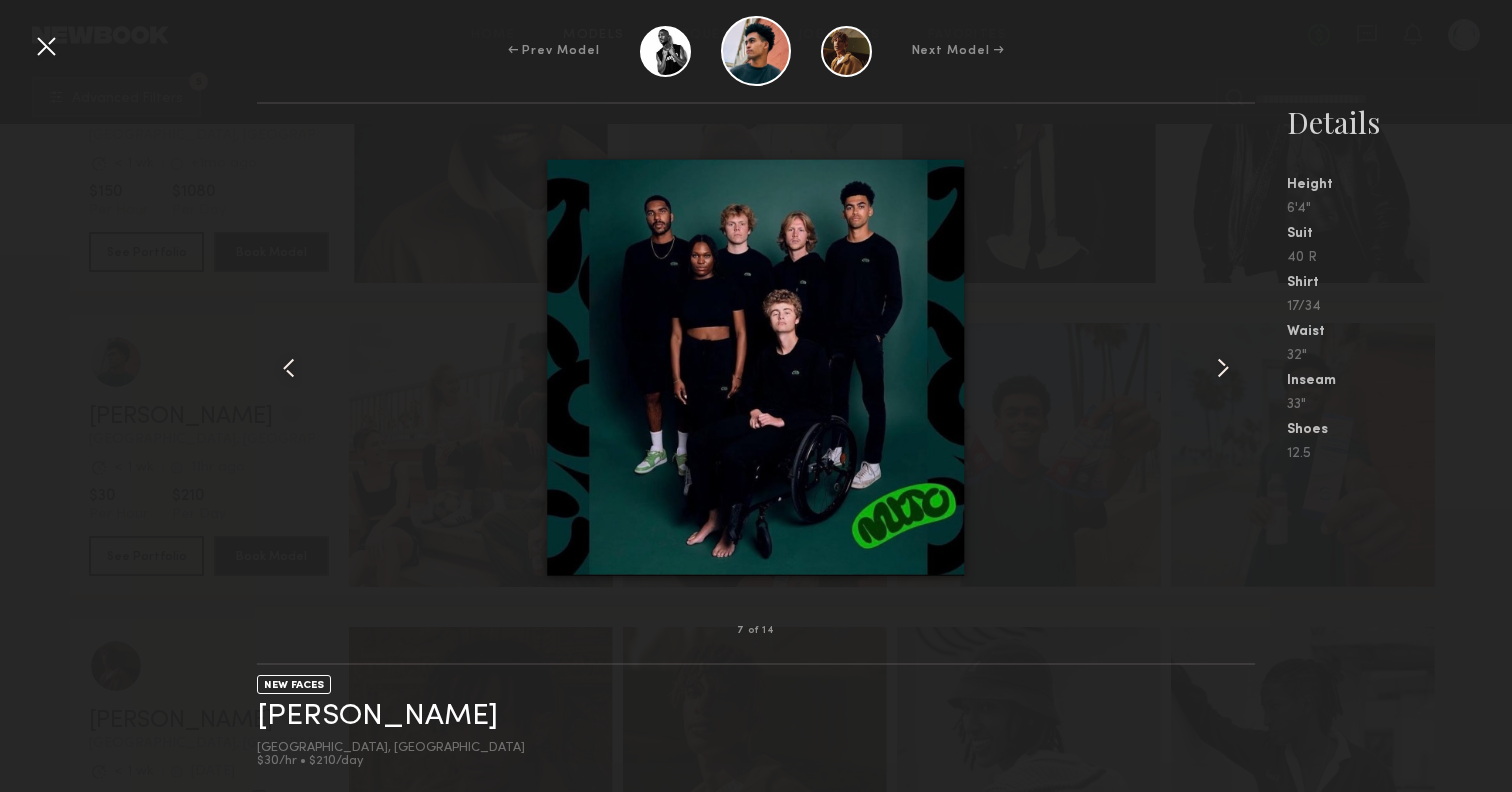click at bounding box center (1223, 368) 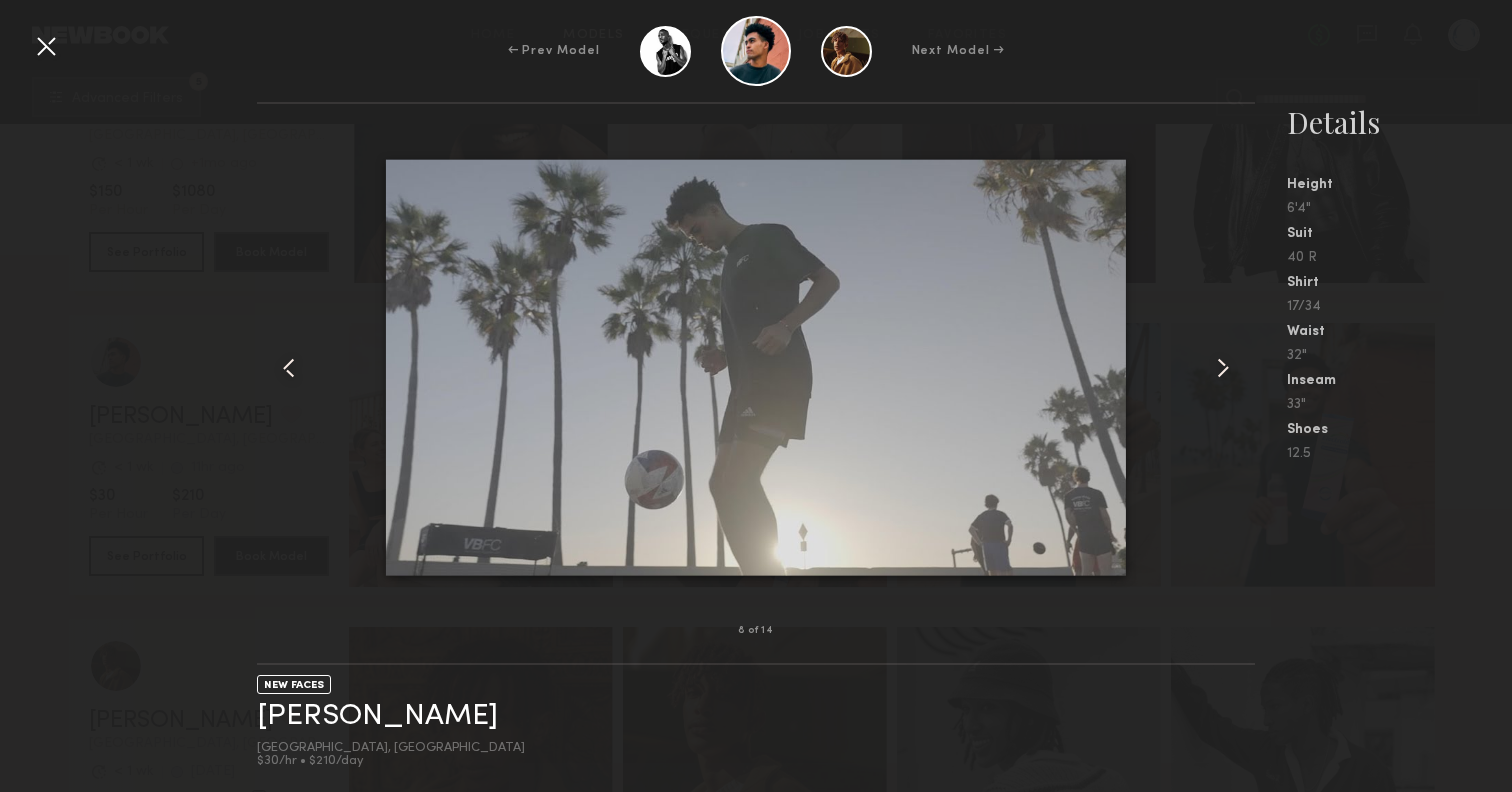 click at bounding box center [1223, 368] 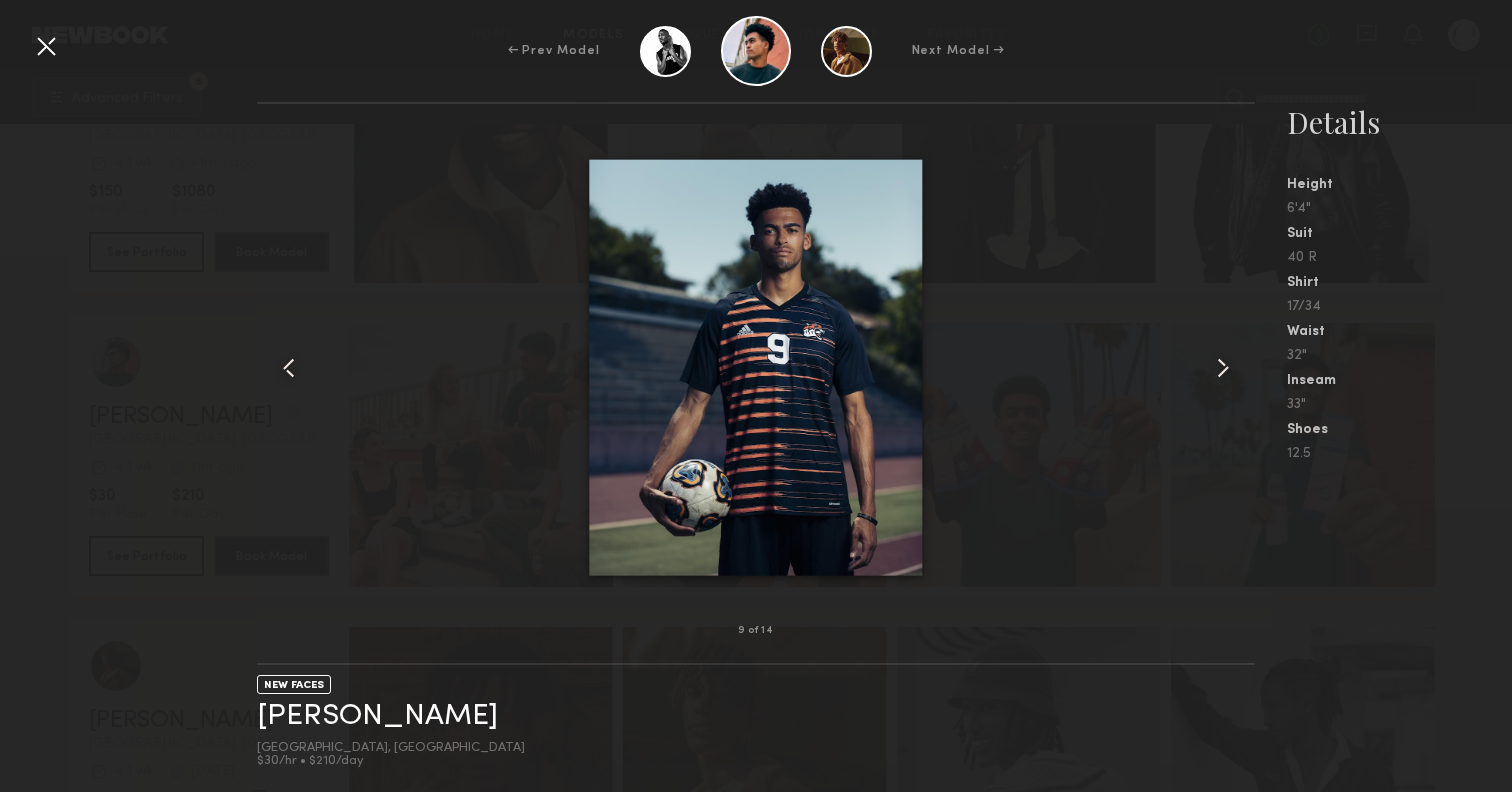 click at bounding box center (46, 46) 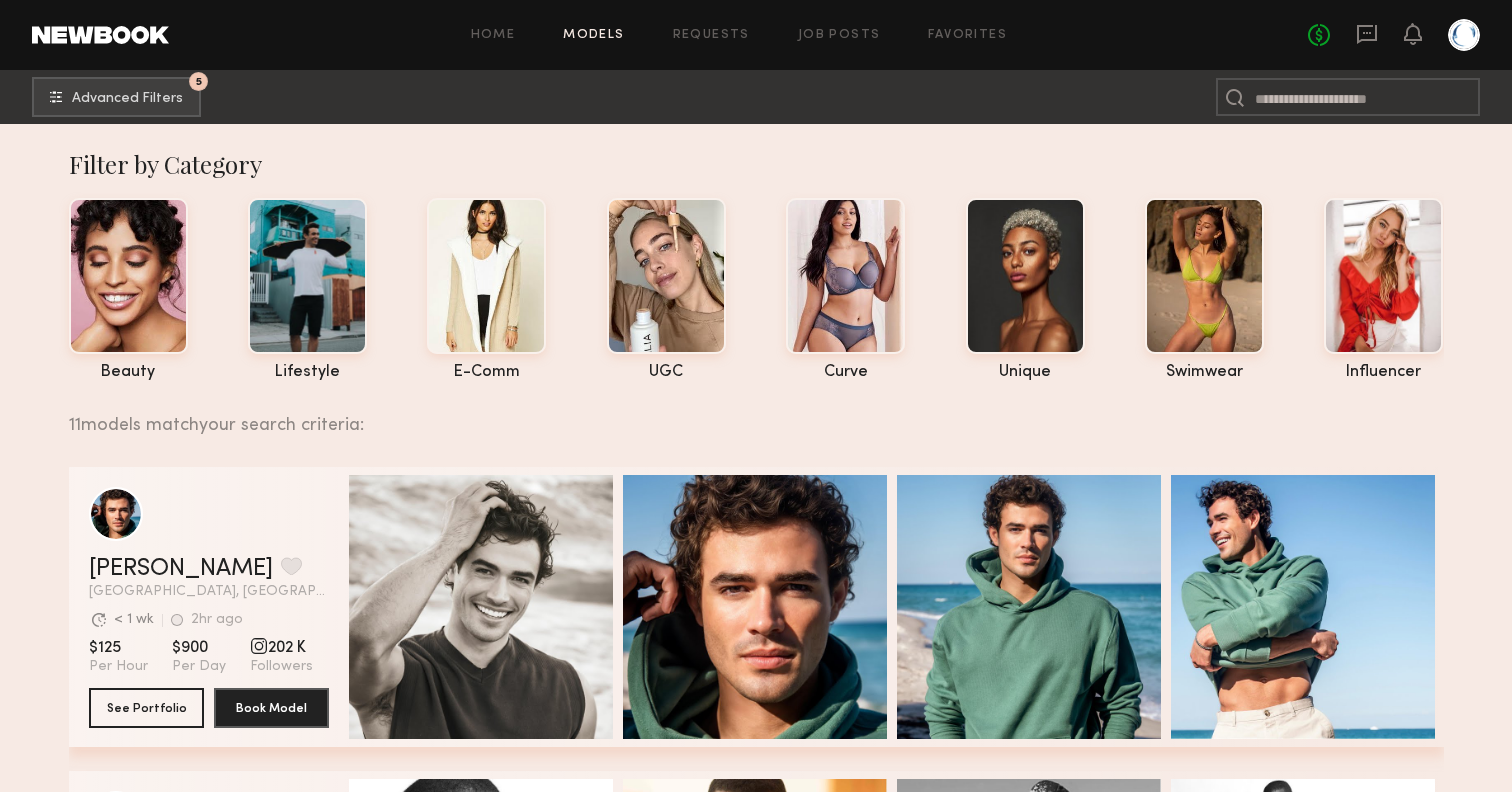 scroll, scrollTop: 0, scrollLeft: 0, axis: both 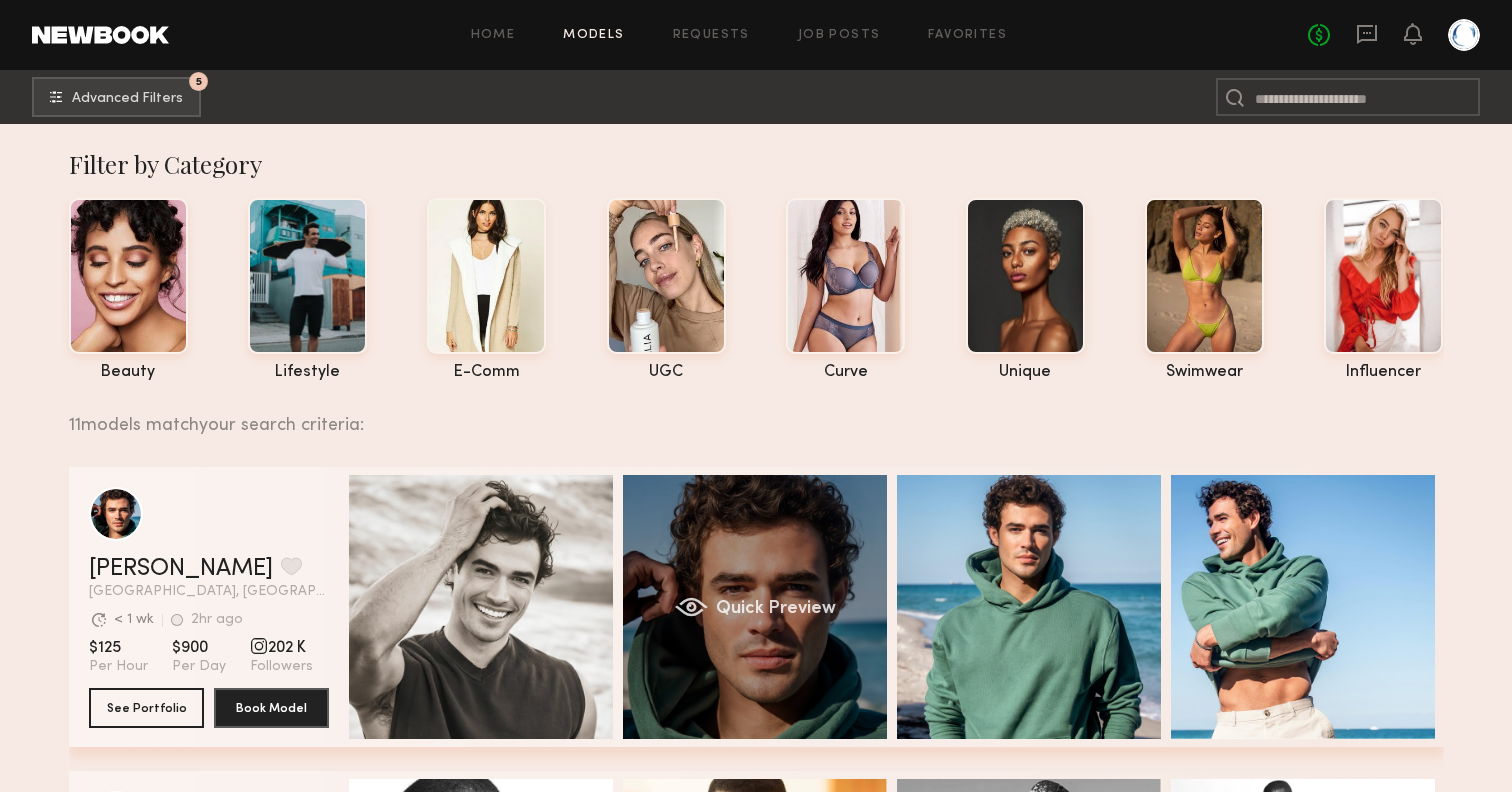 click on "Quick Preview" 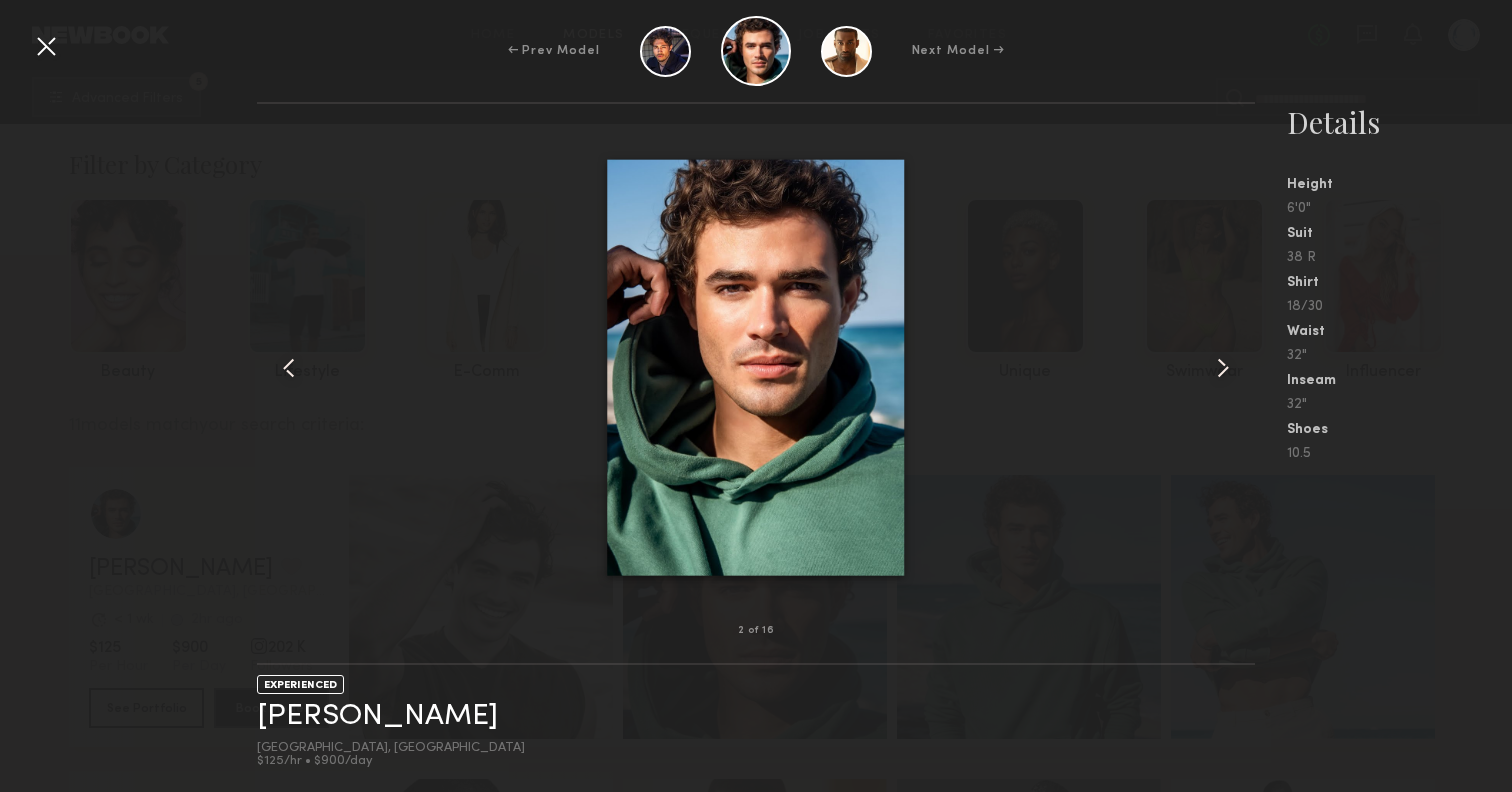click at bounding box center (1223, 368) 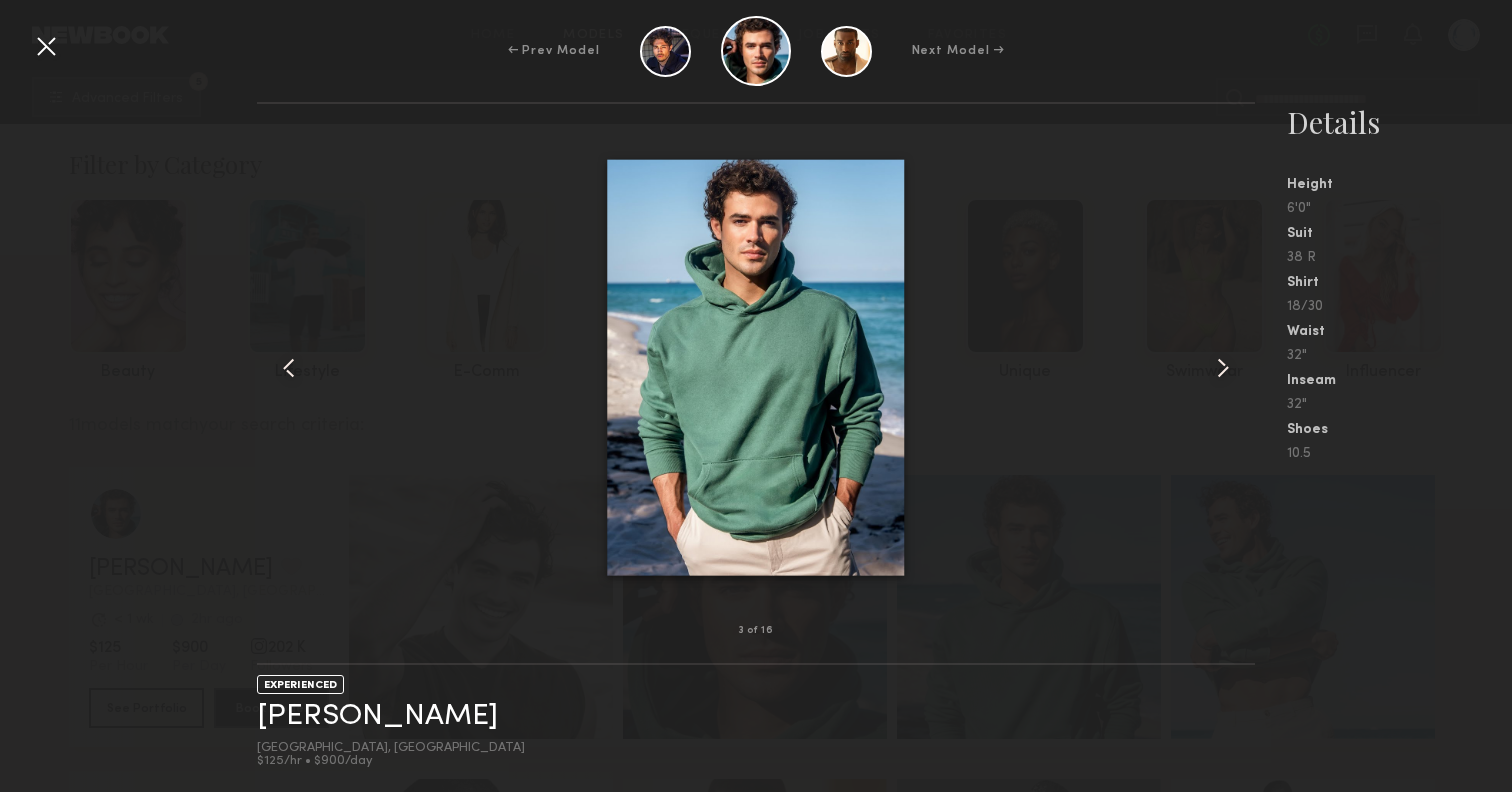 click at bounding box center [1223, 368] 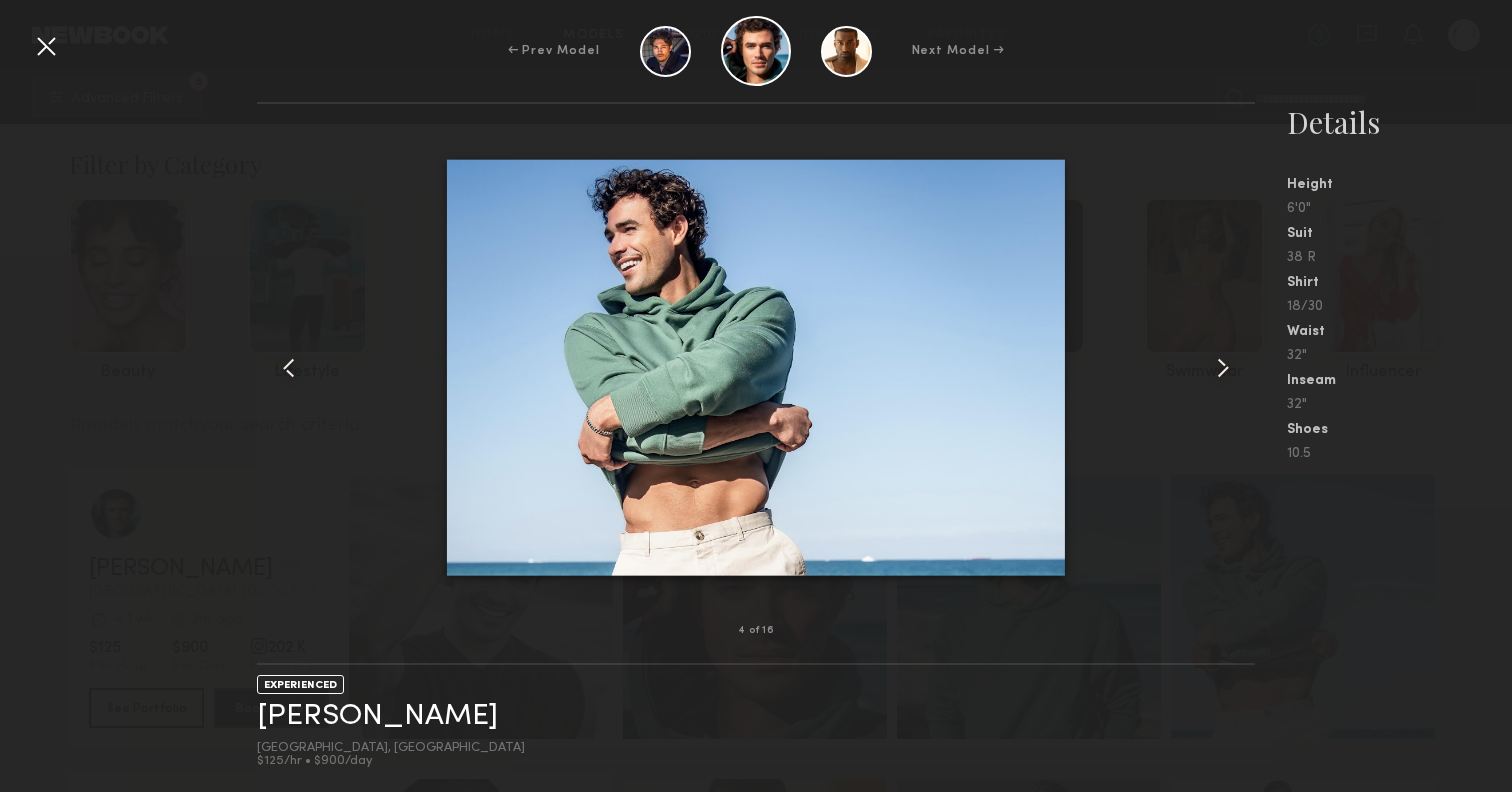 click at bounding box center [1223, 368] 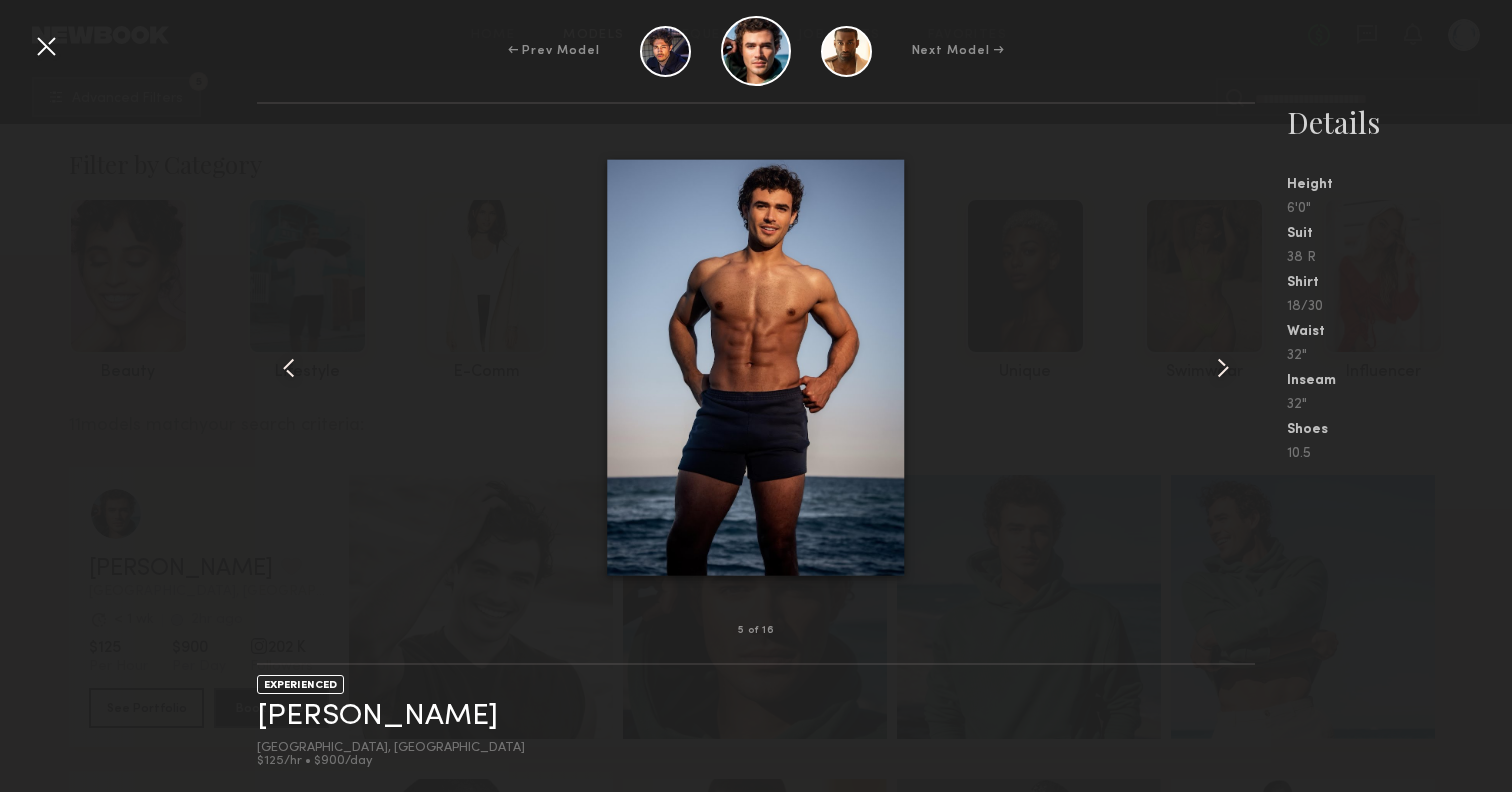 click at bounding box center (1223, 368) 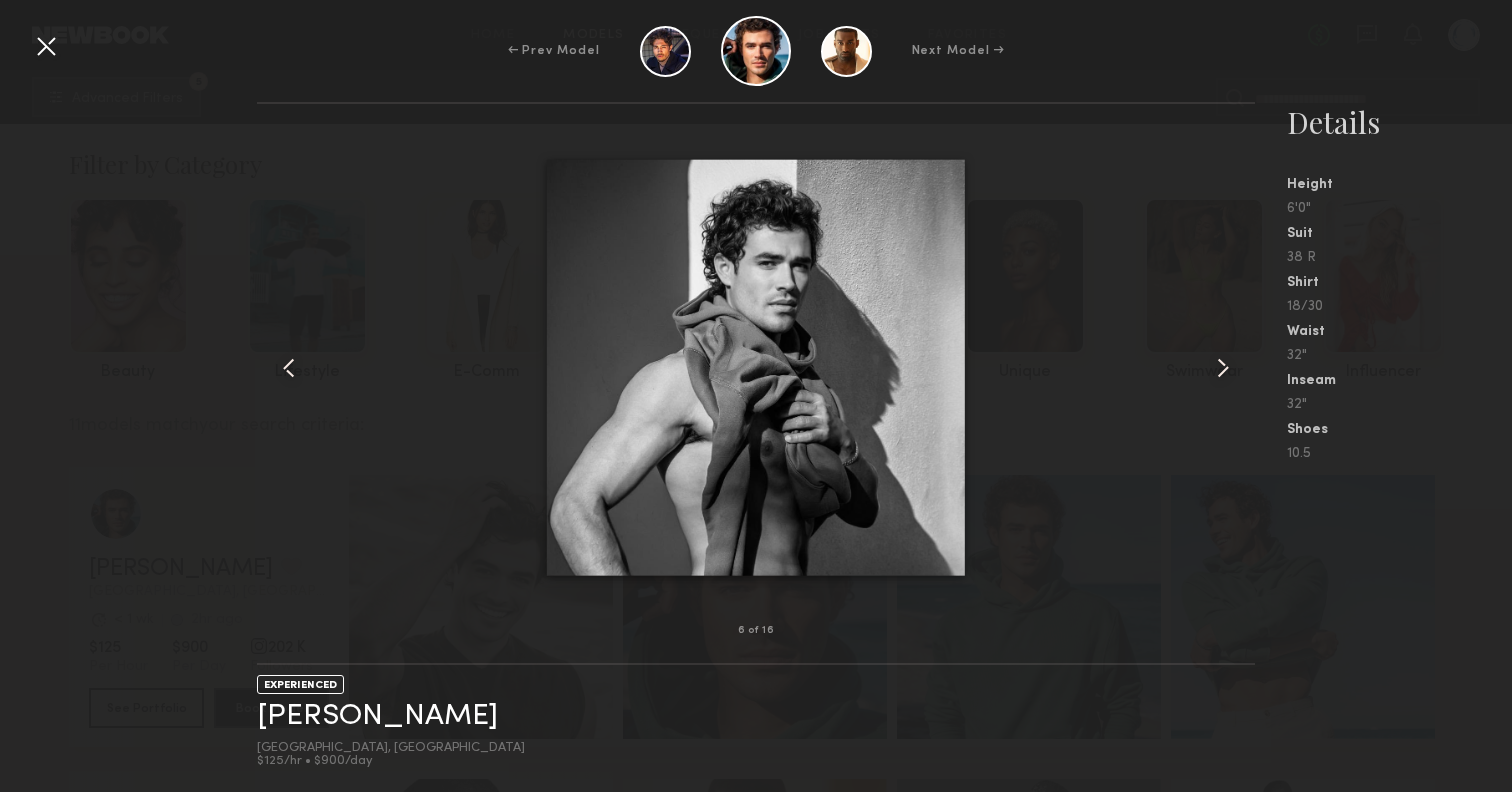 click at bounding box center [1223, 368] 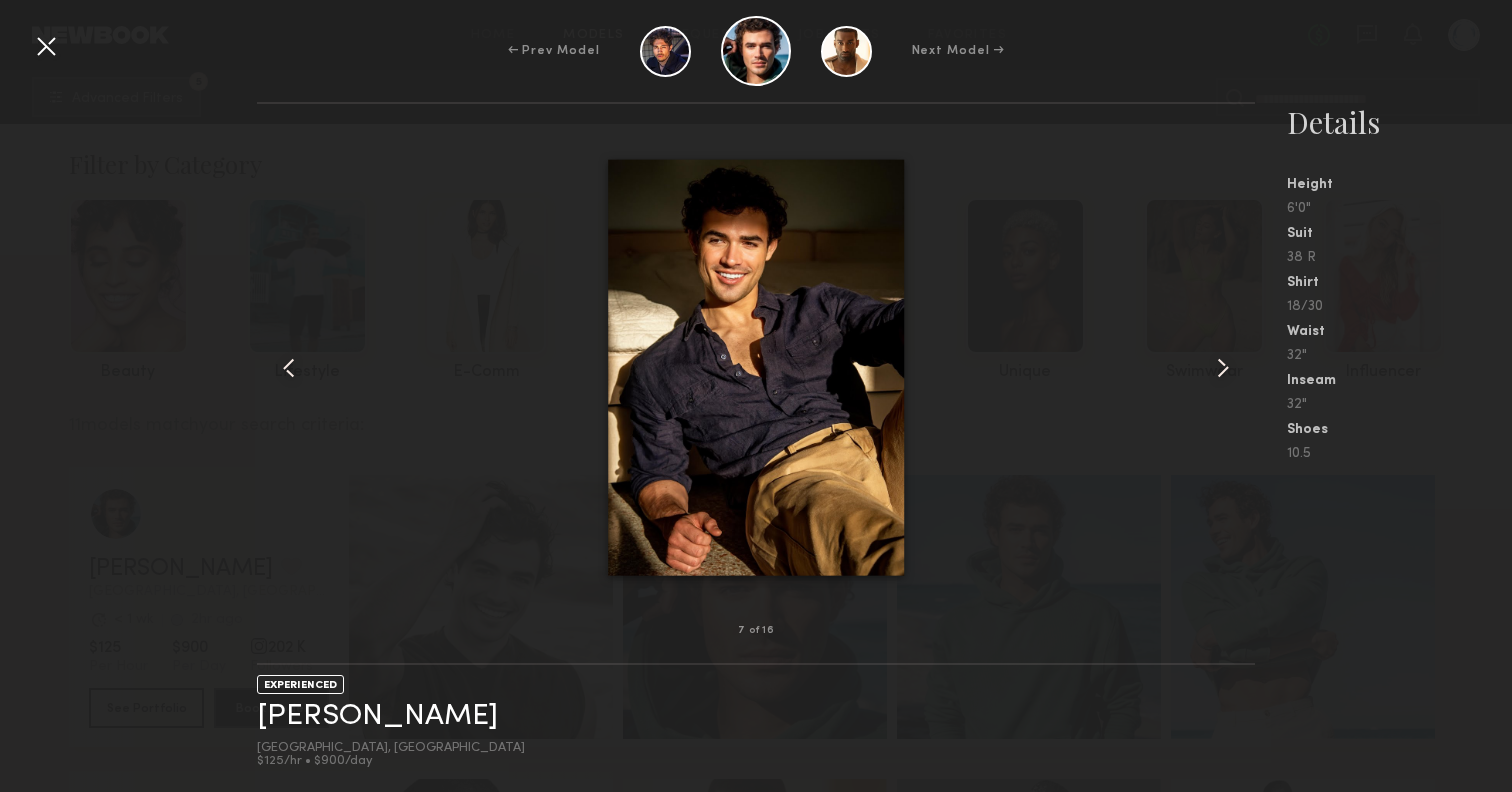 click at bounding box center (1223, 368) 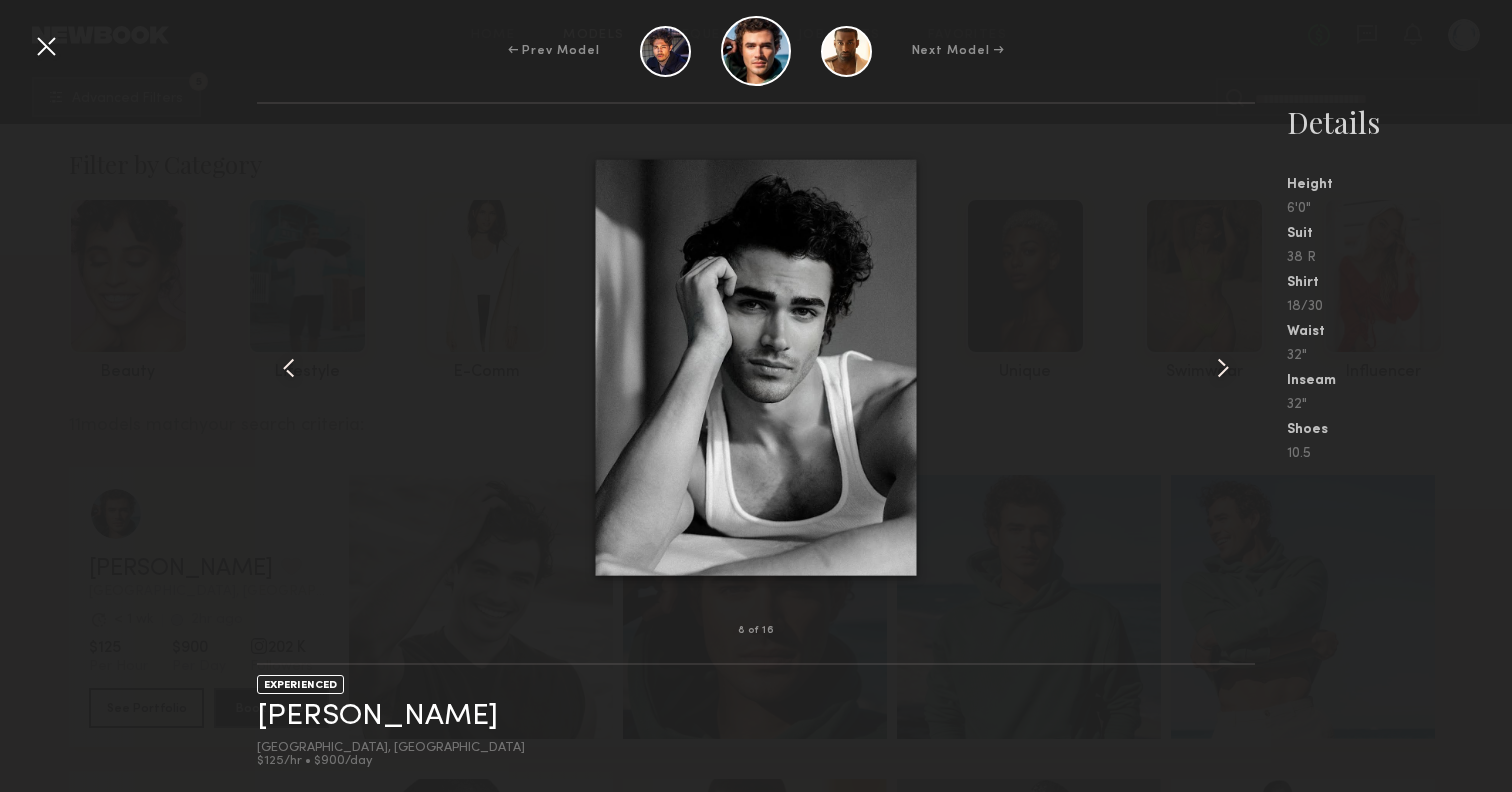 click at bounding box center (1223, 368) 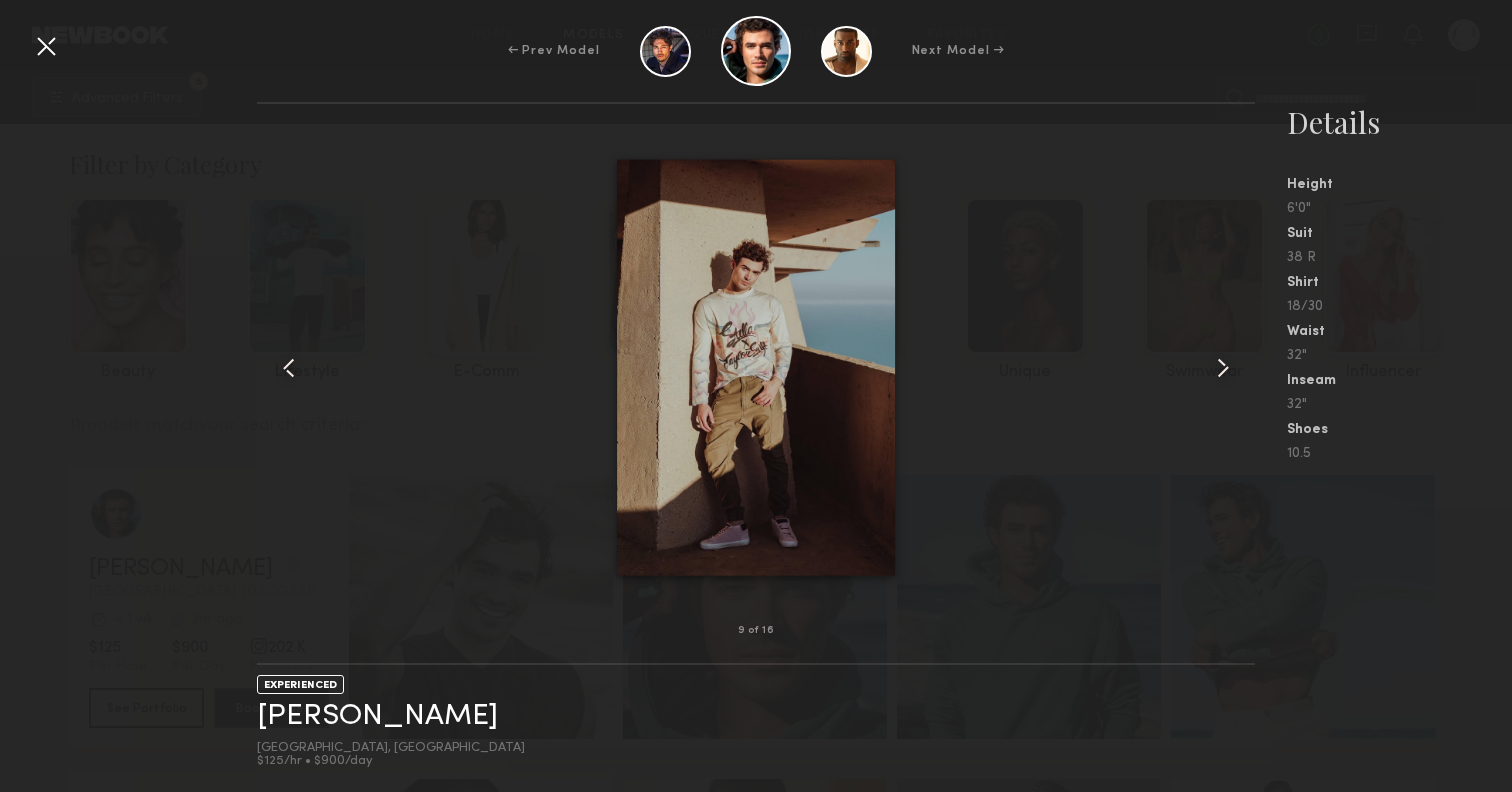 click at bounding box center (1223, 368) 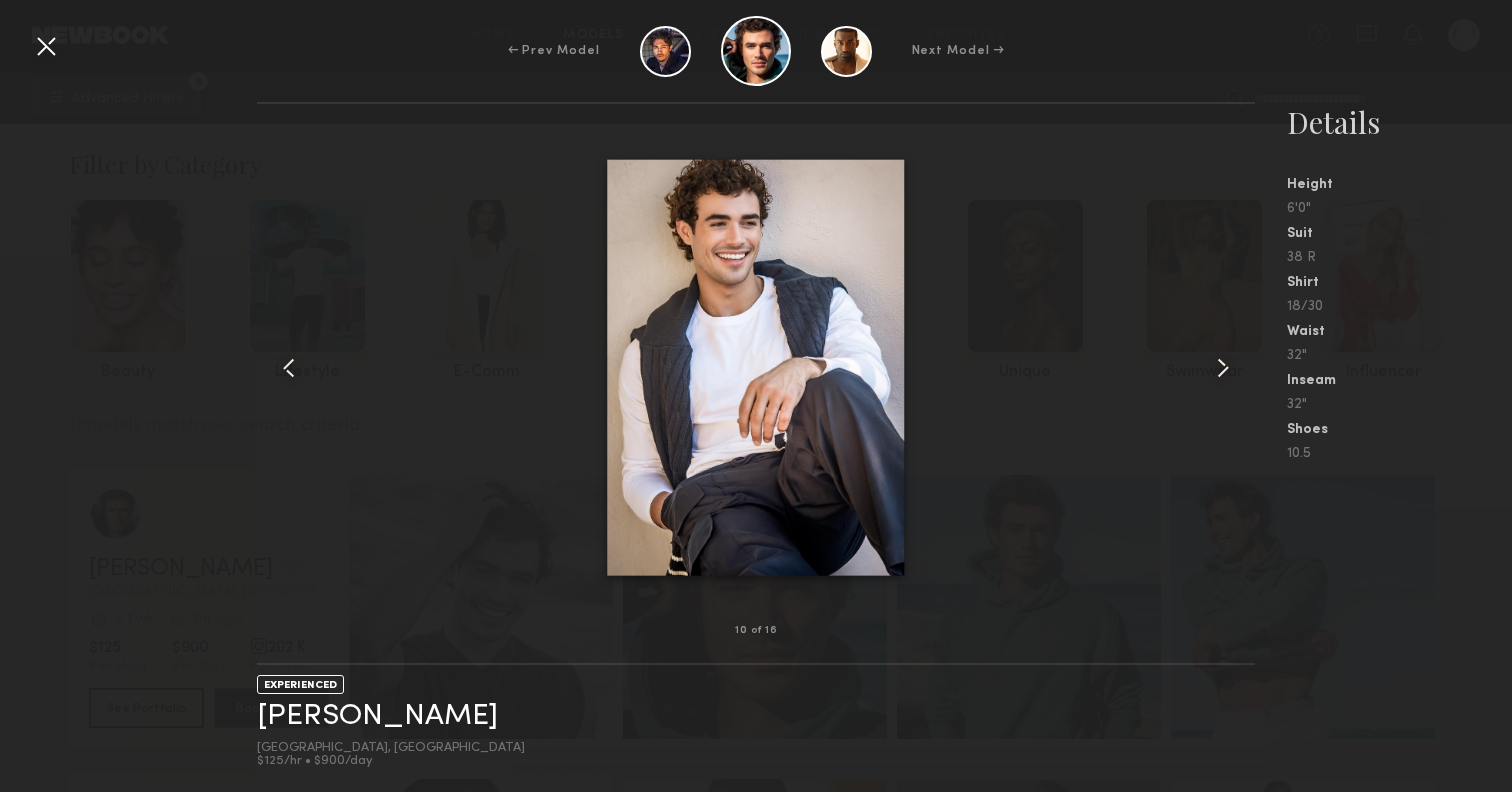 click at bounding box center [1223, 368] 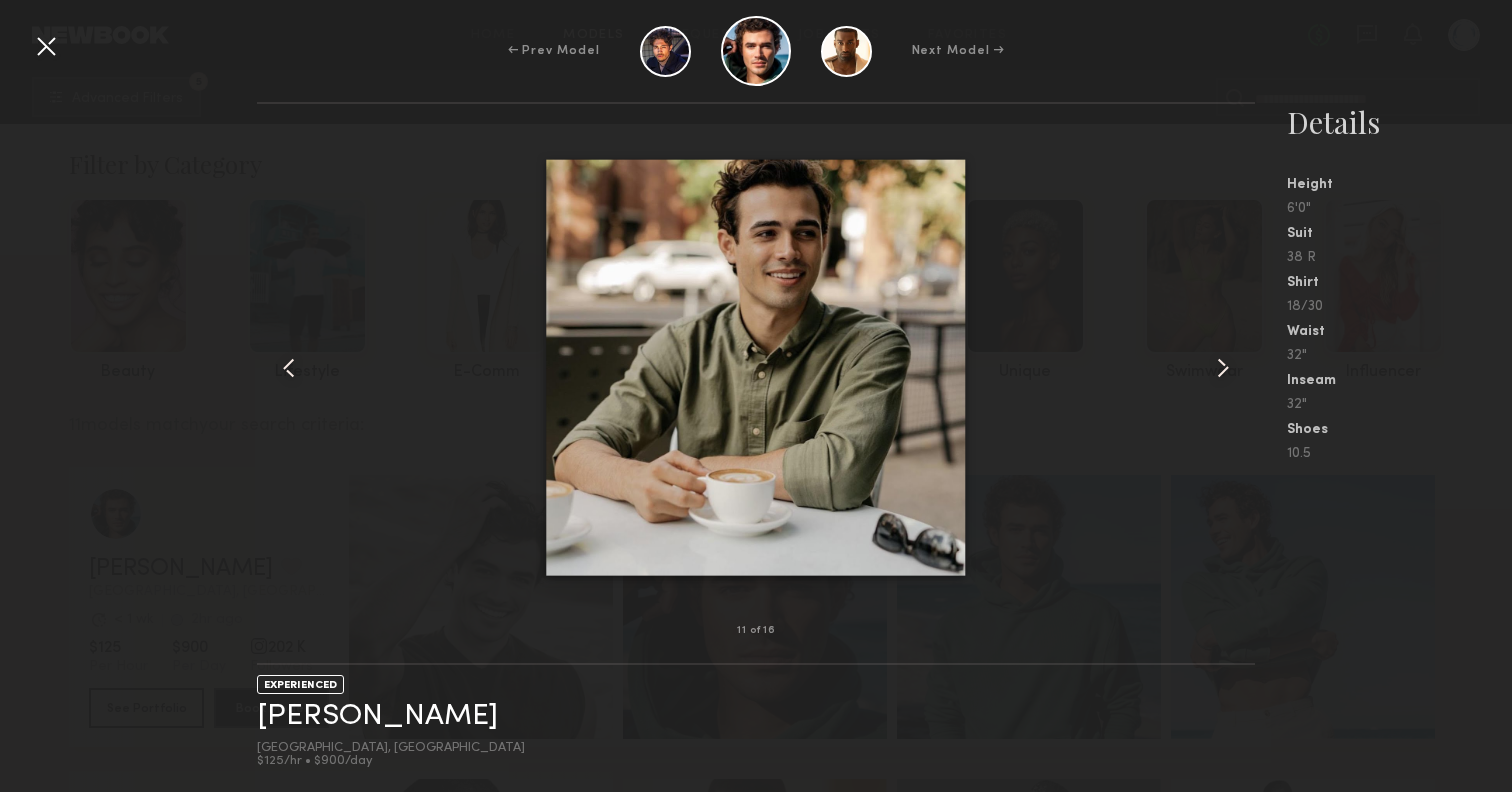 click at bounding box center (1223, 368) 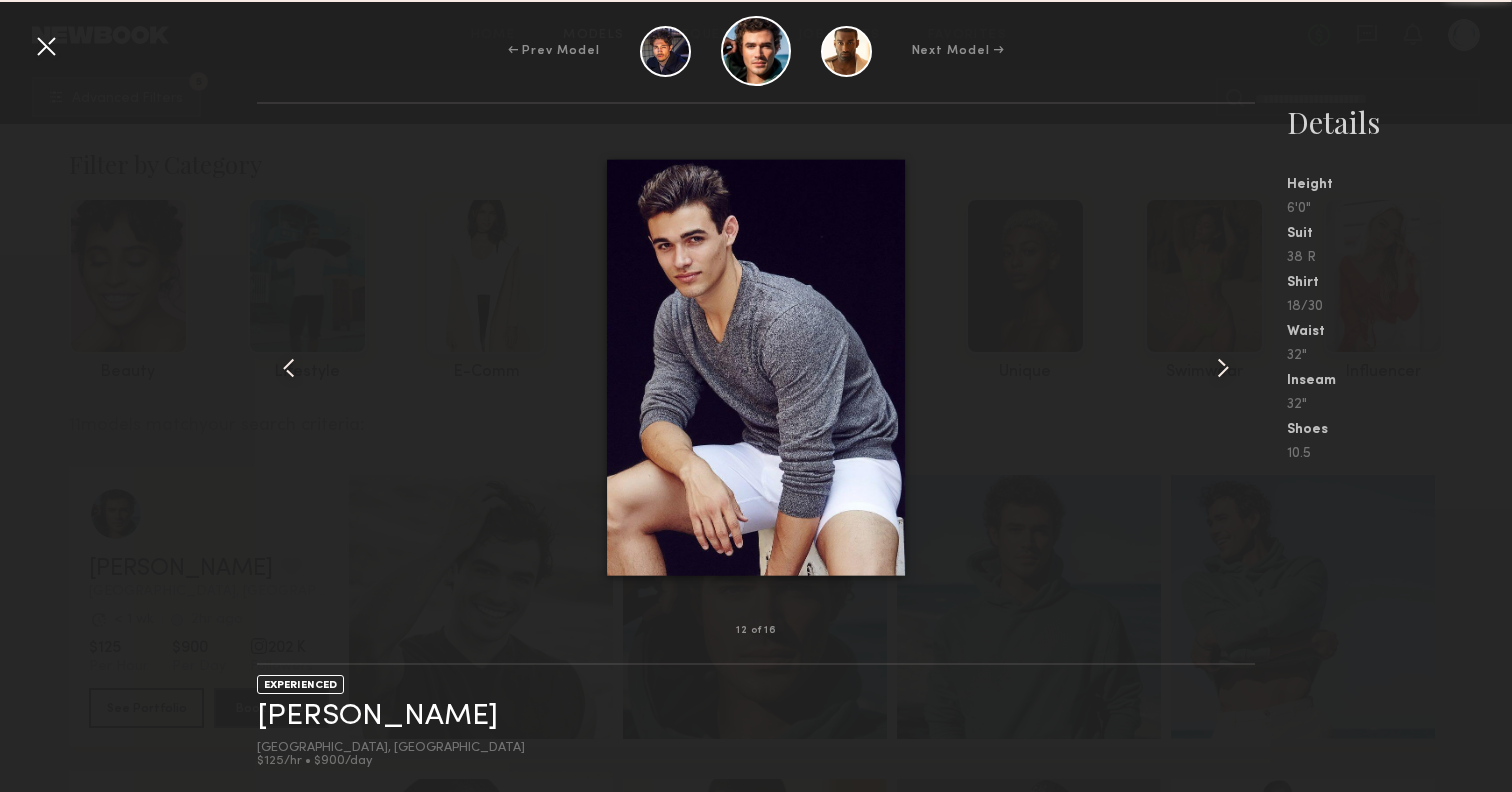 click at bounding box center (1223, 368) 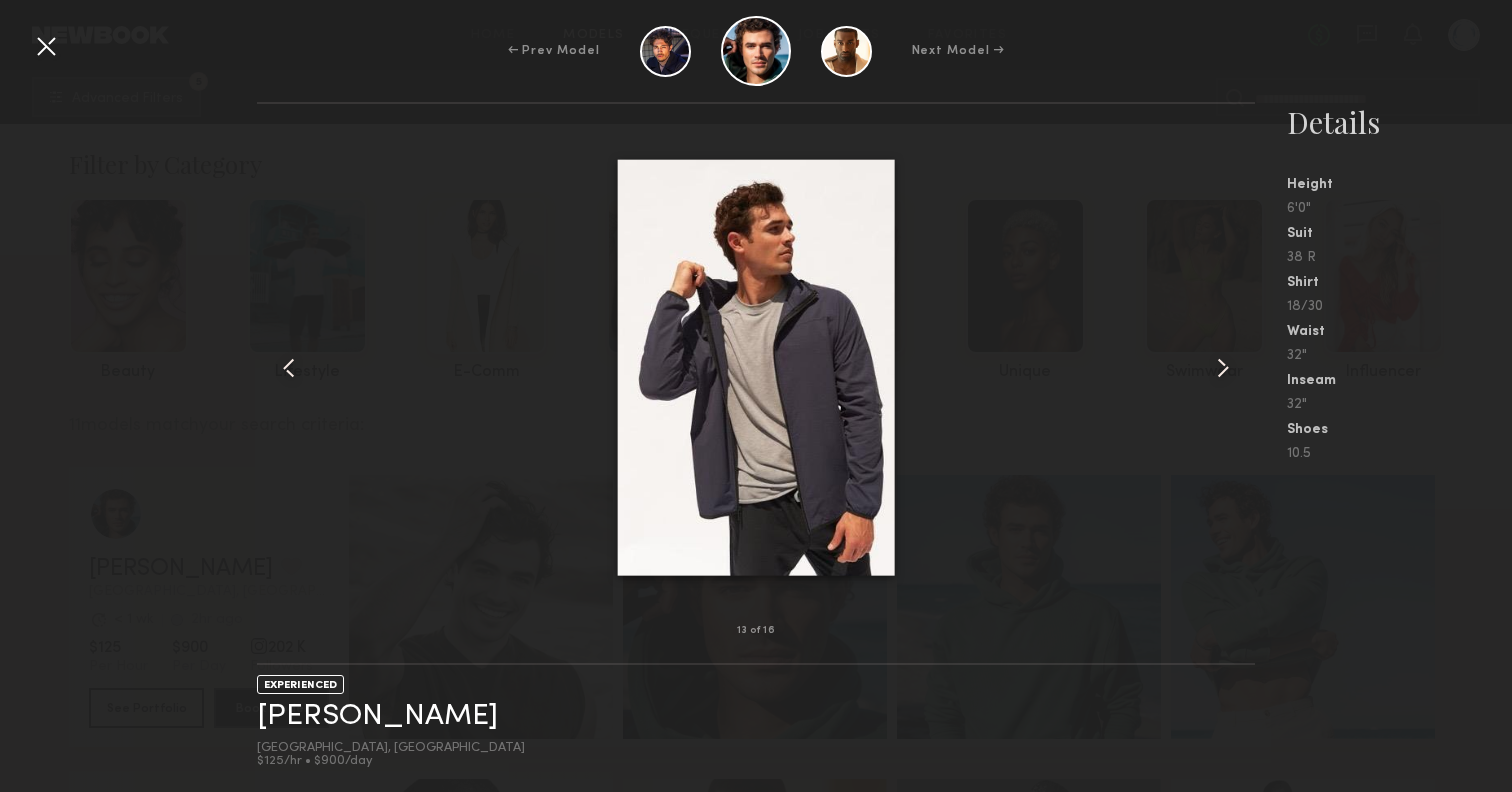 click at bounding box center (1223, 368) 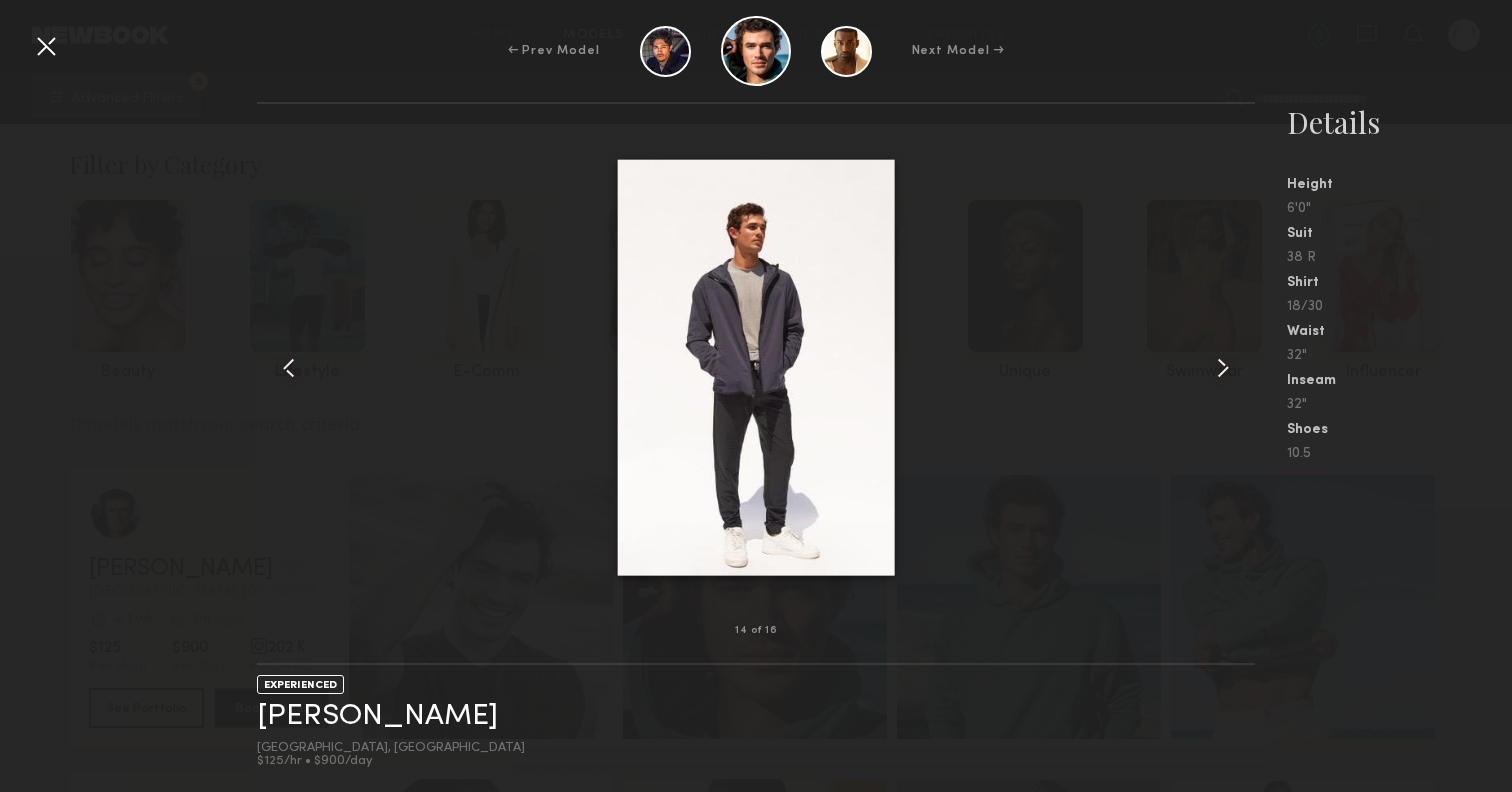 click at bounding box center (46, 46) 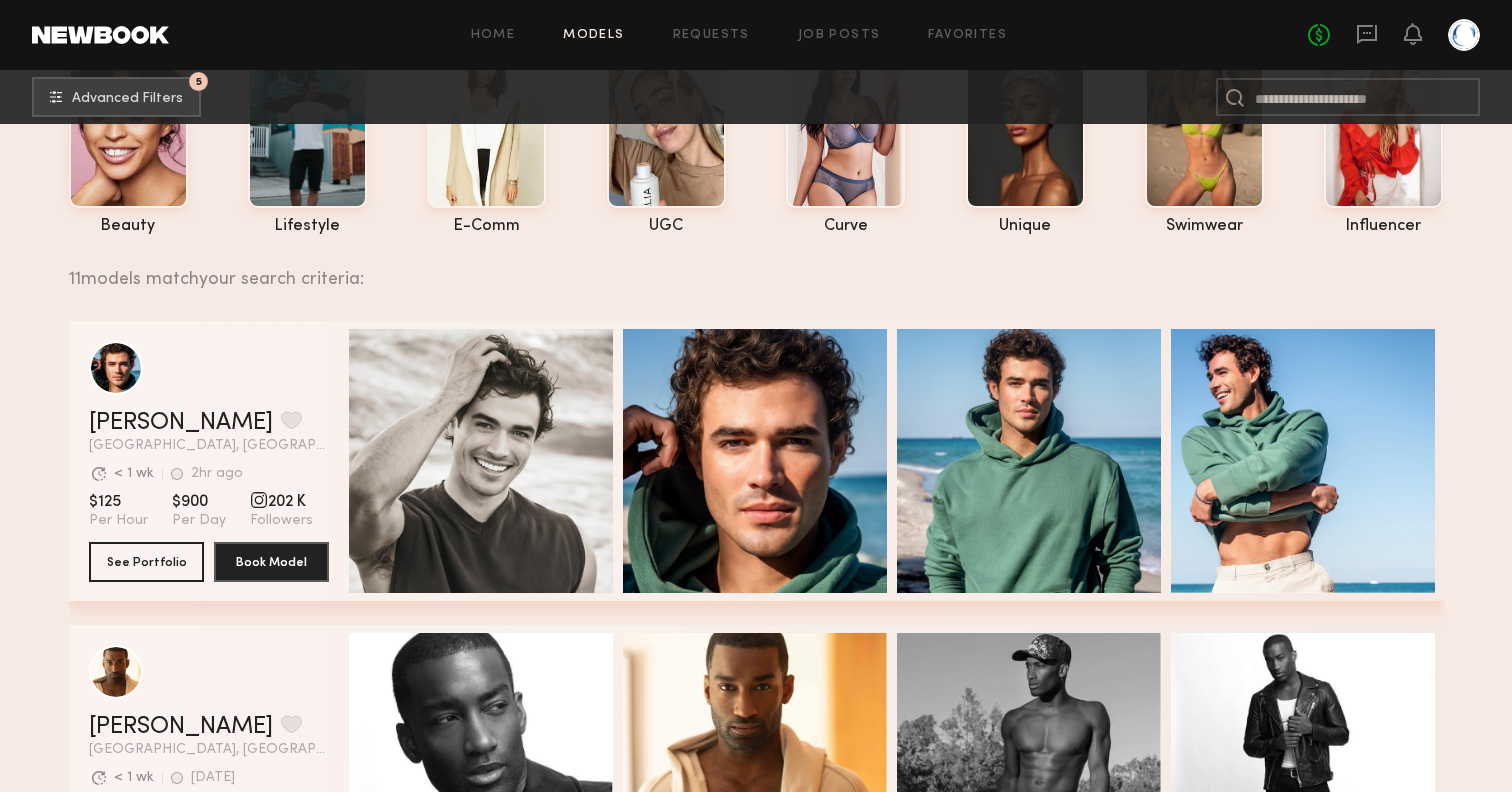 scroll, scrollTop: 146, scrollLeft: 0, axis: vertical 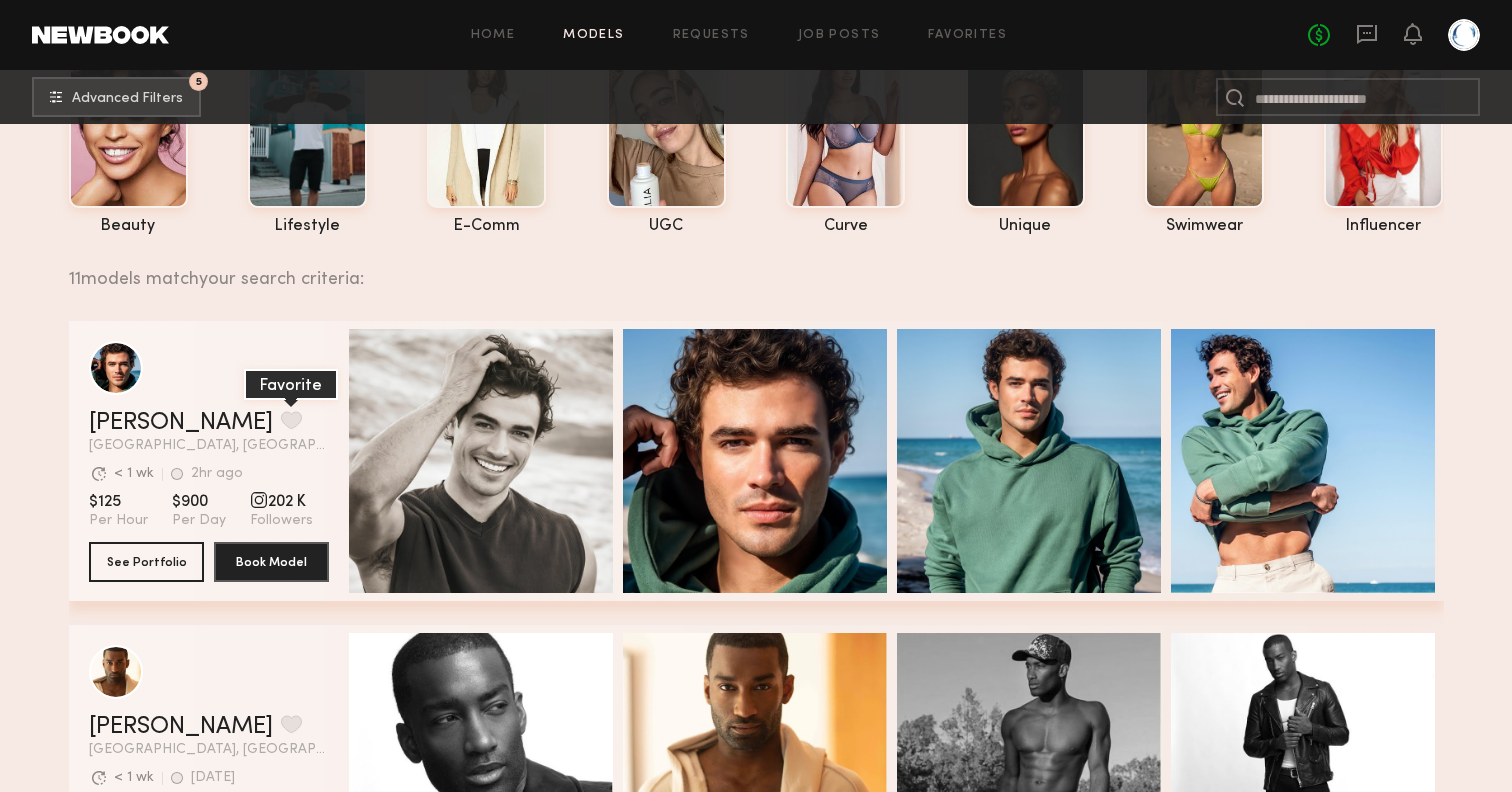 click 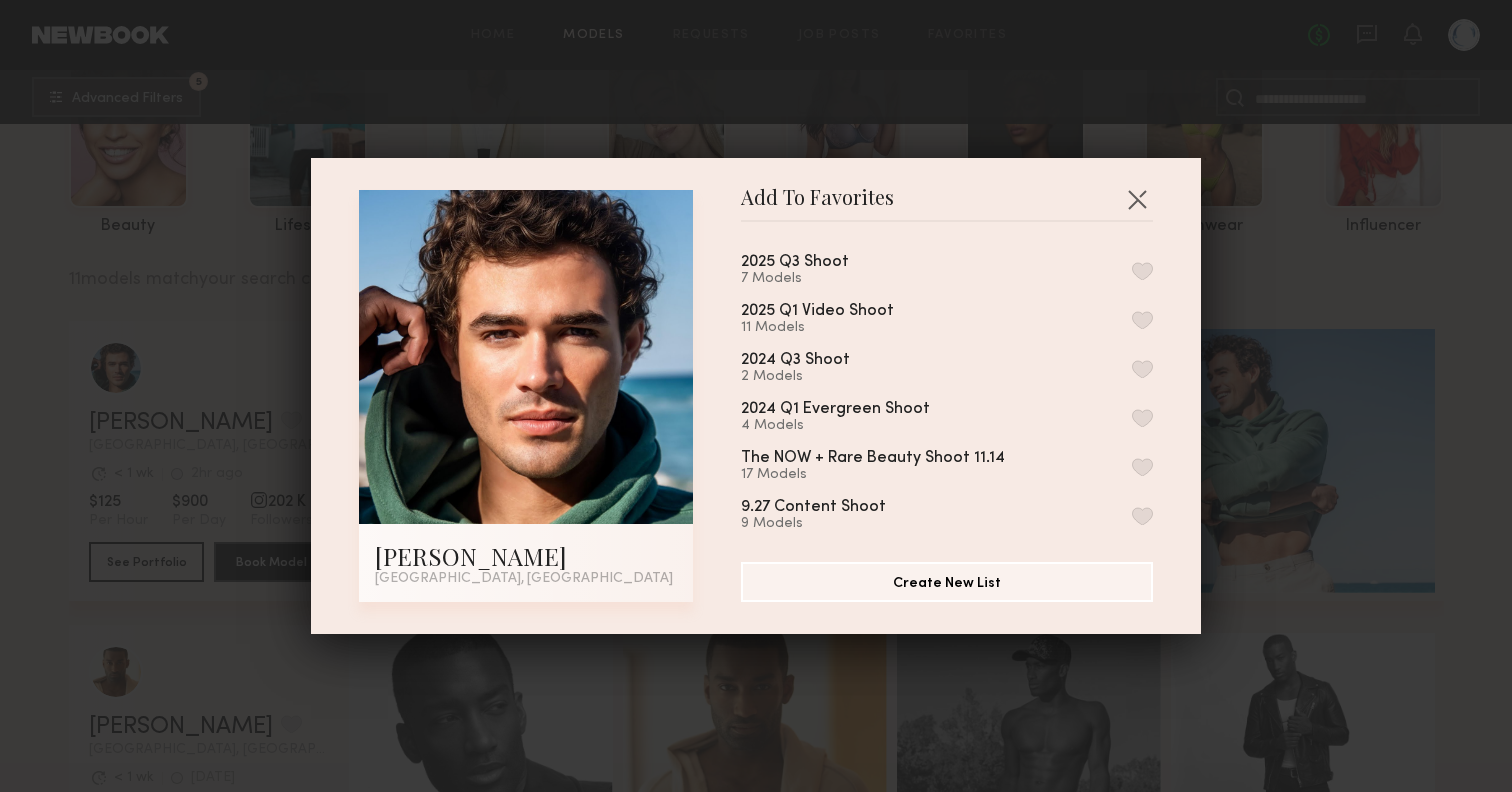 click at bounding box center [1142, 271] 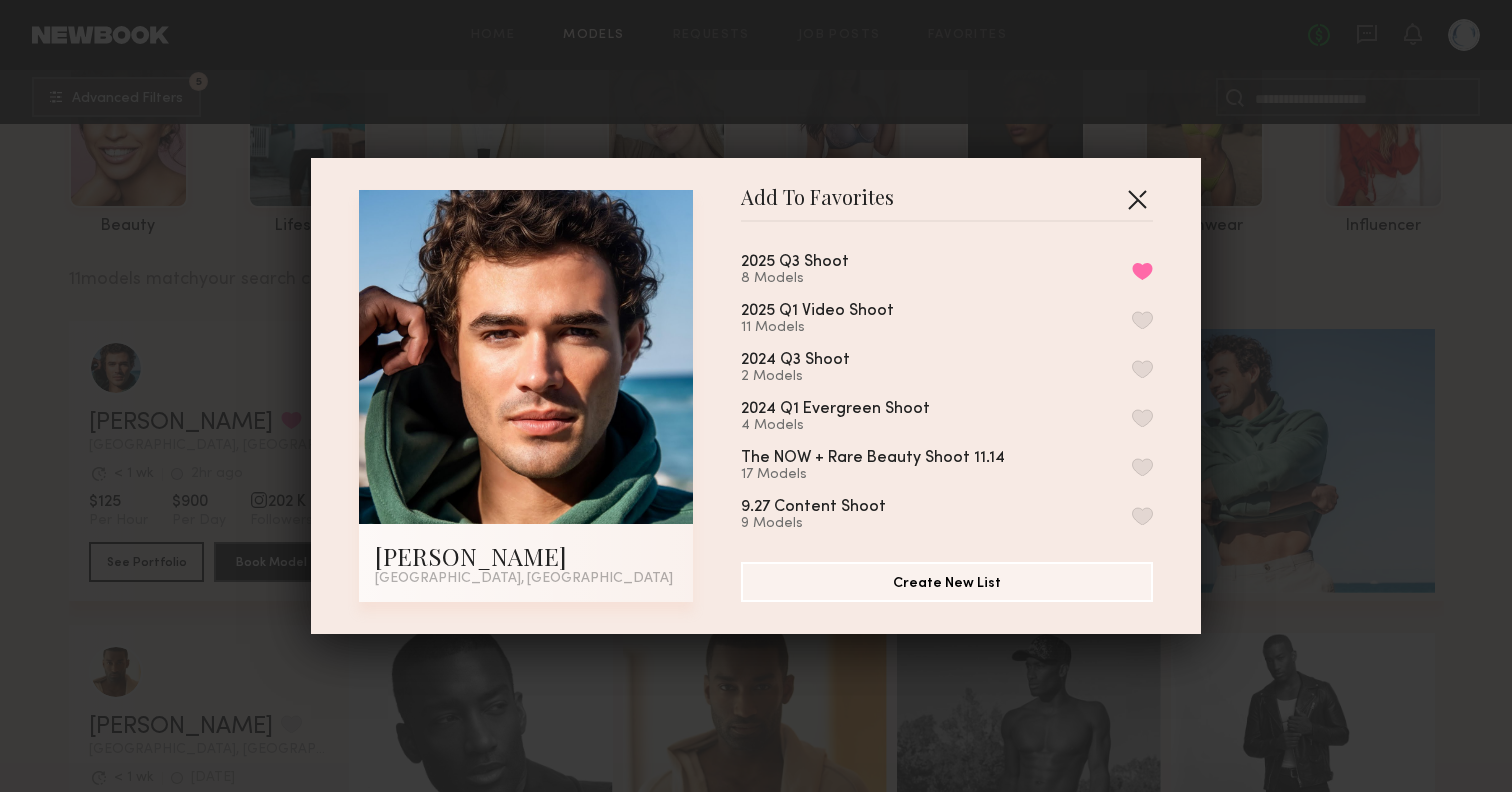 click at bounding box center [1137, 199] 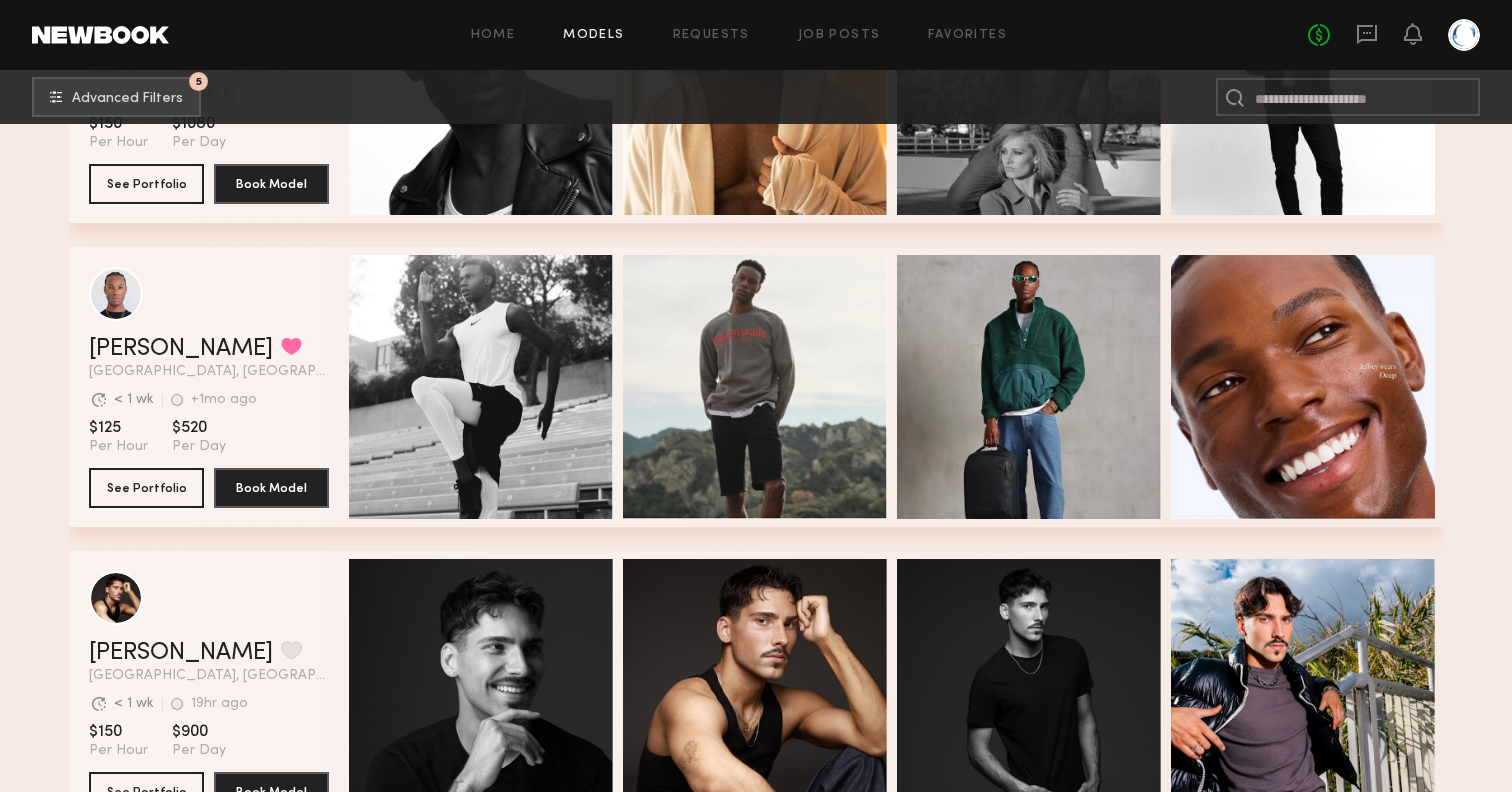 scroll, scrollTop: 842, scrollLeft: 0, axis: vertical 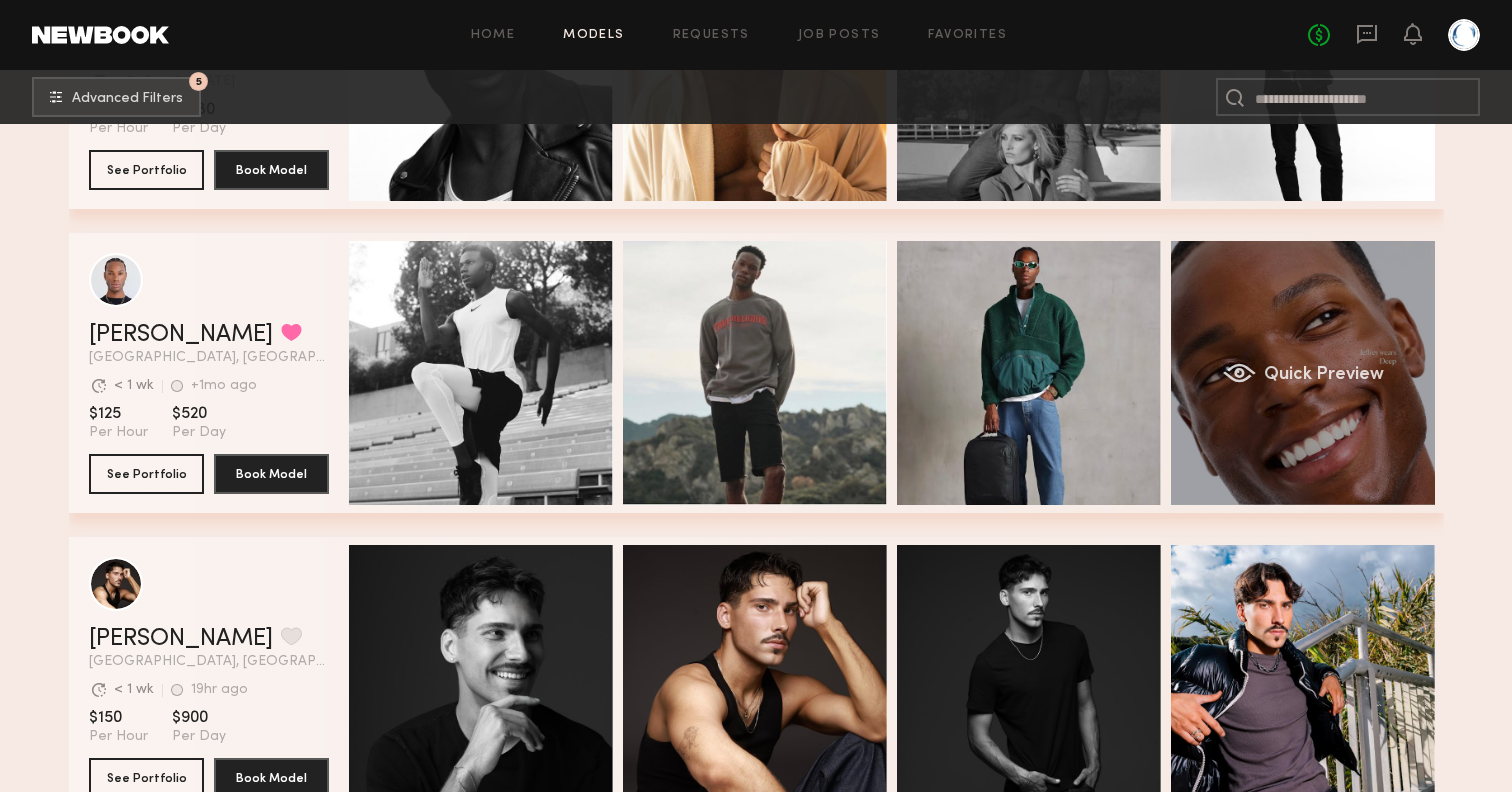 click on "Quick Preview" 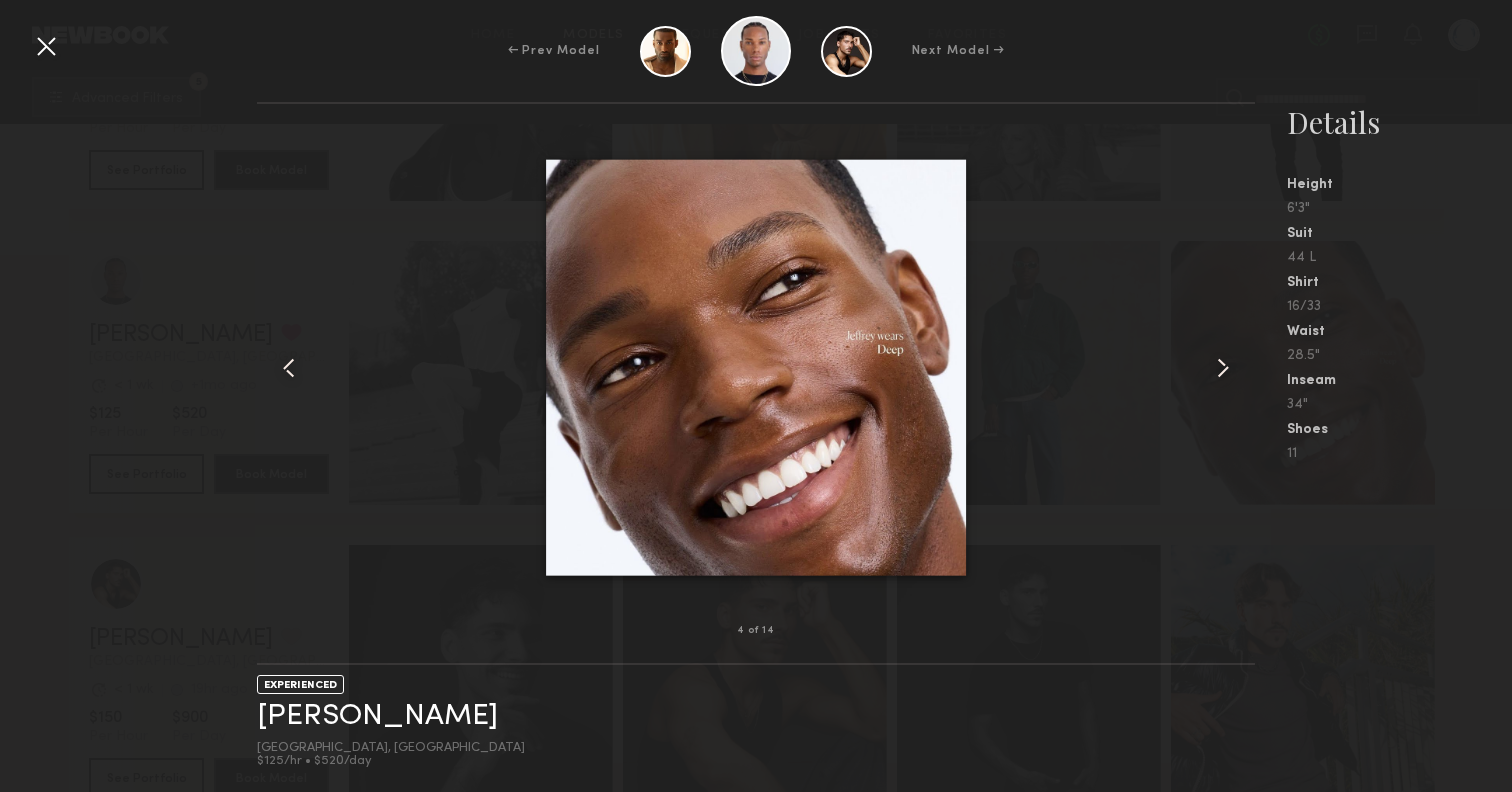 click at bounding box center (1223, 368) 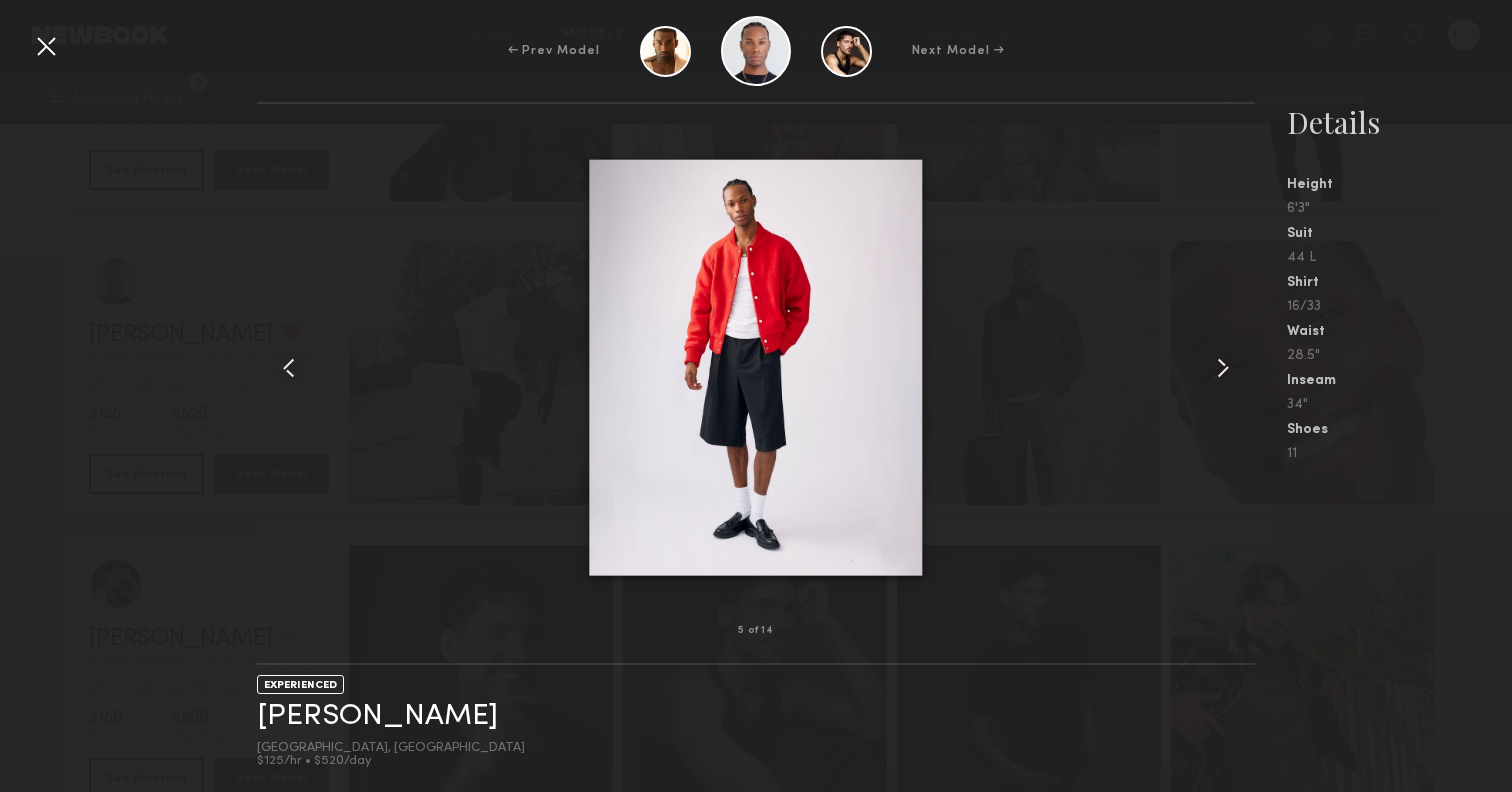 click at bounding box center [1223, 368] 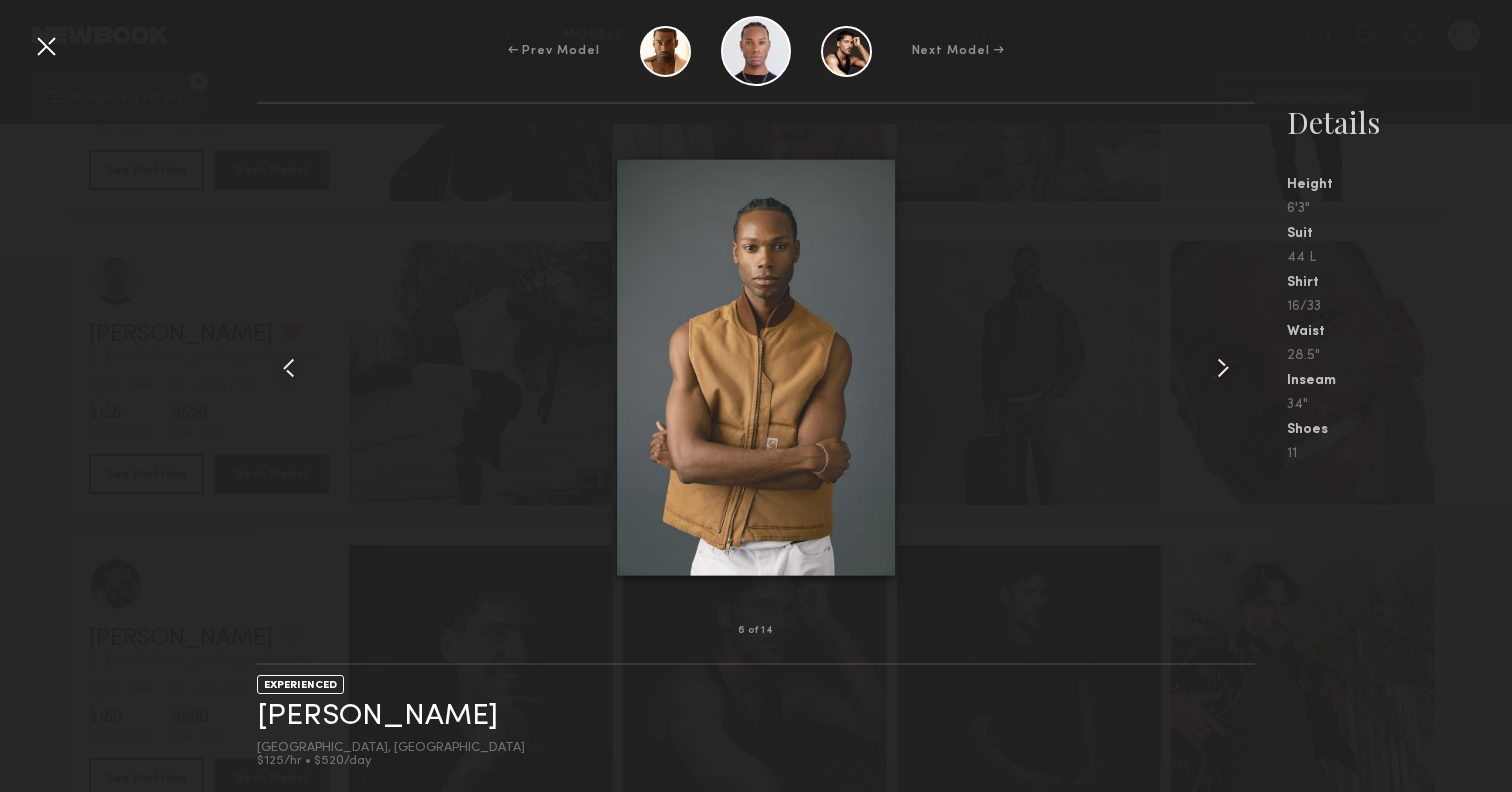 click at bounding box center (1223, 368) 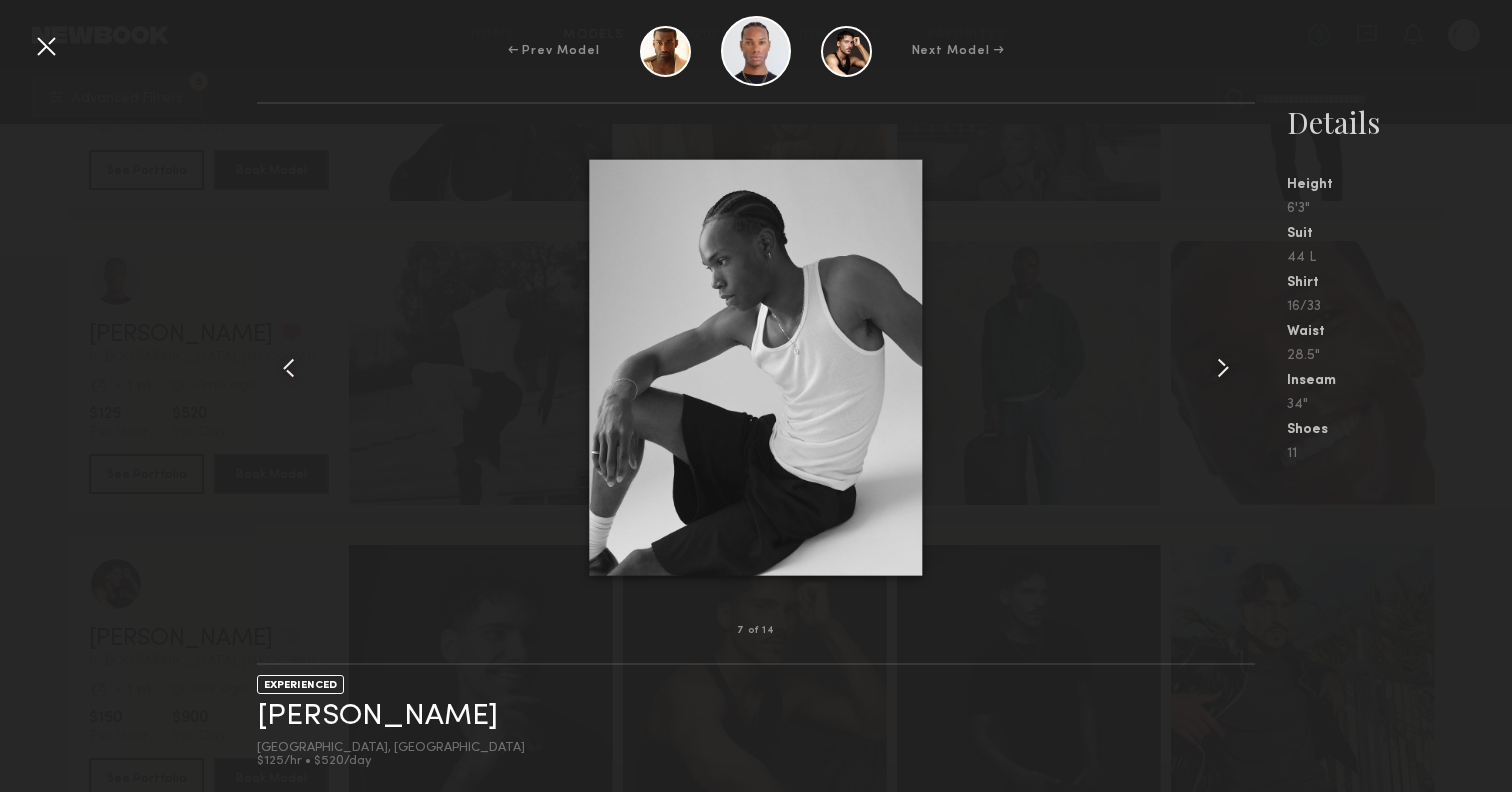 click at bounding box center (1223, 368) 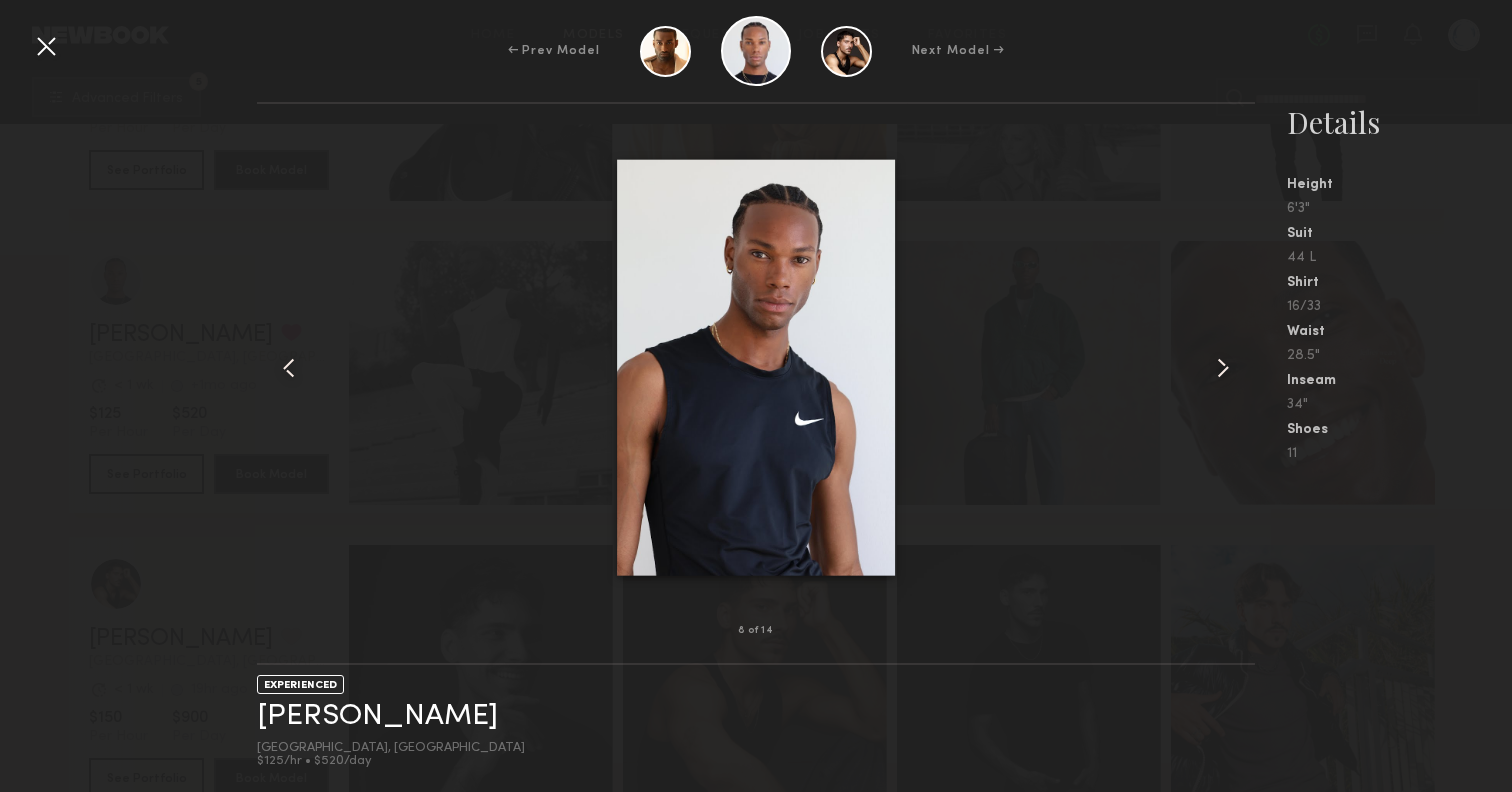 click at bounding box center [1223, 368] 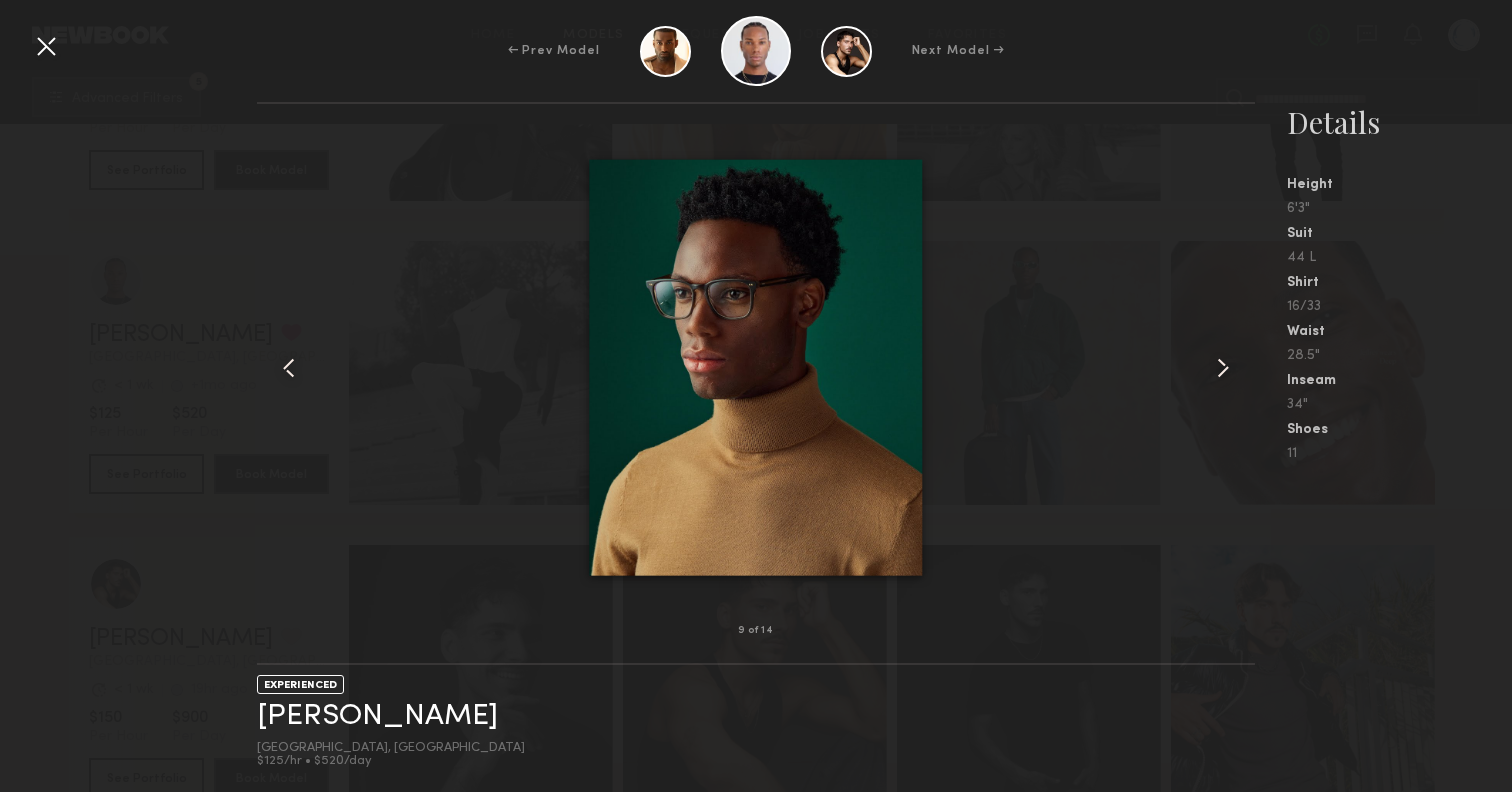 click at bounding box center [1223, 368] 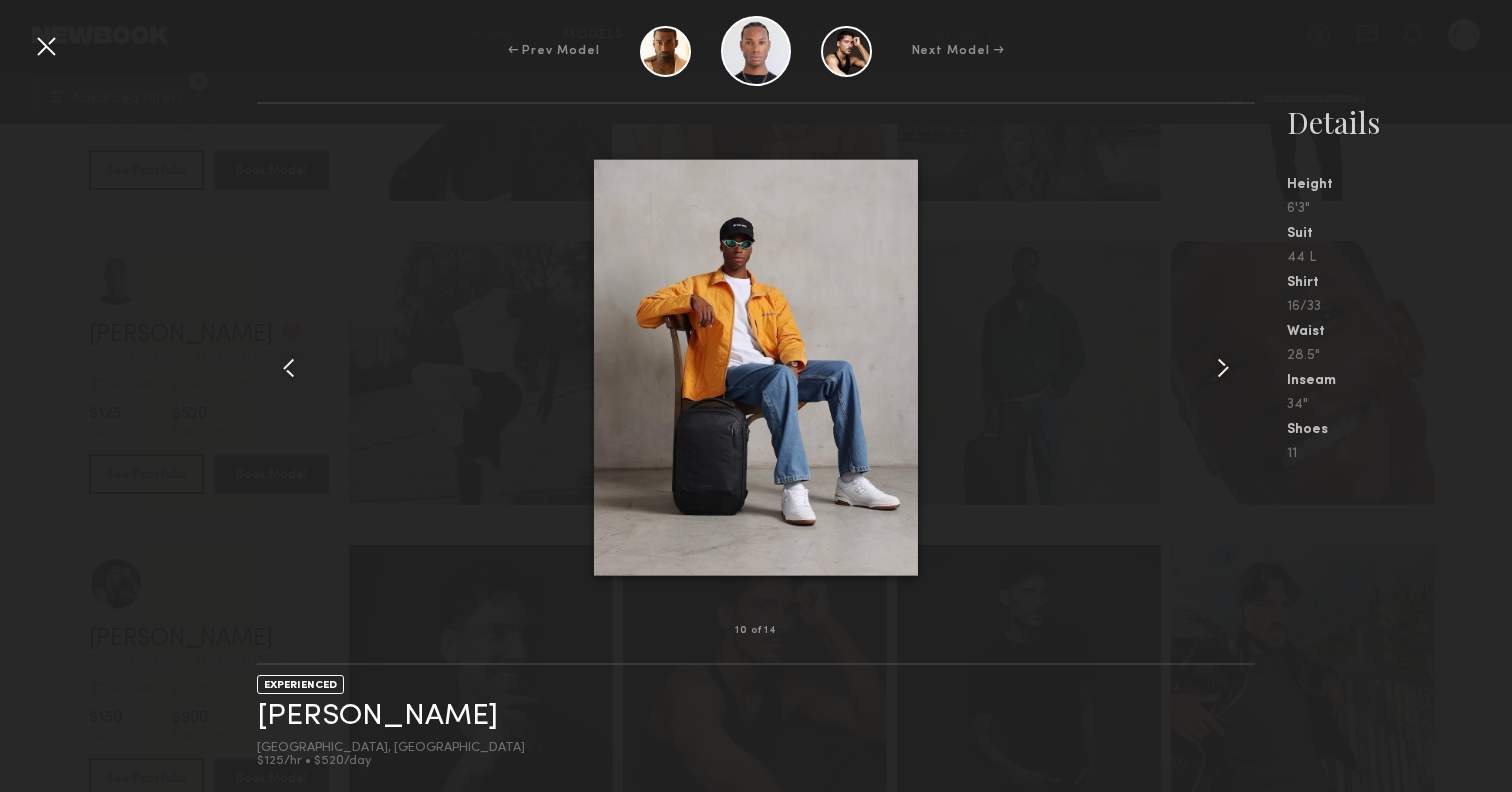 click at bounding box center [1223, 368] 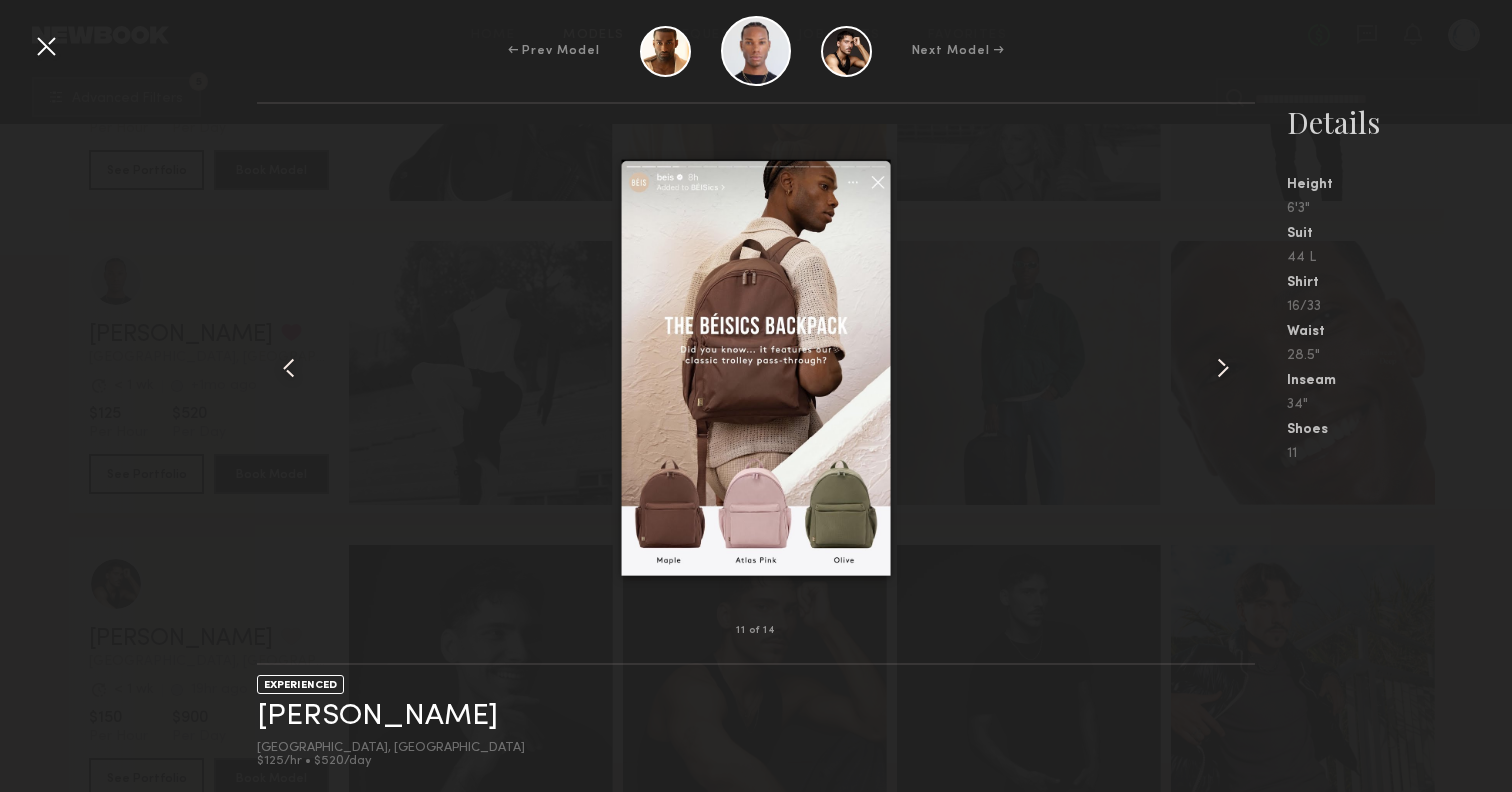 click at bounding box center (1223, 368) 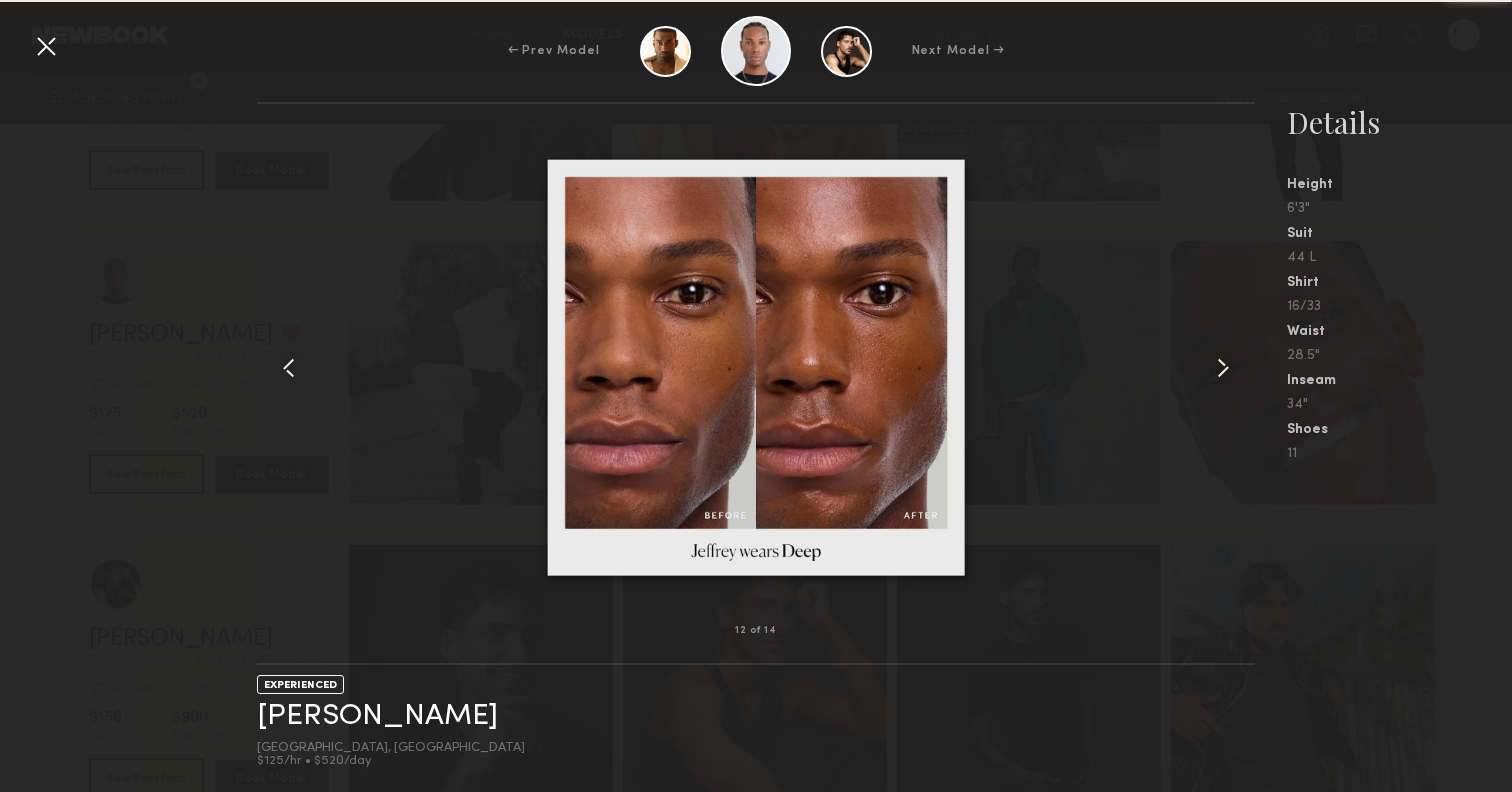 click at bounding box center (1223, 368) 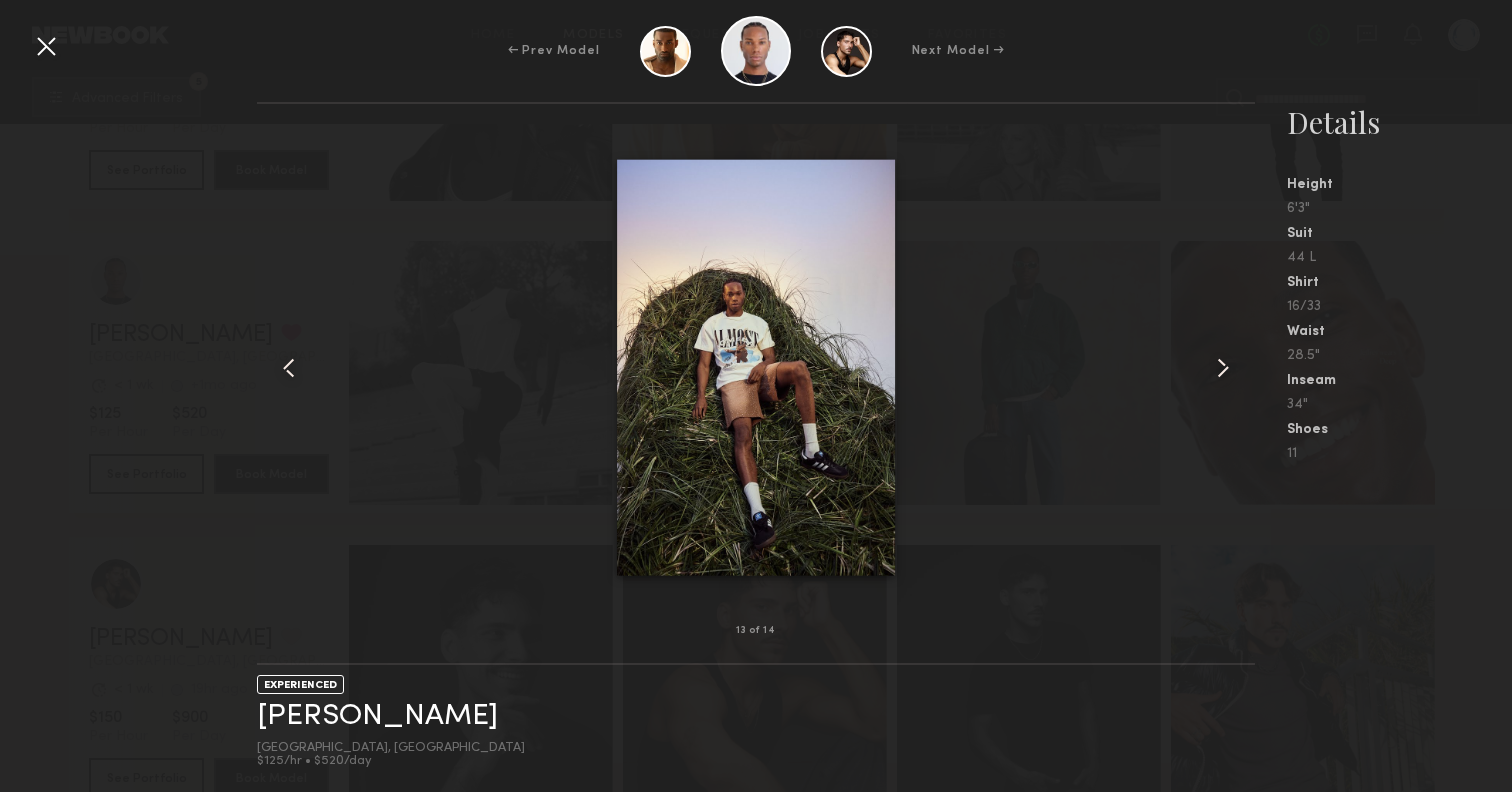 click at bounding box center [1223, 368] 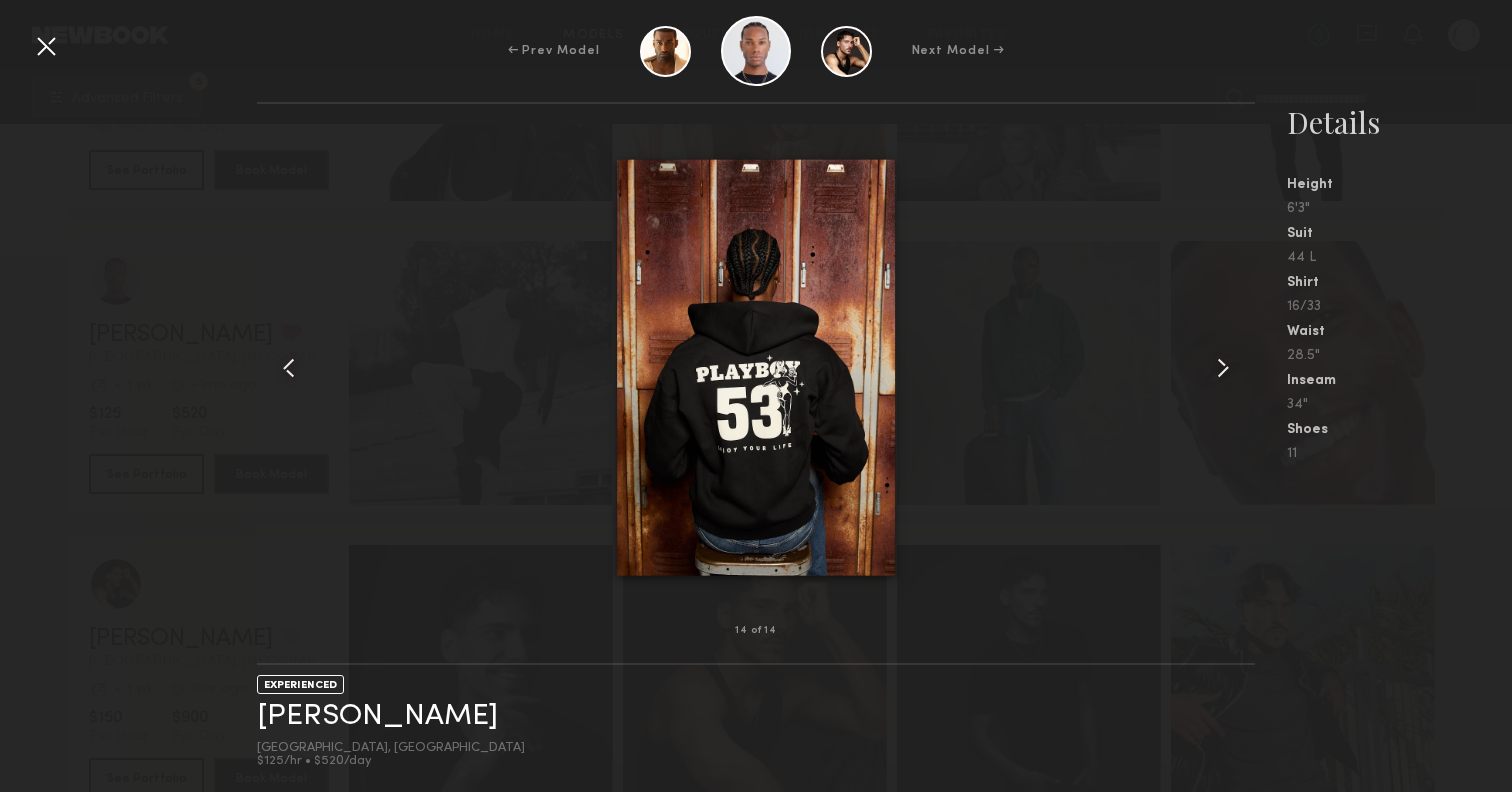 click at bounding box center [1223, 368] 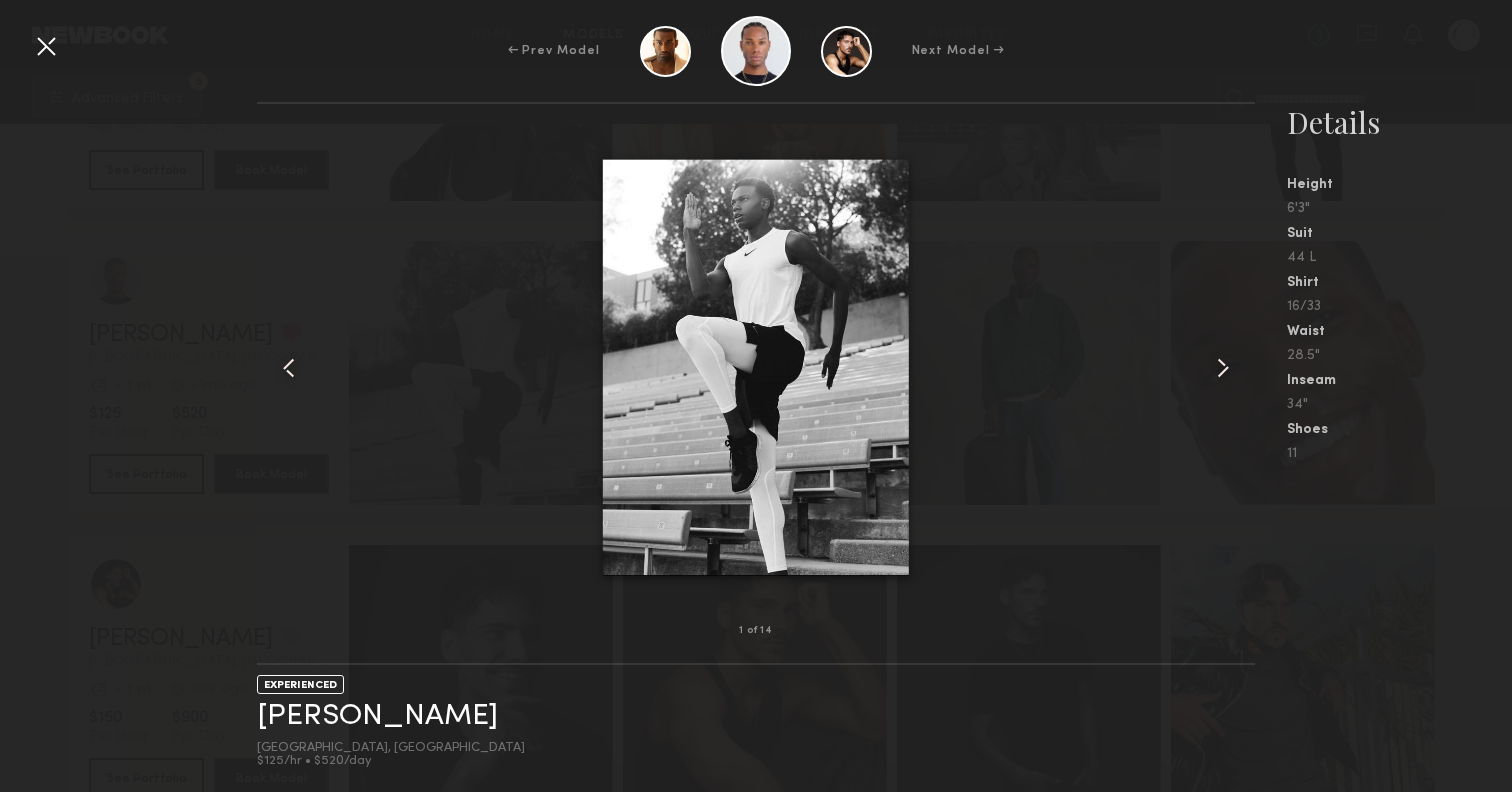 click at bounding box center (1223, 368) 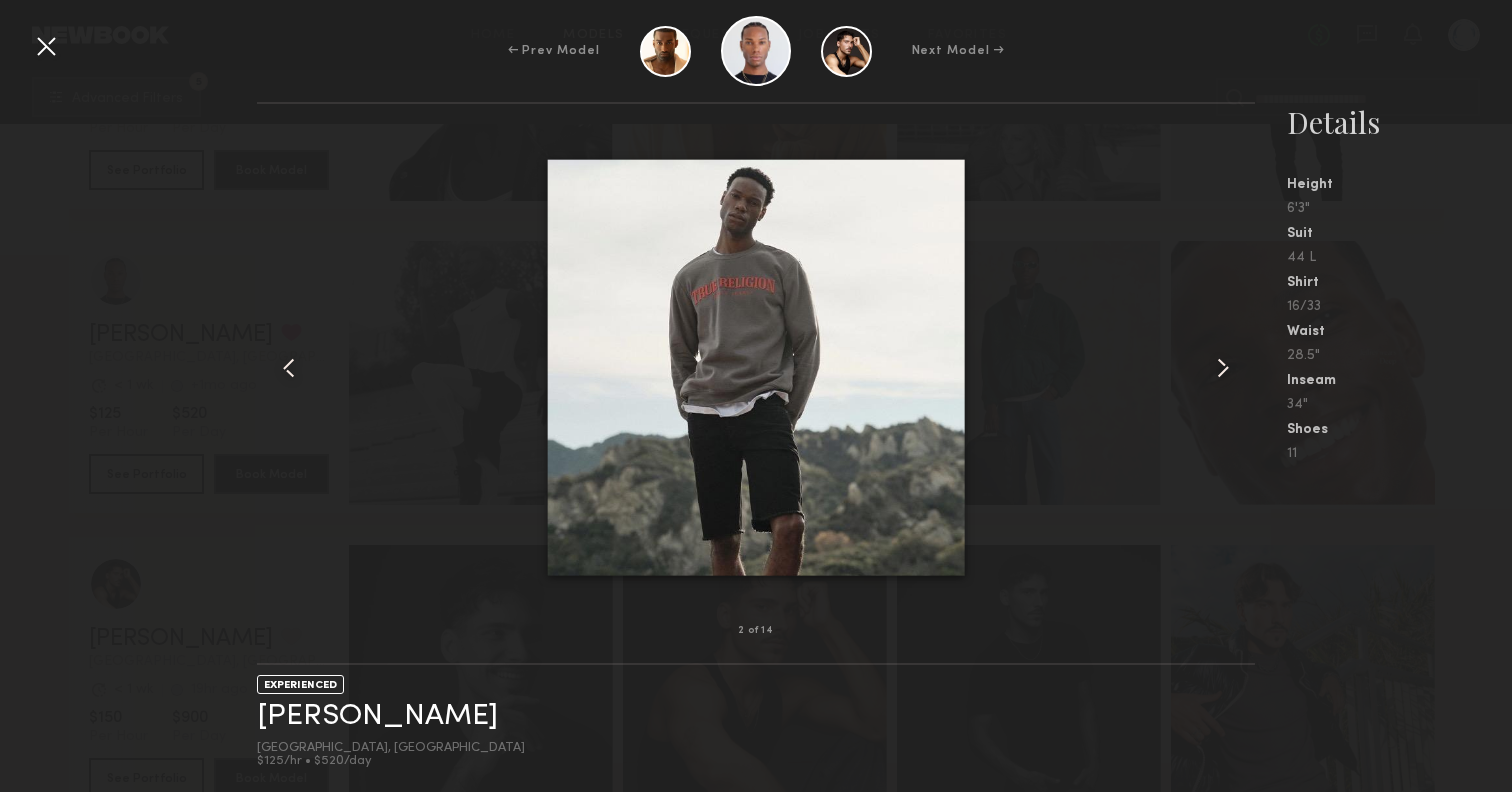 click at bounding box center [1223, 368] 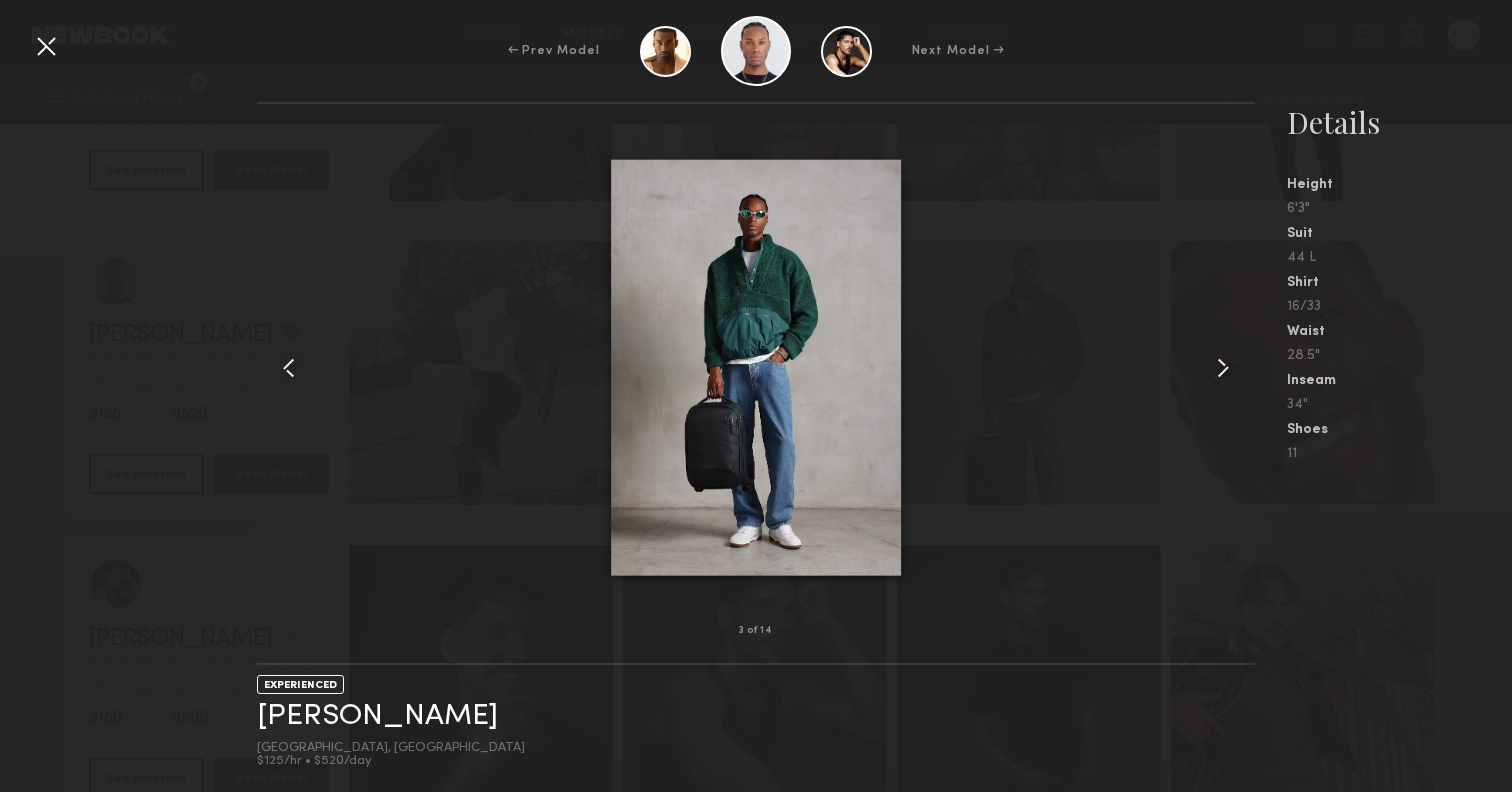 click at bounding box center [1223, 368] 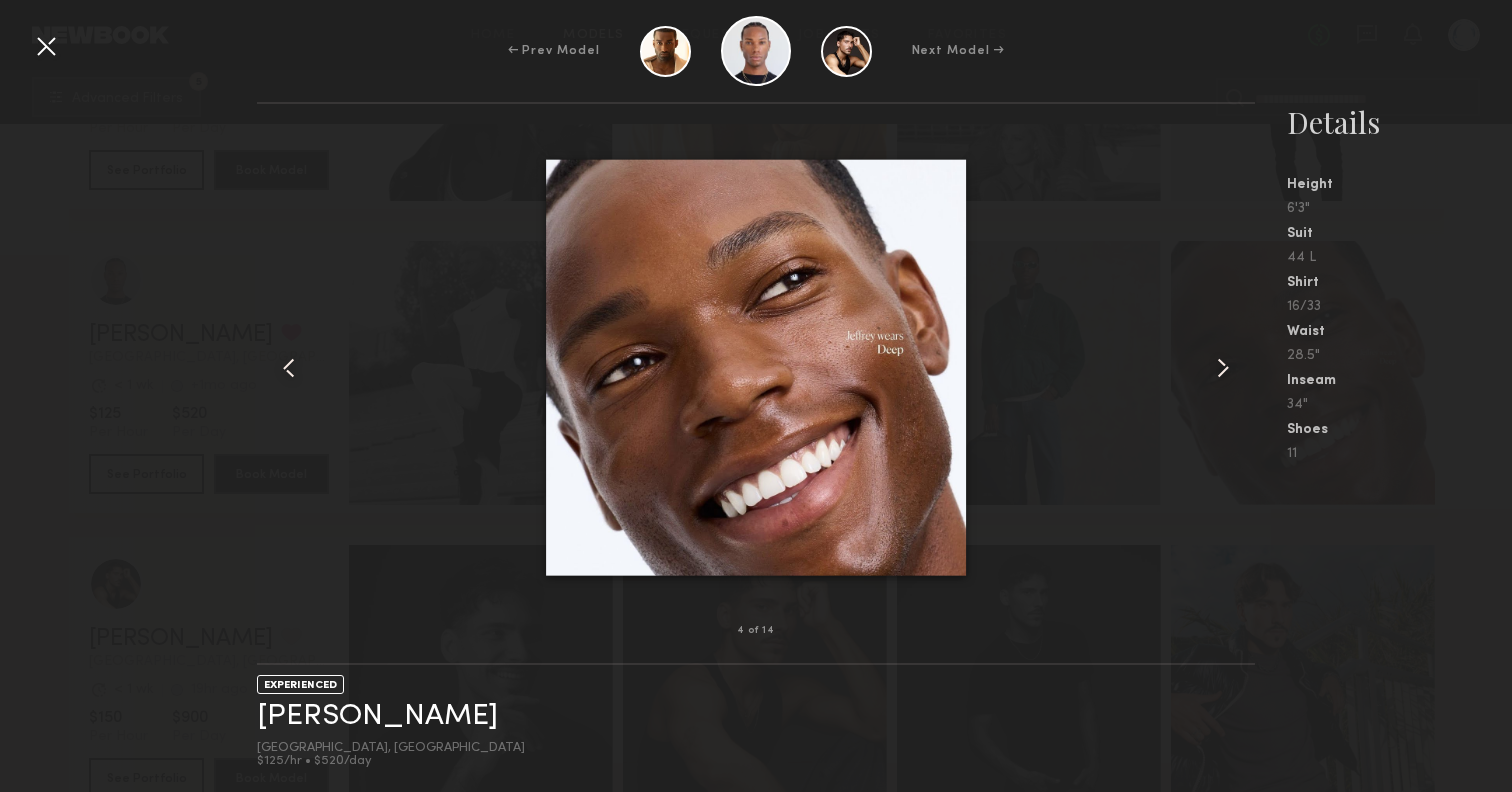 click at bounding box center (1223, 368) 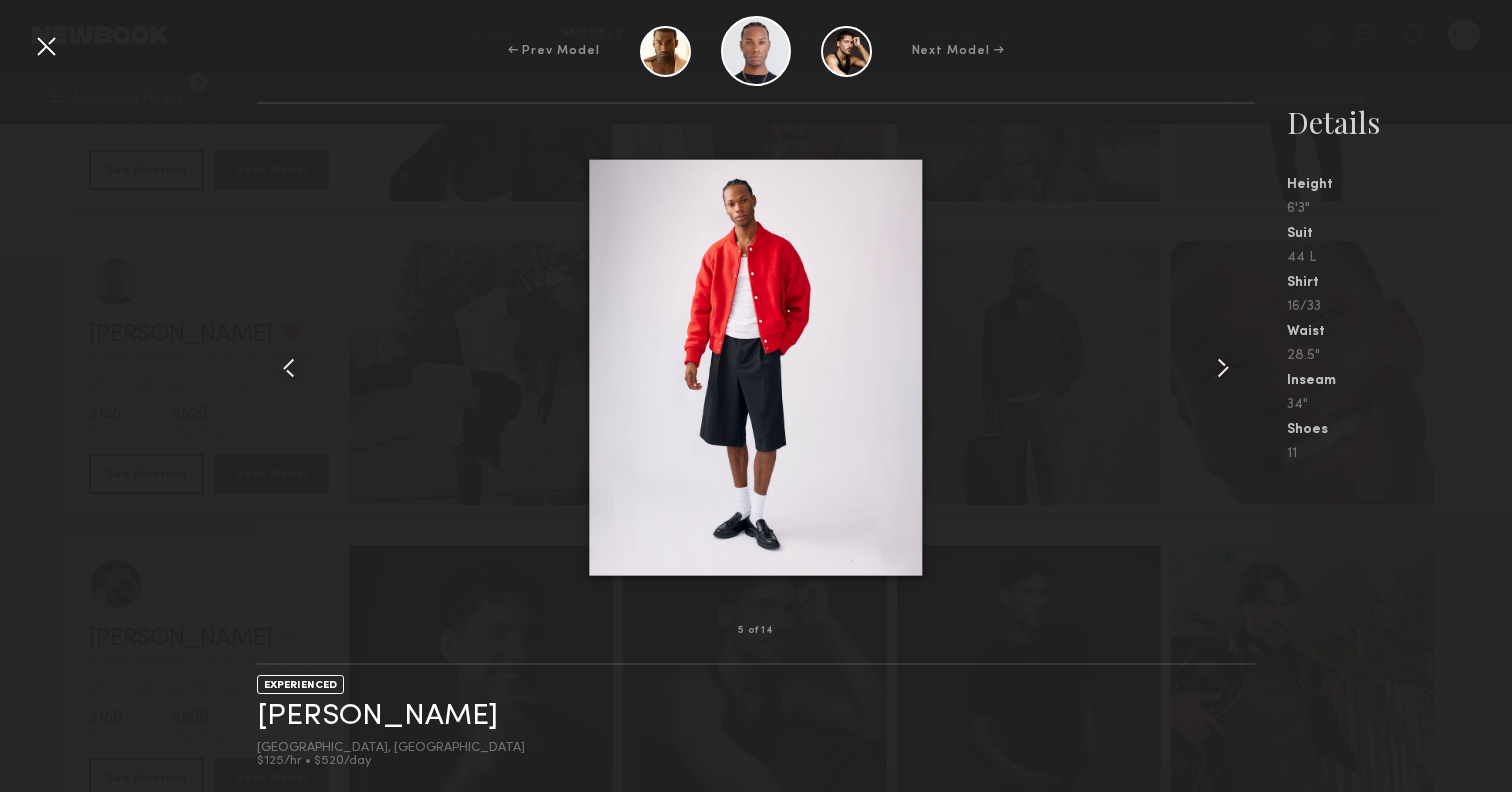 click at bounding box center (1223, 368) 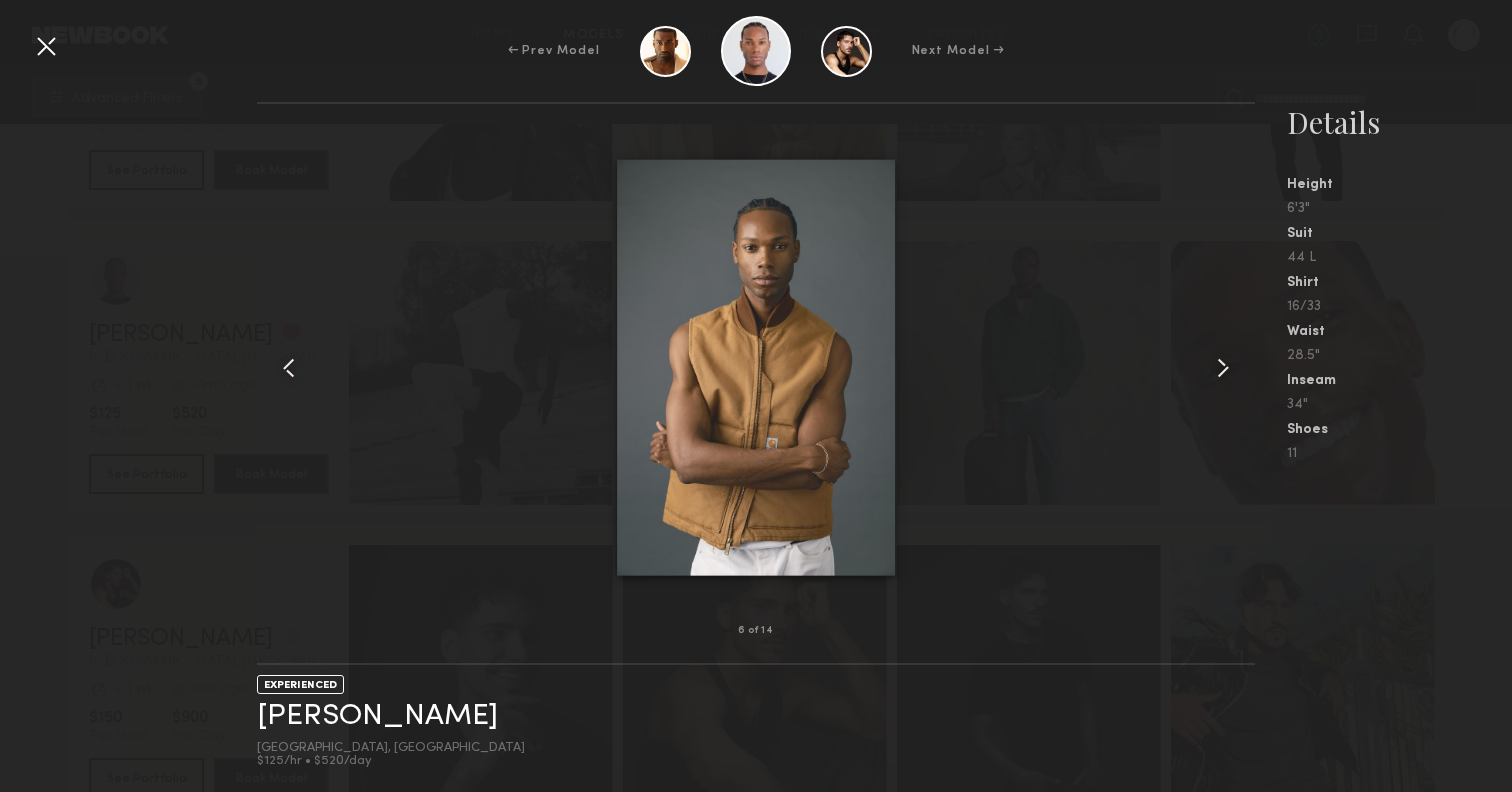 click at bounding box center [46, 46] 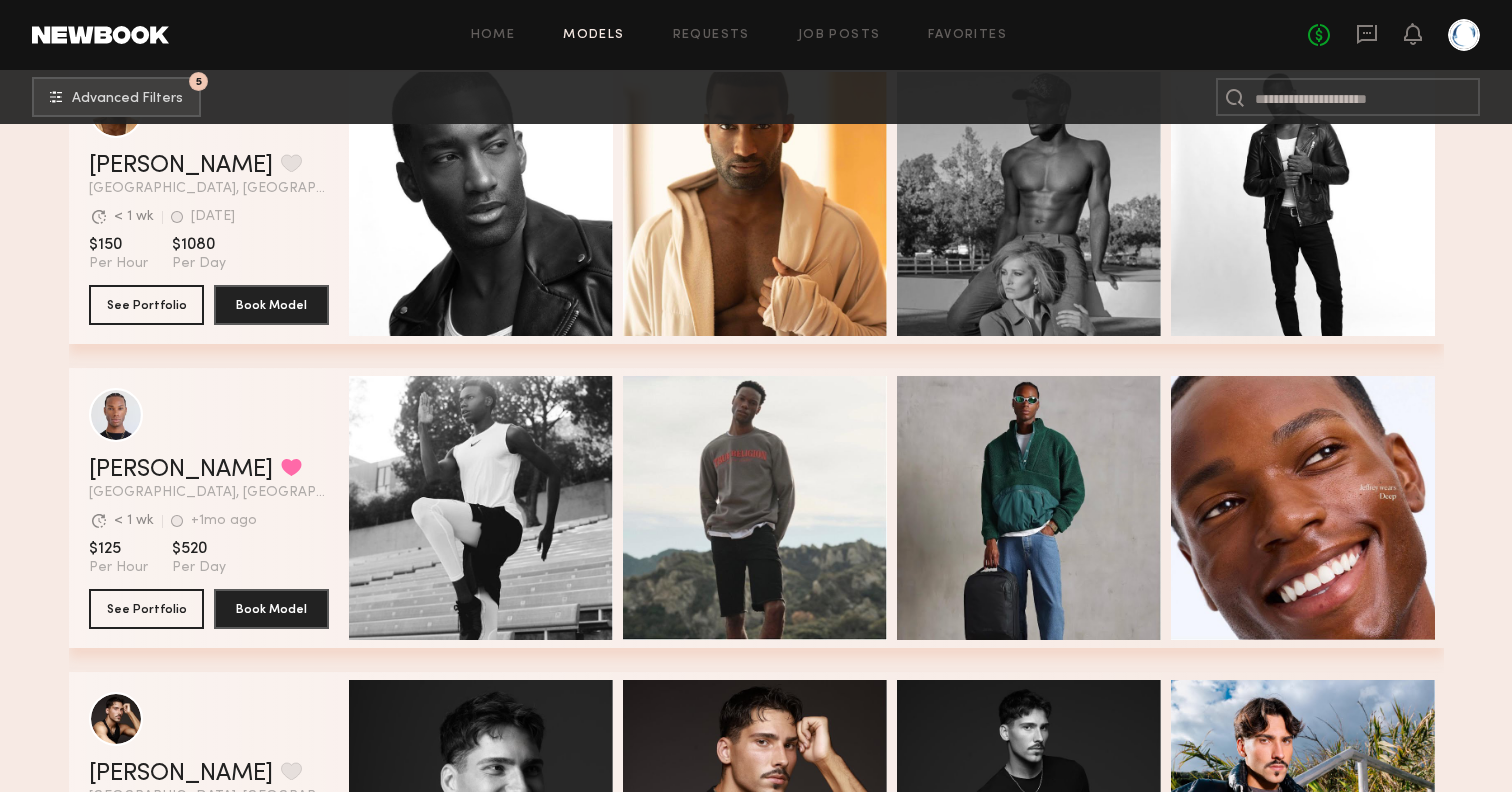 scroll, scrollTop: 750, scrollLeft: 0, axis: vertical 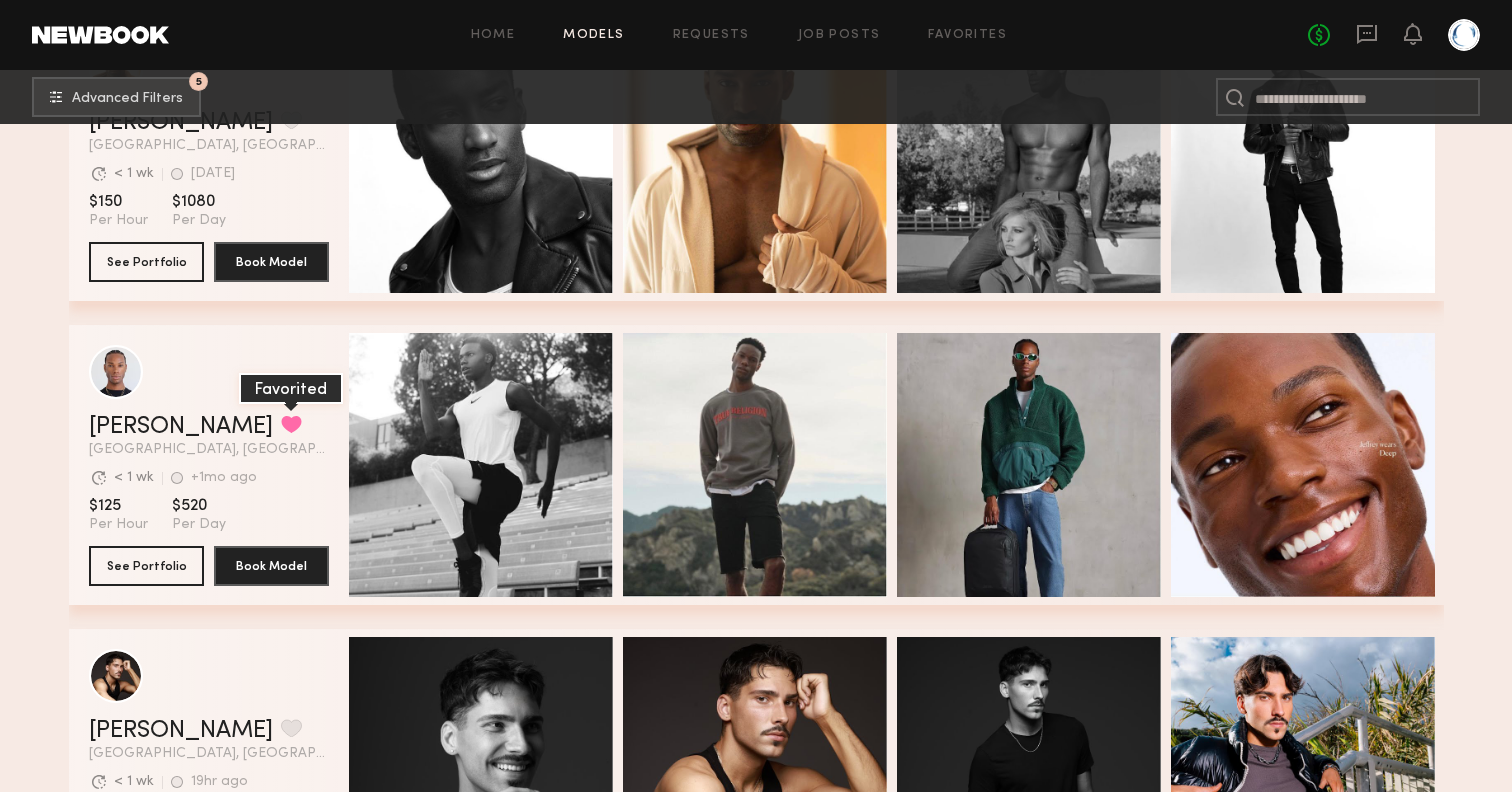 click 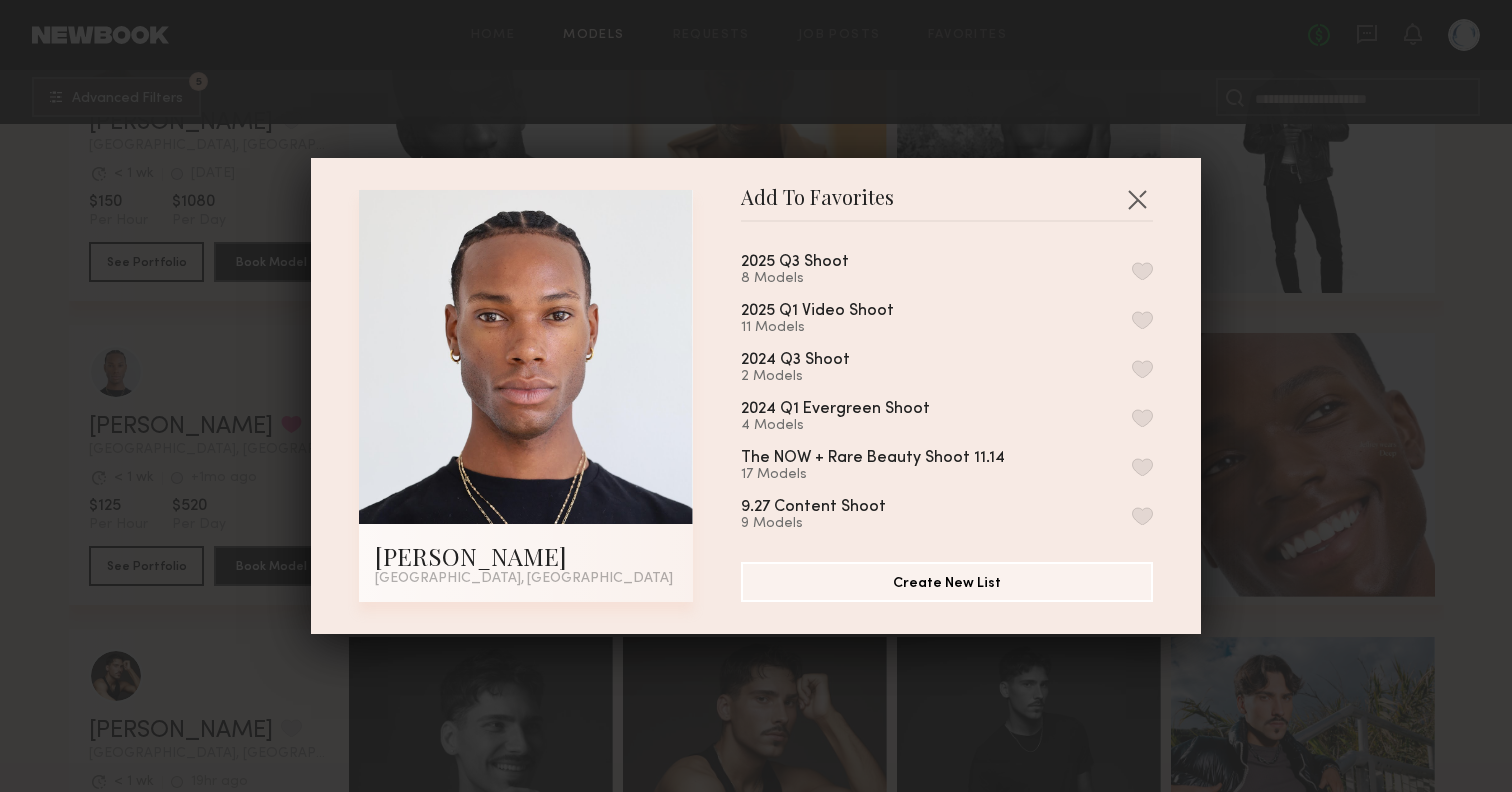 click at bounding box center [1142, 271] 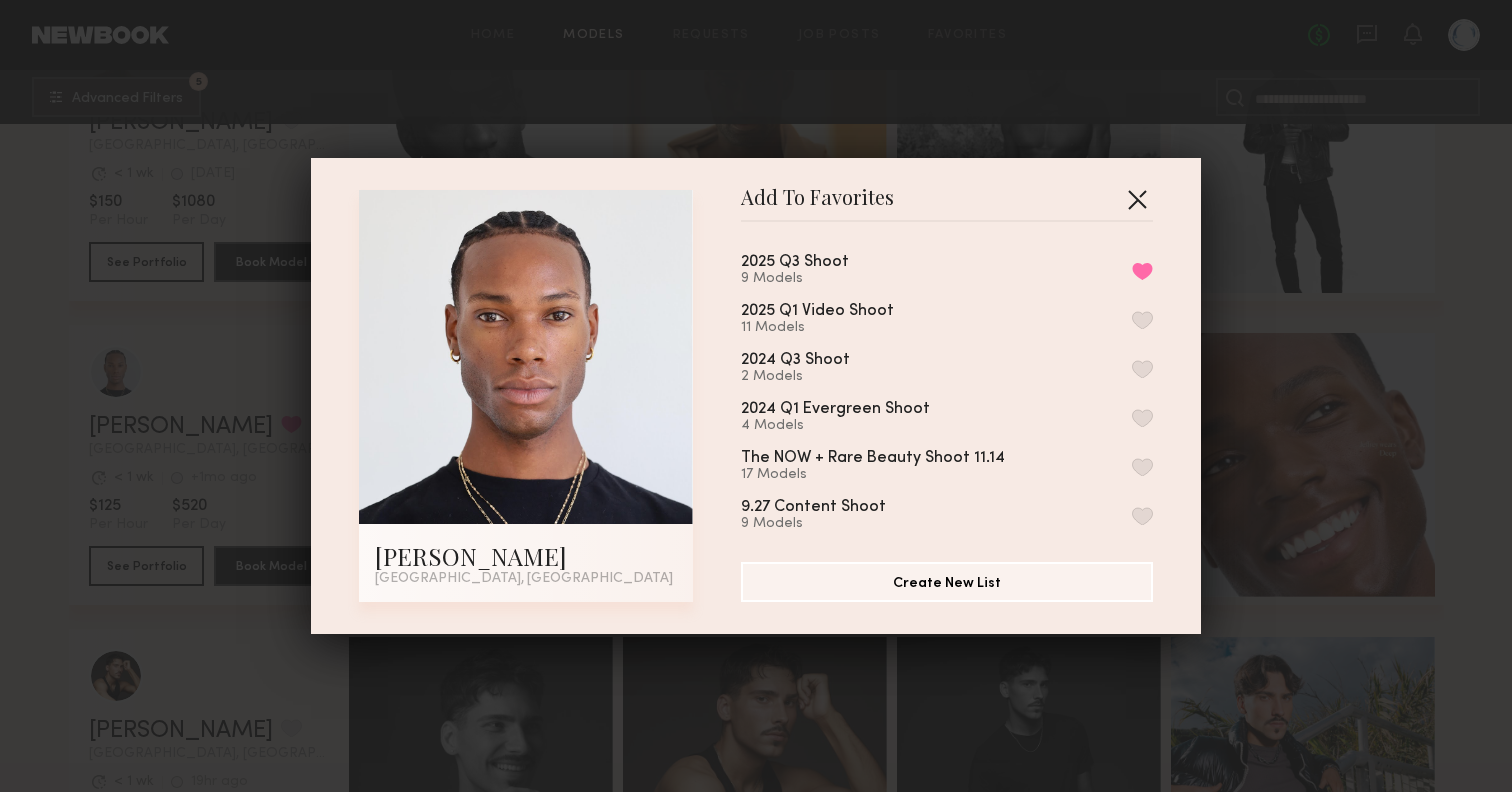 click at bounding box center [1137, 199] 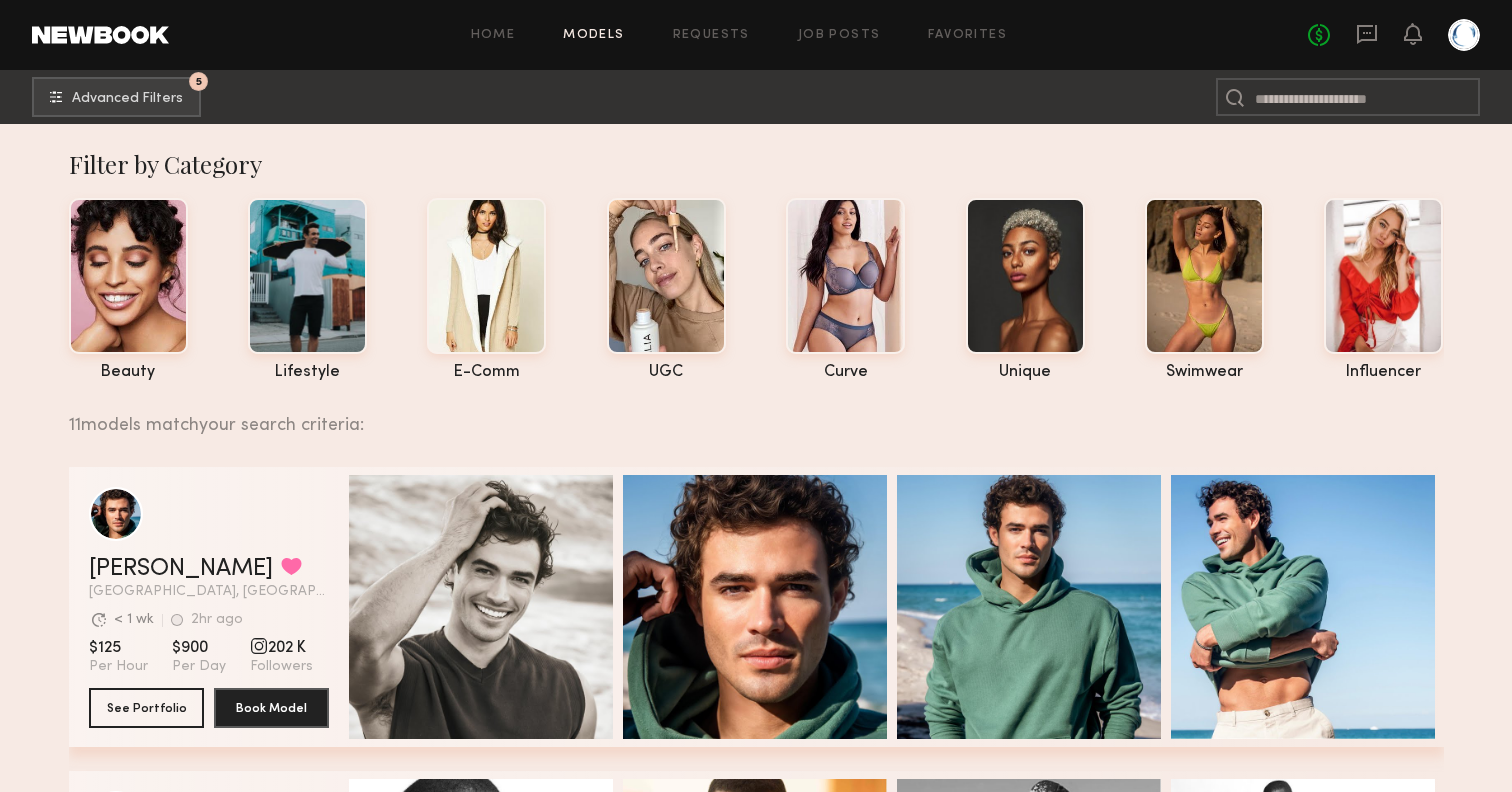scroll, scrollTop: 0, scrollLeft: 0, axis: both 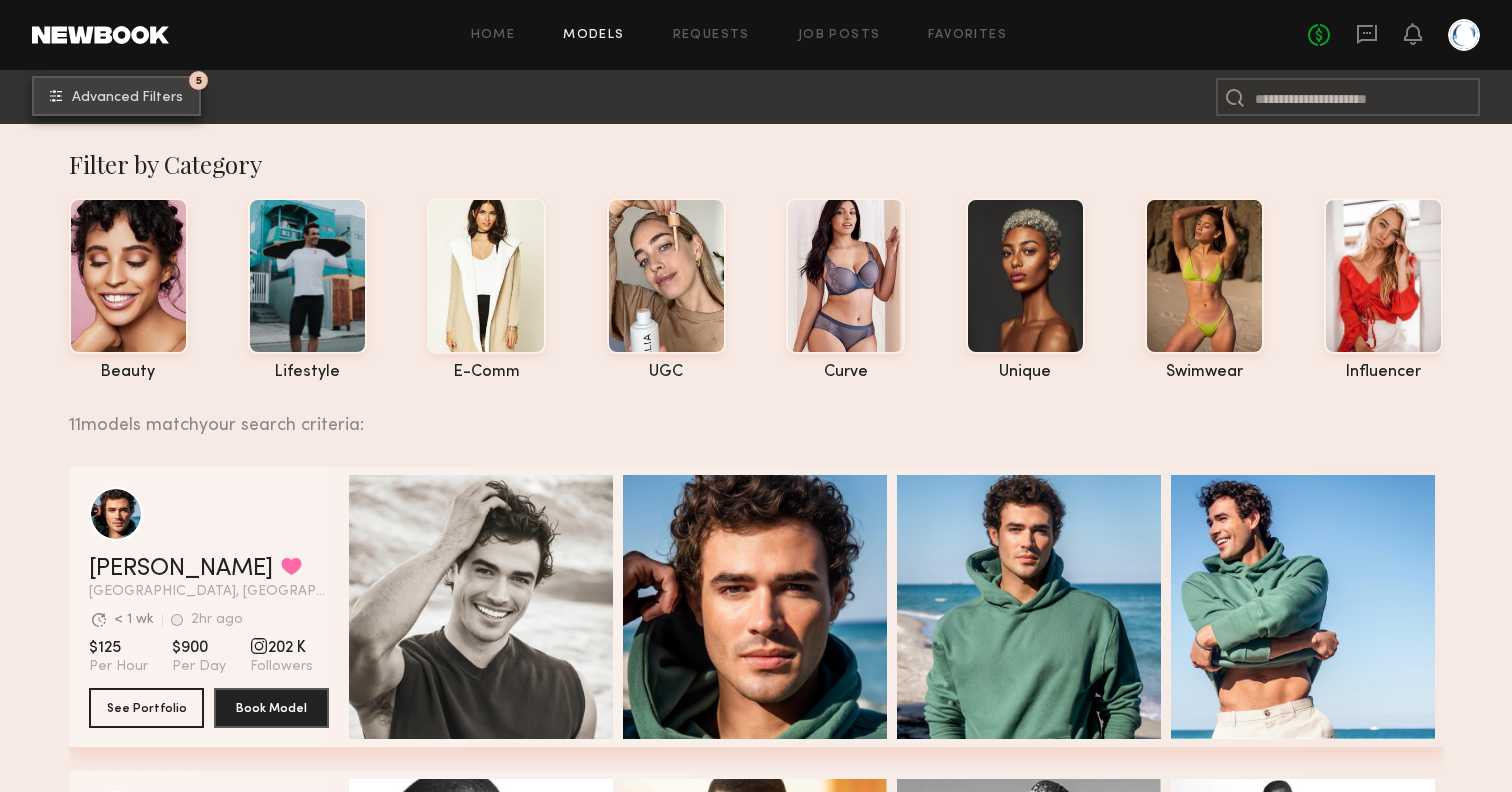 click on "Advanced Filters" 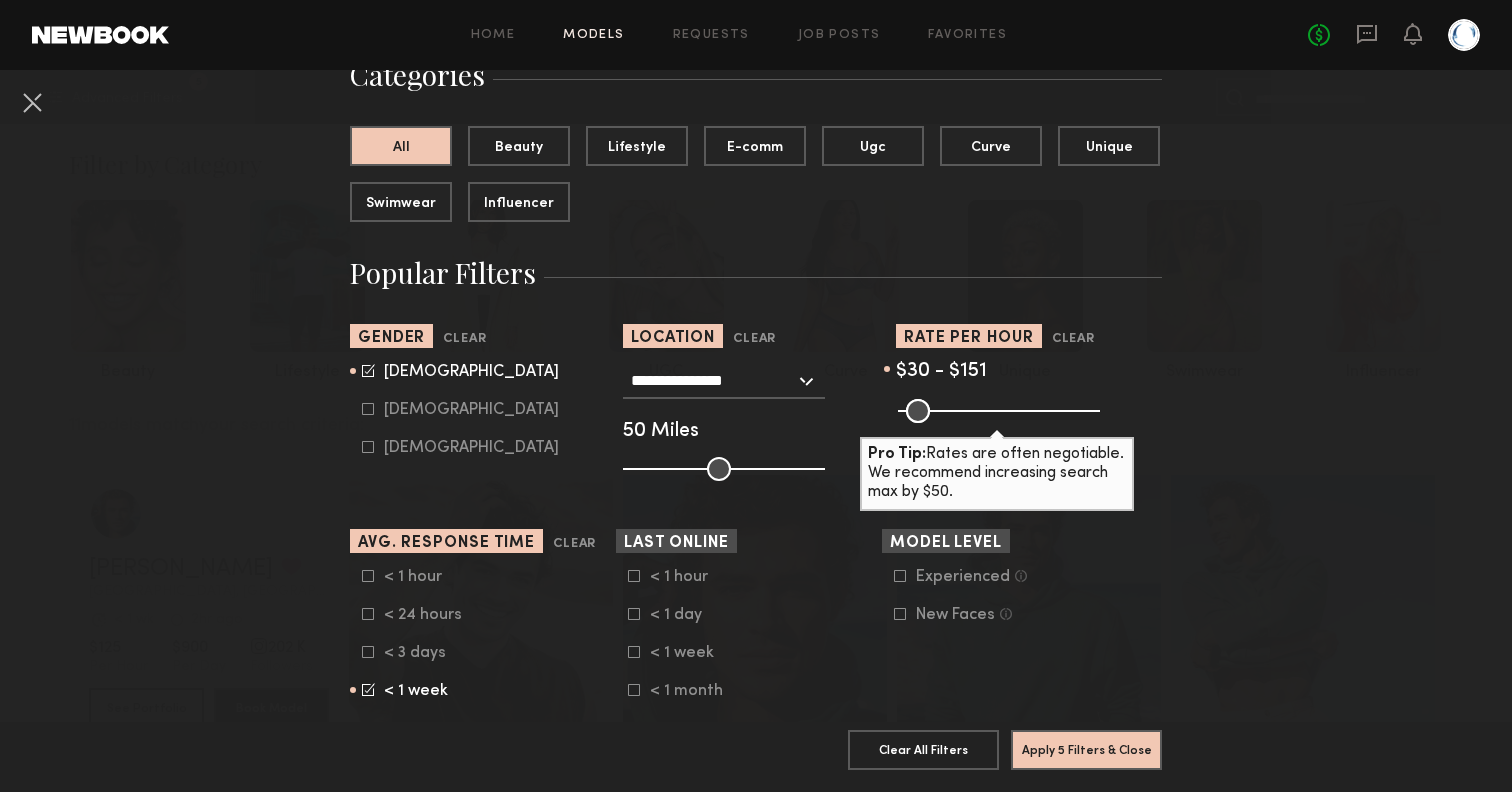 scroll, scrollTop: 177, scrollLeft: 0, axis: vertical 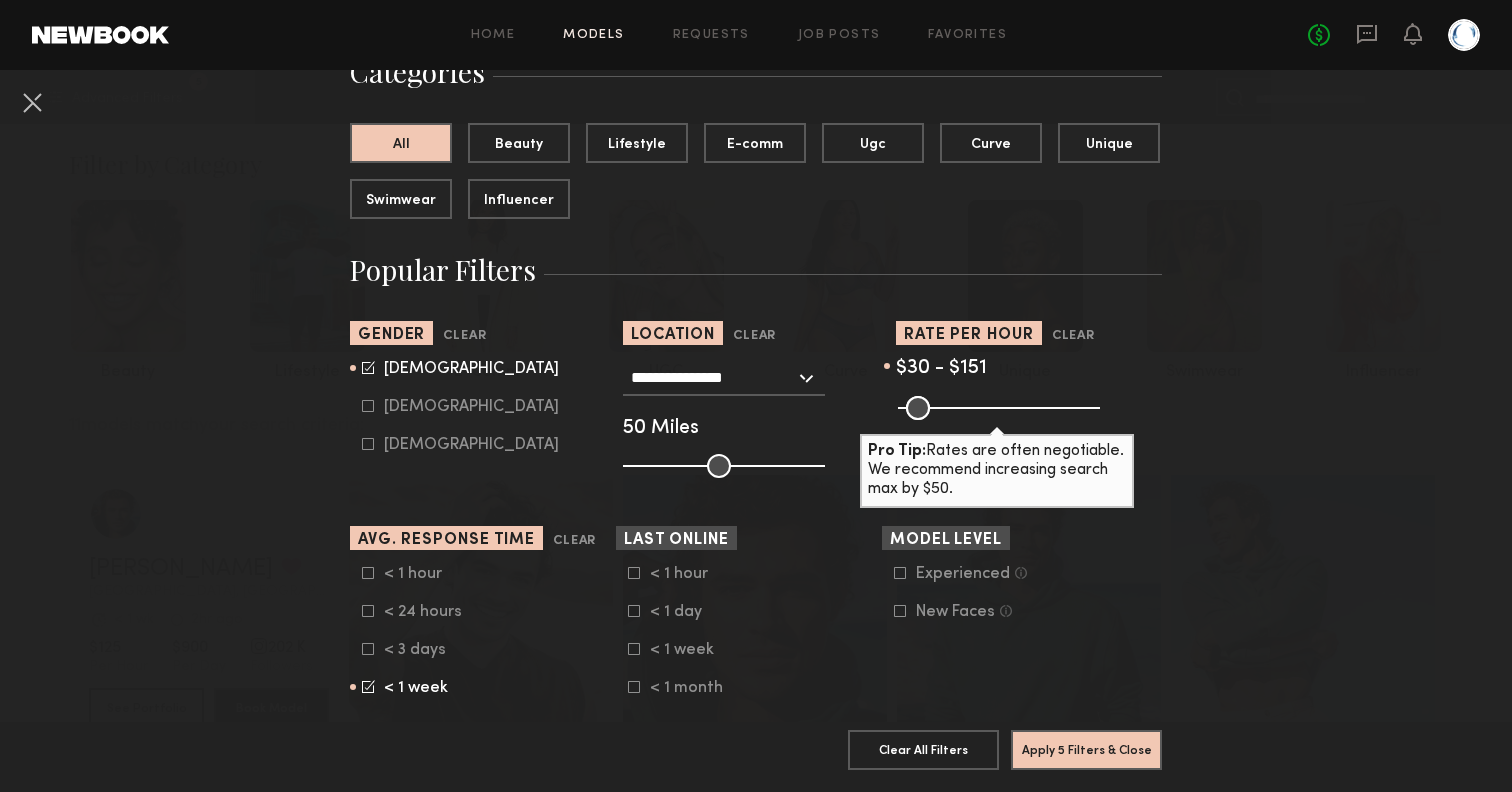 click 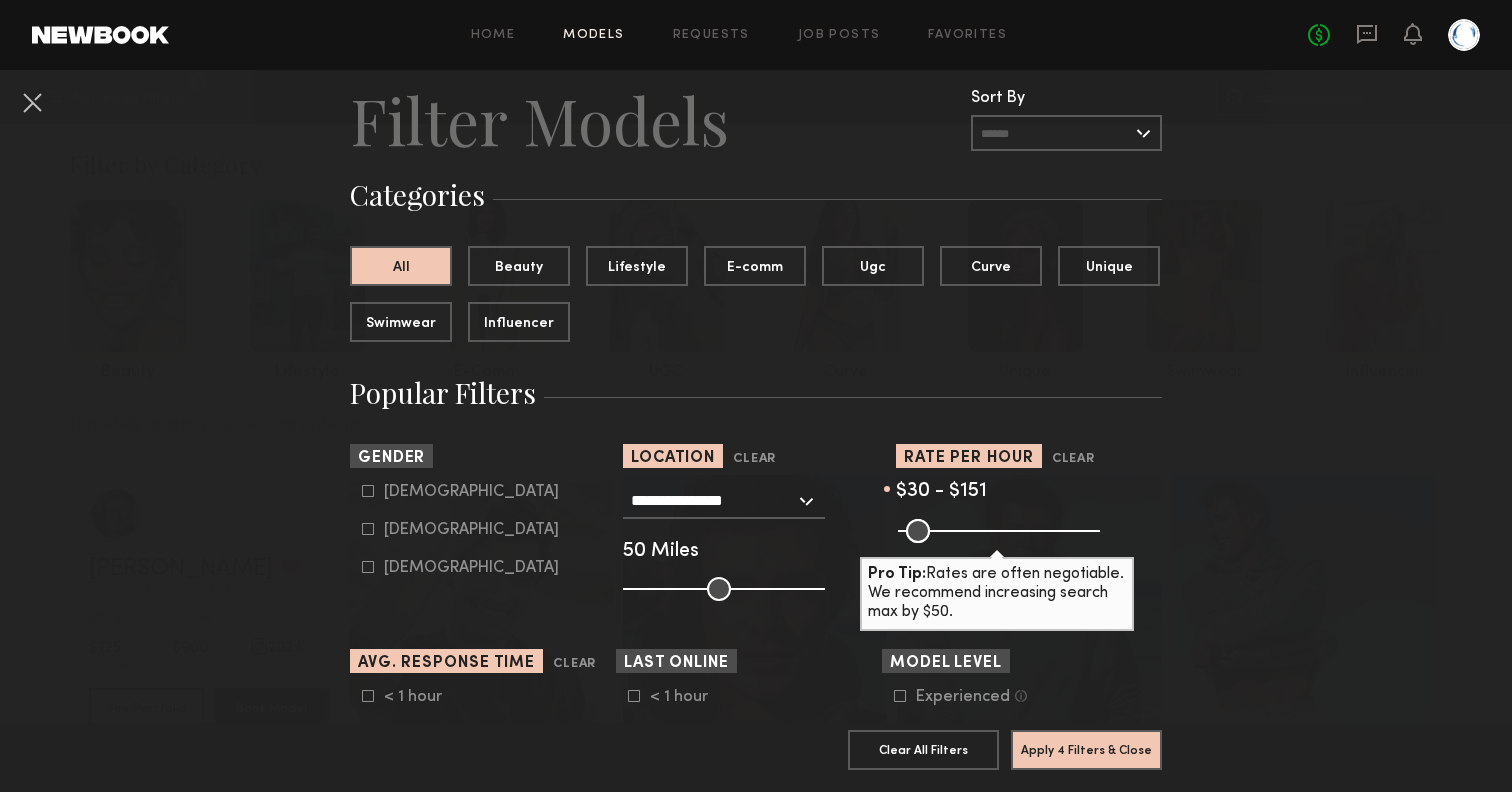 scroll, scrollTop: 64, scrollLeft: 0, axis: vertical 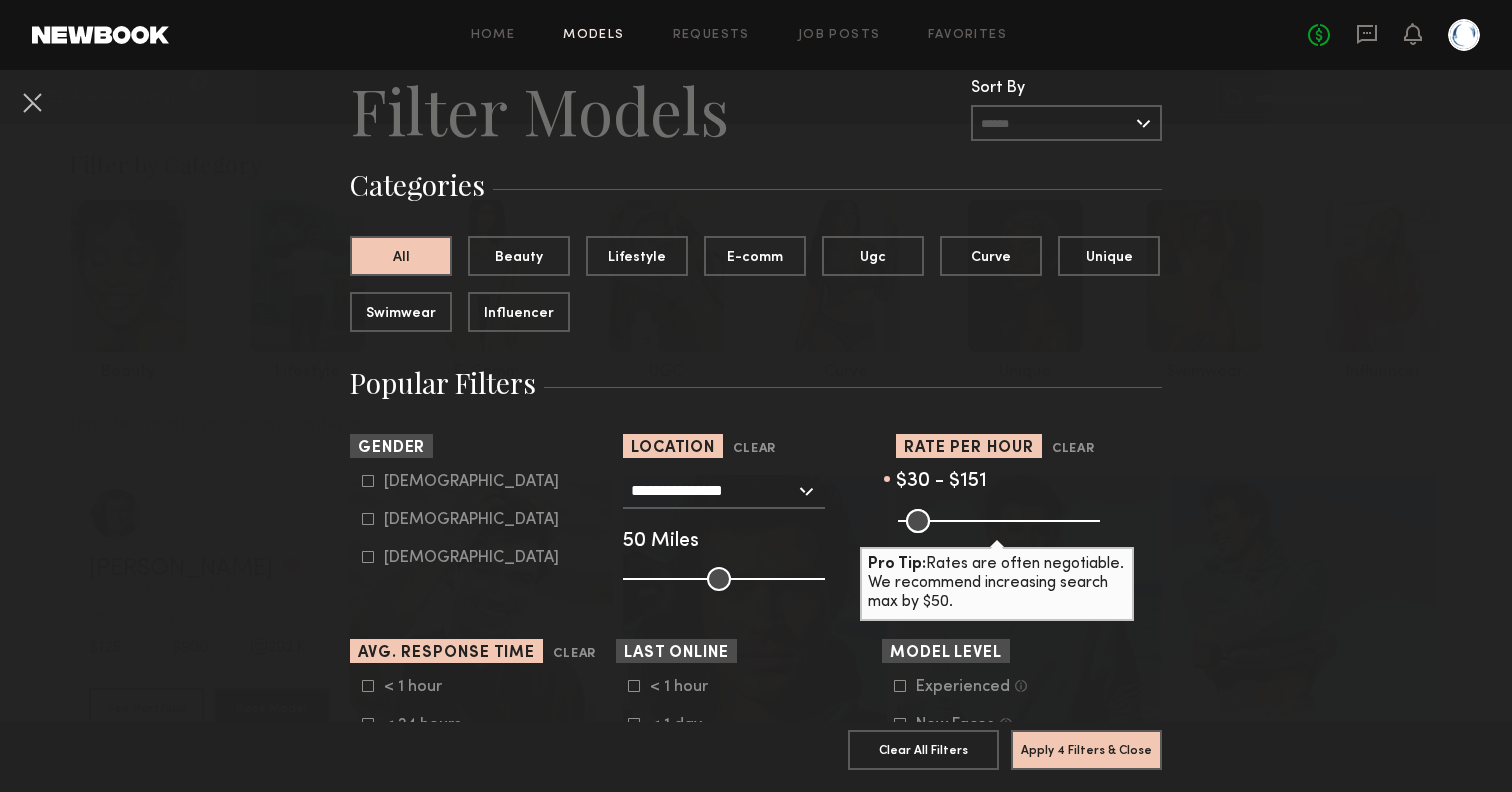 click on "Female" 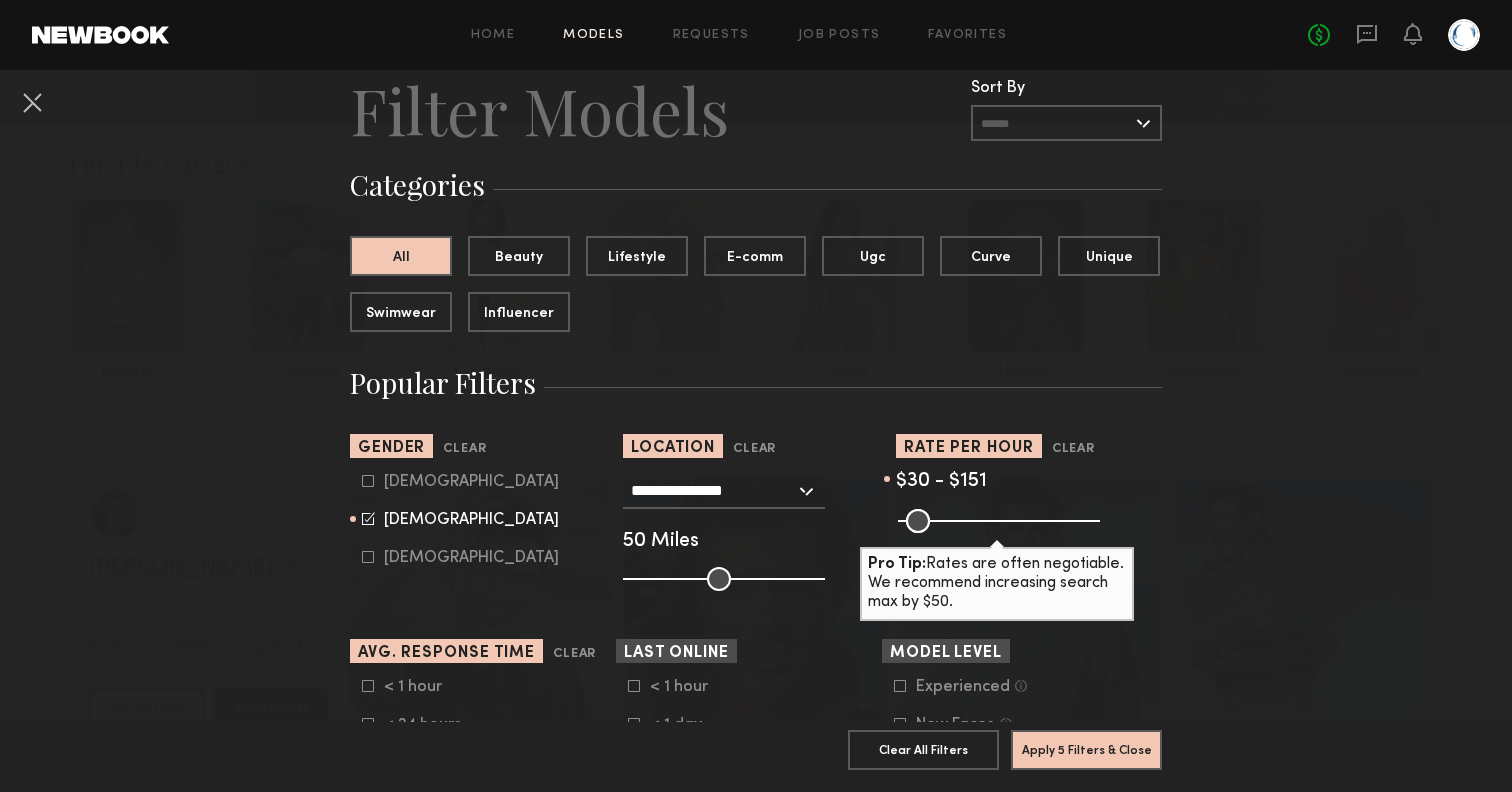 click on "Male   Female   Non-binary" 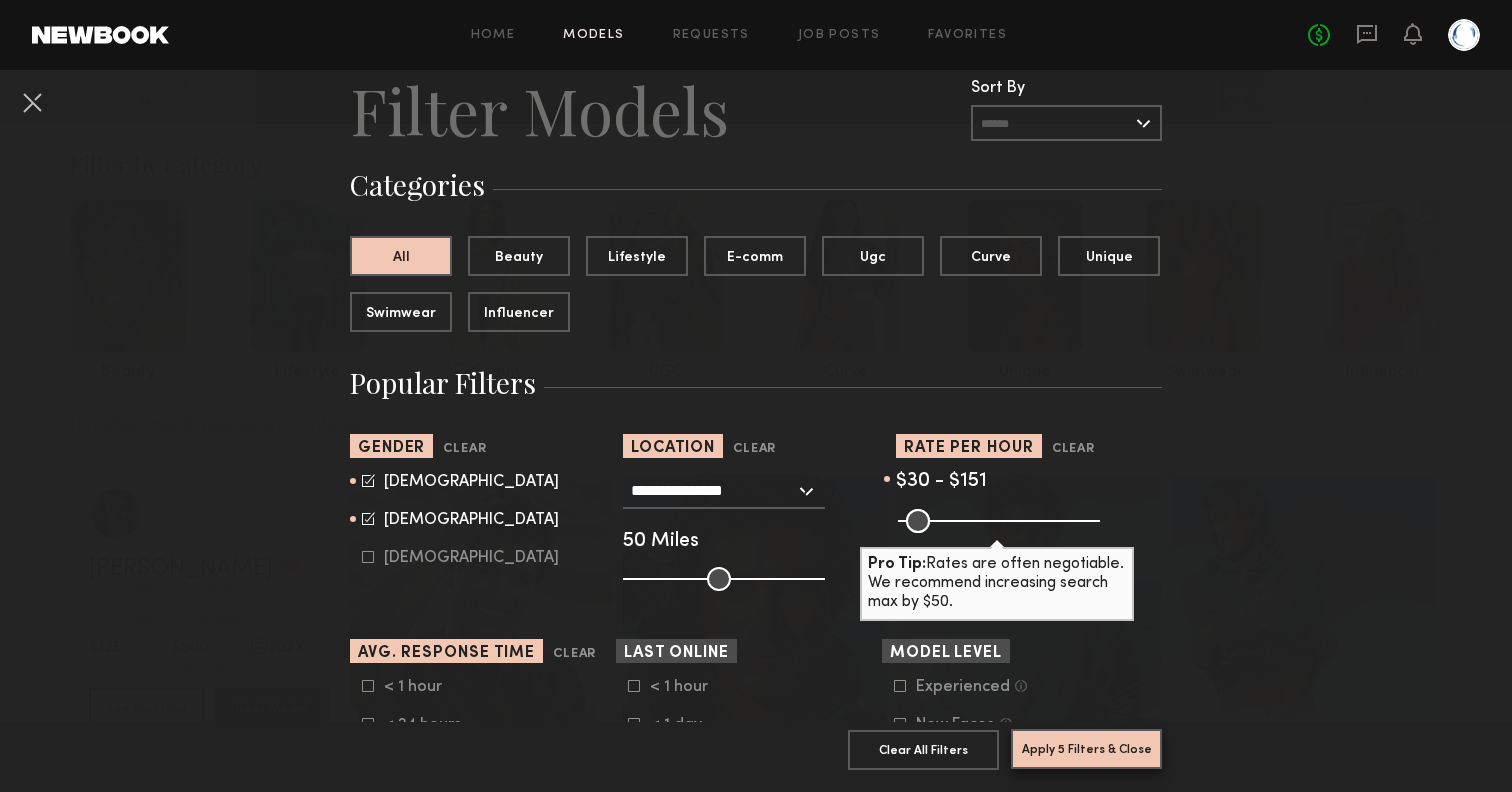 click on "Apply 5 Filters & Close" 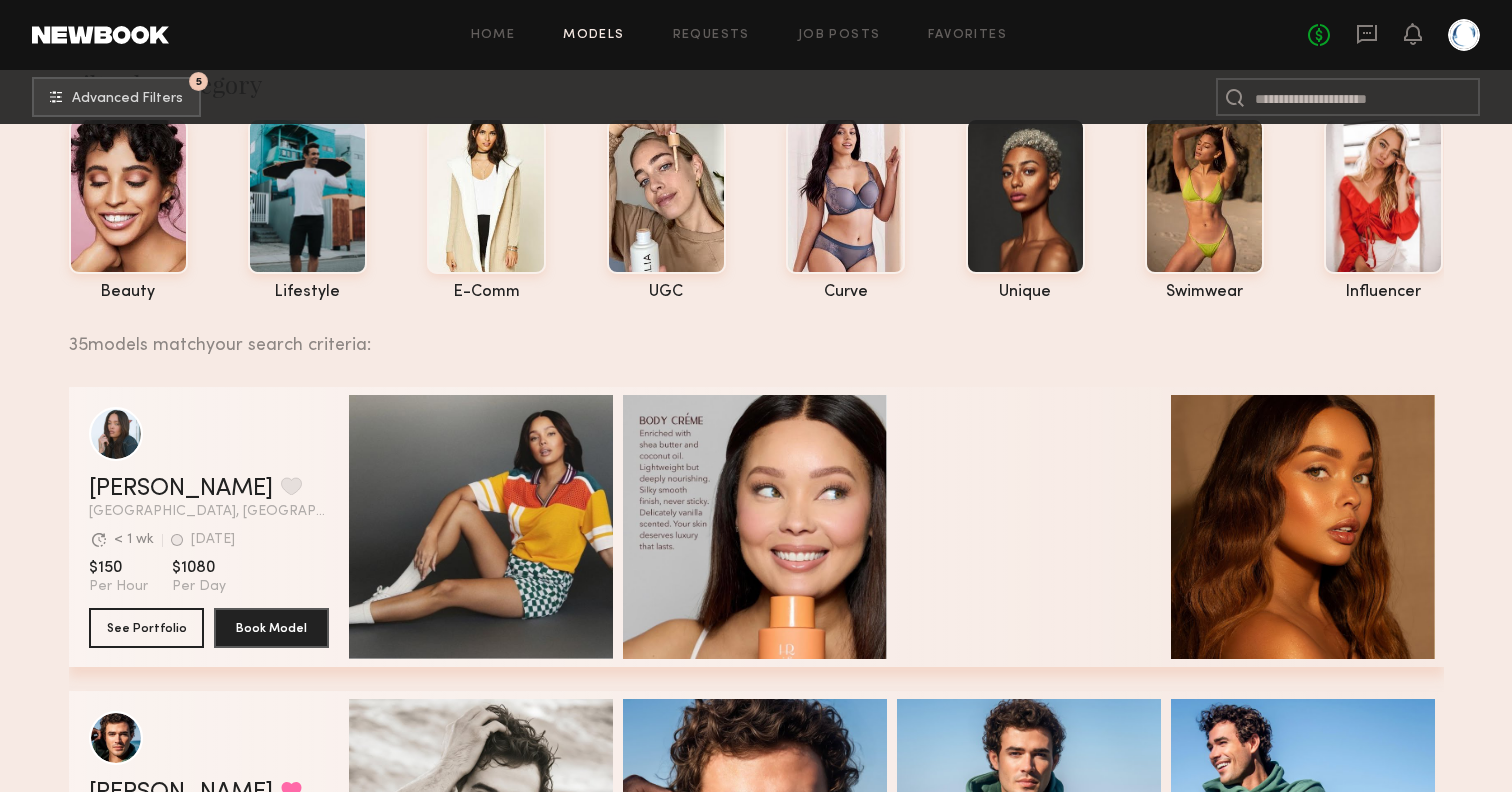 scroll, scrollTop: 90, scrollLeft: 0, axis: vertical 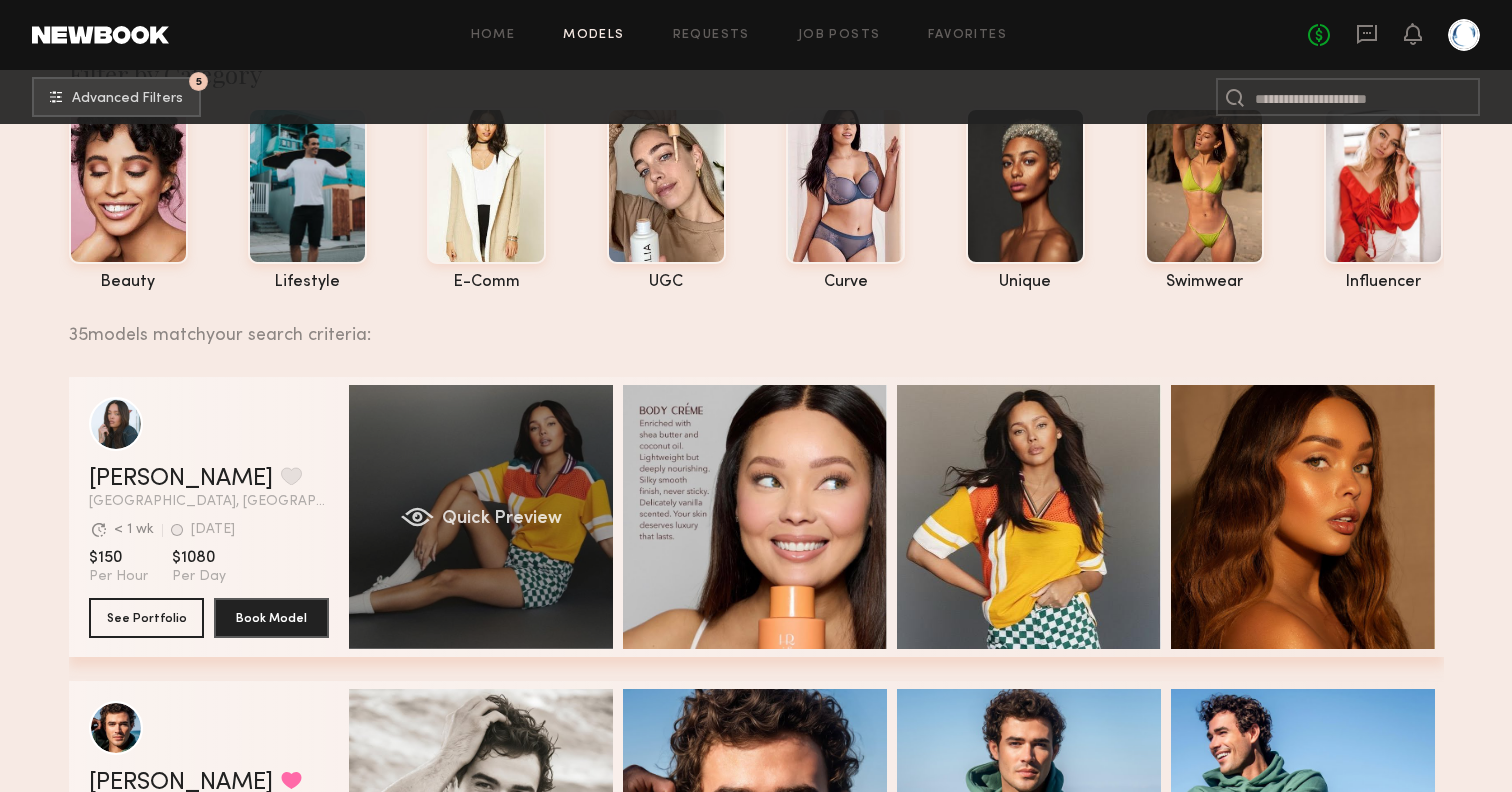 click on "Quick Preview" 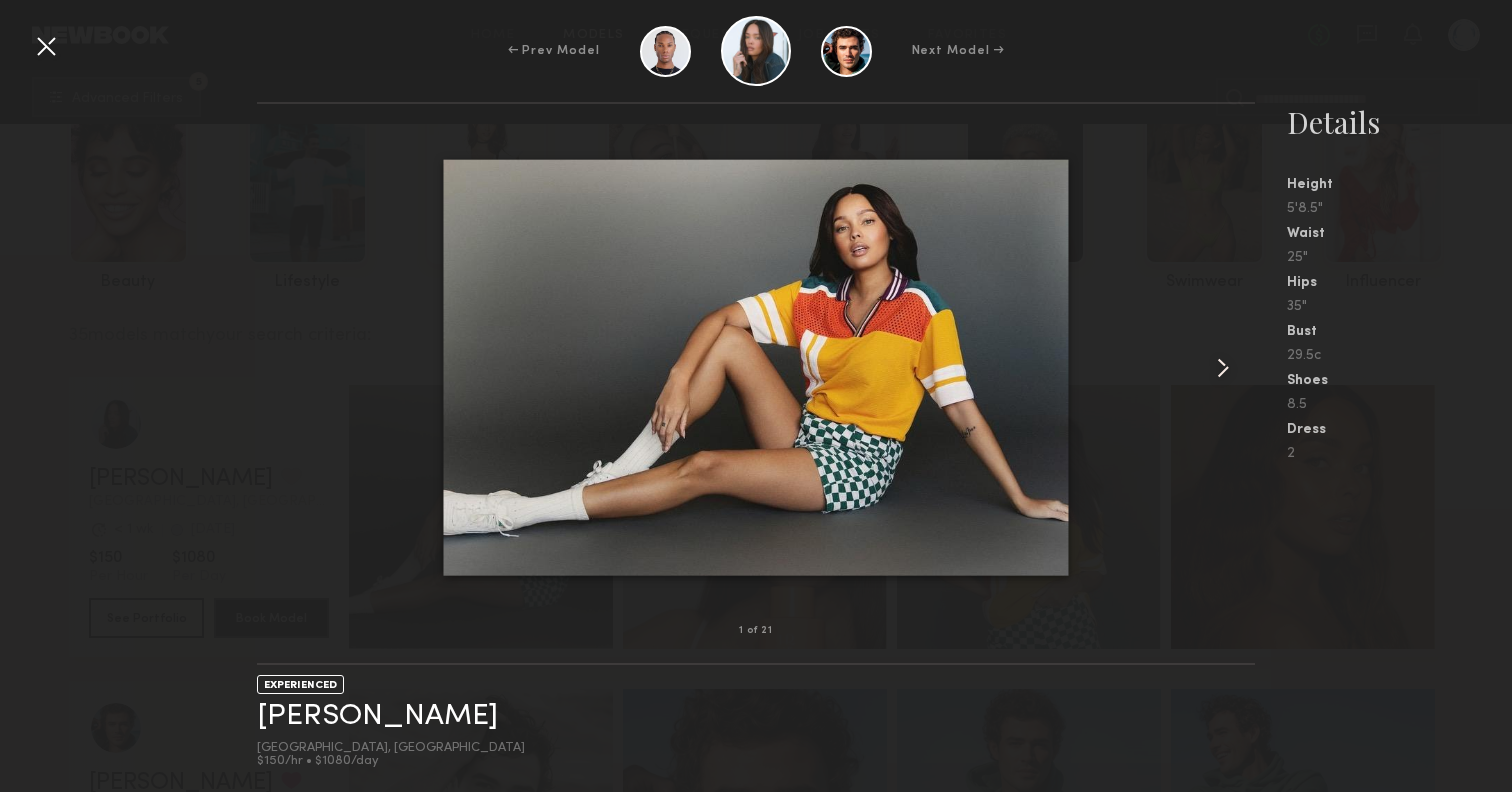 click at bounding box center (756, 367) 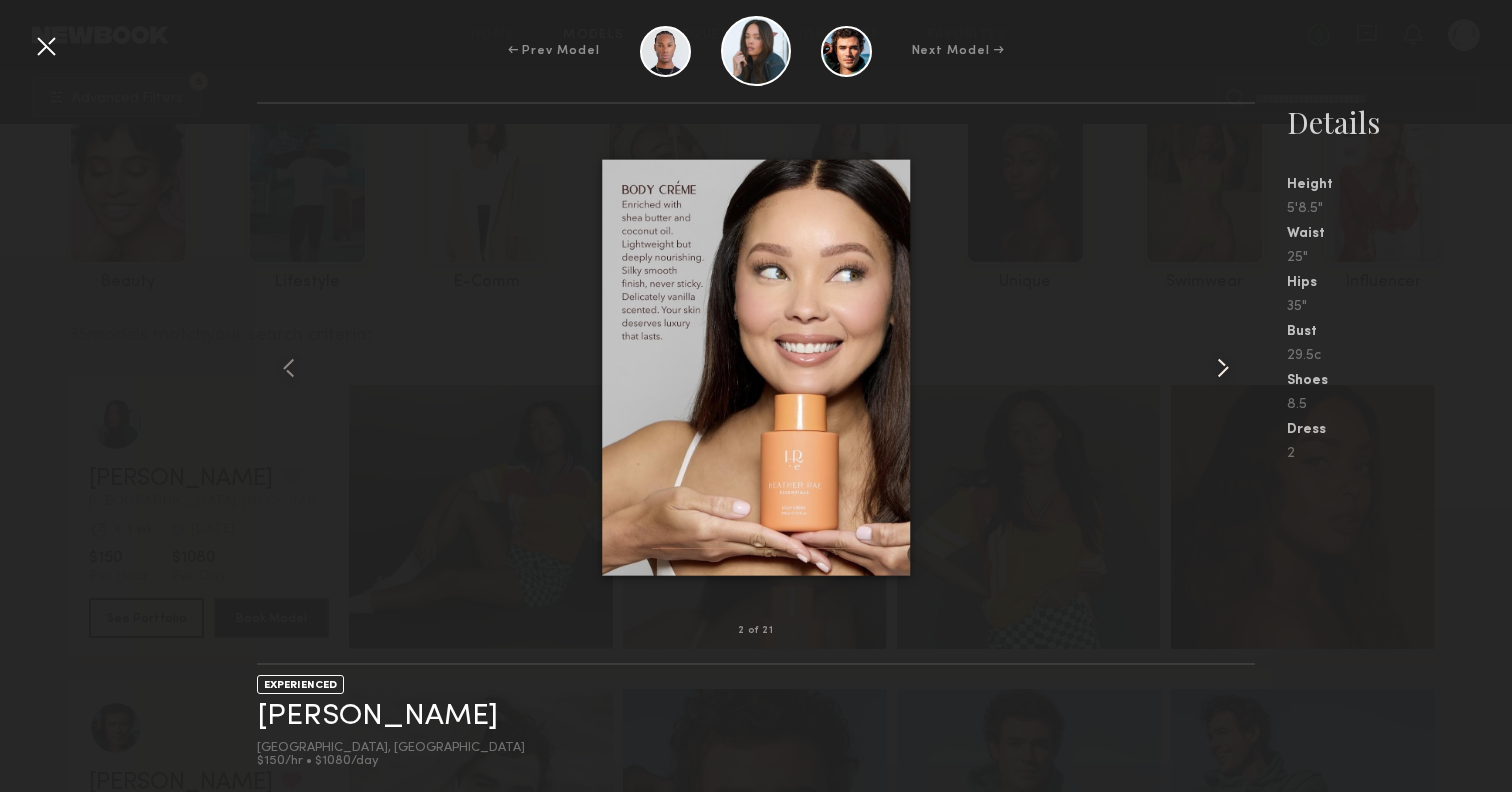 click at bounding box center [1223, 368] 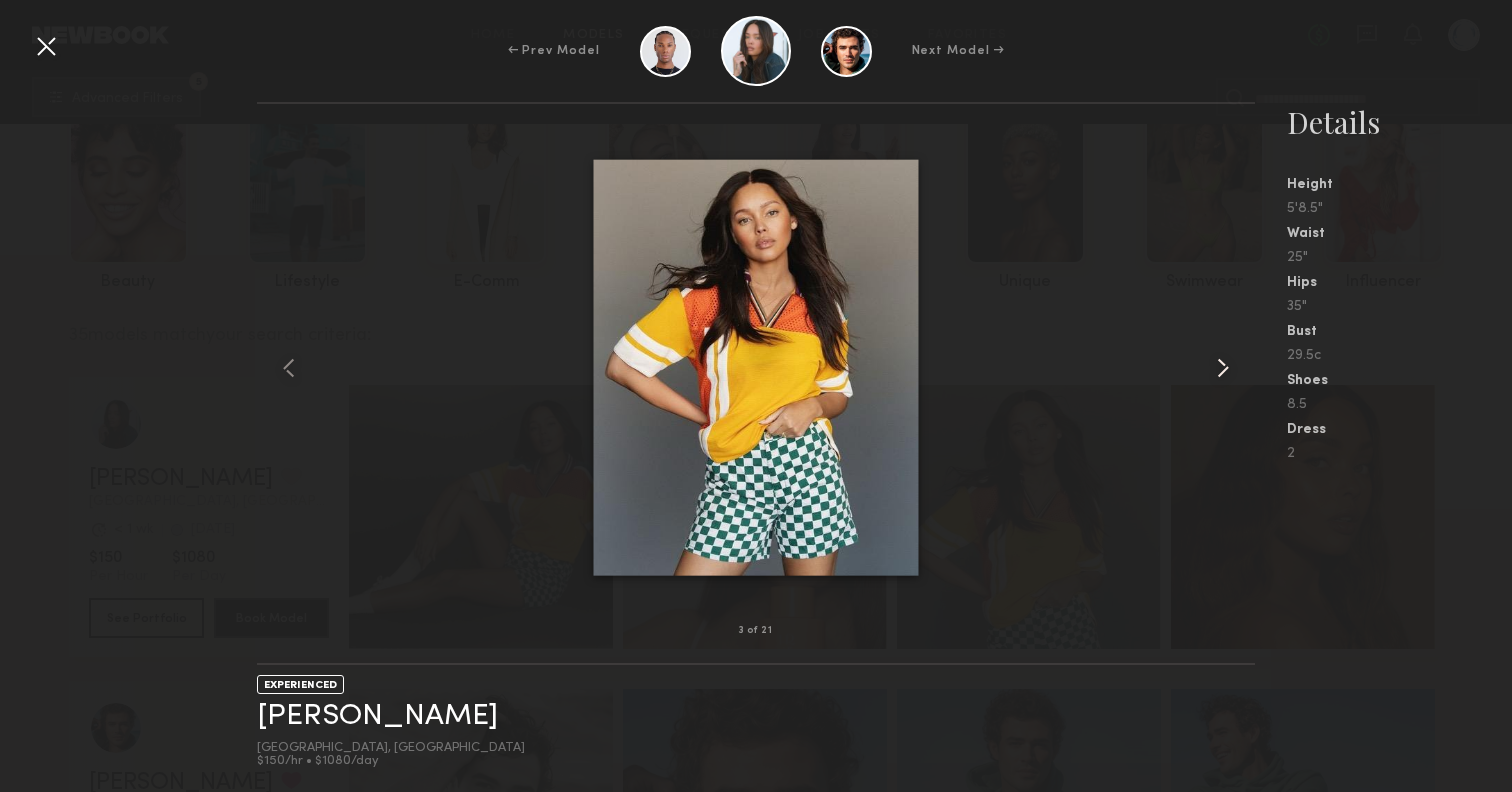 click at bounding box center [1223, 368] 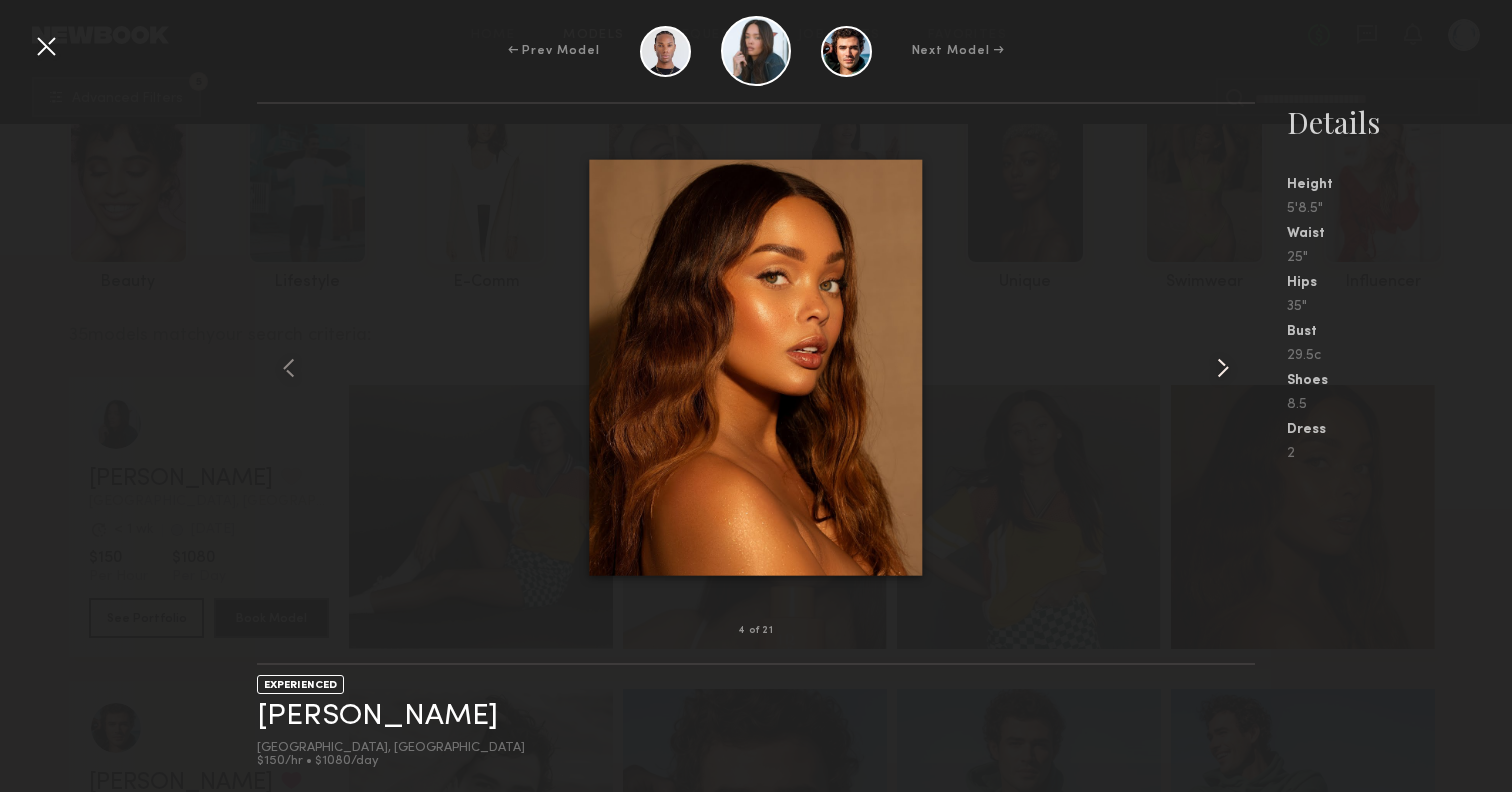click at bounding box center [1223, 368] 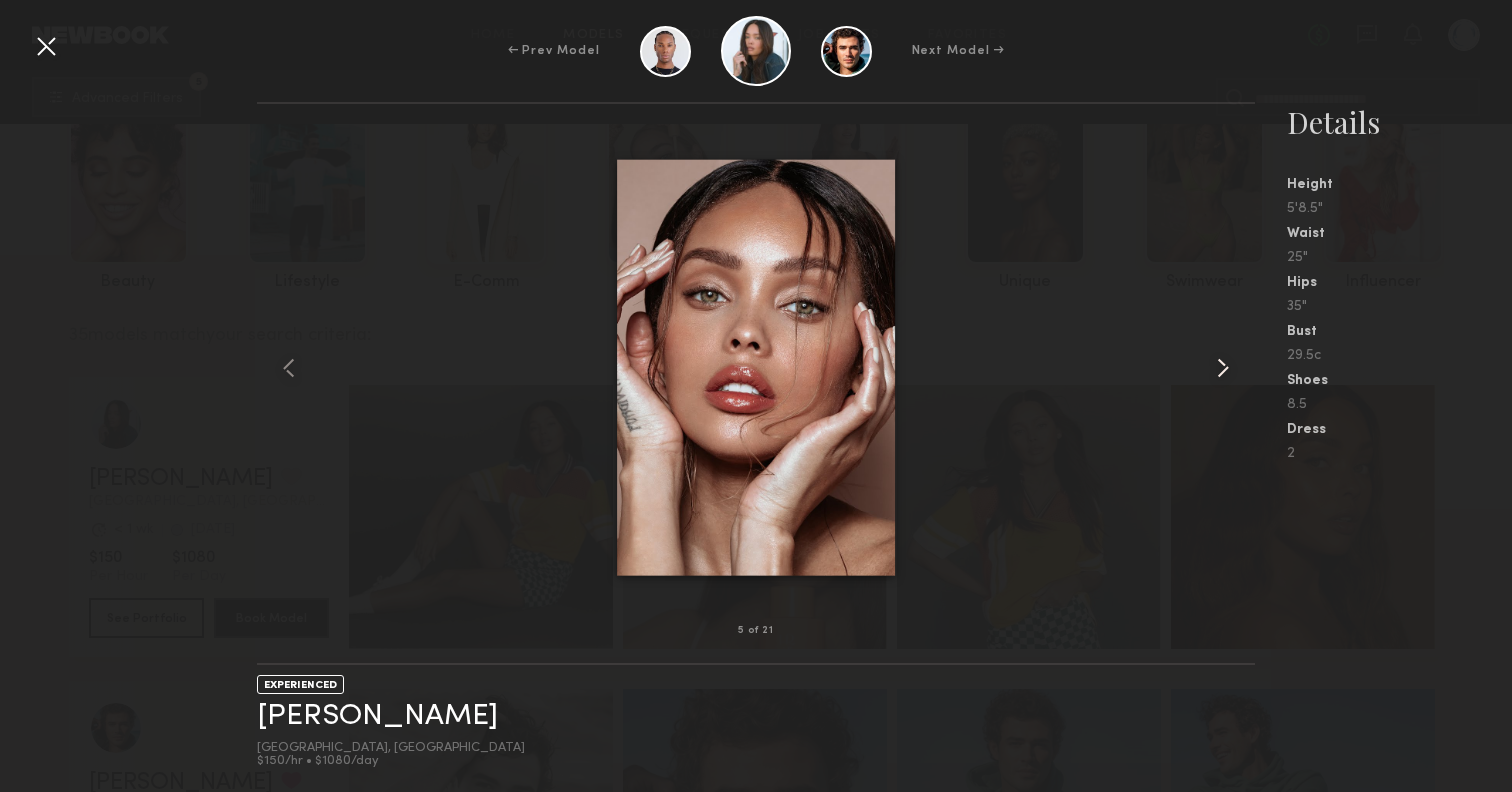 click at bounding box center [1223, 368] 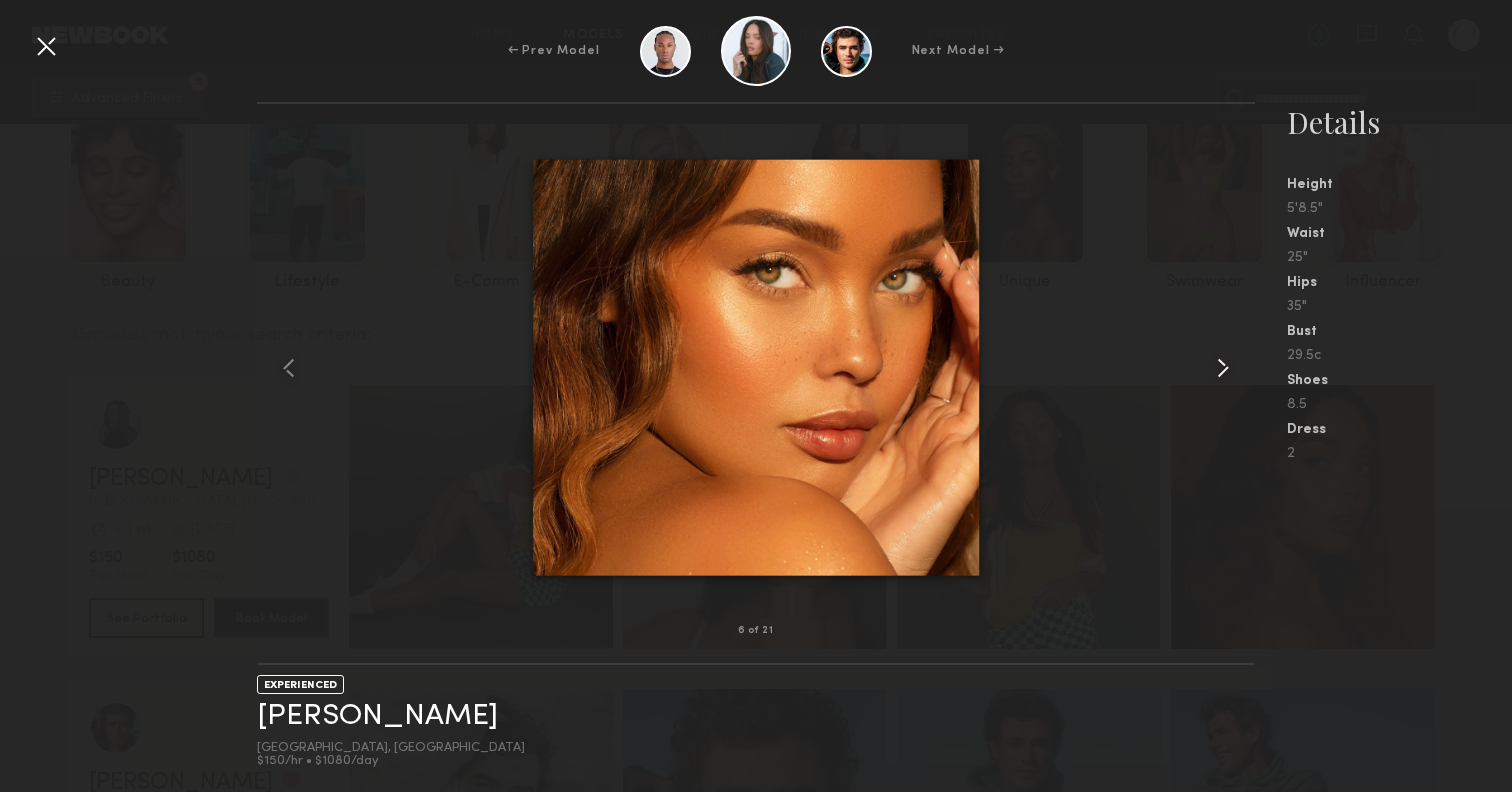 click at bounding box center (1223, 368) 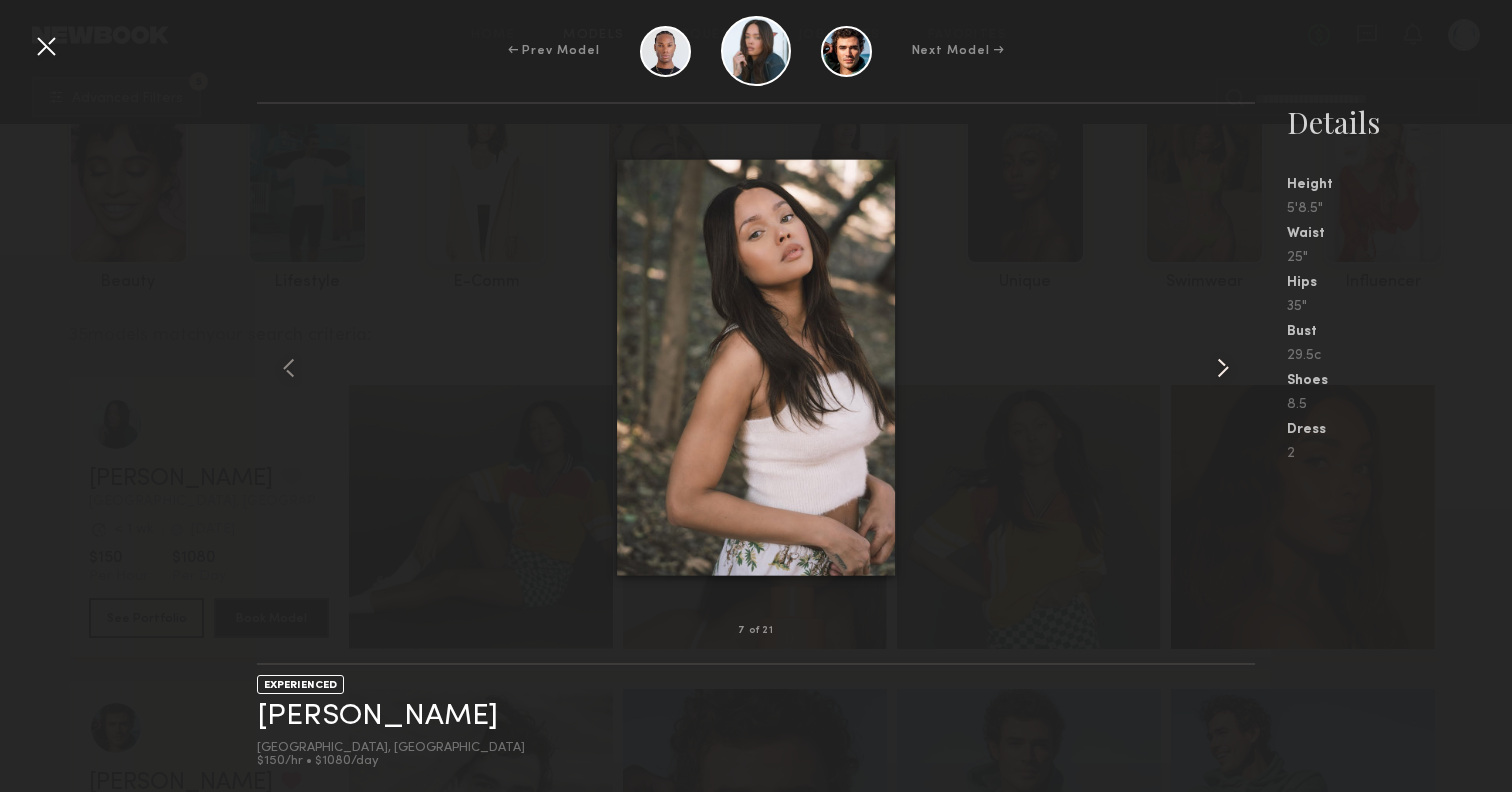 click at bounding box center [1223, 368] 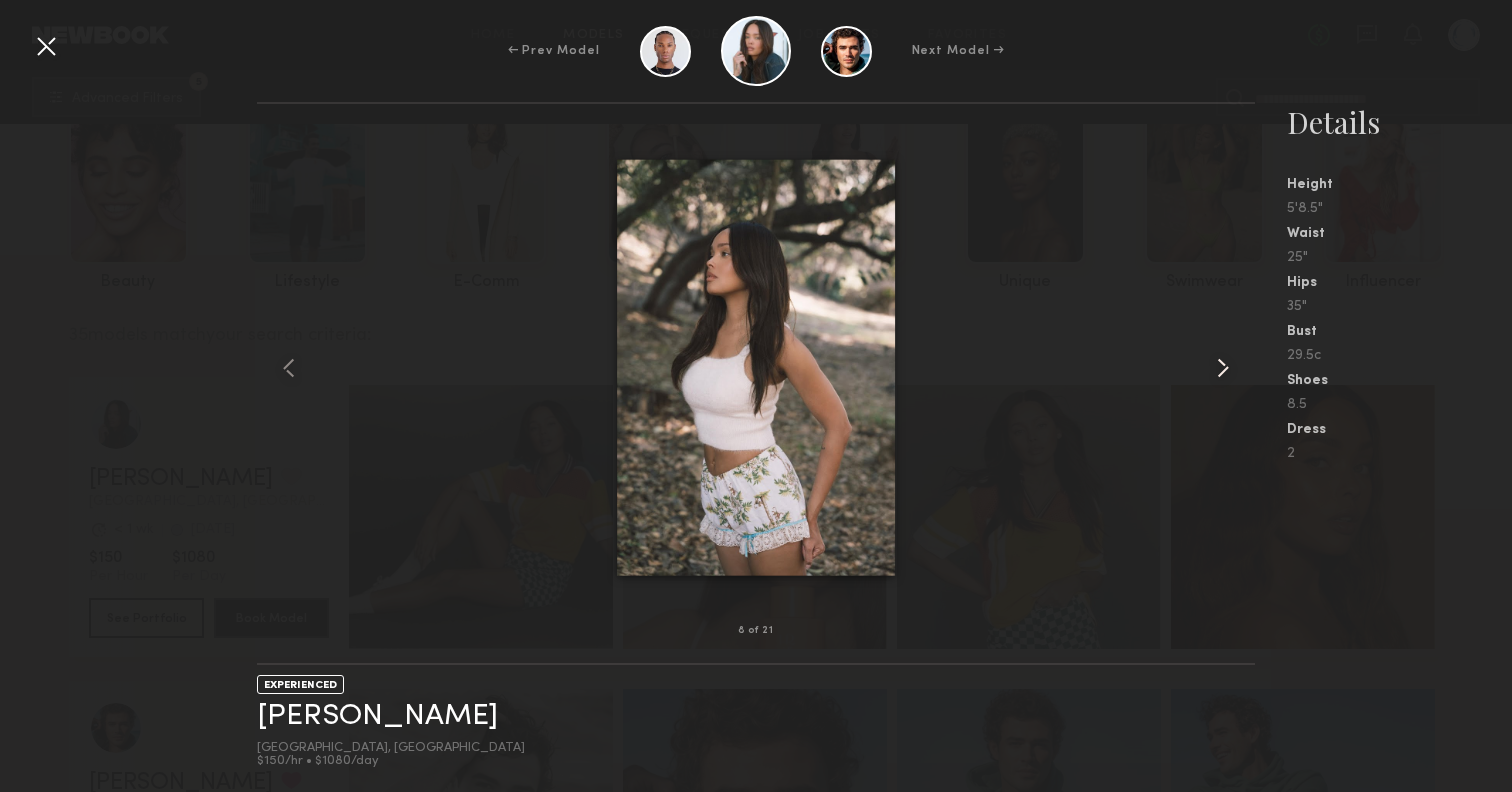 click at bounding box center [1223, 368] 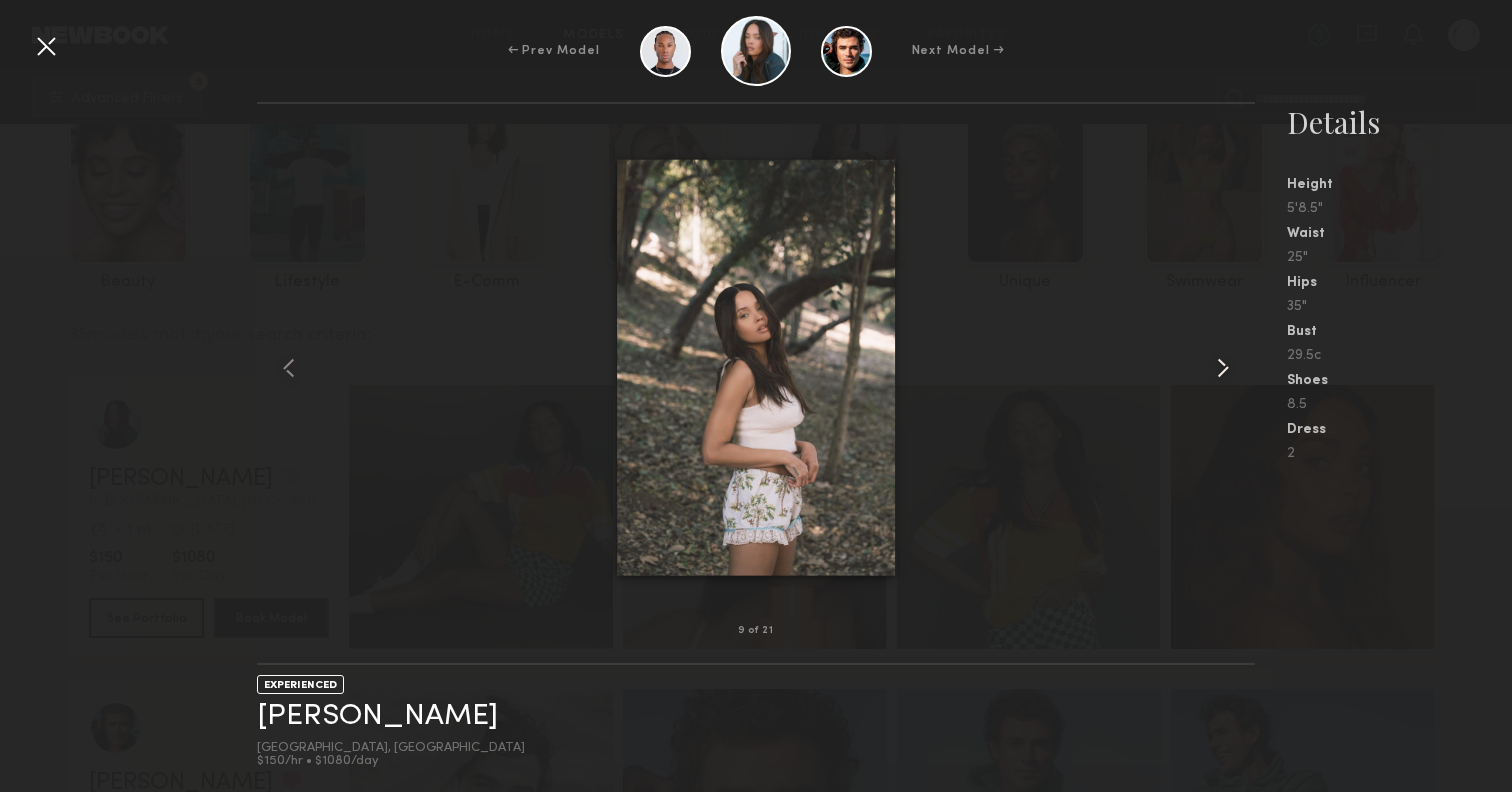 click at bounding box center (1223, 368) 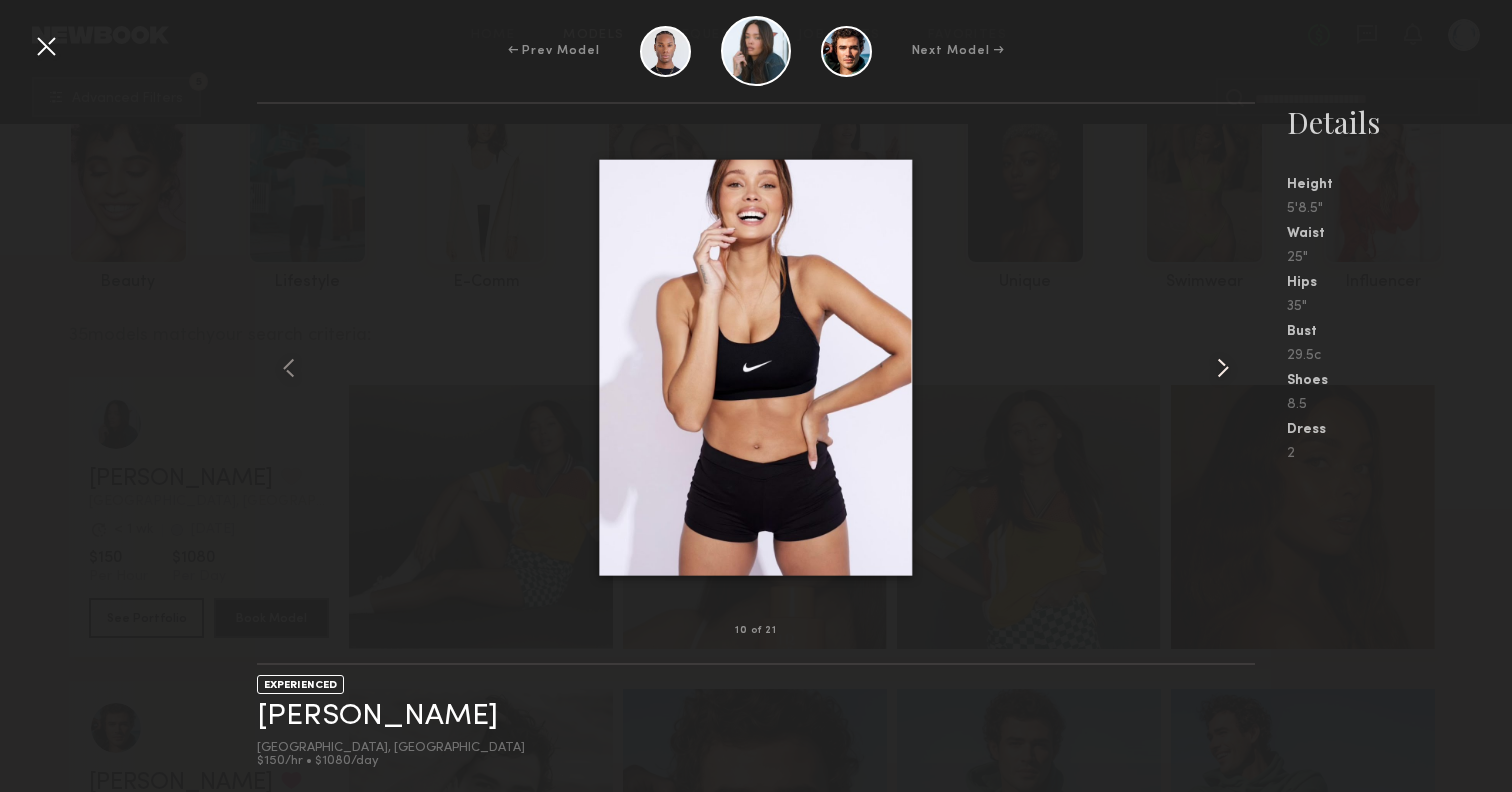 click at bounding box center (1223, 368) 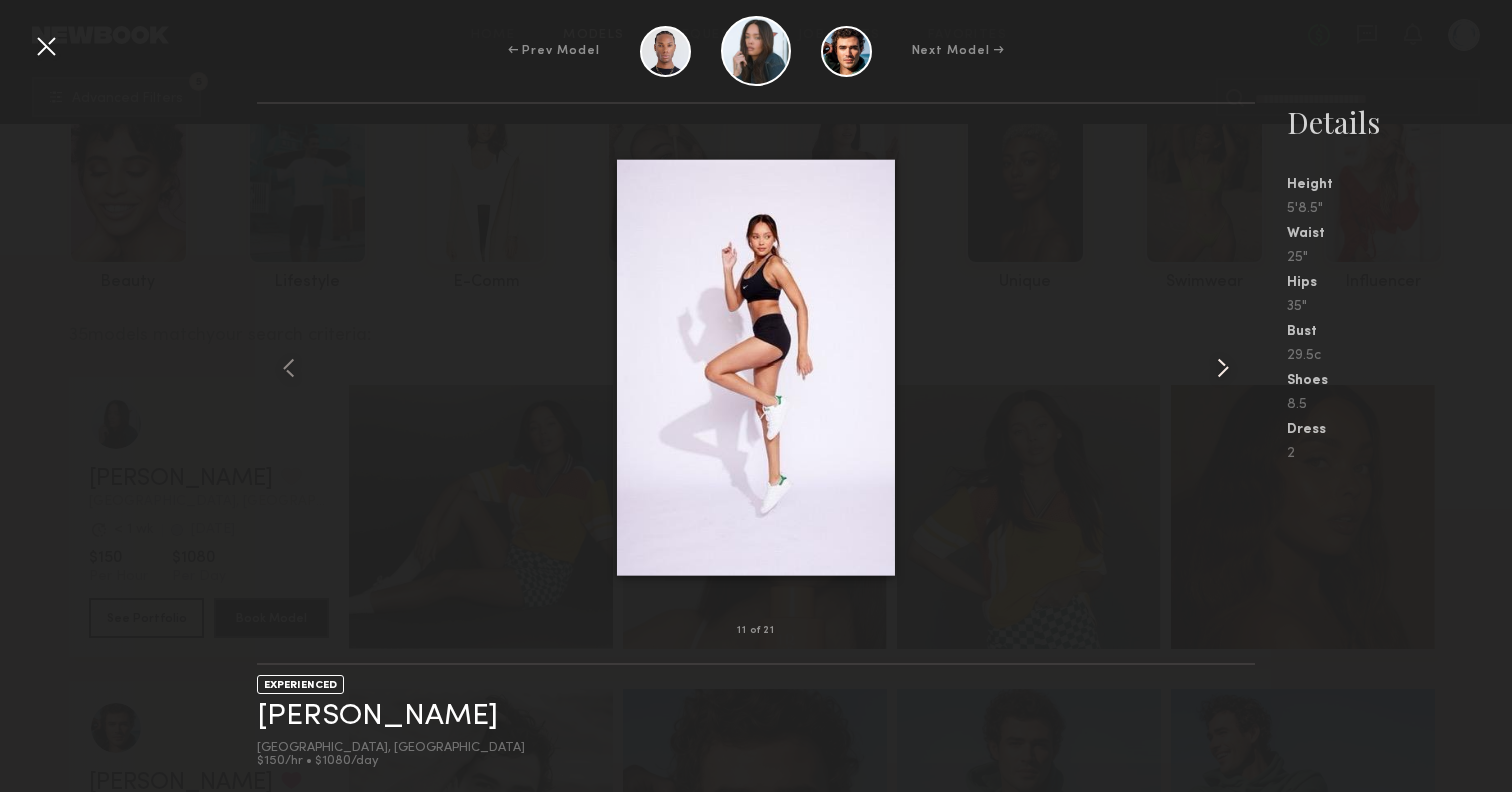 click at bounding box center (1223, 368) 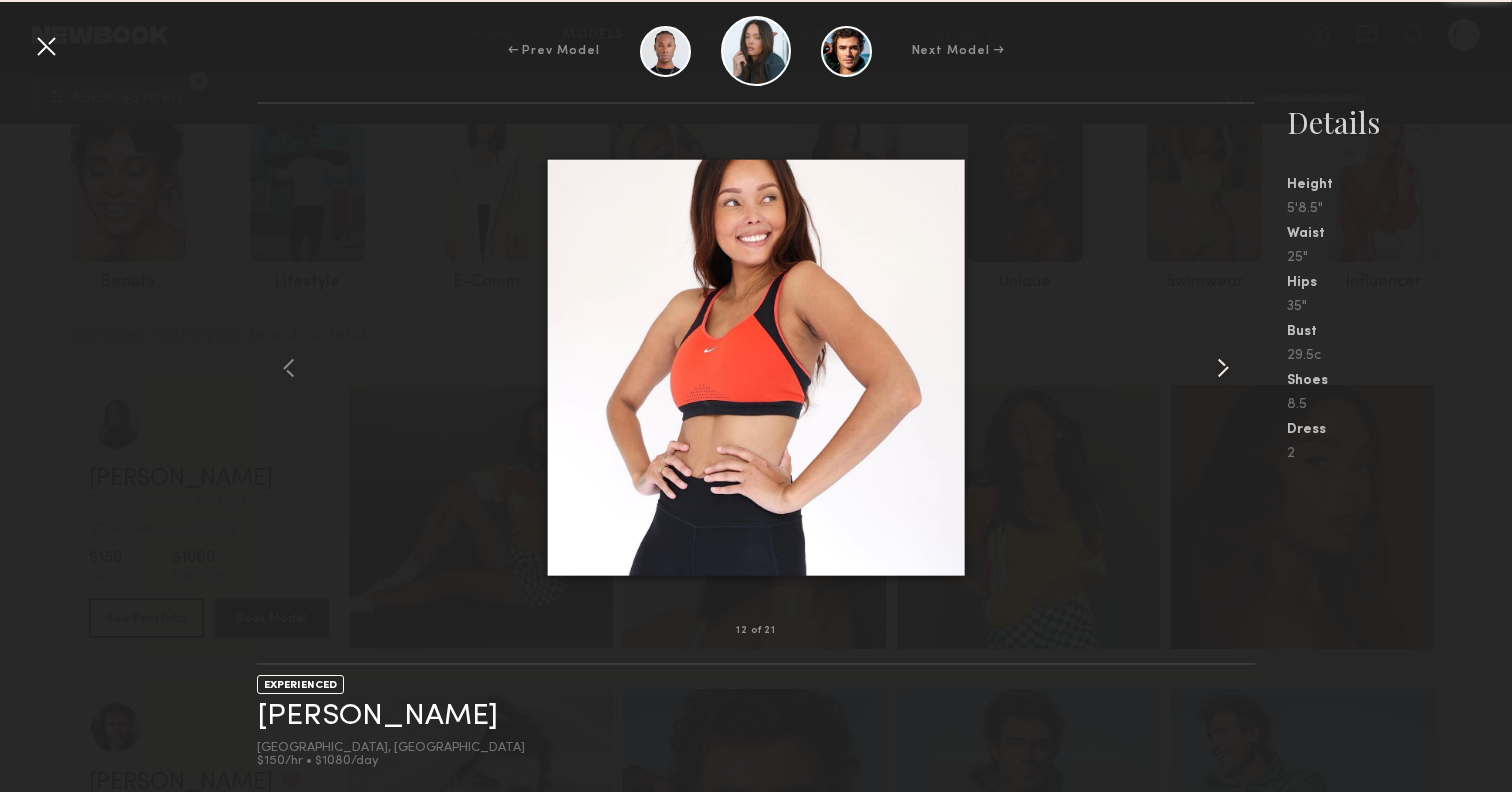 click at bounding box center [1223, 368] 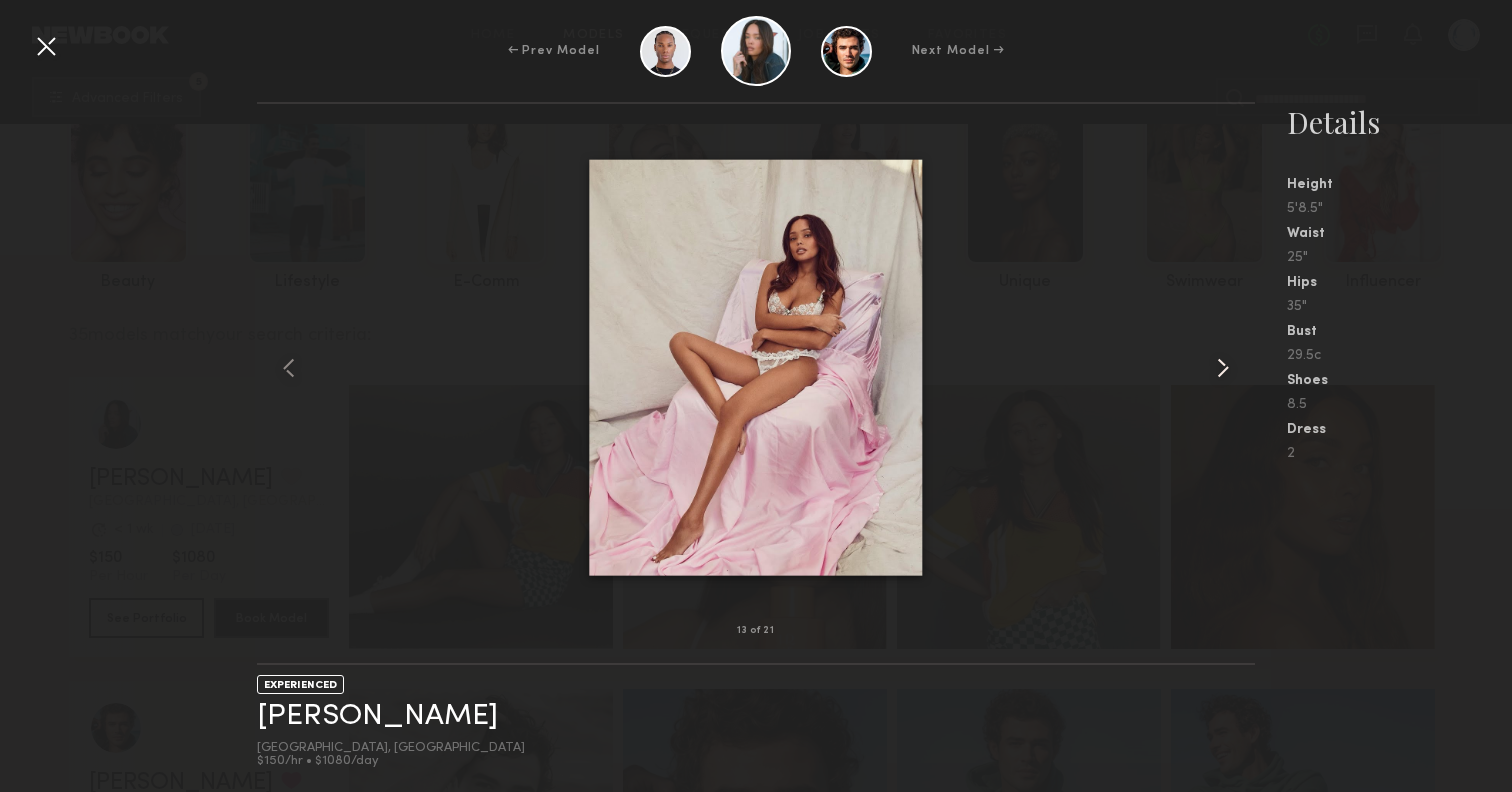 click at bounding box center (1223, 368) 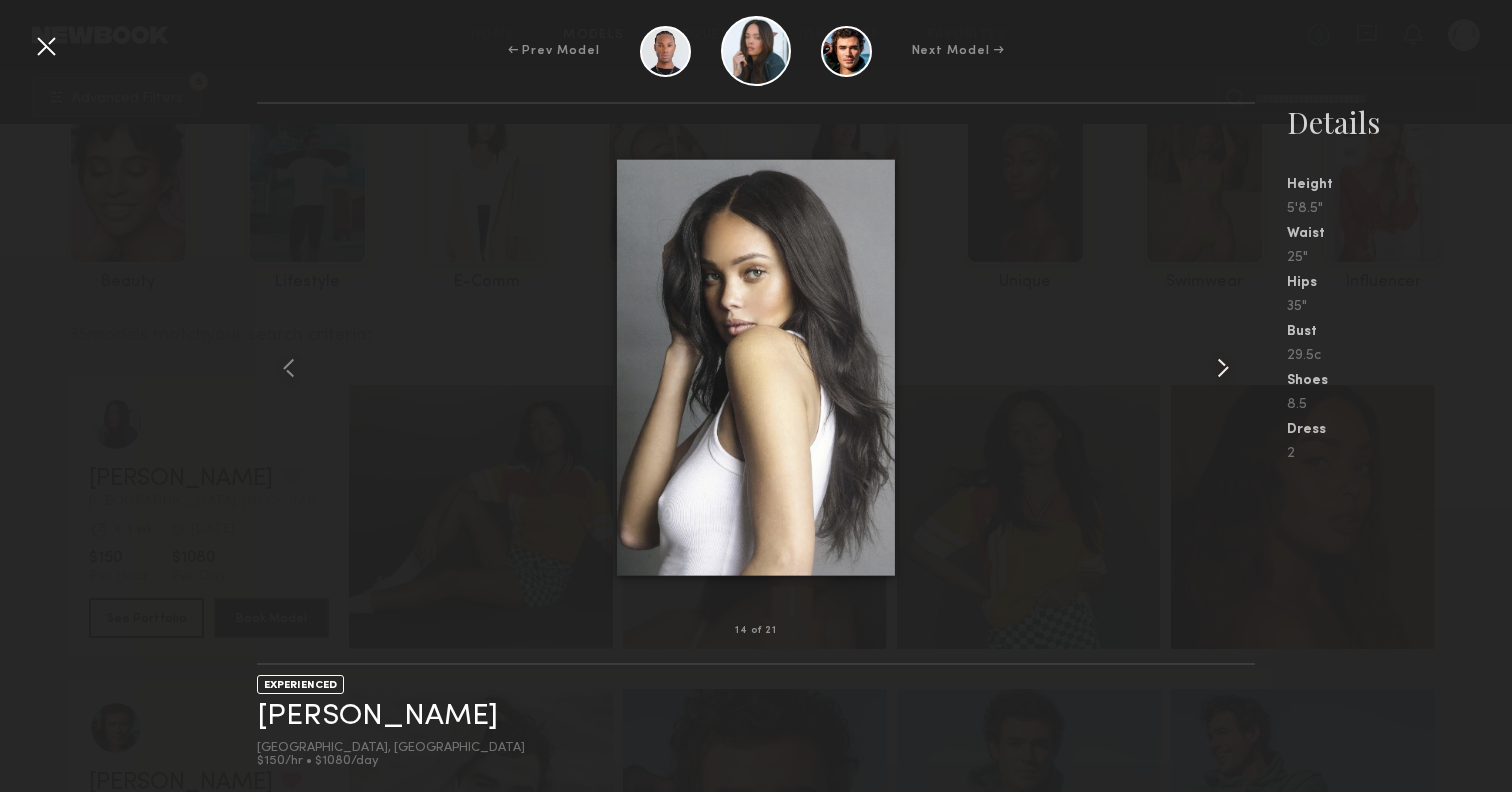 click at bounding box center [1223, 368] 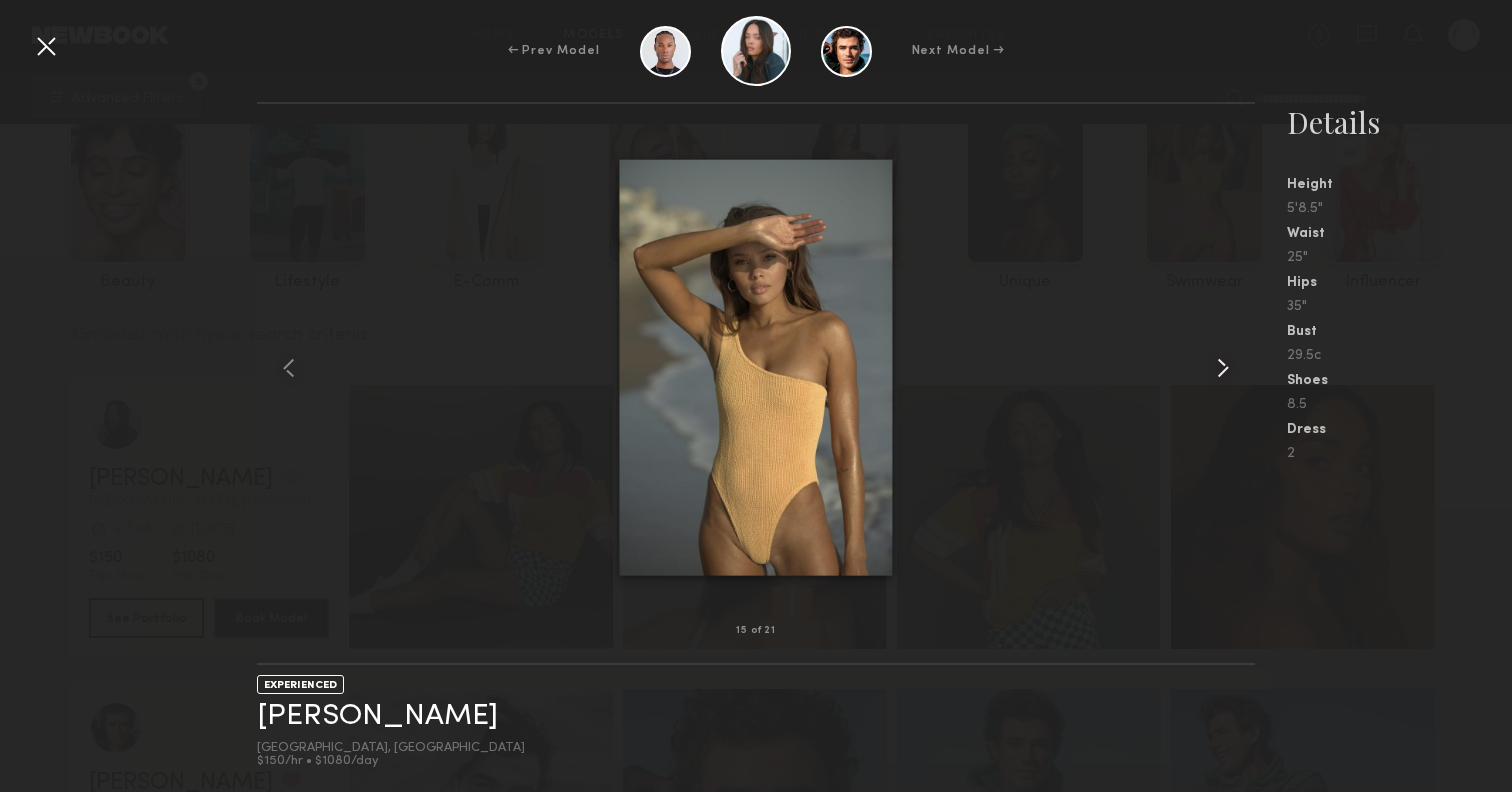 click at bounding box center [1223, 368] 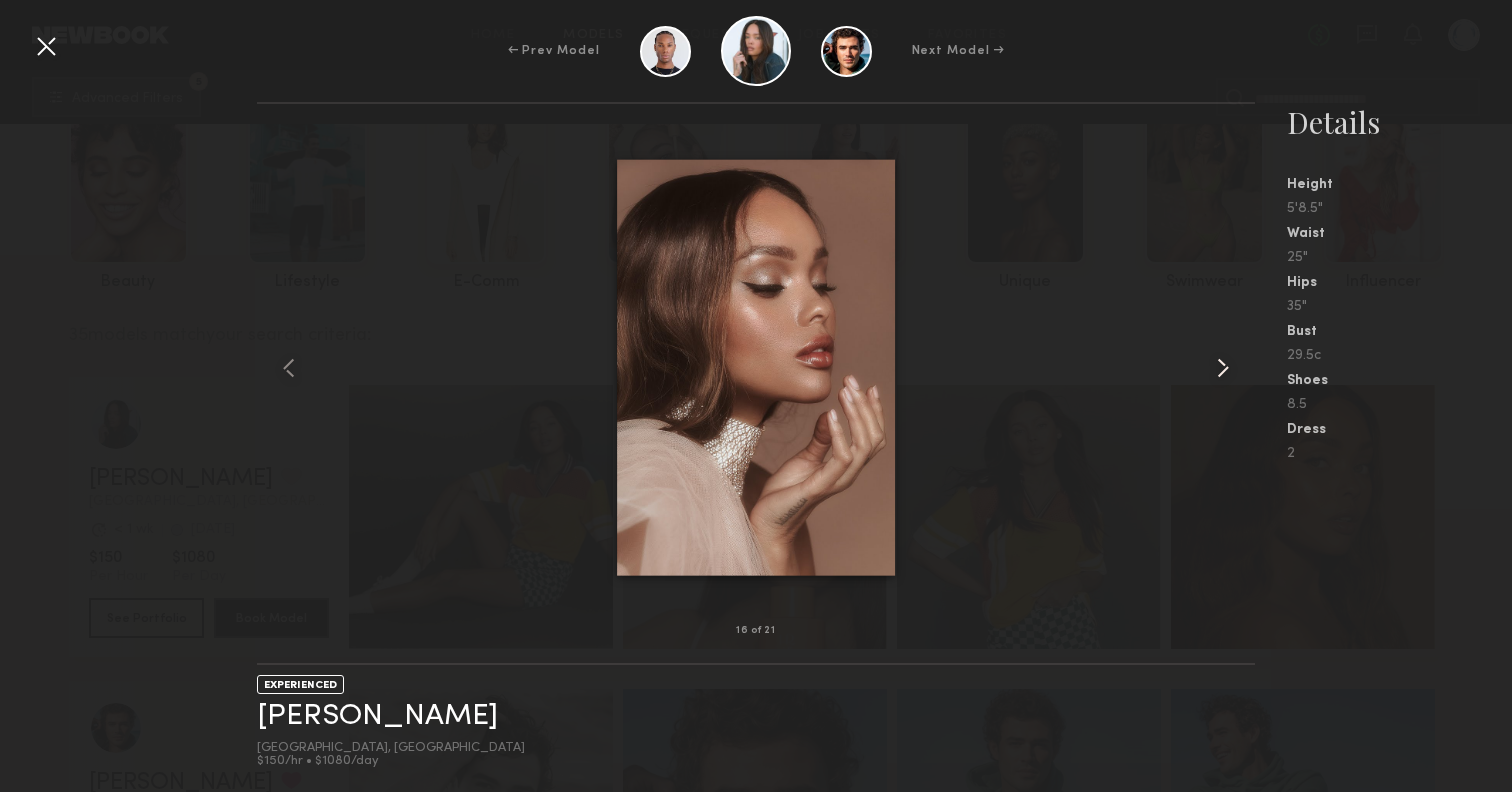 click at bounding box center (1223, 368) 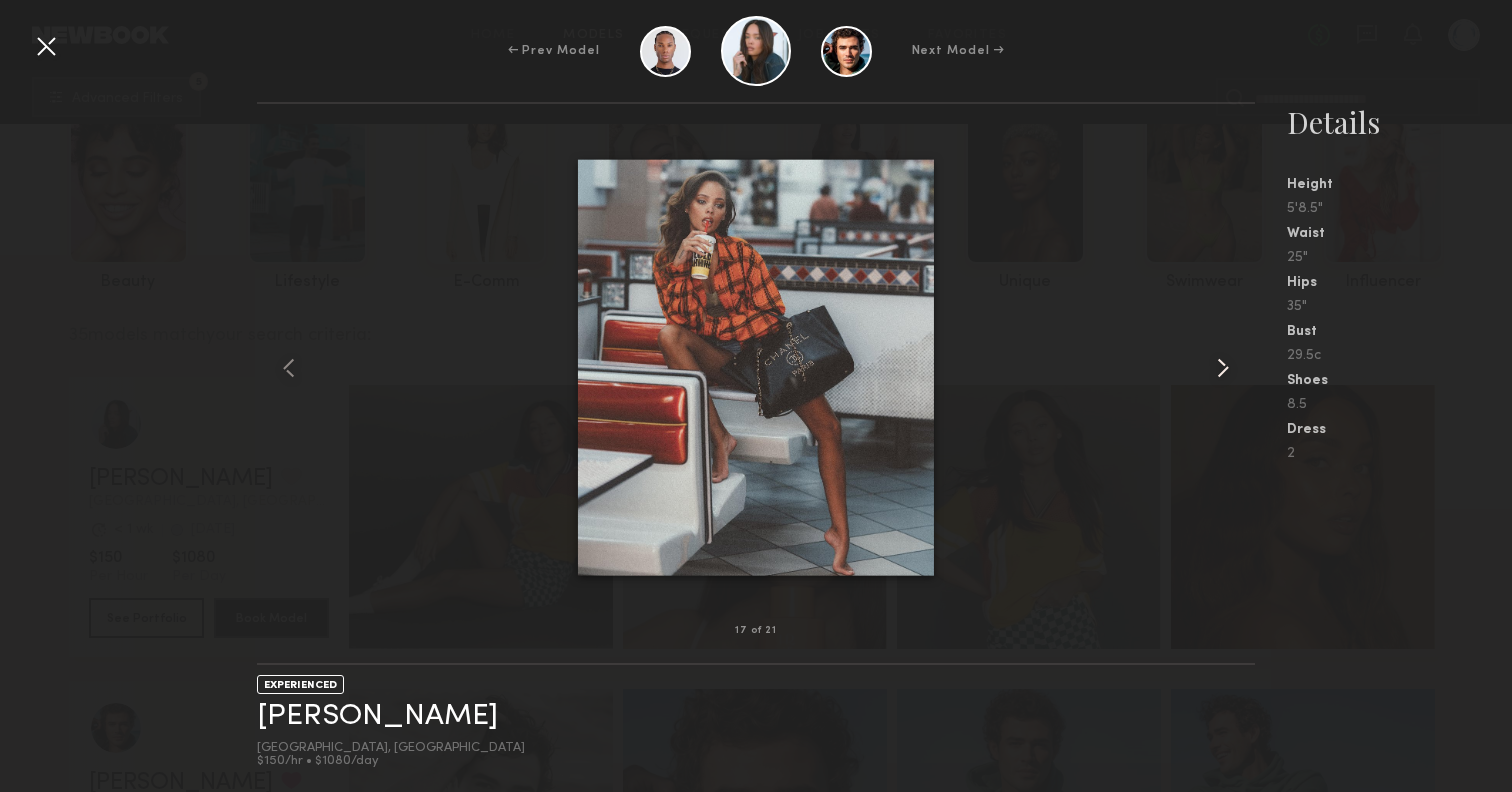 click at bounding box center (1223, 368) 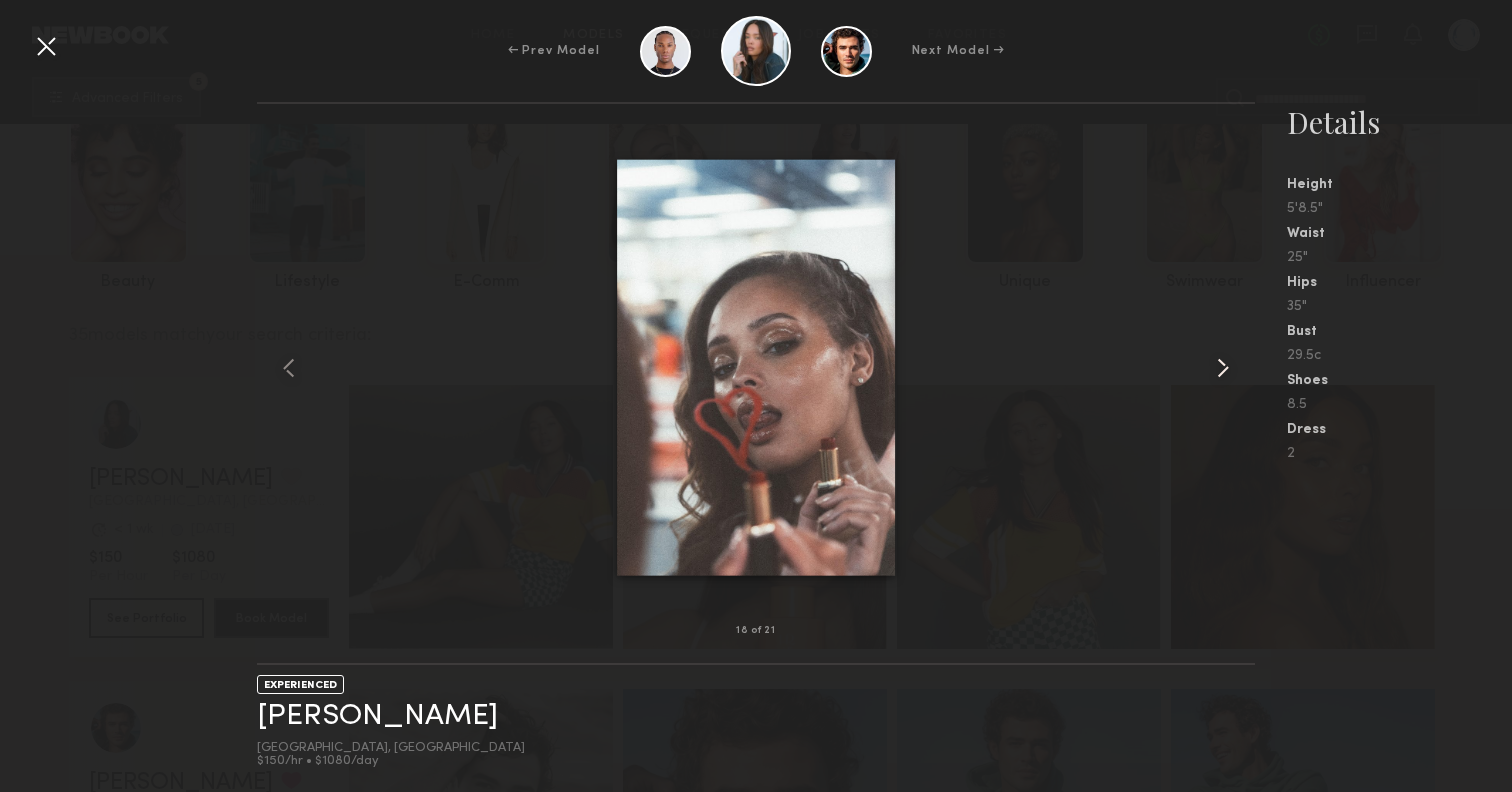 click at bounding box center [1223, 368] 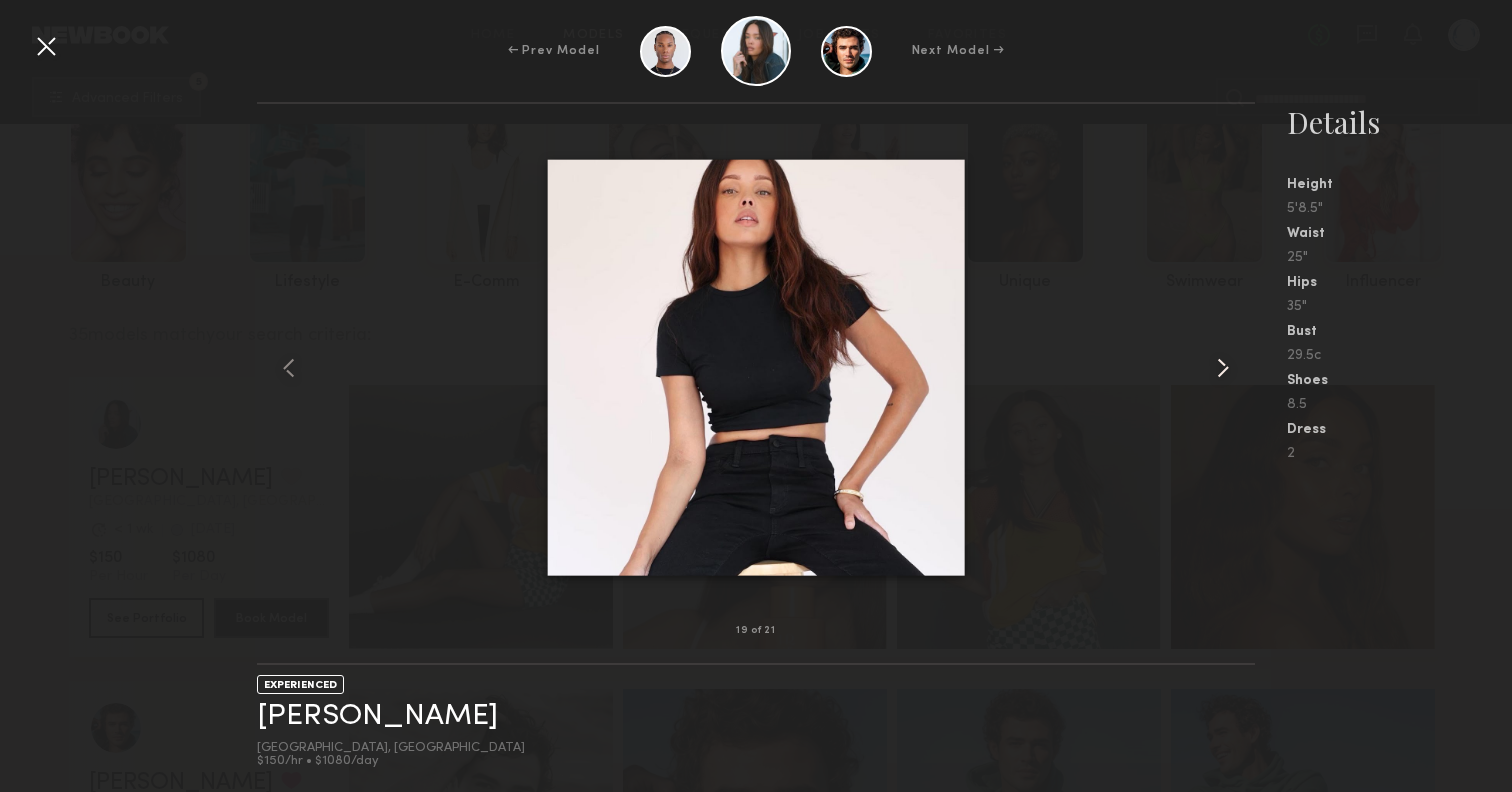 click at bounding box center (1223, 368) 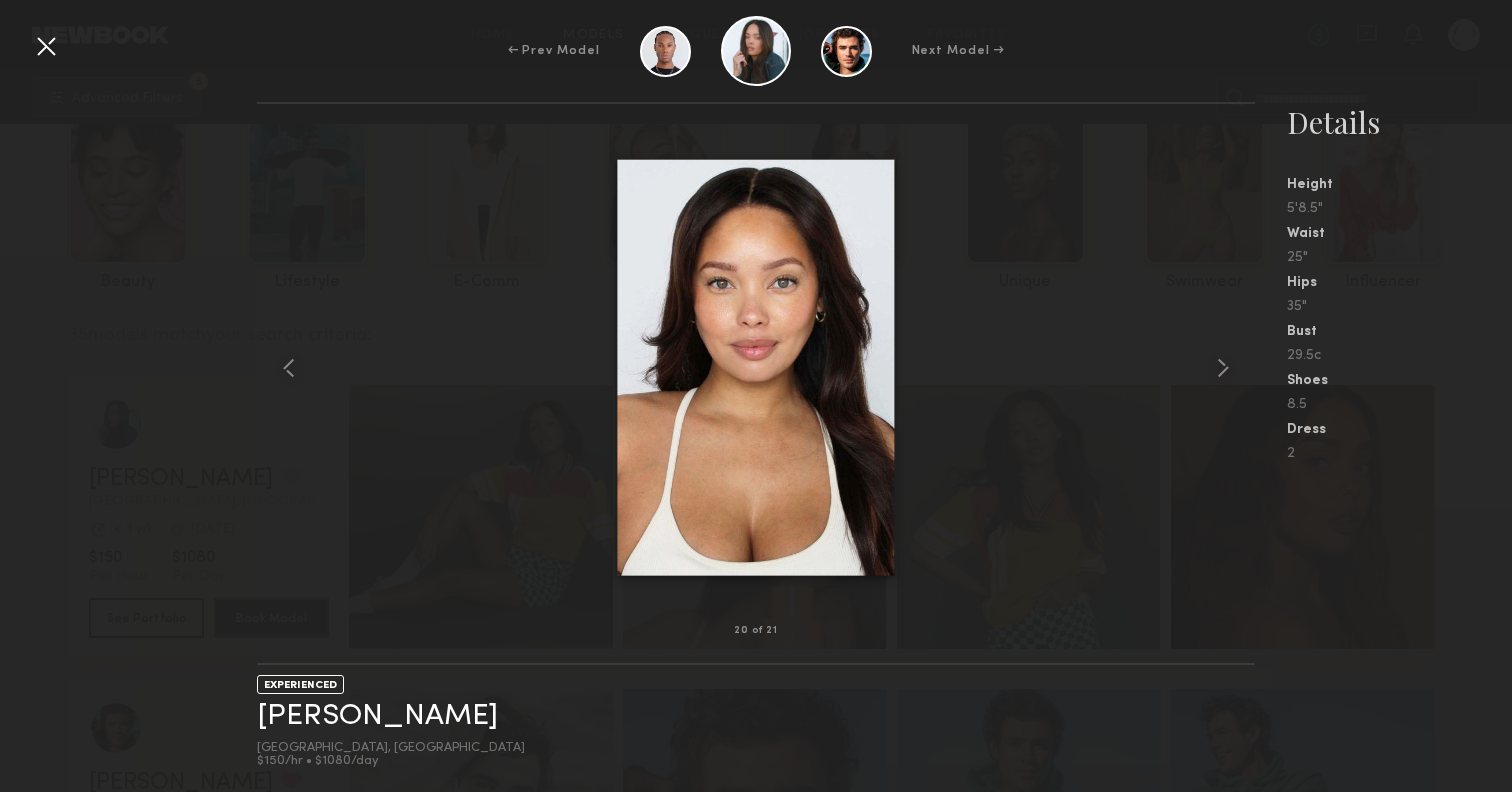 click at bounding box center [46, 46] 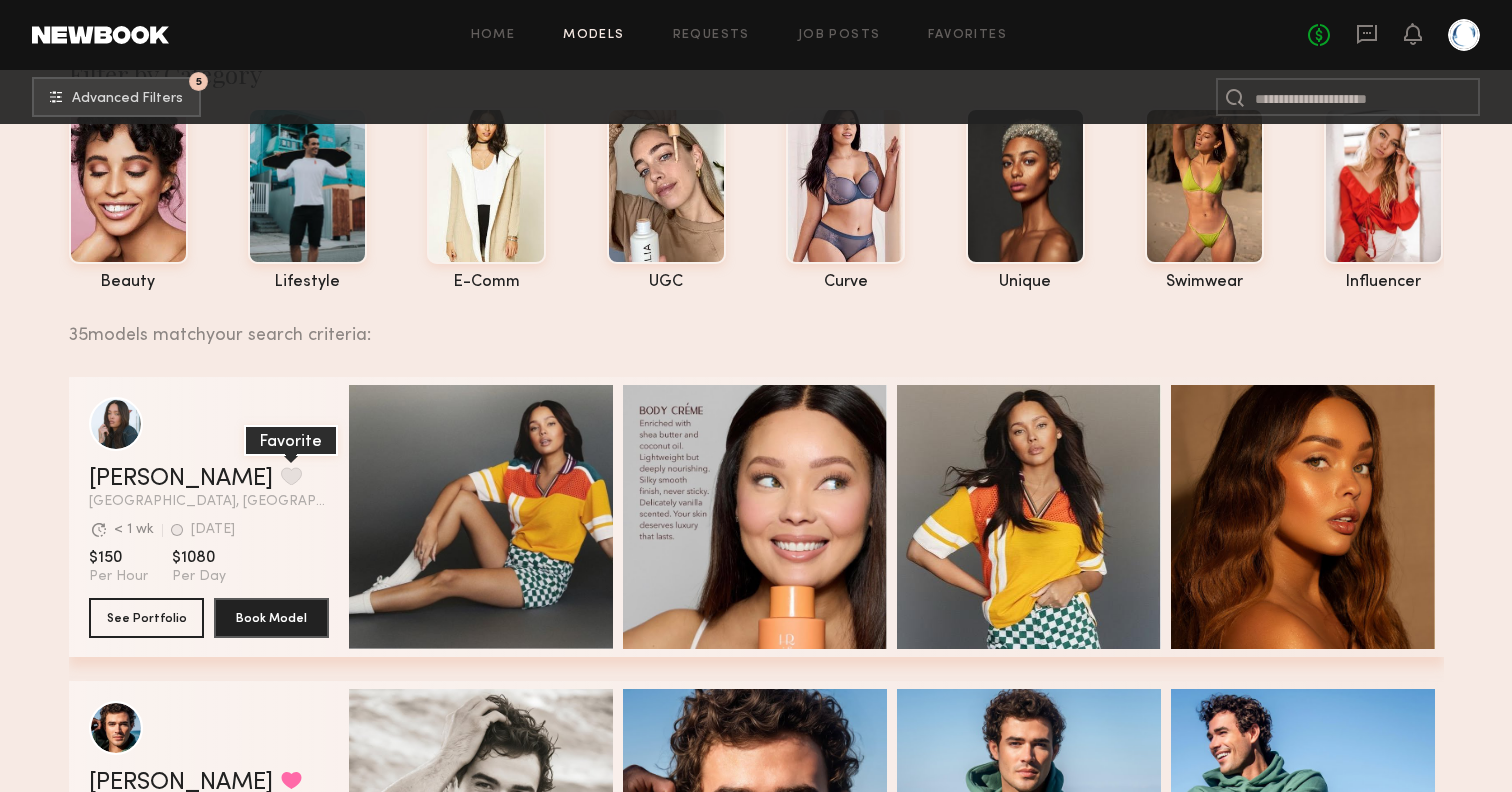 click 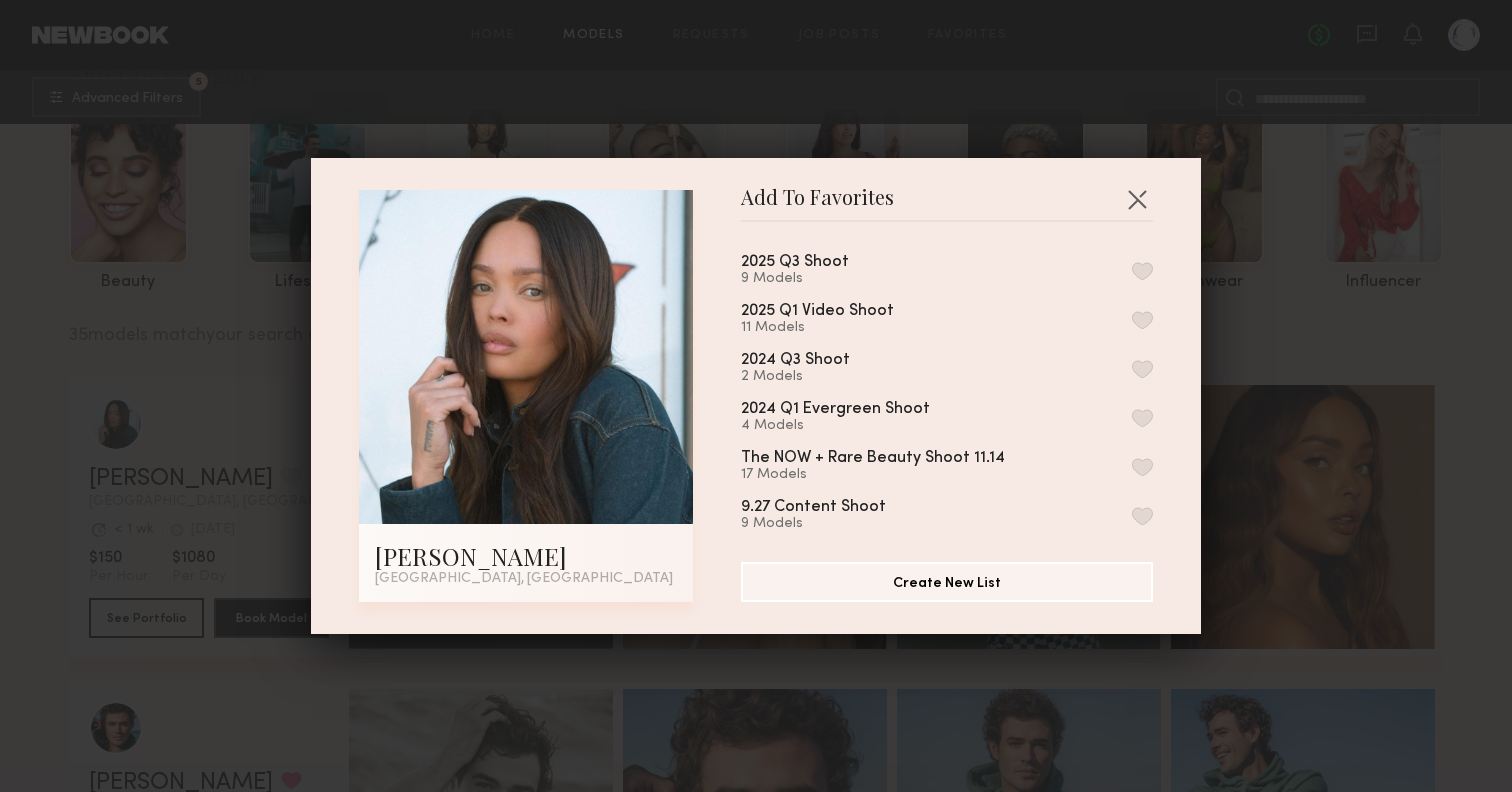 click at bounding box center (1142, 271) 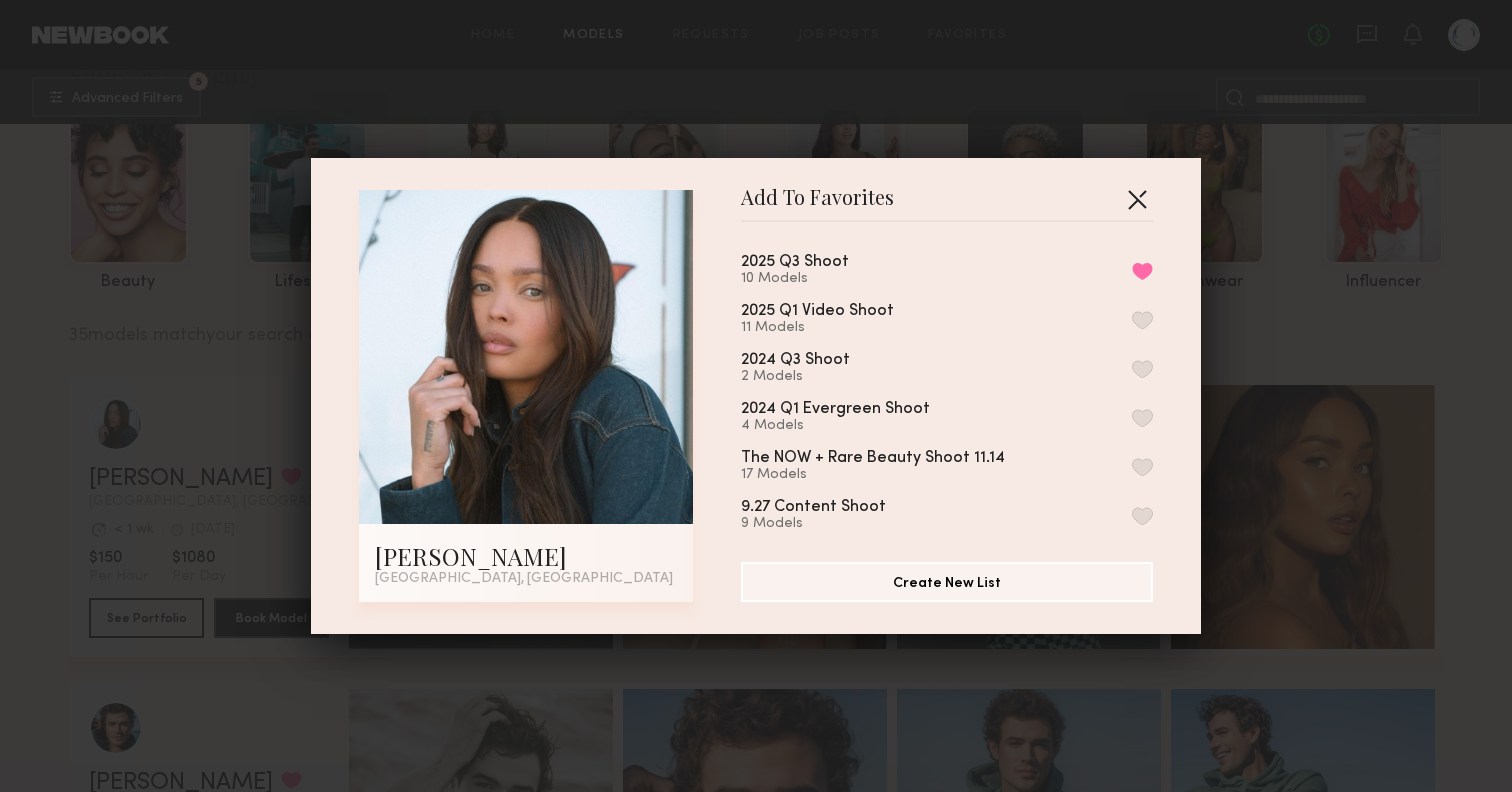 click at bounding box center (1137, 199) 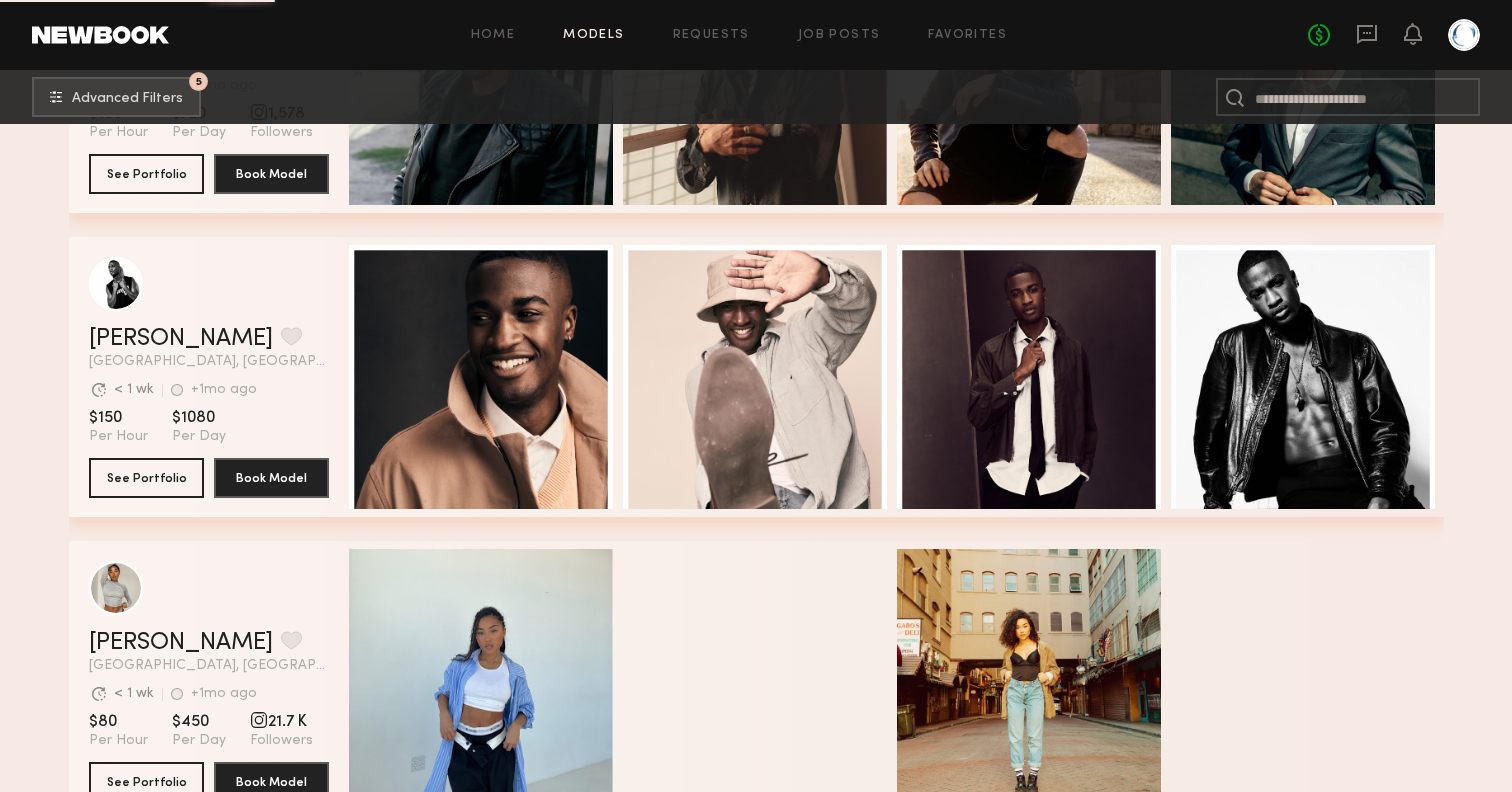 scroll, scrollTop: 6835, scrollLeft: 0, axis: vertical 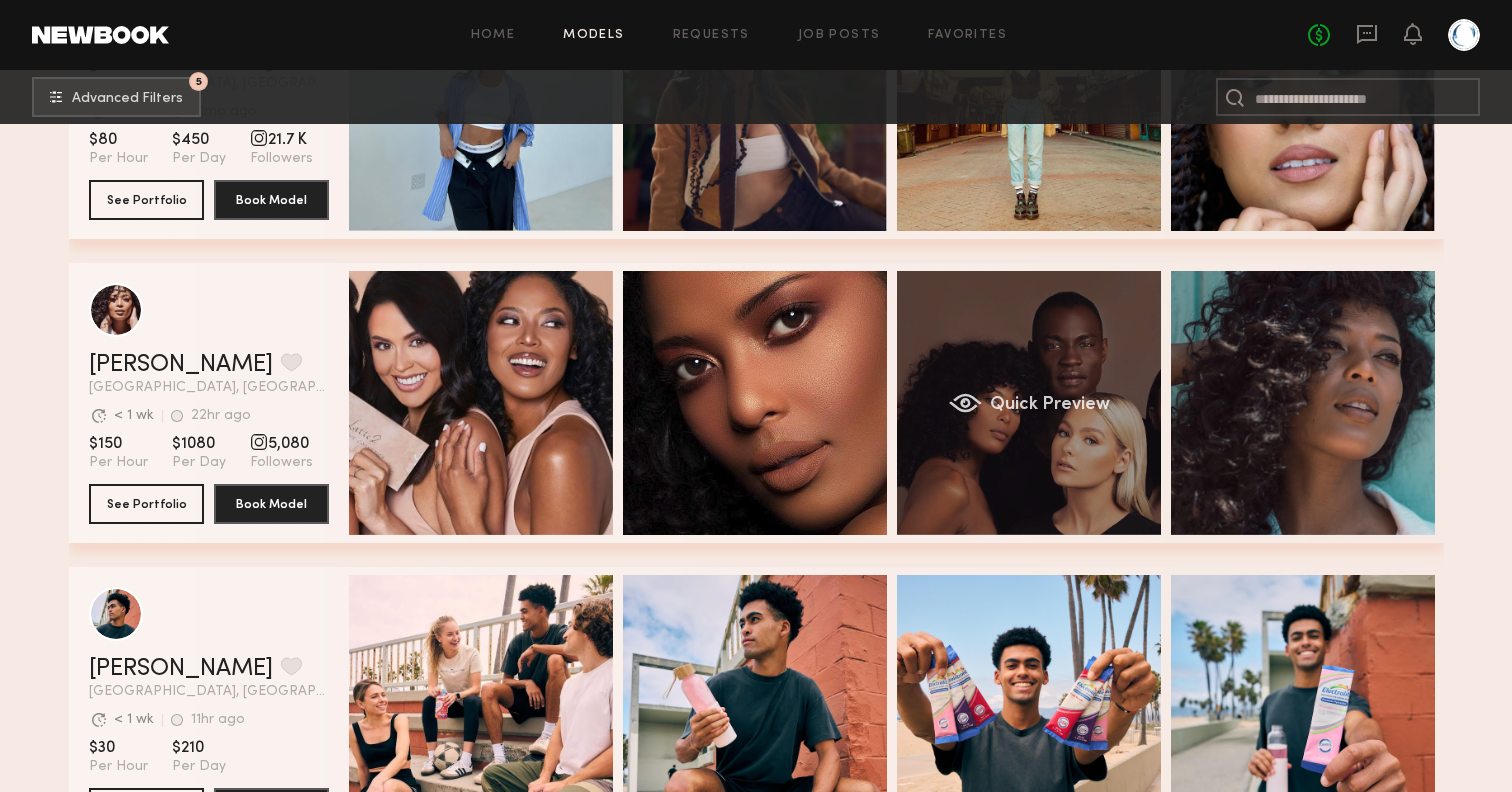click on "Quick Preview" 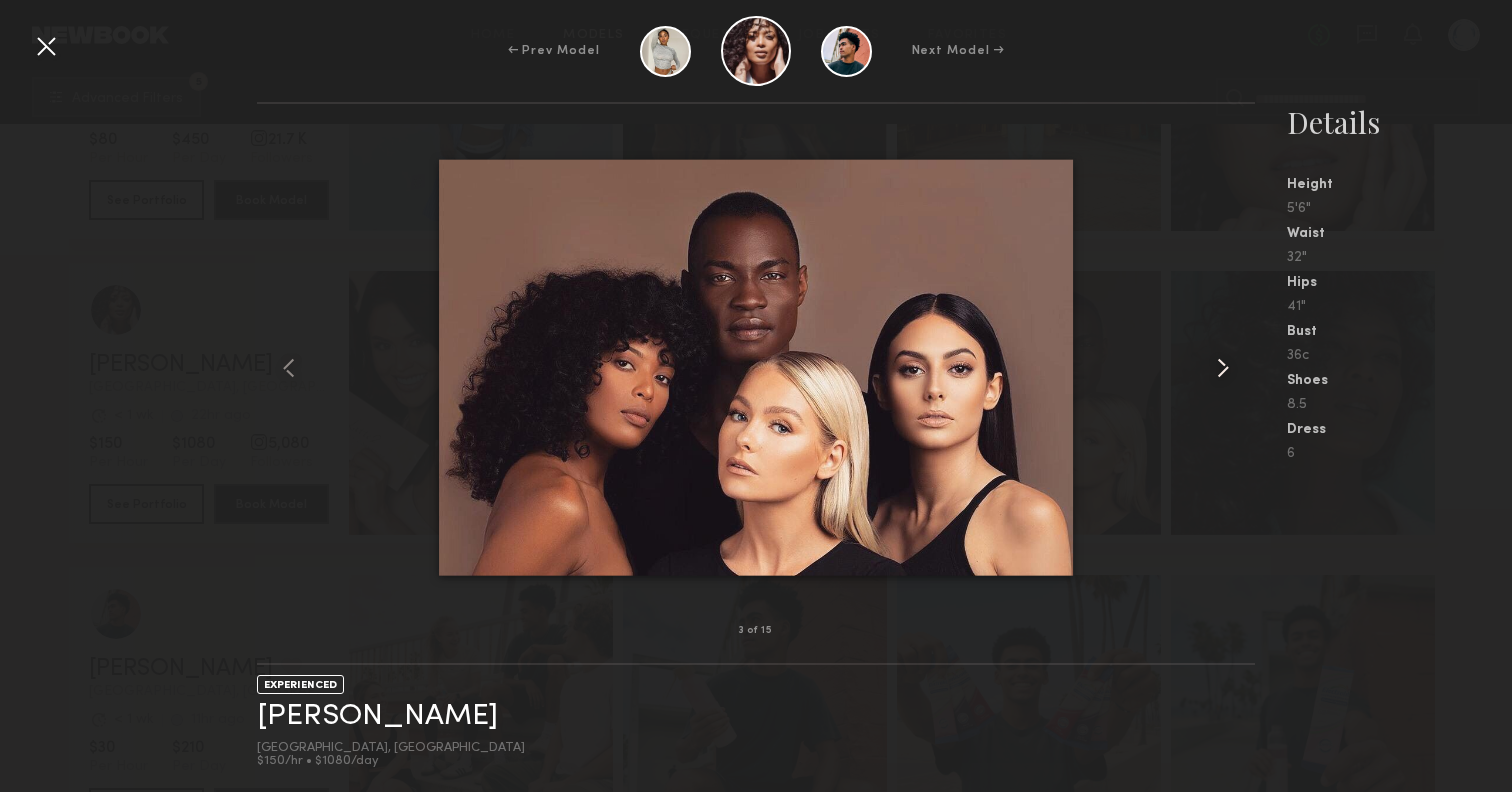 click at bounding box center (1223, 368) 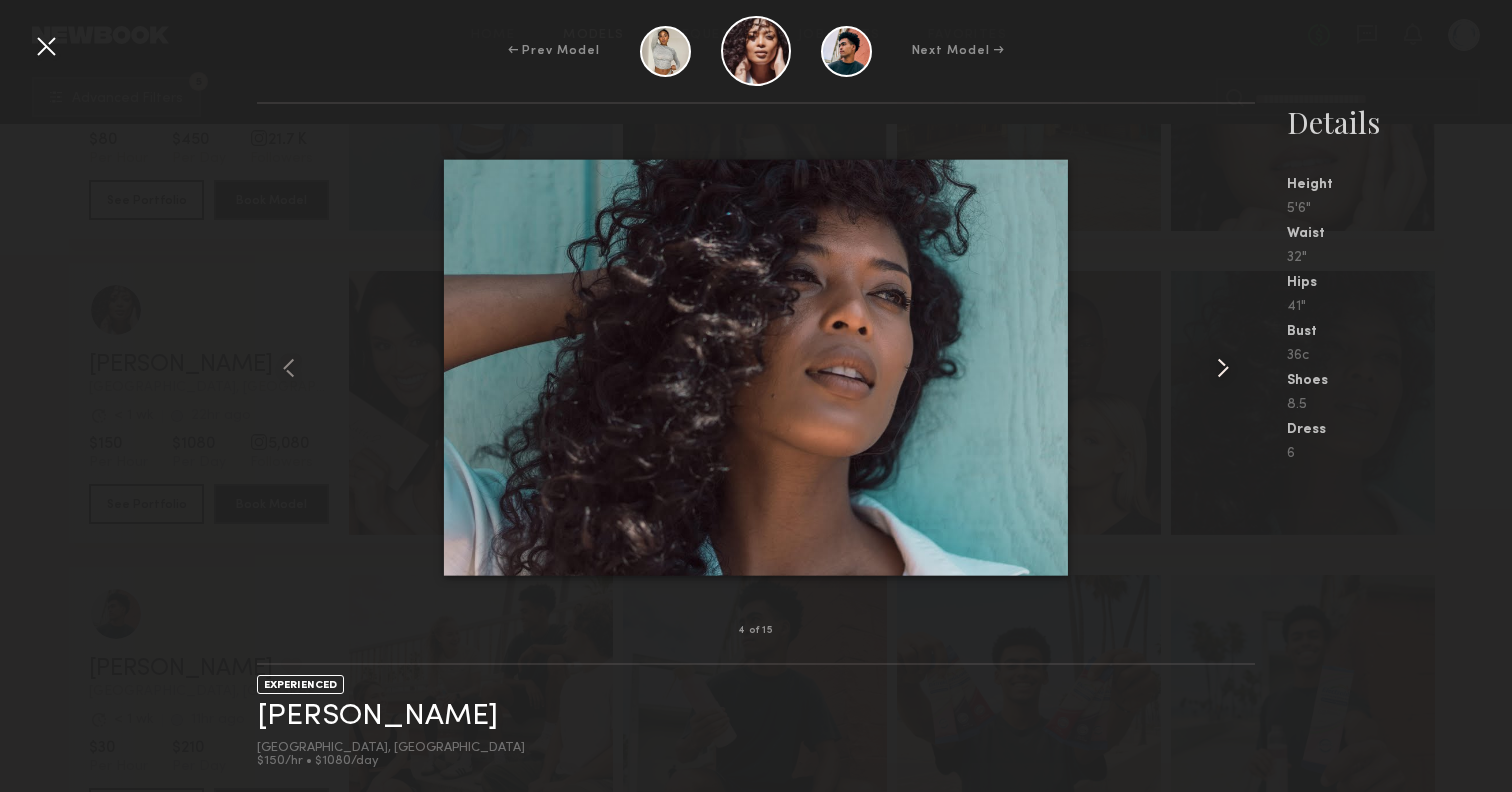 click at bounding box center [1223, 368] 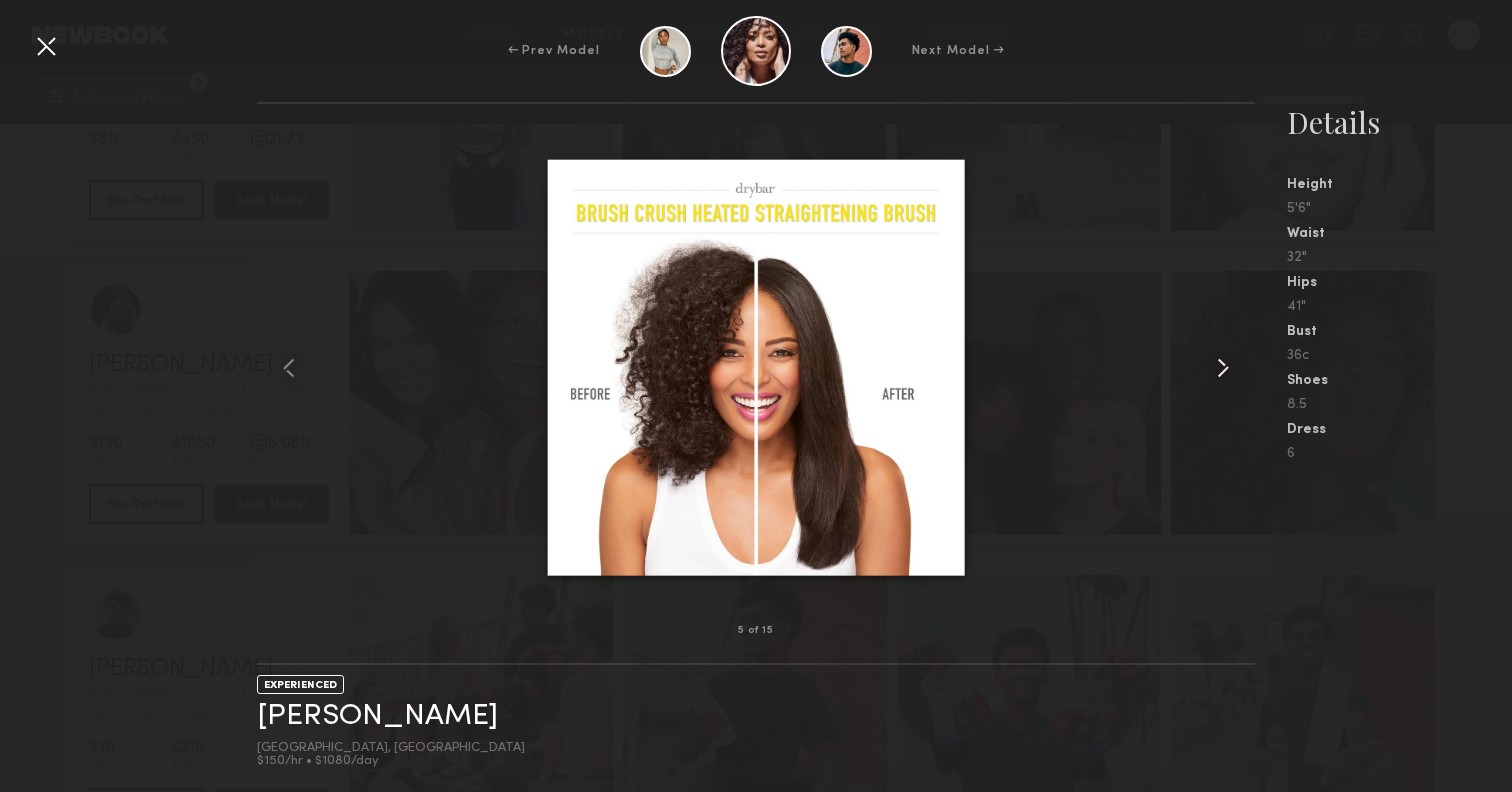 click at bounding box center [1223, 368] 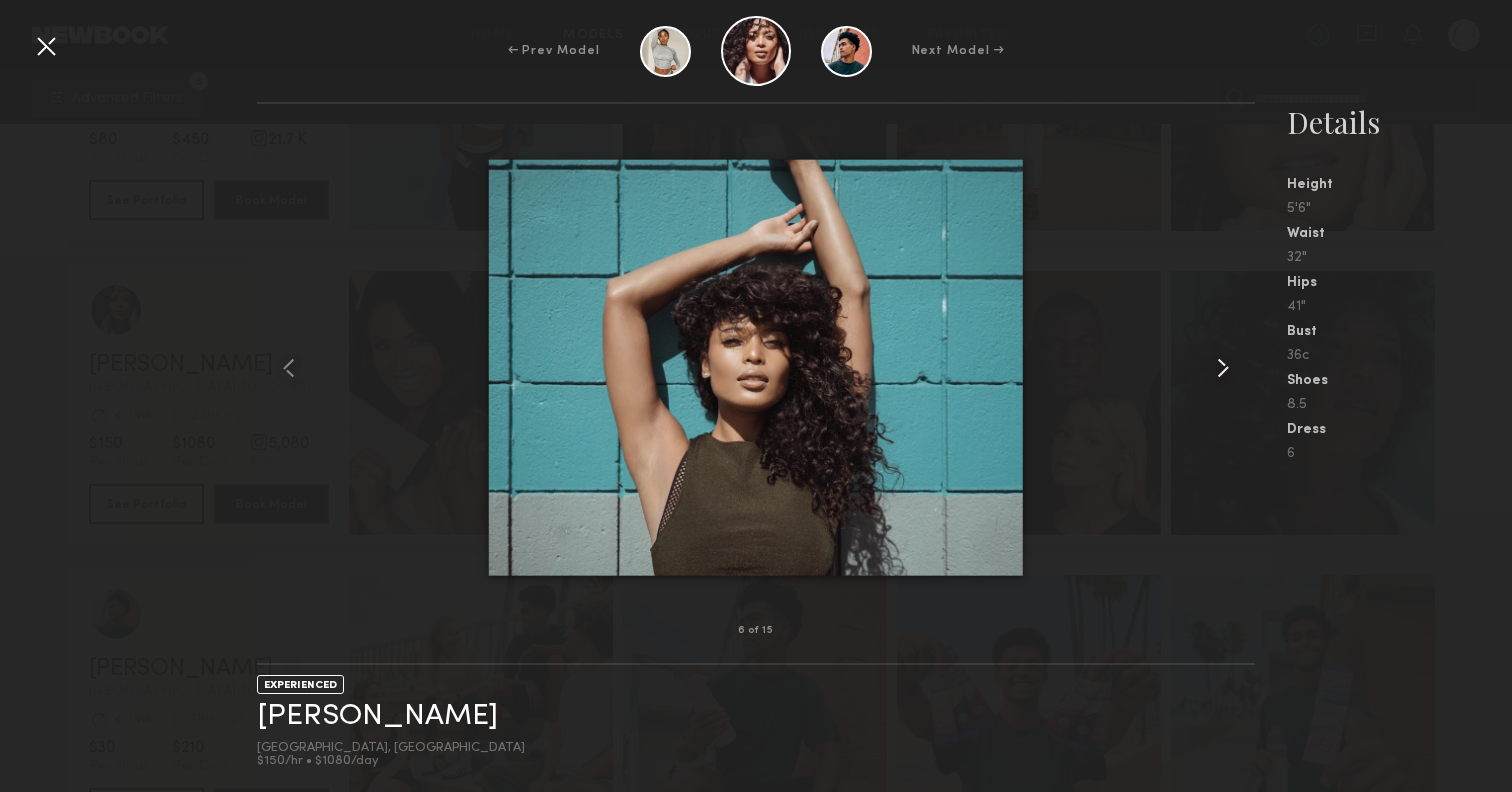 click at bounding box center (1223, 368) 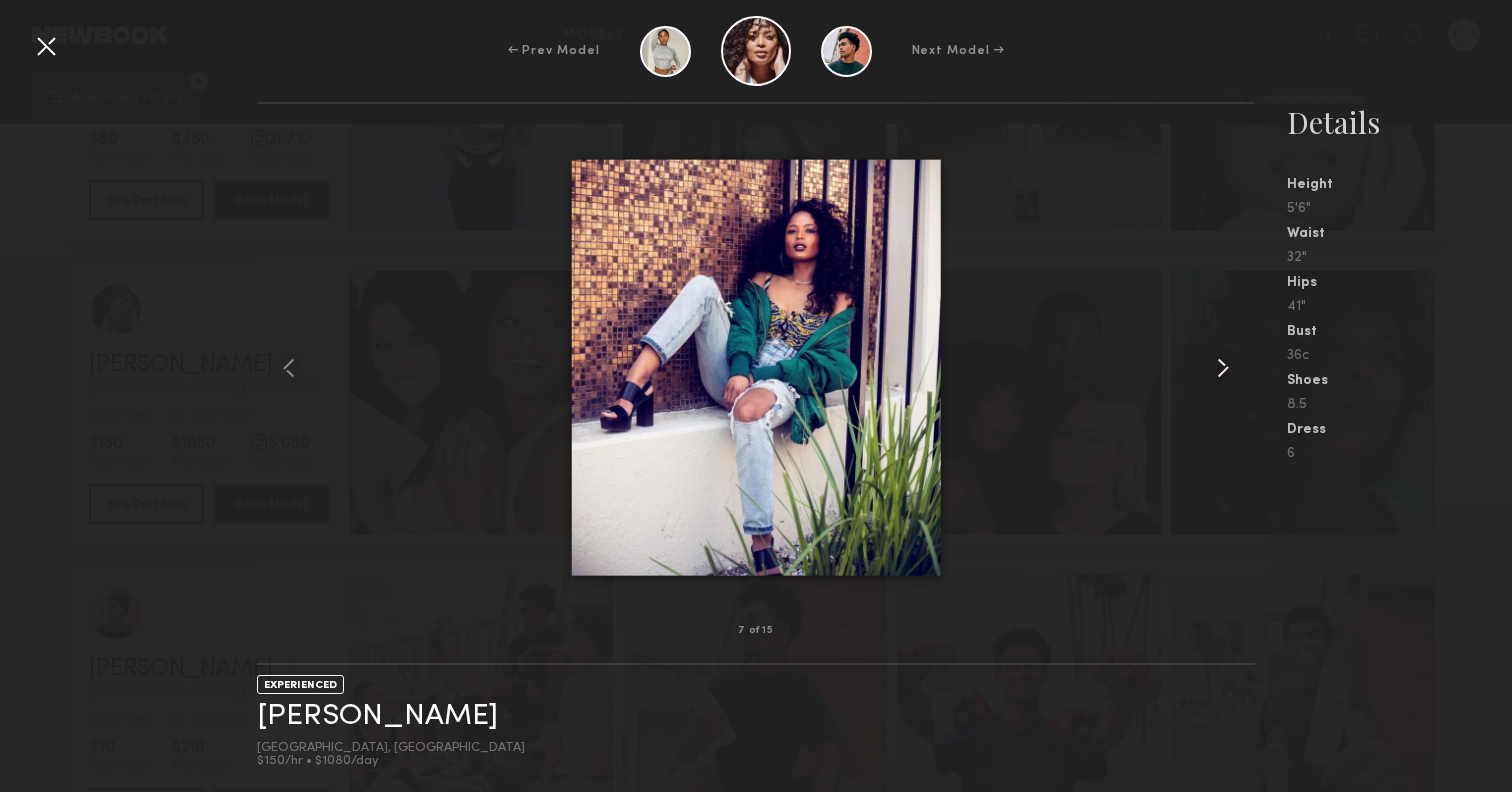 click at bounding box center (1223, 368) 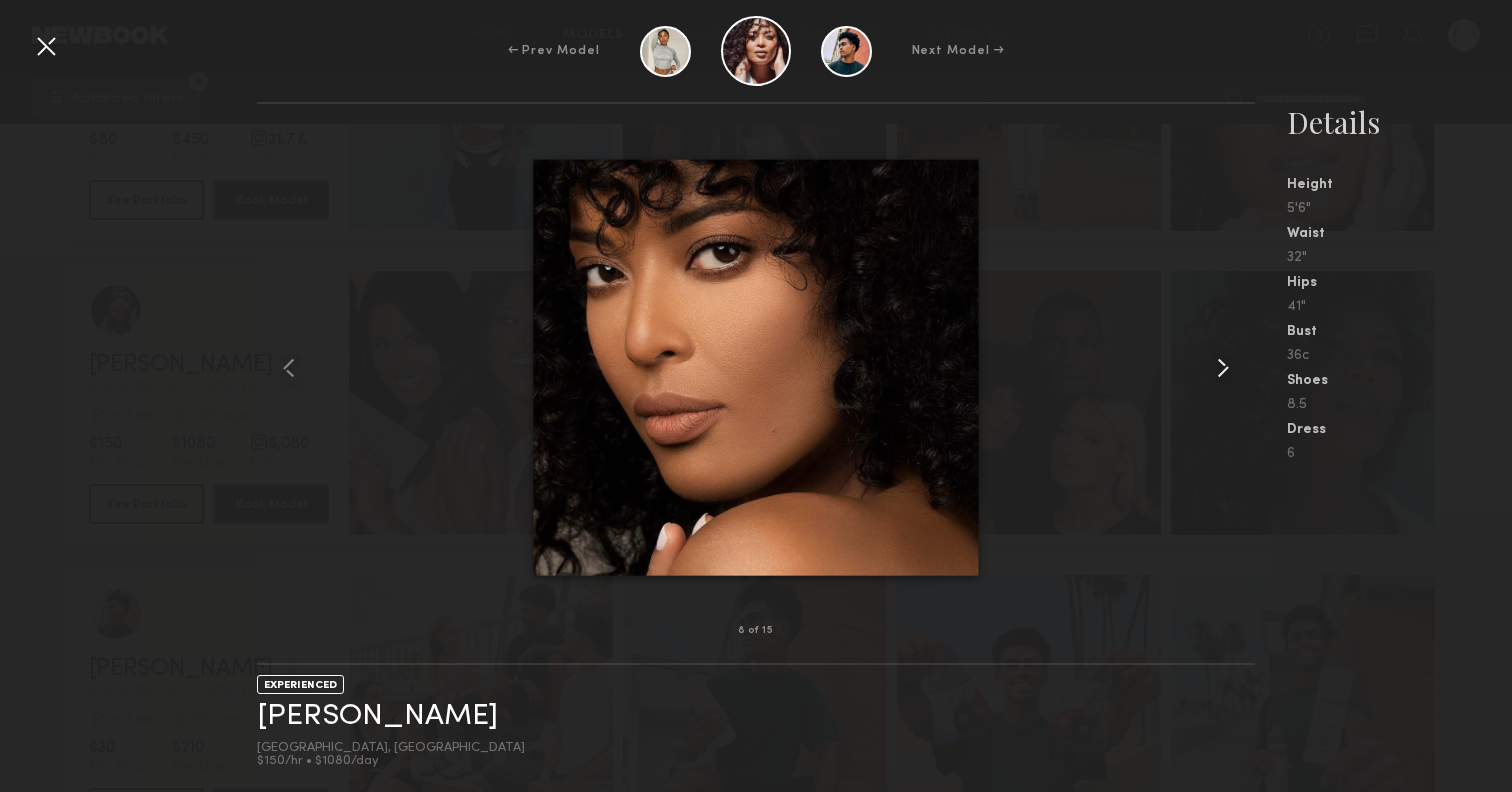 click at bounding box center (1223, 368) 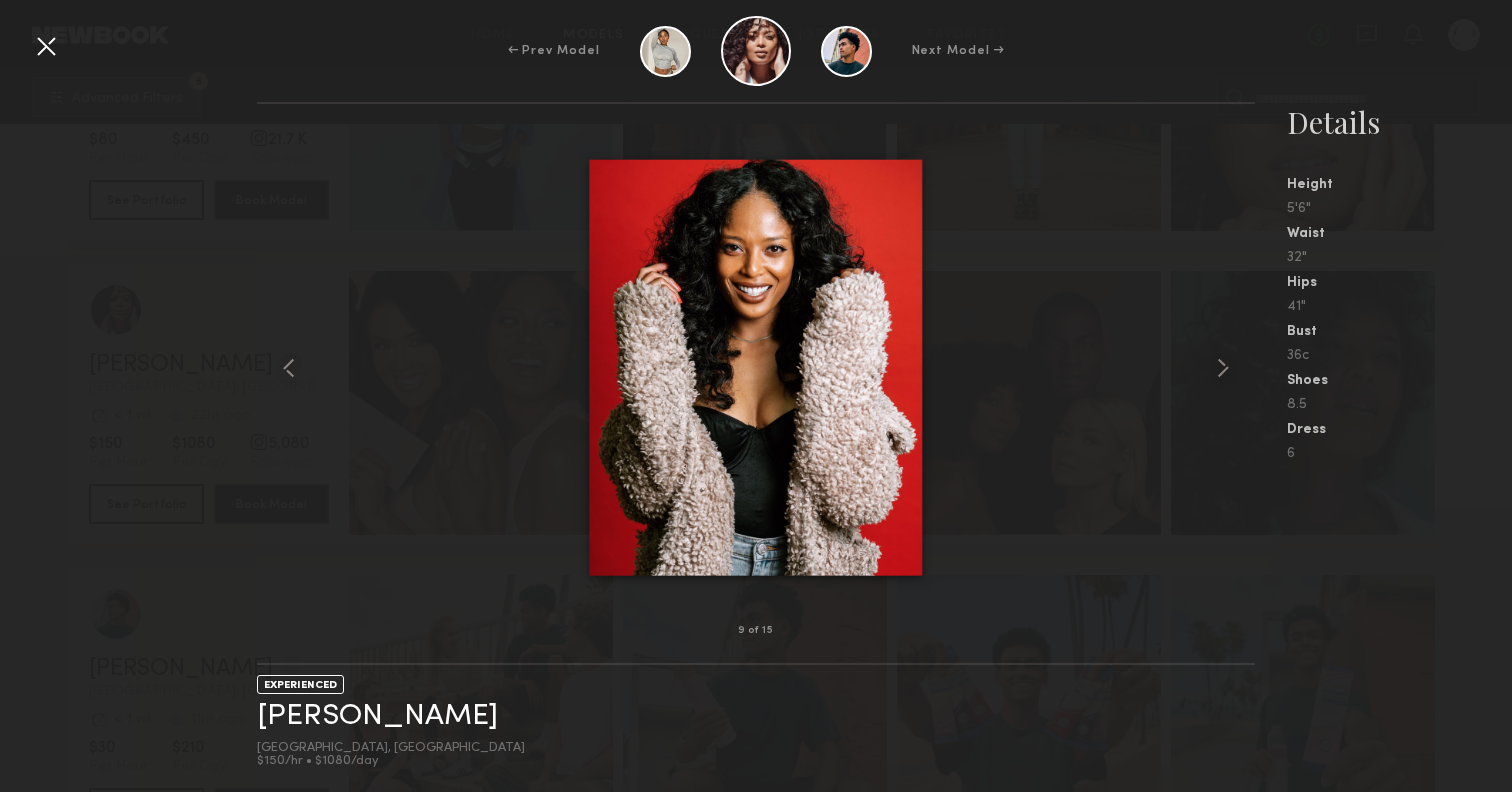 click at bounding box center (46, 46) 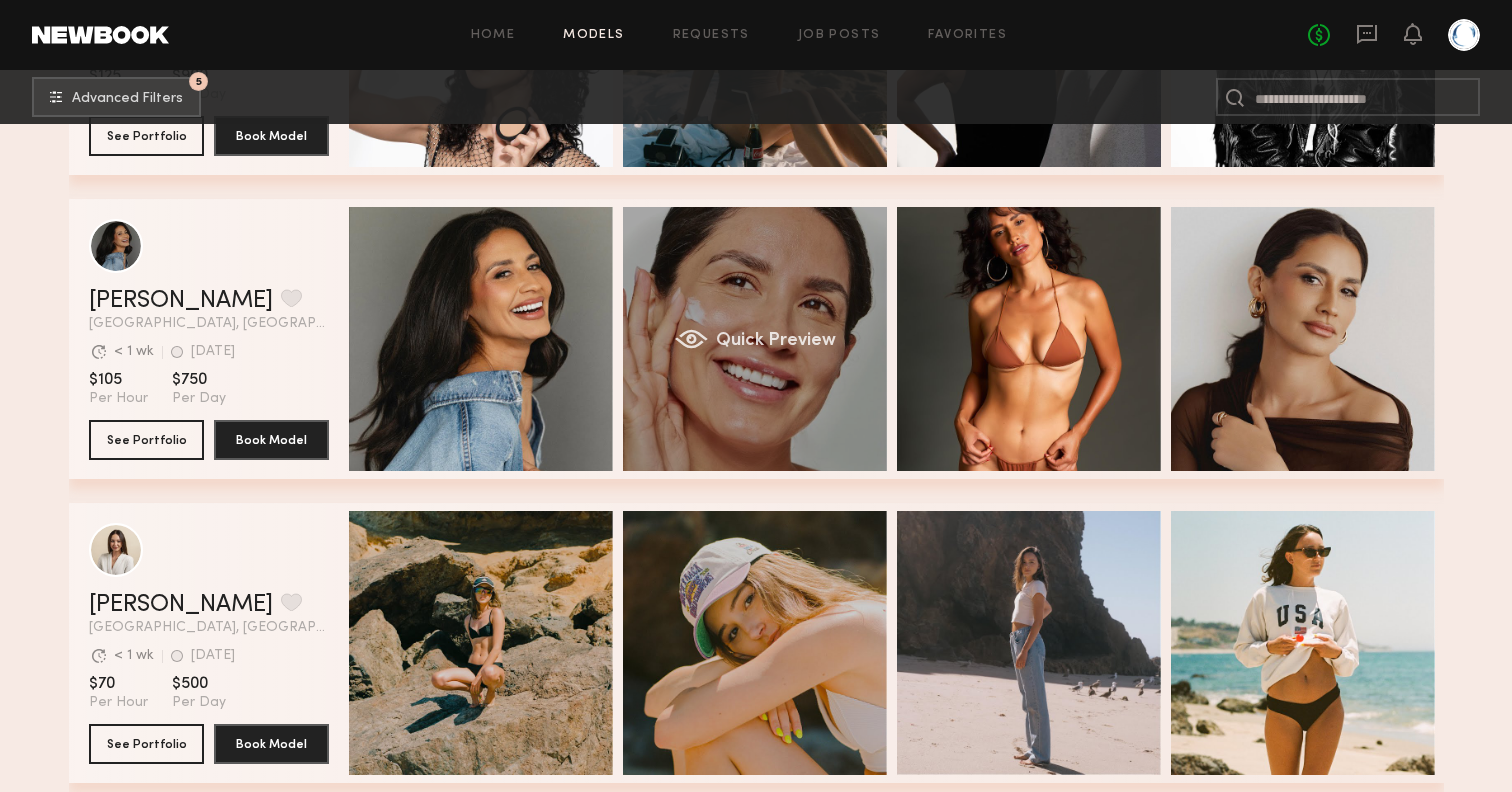 click on "Quick Preview" 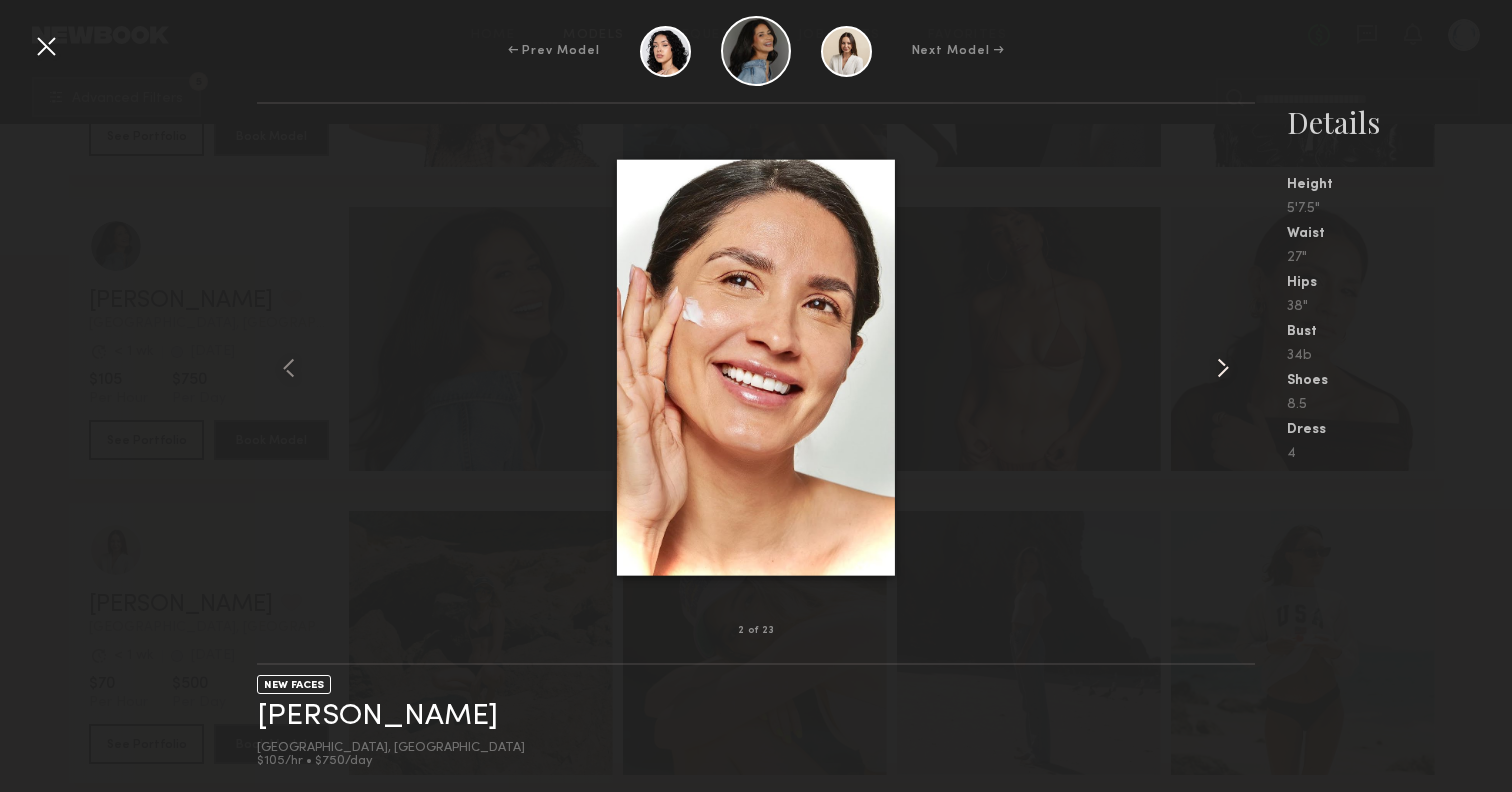 click at bounding box center (1223, 368) 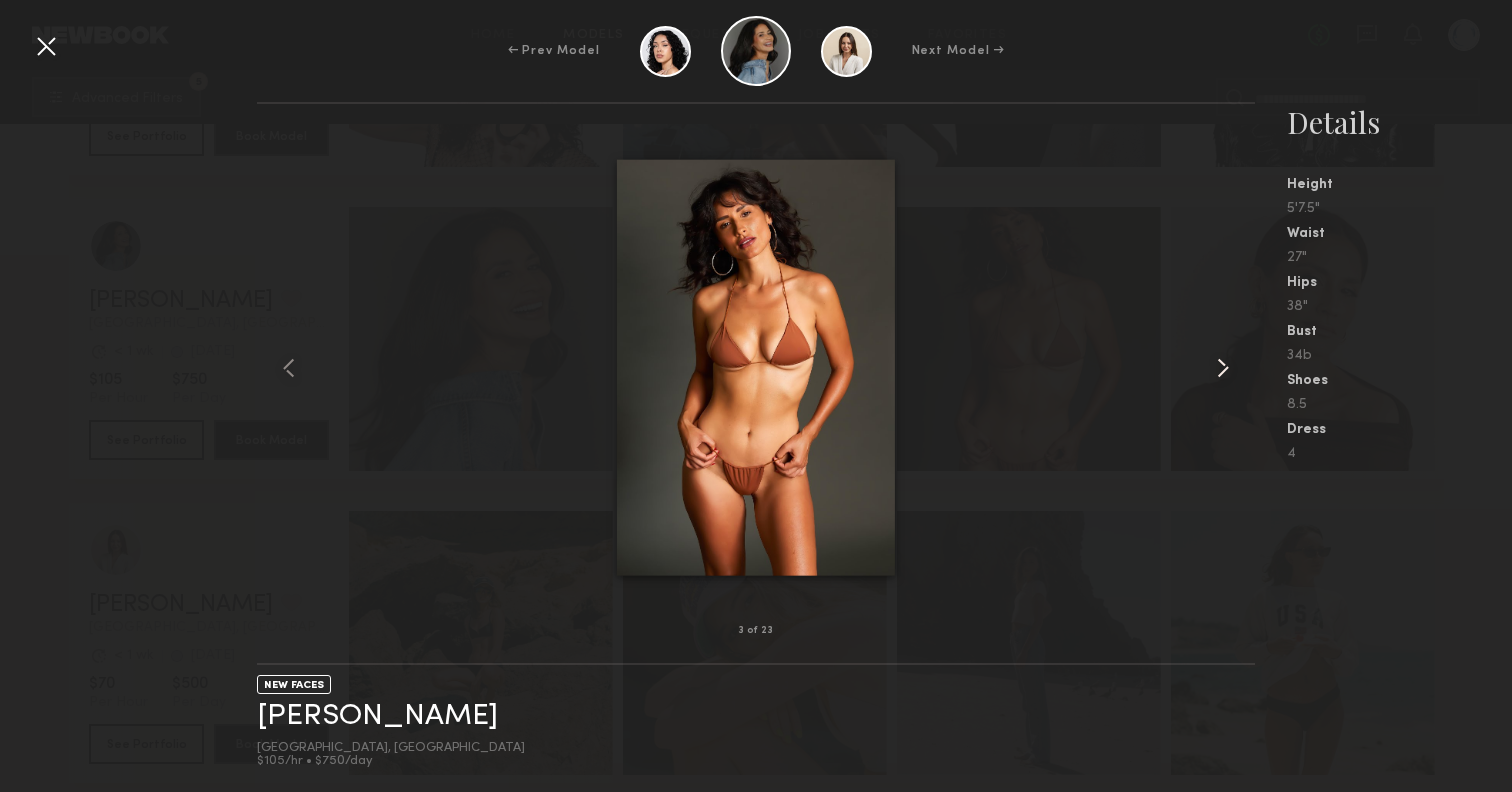 click at bounding box center (1223, 368) 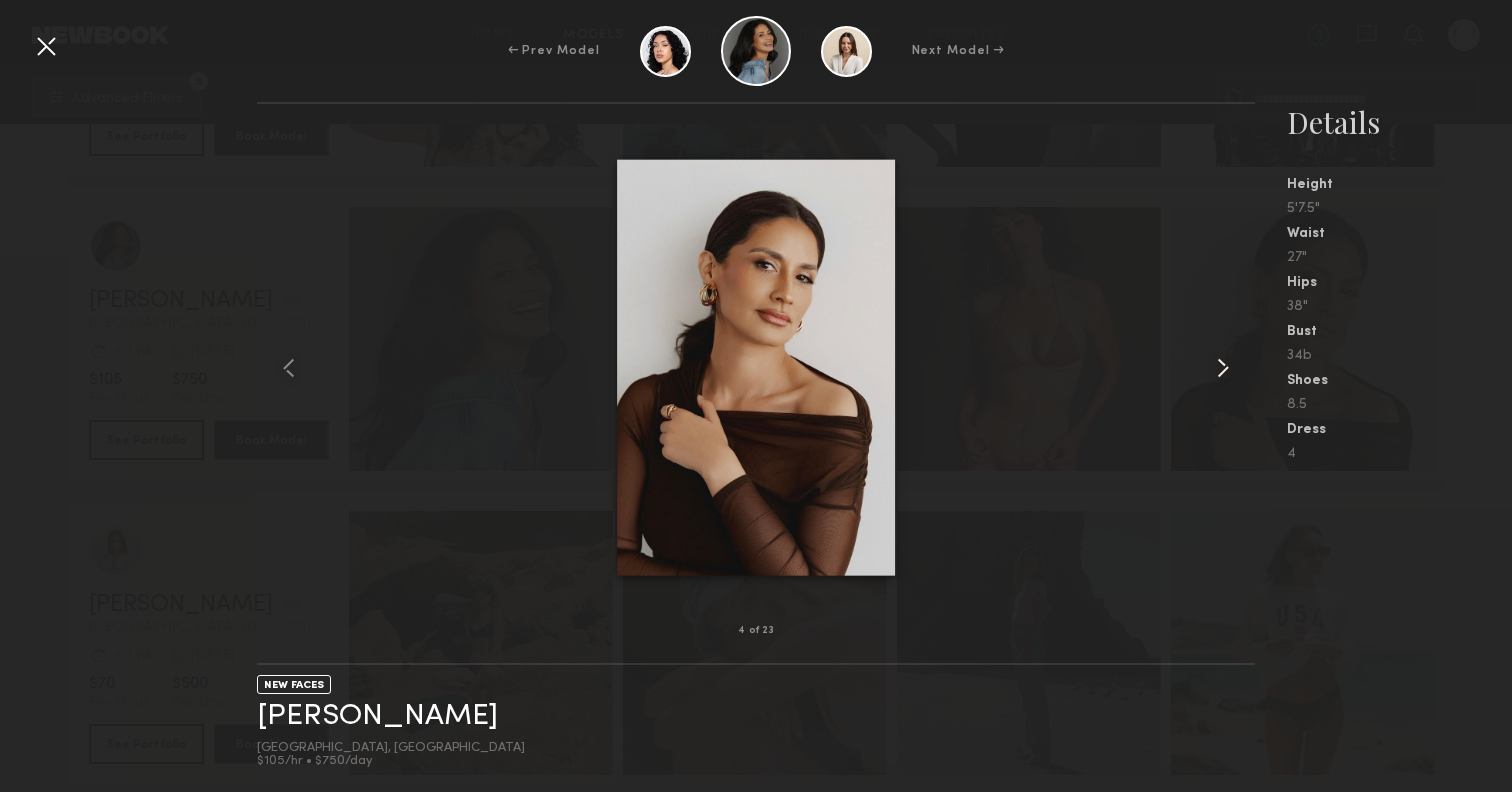 click at bounding box center [1223, 368] 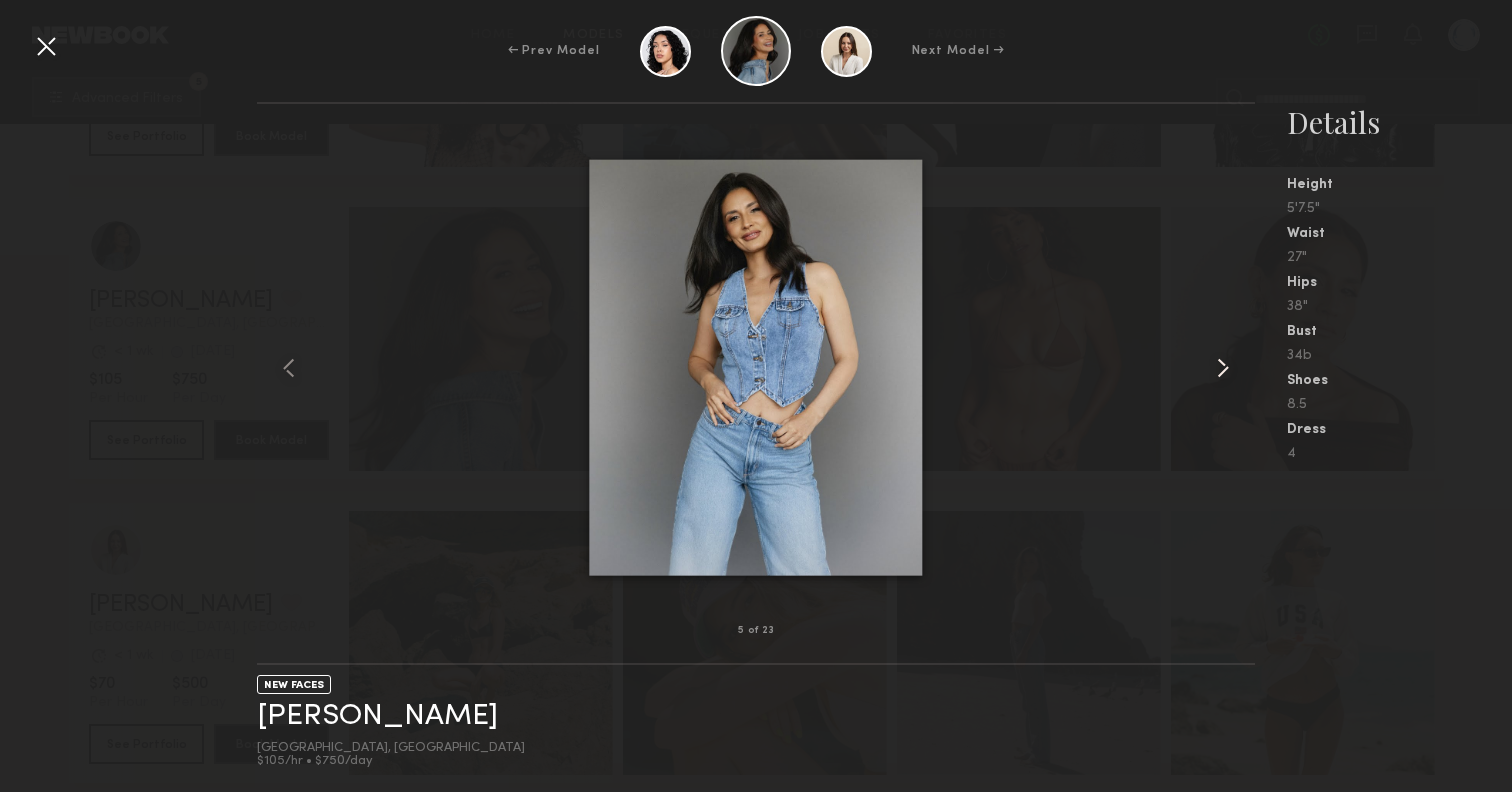 click at bounding box center (1223, 368) 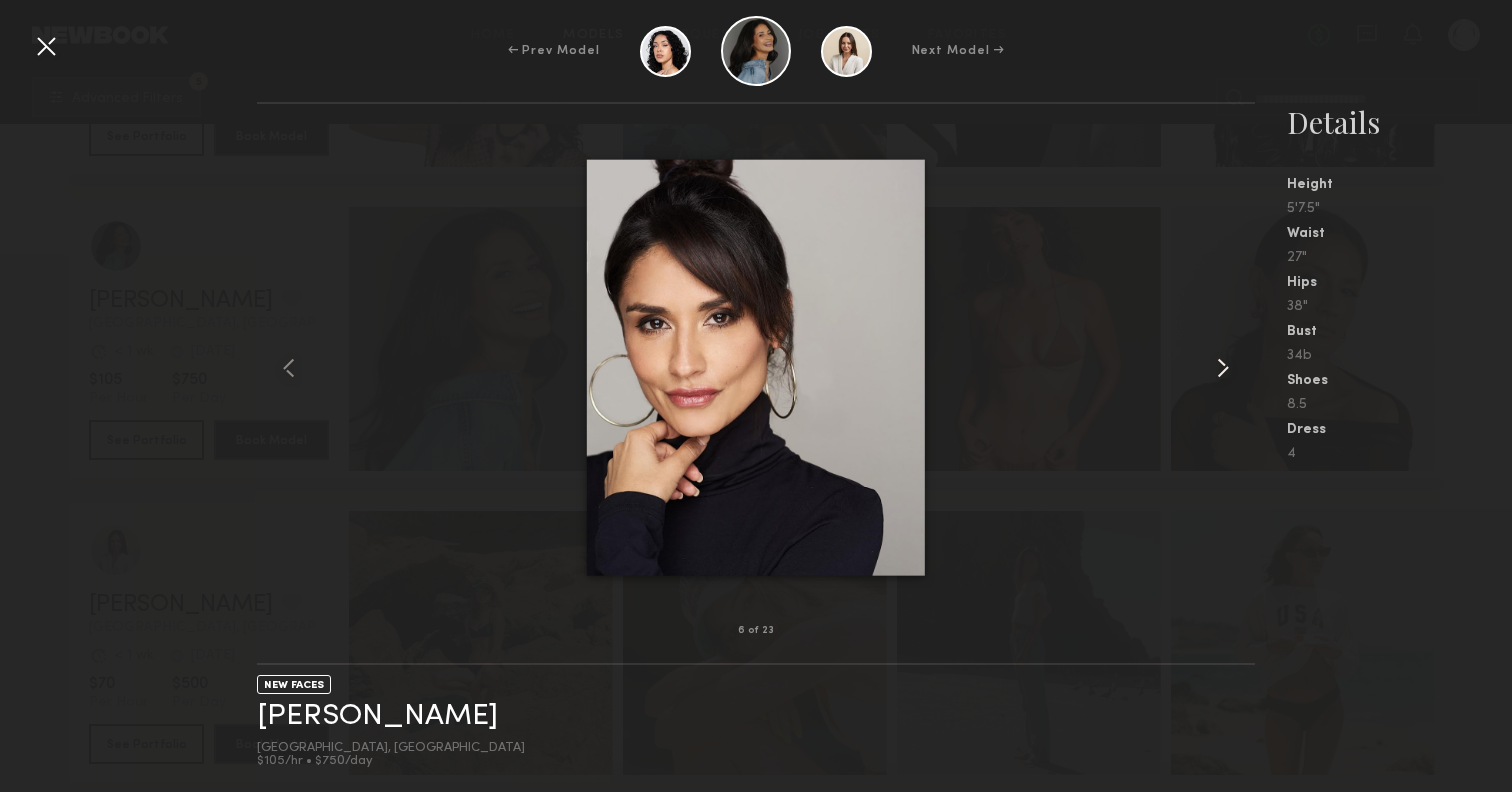 click at bounding box center [1223, 368] 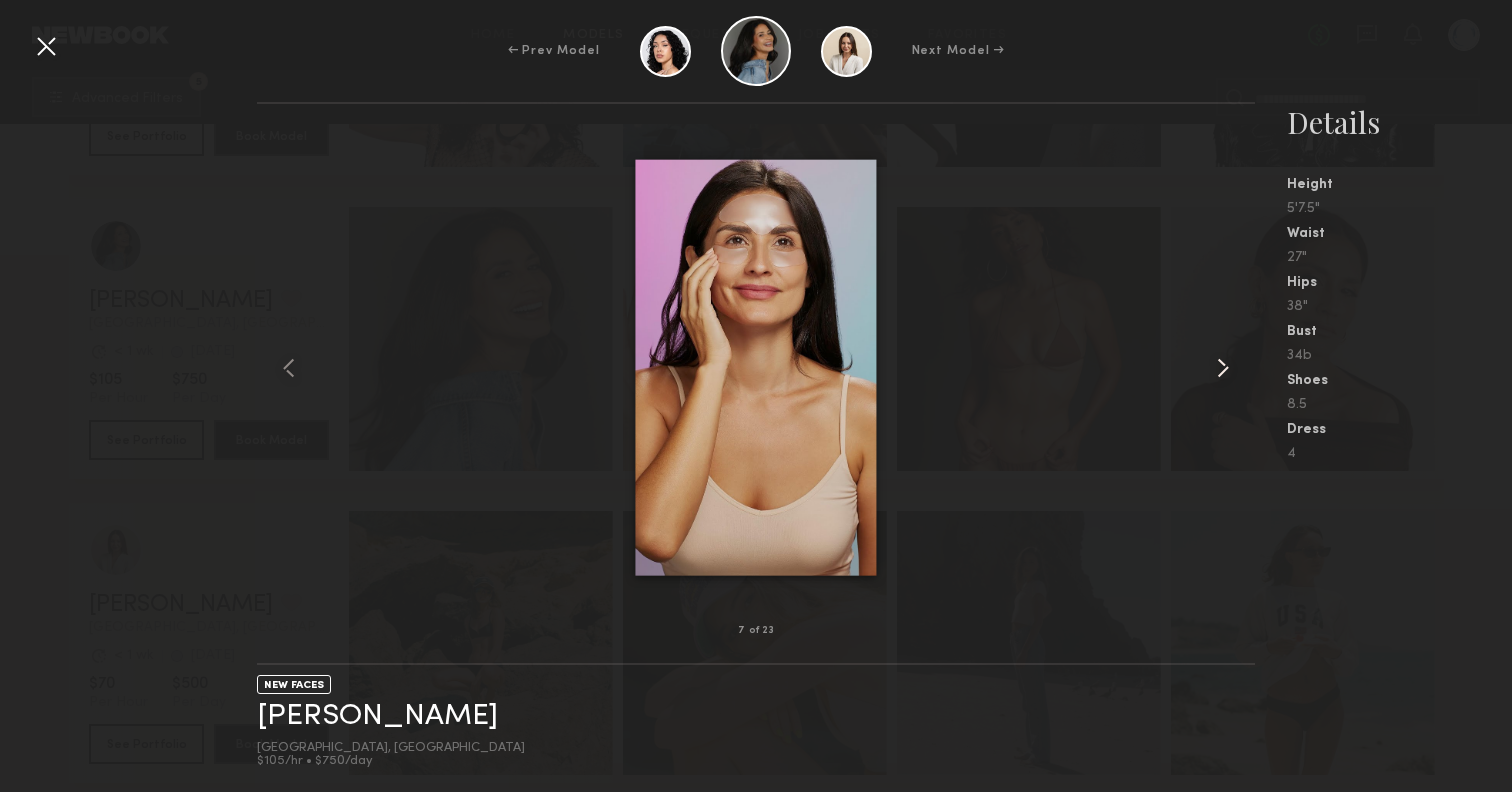 click at bounding box center [1223, 368] 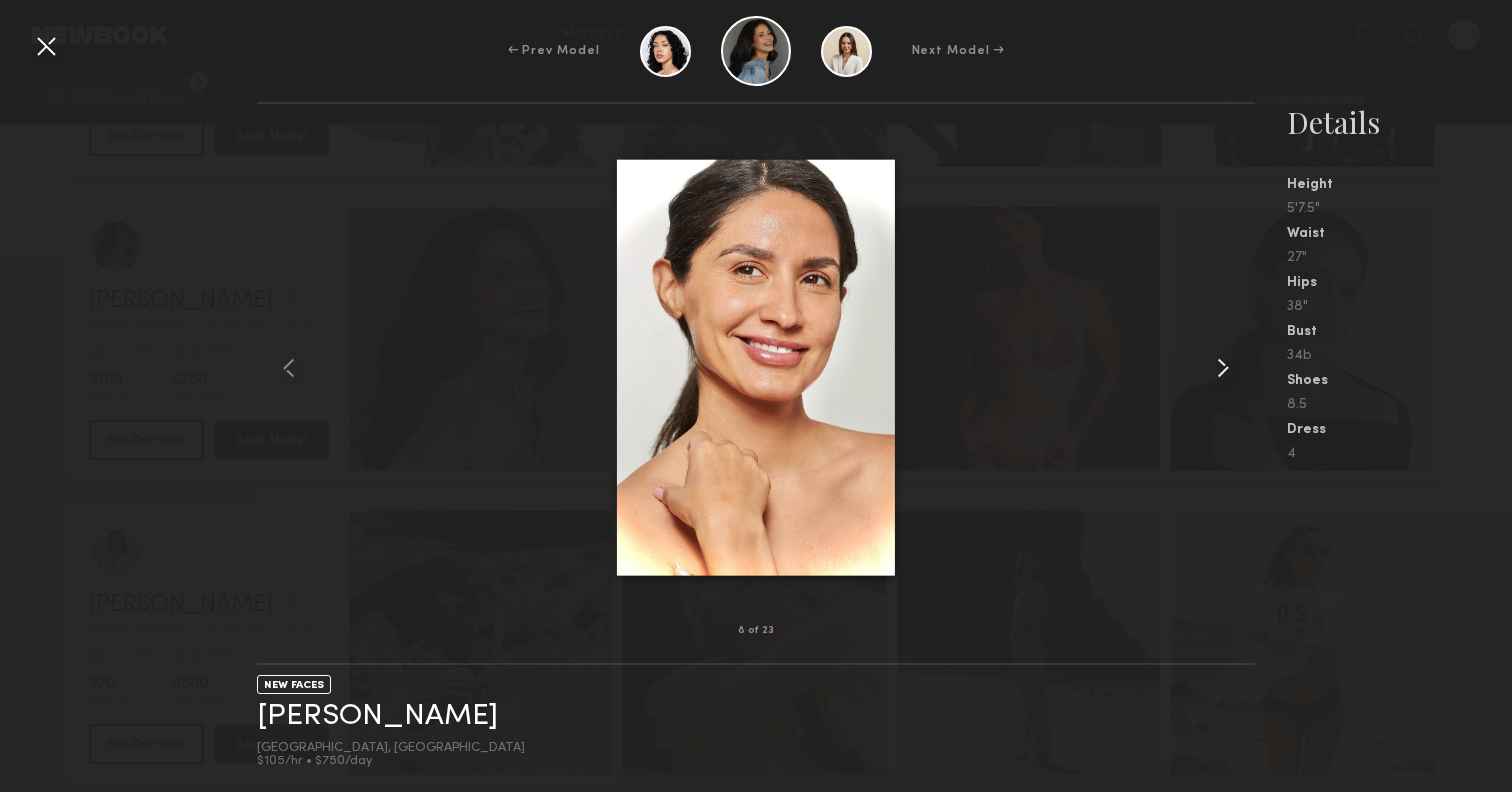 click at bounding box center (1223, 368) 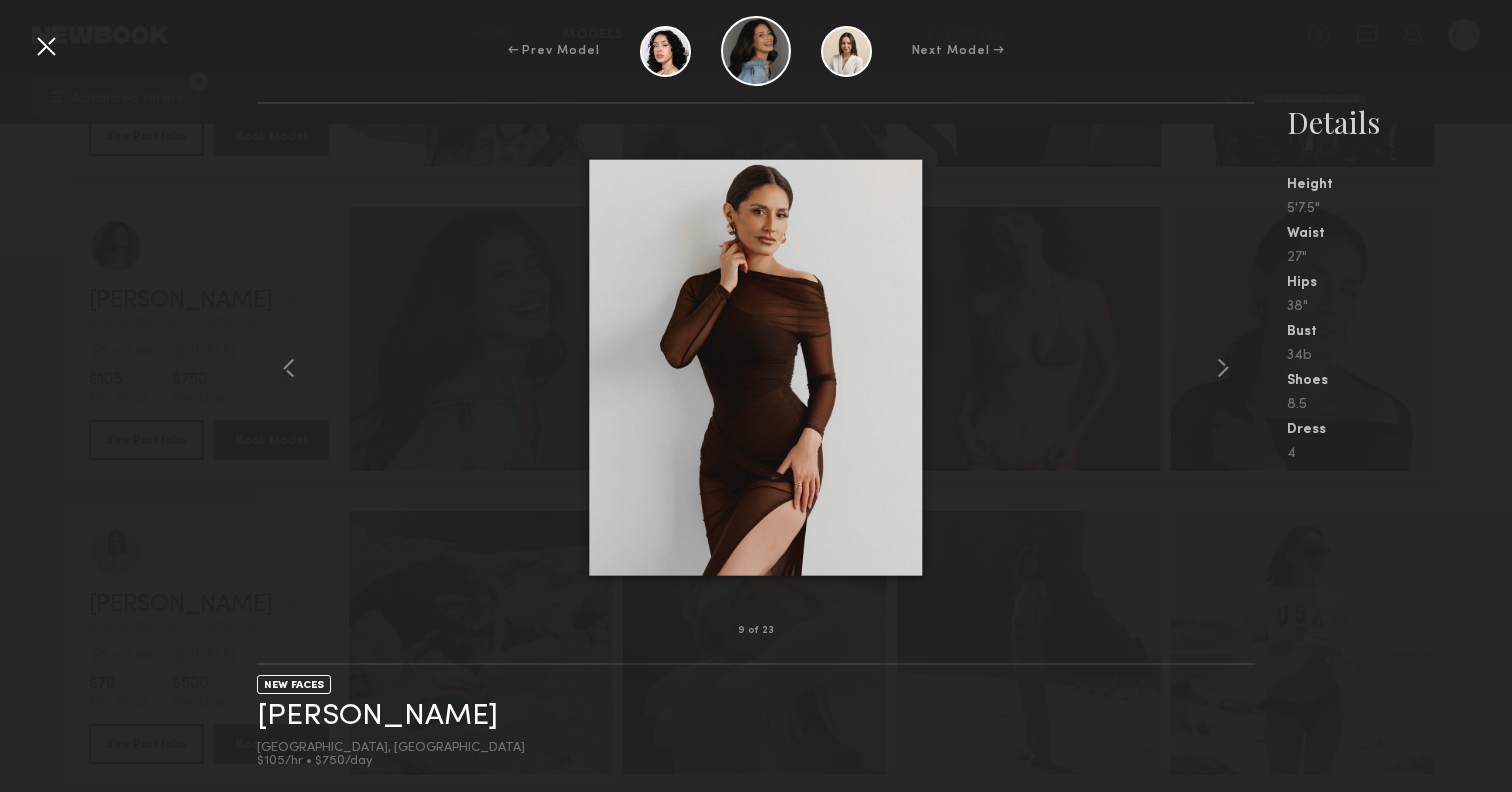 click at bounding box center (46, 46) 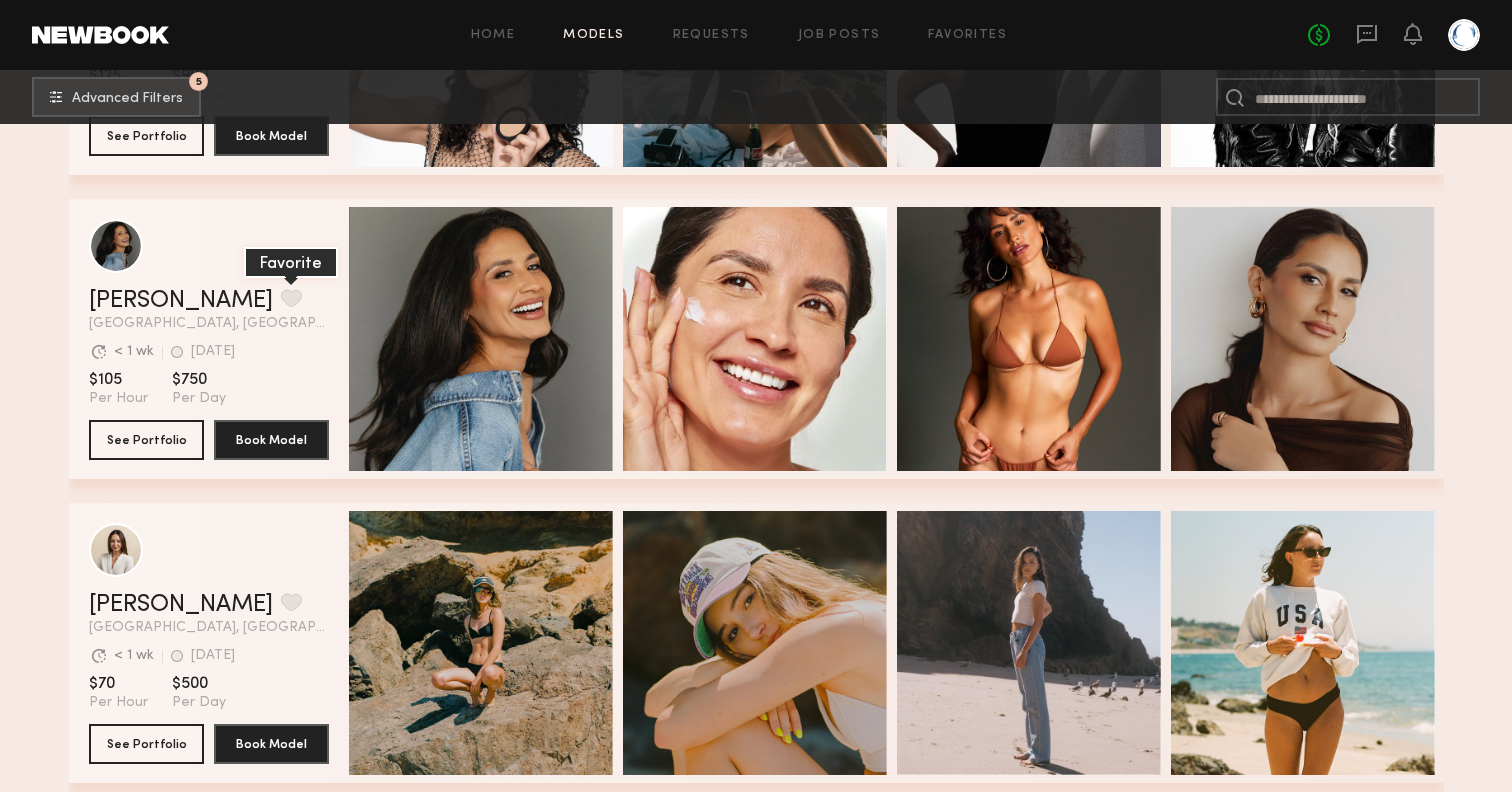 click 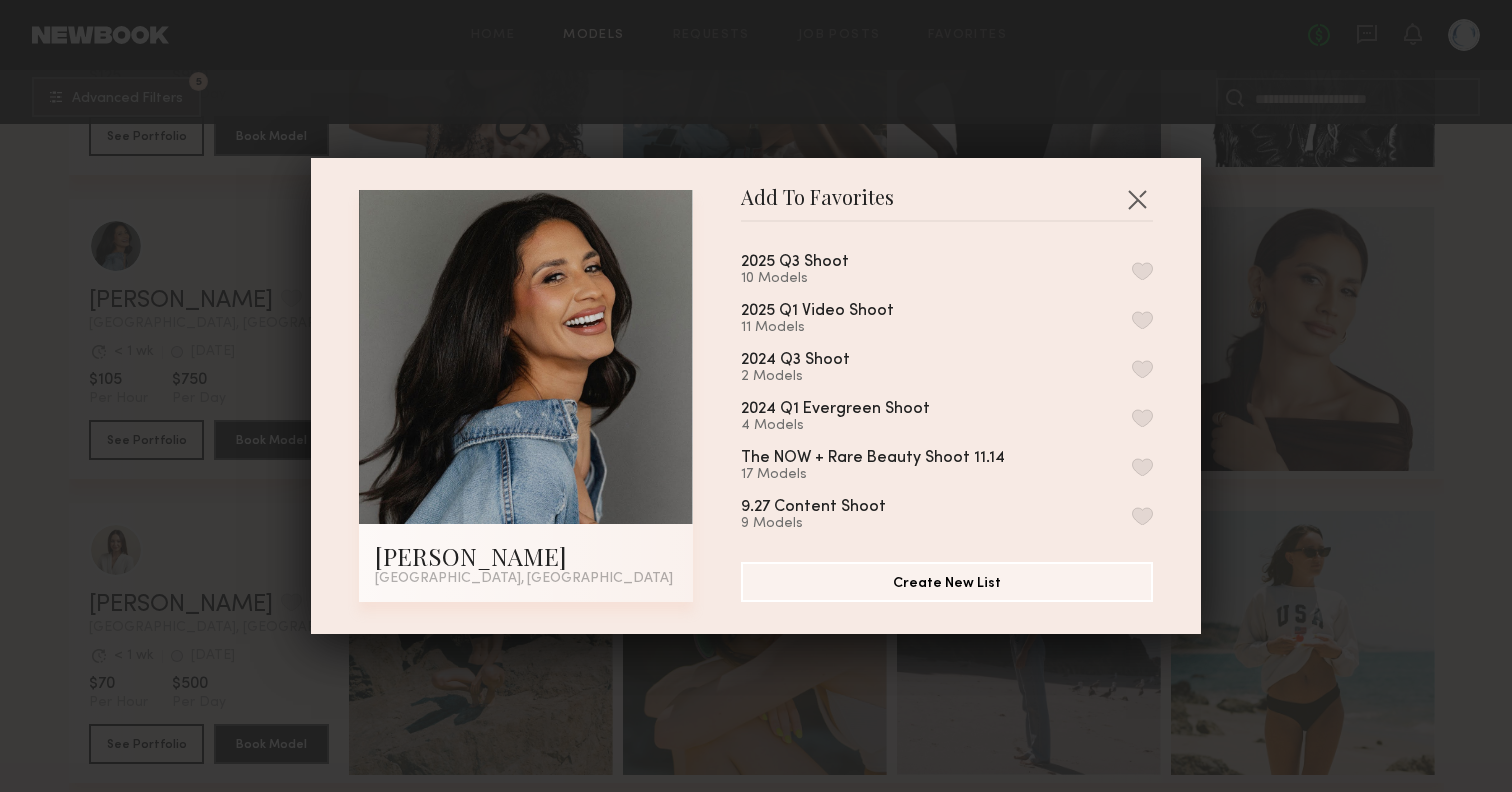 click at bounding box center (1142, 271) 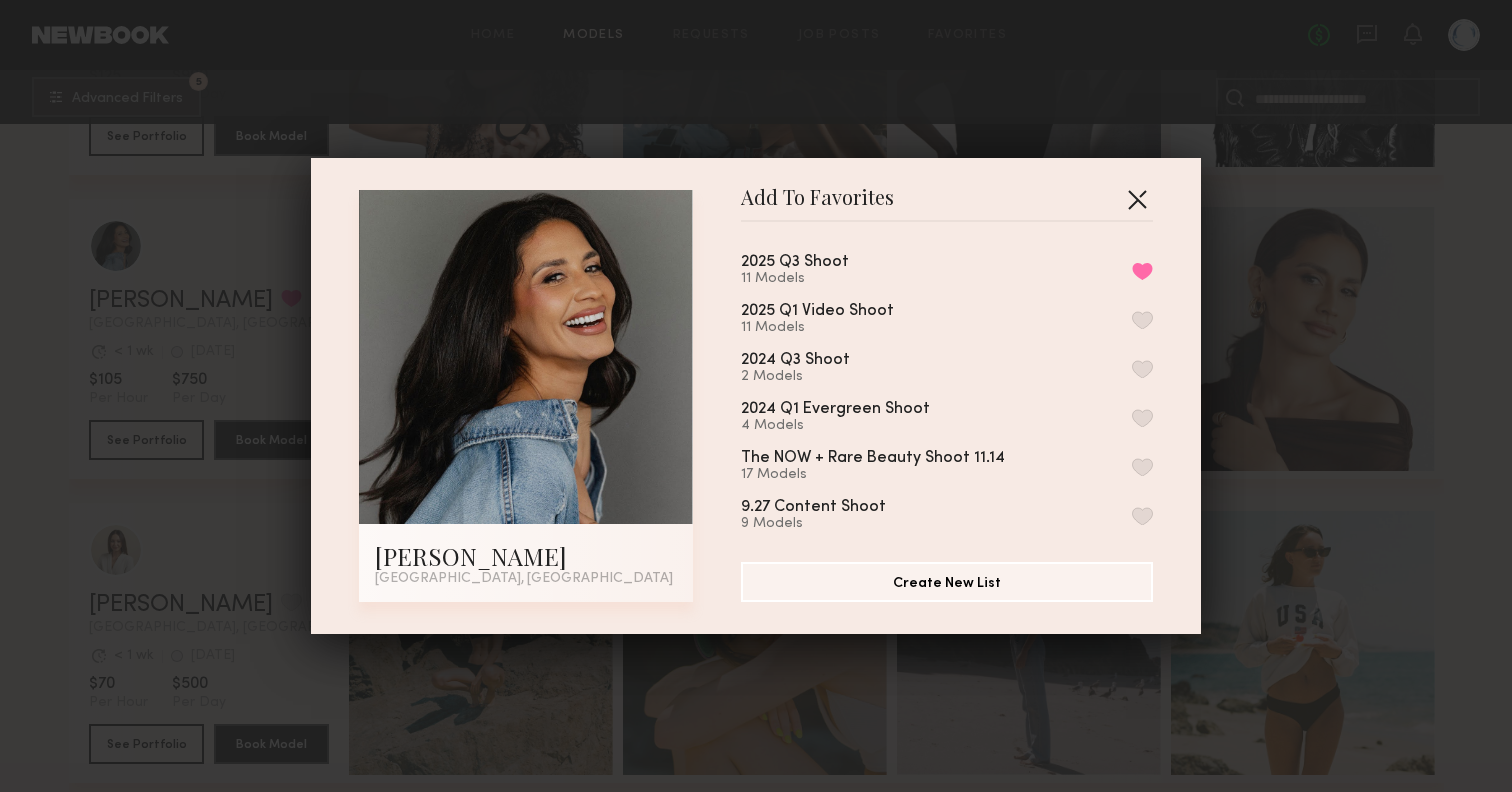 click at bounding box center [1137, 199] 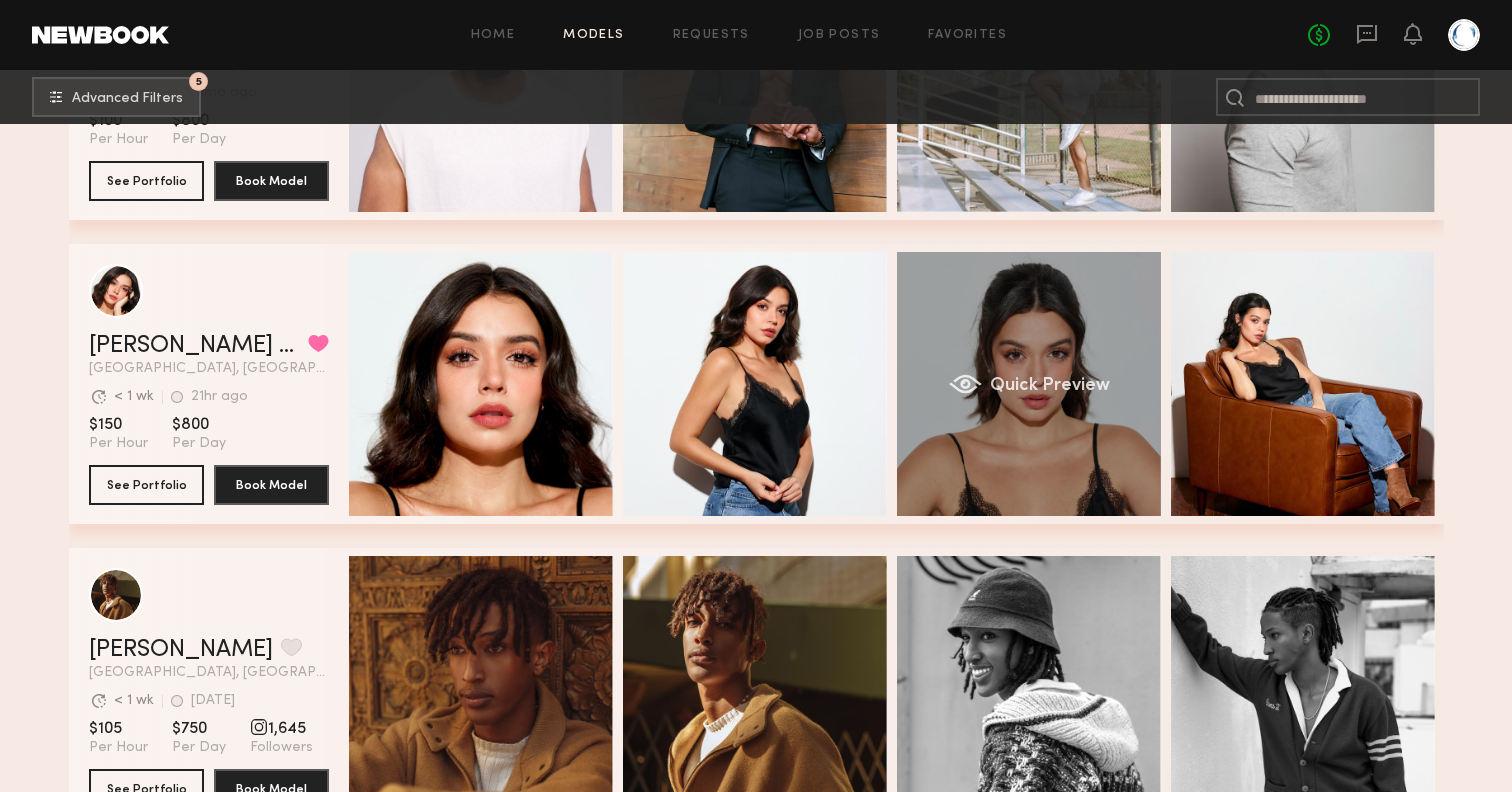 click on "Quick Preview" 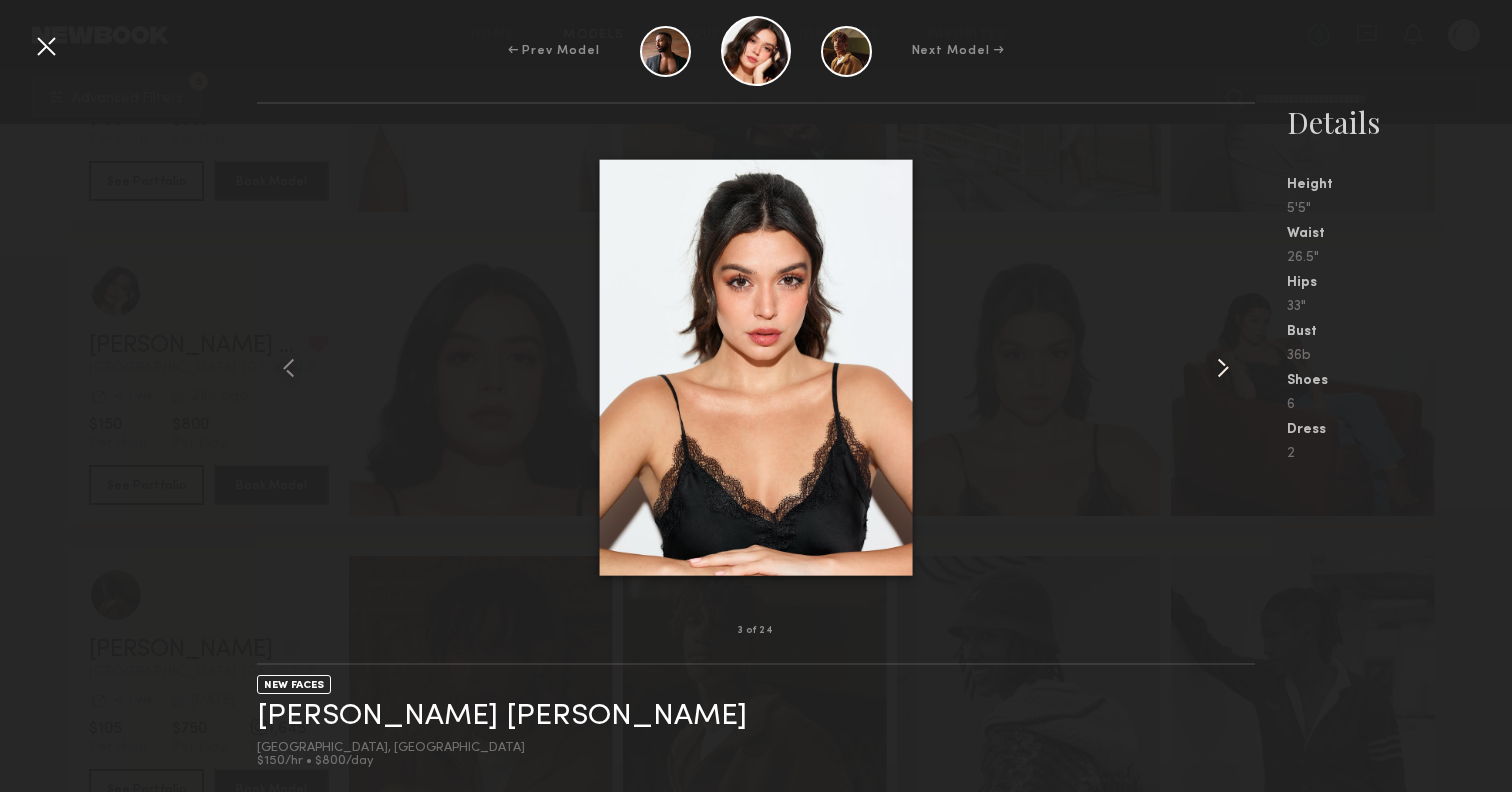 click at bounding box center [1223, 368] 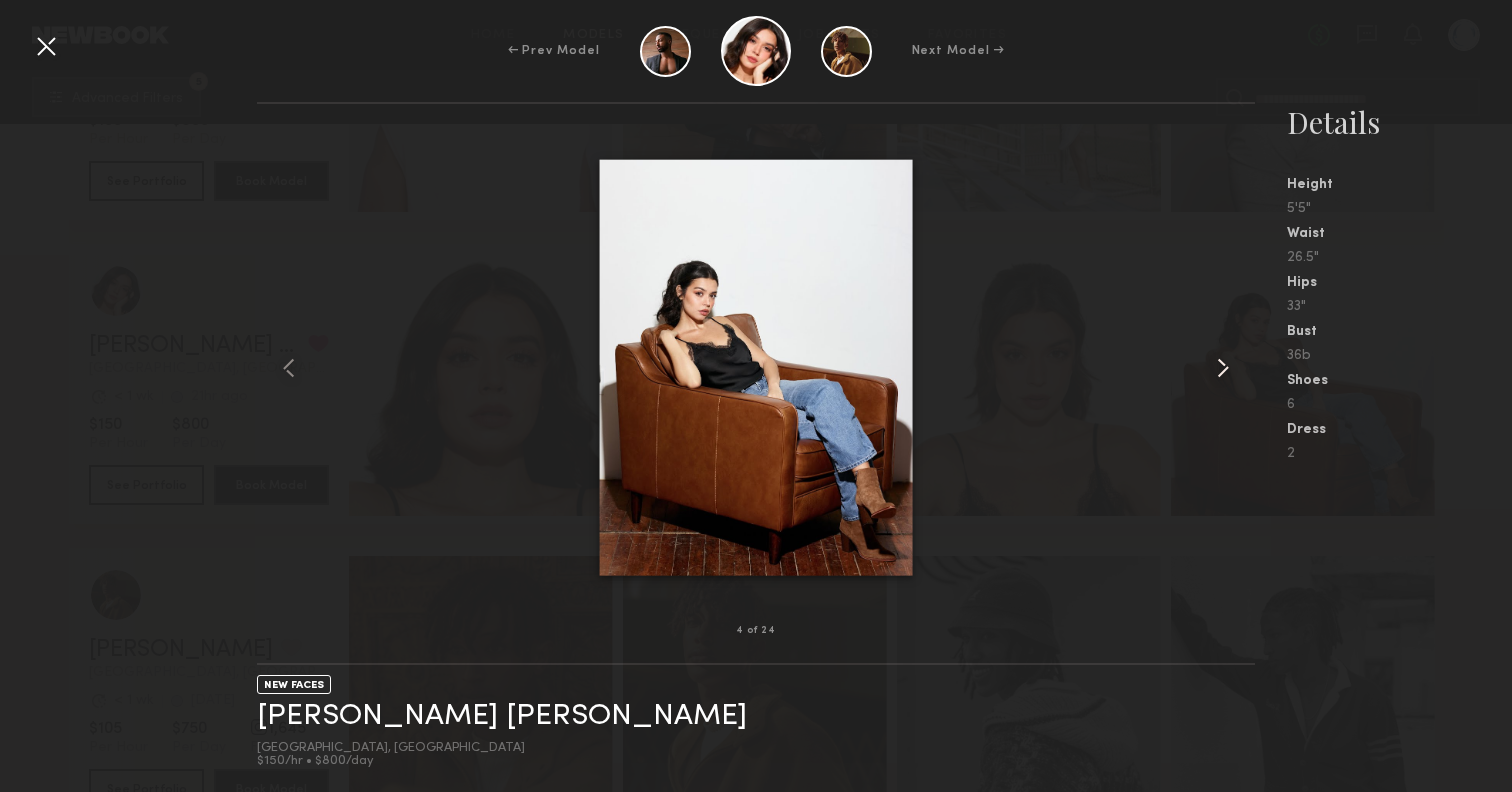 click at bounding box center (1223, 368) 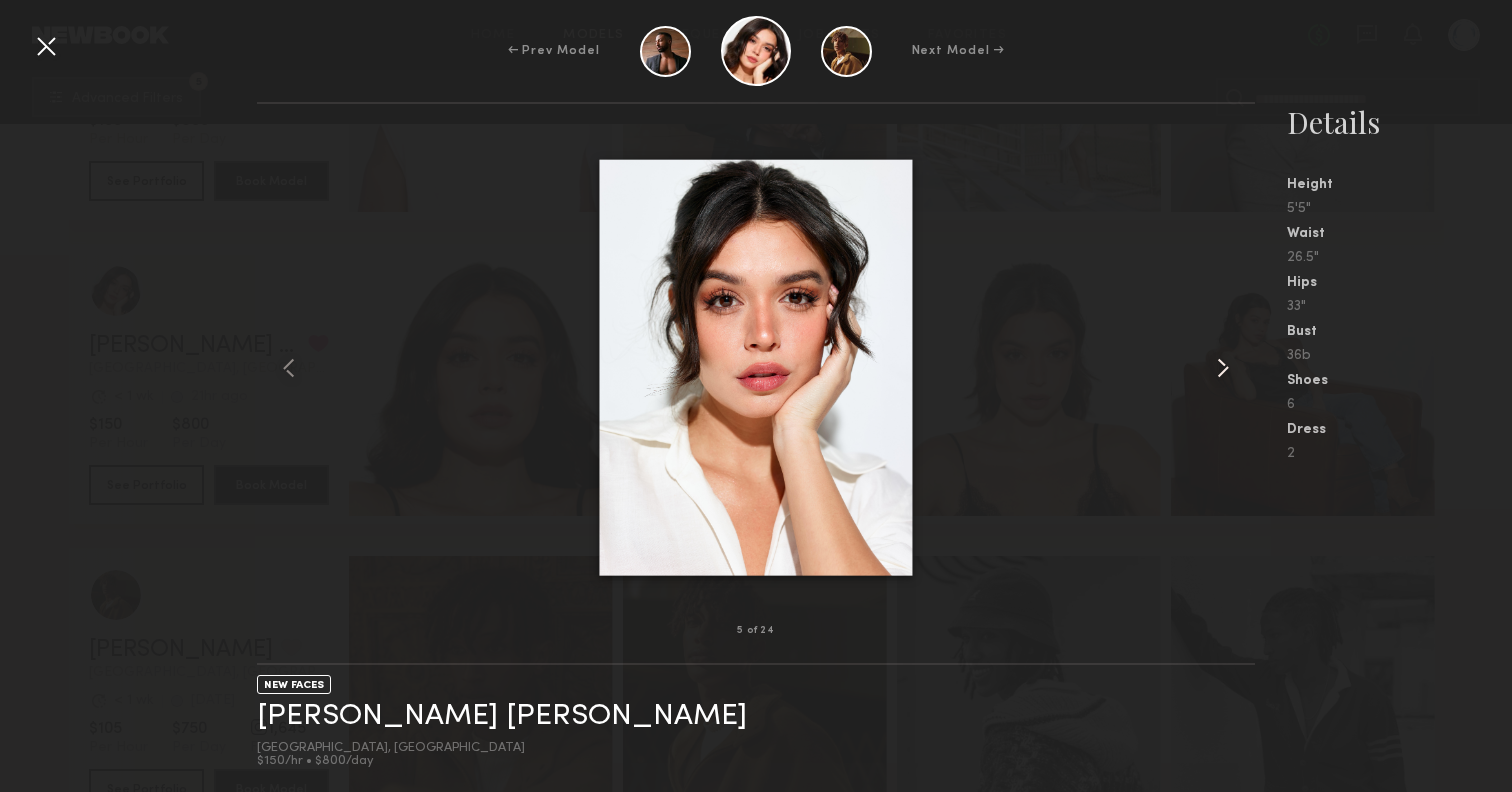 click at bounding box center [1223, 368] 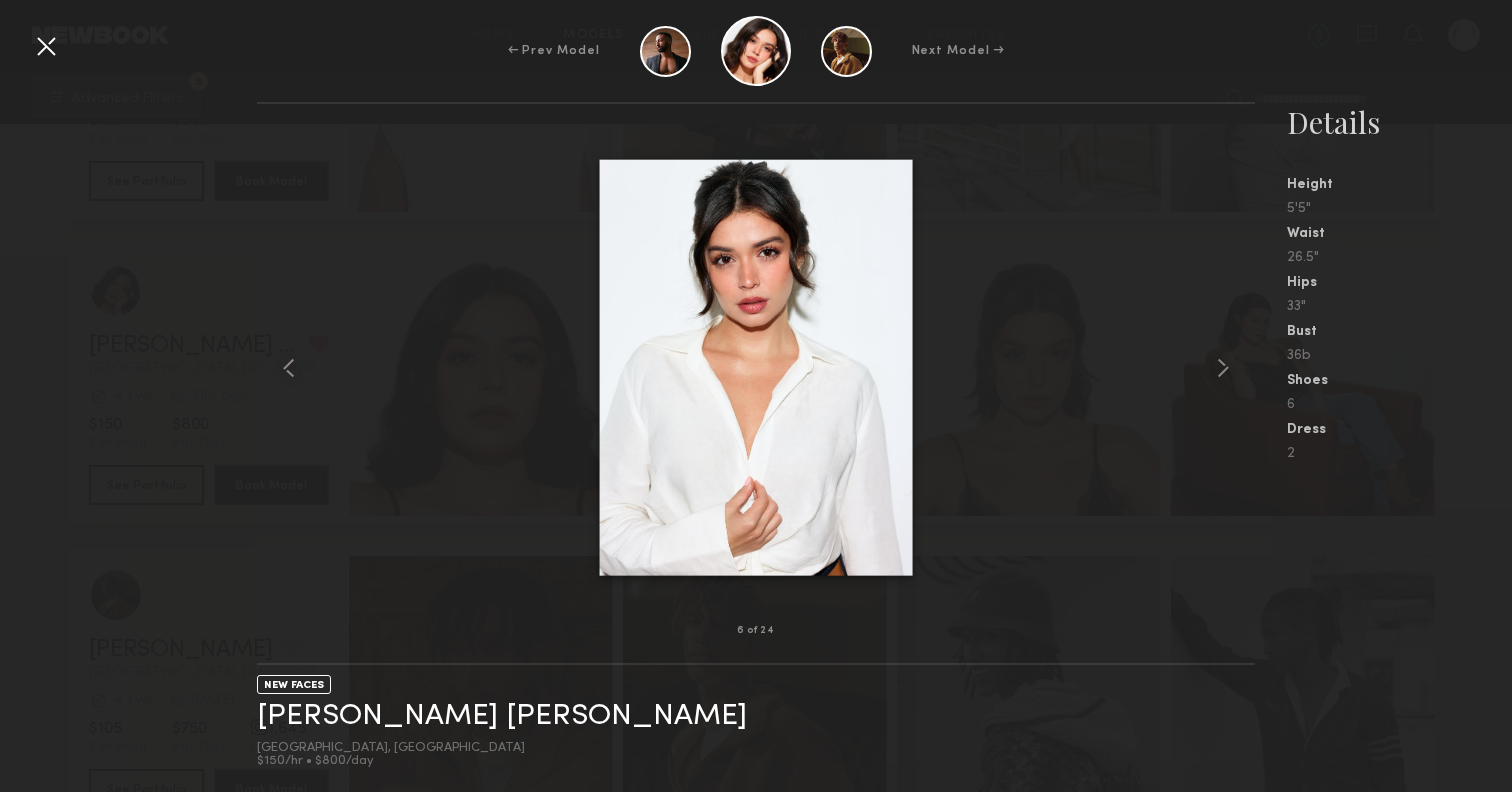 click at bounding box center (46, 46) 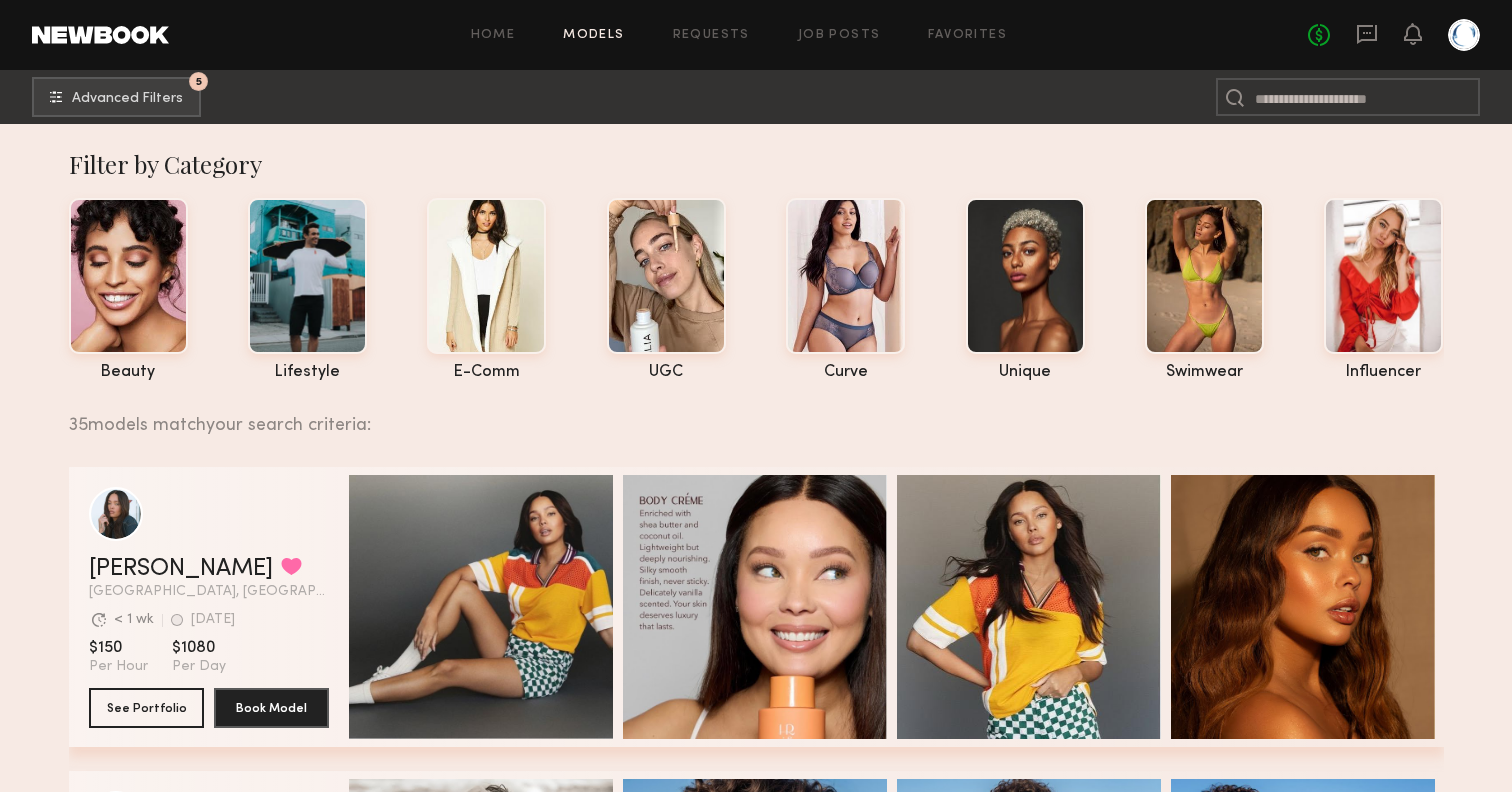 scroll, scrollTop: 0, scrollLeft: 0, axis: both 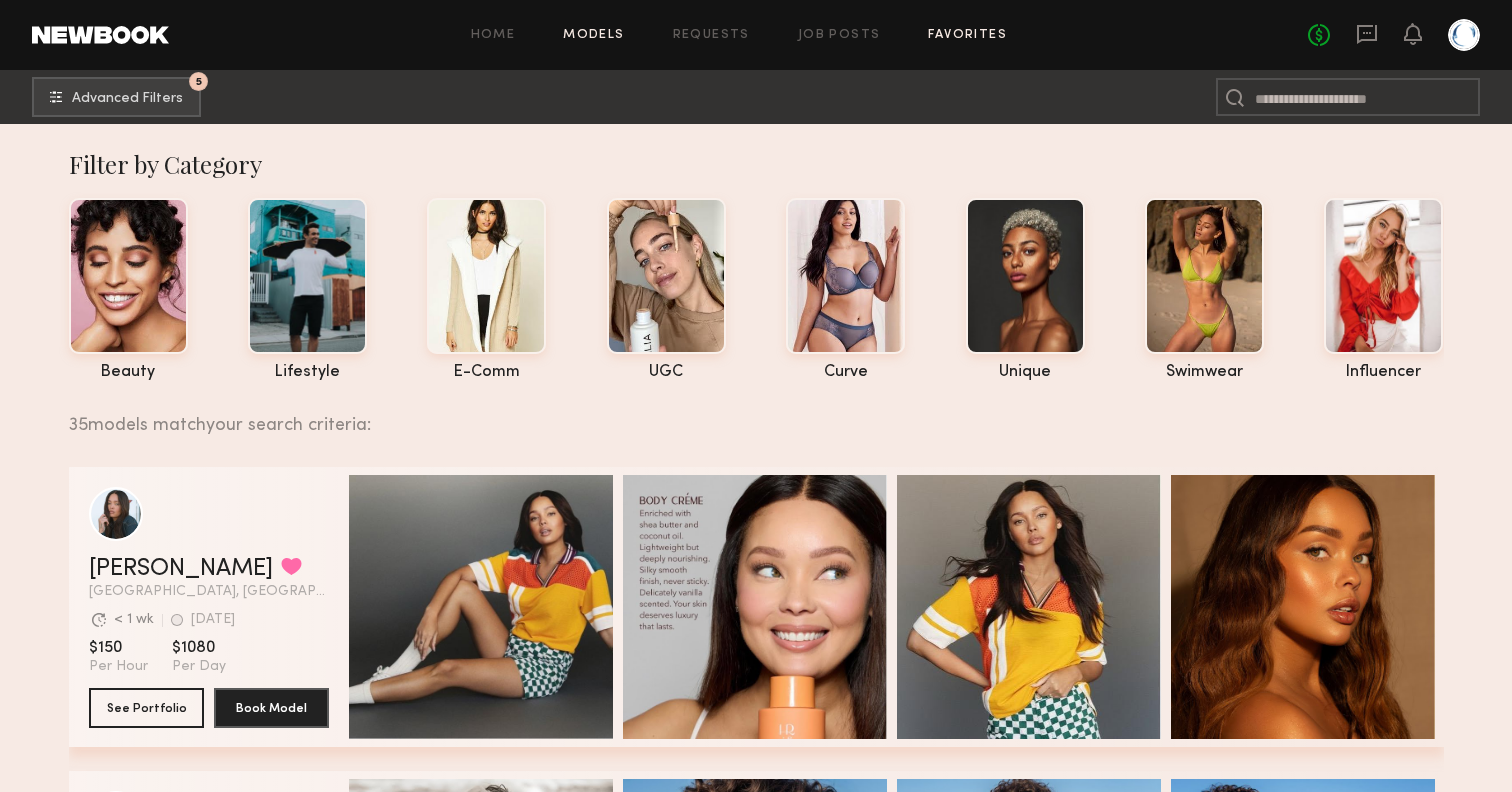click on "Favorites" 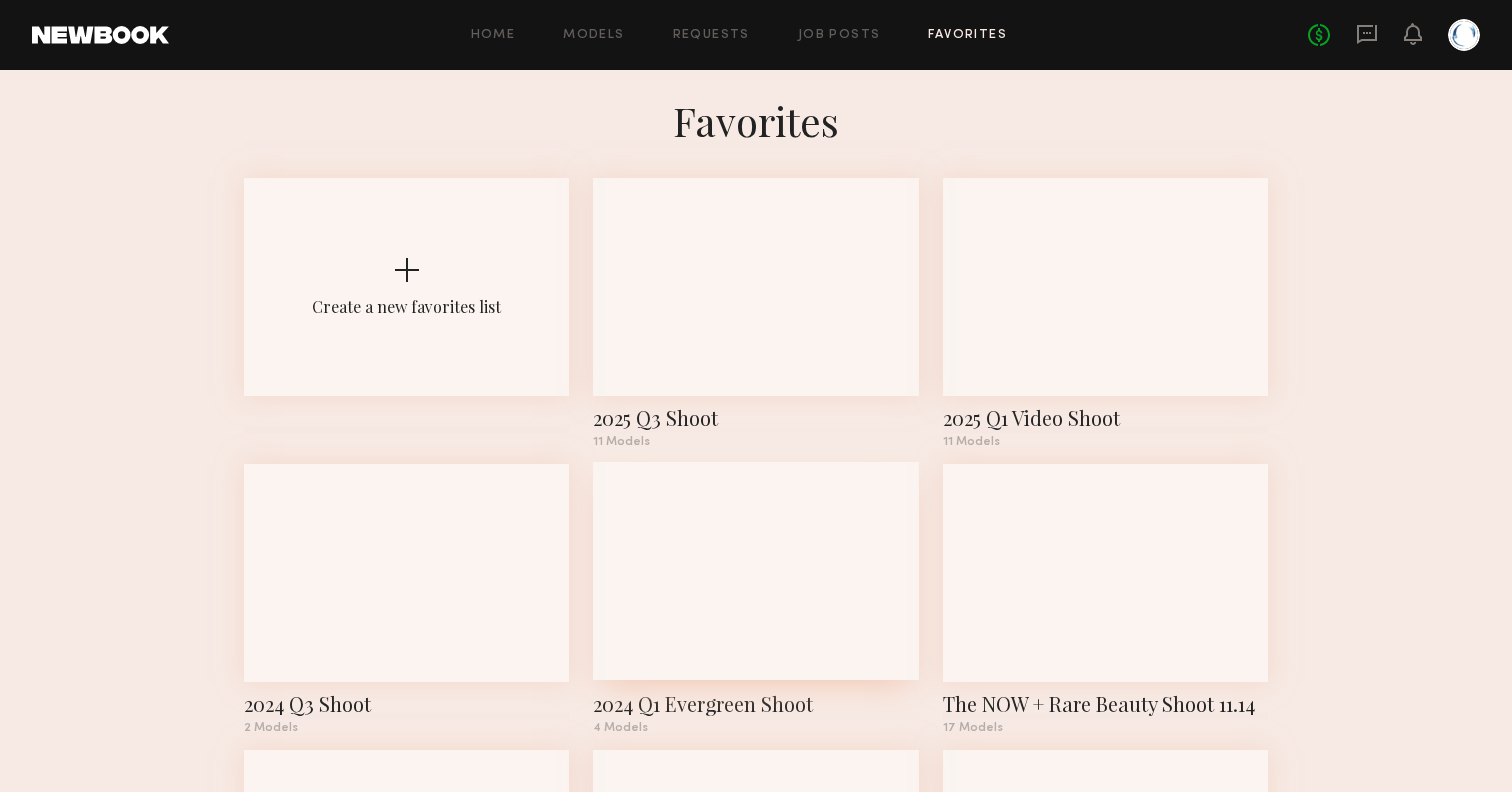 scroll, scrollTop: 0, scrollLeft: 0, axis: both 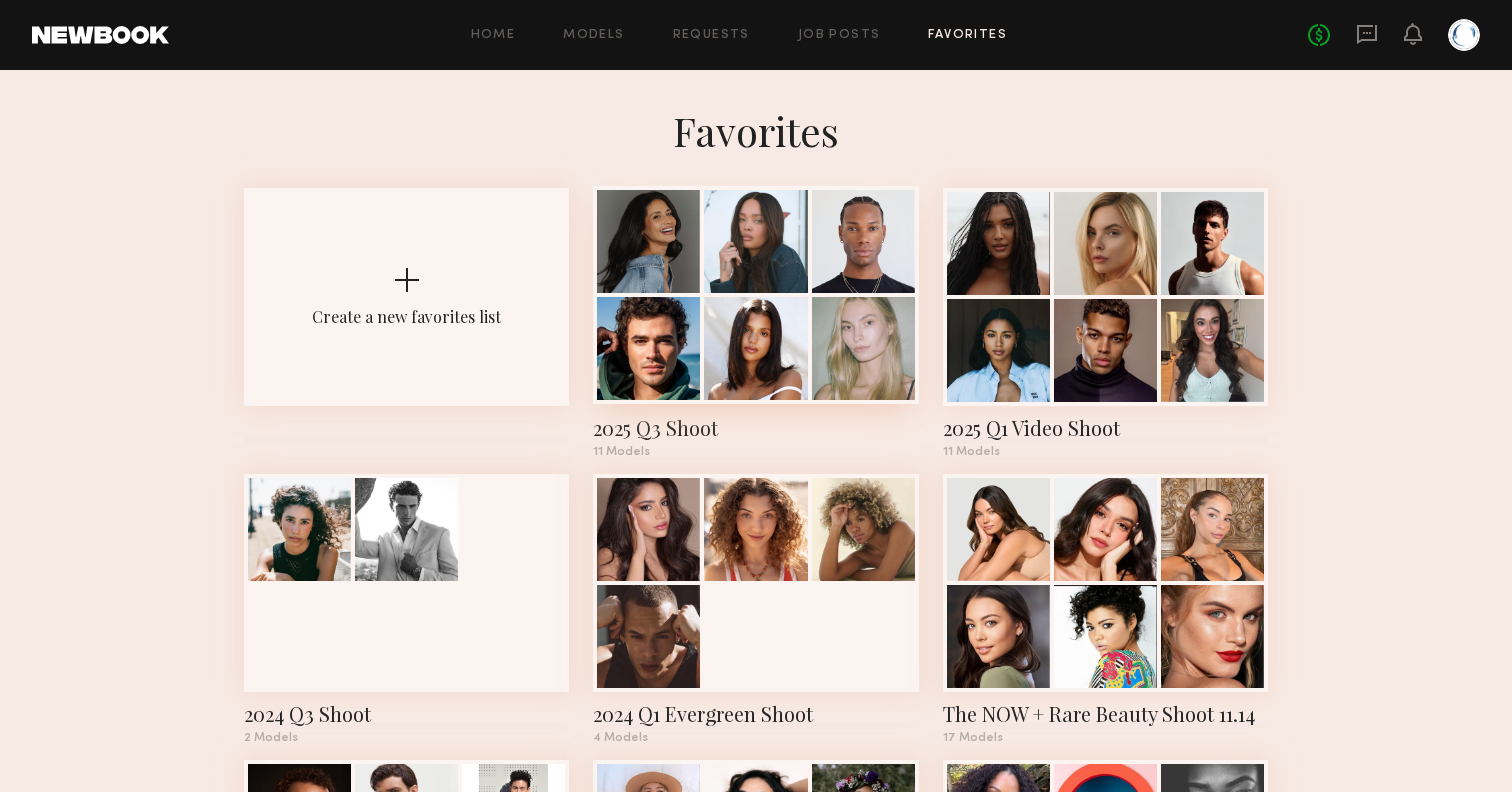 click 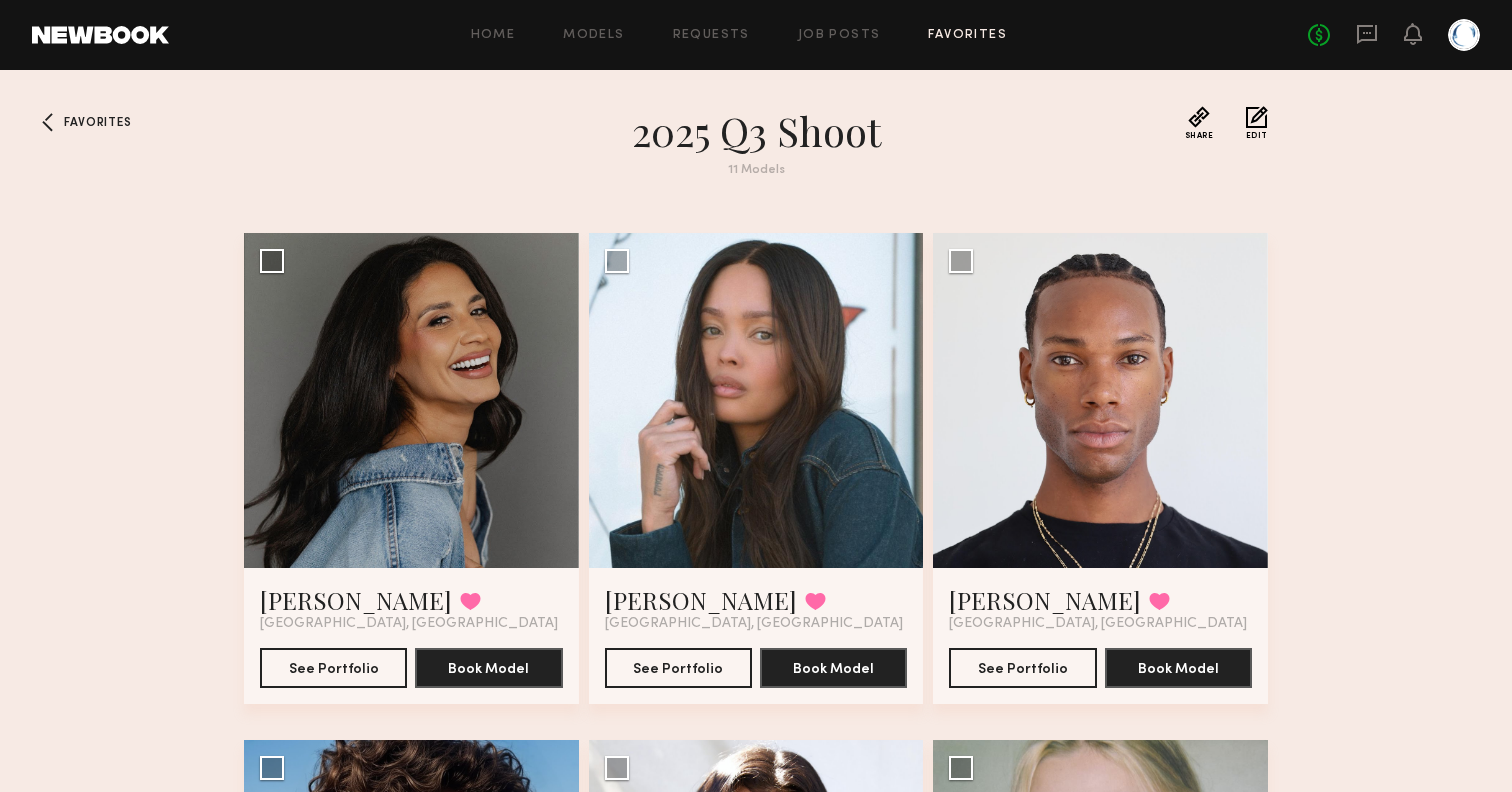 scroll, scrollTop: 0, scrollLeft: 0, axis: both 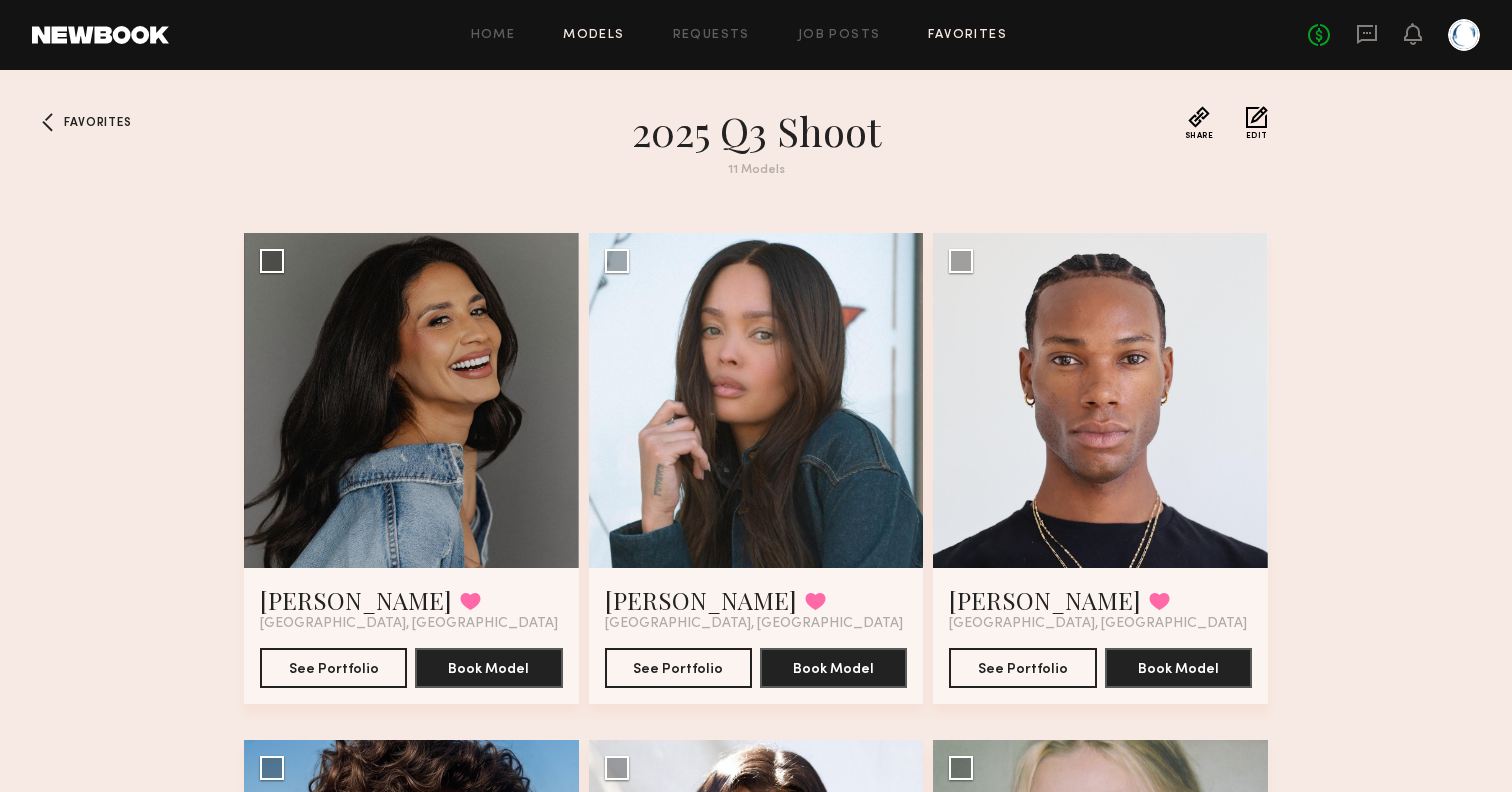 click on "Models" 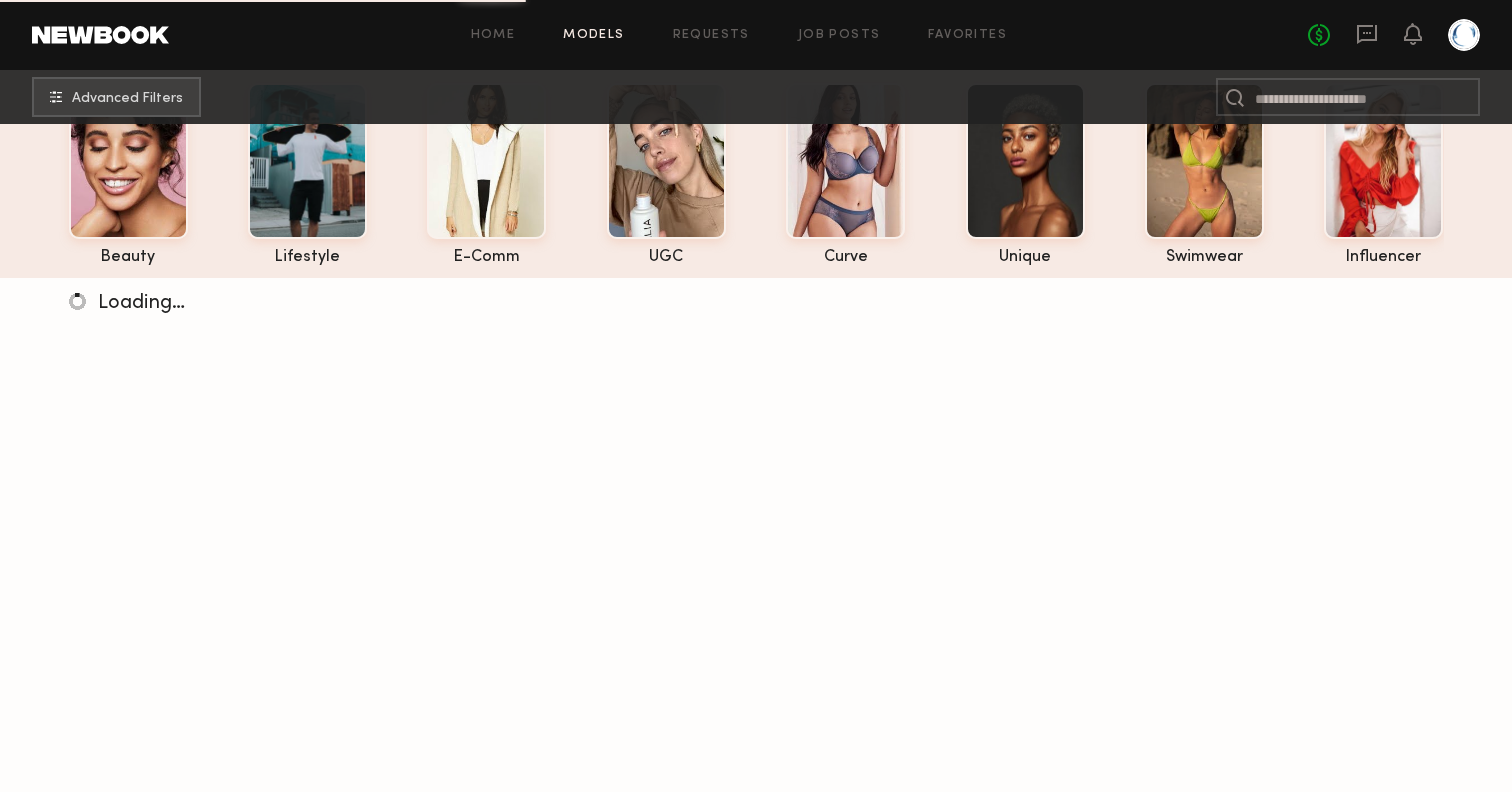 scroll, scrollTop: 50, scrollLeft: 0, axis: vertical 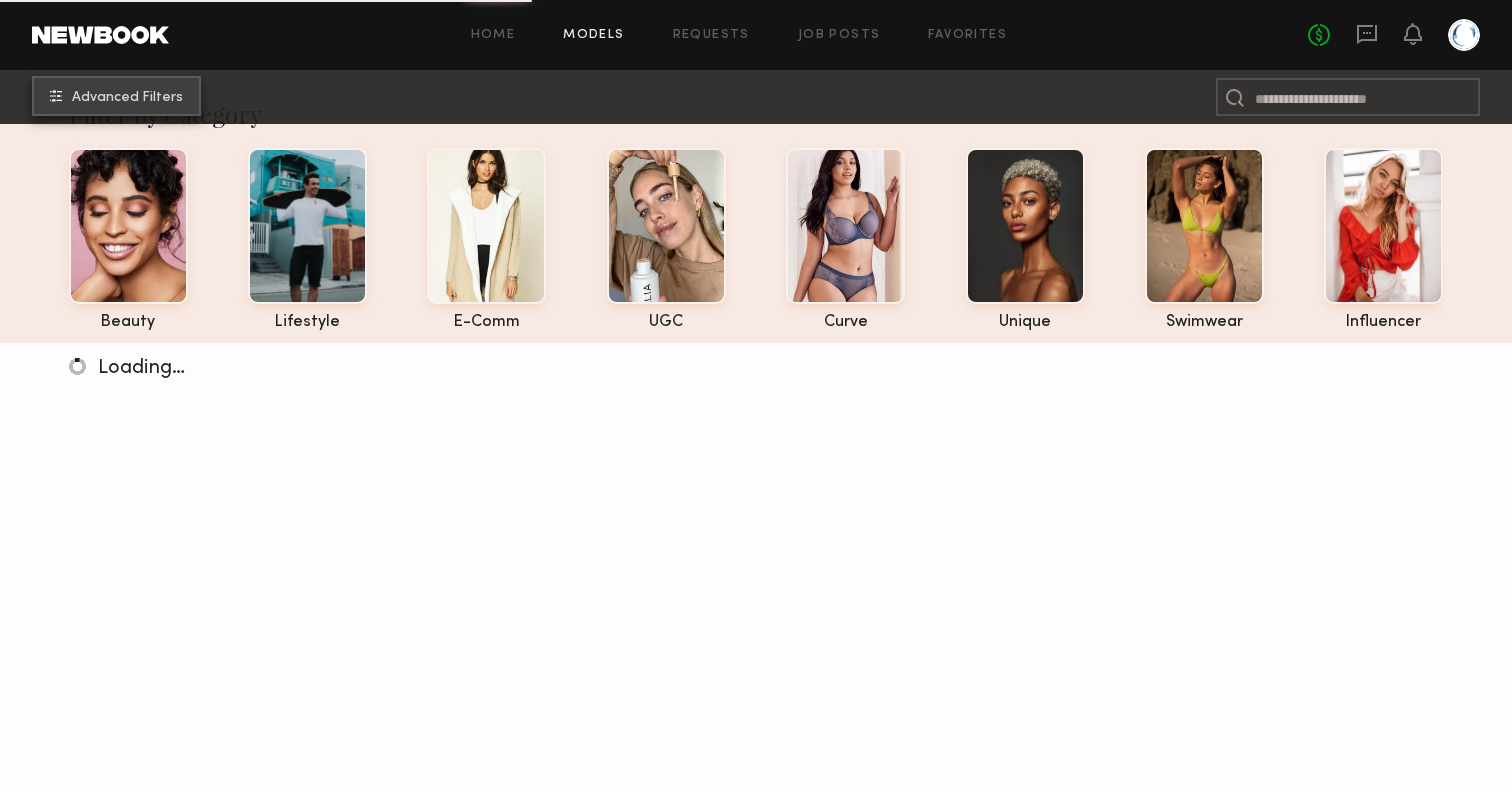 click on "Advanced Filters" 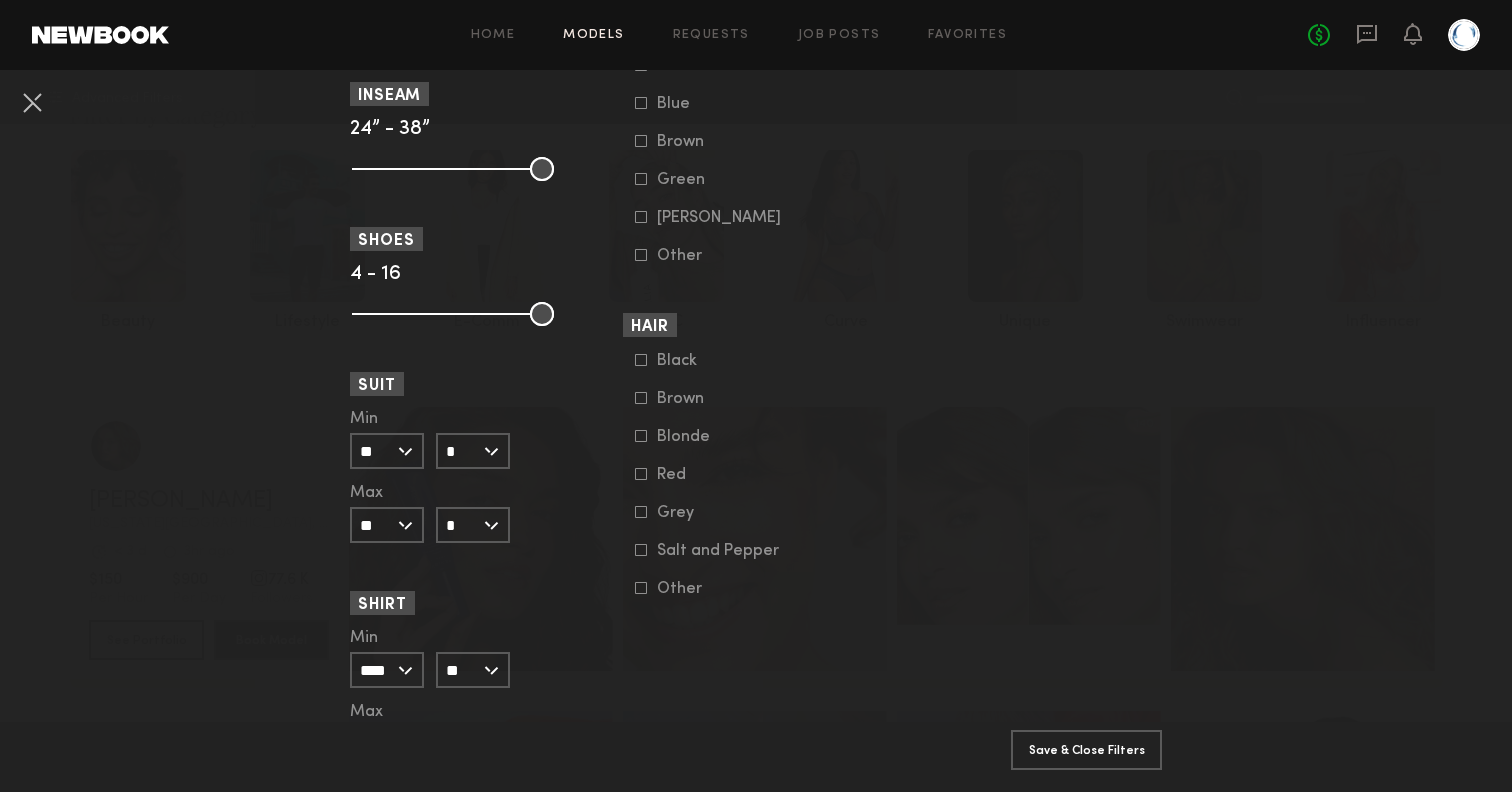 scroll, scrollTop: 1529, scrollLeft: 0, axis: vertical 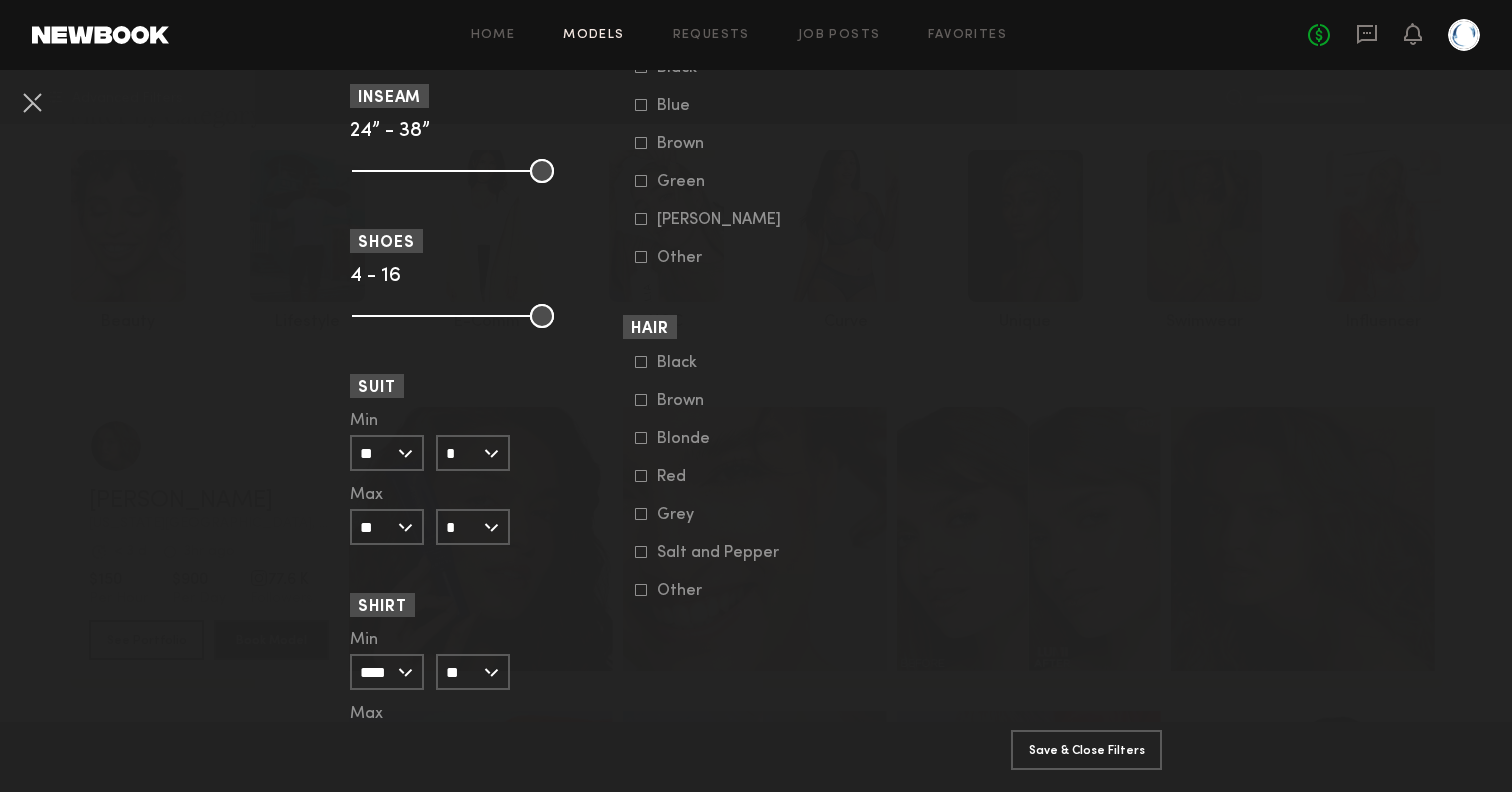 click 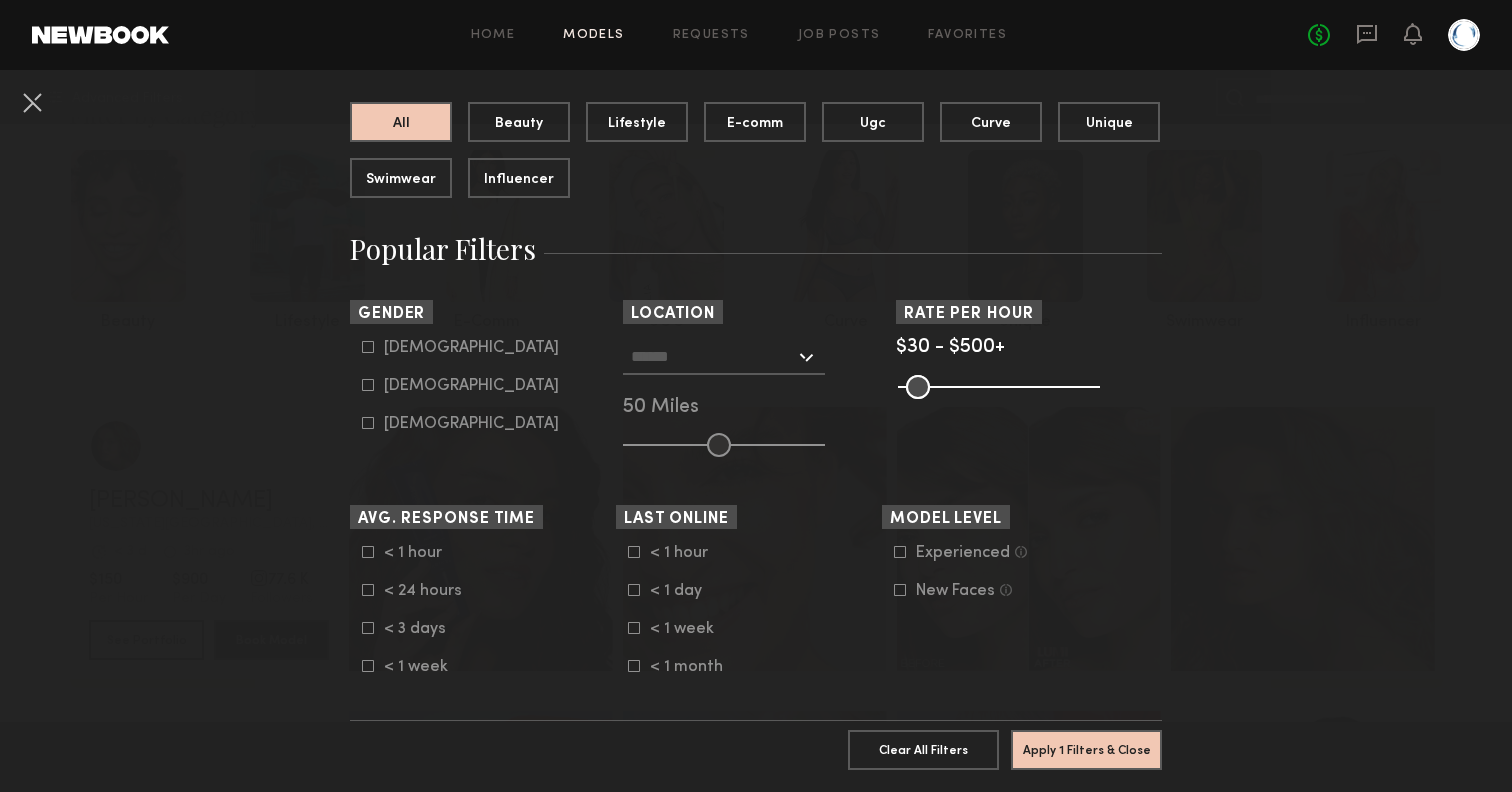scroll, scrollTop: 64, scrollLeft: 0, axis: vertical 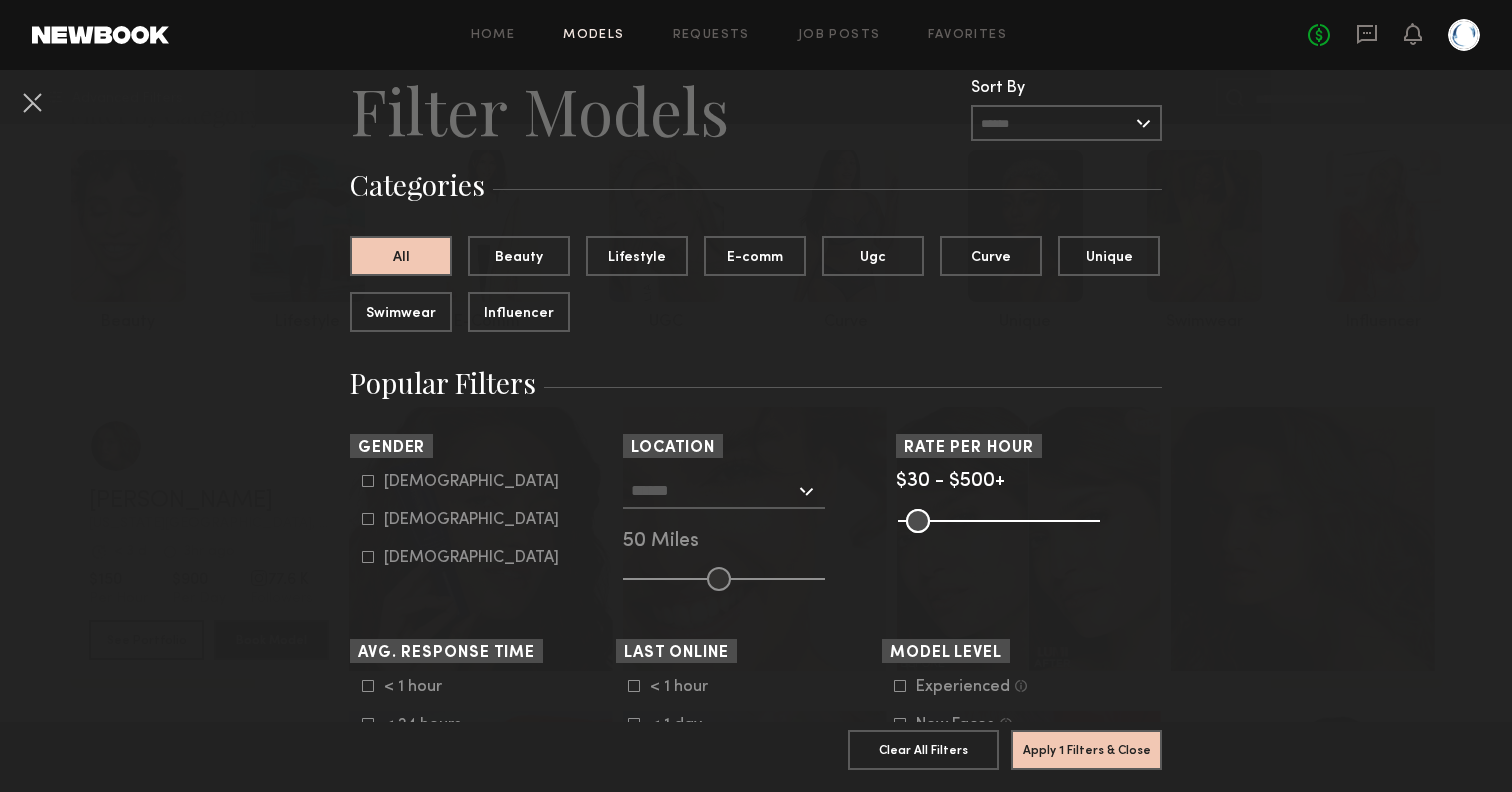 click on "Female" 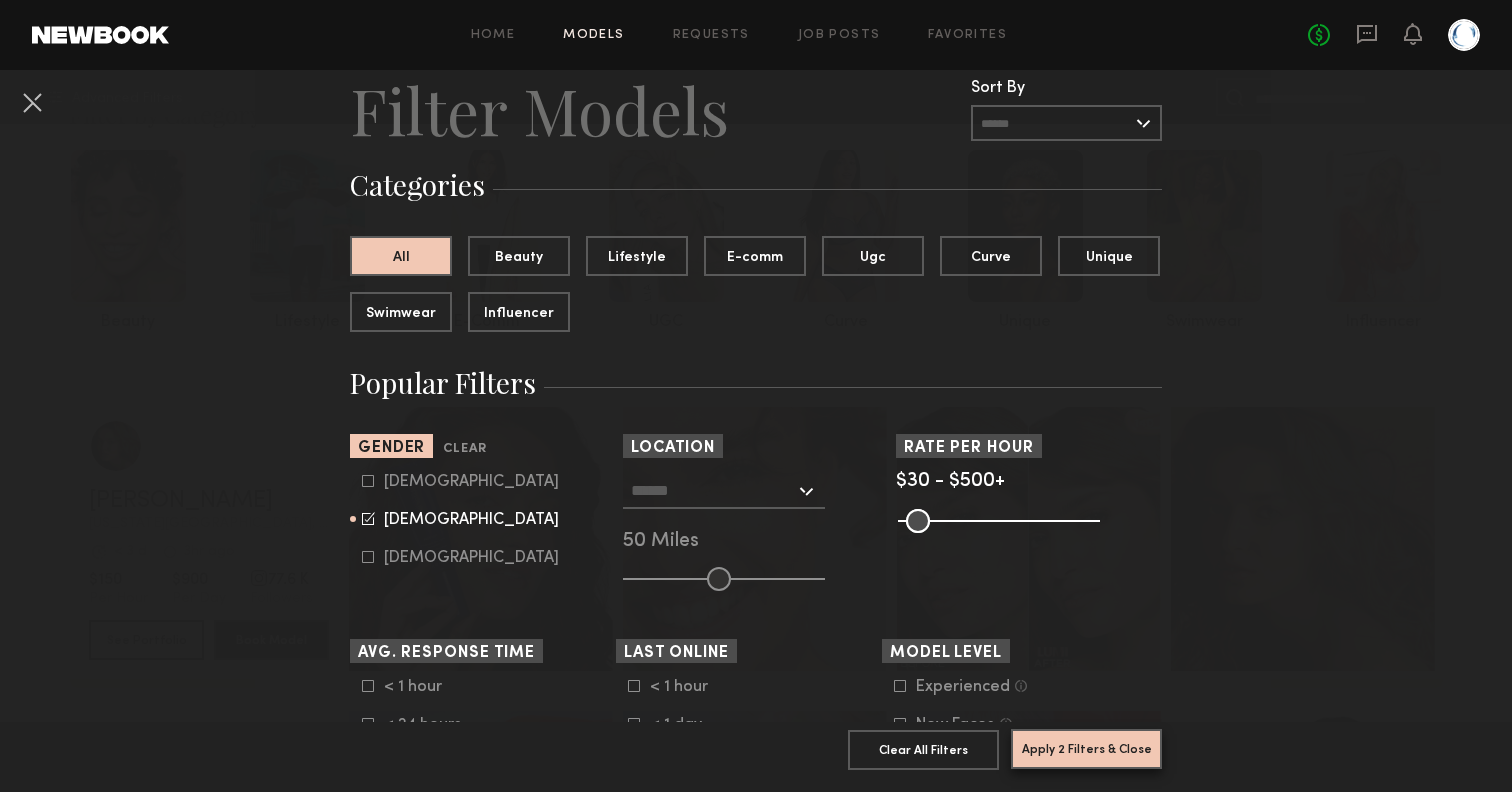 click on "Apply 2 Filters & Close" 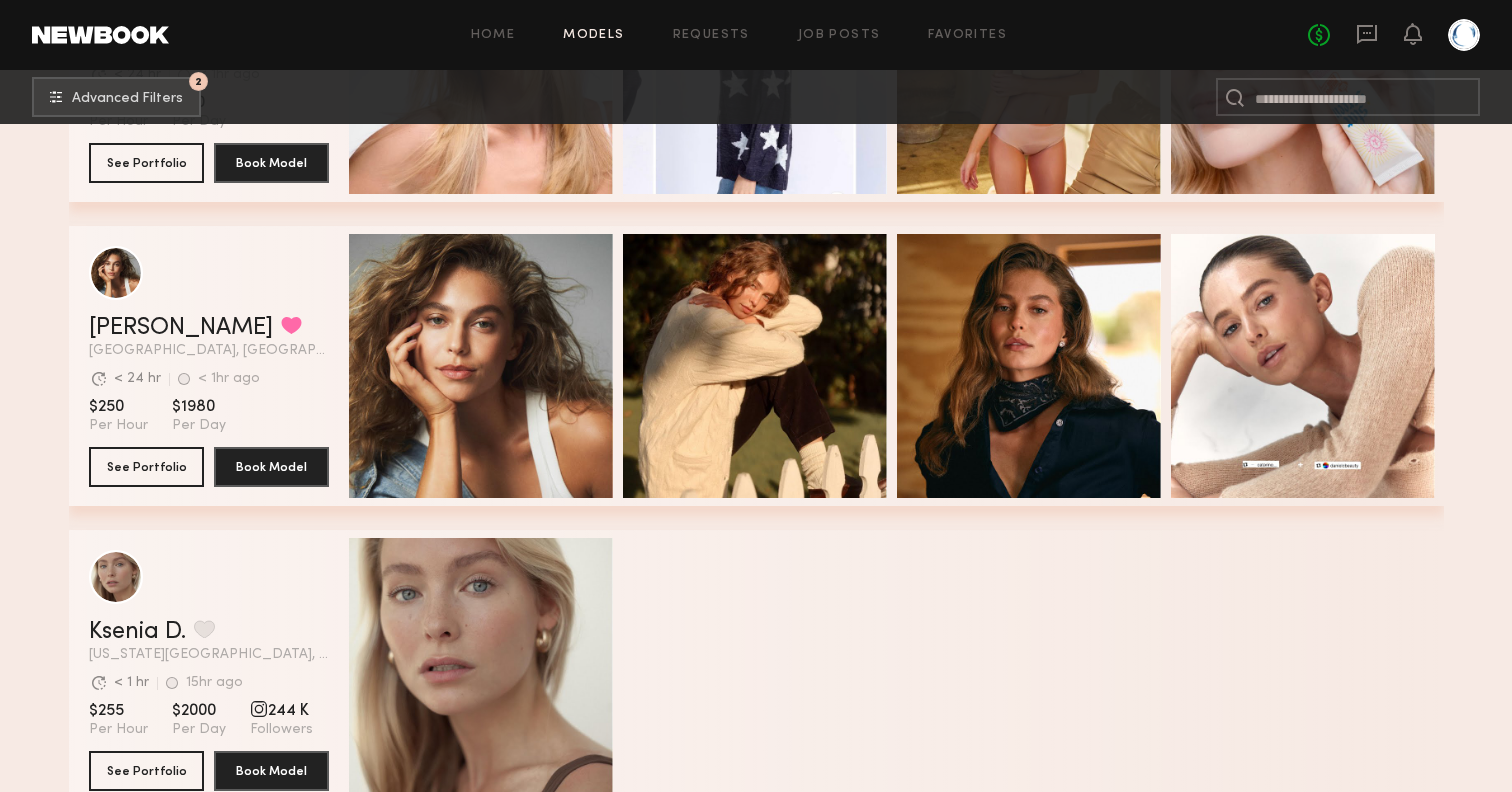 scroll, scrollTop: 608, scrollLeft: 0, axis: vertical 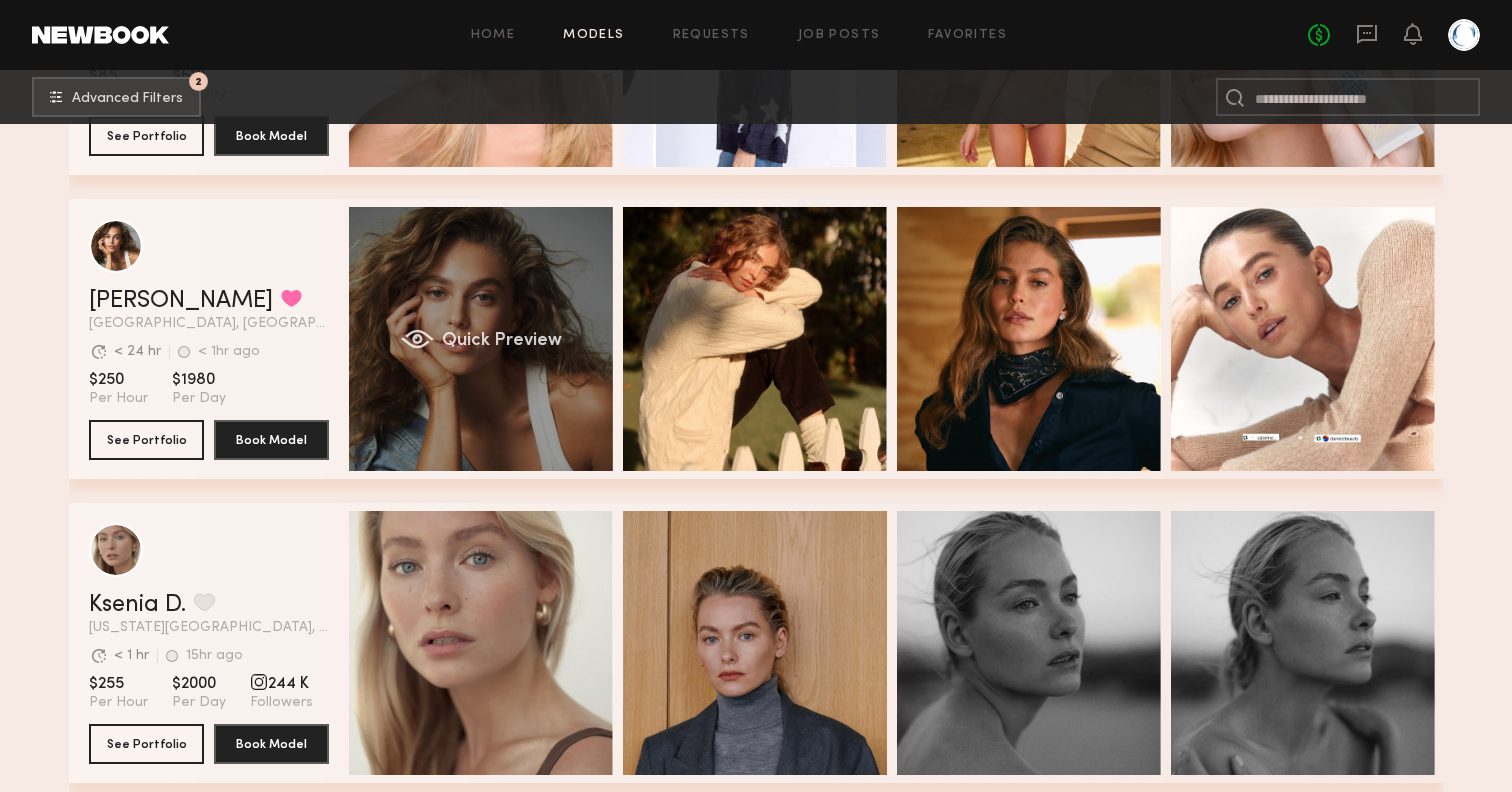 click on "Quick Preview" 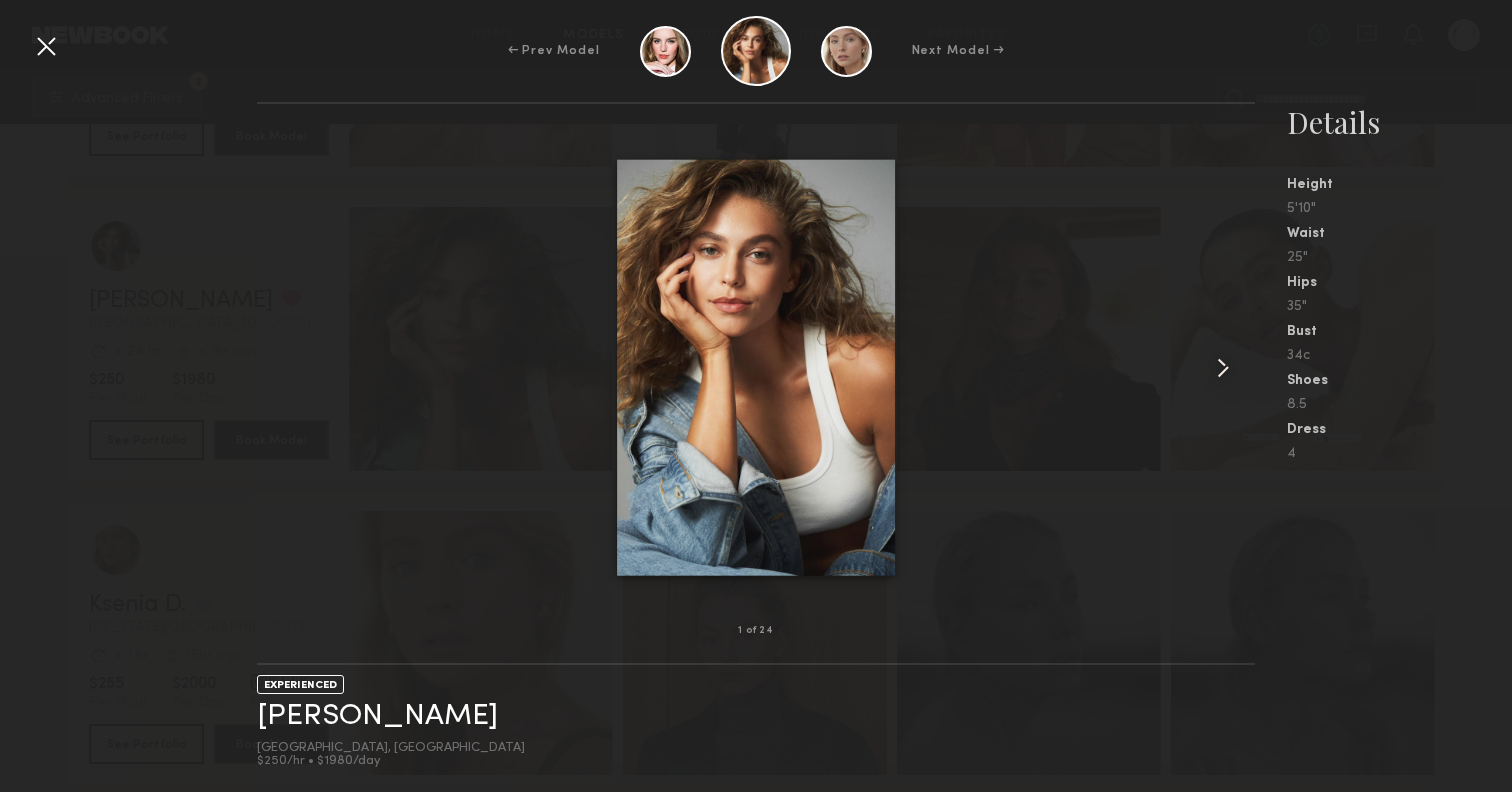 click at bounding box center (1223, 368) 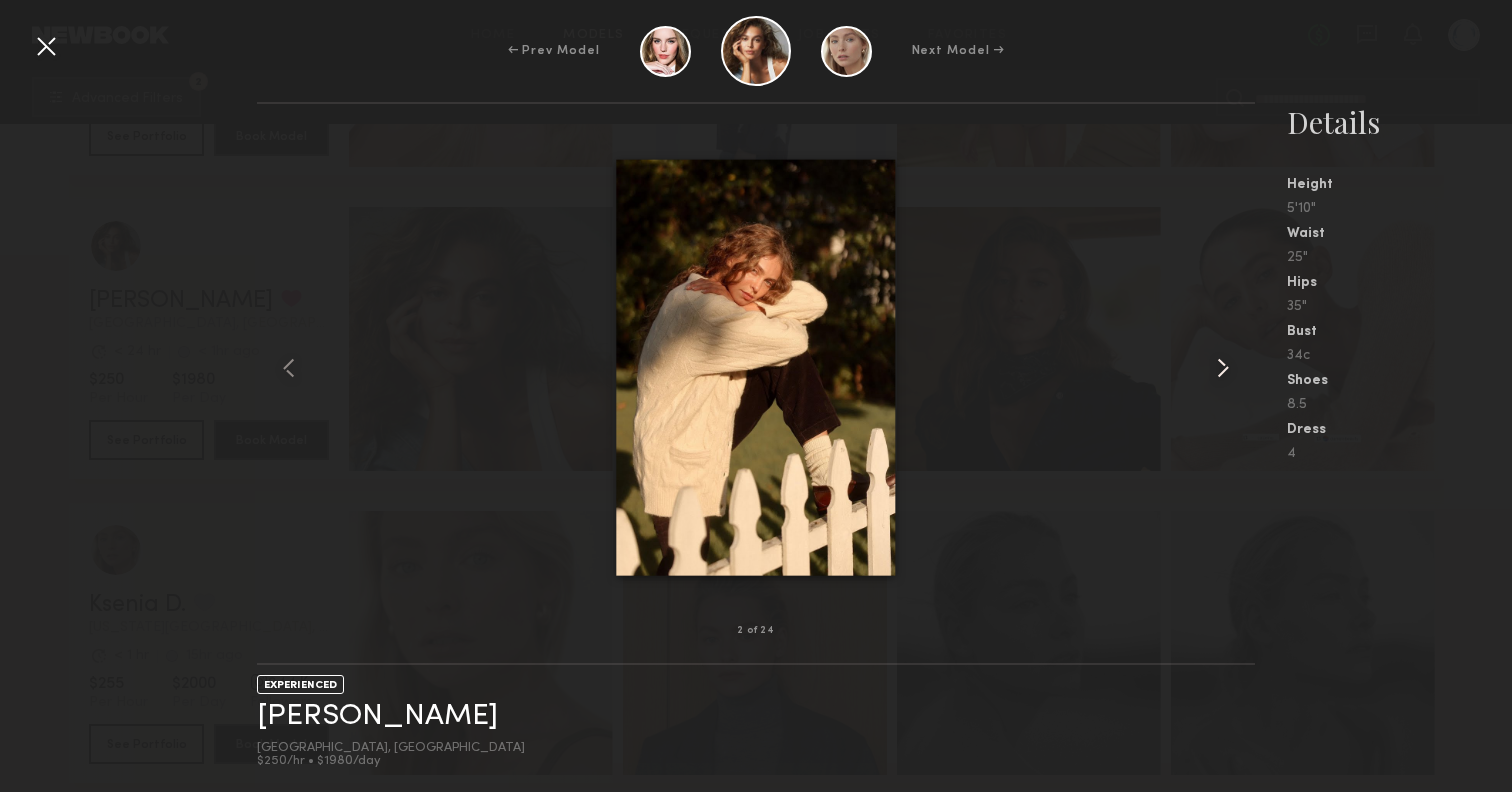 click at bounding box center [1223, 368] 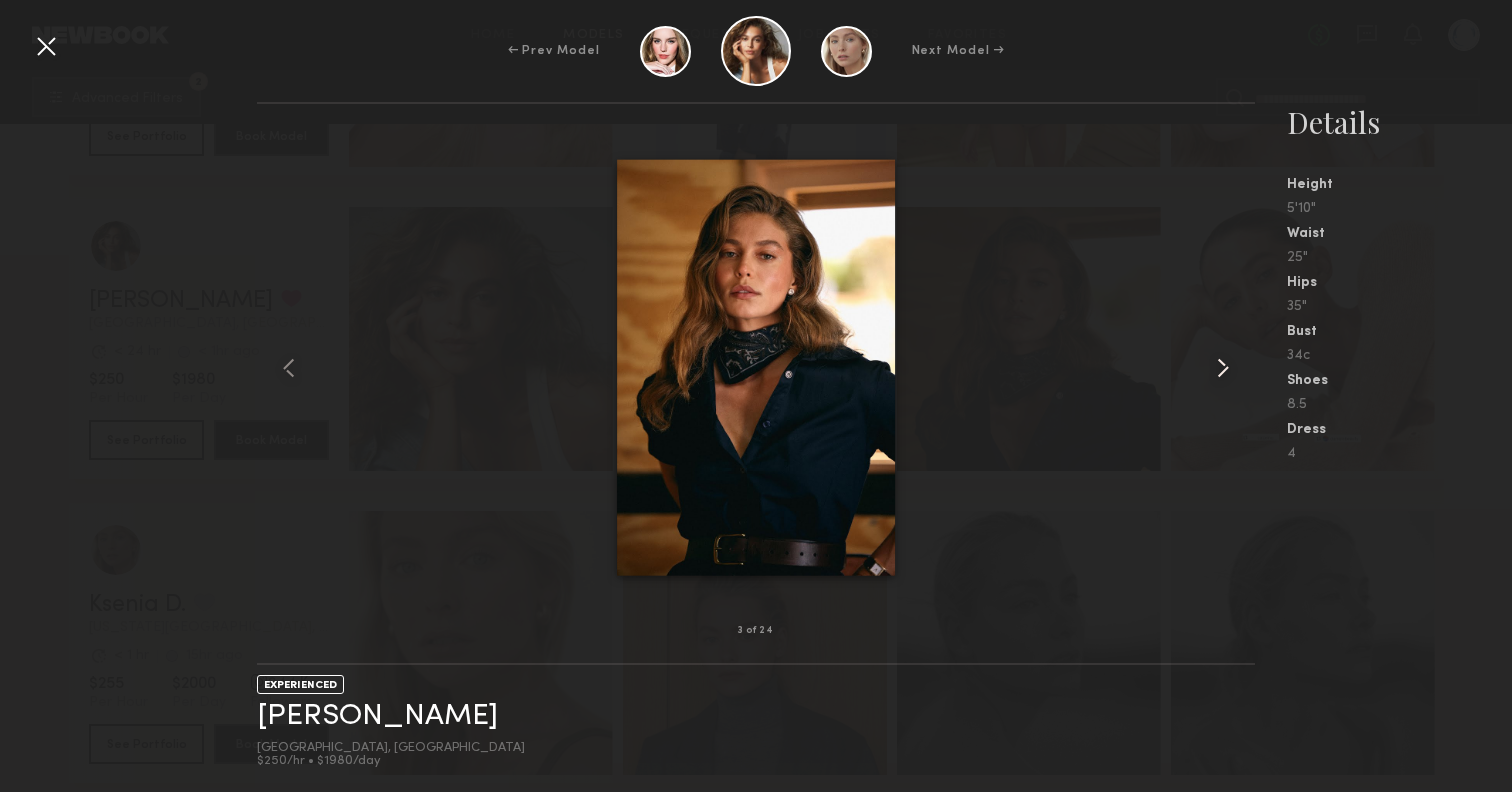click at bounding box center [1223, 368] 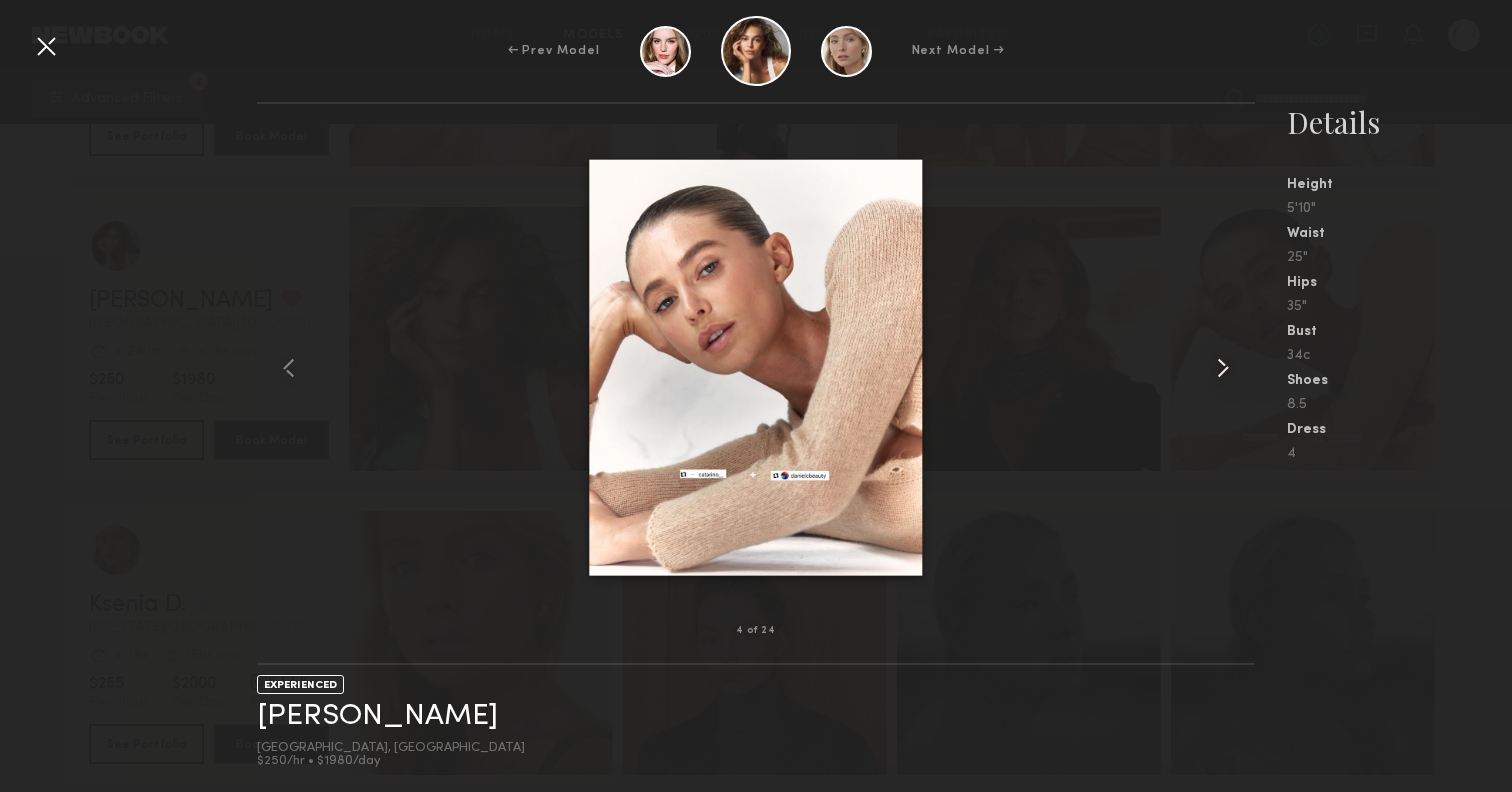 click at bounding box center [1223, 368] 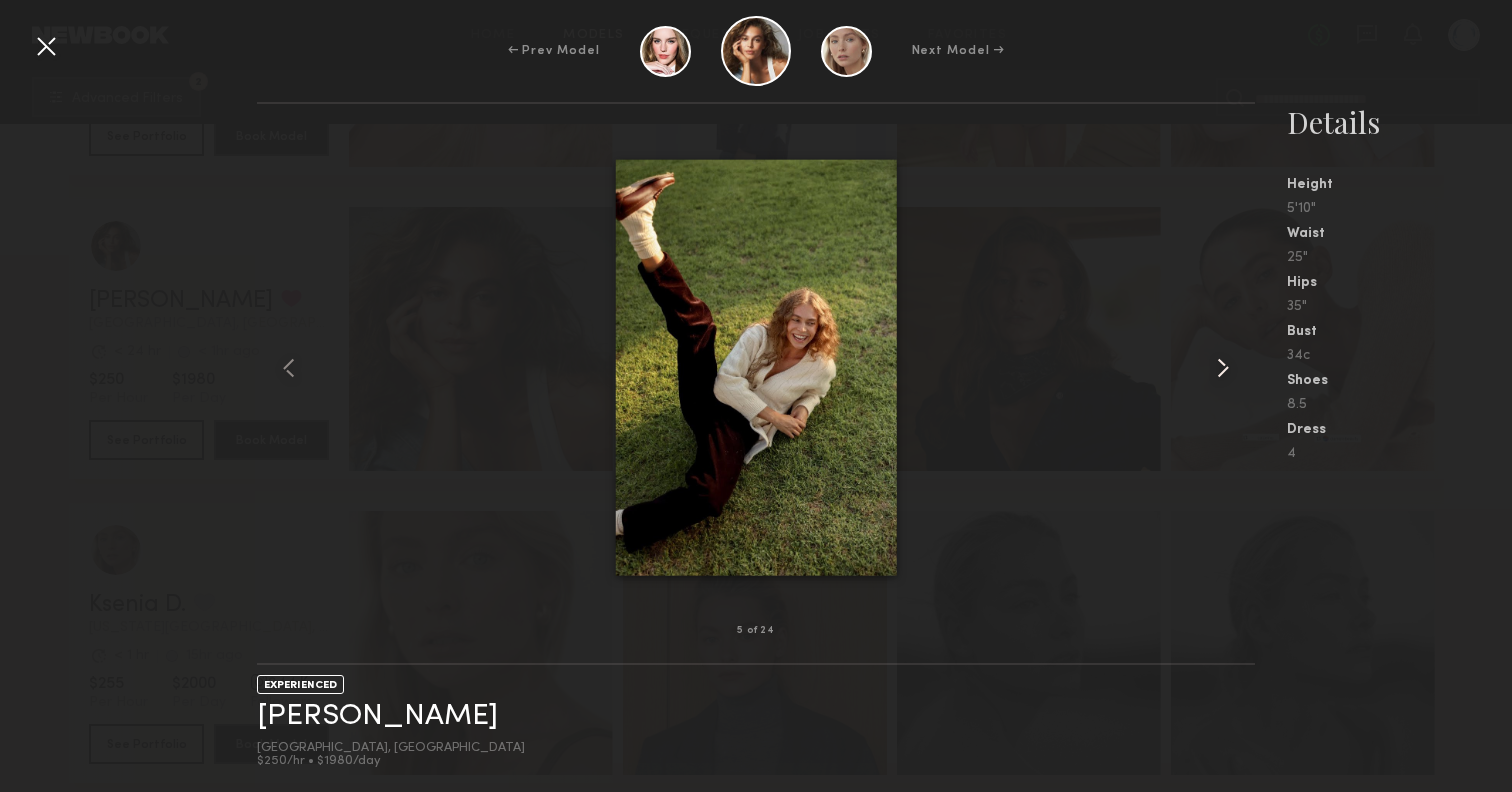 click at bounding box center (1223, 368) 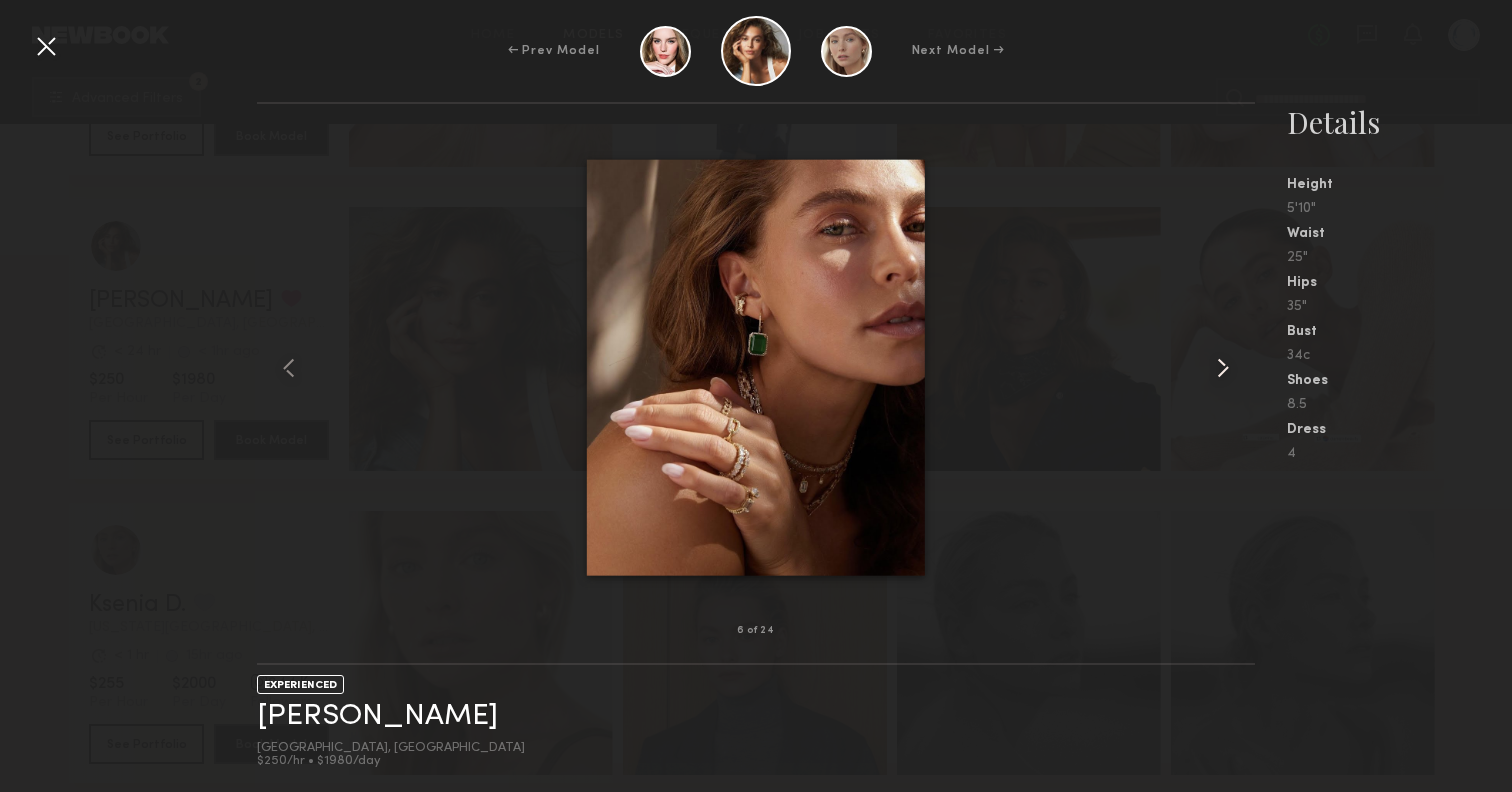 click at bounding box center (1223, 368) 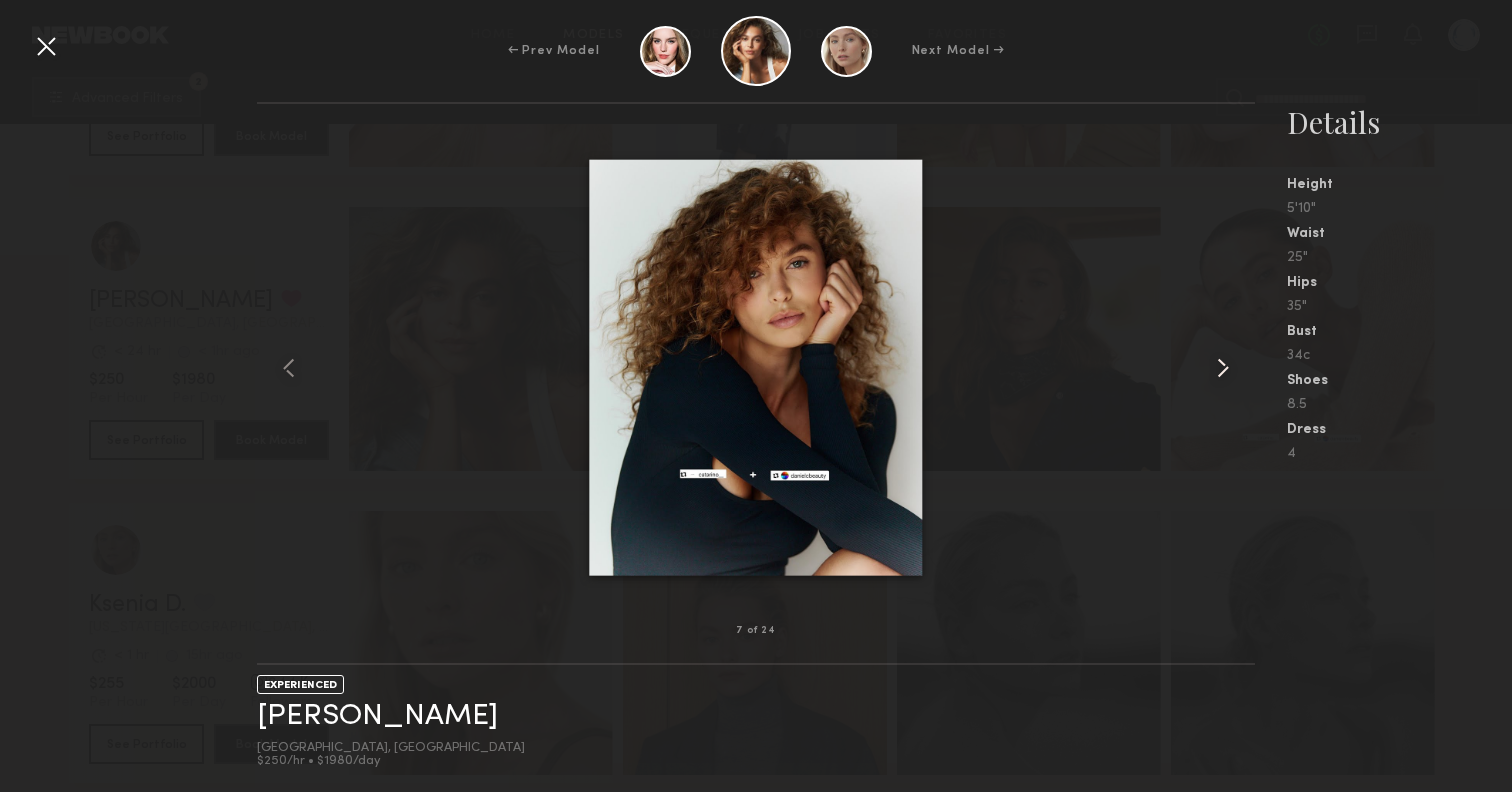 click at bounding box center [1223, 368] 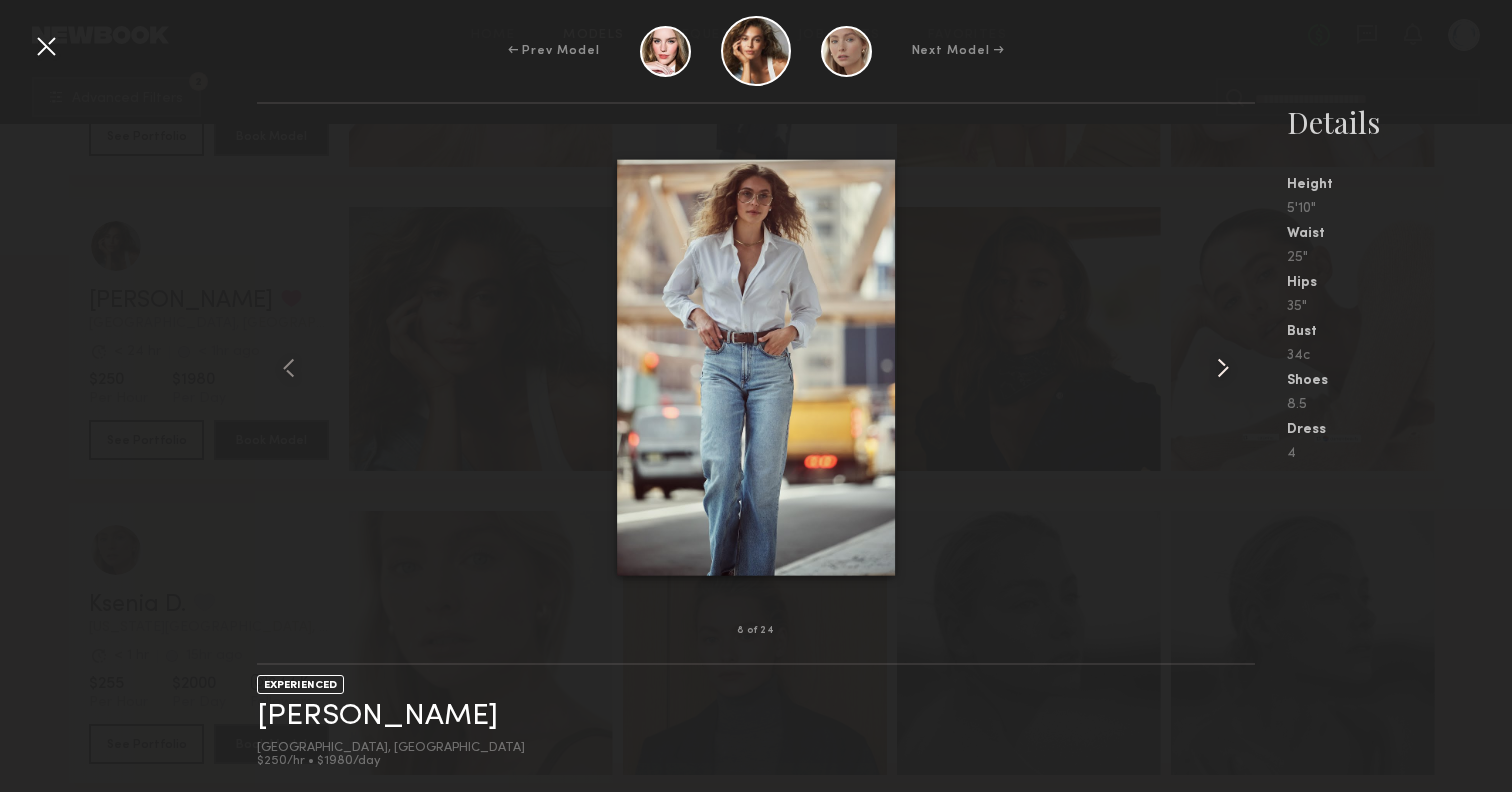click at bounding box center [1223, 368] 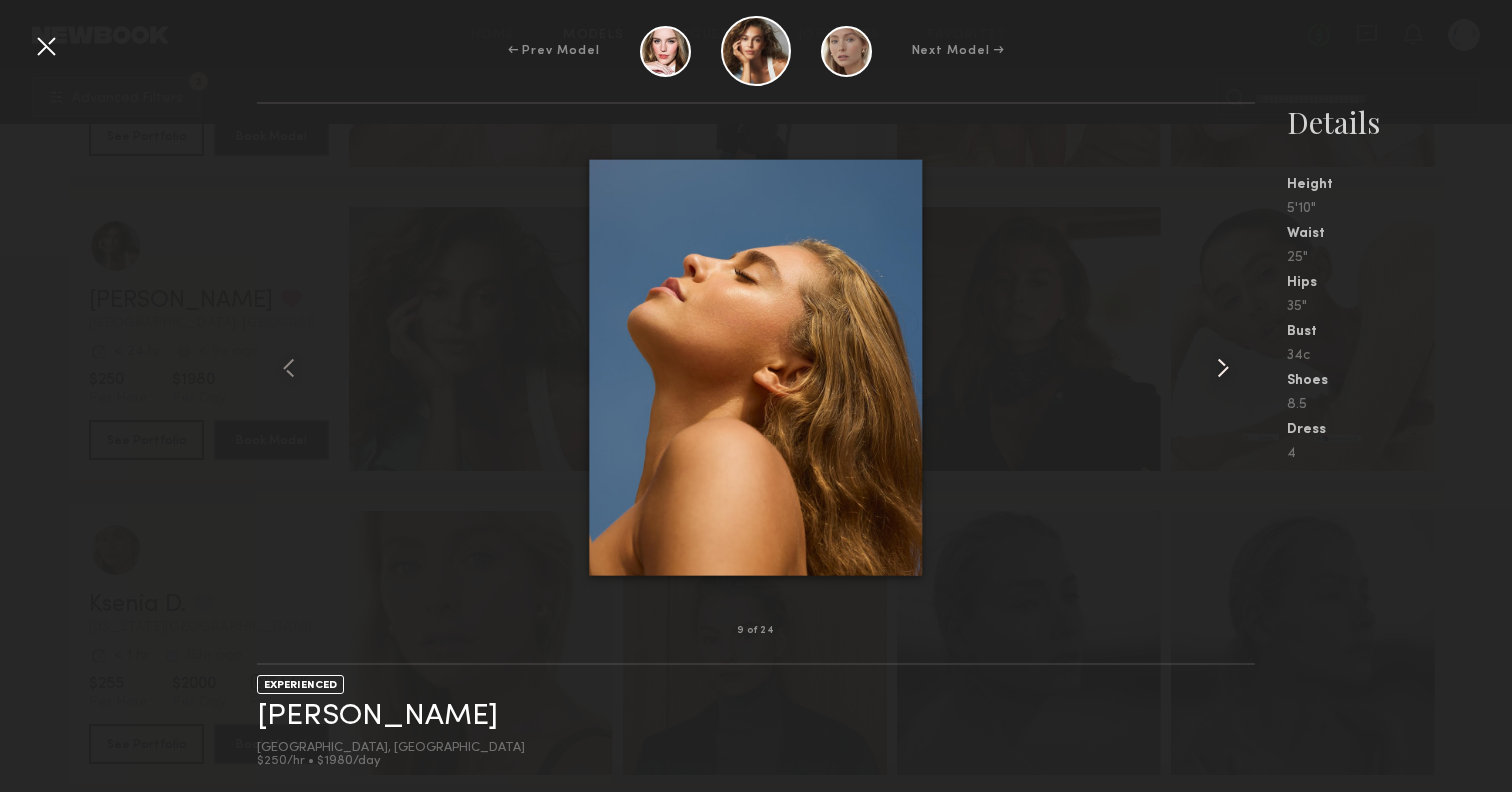 click at bounding box center [1223, 368] 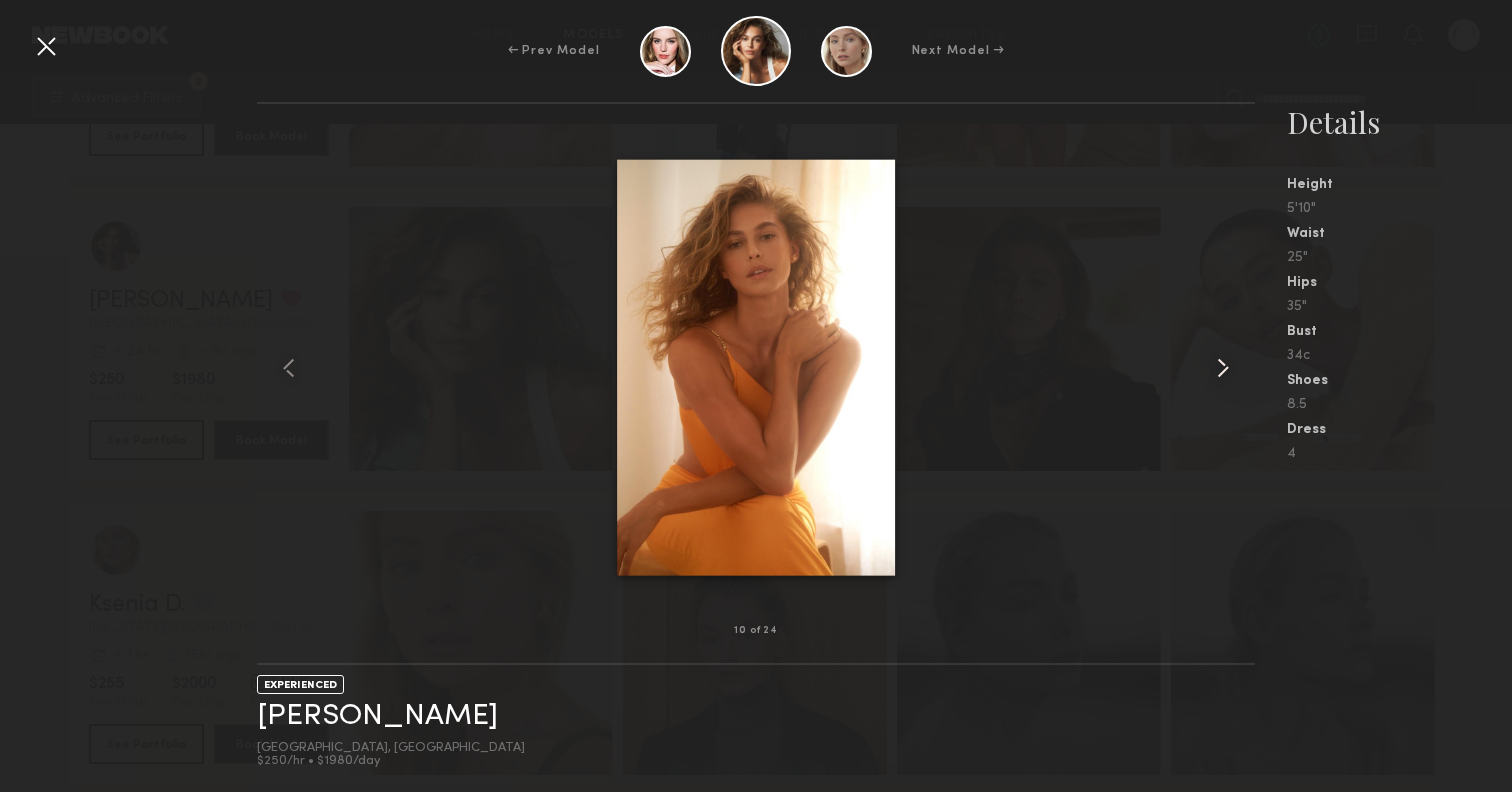 click at bounding box center (1223, 368) 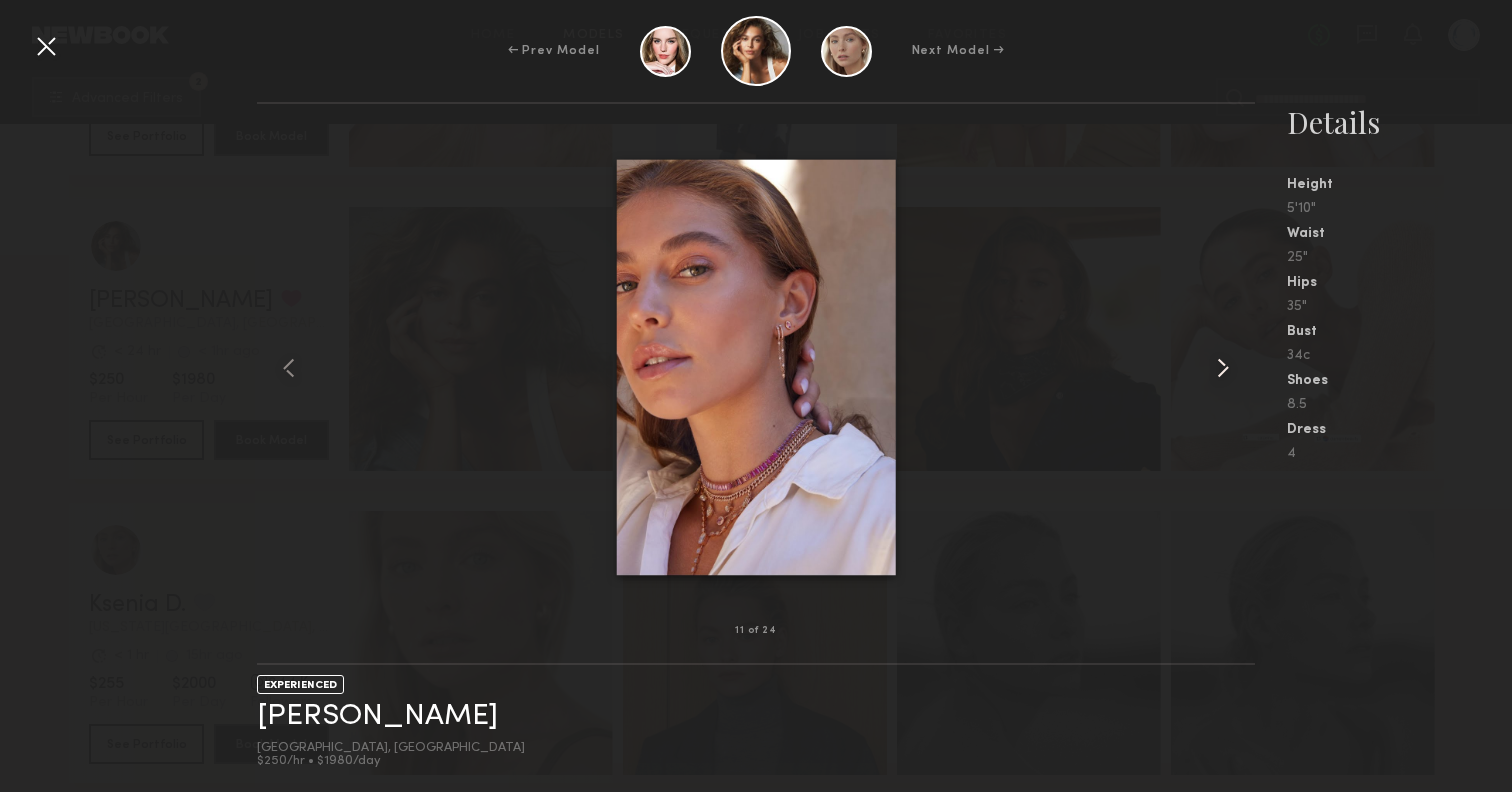 click at bounding box center [1223, 368] 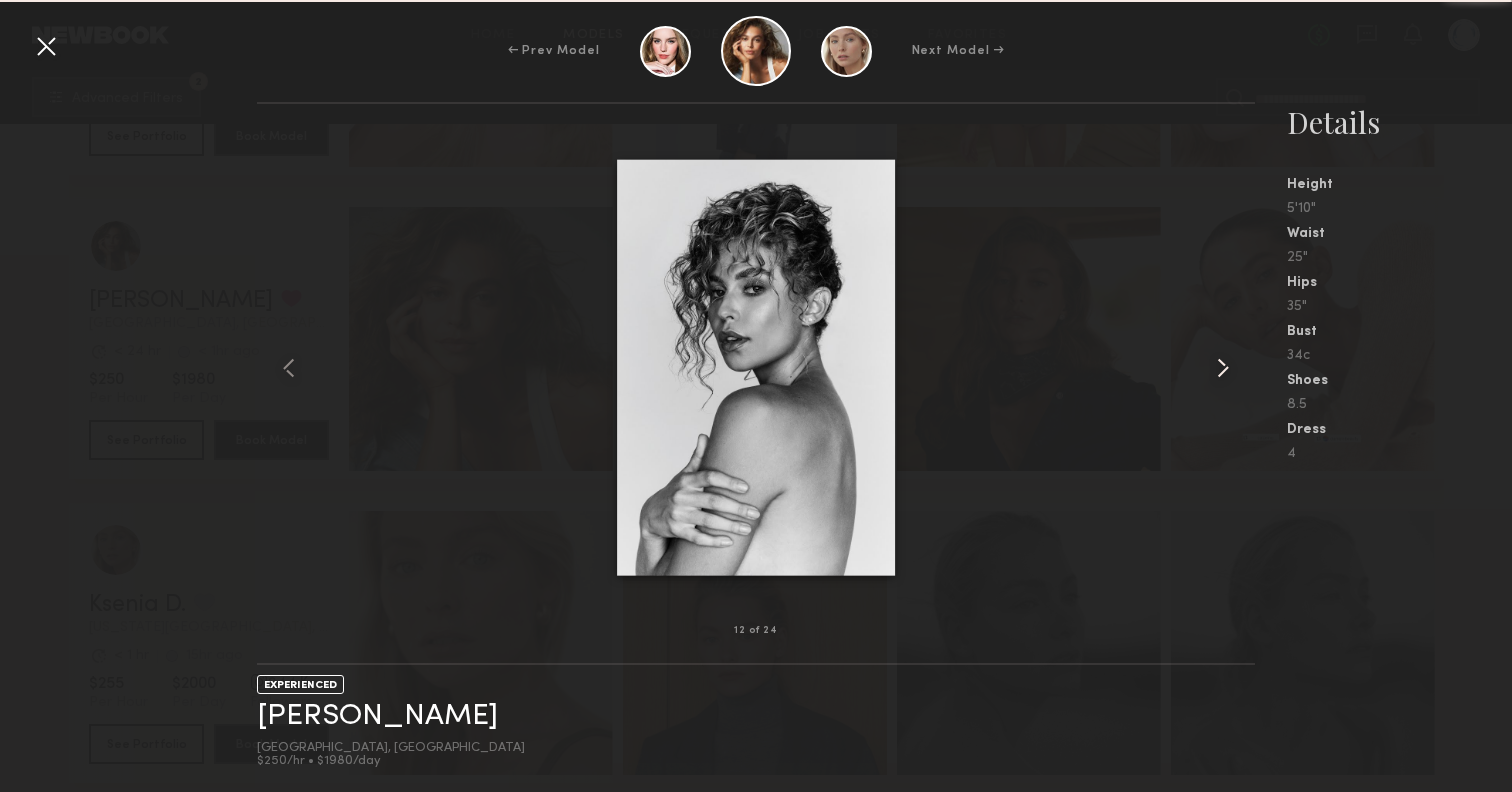 click at bounding box center [1223, 368] 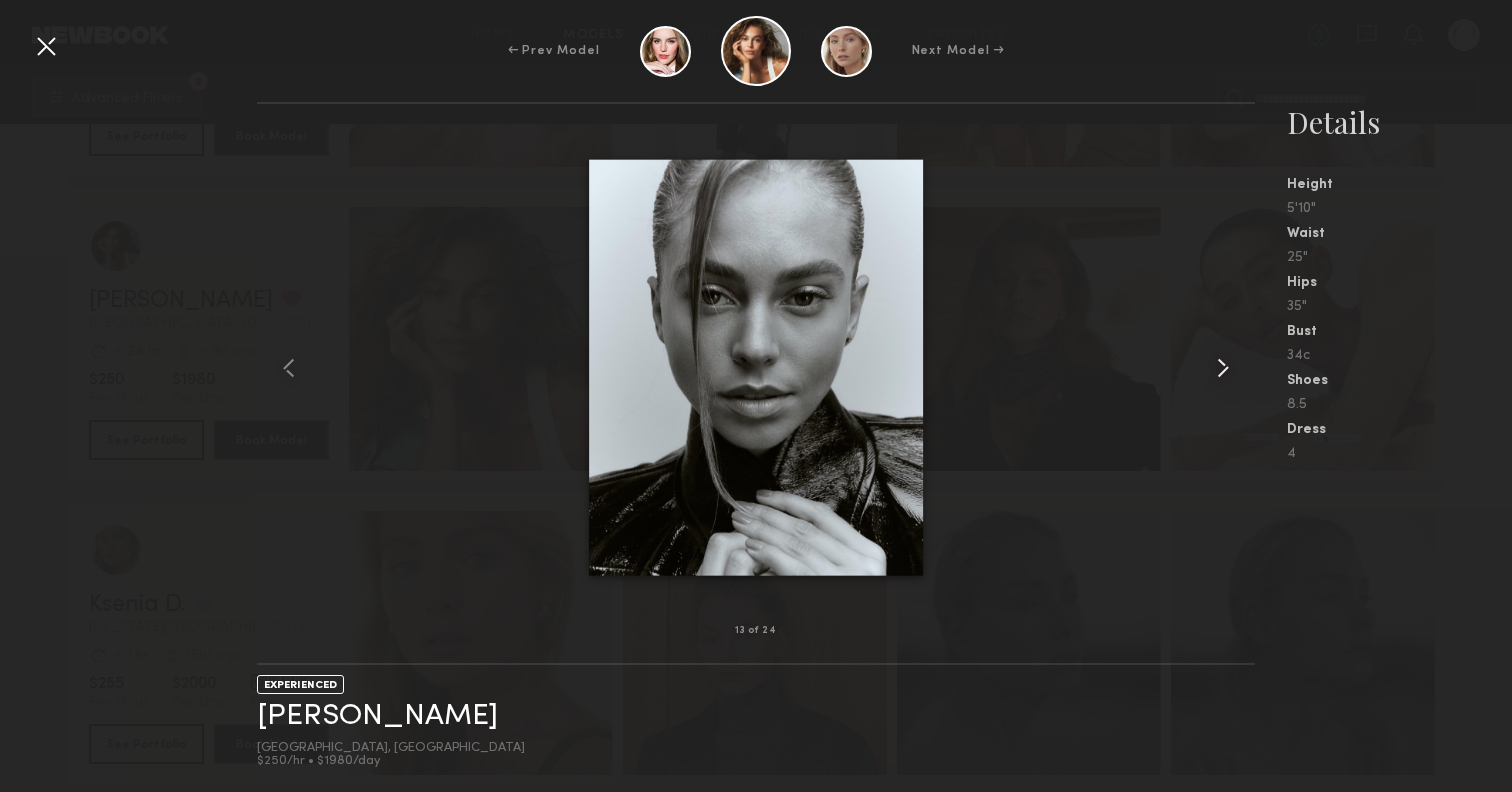 click at bounding box center (1223, 368) 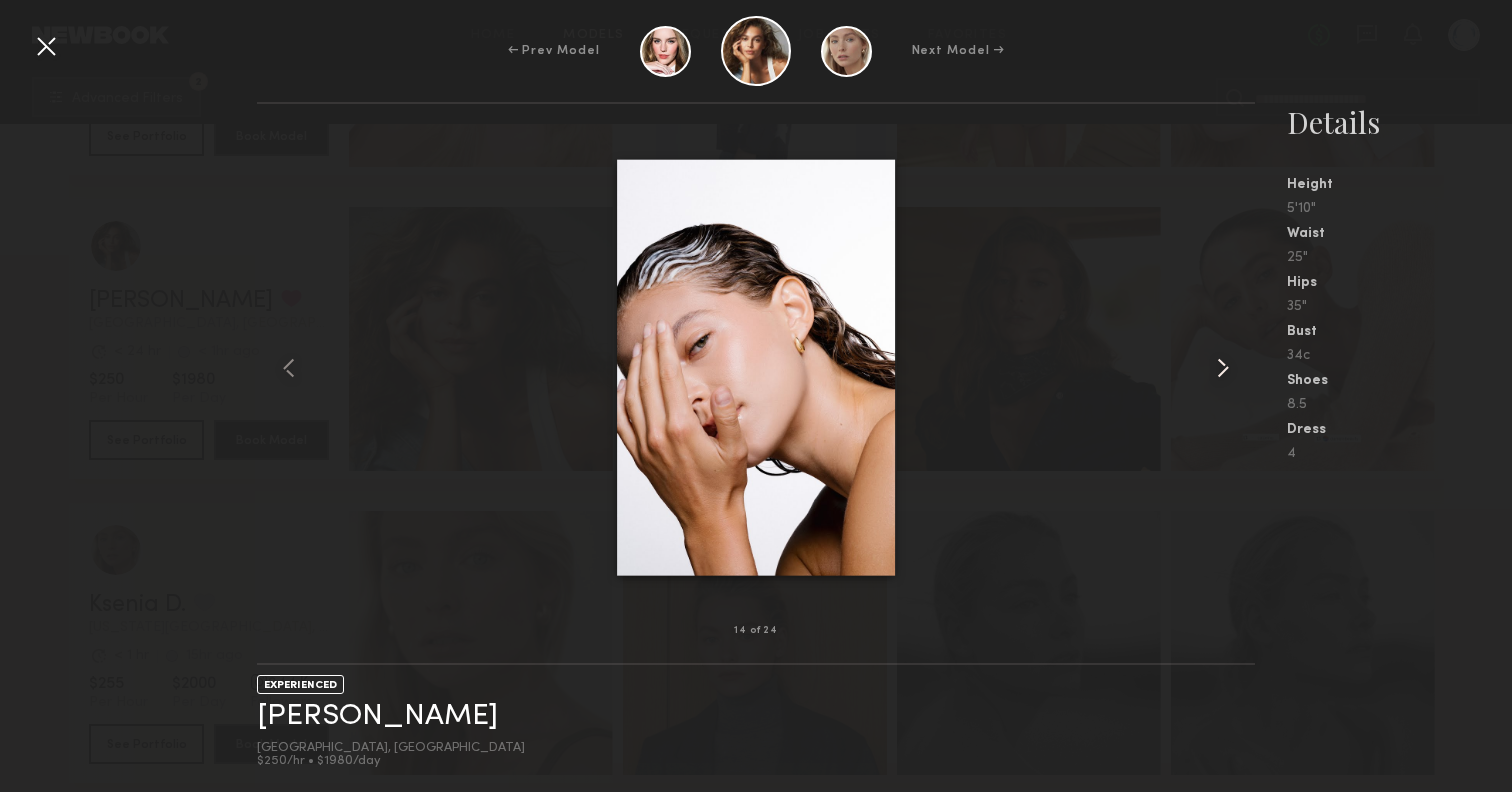 click at bounding box center (1223, 368) 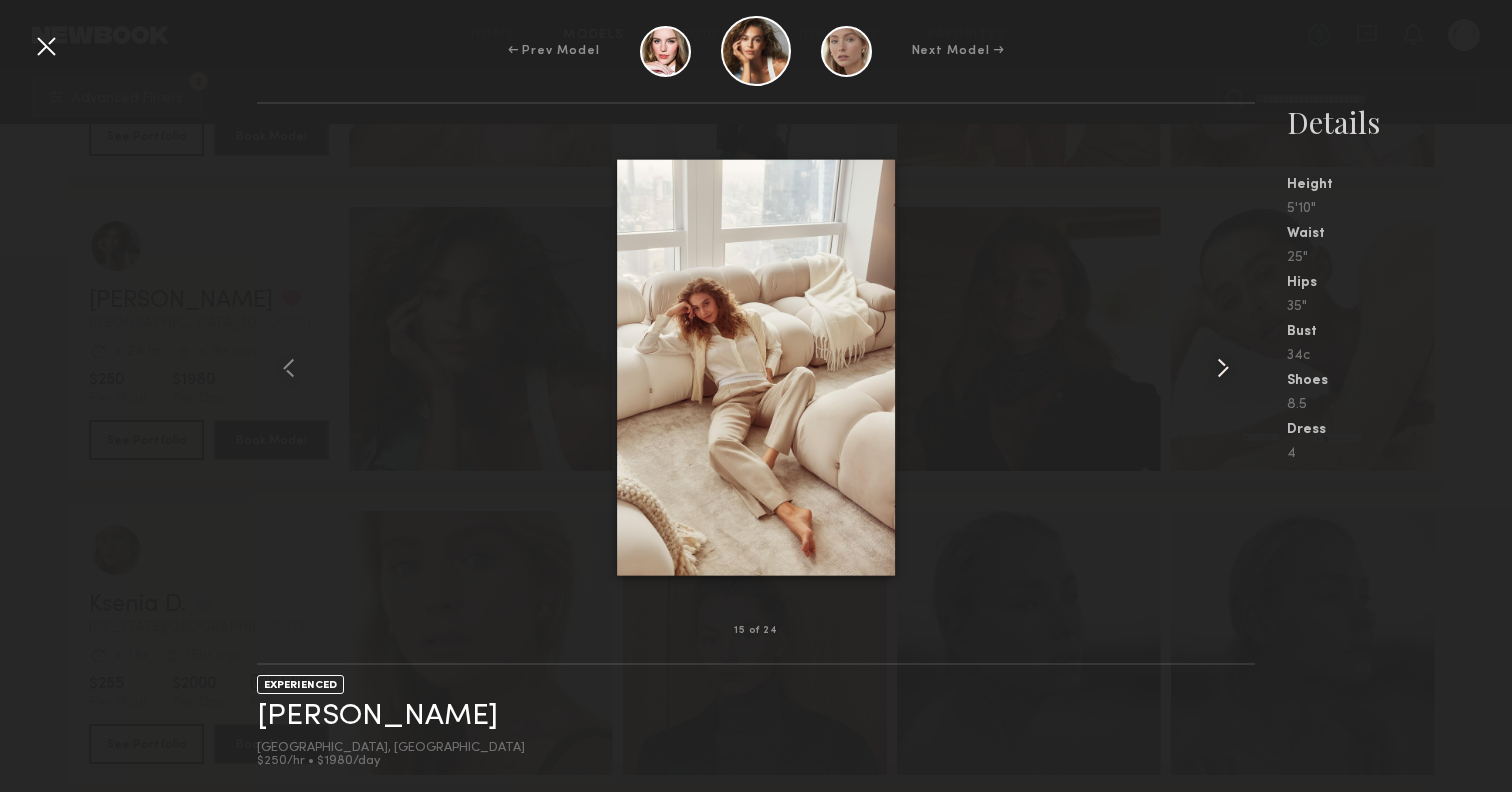 click at bounding box center [1223, 368] 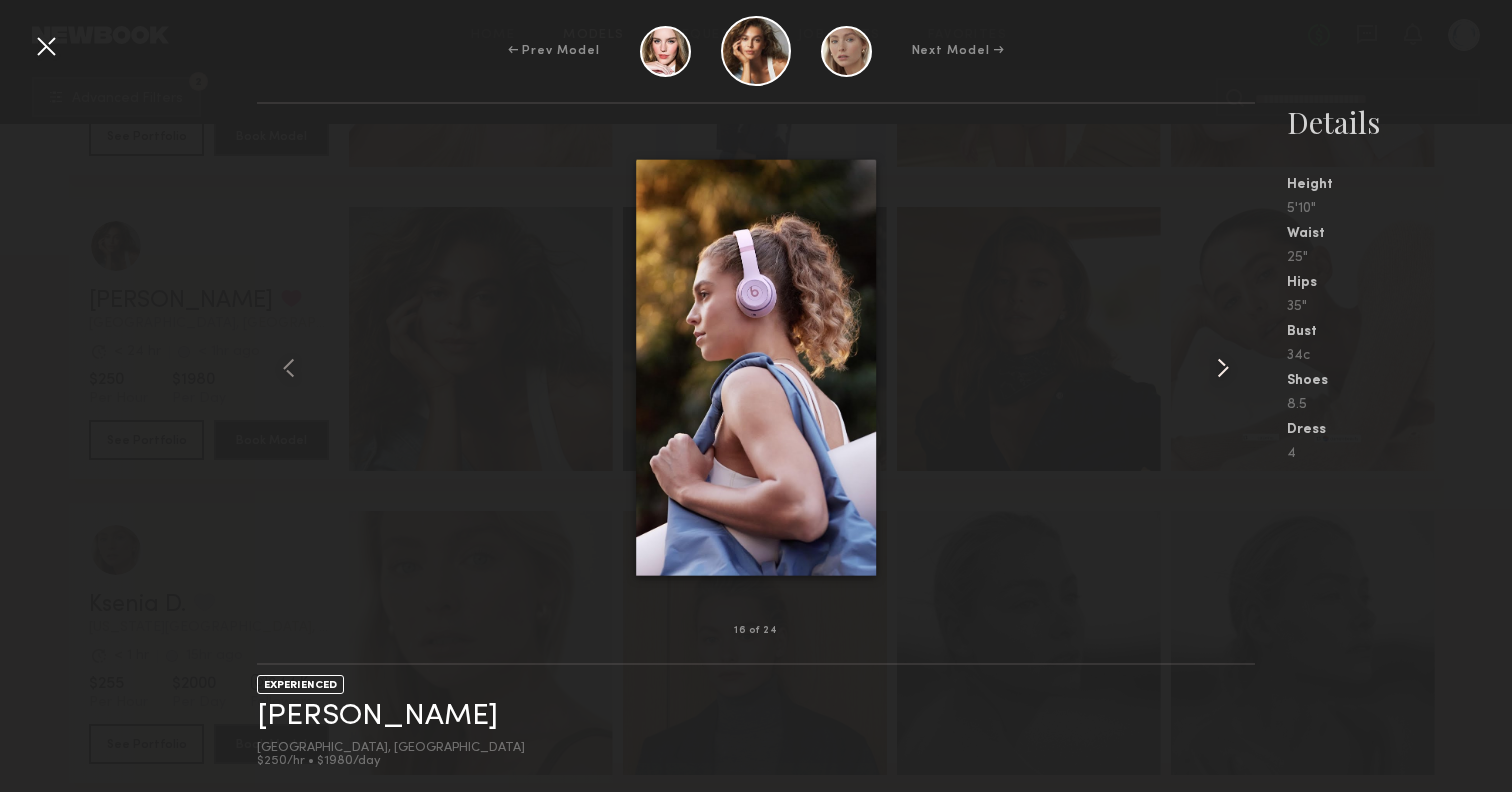 click at bounding box center (1223, 368) 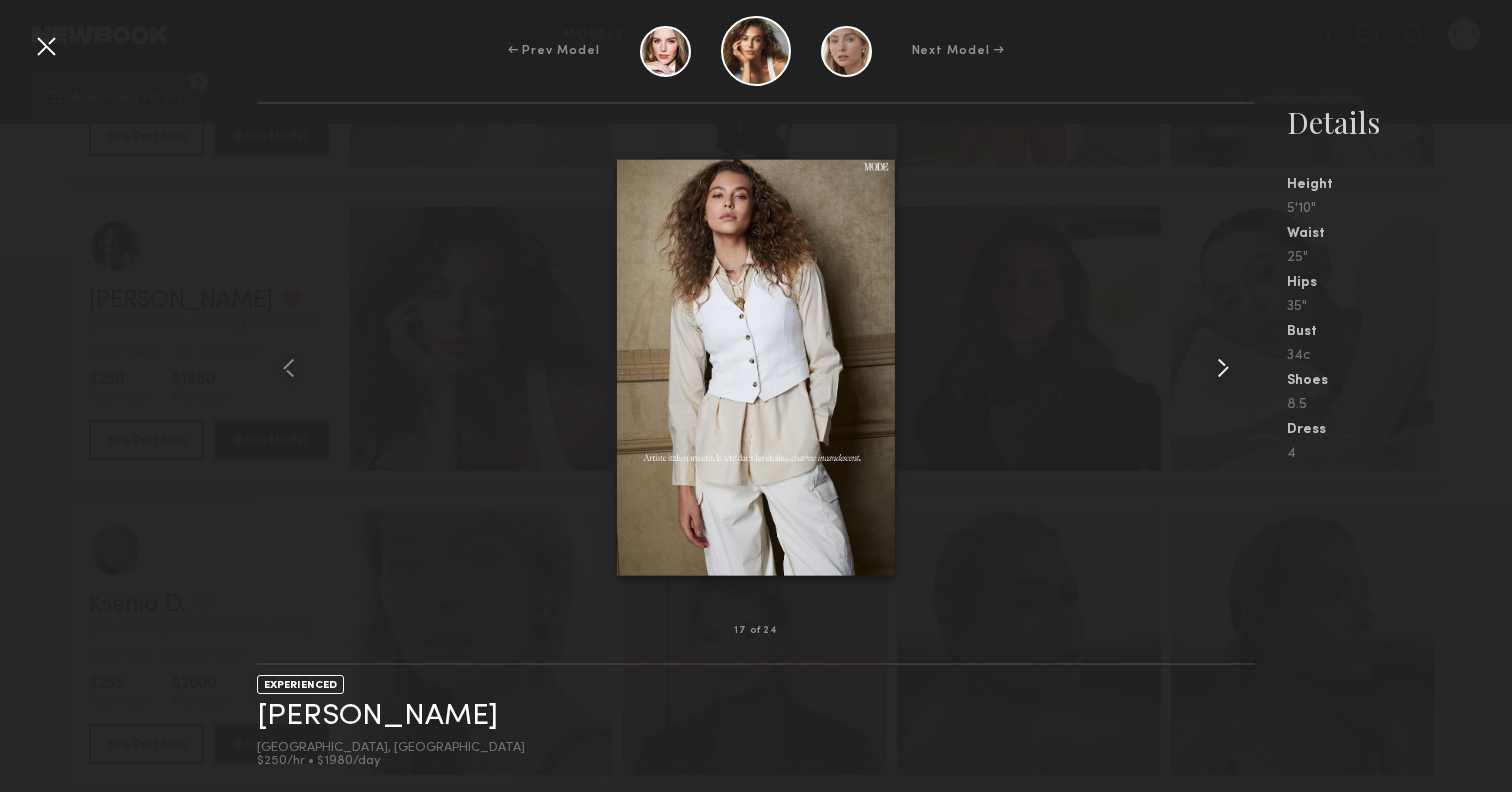 click at bounding box center [1223, 368] 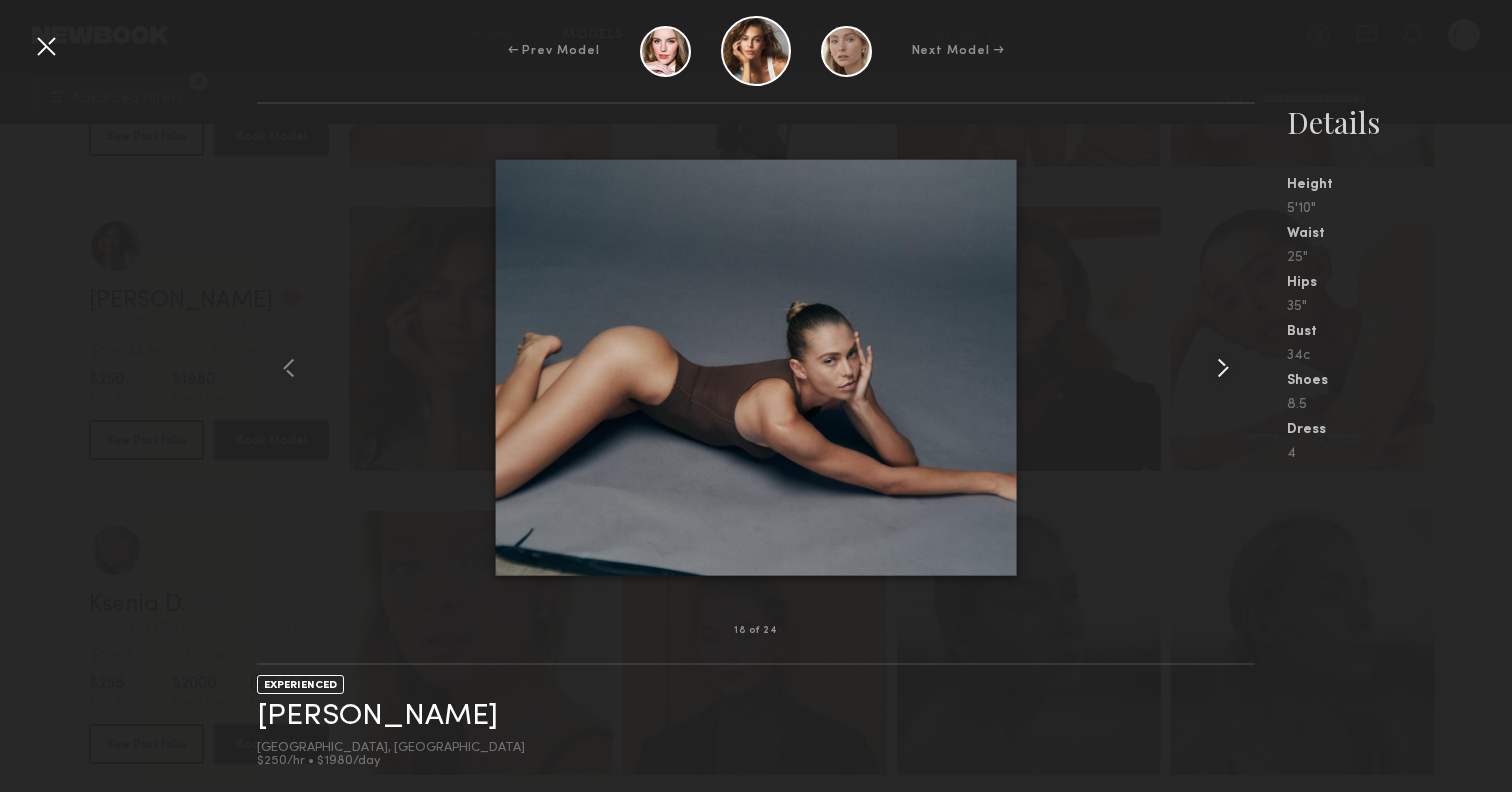 click at bounding box center (1223, 368) 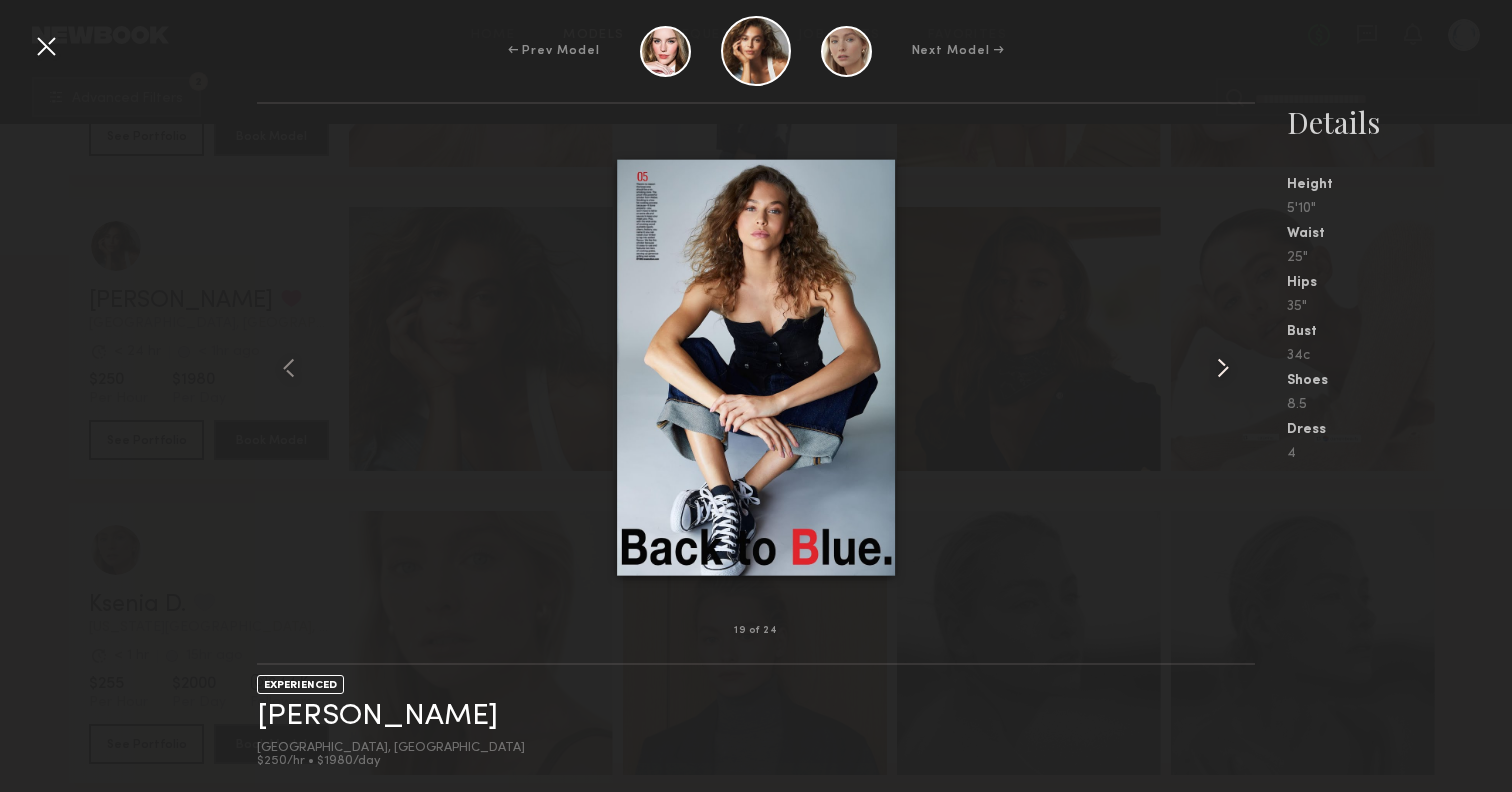 click at bounding box center [1223, 368] 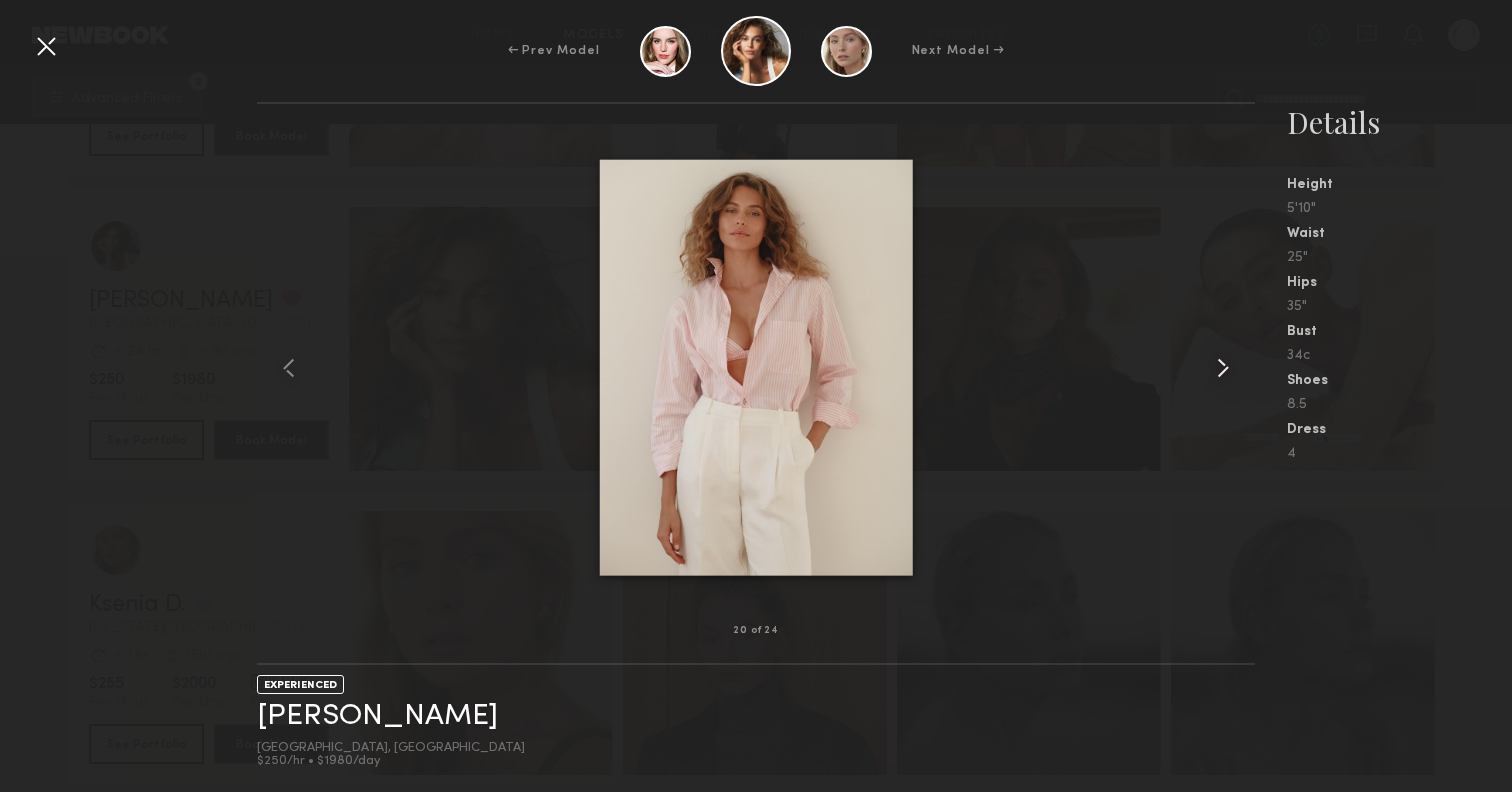 click at bounding box center [1223, 368] 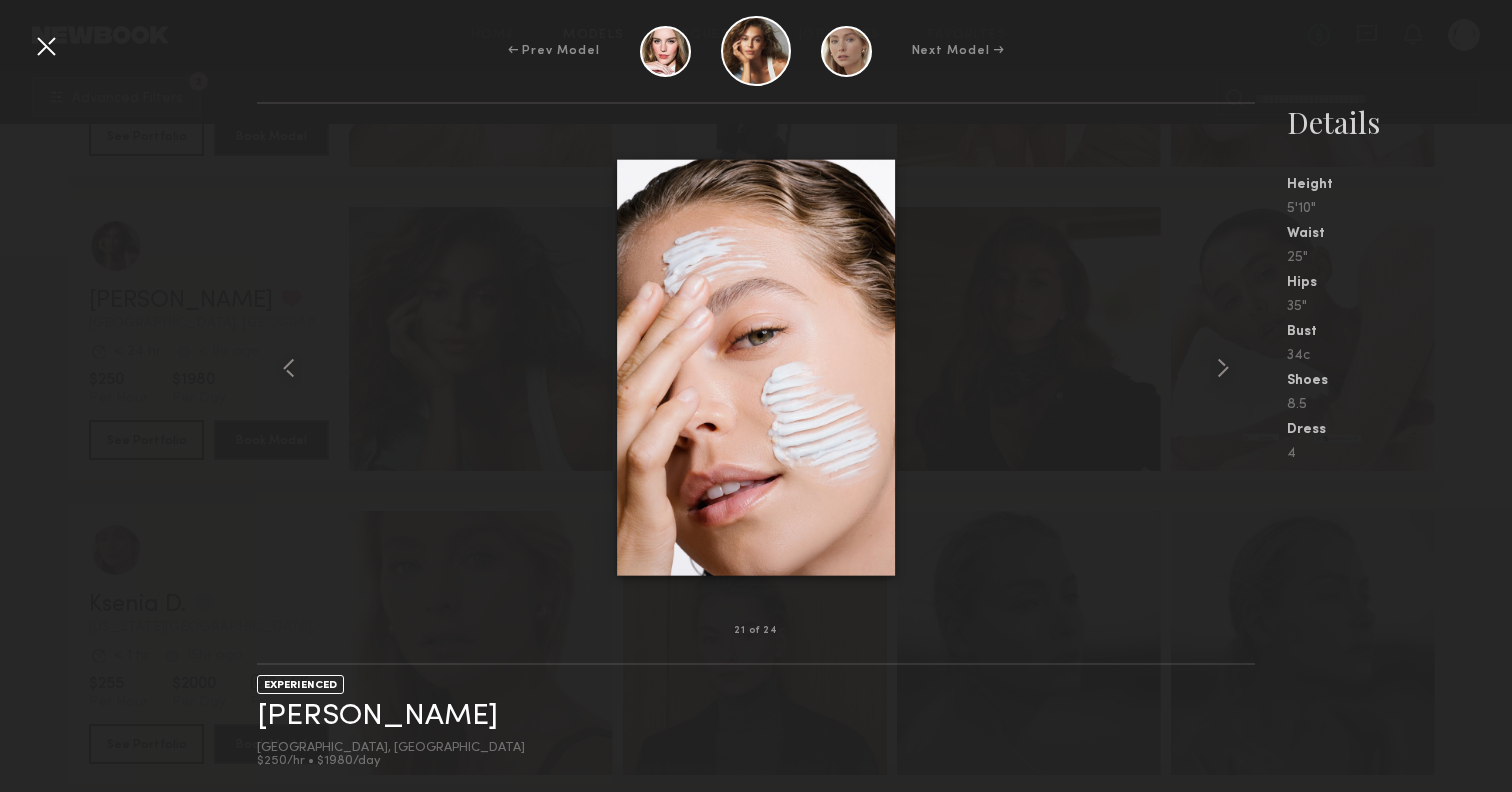 click at bounding box center [46, 46] 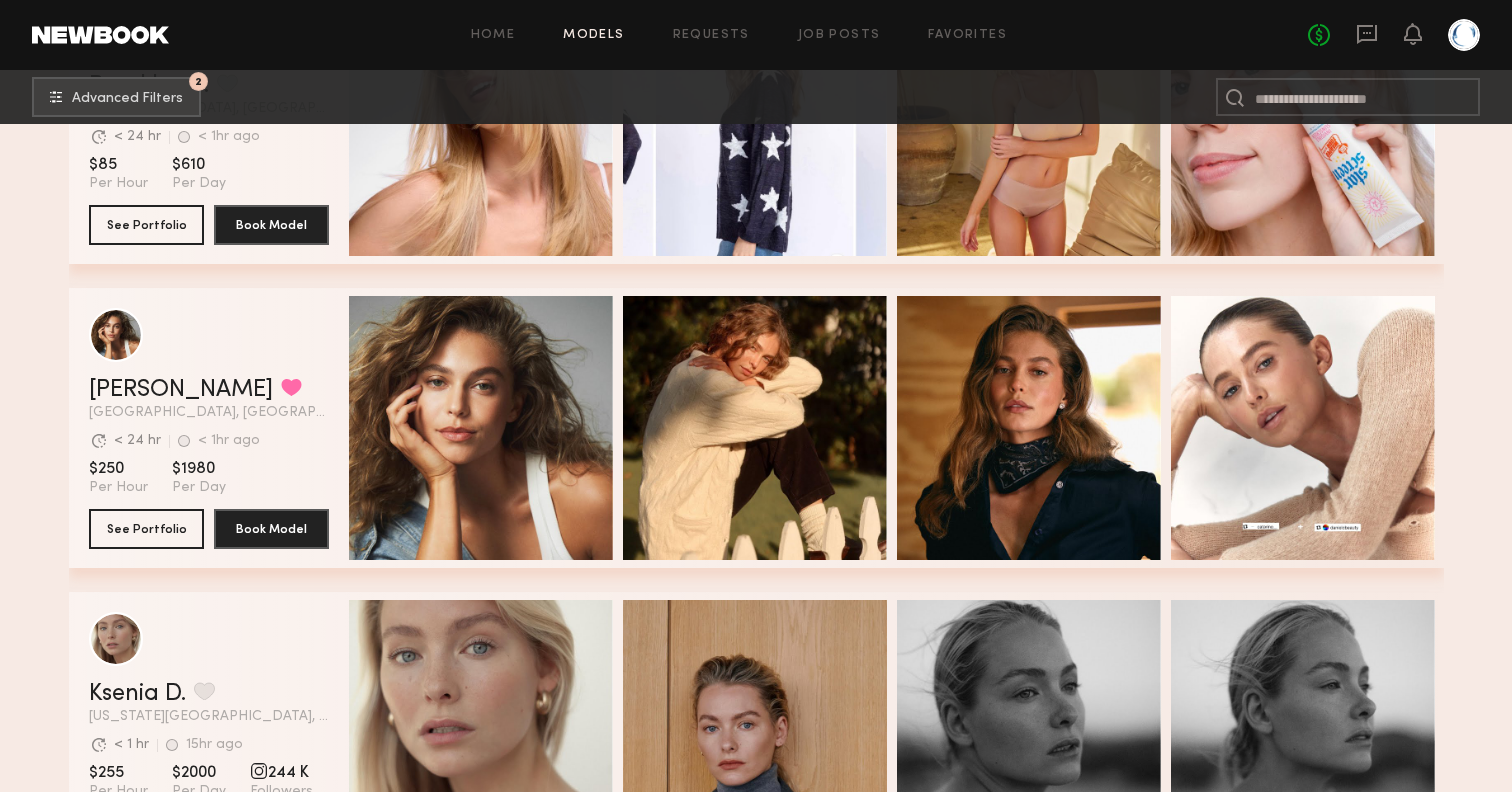 scroll, scrollTop: 479, scrollLeft: 0, axis: vertical 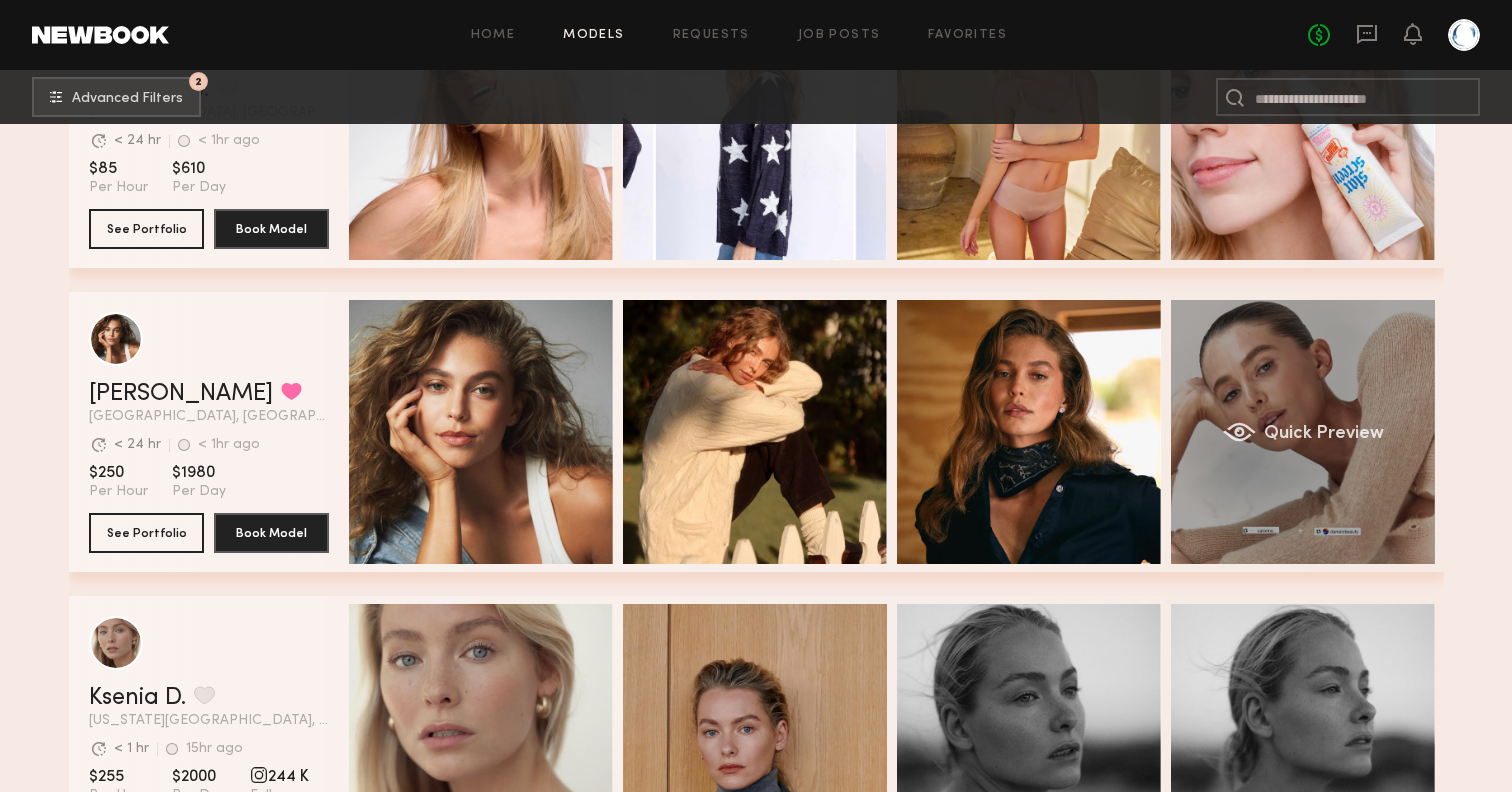 click on "Quick Preview" 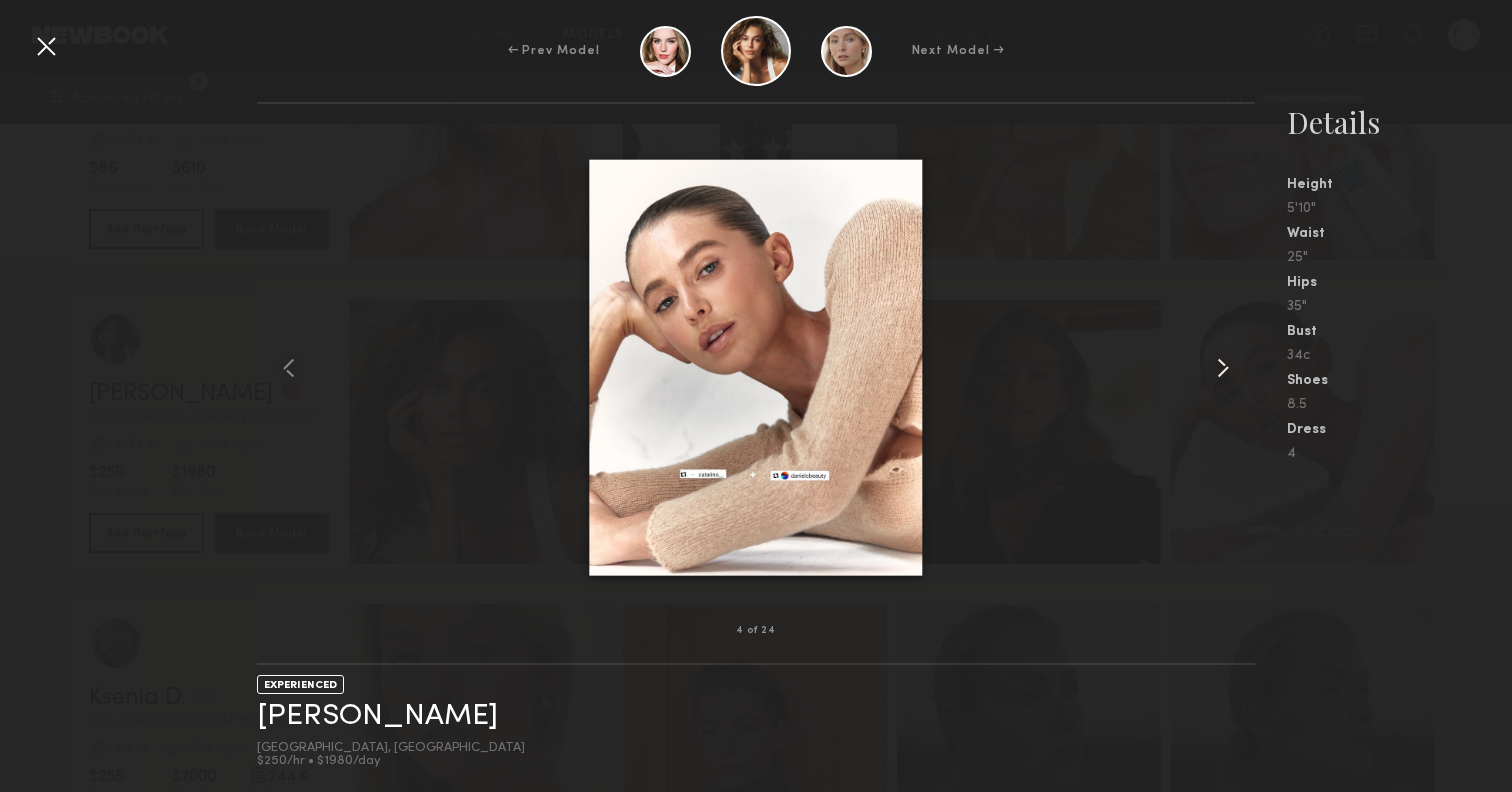 click at bounding box center [1235, 367] 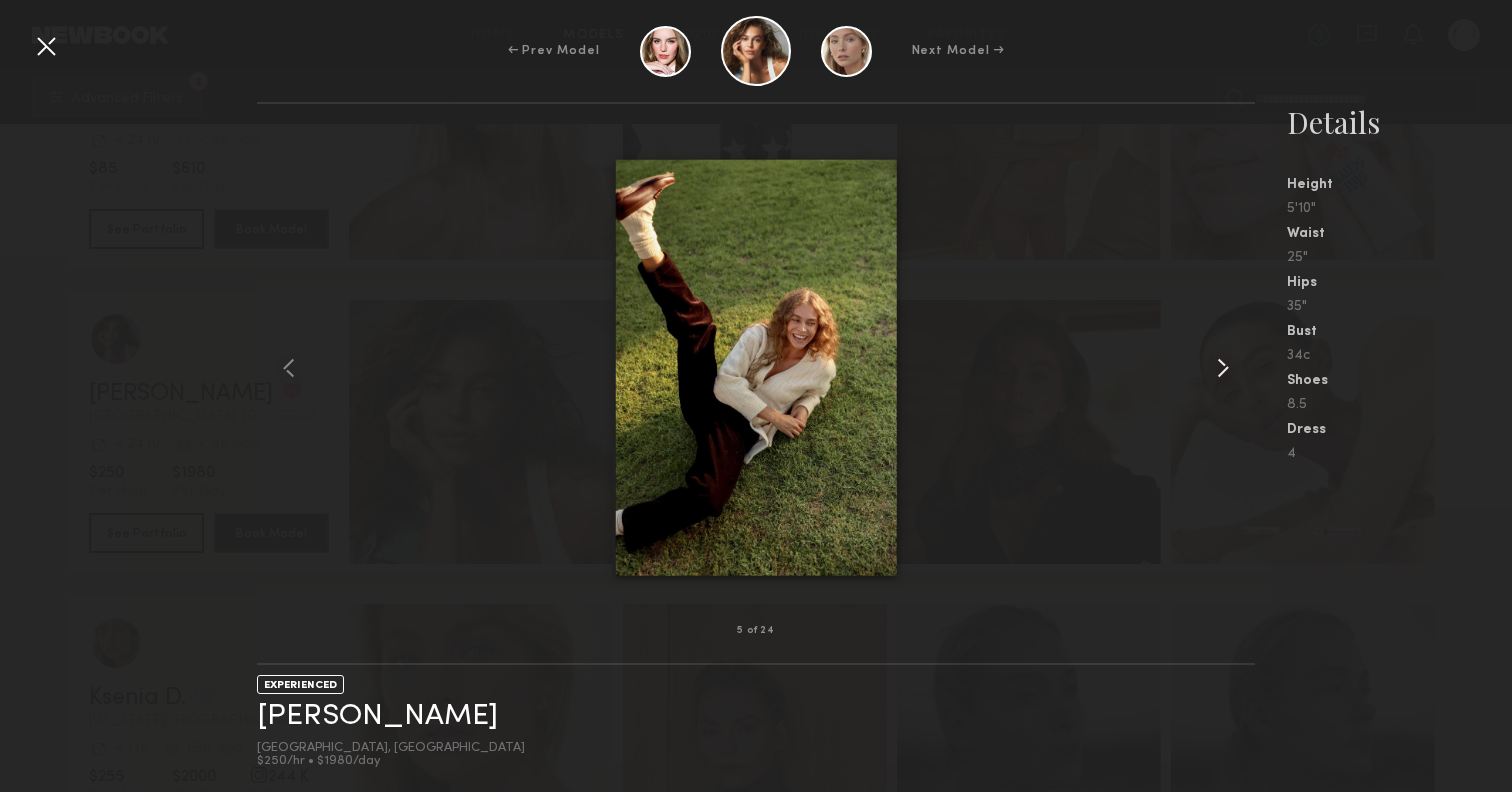 click at bounding box center [1235, 367] 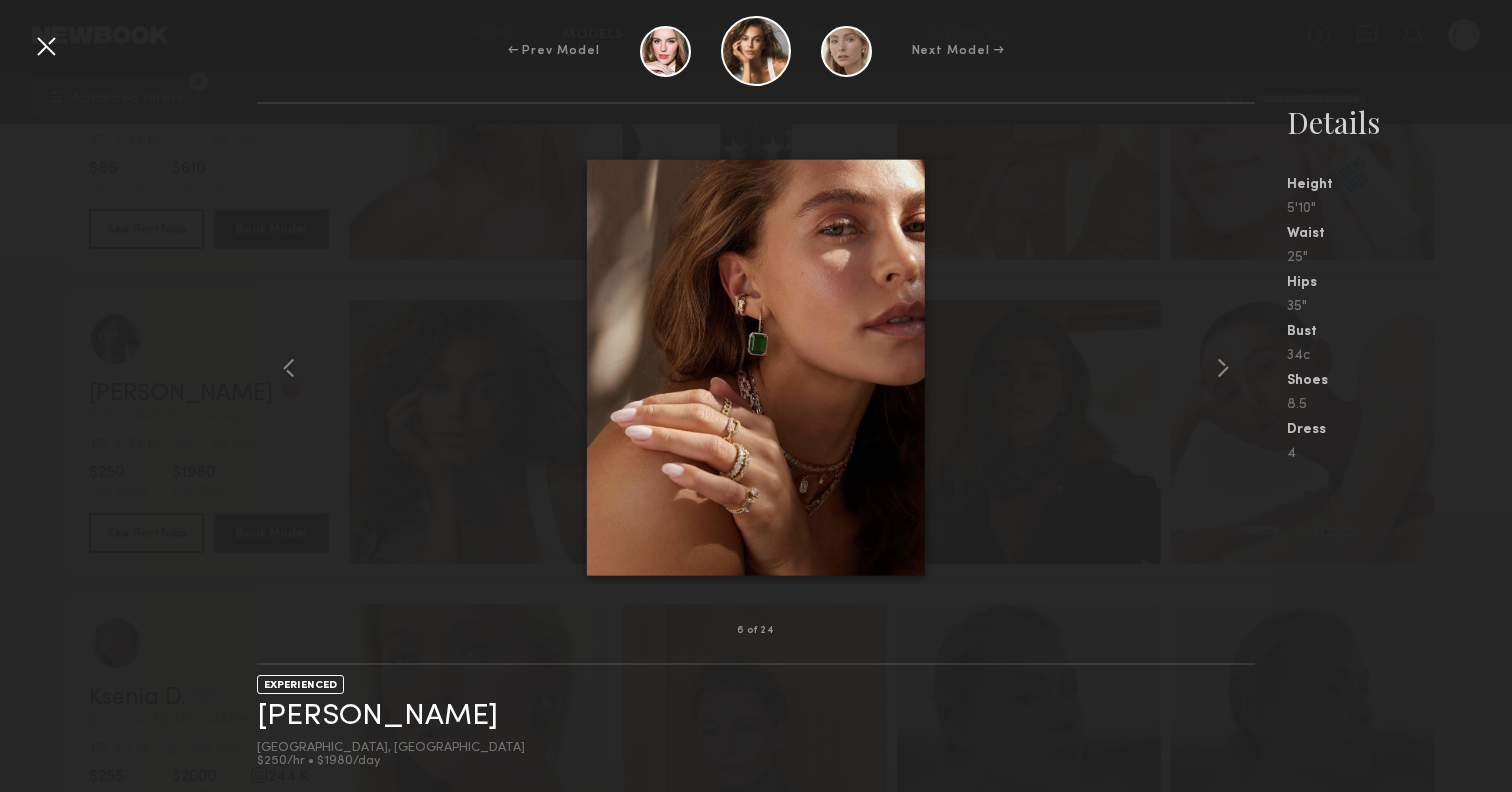 click at bounding box center [46, 46] 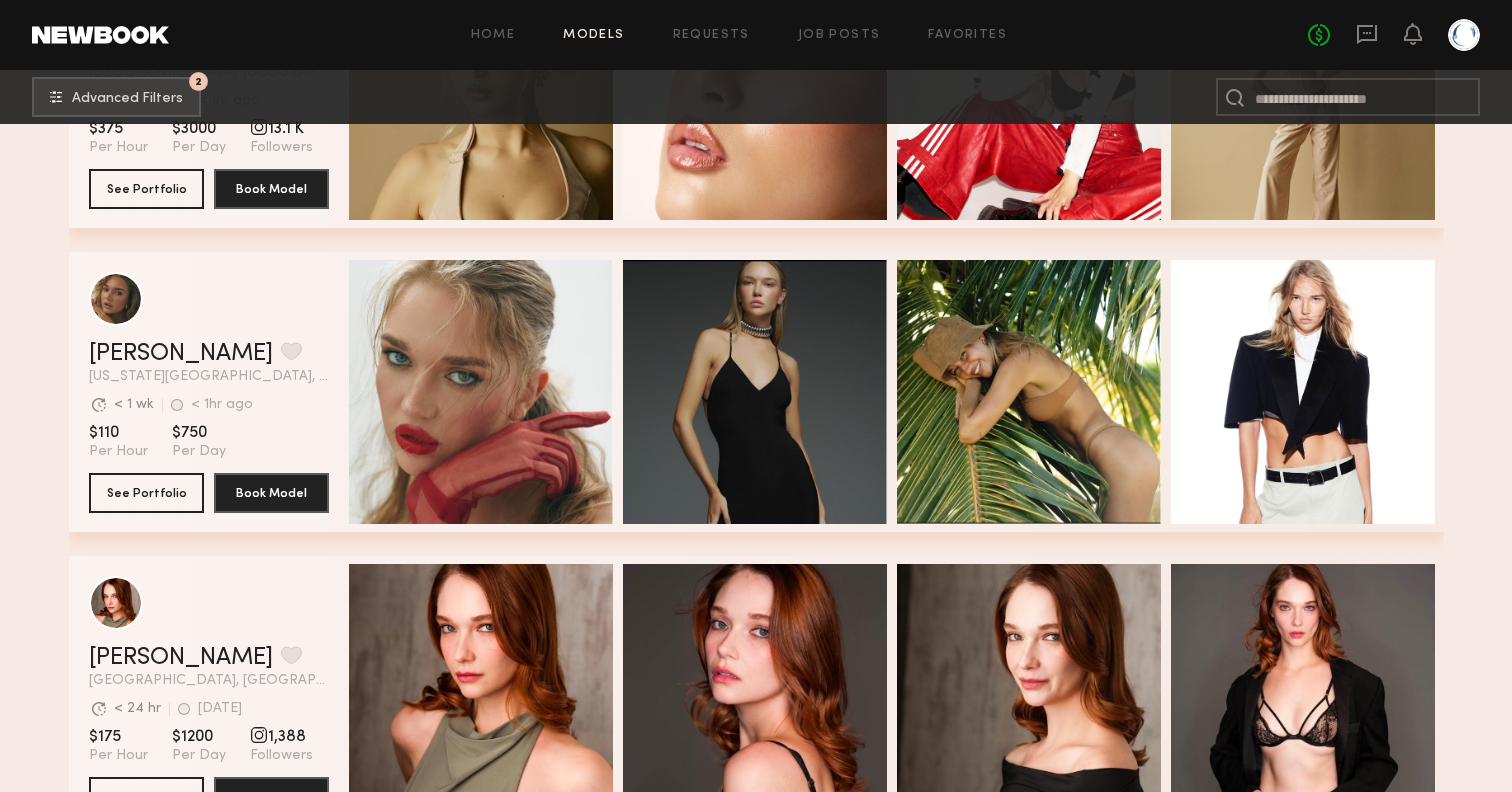 scroll, scrollTop: 2352, scrollLeft: 0, axis: vertical 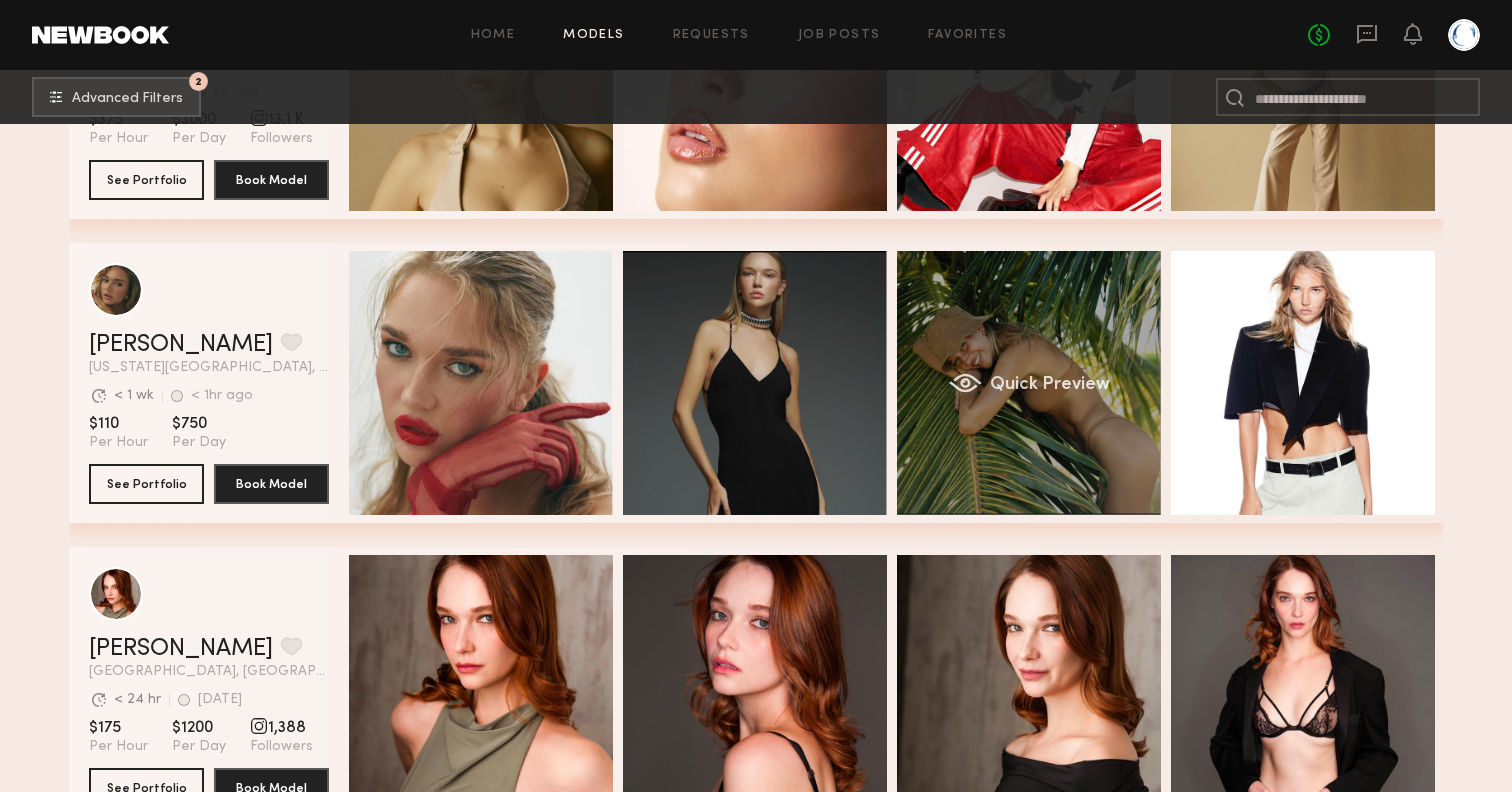 click on "Quick Preview" 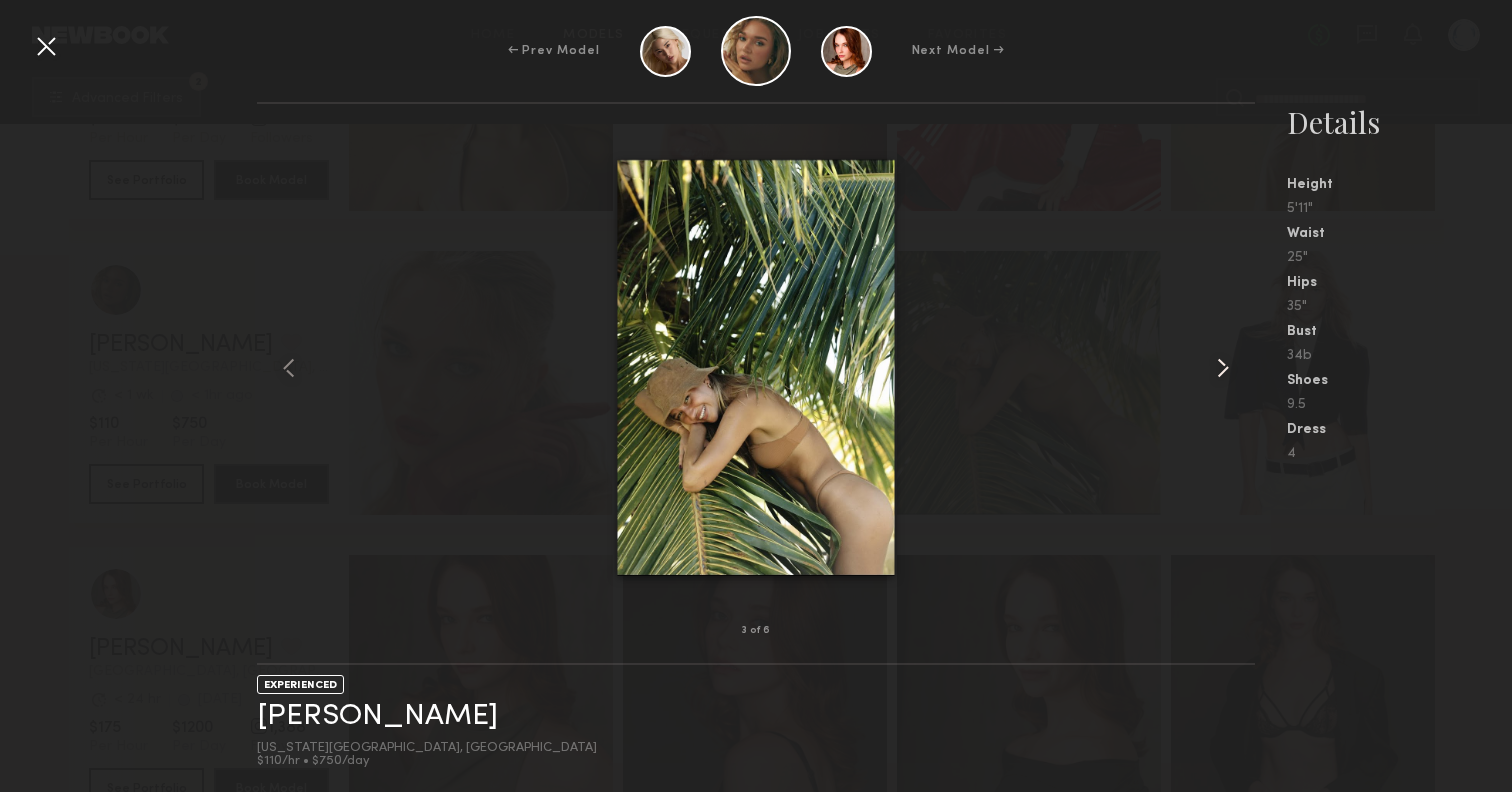 click at bounding box center [1223, 368] 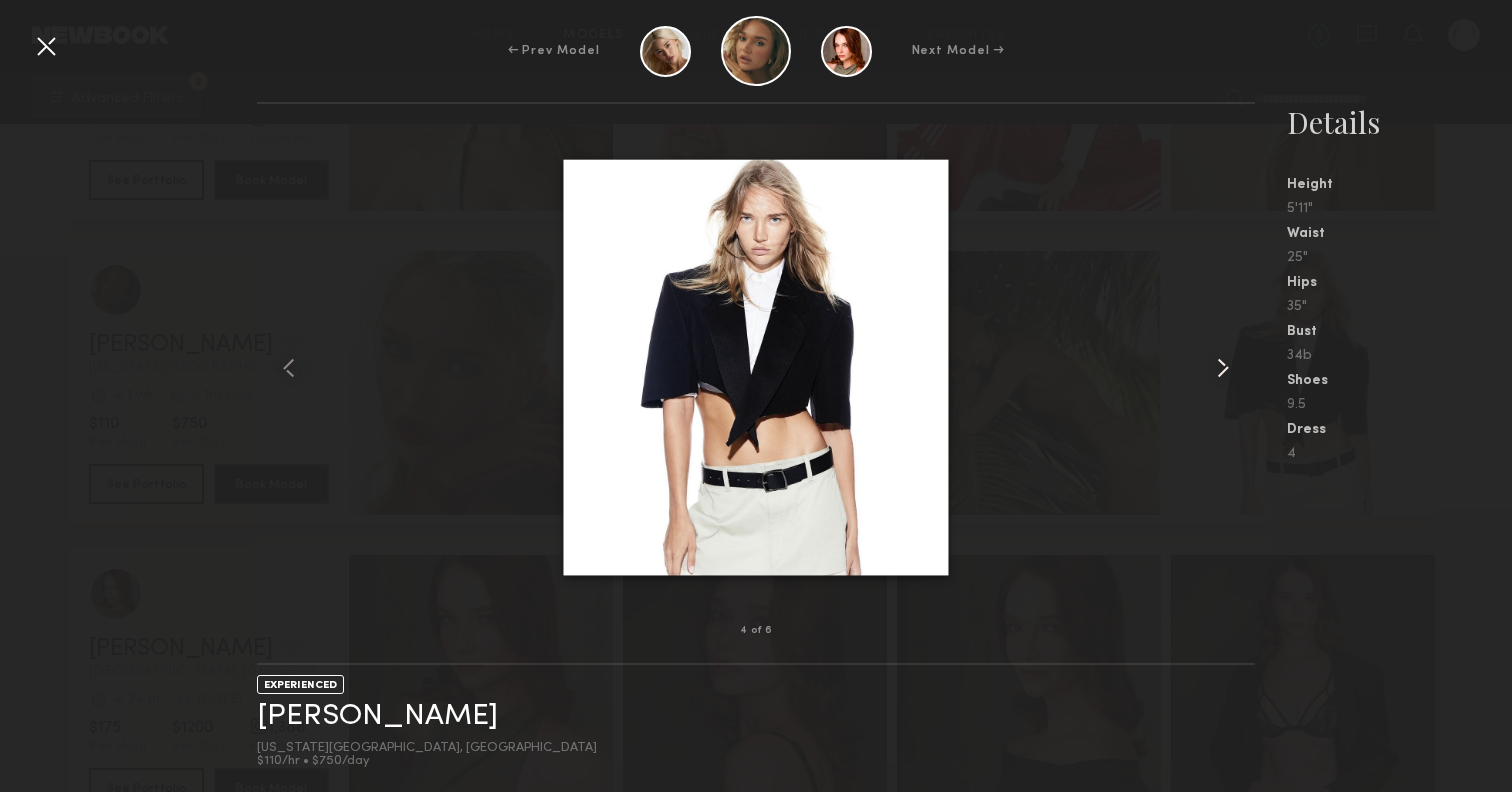 click at bounding box center (1223, 368) 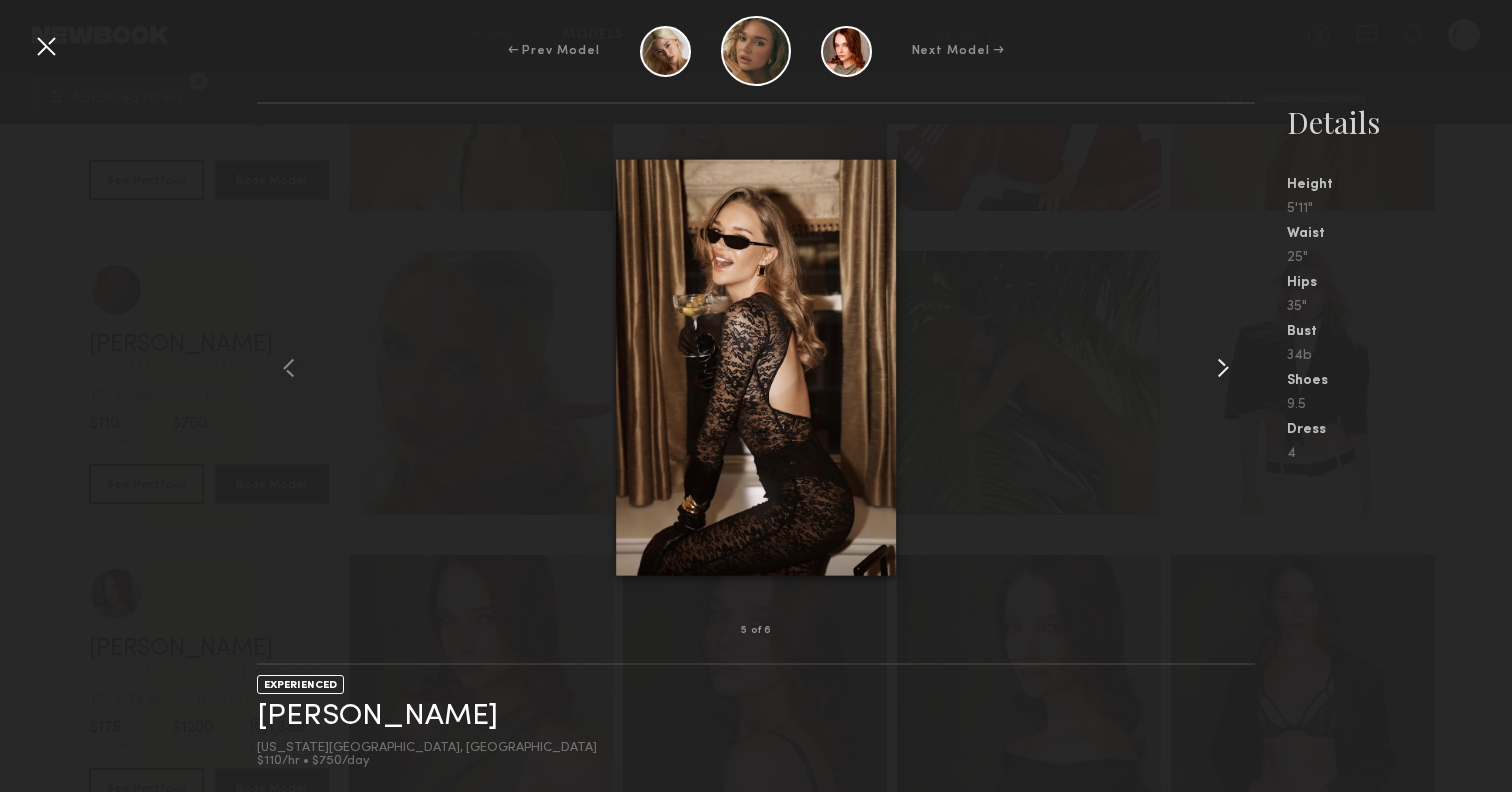 click at bounding box center (1223, 368) 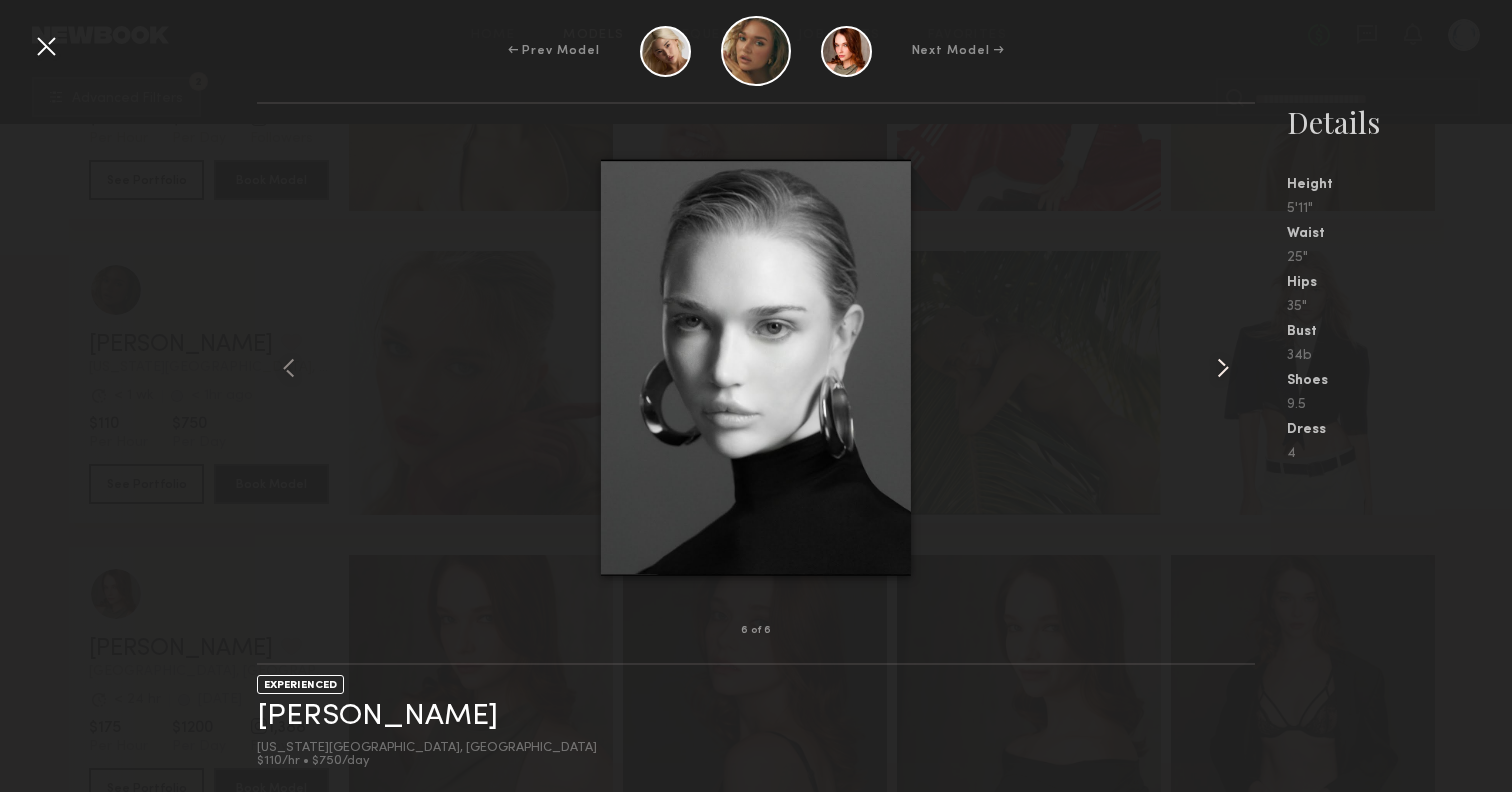click at bounding box center [1223, 368] 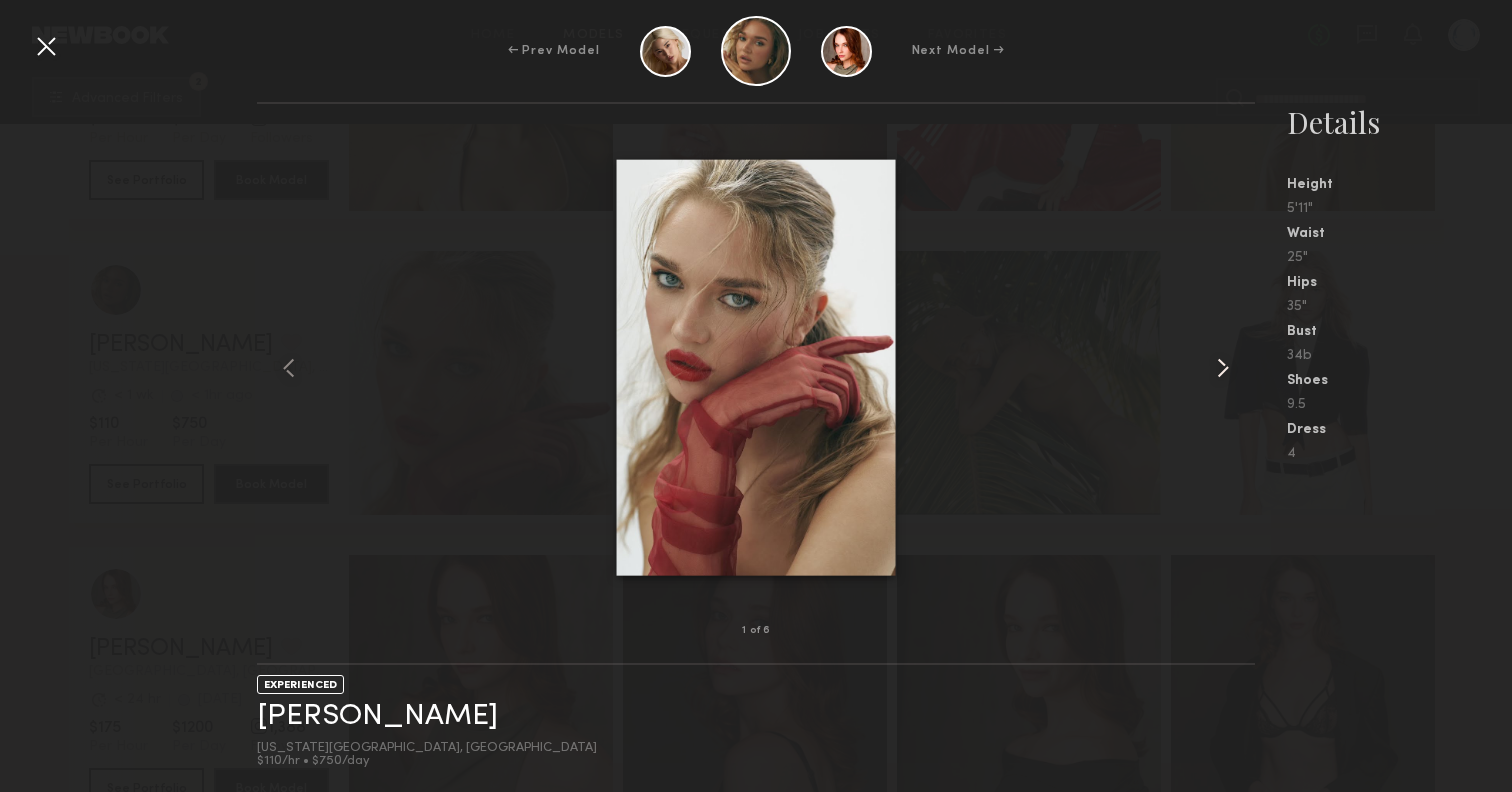 click at bounding box center [1223, 368] 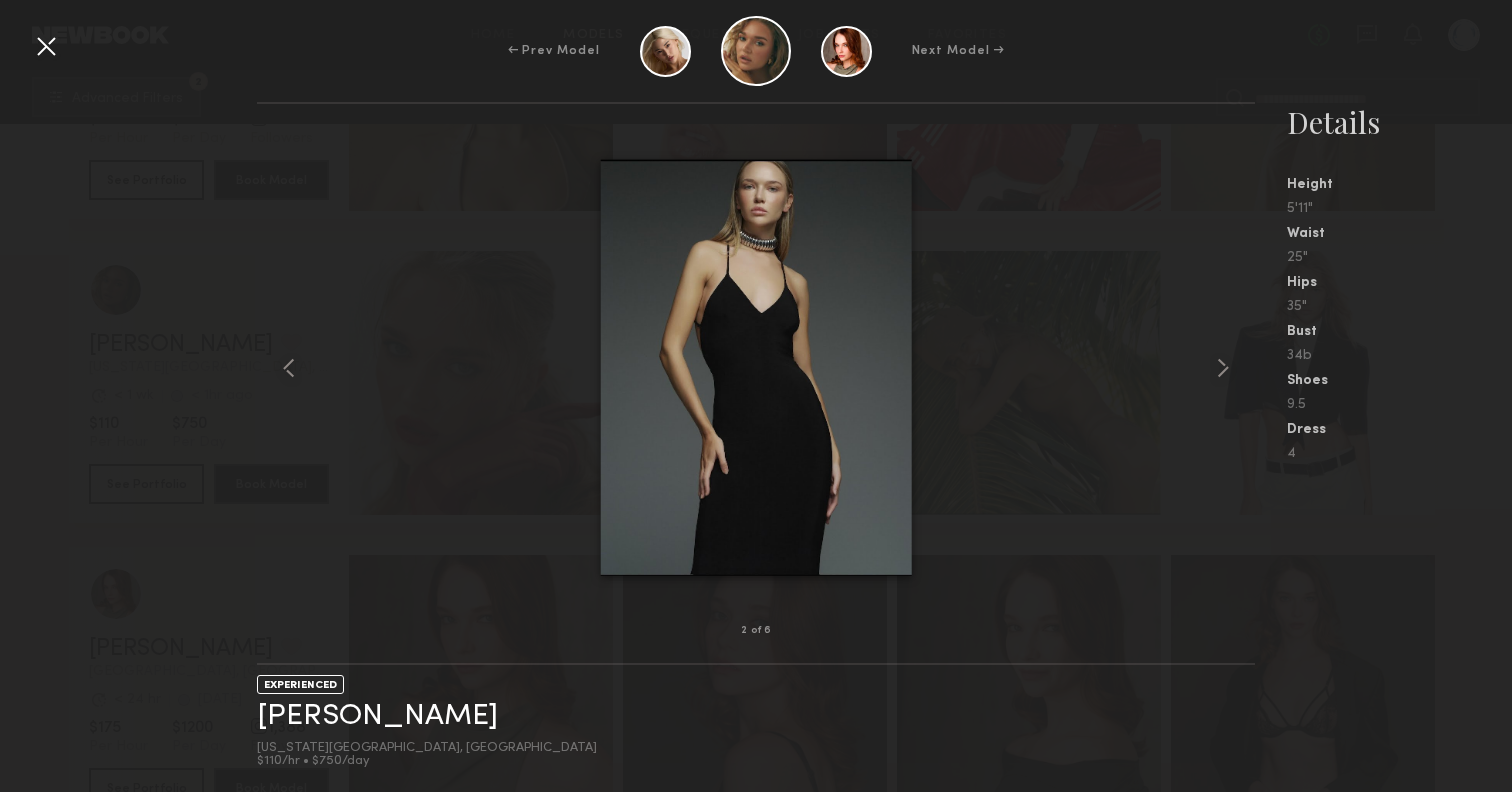 click at bounding box center (46, 46) 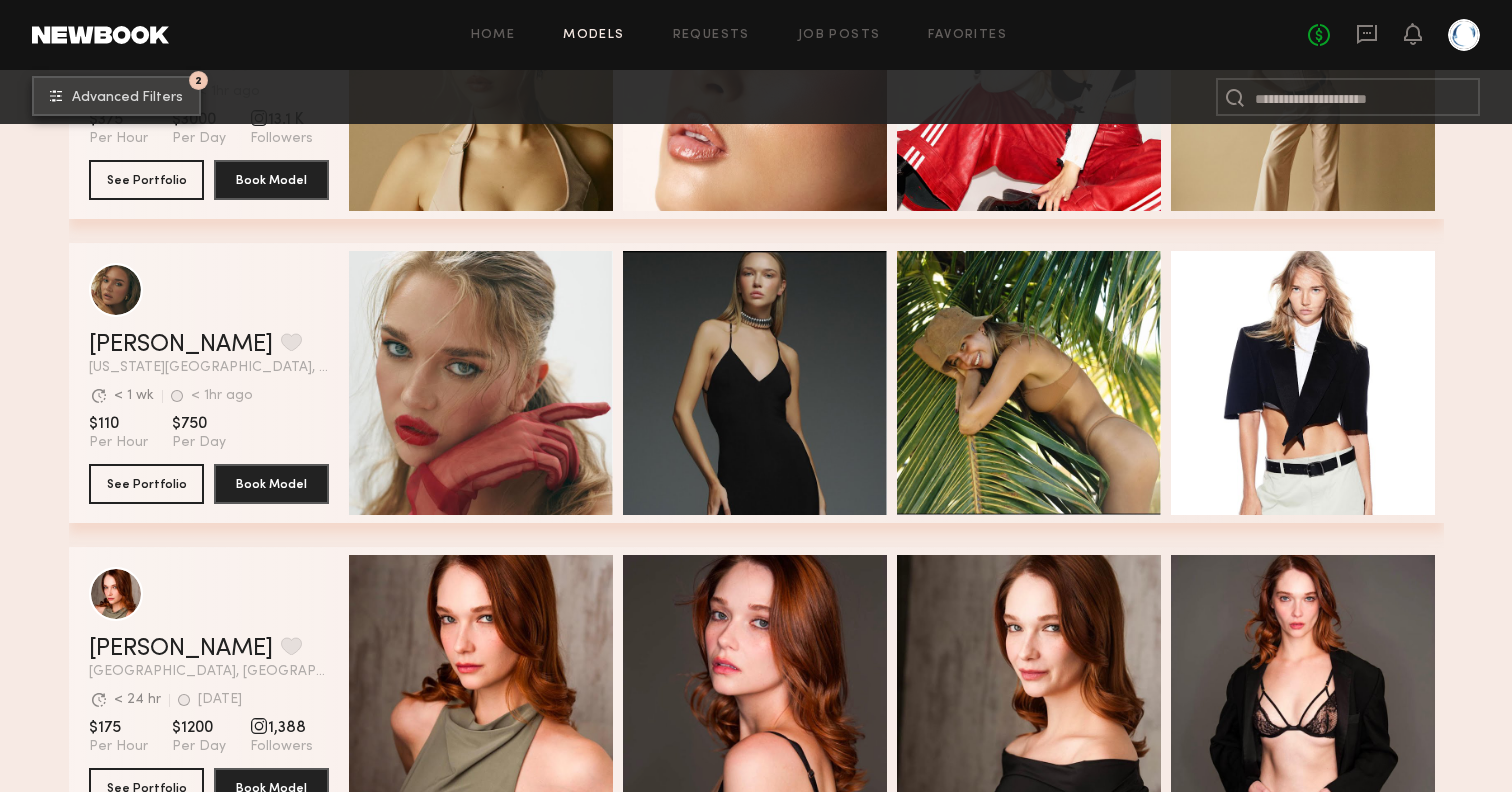 click on "2 Advanced Filters" 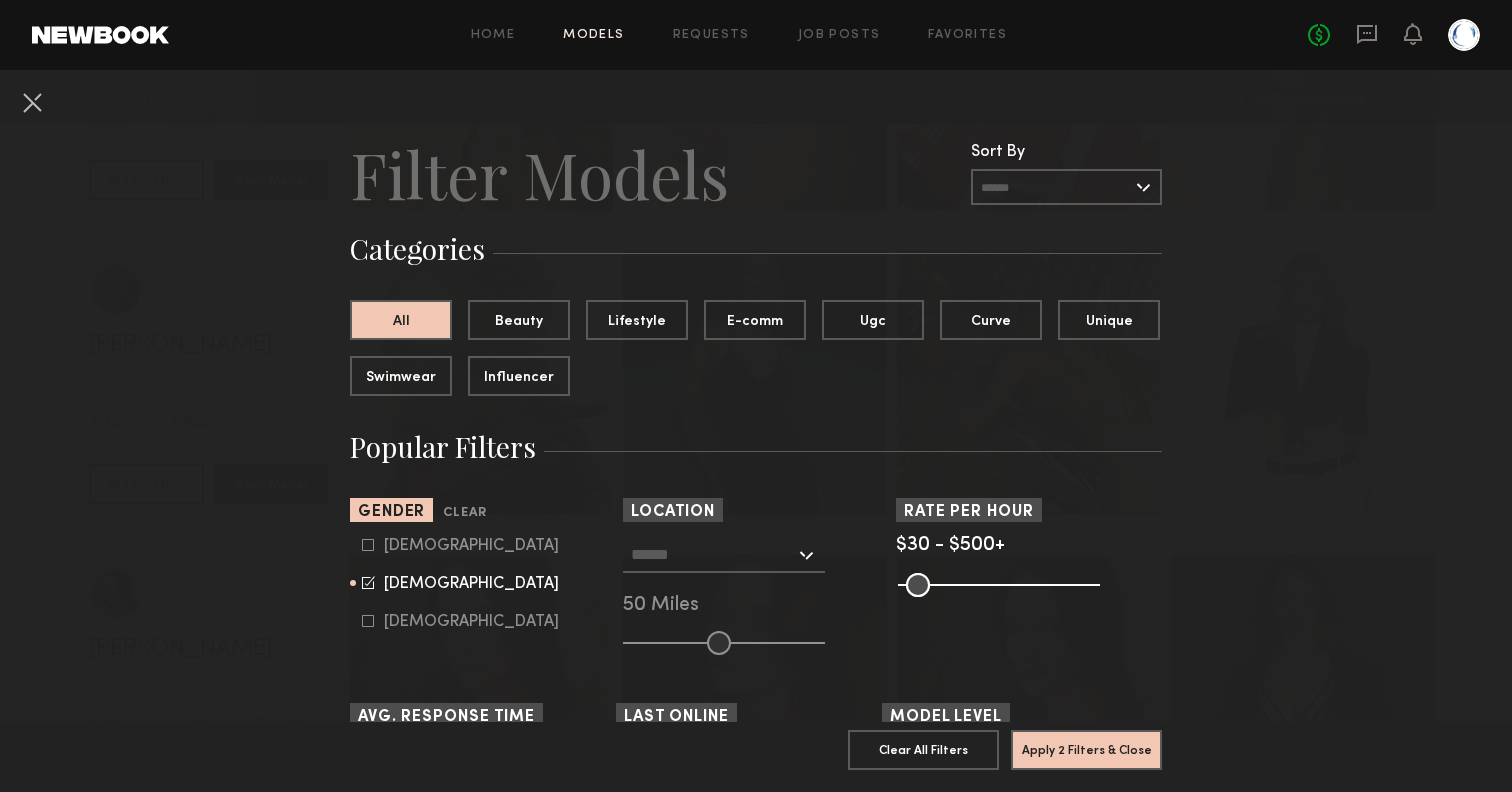 scroll, scrollTop: -1, scrollLeft: 0, axis: vertical 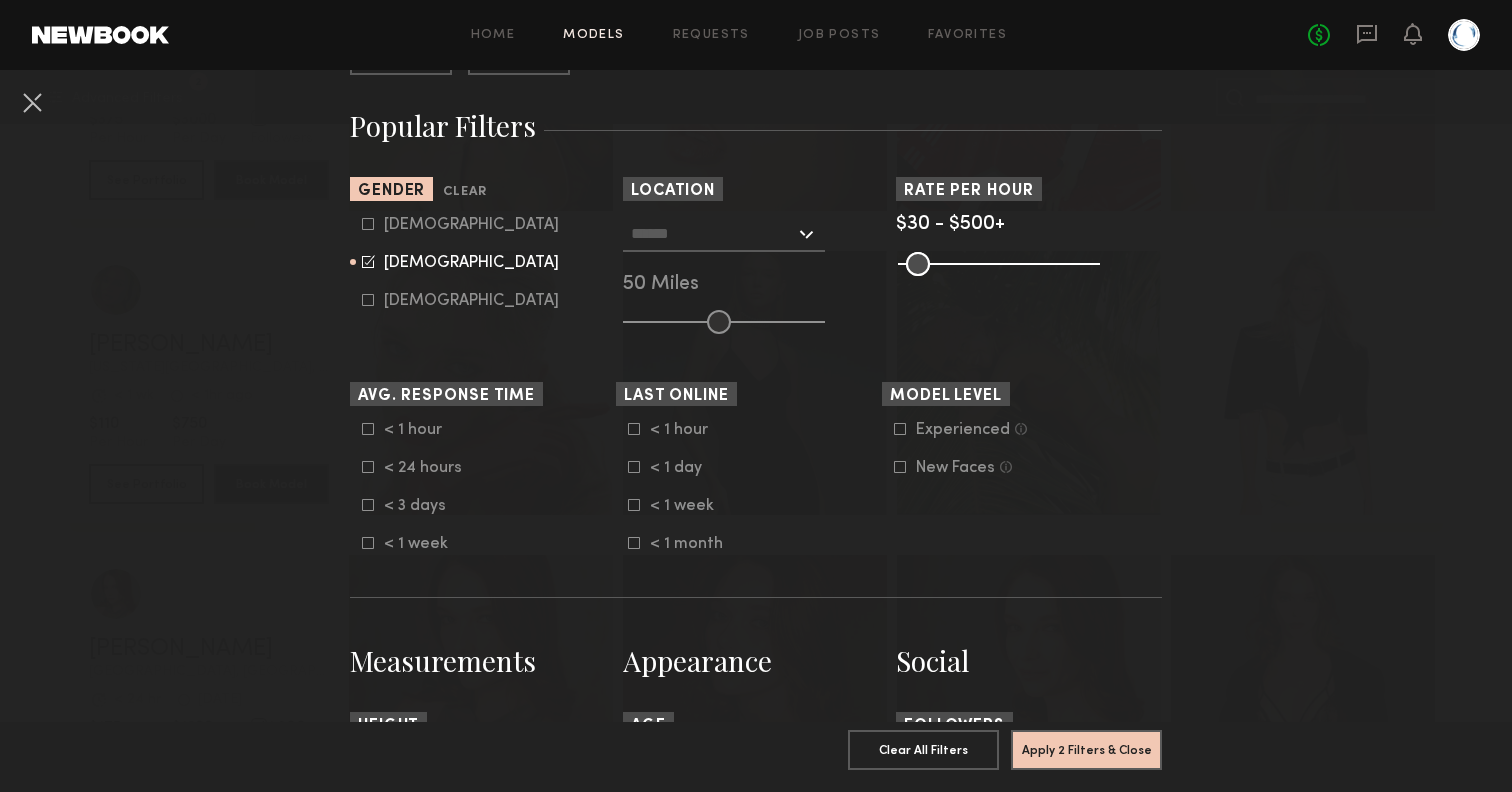 click 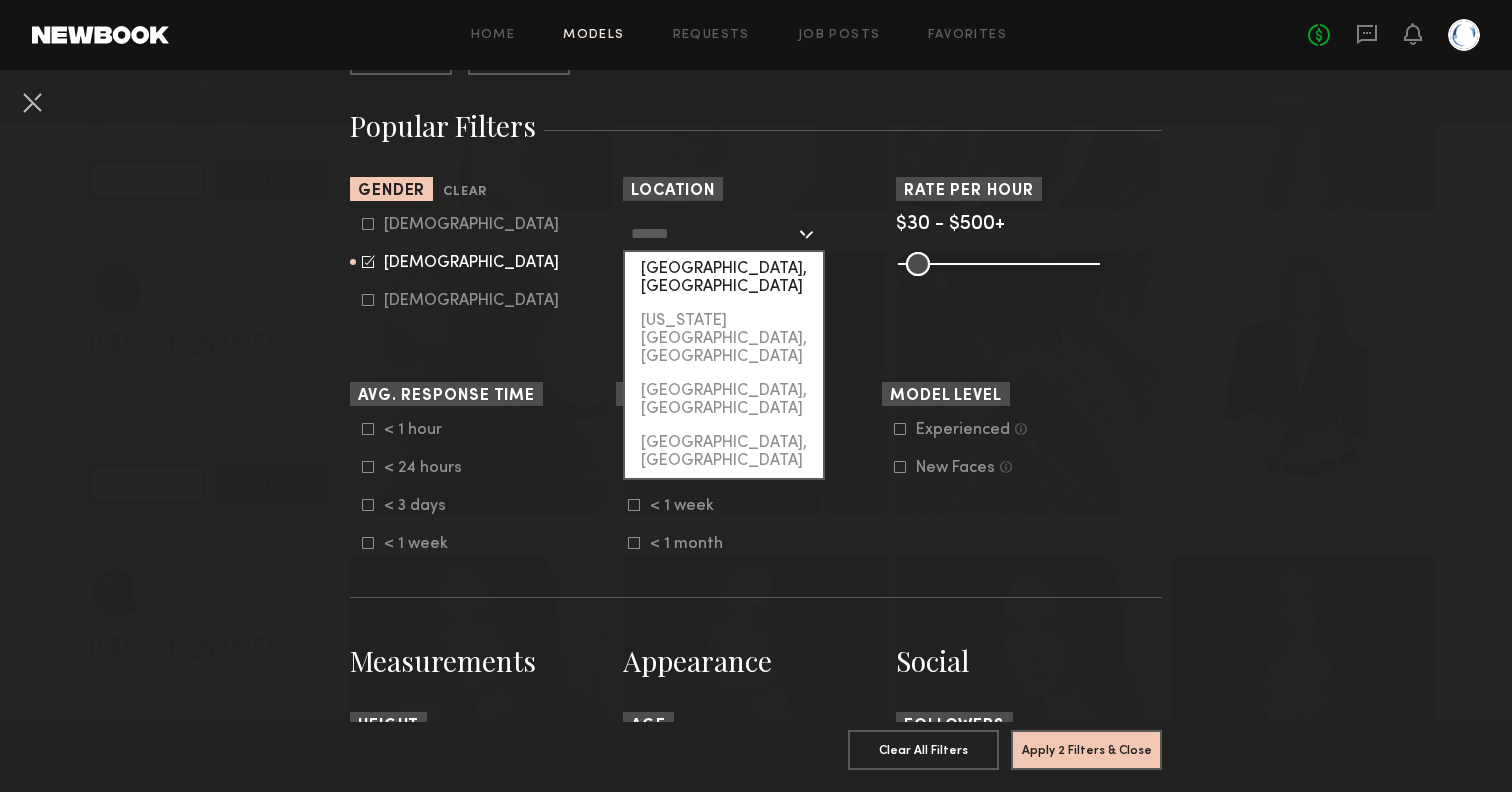click on "[GEOGRAPHIC_DATA], [GEOGRAPHIC_DATA]" 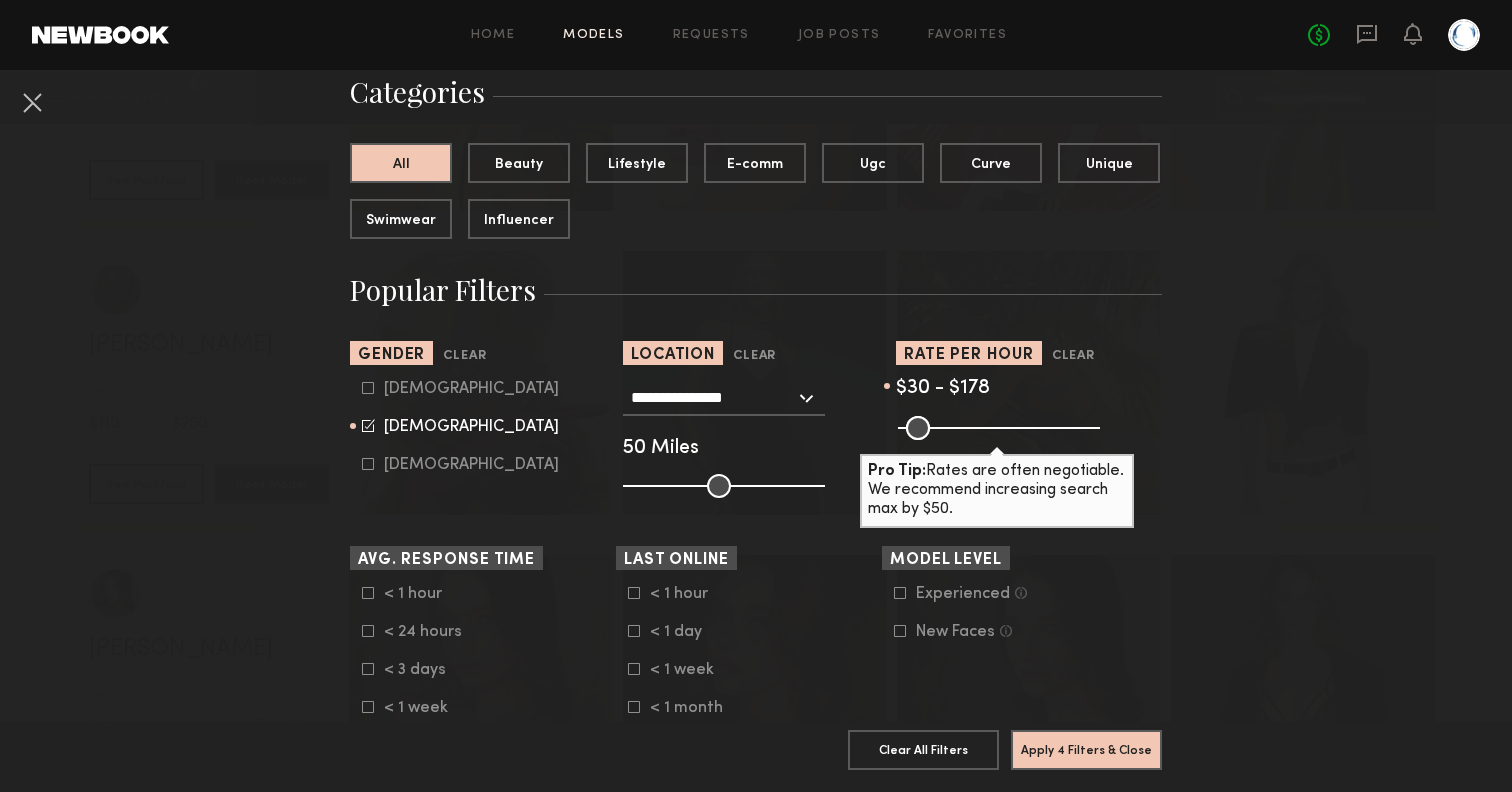 drag, startPoint x: 1087, startPoint y: 419, endPoint x: 966, endPoint y: 430, distance: 121.49897 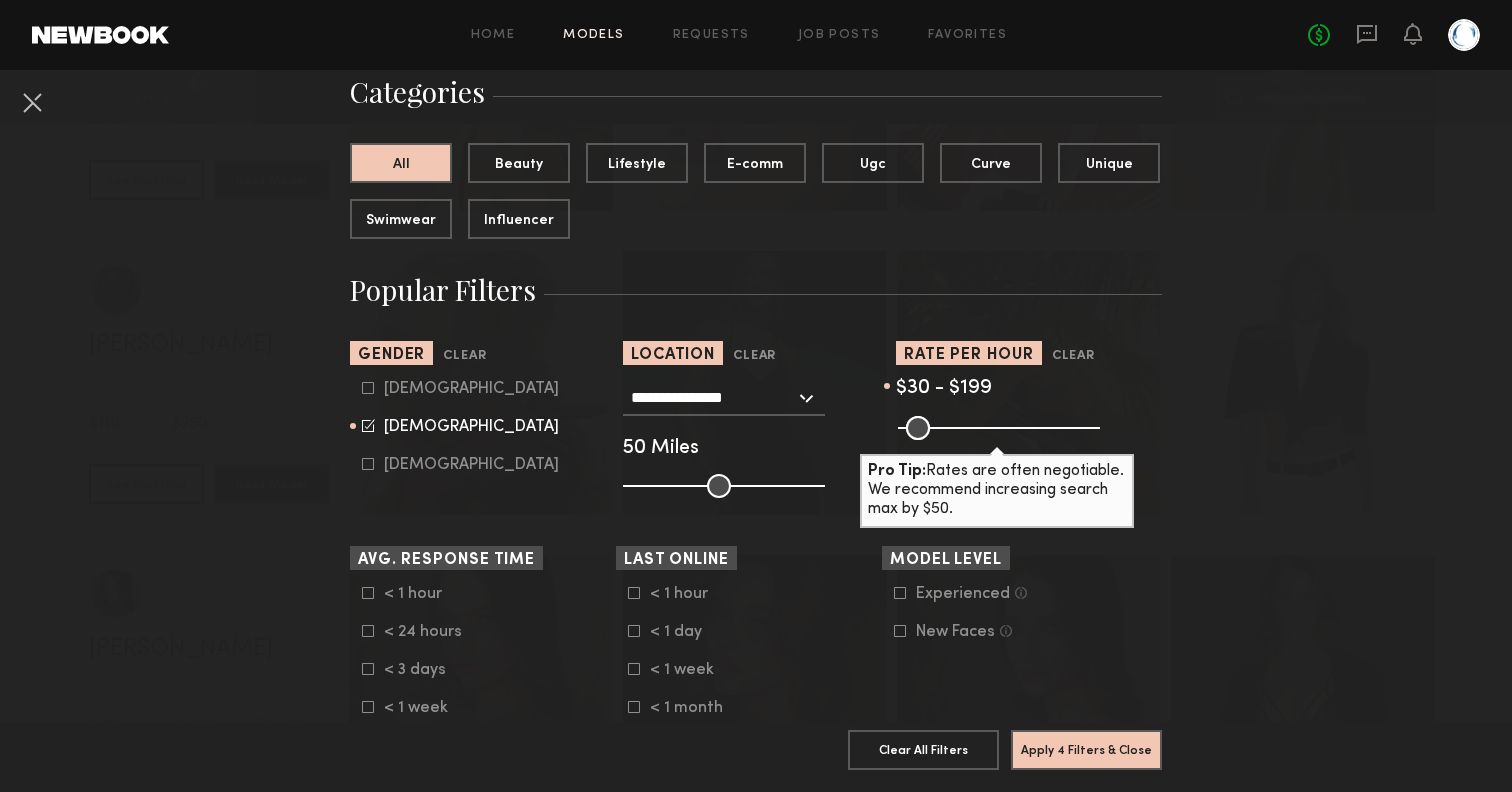 type on "***" 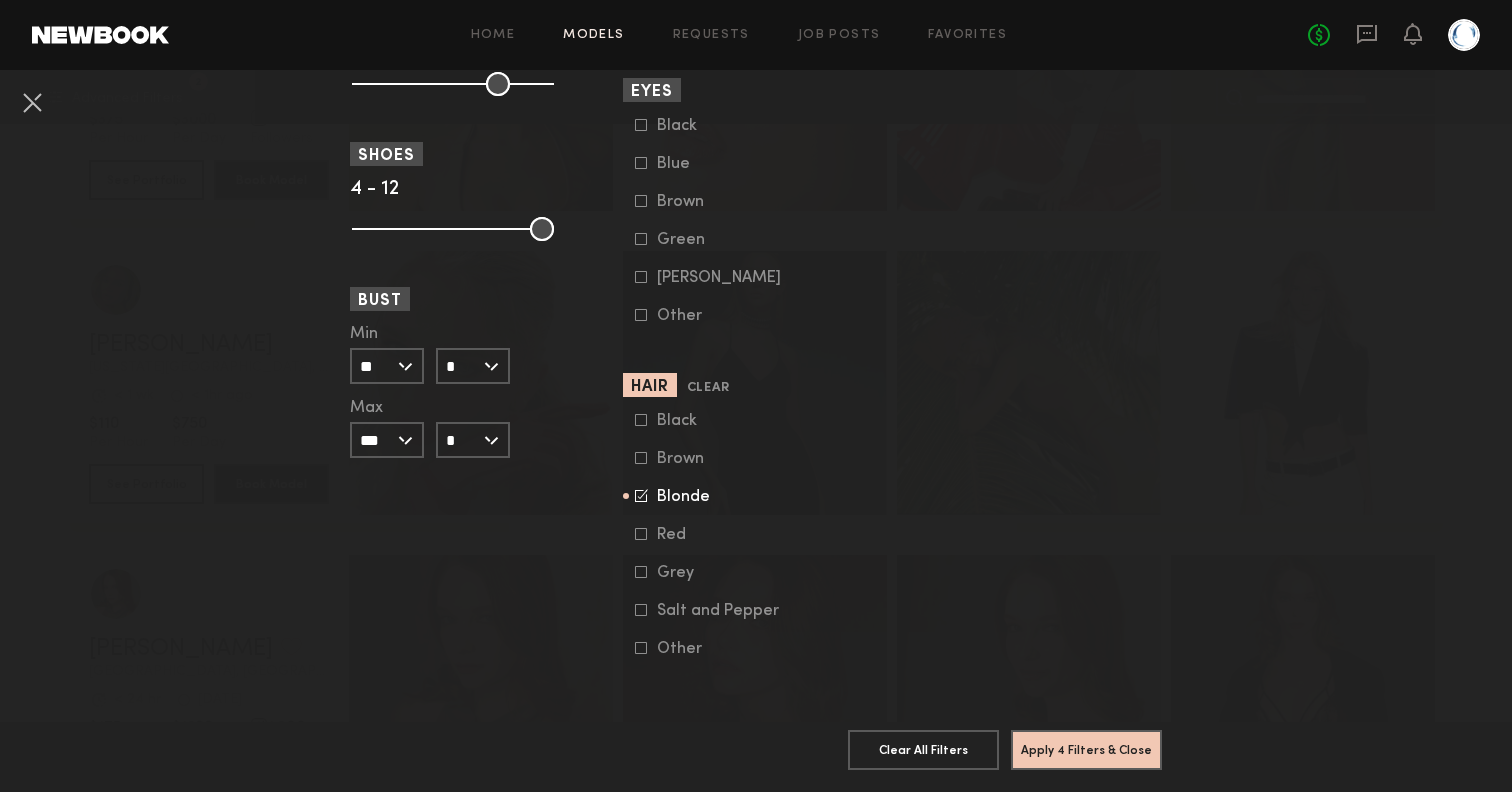 click on "Apply 4 Filters & Close   Clear All Filters   Apply 4 Filters & Close" 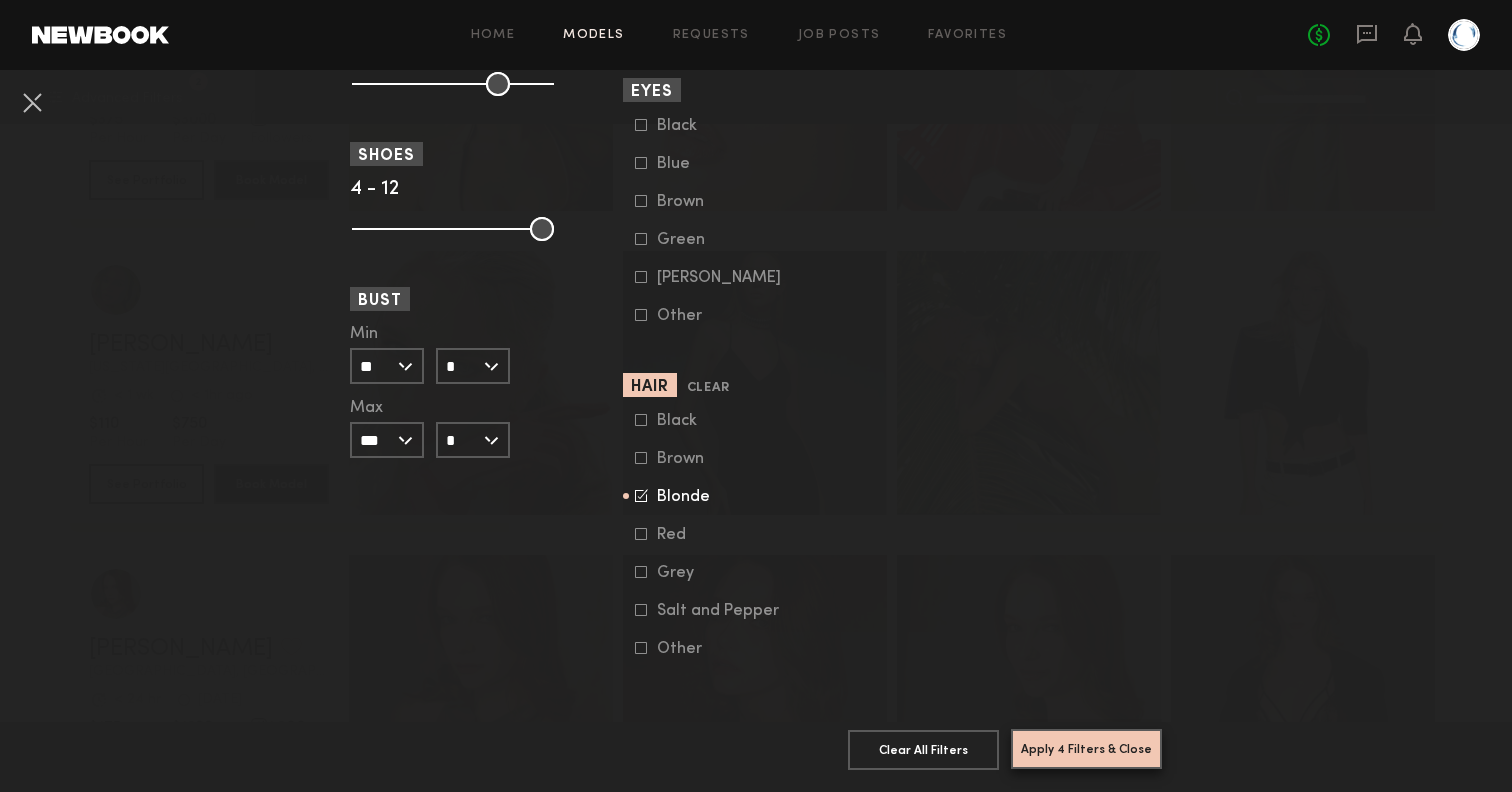 click on "Apply 4 Filters & Close" 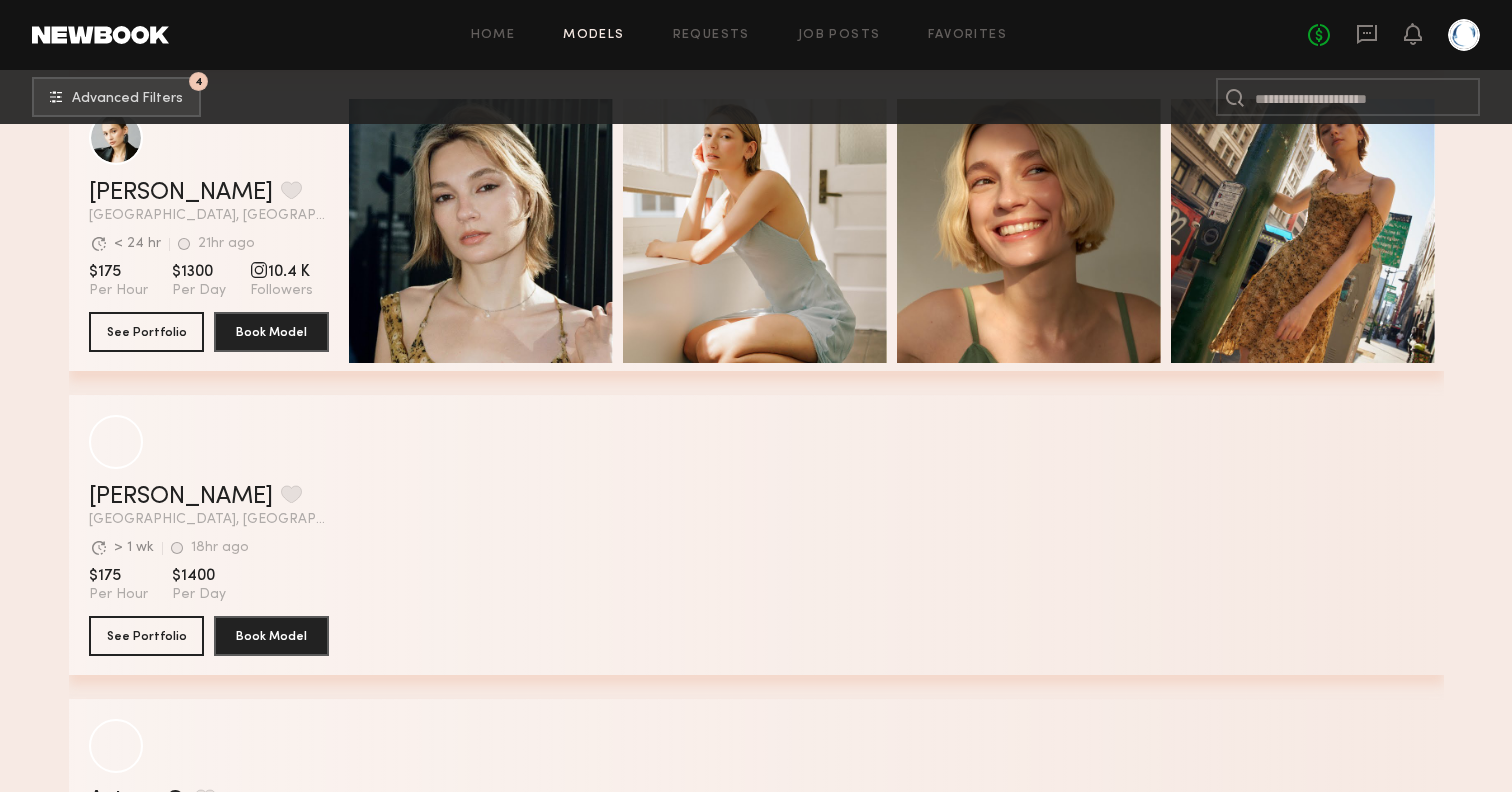 scroll, scrollTop: 679, scrollLeft: 0, axis: vertical 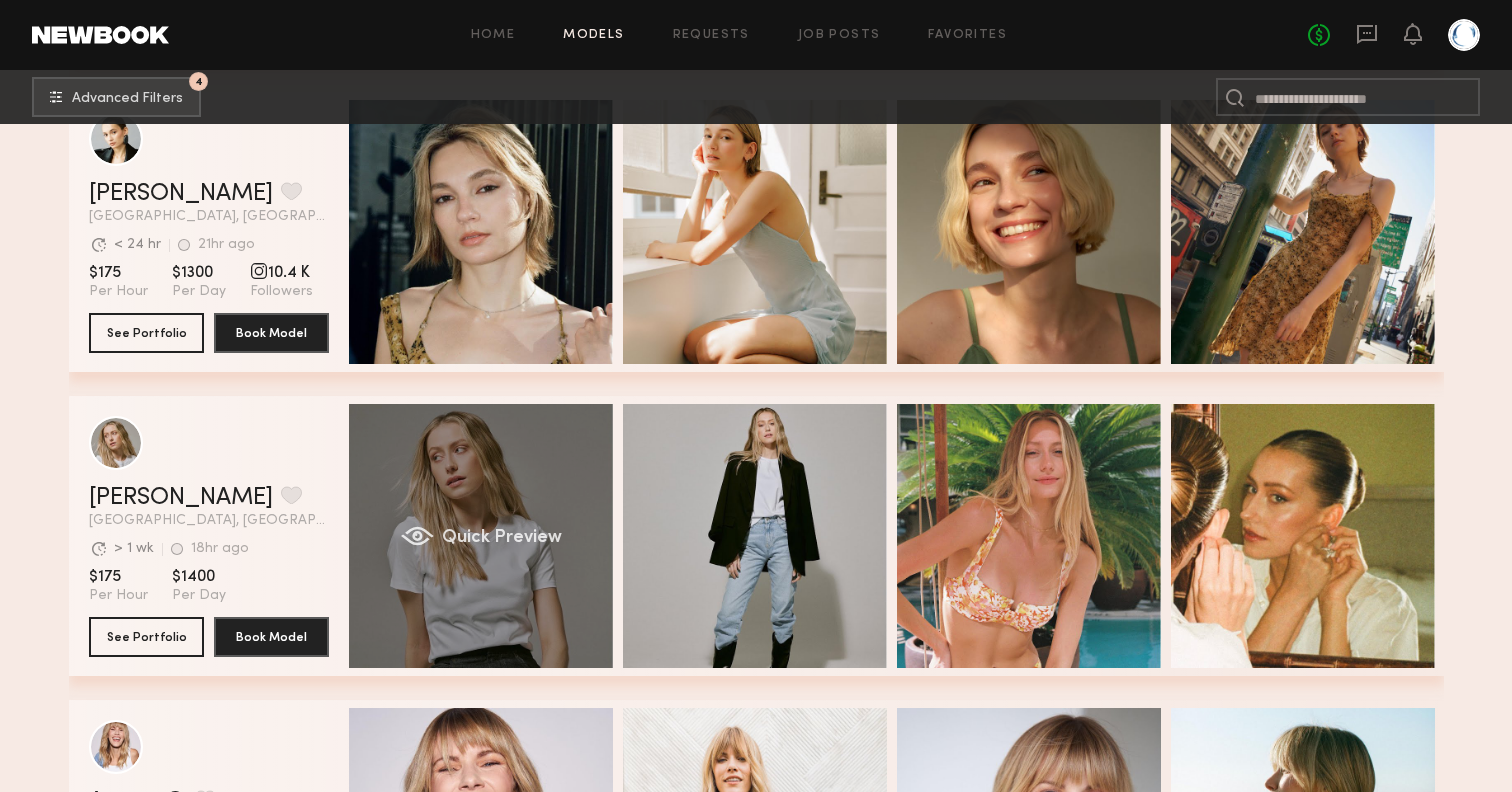 click on "Quick Preview" 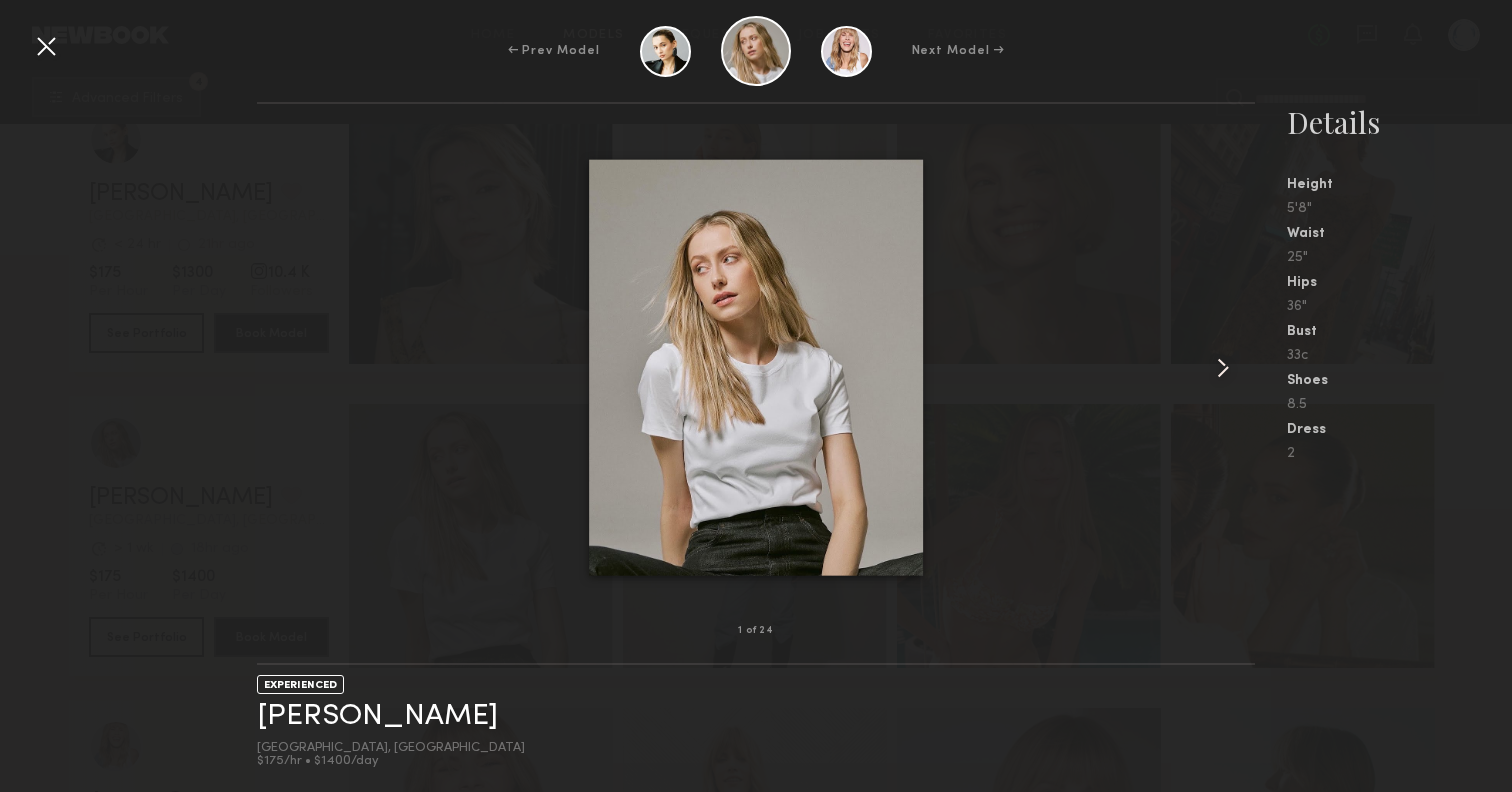 click at bounding box center (1223, 368) 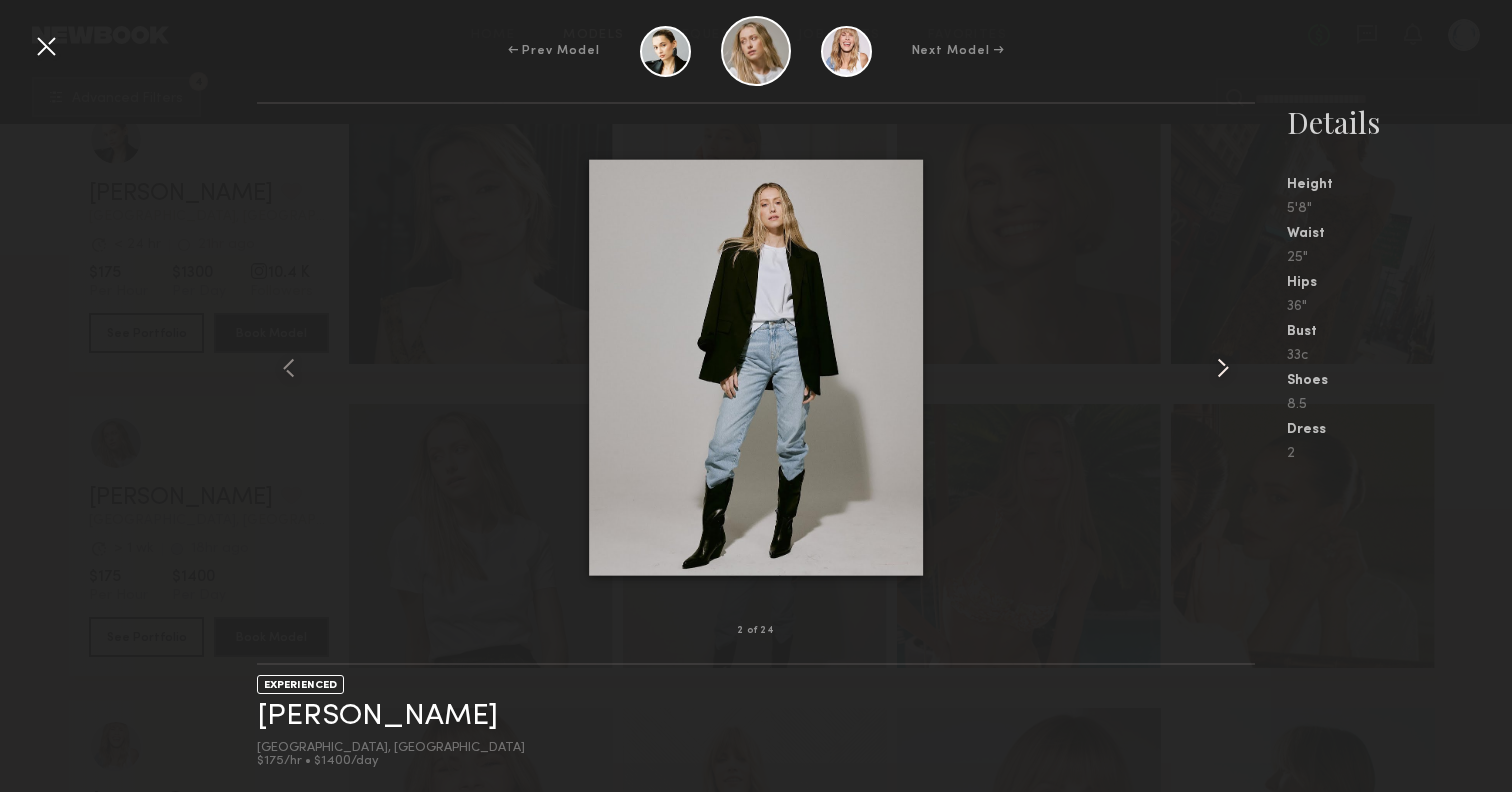 click at bounding box center (1223, 368) 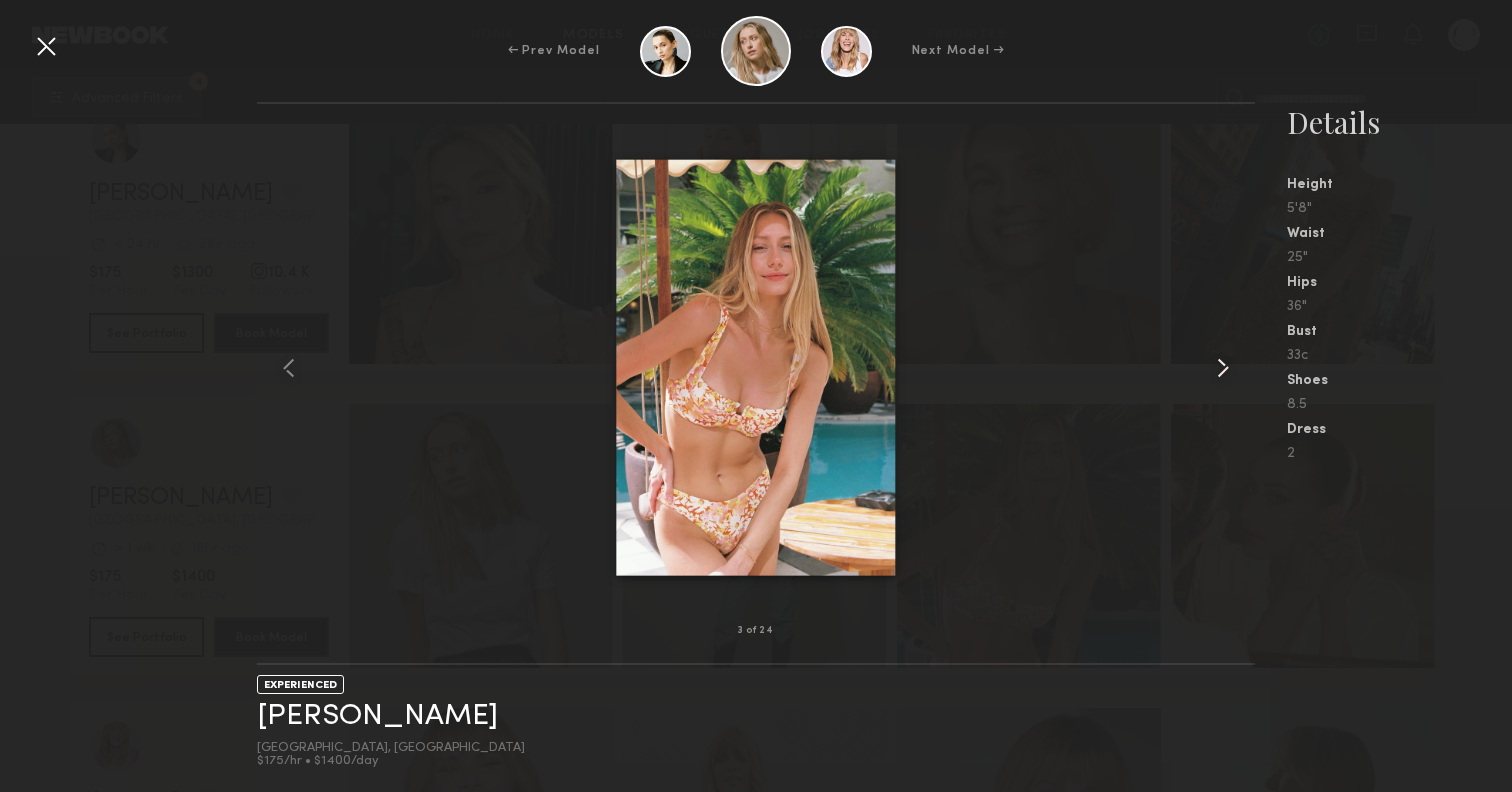 click at bounding box center (1223, 368) 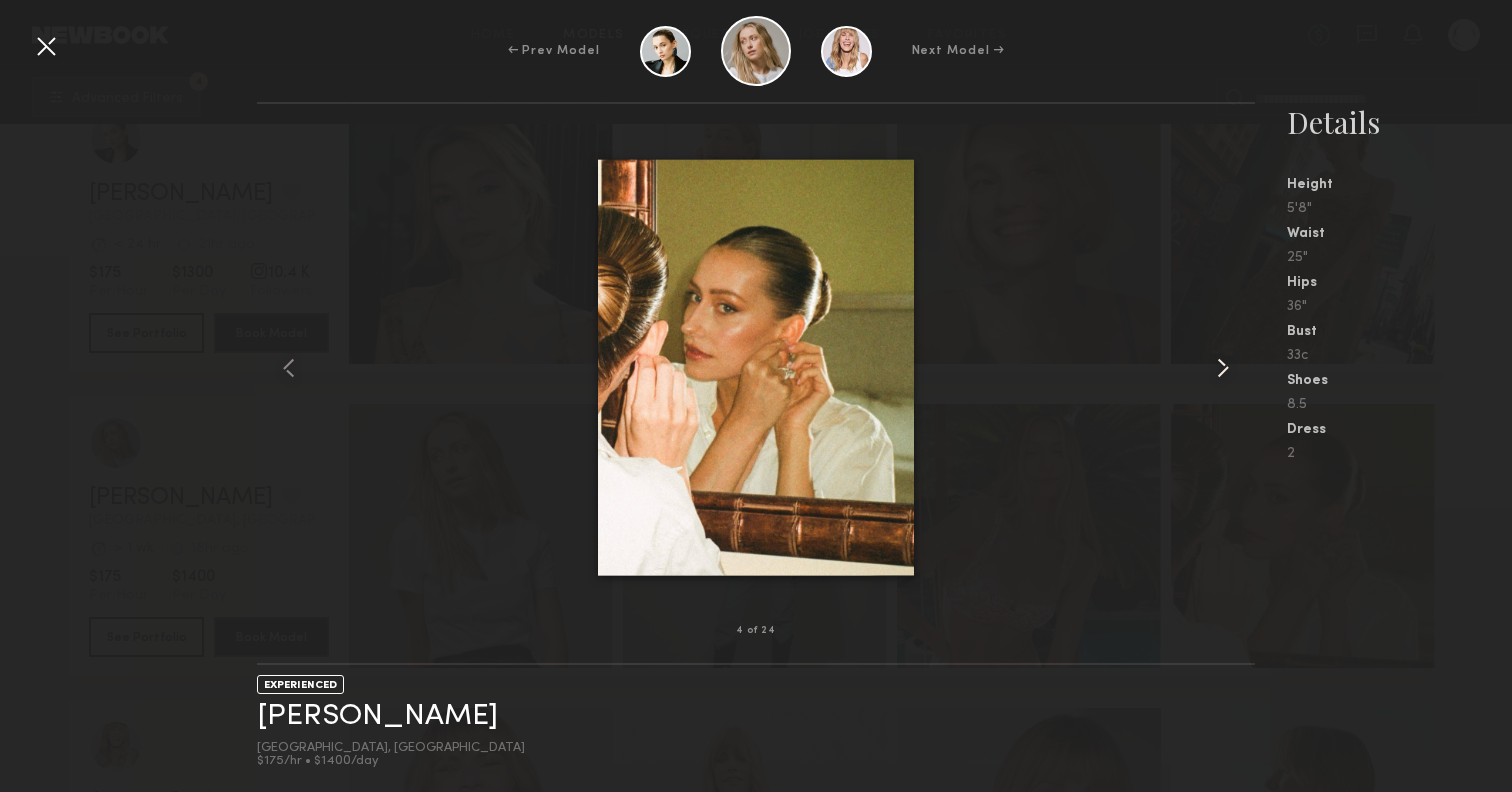 click at bounding box center (1223, 368) 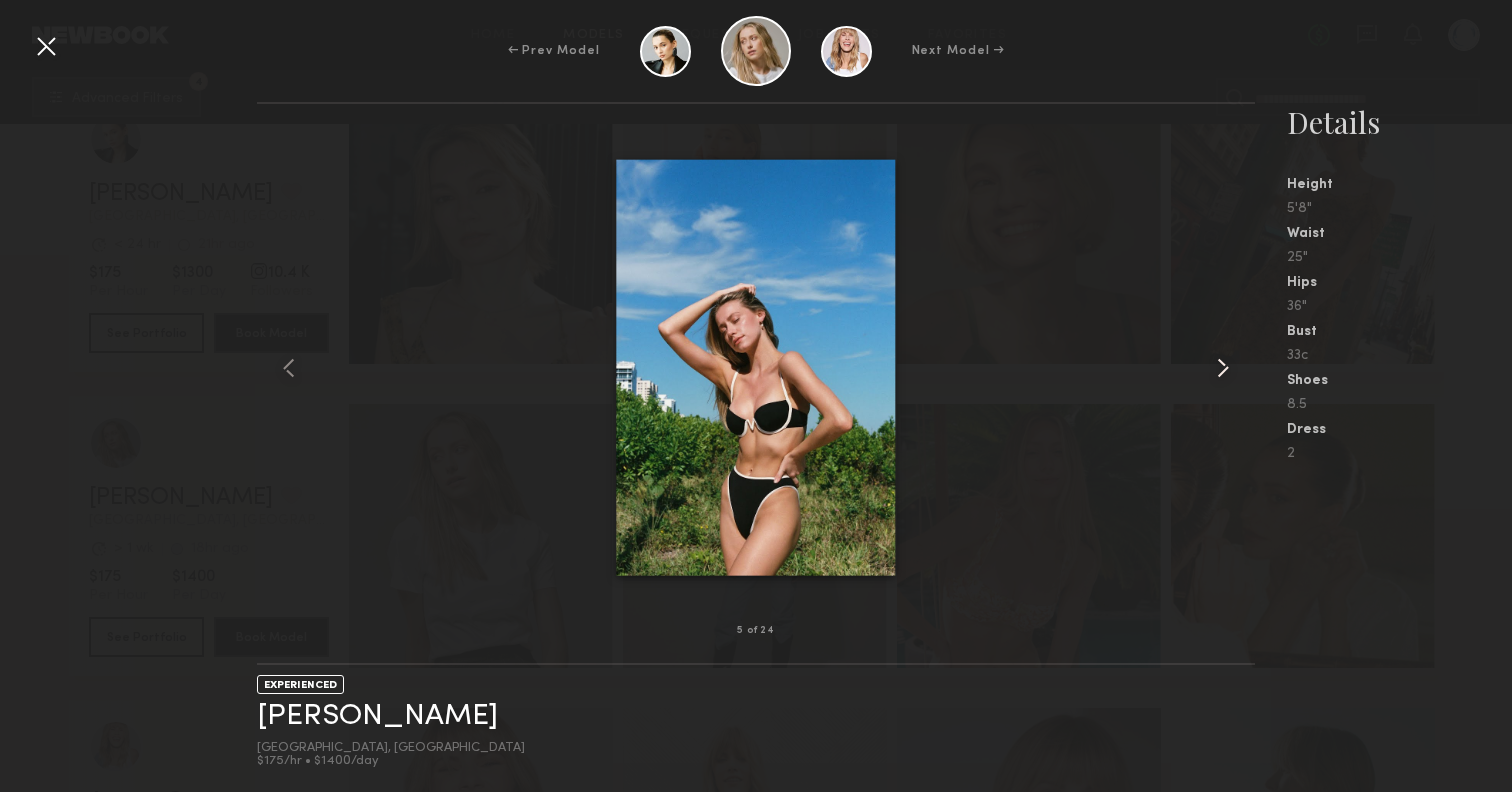 click at bounding box center (1223, 368) 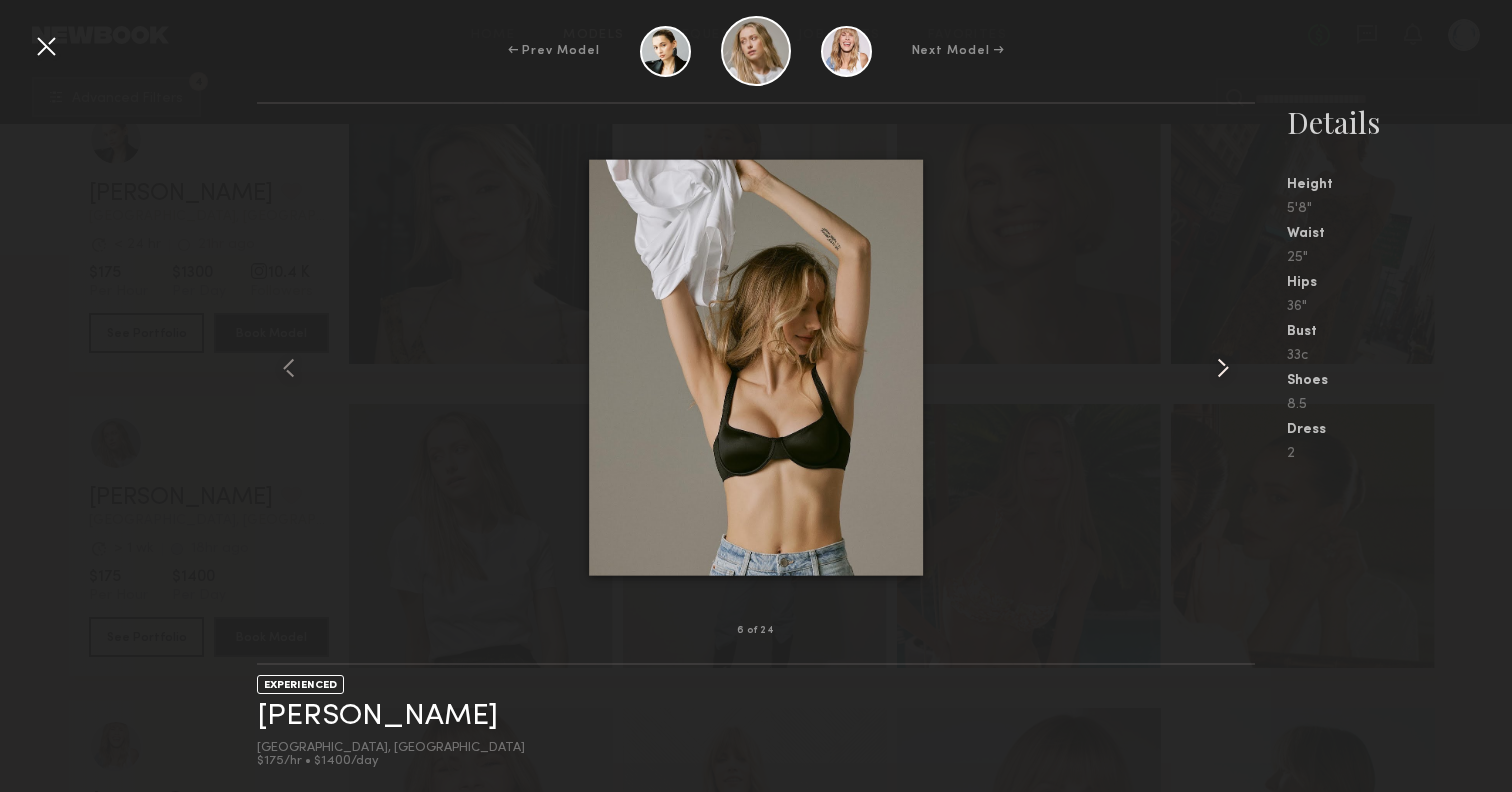 click at bounding box center [1223, 368] 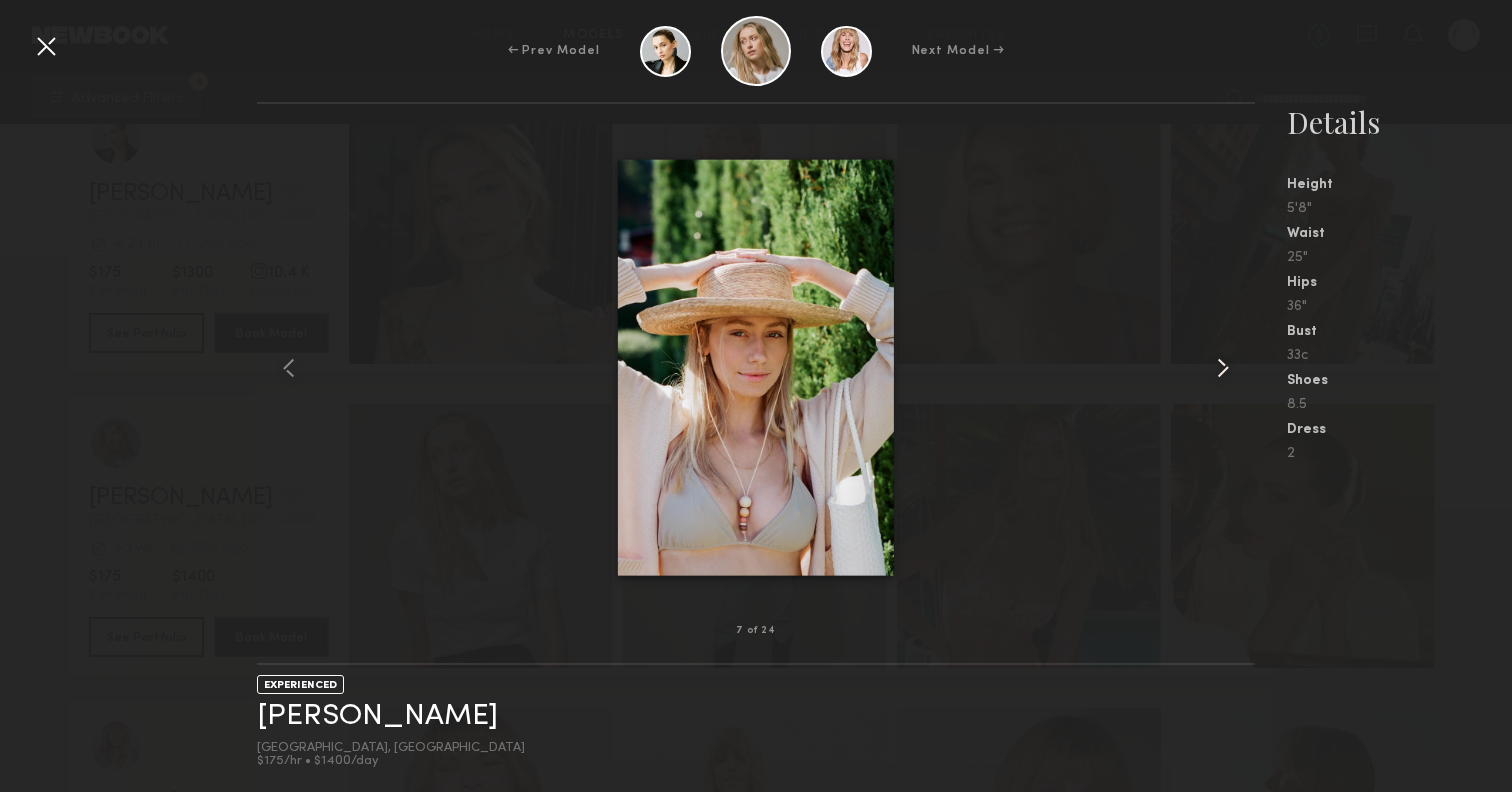 click at bounding box center (1223, 368) 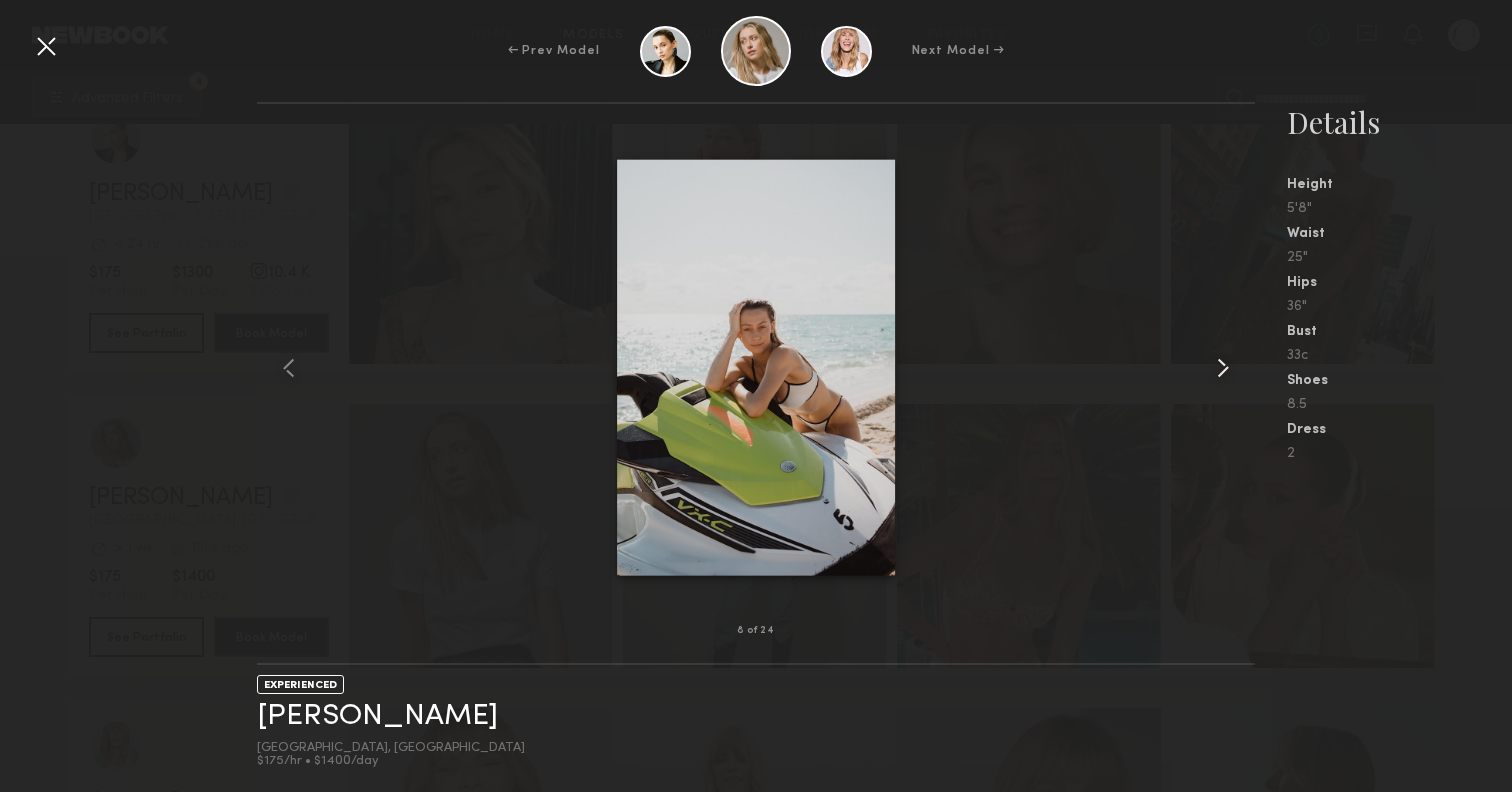 click at bounding box center [1223, 368] 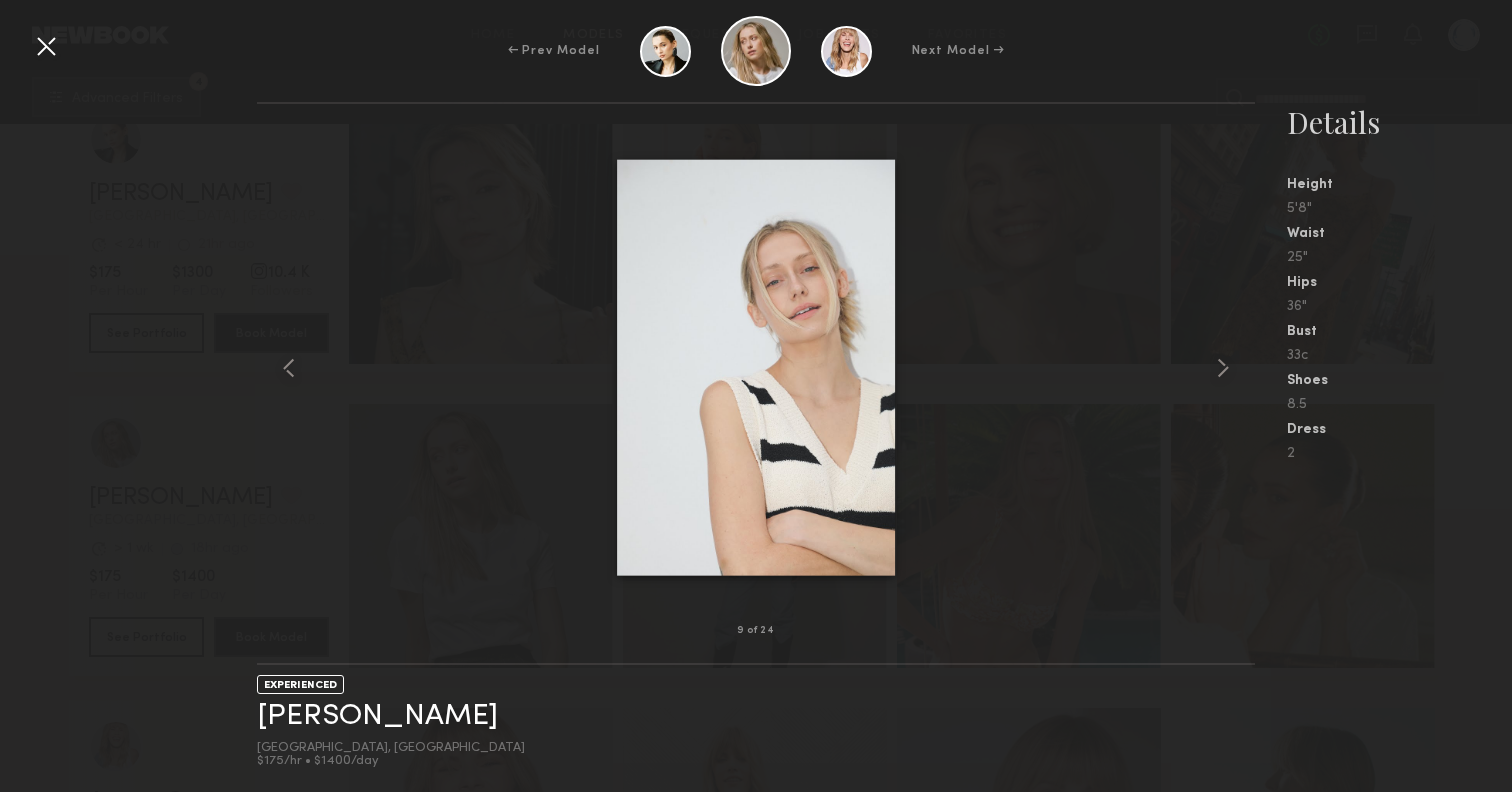 click at bounding box center [46, 46] 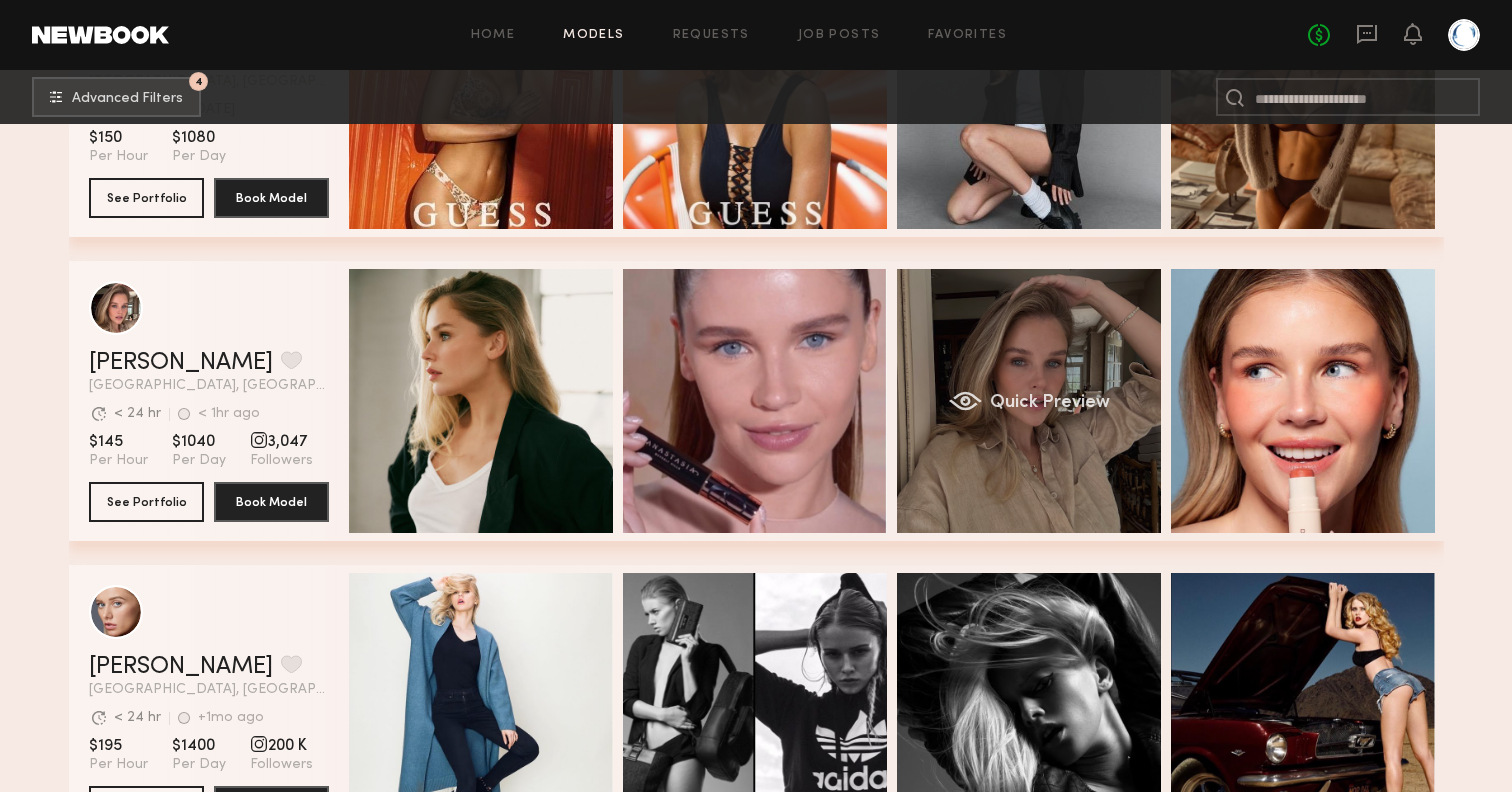 scroll, scrollTop: 5700, scrollLeft: 0, axis: vertical 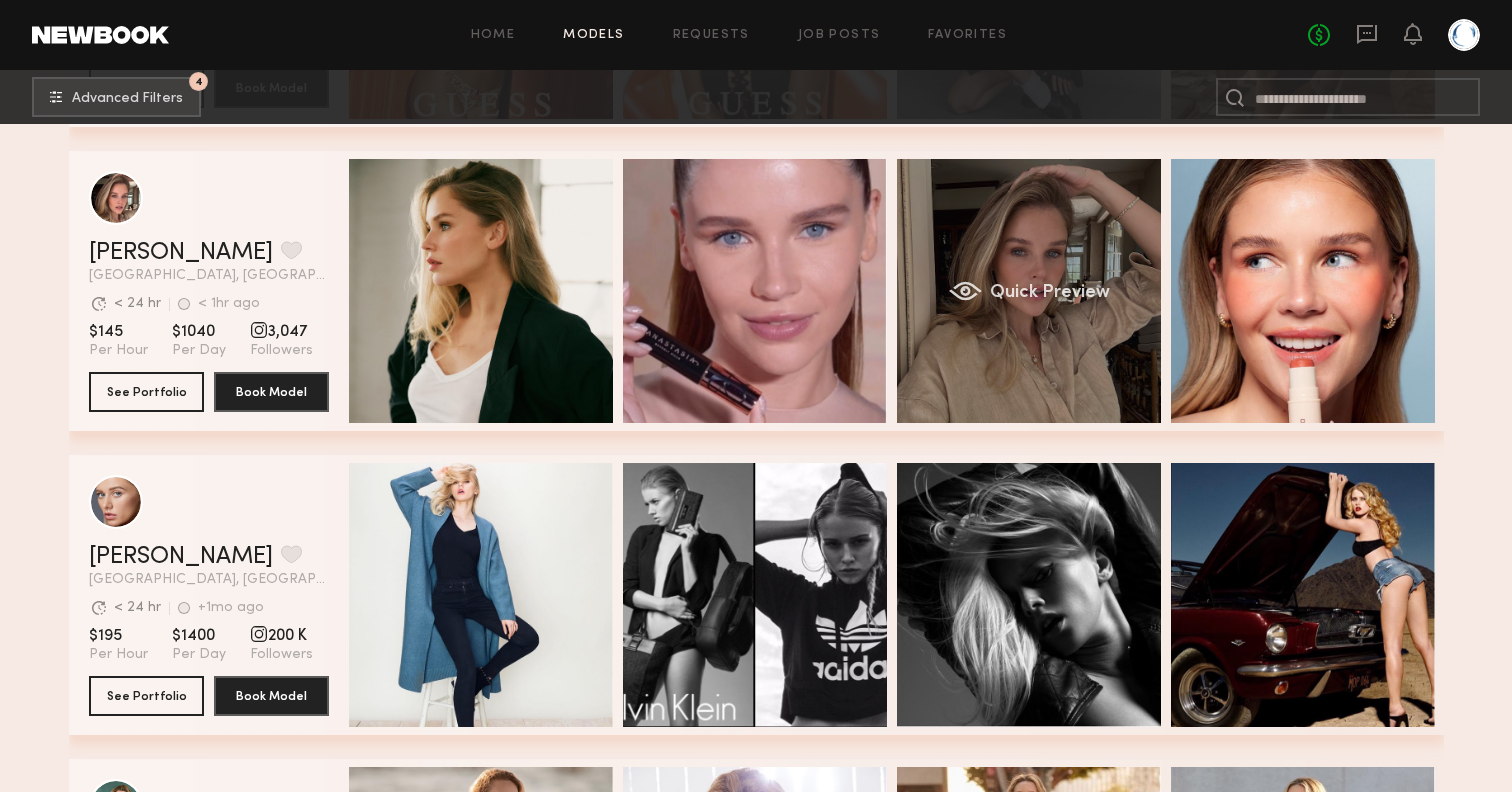 click on "Quick Preview" 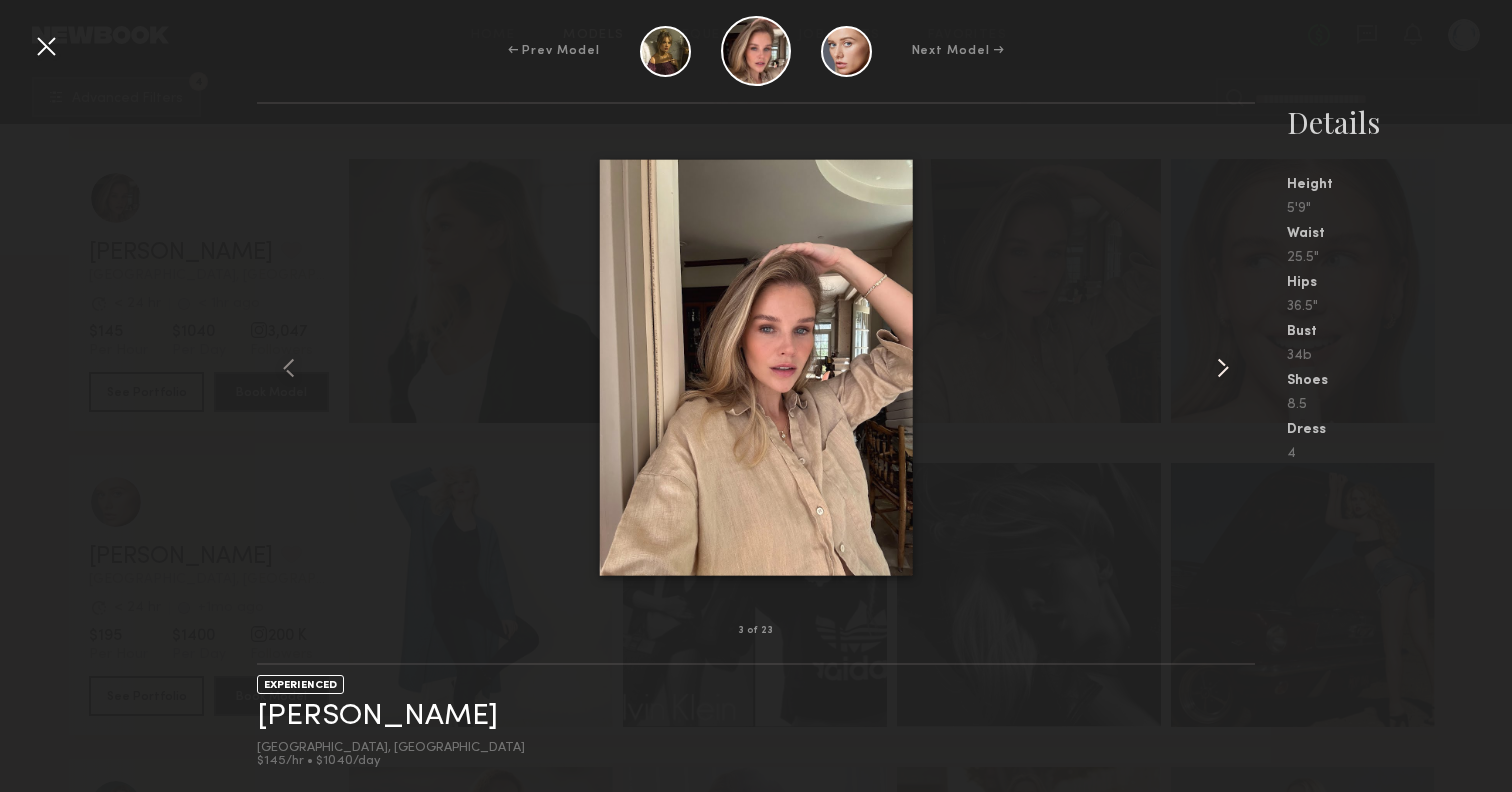 click at bounding box center (1223, 368) 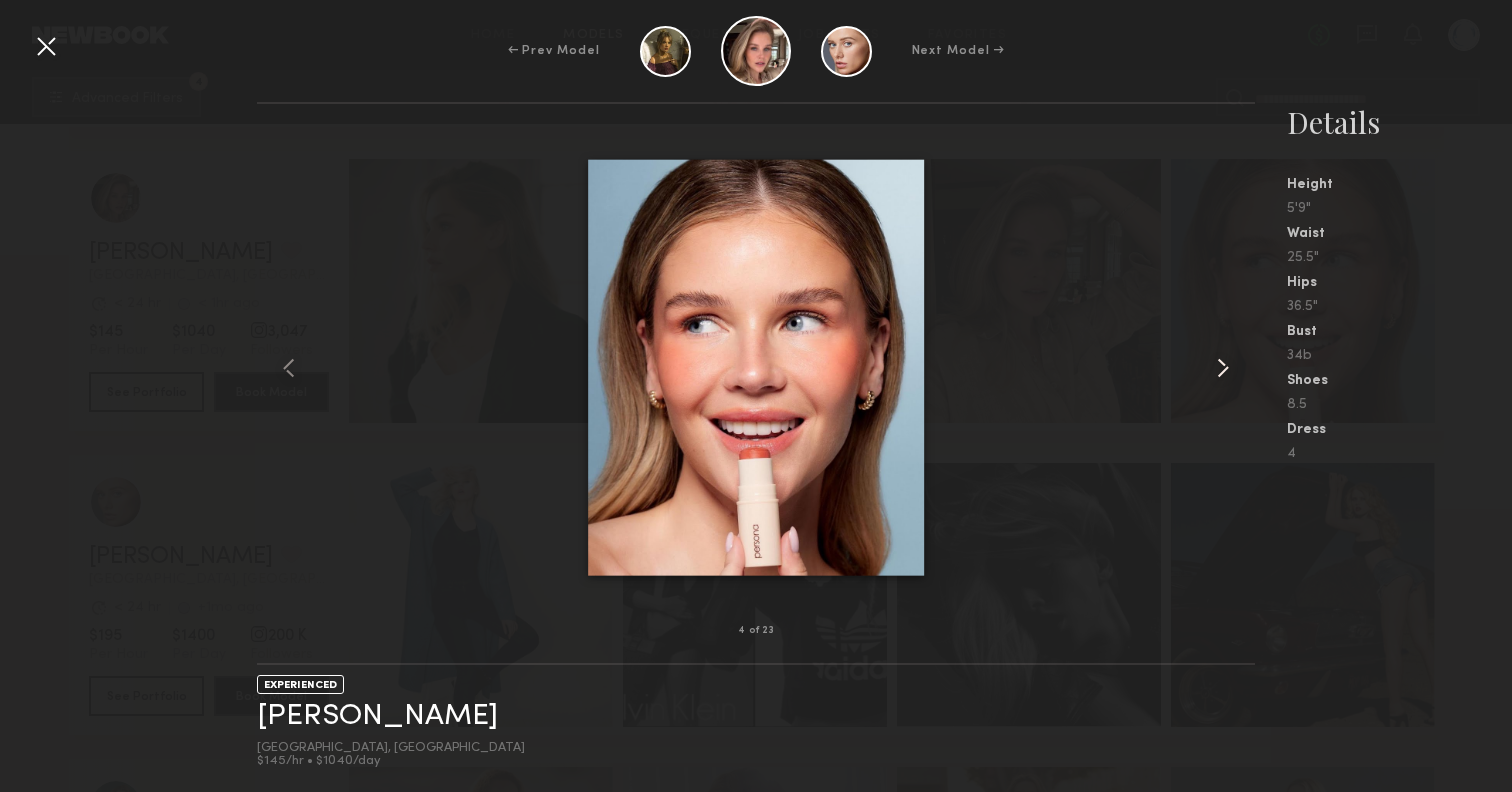 click at bounding box center [1223, 368] 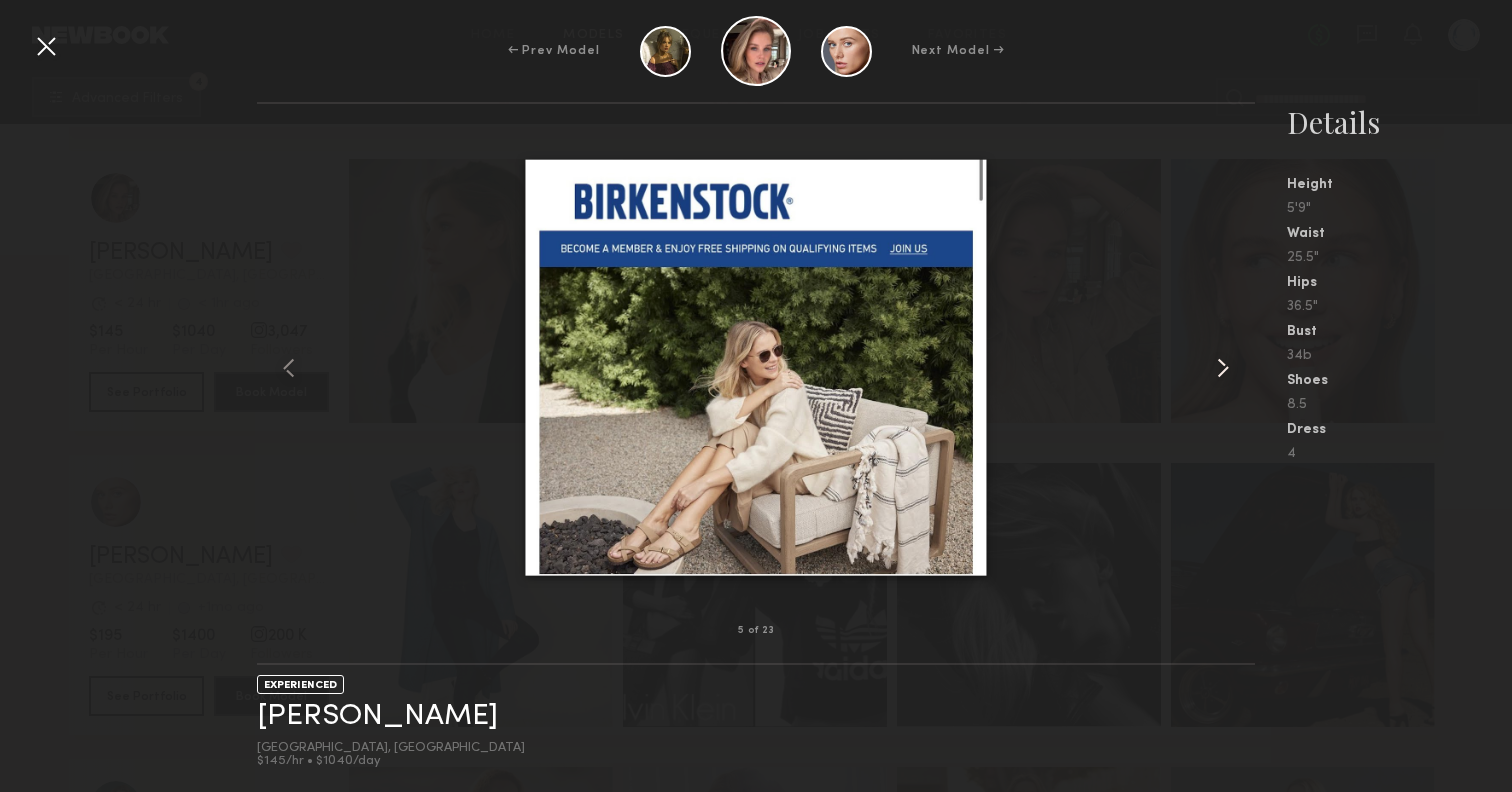 click at bounding box center (1223, 368) 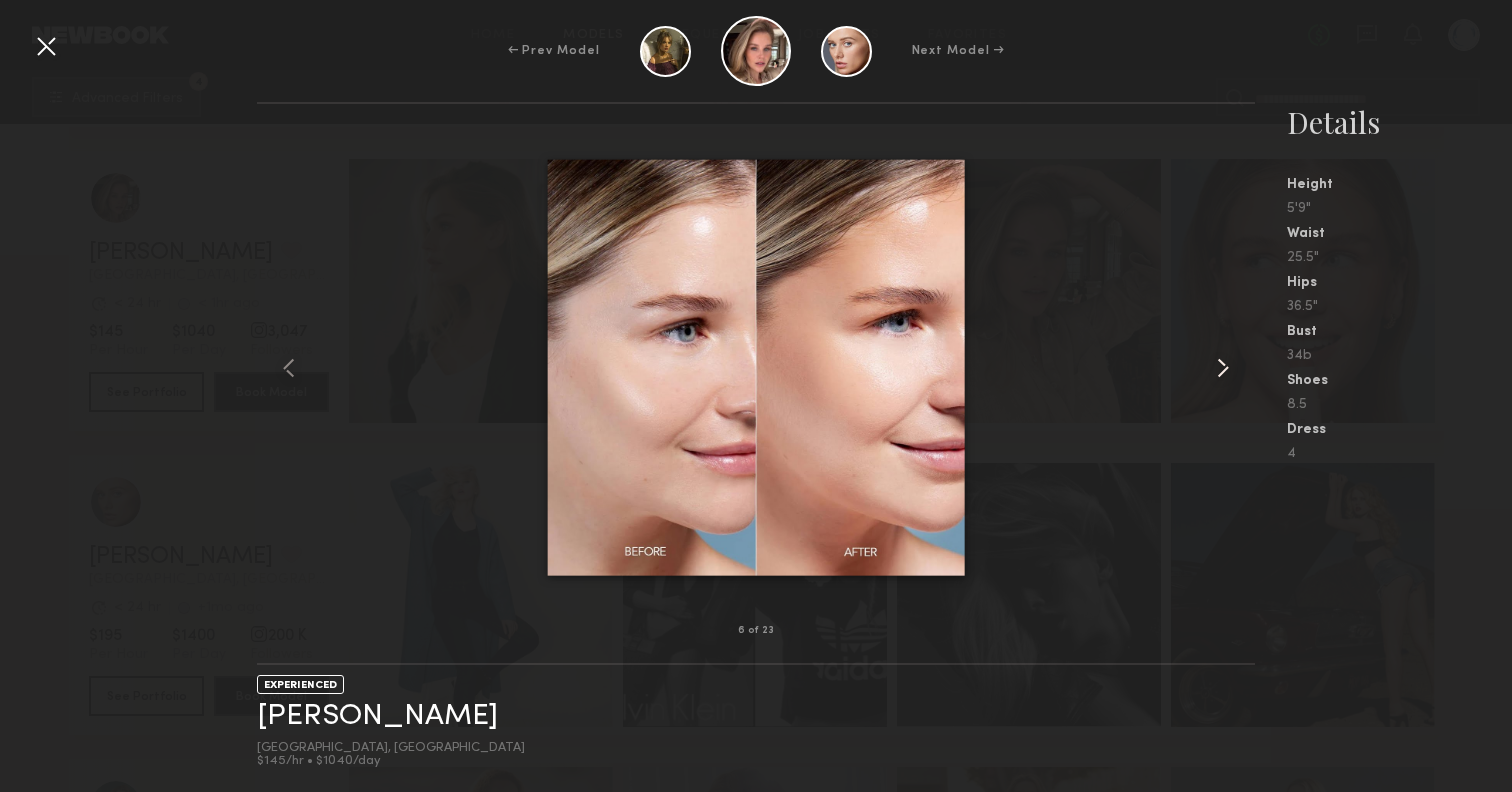 click at bounding box center (1223, 368) 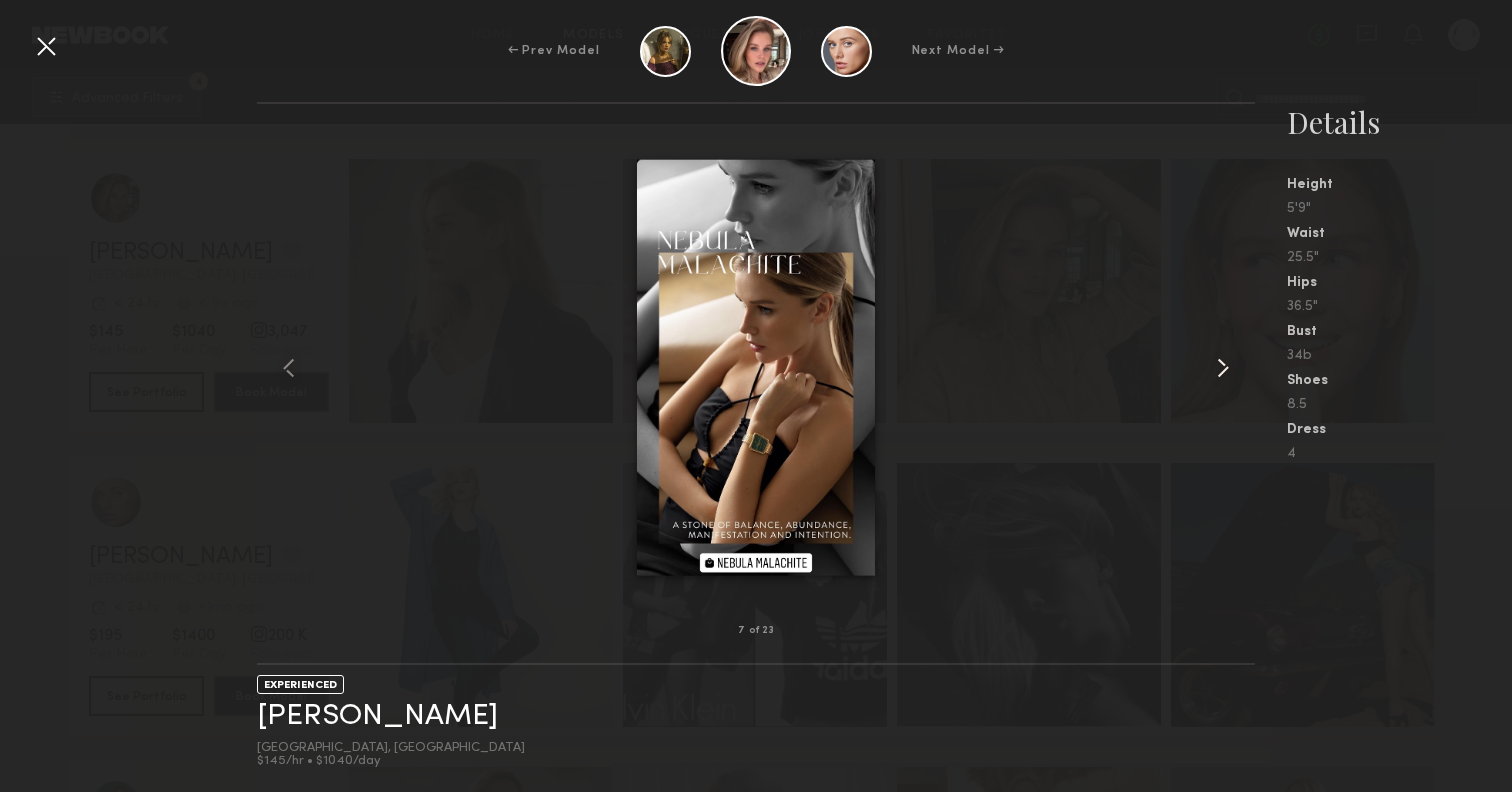 click at bounding box center [1223, 368] 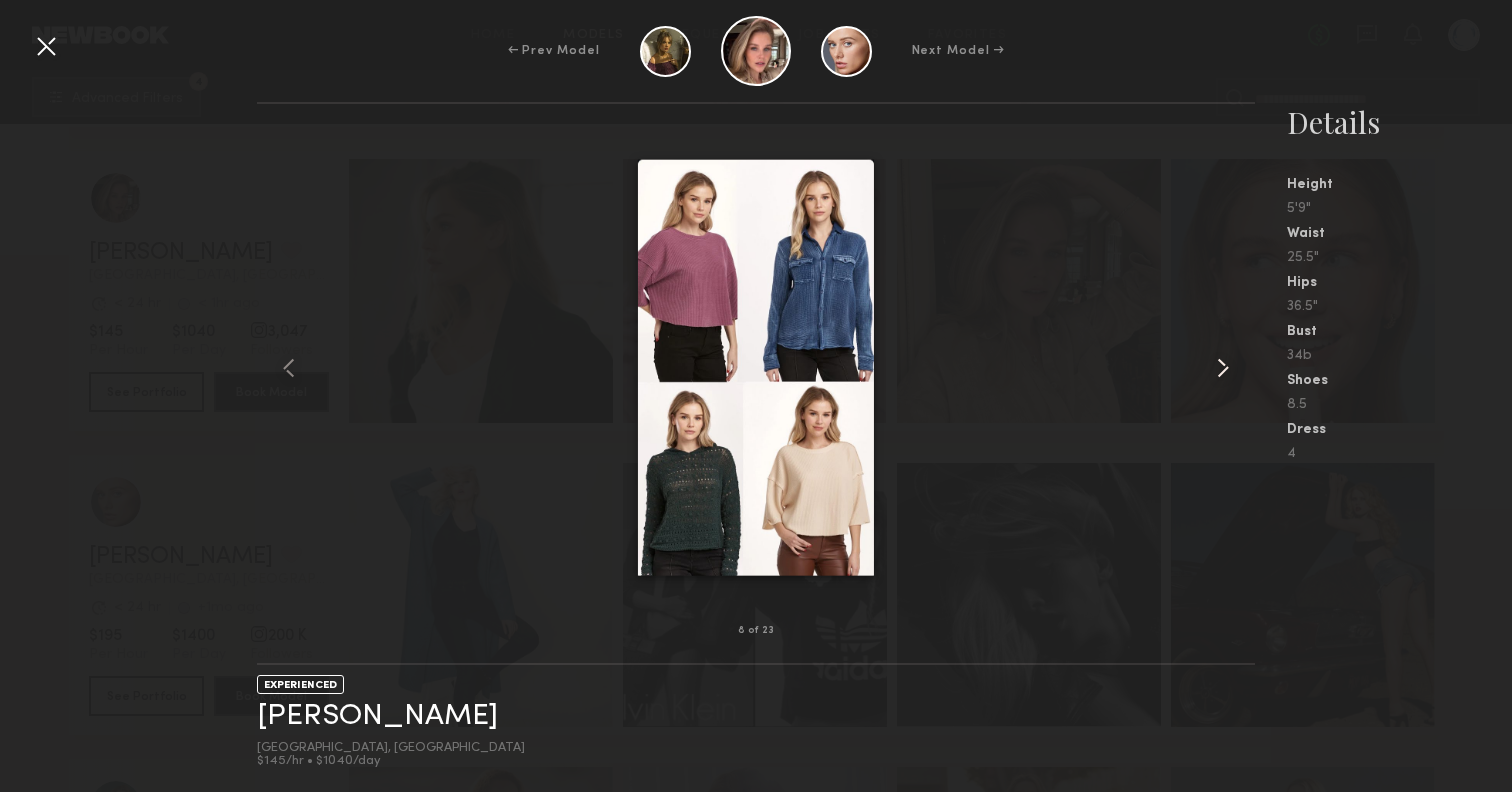 click at bounding box center [1223, 368] 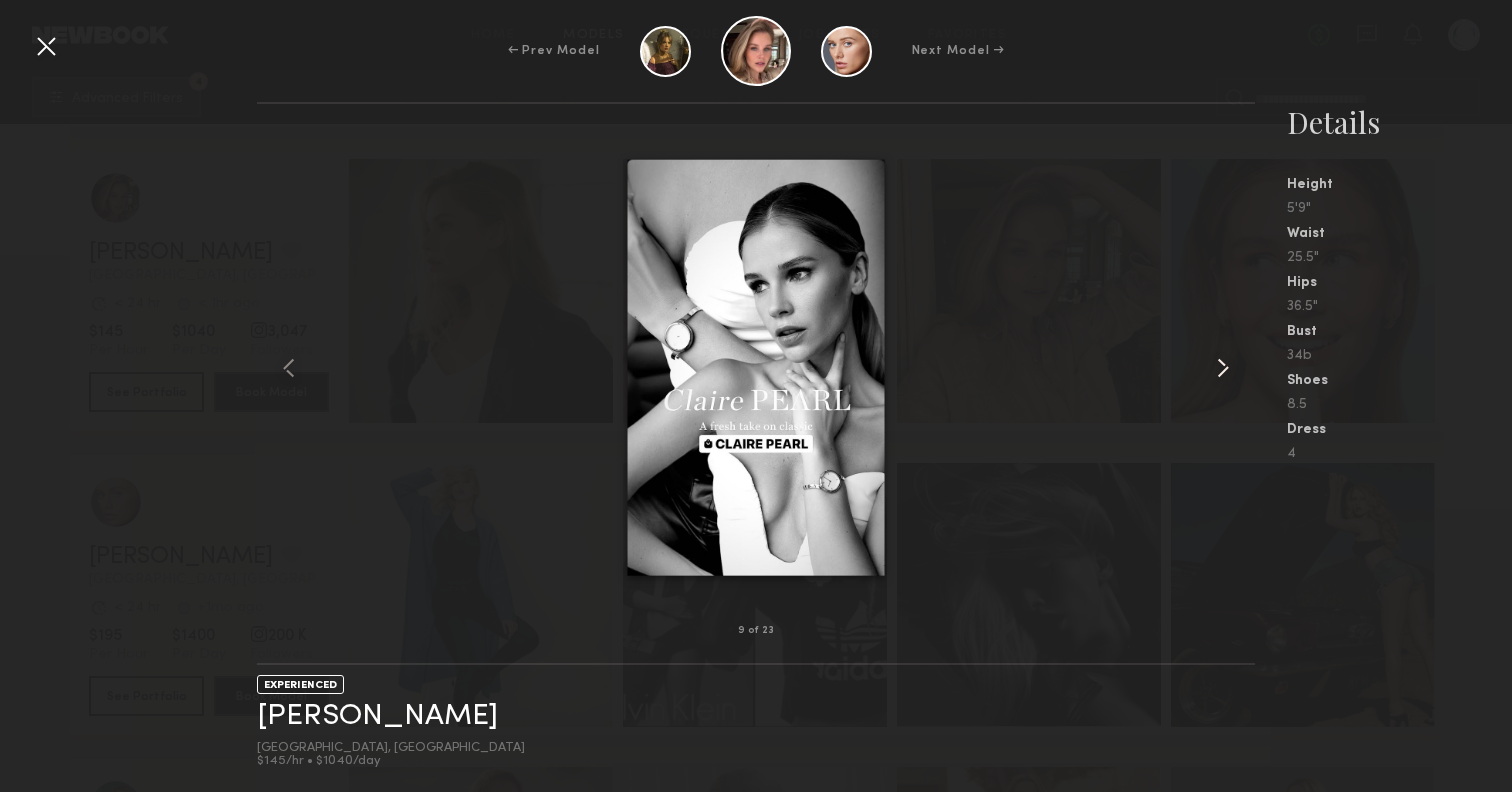 click at bounding box center (1223, 368) 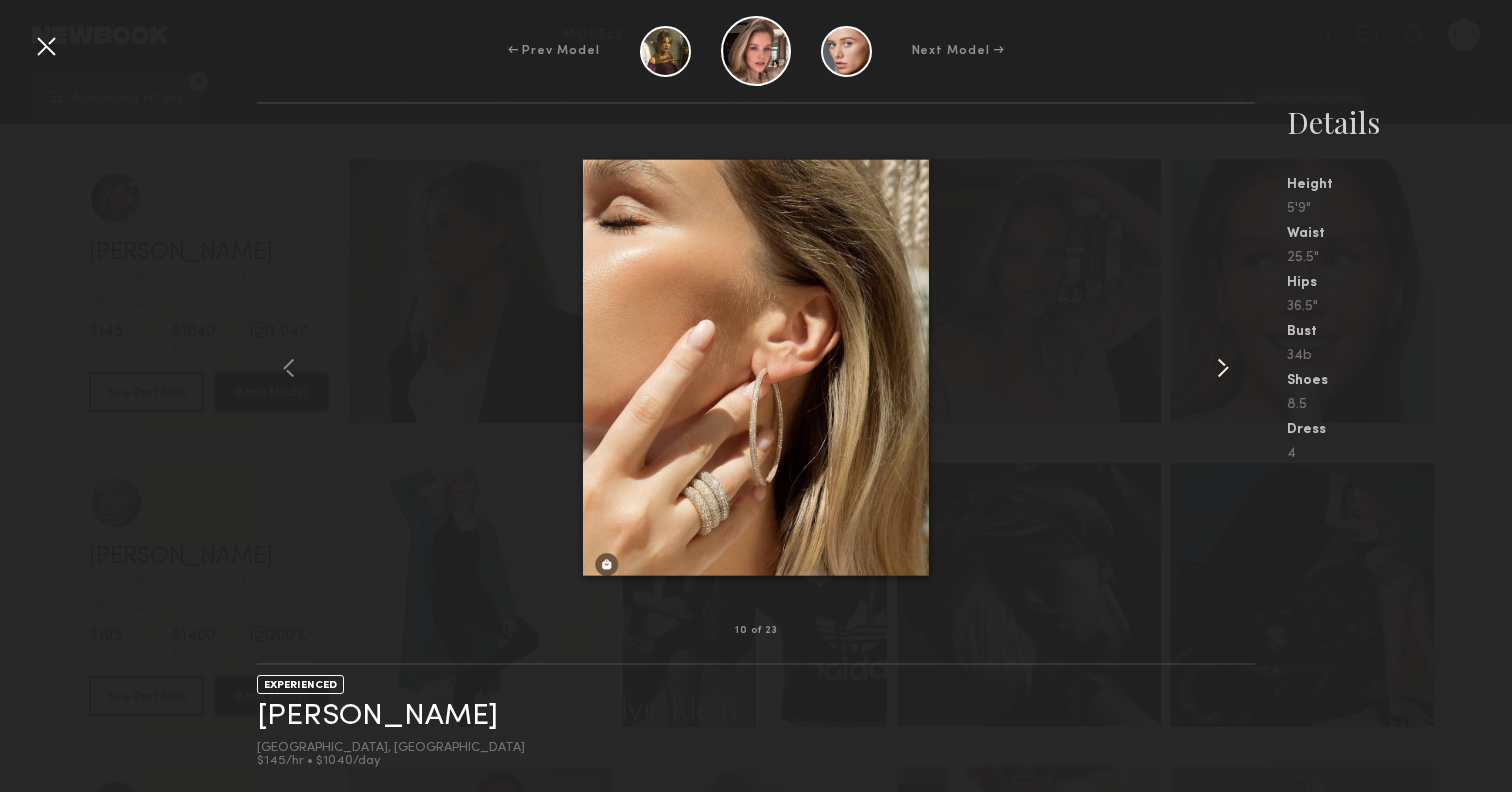 click at bounding box center [1223, 368] 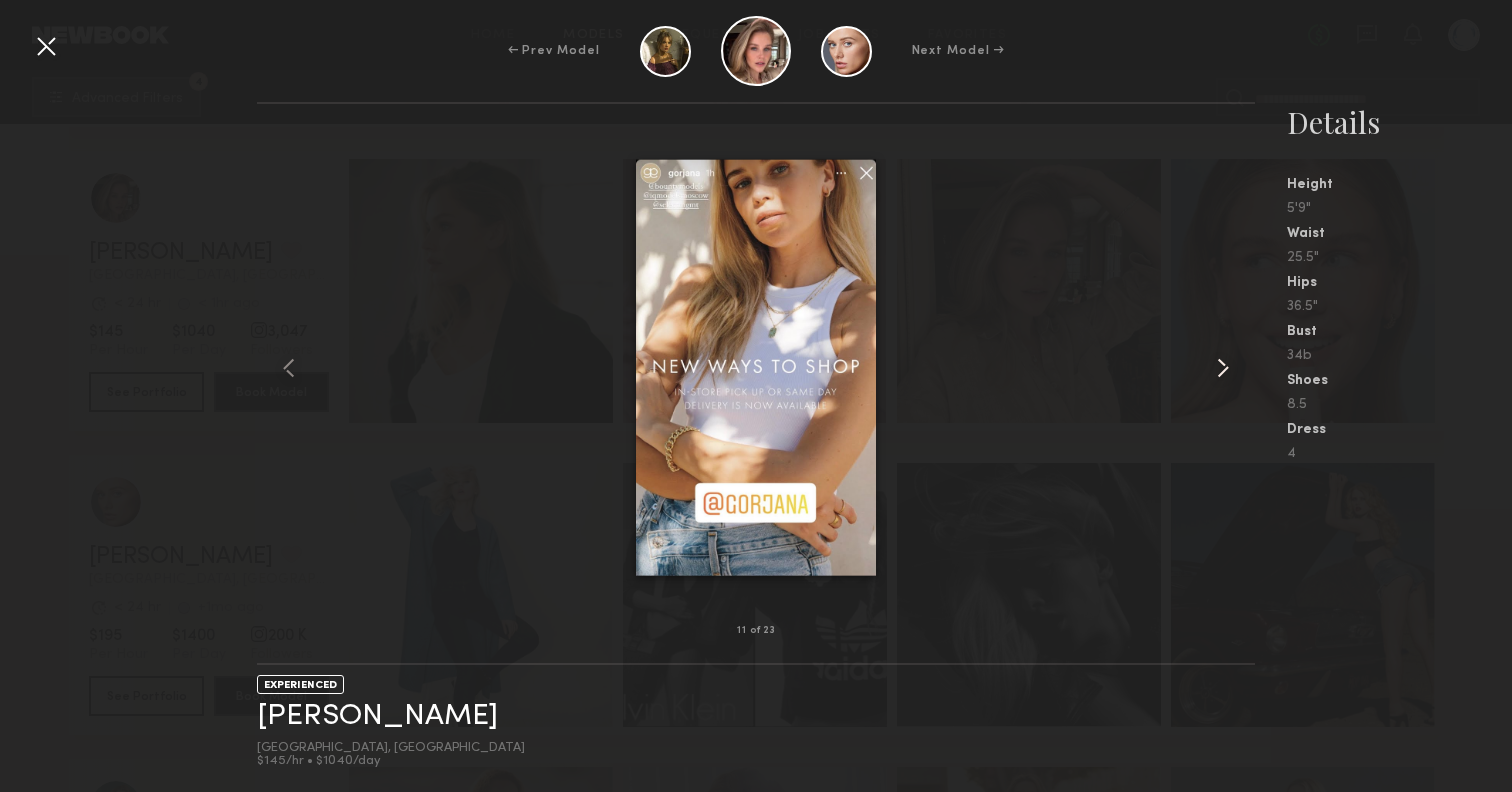 click at bounding box center [1223, 368] 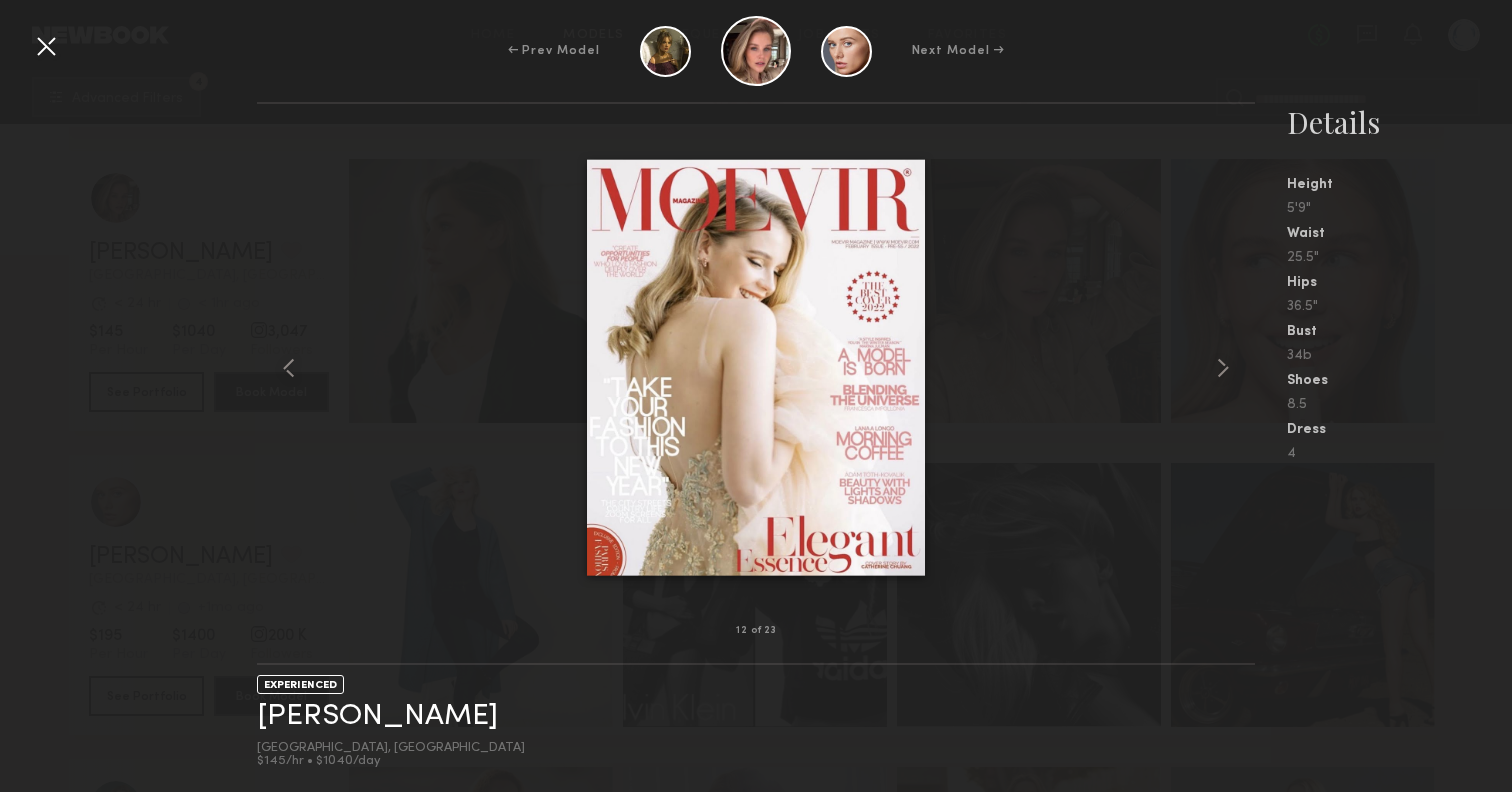 click at bounding box center (46, 46) 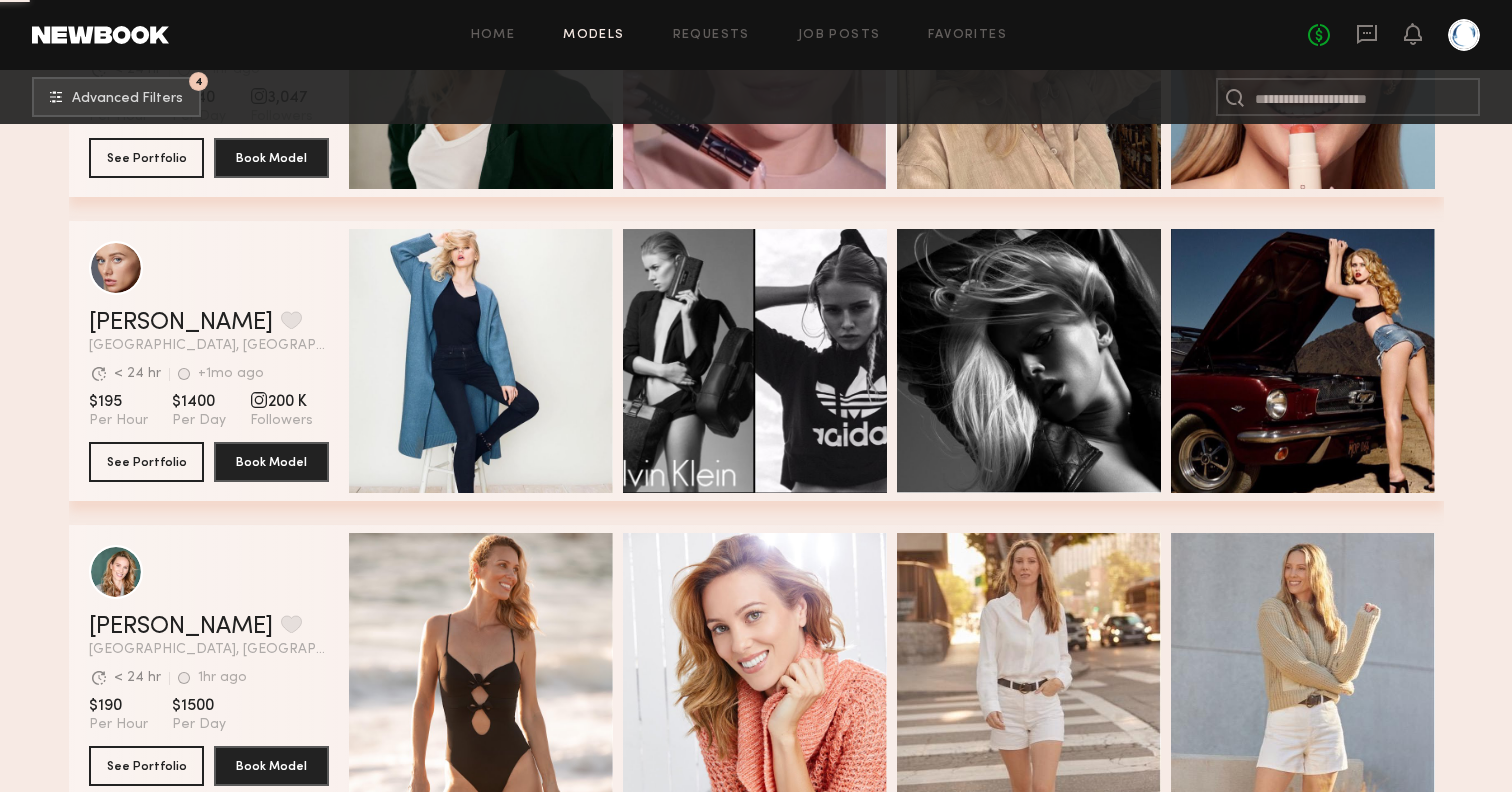 scroll, scrollTop: 6035, scrollLeft: 0, axis: vertical 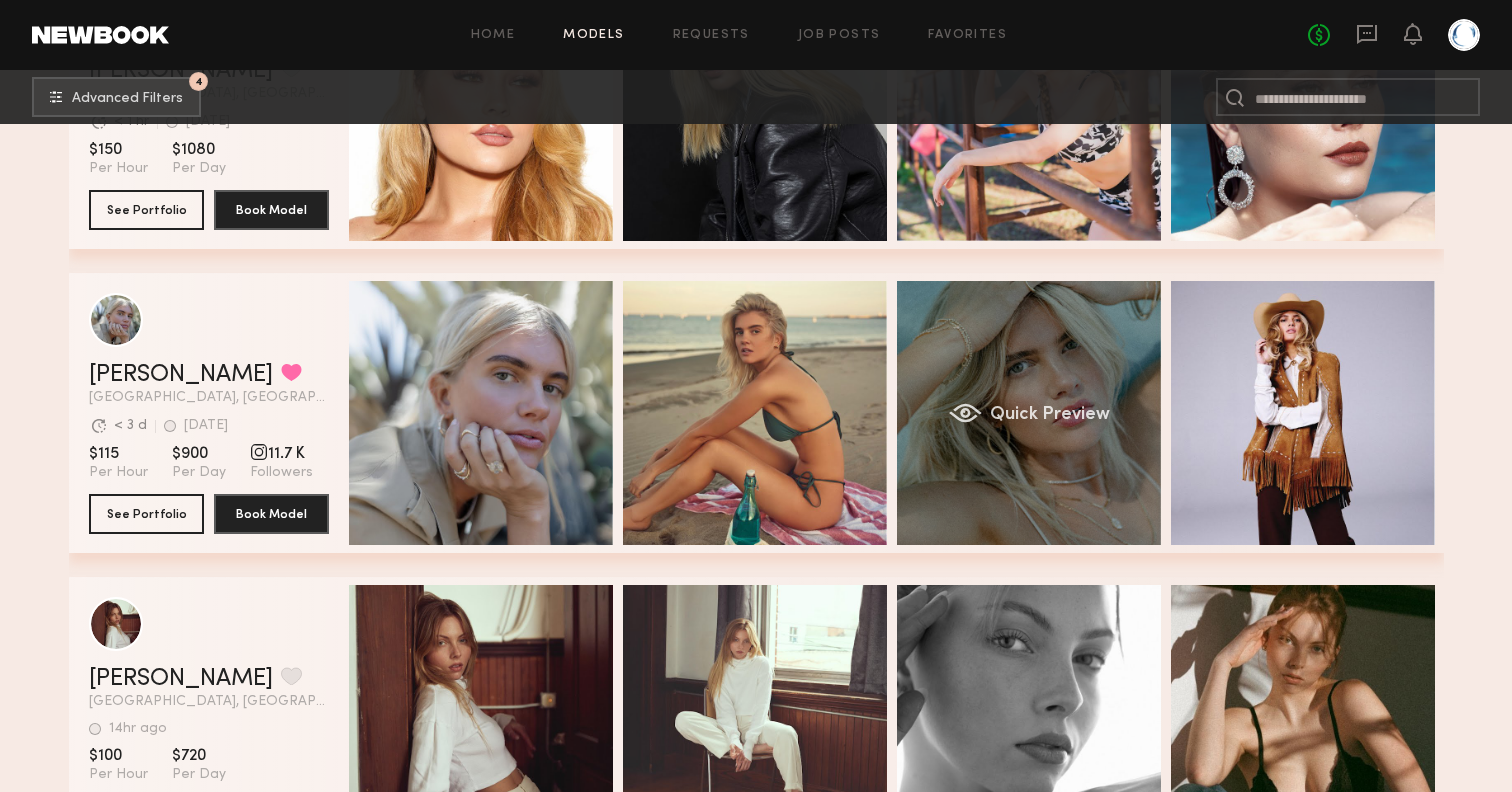 click on "Quick Preview" 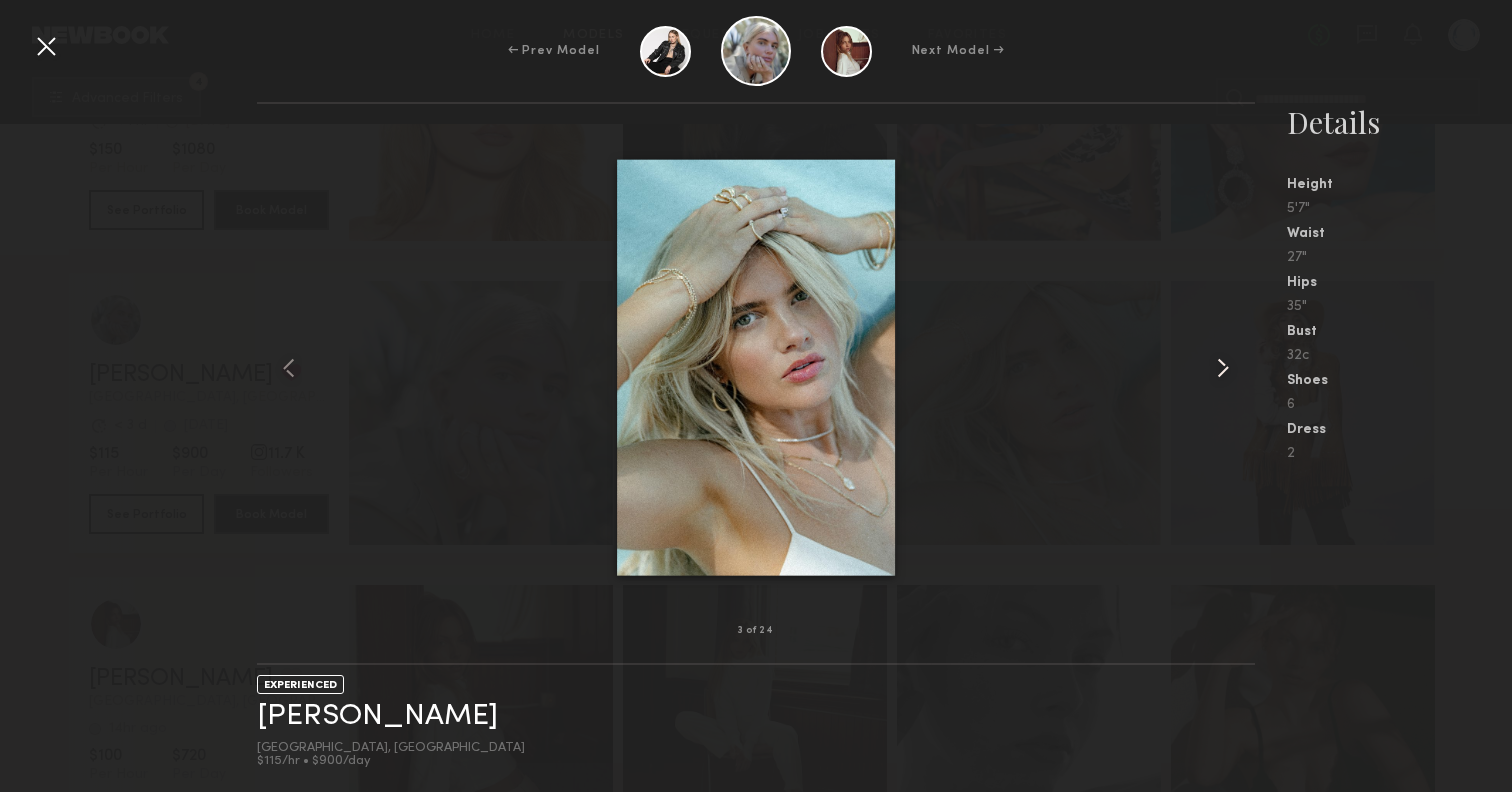 click at bounding box center (1223, 368) 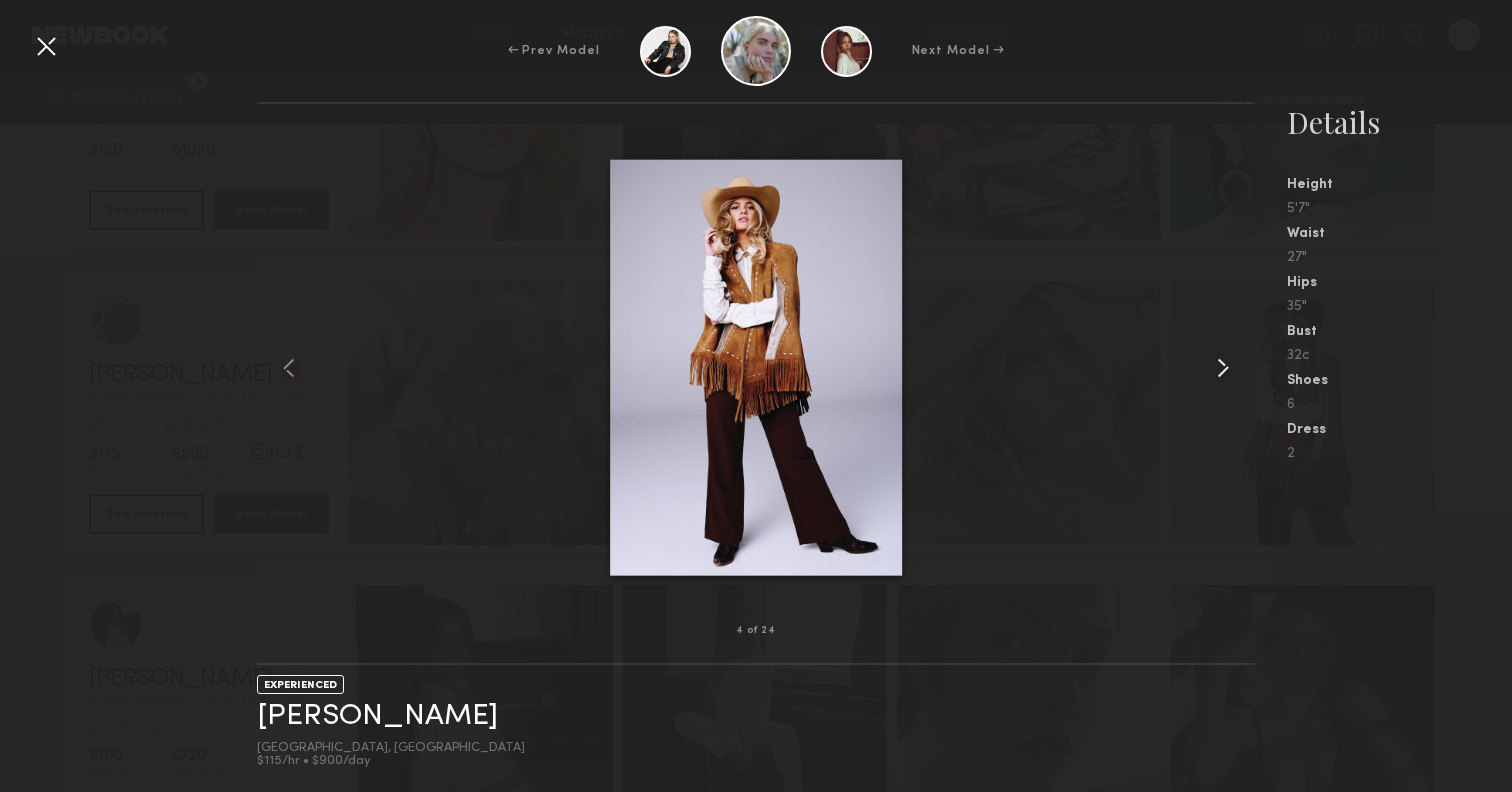 click at bounding box center [1223, 368] 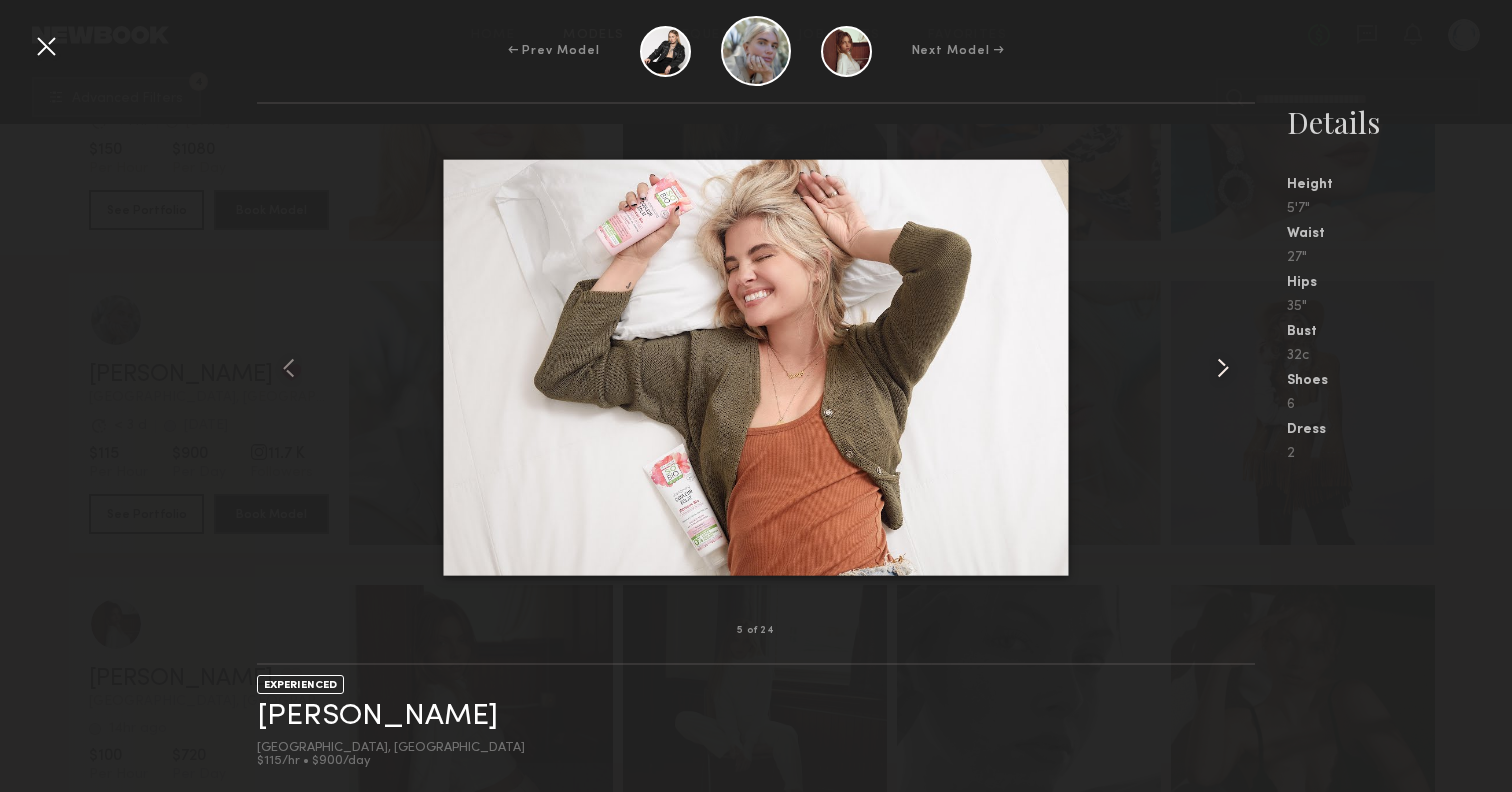 click at bounding box center (1223, 368) 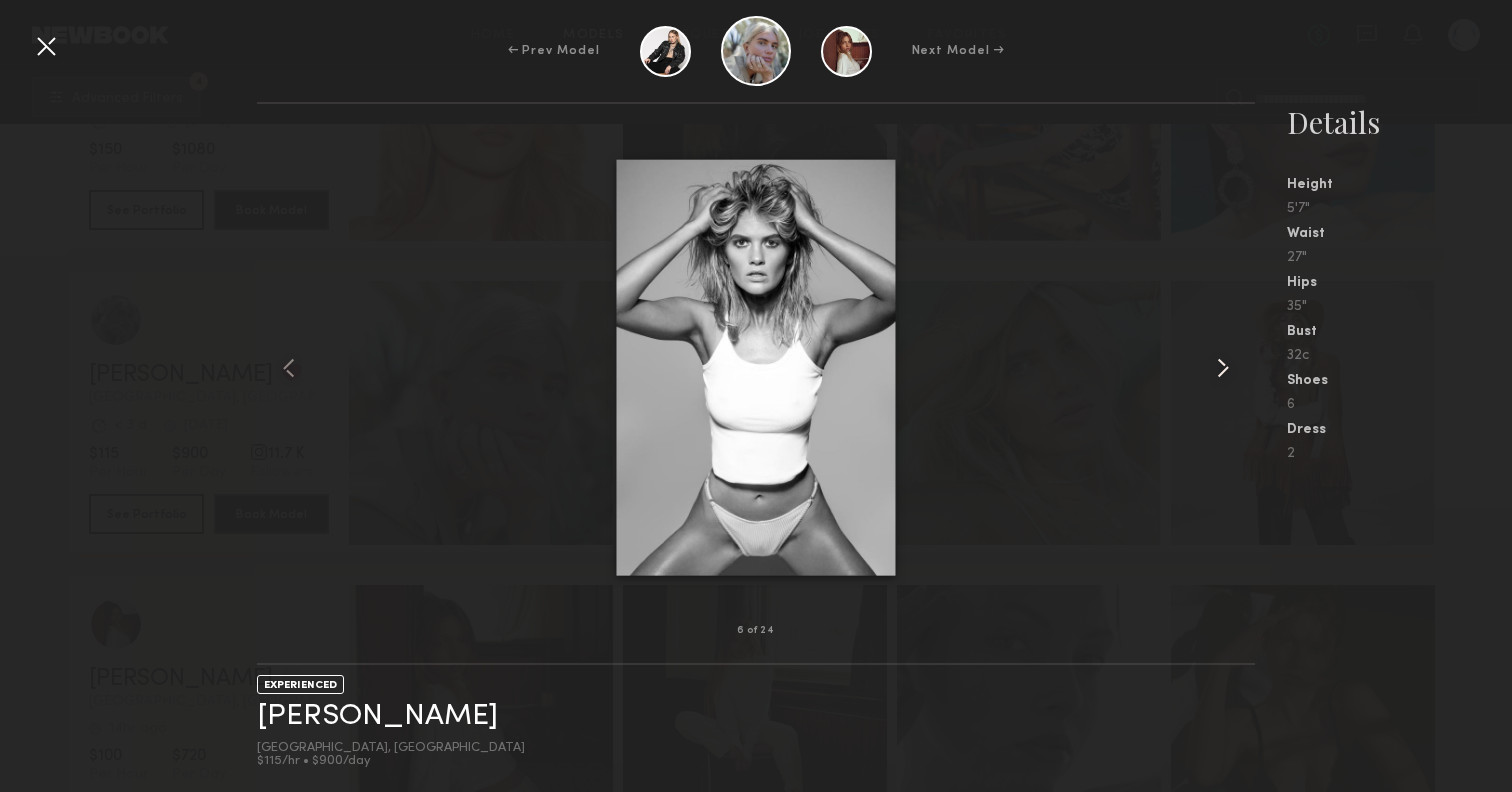 click at bounding box center (1223, 368) 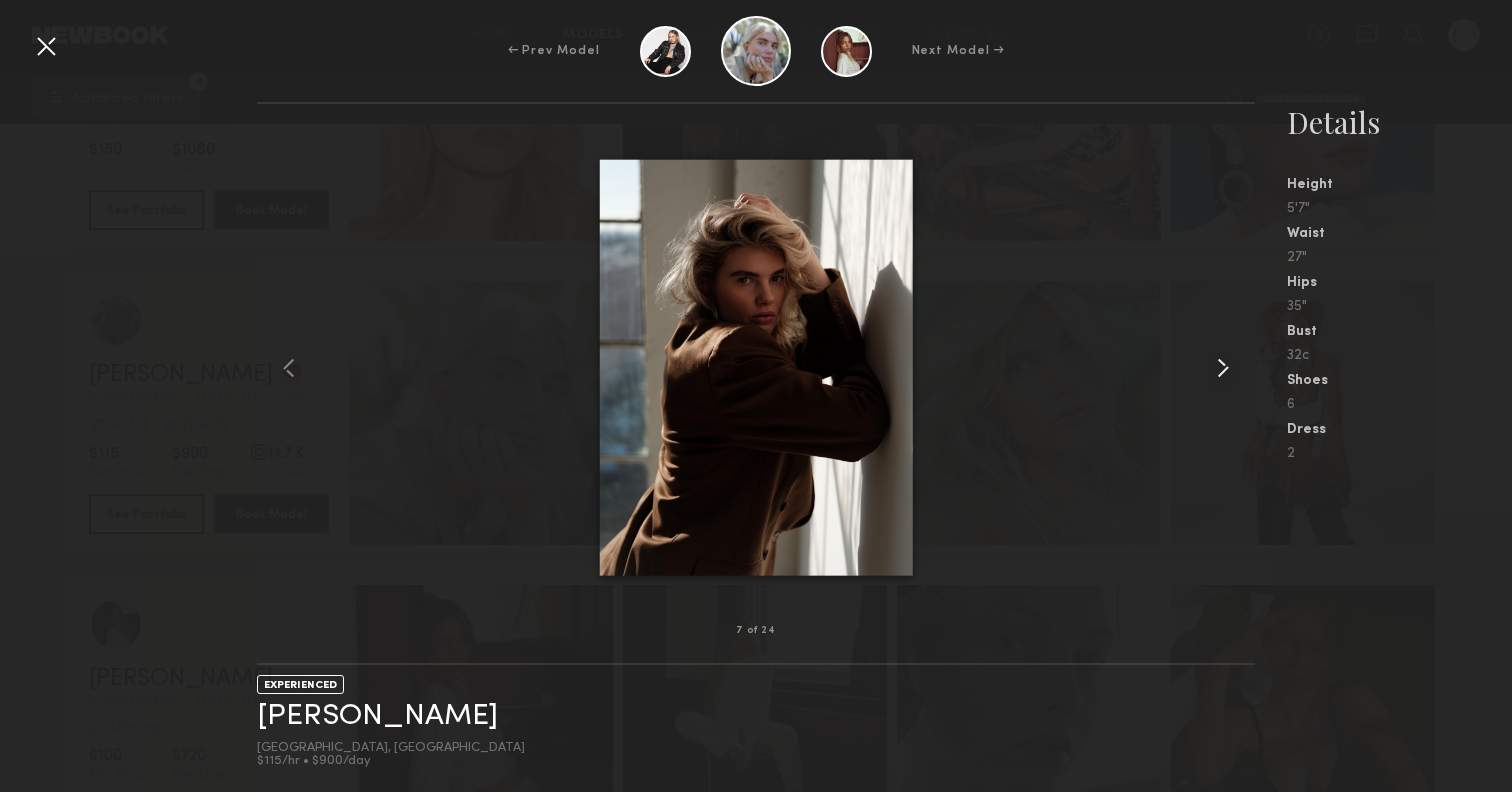 click at bounding box center (1223, 368) 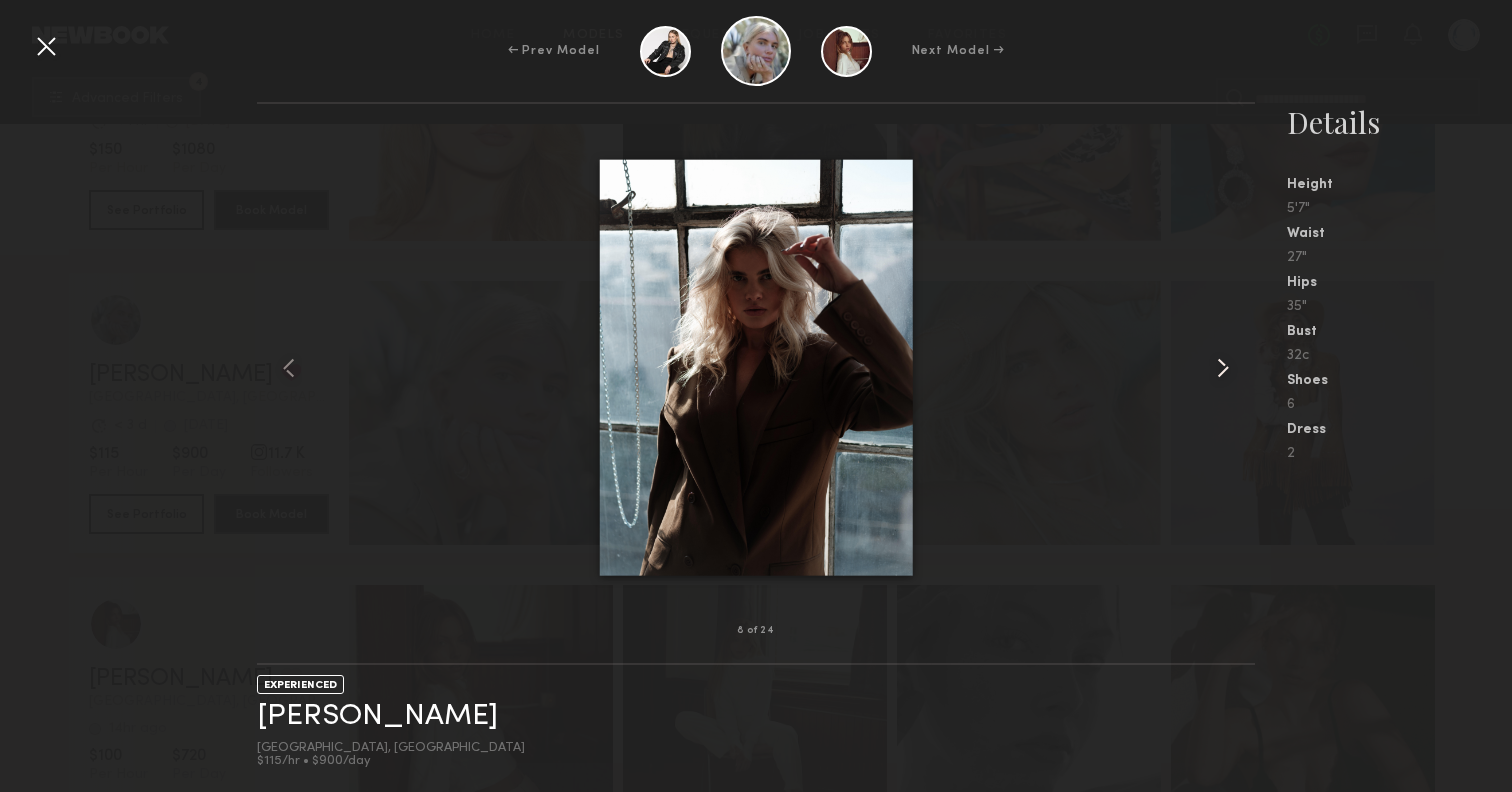 click at bounding box center (1223, 368) 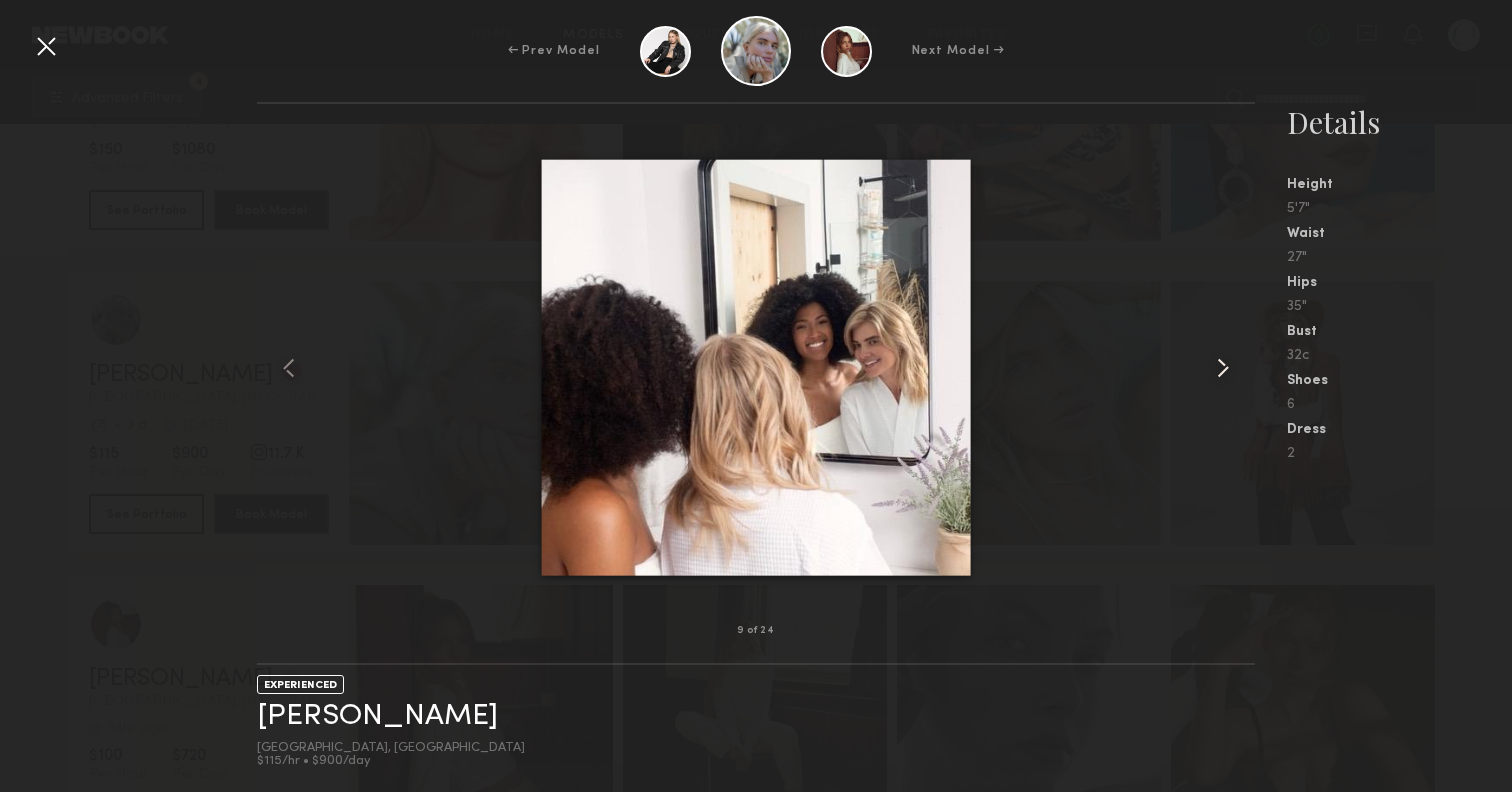 click at bounding box center [1223, 368] 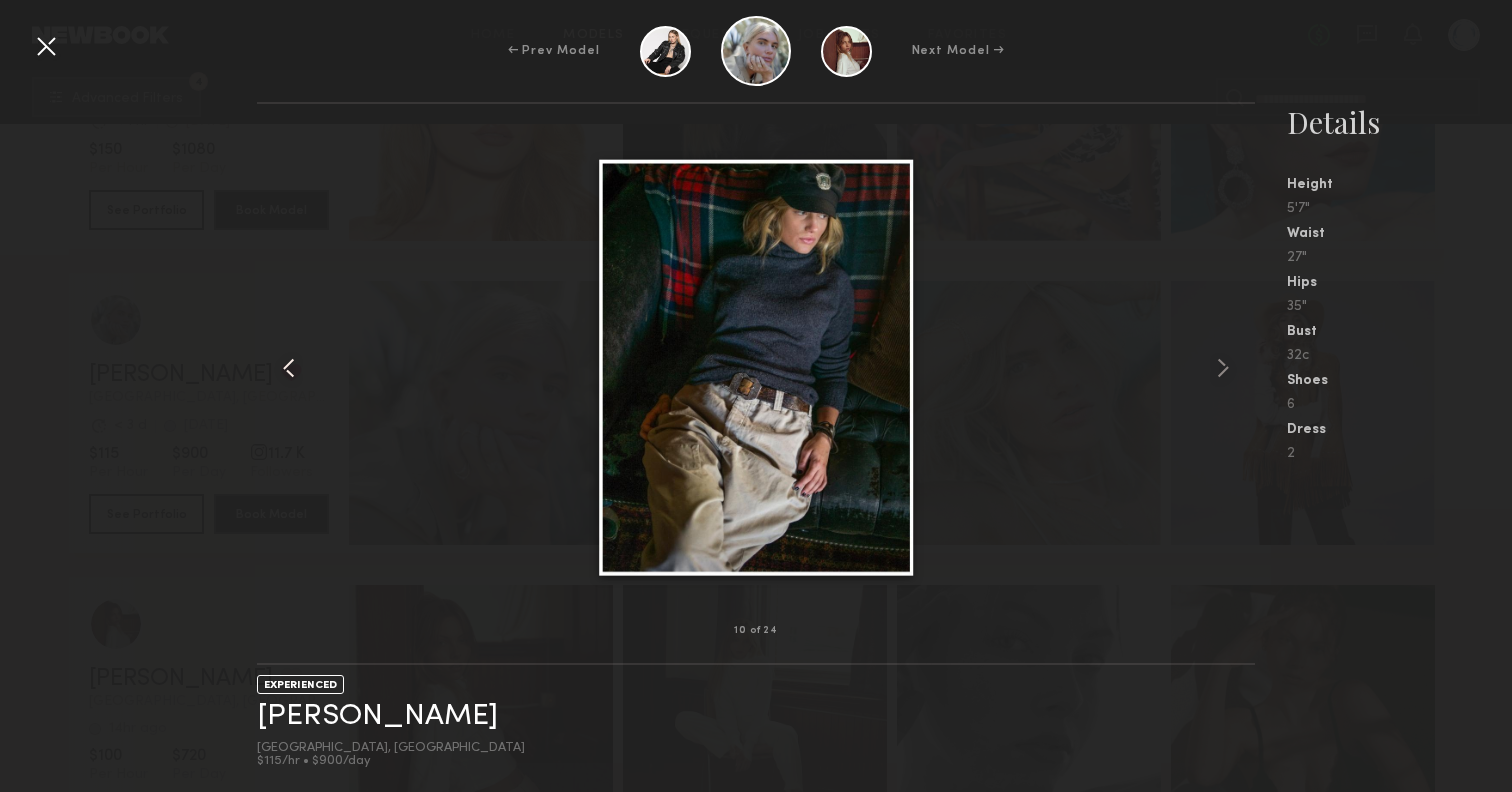 click at bounding box center (289, 368) 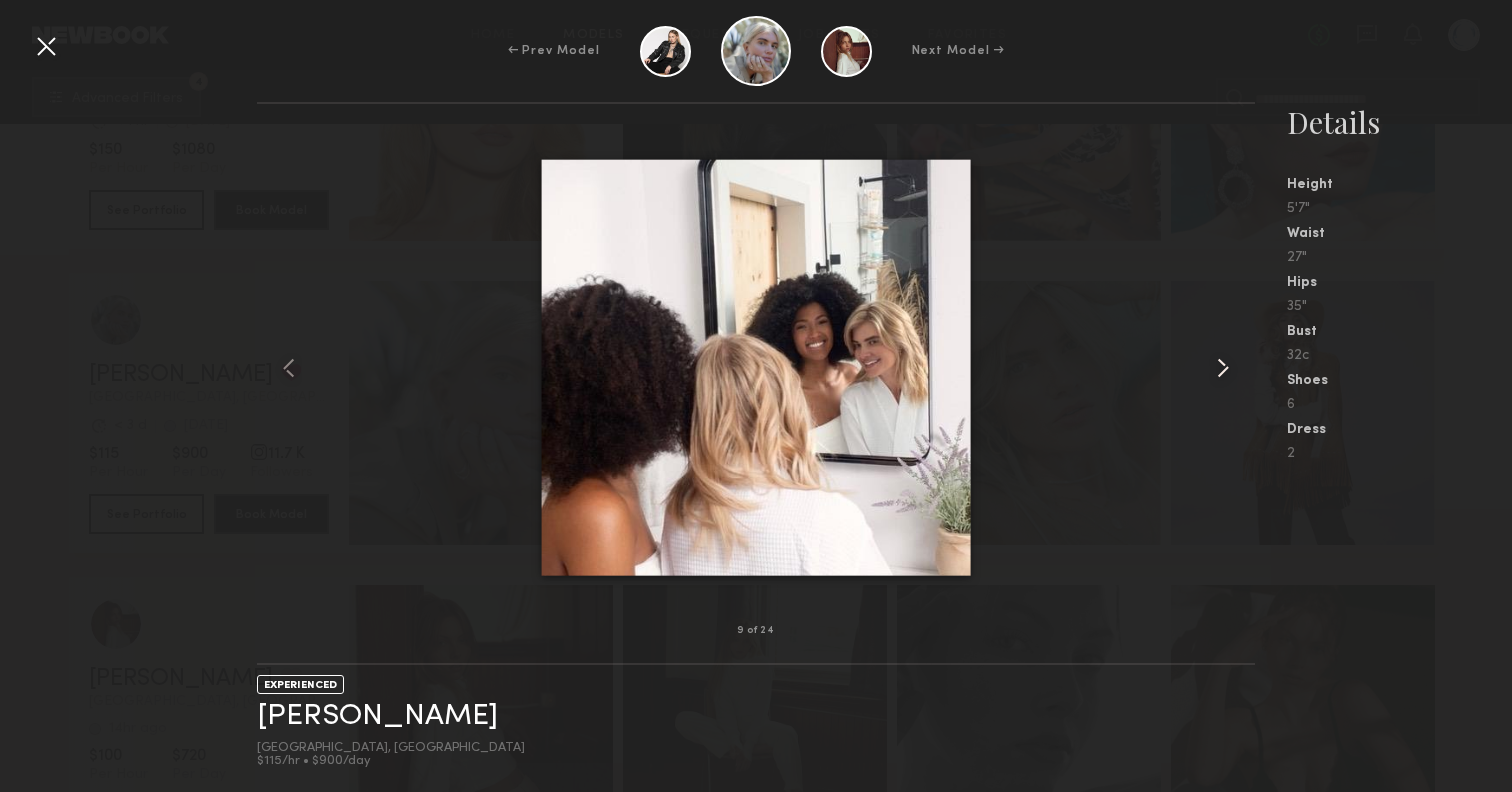 click at bounding box center (1223, 368) 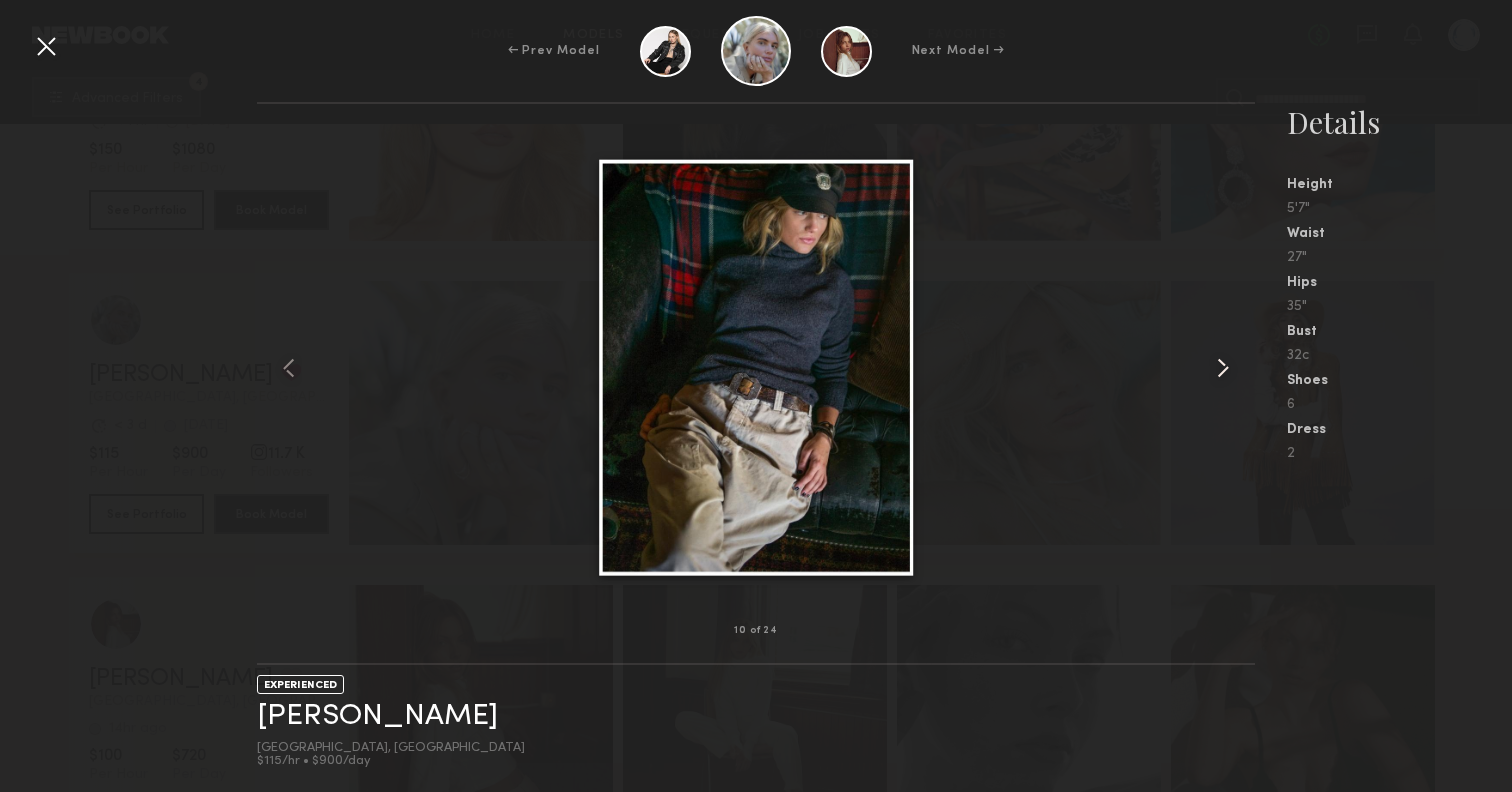 click at bounding box center (1223, 368) 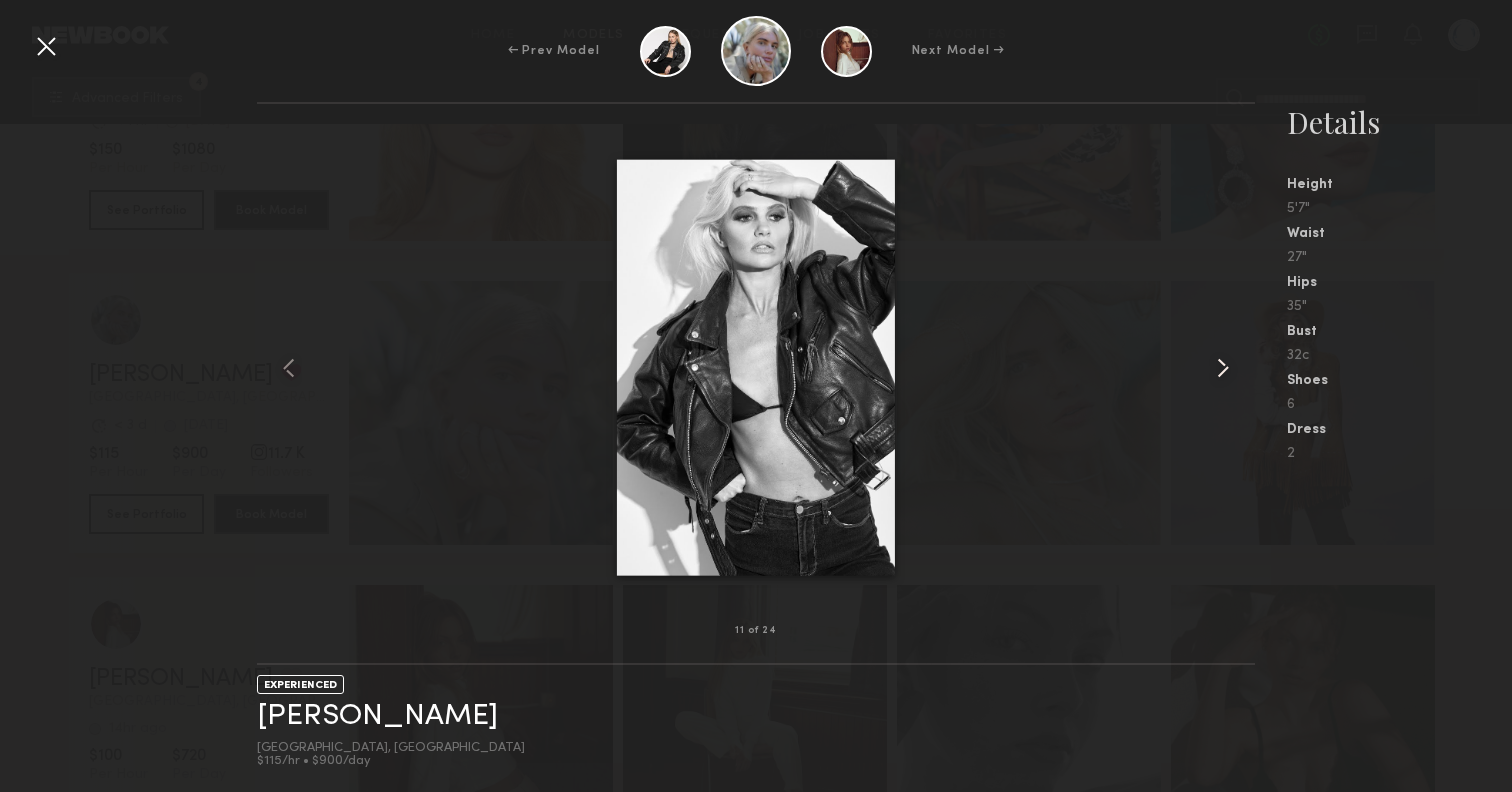 click at bounding box center (1223, 368) 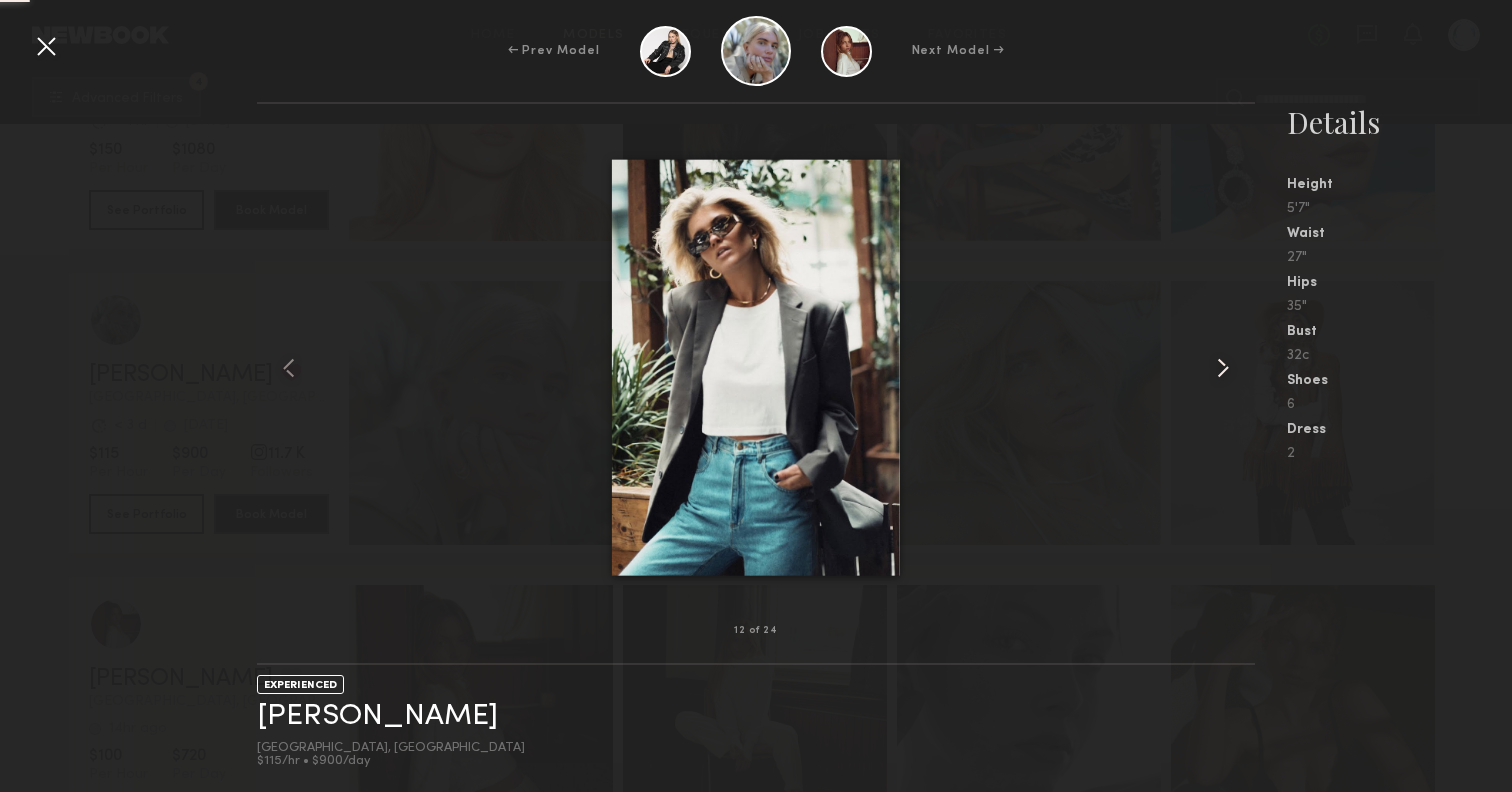 click at bounding box center (1223, 368) 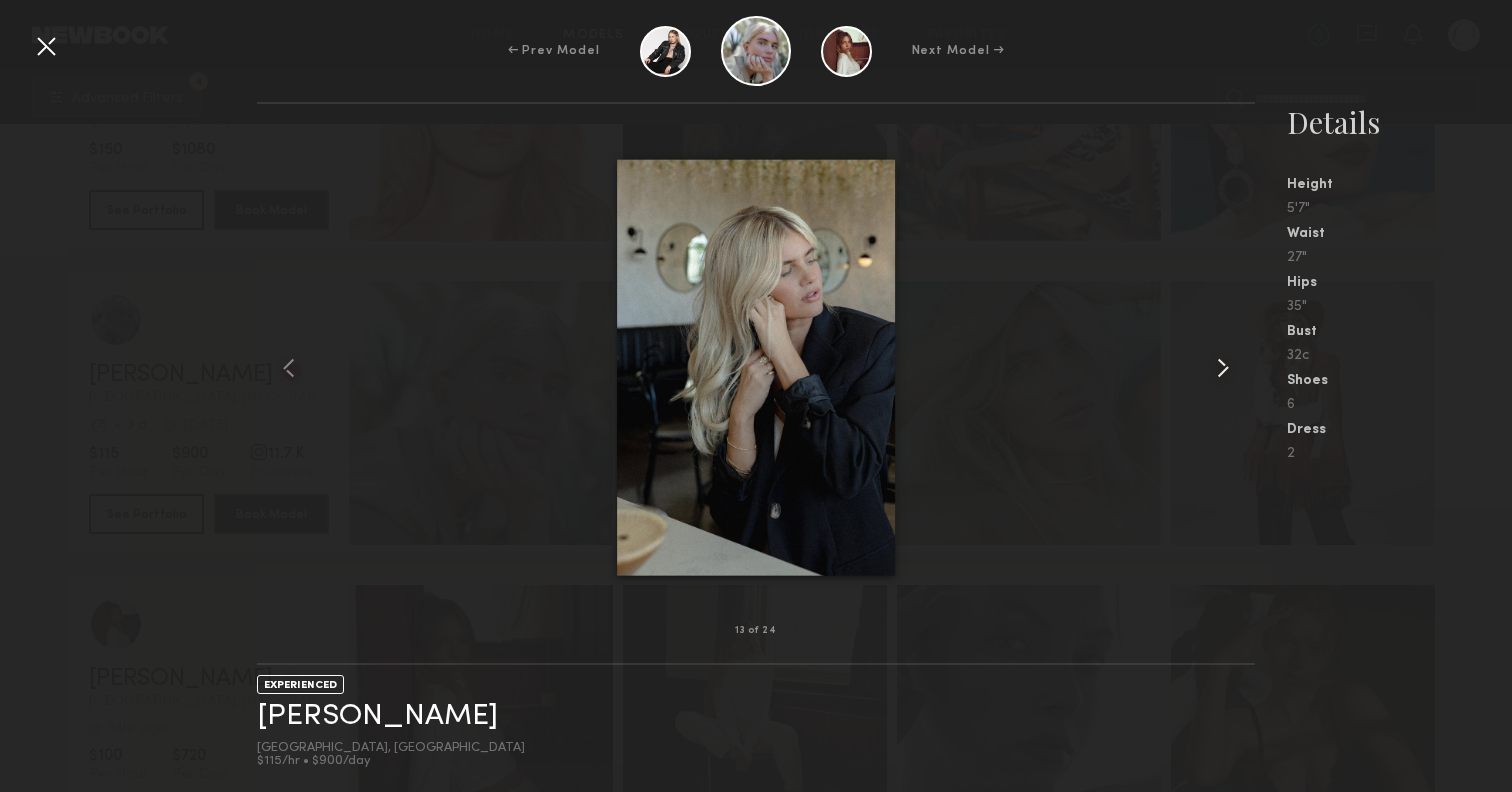 click at bounding box center [1223, 368] 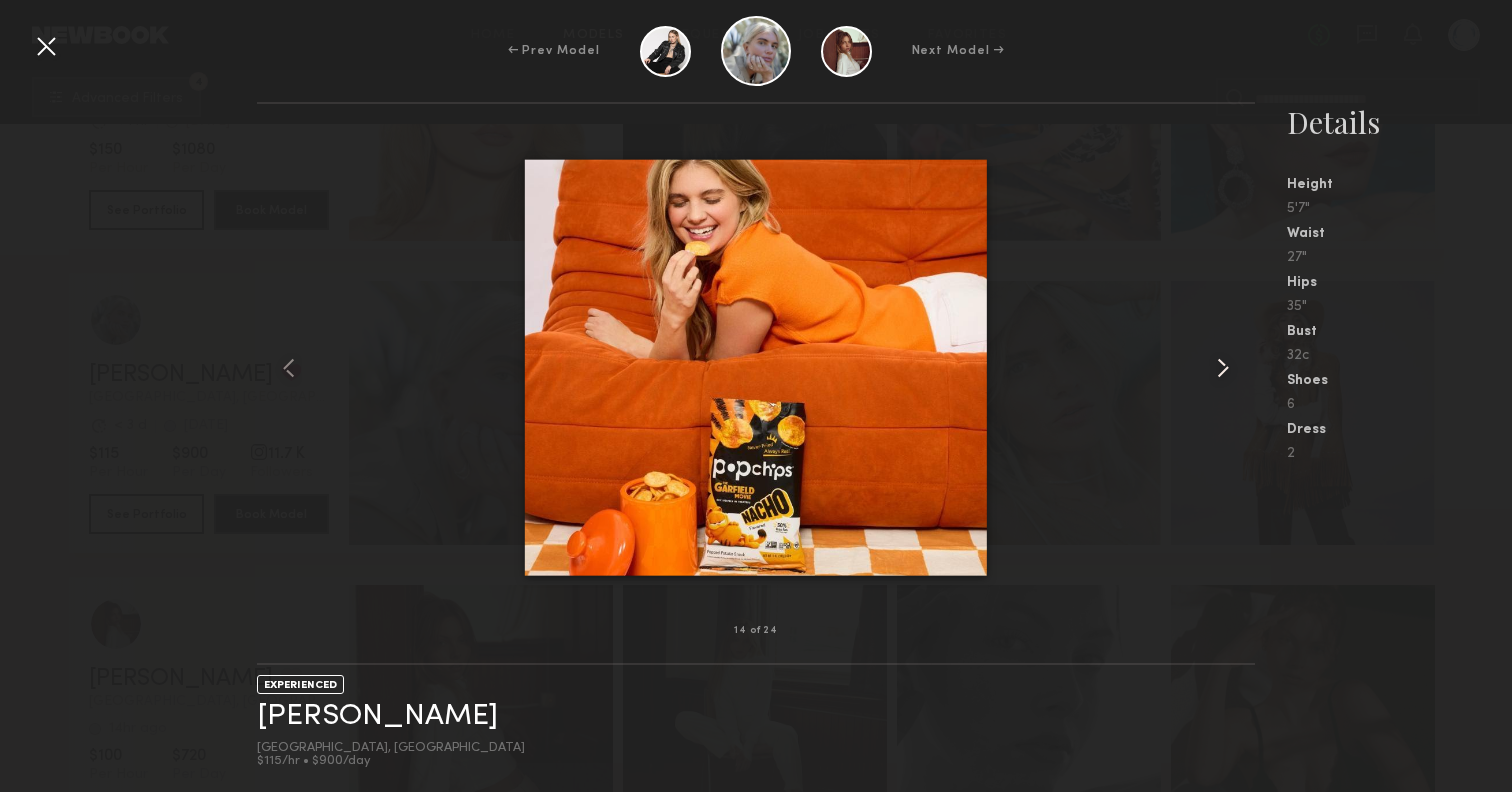 click at bounding box center [1223, 368] 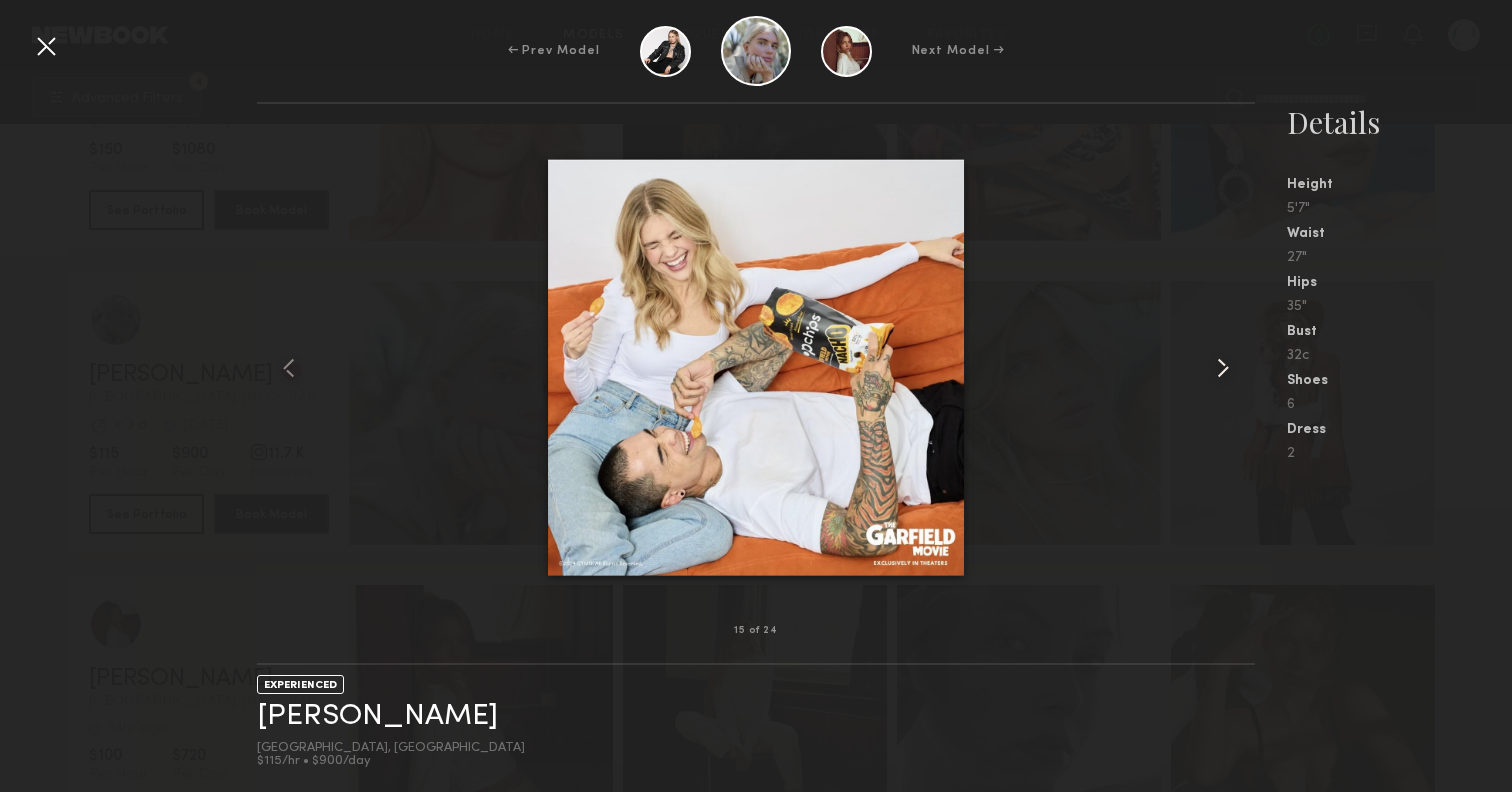click at bounding box center (1223, 368) 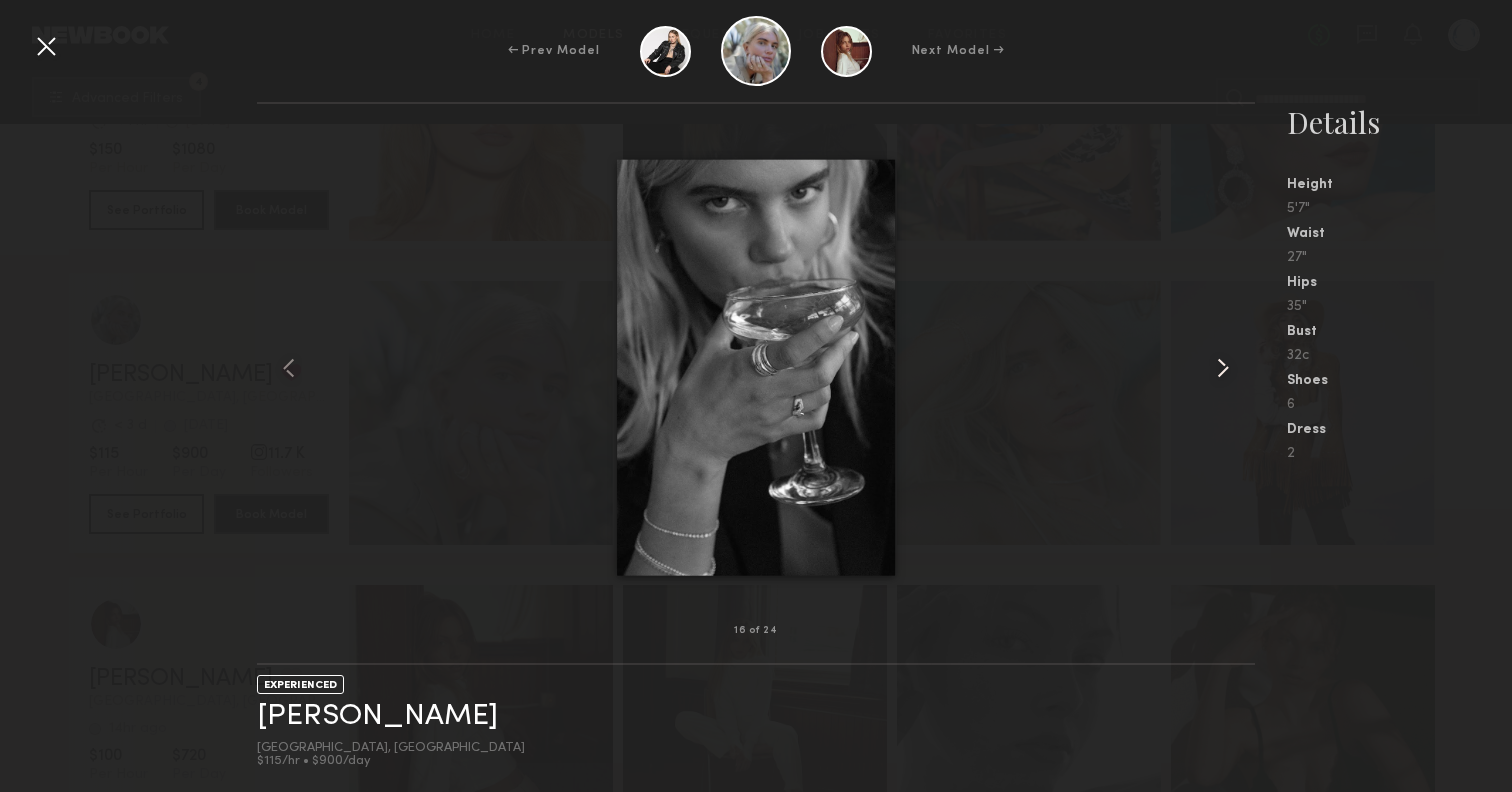 click at bounding box center [1223, 368] 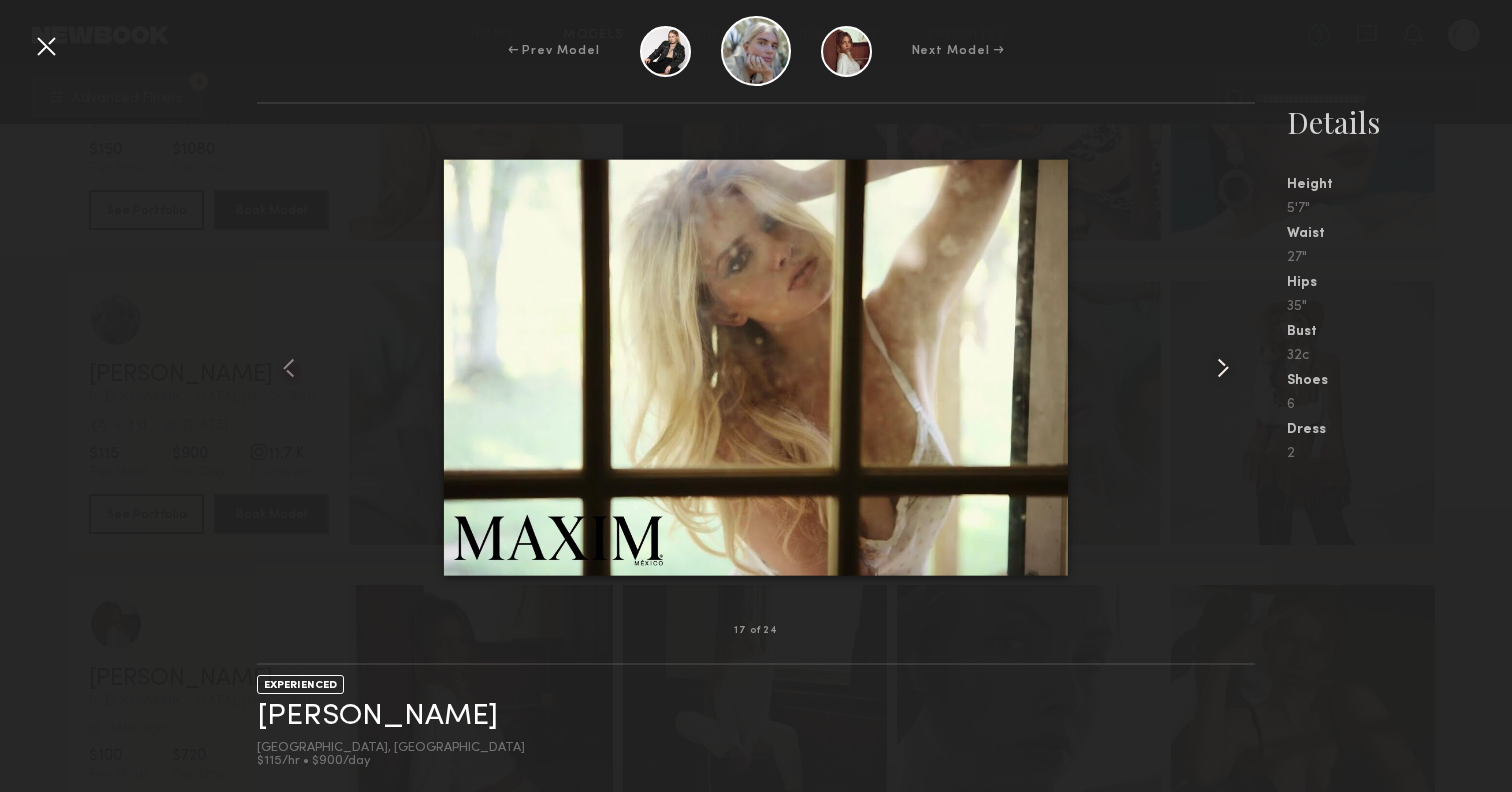 click at bounding box center (1223, 368) 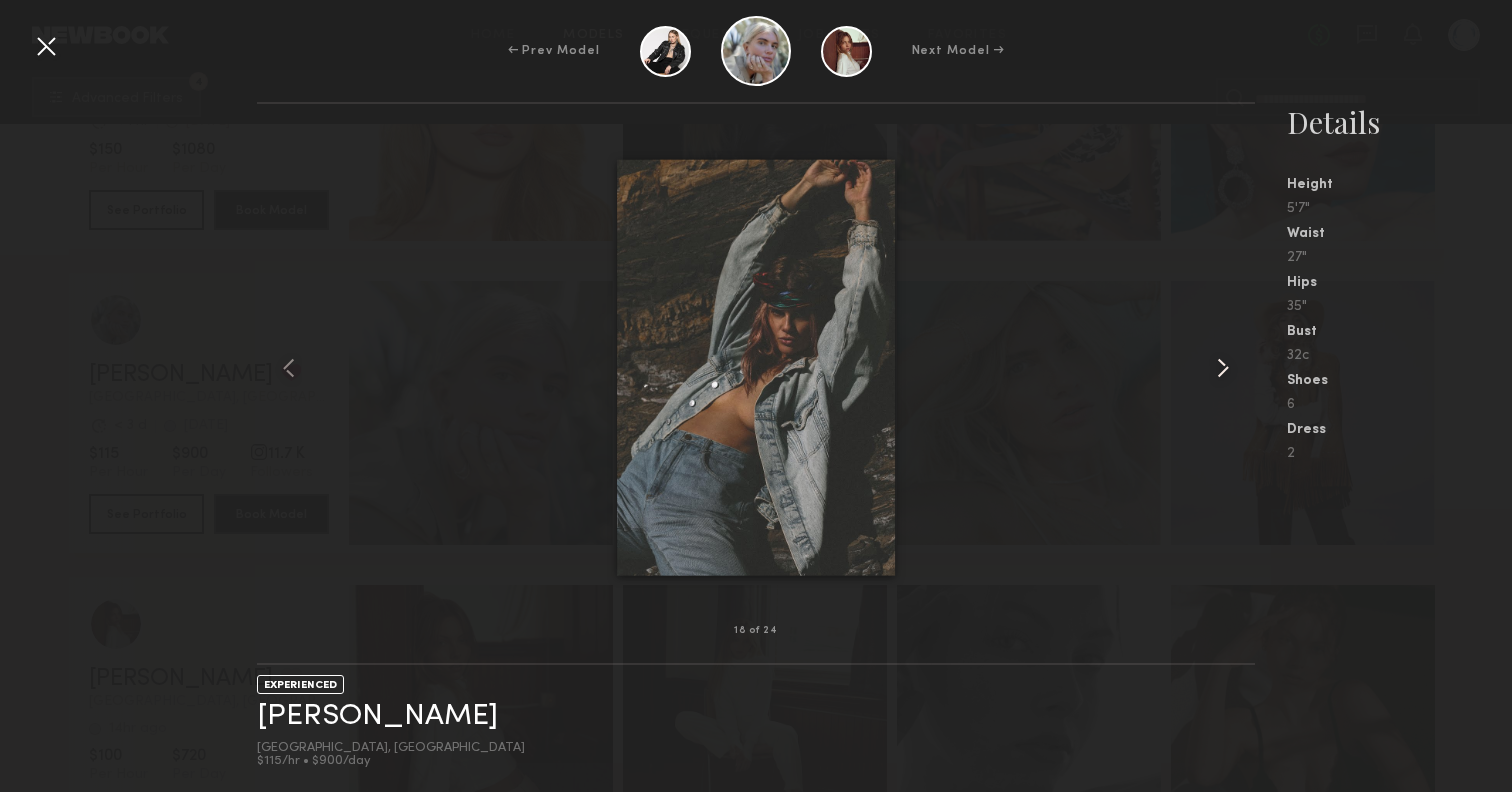 click at bounding box center [1223, 368] 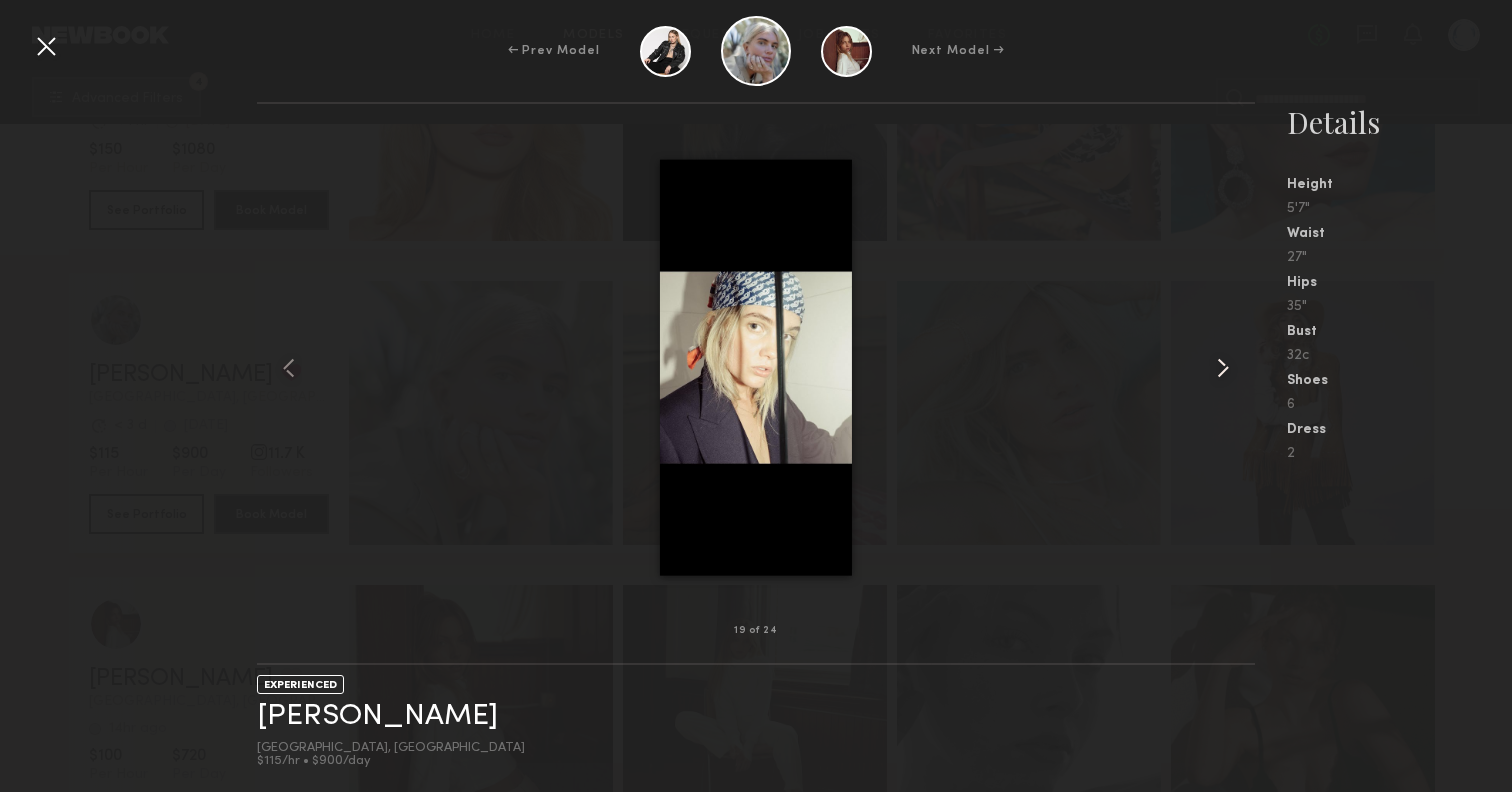 click at bounding box center [1223, 368] 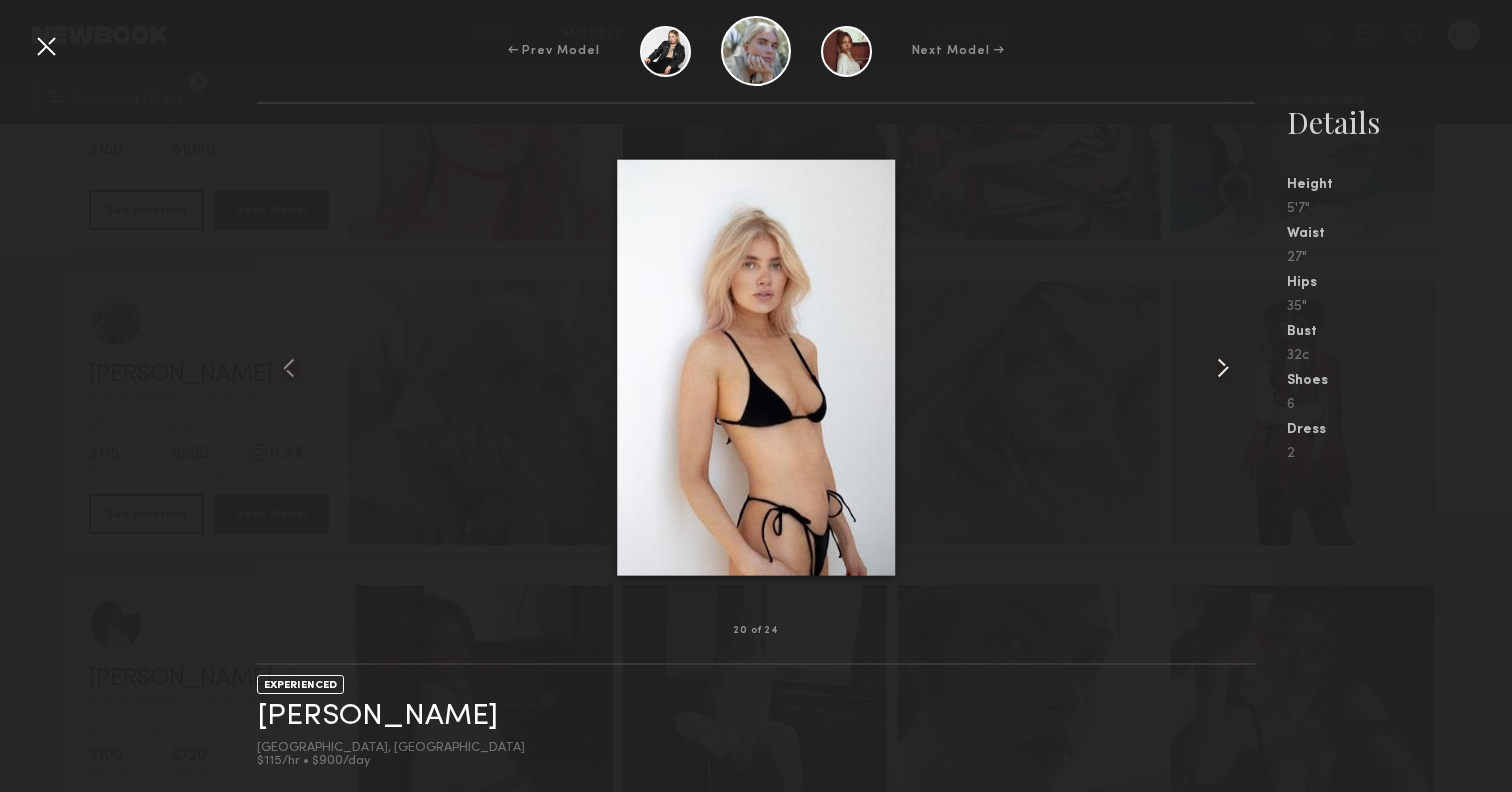 click at bounding box center [1223, 368] 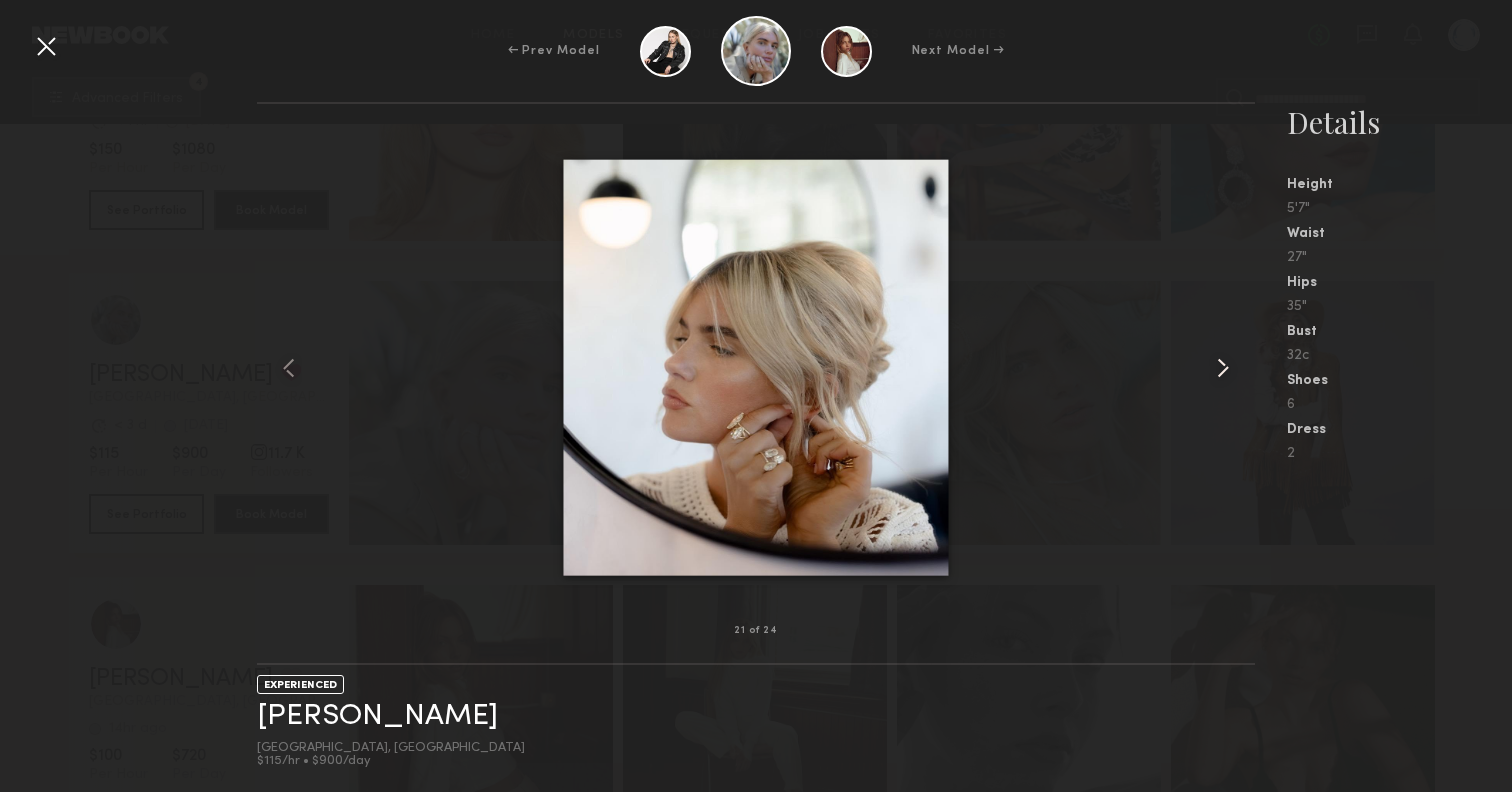 click at bounding box center (1223, 368) 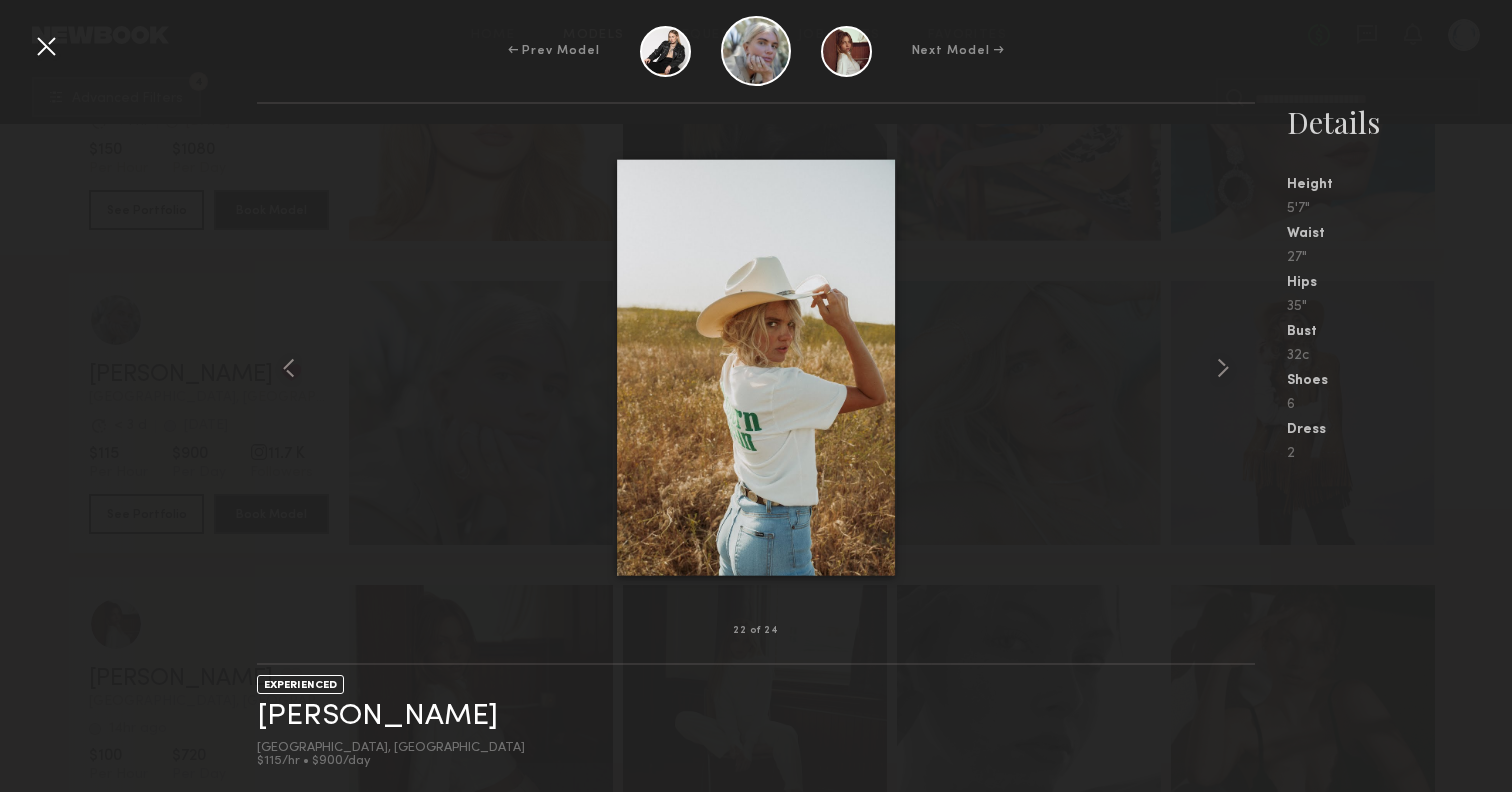 click at bounding box center (46, 46) 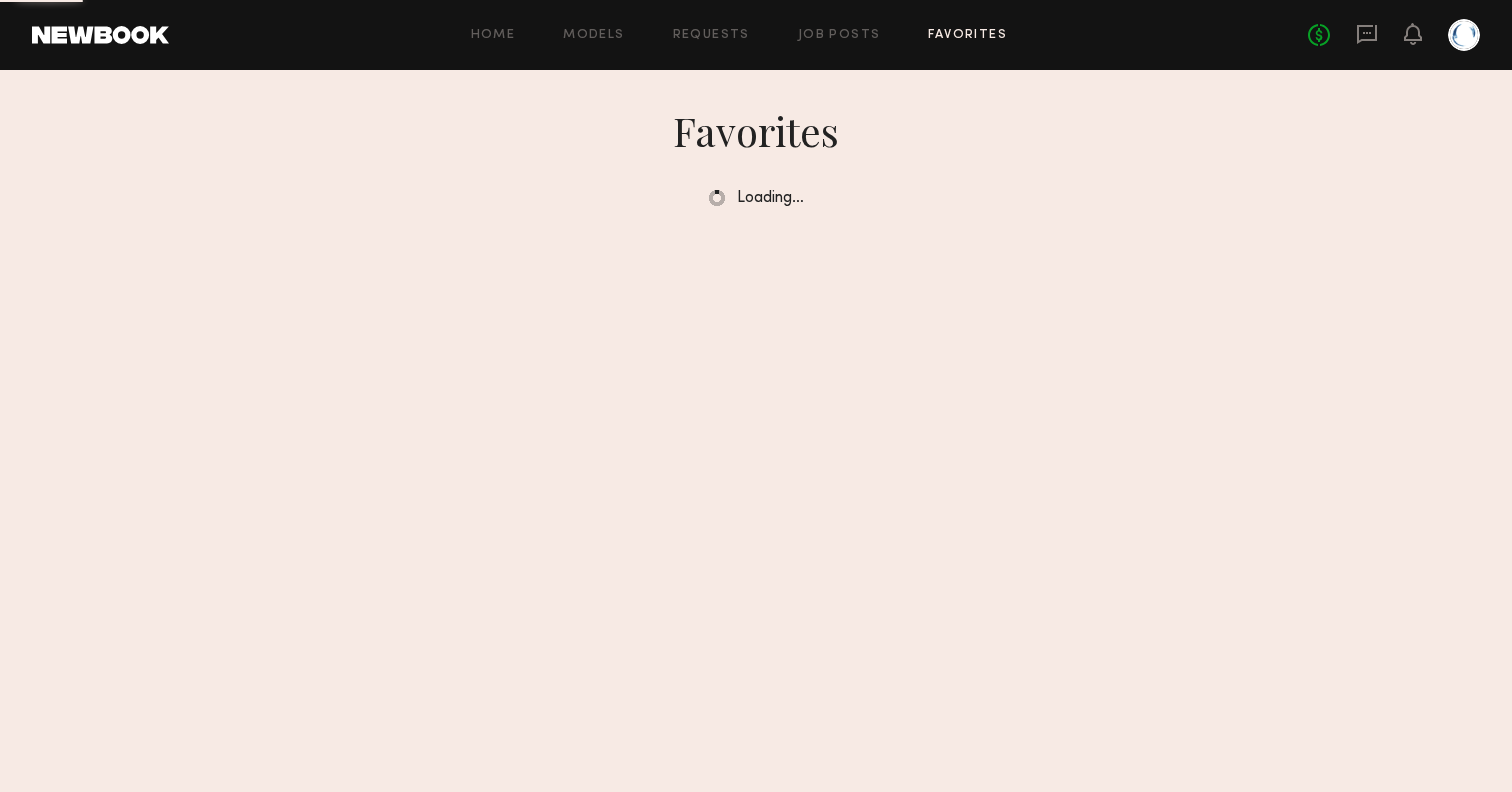 scroll, scrollTop: 0, scrollLeft: 0, axis: both 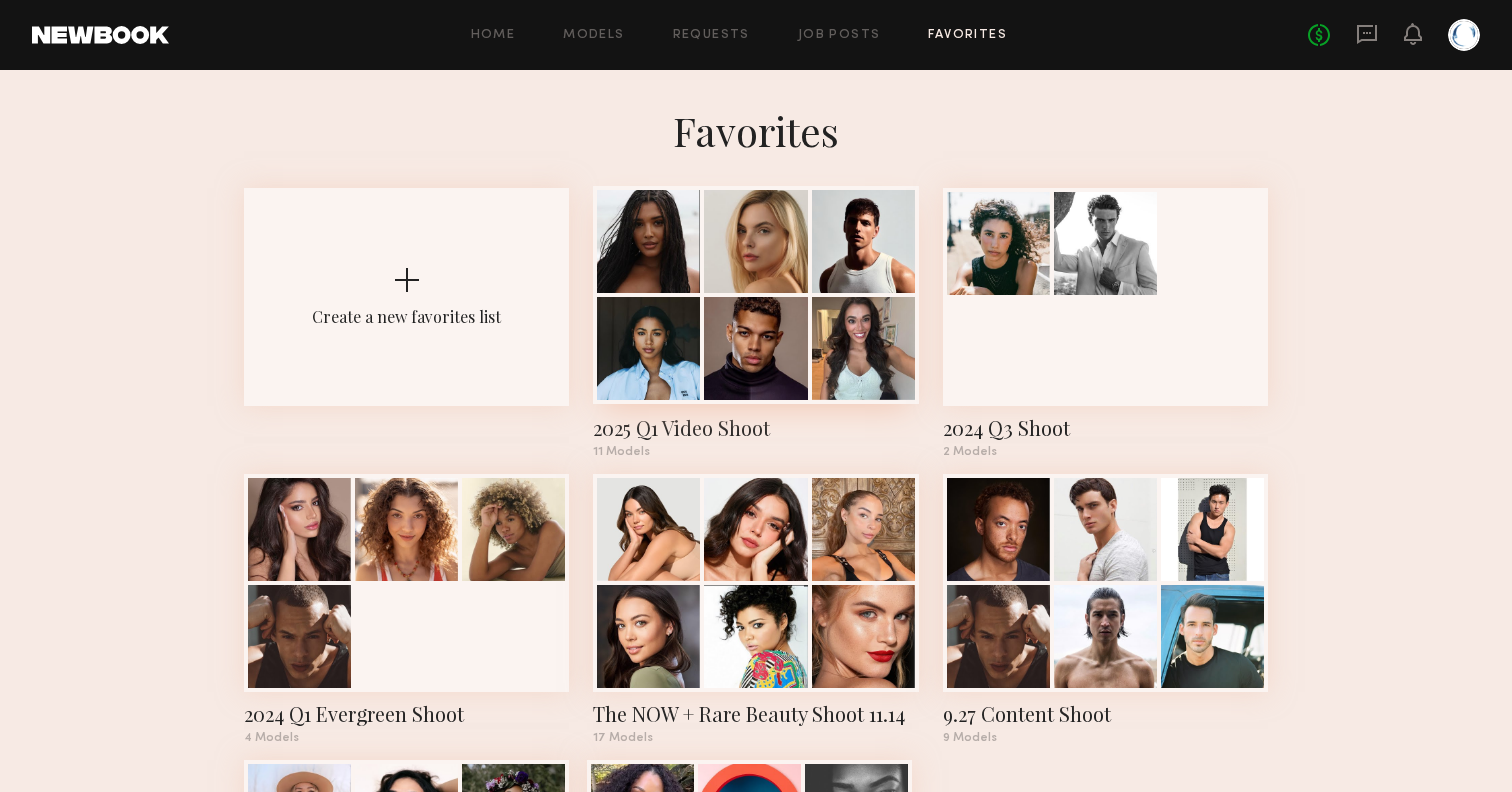 click 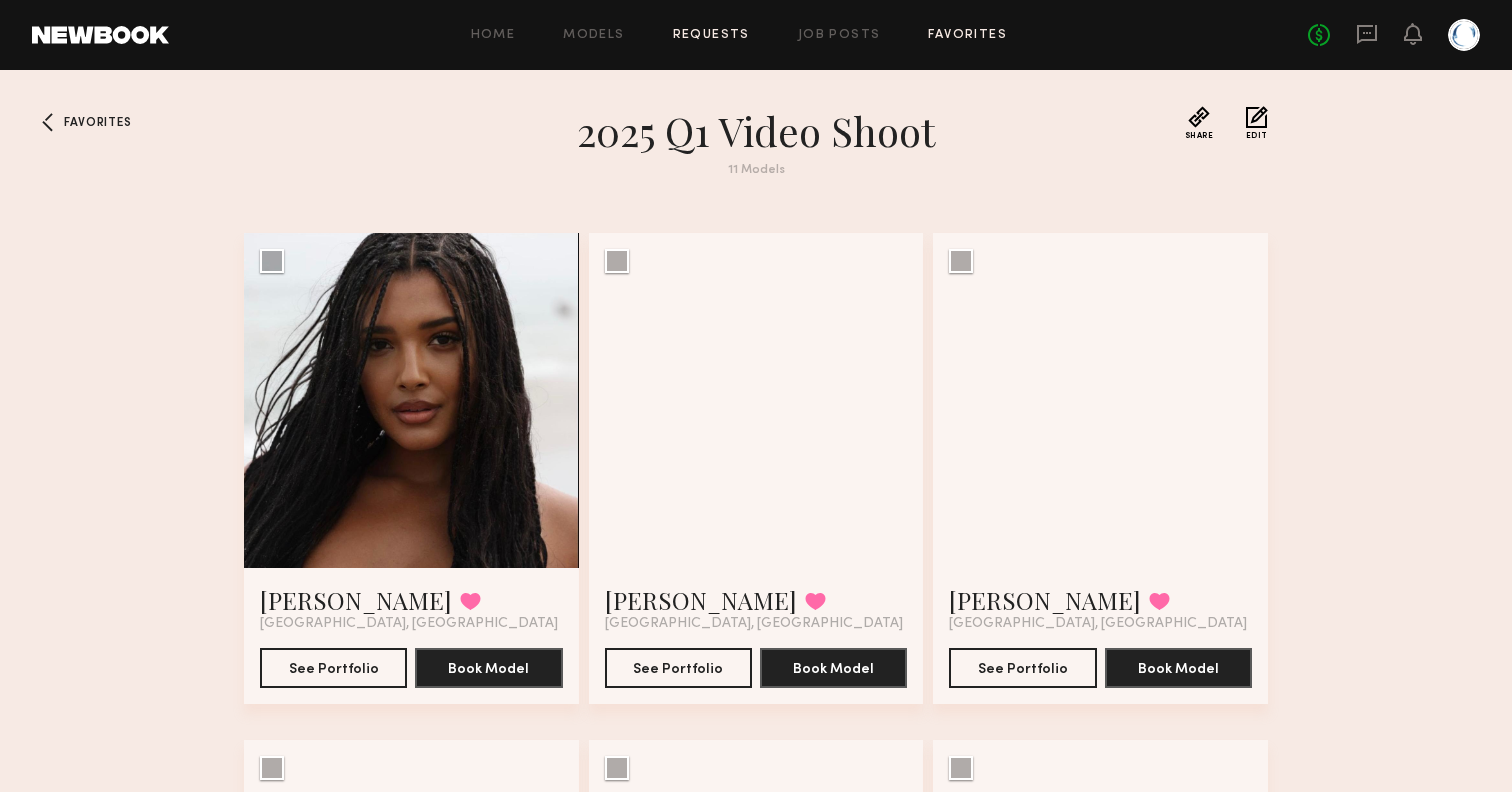 scroll, scrollTop: 0, scrollLeft: 0, axis: both 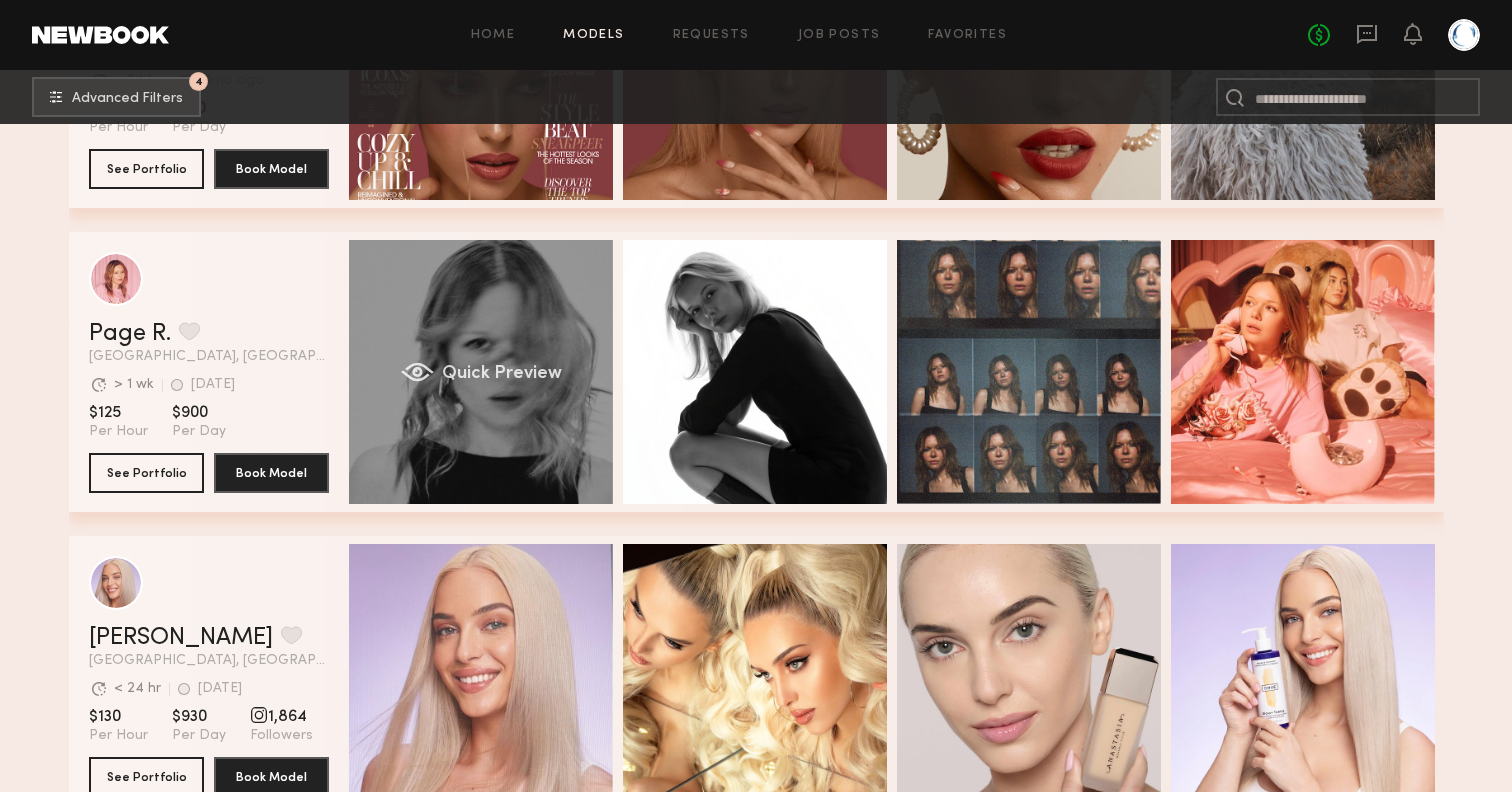 click on "Quick Preview" 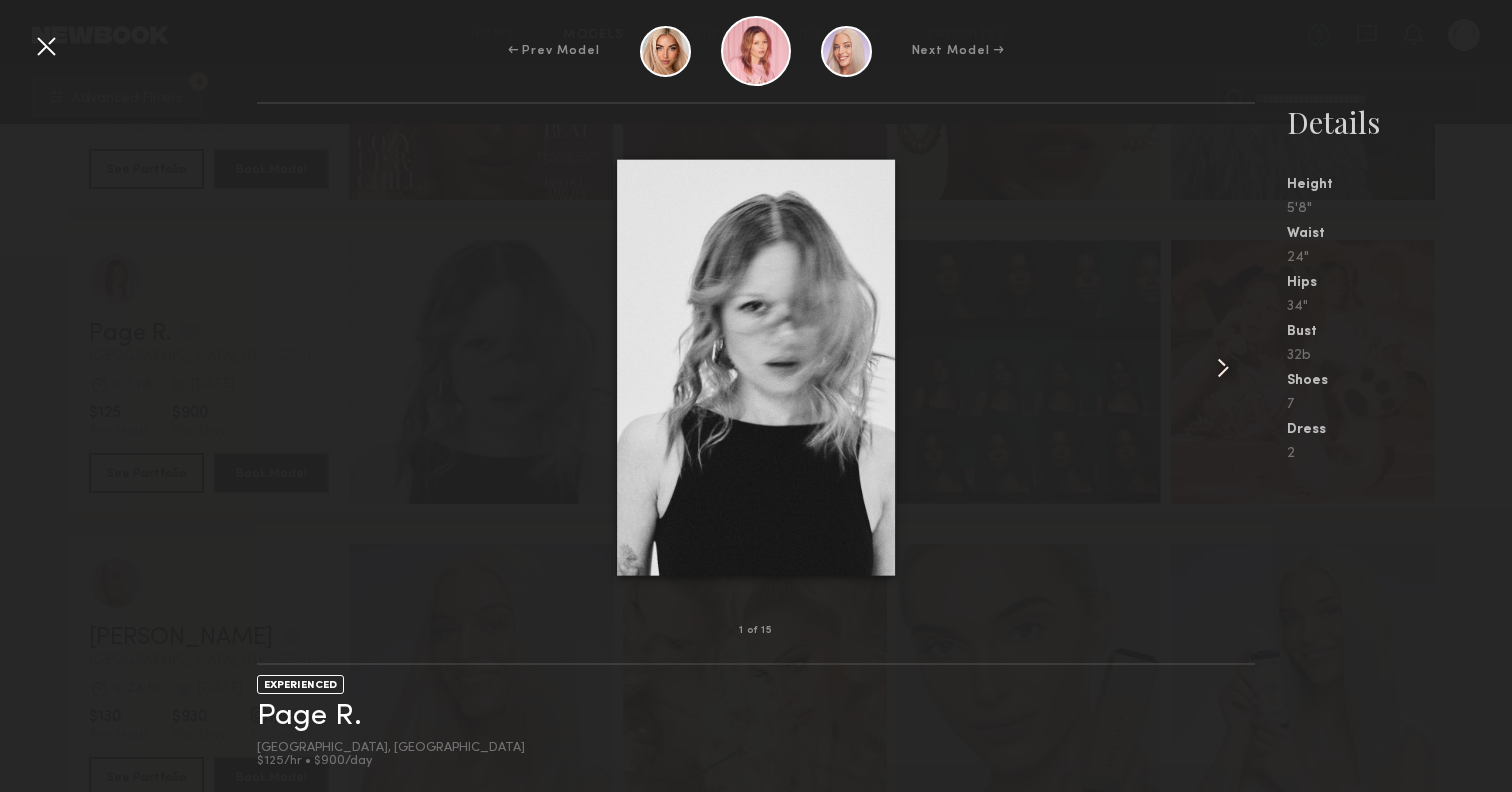 click at bounding box center [1223, 368] 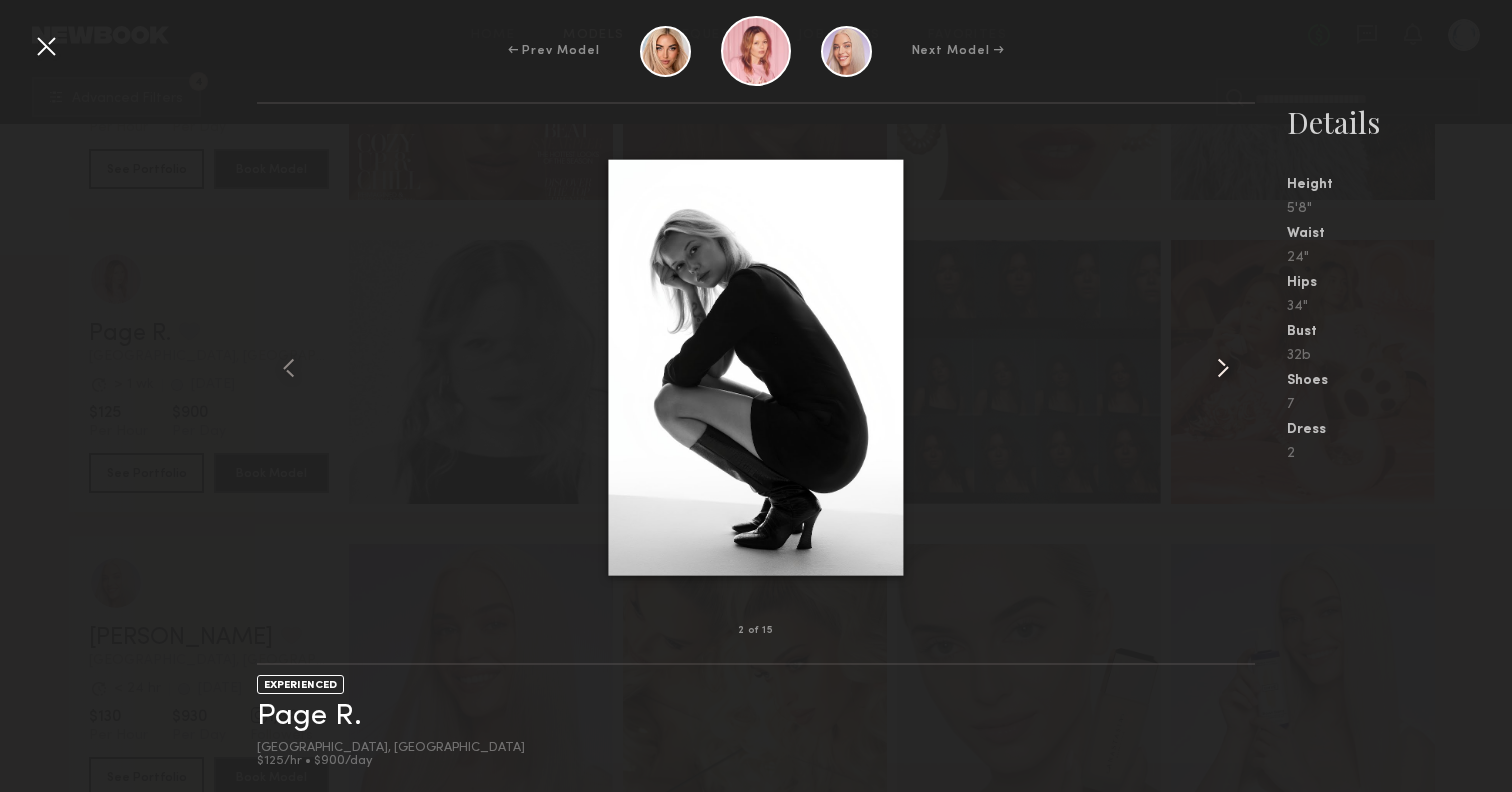 click at bounding box center (1223, 368) 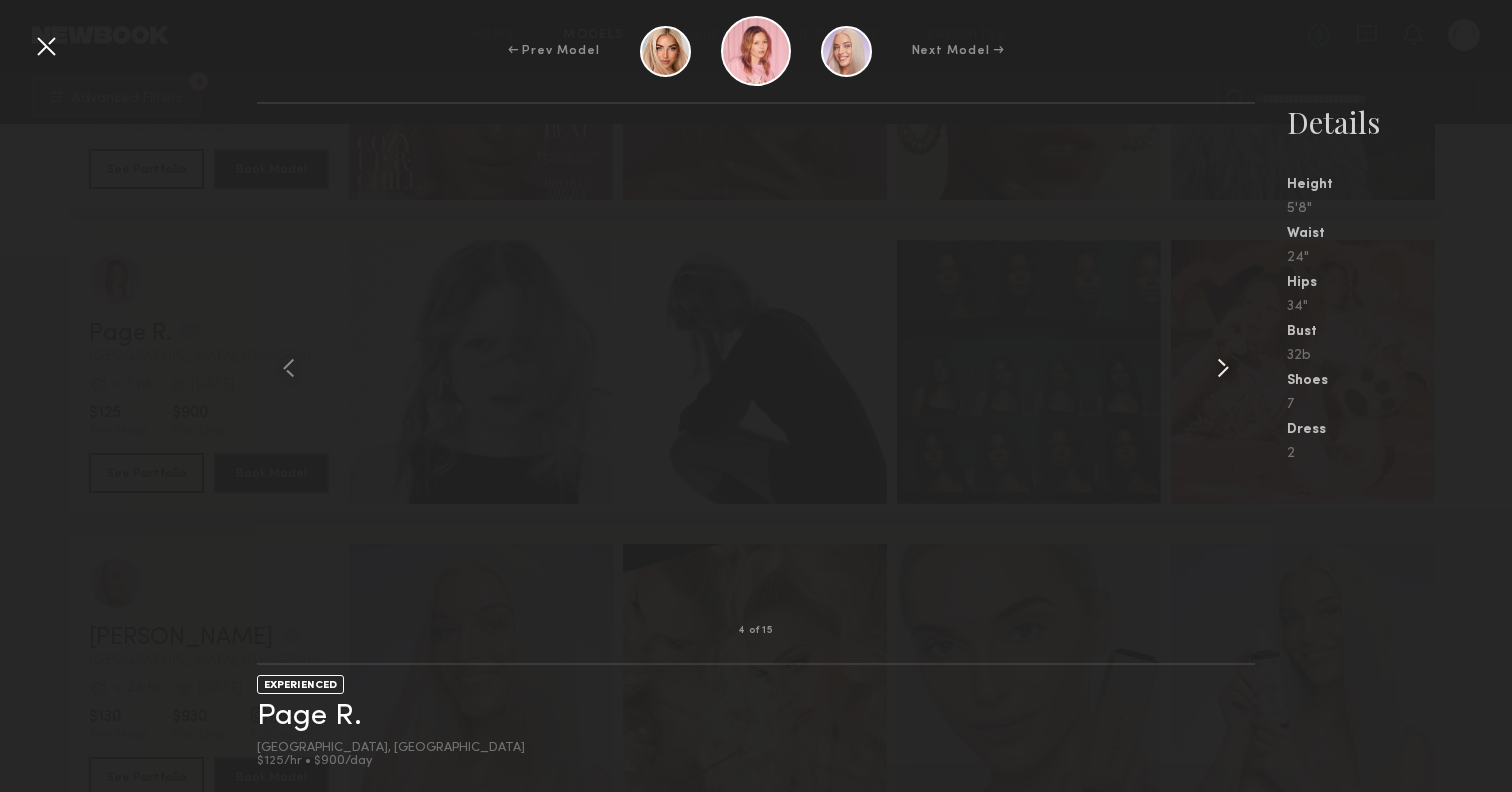 click at bounding box center [1223, 368] 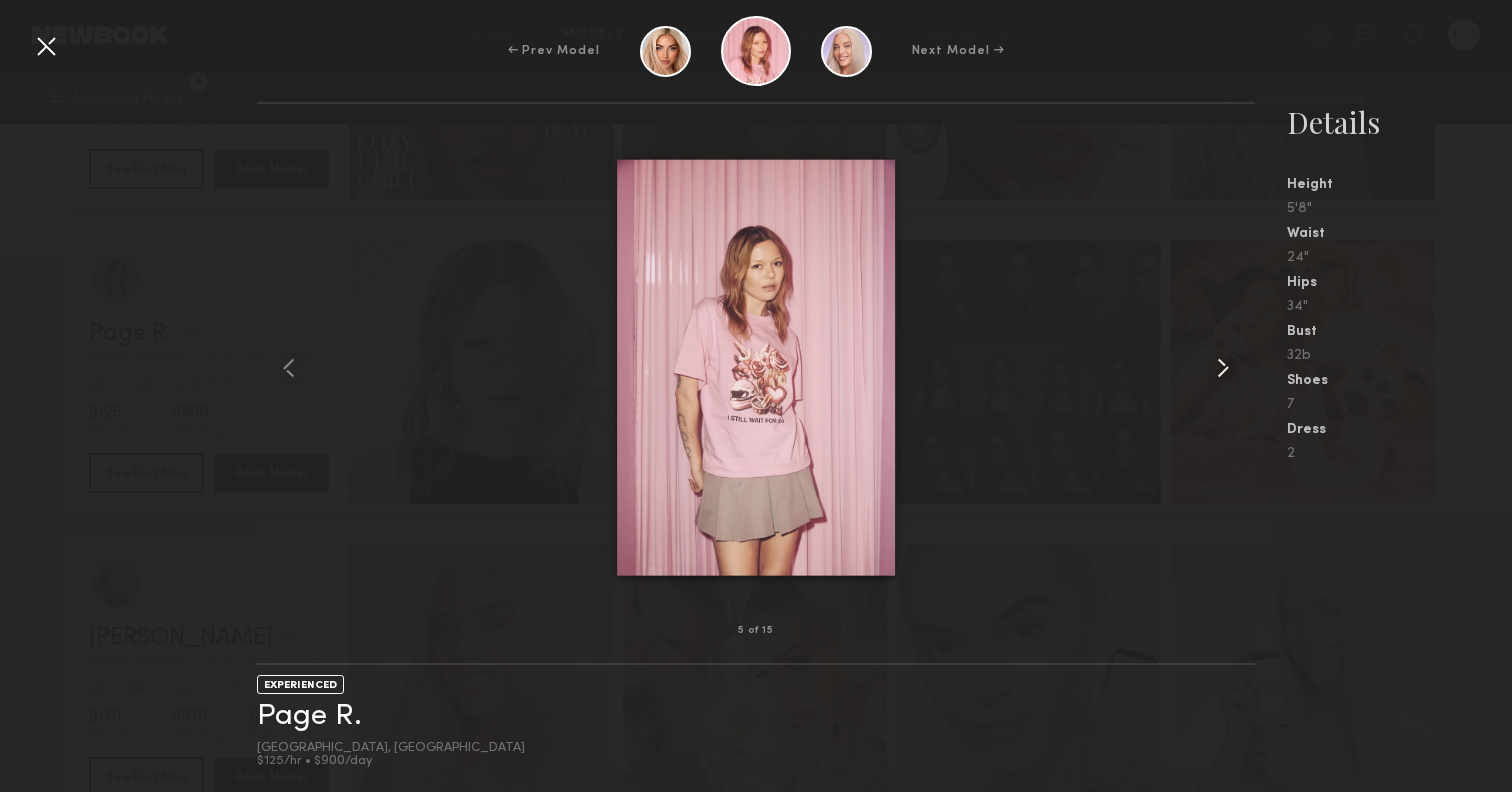 click at bounding box center (1223, 368) 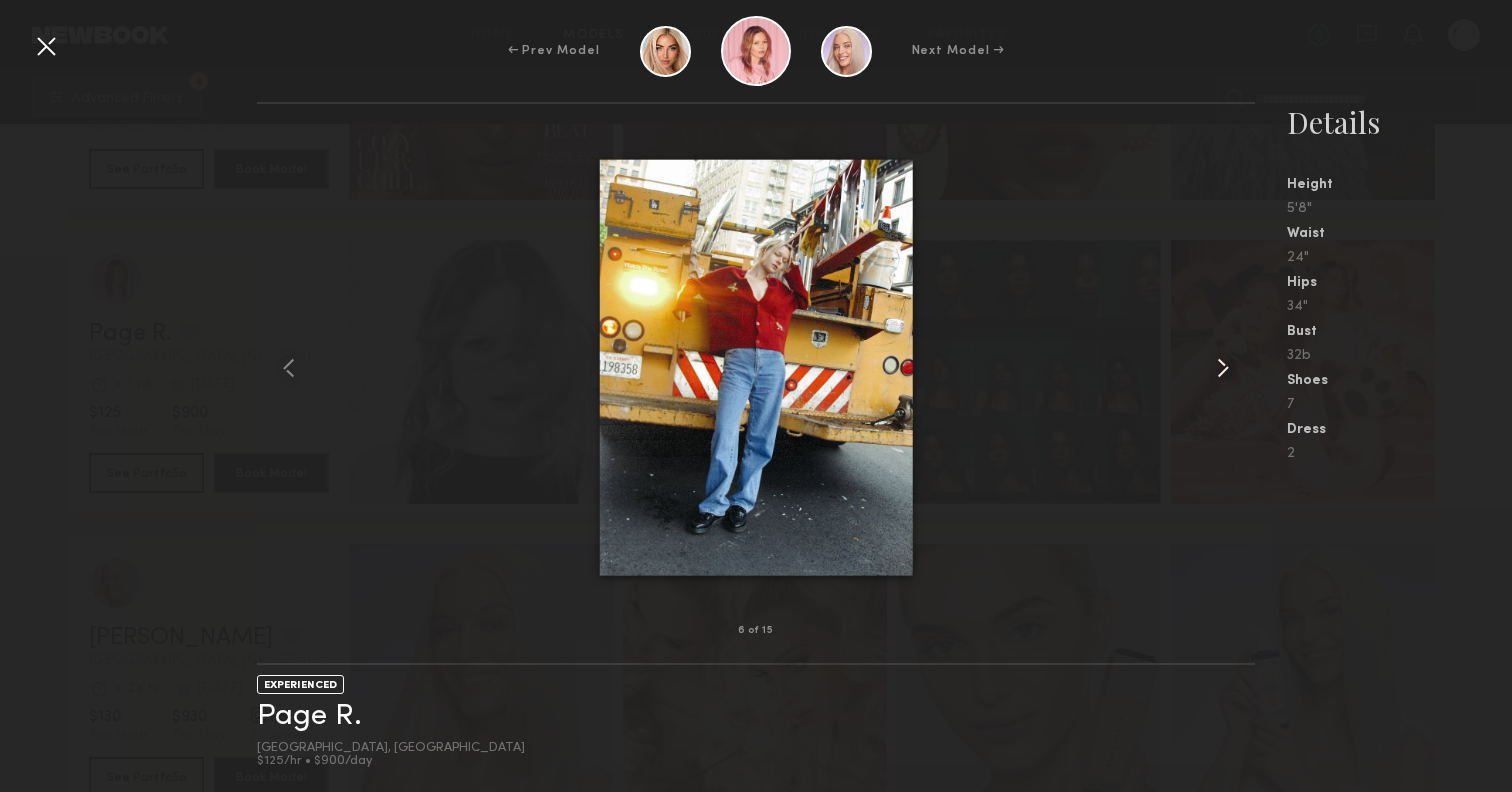 click at bounding box center [1223, 368] 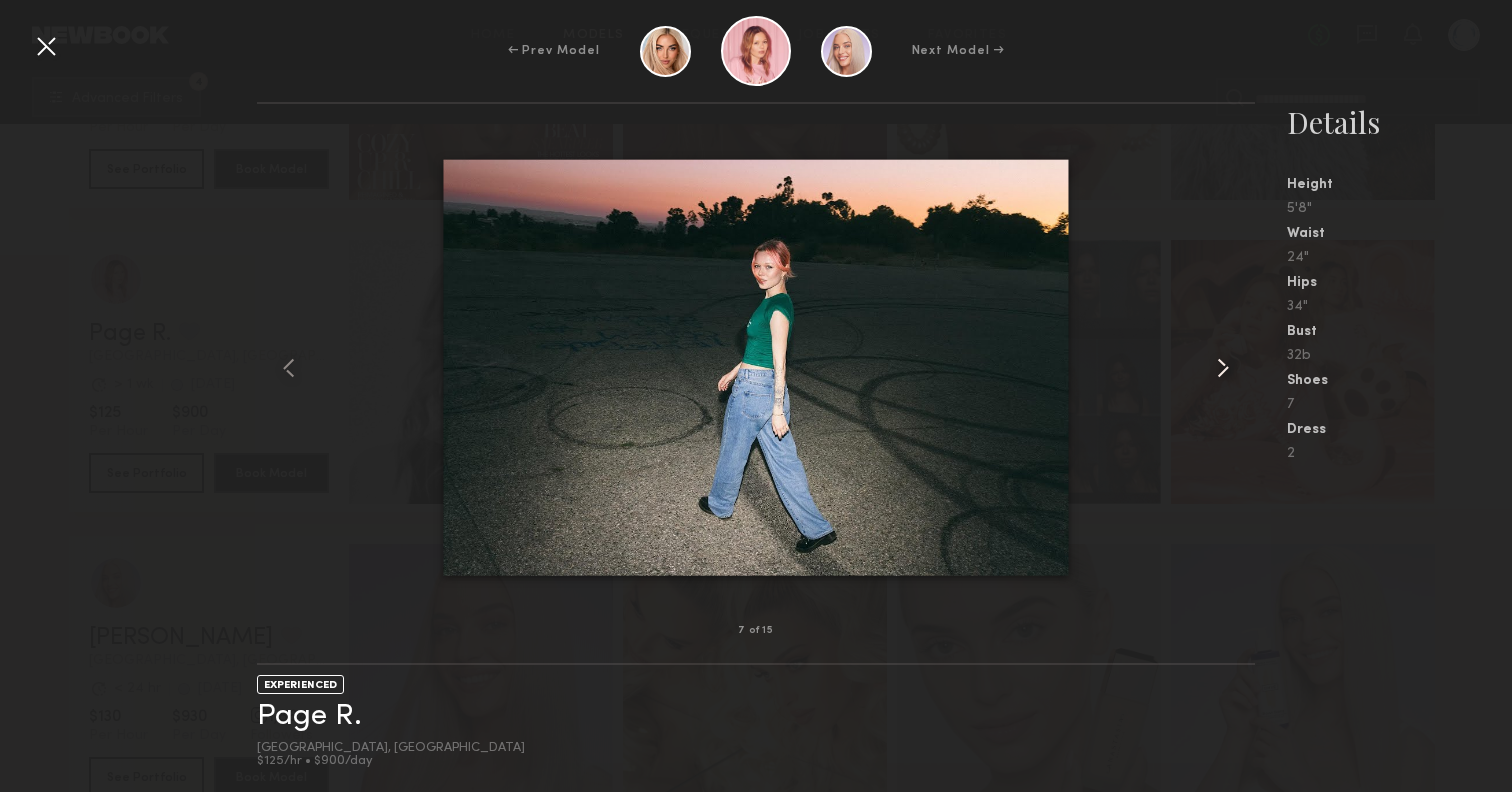 click at bounding box center [1223, 368] 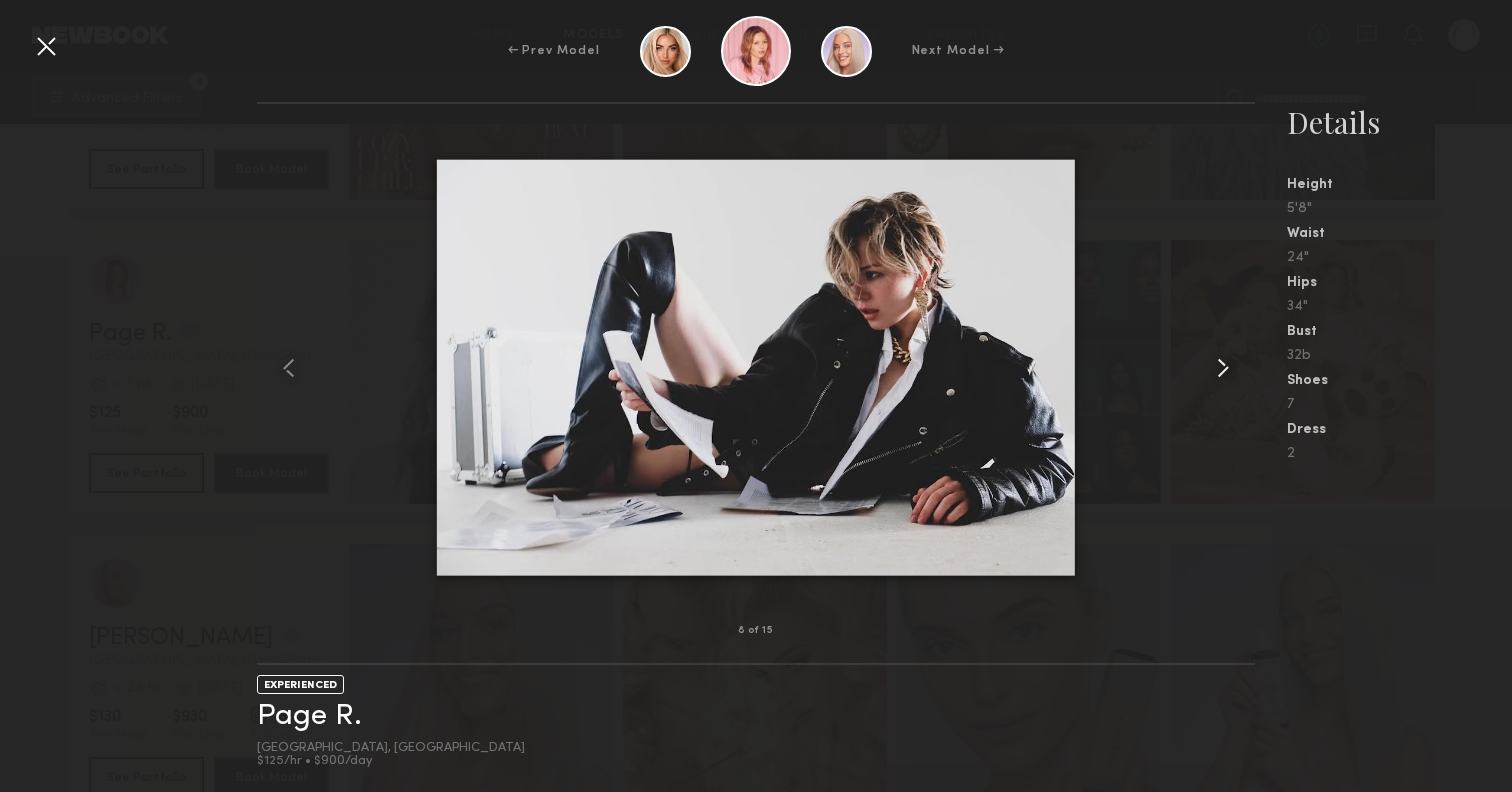 click at bounding box center (1223, 368) 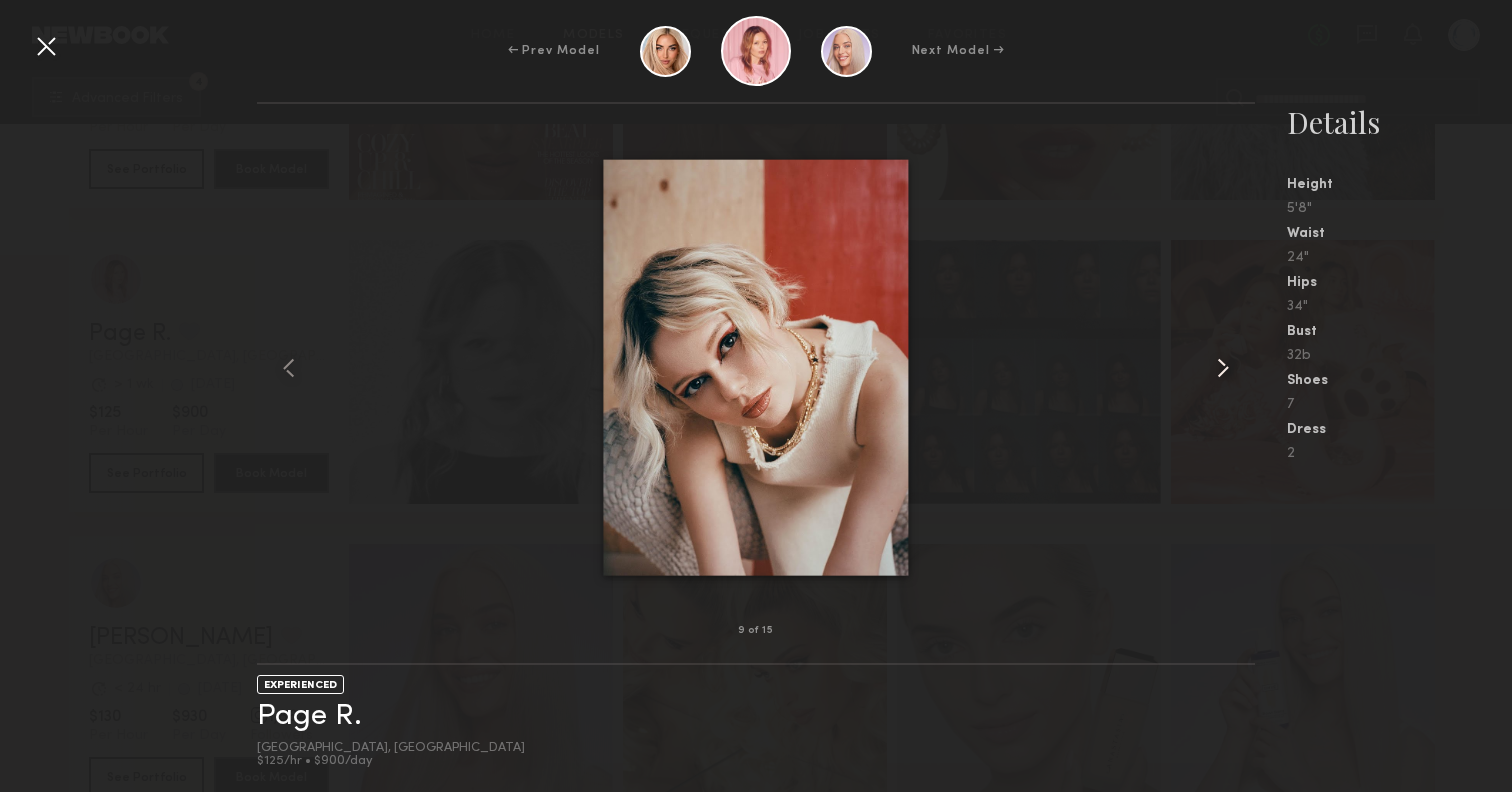 click at bounding box center (1223, 368) 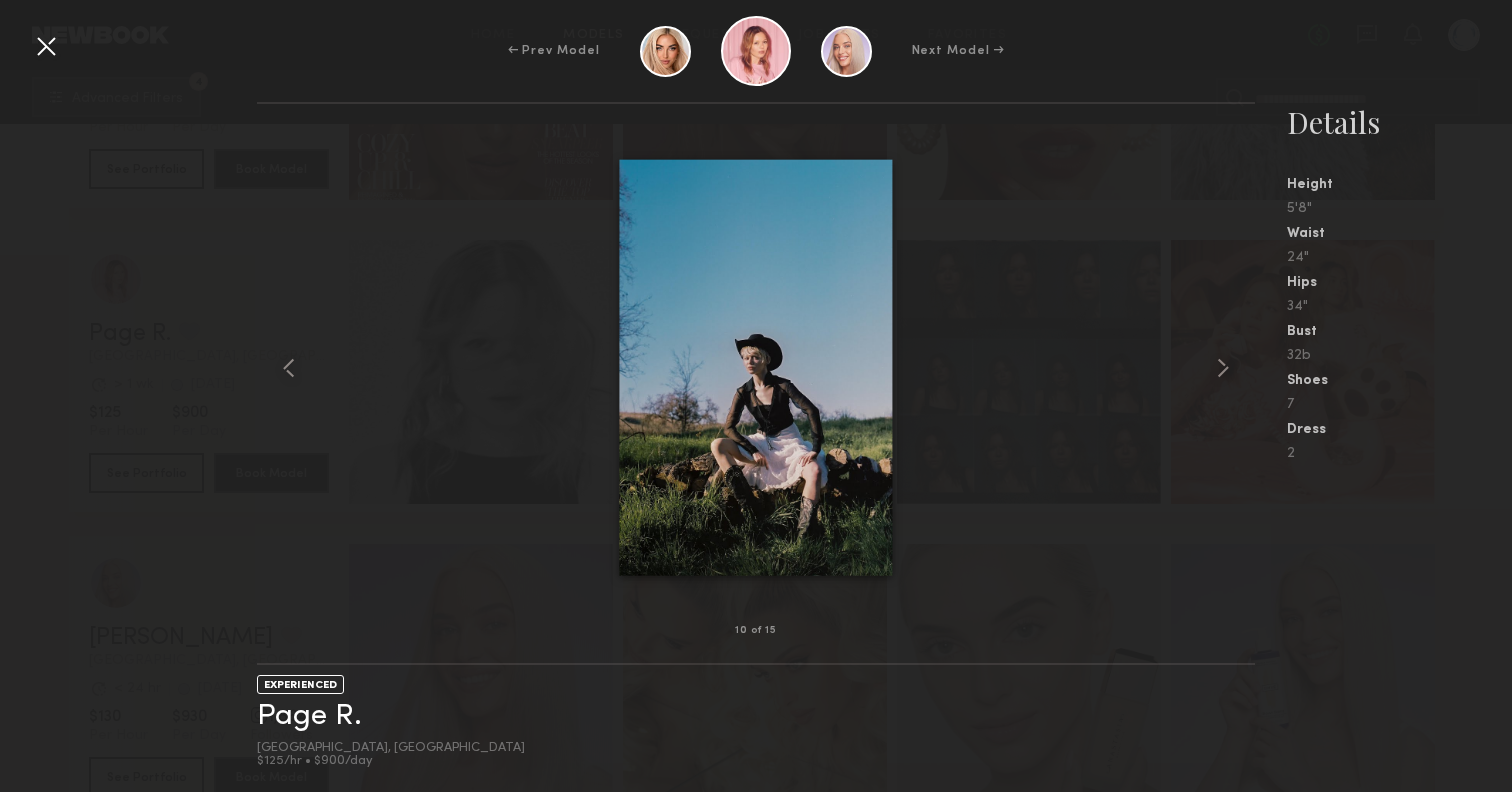 click at bounding box center [46, 46] 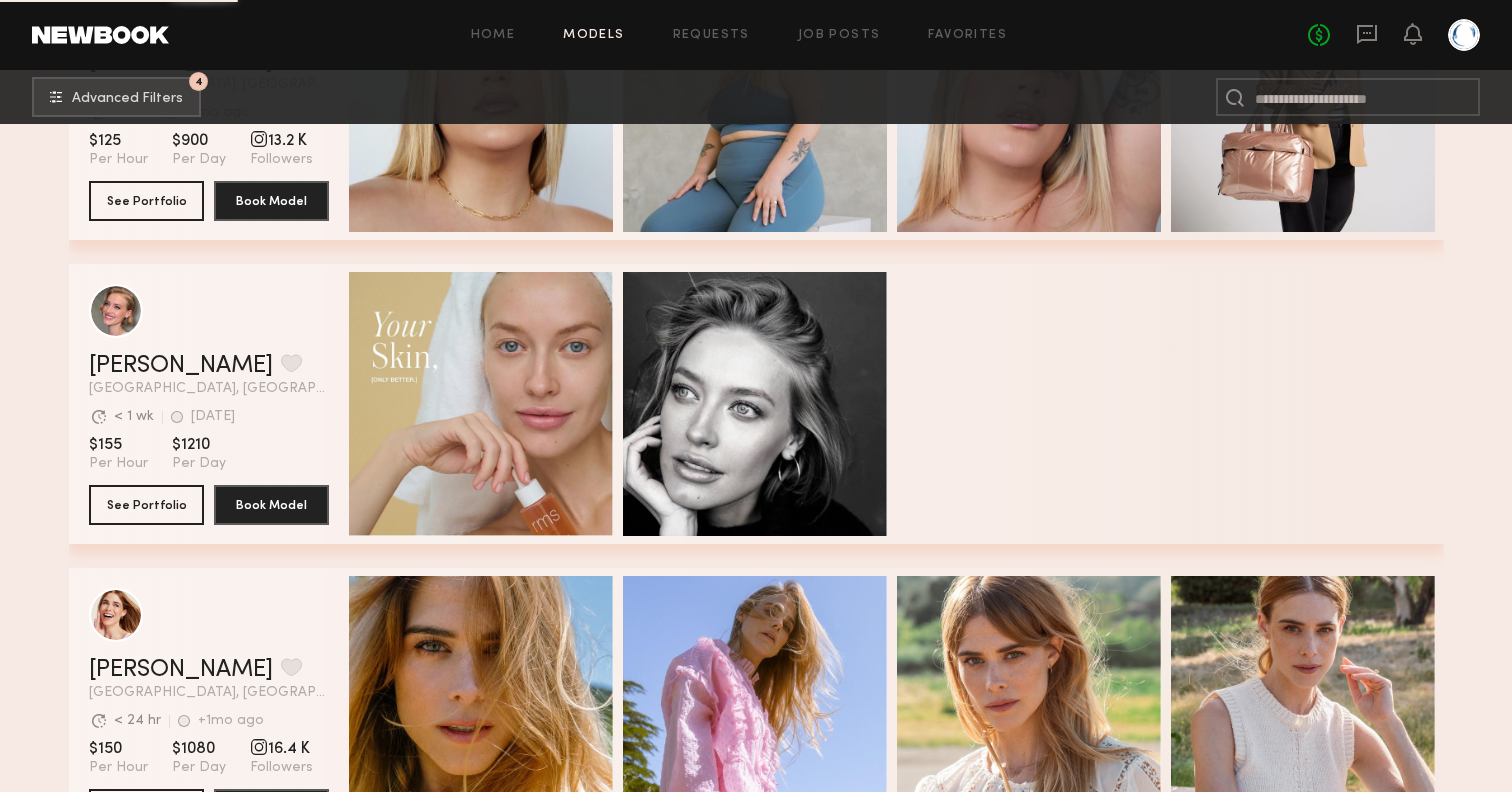 scroll, scrollTop: 27846, scrollLeft: 0, axis: vertical 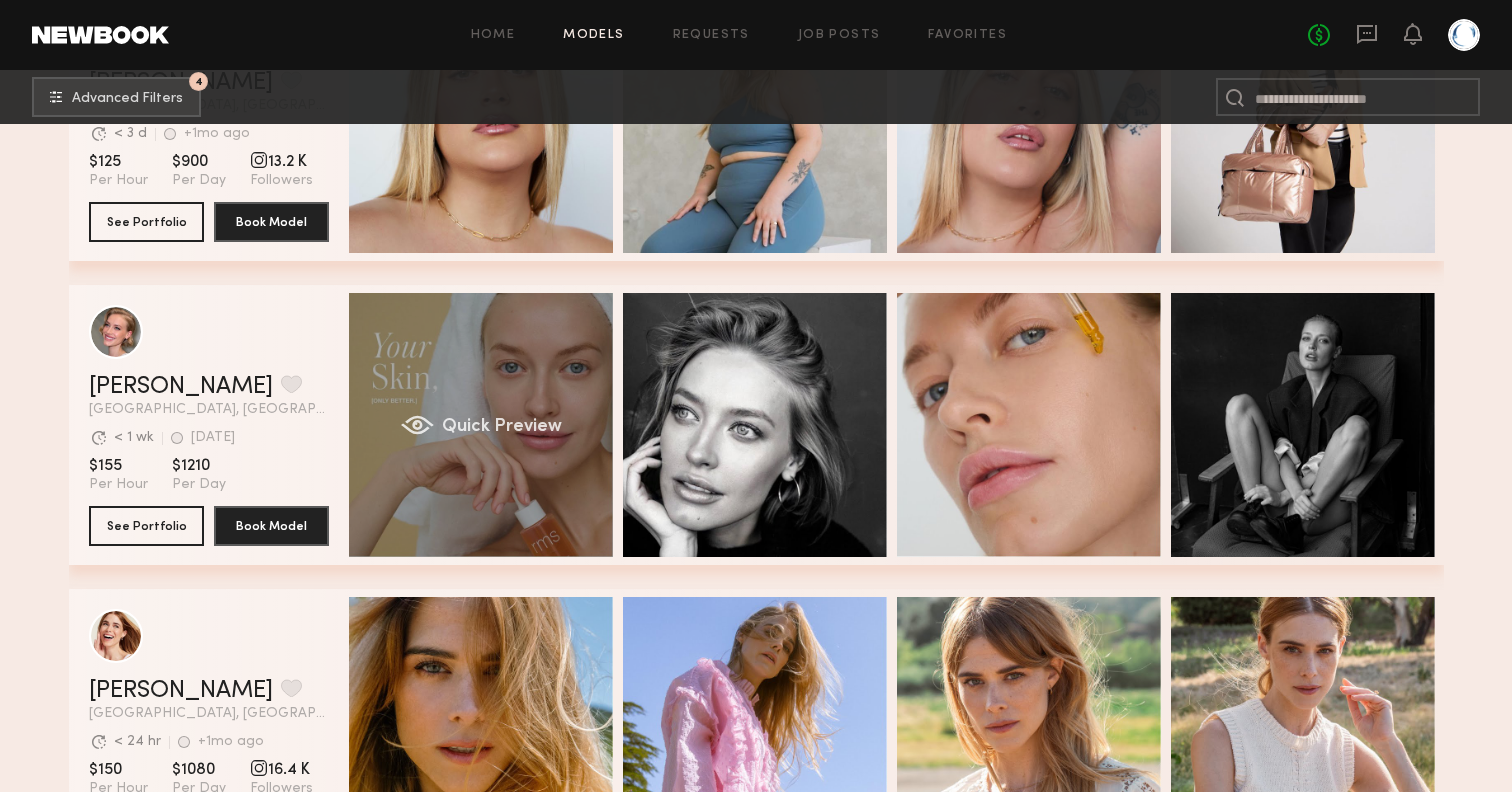 click on "Quick Preview" 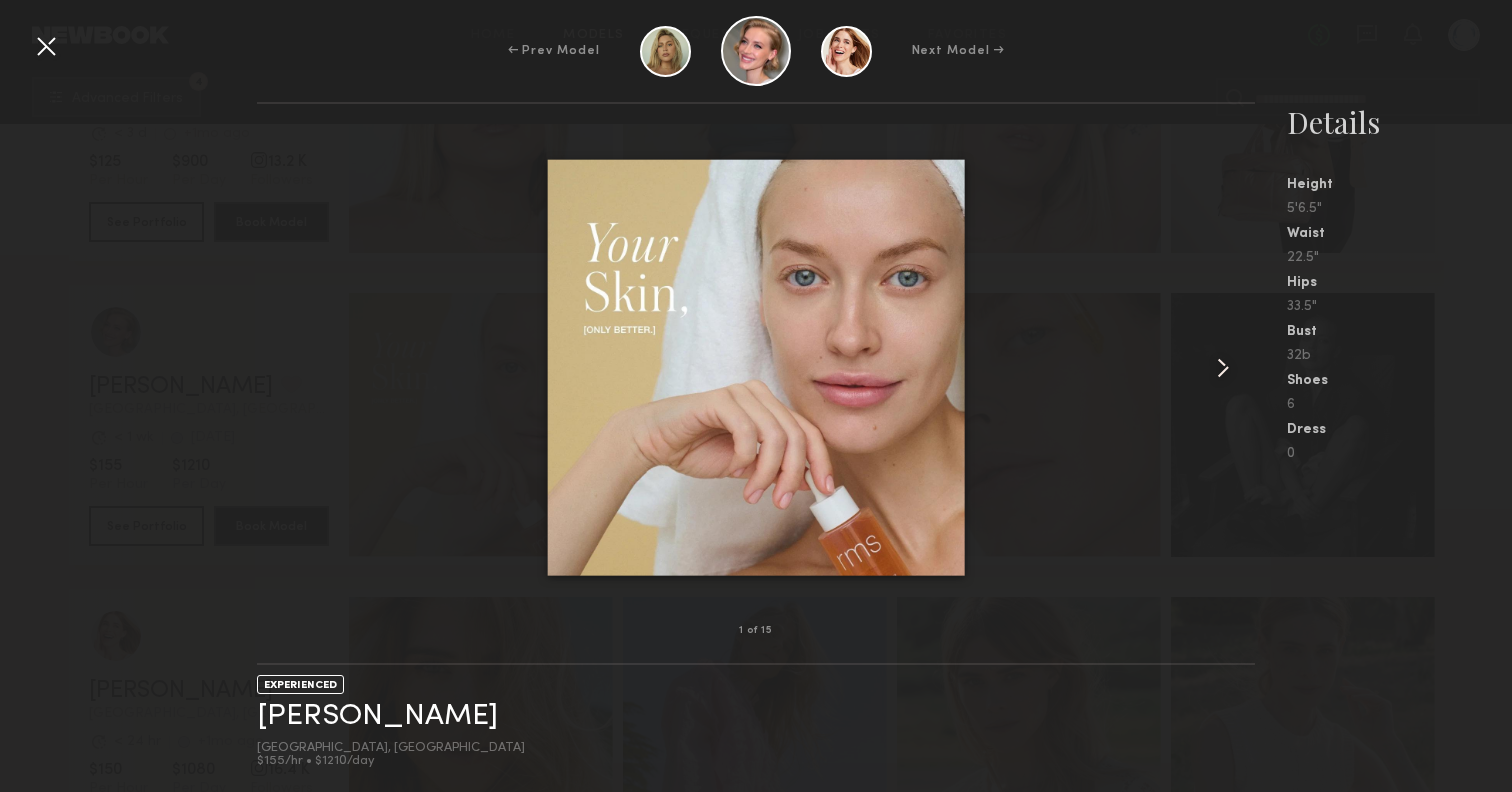click at bounding box center [1223, 368] 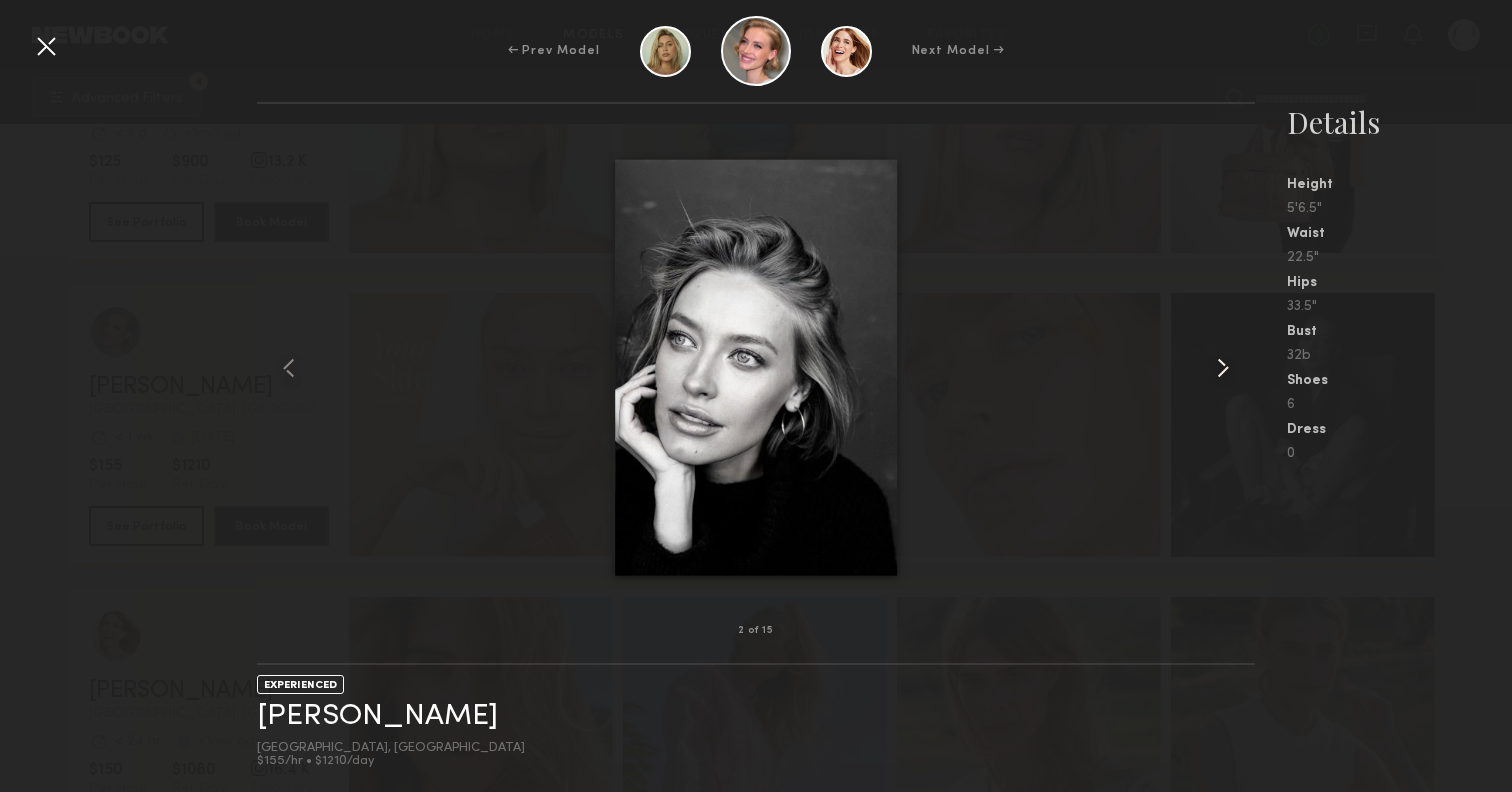 click at bounding box center [1223, 368] 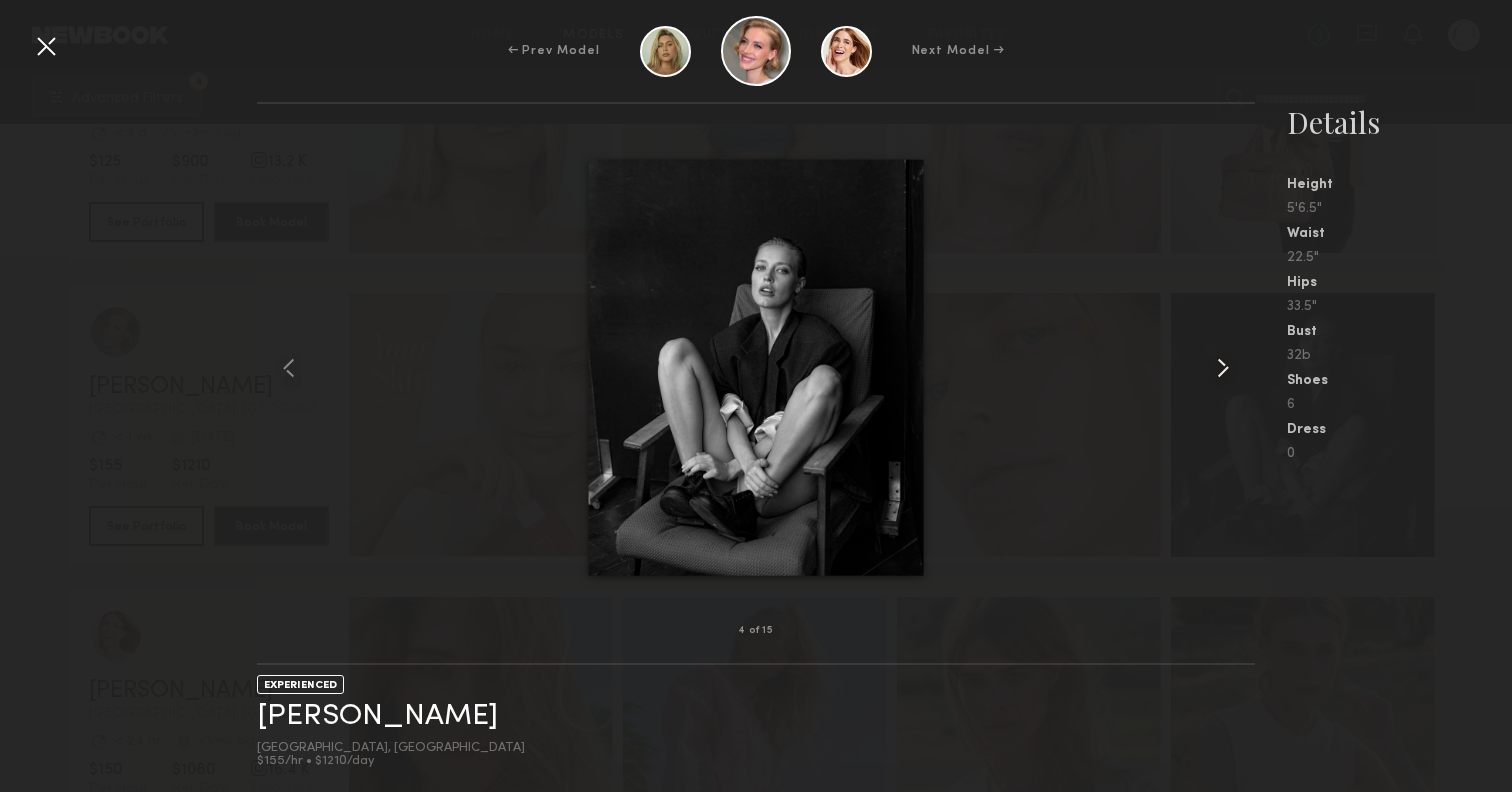 click at bounding box center [1223, 368] 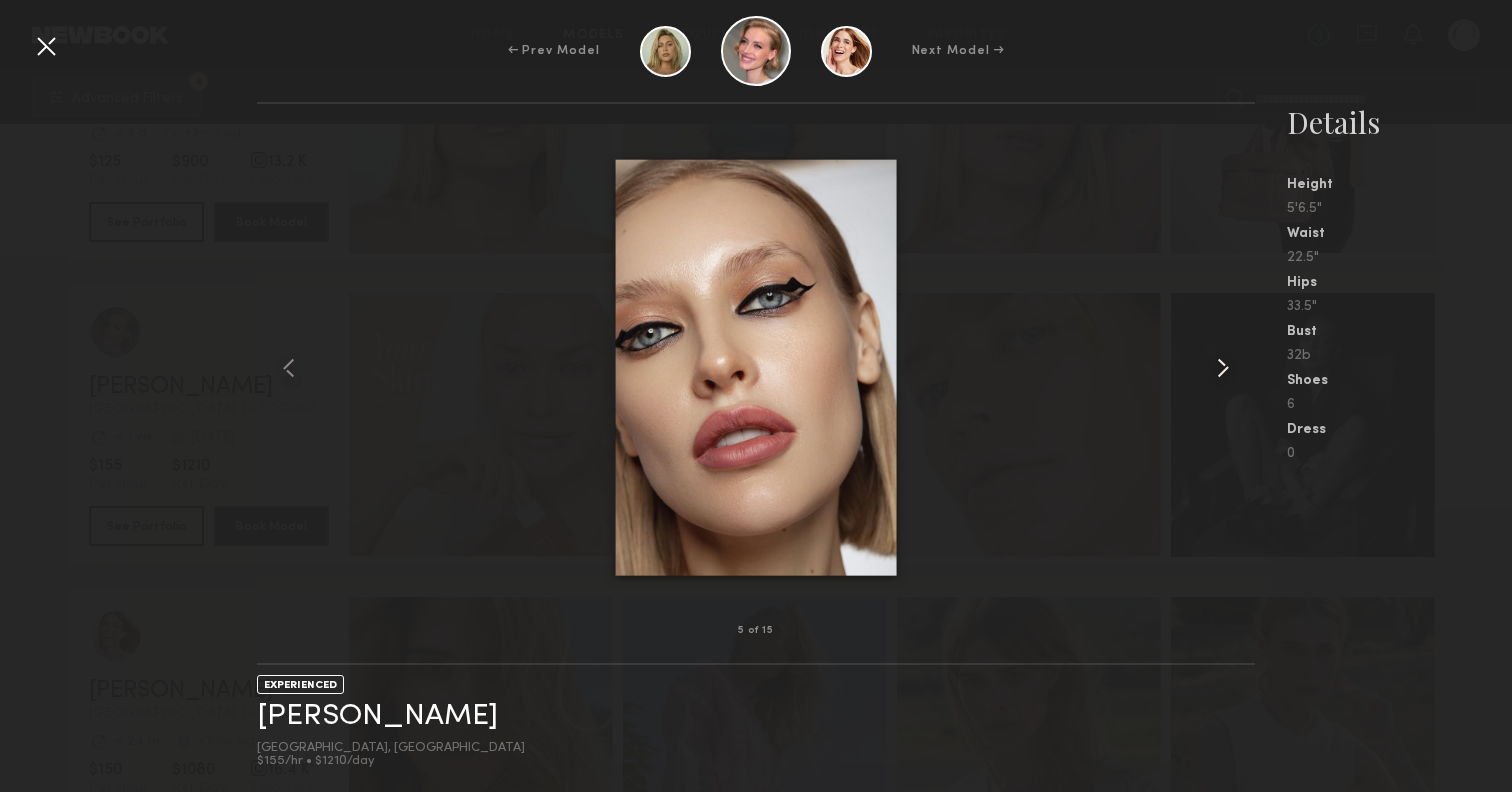 click at bounding box center [1223, 368] 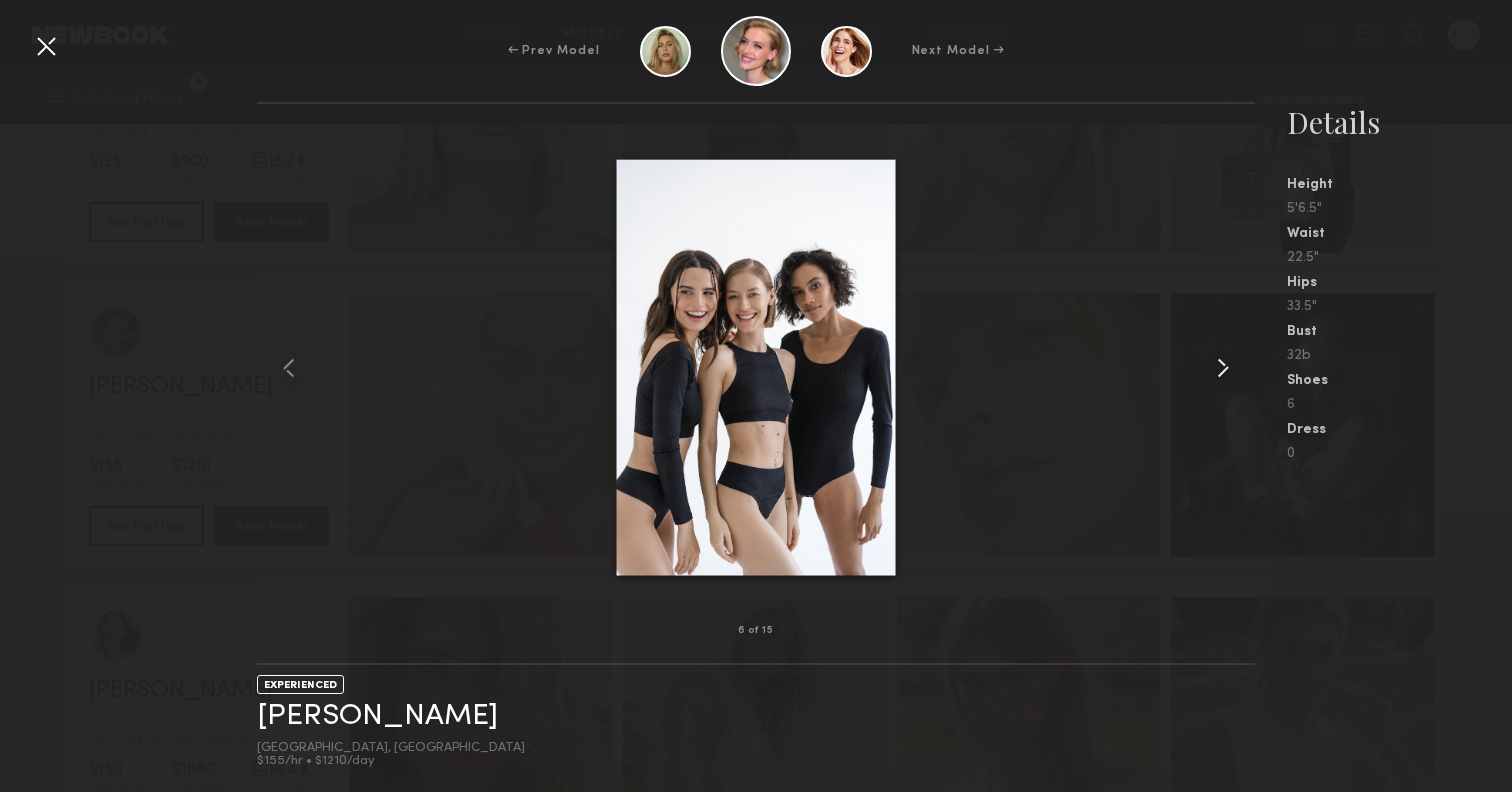 click at bounding box center (1223, 368) 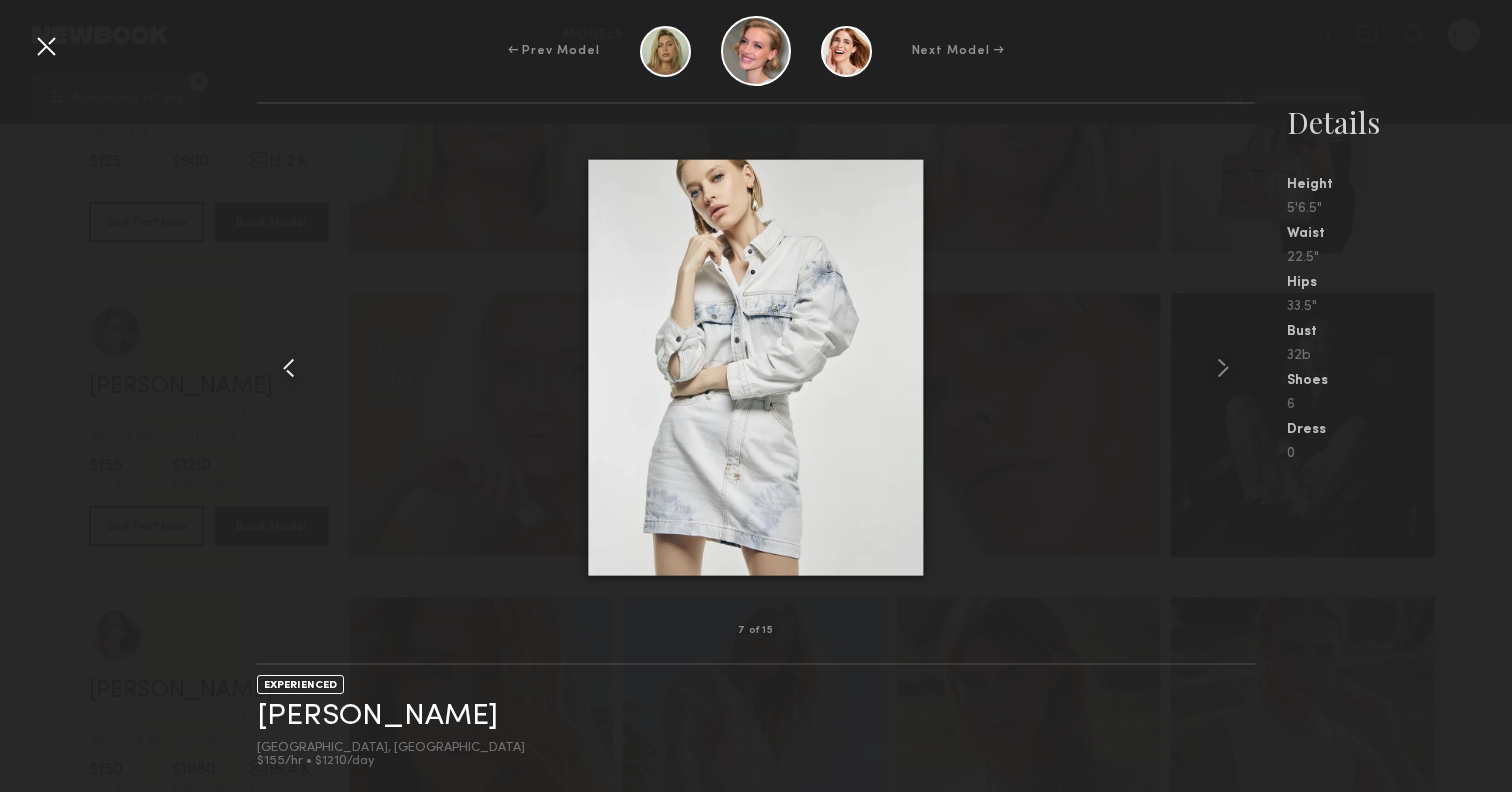 click at bounding box center (277, 367) 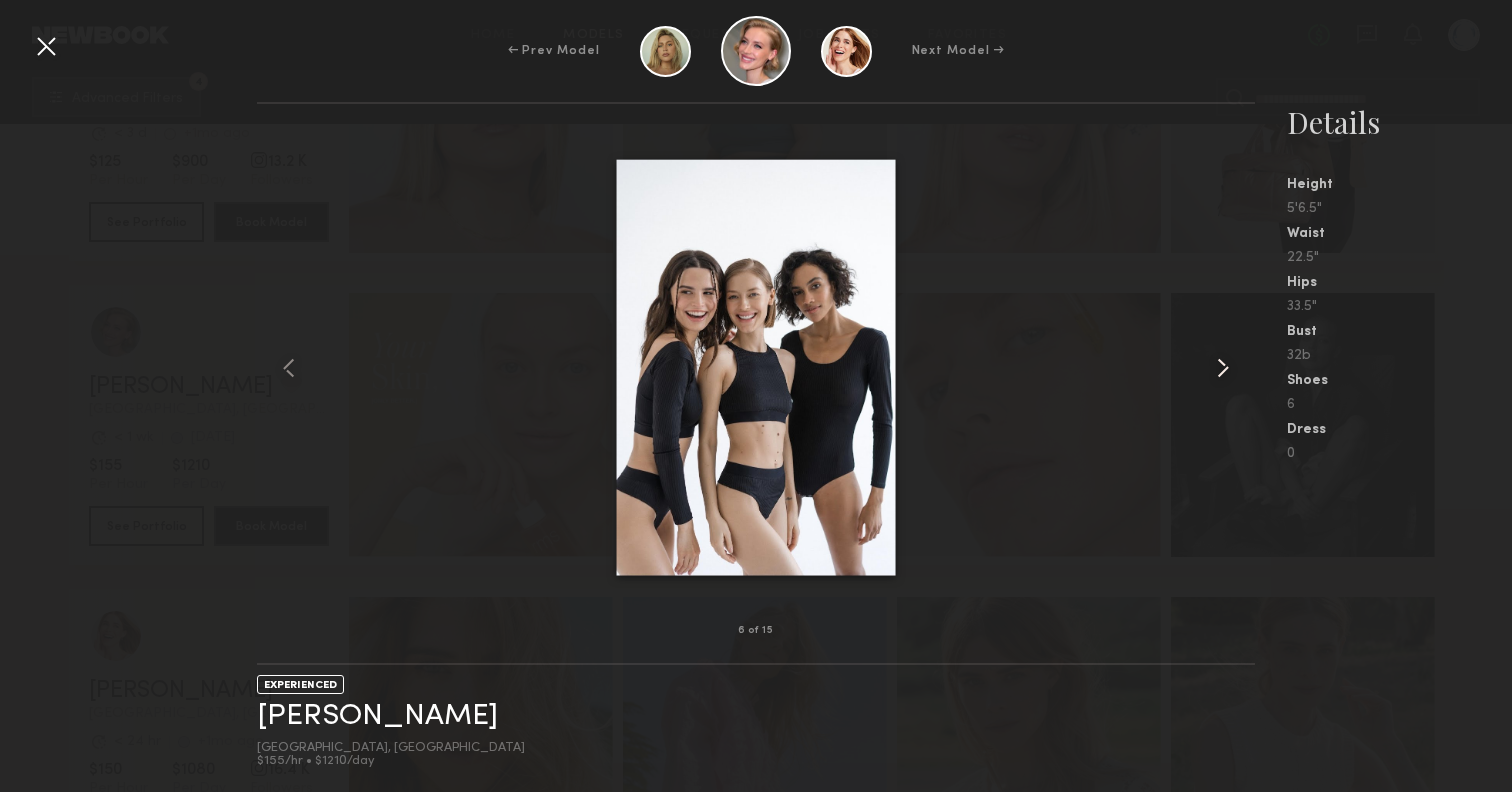click at bounding box center [1223, 368] 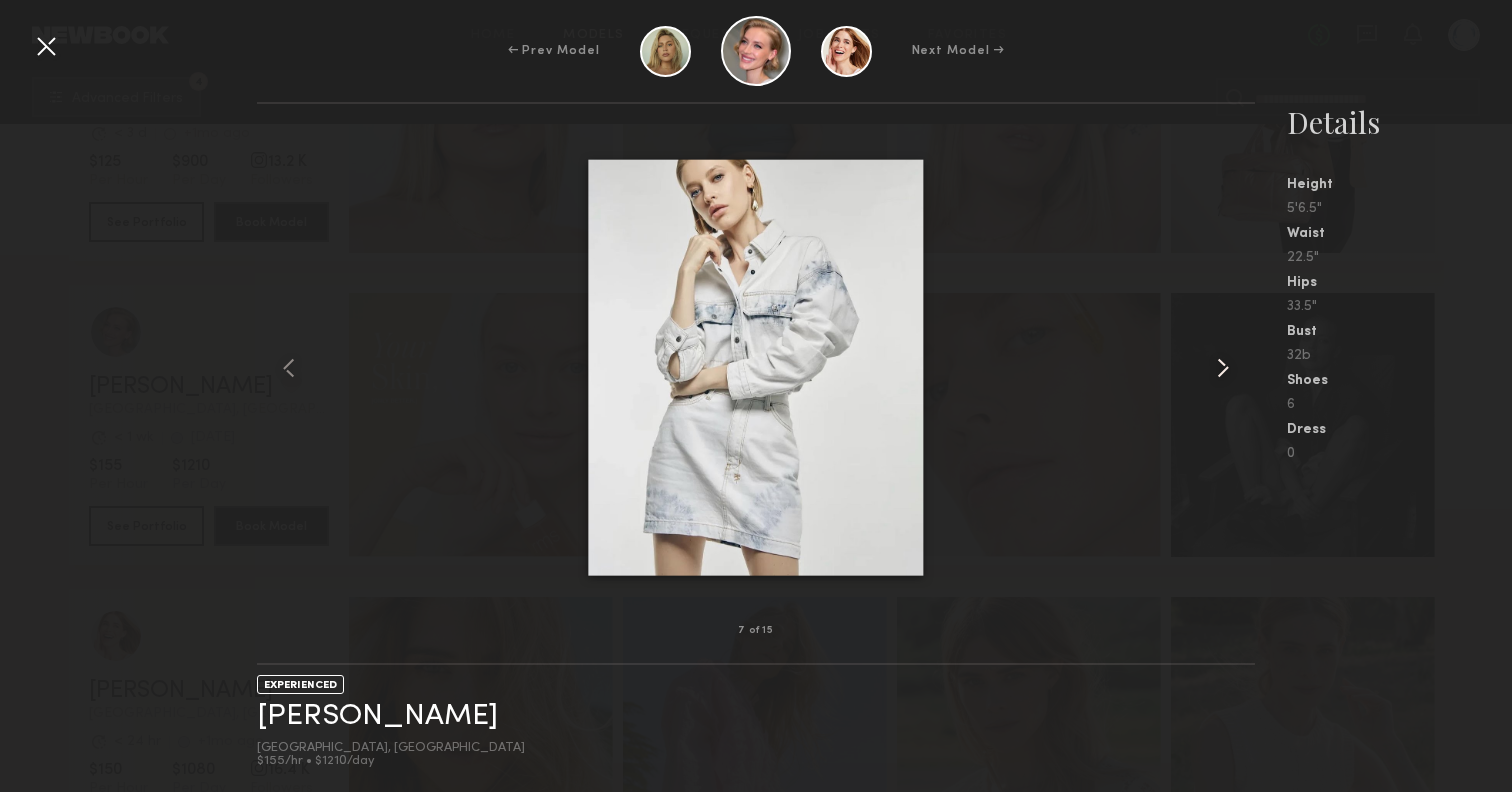 click at bounding box center [1223, 368] 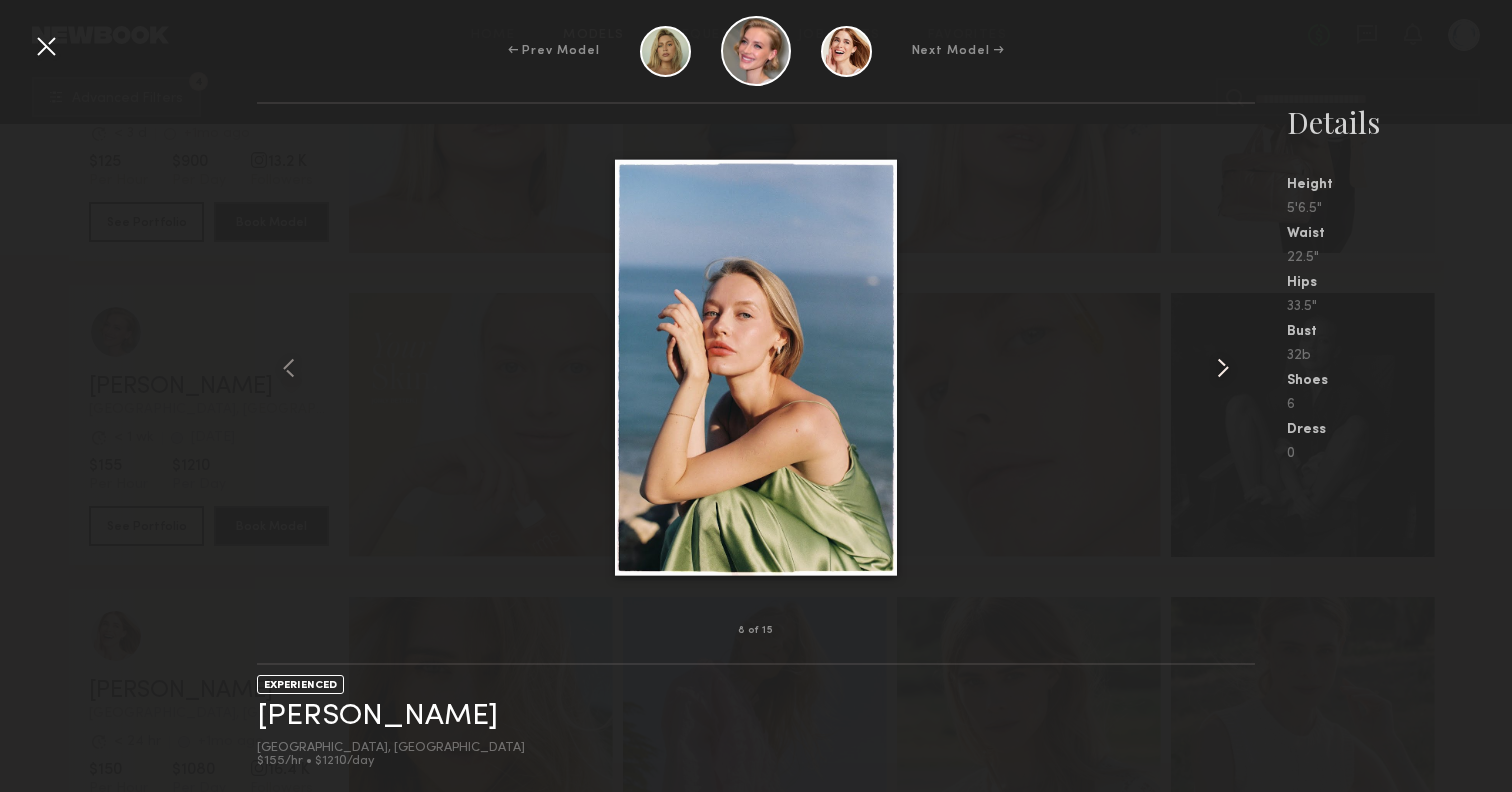 click at bounding box center (1223, 368) 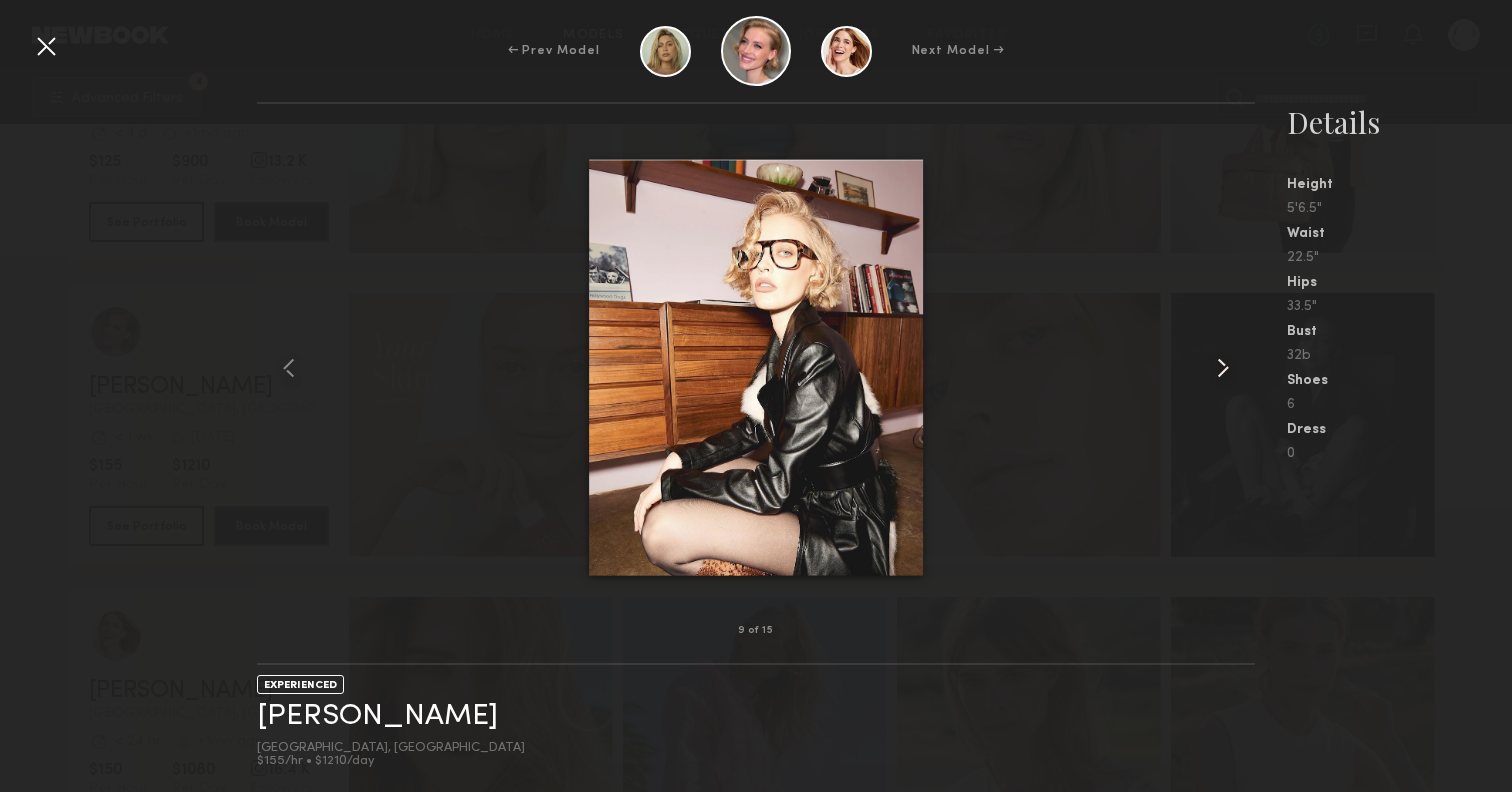 click at bounding box center (1223, 368) 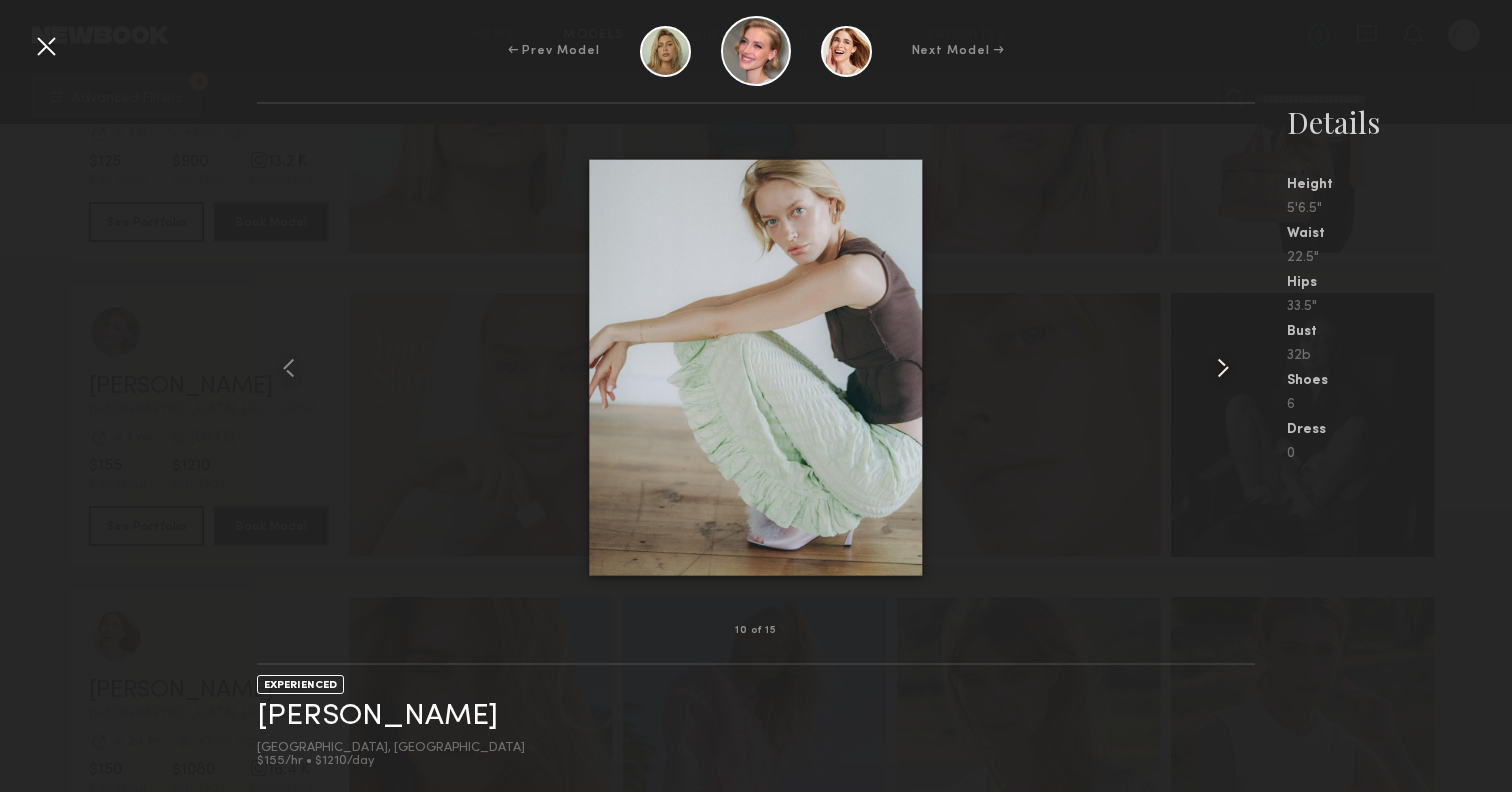 click at bounding box center [1223, 368] 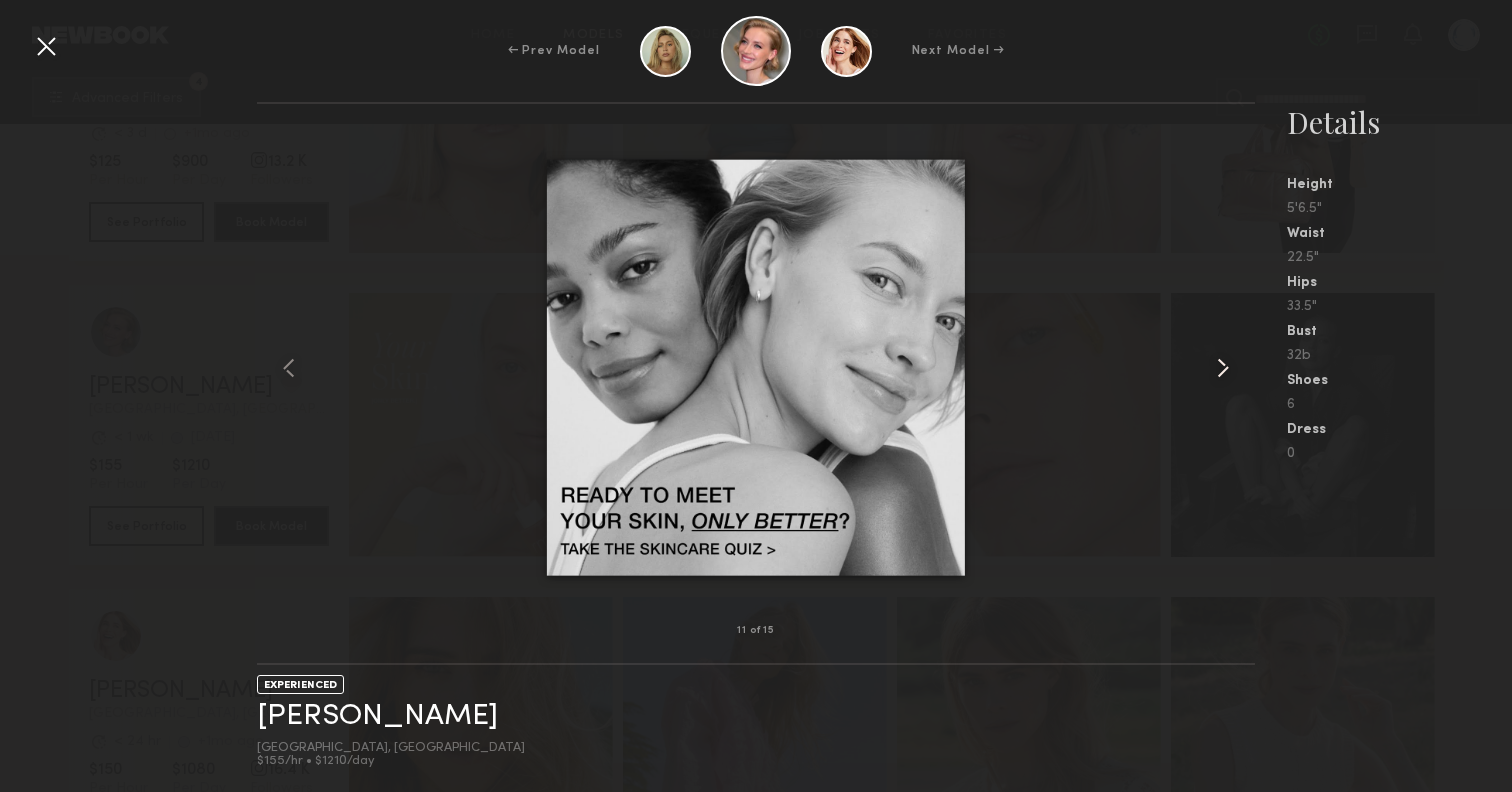 click at bounding box center [1223, 368] 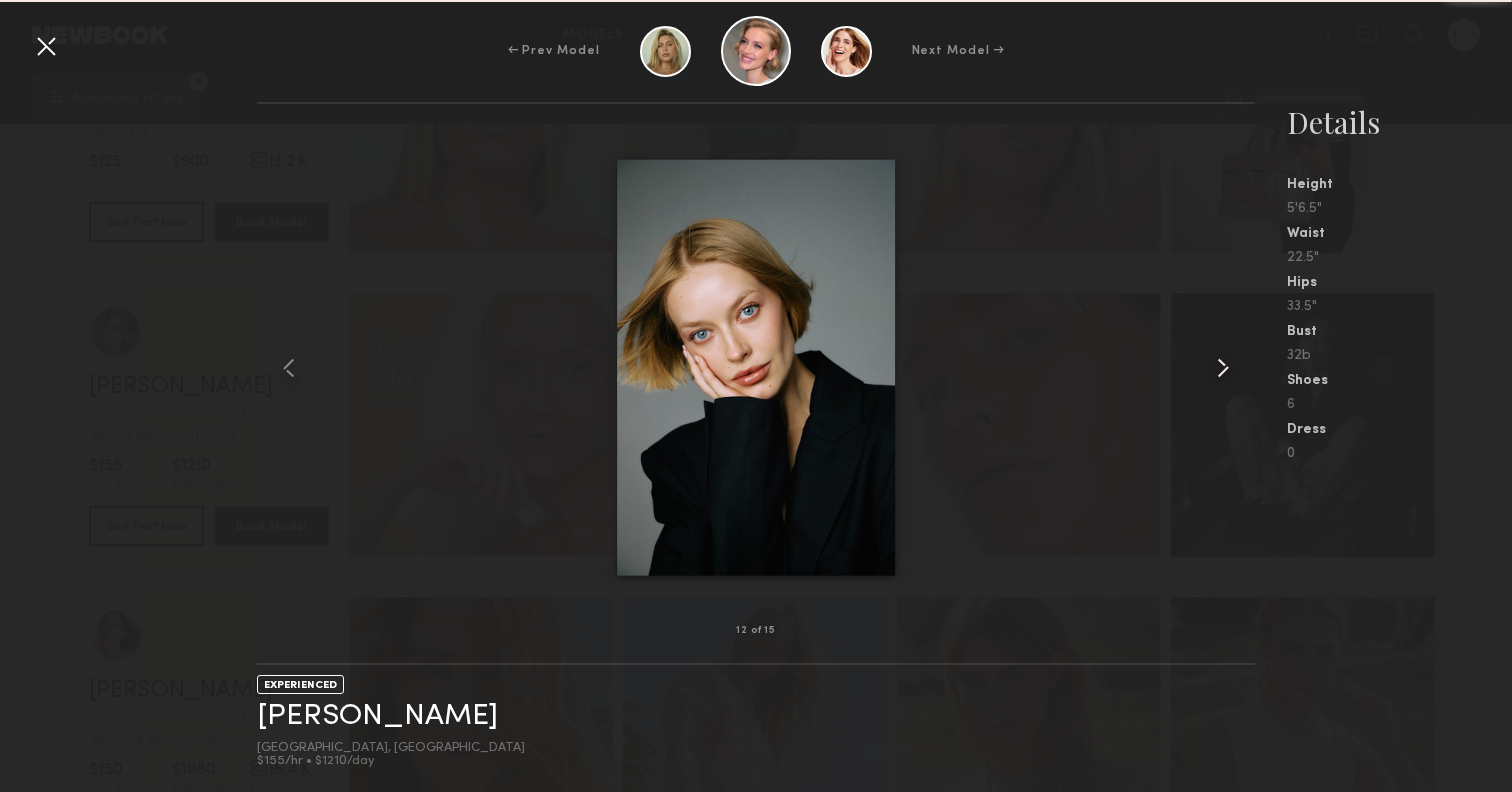 click at bounding box center [1223, 368] 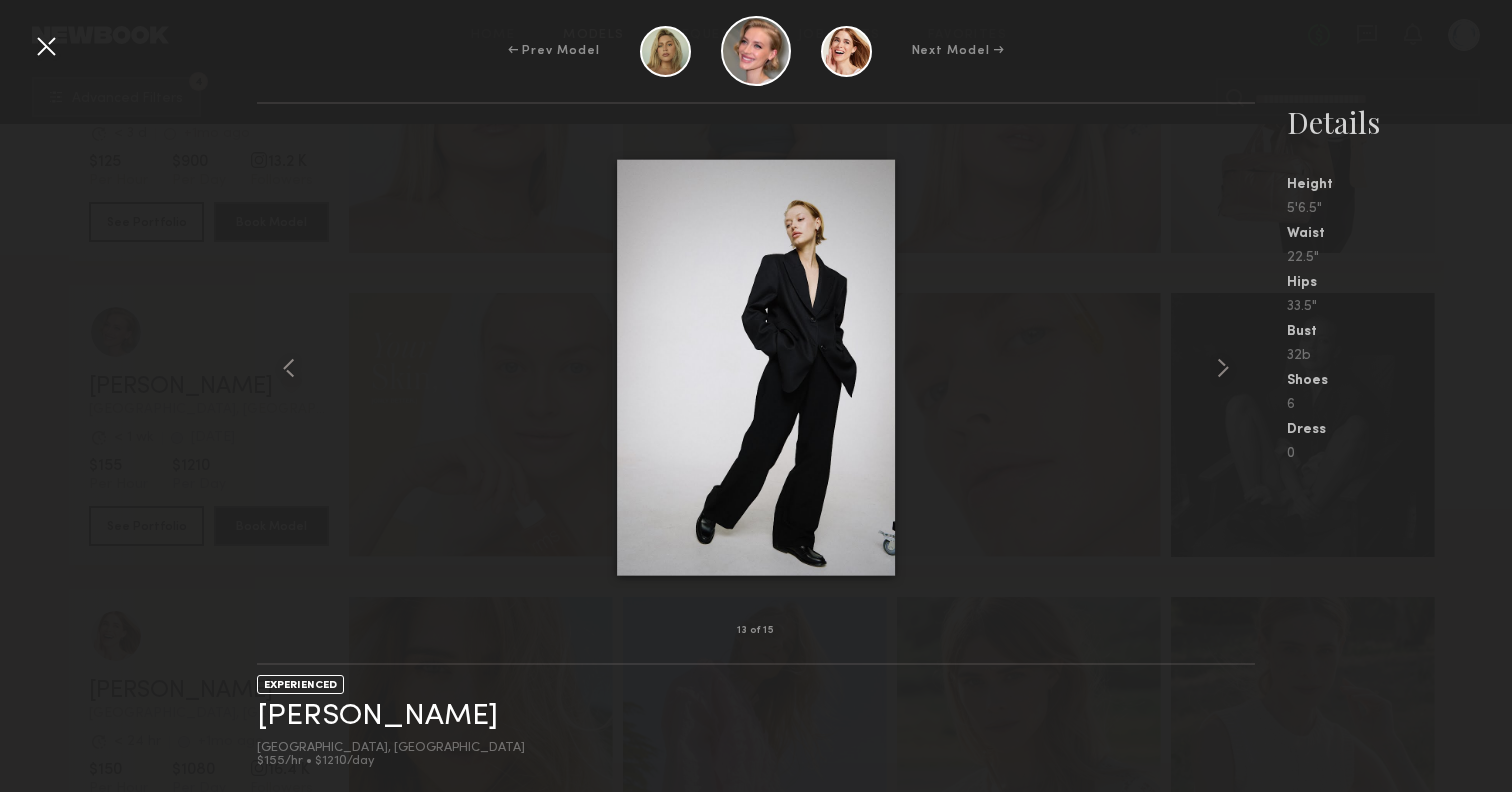 click at bounding box center [46, 46] 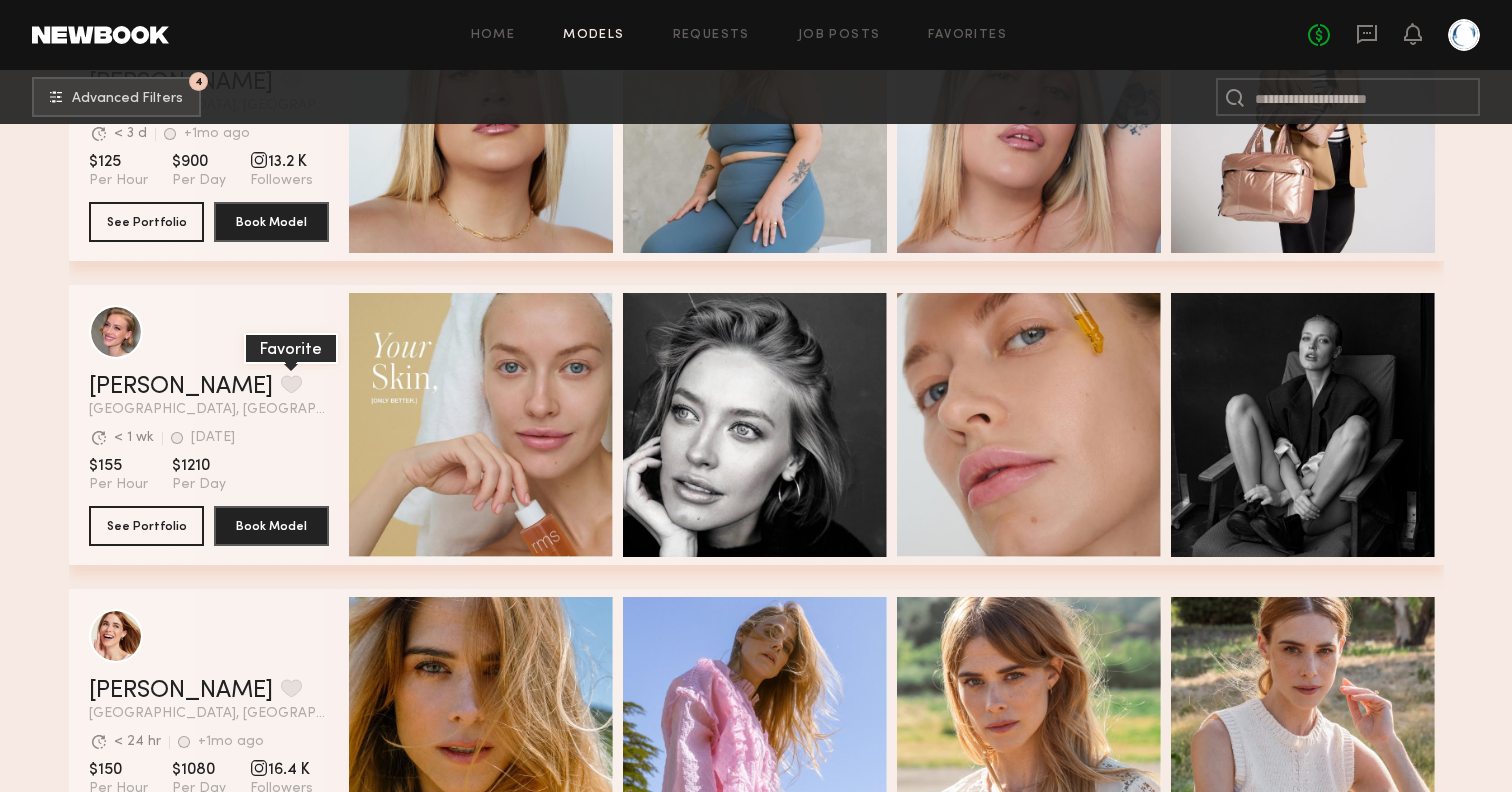 click 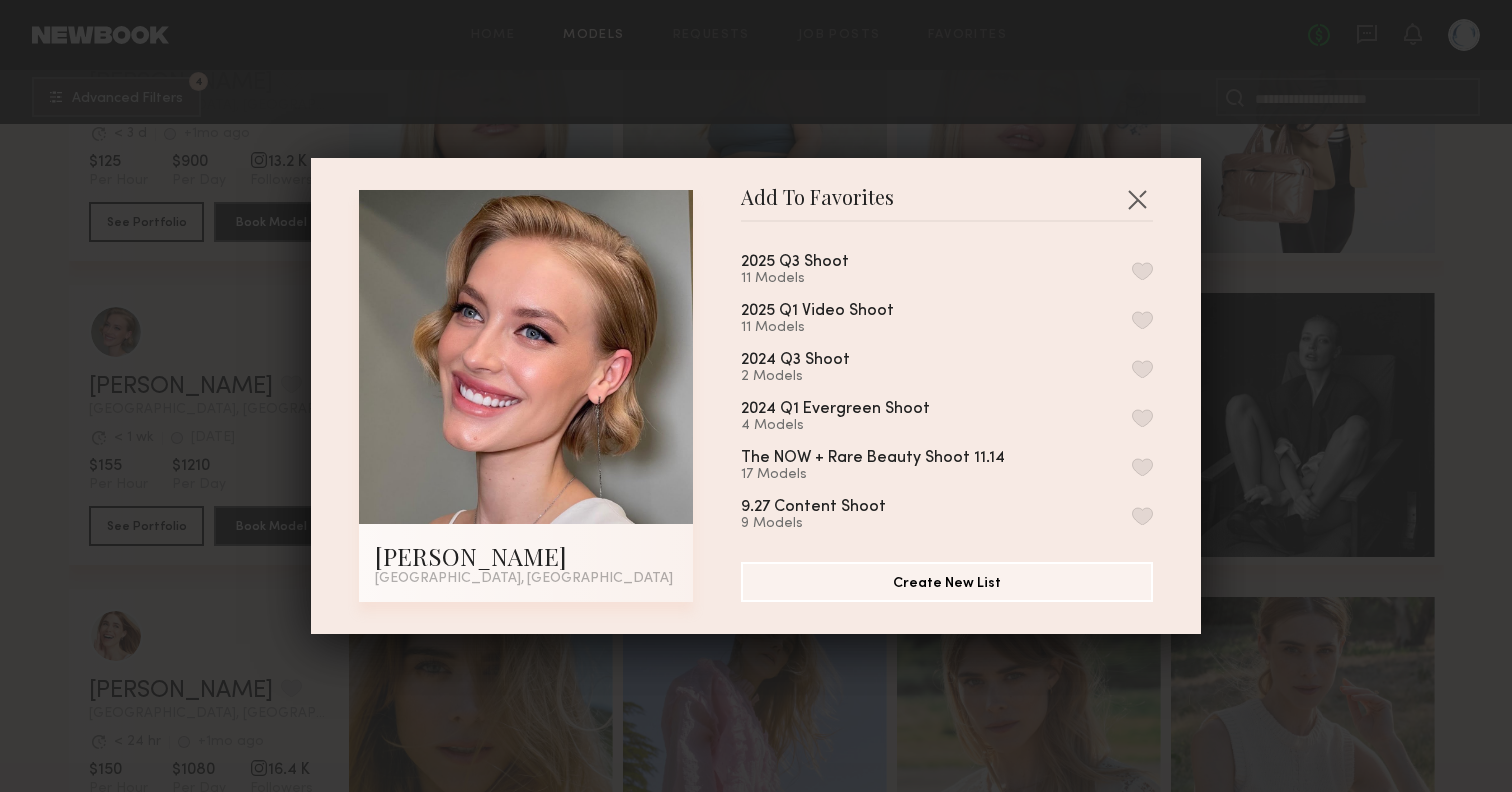 click at bounding box center (1142, 271) 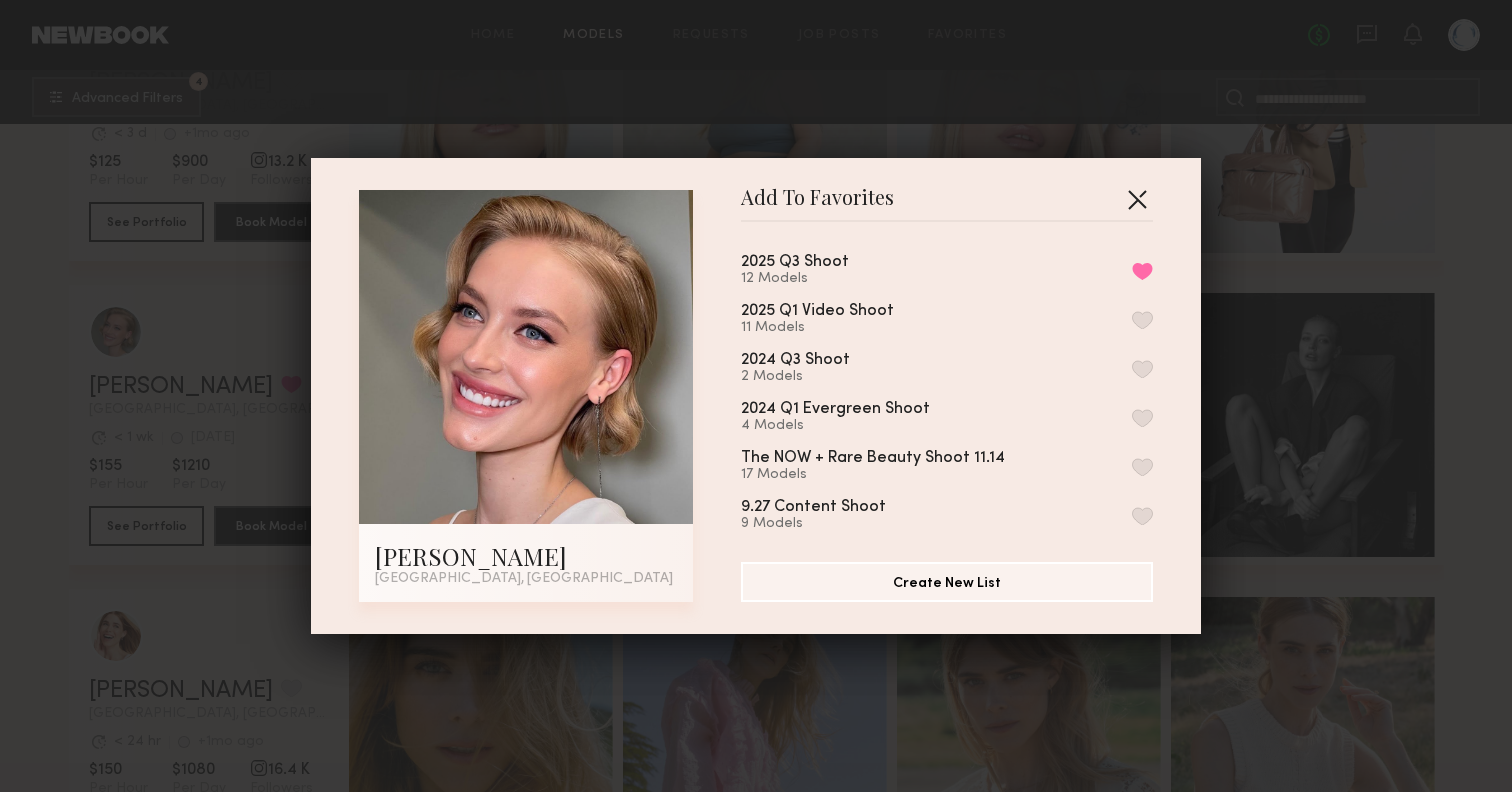 click at bounding box center [1137, 199] 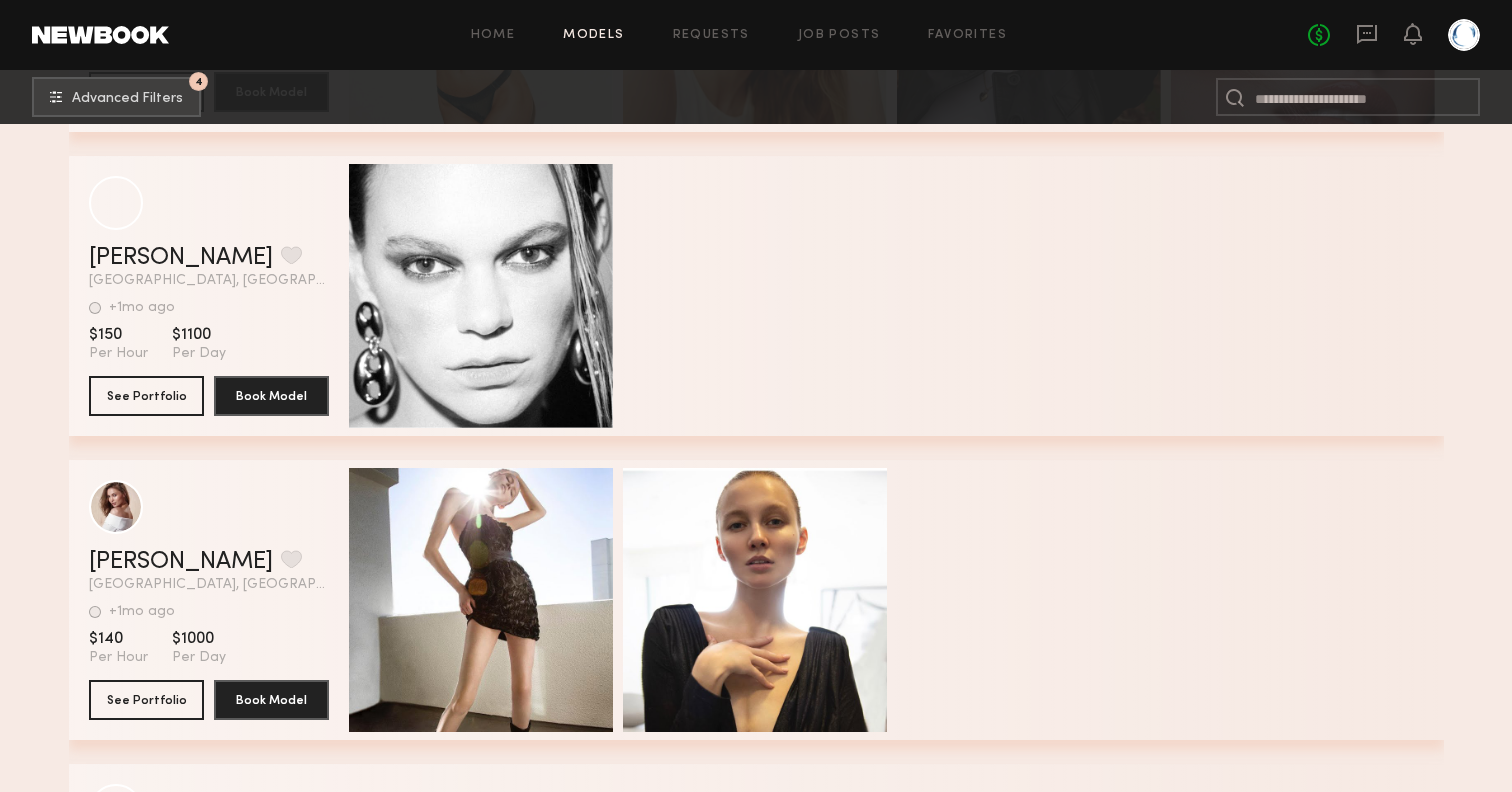 scroll, scrollTop: 28889, scrollLeft: 0, axis: vertical 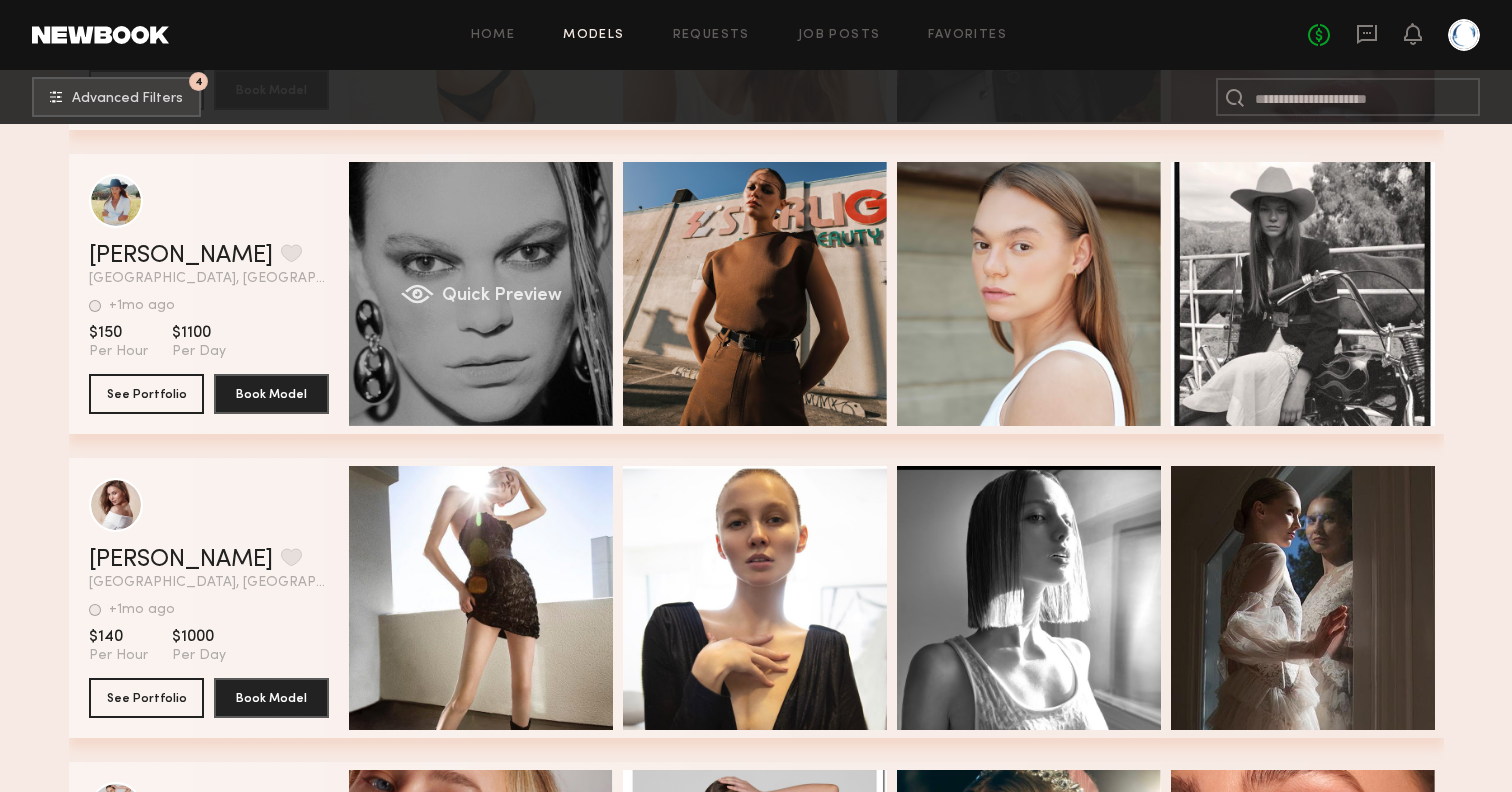 click on "Quick Preview" 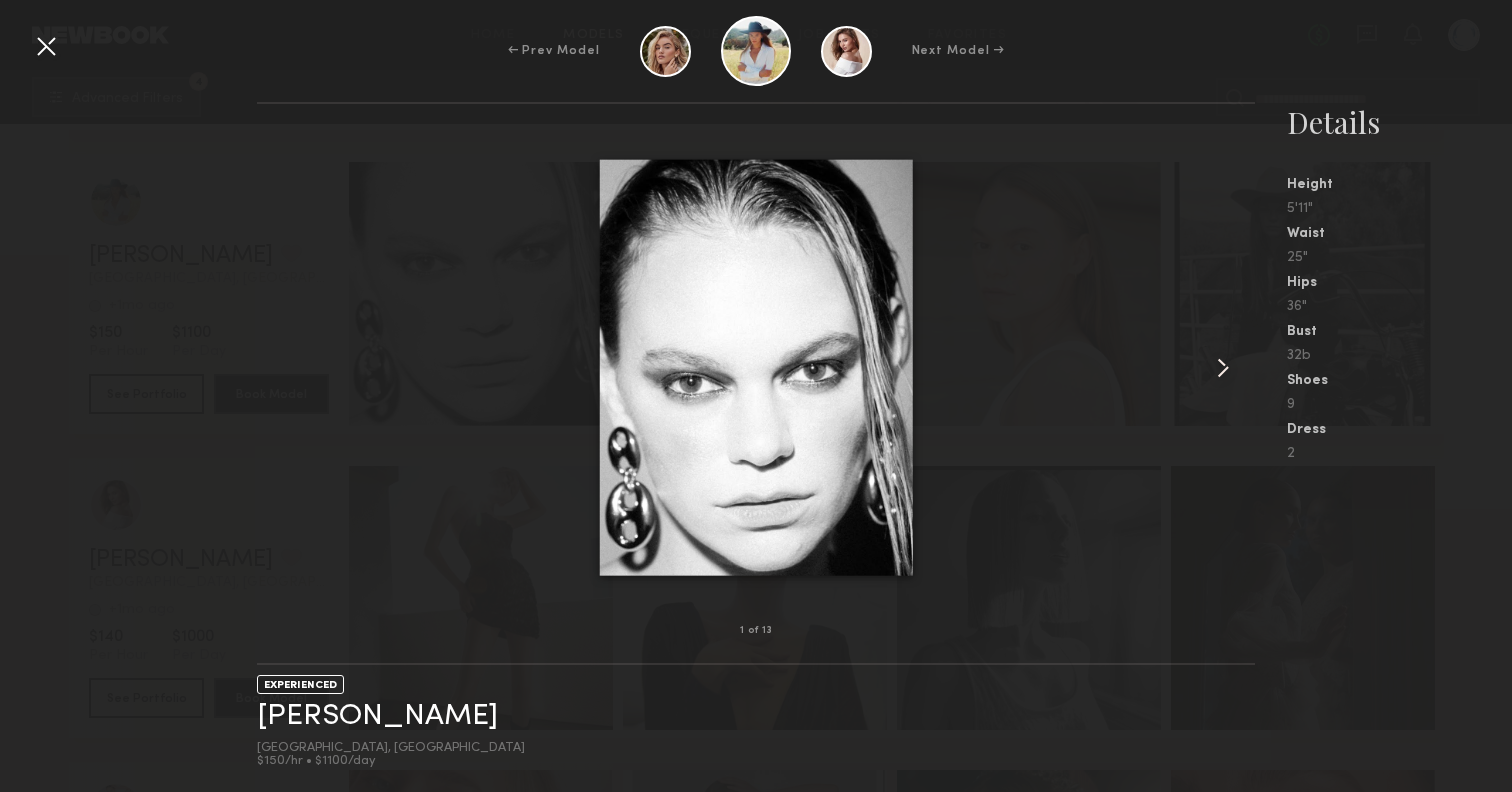 click at bounding box center (1223, 368) 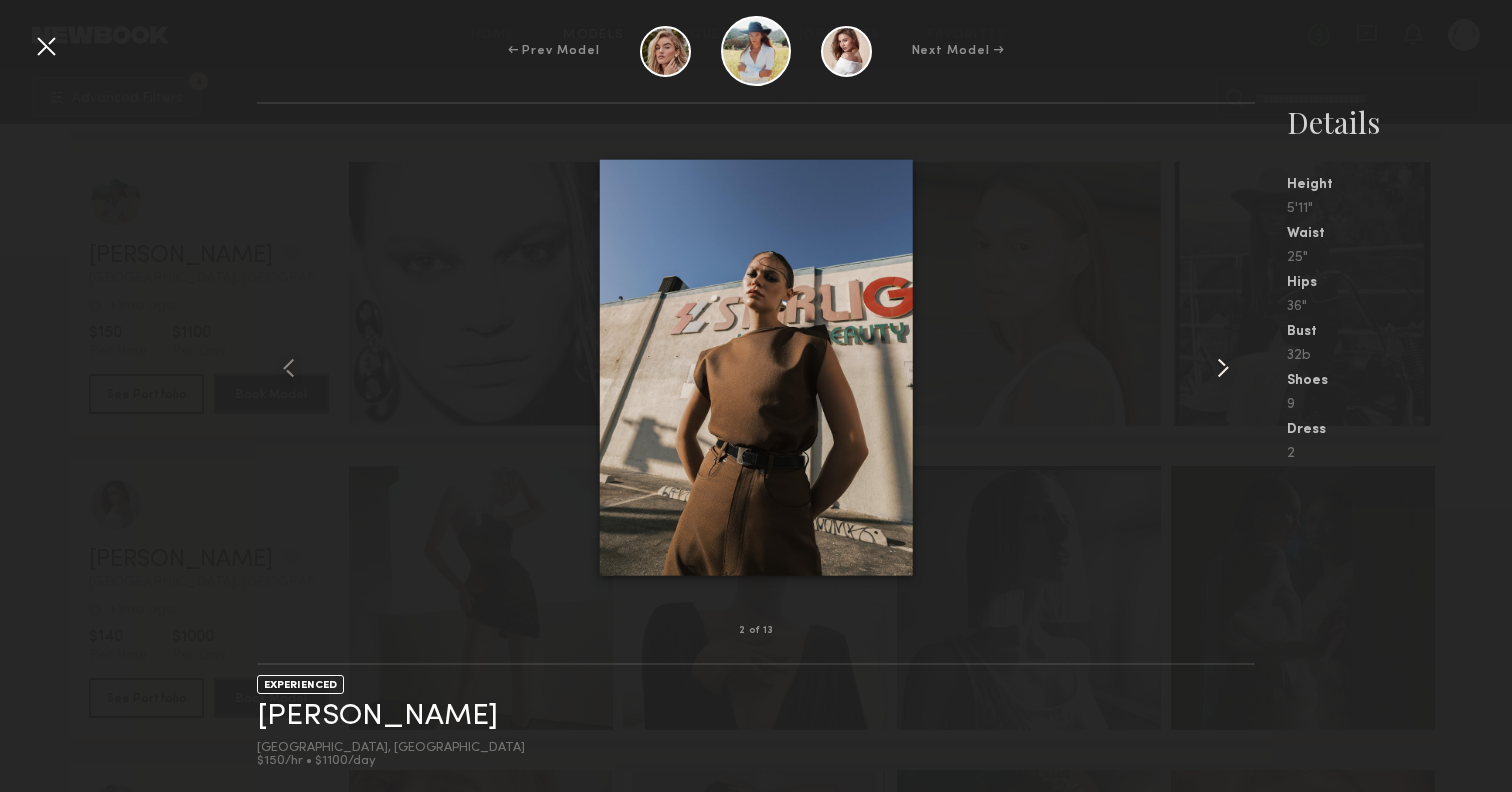click at bounding box center [1223, 368] 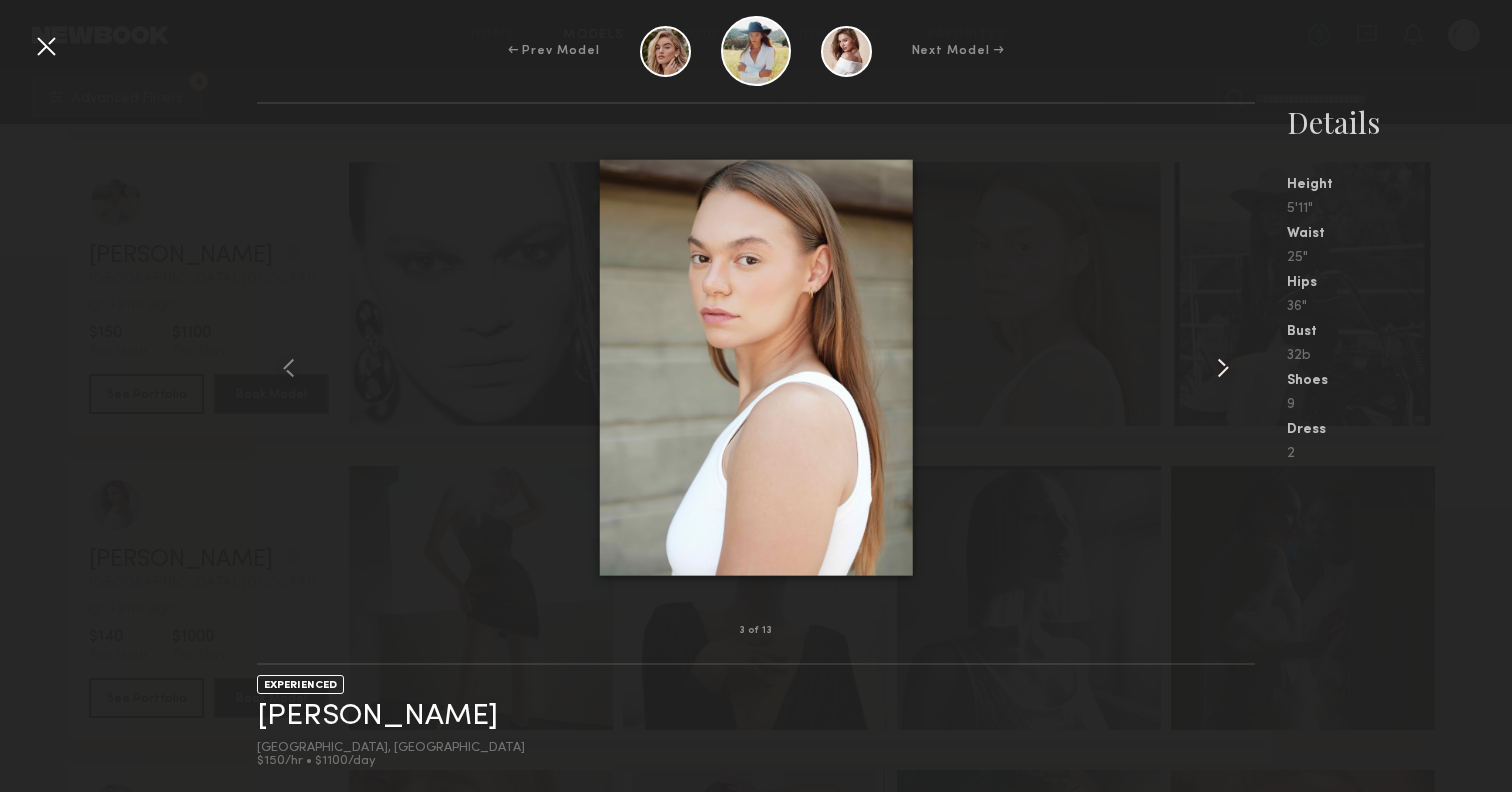 click at bounding box center (1223, 368) 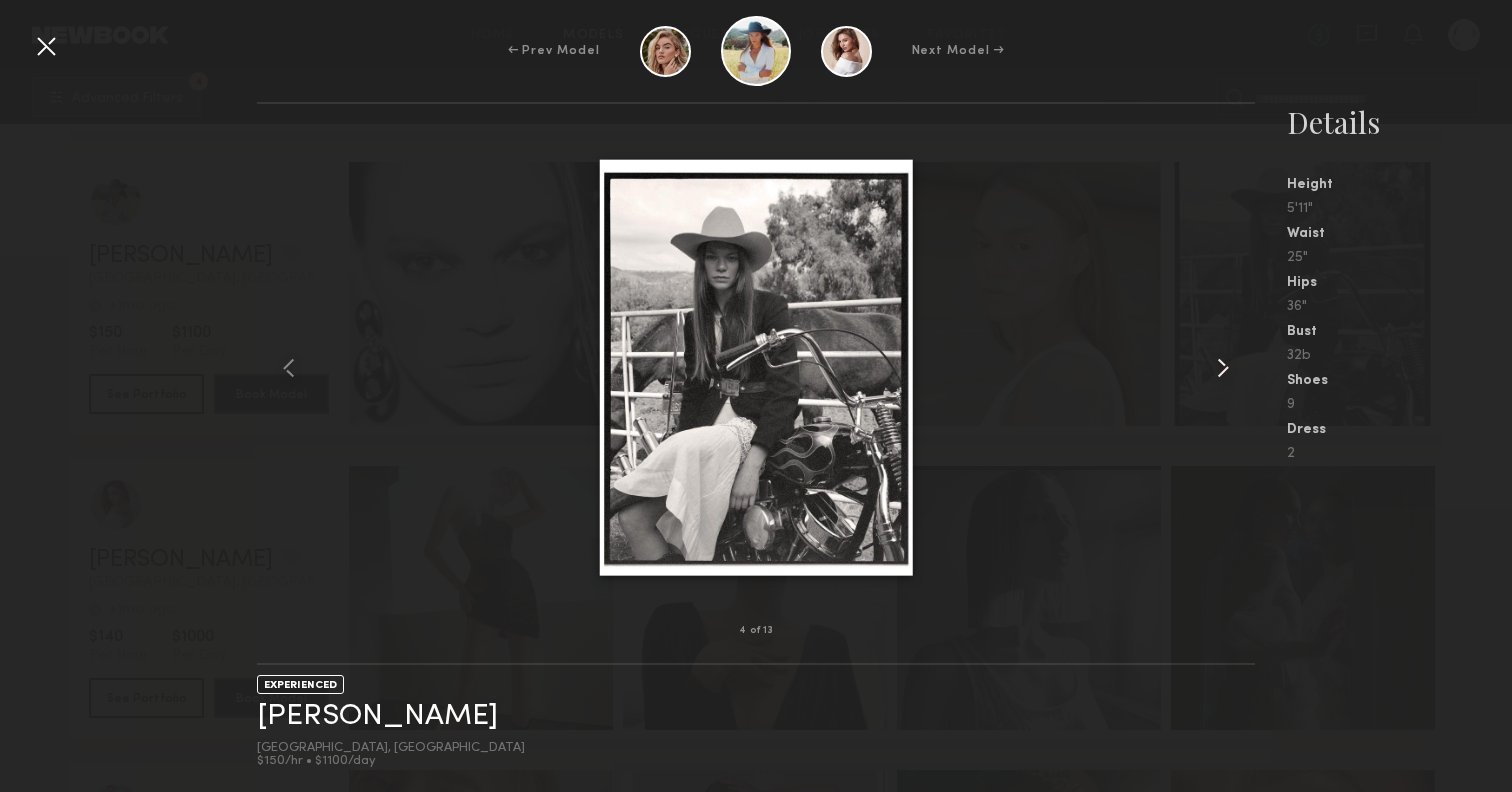 click at bounding box center (1223, 368) 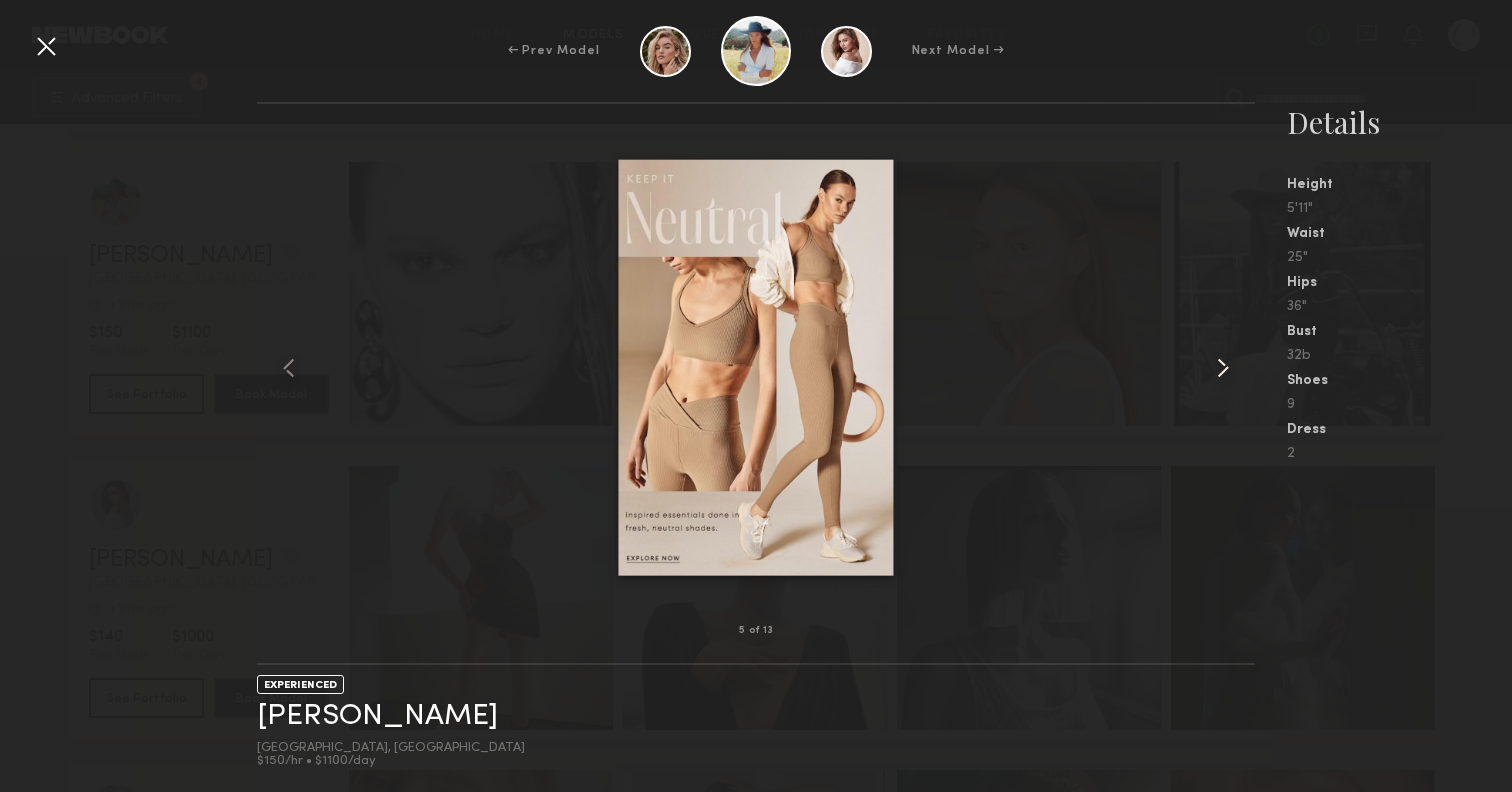 click at bounding box center (1223, 368) 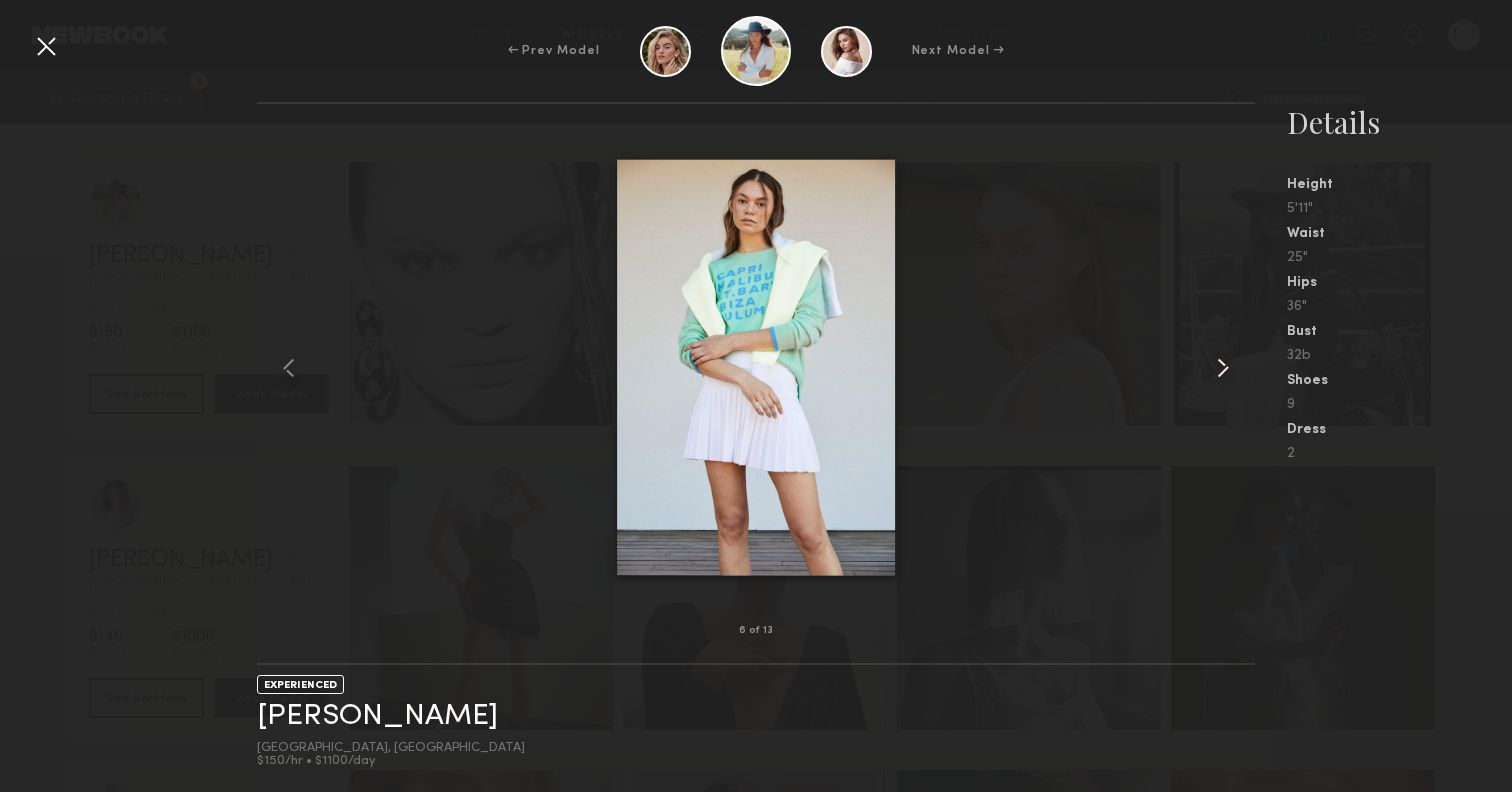 click at bounding box center [1223, 368] 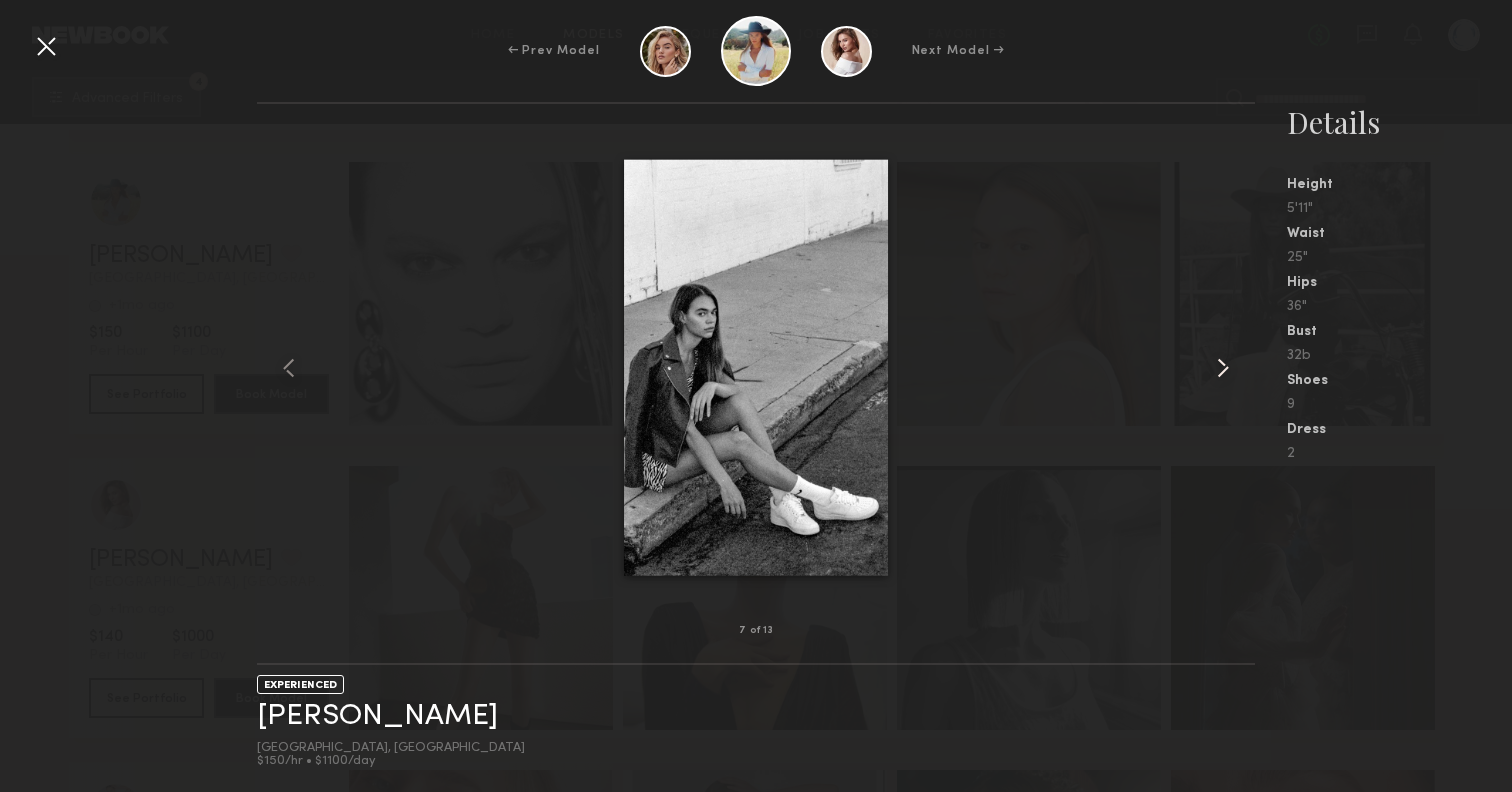 click at bounding box center [1223, 368] 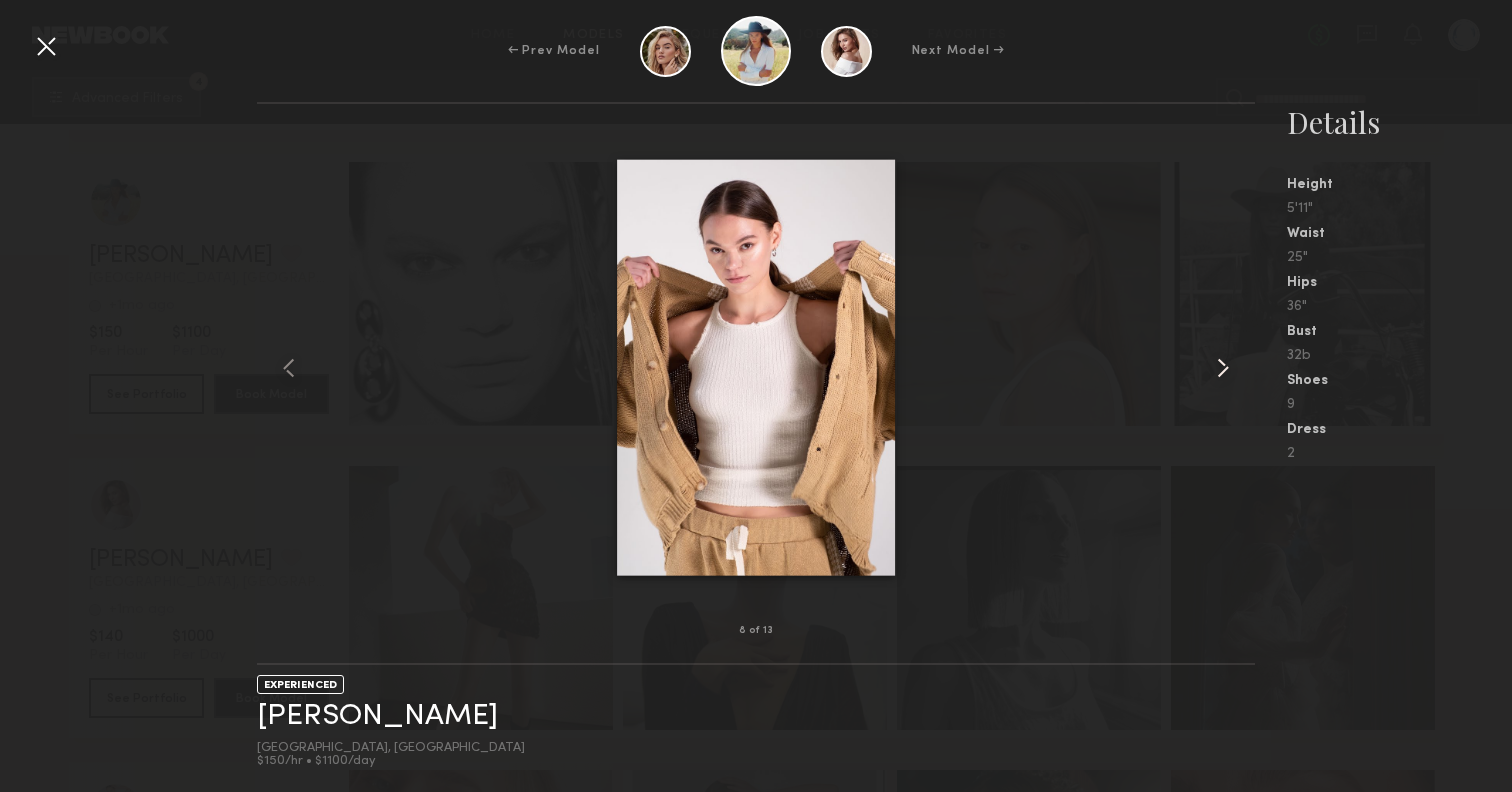 click at bounding box center (1223, 368) 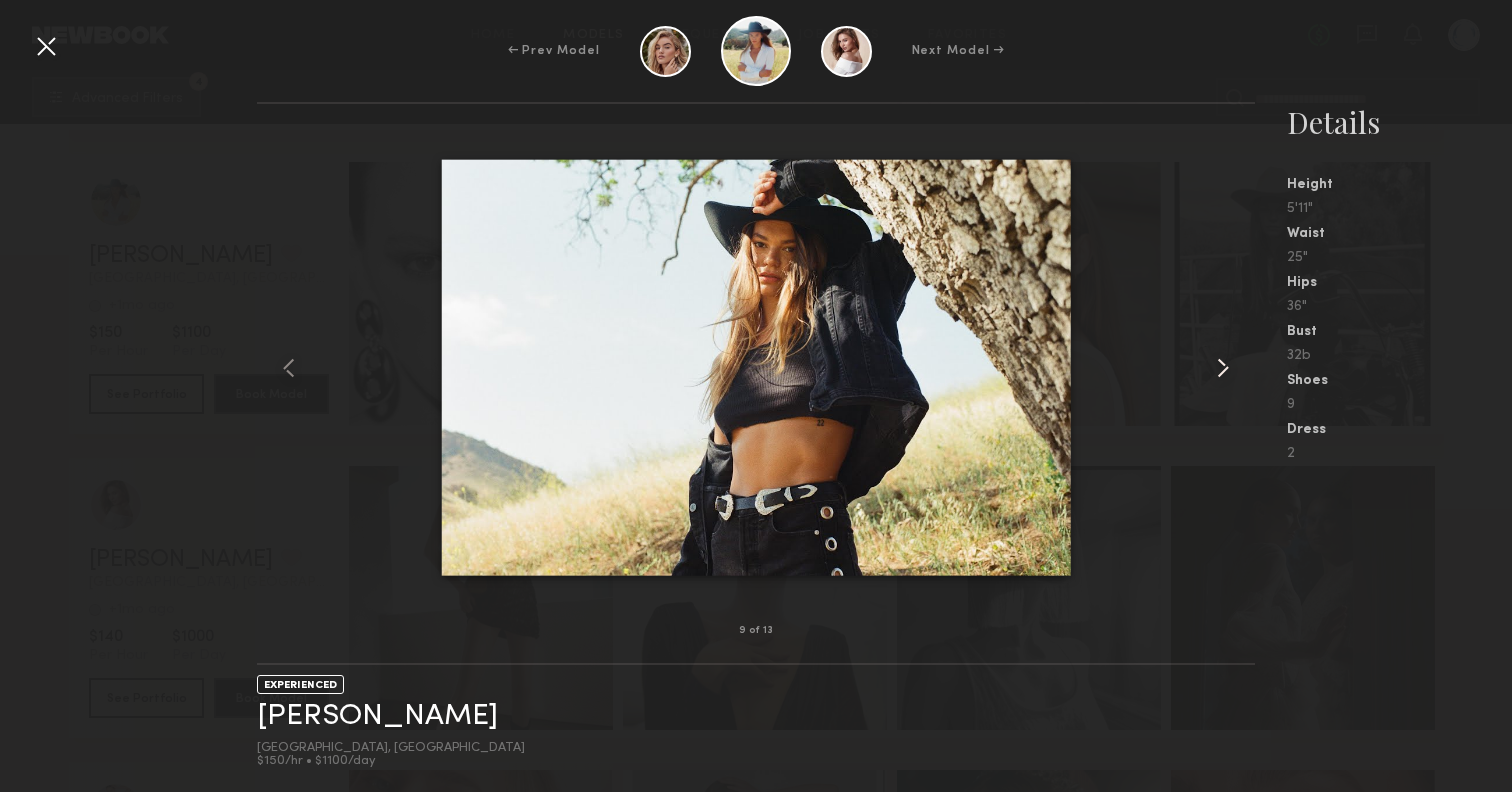 click at bounding box center (1223, 368) 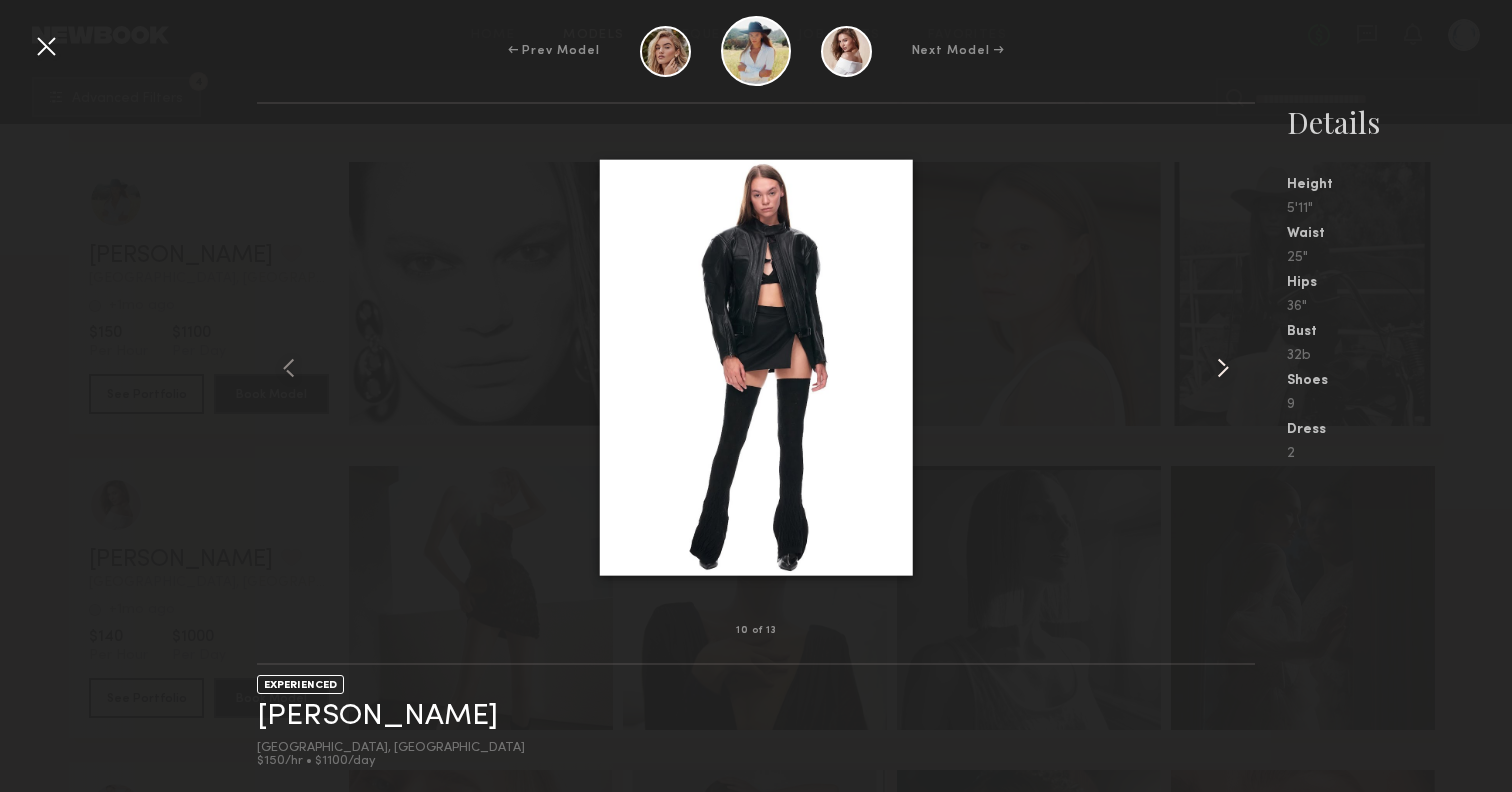 click at bounding box center [1223, 368] 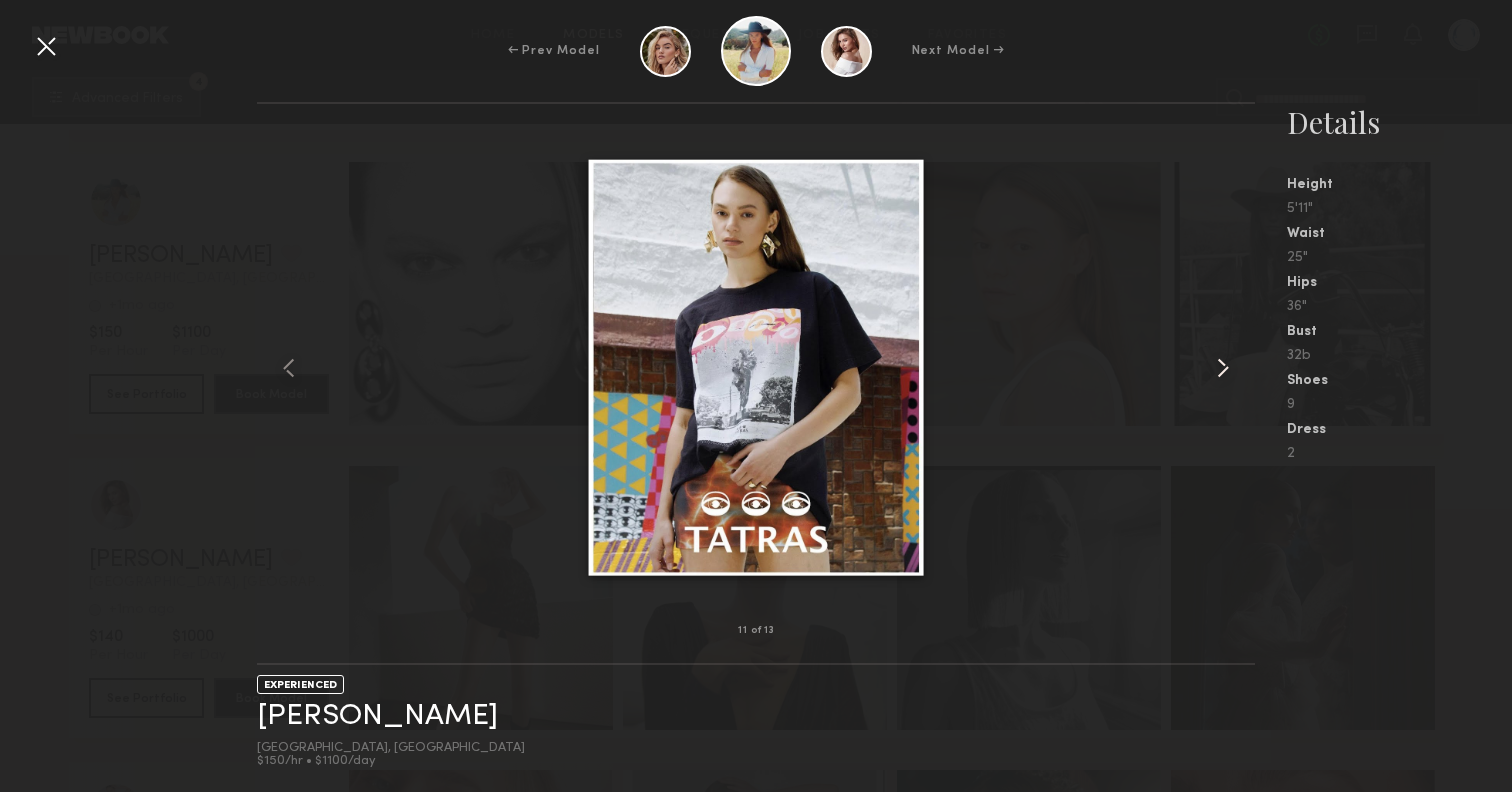 click at bounding box center [1223, 368] 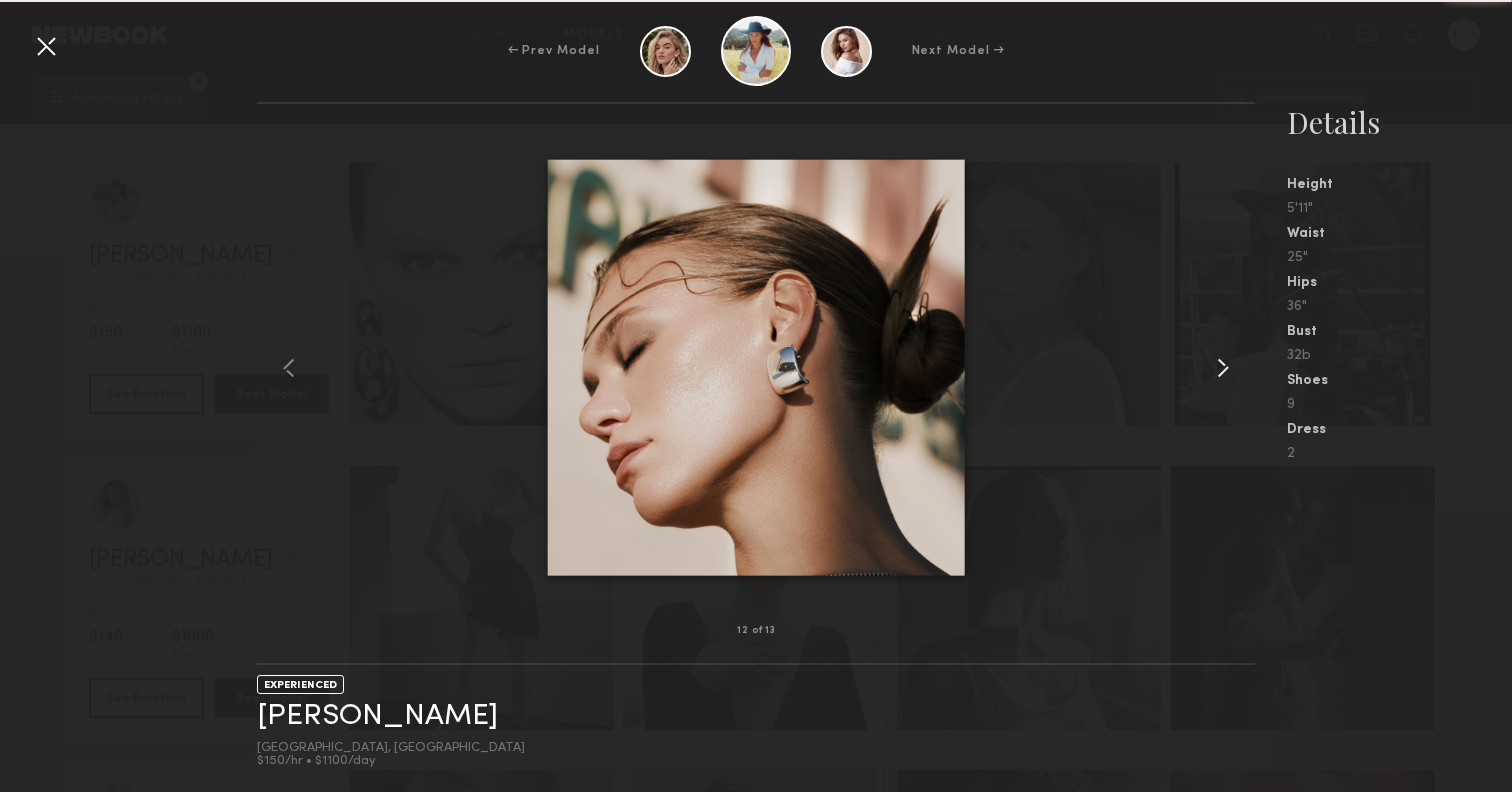 click at bounding box center [1223, 368] 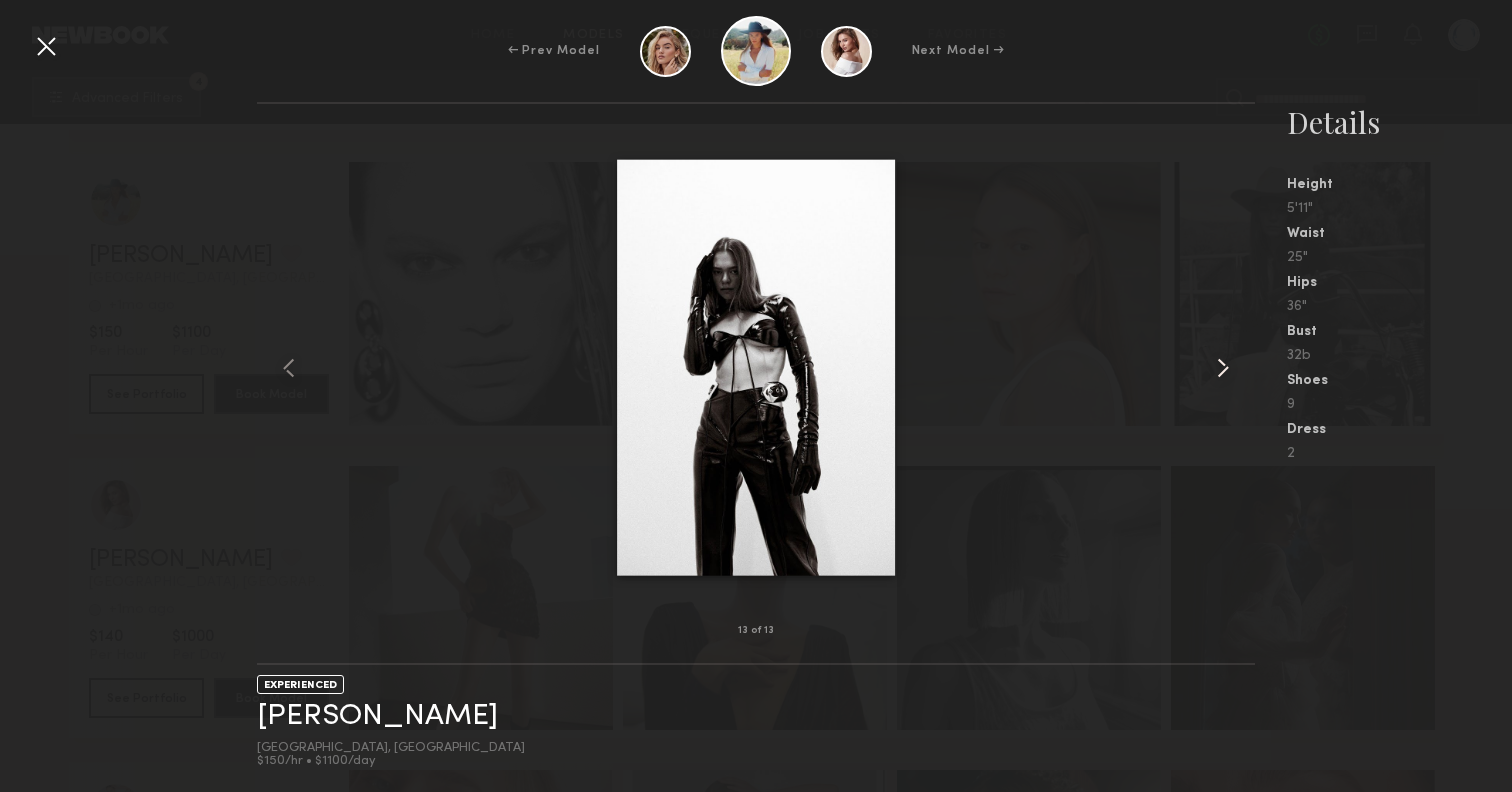 click at bounding box center [1223, 368] 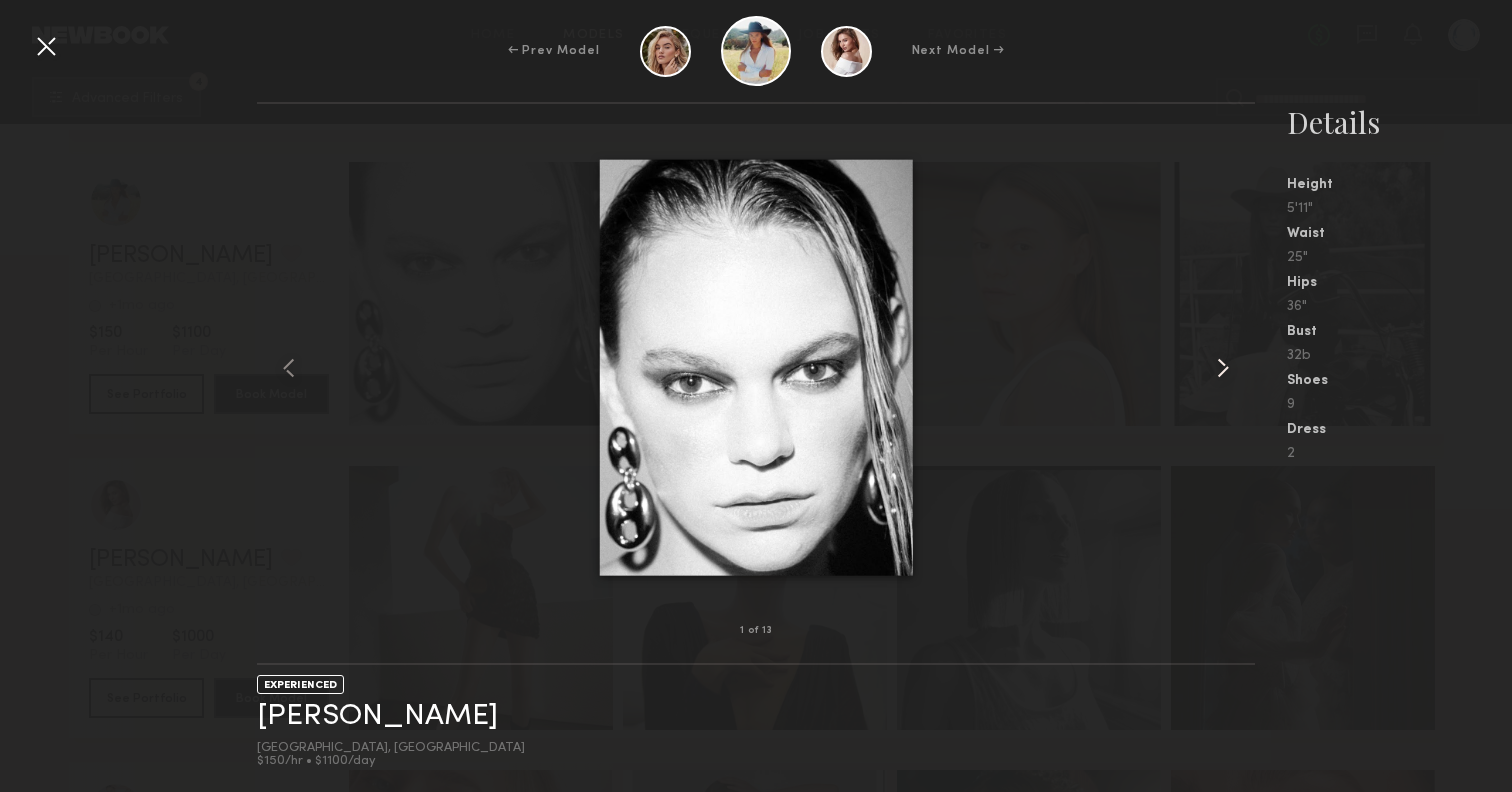 click at bounding box center [1223, 368] 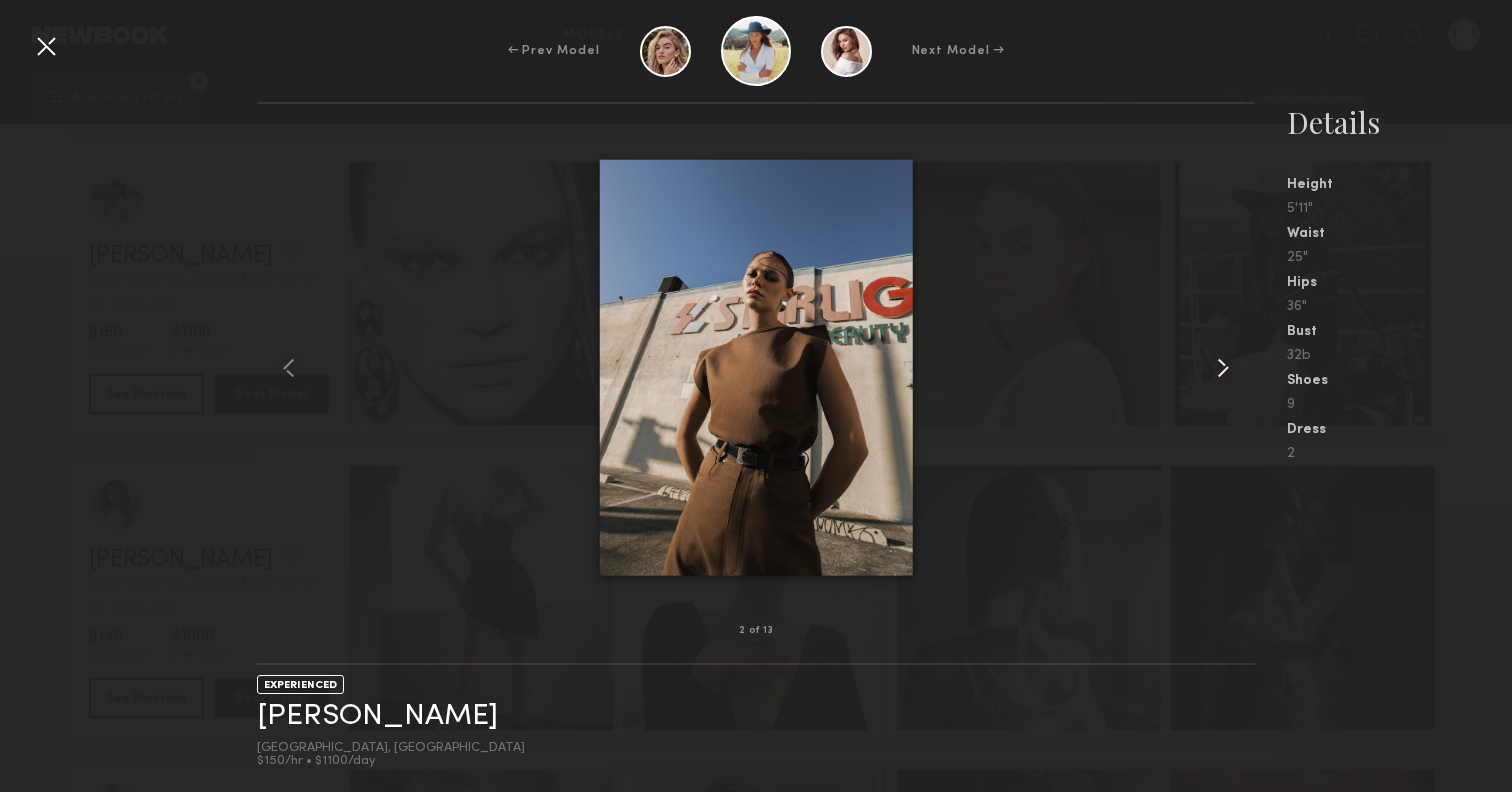 click at bounding box center (1223, 368) 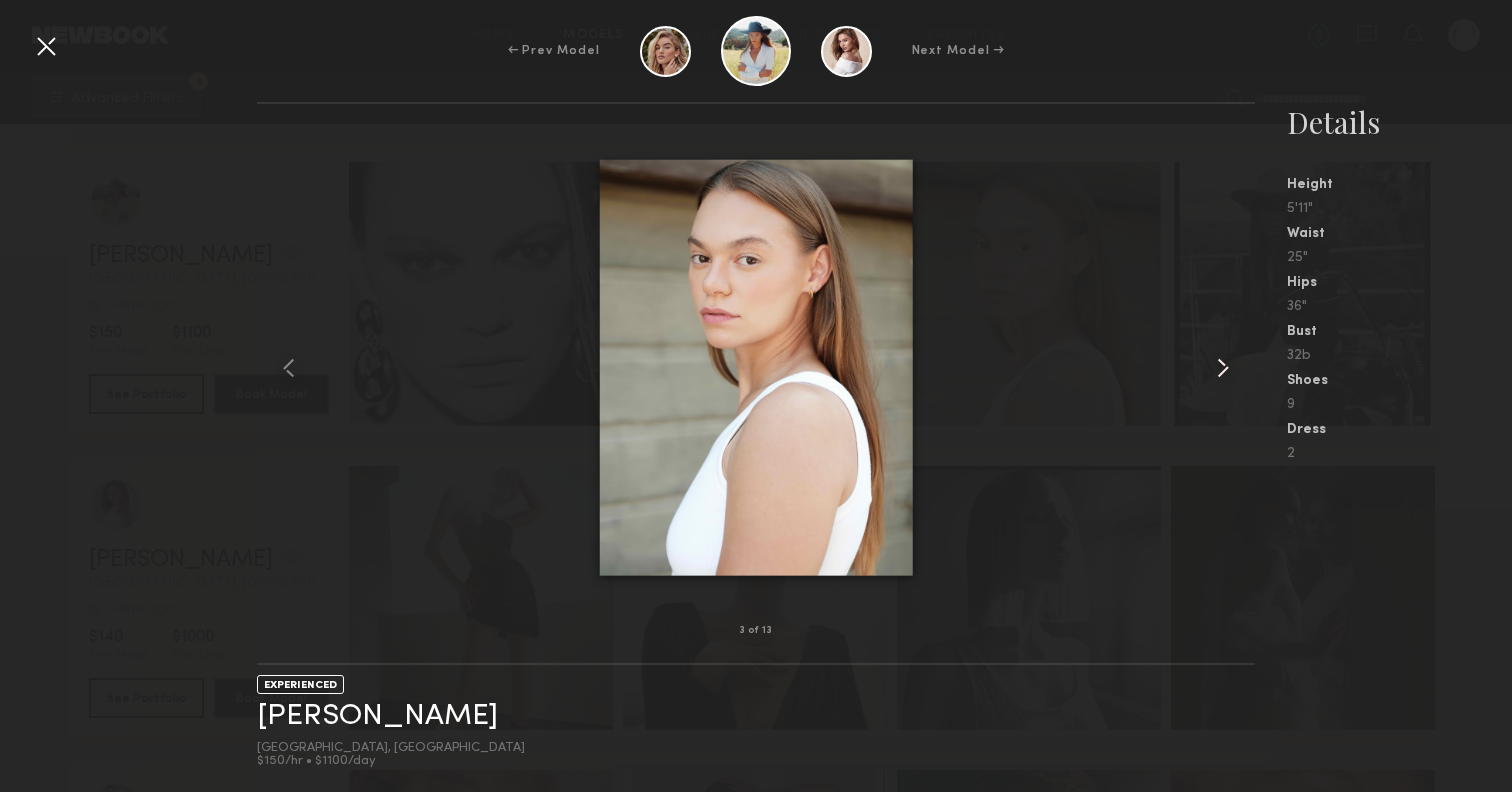 click at bounding box center (1223, 368) 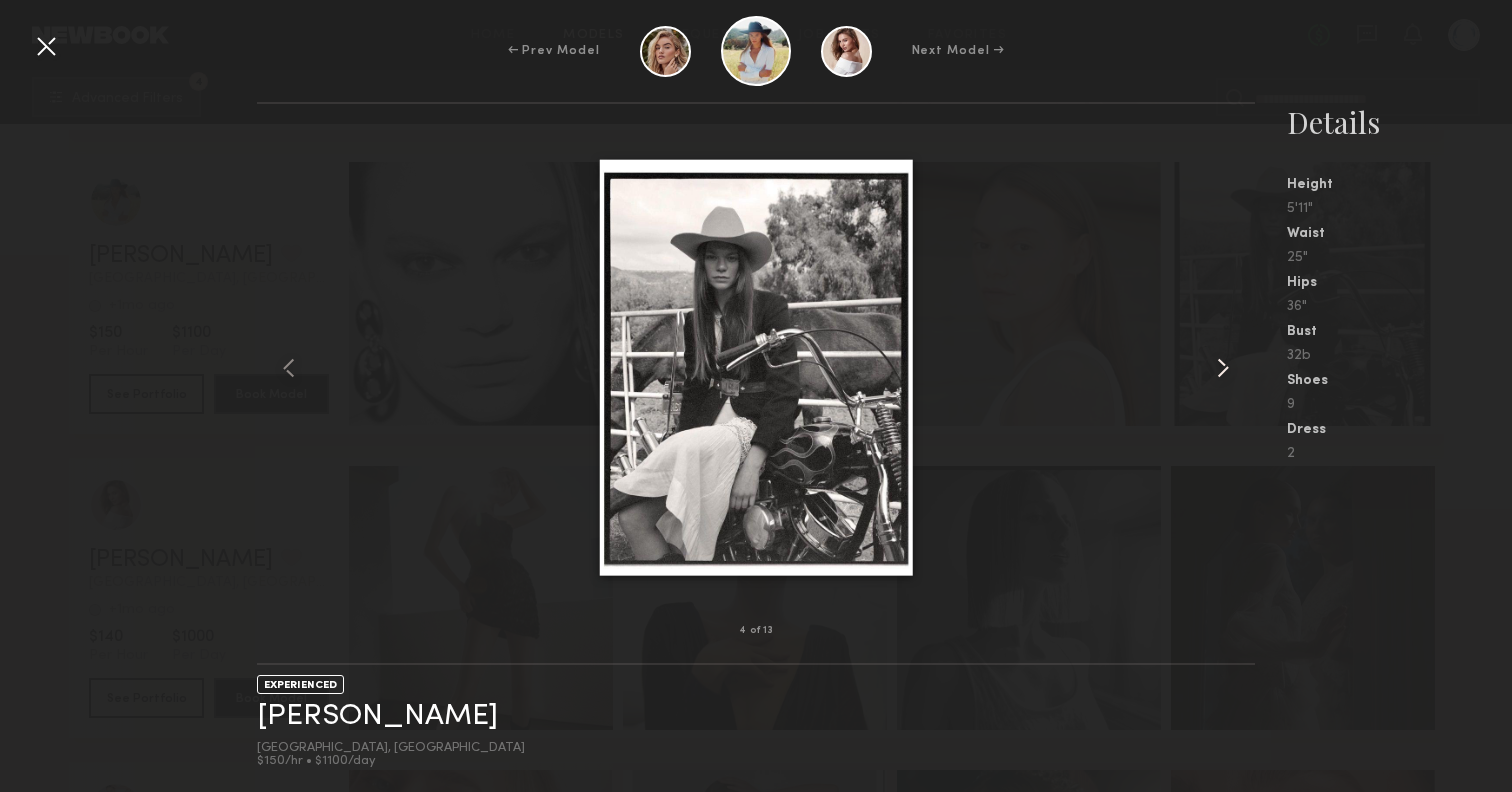 click at bounding box center (1223, 368) 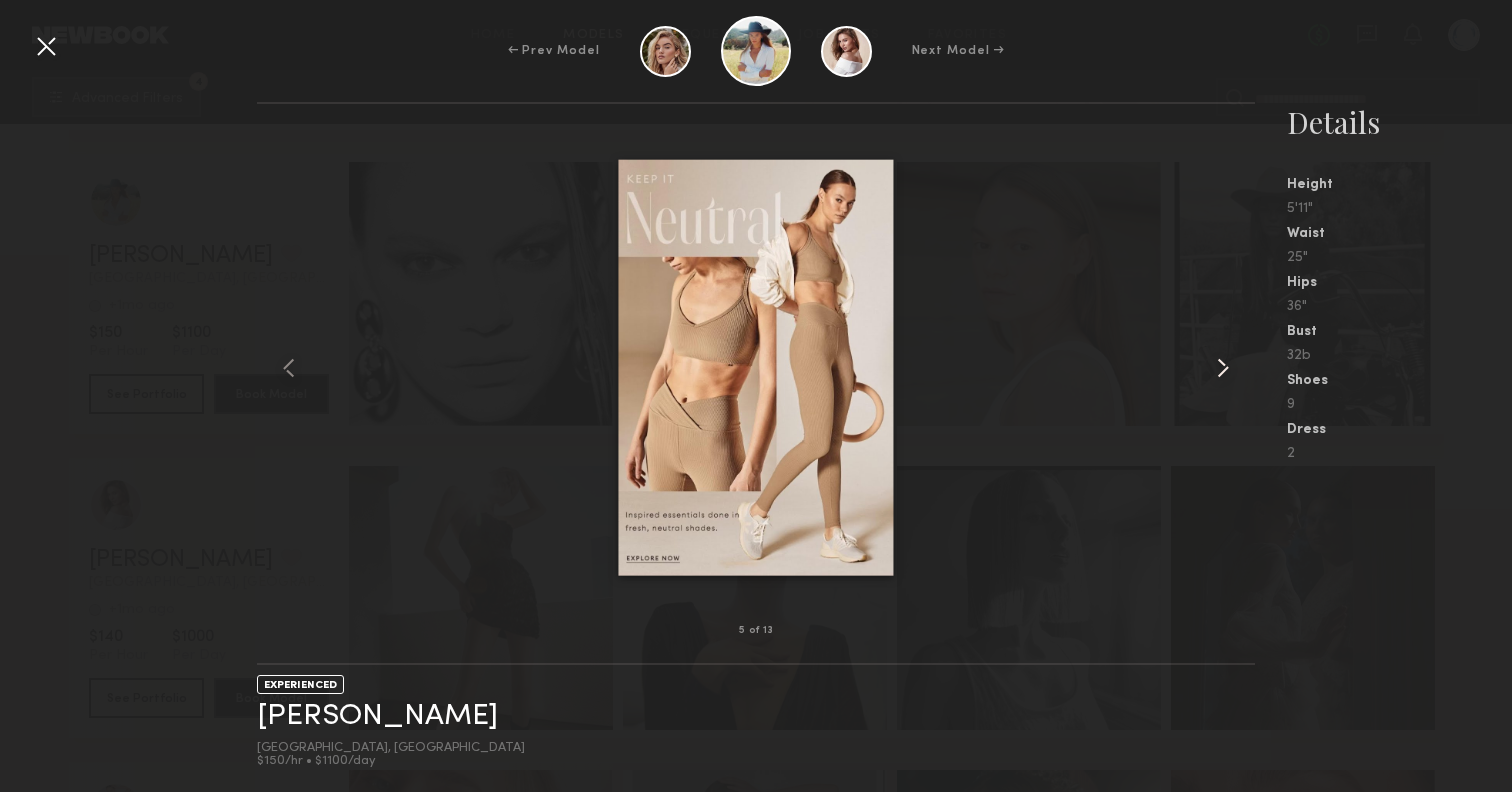 click at bounding box center [1223, 368] 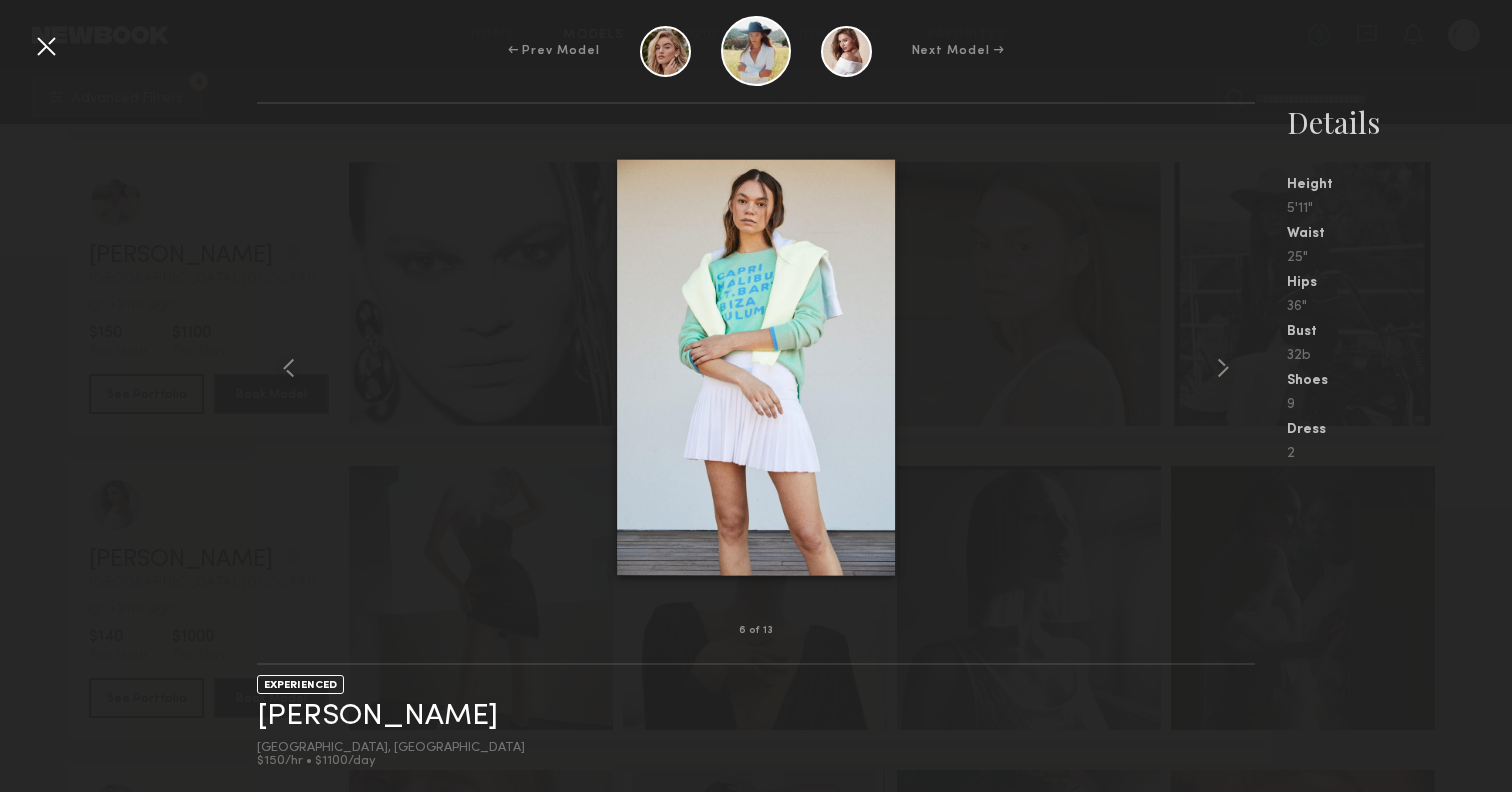 click at bounding box center [46, 46] 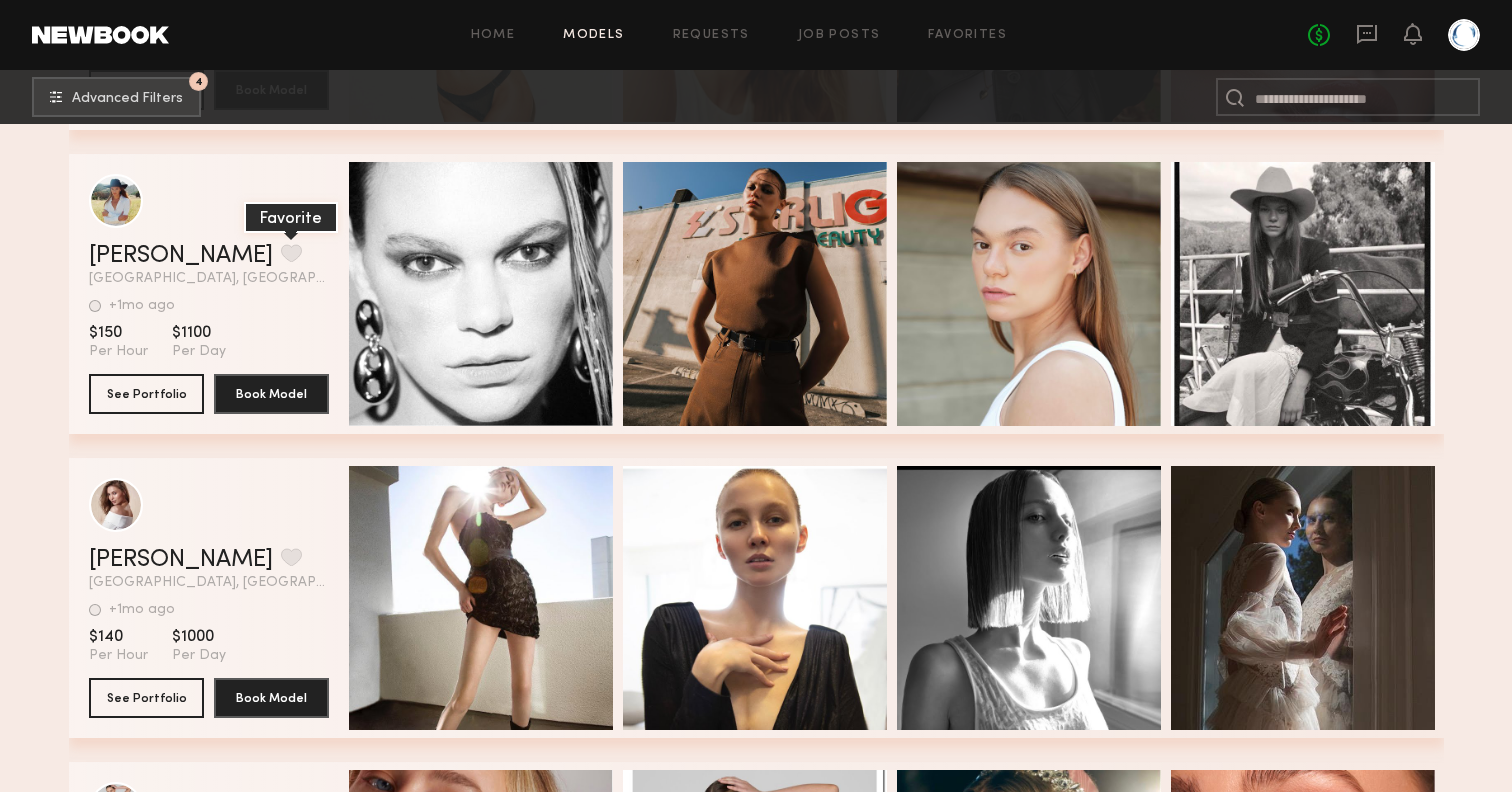 click 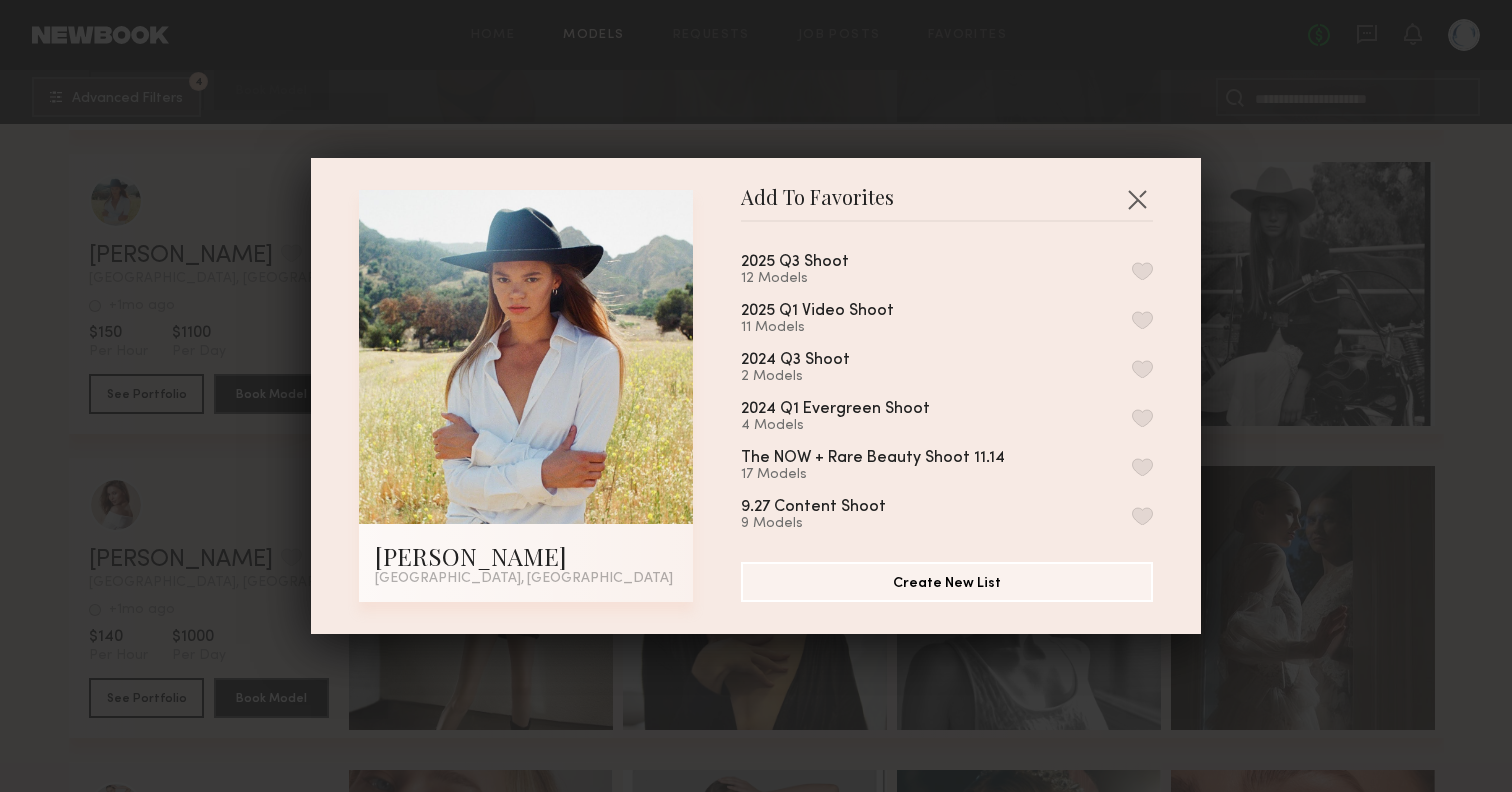 click at bounding box center (1142, 271) 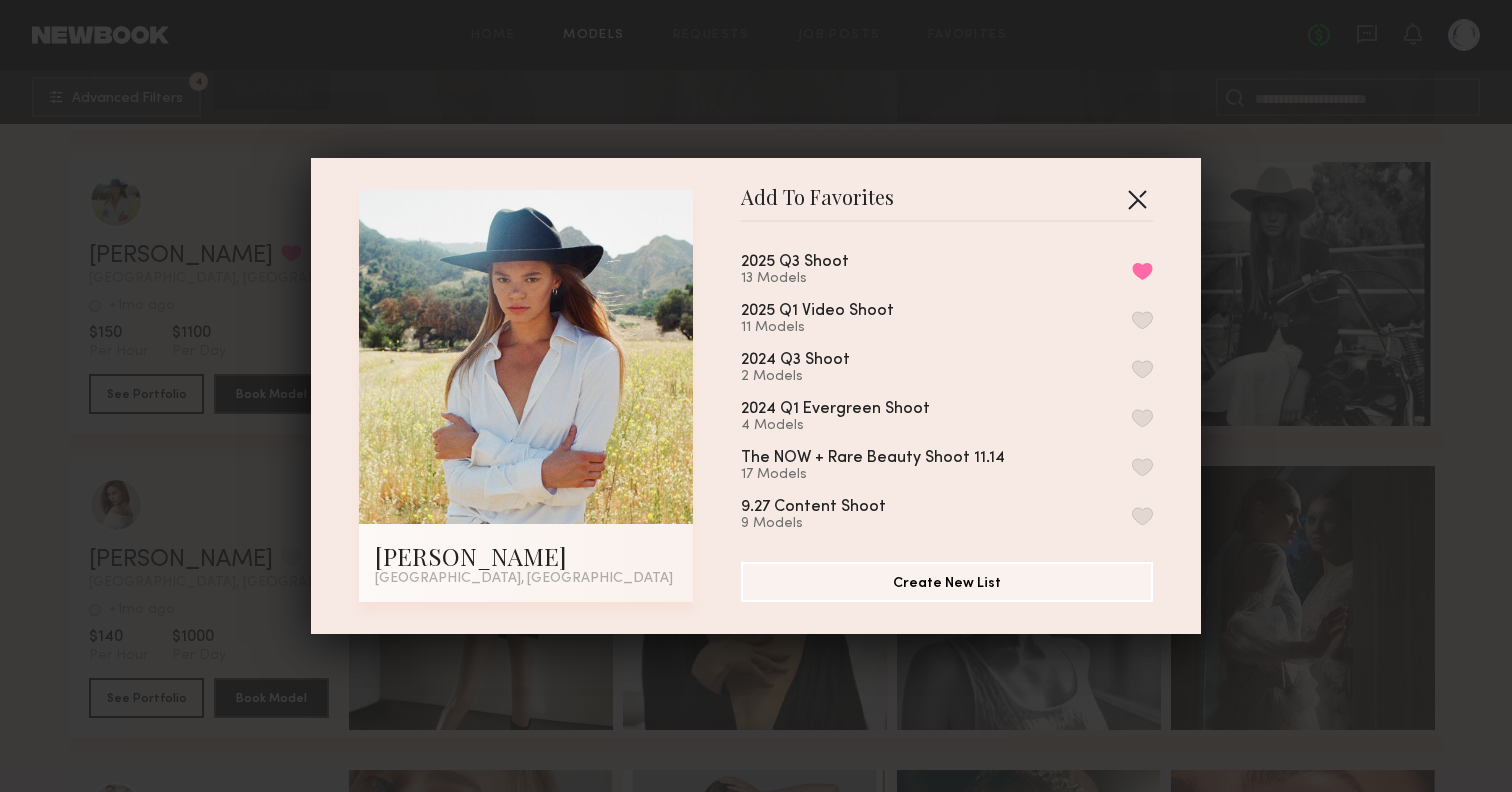click at bounding box center (1137, 199) 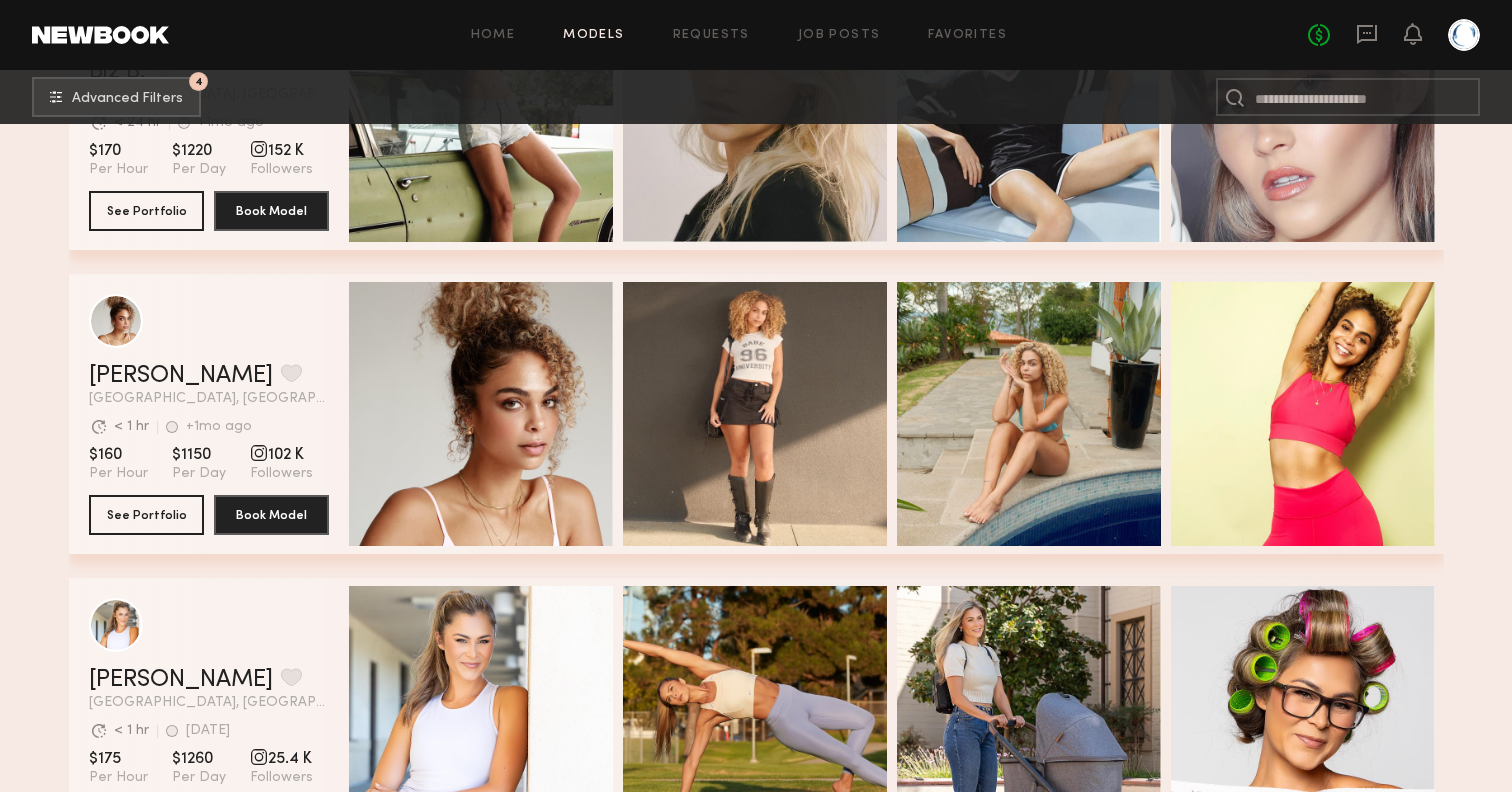 scroll, scrollTop: 32111, scrollLeft: 0, axis: vertical 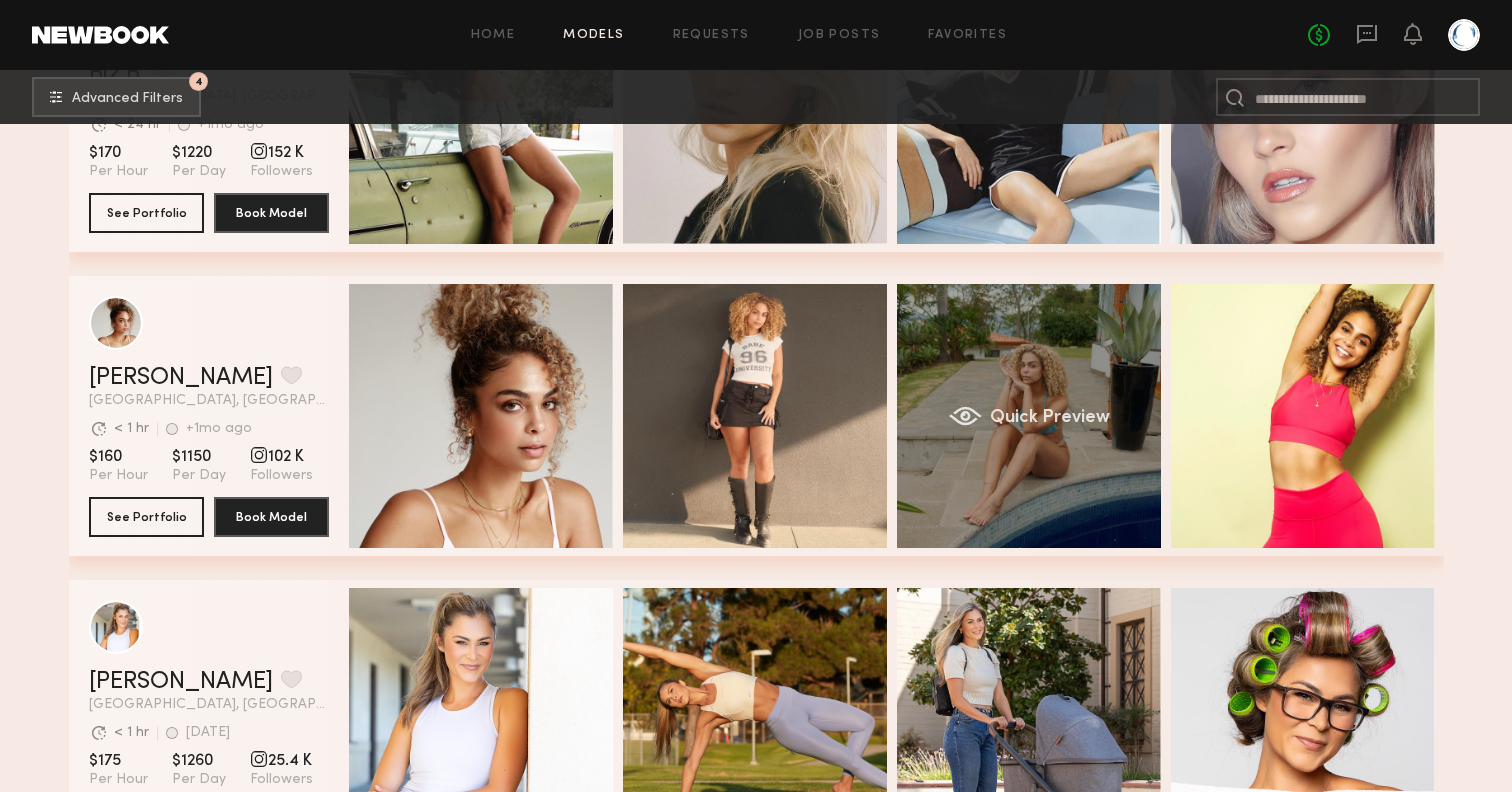click on "Quick Preview" 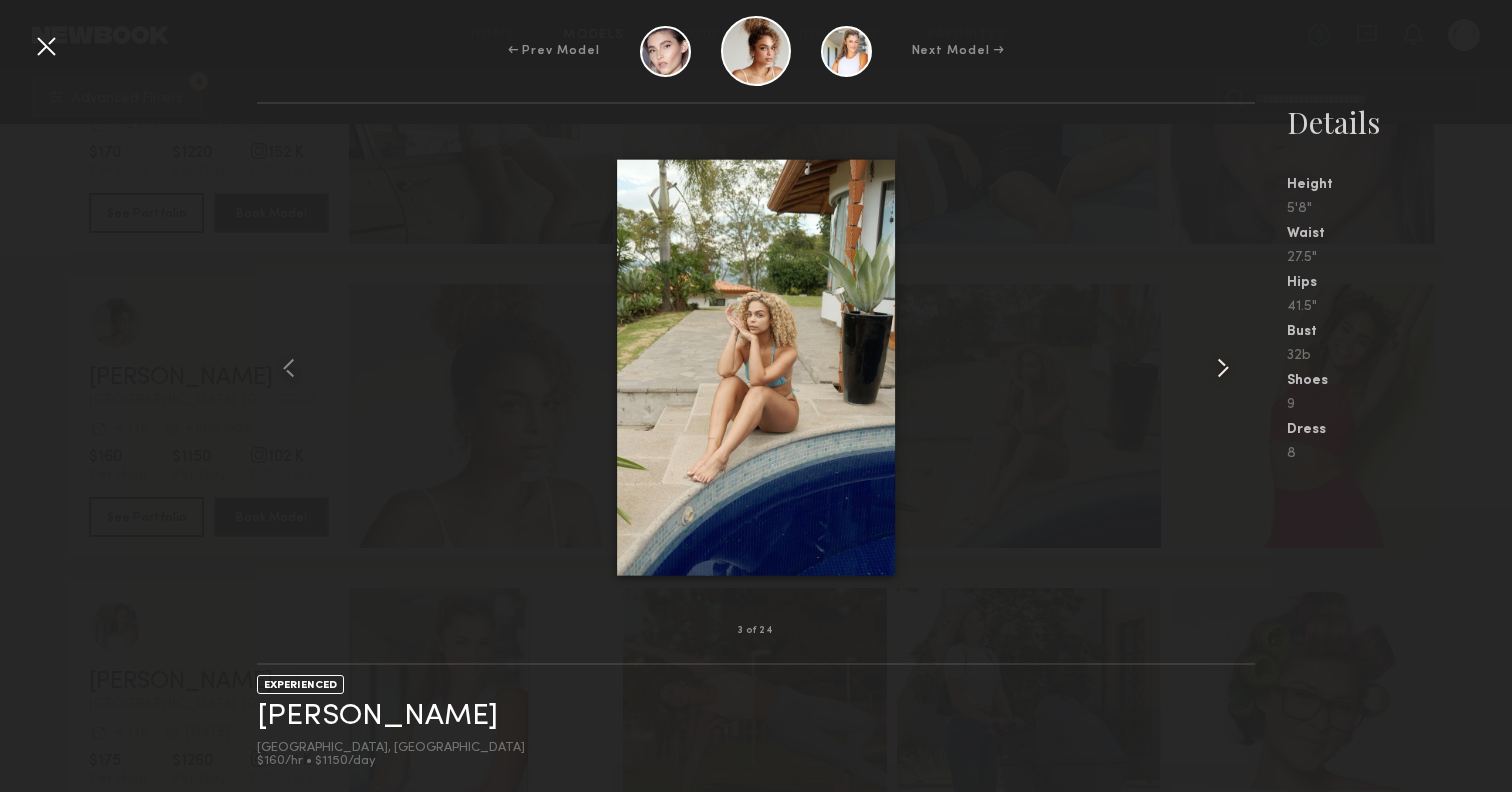 click at bounding box center (1223, 368) 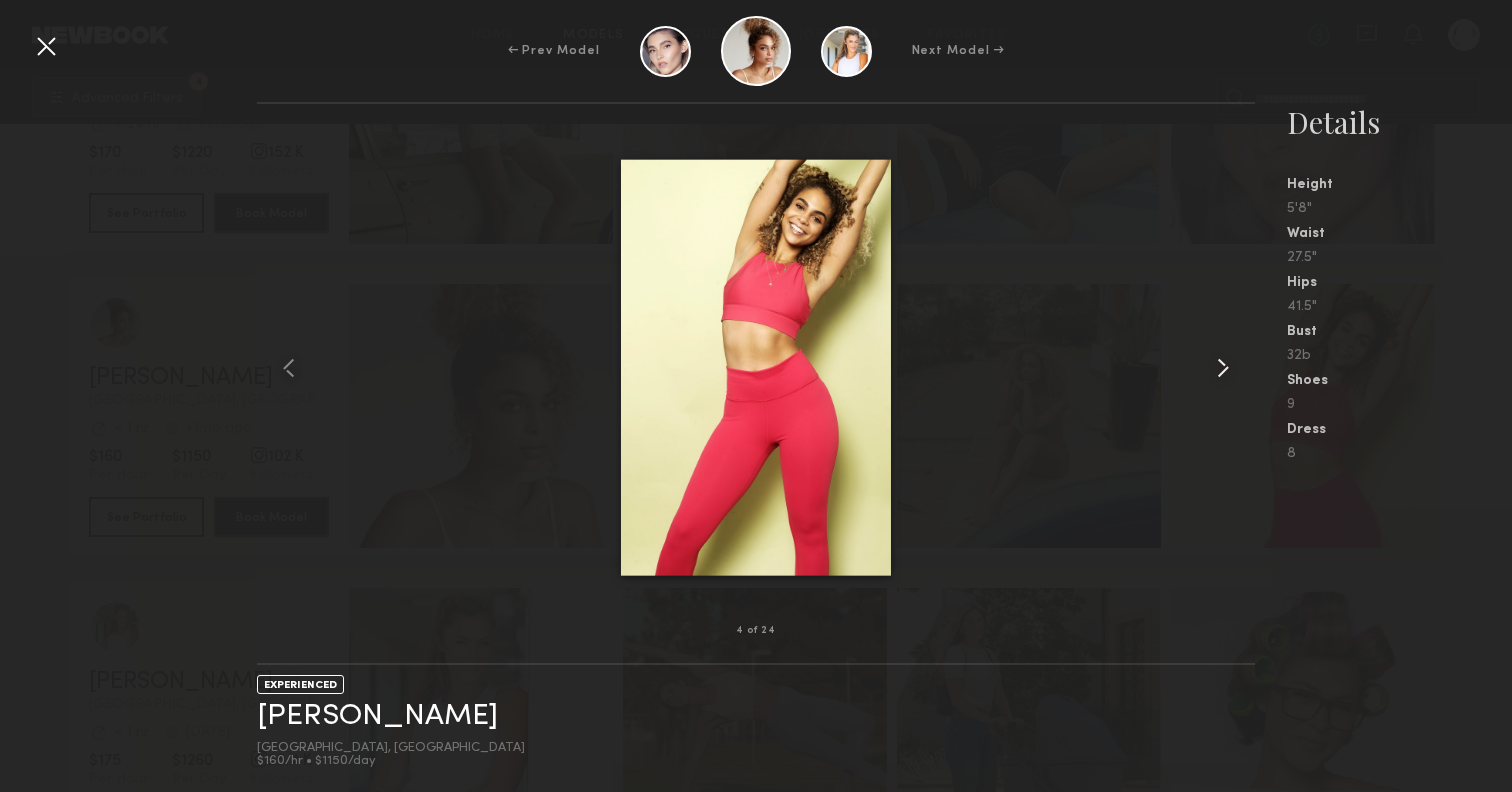 click at bounding box center [1223, 368] 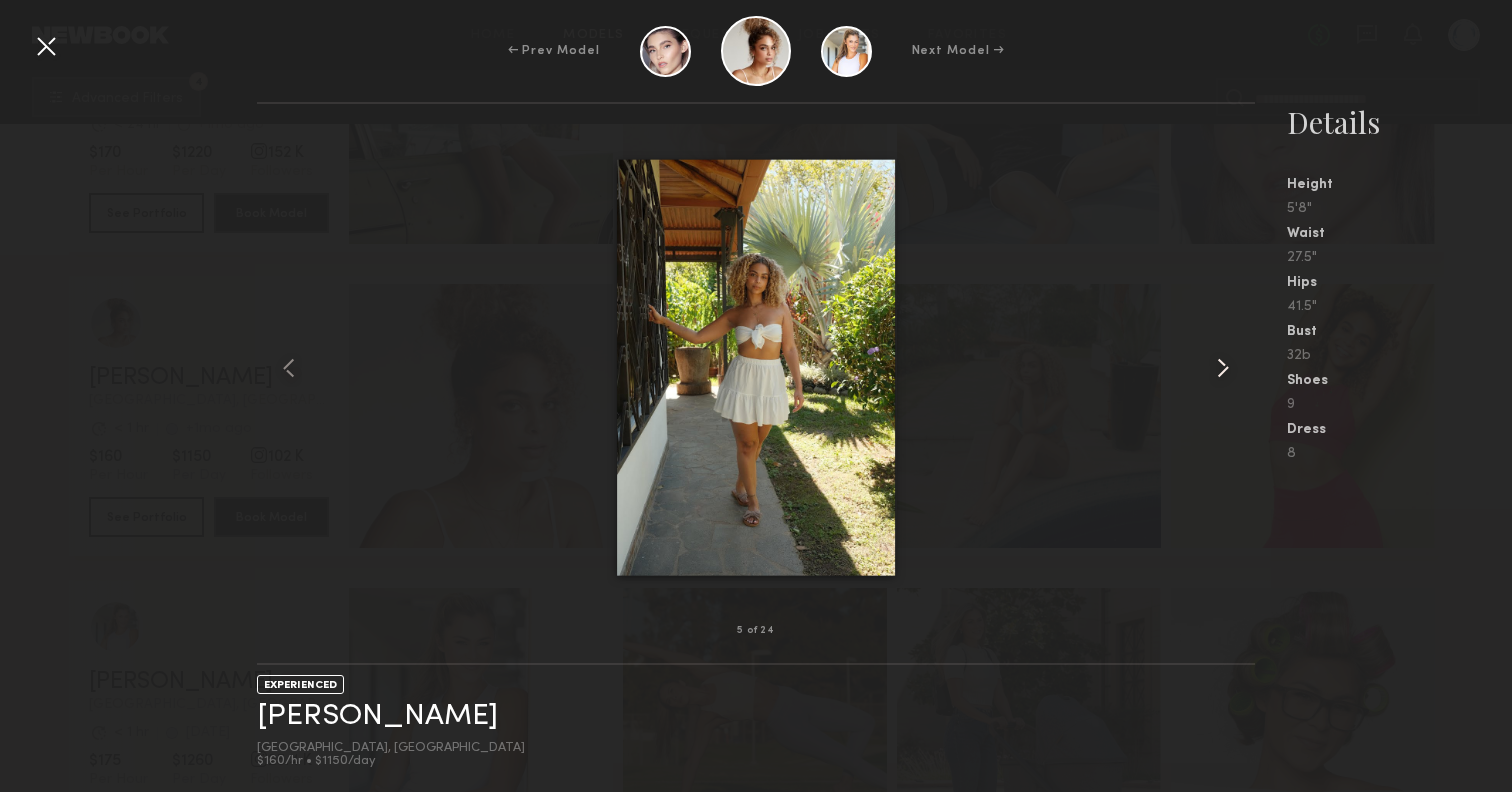 click at bounding box center [1223, 368] 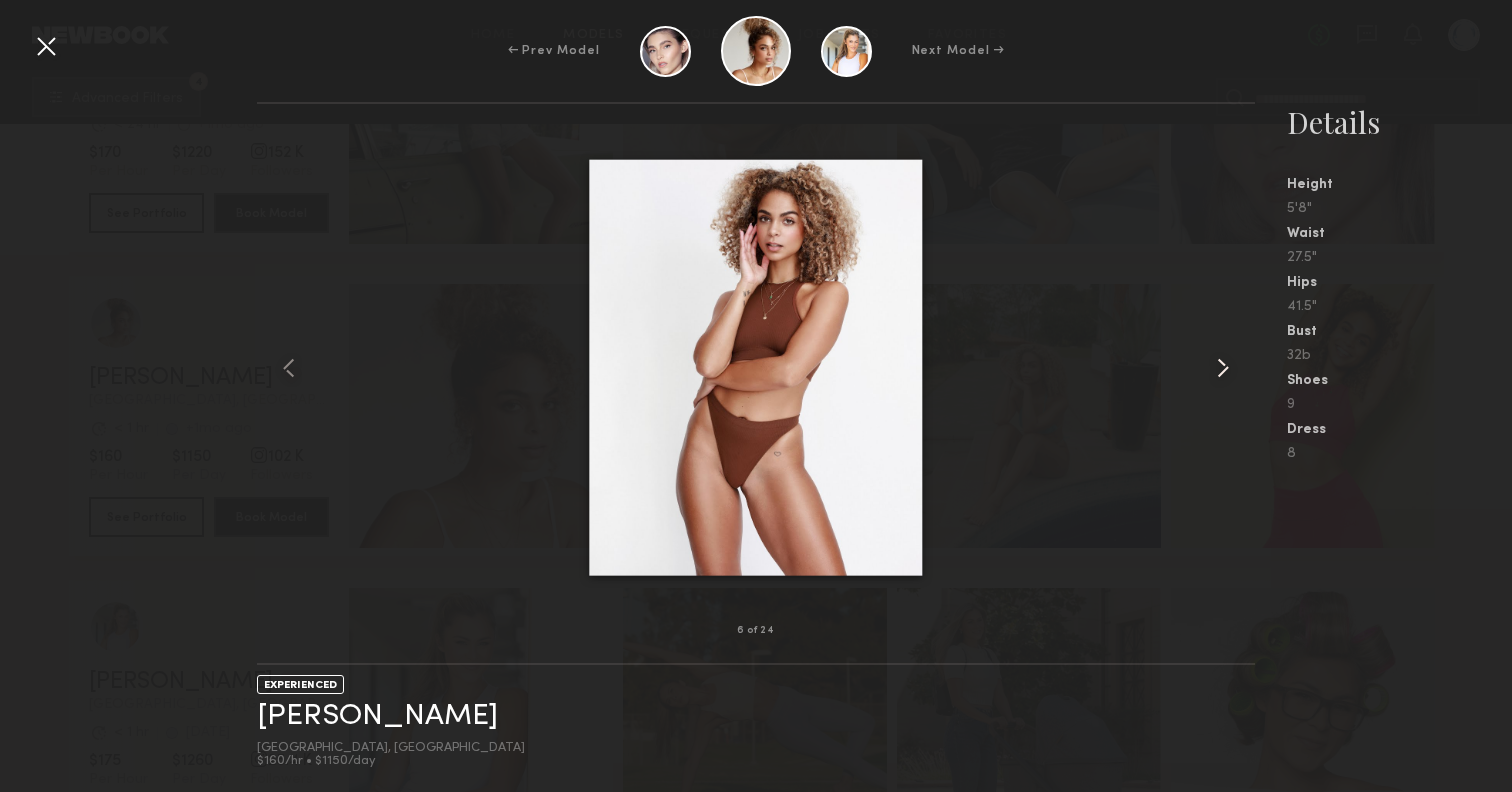 click at bounding box center (1223, 368) 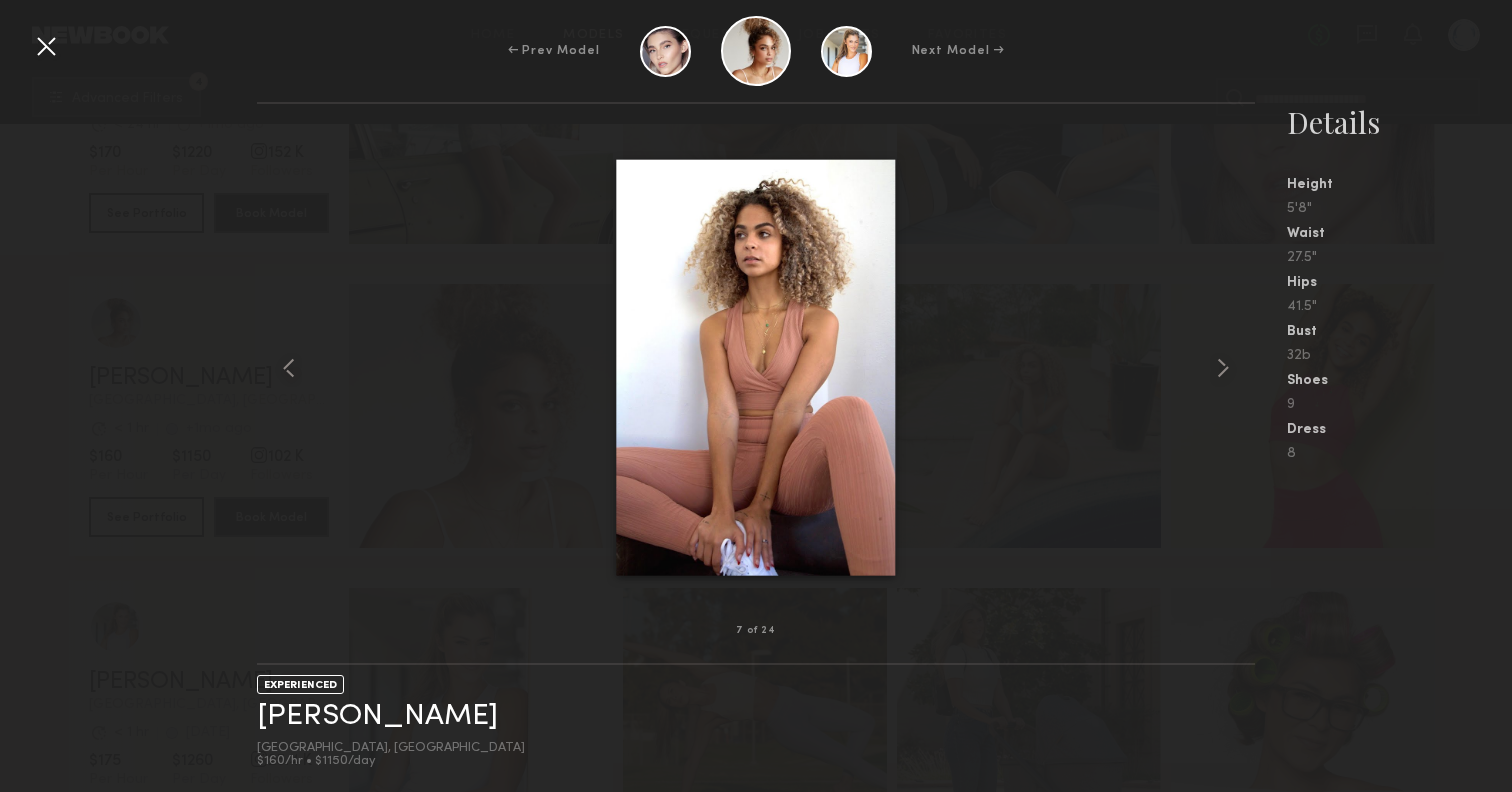 click on "← Prev Model   Next Model →" at bounding box center (756, 51) 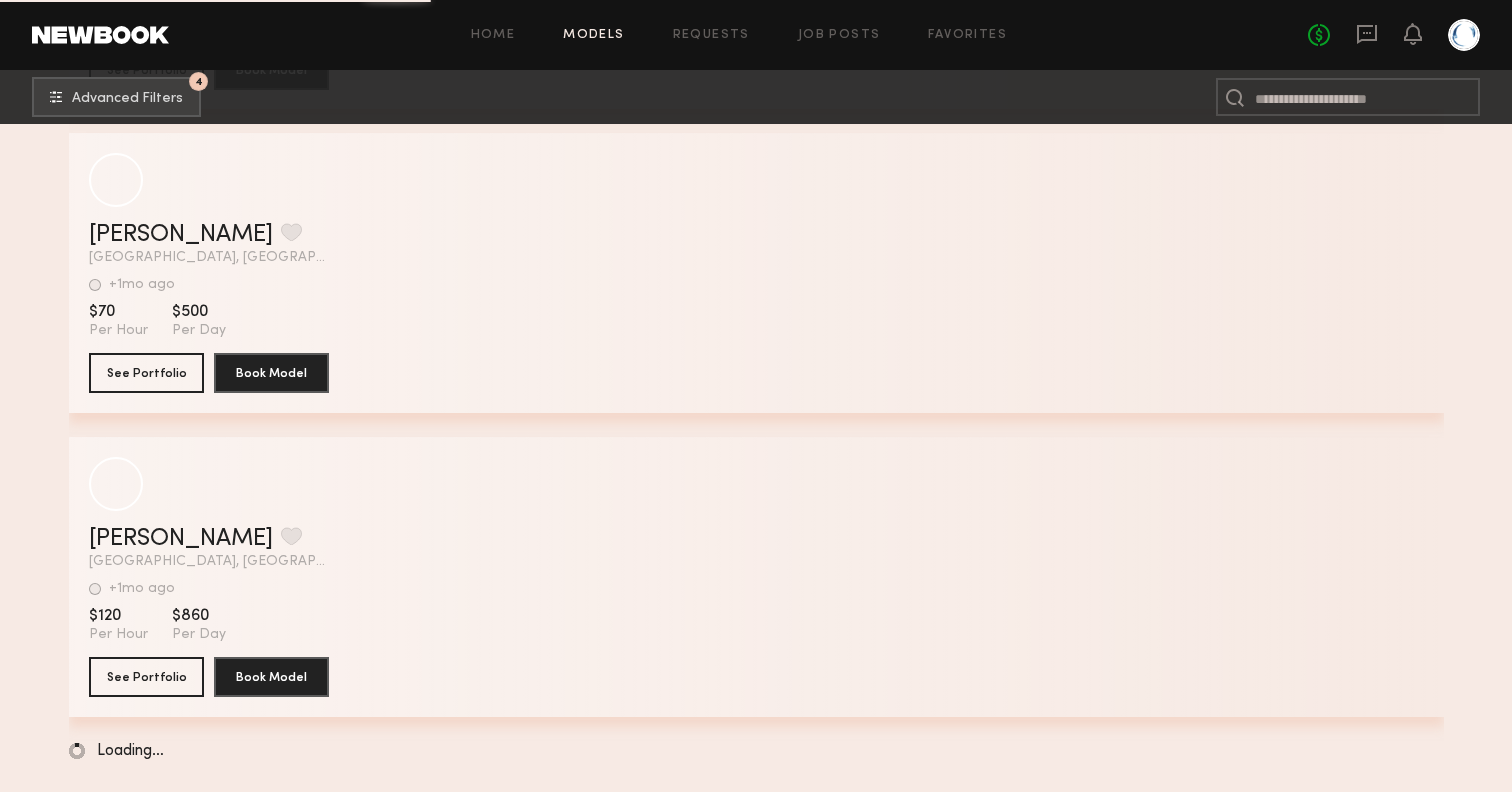 scroll, scrollTop: 54446, scrollLeft: 0, axis: vertical 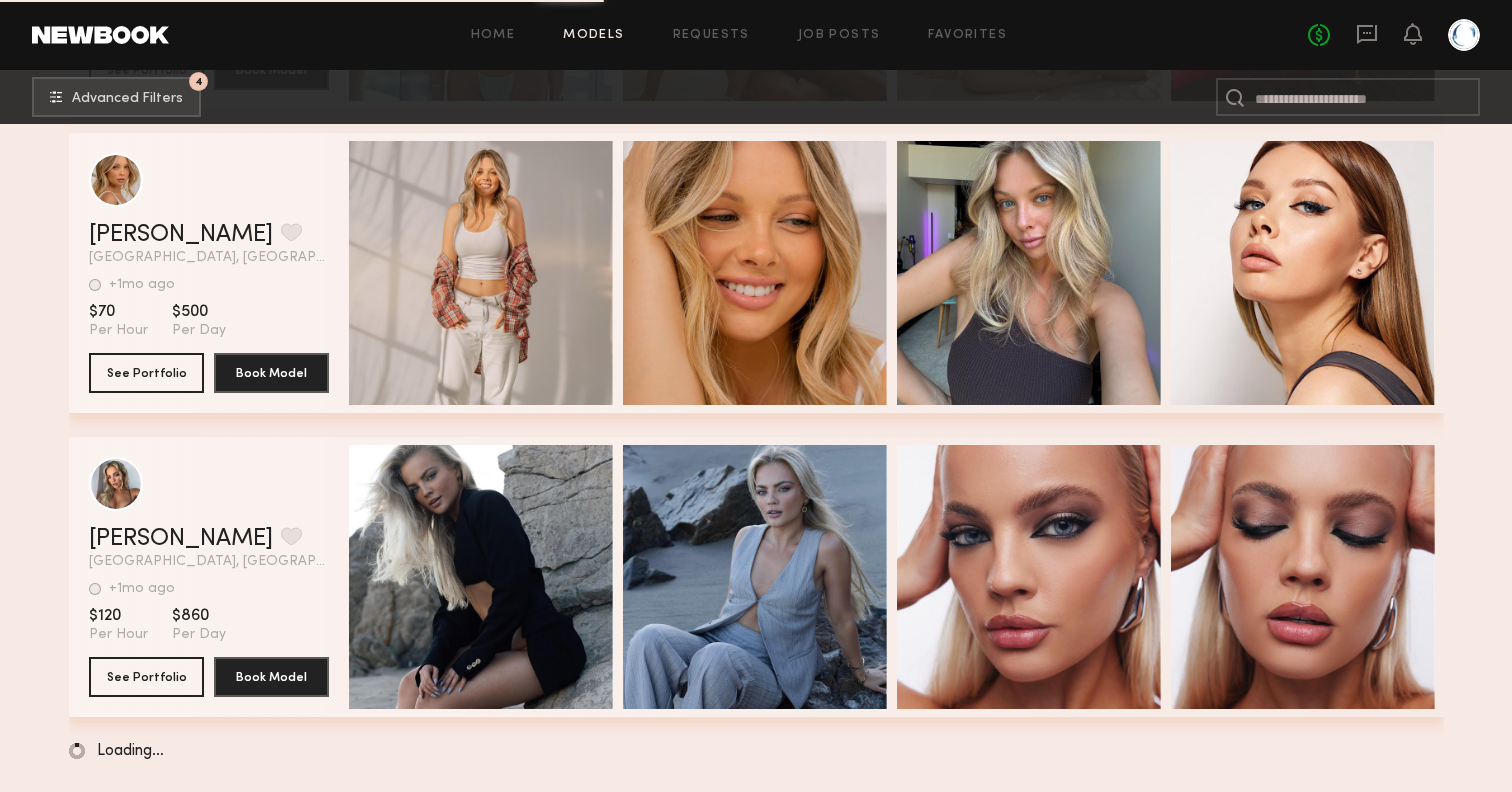 click on "Home Models Requests Job Posts Favorites Sign Out No fees up to $5,000" 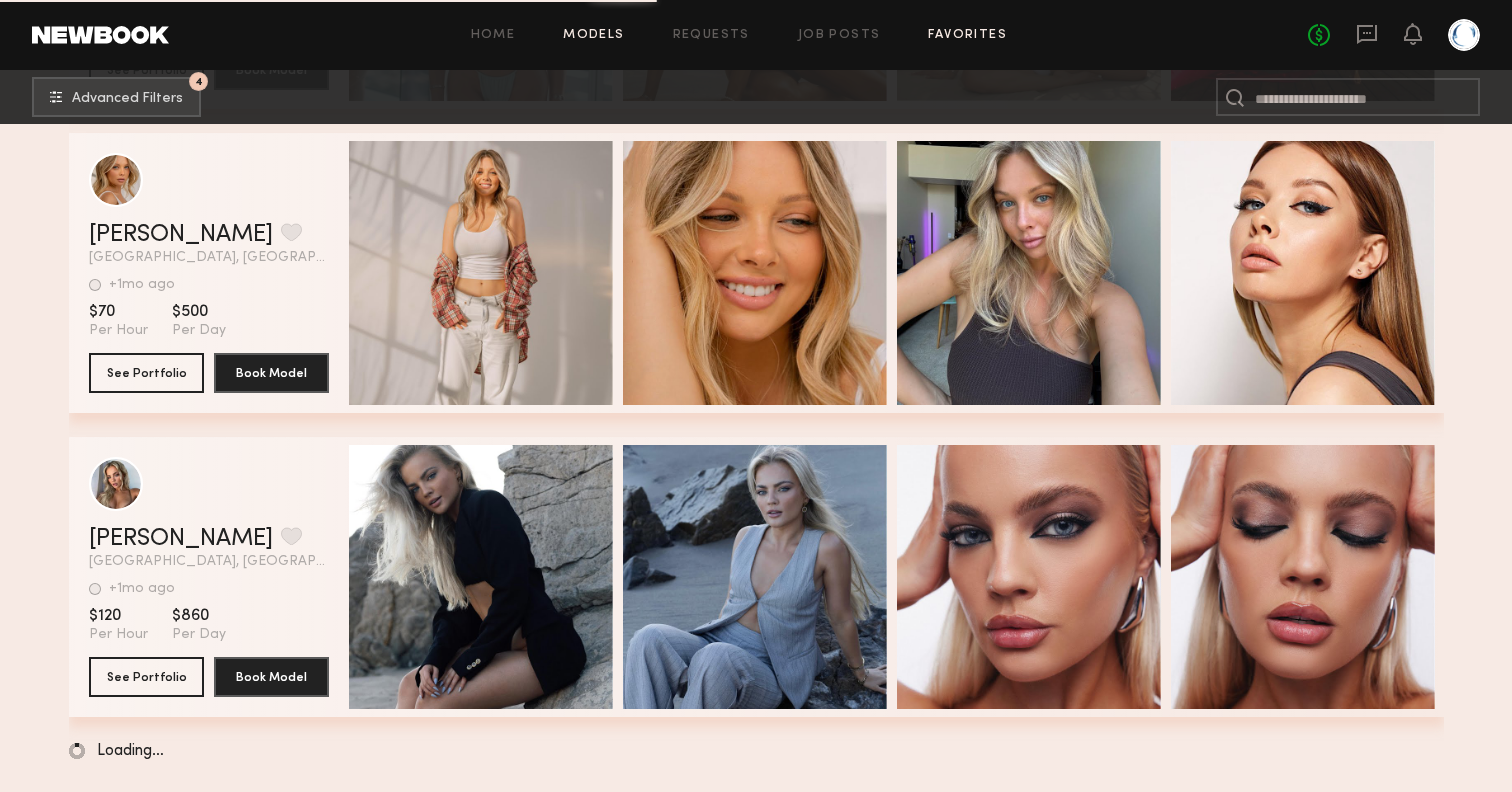 click on "Favorites" 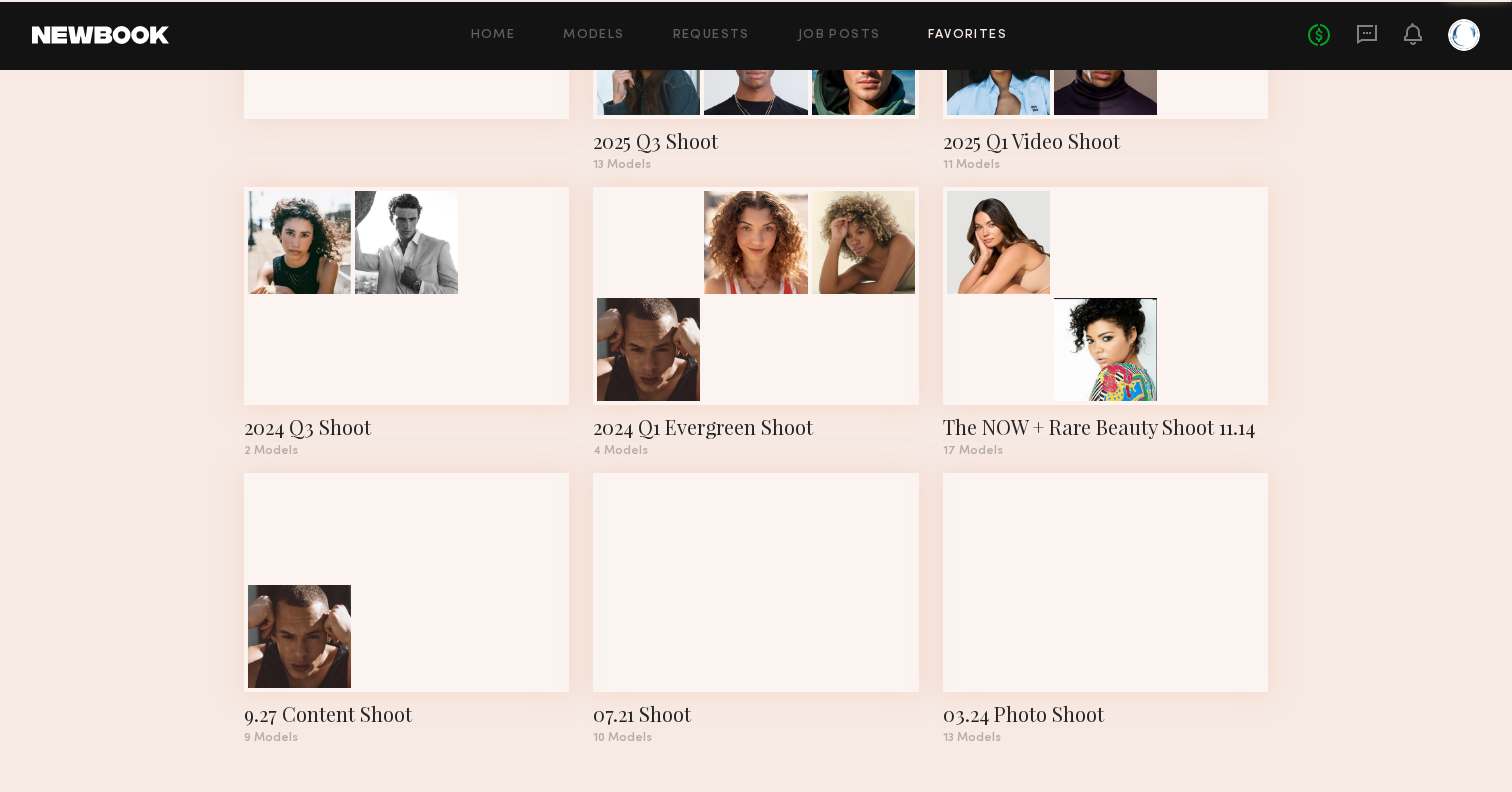scroll, scrollTop: 0, scrollLeft: 0, axis: both 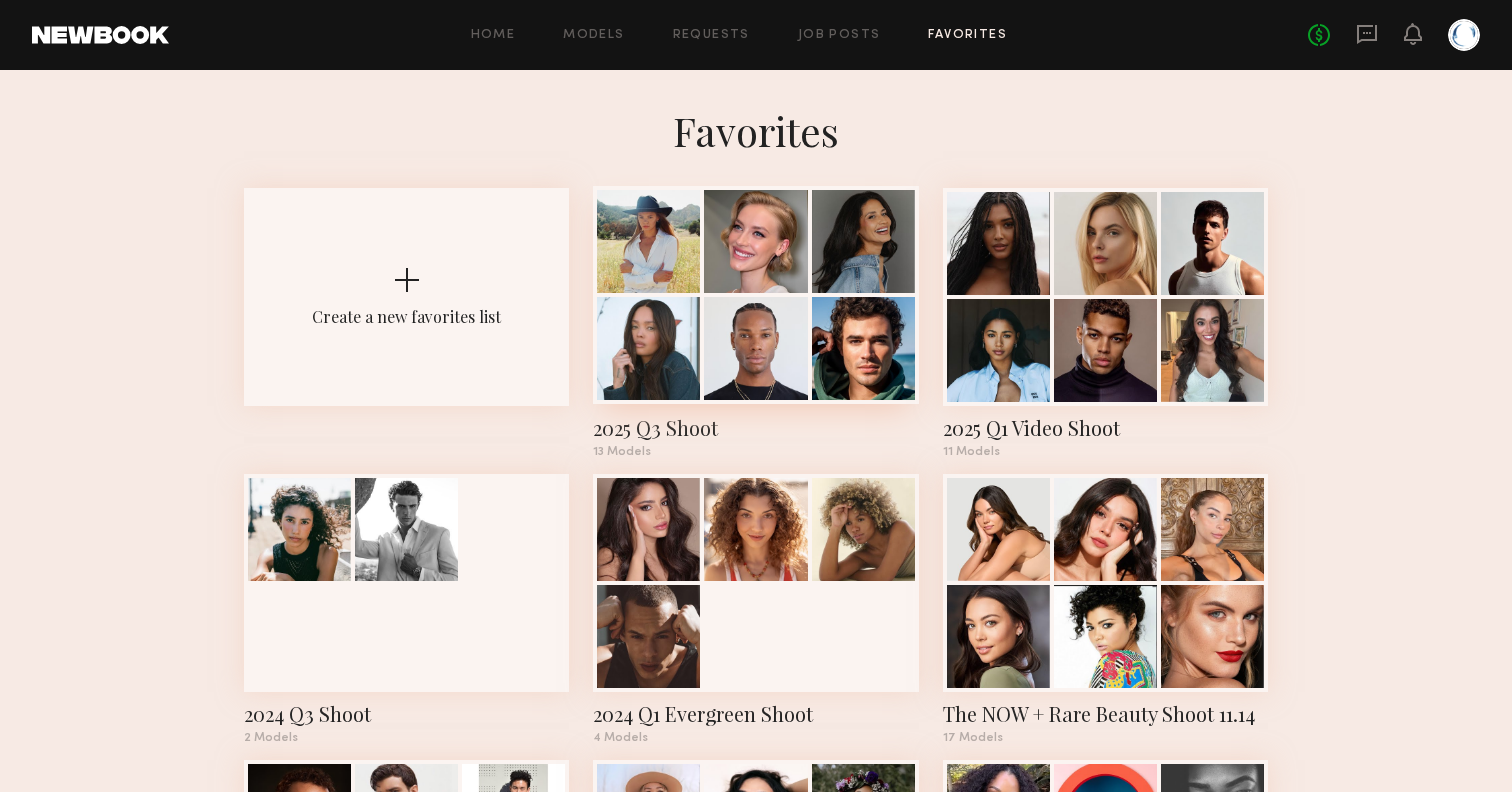 click 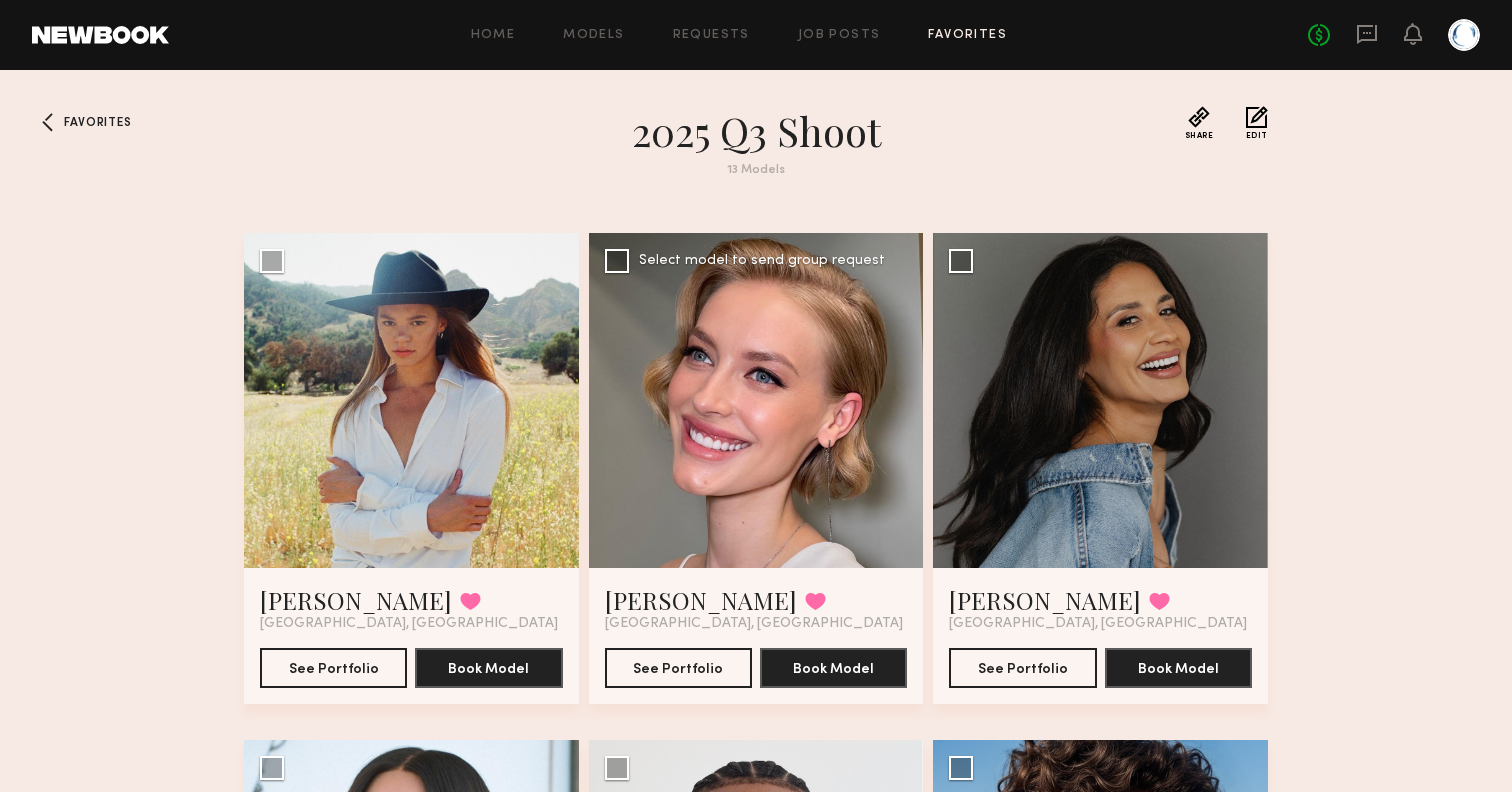 scroll, scrollTop: 3, scrollLeft: 0, axis: vertical 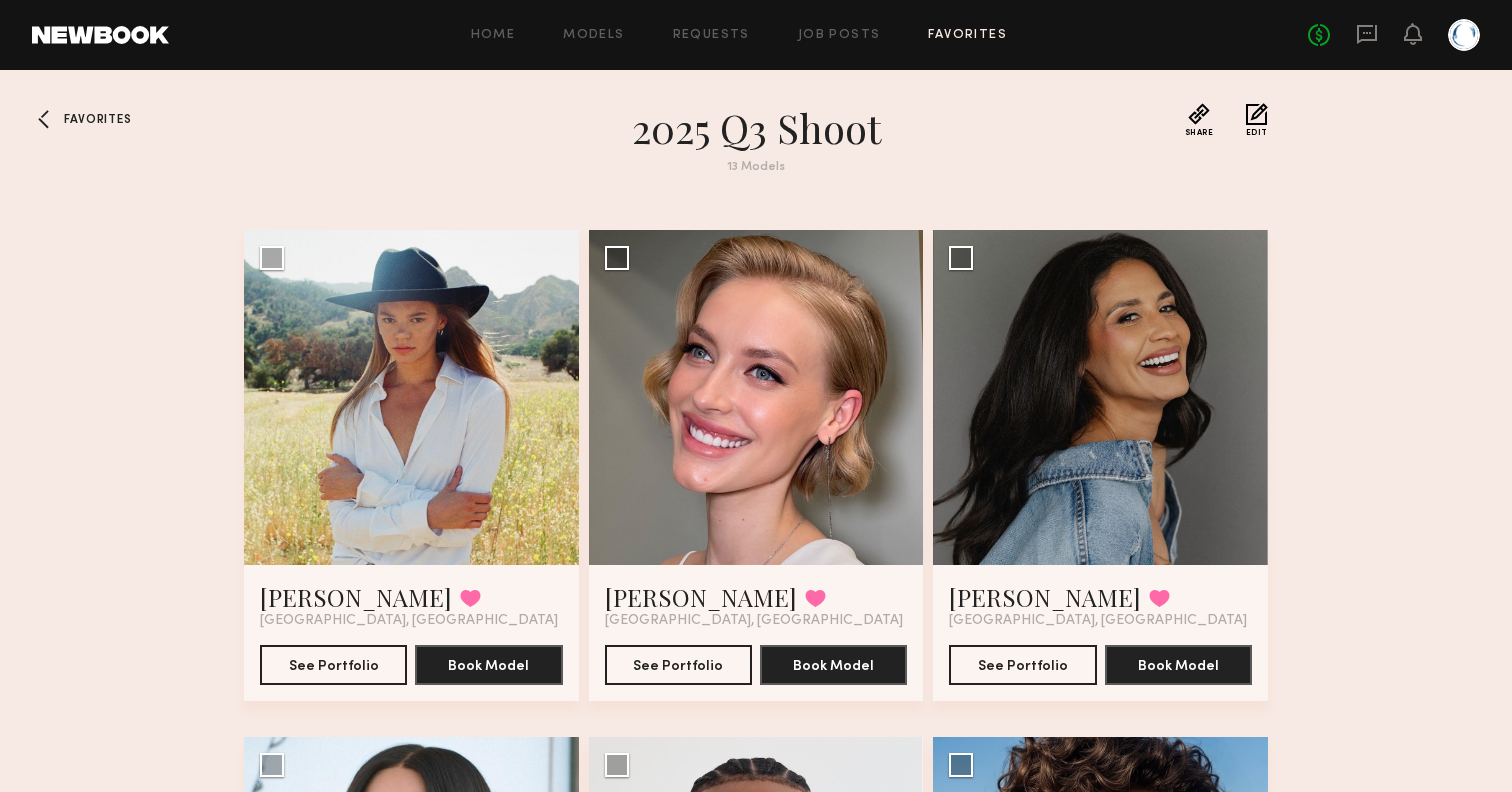click on "Favorites" 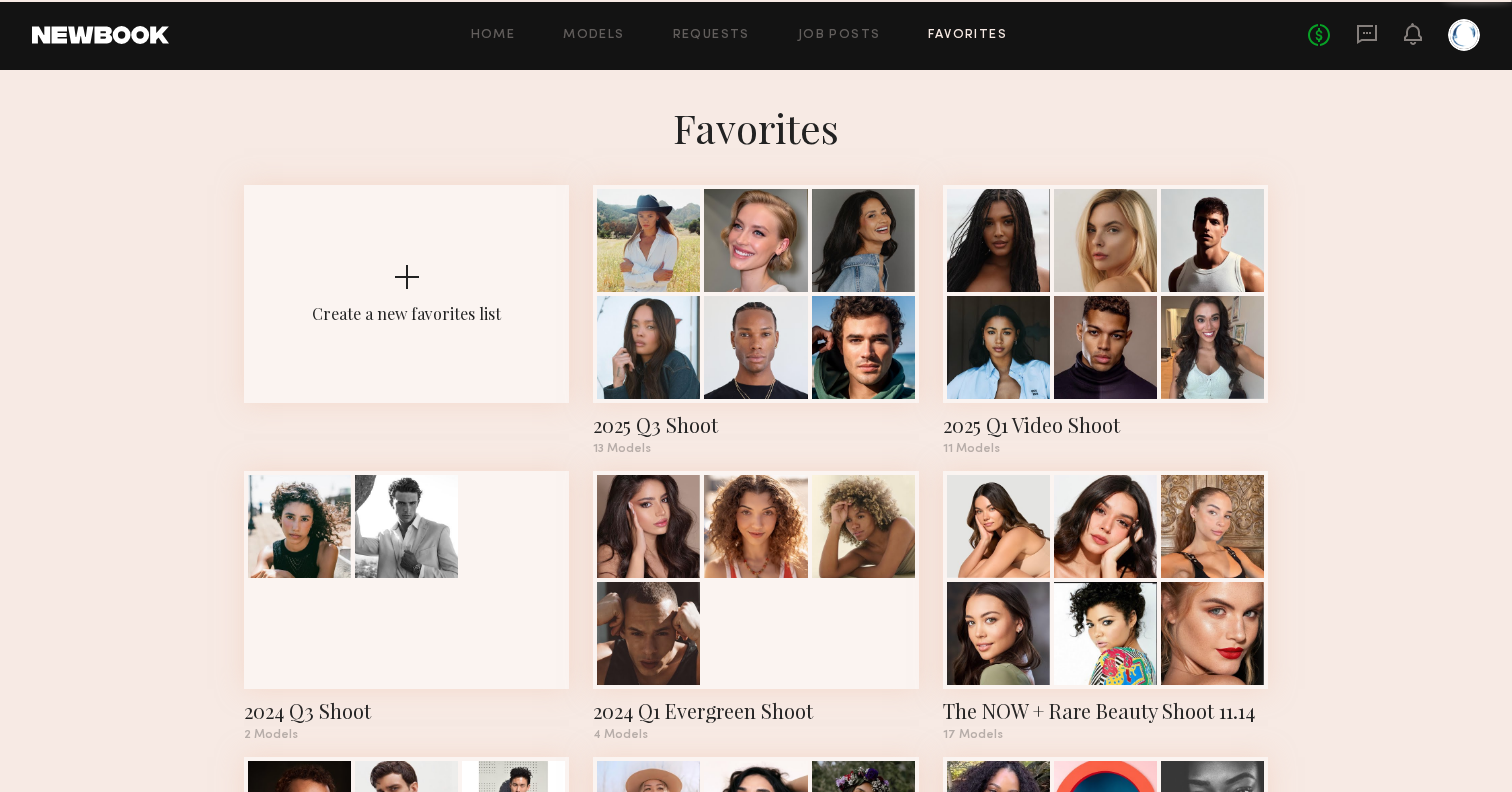scroll, scrollTop: 0, scrollLeft: 0, axis: both 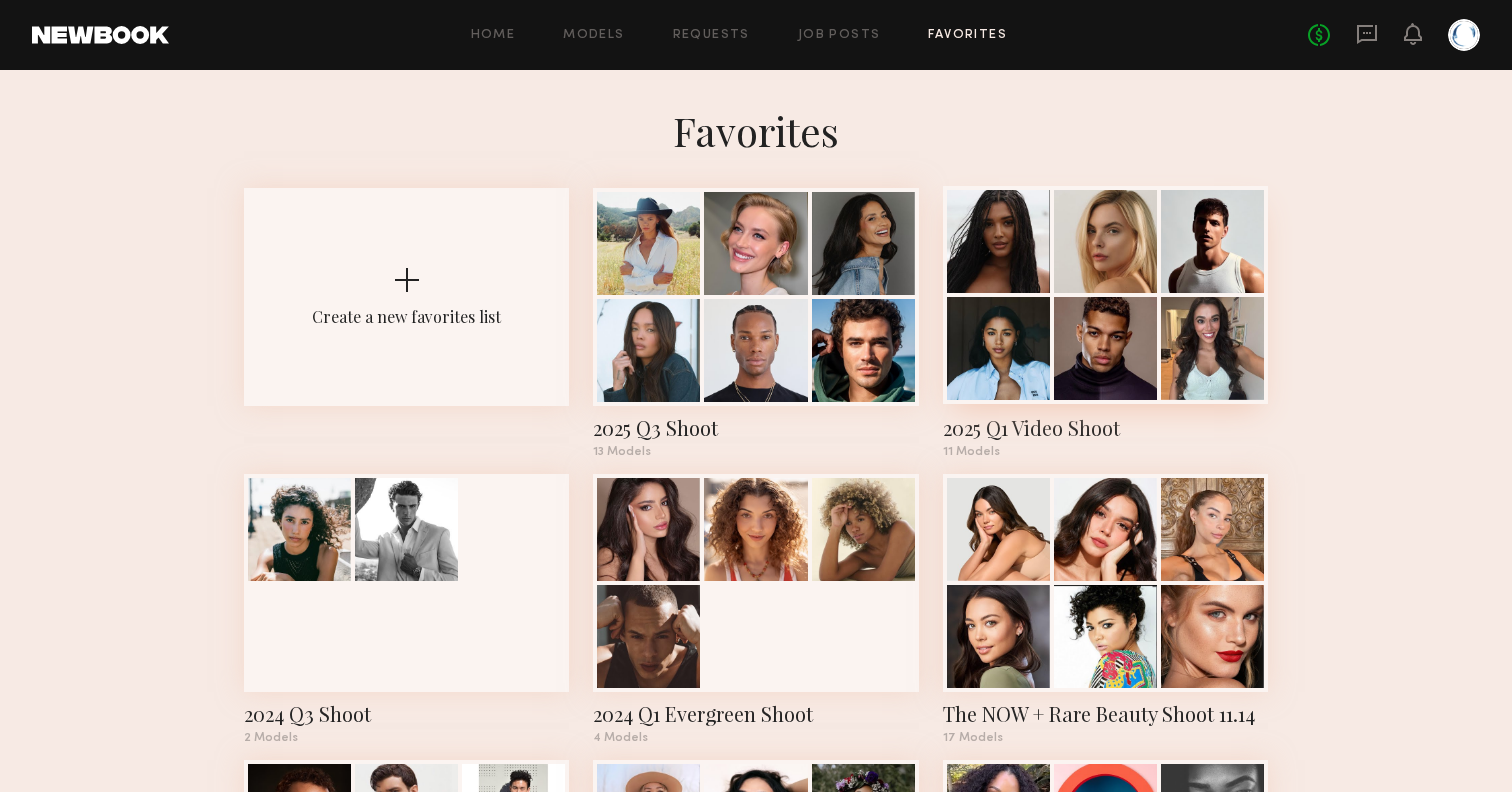 click 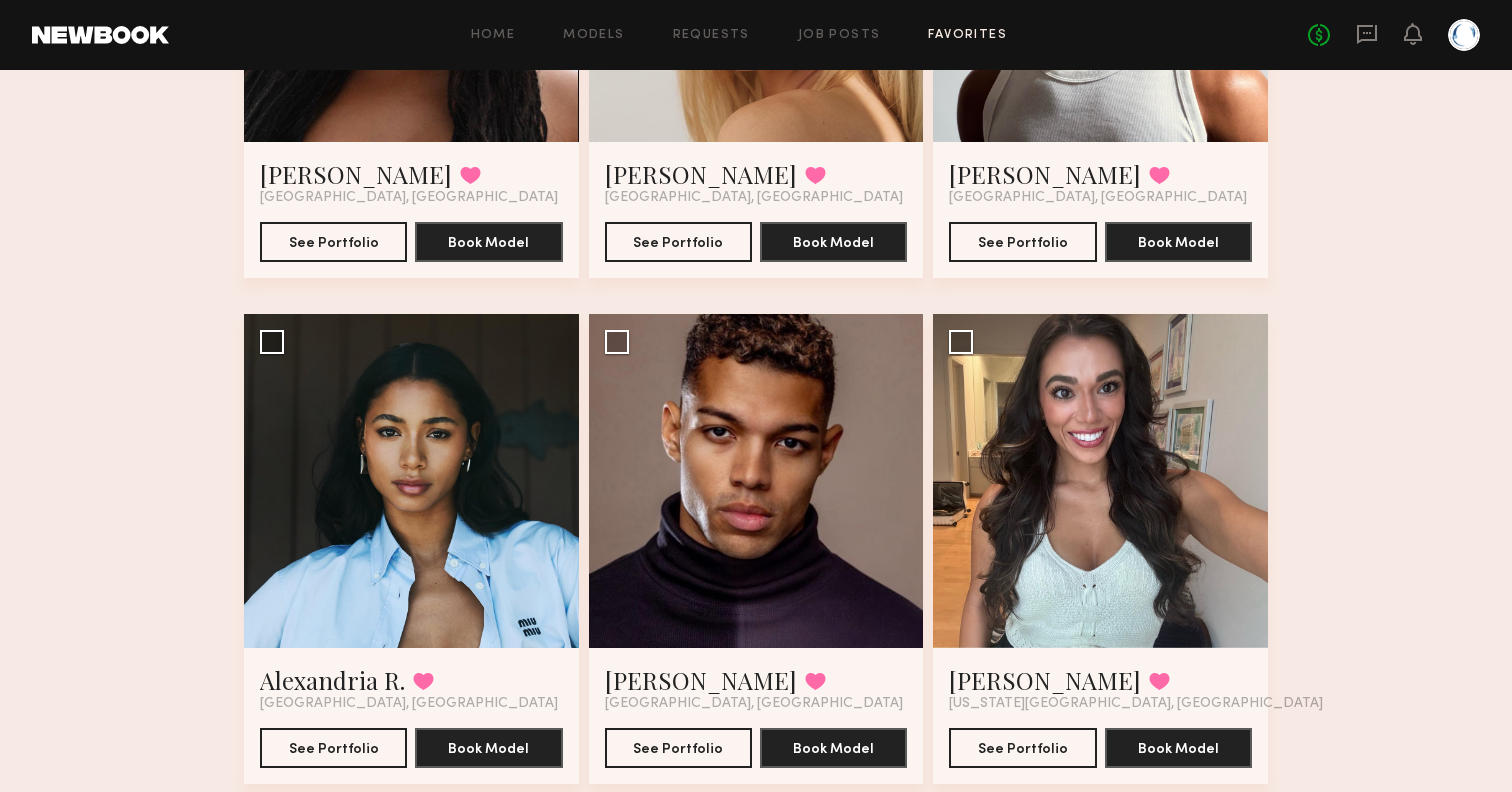 scroll, scrollTop: 44, scrollLeft: 0, axis: vertical 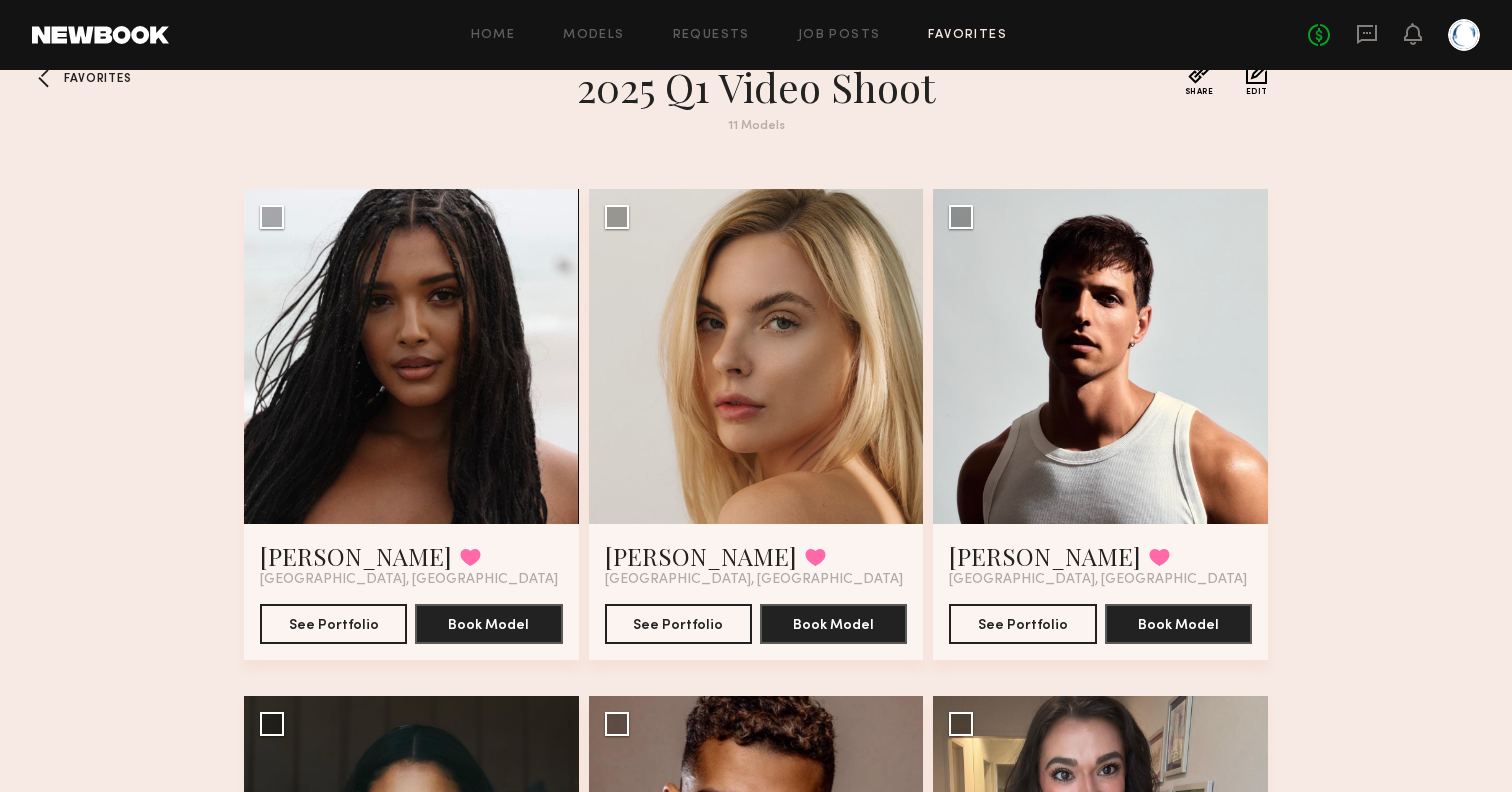 click on "Favorites" 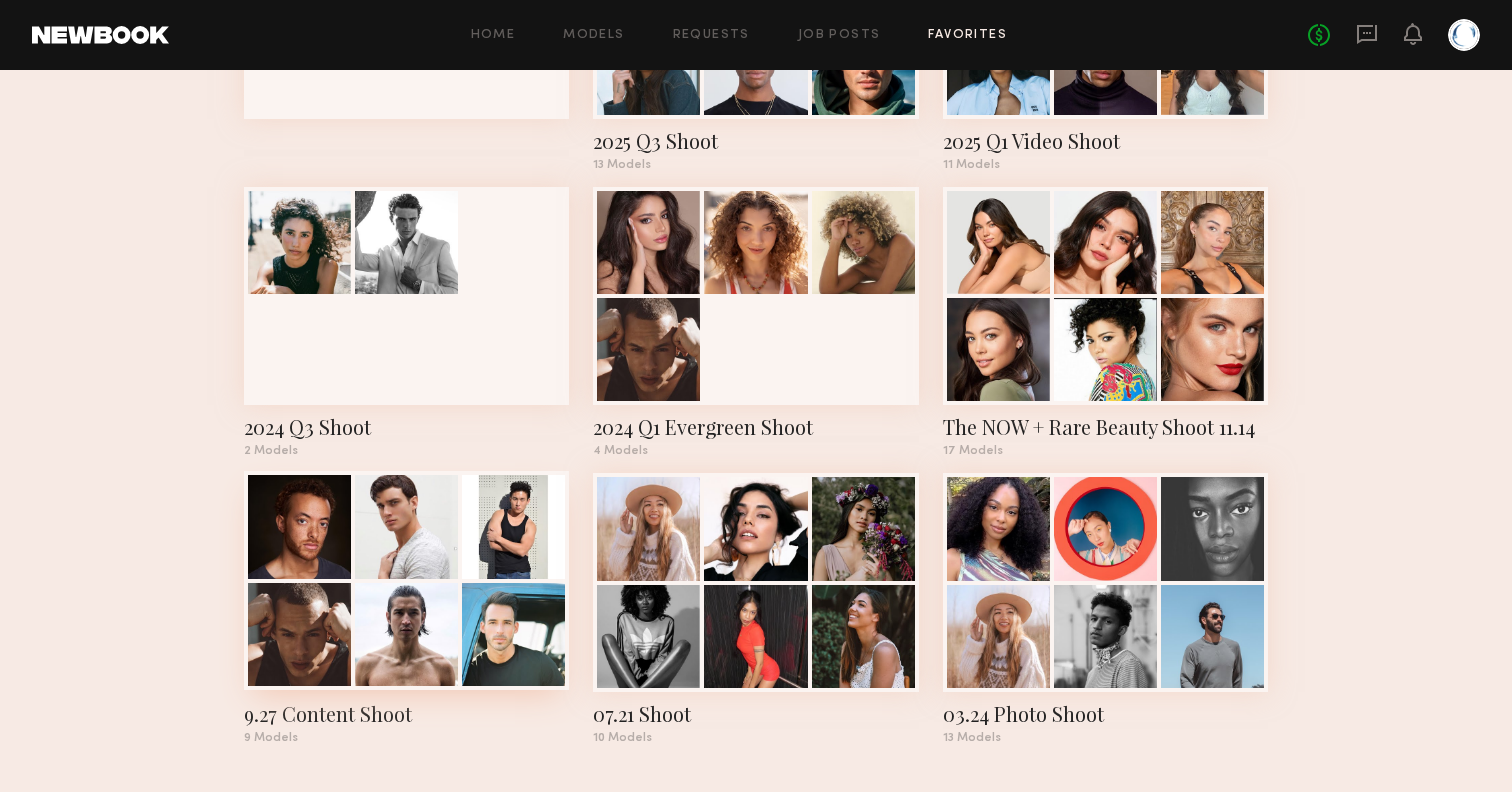 scroll, scrollTop: 291, scrollLeft: 0, axis: vertical 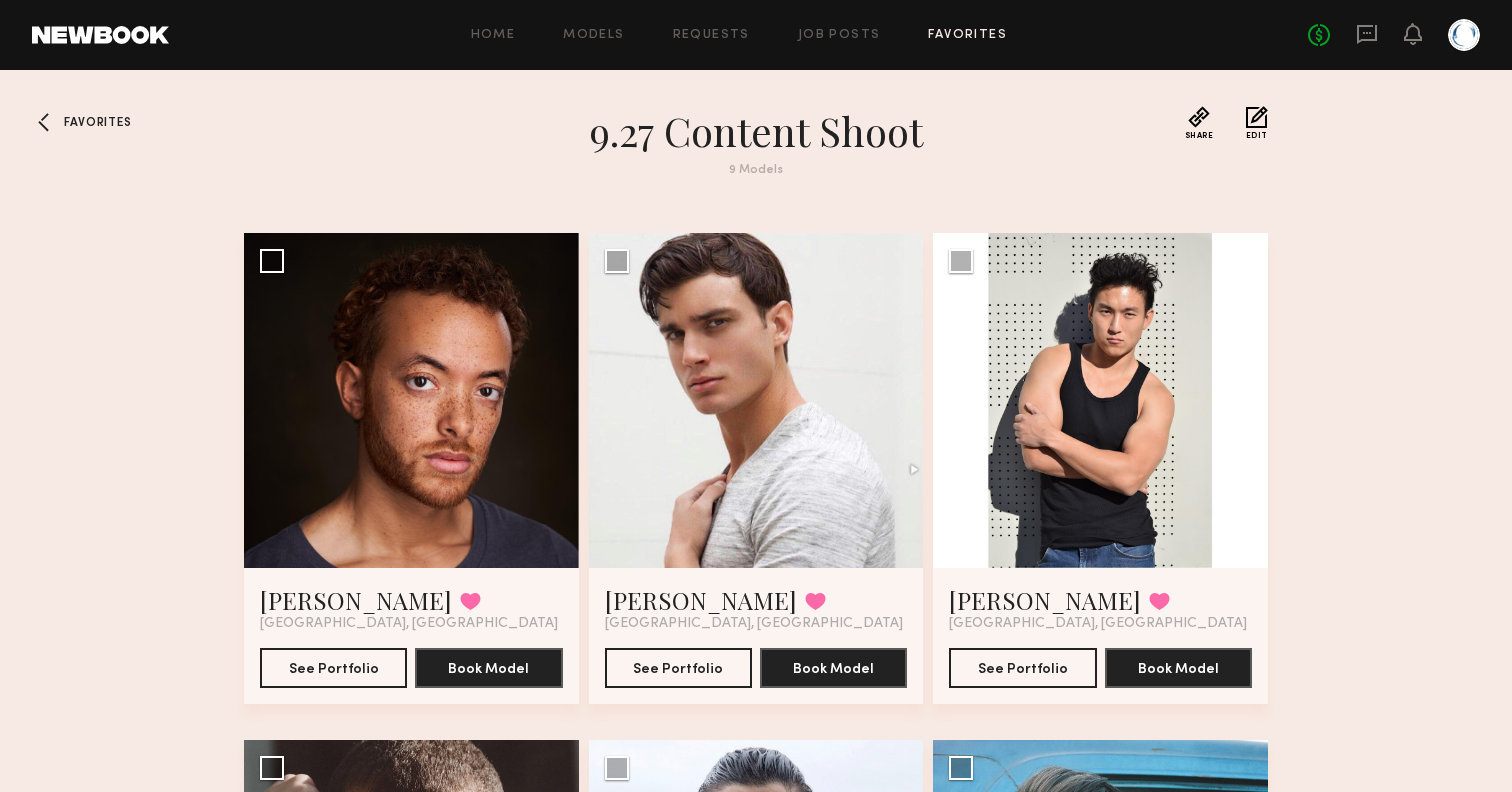 click 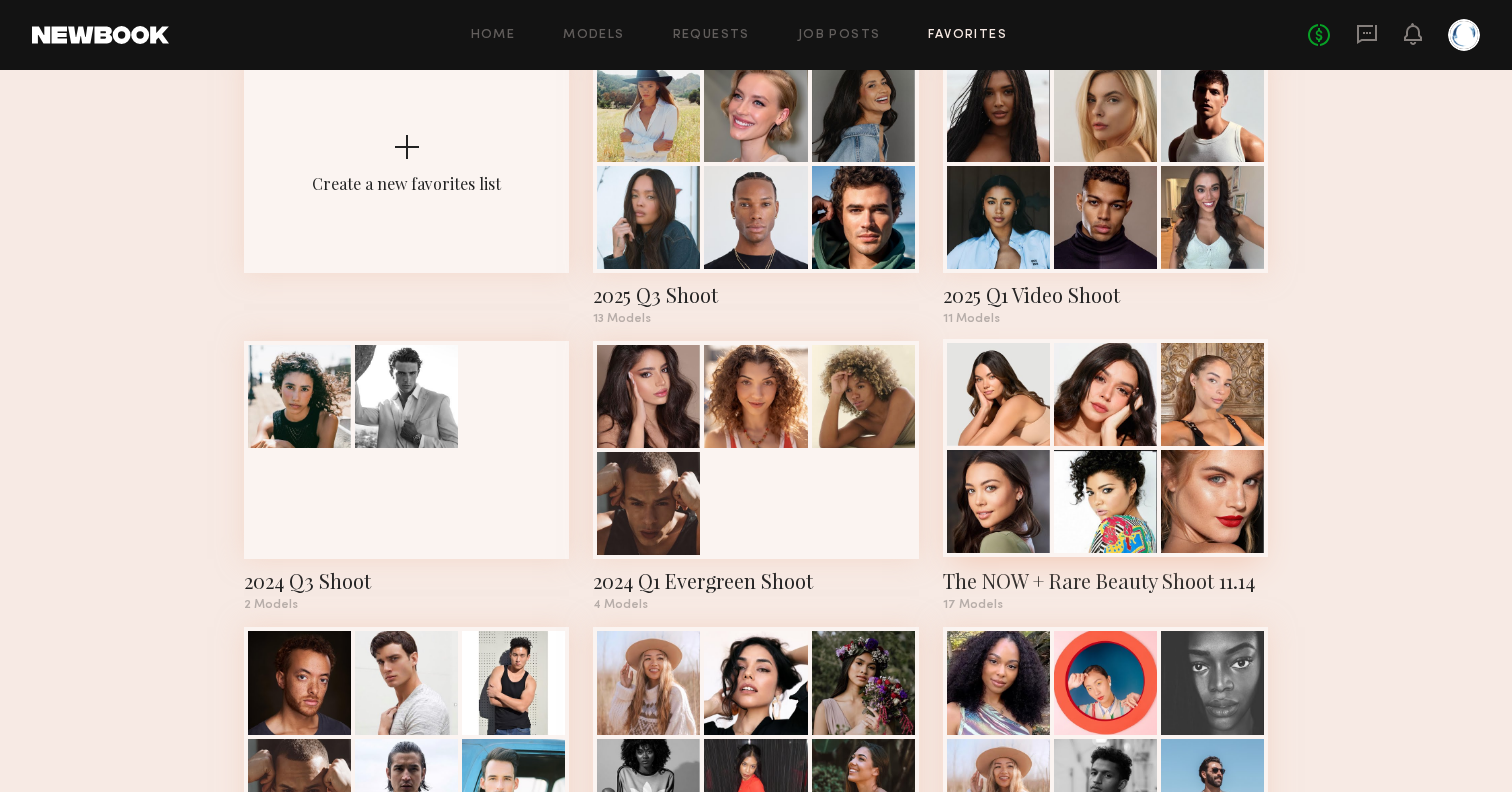 scroll, scrollTop: 56, scrollLeft: 0, axis: vertical 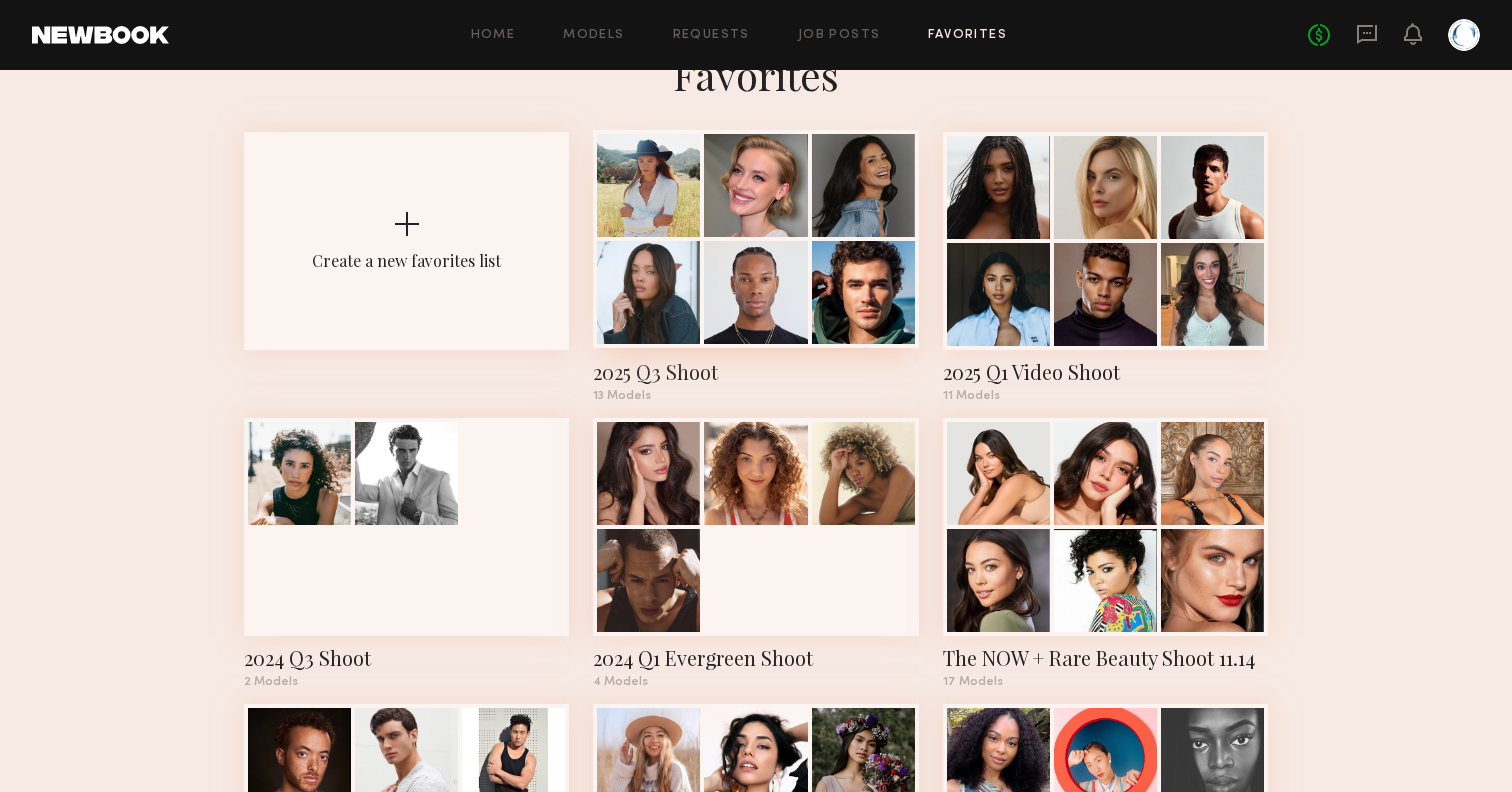 click 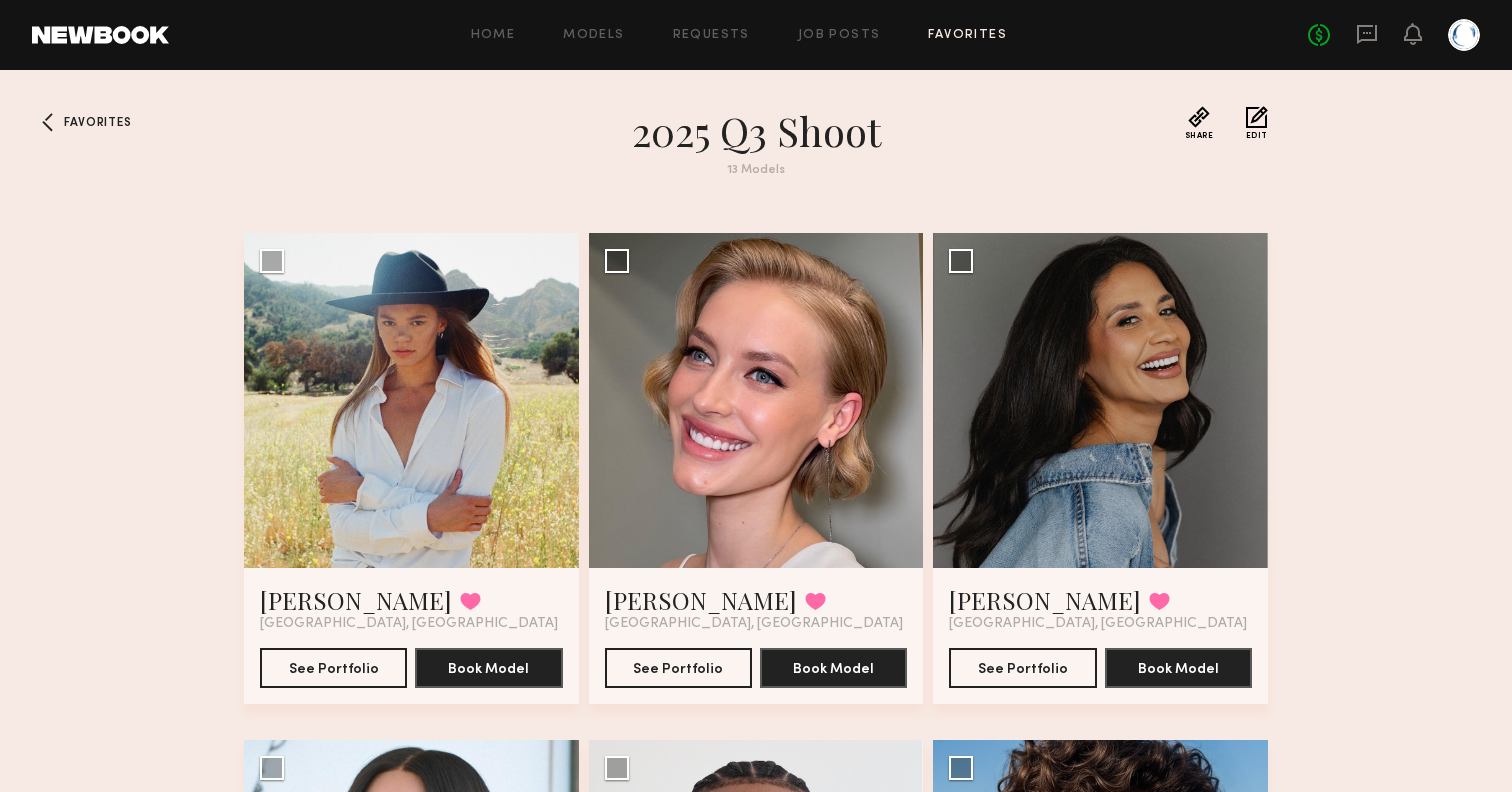 click on "Edit" 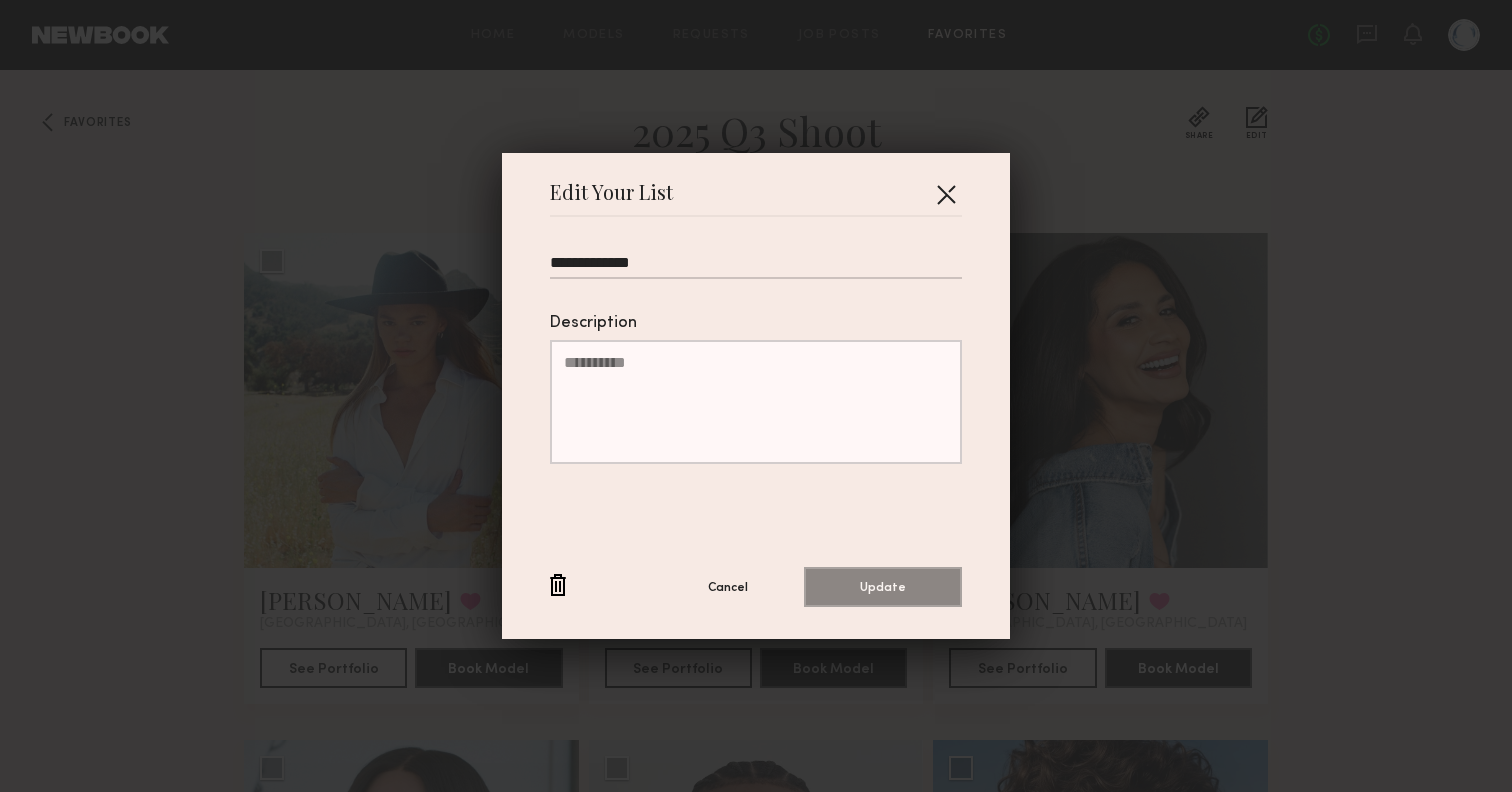 click at bounding box center (946, 194) 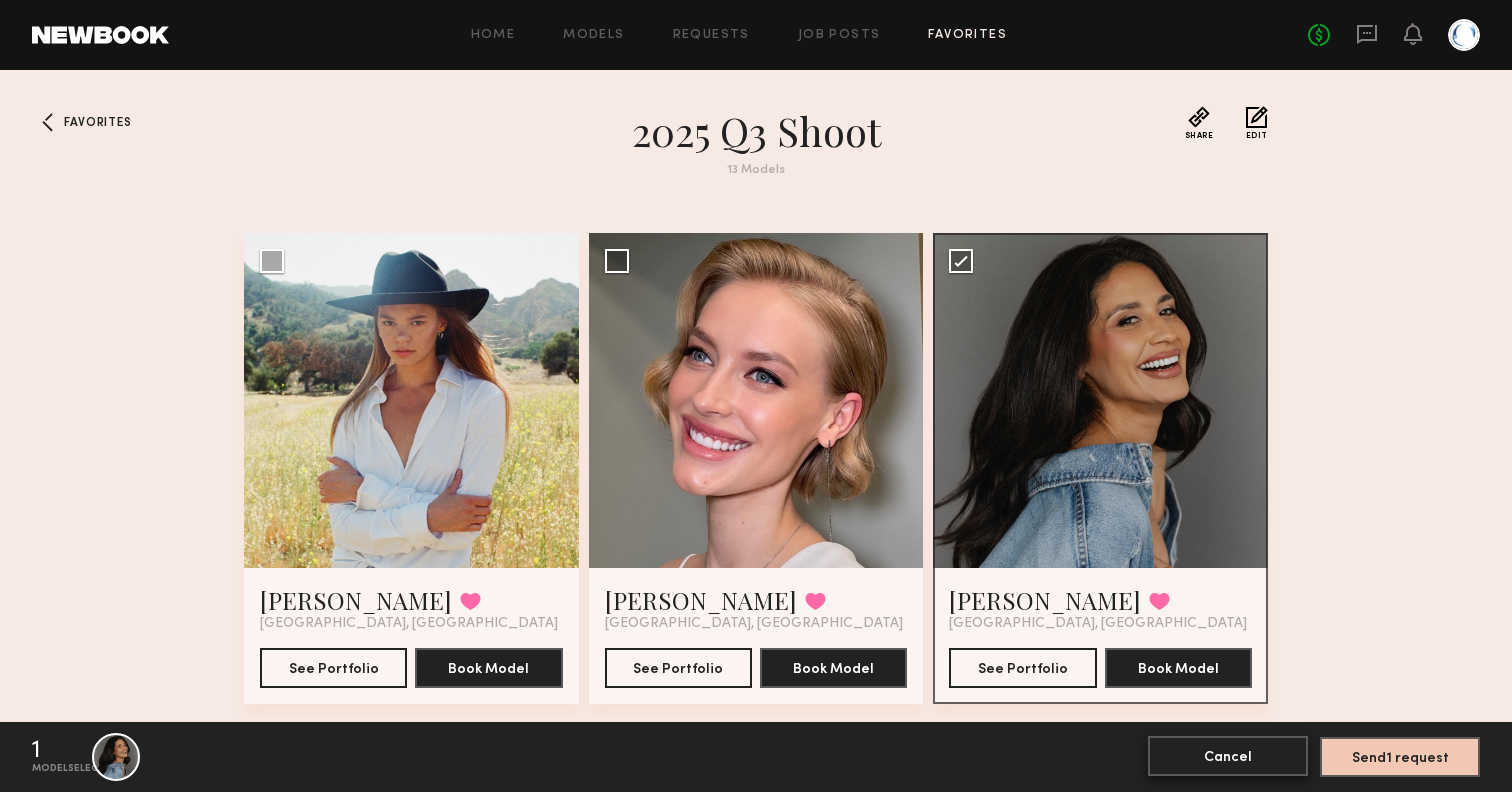scroll, scrollTop: 0, scrollLeft: 0, axis: both 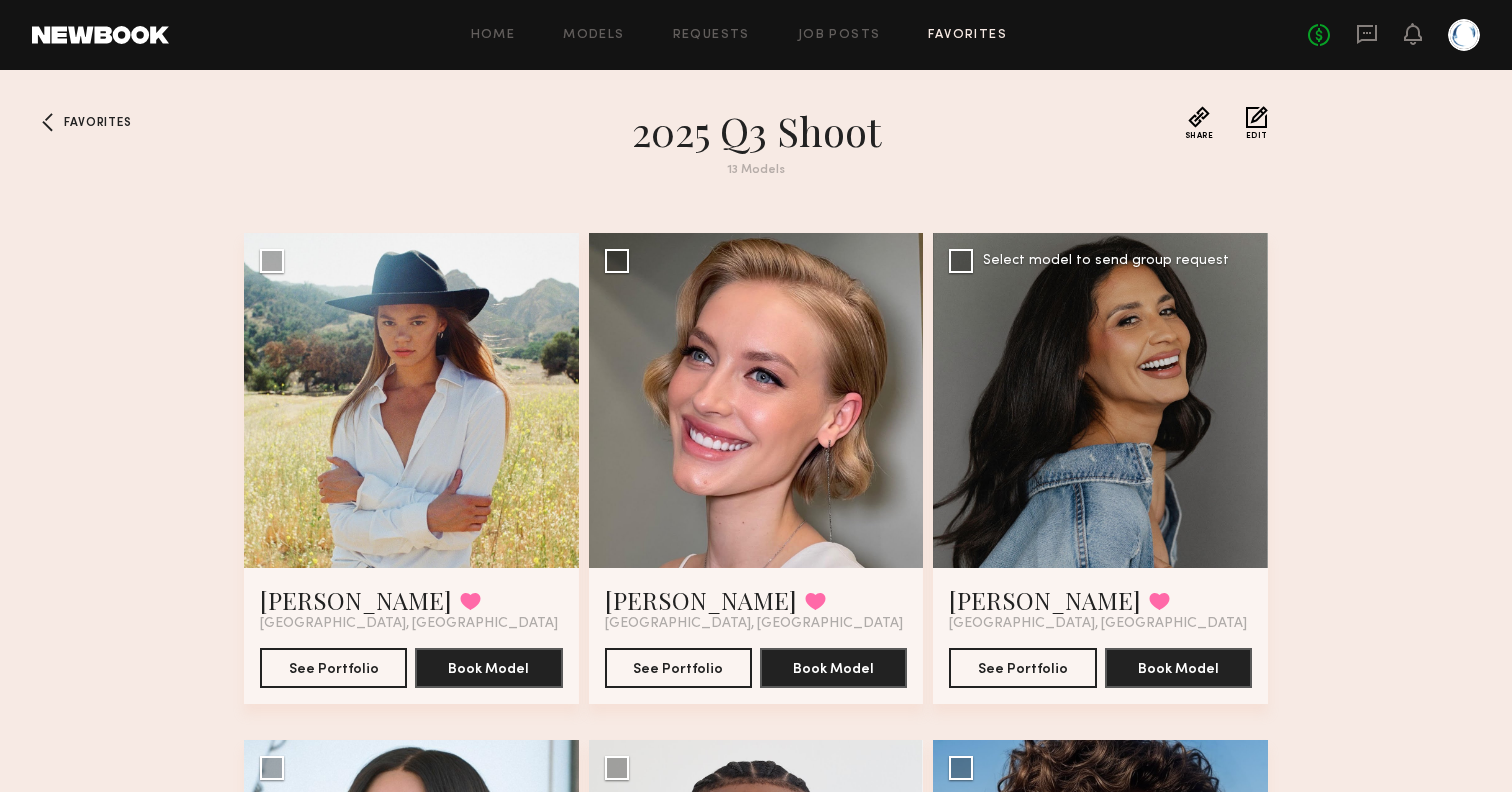click on "Andrea P. Favorited Los Angeles, CA" 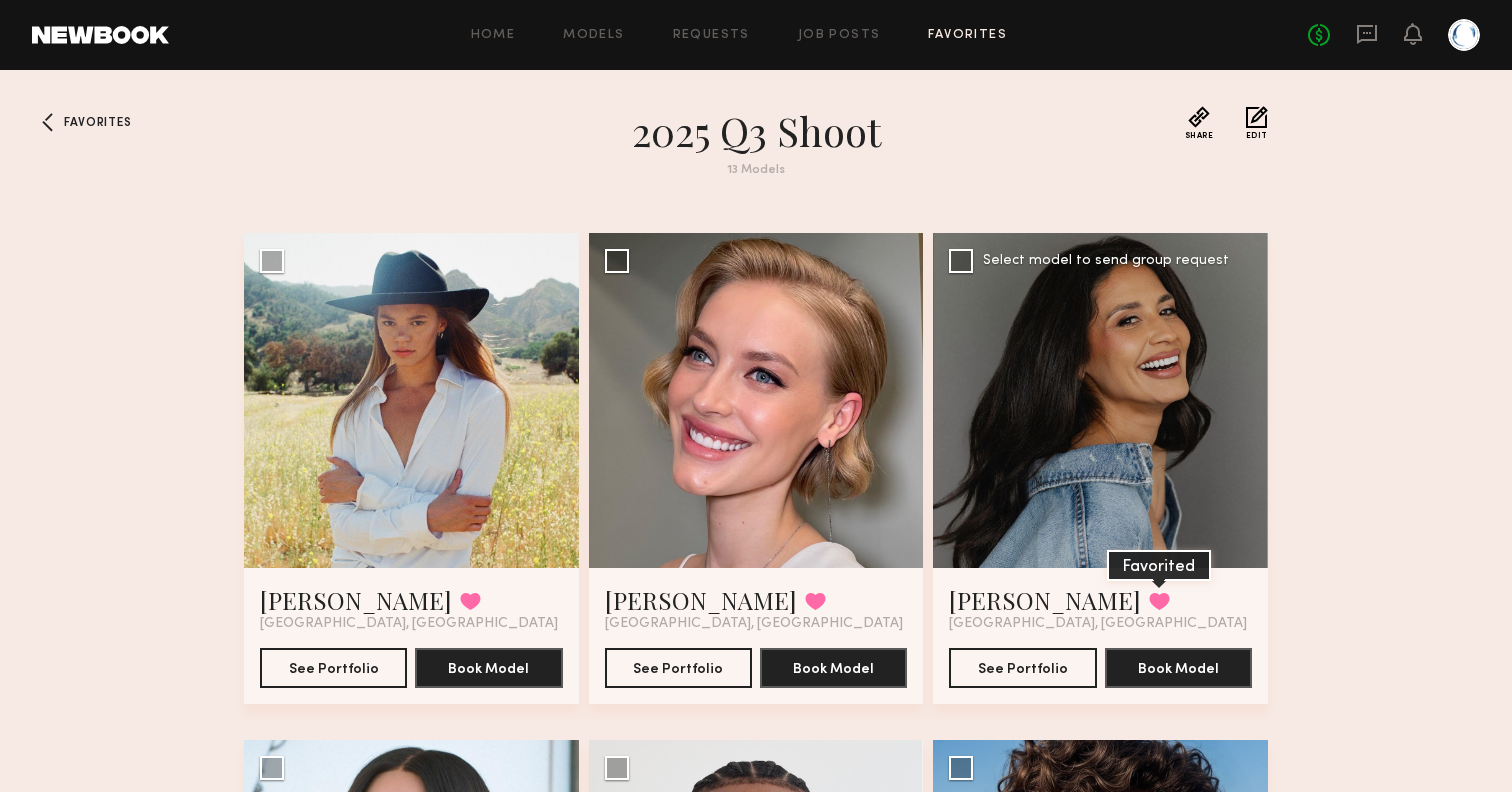 click 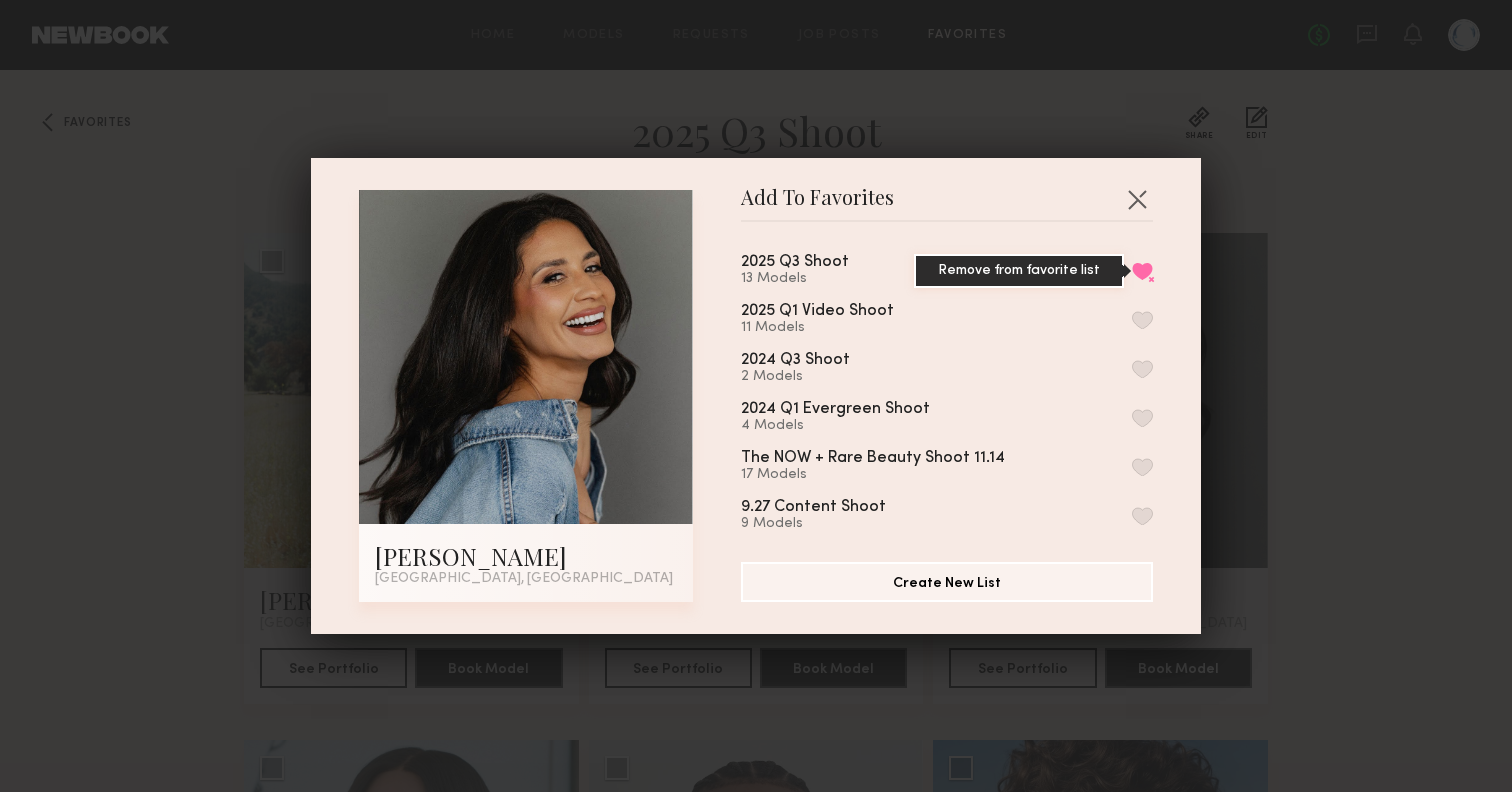 click on "Remove from favorite list" at bounding box center [1142, 271] 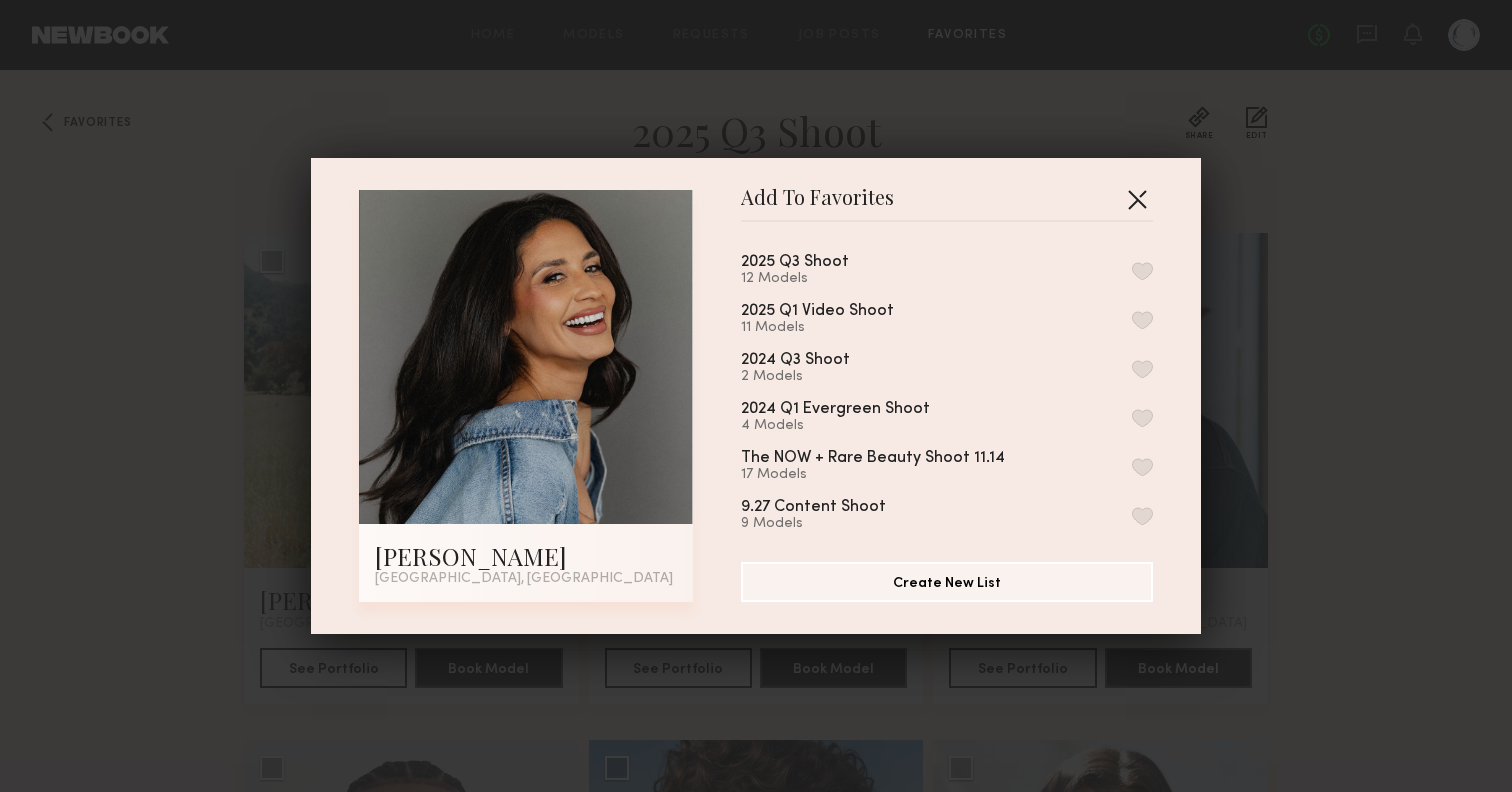 click at bounding box center [1137, 199] 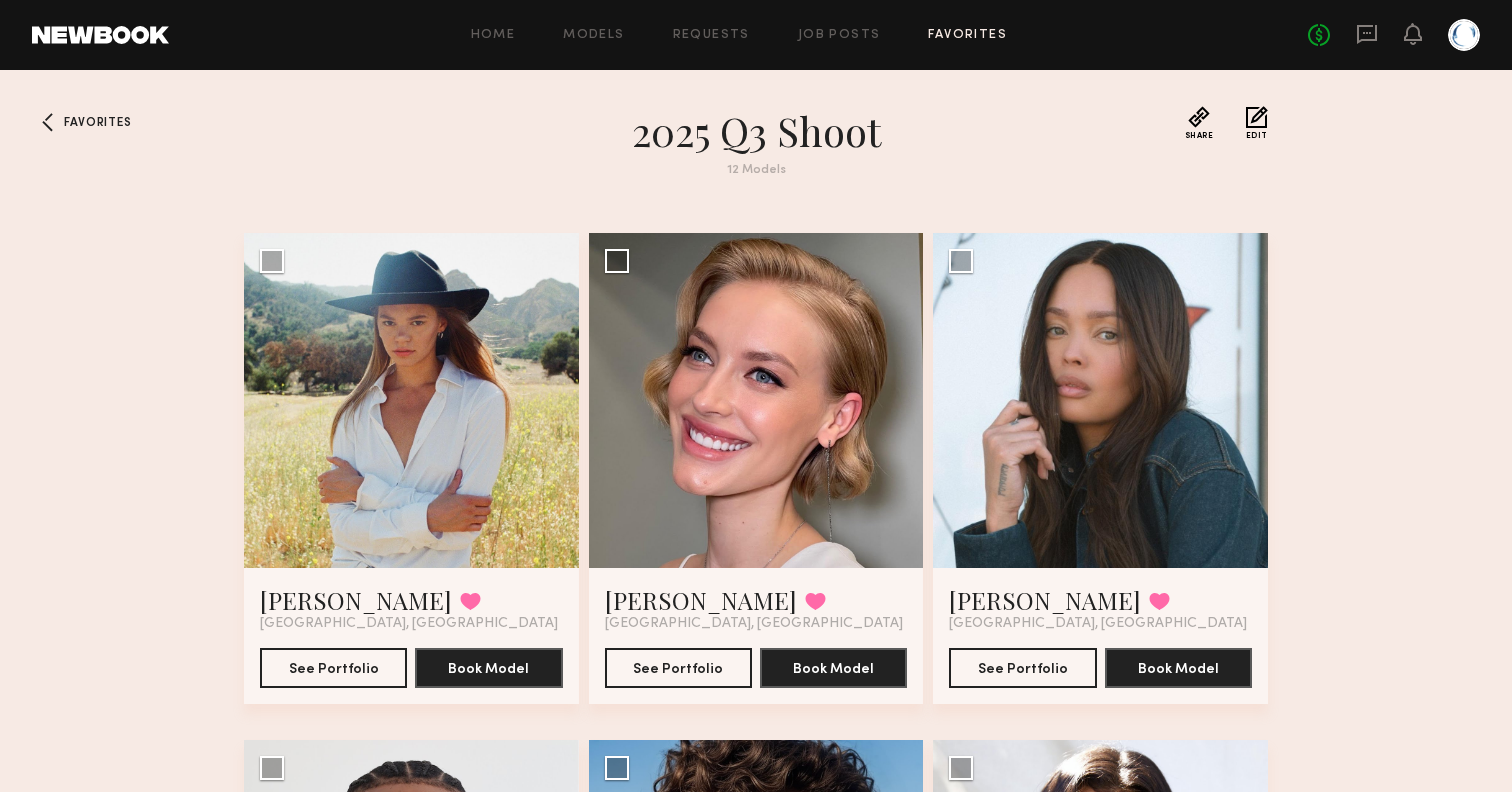scroll, scrollTop: 0, scrollLeft: 0, axis: both 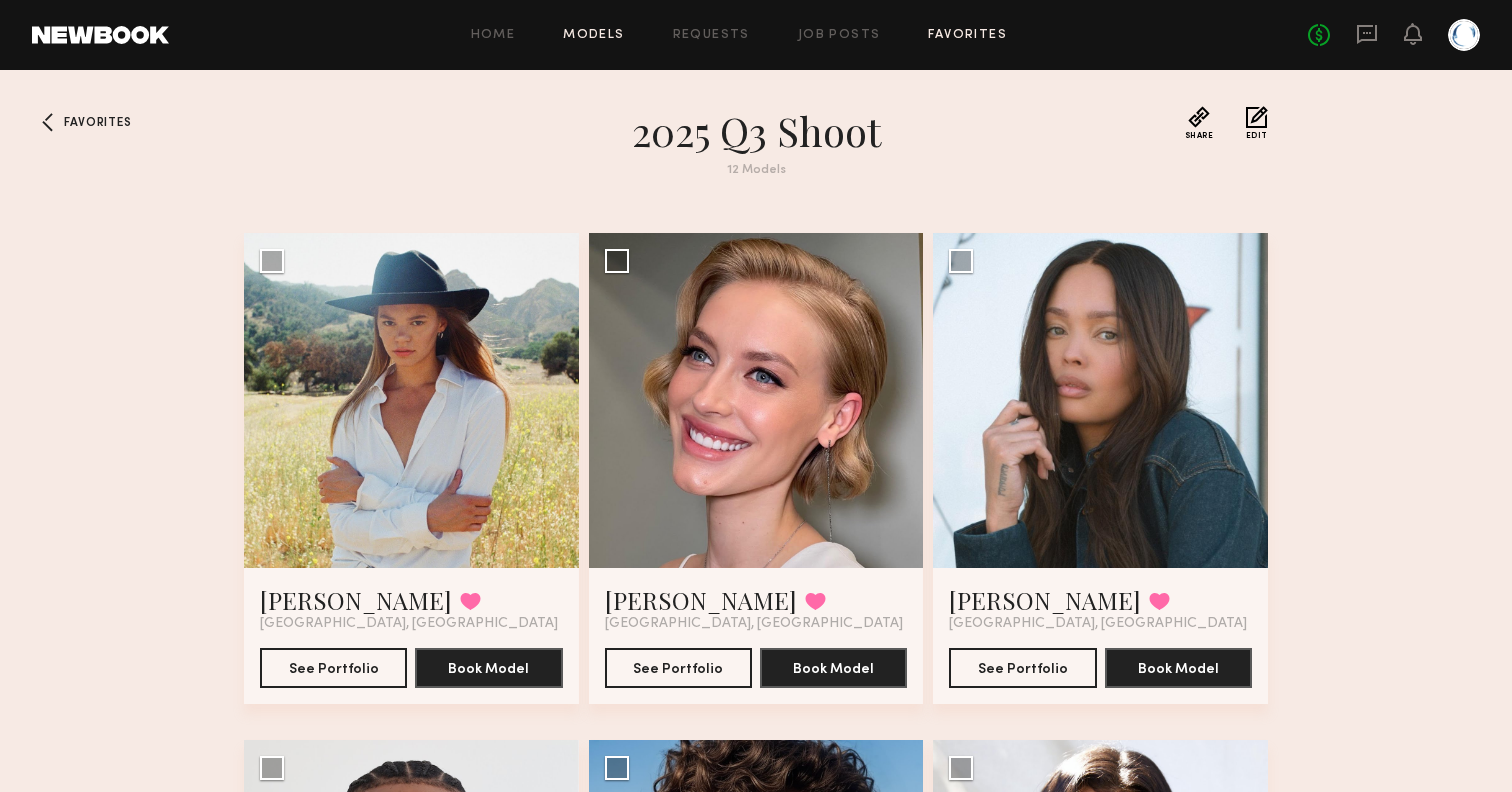 click on "Models" 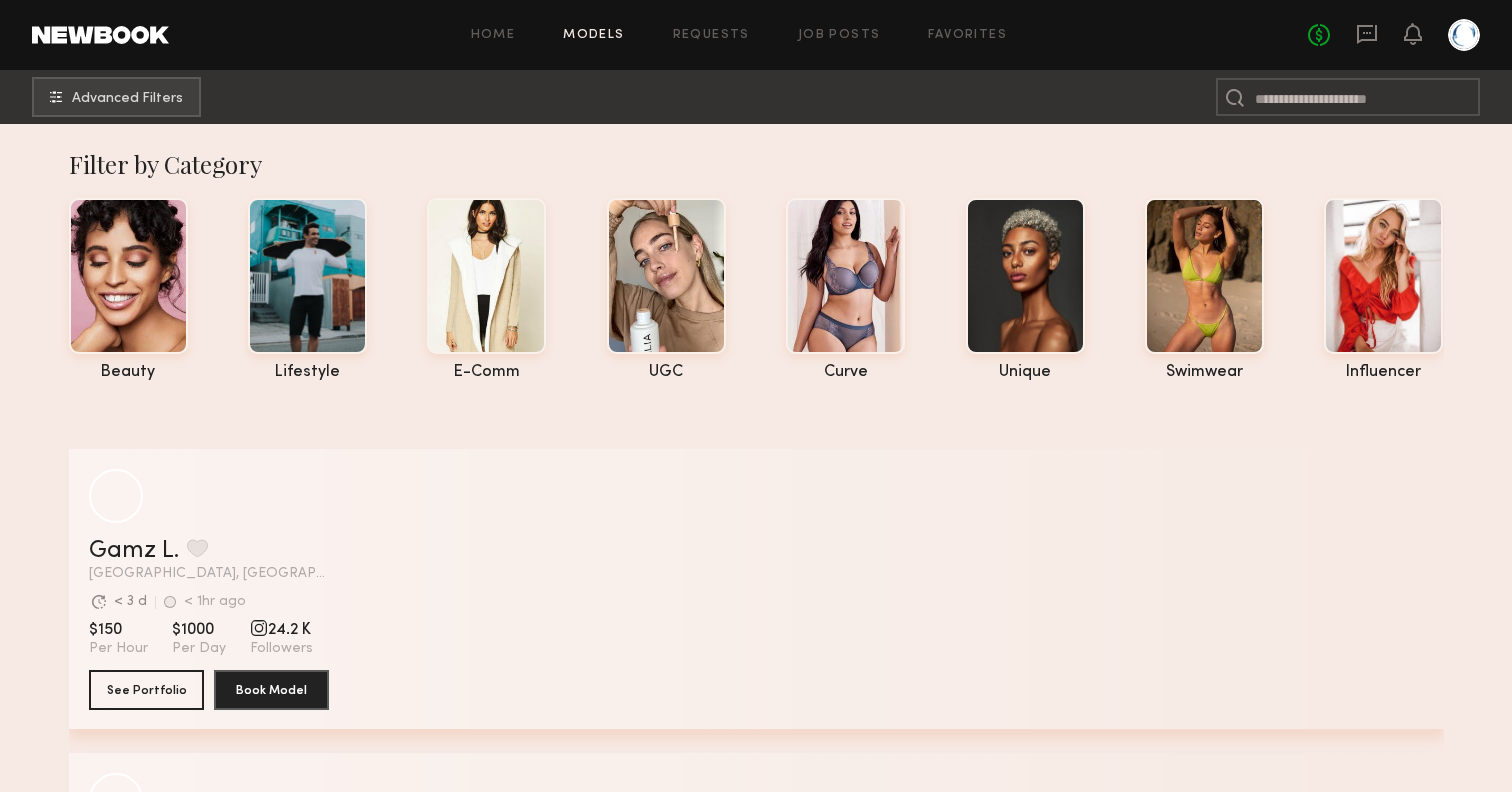 scroll, scrollTop: -1, scrollLeft: 0, axis: vertical 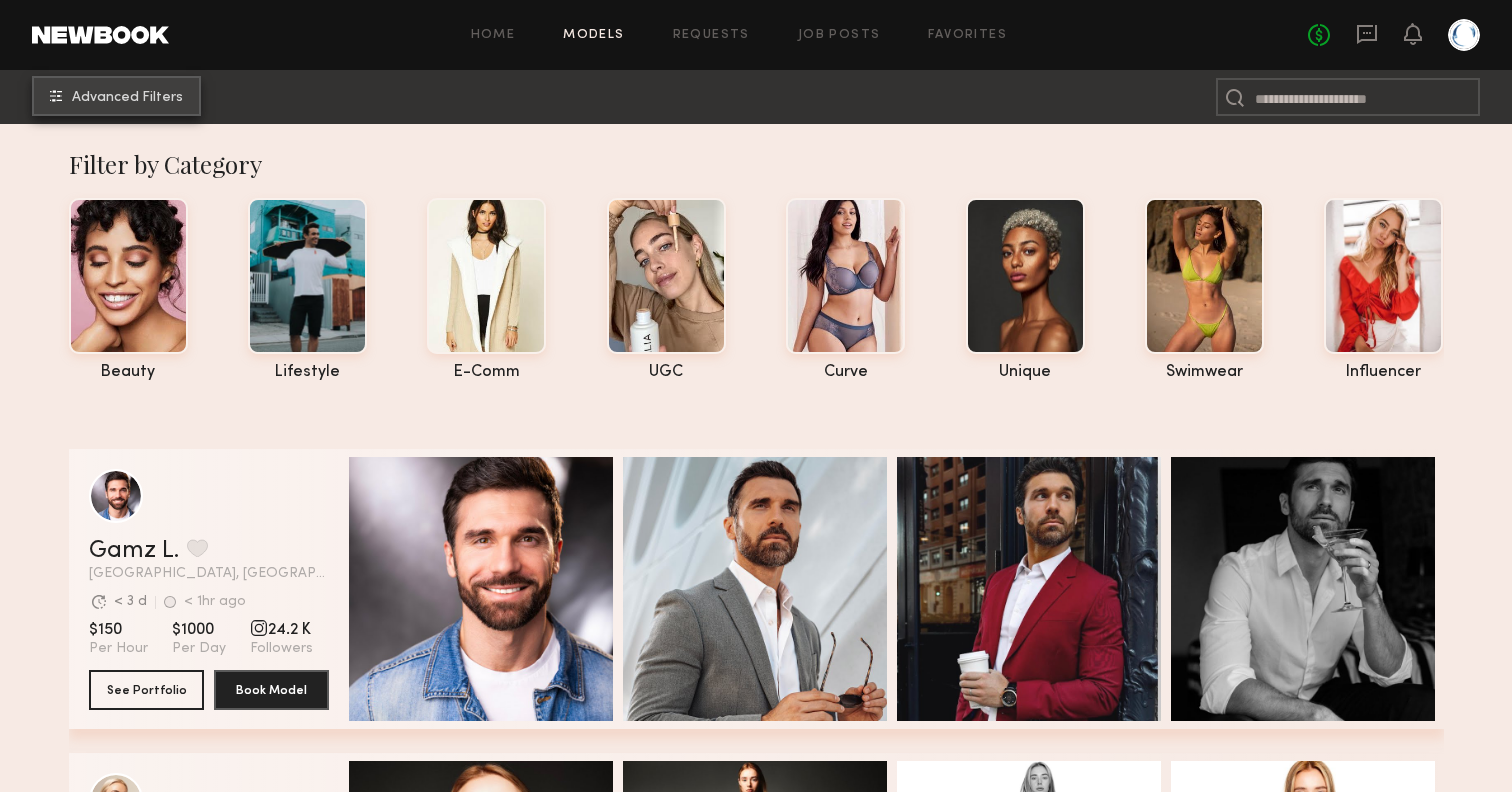 click on "Advanced Filters" 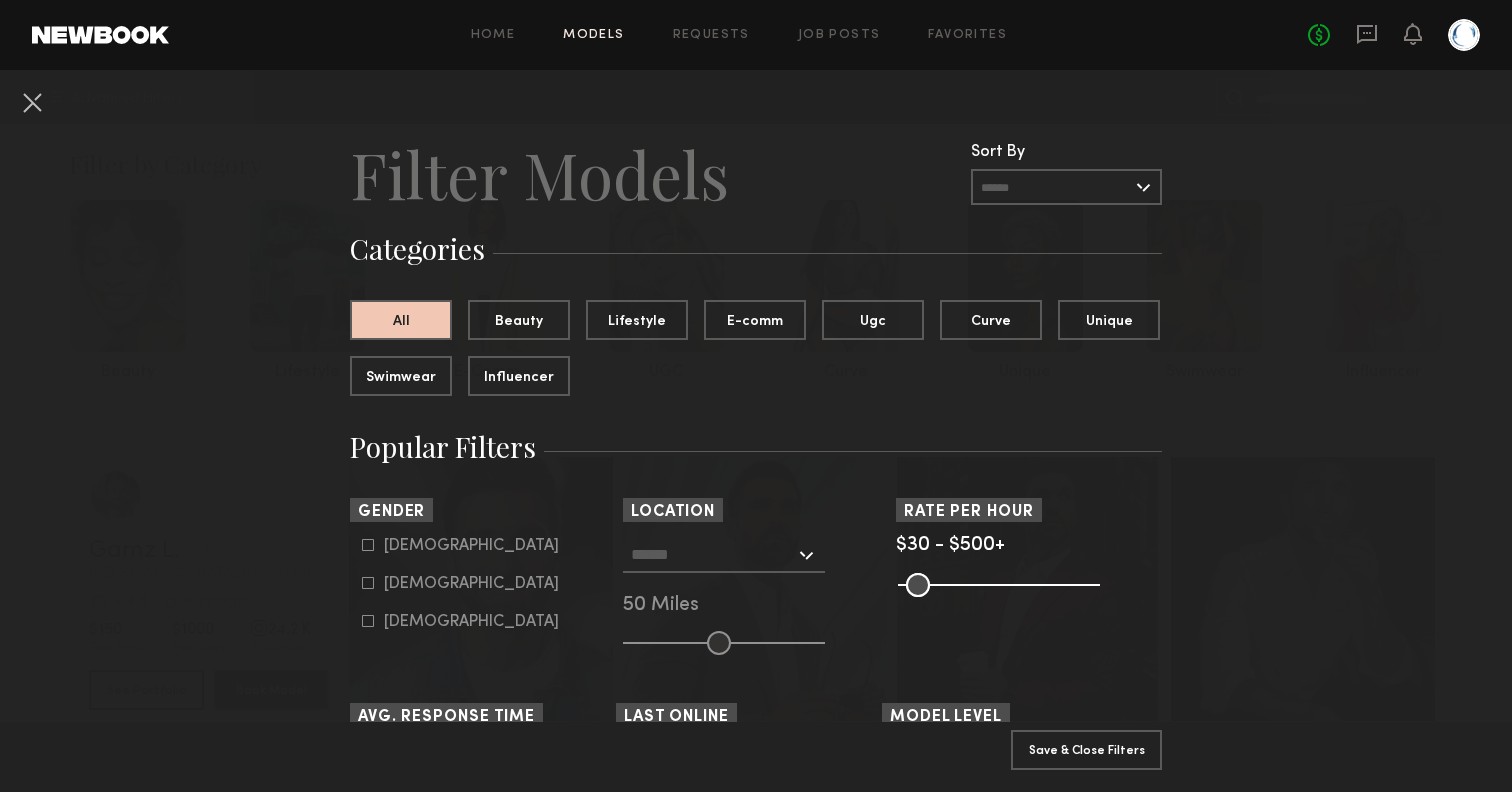 click on "Male" 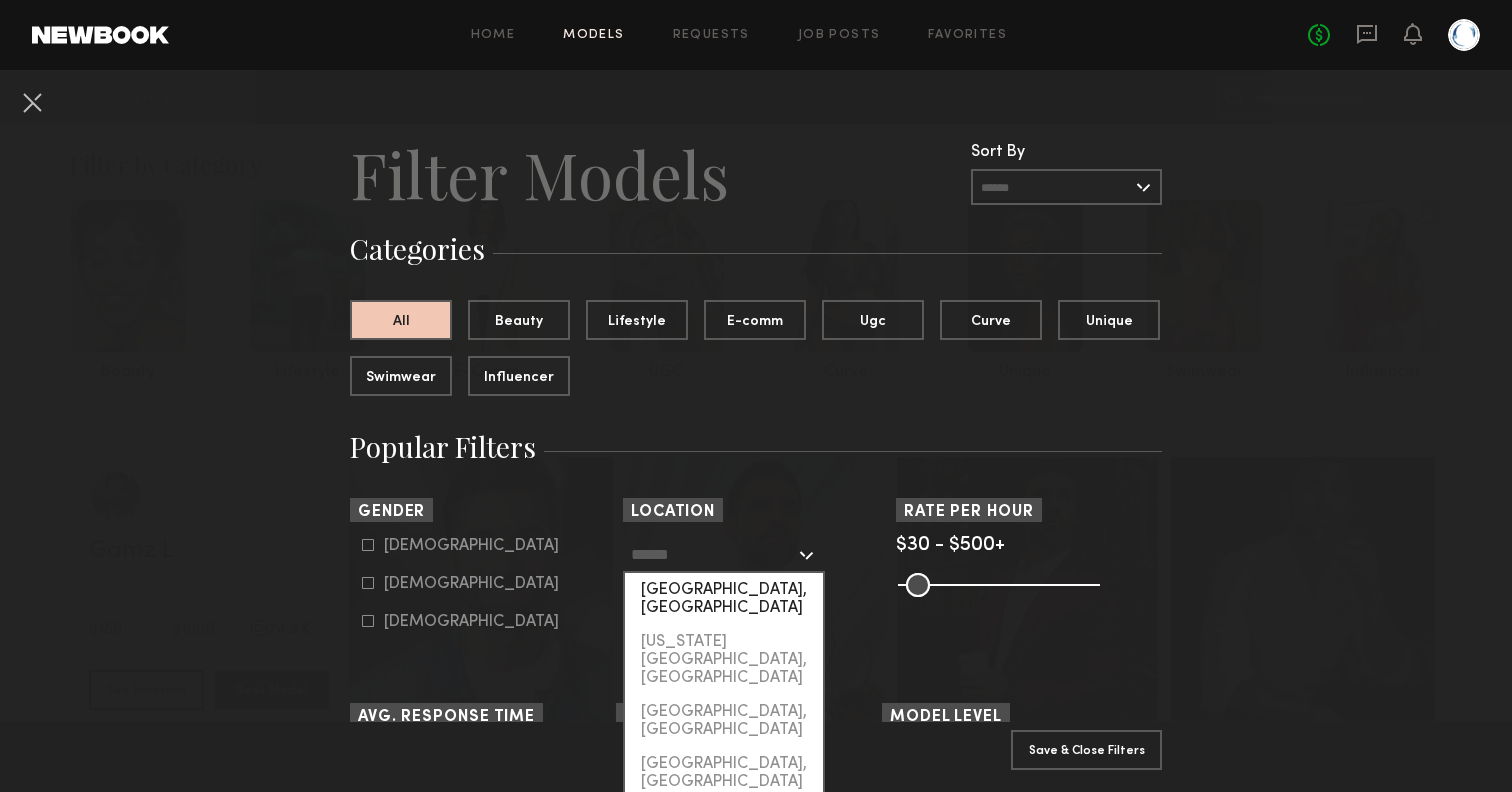 click on "[GEOGRAPHIC_DATA], [GEOGRAPHIC_DATA]" 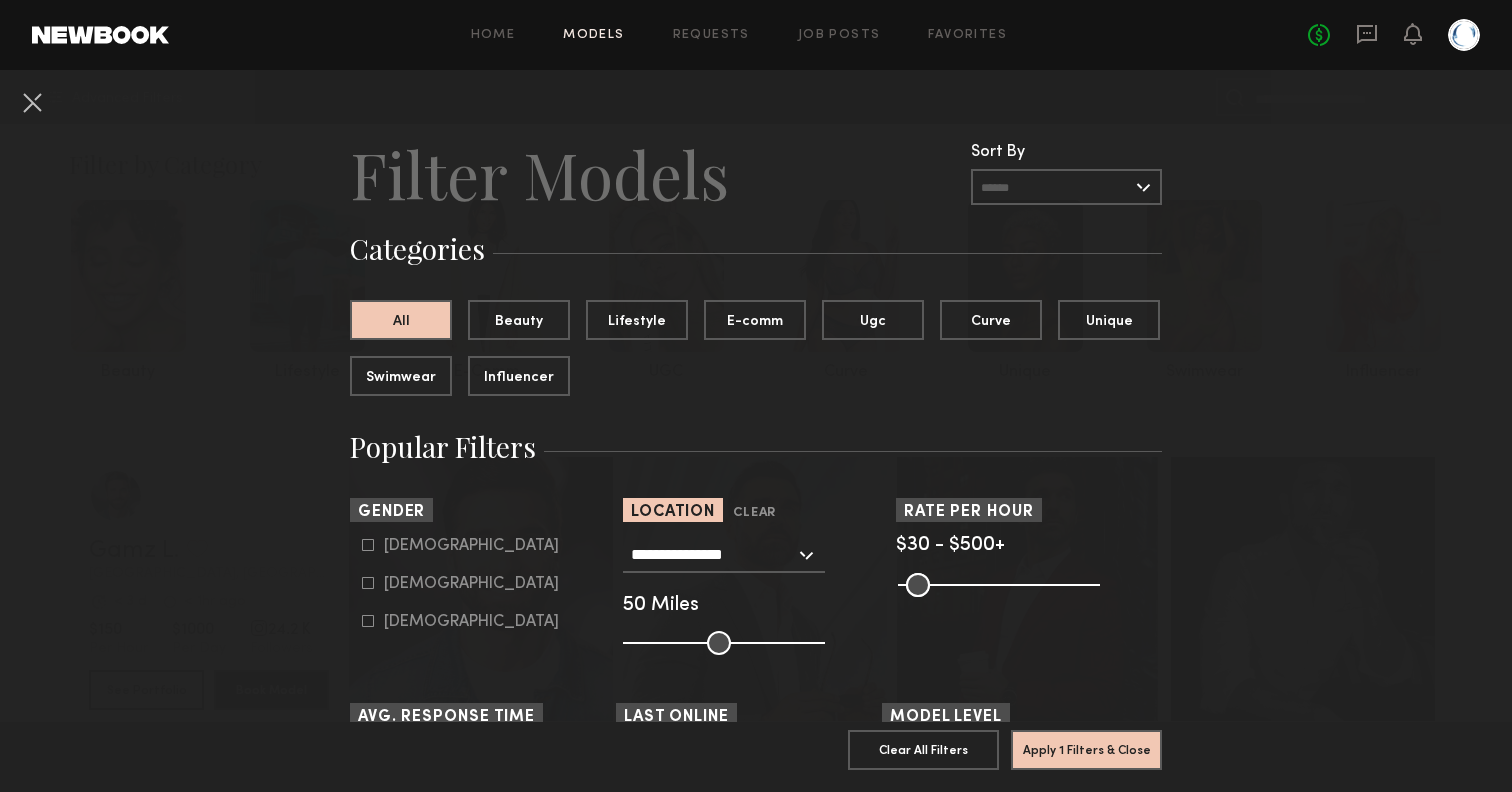 click 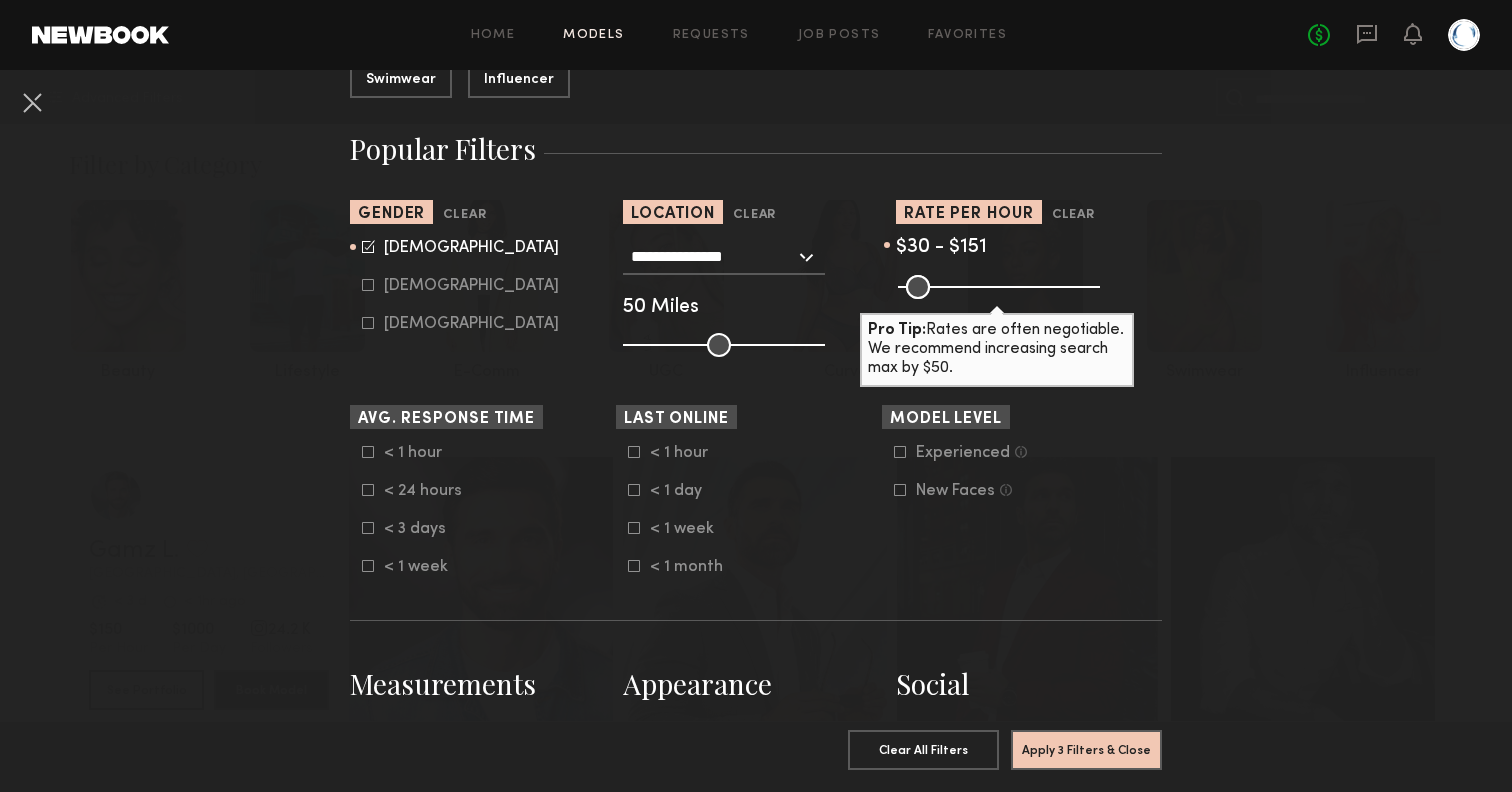 drag, startPoint x: 1083, startPoint y: 289, endPoint x: 956, endPoint y: 295, distance: 127.141655 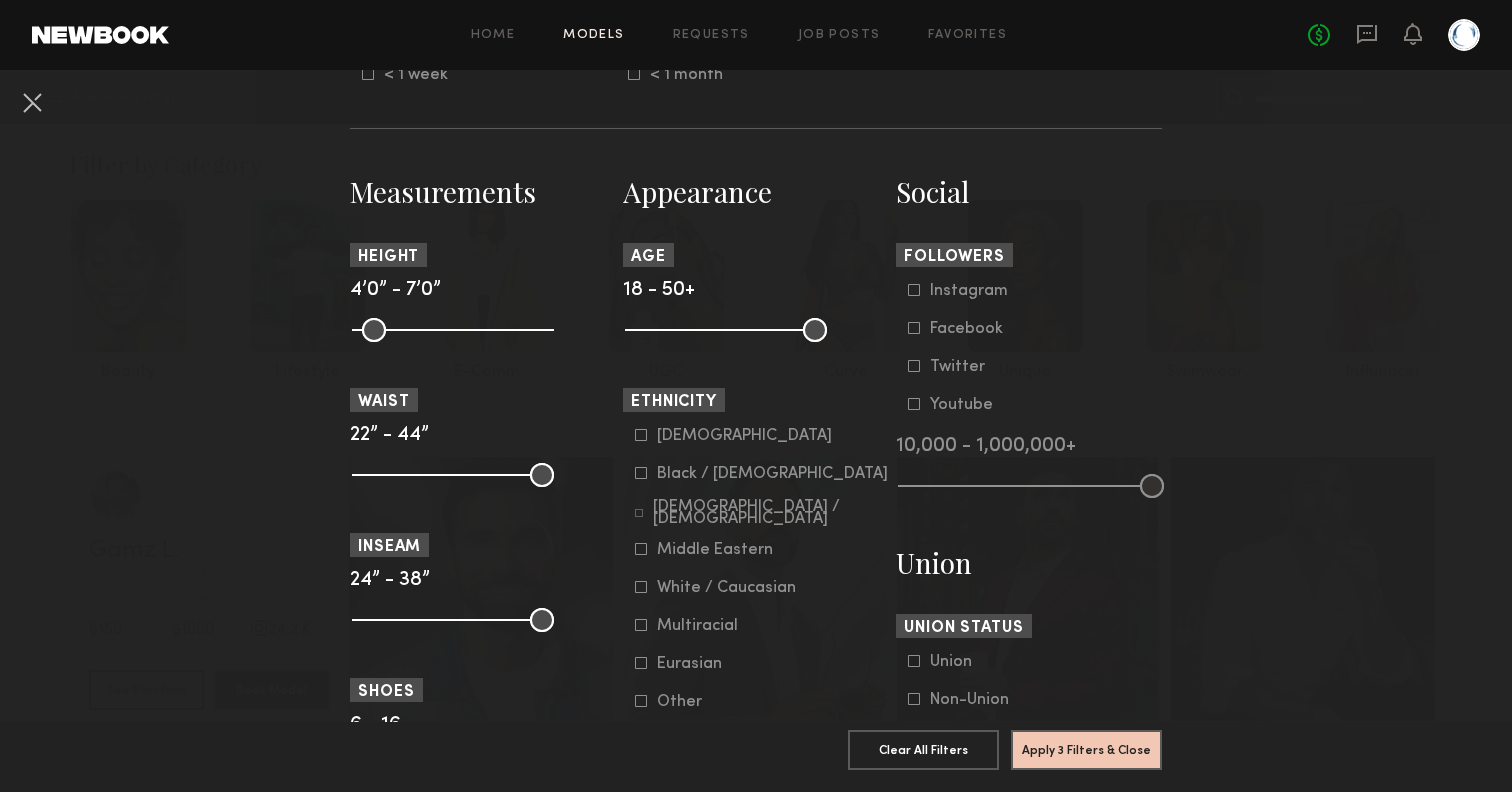 scroll, scrollTop: 796, scrollLeft: 0, axis: vertical 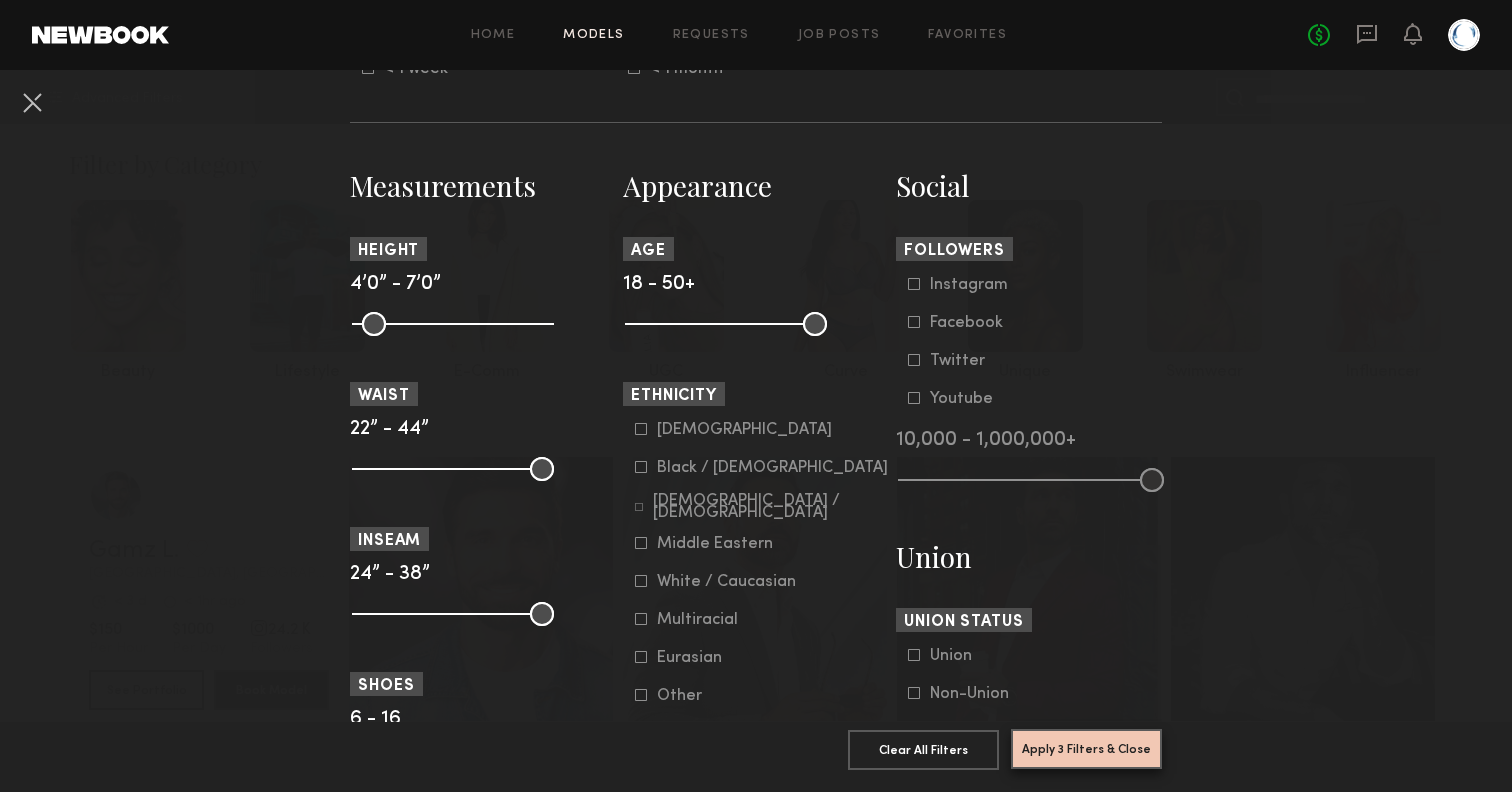 click on "Apply 3 Filters & Close" 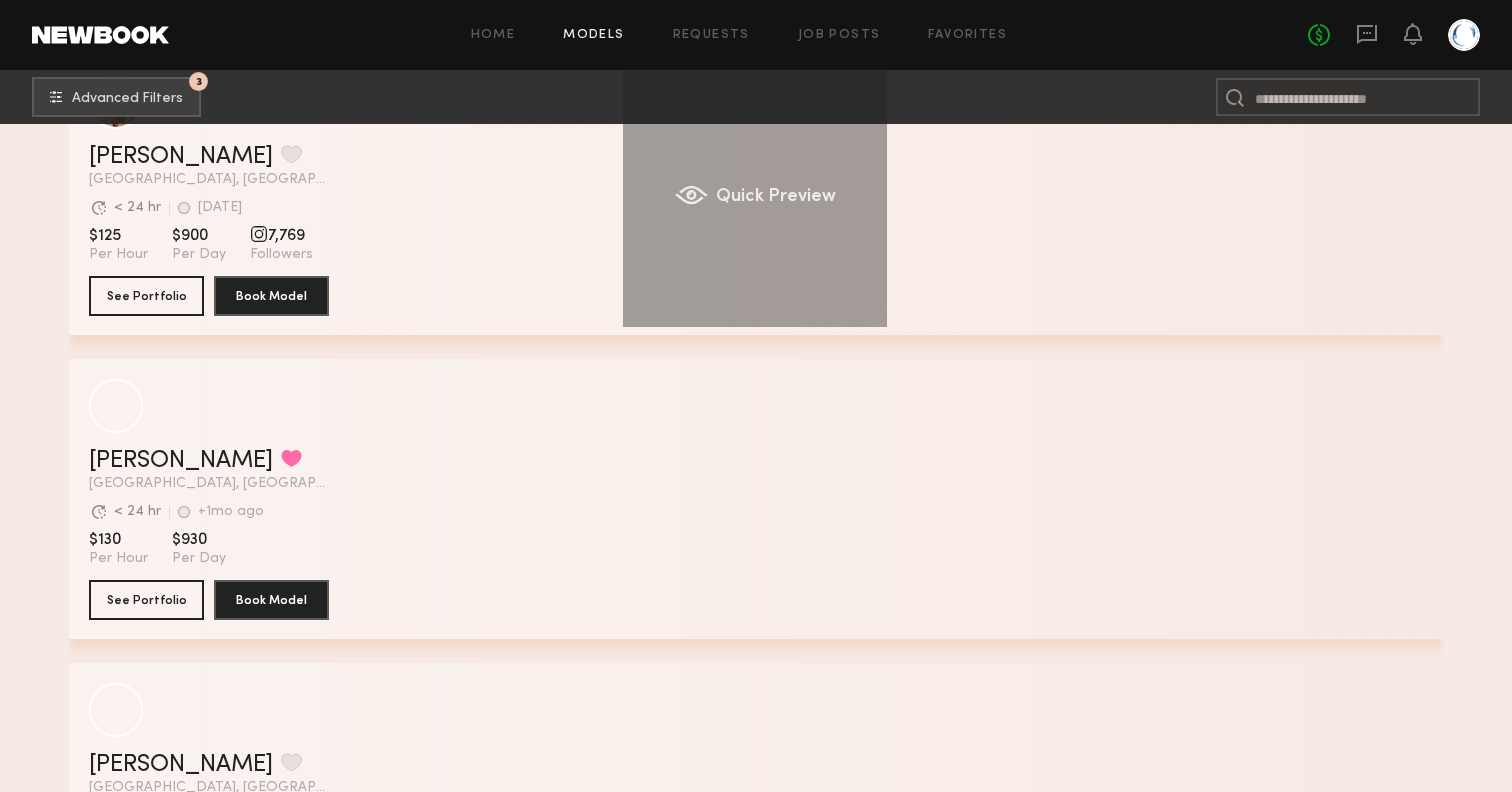 scroll, scrollTop: 442, scrollLeft: 0, axis: vertical 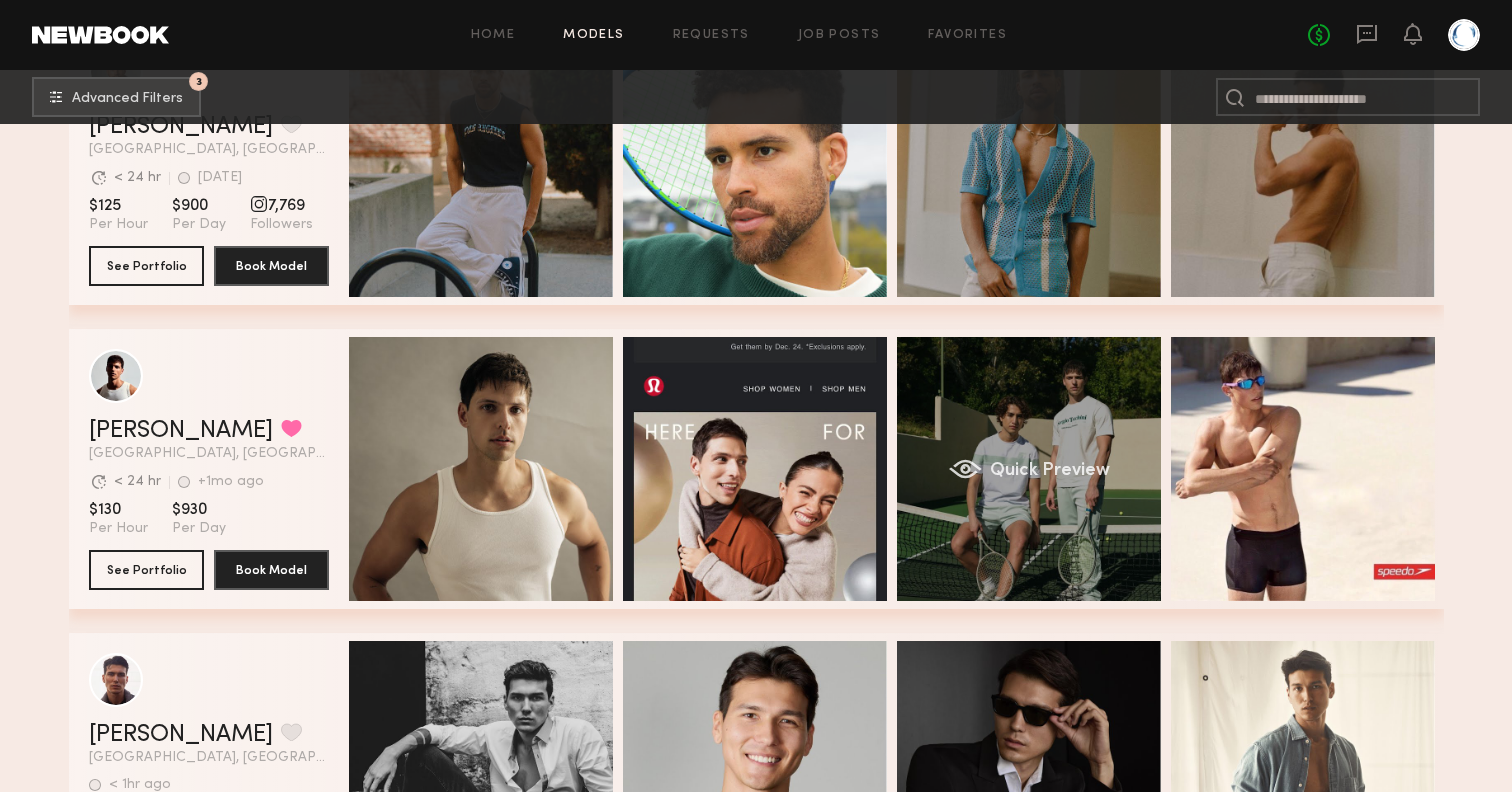 click on "Quick Preview" 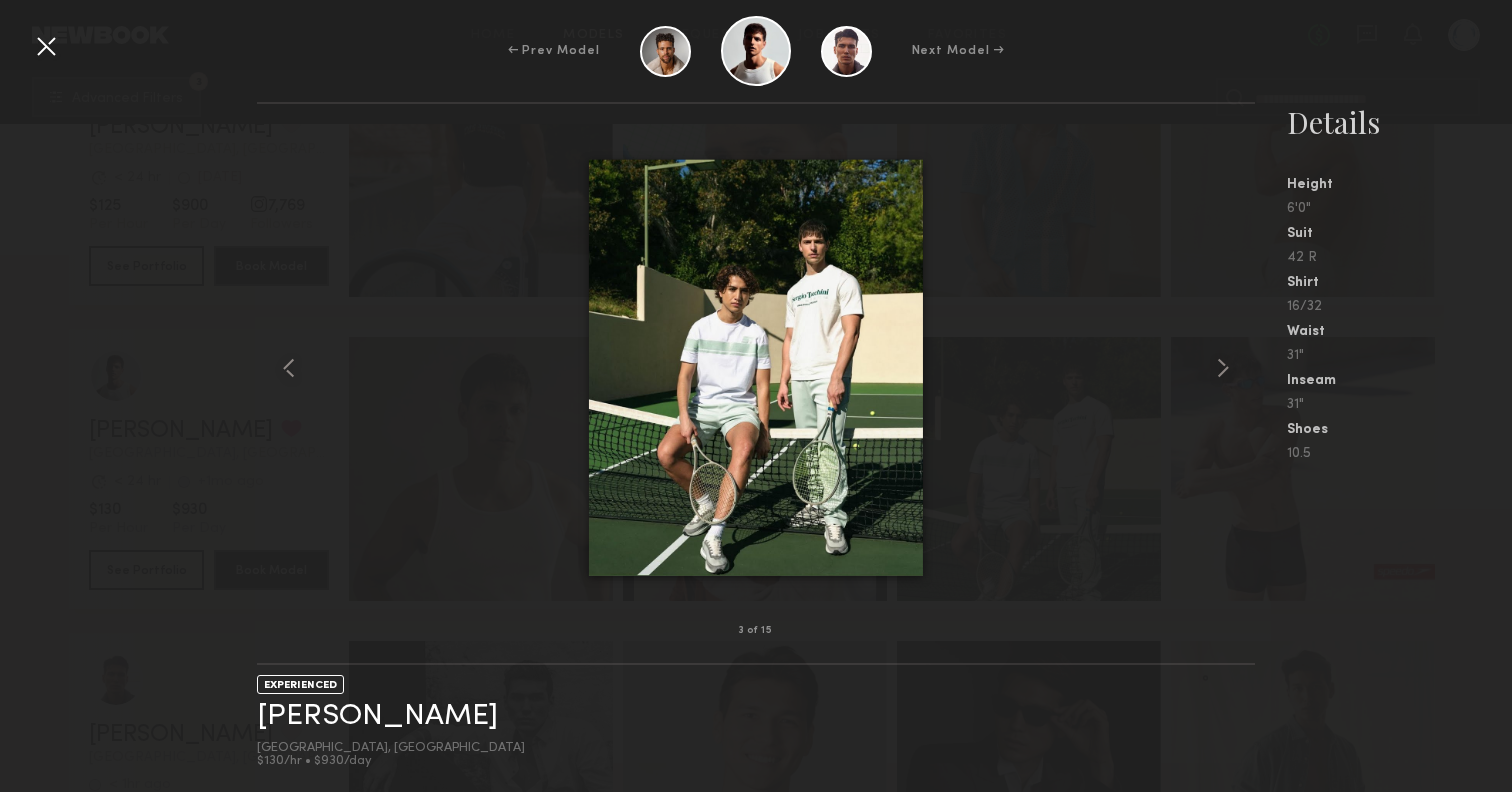 click at bounding box center [46, 46] 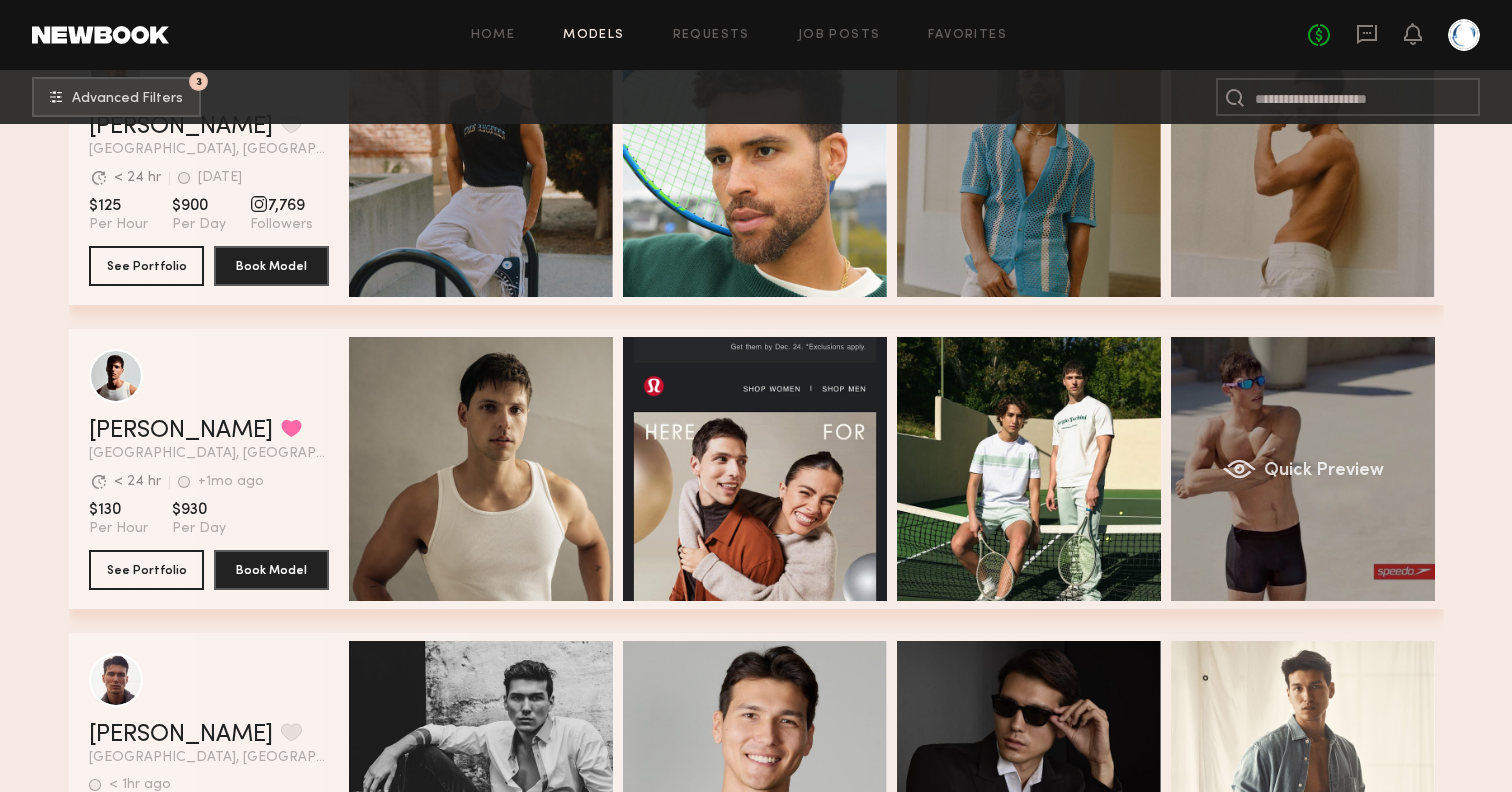click on "Quick Preview" 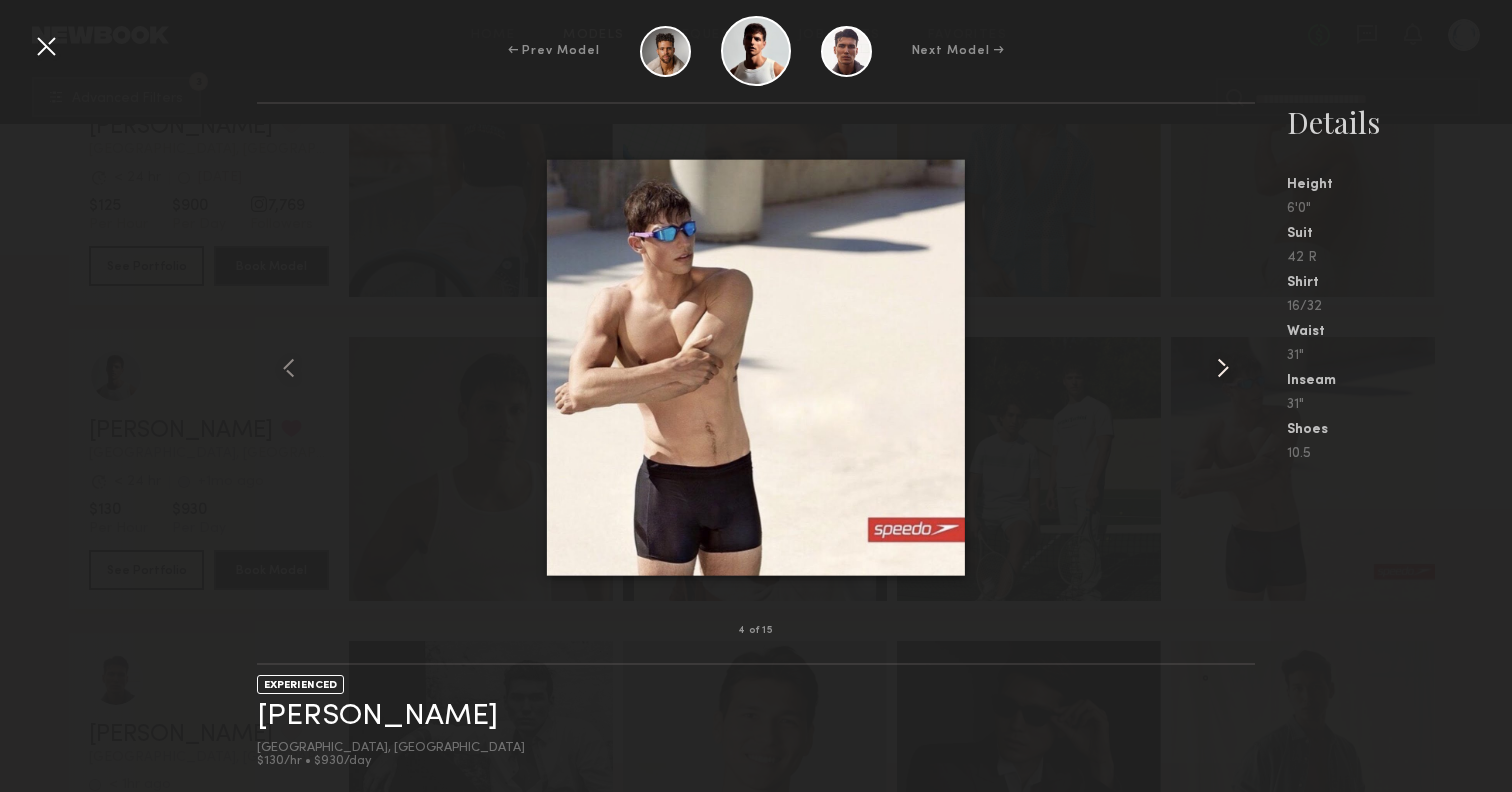 click at bounding box center (1223, 368) 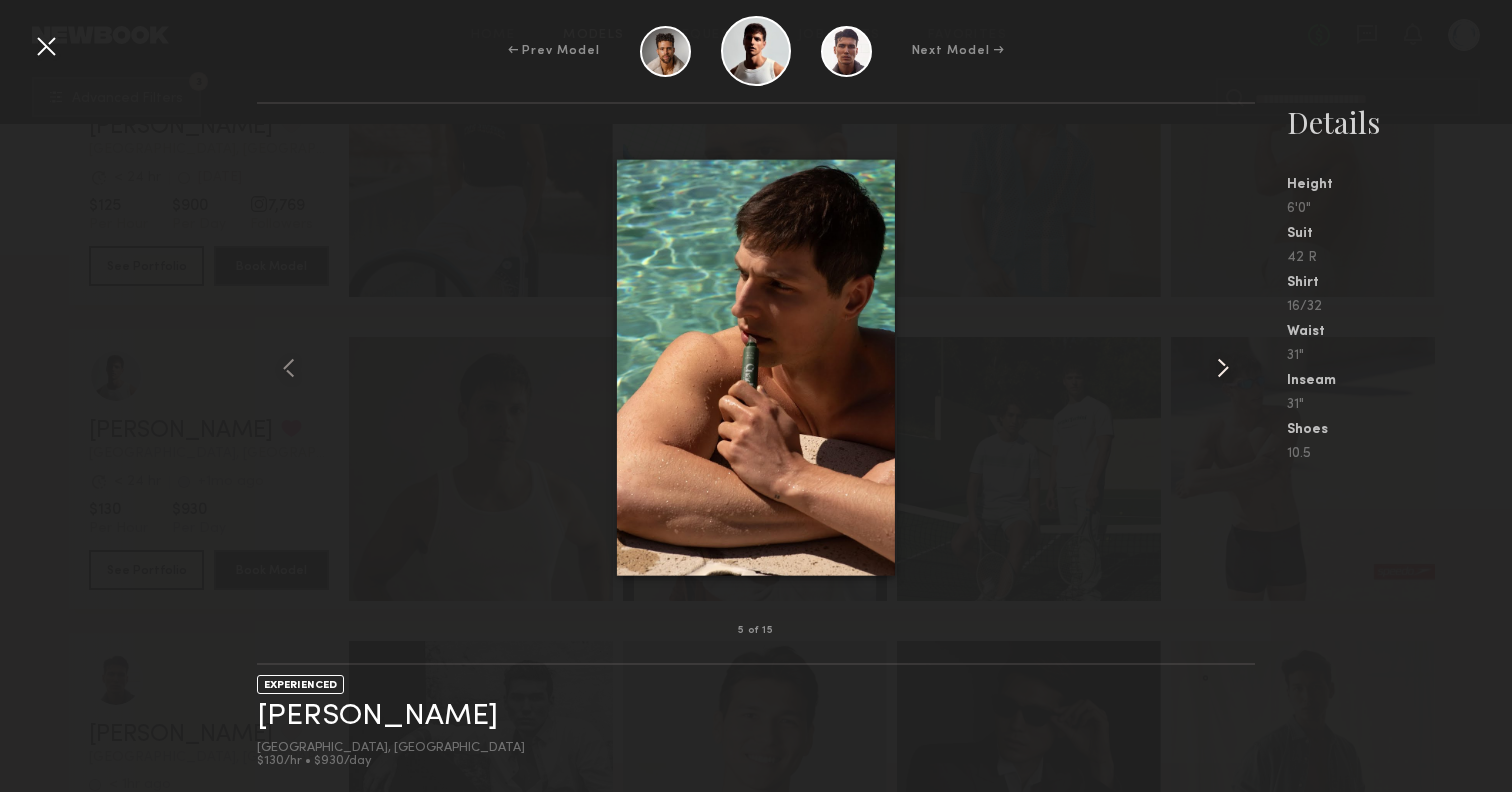 click at bounding box center [1223, 368] 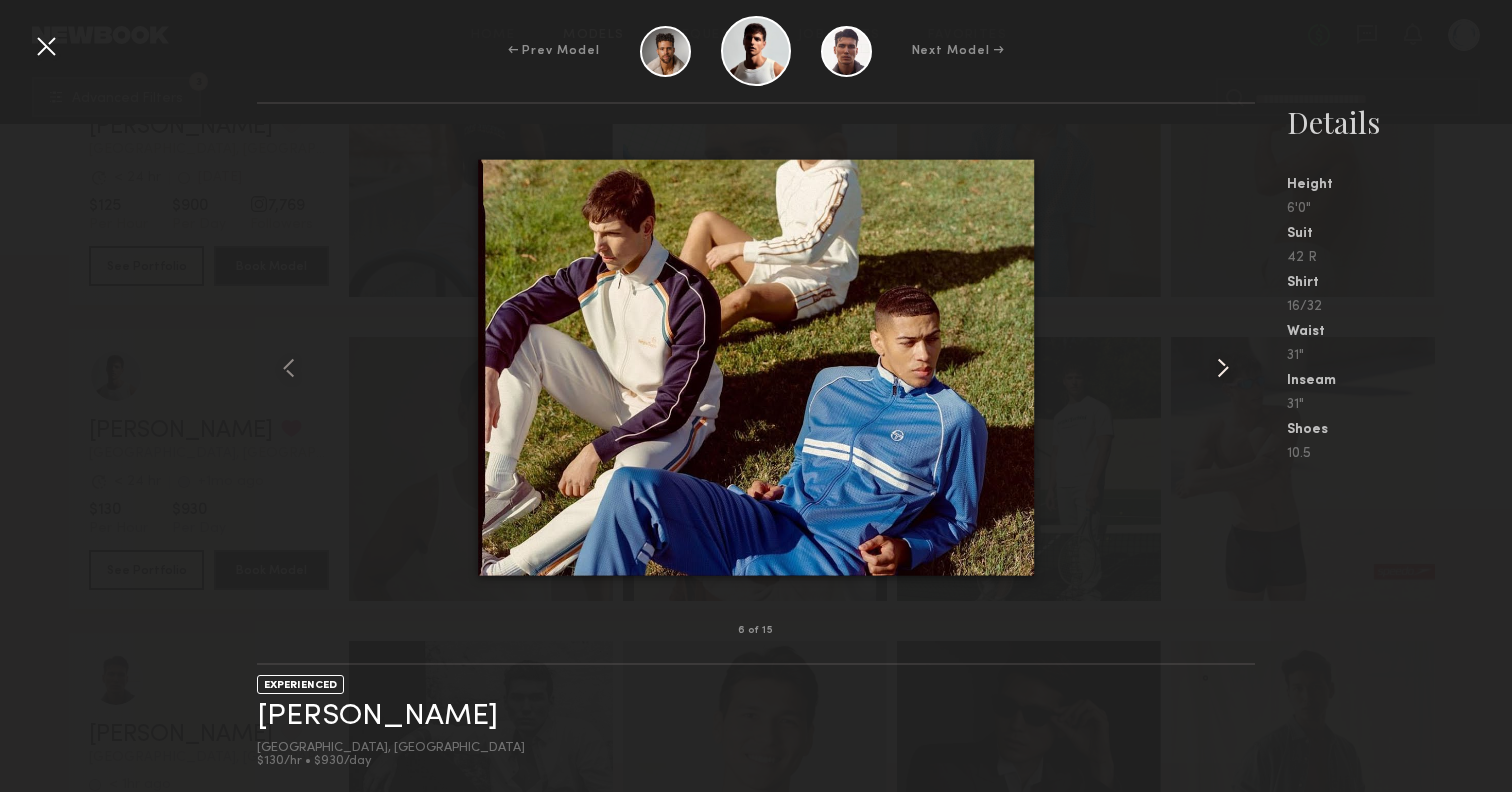 click at bounding box center [1223, 368] 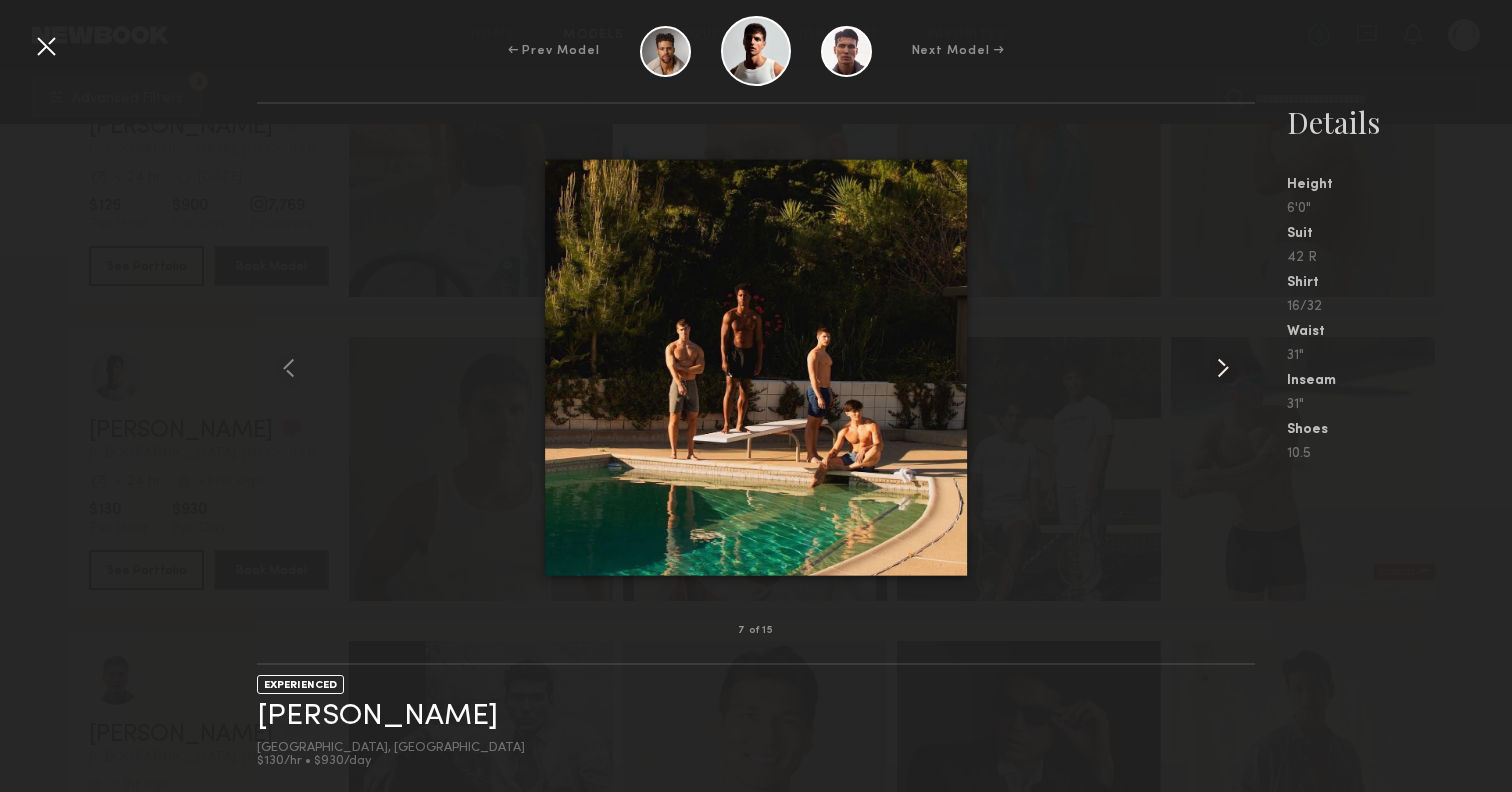 click at bounding box center (1223, 368) 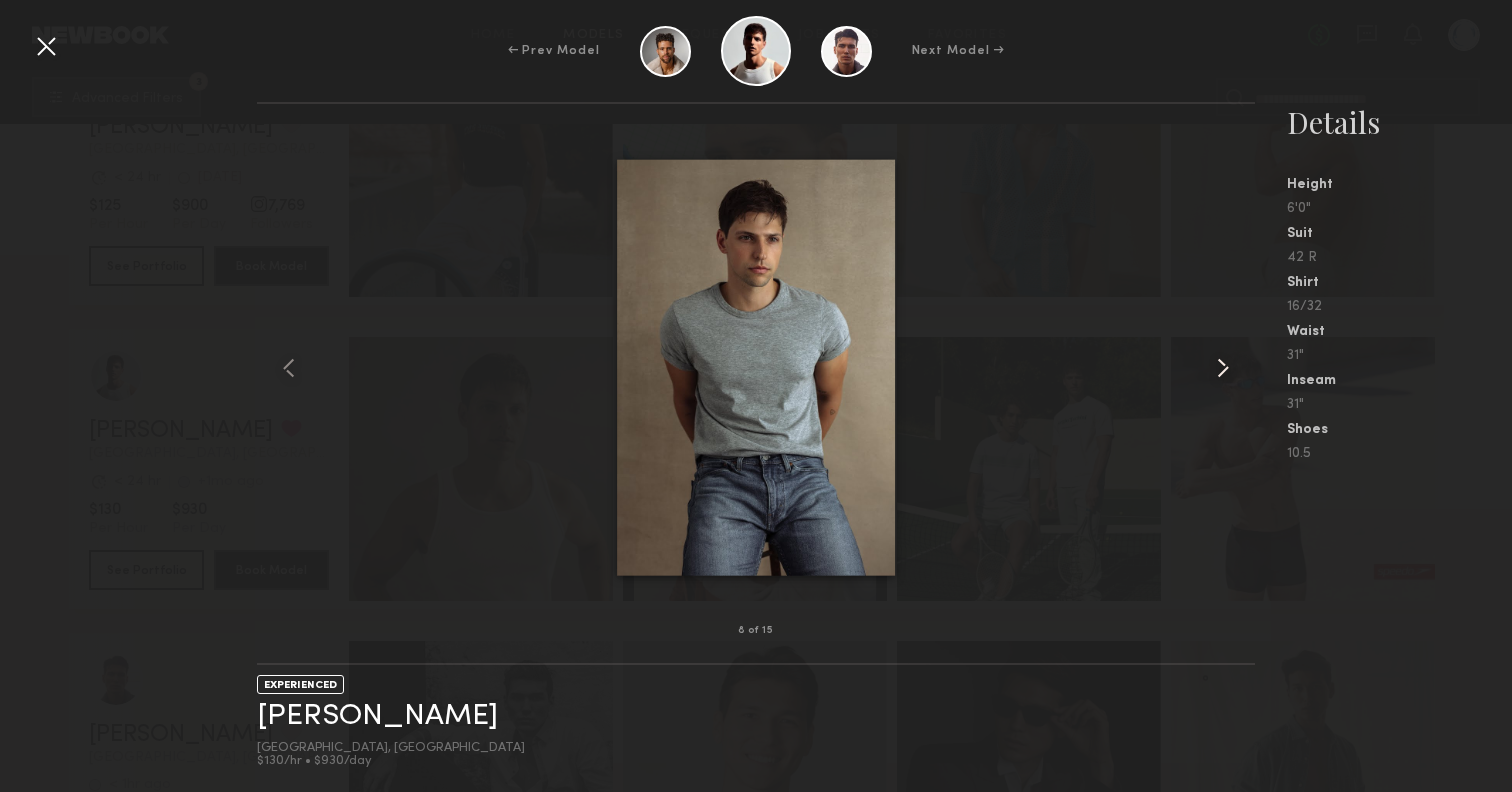 click at bounding box center [1223, 368] 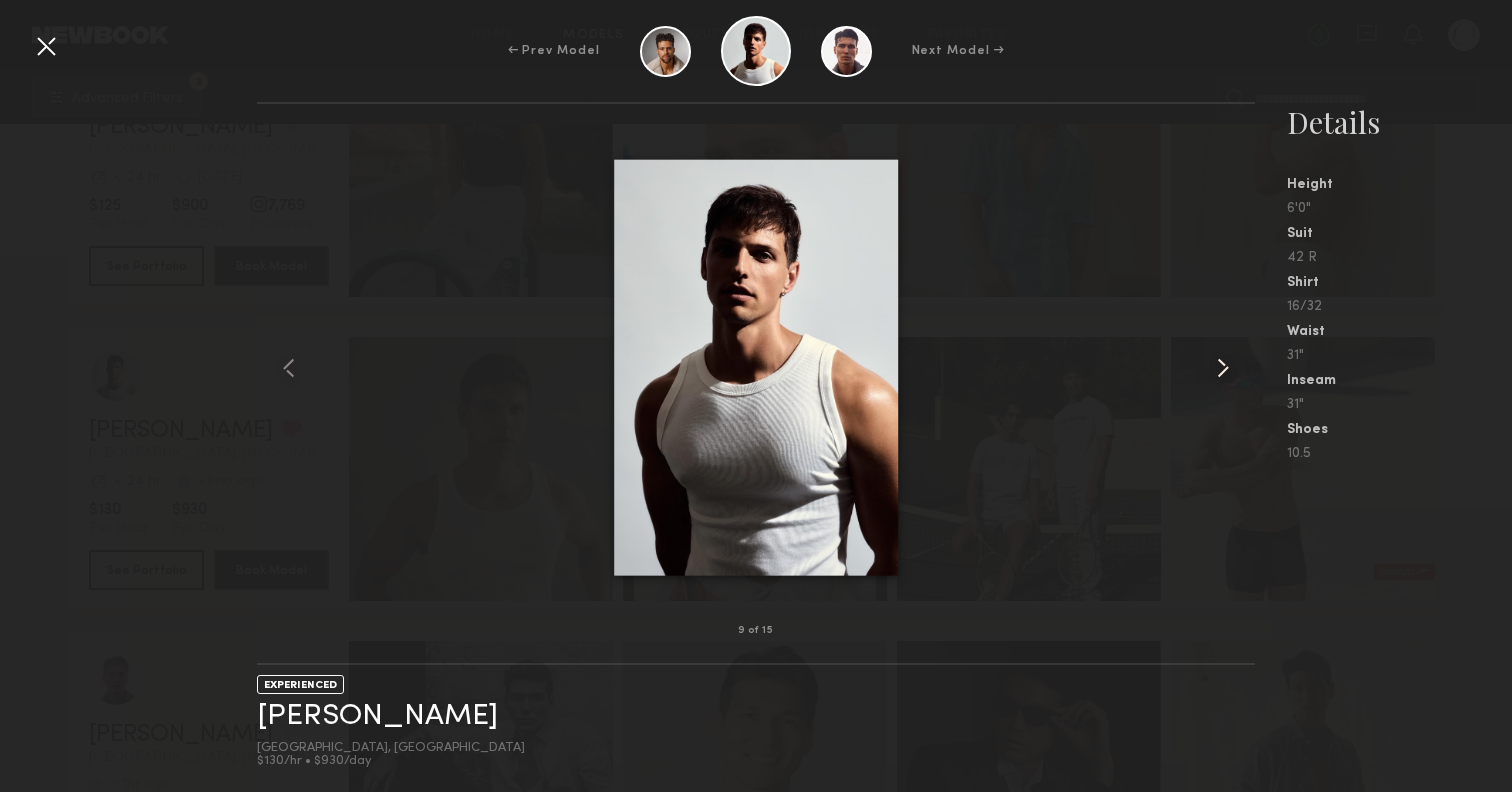 click at bounding box center [1223, 368] 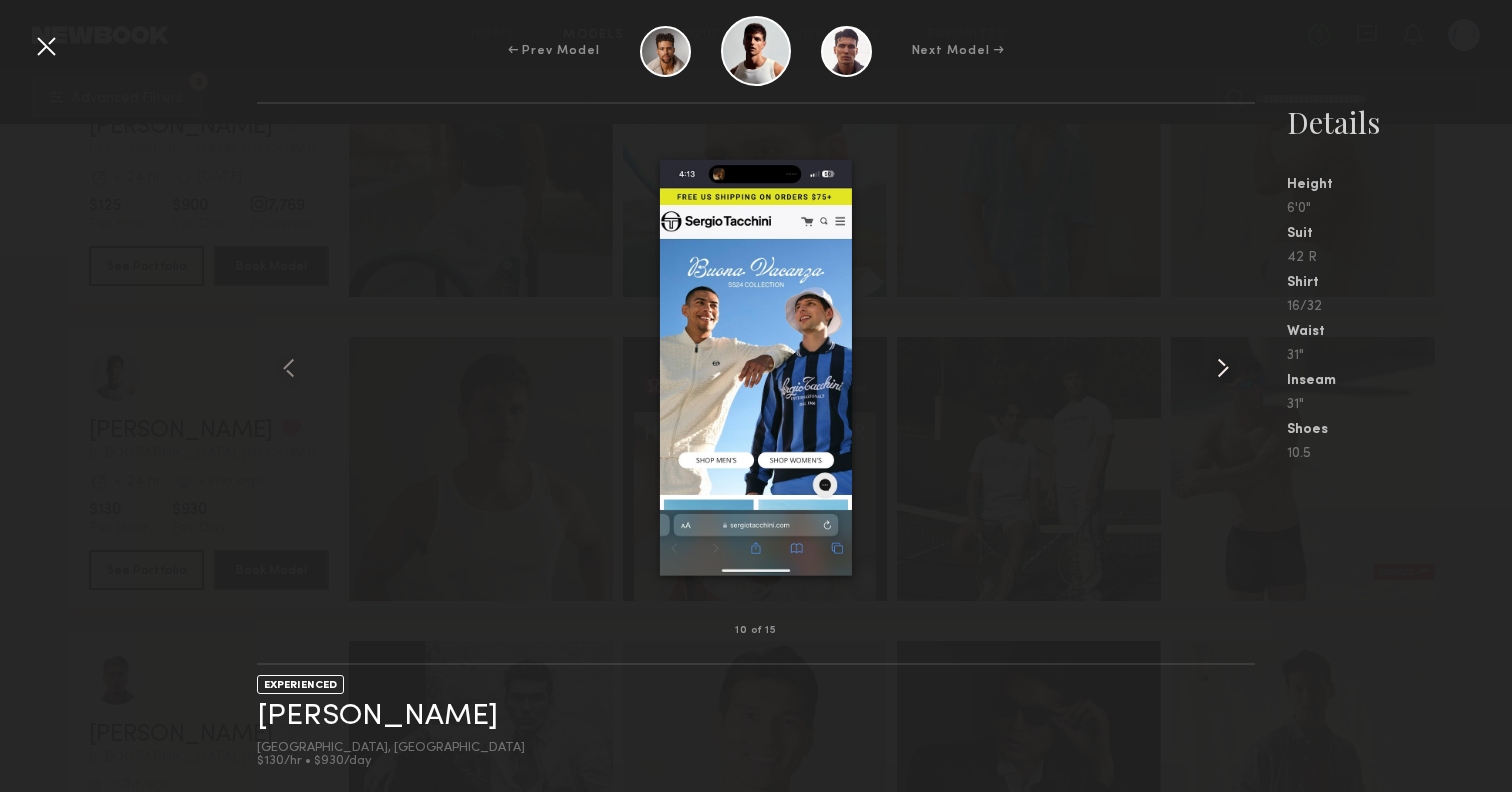 click at bounding box center [1223, 368] 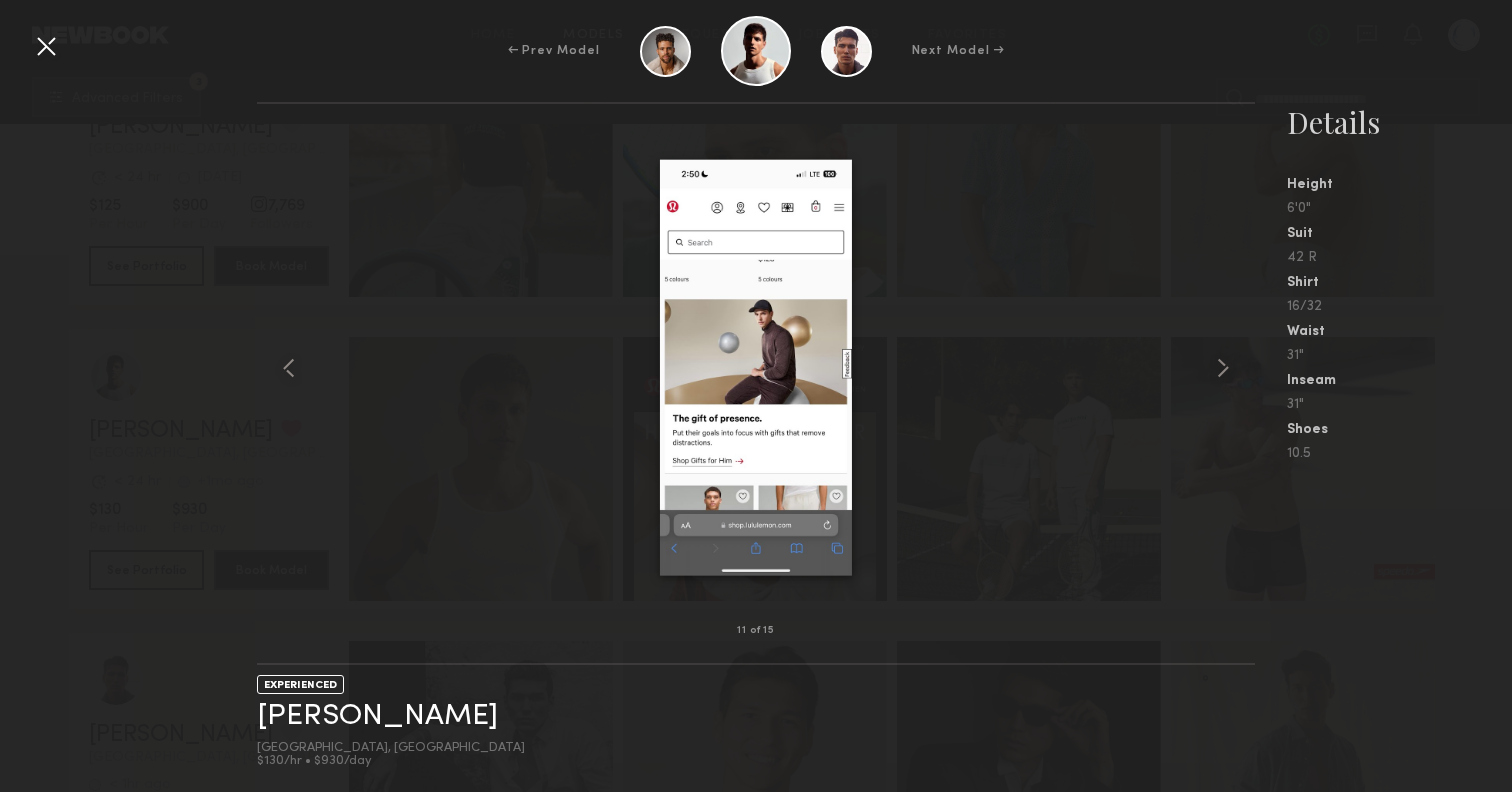 click at bounding box center [46, 46] 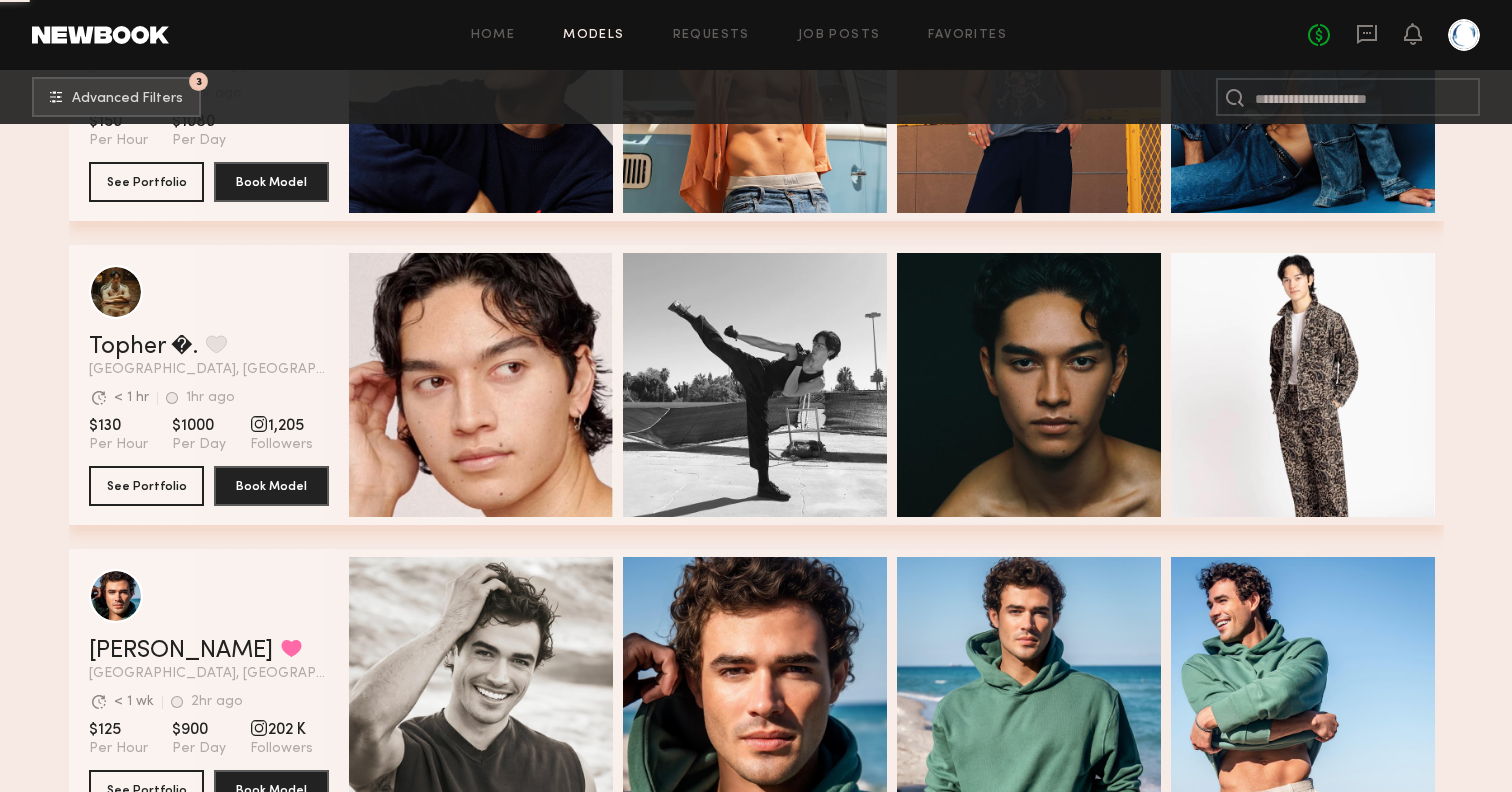 scroll, scrollTop: 6395, scrollLeft: 0, axis: vertical 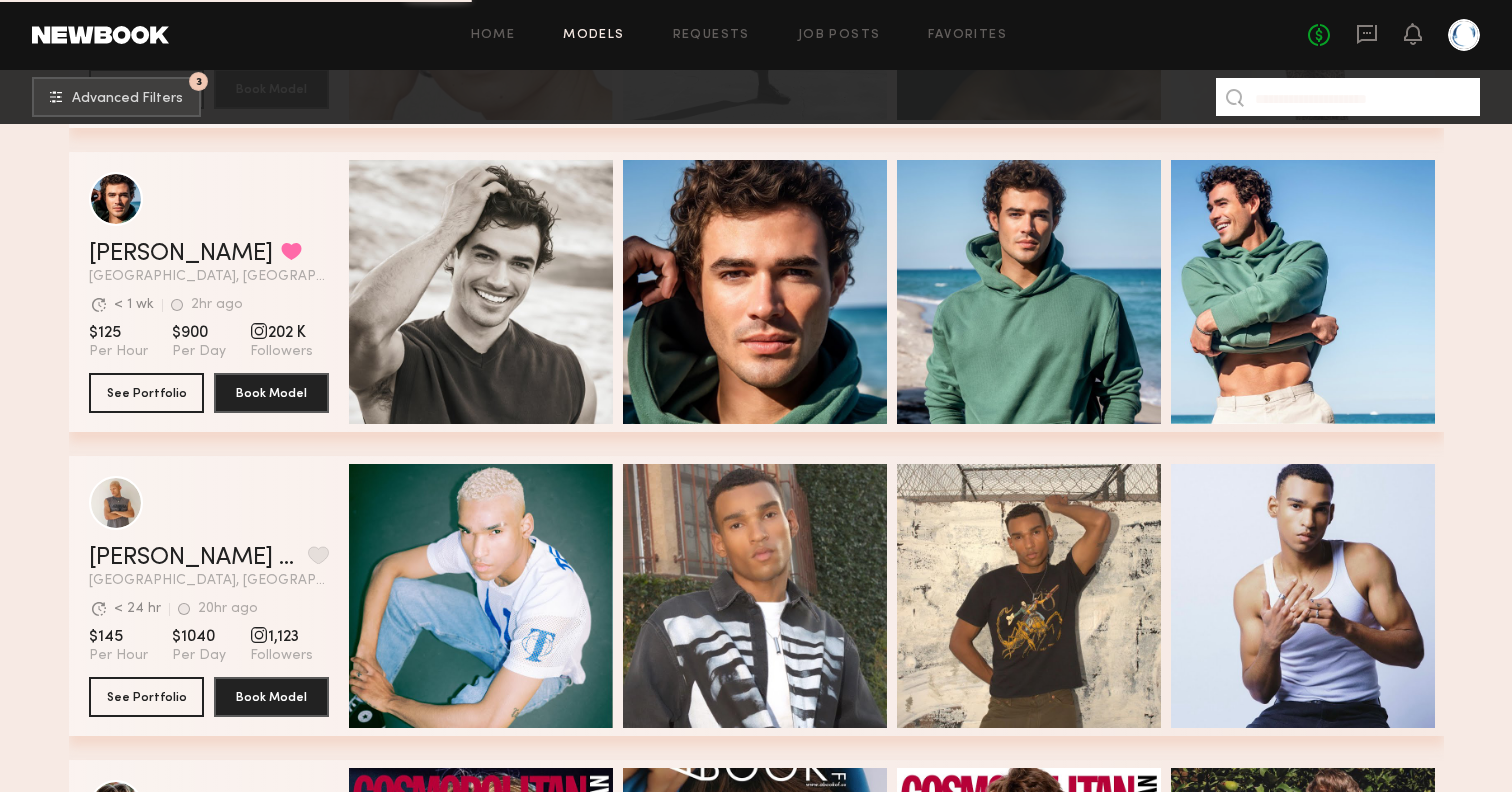 click 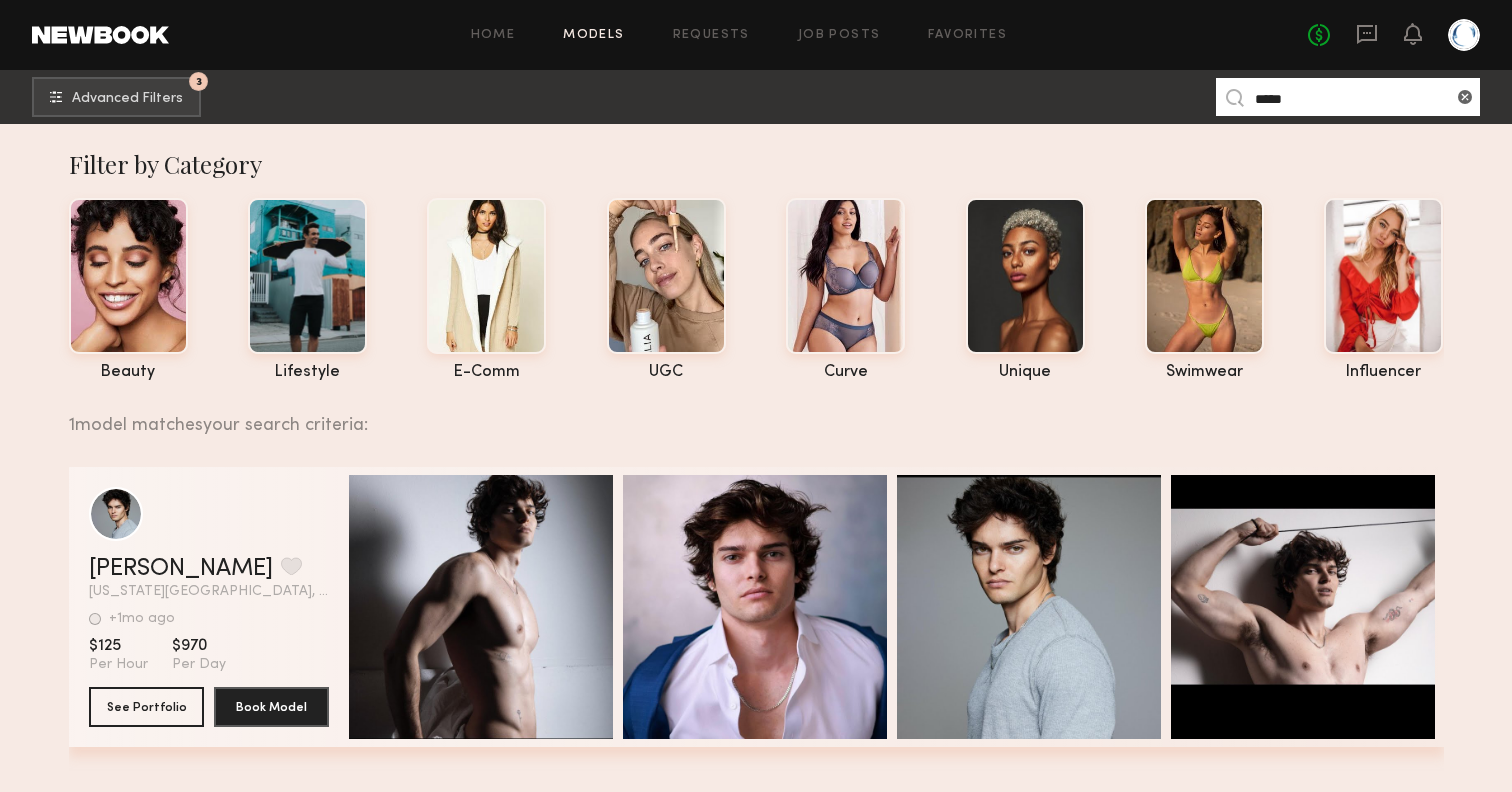 scroll, scrollTop: 0, scrollLeft: 0, axis: both 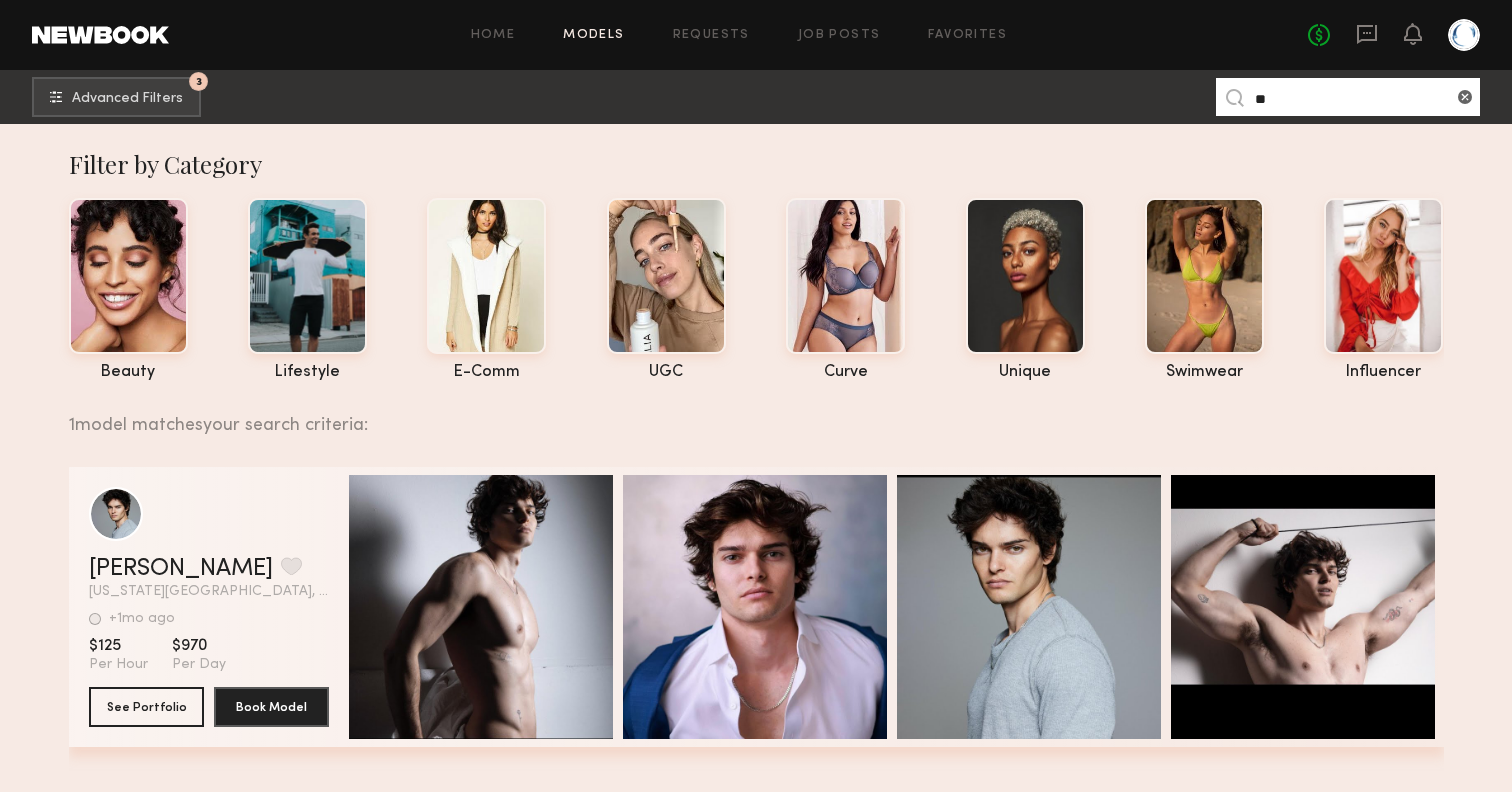 type on "*" 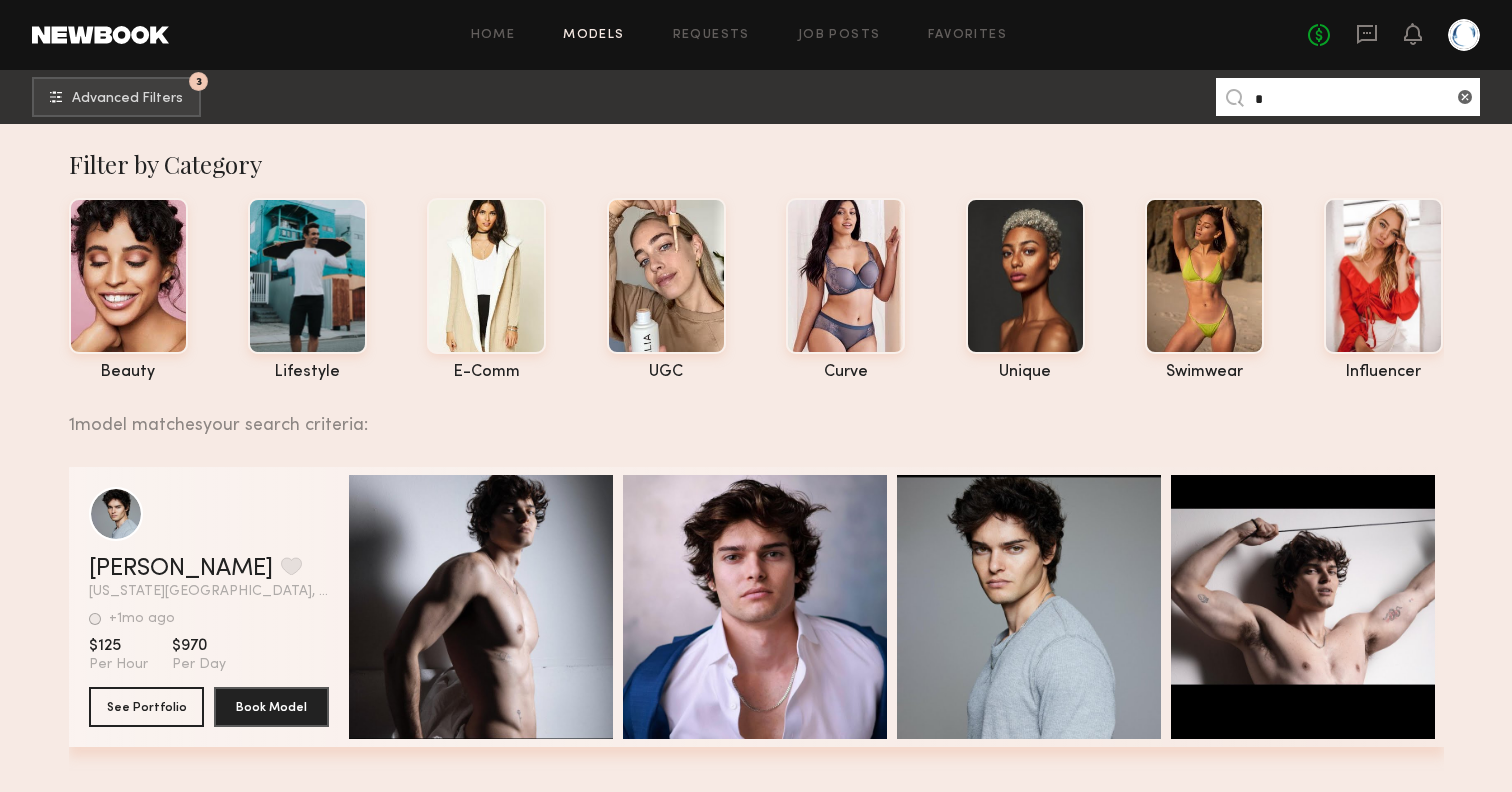 type 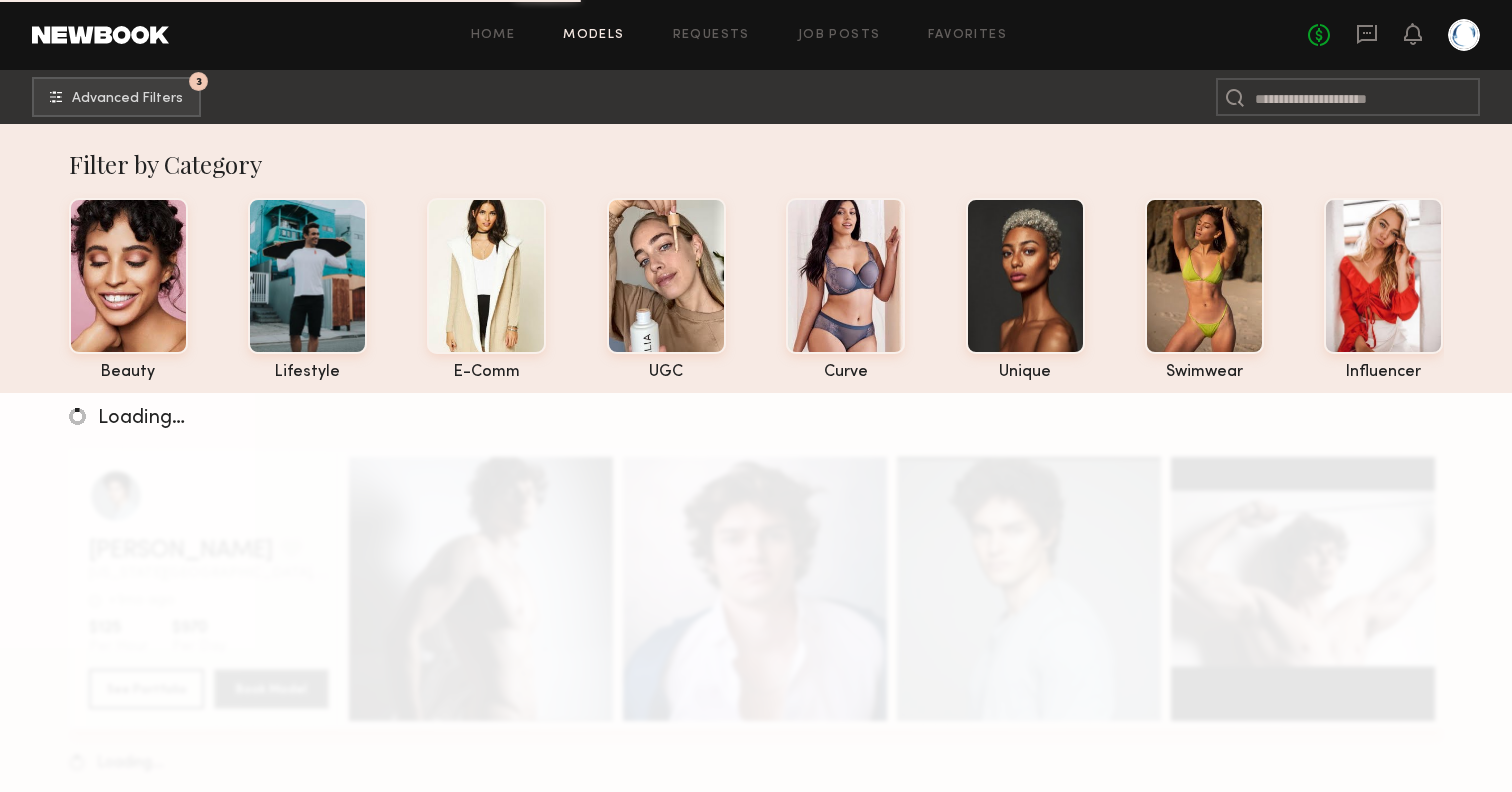click on "Filter by Category  beauty lifestyle e-comm UGC curve unique swimwear influencer Loading… Jonah D. Favorite New York City, NY +1mo ago Last Online View Portfolio +1mo ago Last Online $125 Per Hour $970 Per Day See Portfolio Book Model Quick Preview Quick Preview Quick Preview Quick Preview Loading…" 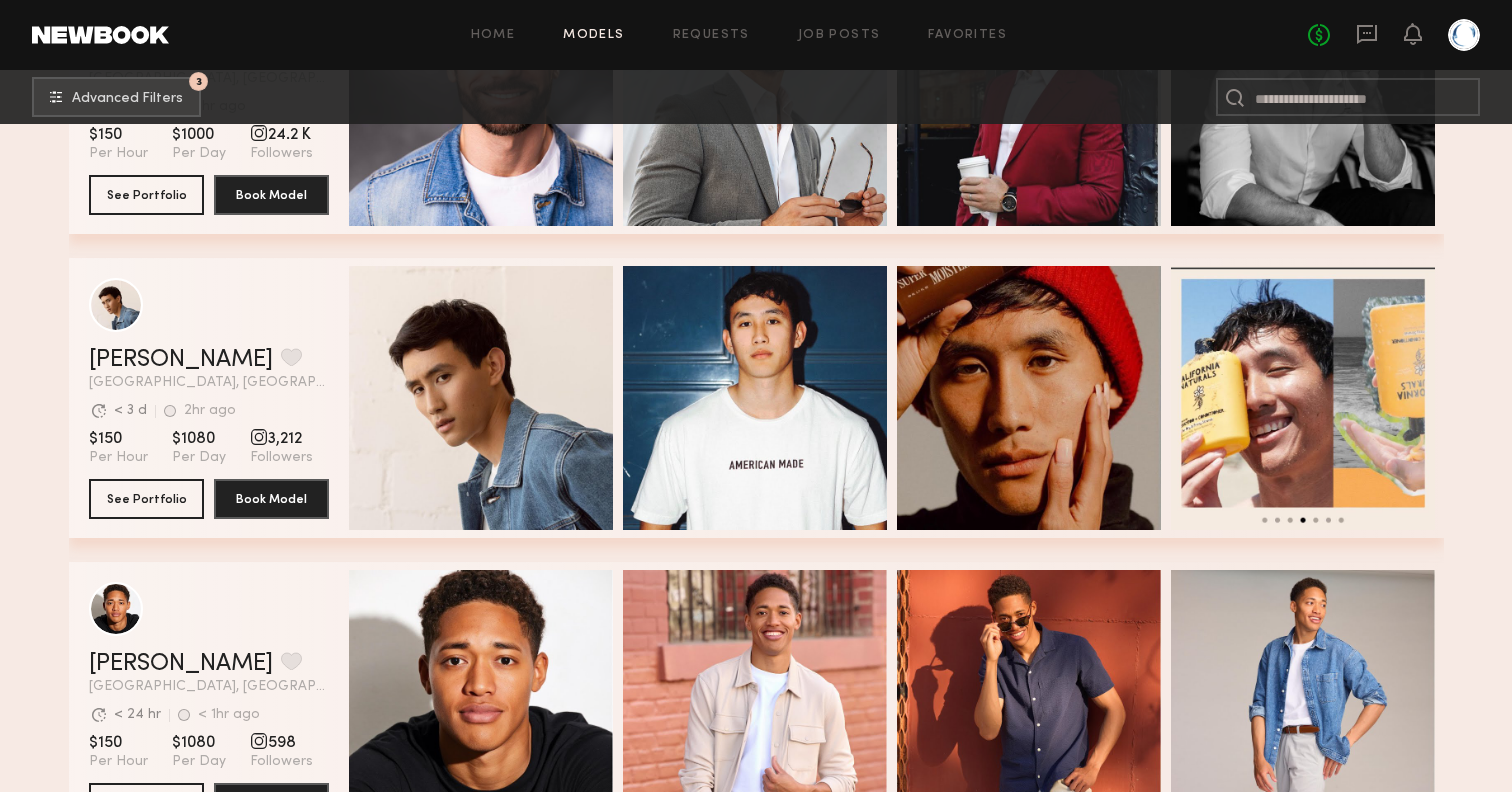 scroll, scrollTop: 1138, scrollLeft: 0, axis: vertical 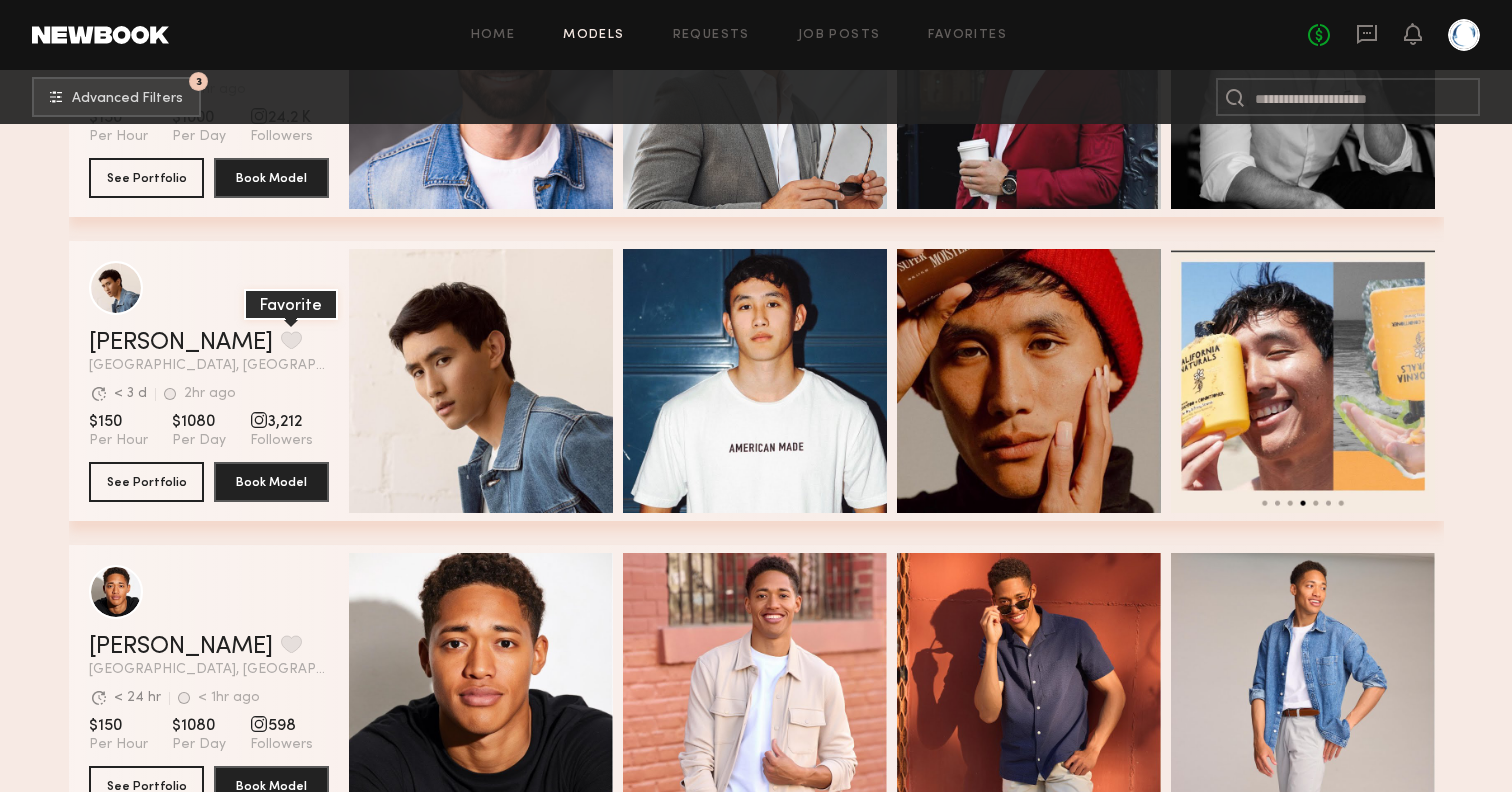 click 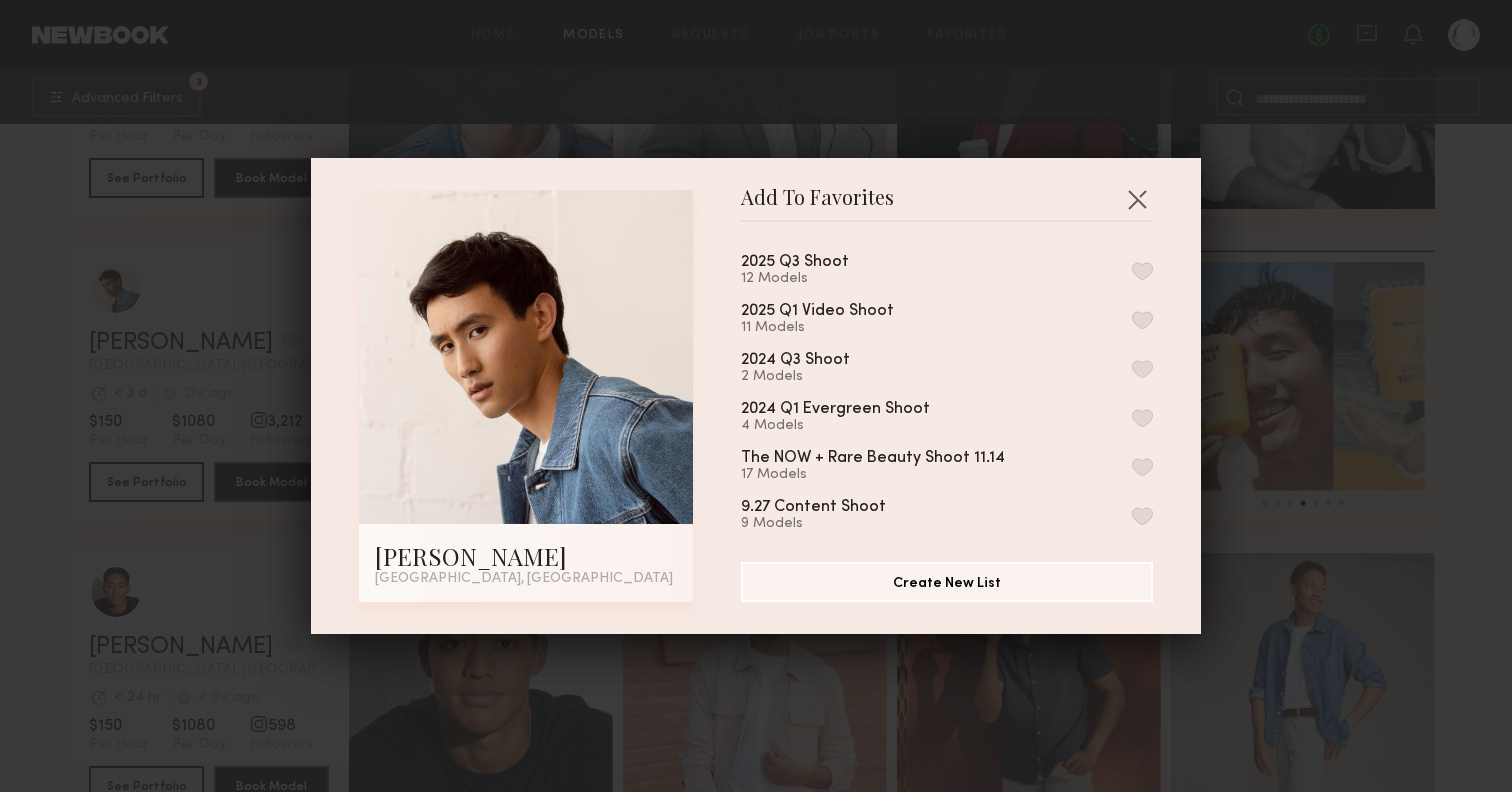 click at bounding box center [1142, 271] 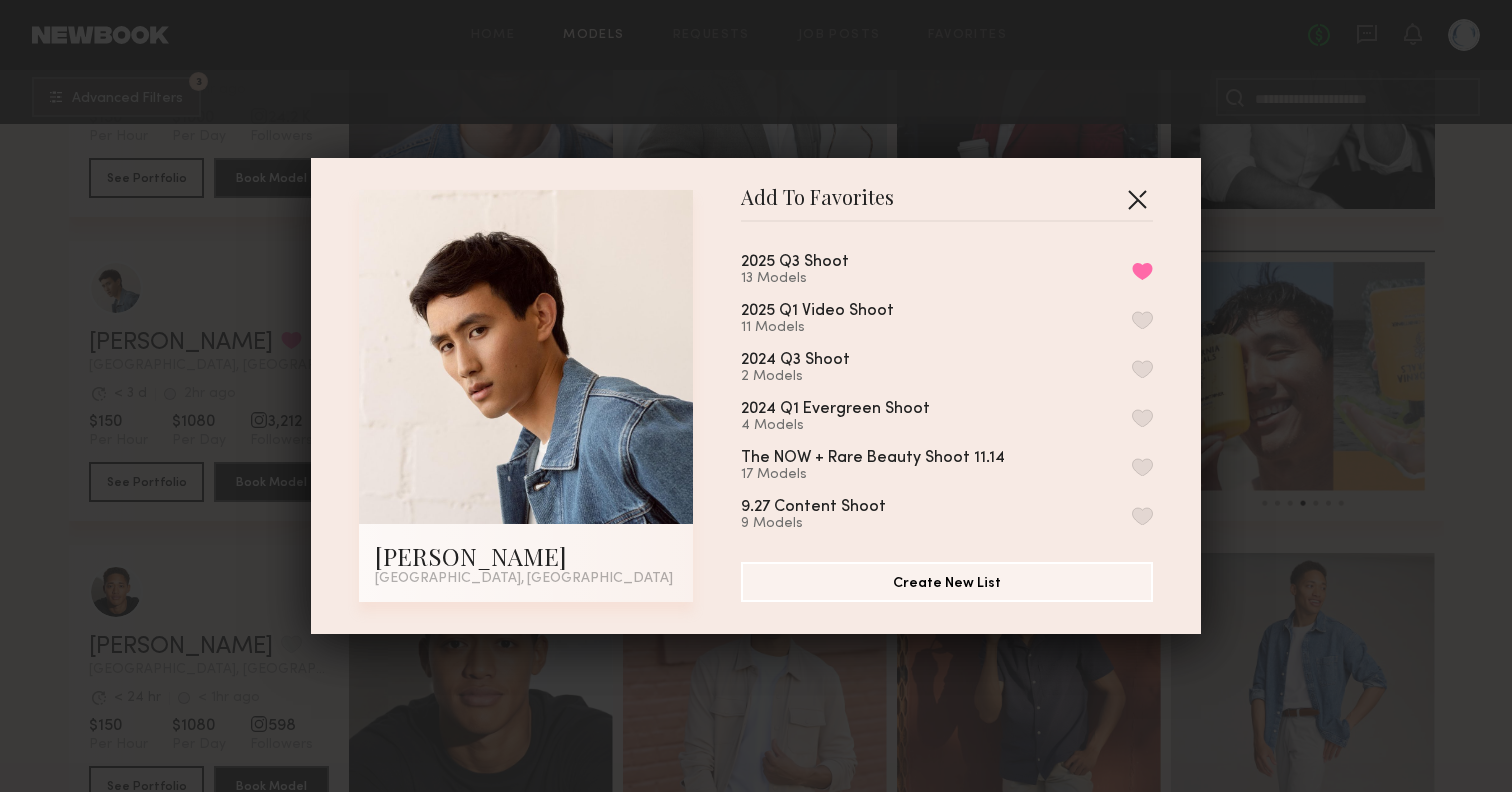 click at bounding box center [1137, 199] 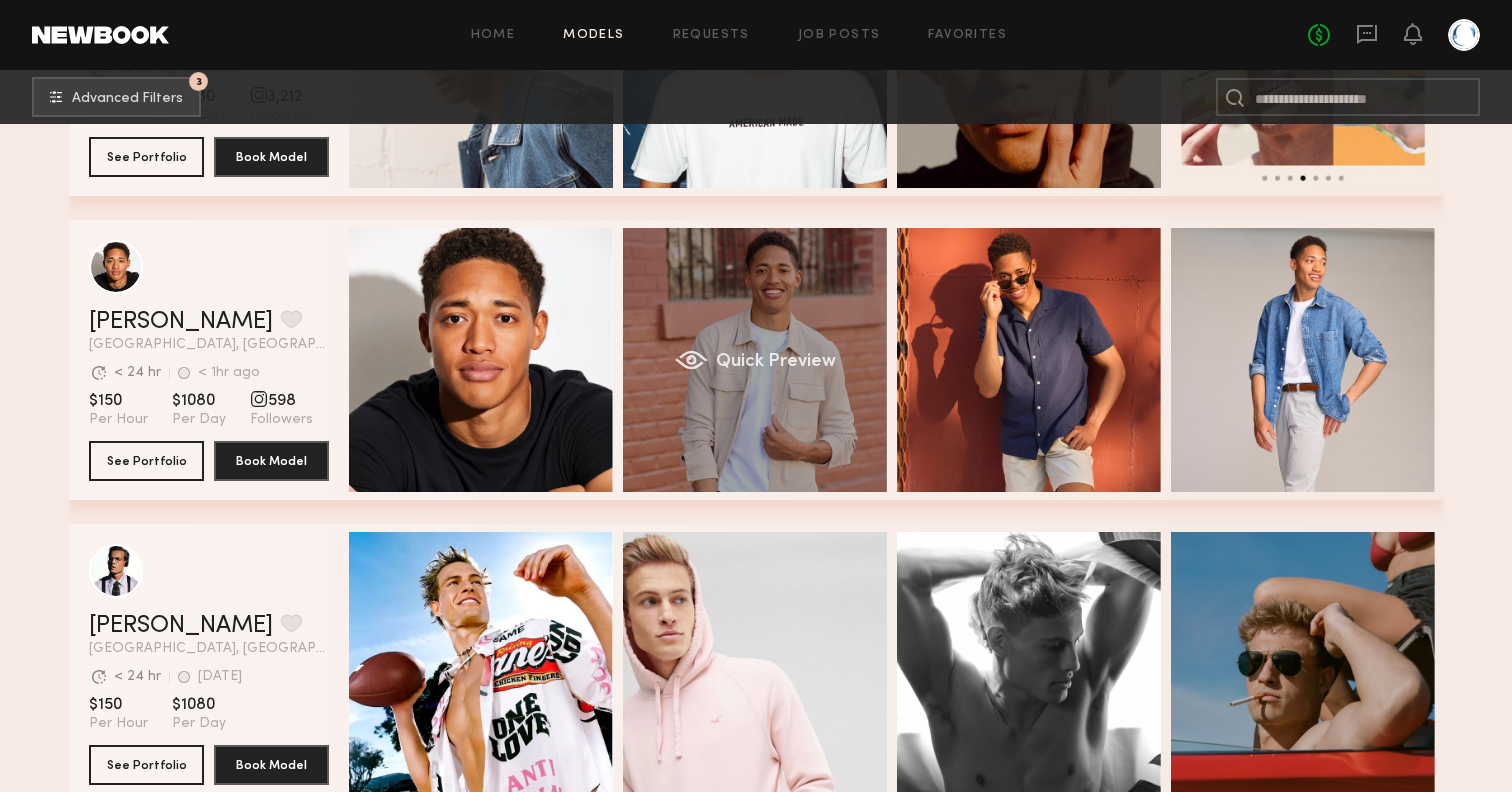 scroll, scrollTop: 1463, scrollLeft: 0, axis: vertical 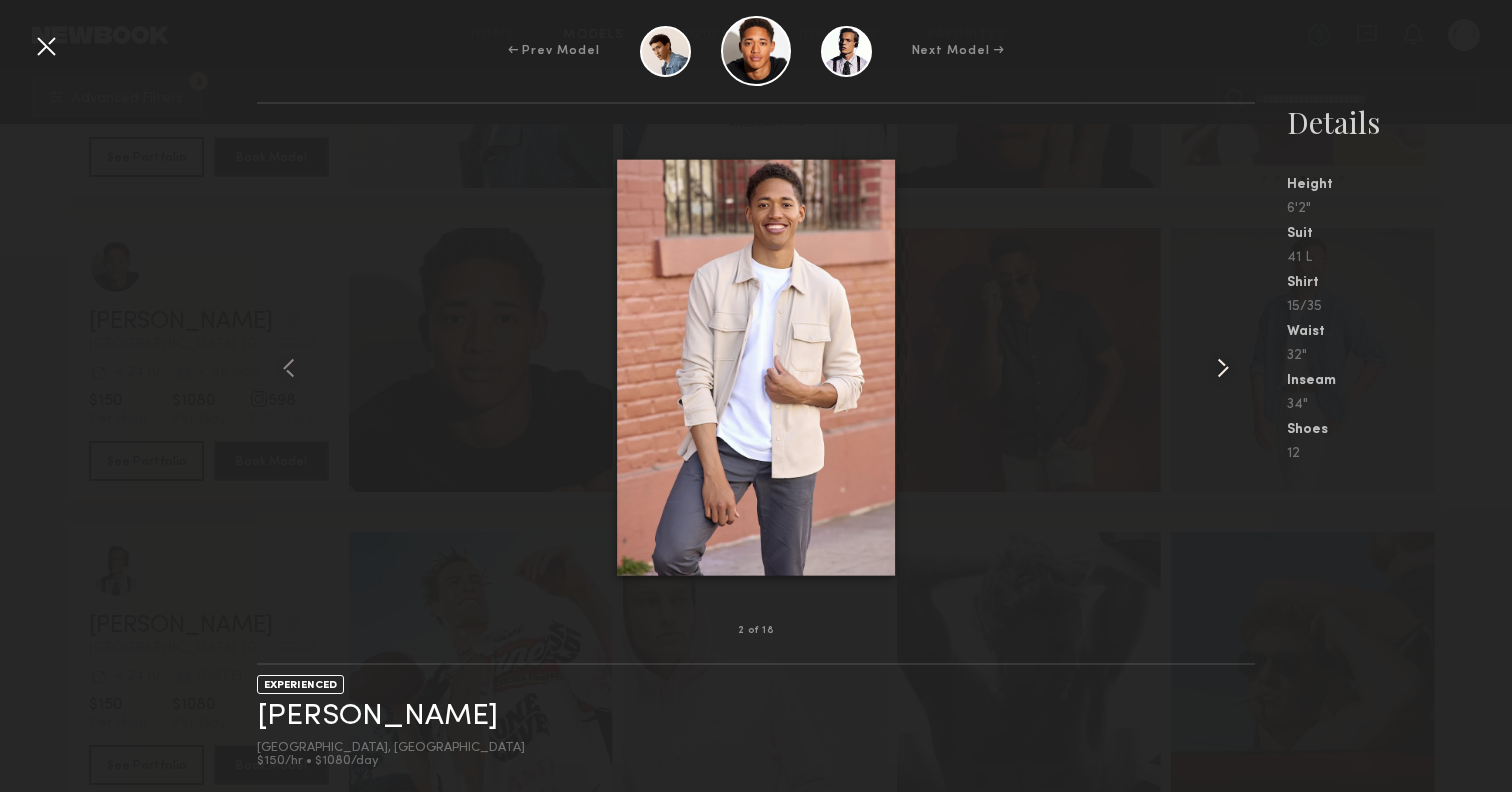 click at bounding box center (1223, 368) 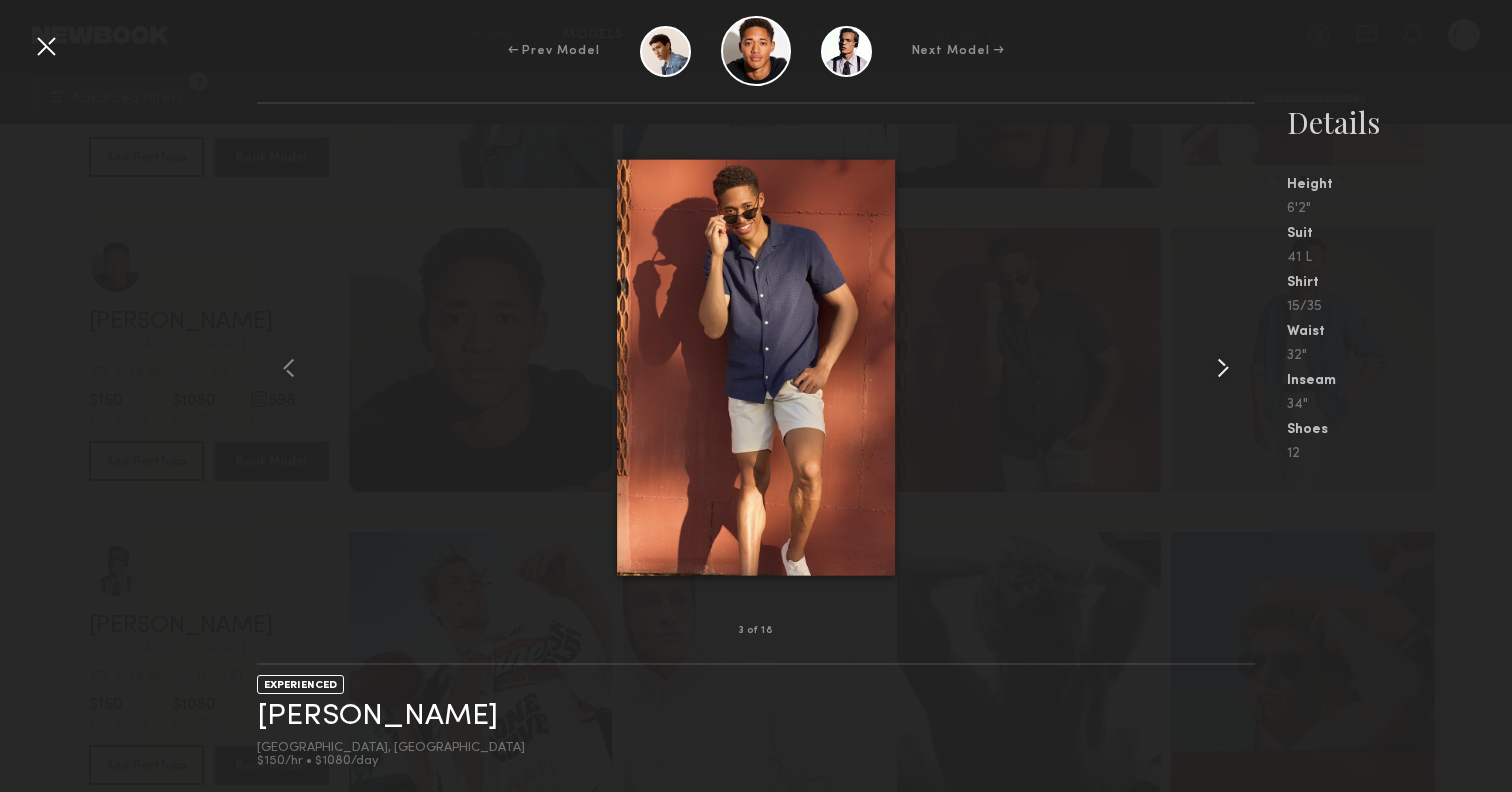 click at bounding box center [1223, 368] 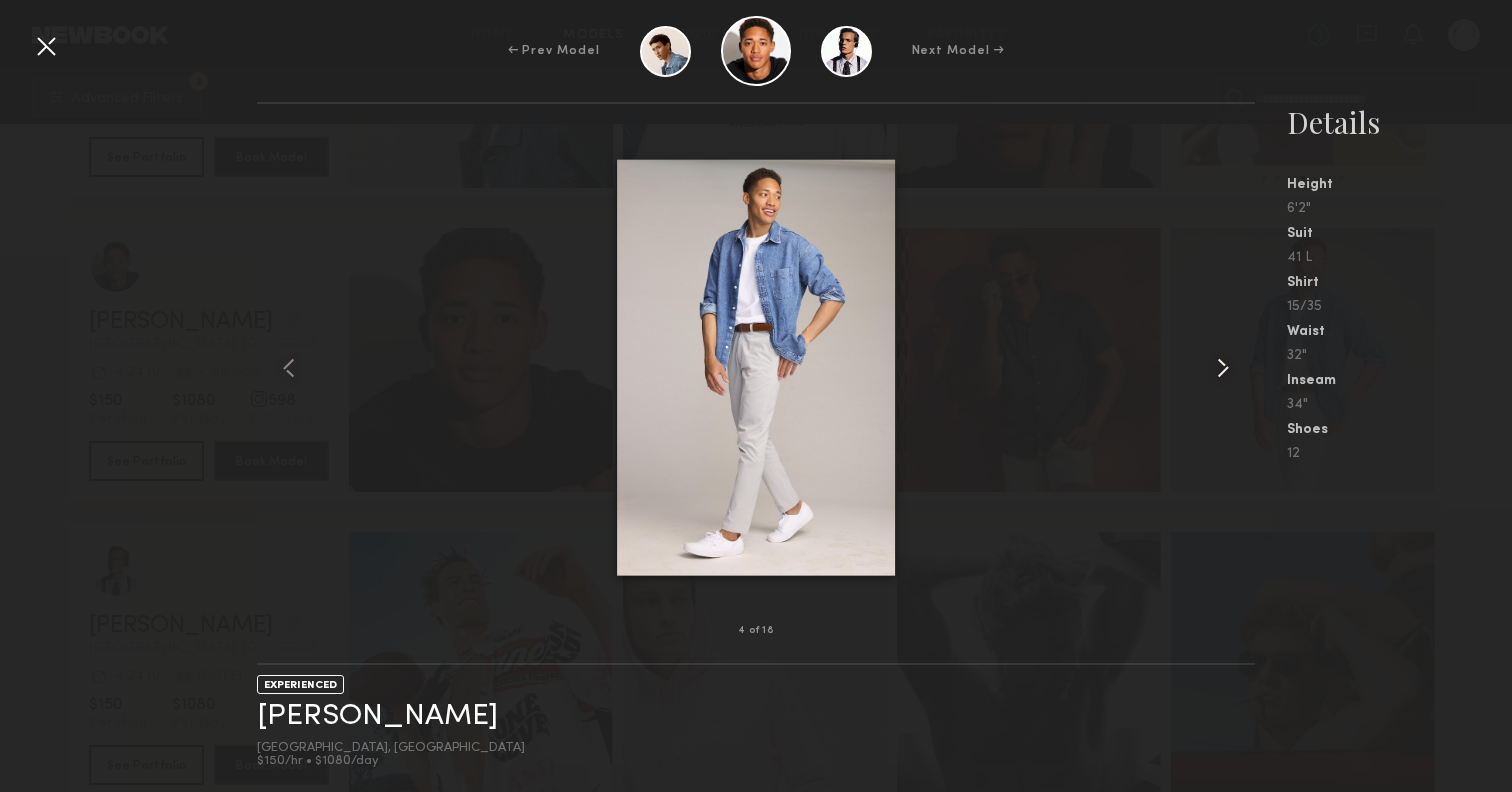 click at bounding box center (1223, 368) 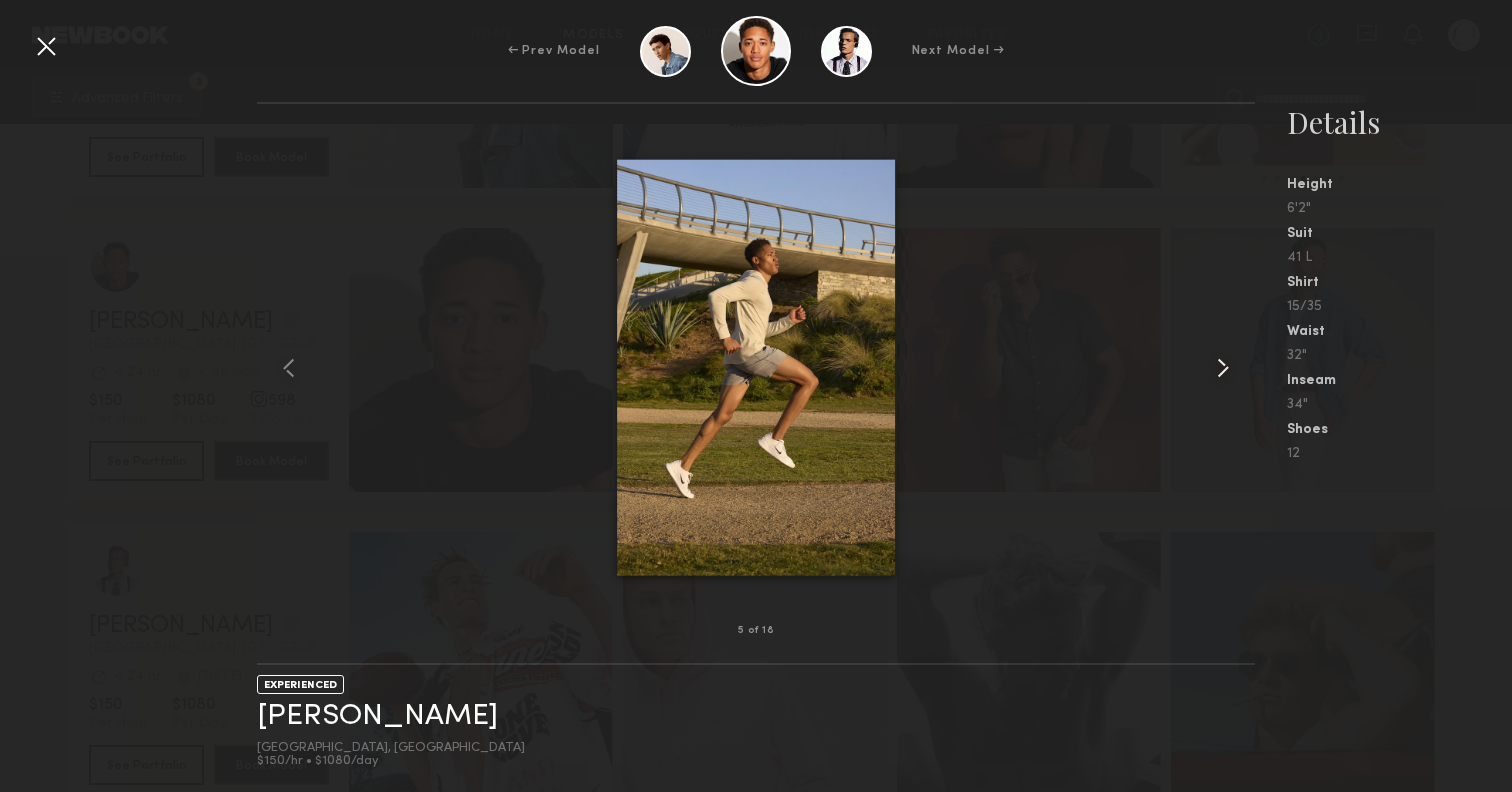 click at bounding box center [1223, 368] 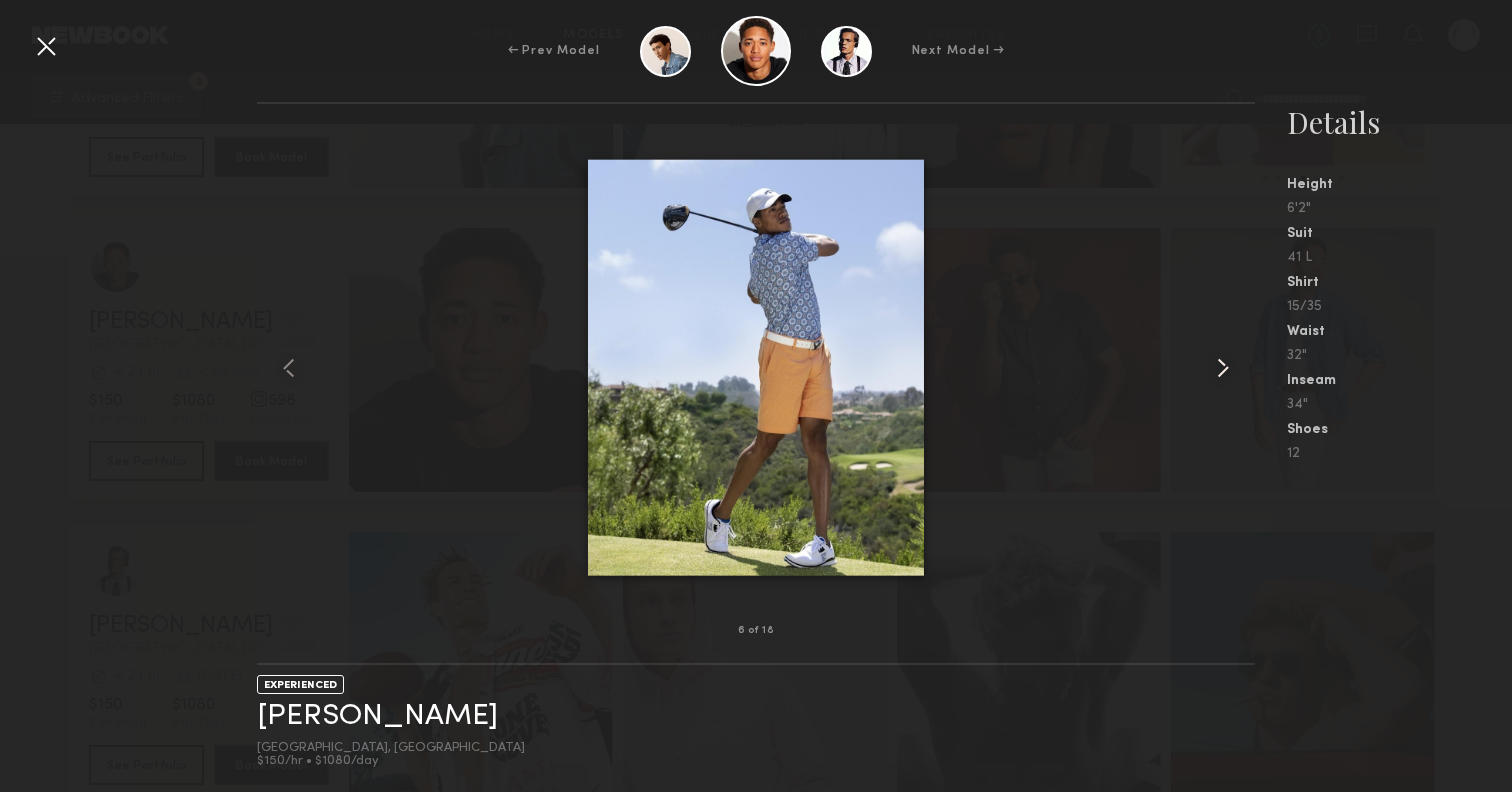 click at bounding box center (1223, 368) 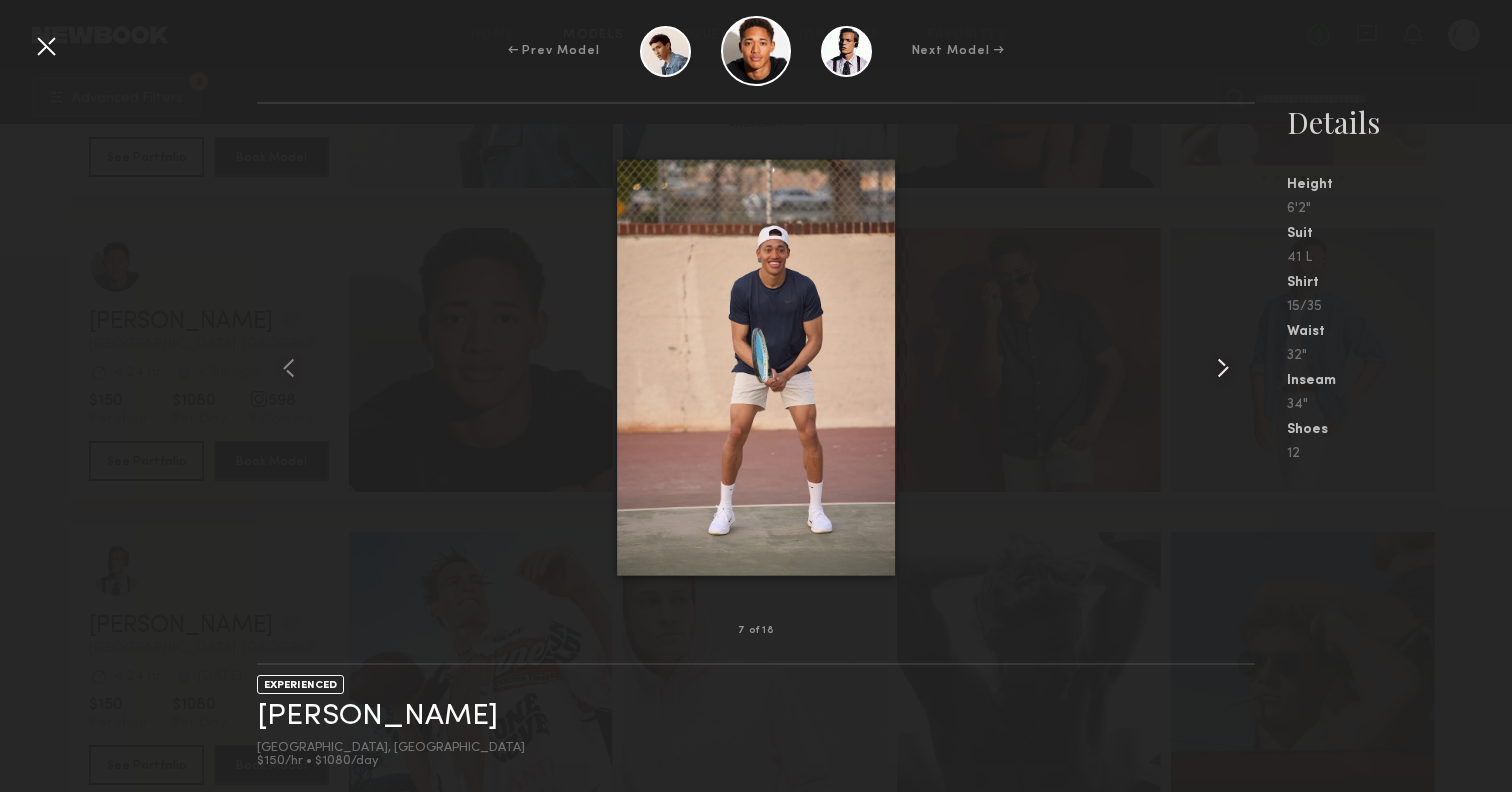 click at bounding box center [1223, 368] 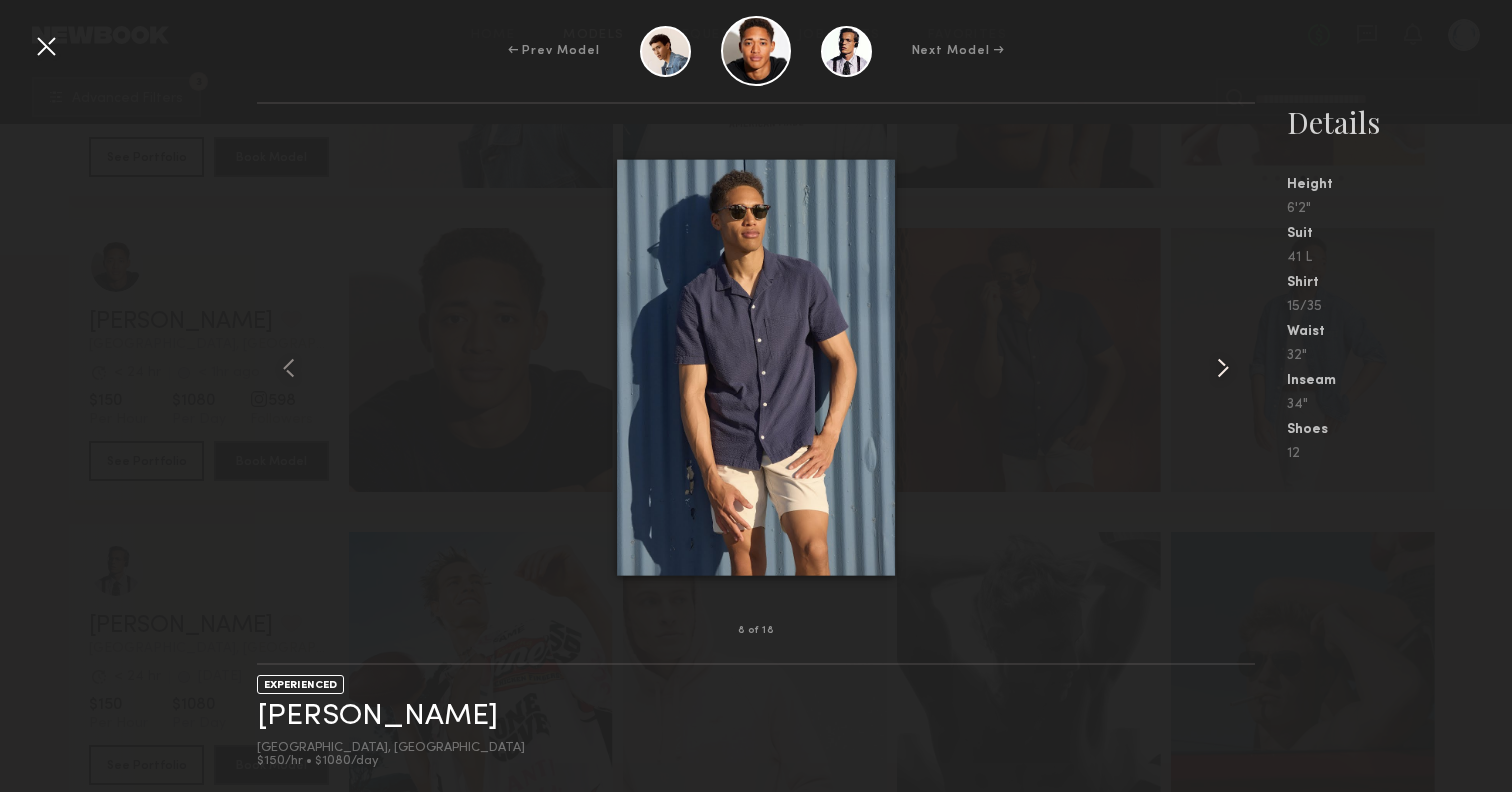 click at bounding box center [1223, 368] 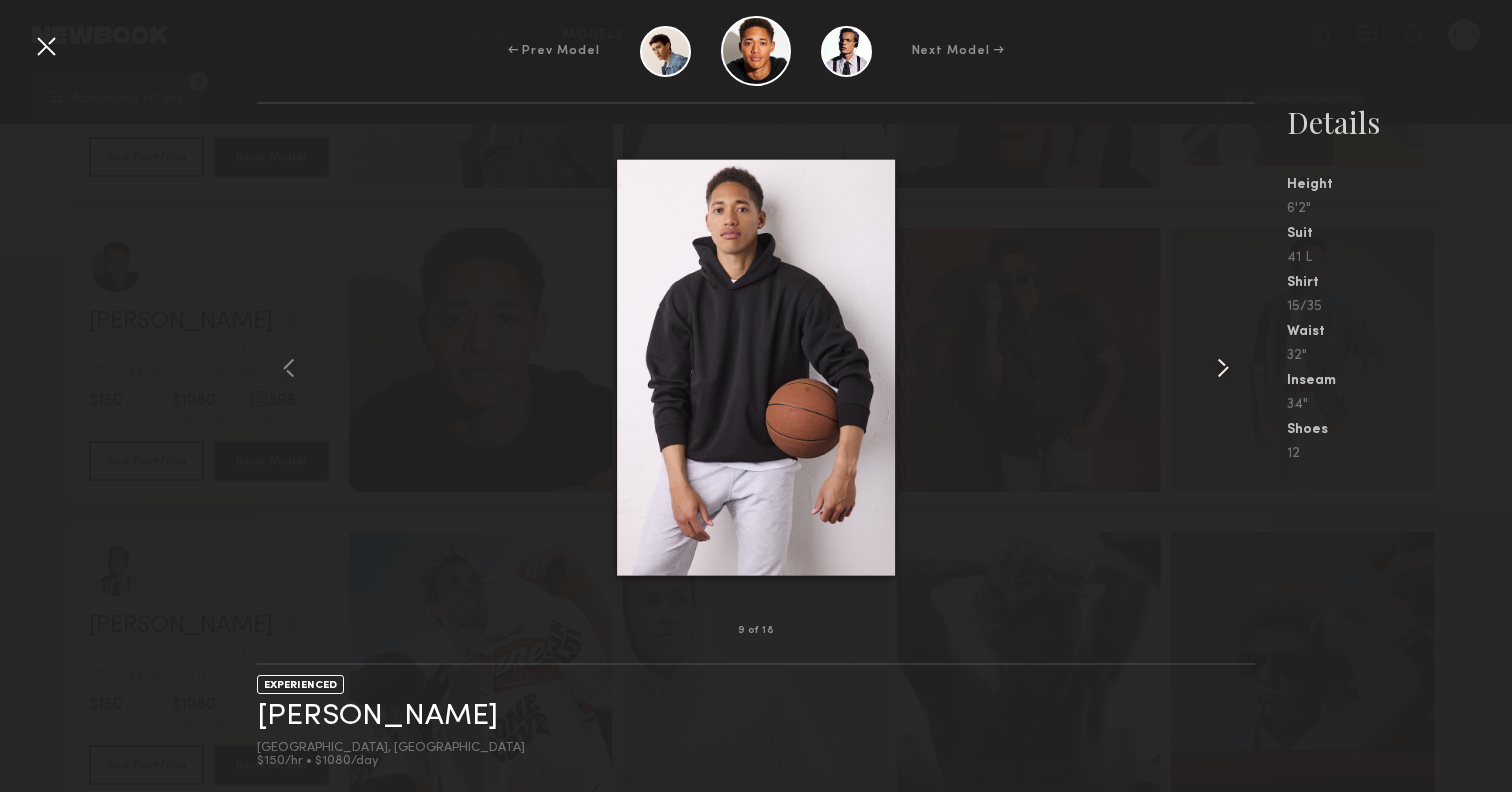 click at bounding box center (1223, 368) 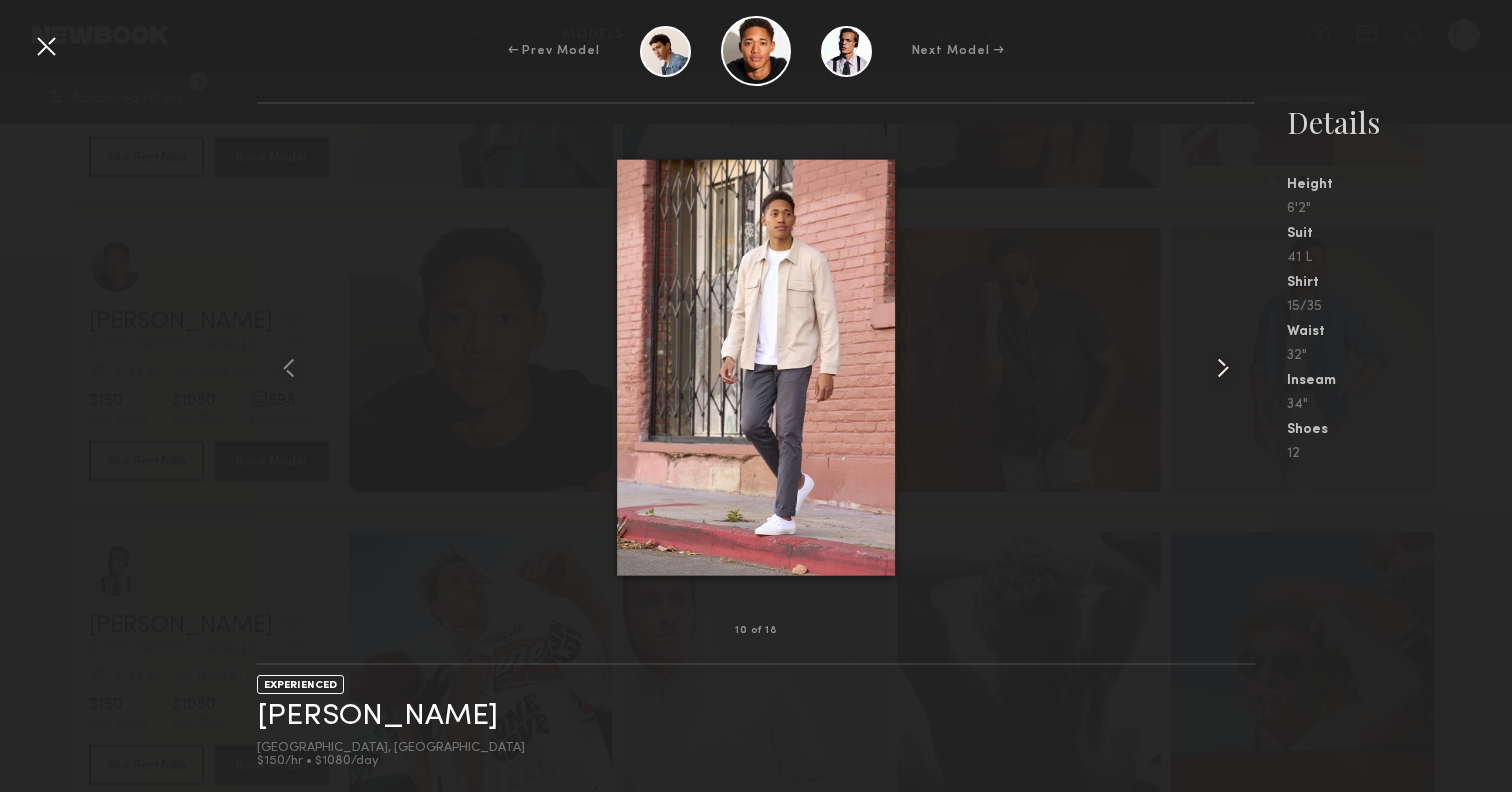 click at bounding box center [1223, 368] 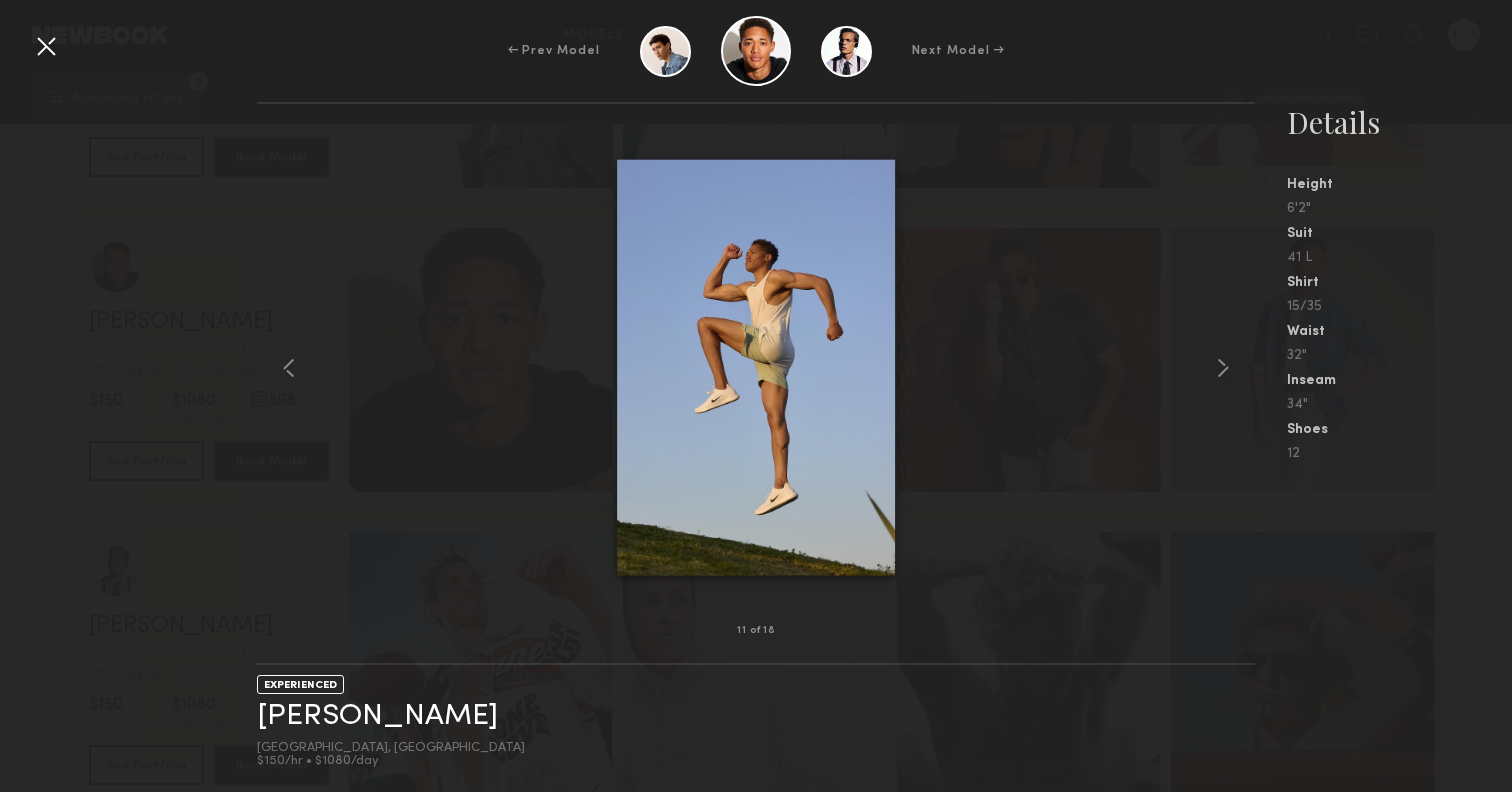 click at bounding box center (46, 46) 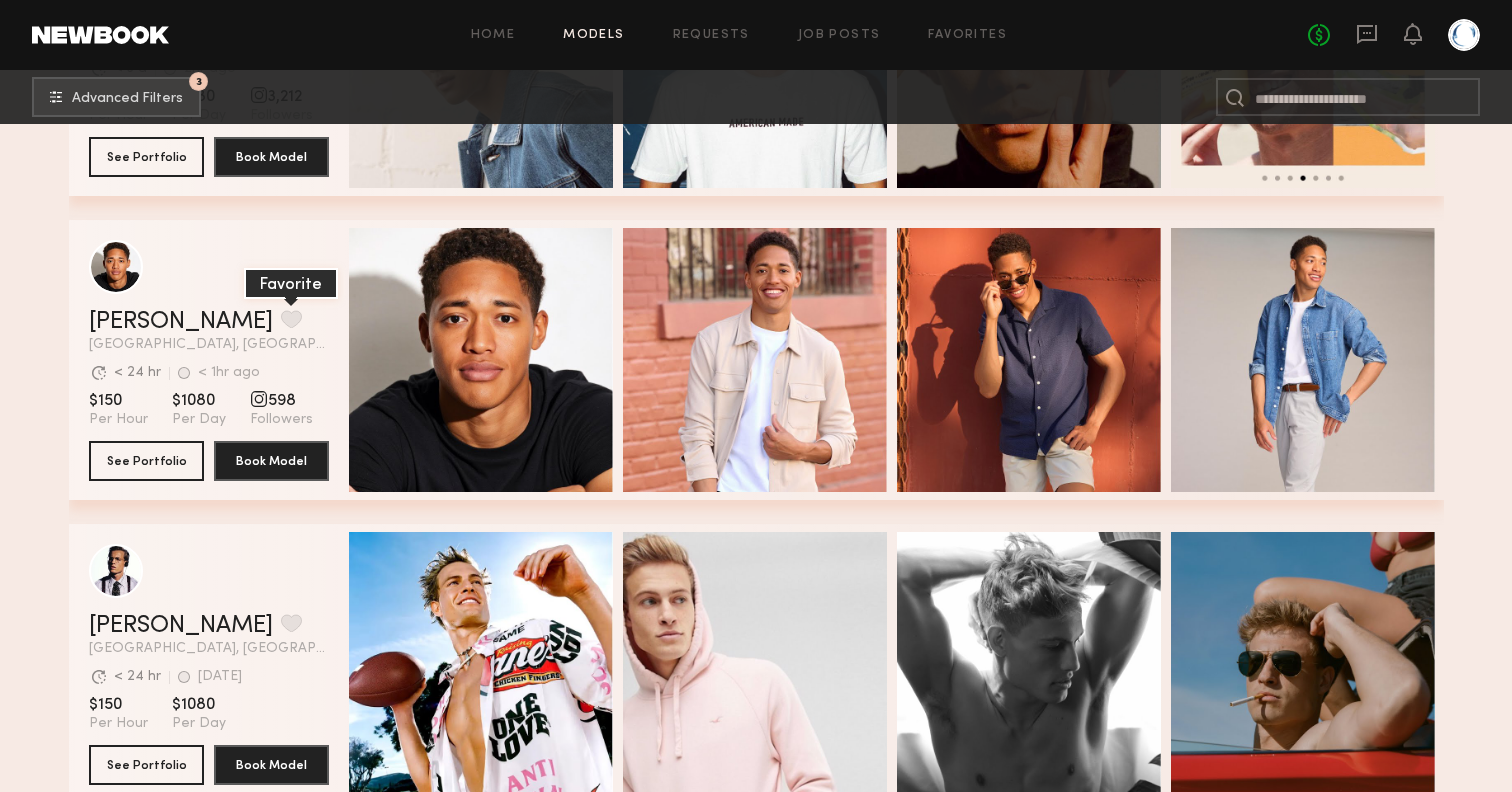click 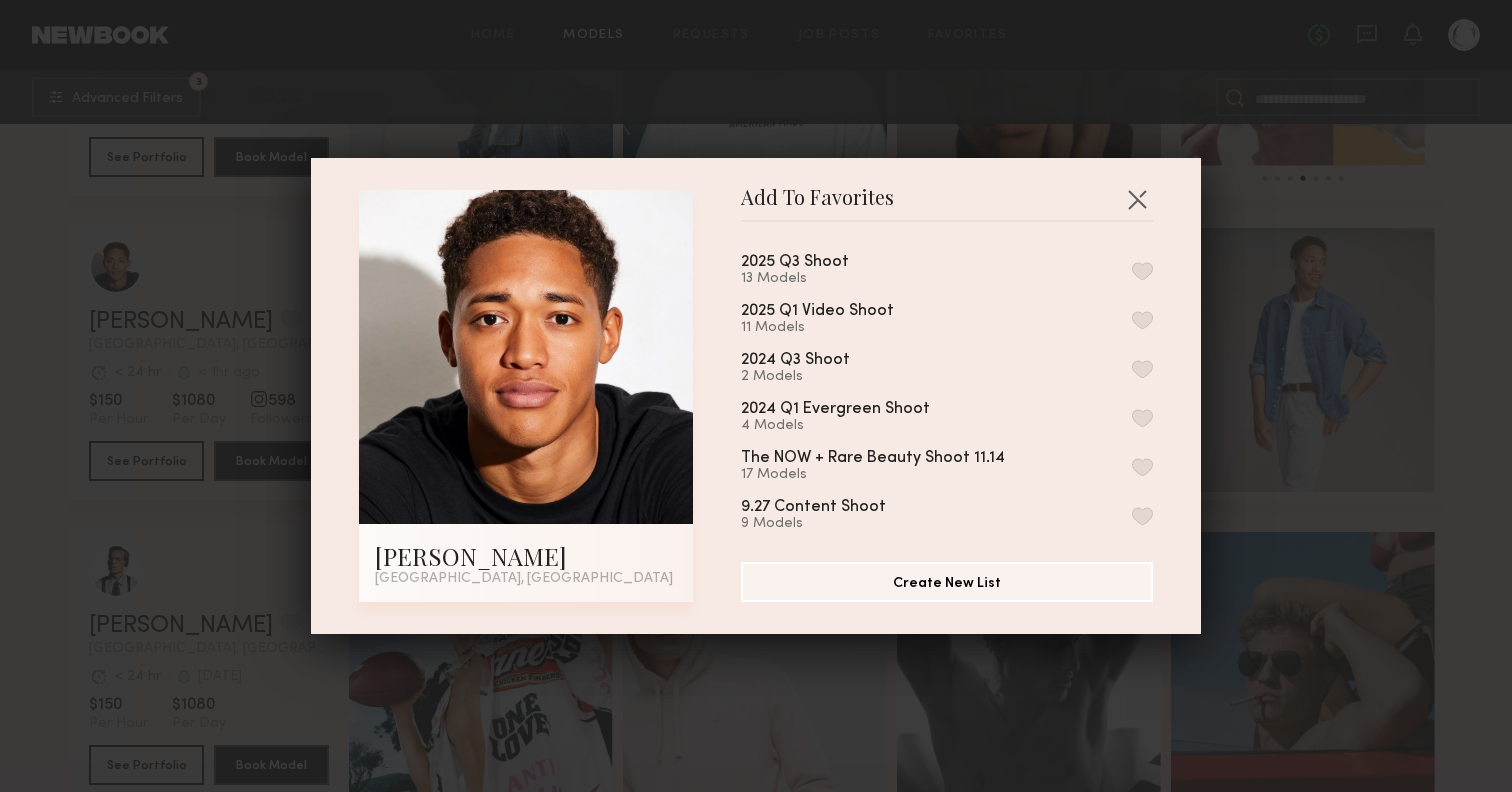 click at bounding box center (1142, 271) 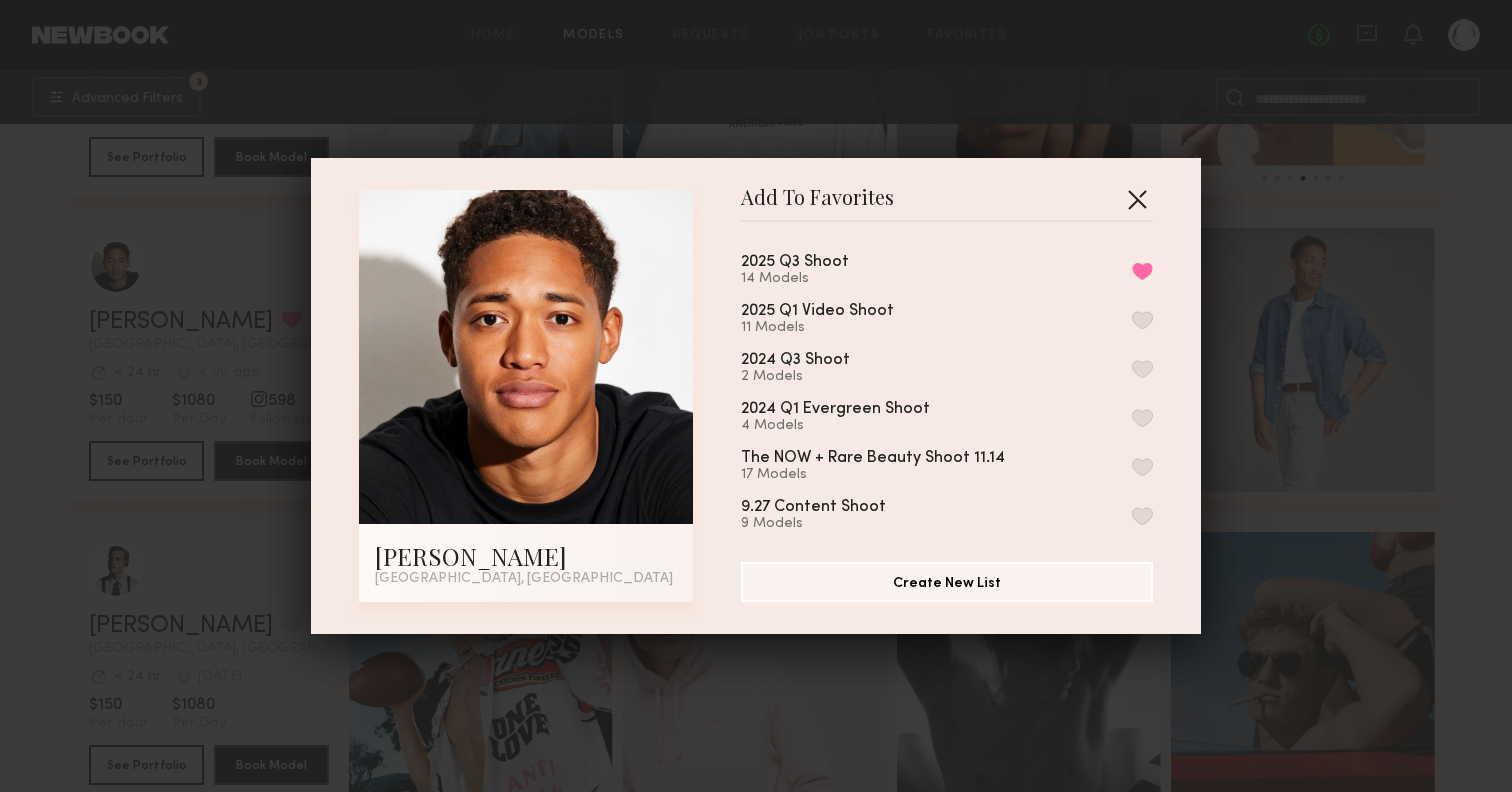 click at bounding box center [1137, 199] 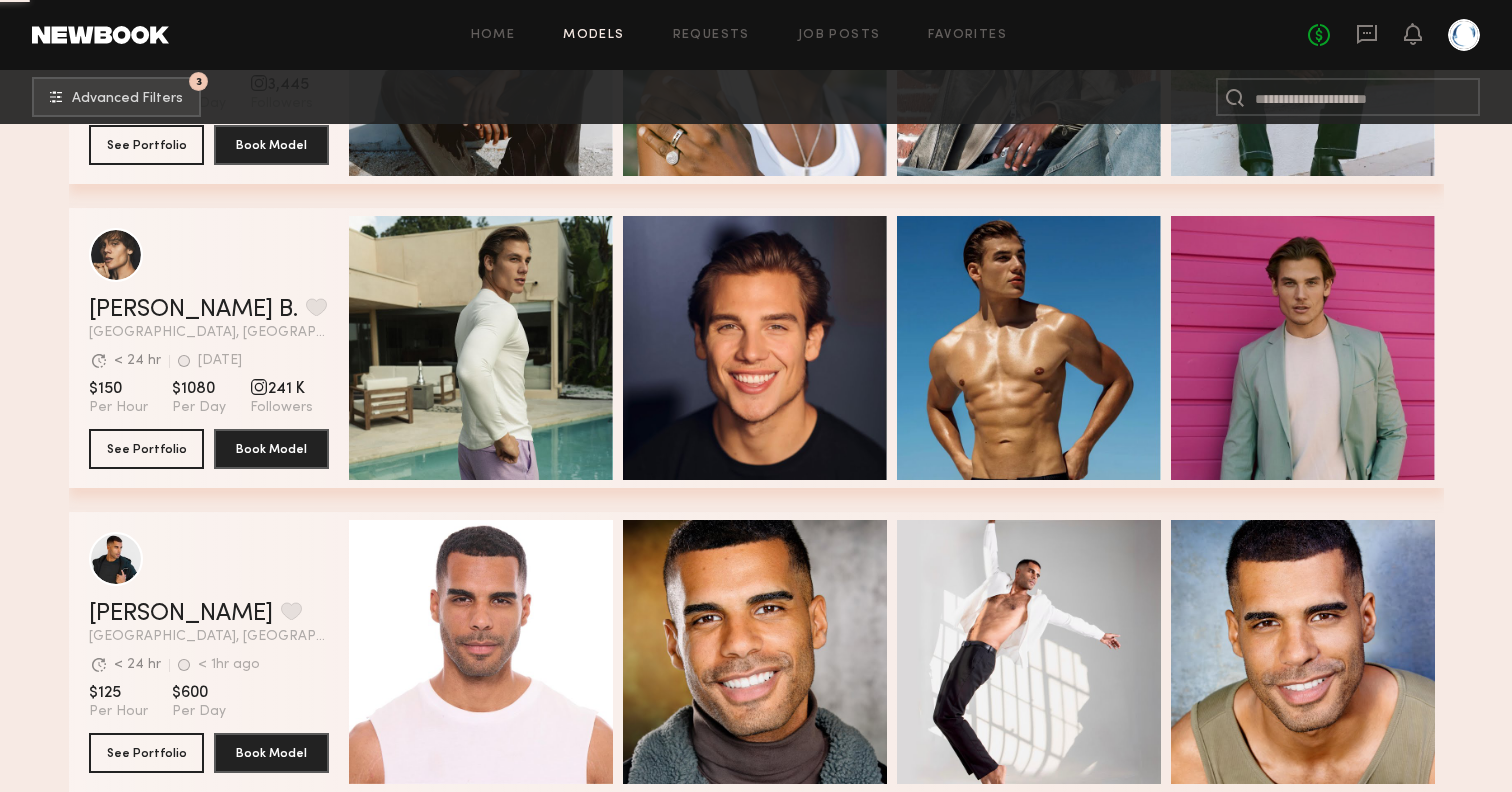 scroll, scrollTop: 2397, scrollLeft: 0, axis: vertical 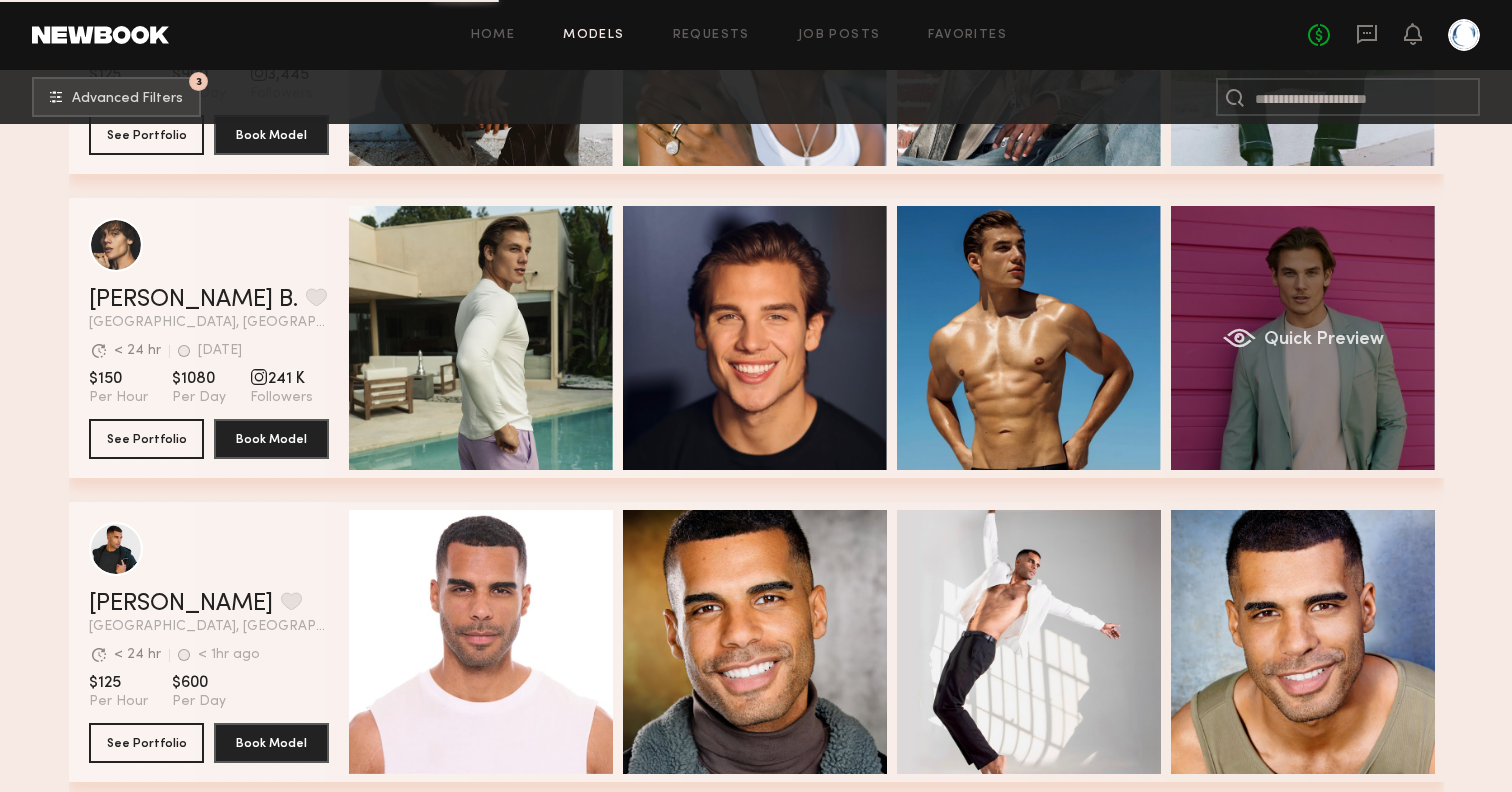 click on "Quick Preview" 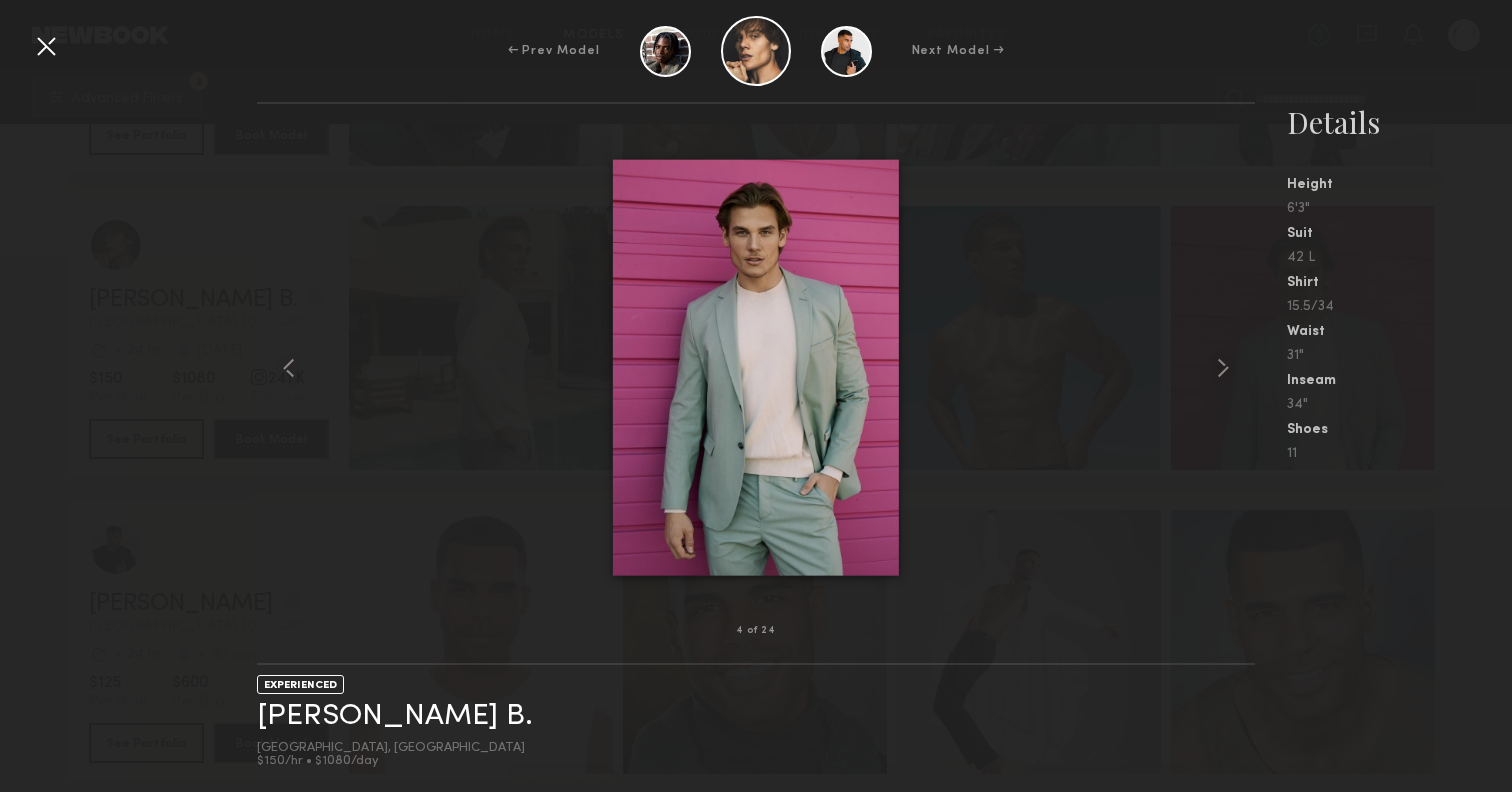click at bounding box center (46, 46) 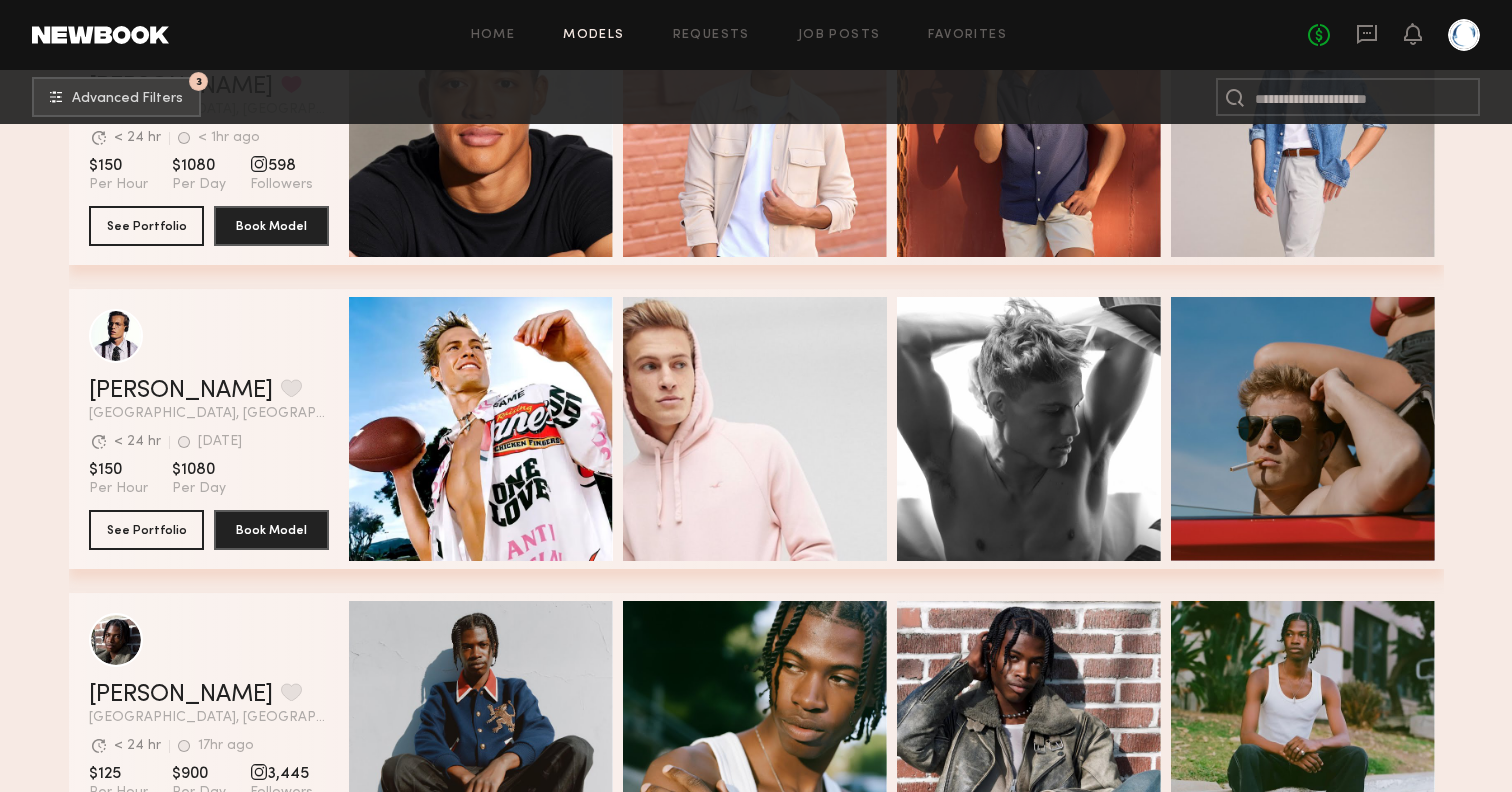 scroll, scrollTop: 1712, scrollLeft: 0, axis: vertical 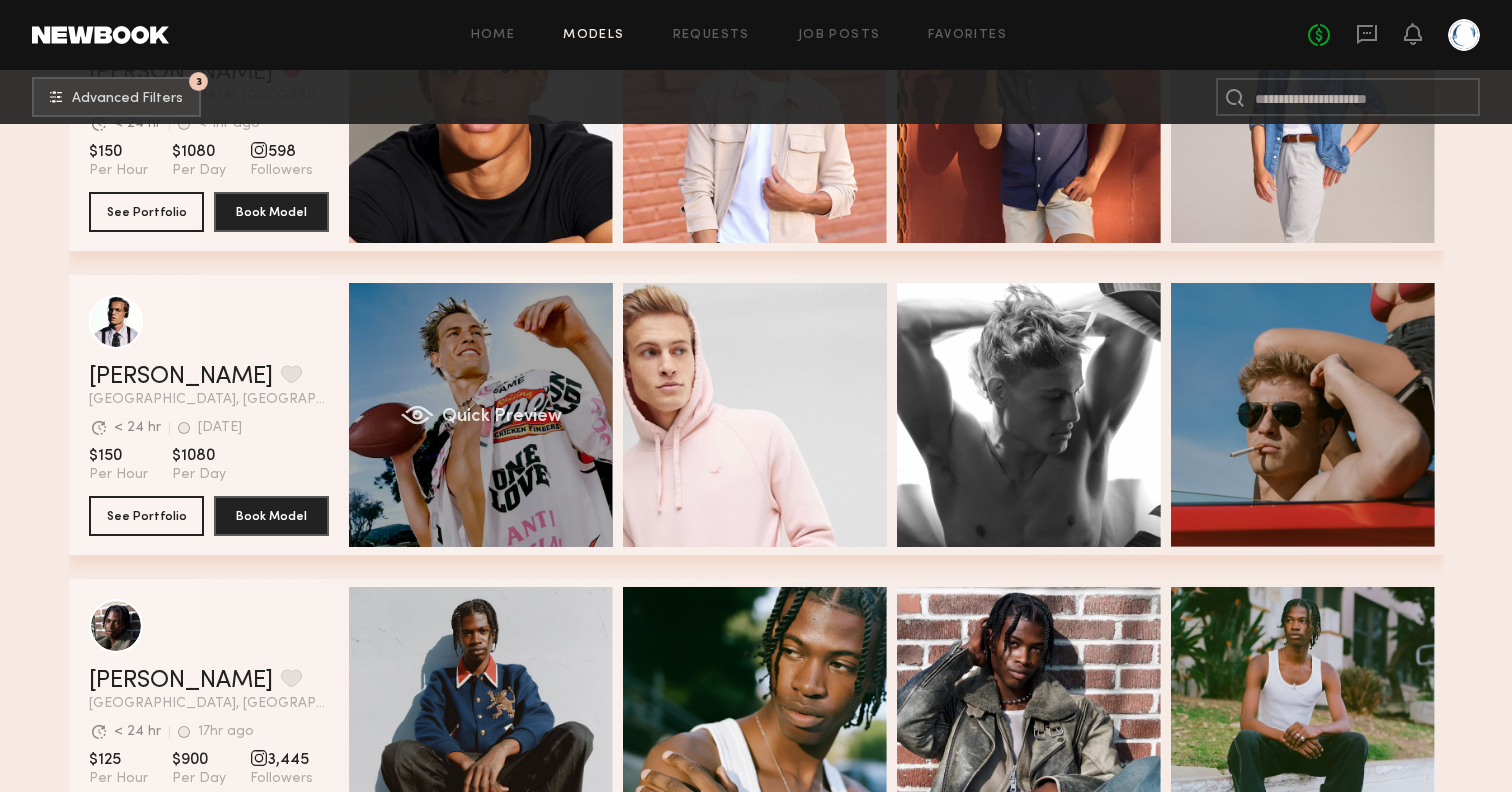 click on "Quick Preview" 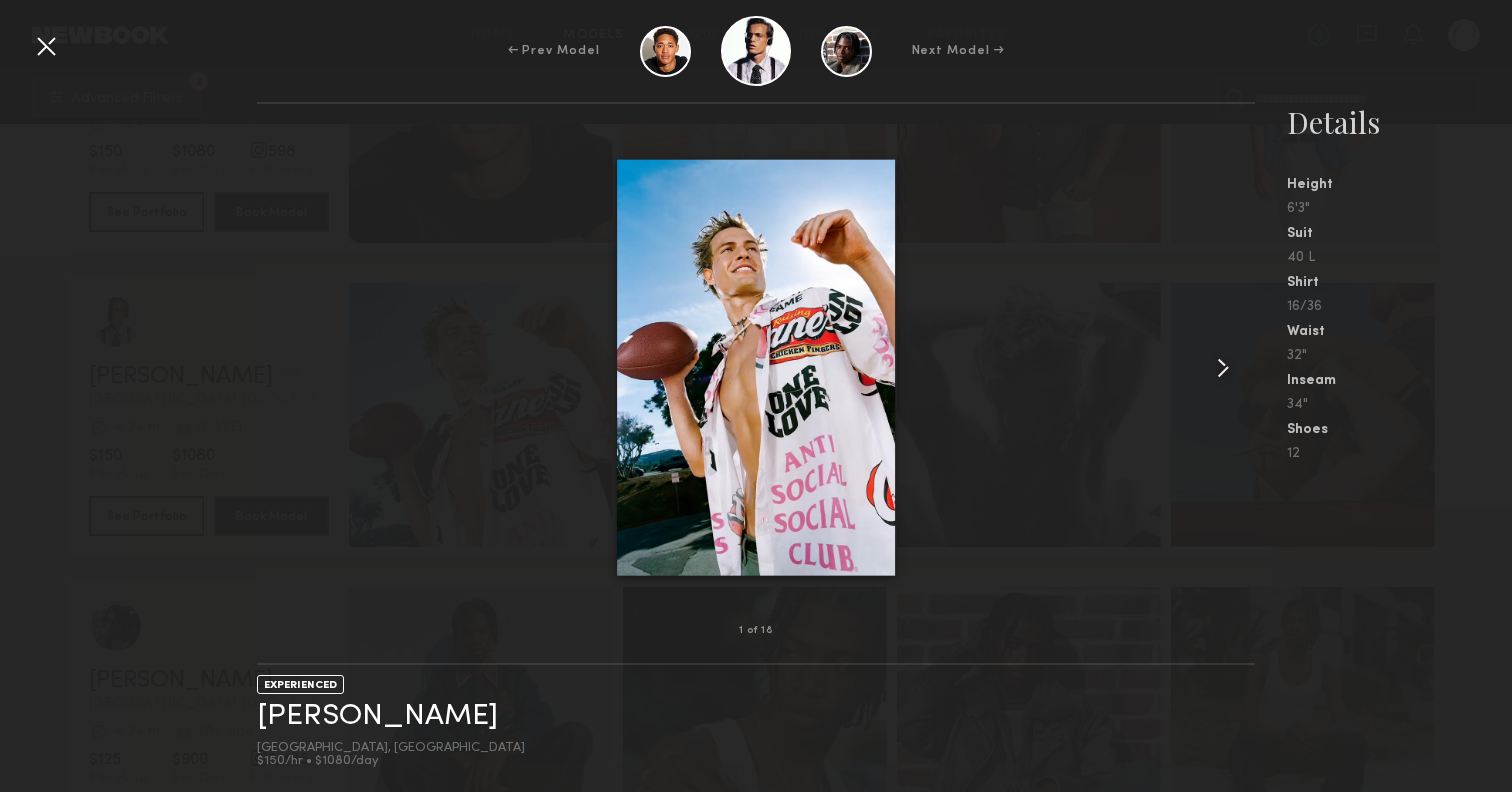 click at bounding box center [1223, 368] 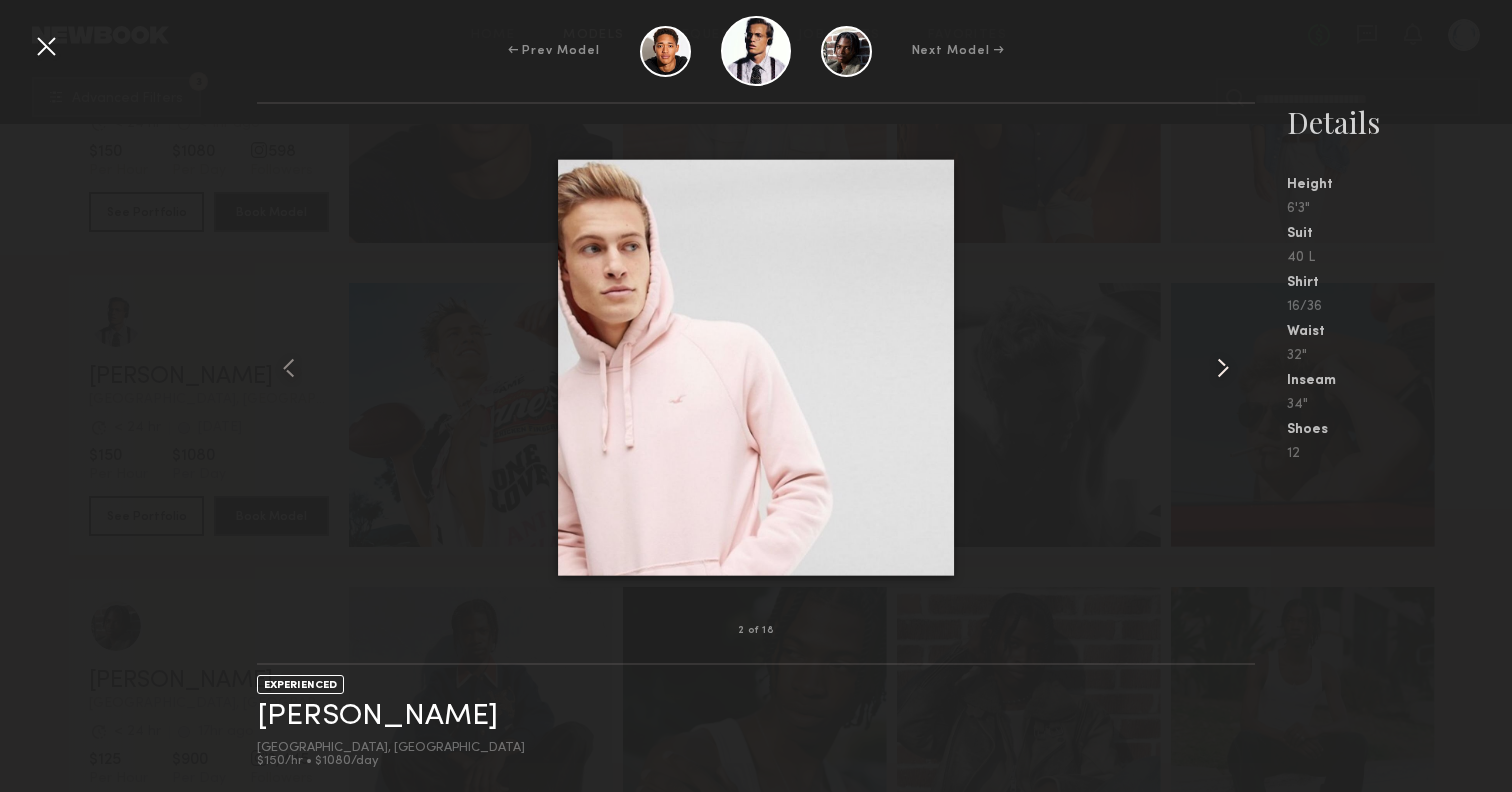 click at bounding box center (1223, 368) 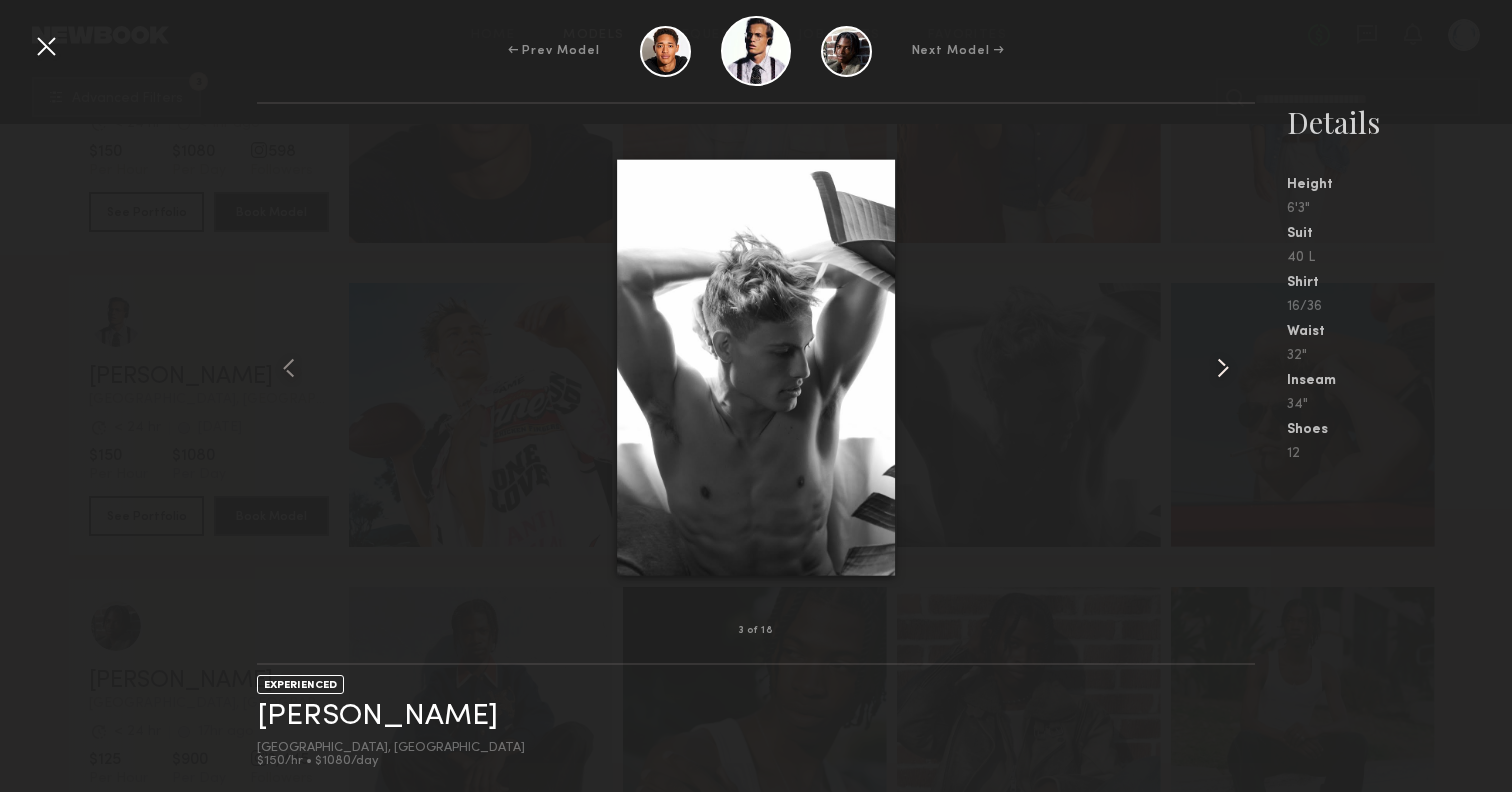 click at bounding box center (1223, 368) 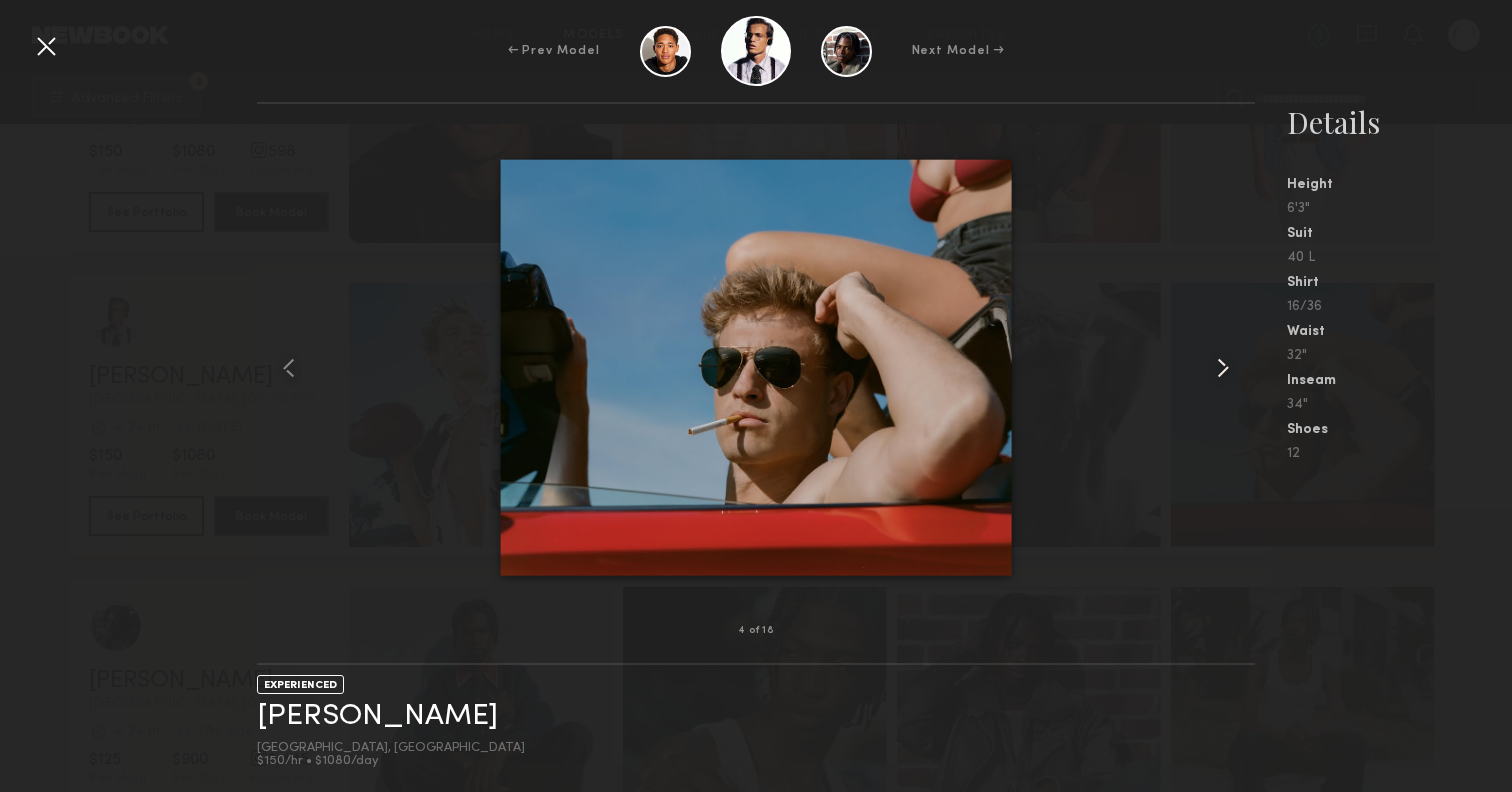 click at bounding box center (1223, 368) 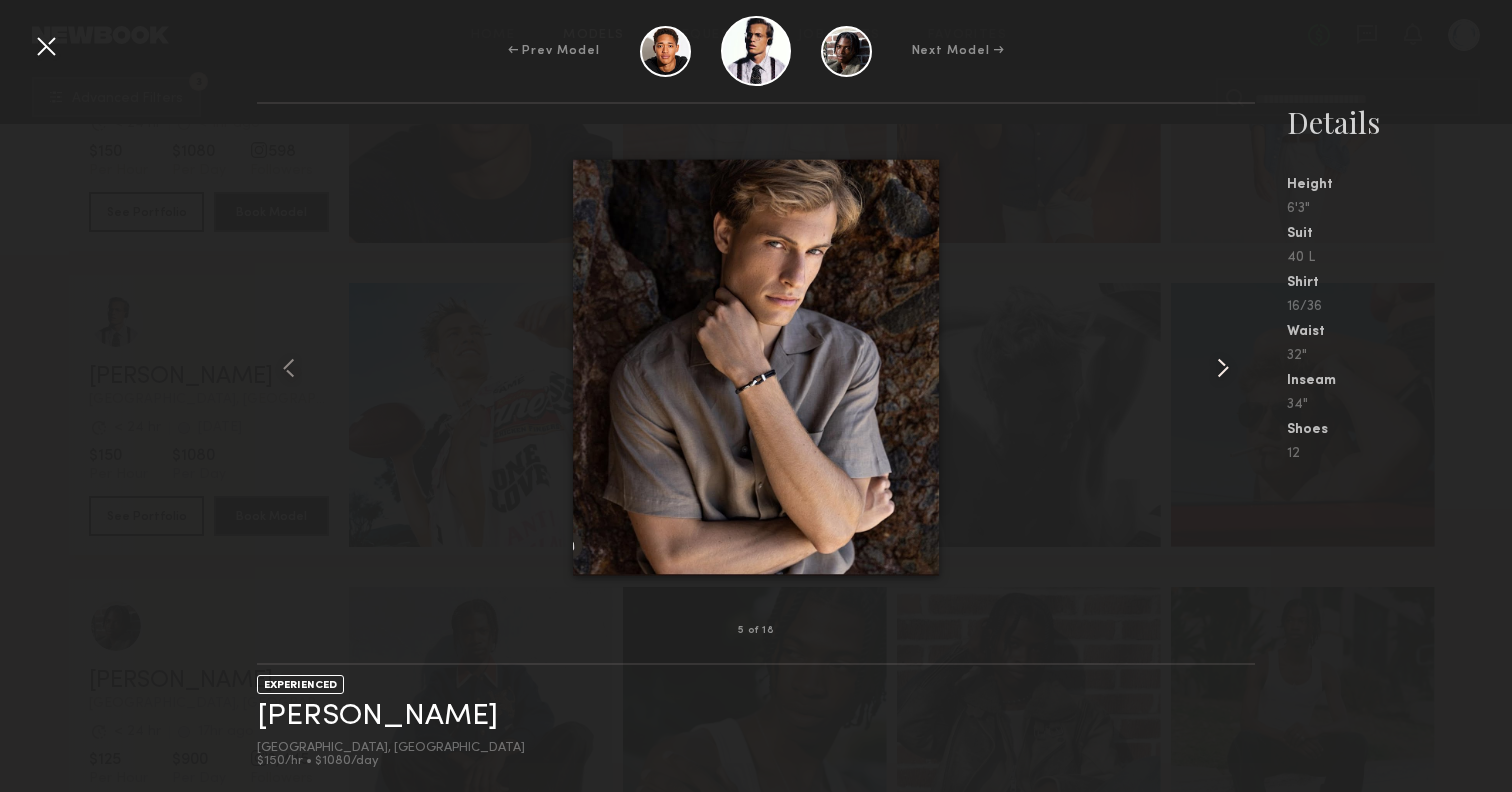 click at bounding box center [1223, 368] 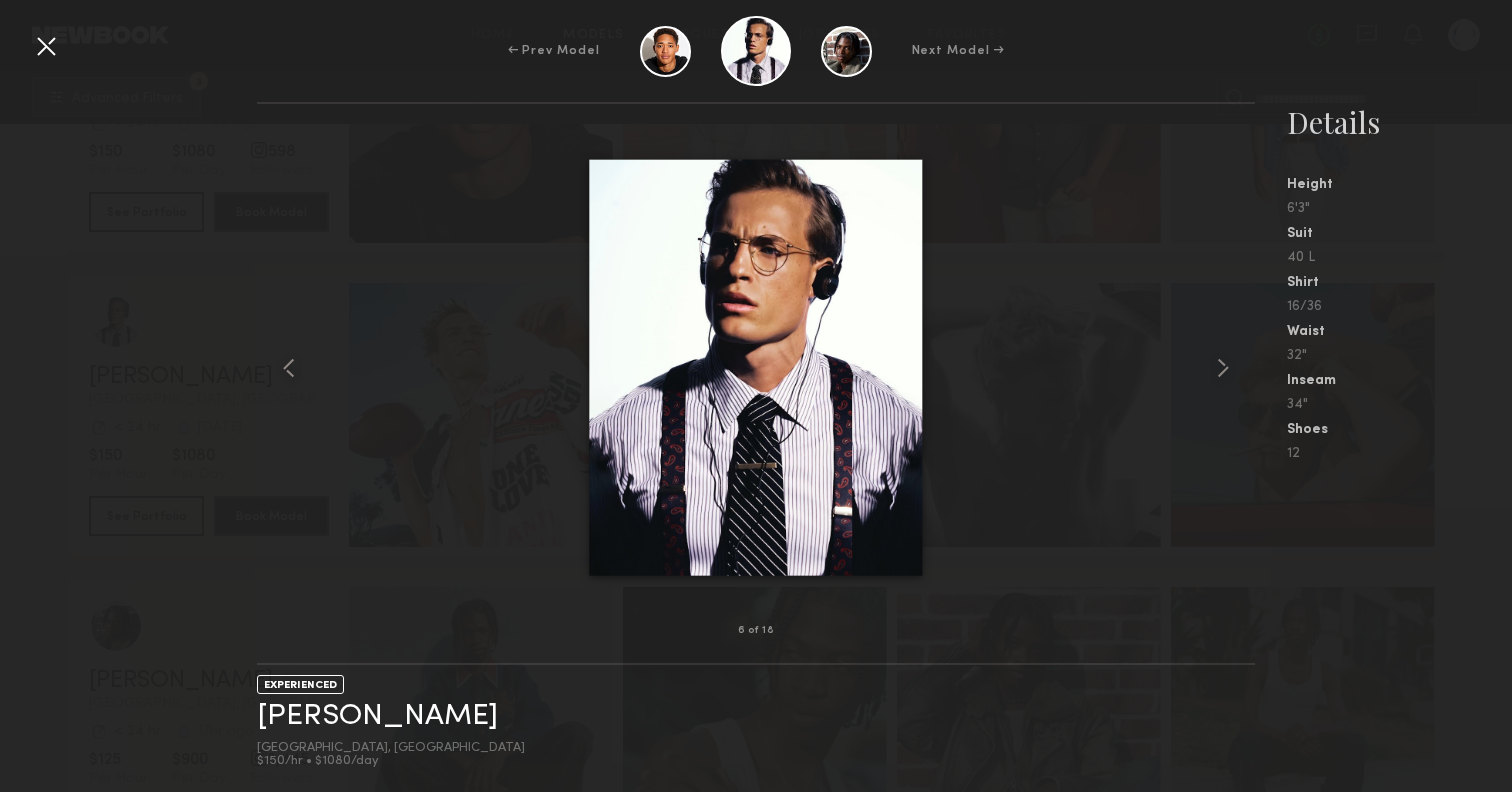 click at bounding box center (46, 46) 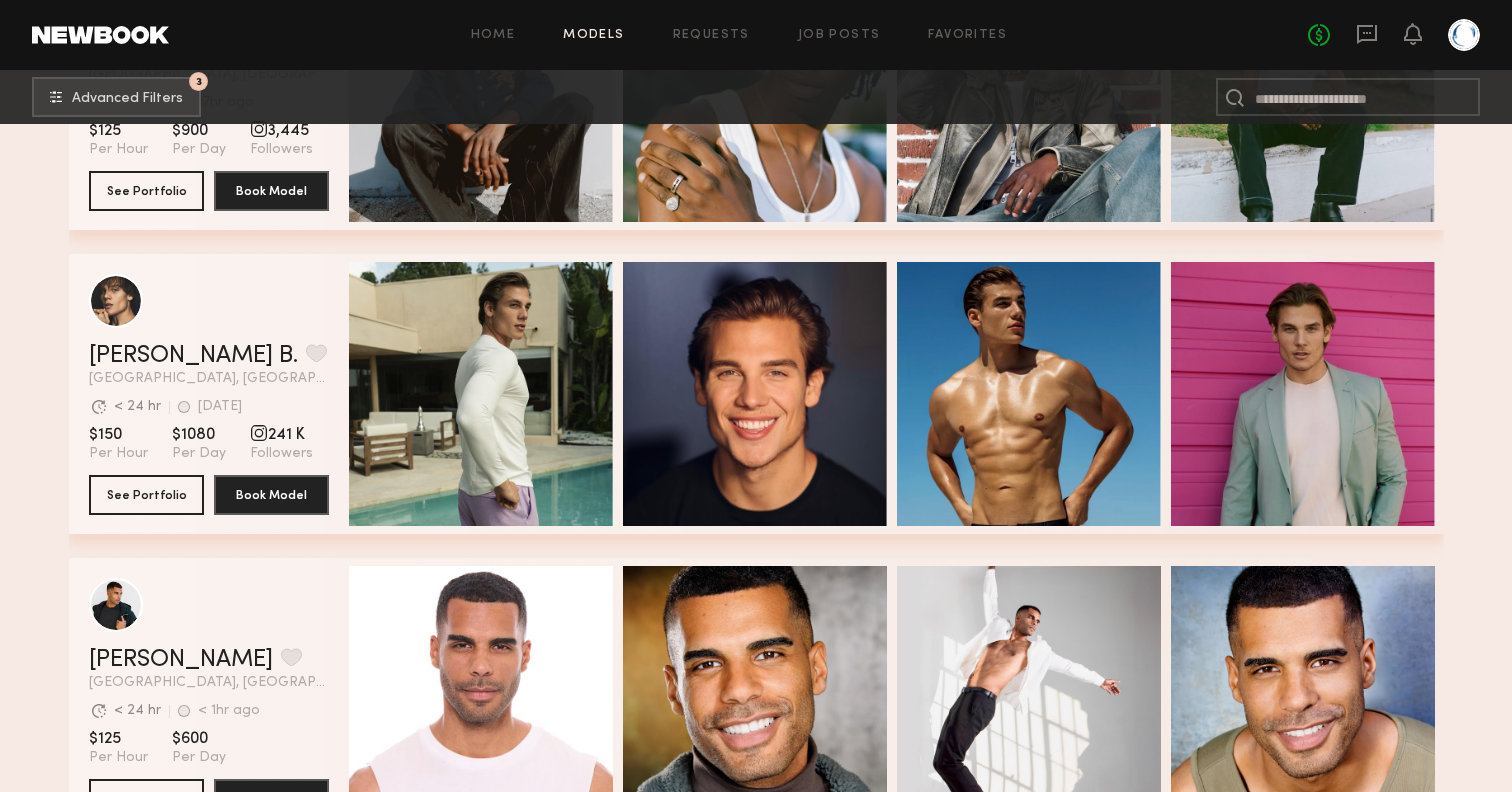 scroll, scrollTop: 2343, scrollLeft: 0, axis: vertical 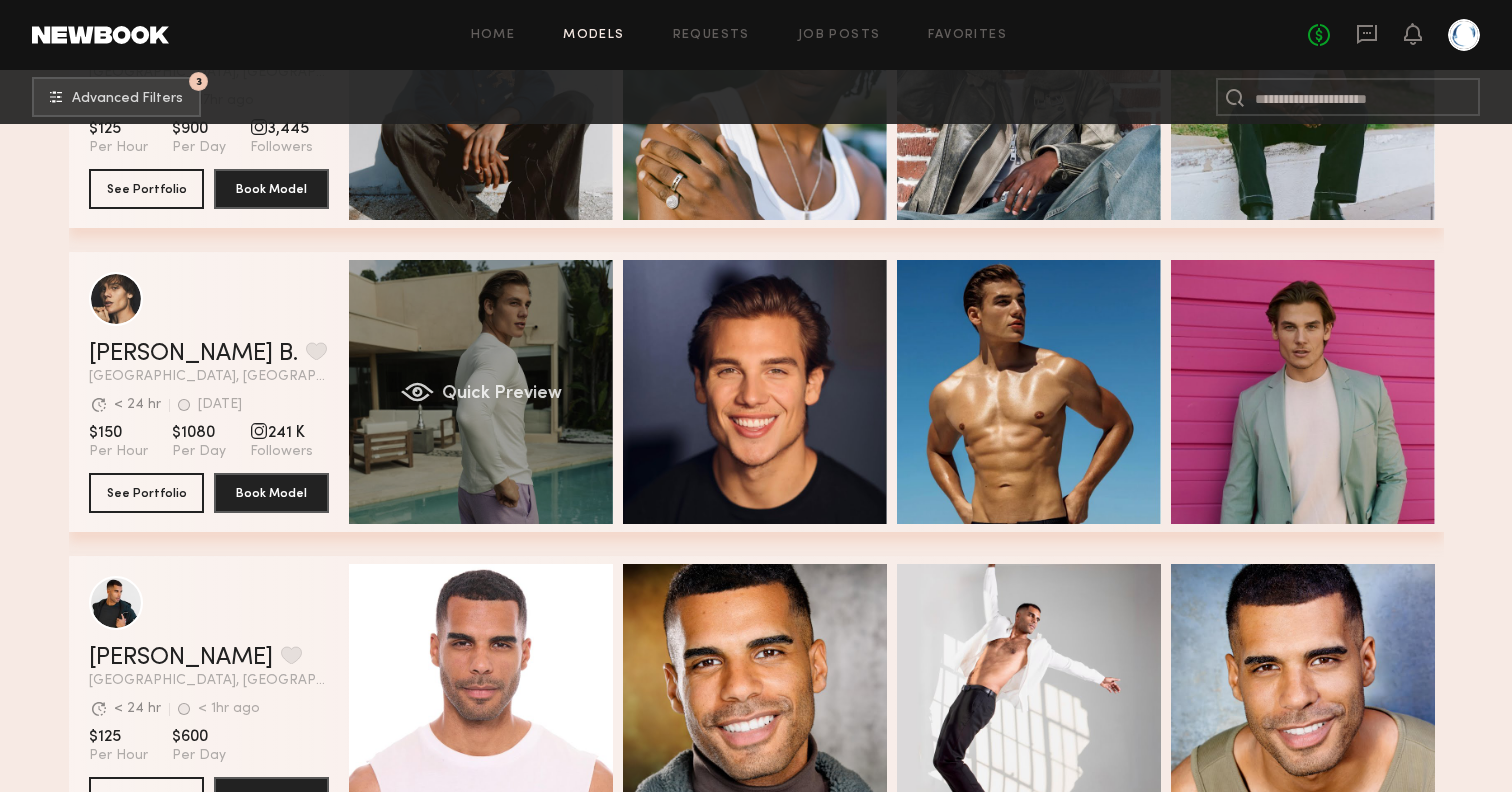 click on "Quick Preview" 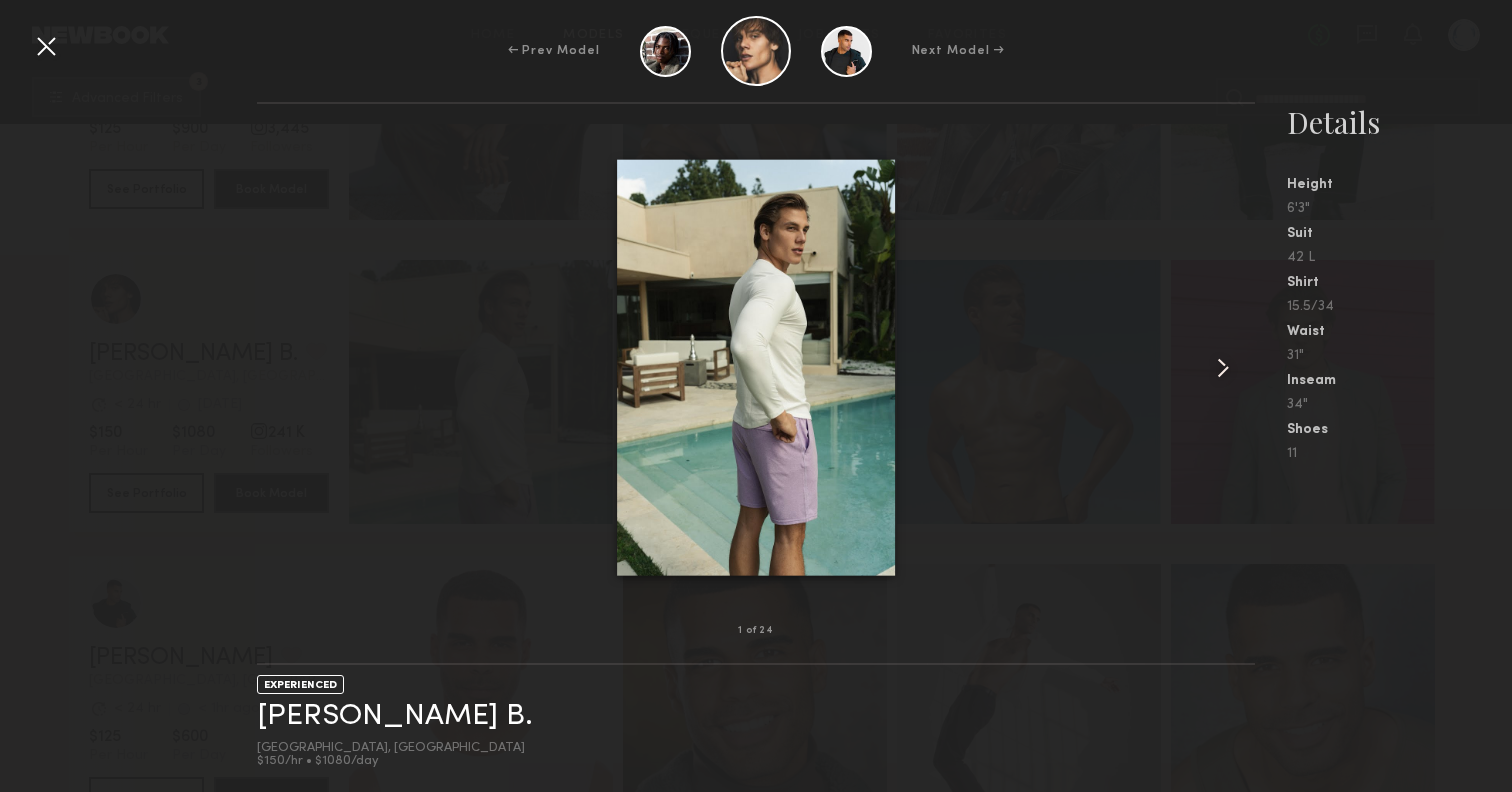 click at bounding box center (1223, 368) 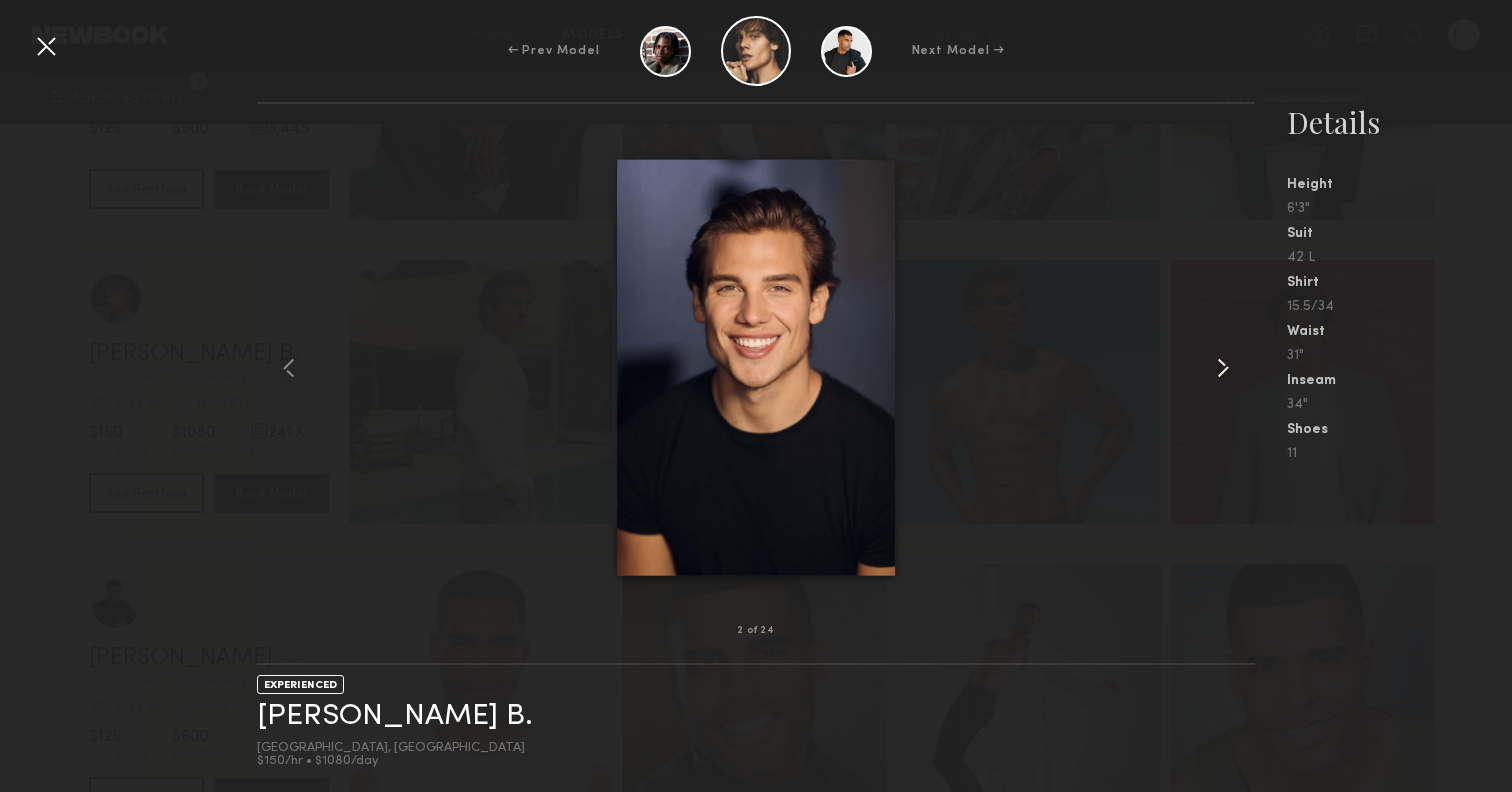 click at bounding box center [1223, 368] 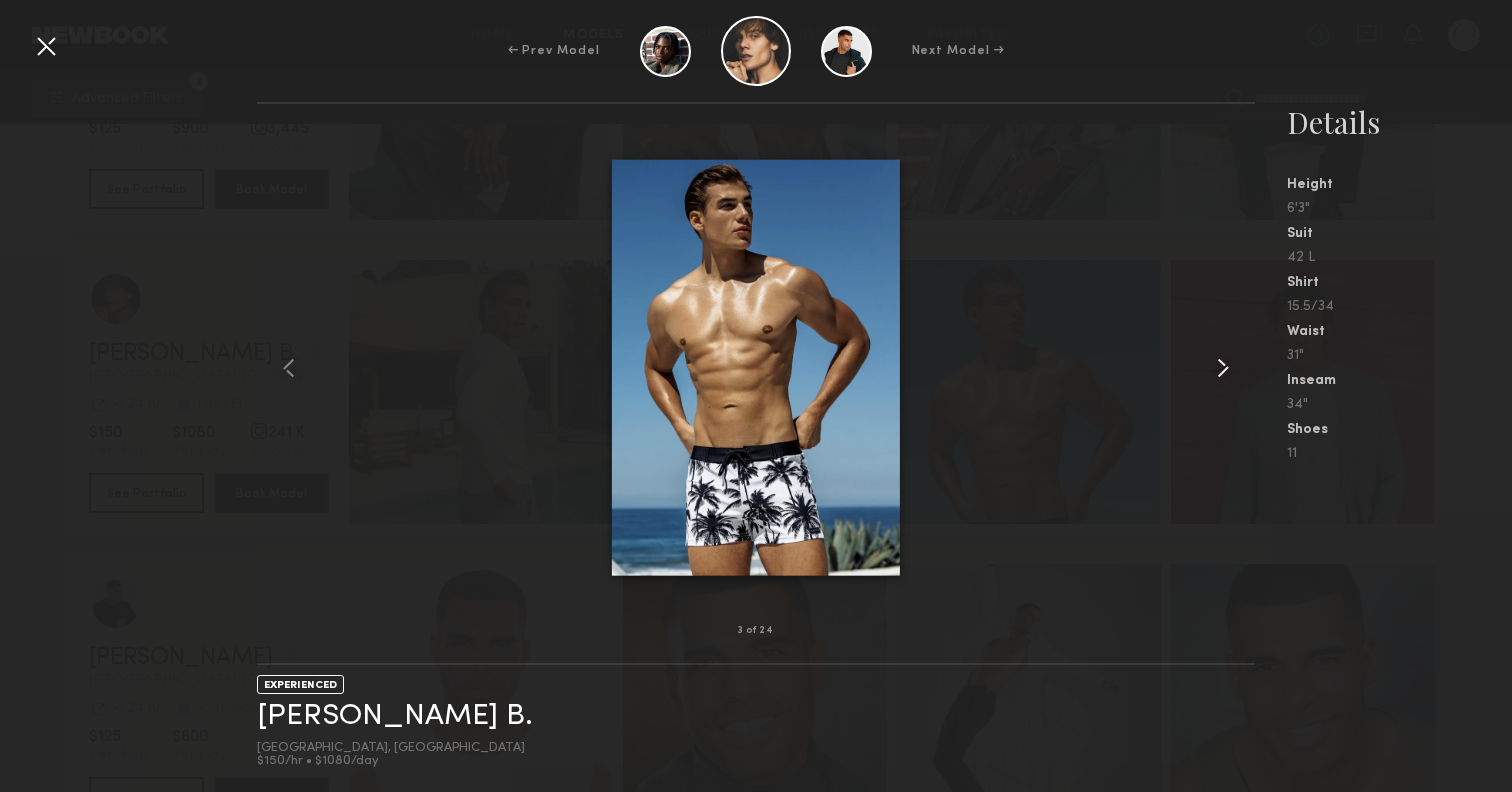 click at bounding box center (1223, 368) 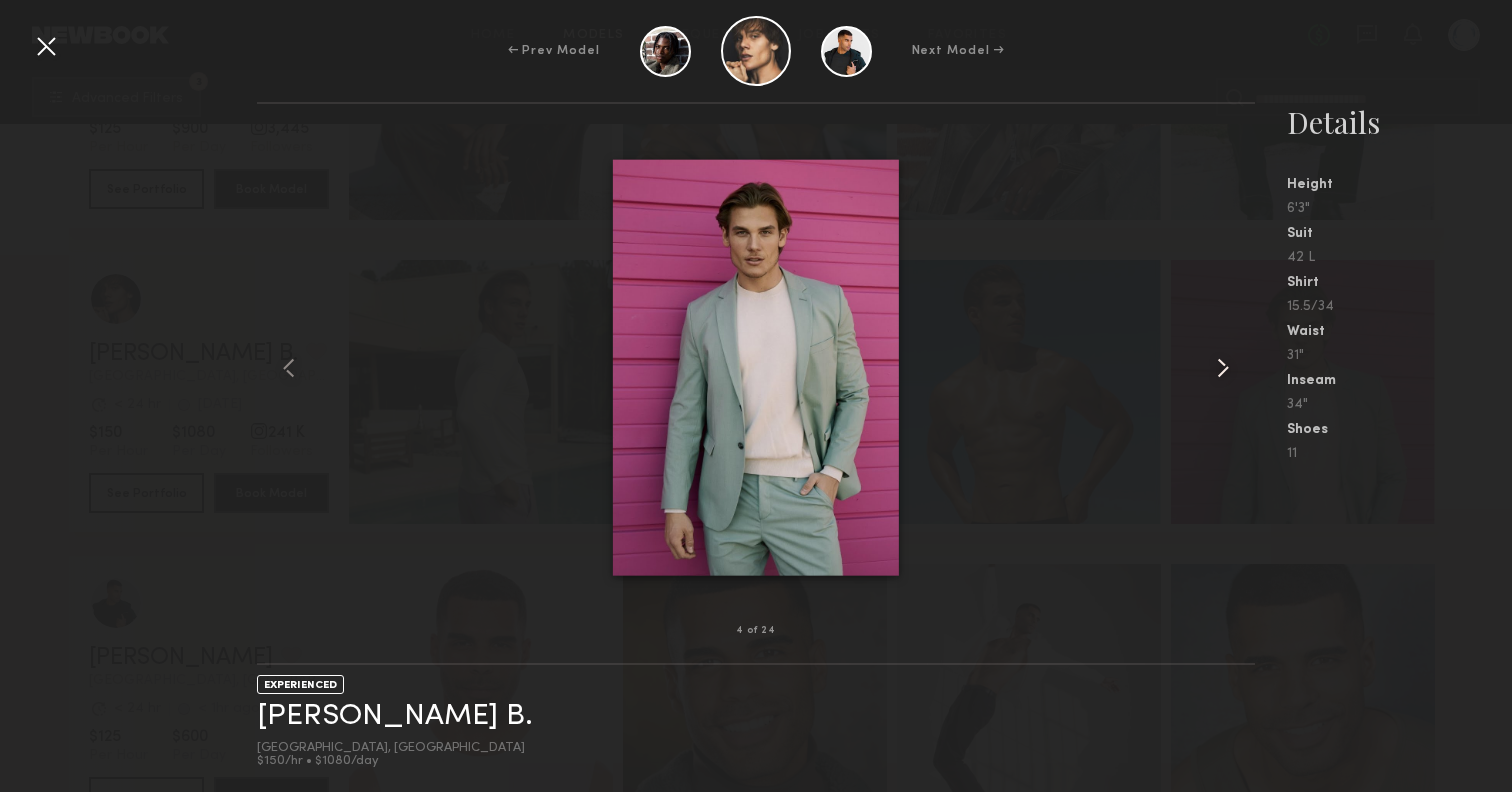 click at bounding box center [1223, 368] 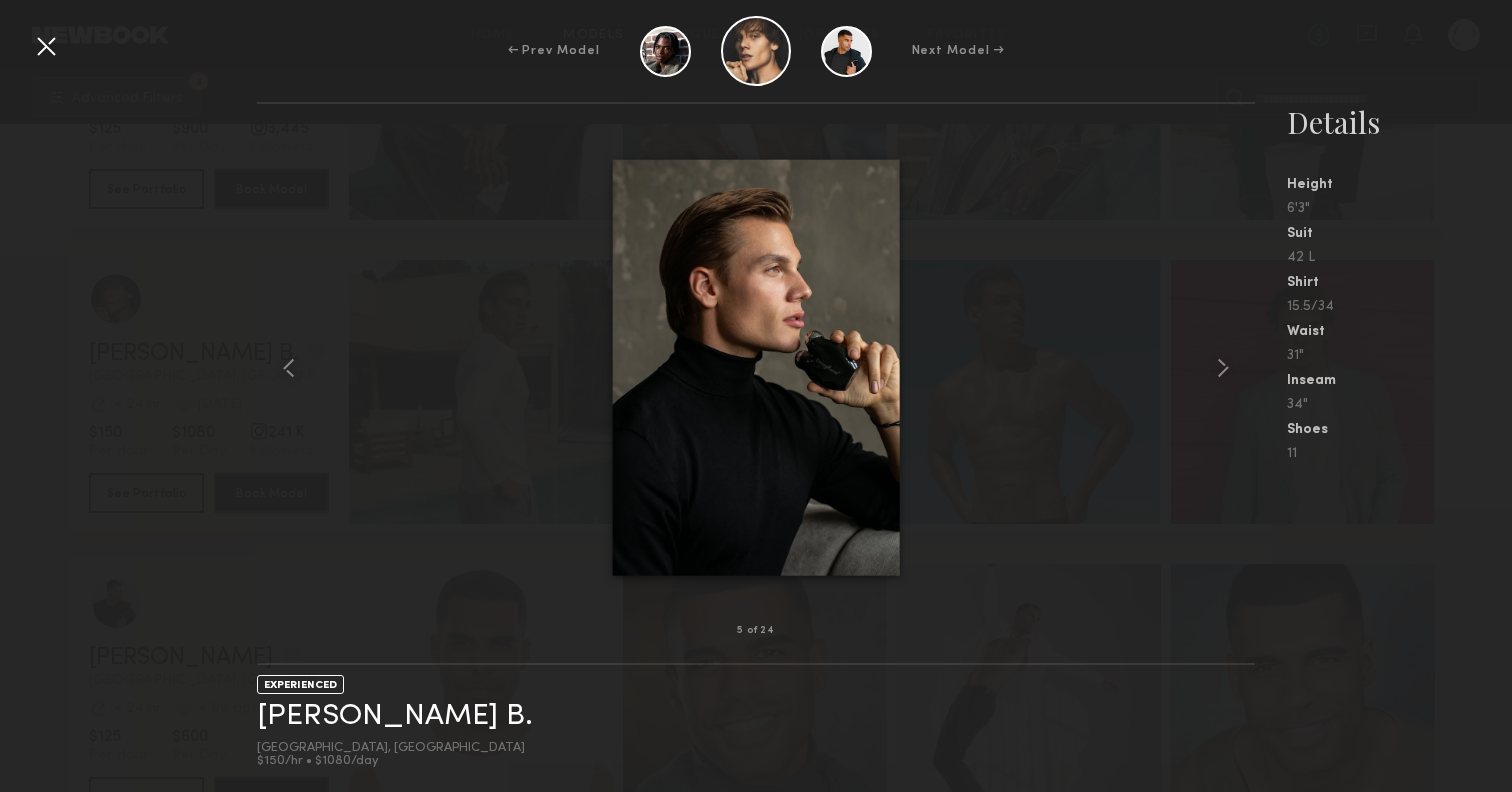 click at bounding box center (46, 46) 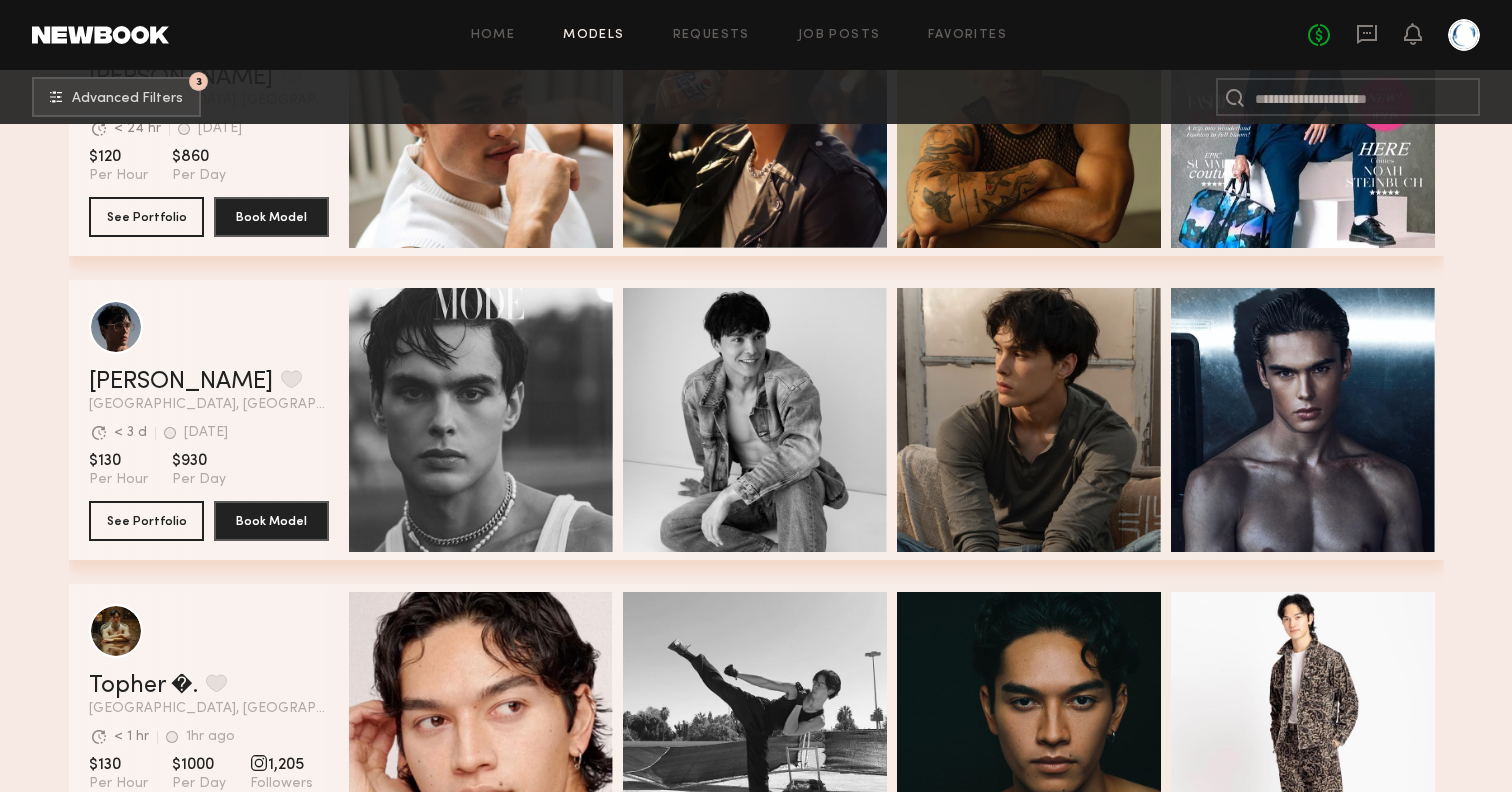 scroll, scrollTop: 3838, scrollLeft: 0, axis: vertical 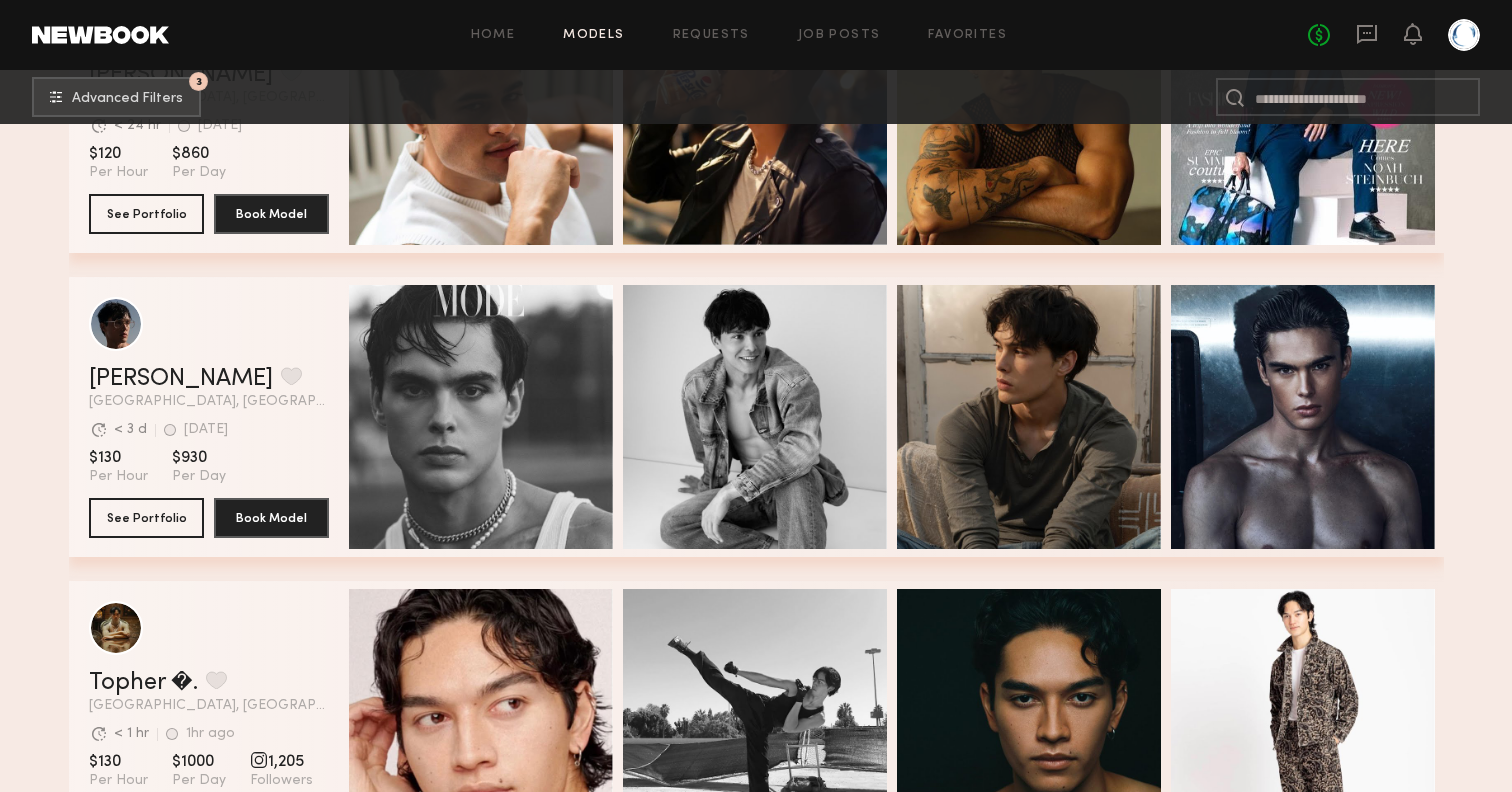 click on "Home Models Requests Job Posts Favorites Sign Out No fees up to $5,000" 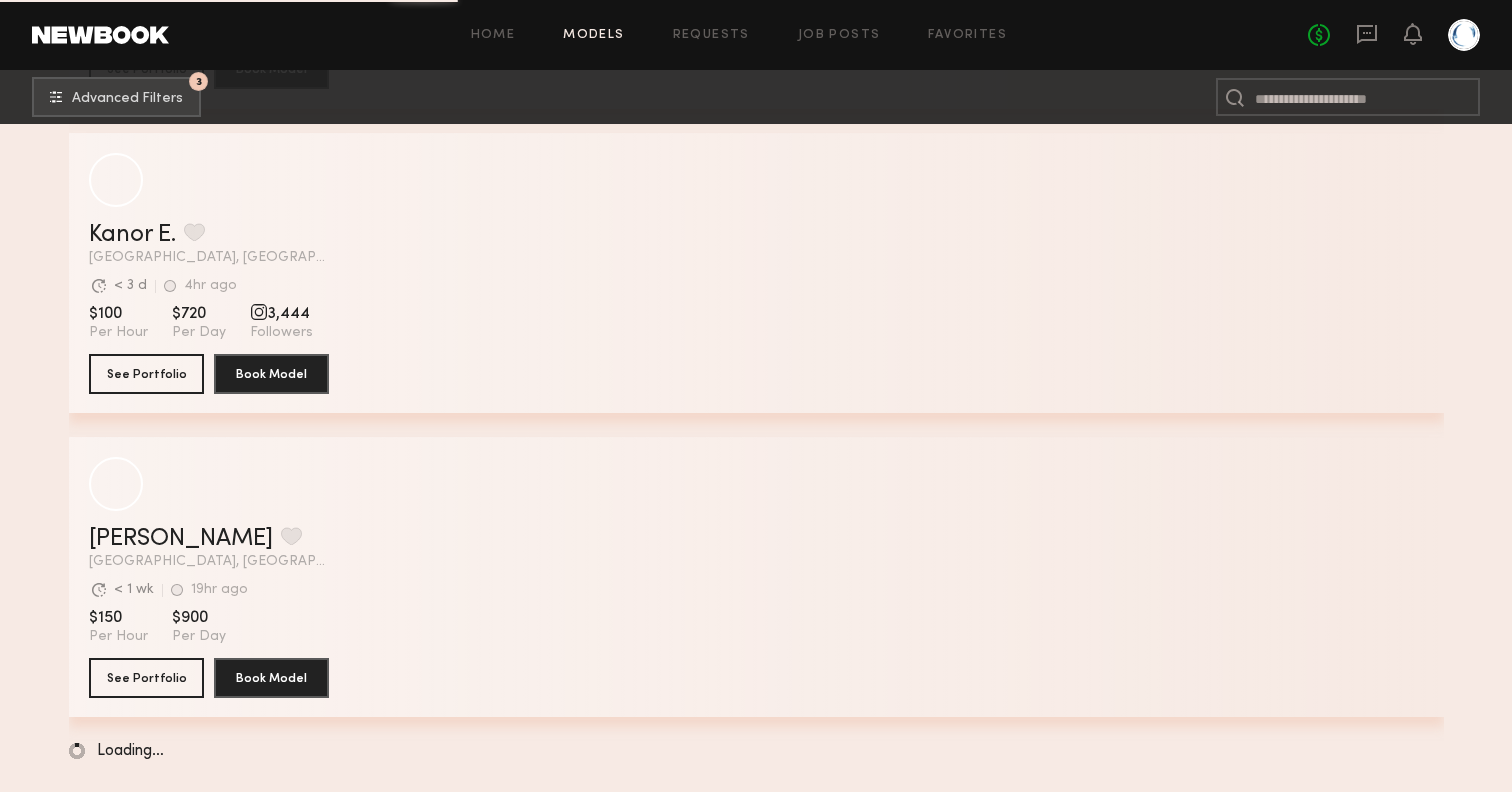scroll, scrollTop: 25262, scrollLeft: 0, axis: vertical 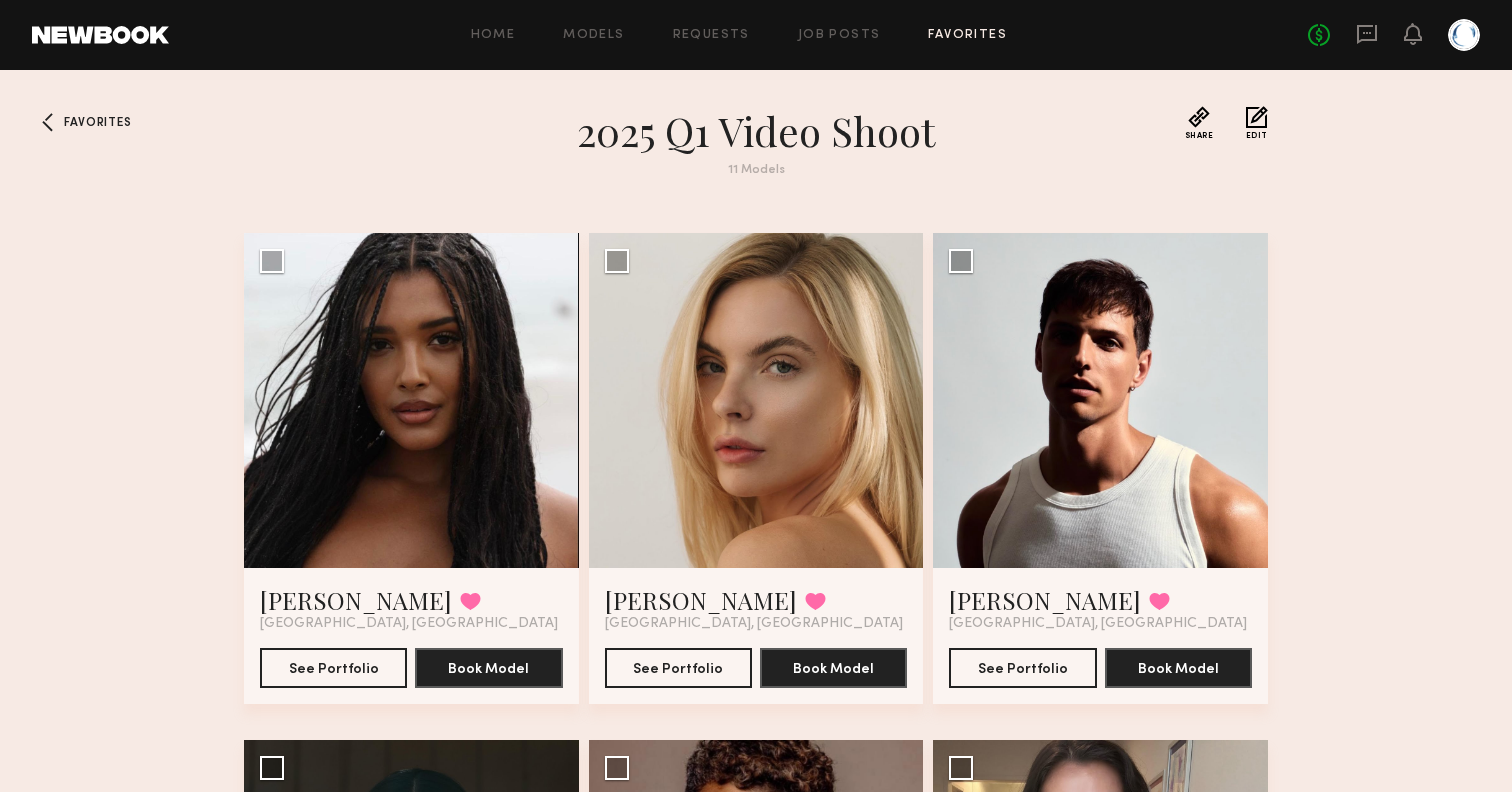 click on "Favorites 2025 Q1 Video Shoot 11   Models Share Copy Shareable Link Edit Haleigh W. Favorited Los Angeles, CA See Portfolio Book Model Select model to send group request Katherine N. Favorited Los Angeles, CA See Portfolio Book Model Select model to send group request Jacob R. Favorited Los Angeles, CA See Portfolio Book Model Select model to send group request Alexandria R. Favorited Los Angeles, CA See Portfolio Book Model Select model to send group request Christopher M. Favorited Los Angeles, CA See Portfolio Book Model Select model to send group request Sabrina P. Favorited New York City, NY See Portfolio Book Model Select model to send group request Mercy M. Favorited Los Angeles, CA See Portfolio Book Model Select model to send group request Janelle S. Favorited Los Angeles, CA See Portfolio Book Model Select model to send group request Alejandro R. Favorited Los Angeles, CA See Portfolio Book Model Select model to send group request Marilyn B. Favorited Los Angeles, CA See Portfolio" 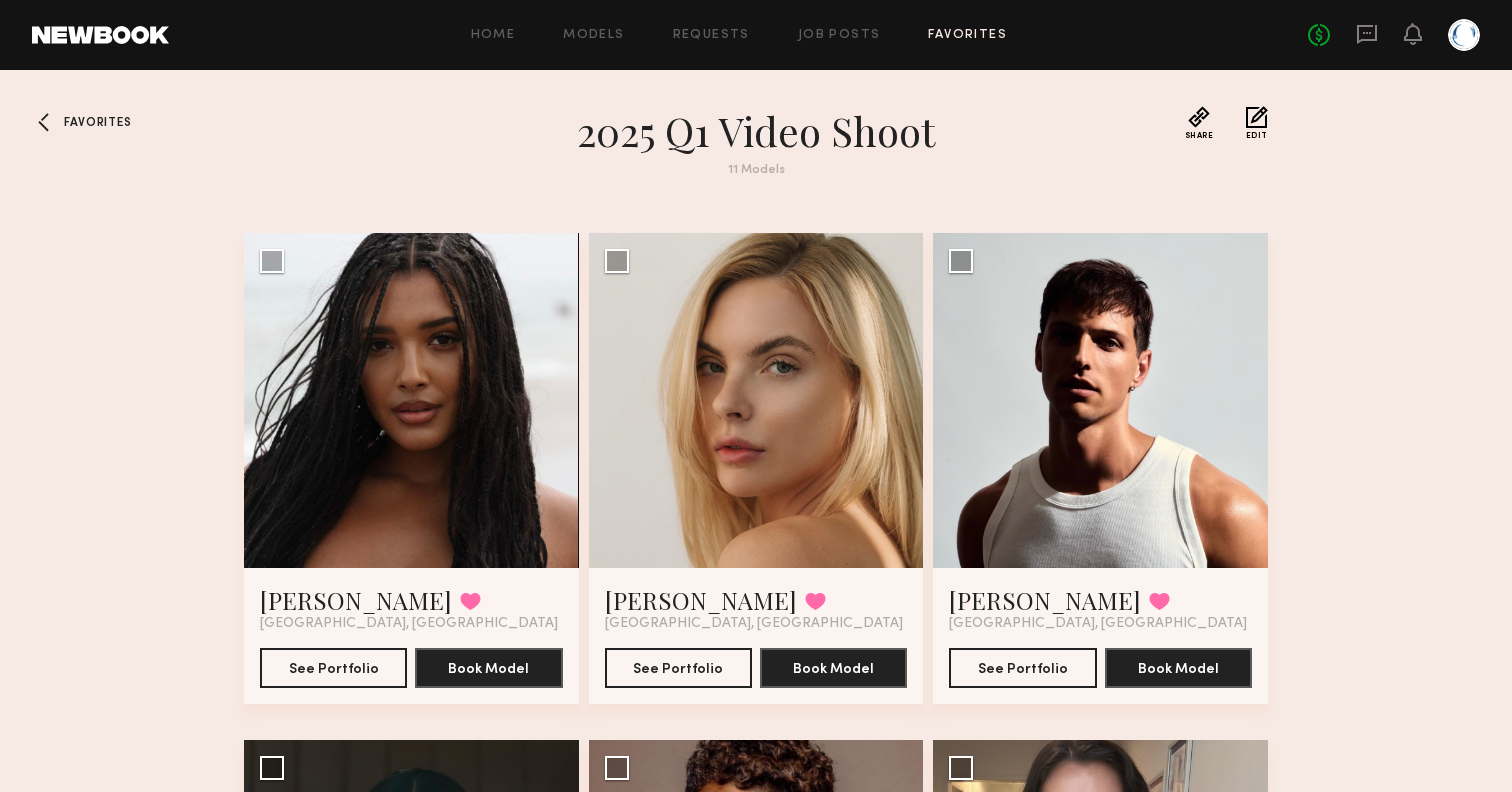 click on "Favorites" 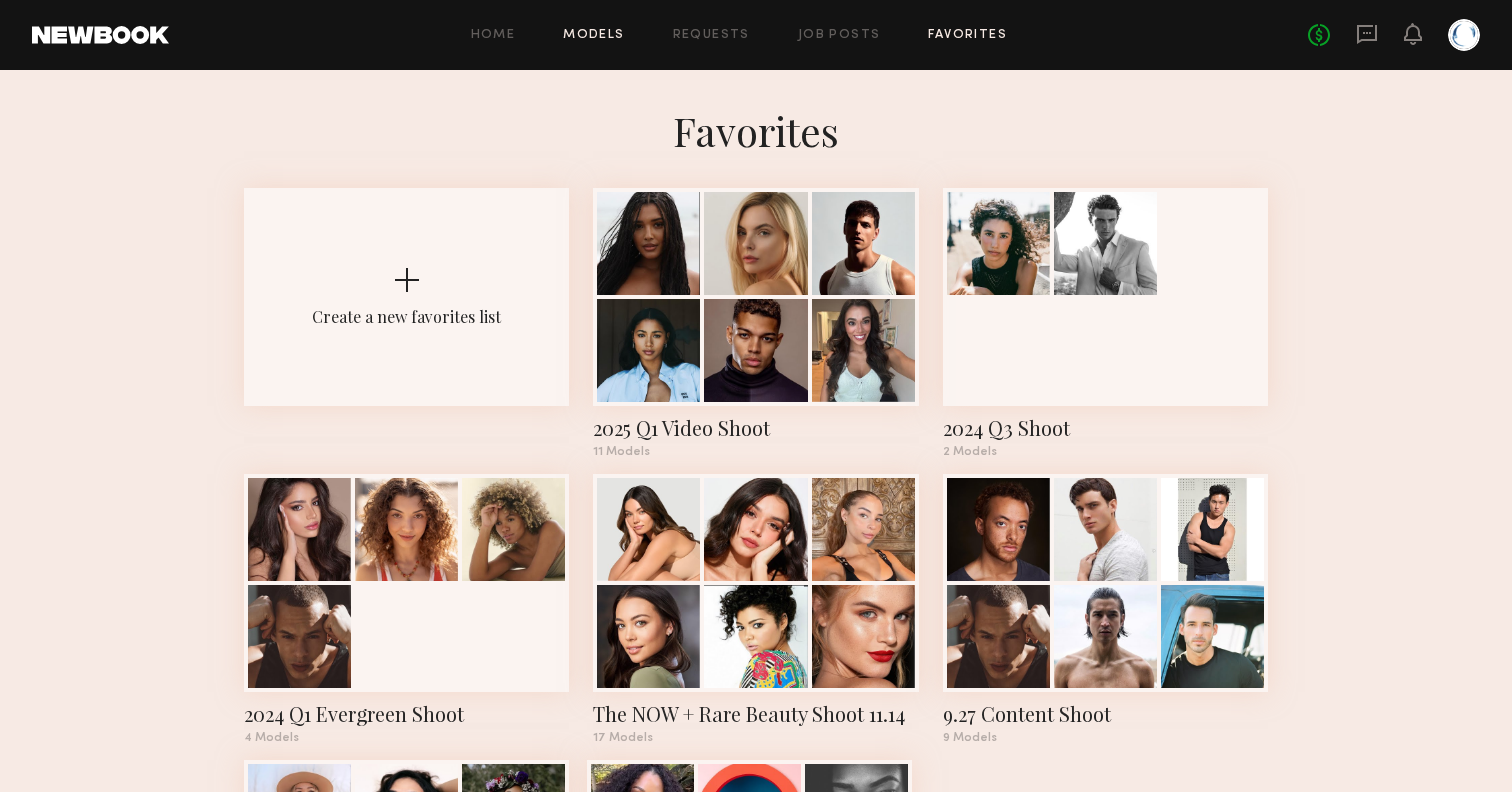 click on "Models" 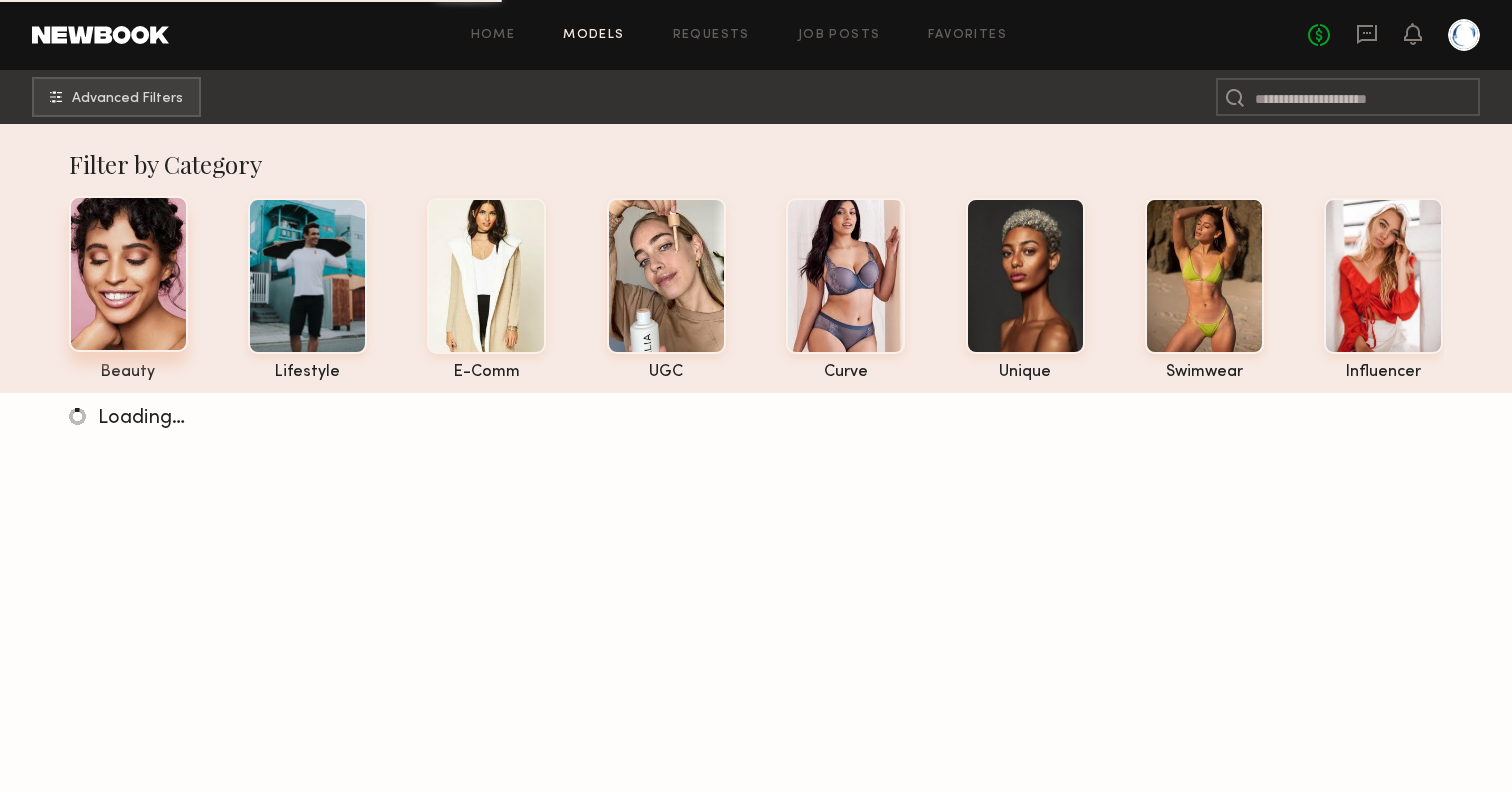 click 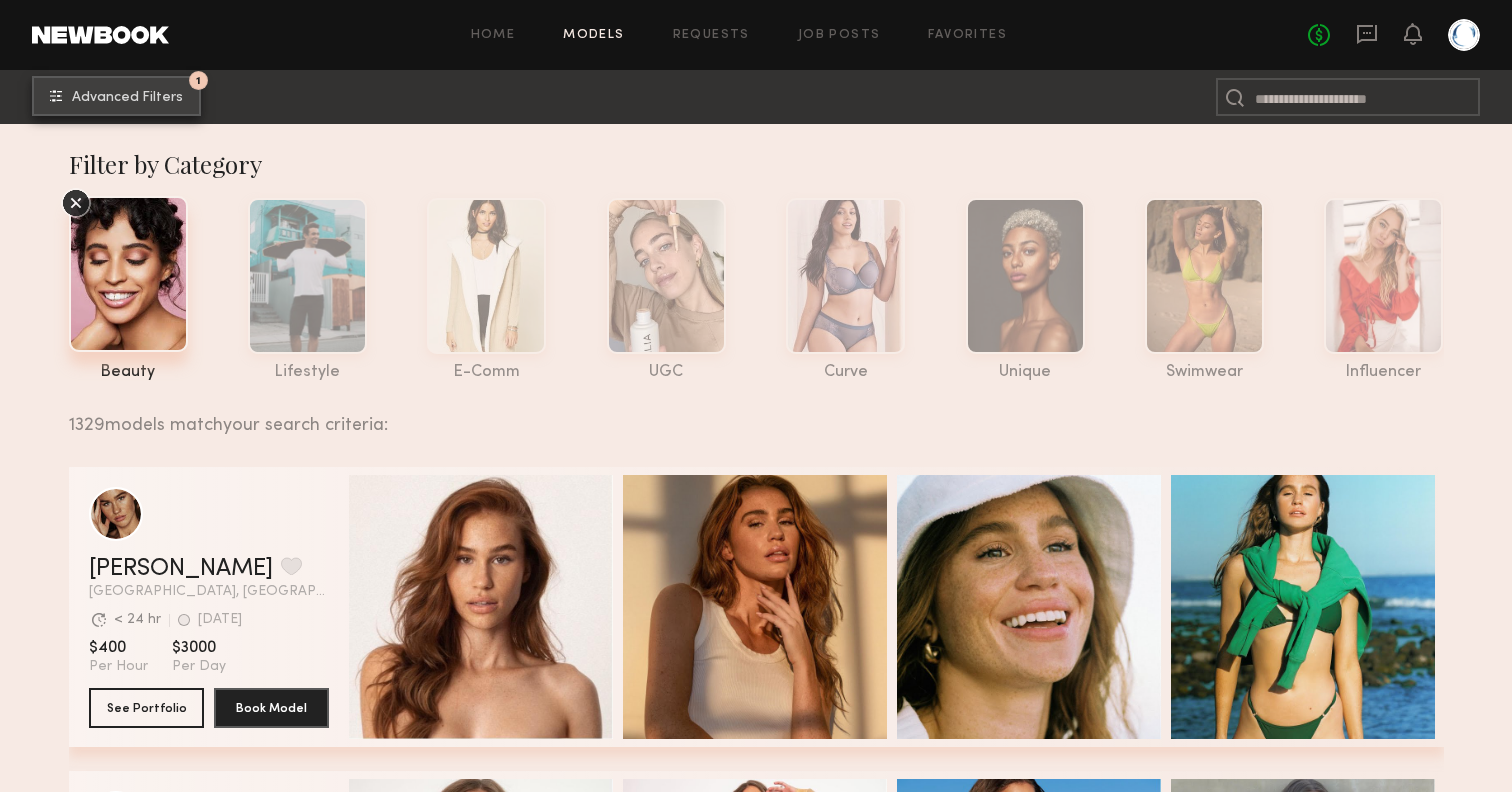 click on "1 Advanced Filters" 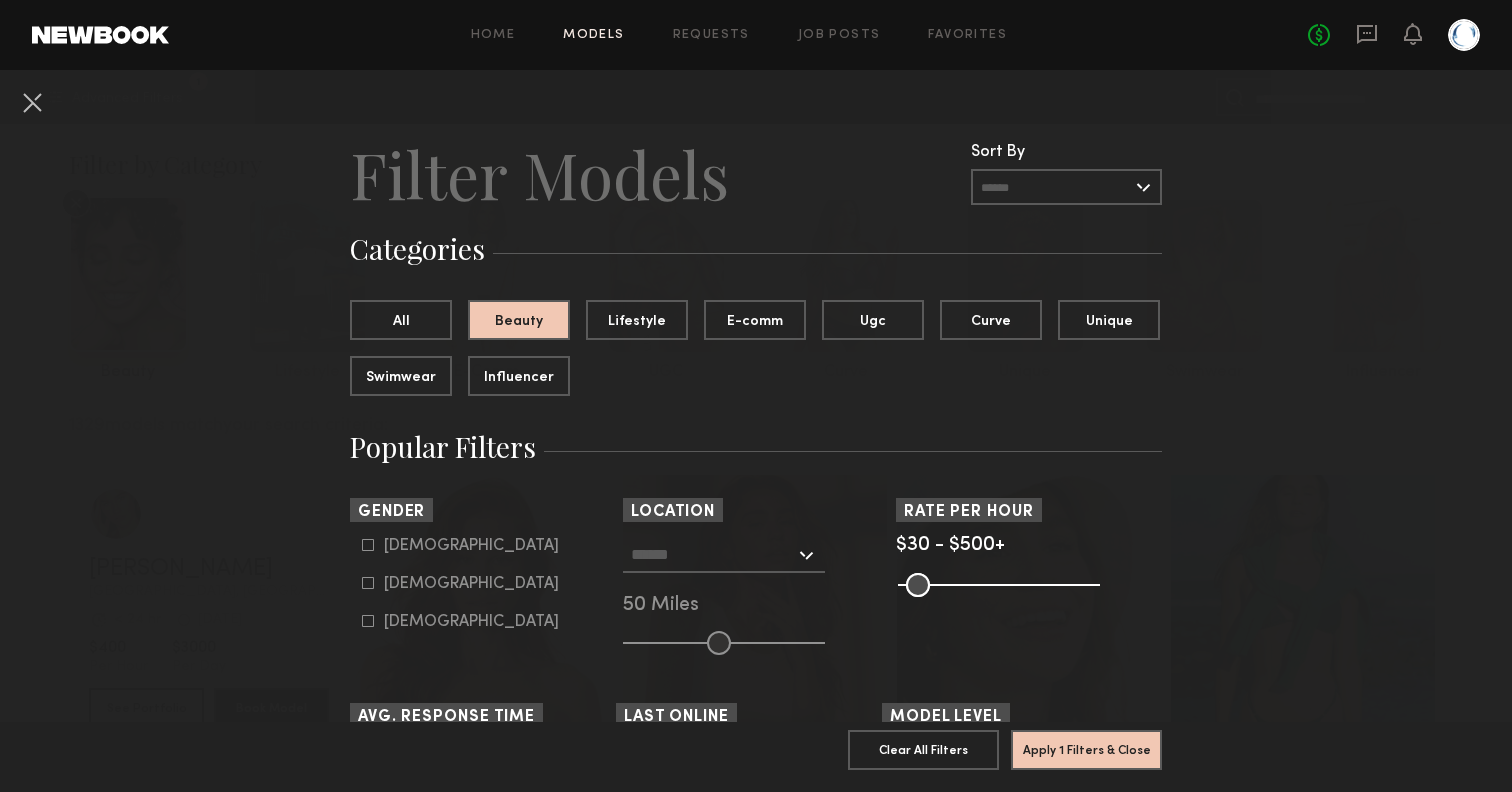 scroll, scrollTop: 53, scrollLeft: 0, axis: vertical 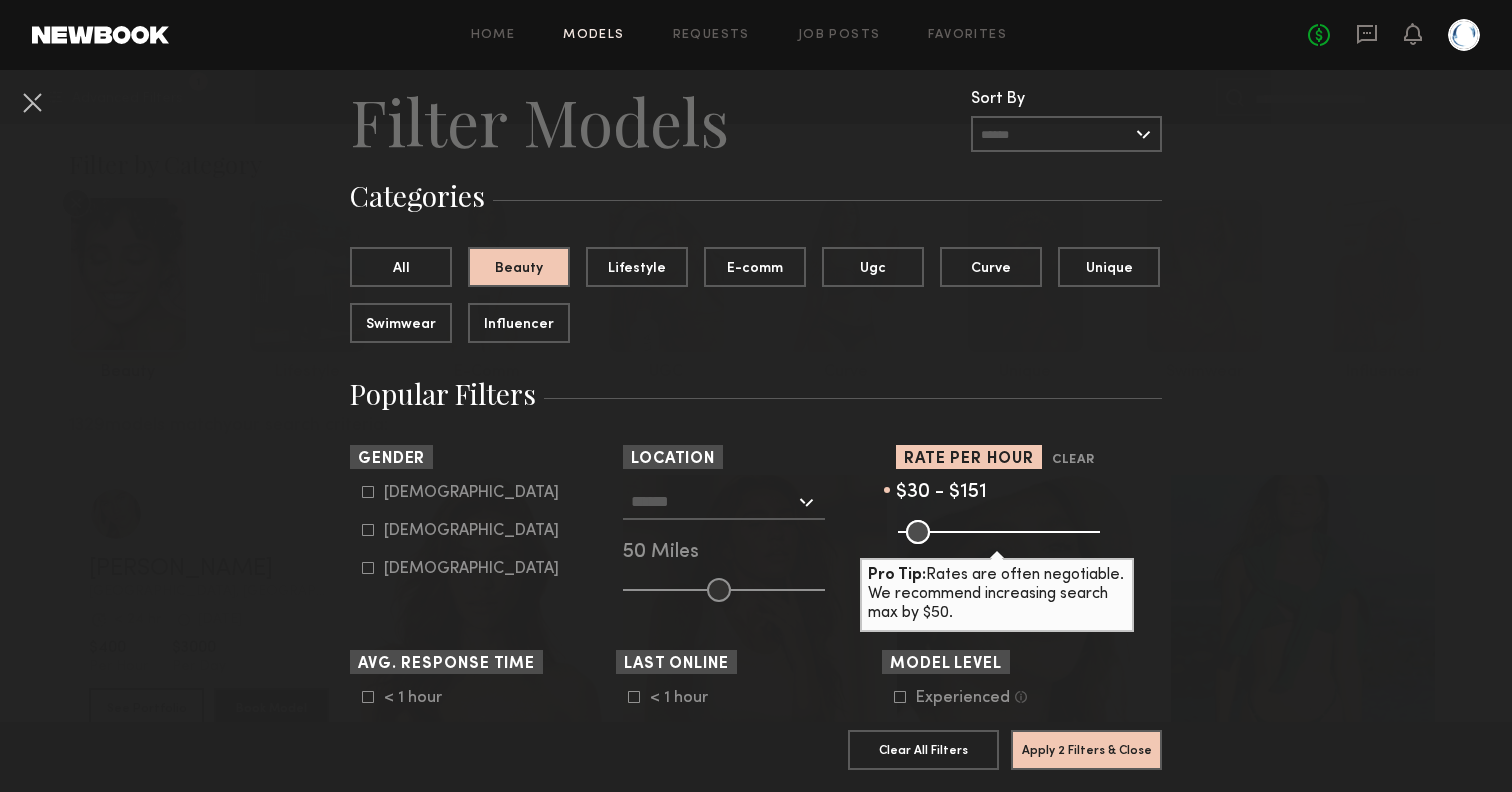 drag, startPoint x: 1087, startPoint y: 531, endPoint x: 956, endPoint y: 532, distance: 131.00381 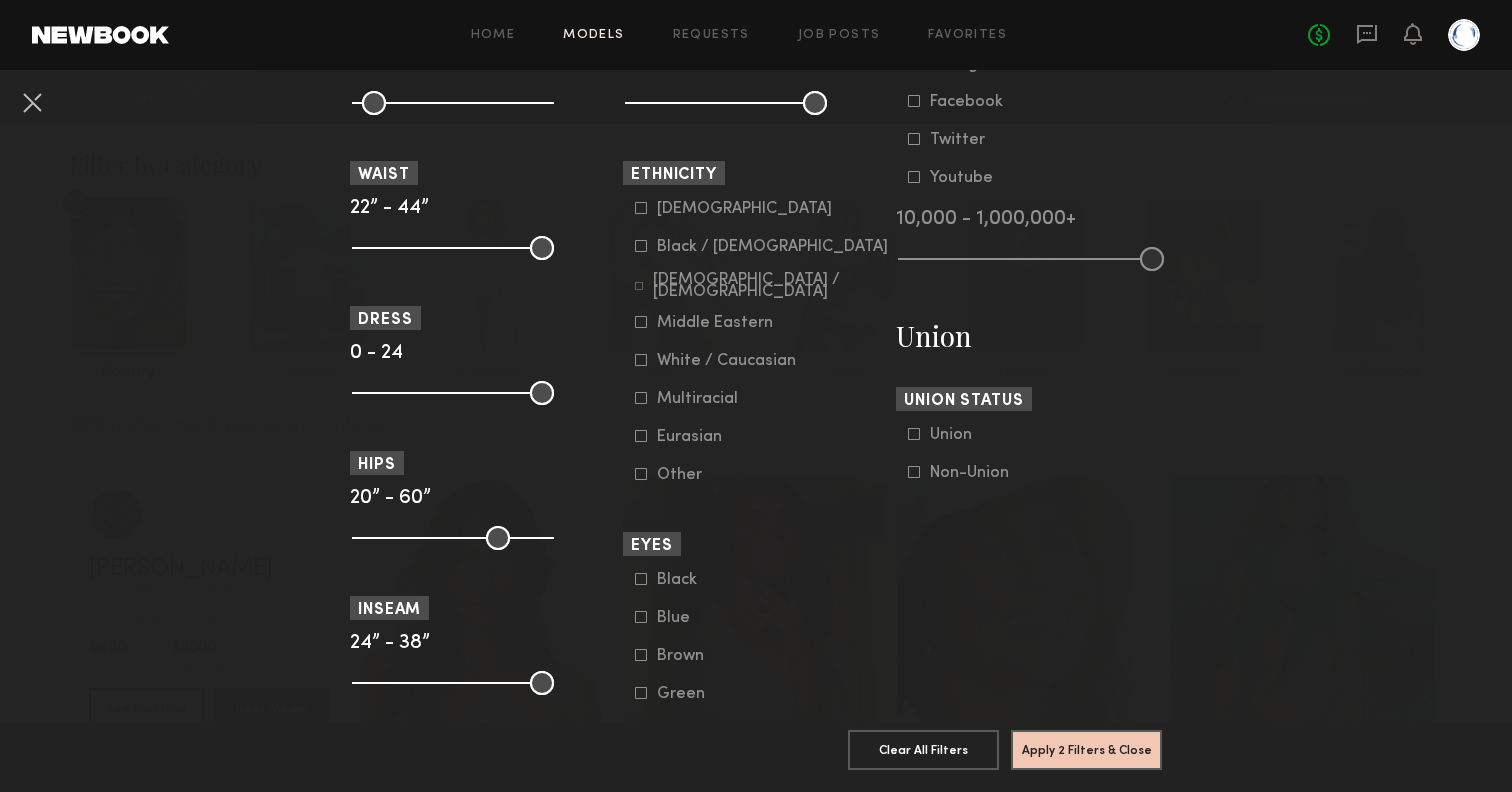 scroll, scrollTop: 1083, scrollLeft: 0, axis: vertical 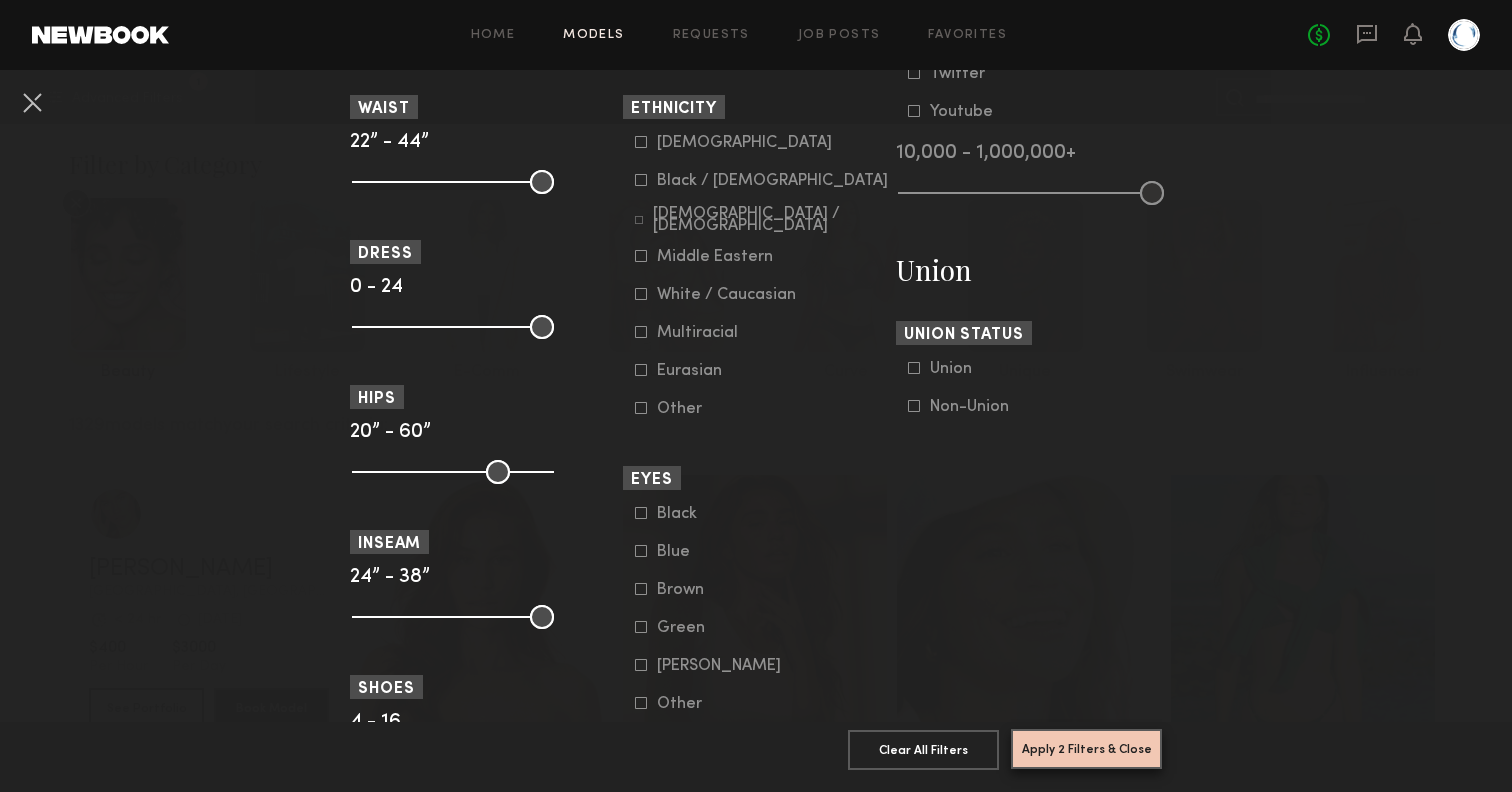 click on "Apply 2 Filters & Close" 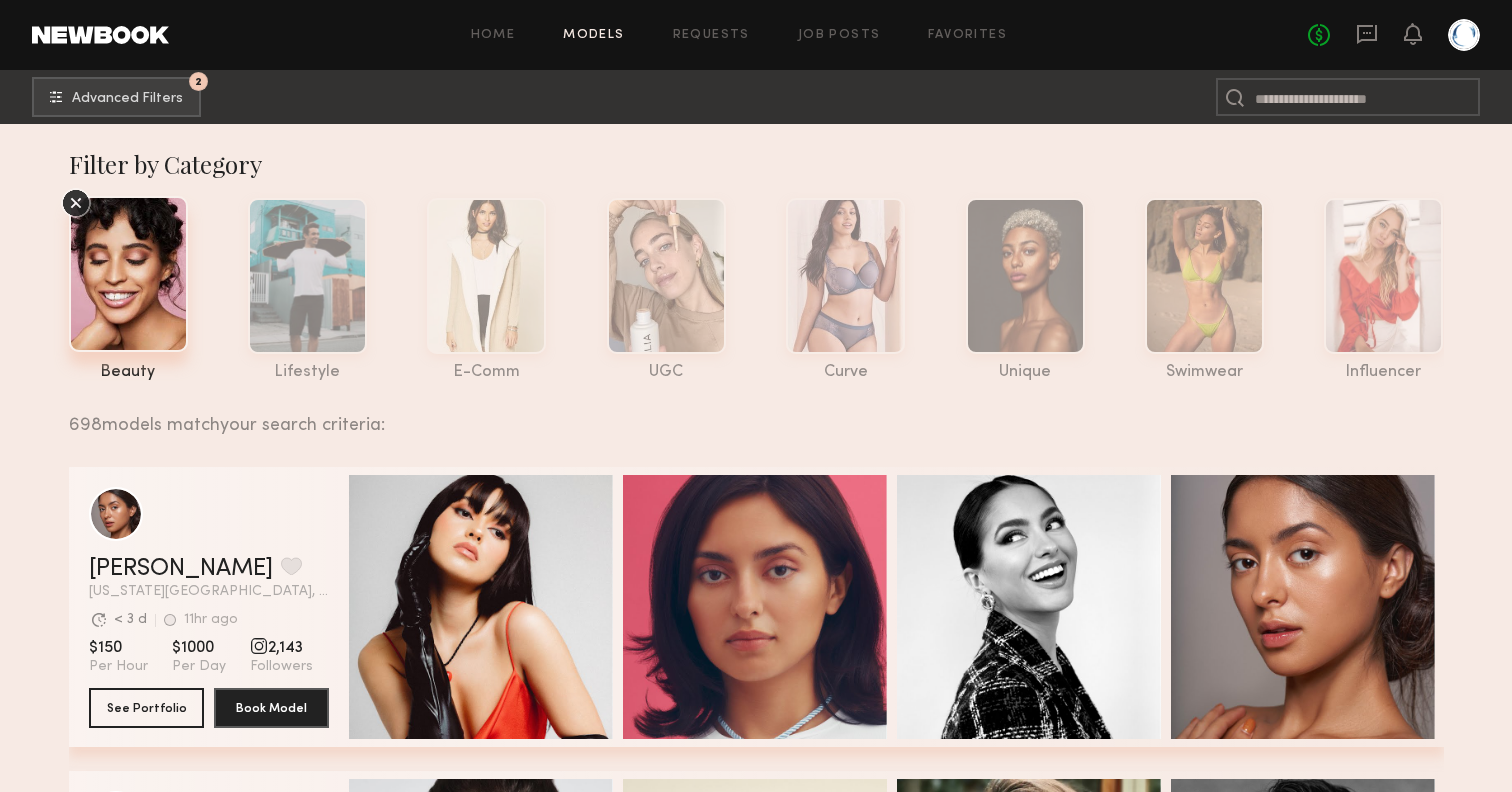 scroll, scrollTop: 0, scrollLeft: 0, axis: both 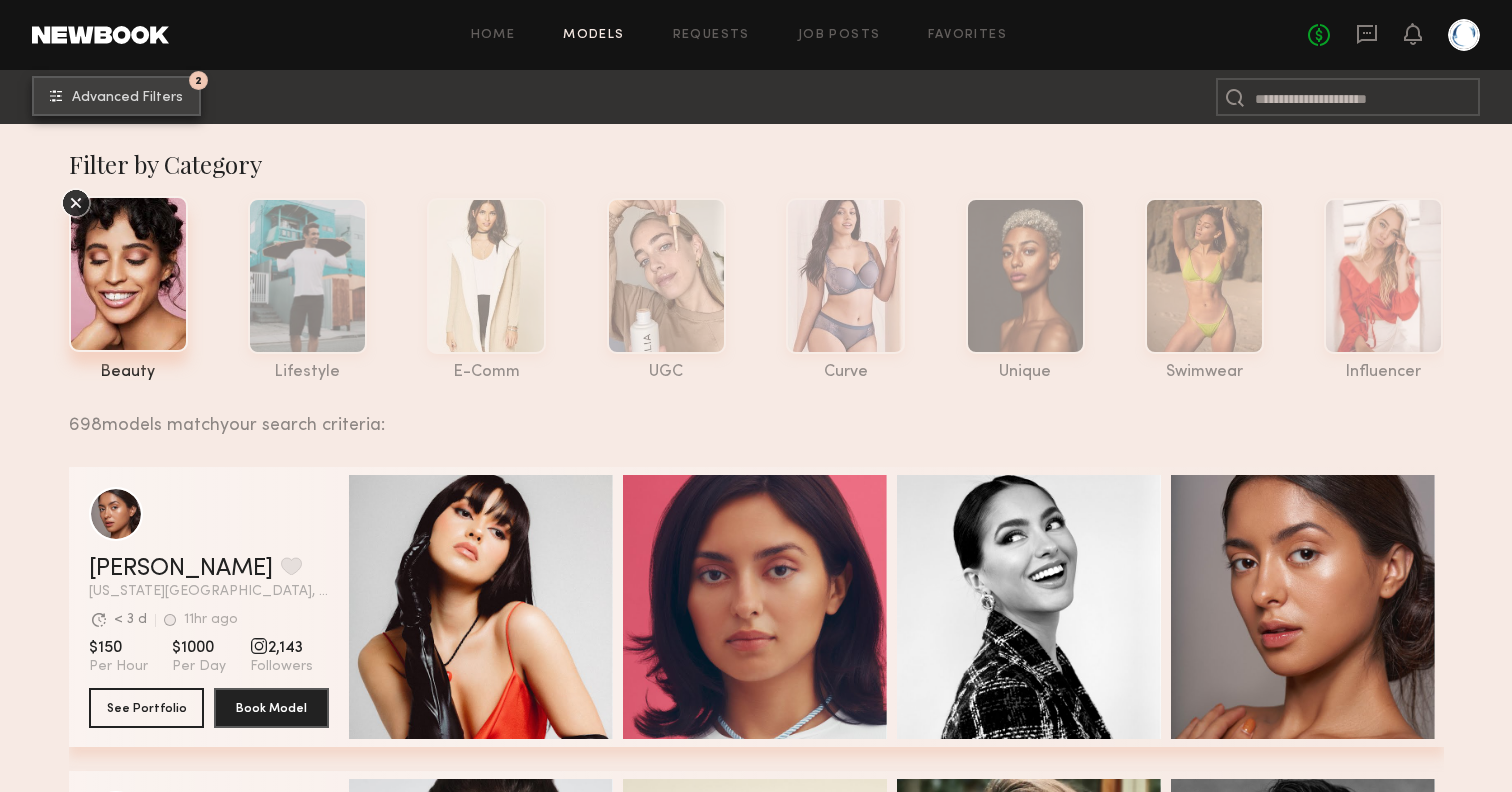 click on "Advanced Filters" 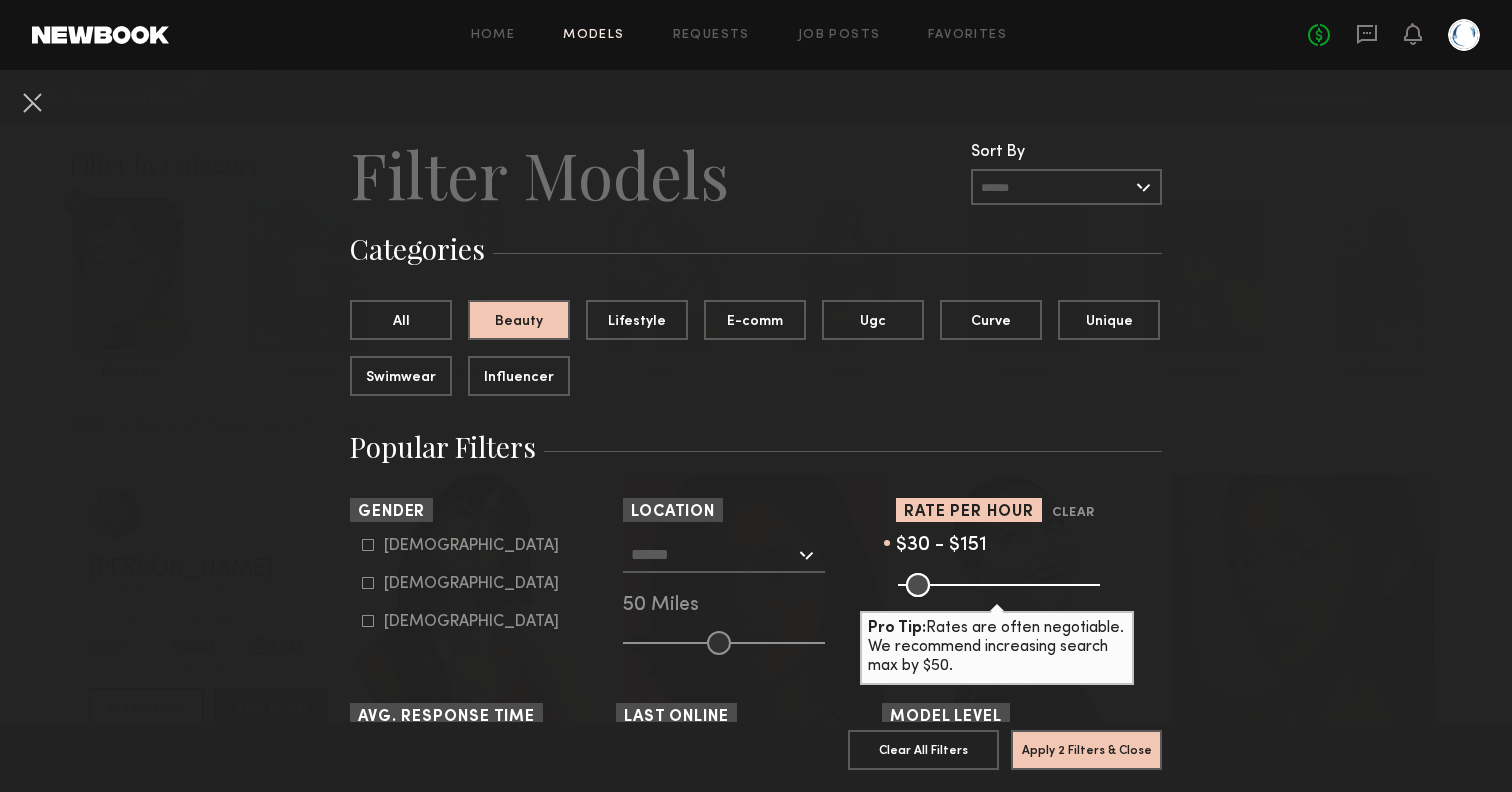 scroll, scrollTop: 0, scrollLeft: 0, axis: both 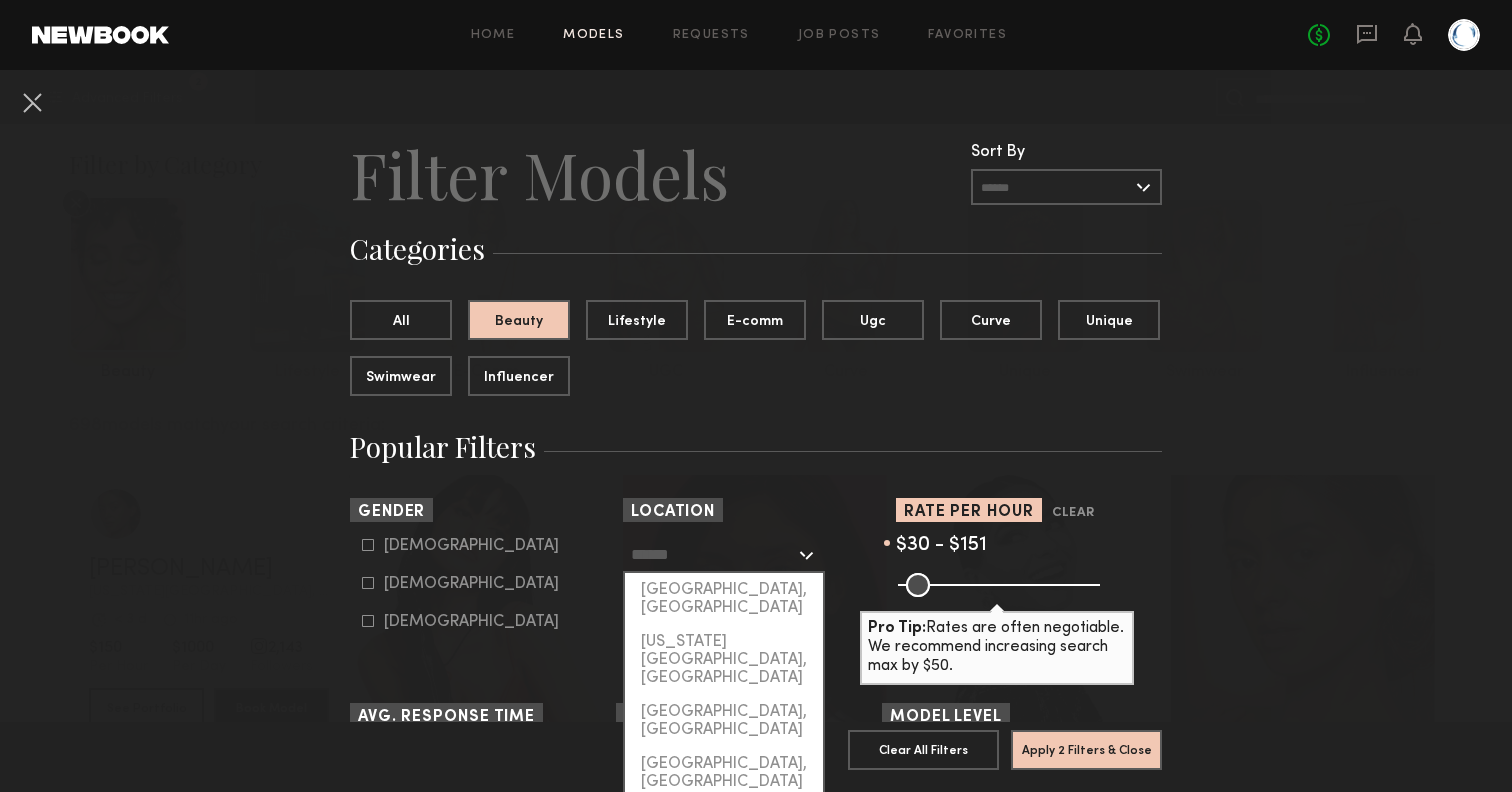 click 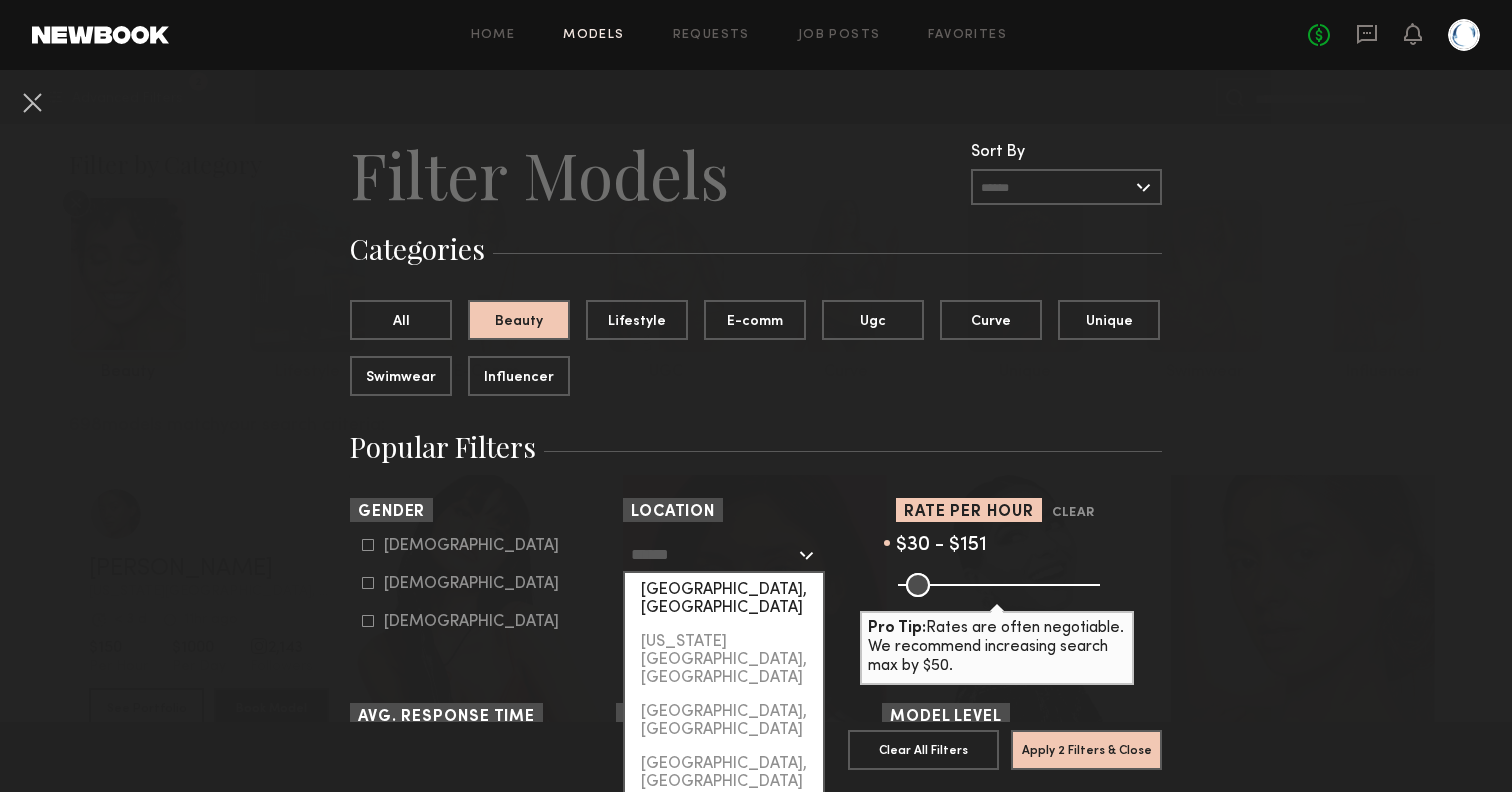 click on "[GEOGRAPHIC_DATA], [GEOGRAPHIC_DATA]" 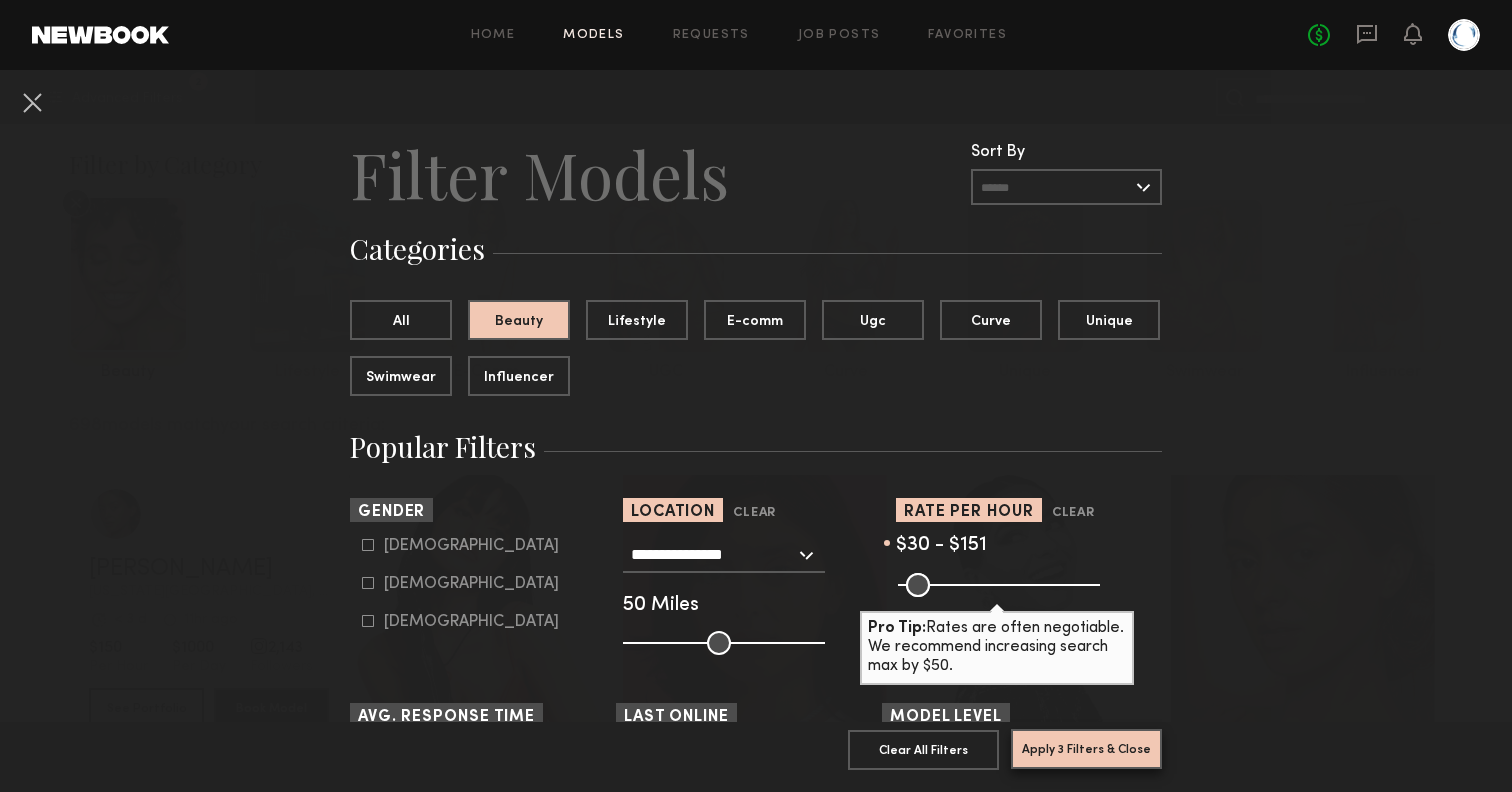click on "Apply 3 Filters & Close" 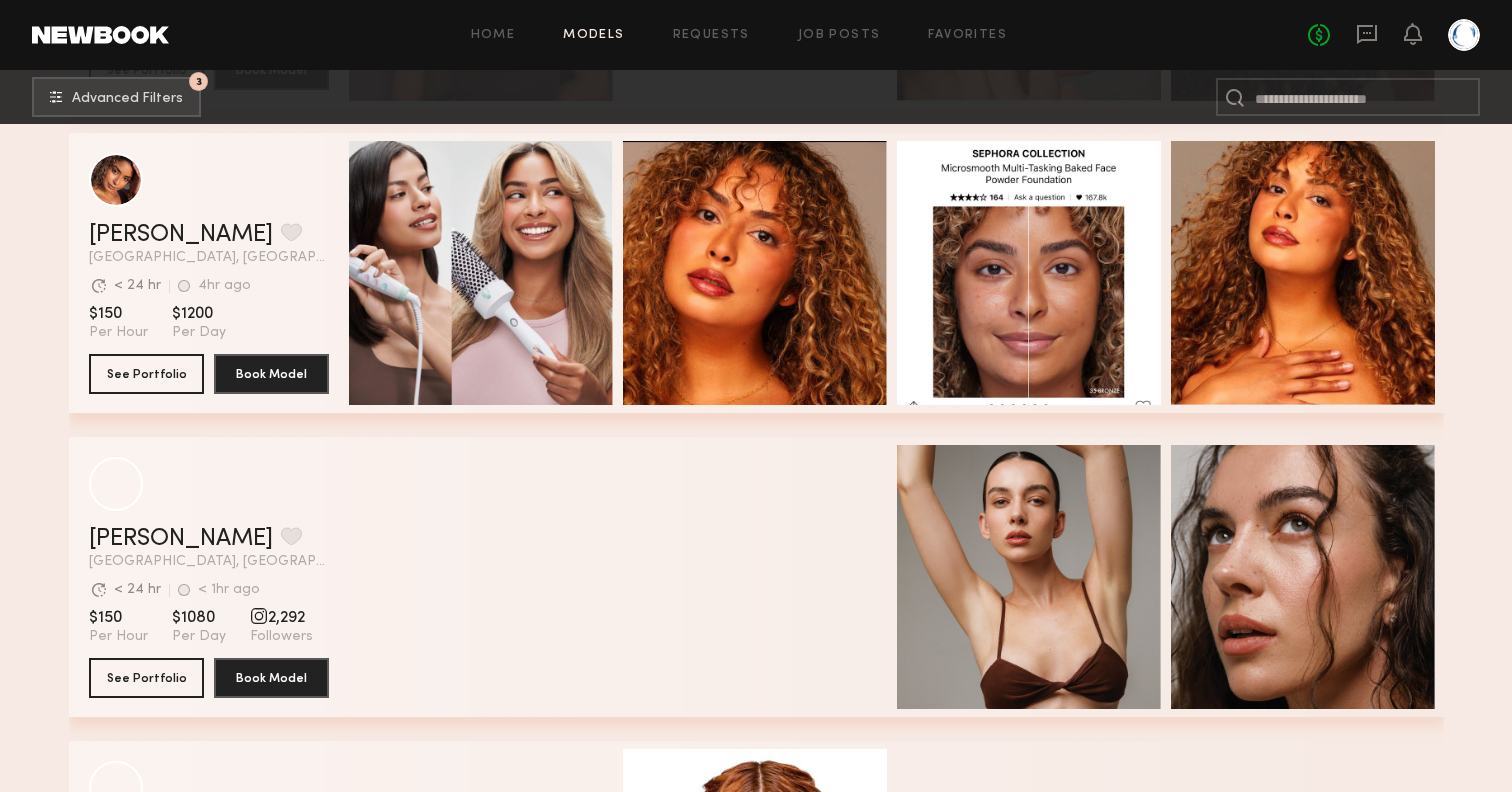 scroll, scrollTop: 2109, scrollLeft: 0, axis: vertical 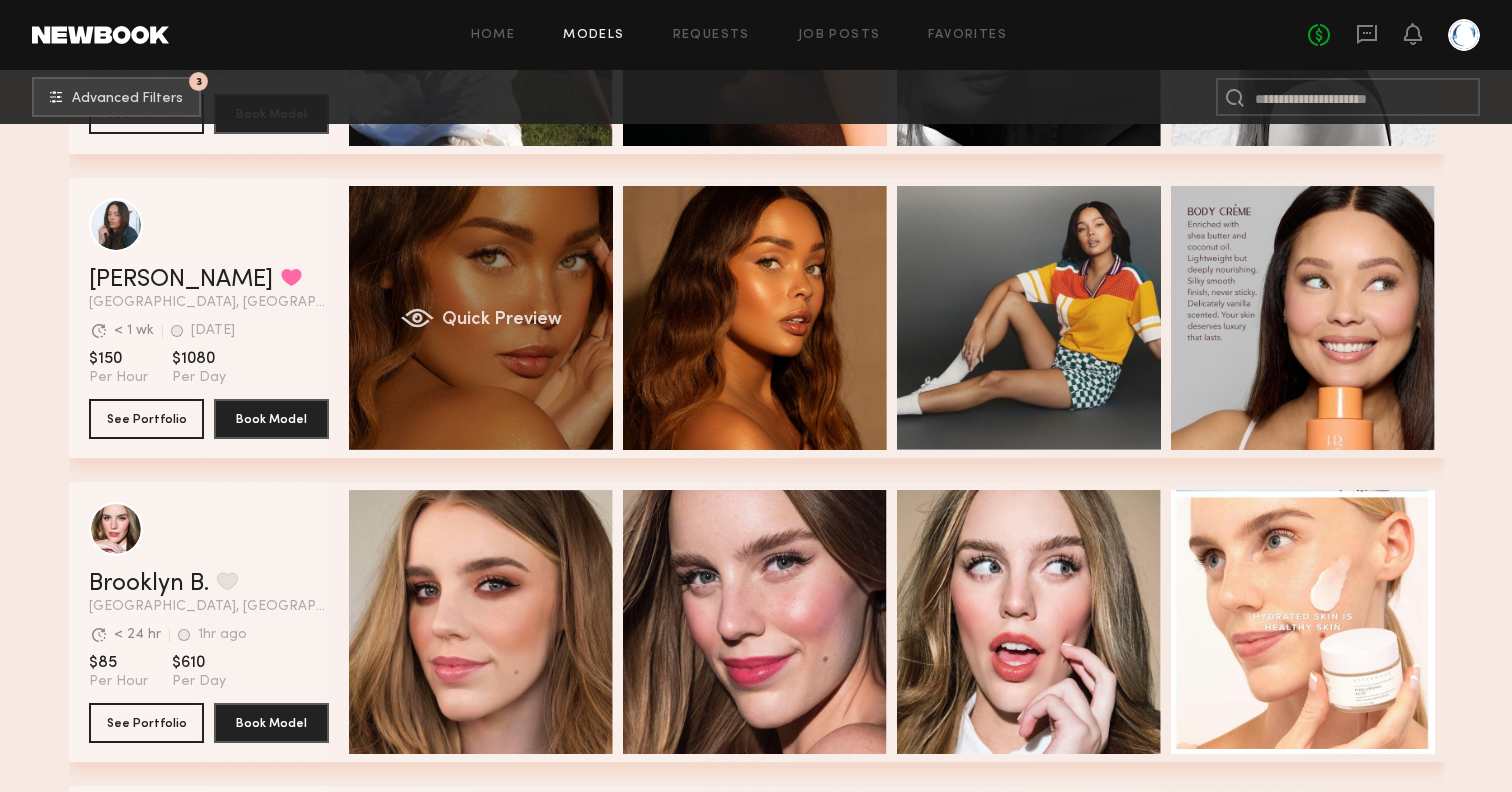 click on "Quick Preview" 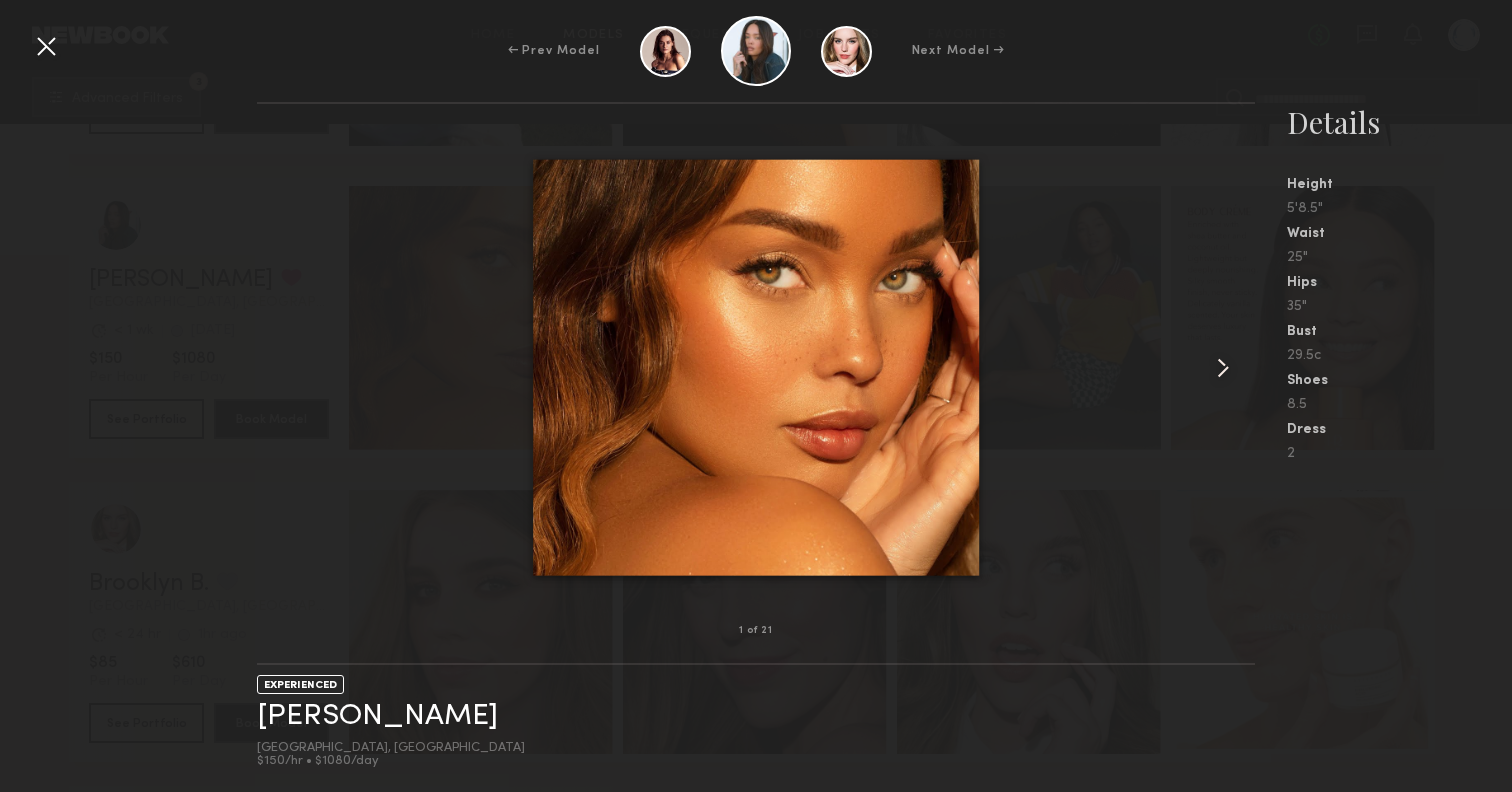 click at bounding box center [1223, 368] 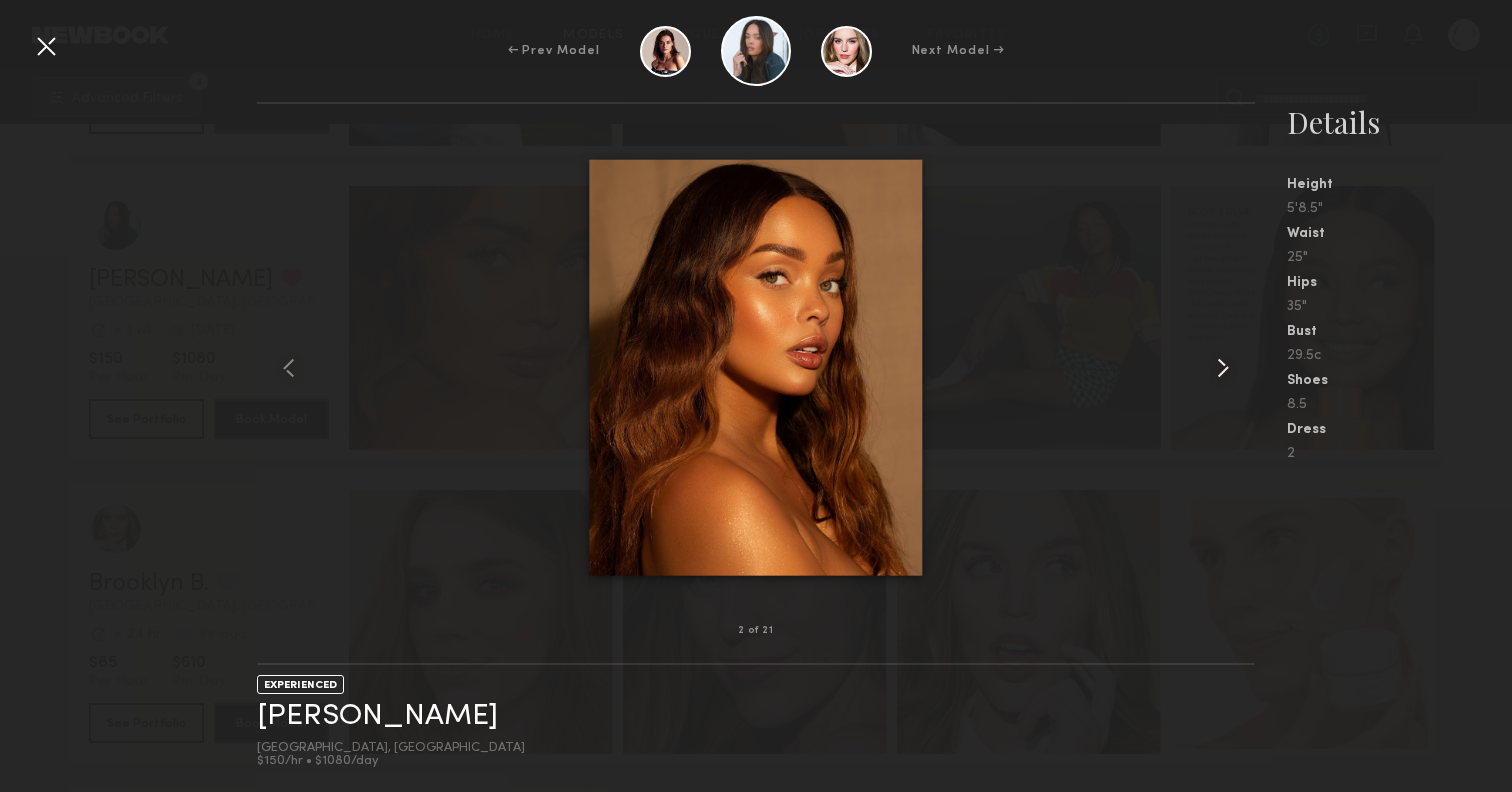 click at bounding box center (1223, 368) 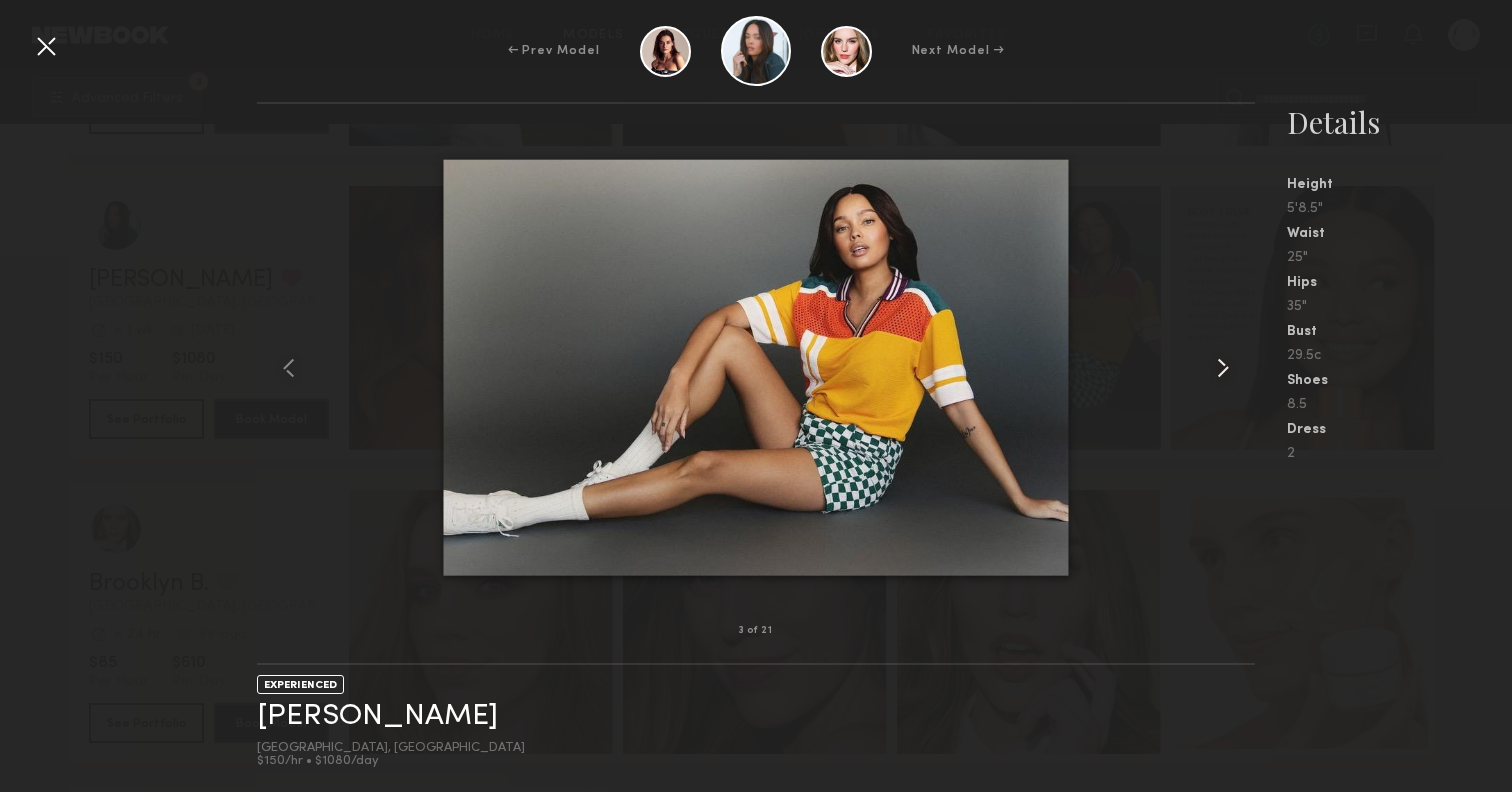 click at bounding box center (1223, 368) 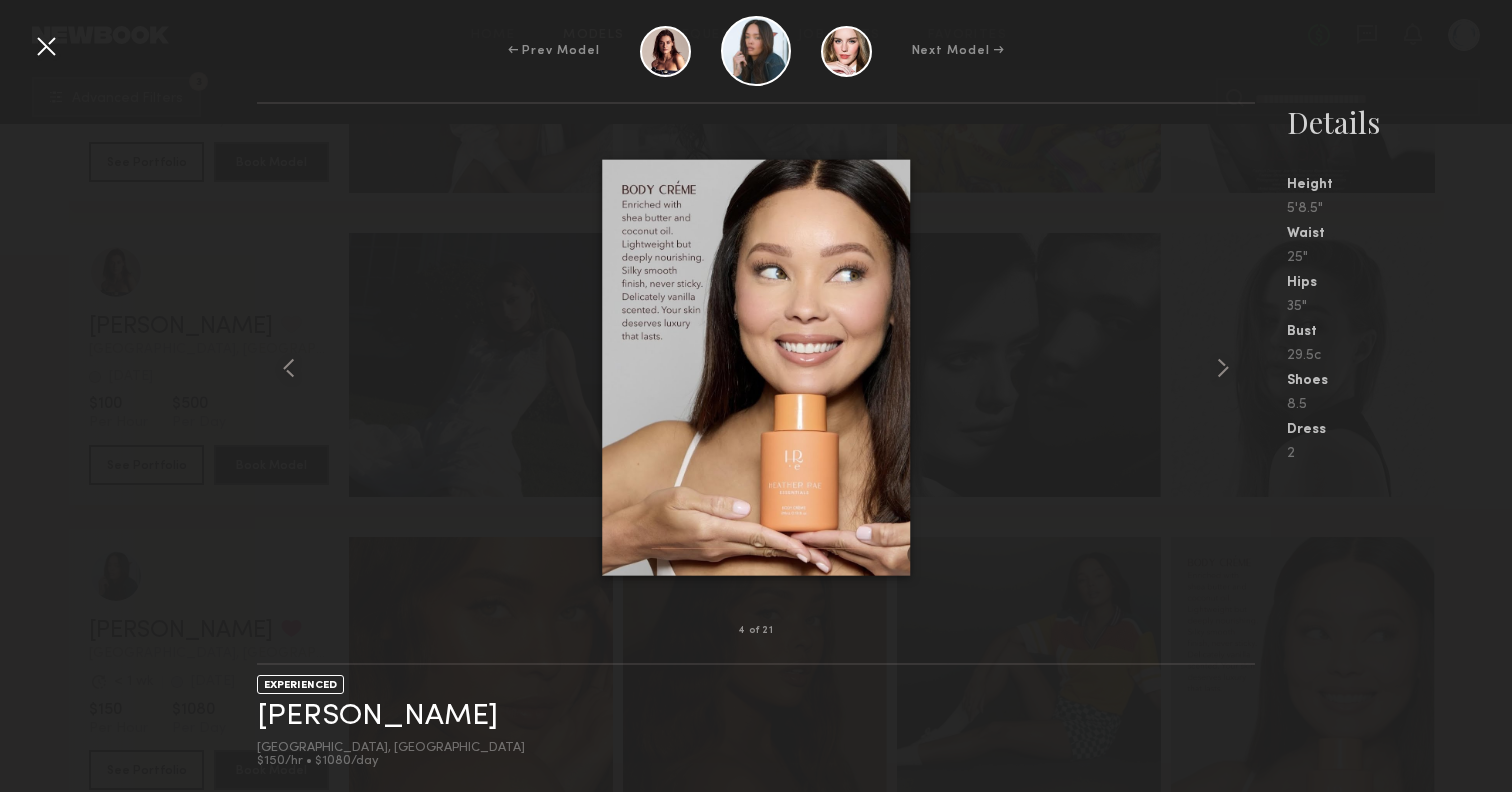 click on "← Prev Model   Next Model →" at bounding box center [756, 51] 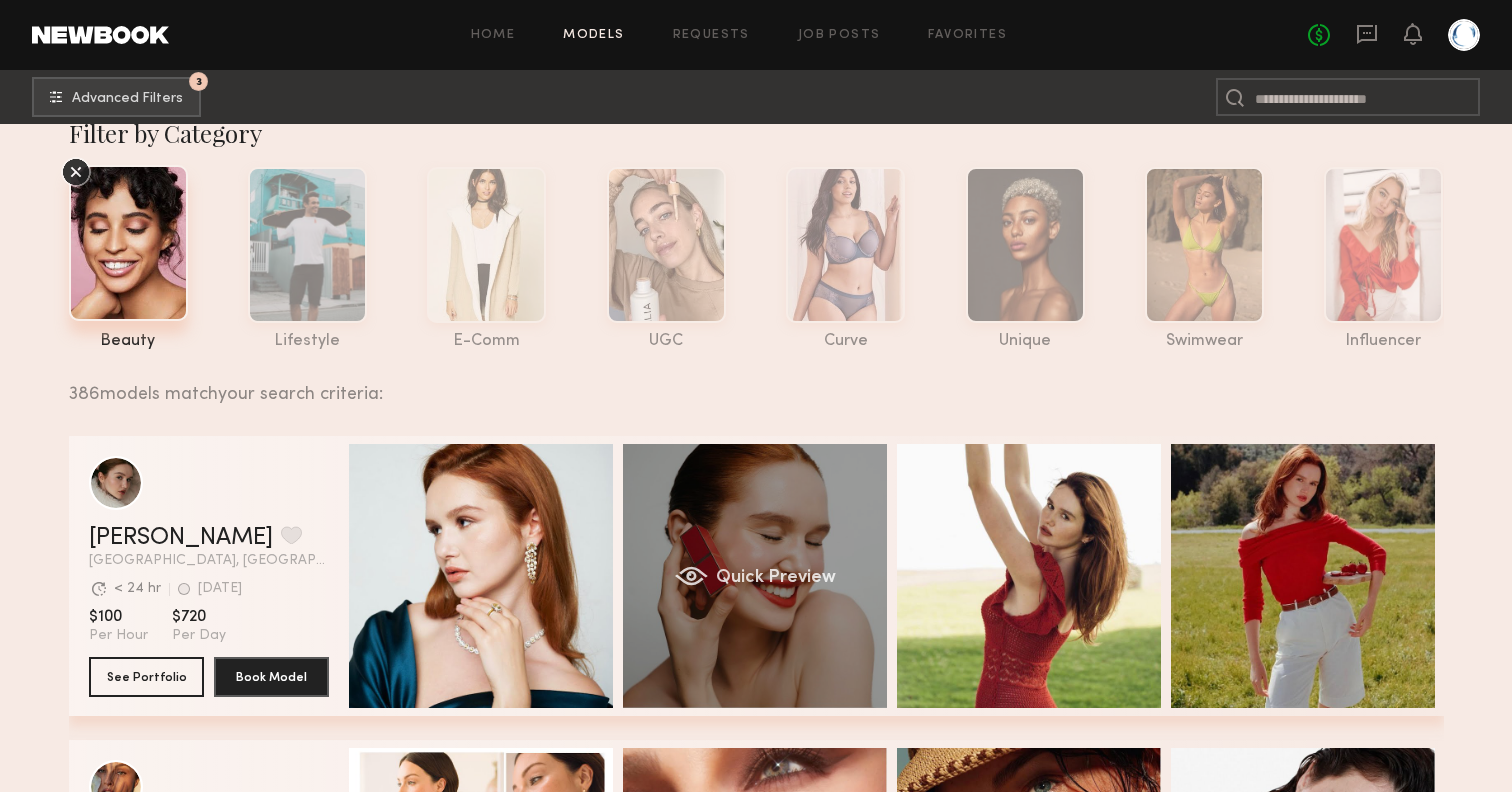 click on "Quick Preview" 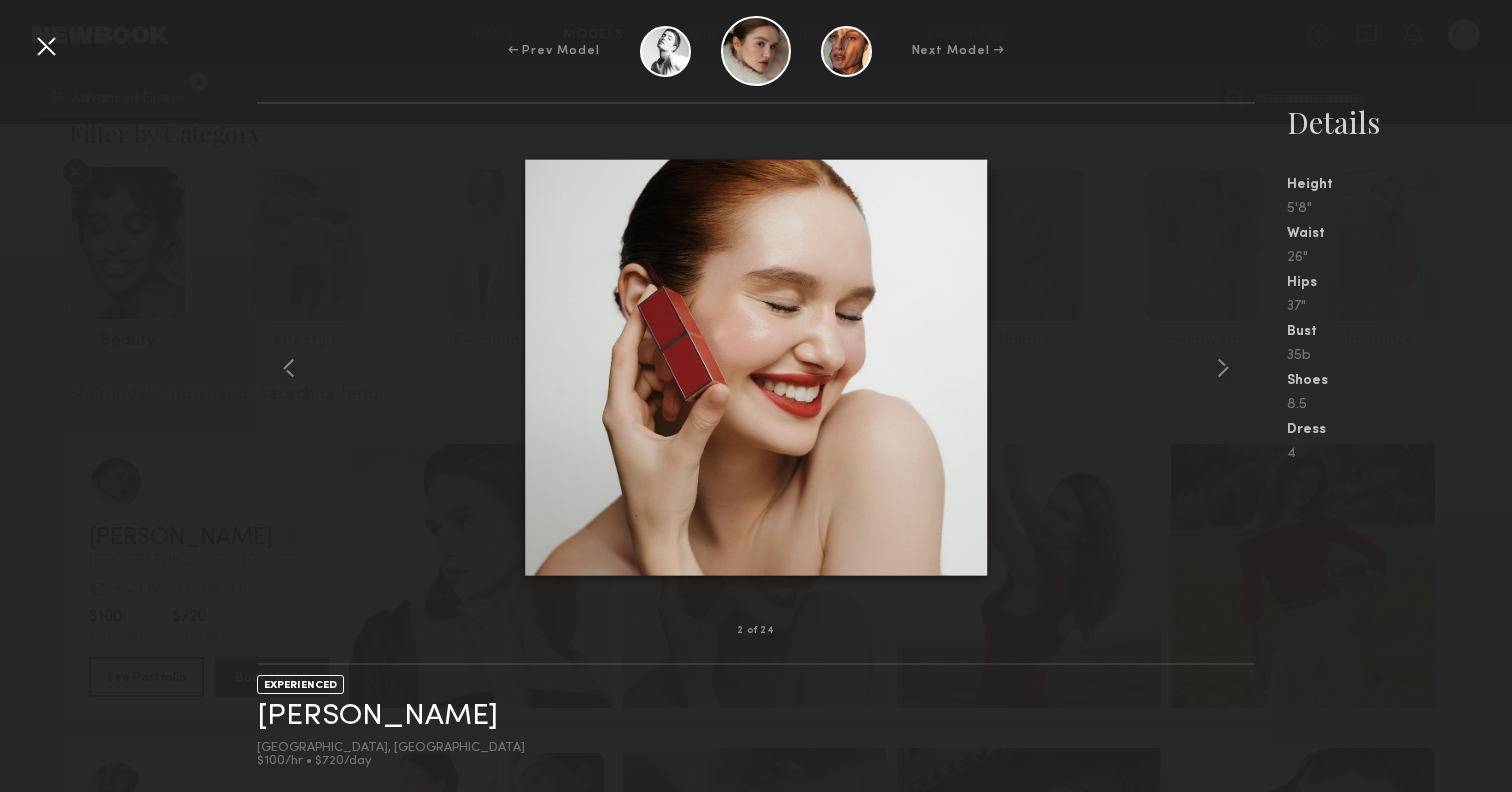 click at bounding box center [756, 367] 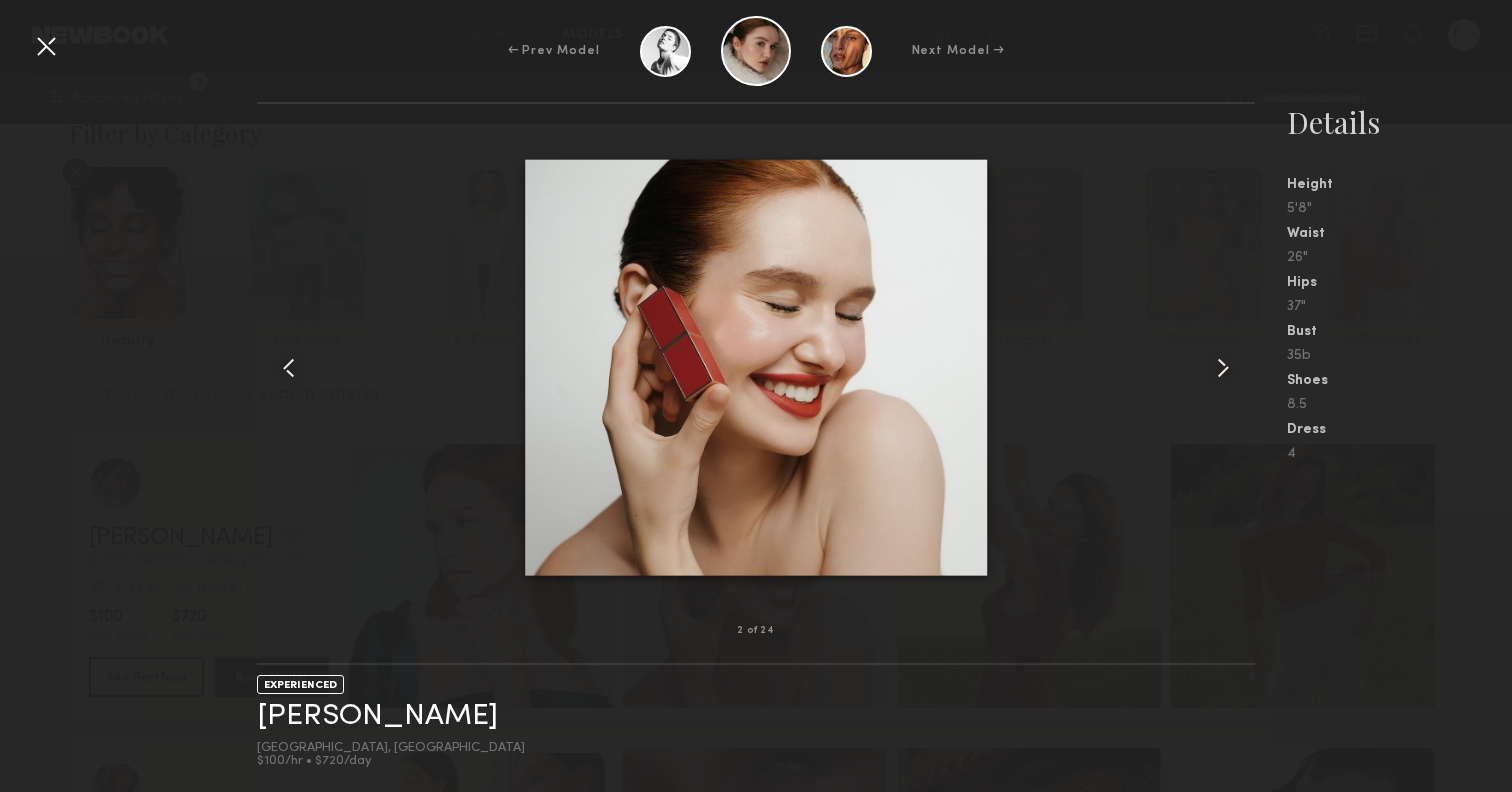 click at bounding box center (1223, 368) 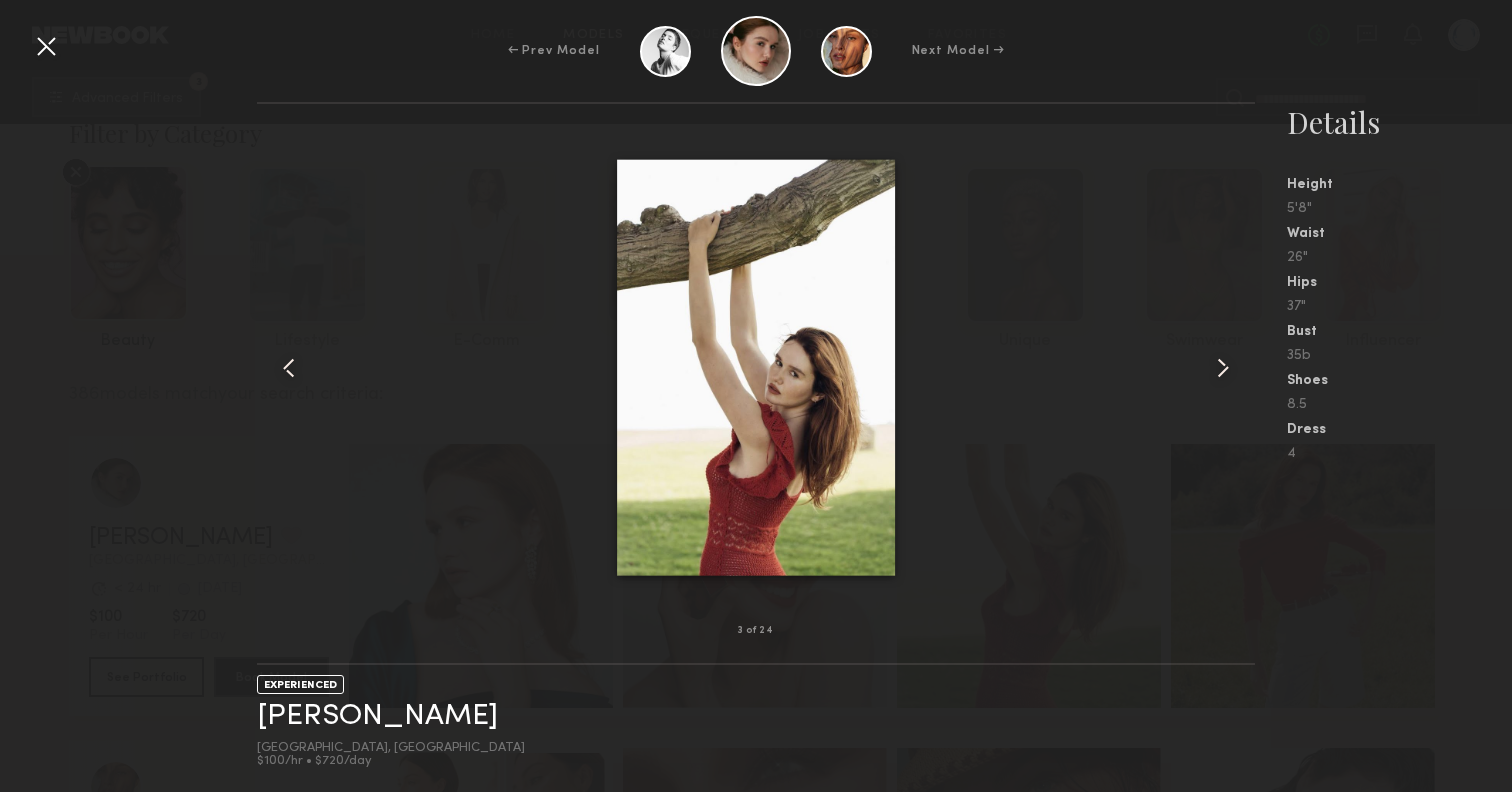 click at bounding box center [1223, 368] 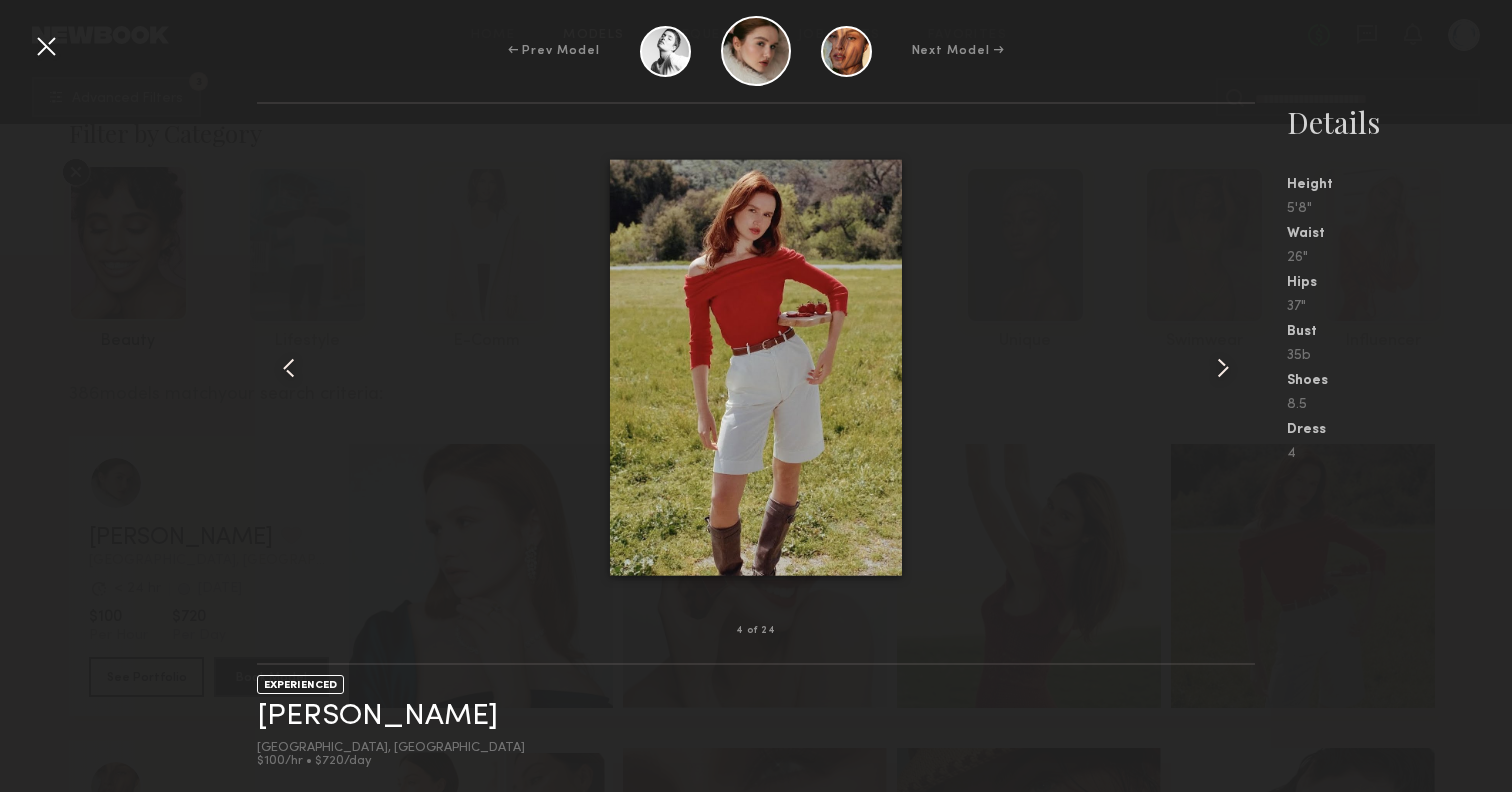 click at bounding box center [1223, 368] 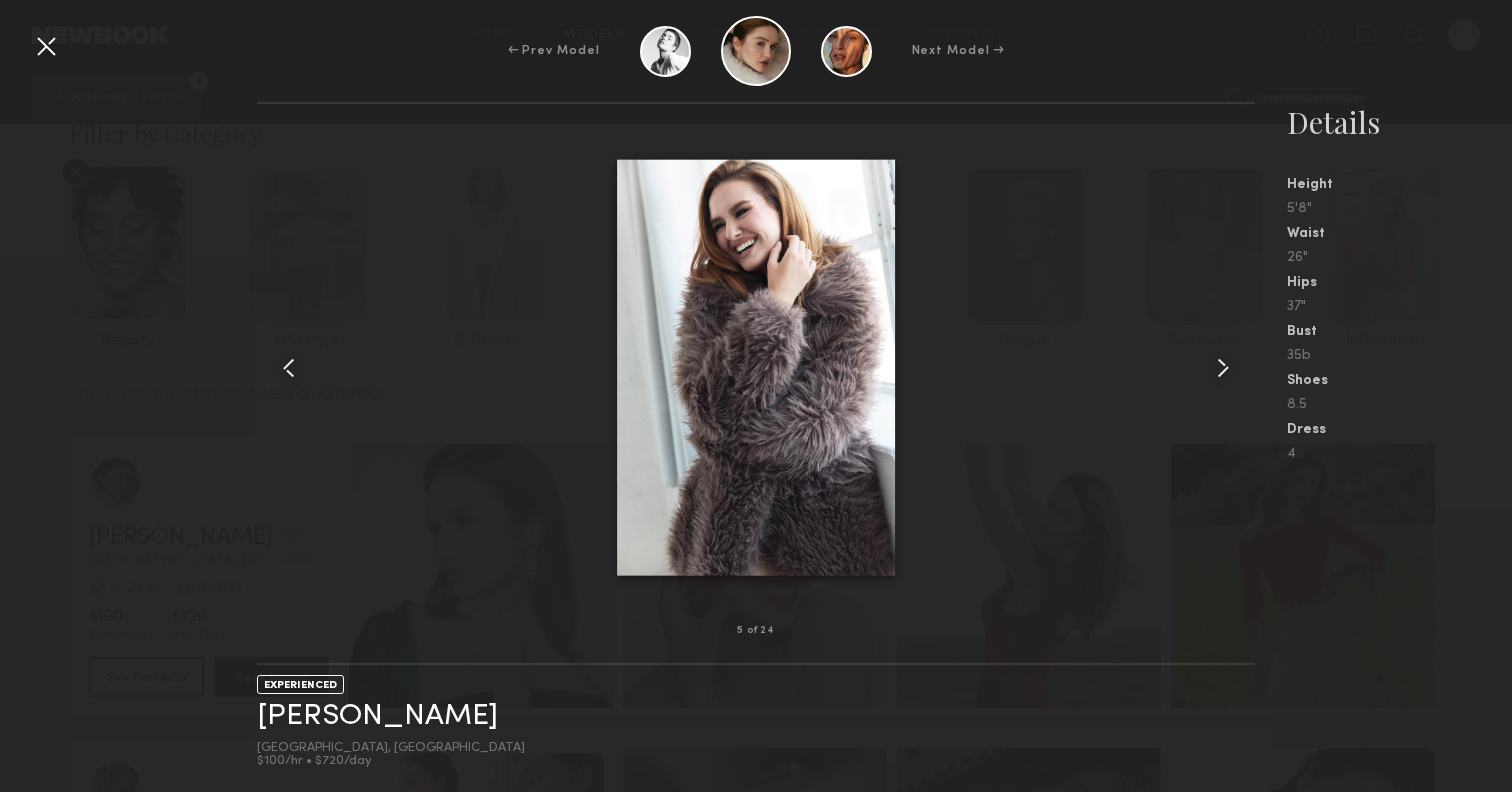 click at bounding box center [1223, 368] 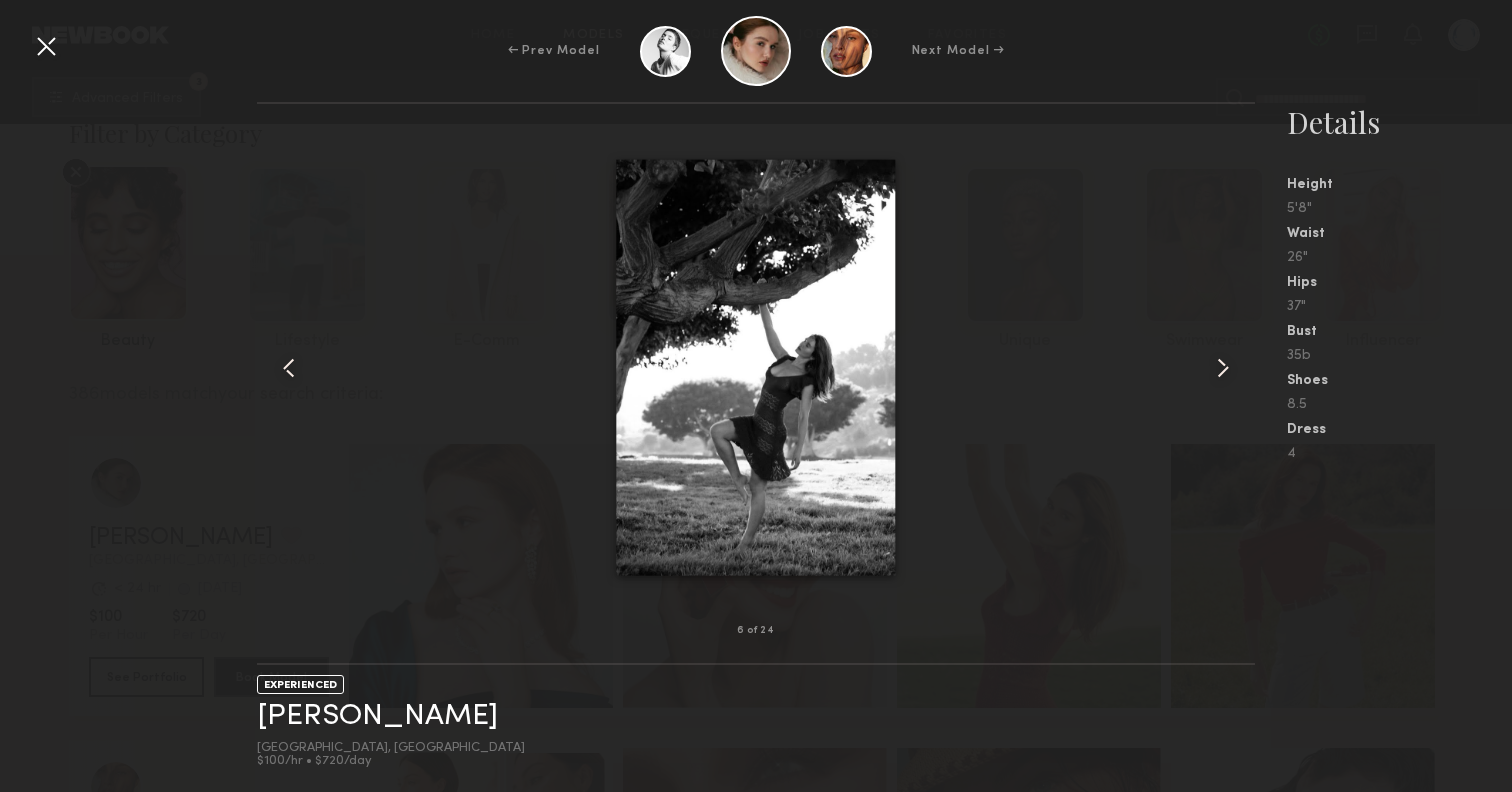 click at bounding box center [1223, 368] 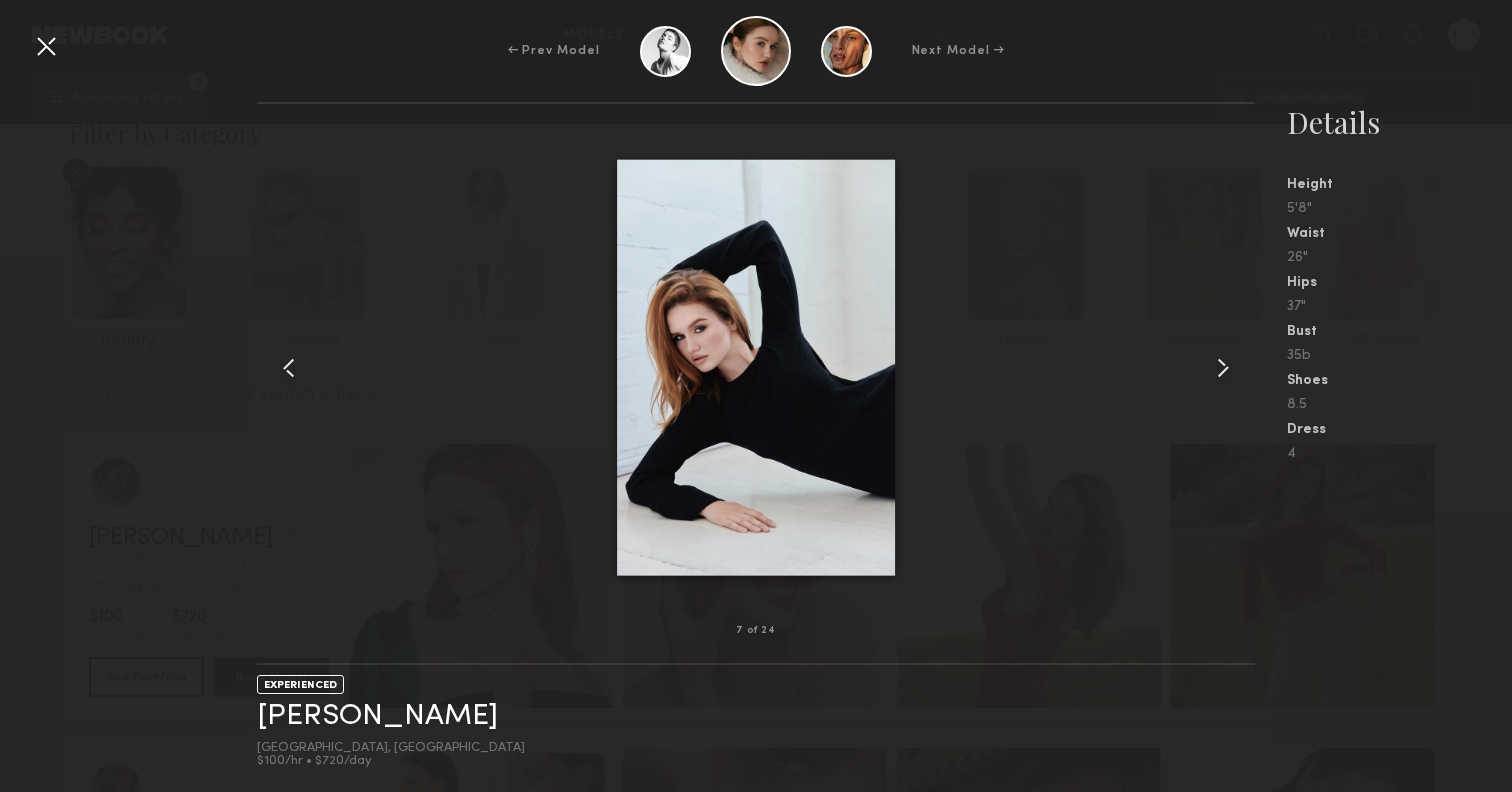 click at bounding box center [1223, 368] 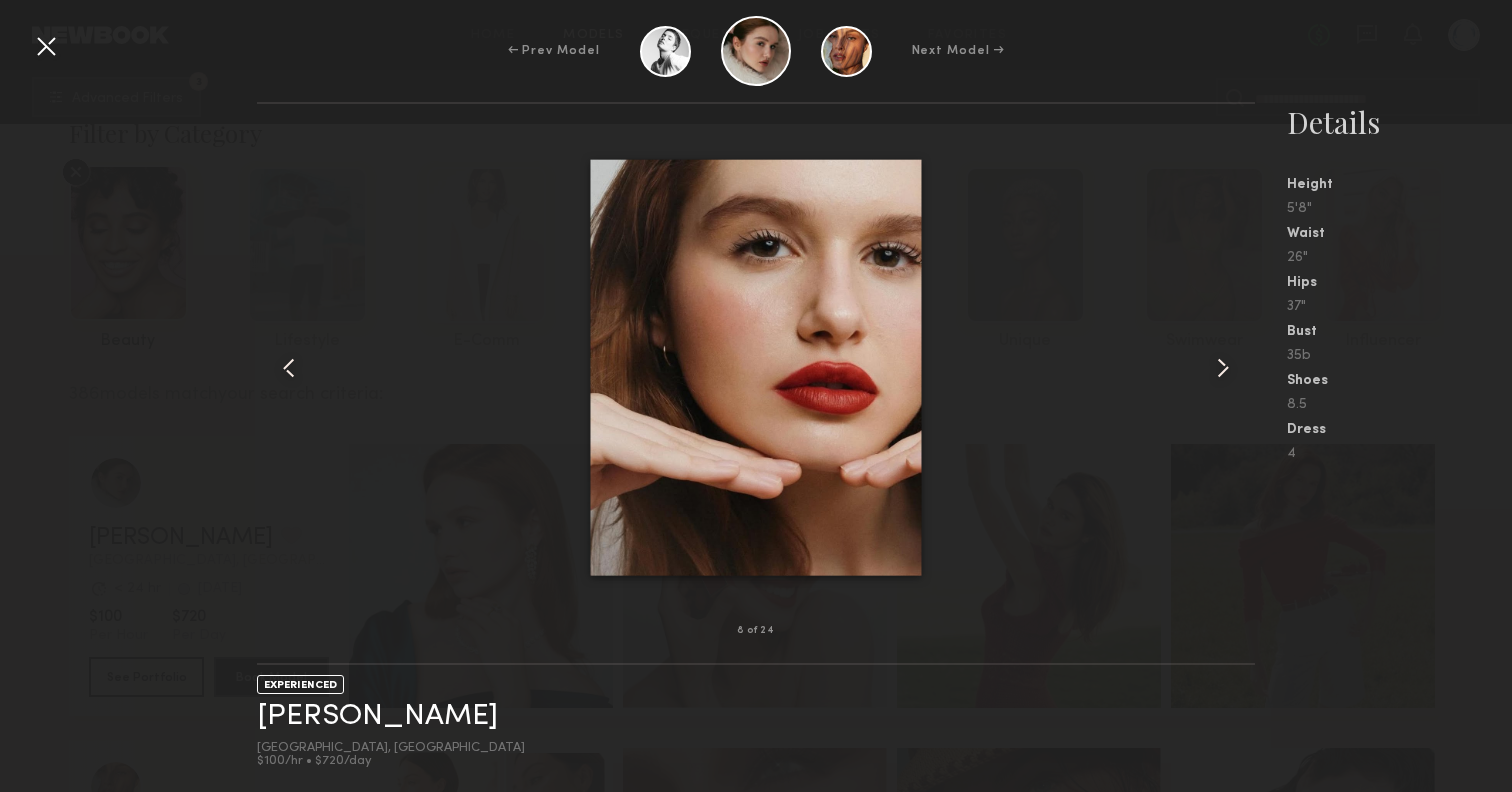 click at bounding box center (1223, 368) 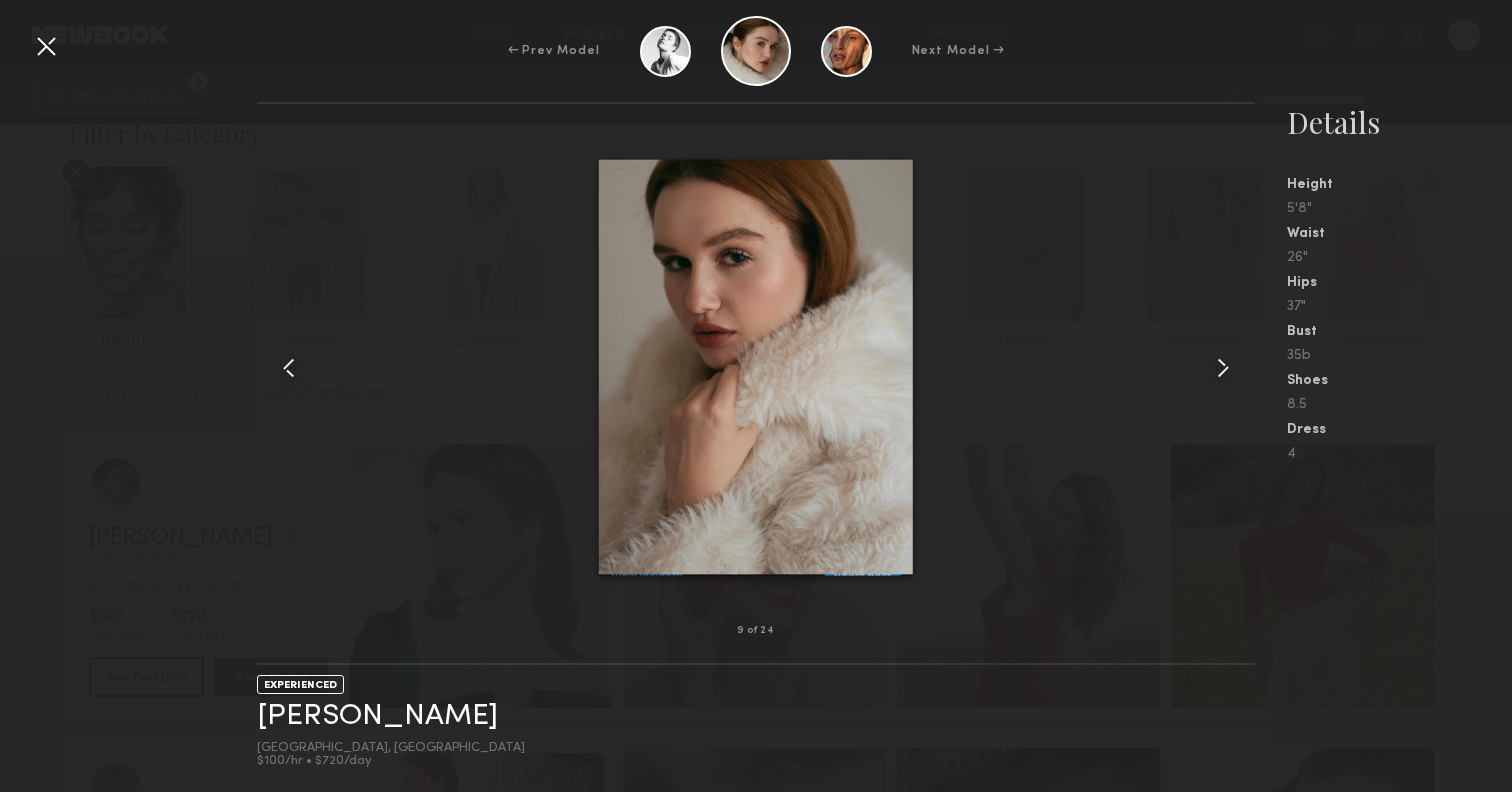 click at bounding box center (1223, 368) 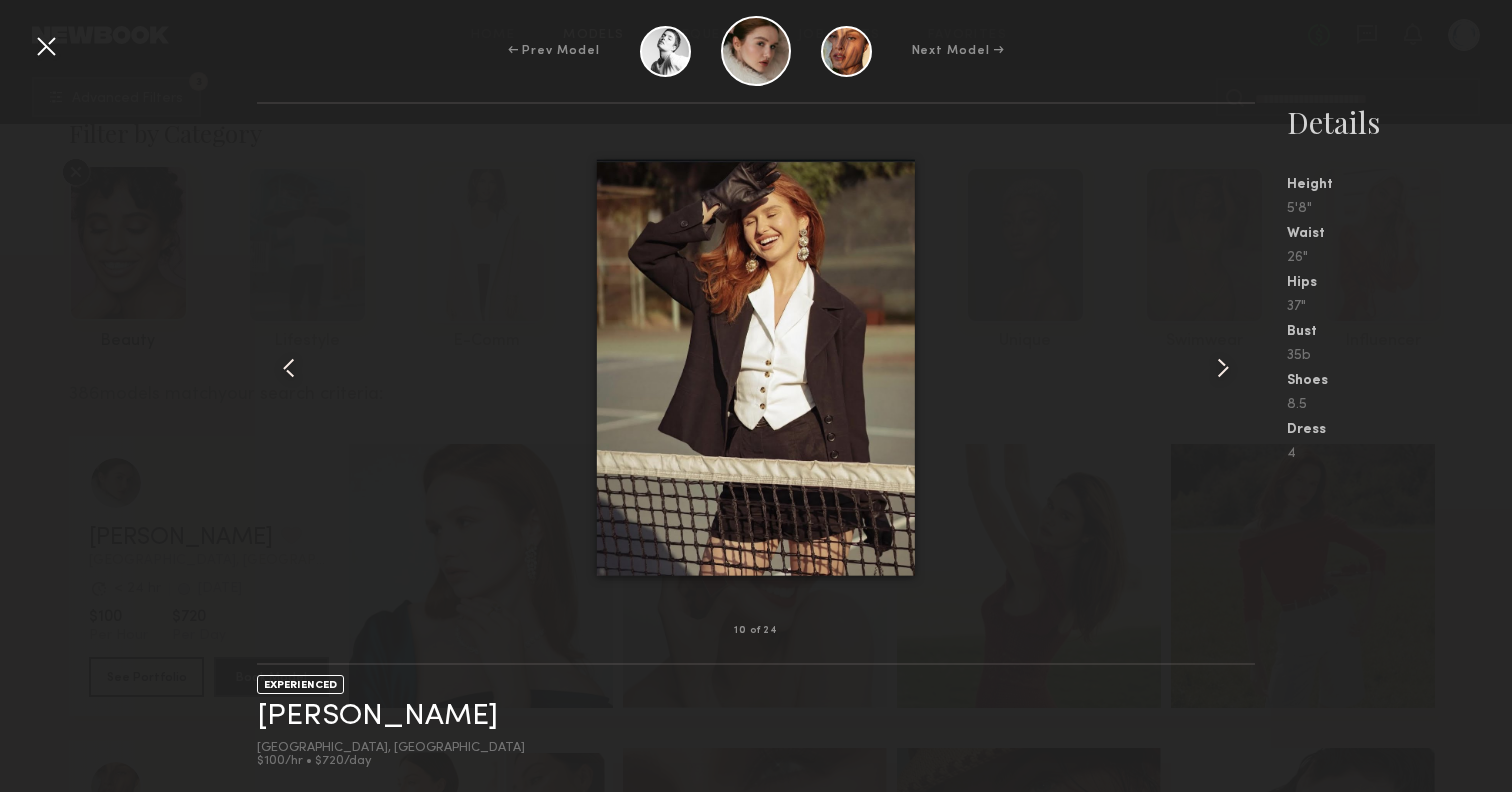 click at bounding box center (1223, 368) 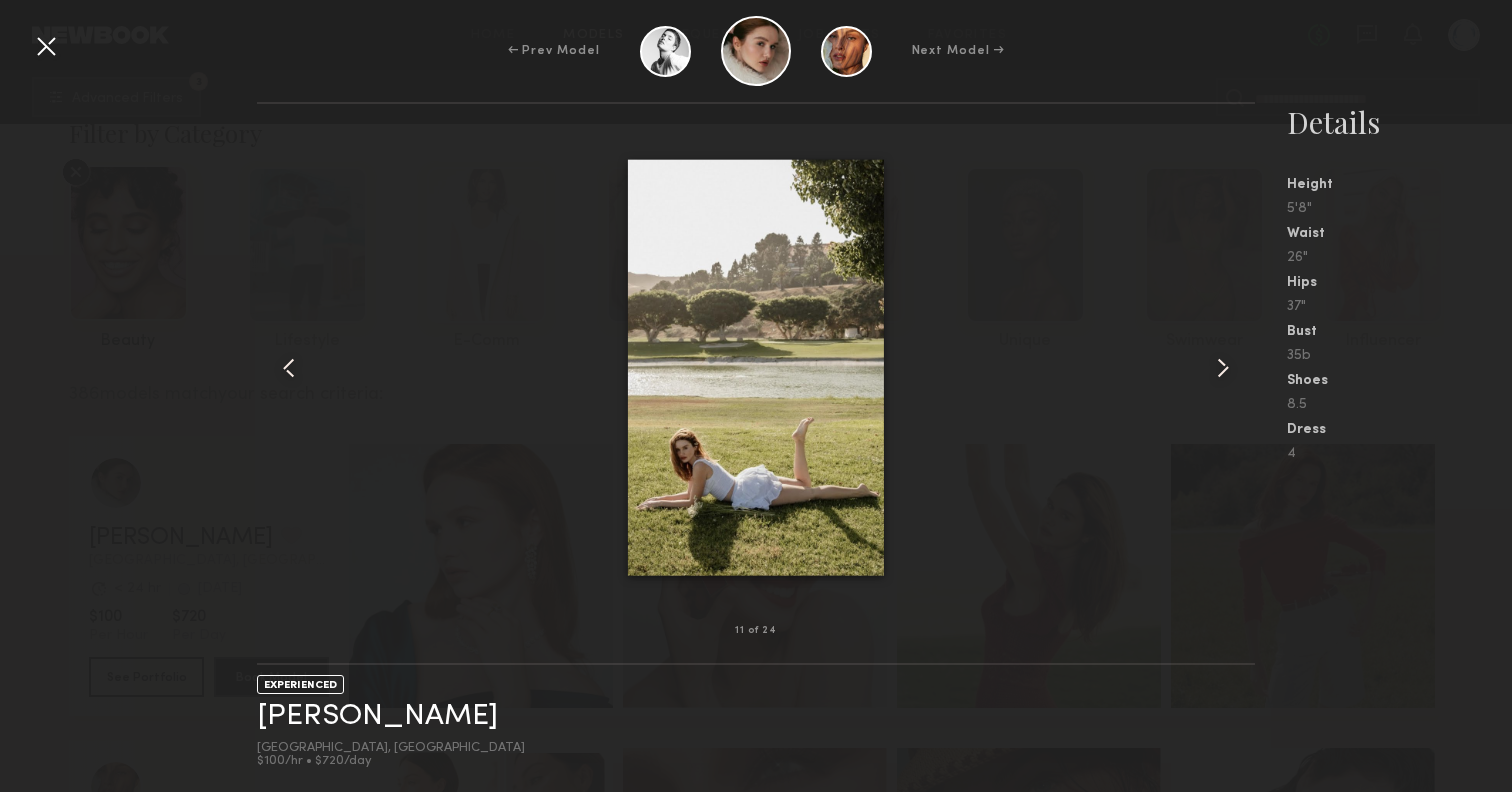 click at bounding box center (1223, 368) 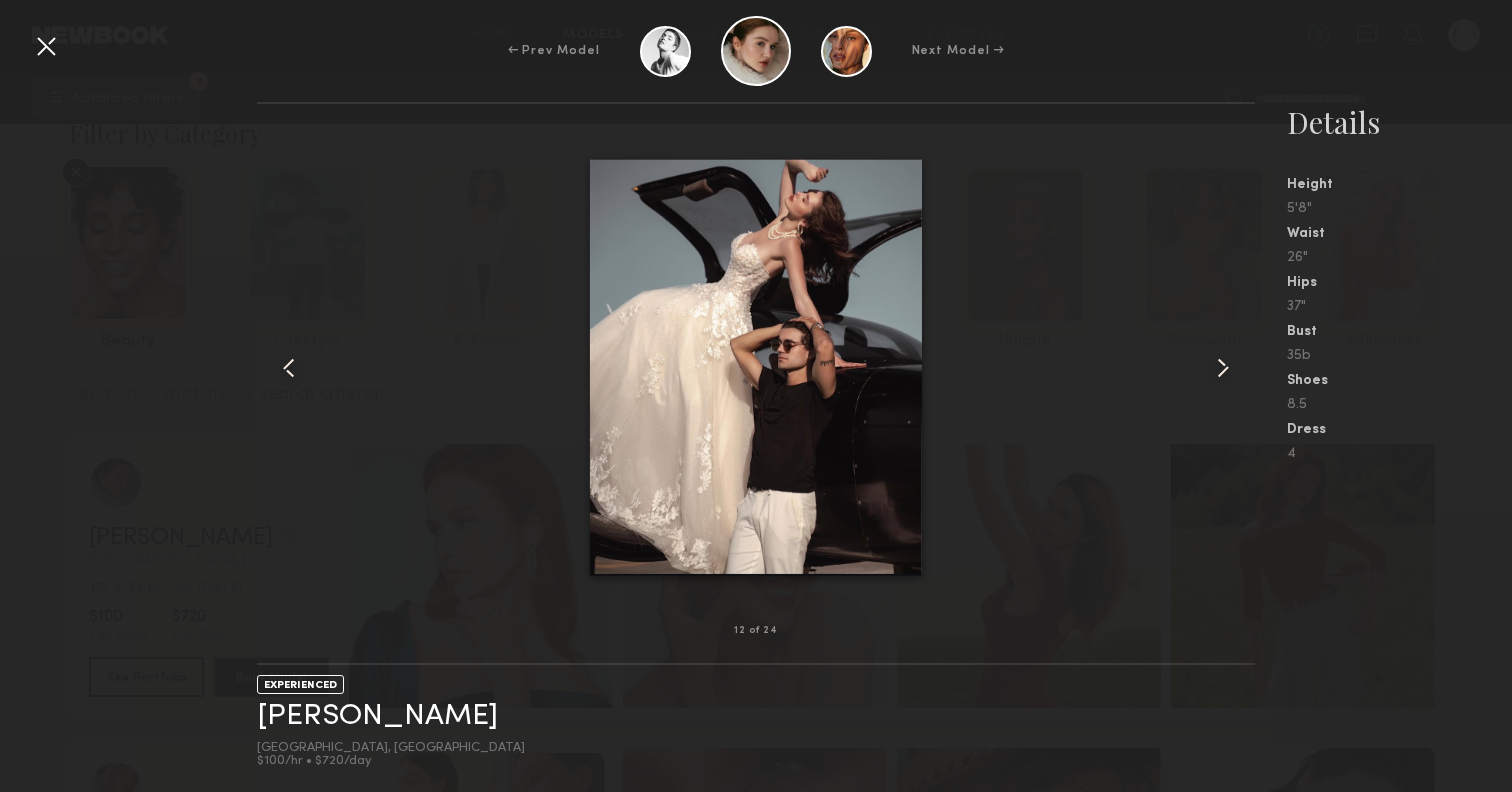 click at bounding box center [46, 46] 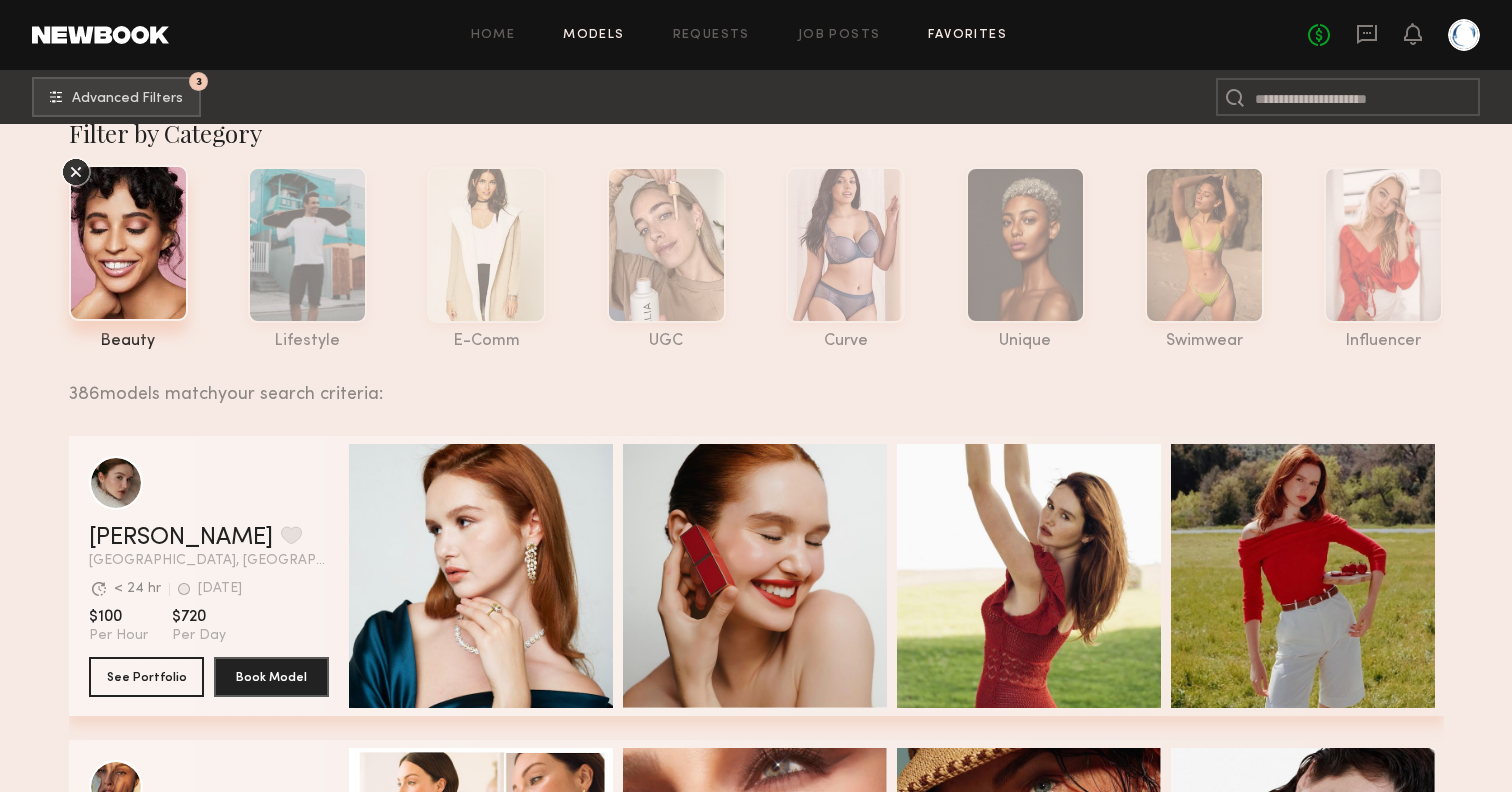 click on "Favorites" 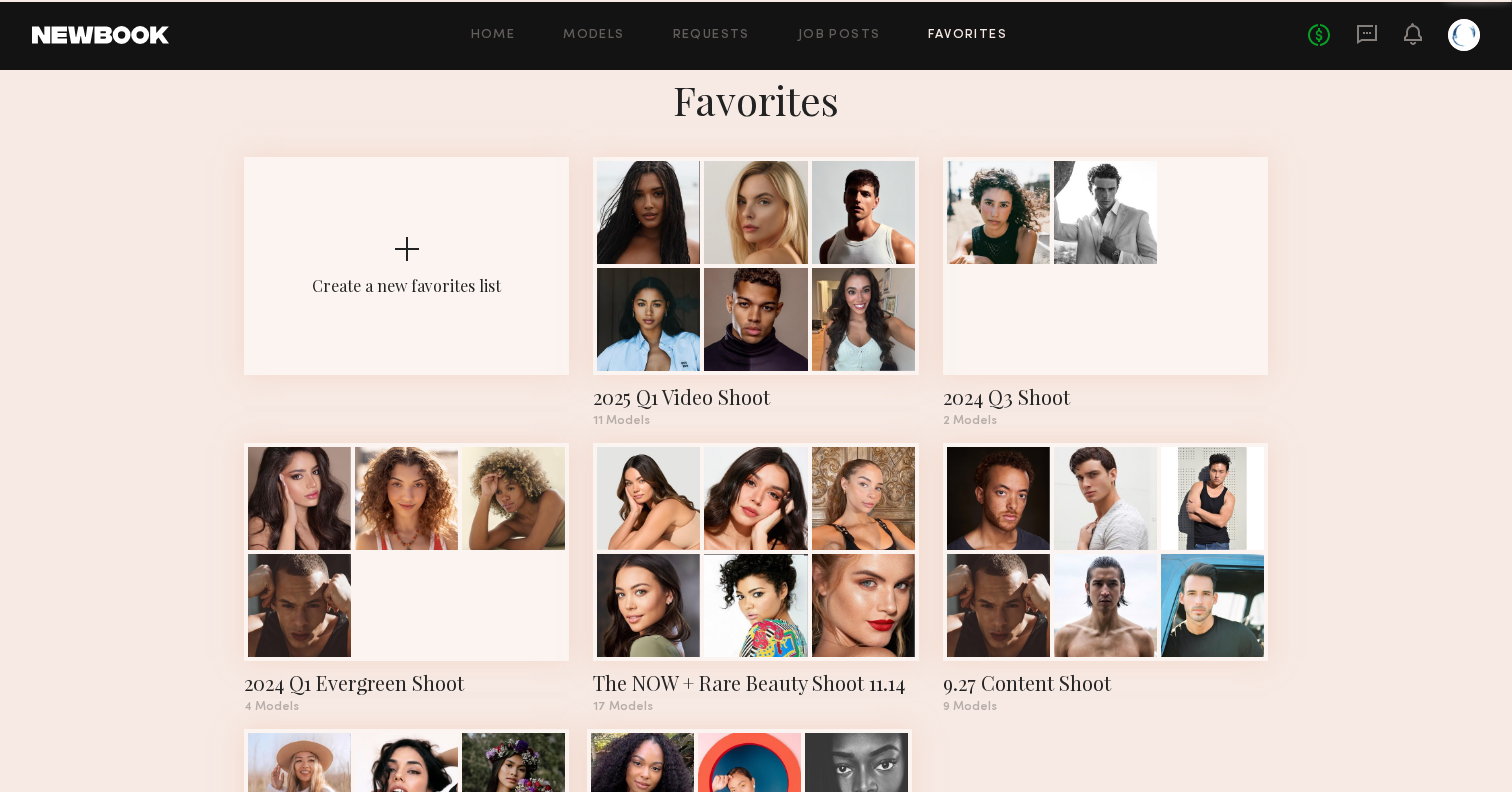 scroll, scrollTop: 0, scrollLeft: 0, axis: both 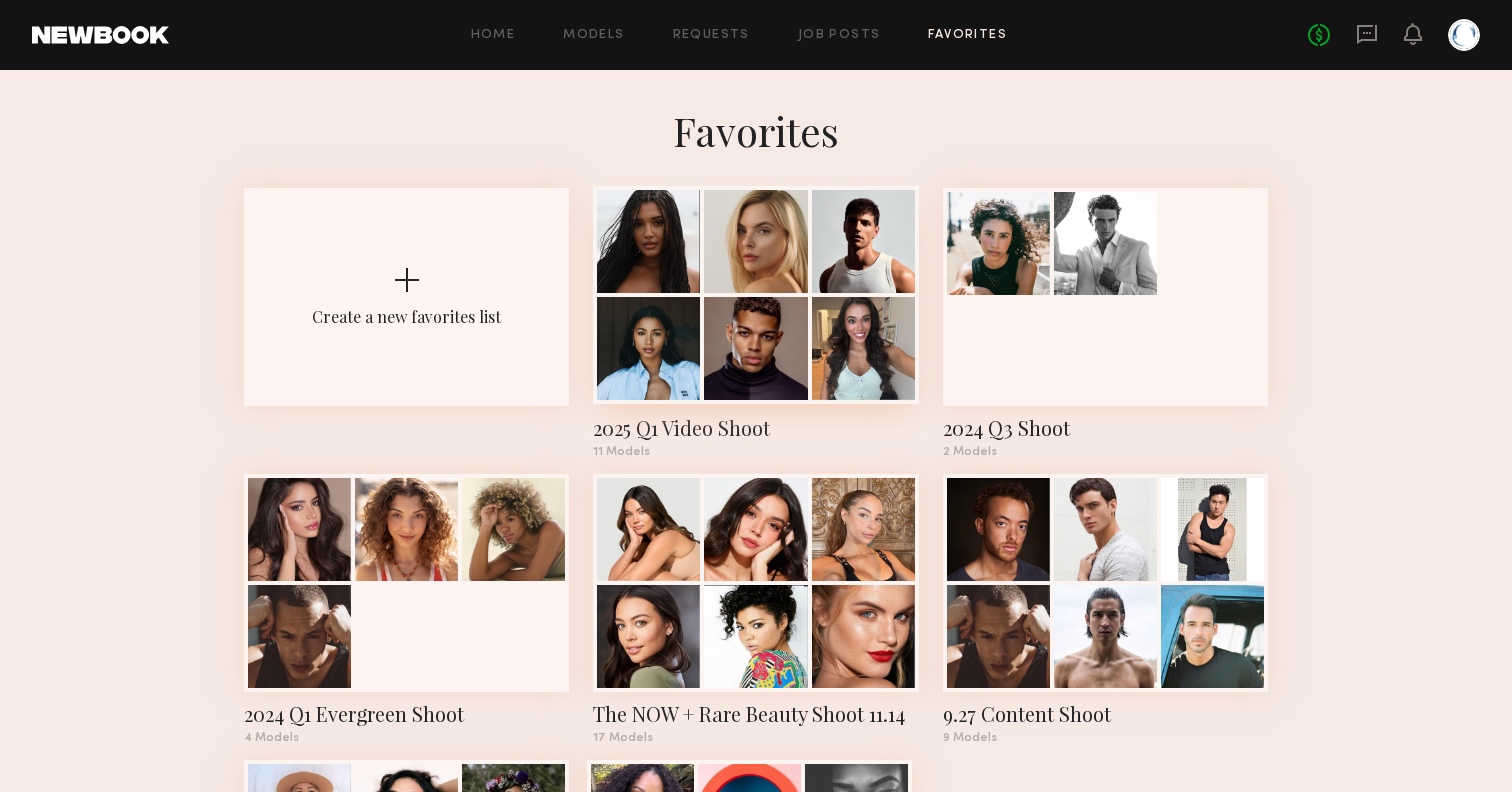click 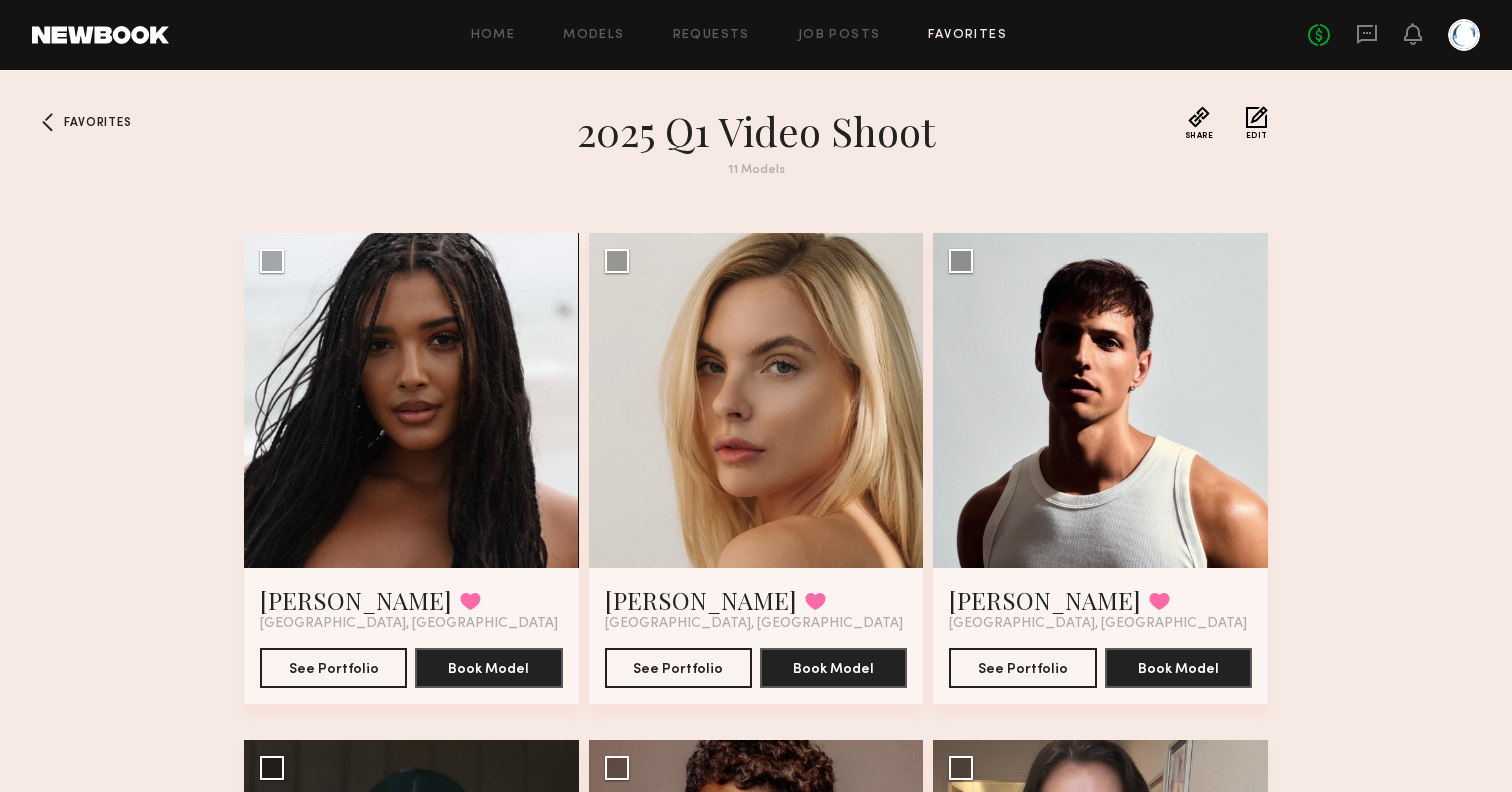 scroll, scrollTop: 0, scrollLeft: 0, axis: both 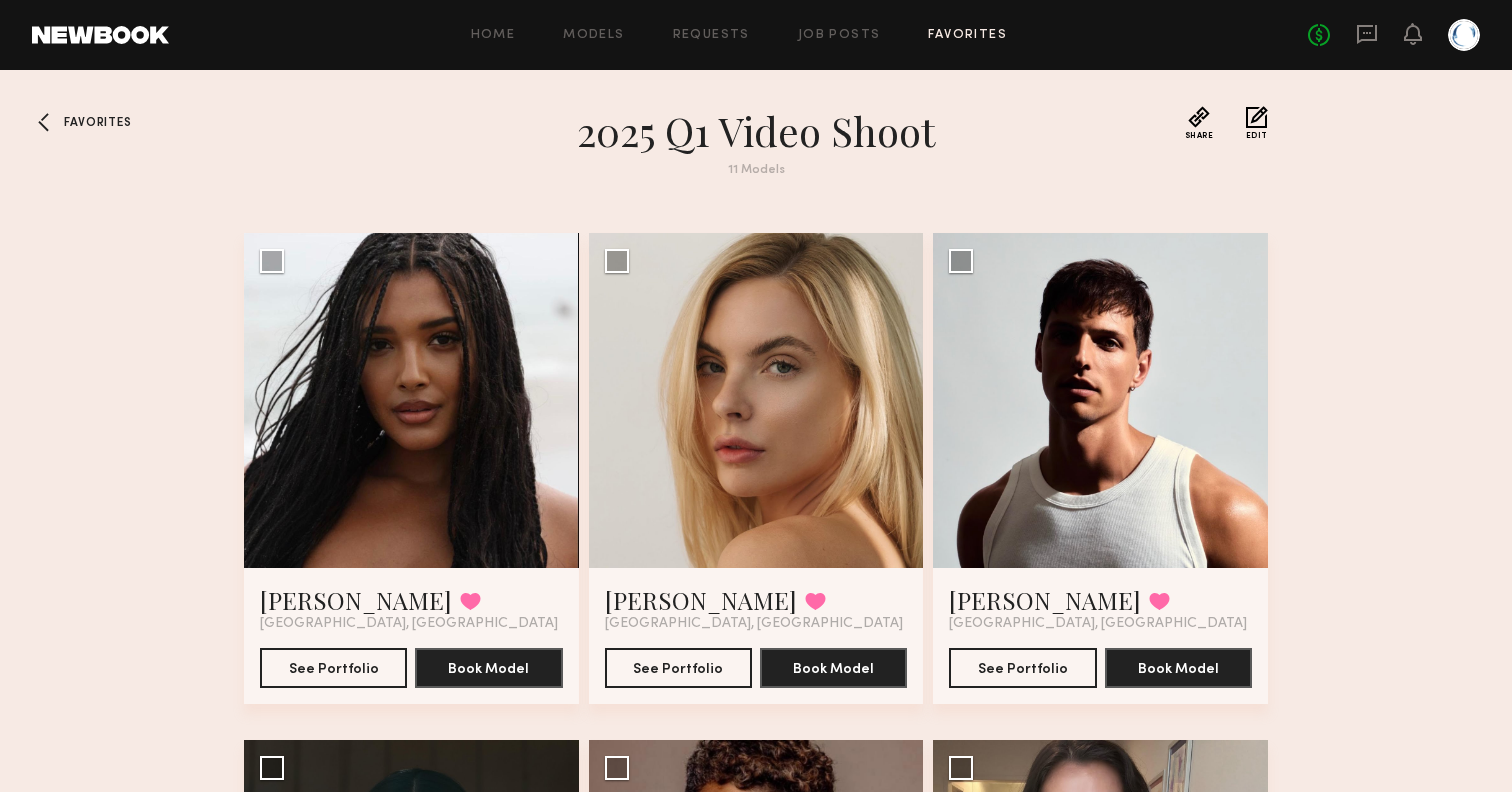 click on "Favorites" 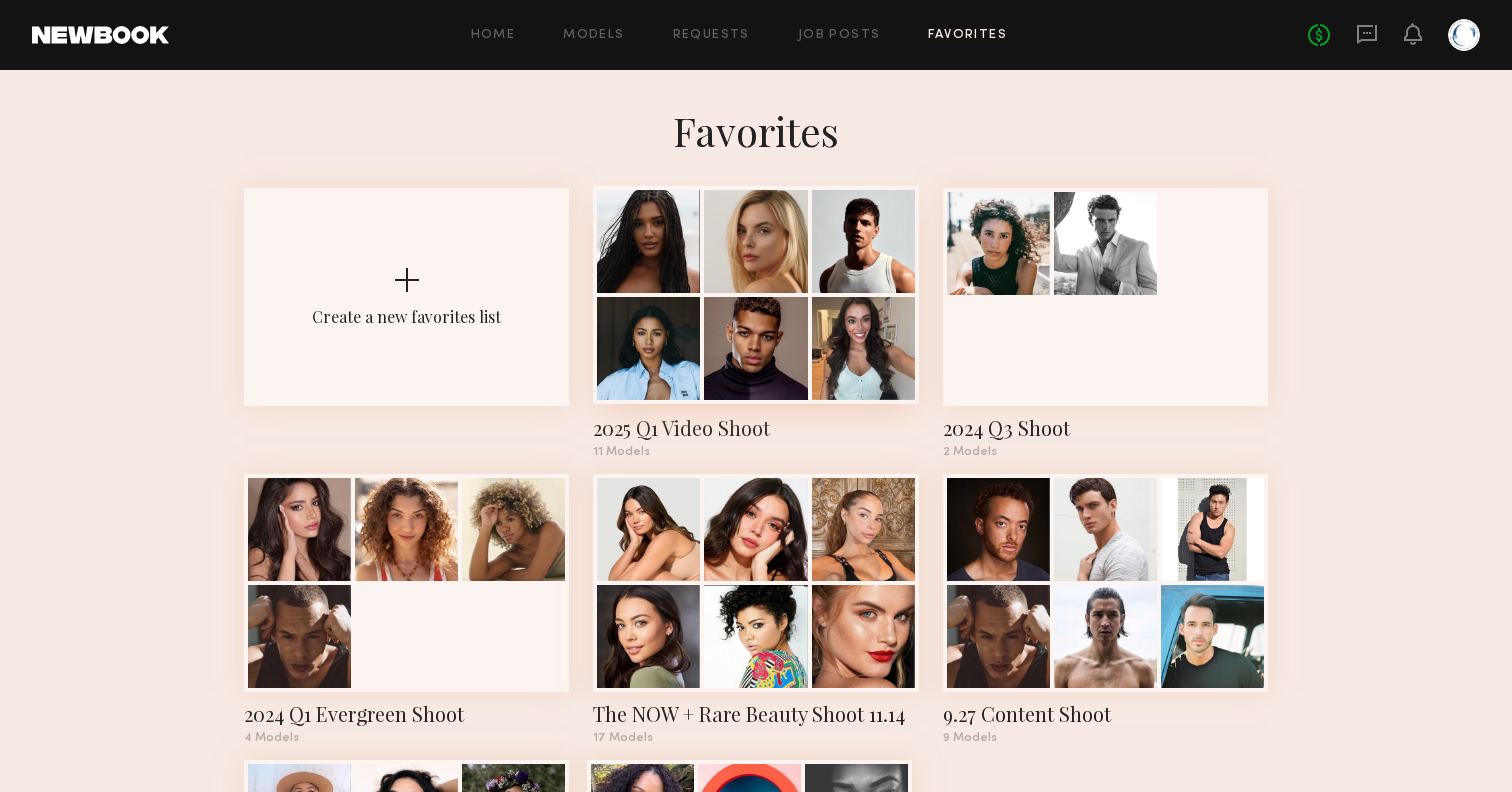 click 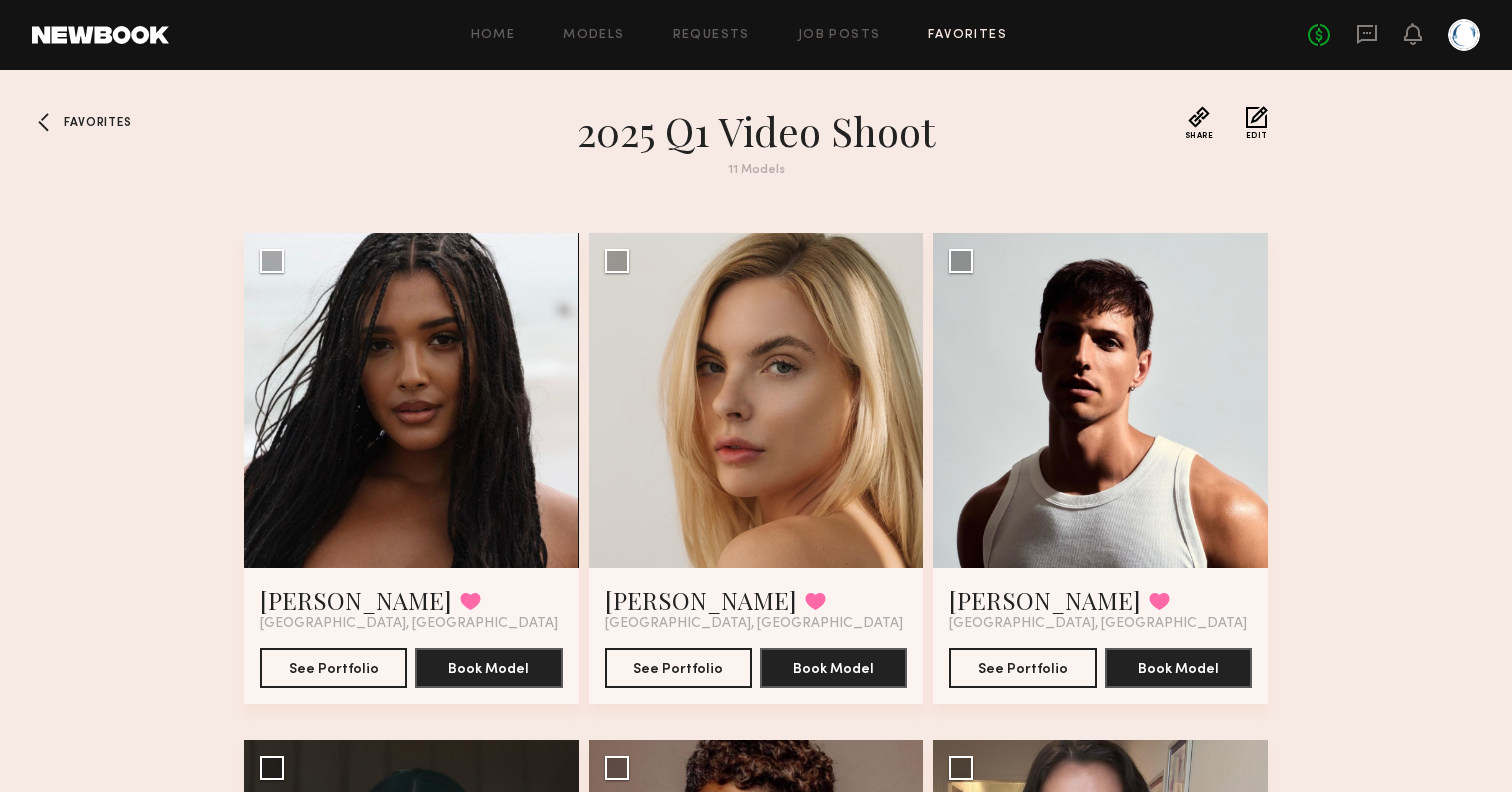 scroll, scrollTop: 0, scrollLeft: 0, axis: both 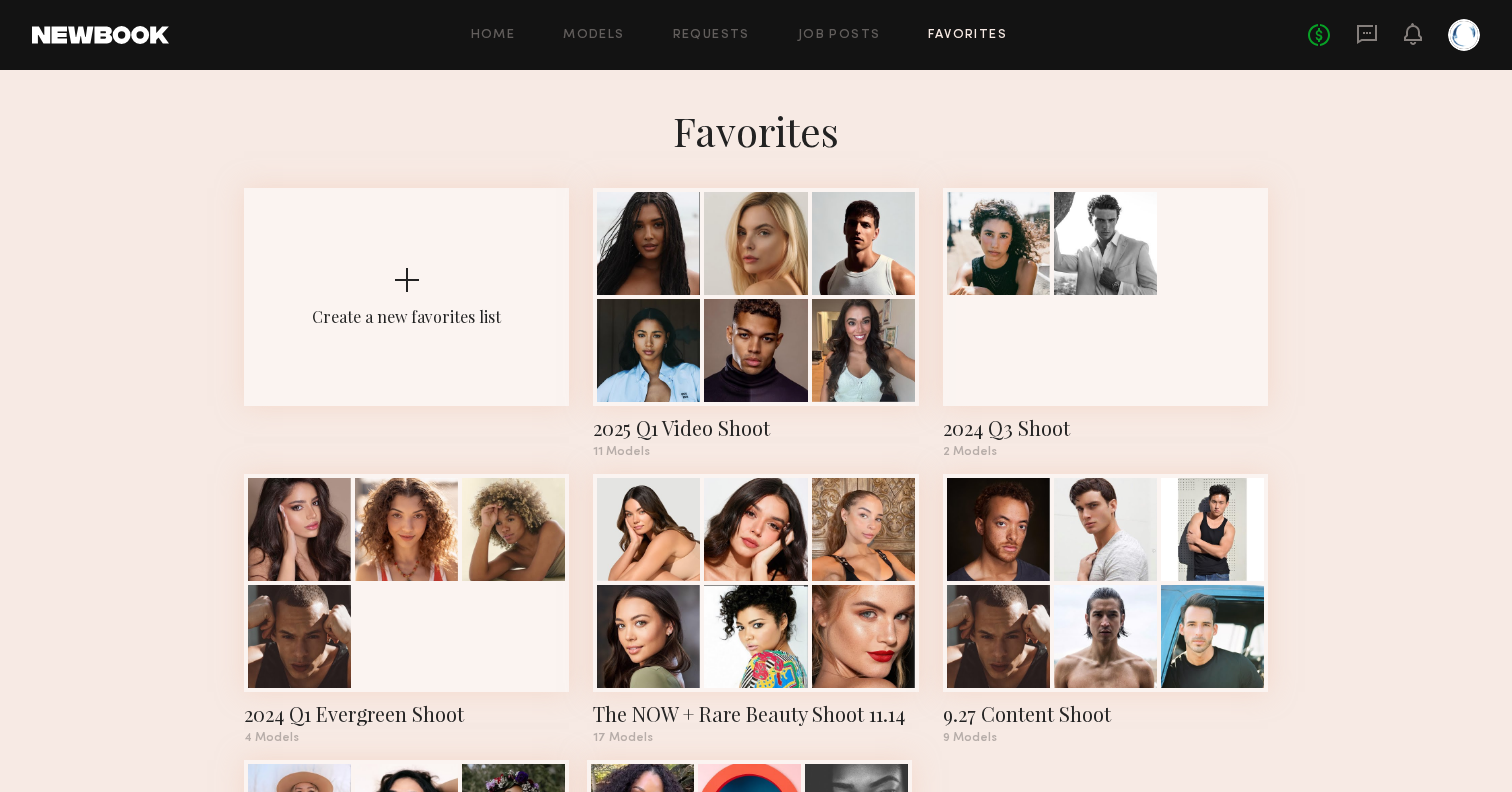 click on "Favorites" 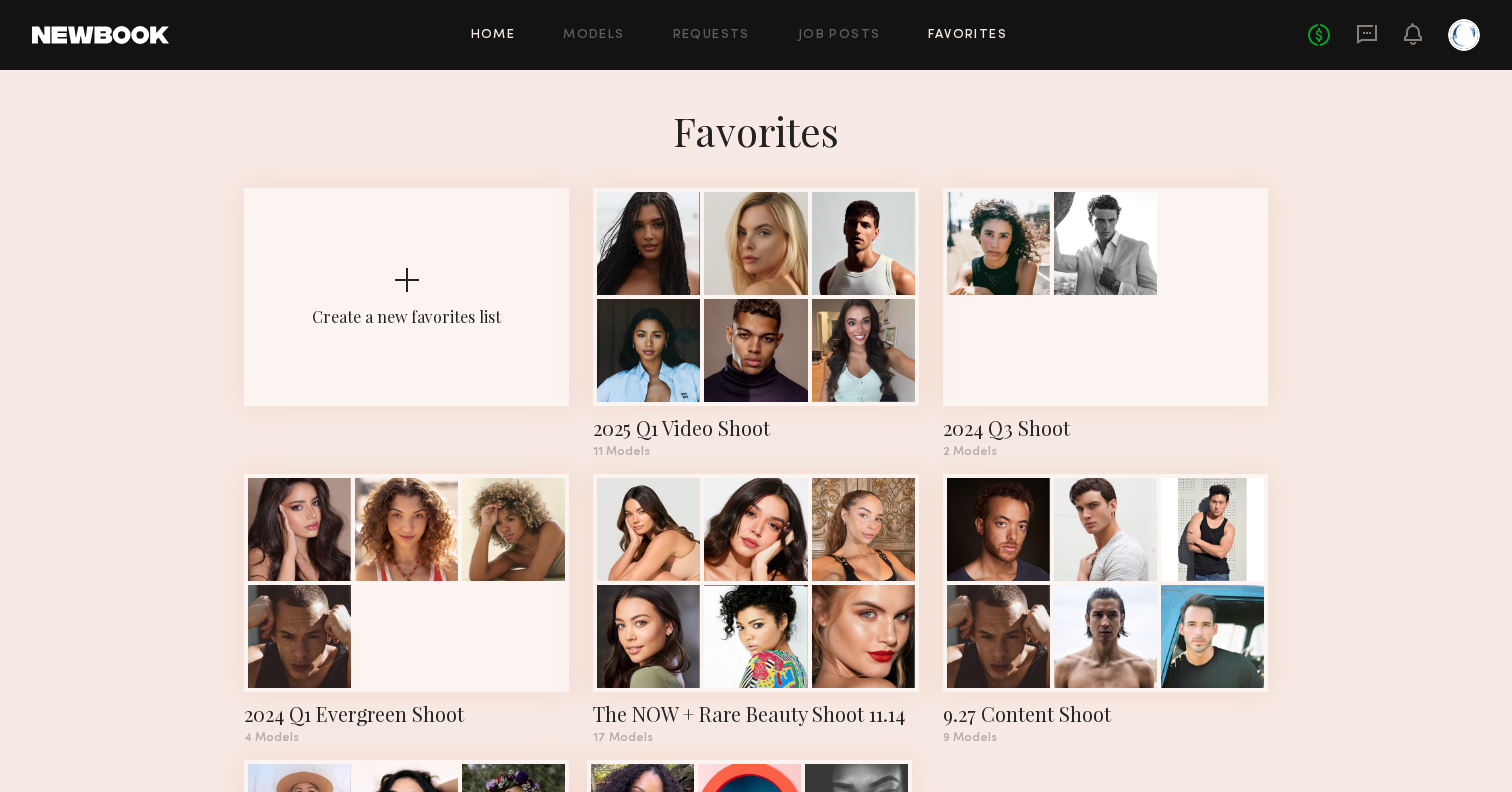click on "Home" 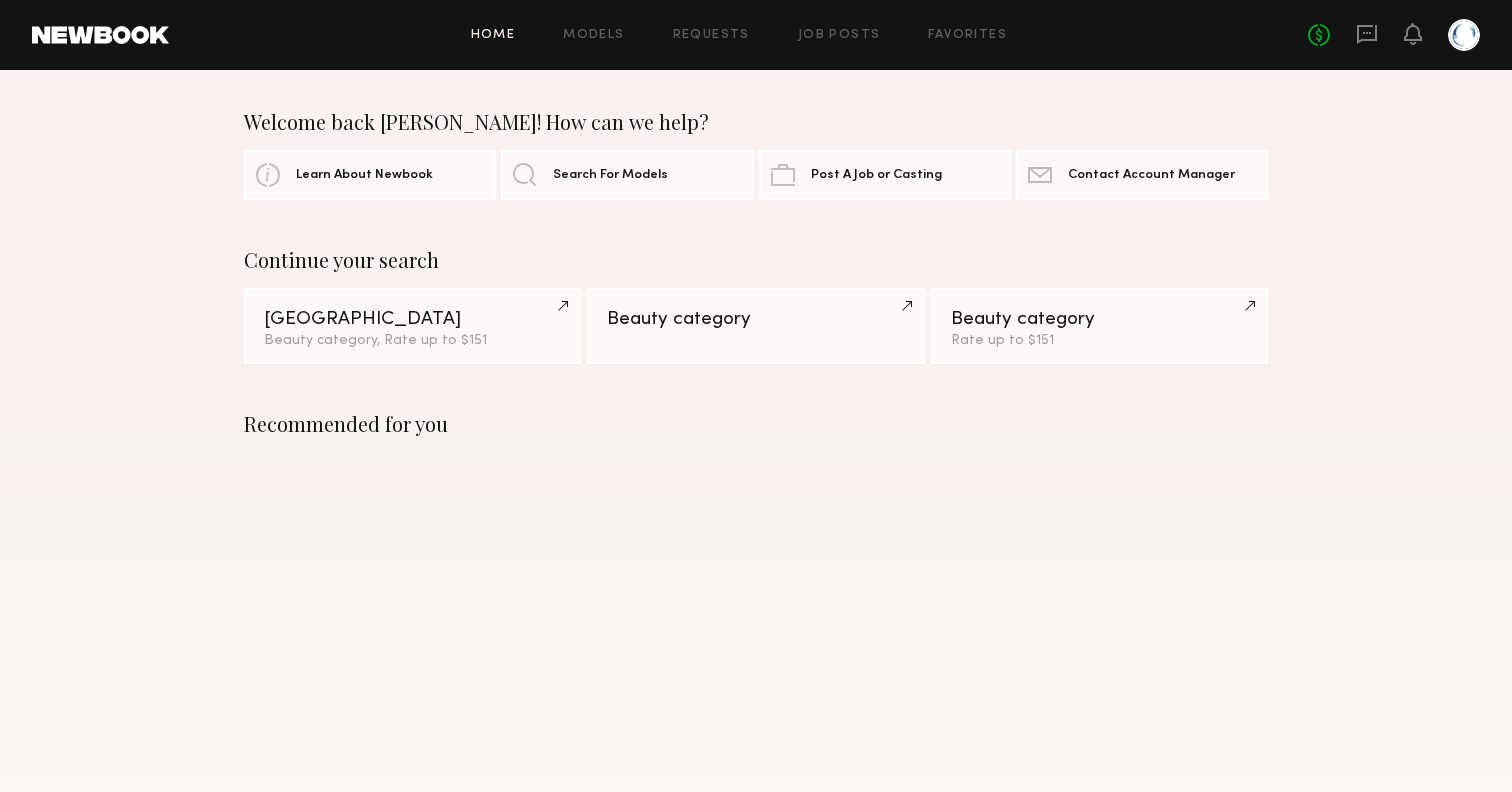 click on "Home Models Requests Job Posts Favorites Sign Out No fees up to $5,000" 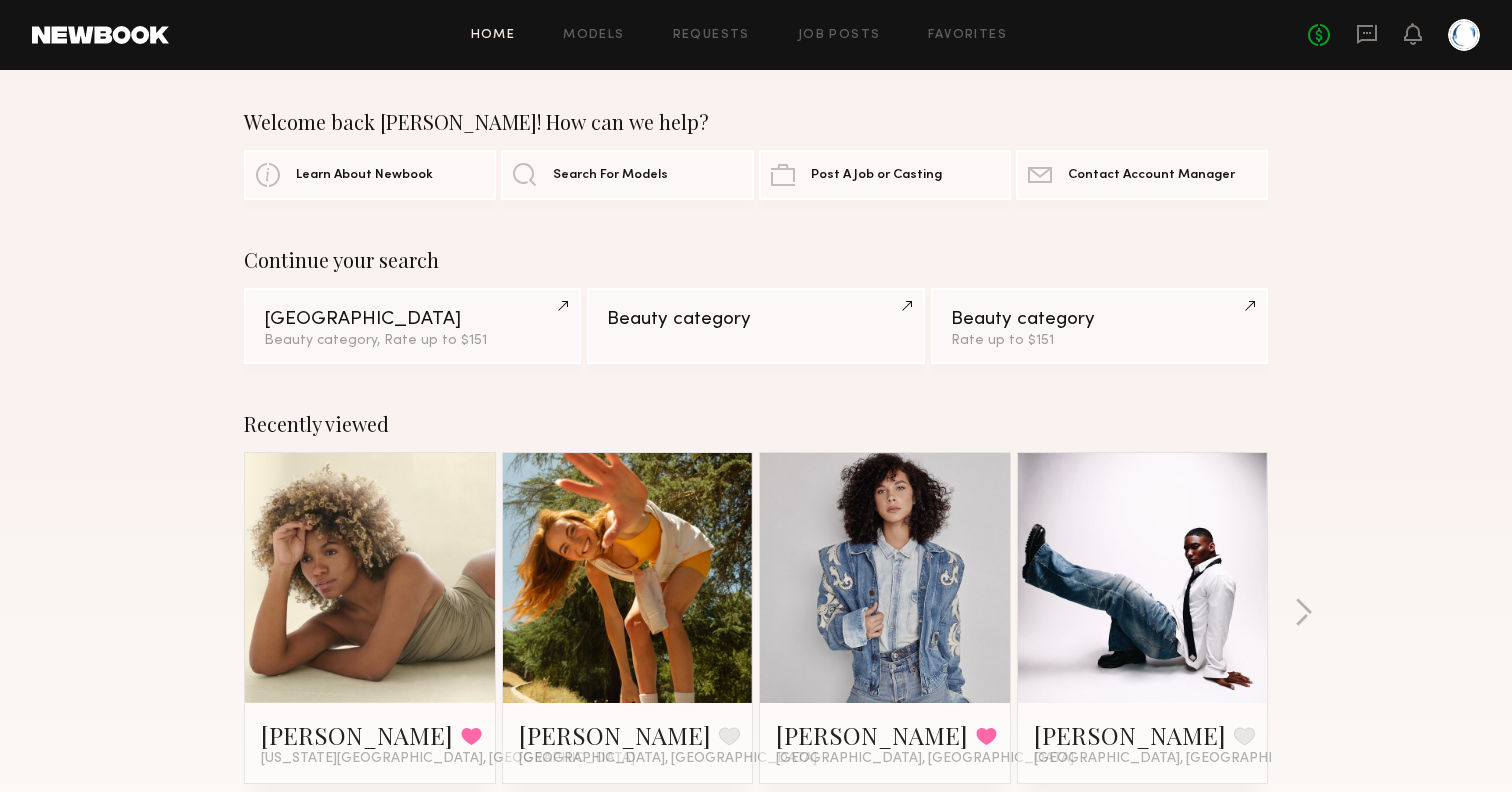 scroll, scrollTop: 0, scrollLeft: 0, axis: both 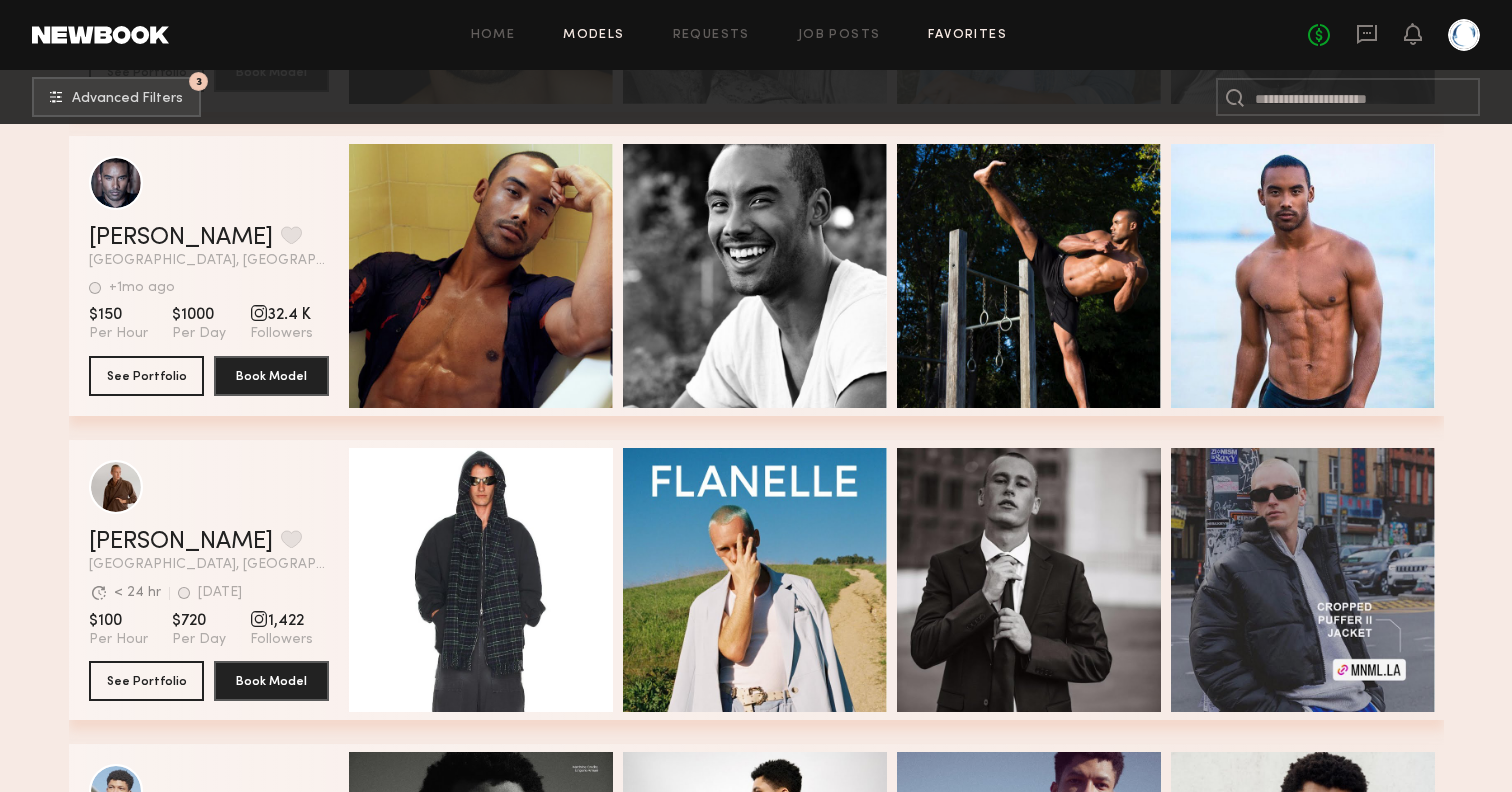 click on "Favorites" 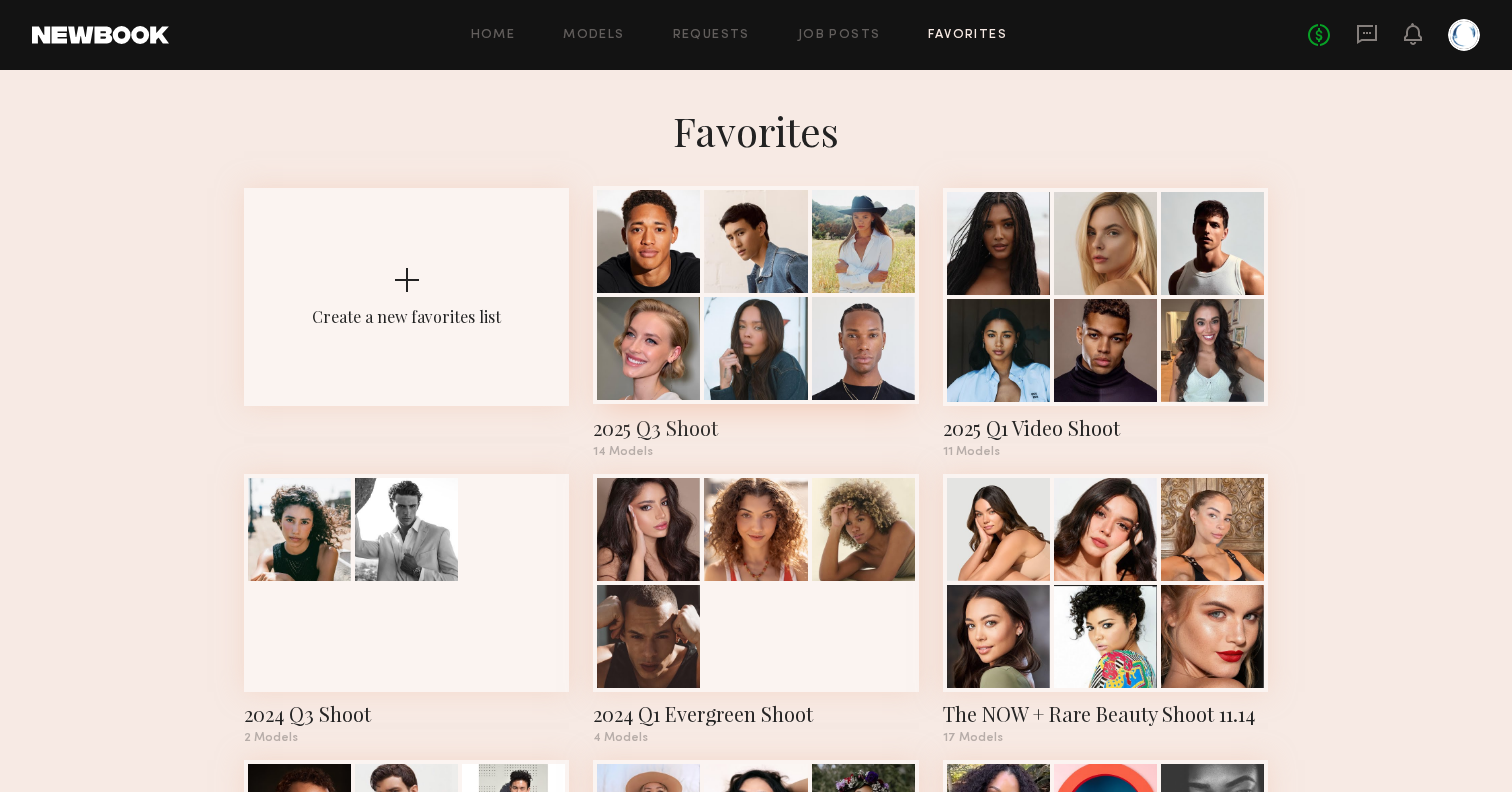 click 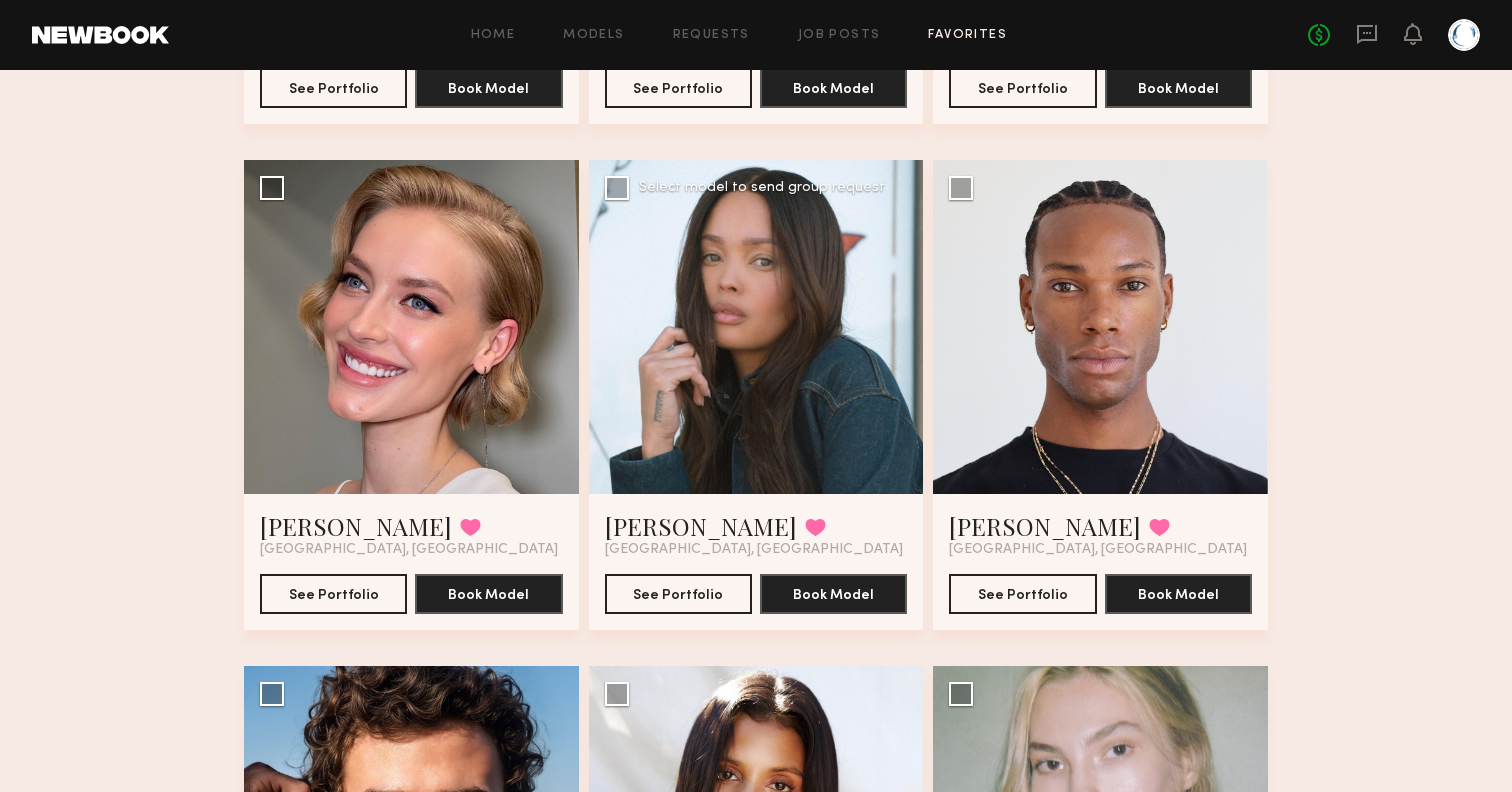 scroll, scrollTop: 580, scrollLeft: 0, axis: vertical 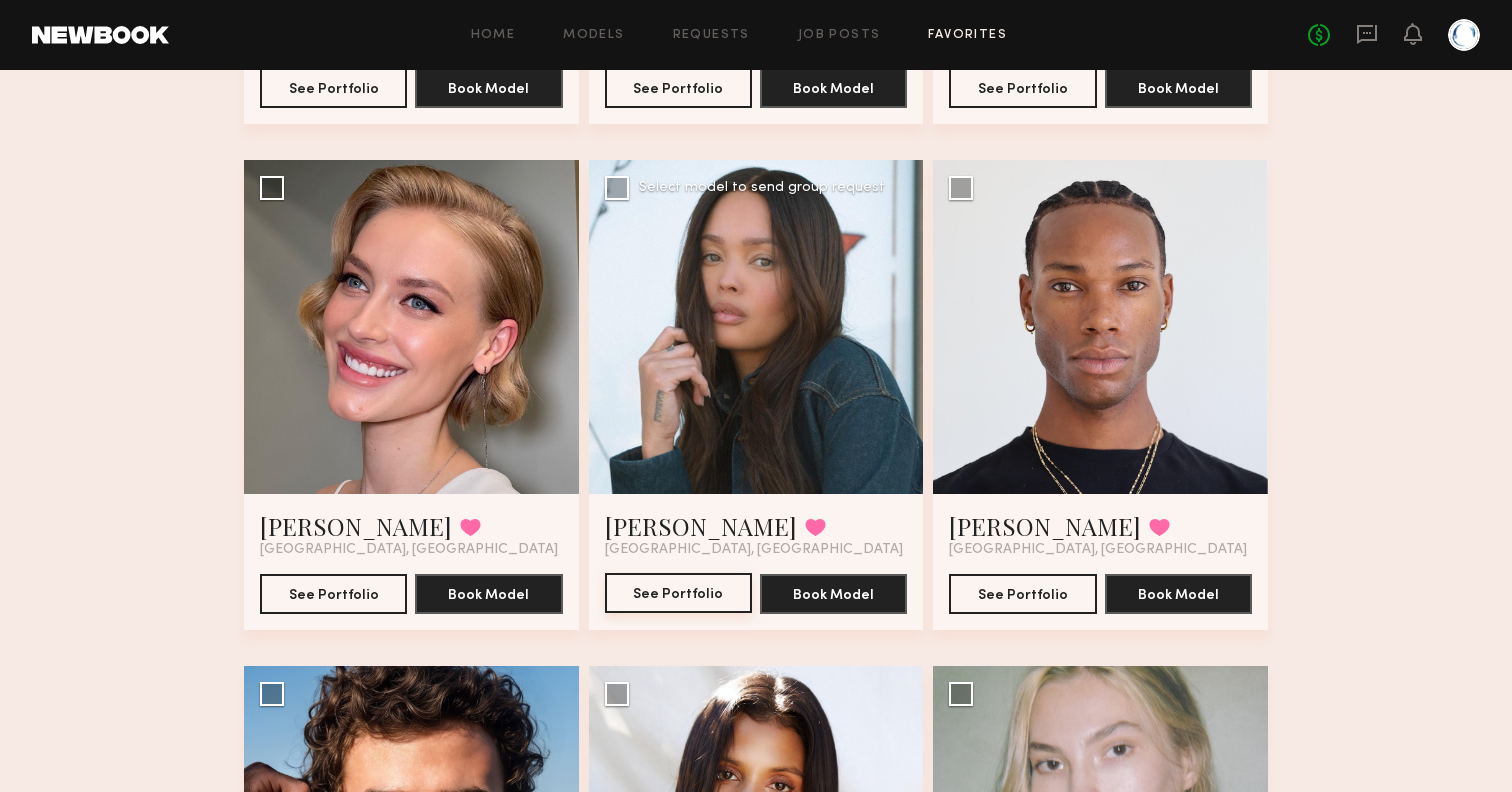 click on "See Portfolio" 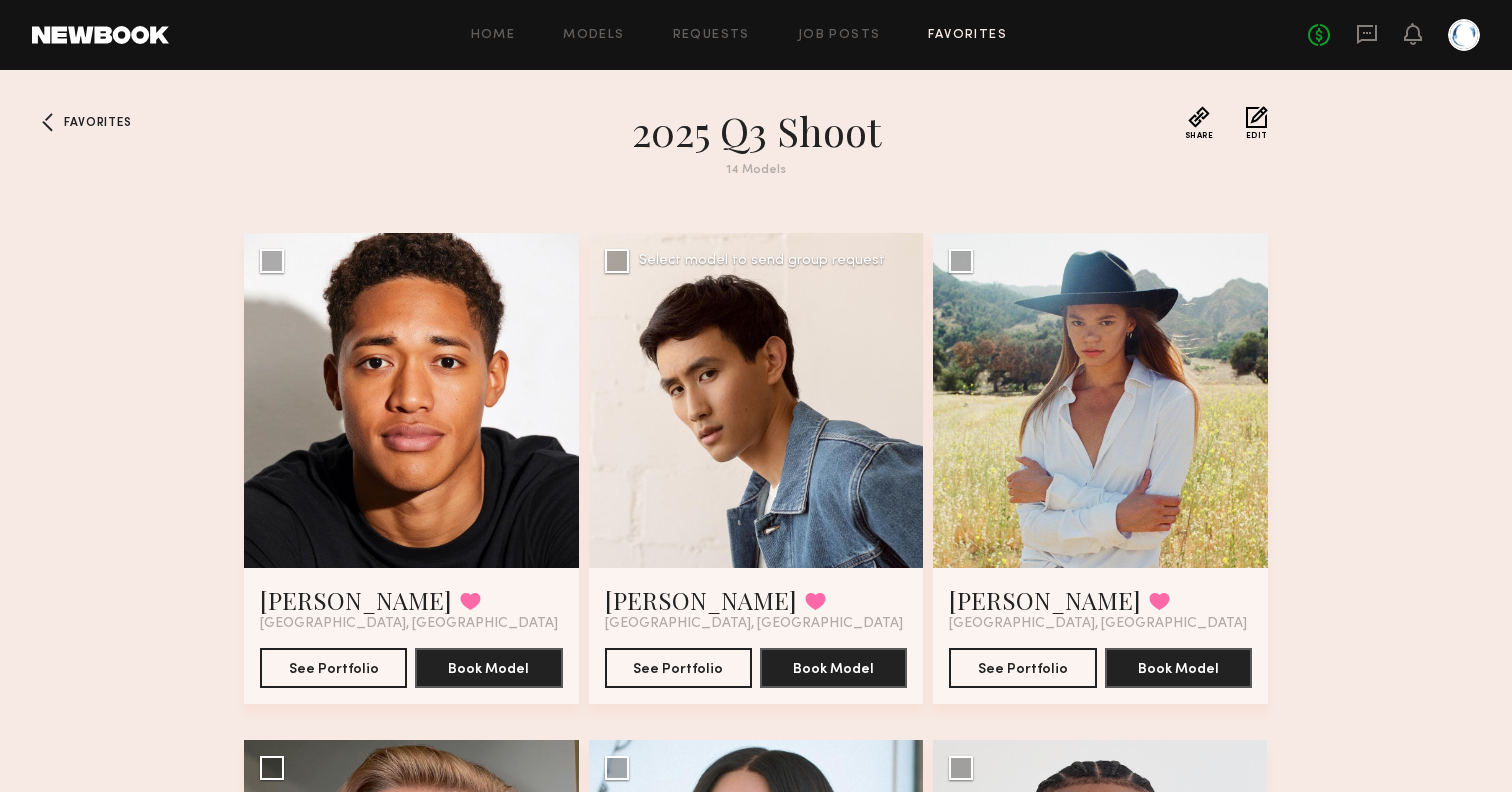 scroll, scrollTop: 0, scrollLeft: 0, axis: both 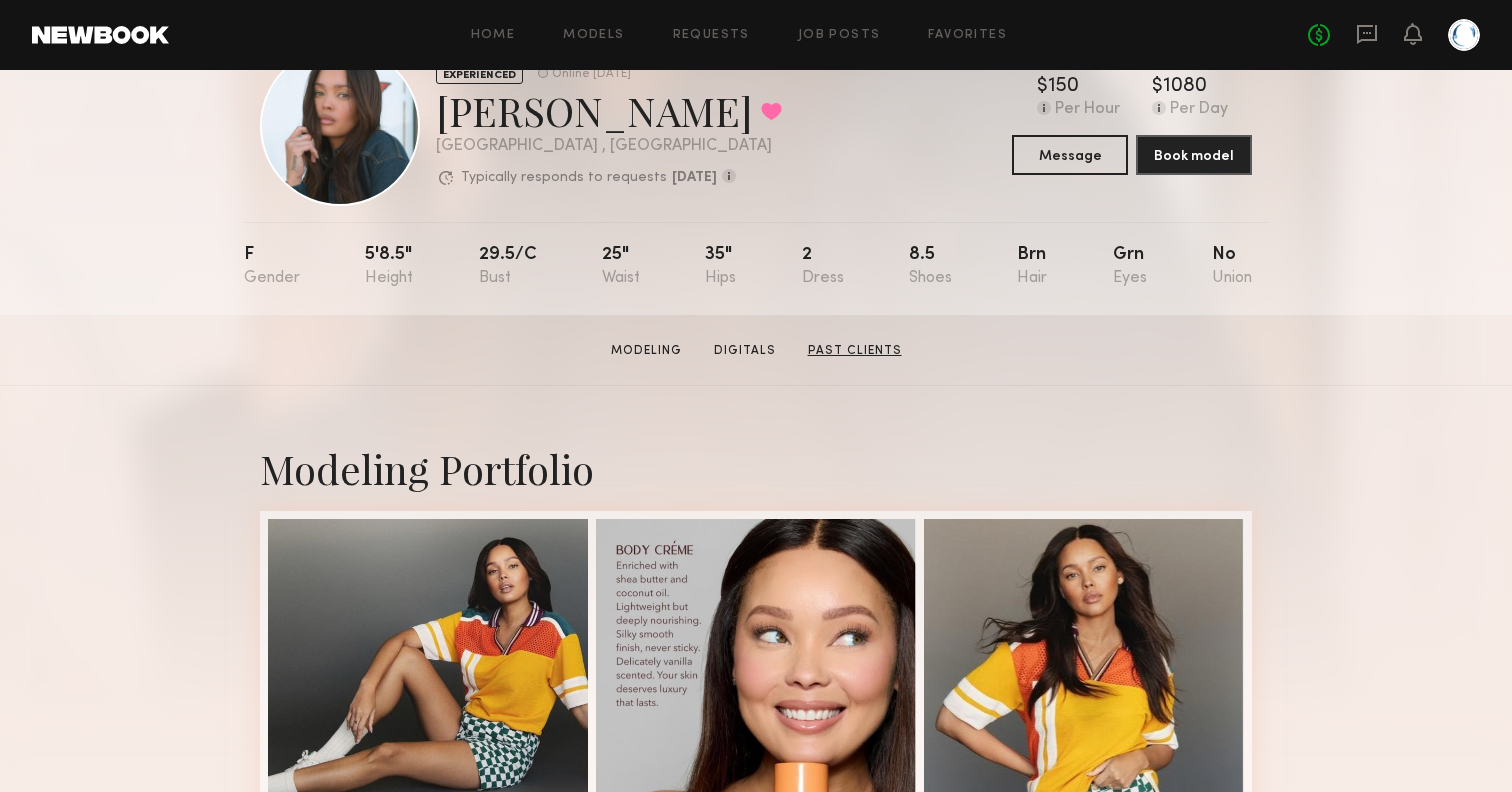 click on "Past Clients" 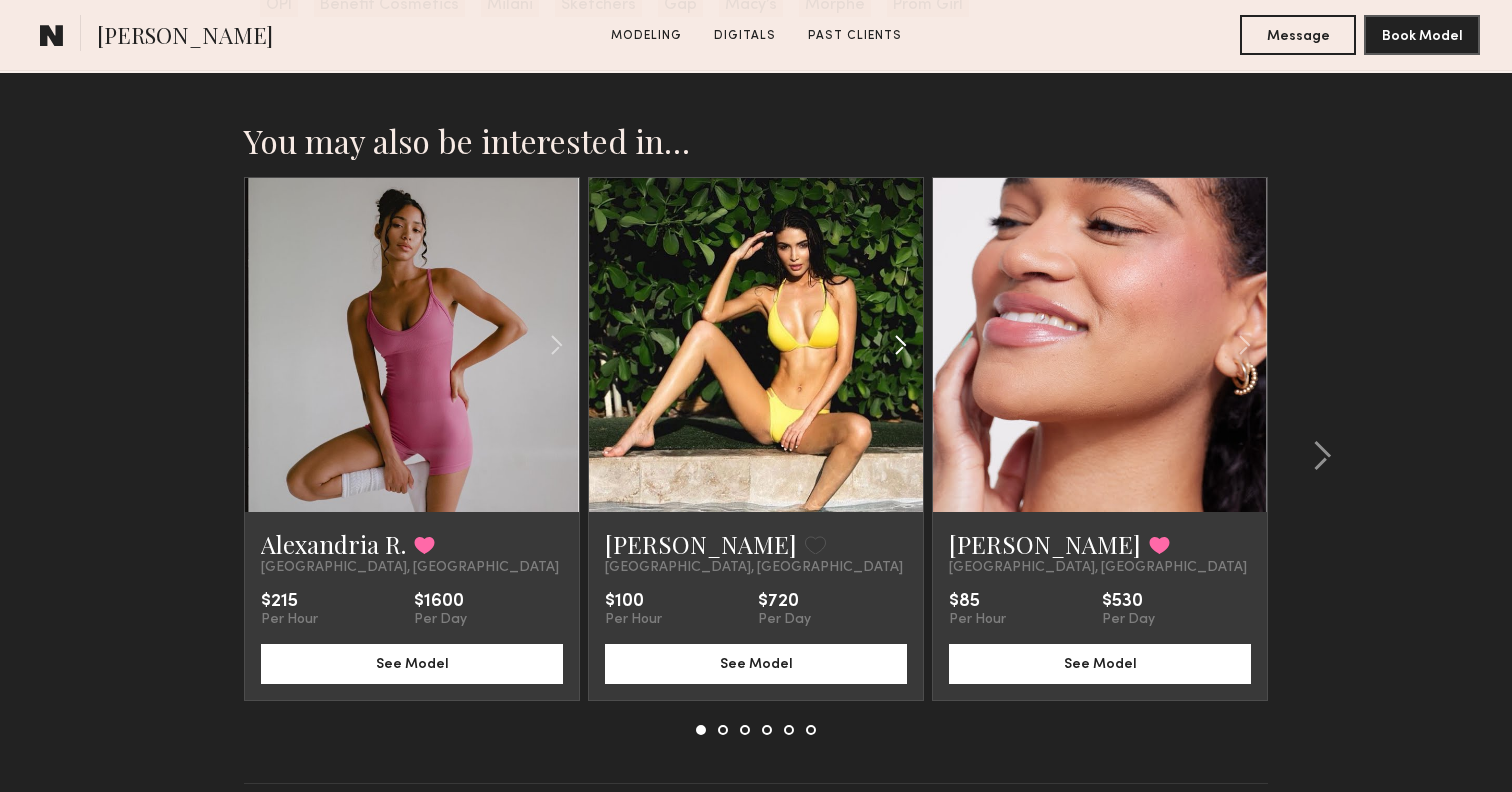 scroll, scrollTop: 3034, scrollLeft: 0, axis: vertical 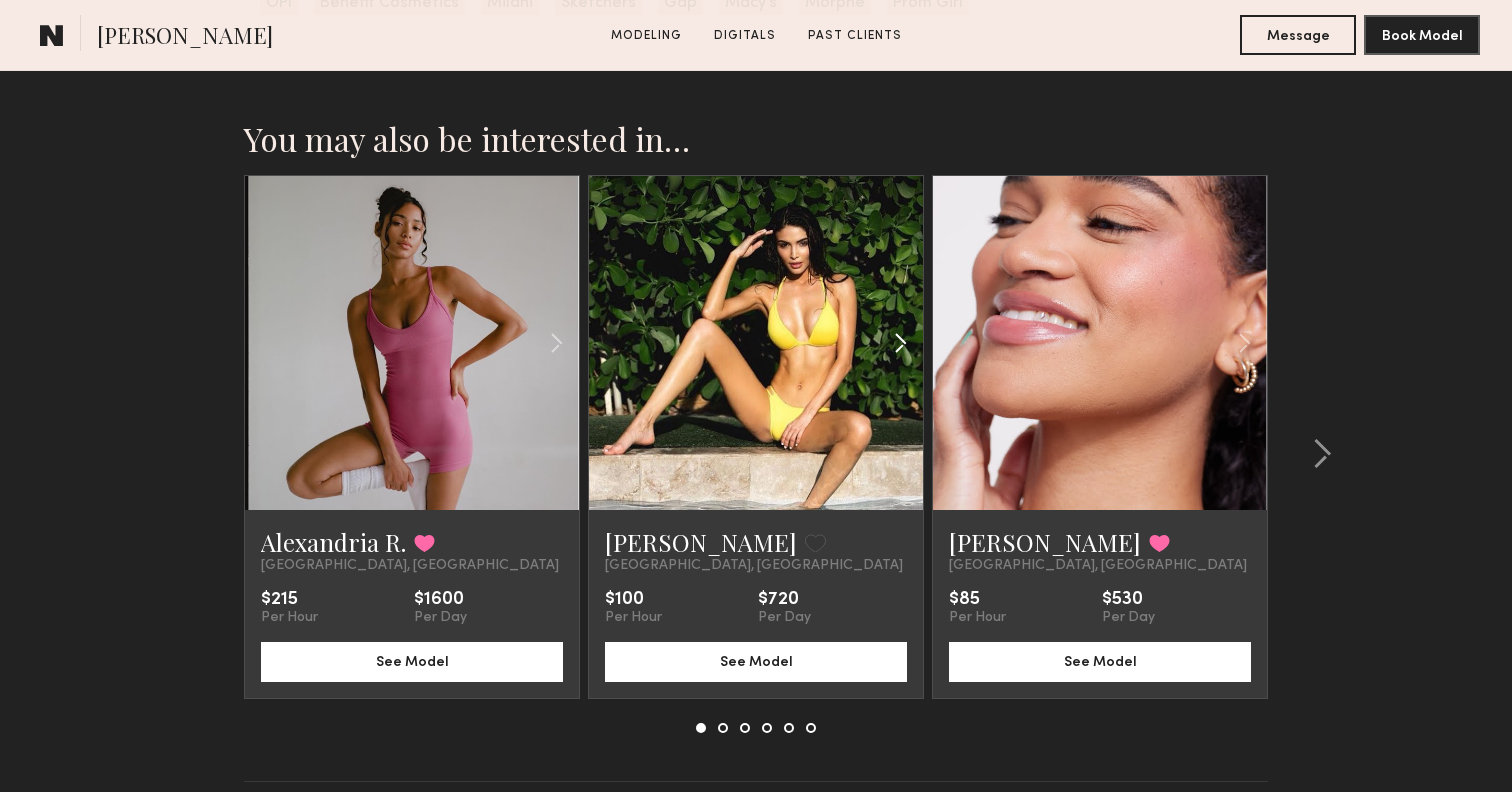 click 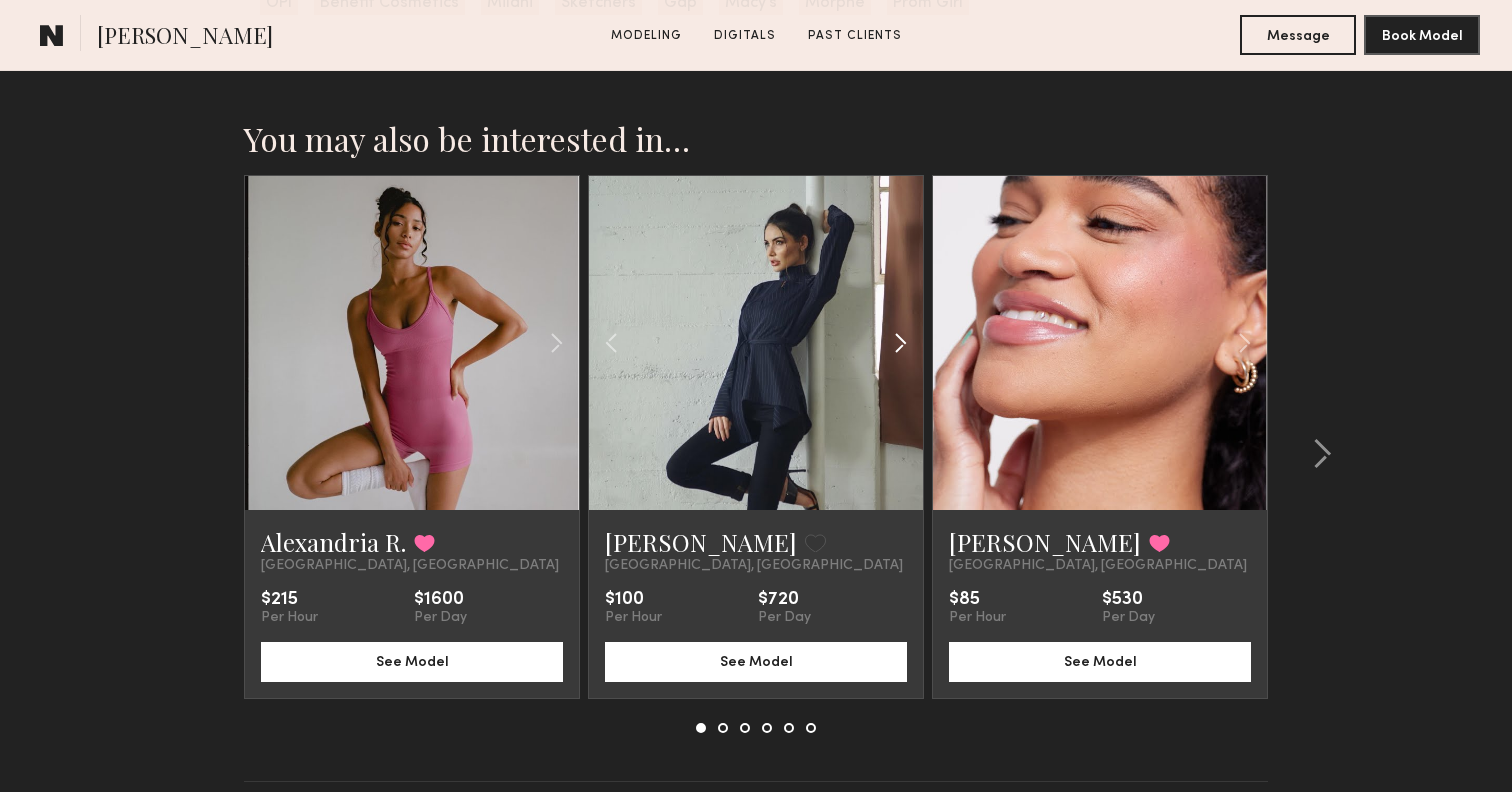 click 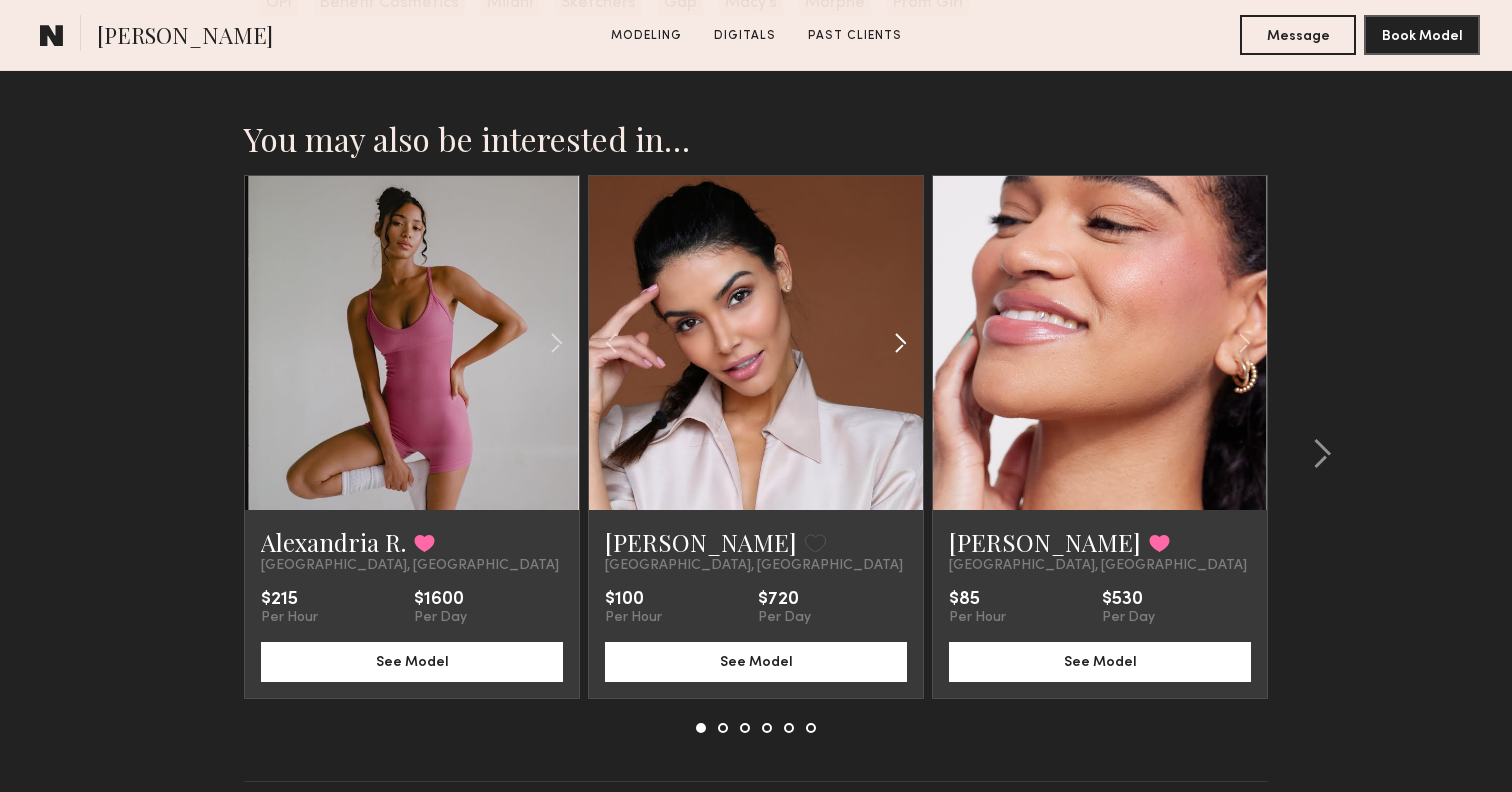 click 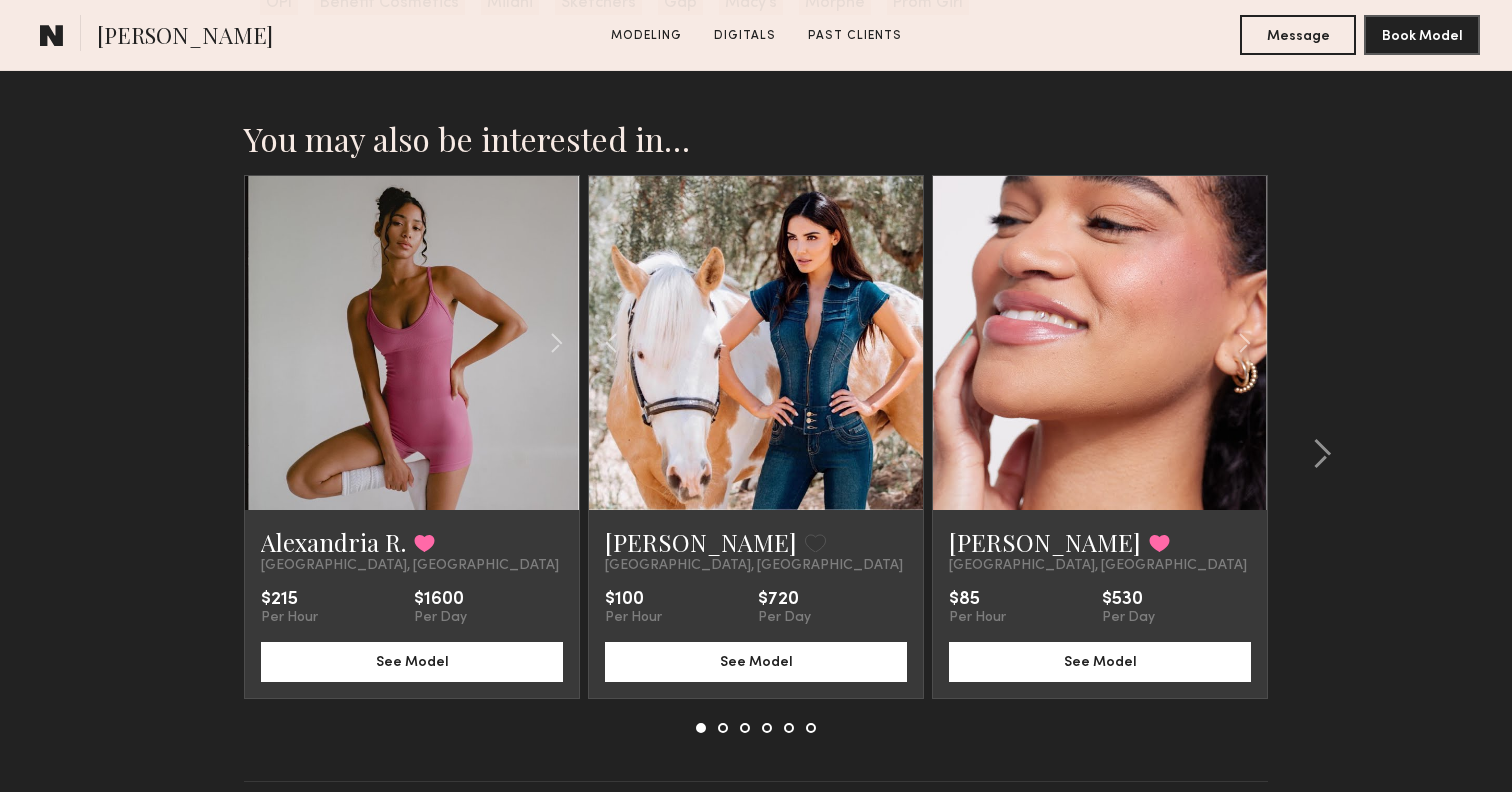 click 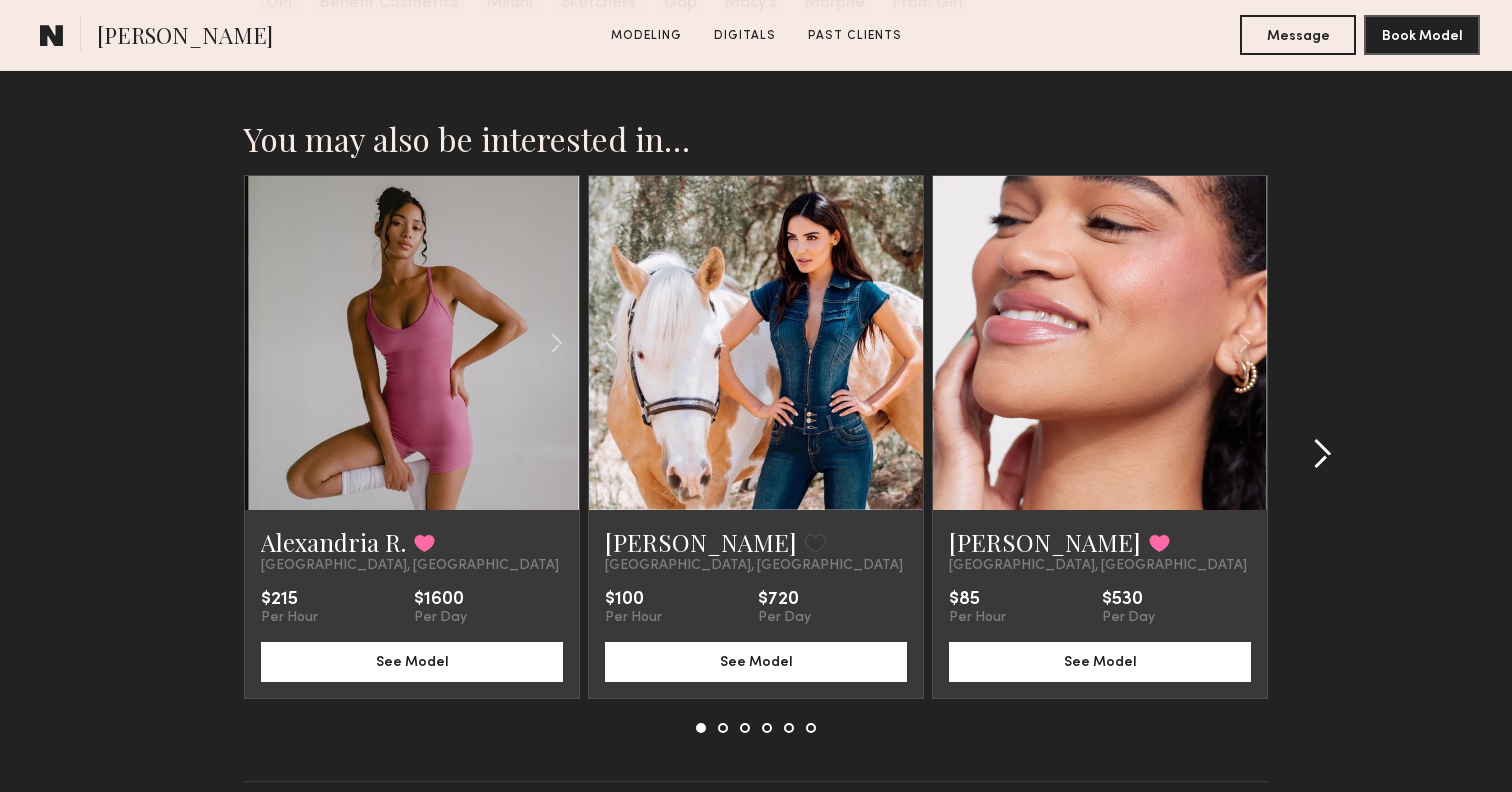 click 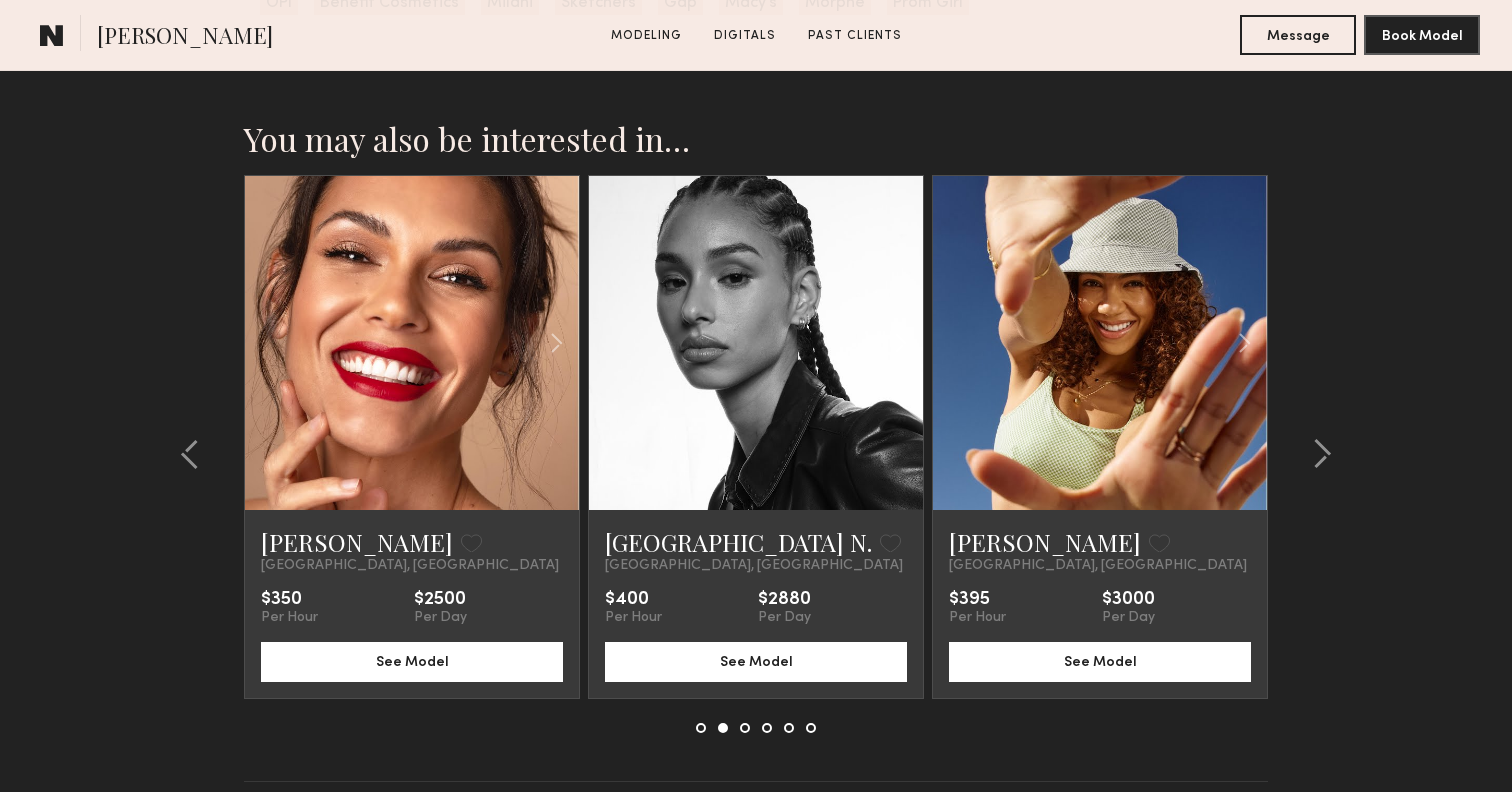click 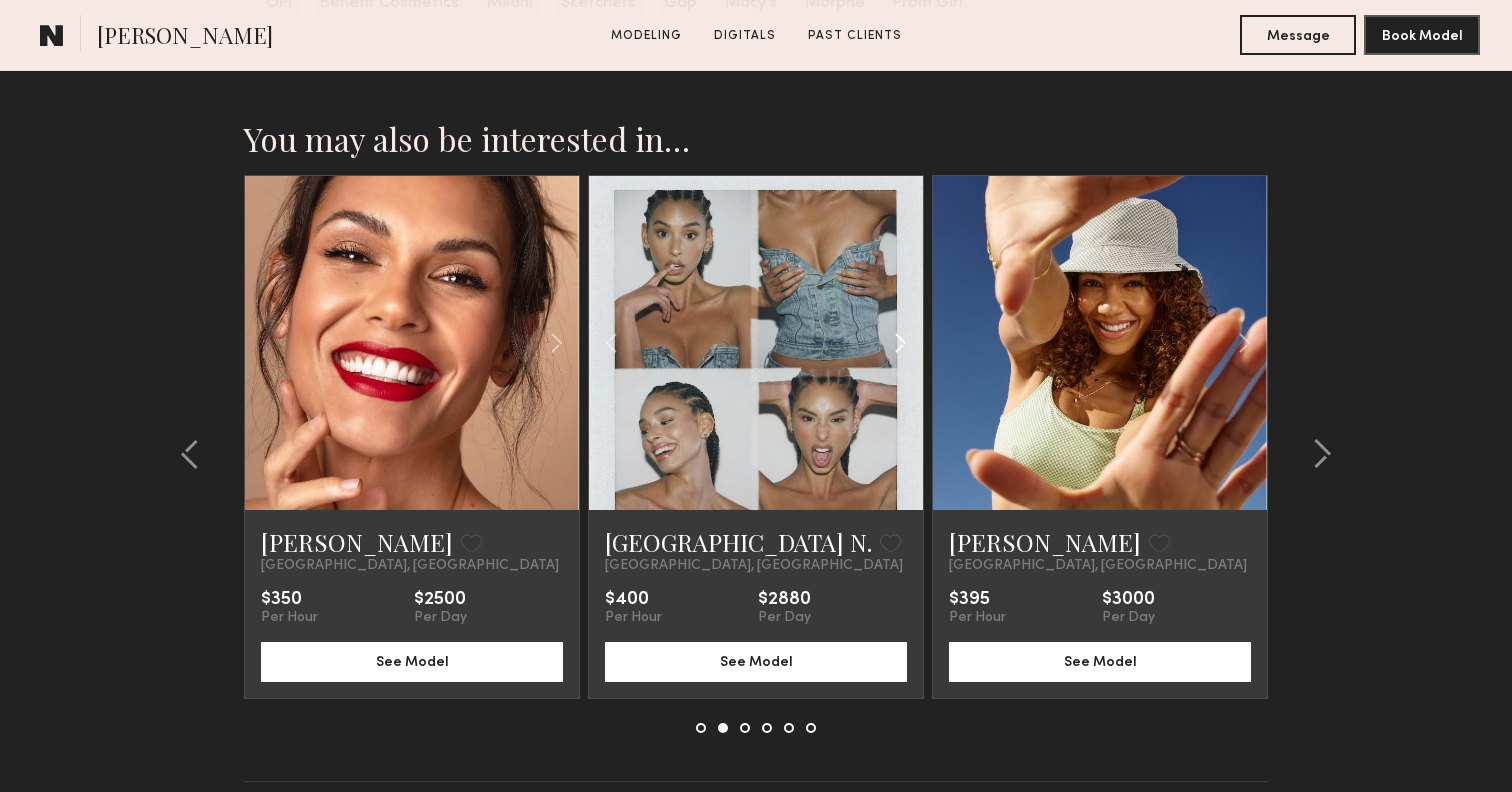click 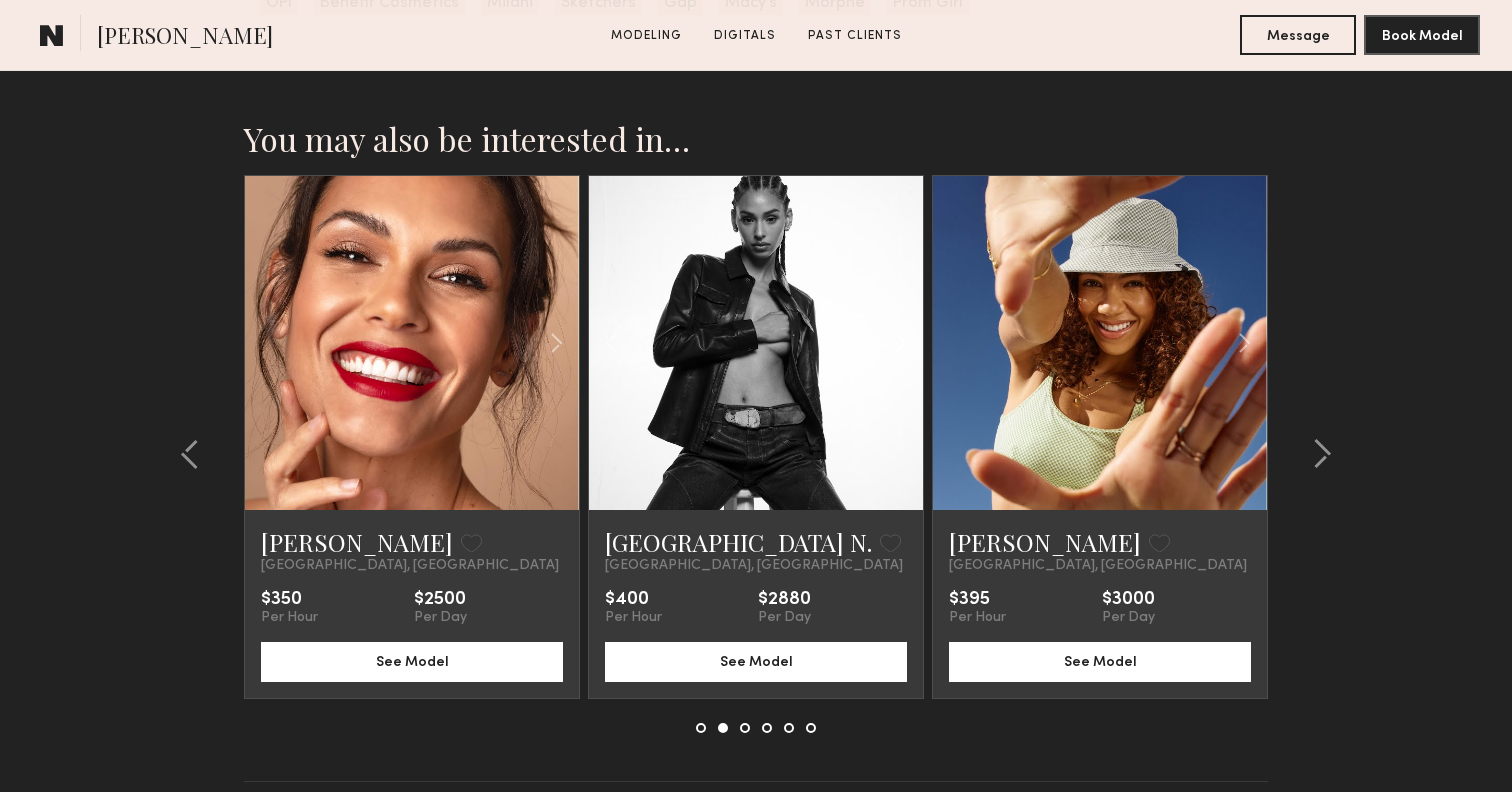 click 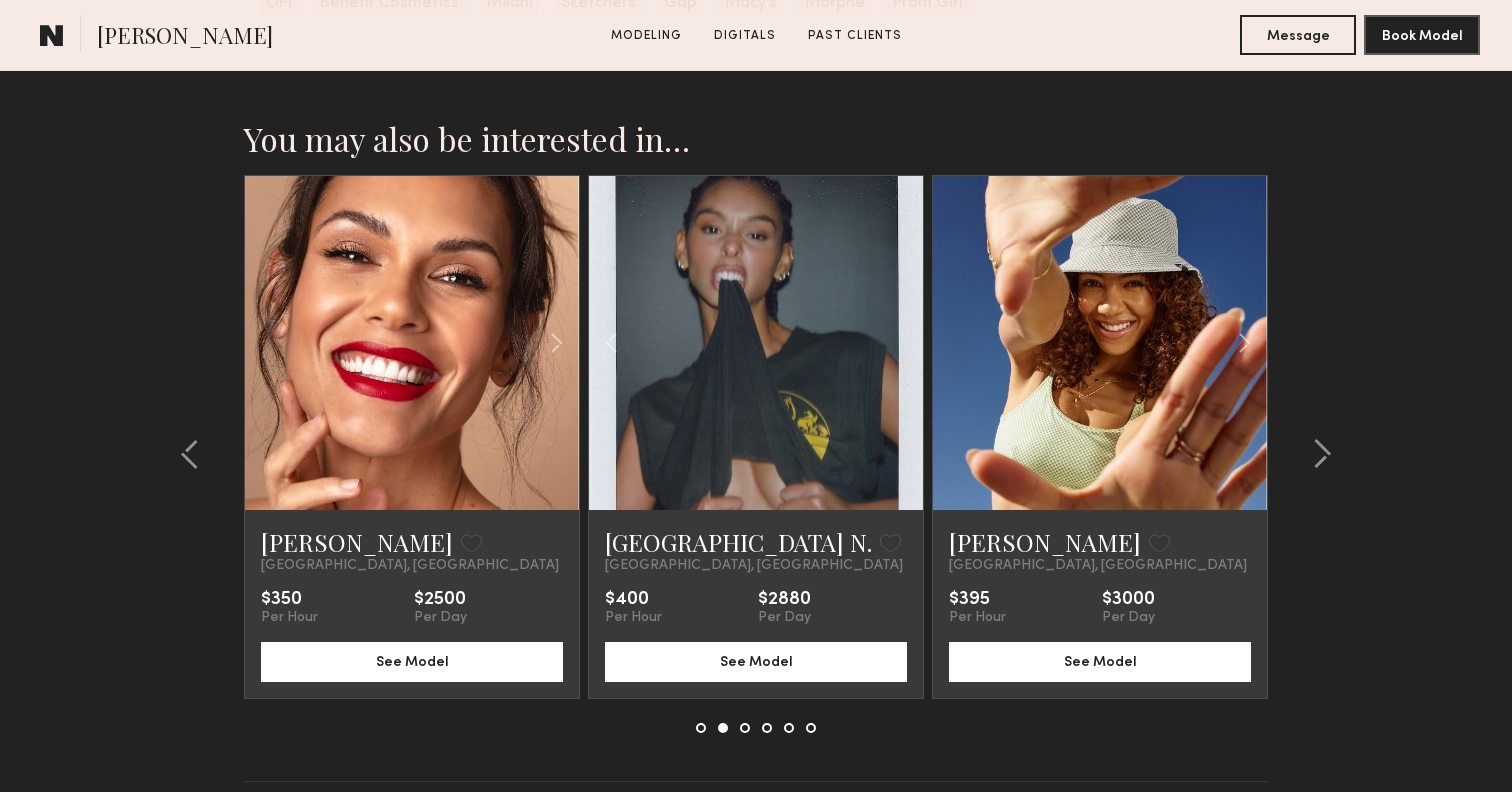 click 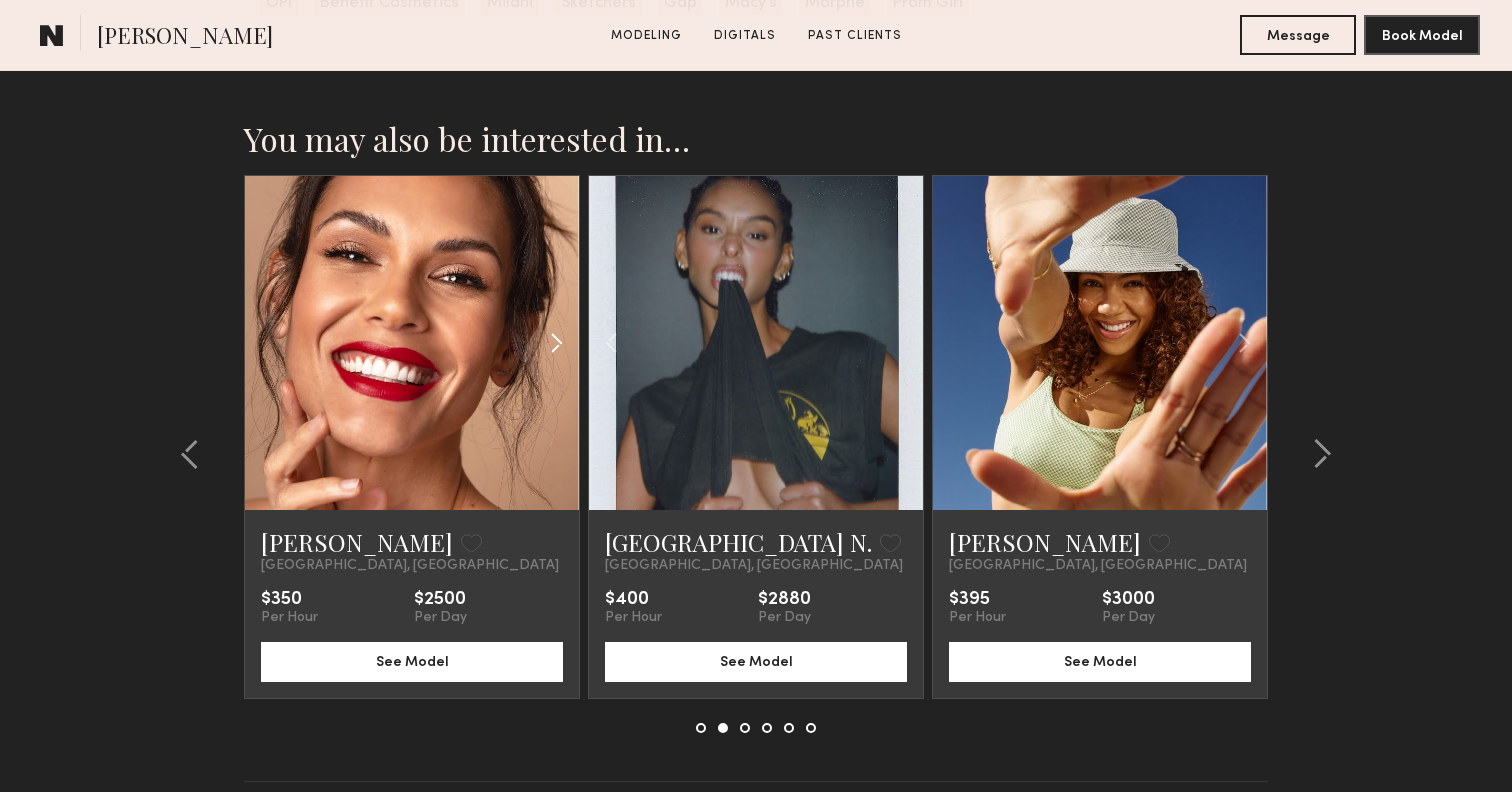 click 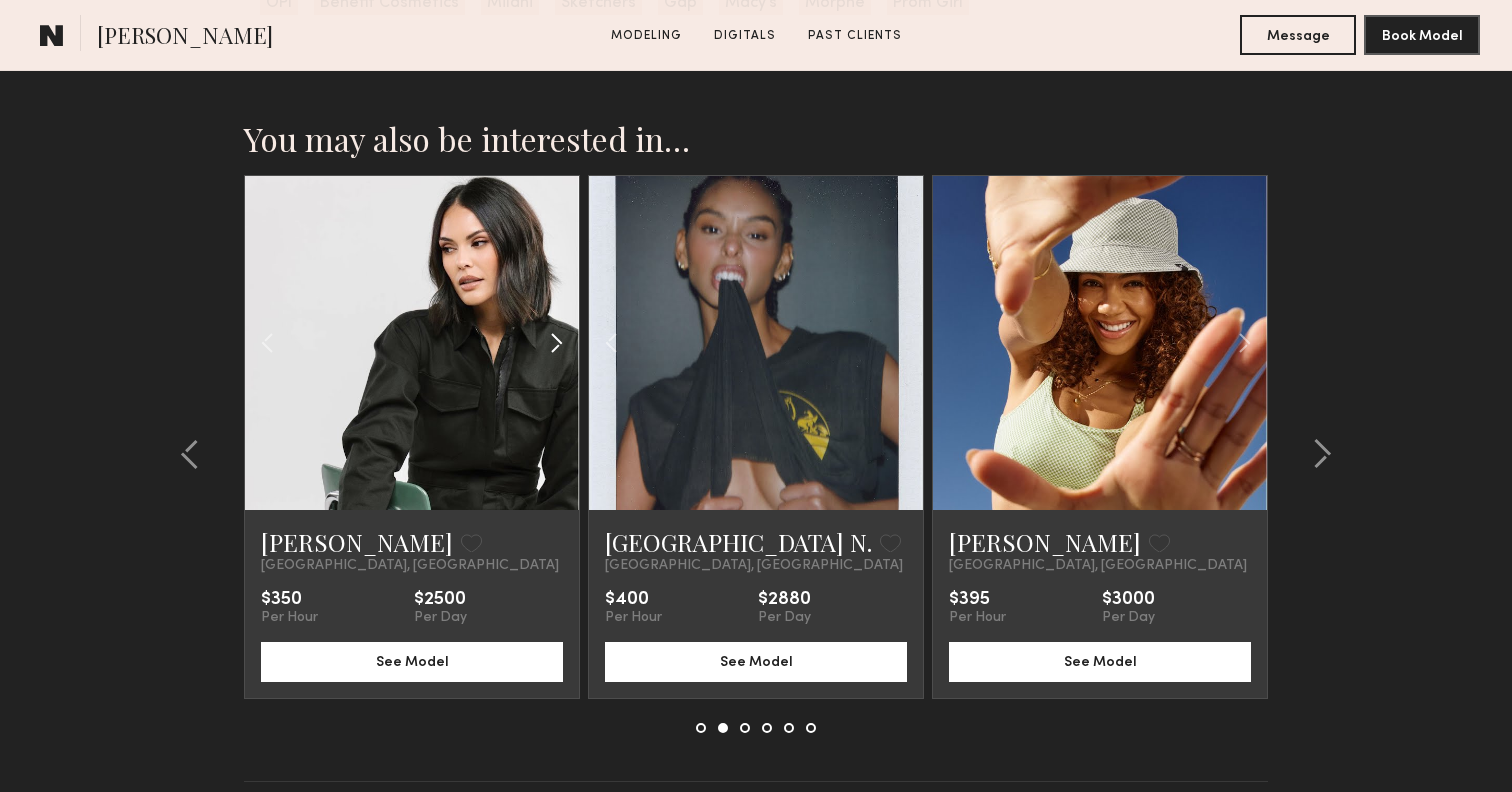 click 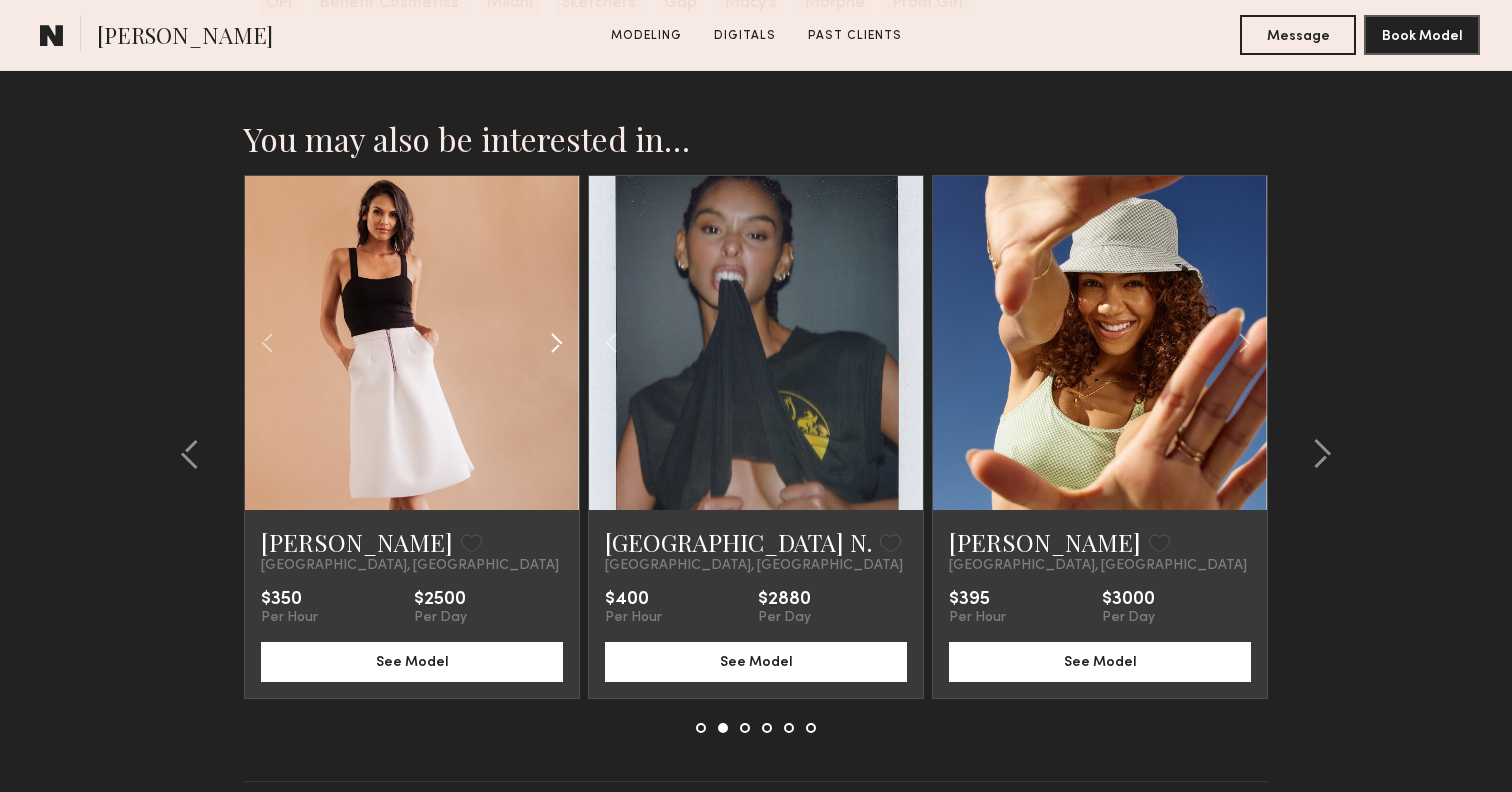 click 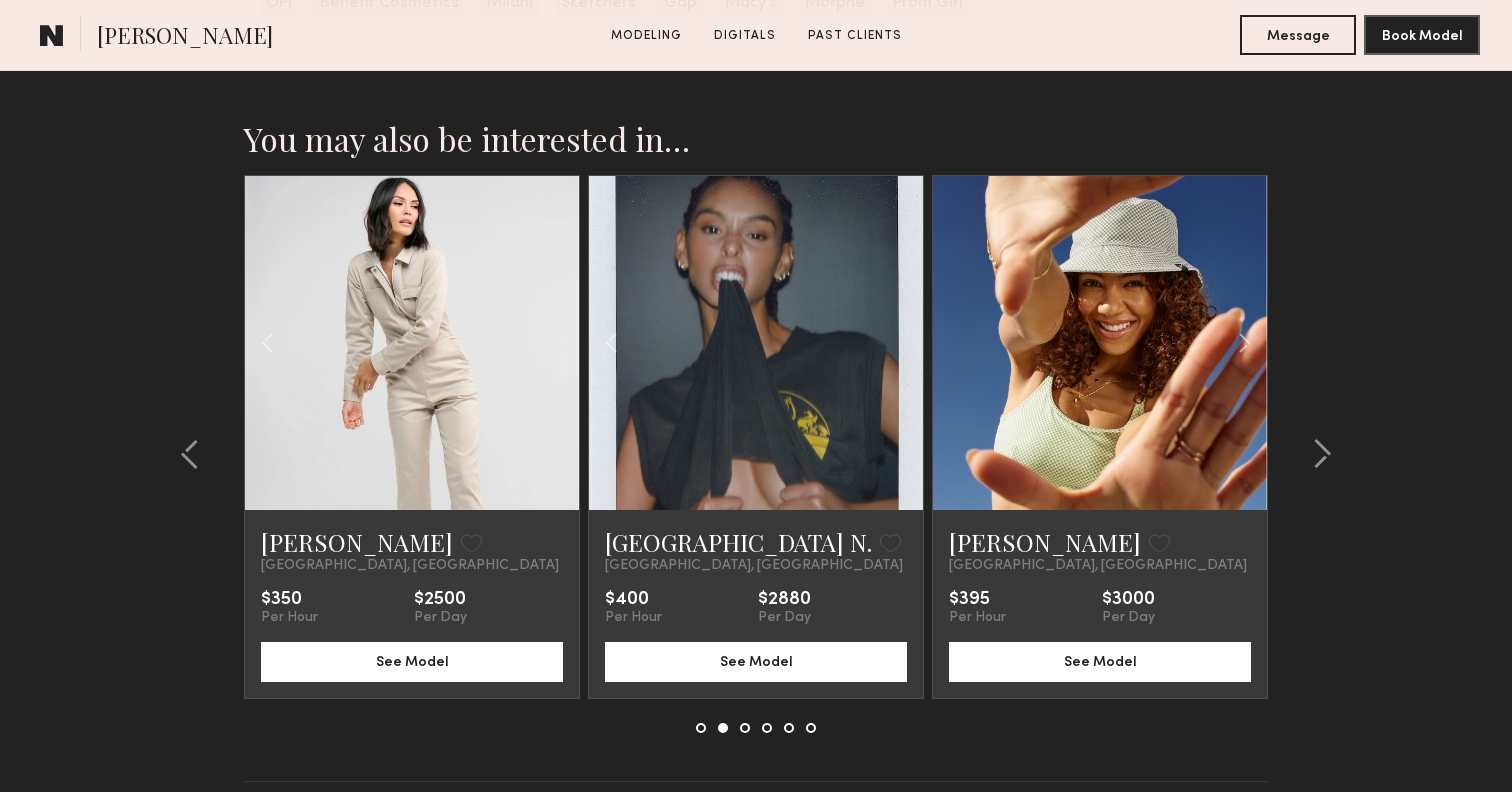 click 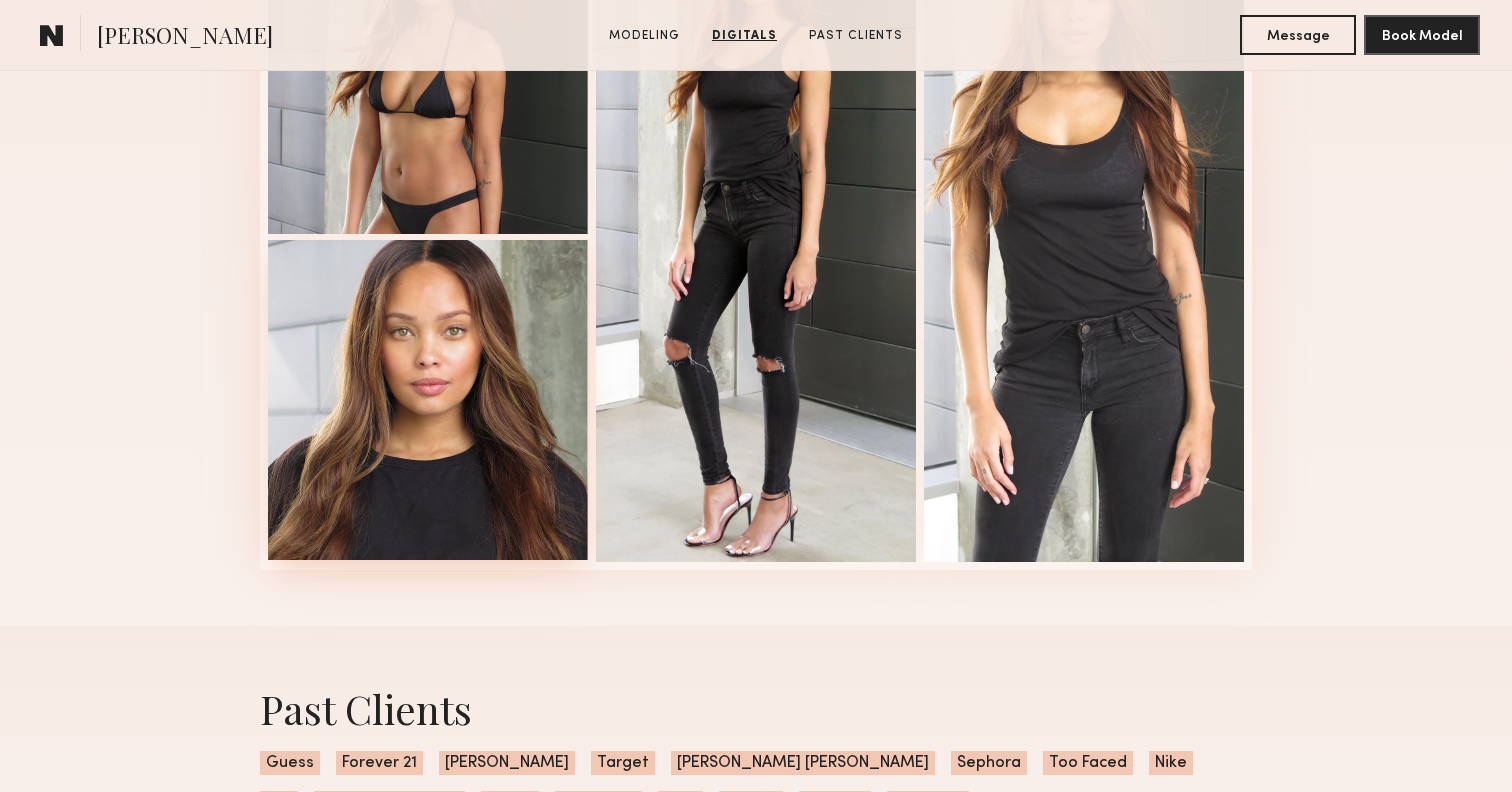 scroll, scrollTop: 2234, scrollLeft: 0, axis: vertical 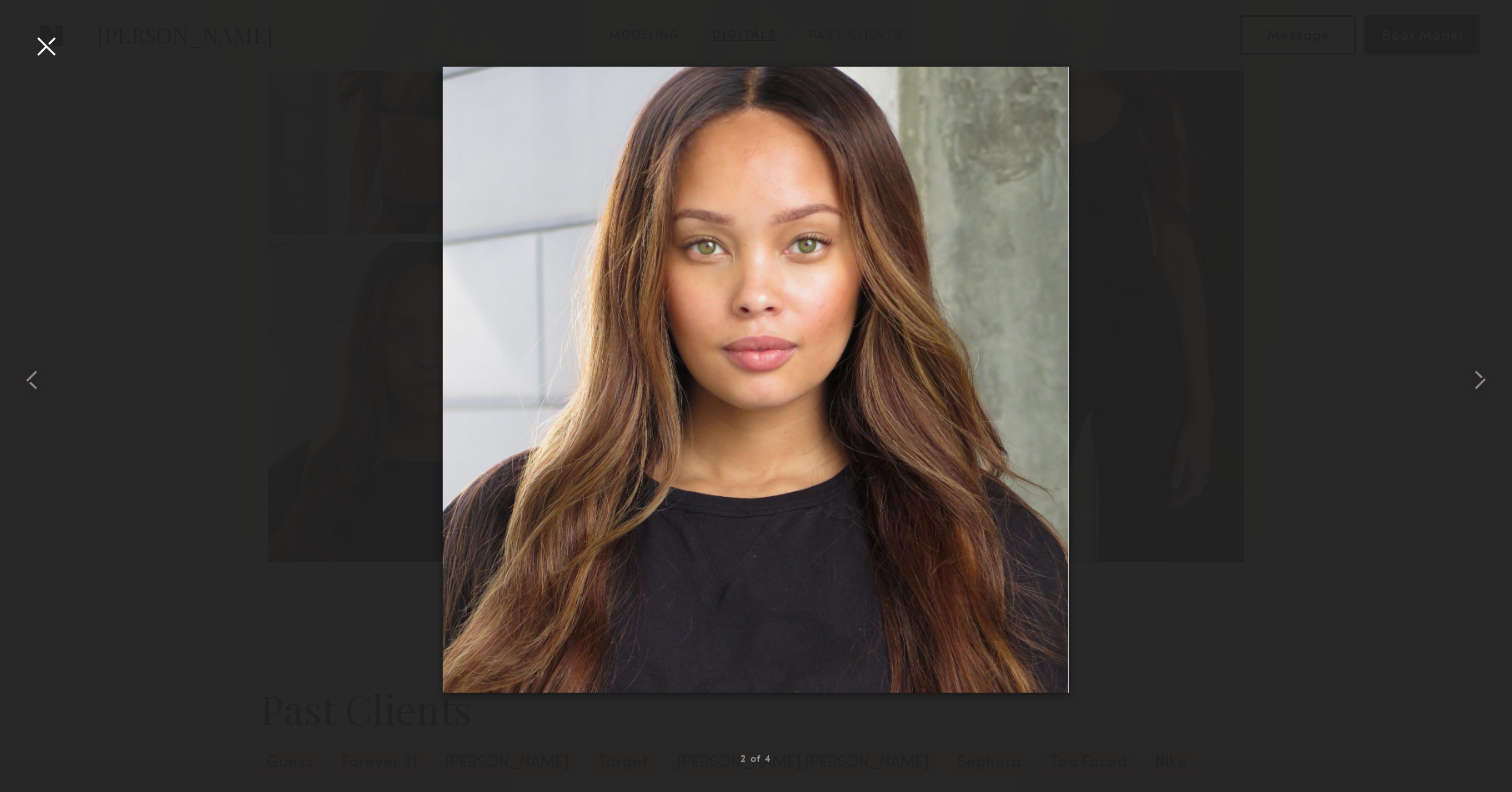 click at bounding box center (46, 46) 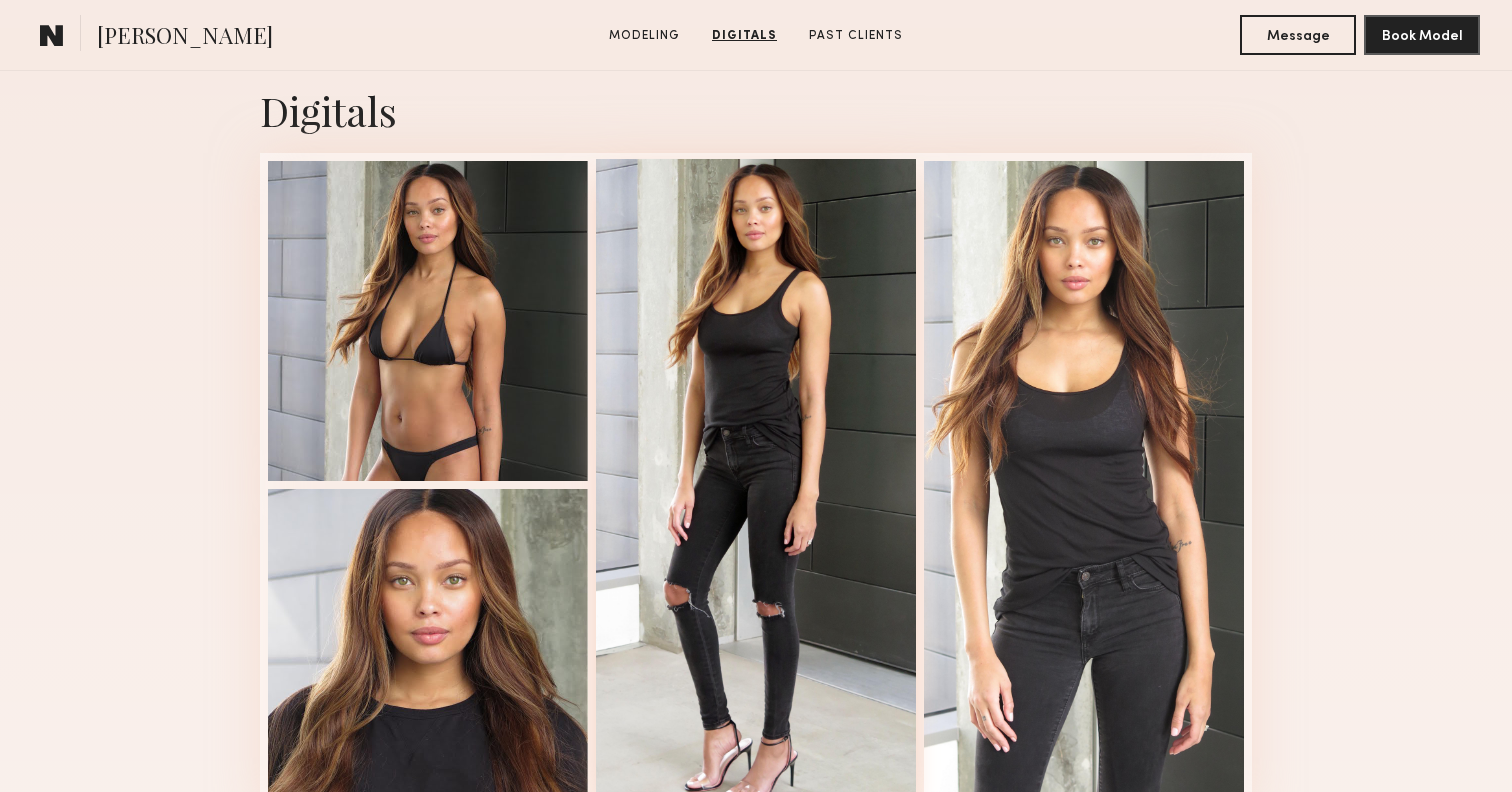 scroll, scrollTop: 1961, scrollLeft: 0, axis: vertical 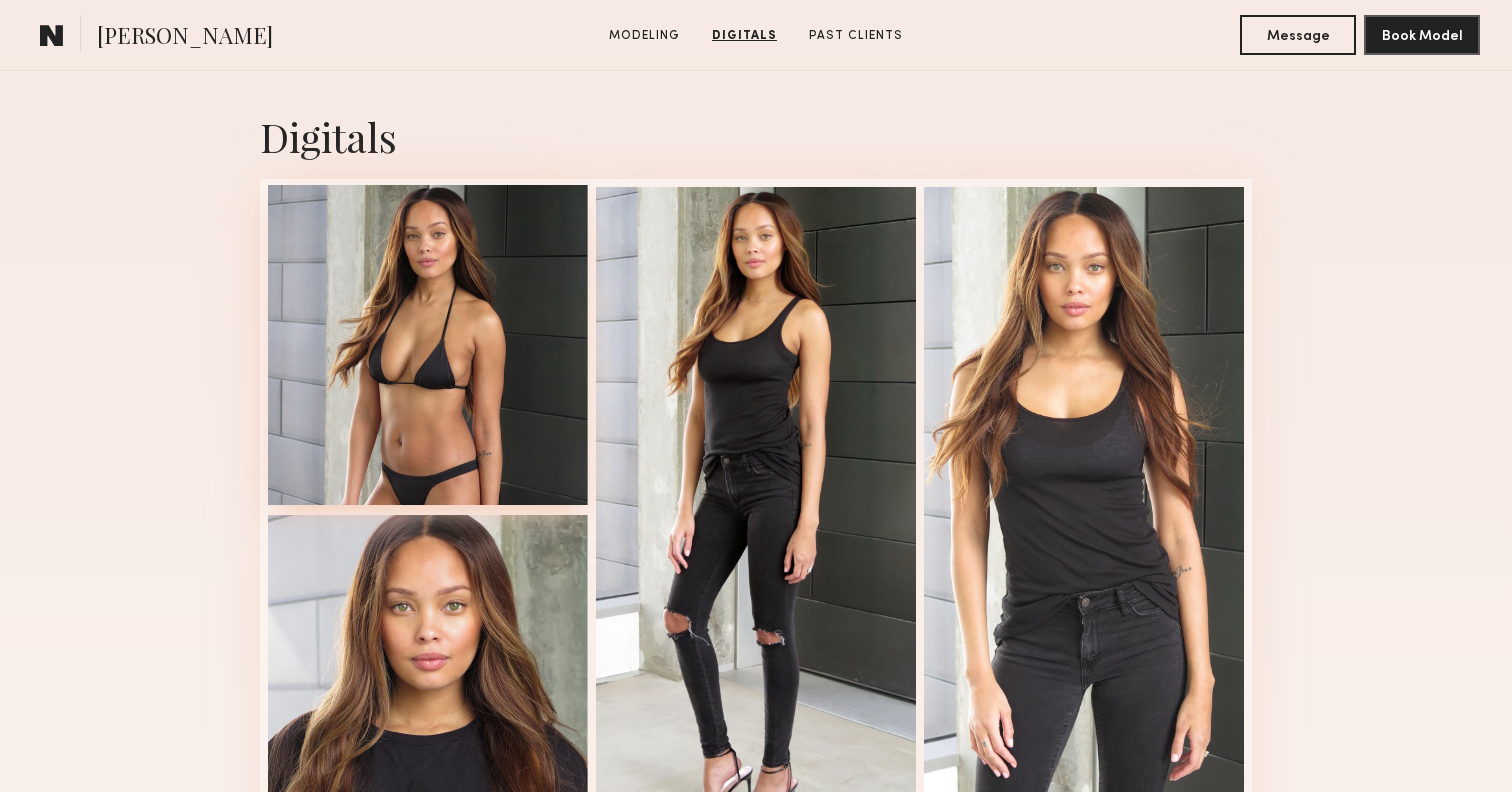 click at bounding box center (428, 345) 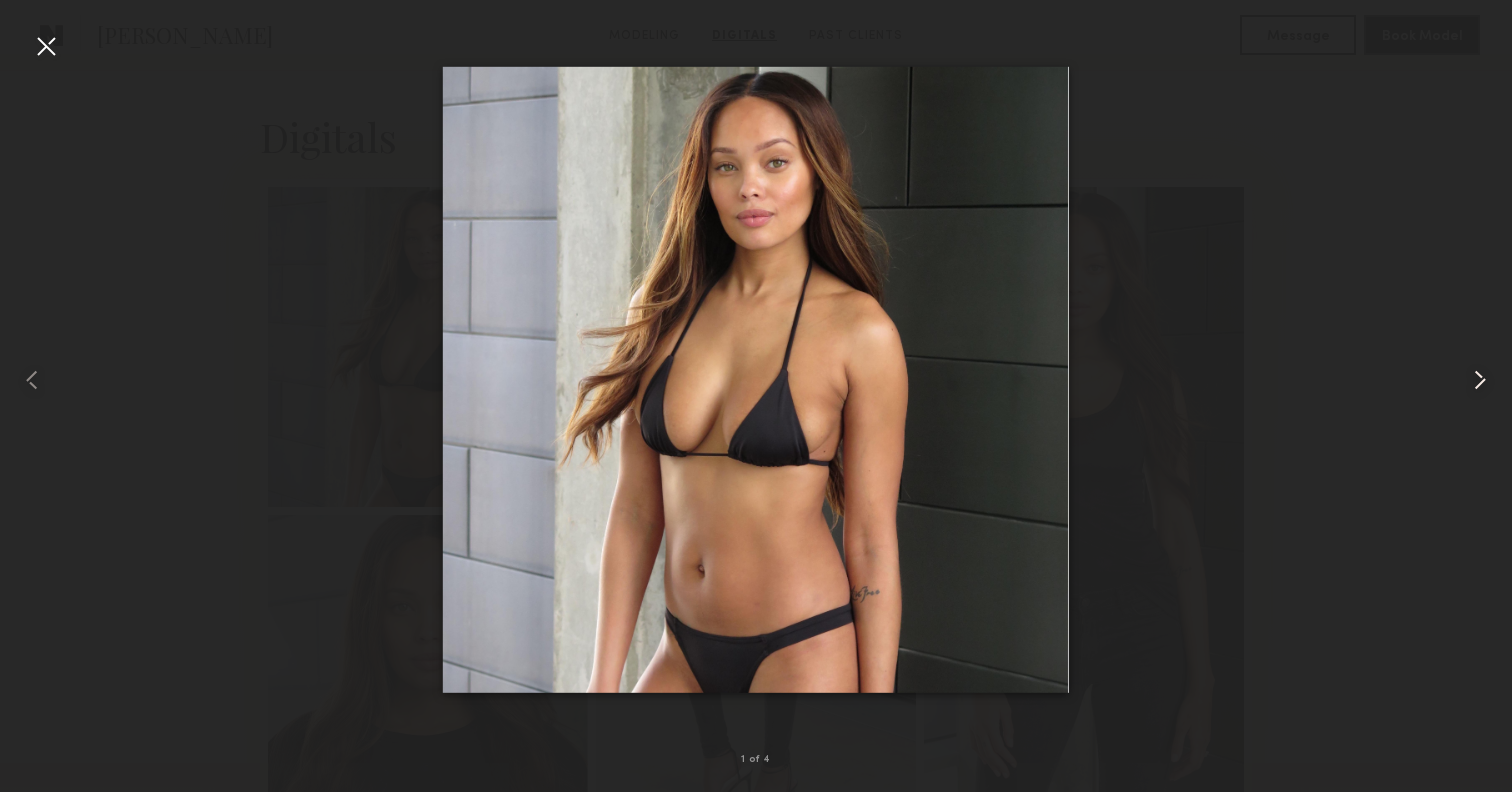 click at bounding box center [1482, 380] 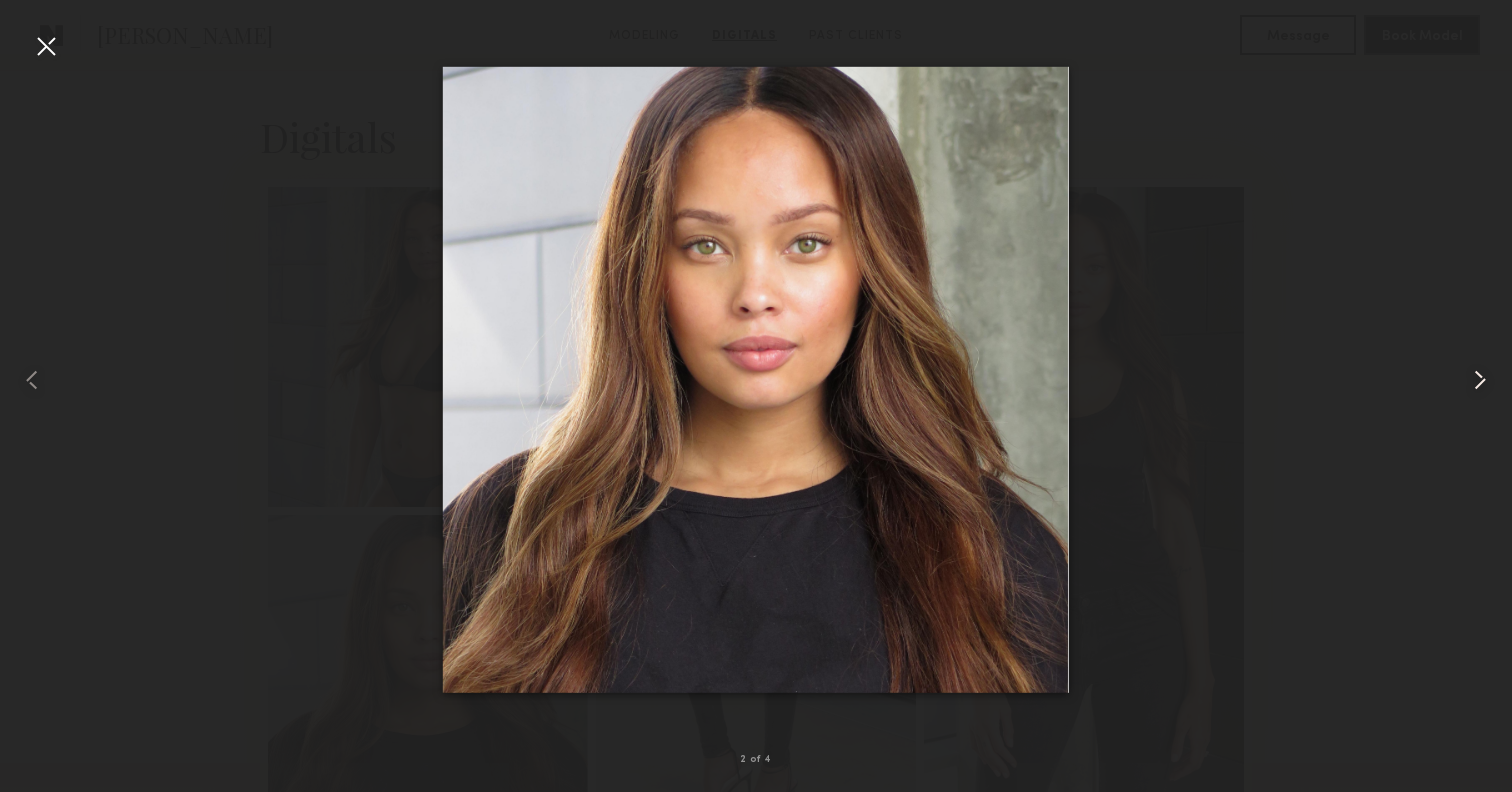click at bounding box center (1482, 380) 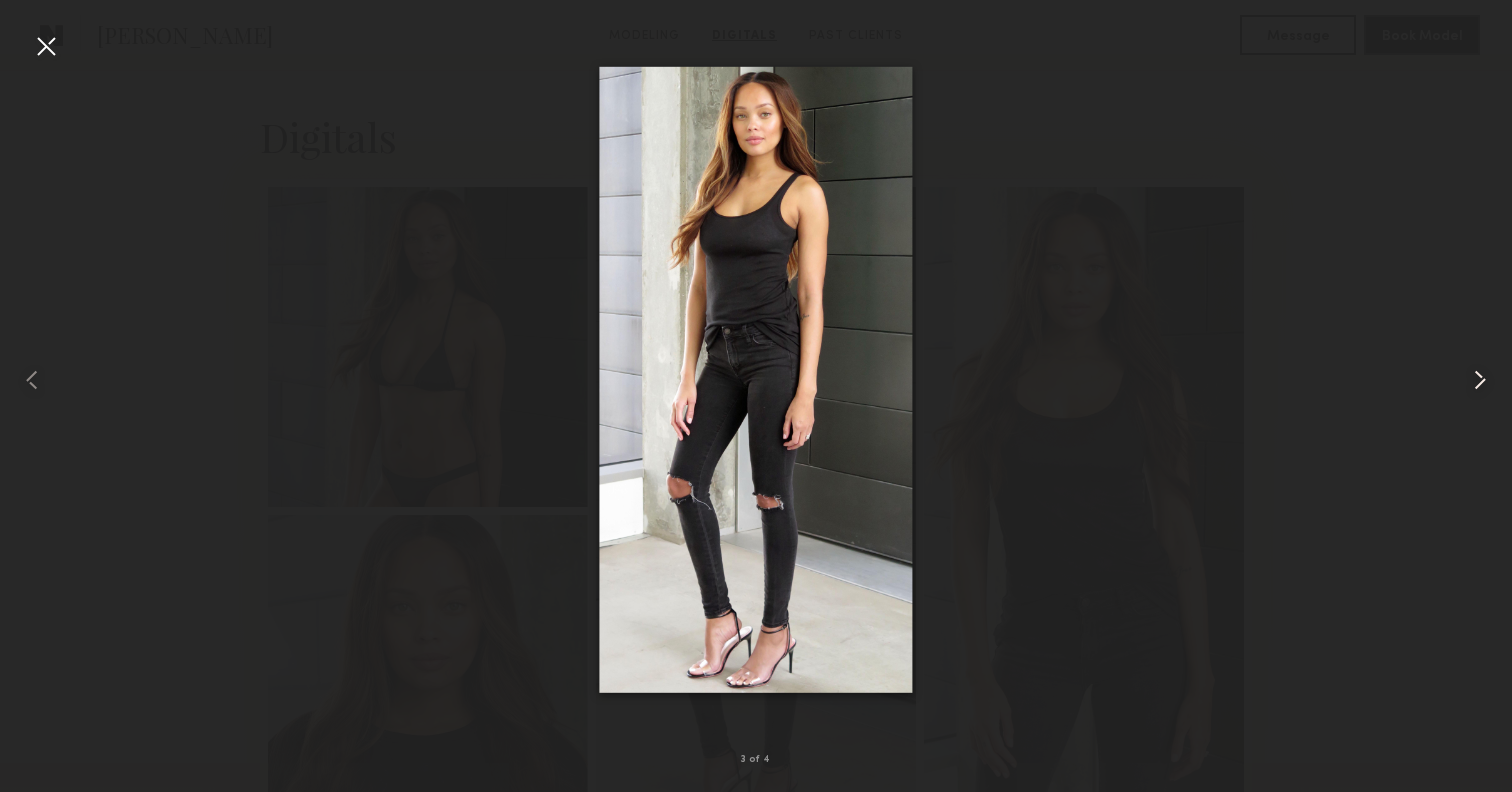 click at bounding box center [1482, 380] 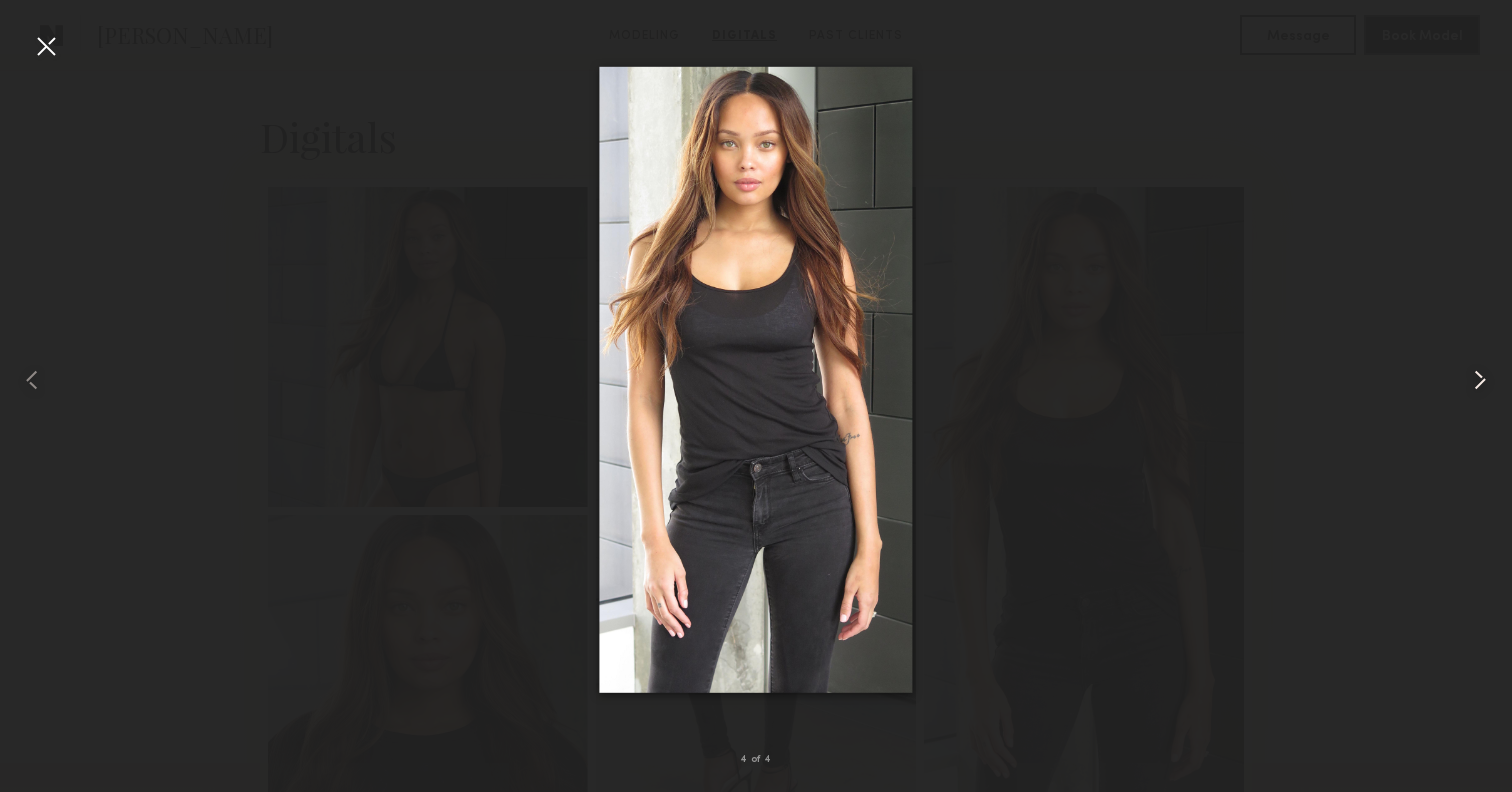 click at bounding box center (1482, 380) 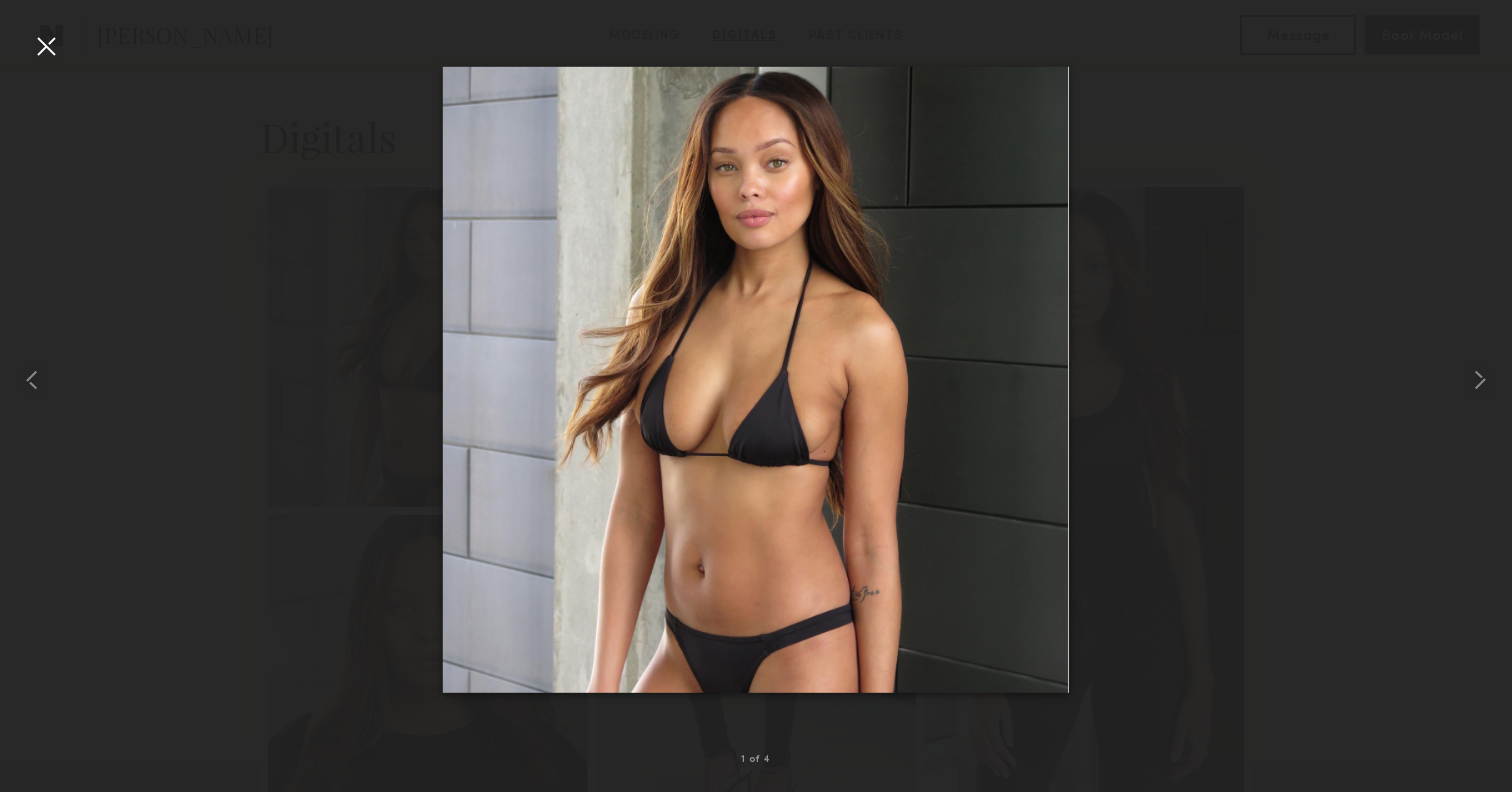 click at bounding box center (46, 46) 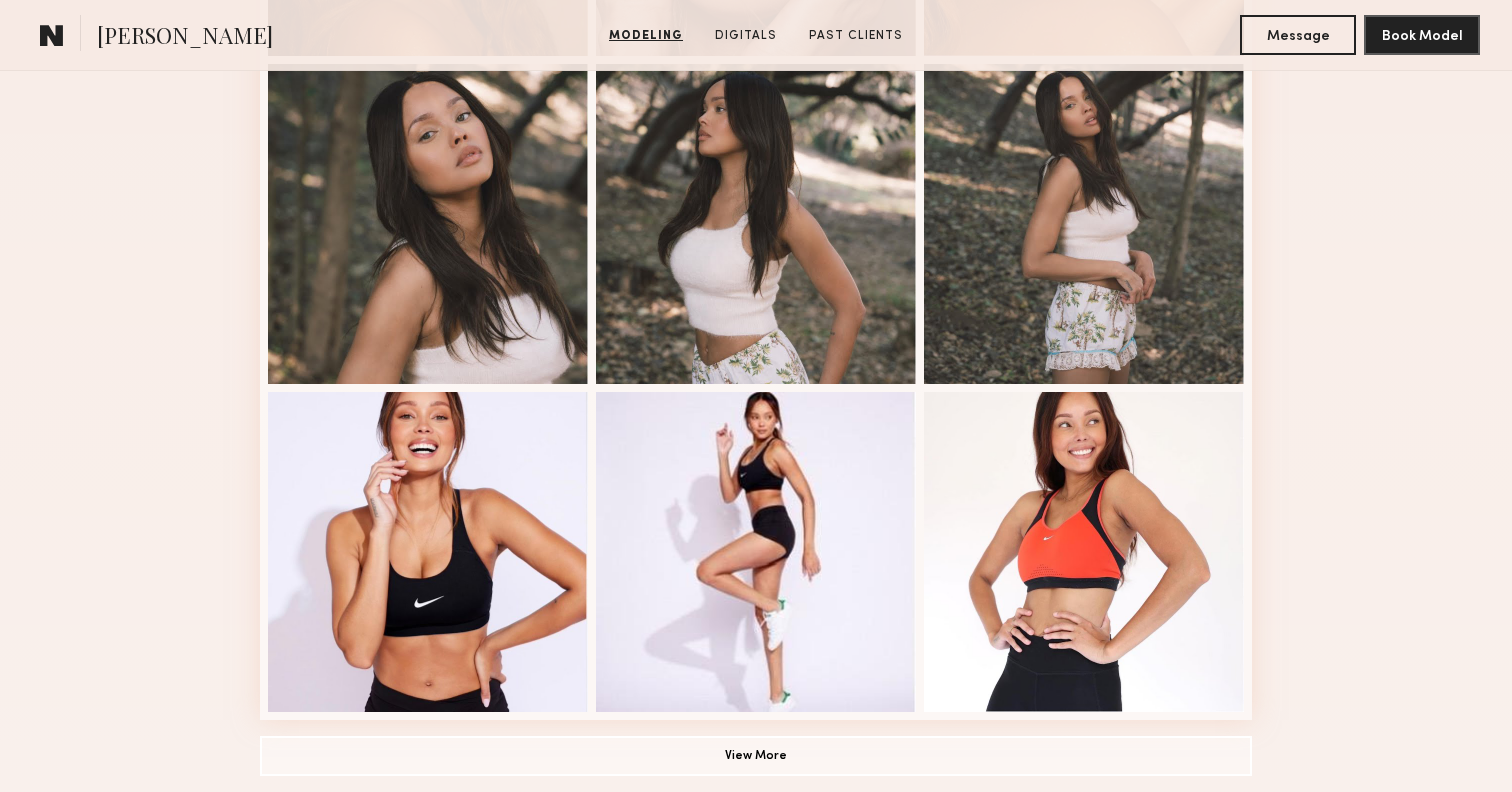 scroll, scrollTop: 1189, scrollLeft: 0, axis: vertical 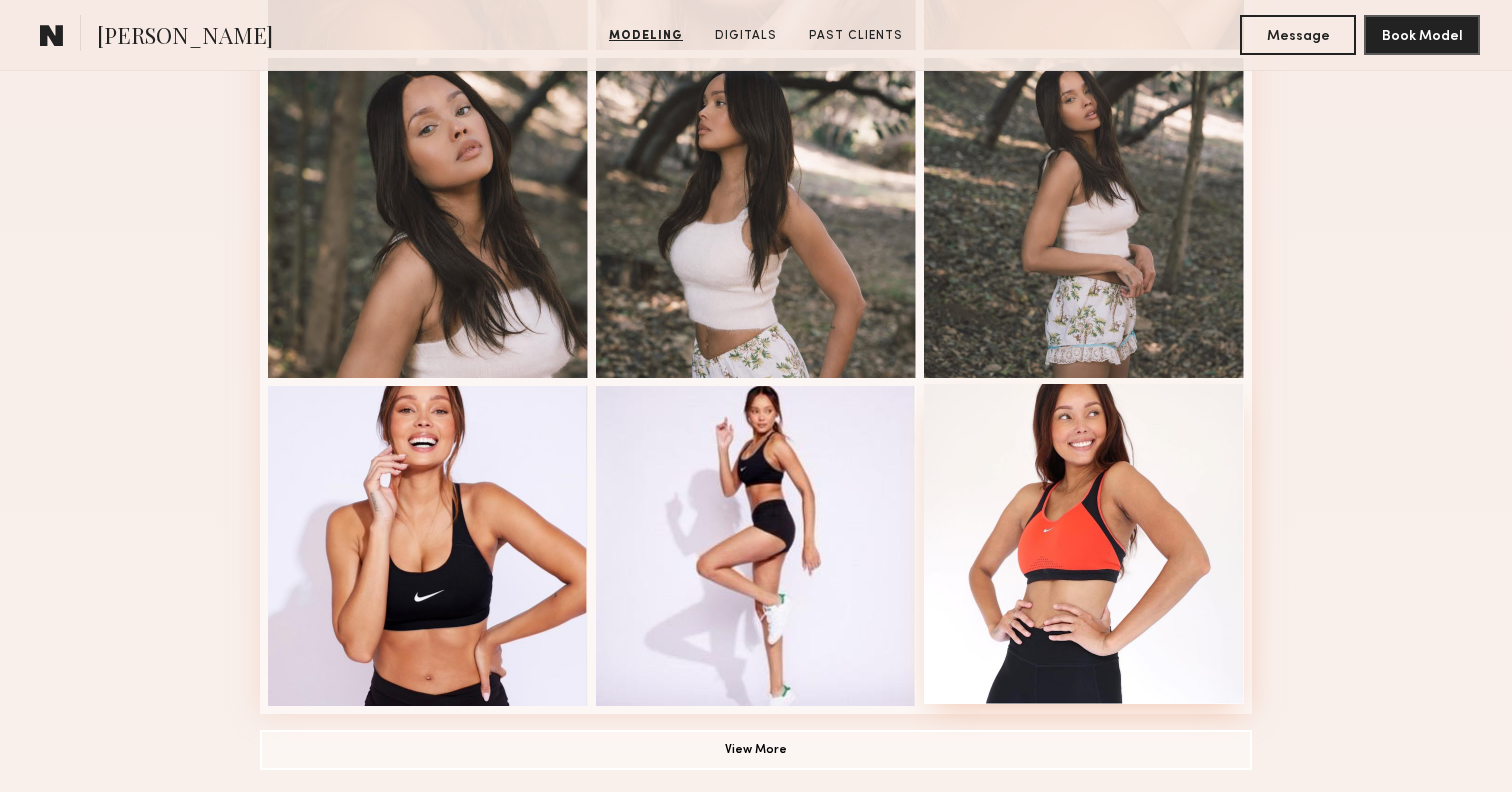click at bounding box center (1084, 544) 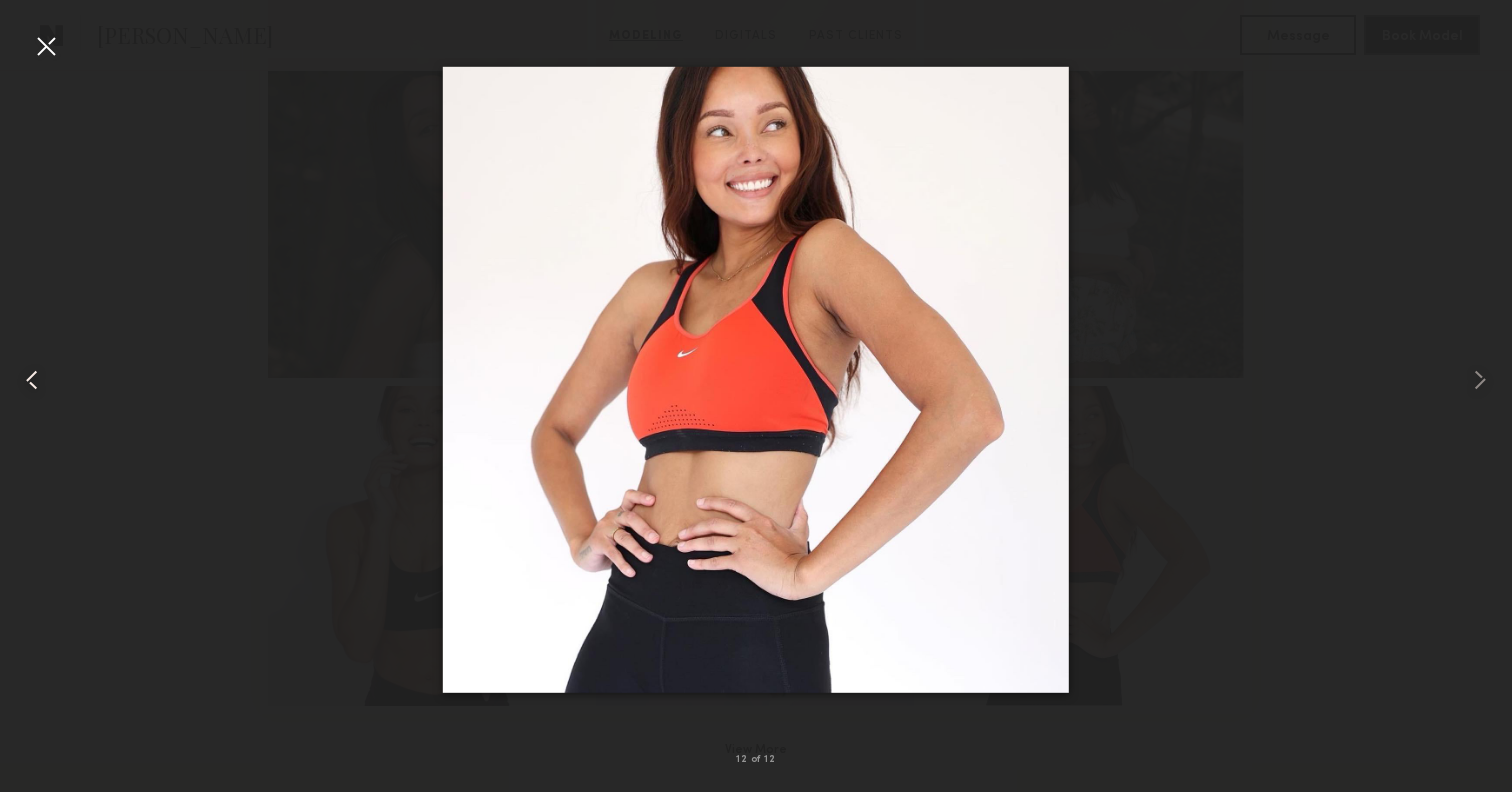 click at bounding box center [32, 380] 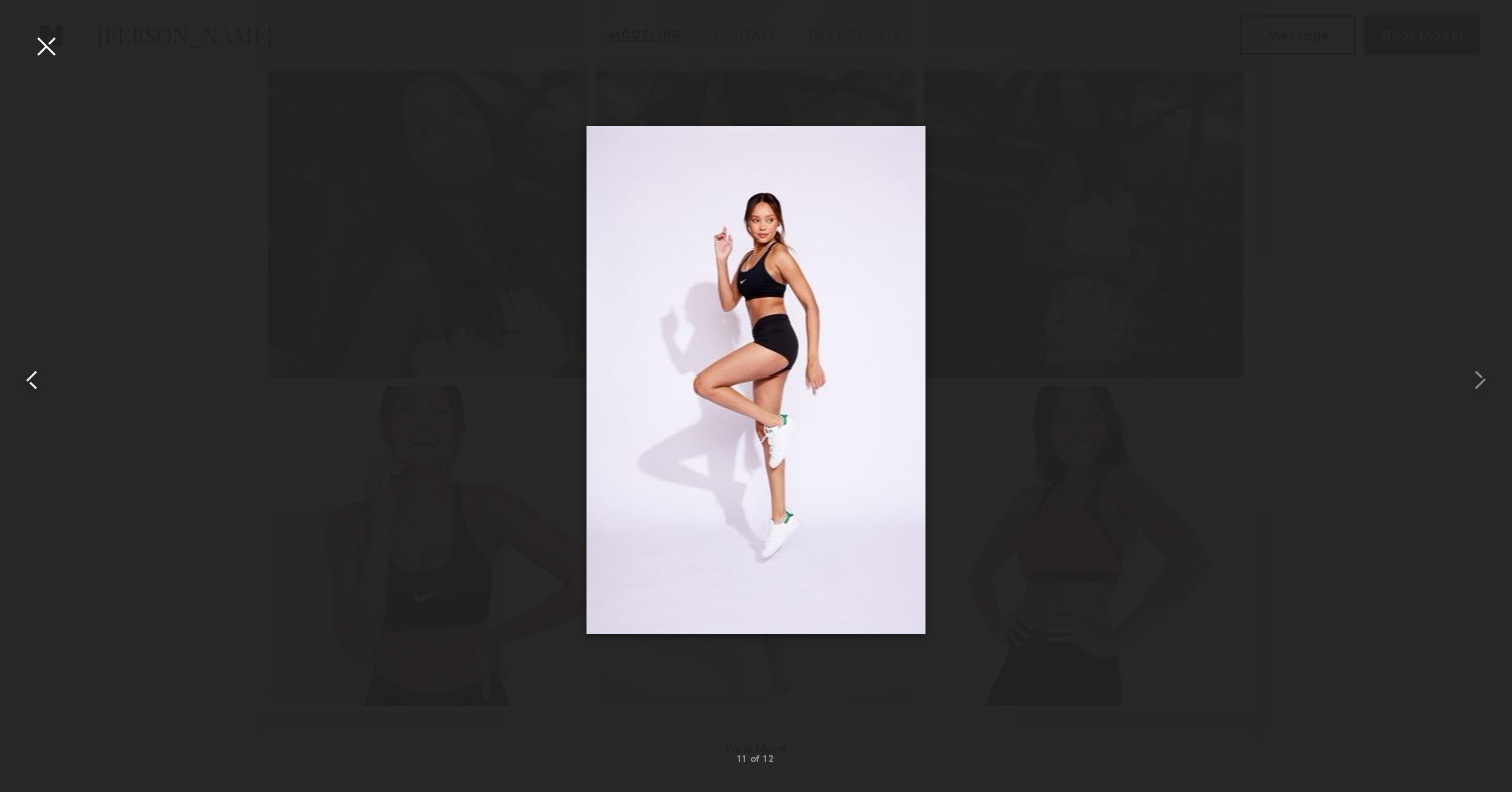 click at bounding box center (32, 380) 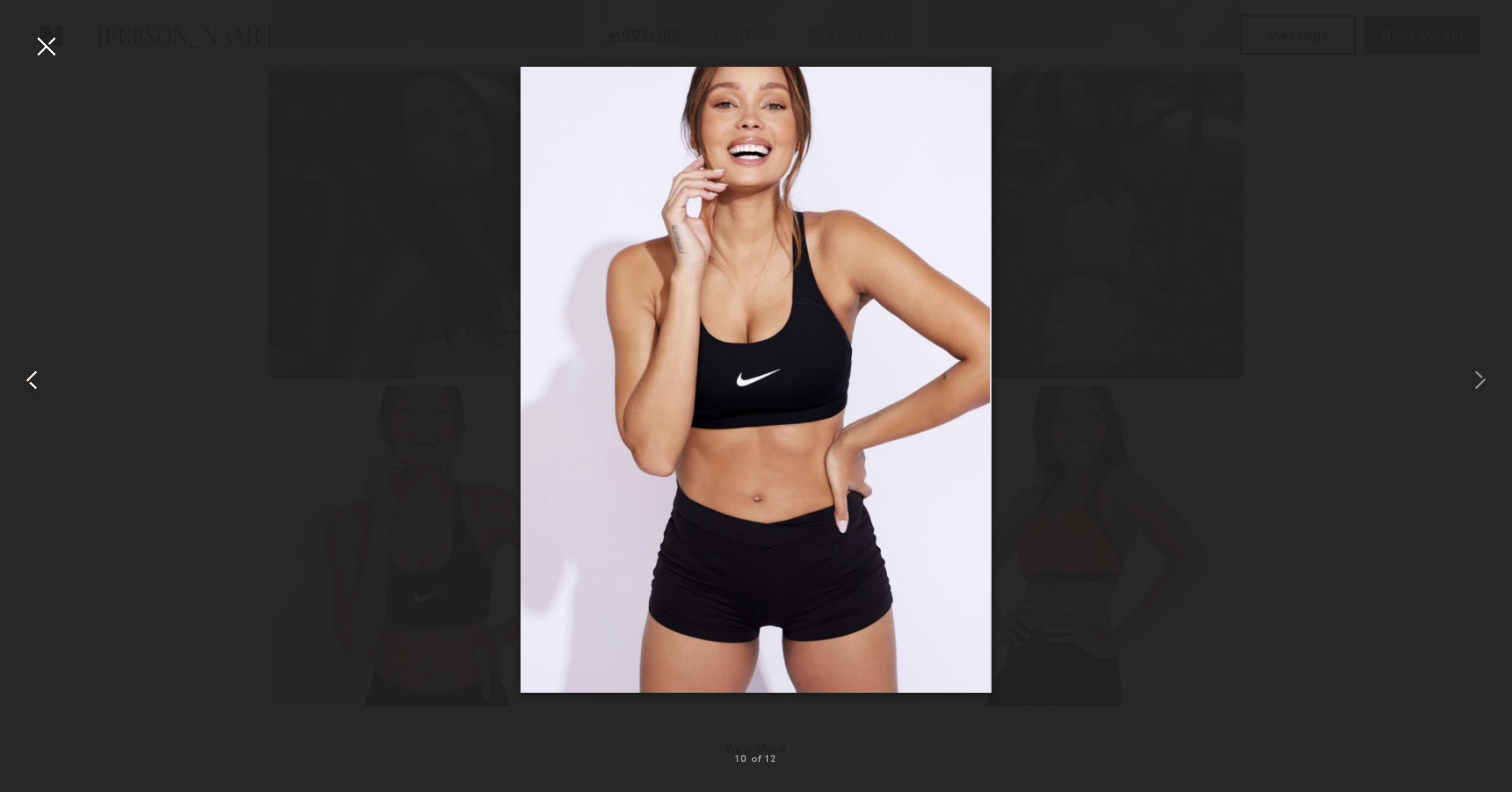 click at bounding box center [32, 380] 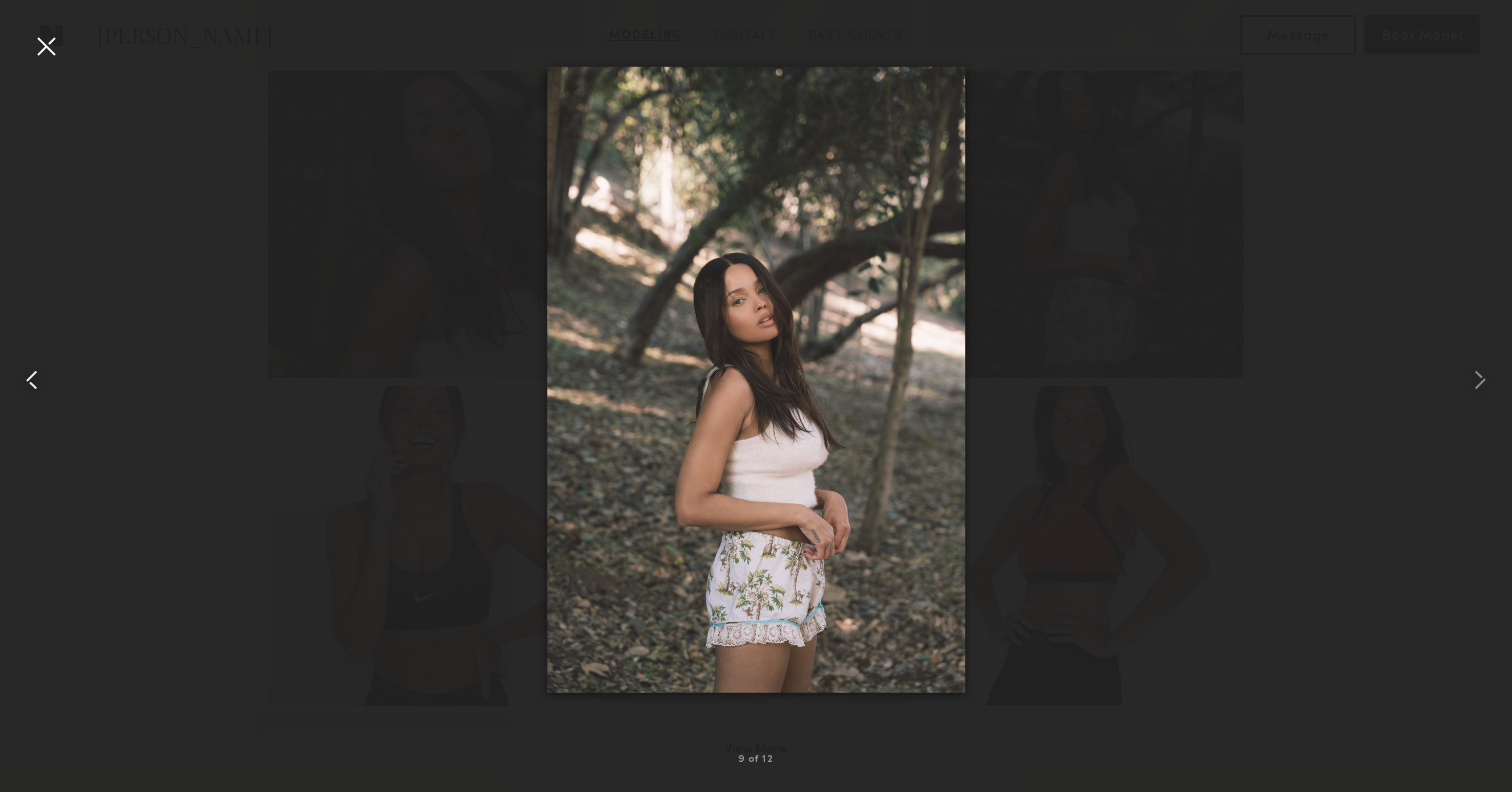 click at bounding box center [32, 380] 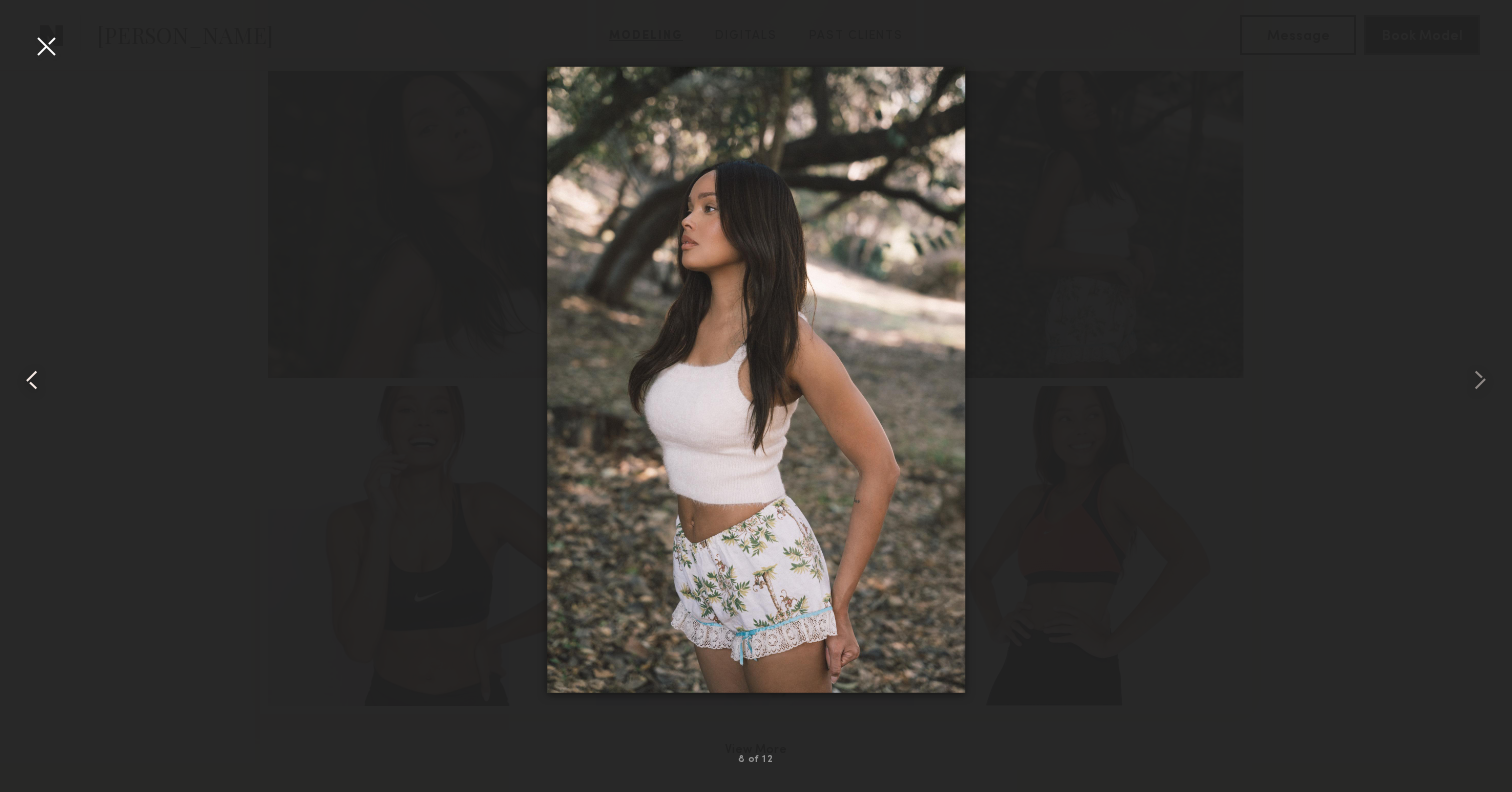 click at bounding box center [32, 380] 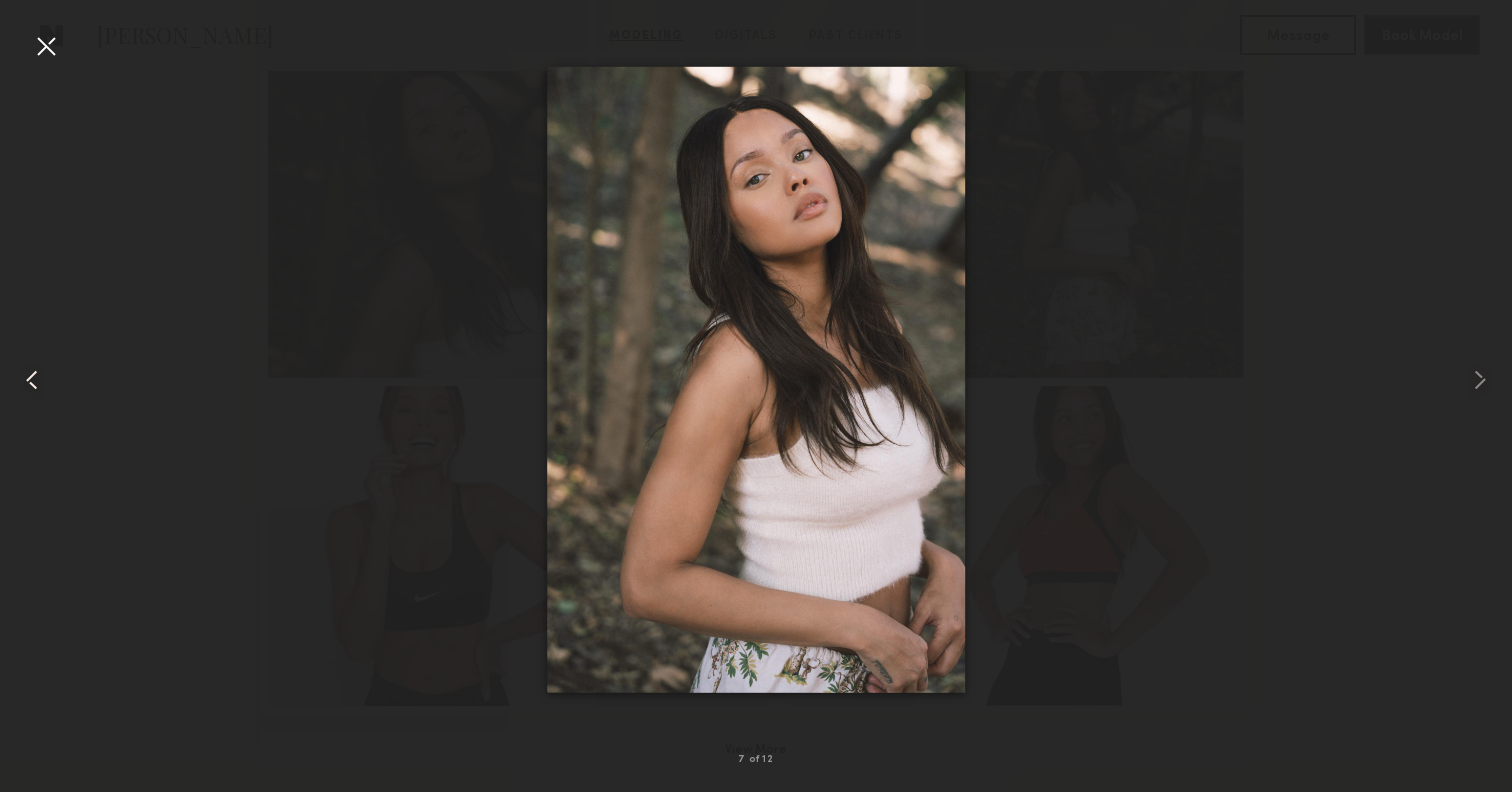 click at bounding box center (32, 380) 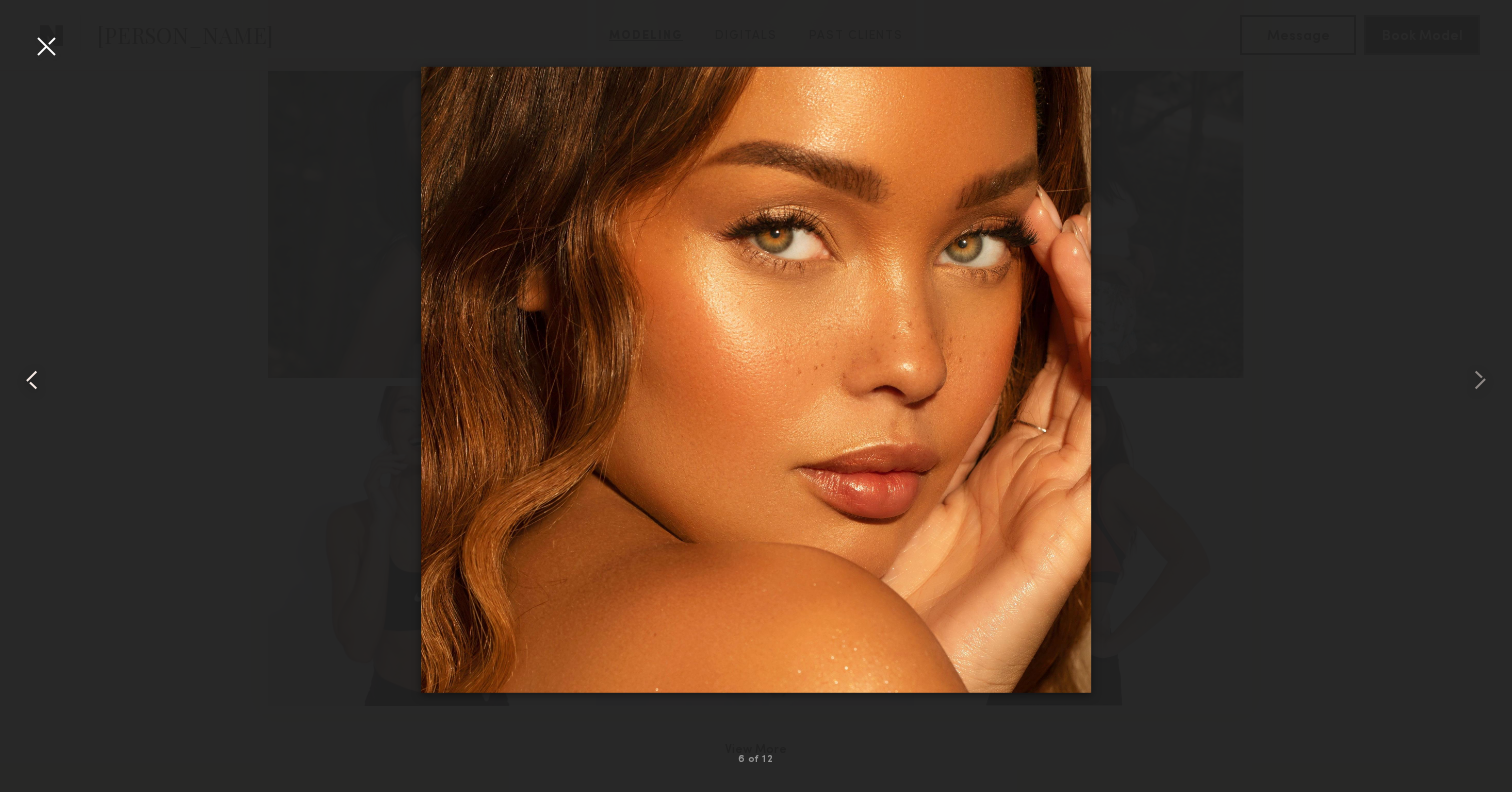 click at bounding box center [32, 380] 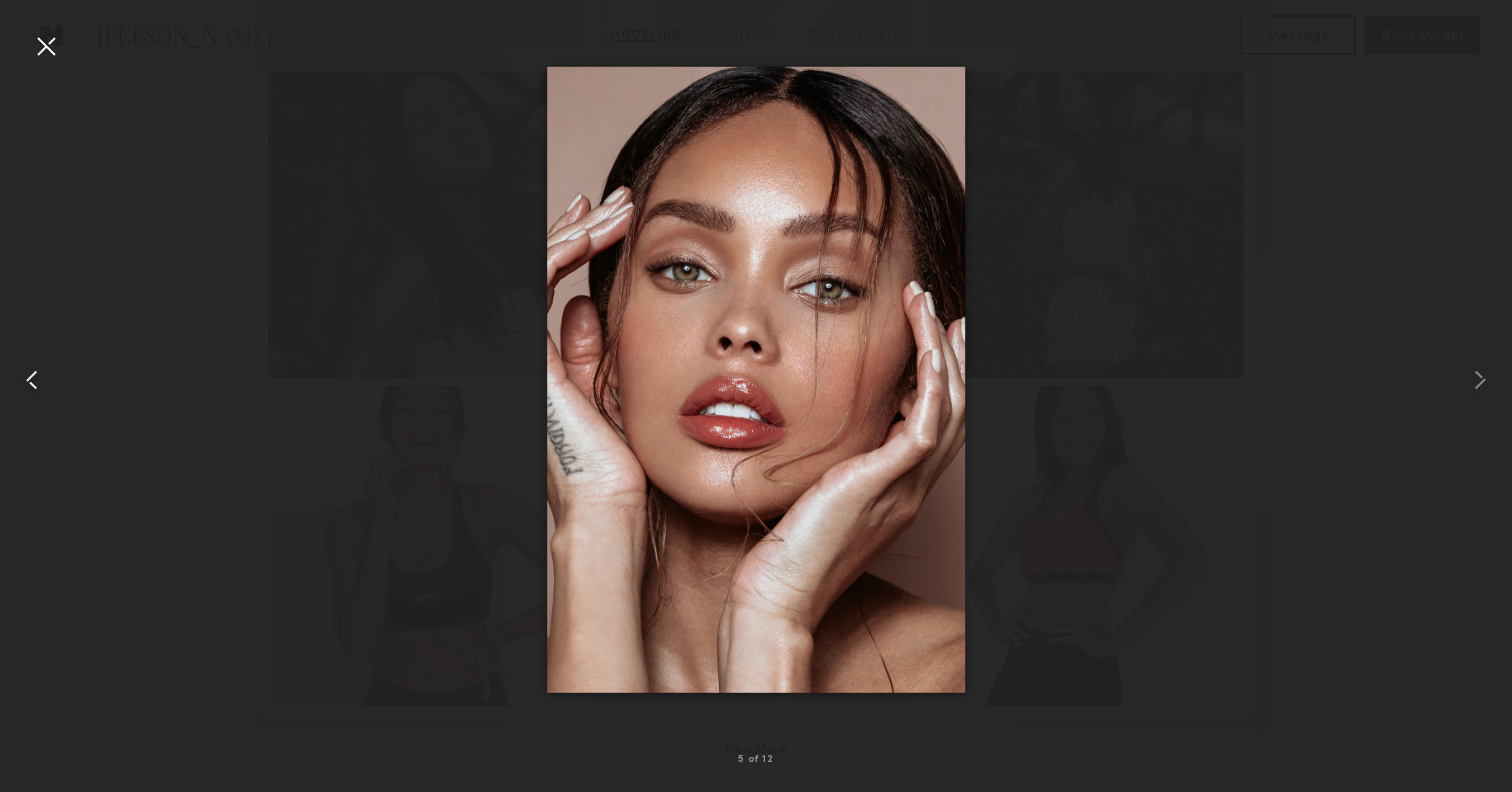 click at bounding box center (32, 380) 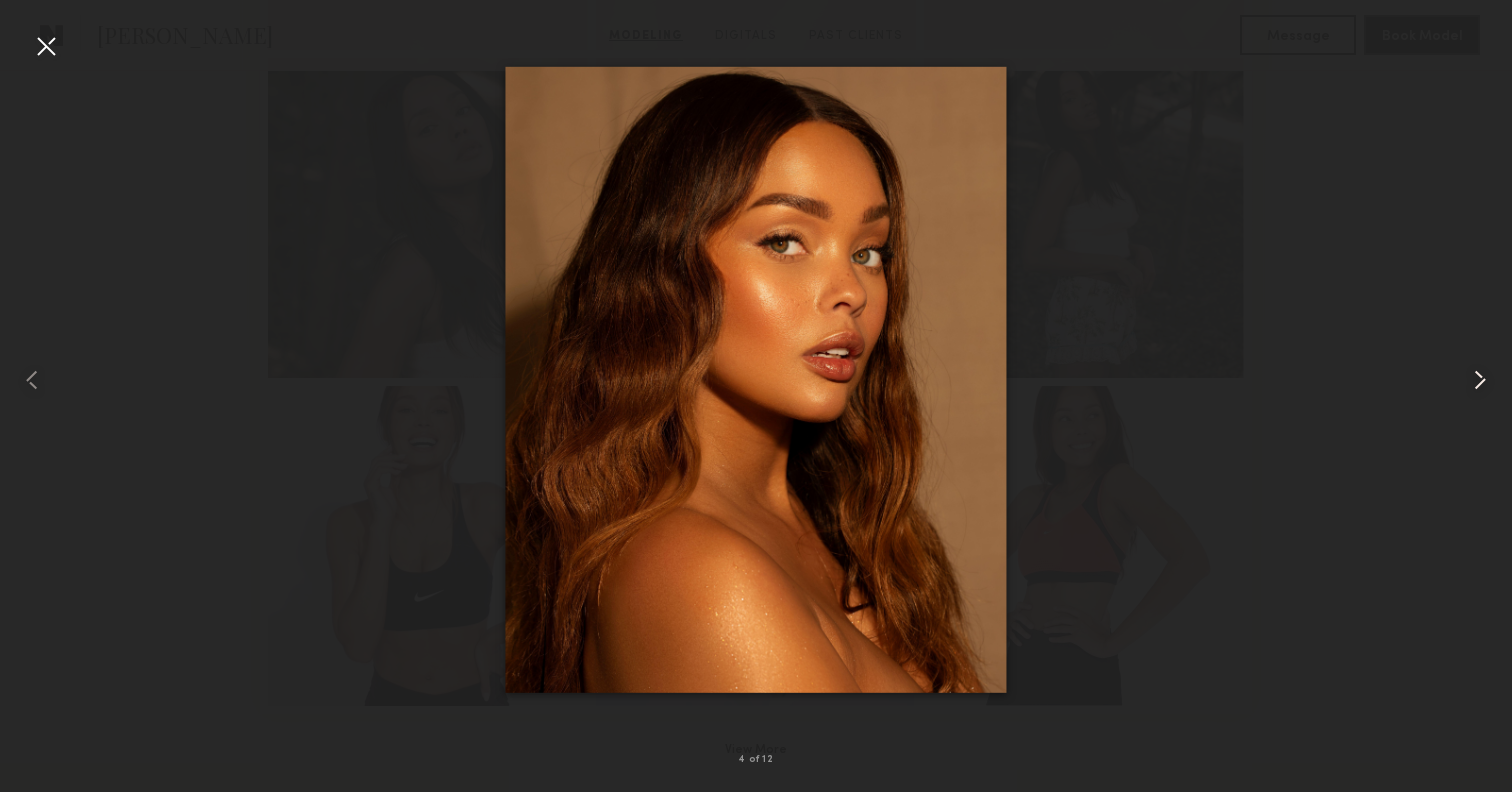 click at bounding box center (1480, 380) 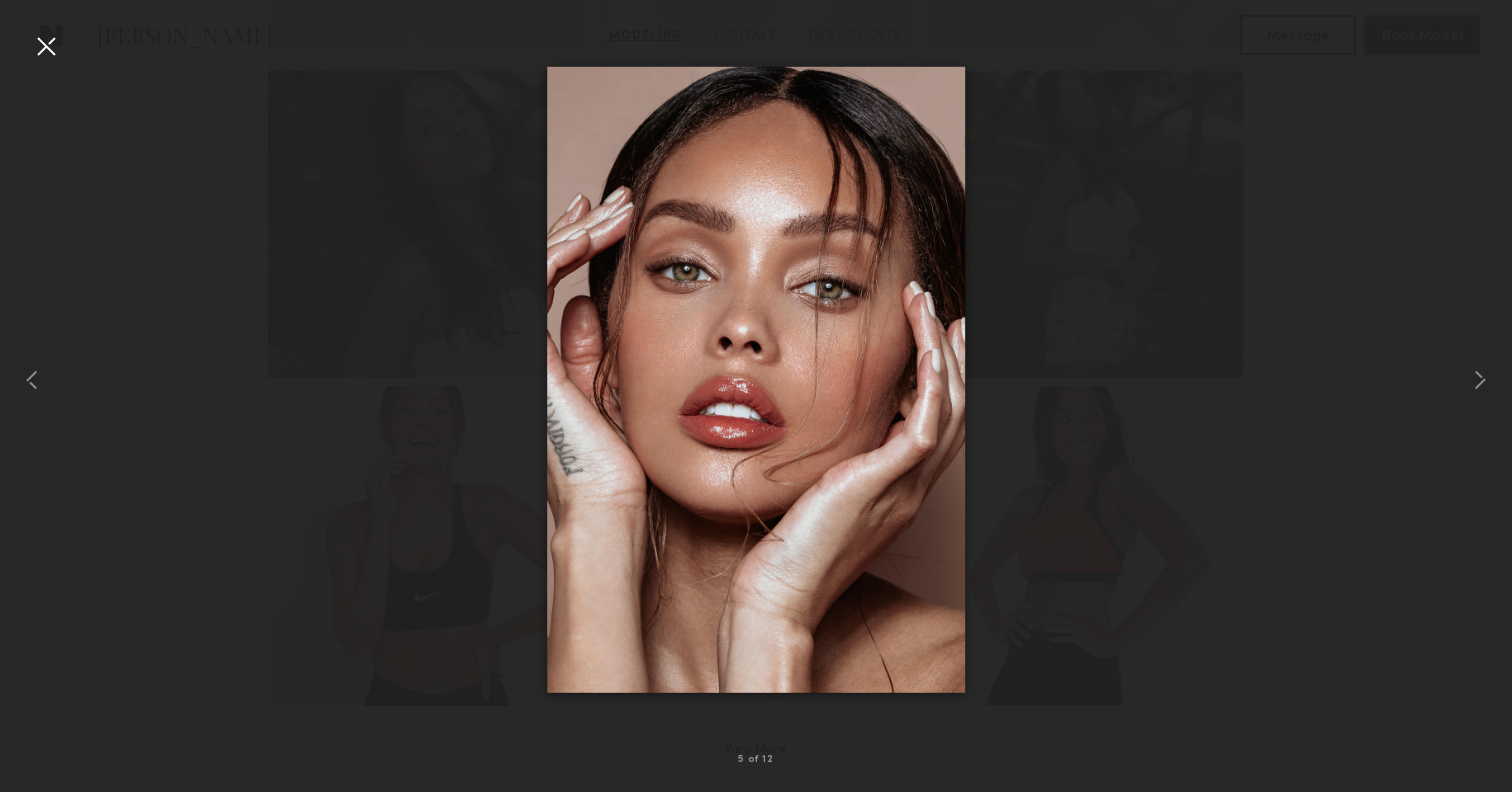 click at bounding box center (46, 46) 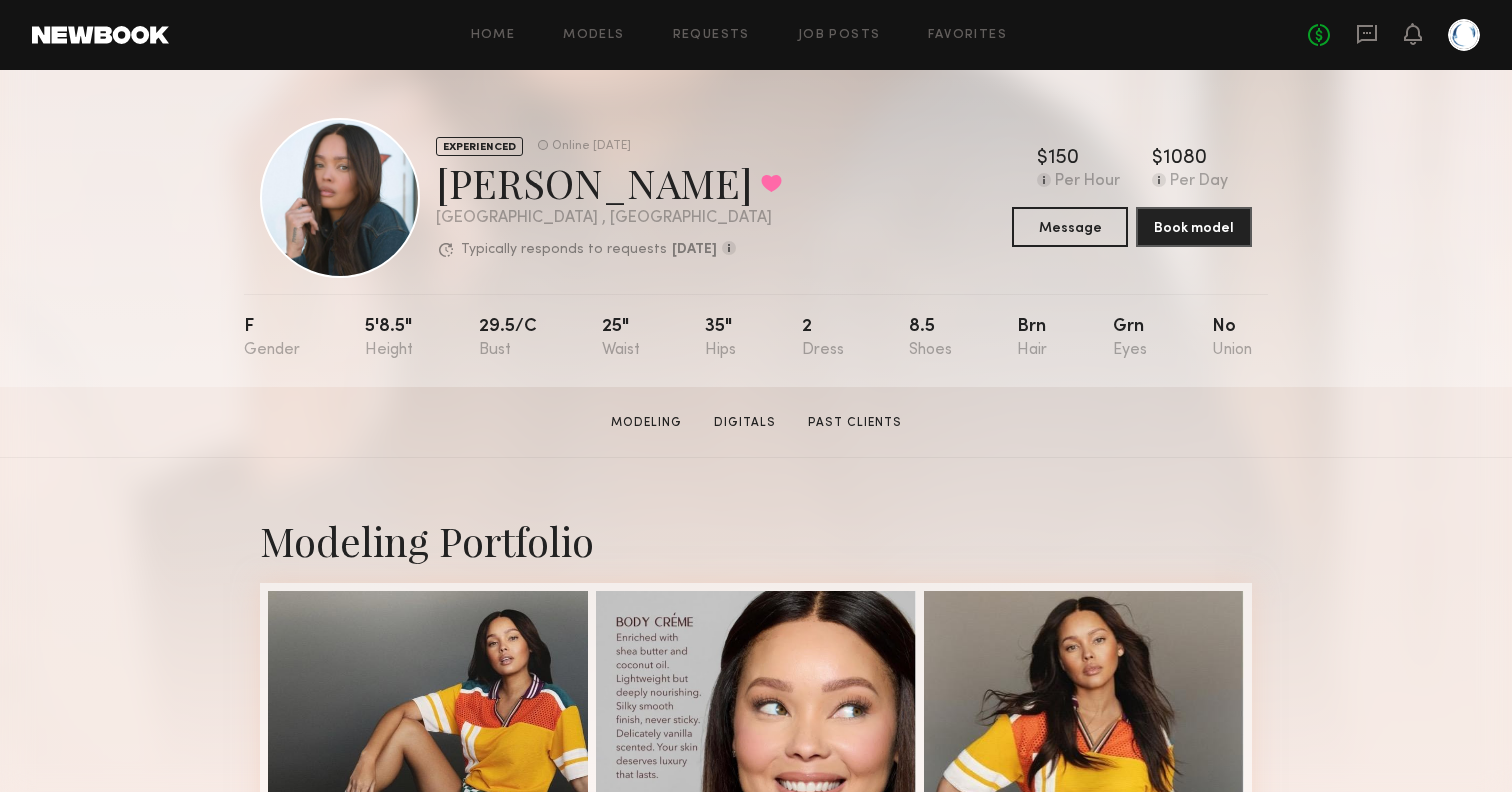 scroll, scrollTop: 0, scrollLeft: 0, axis: both 